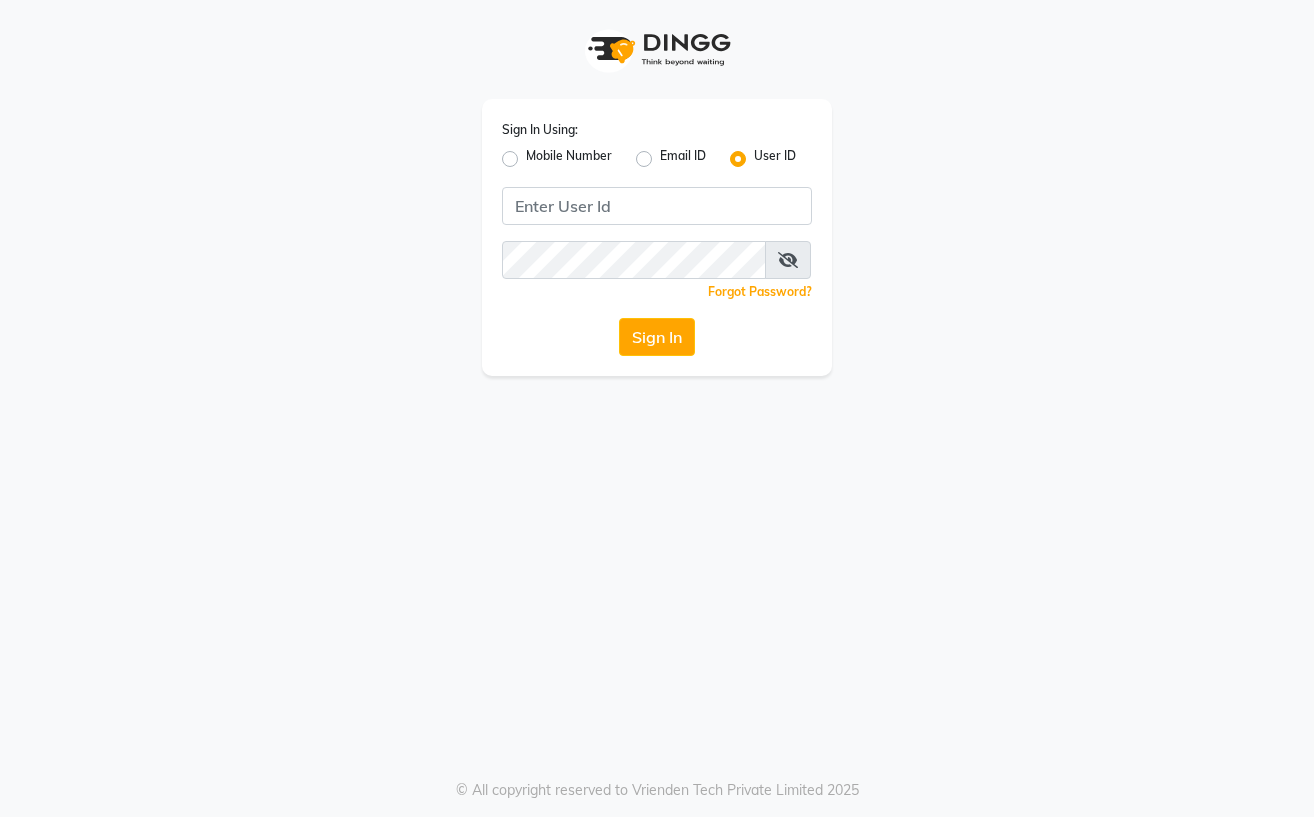 scroll, scrollTop: 0, scrollLeft: 0, axis: both 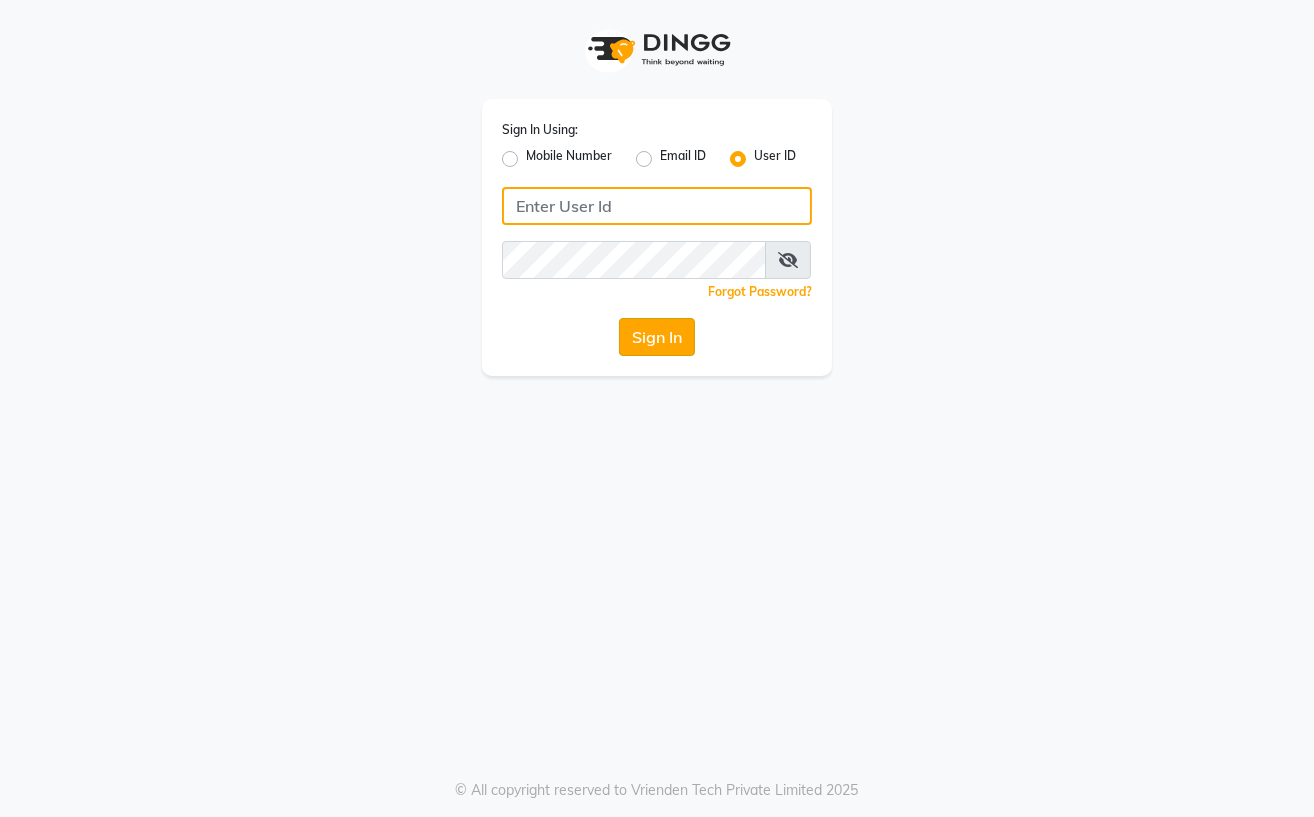 type on "Straight N Curls" 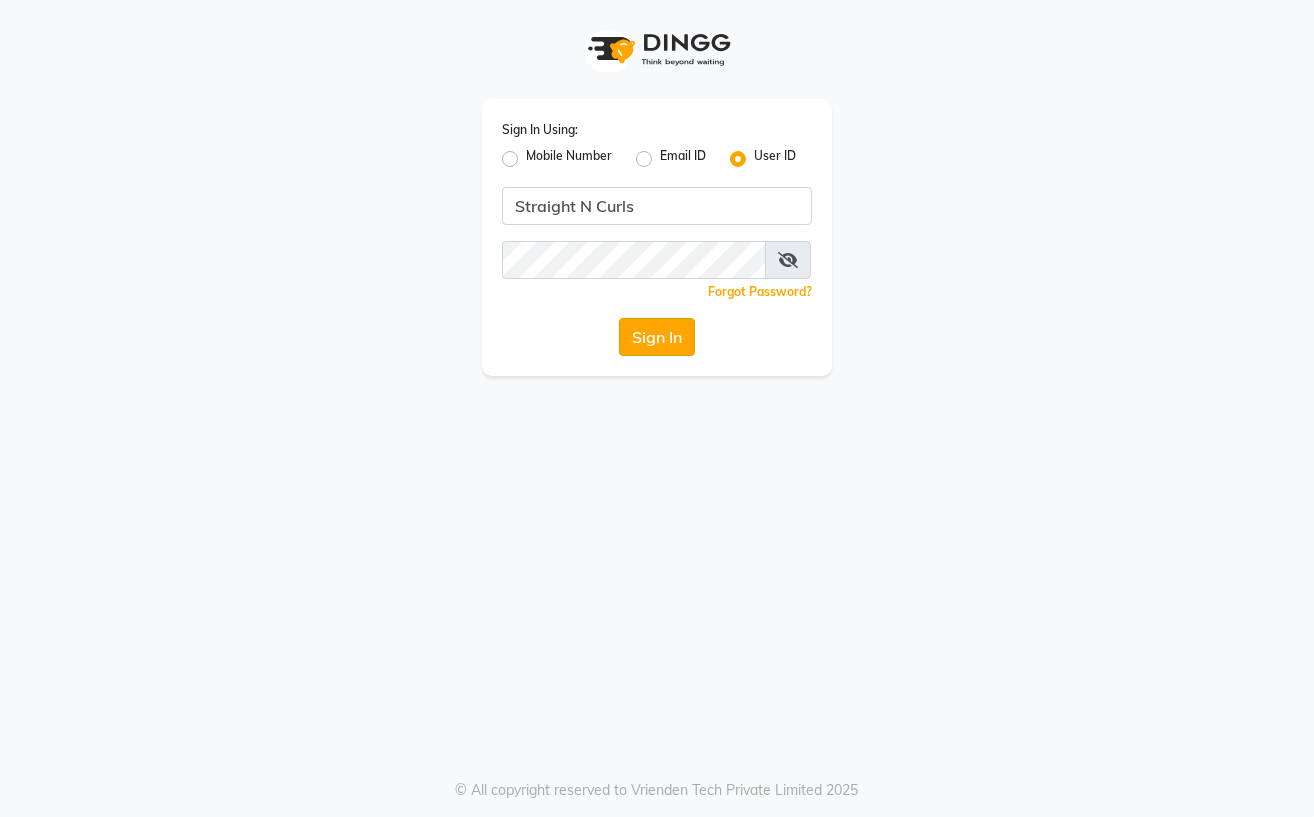 click on "Sign In" 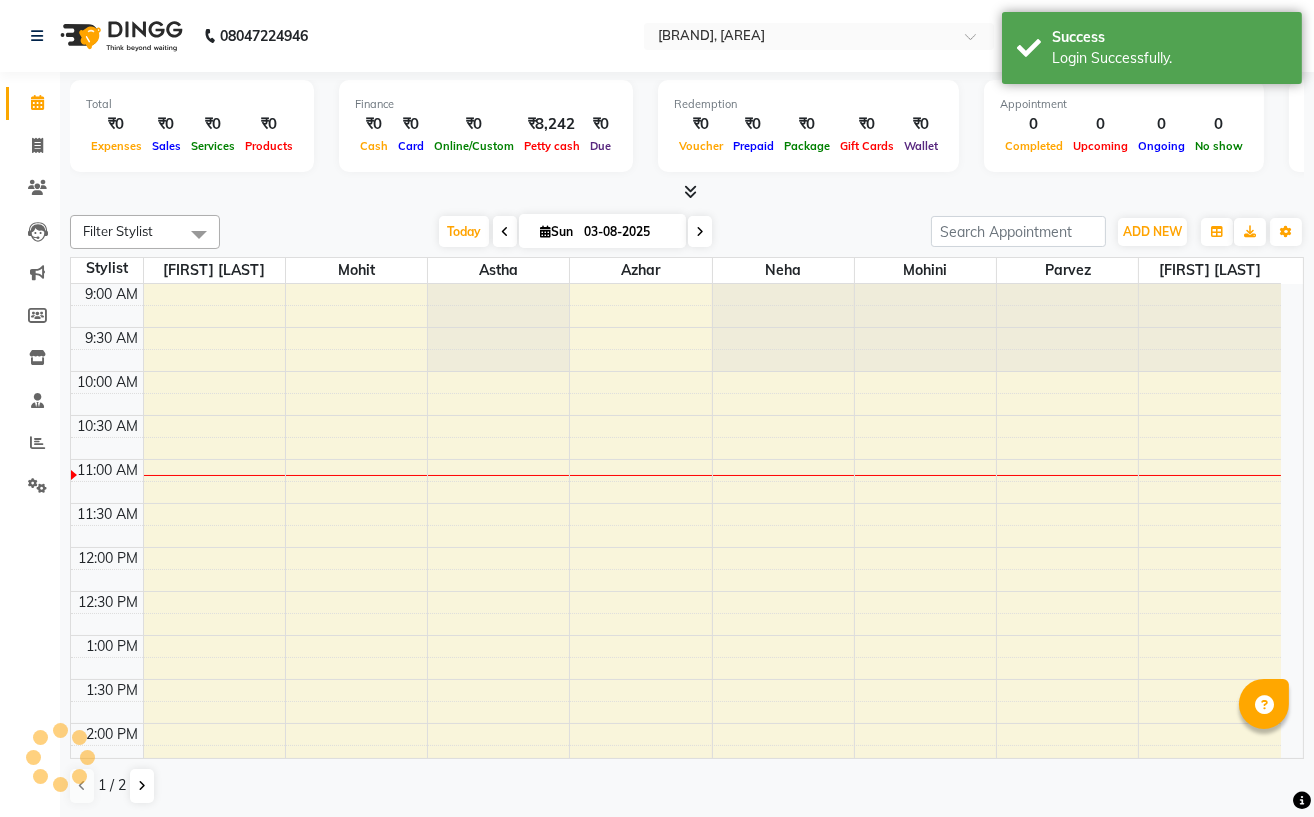 scroll, scrollTop: 0, scrollLeft: 0, axis: both 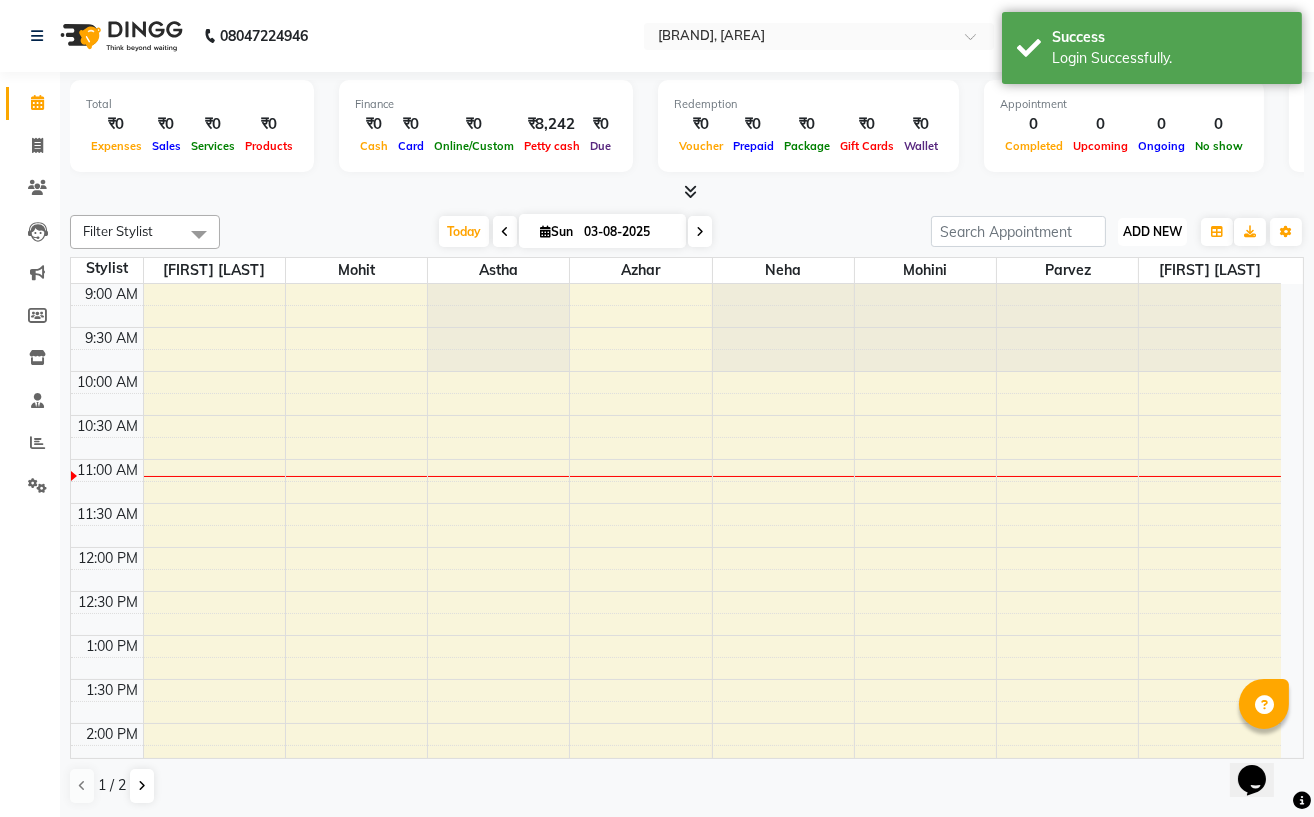 click on "ADD NEW" at bounding box center (1152, 231) 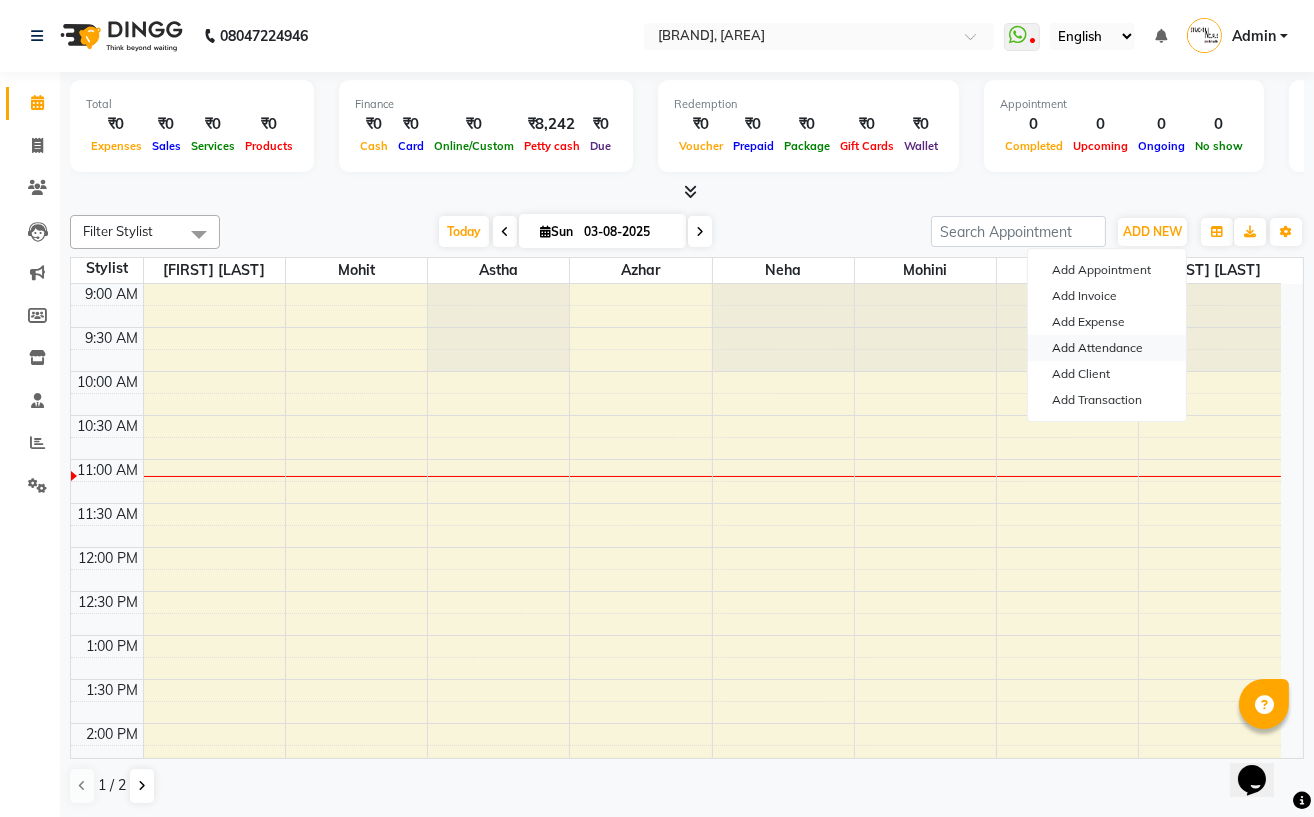 click on "Add Attendance" at bounding box center [1107, 348] 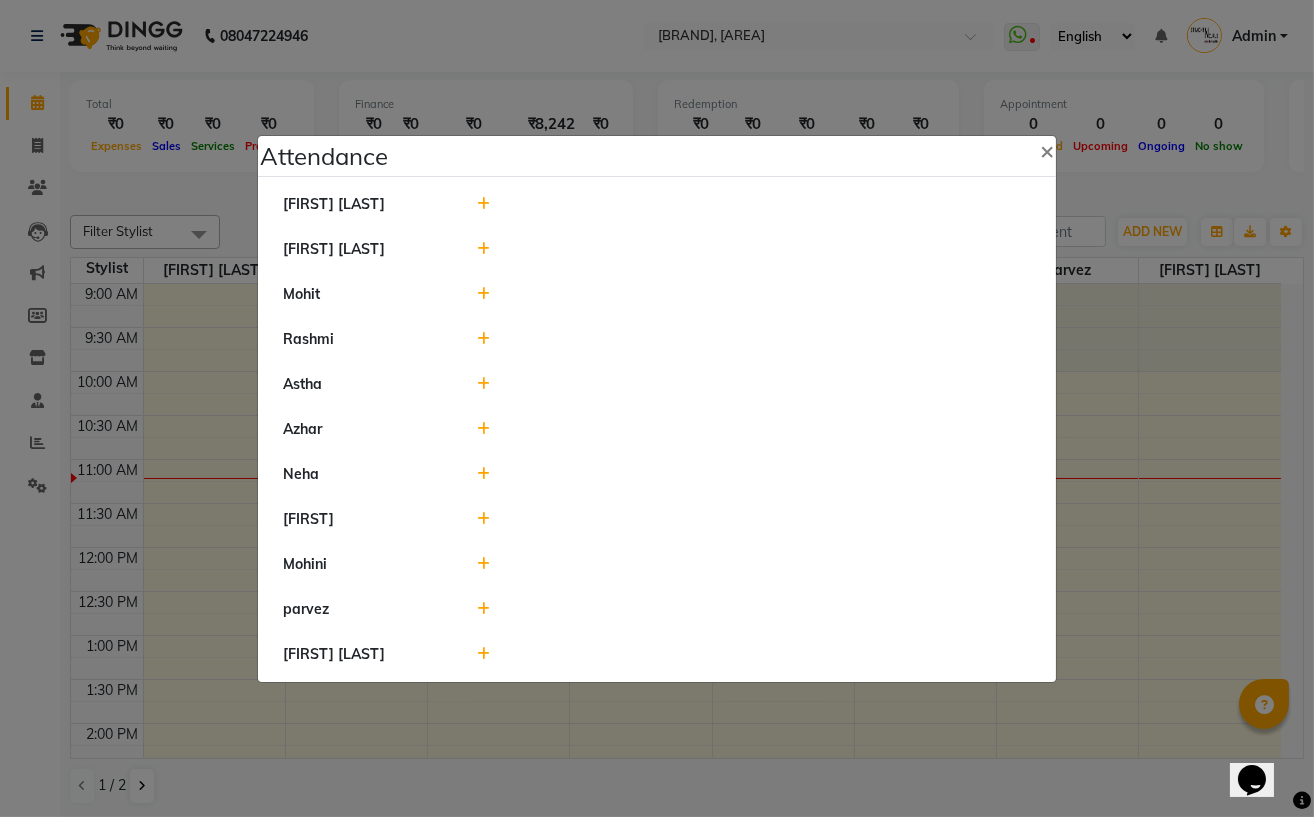 click 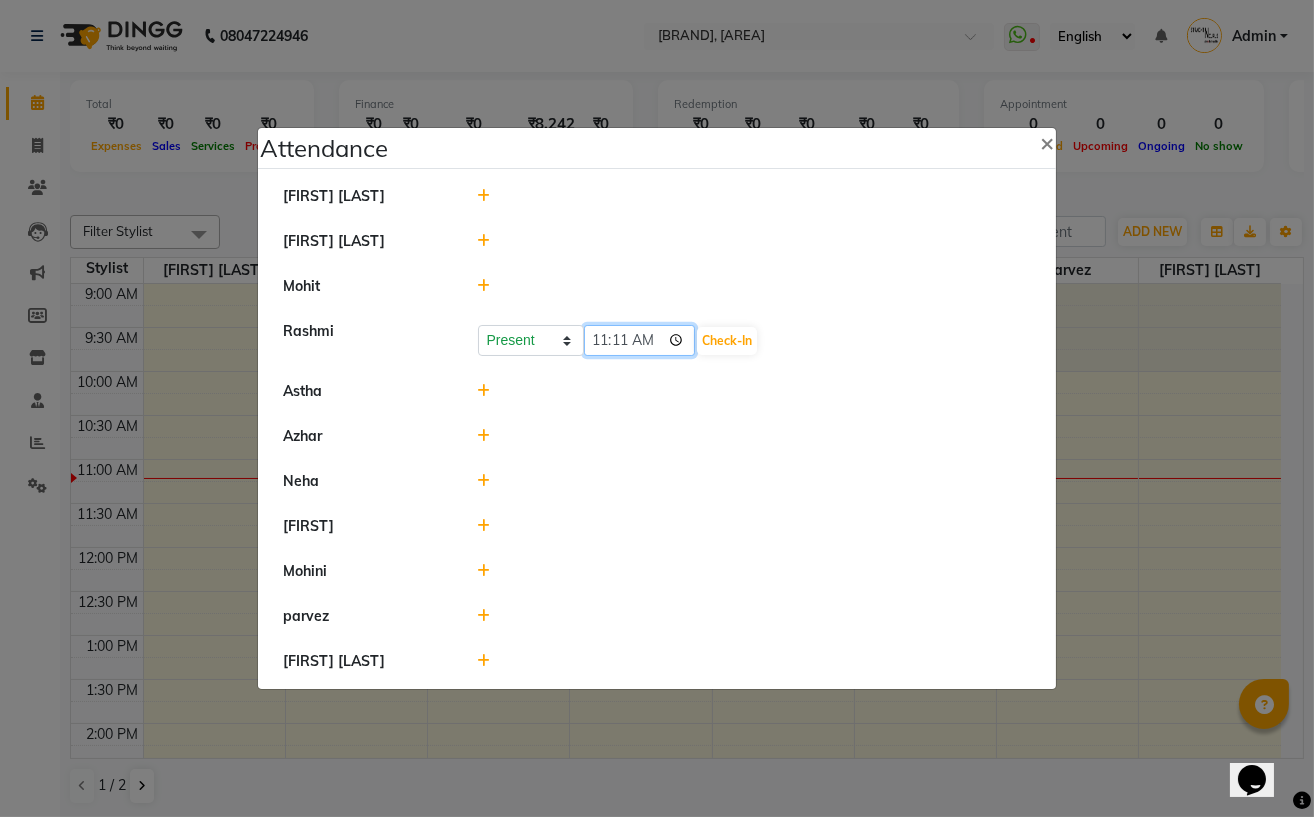 click on "11:11" 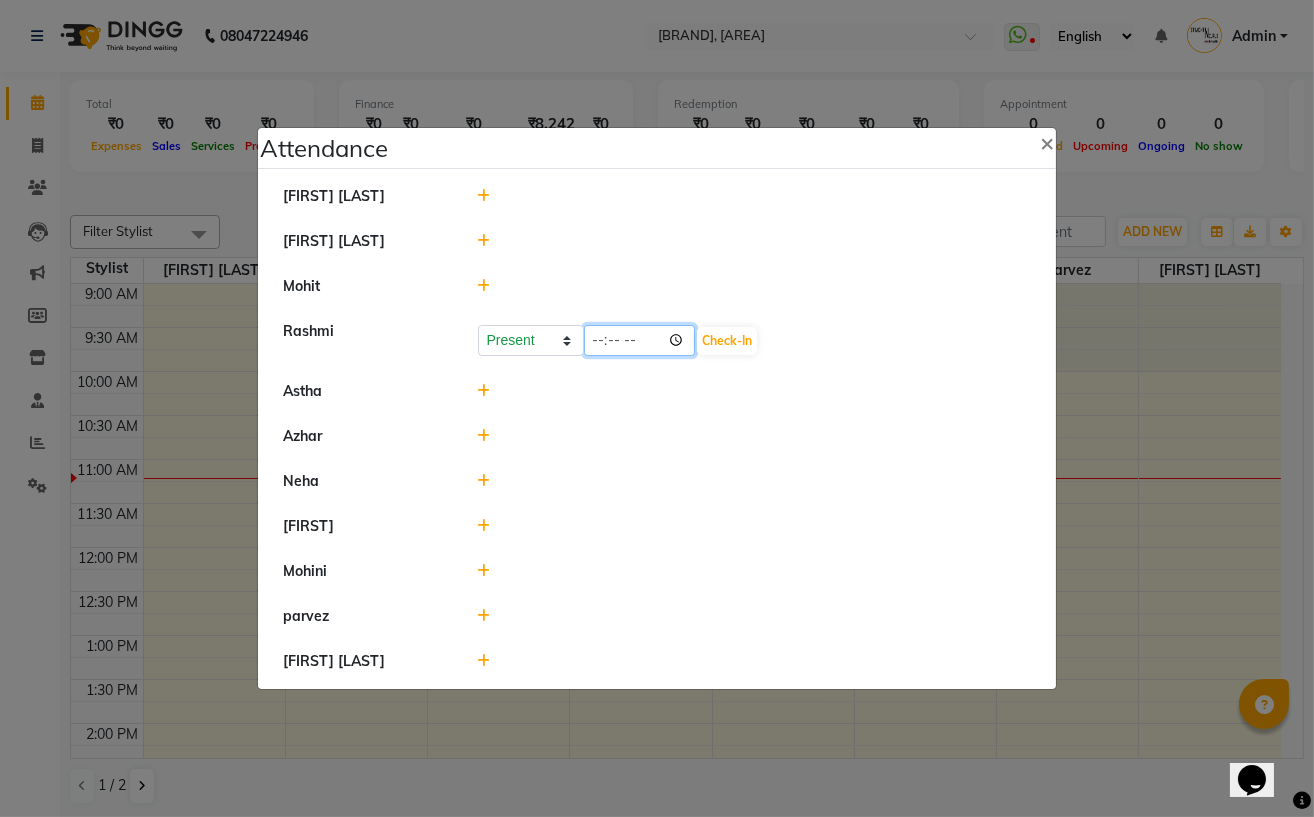 click 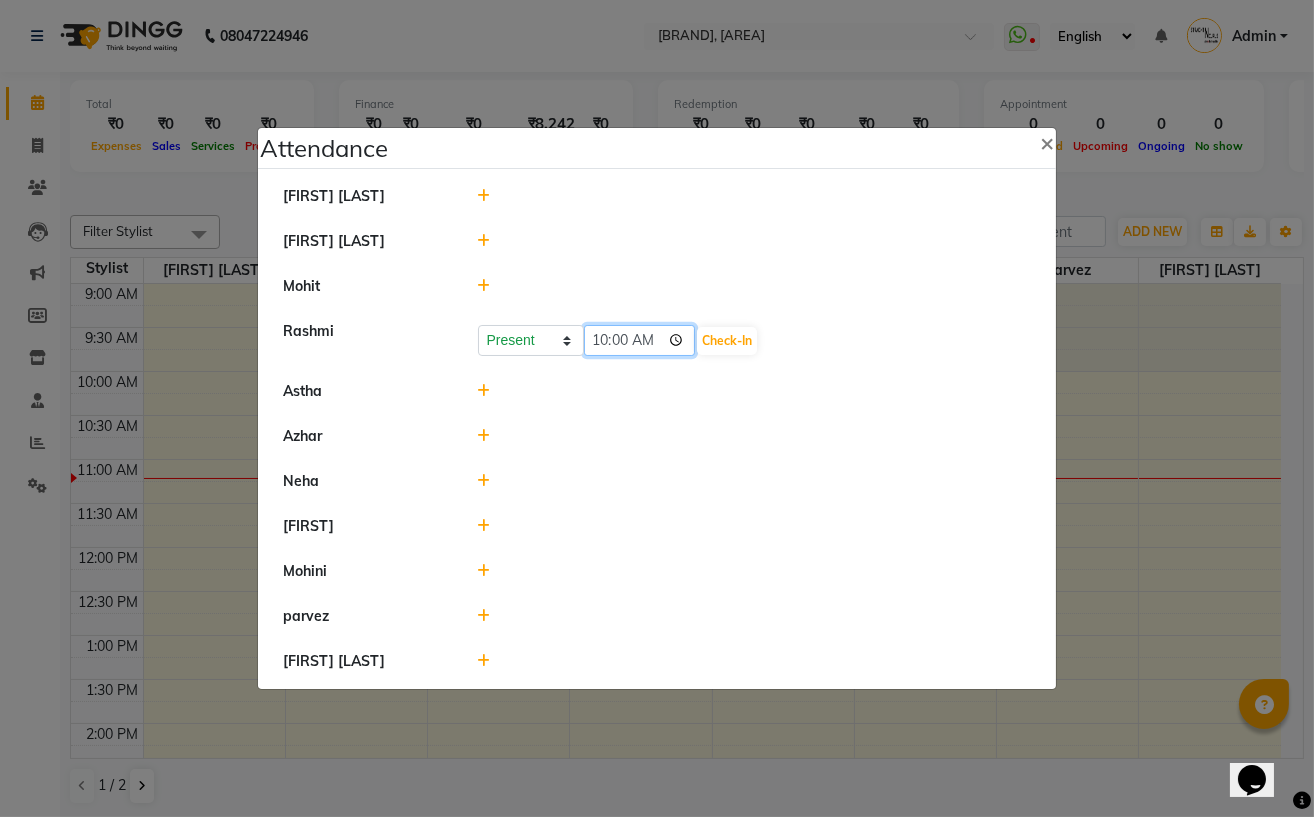 type on "10:08" 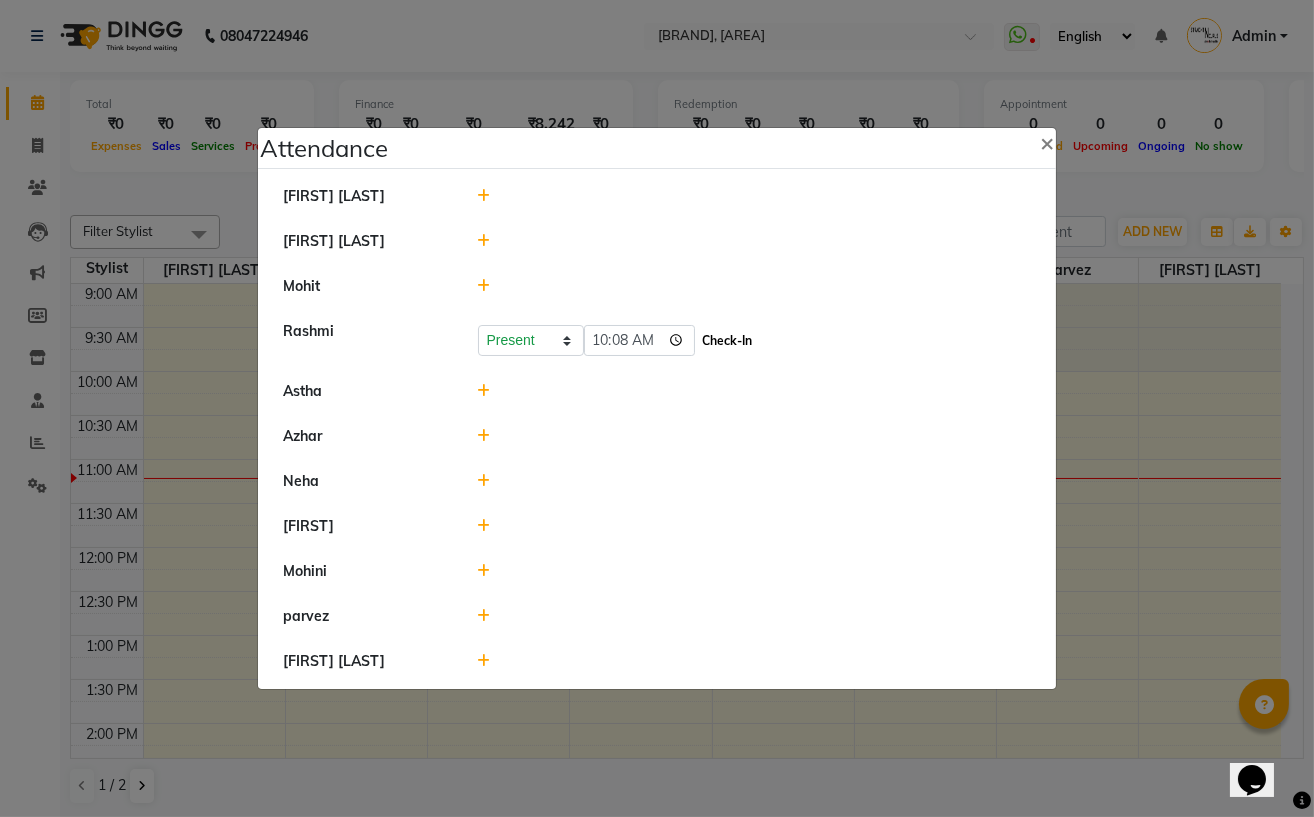 click on "Check-In" 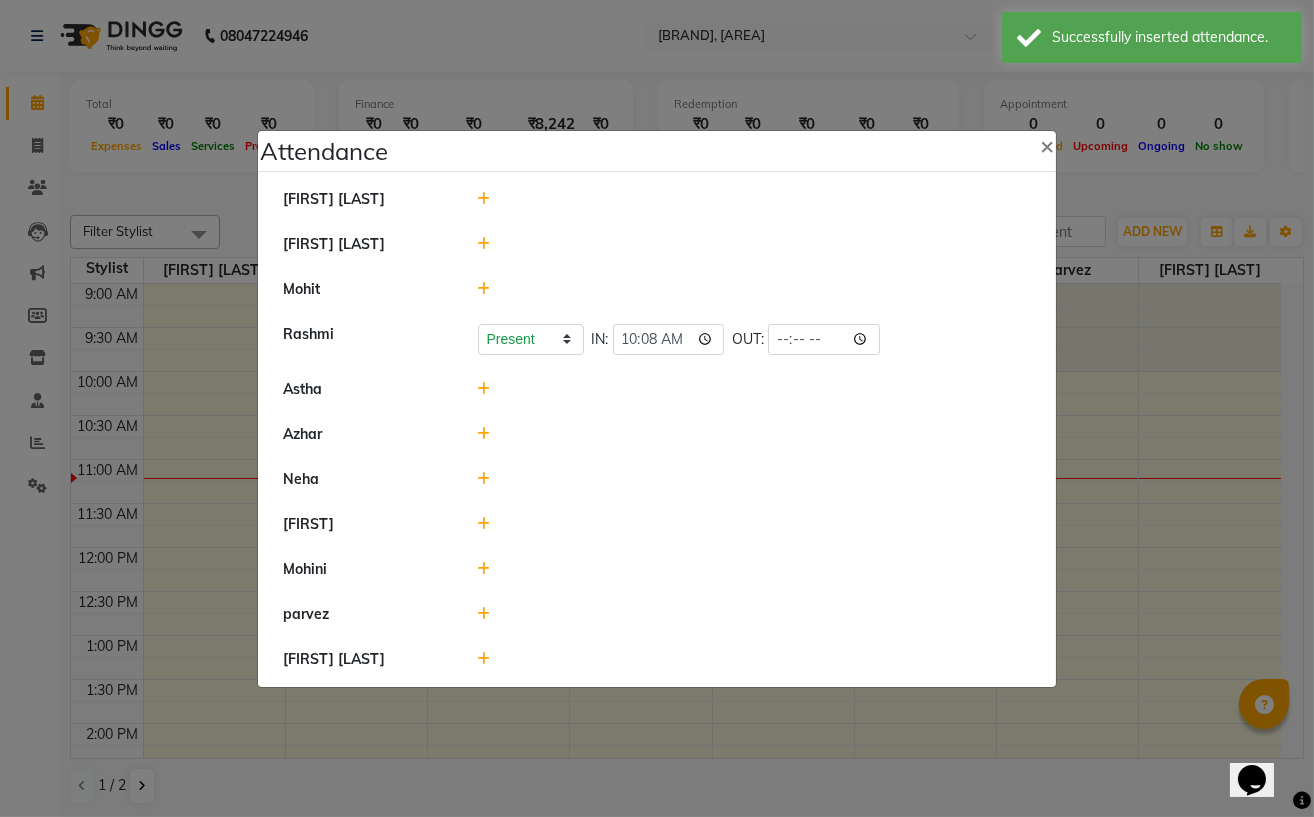click 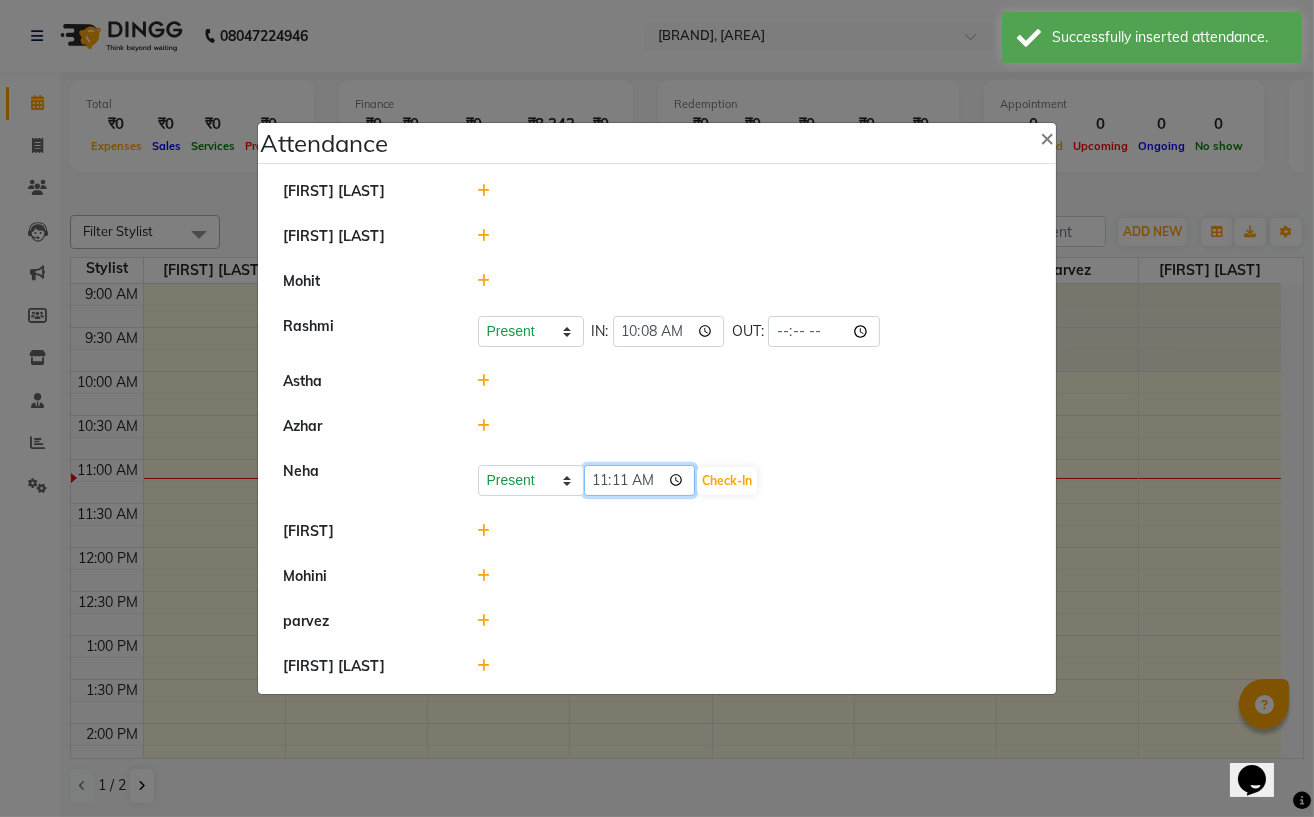 click on "11:11" 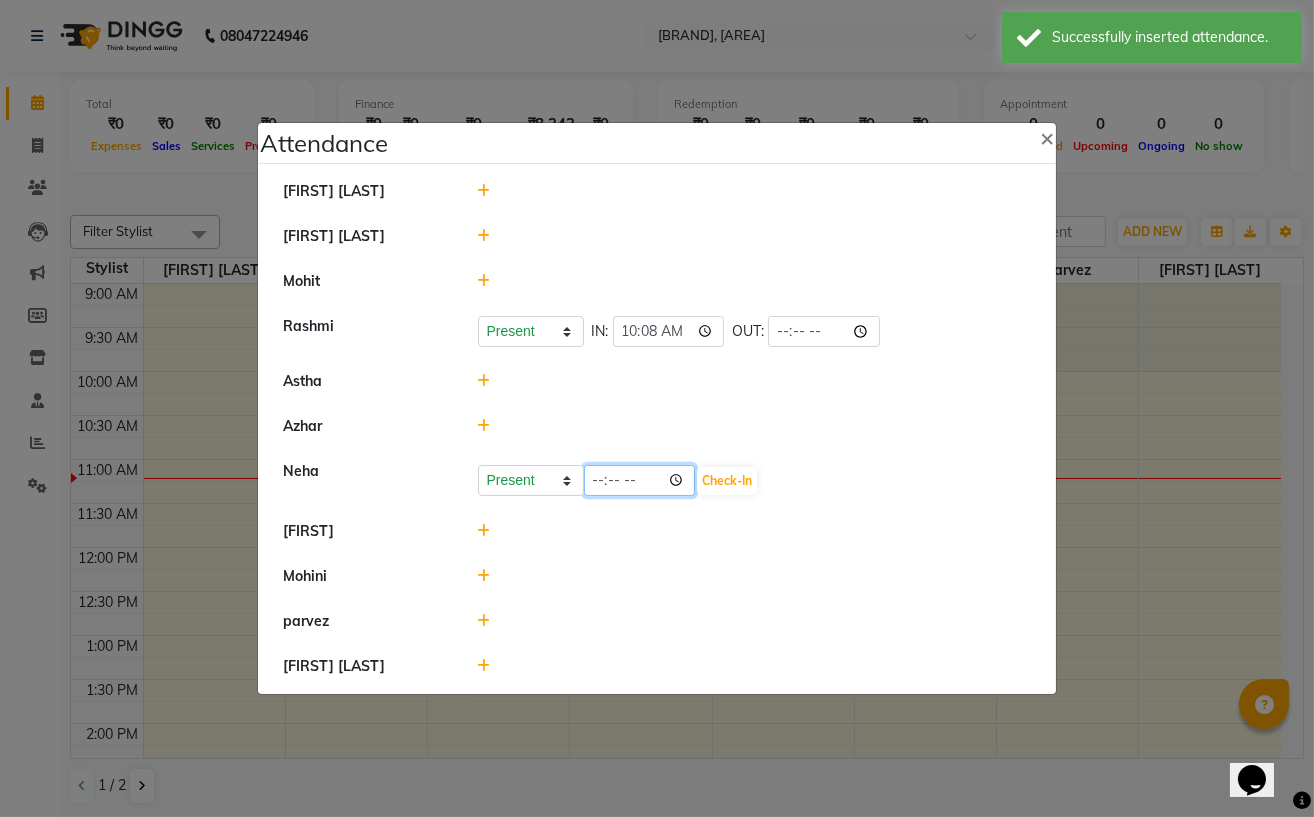 click 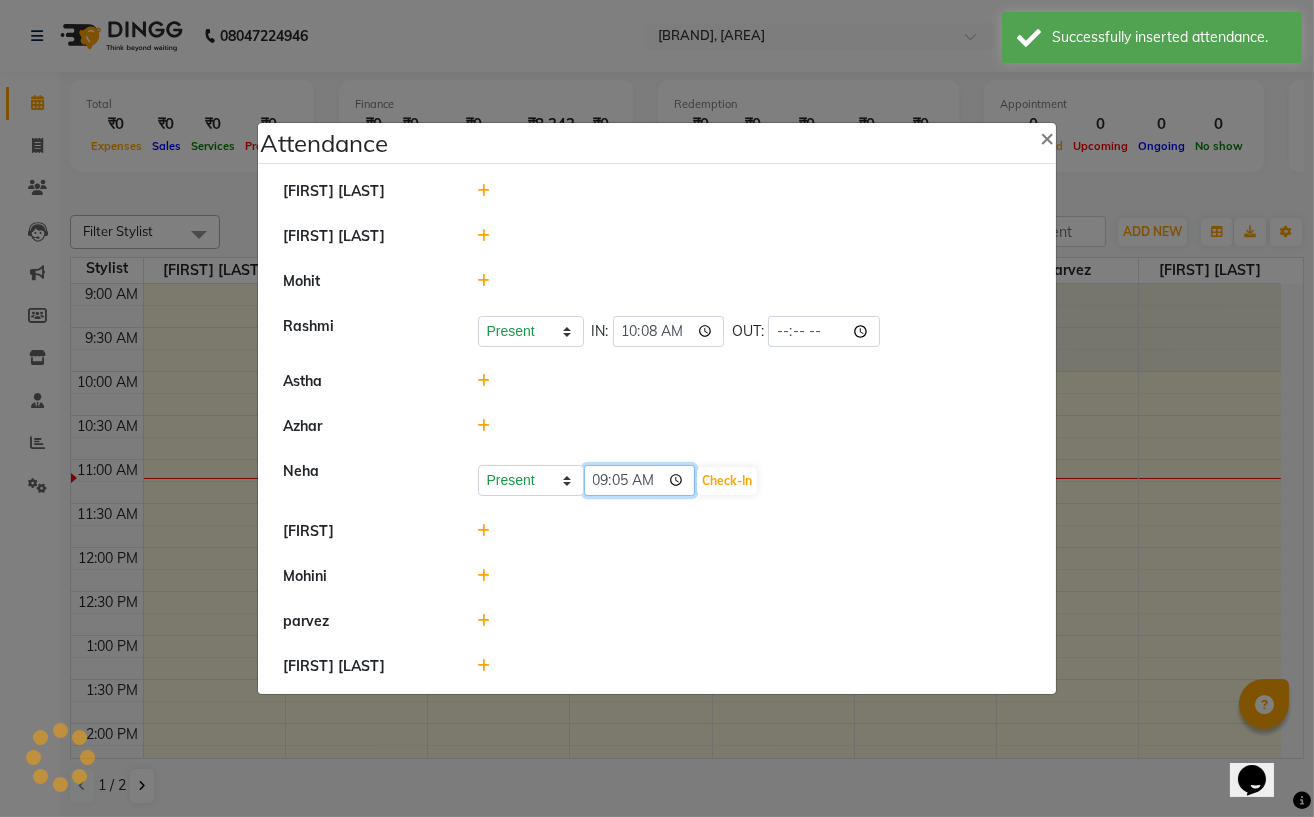 type on "09:55" 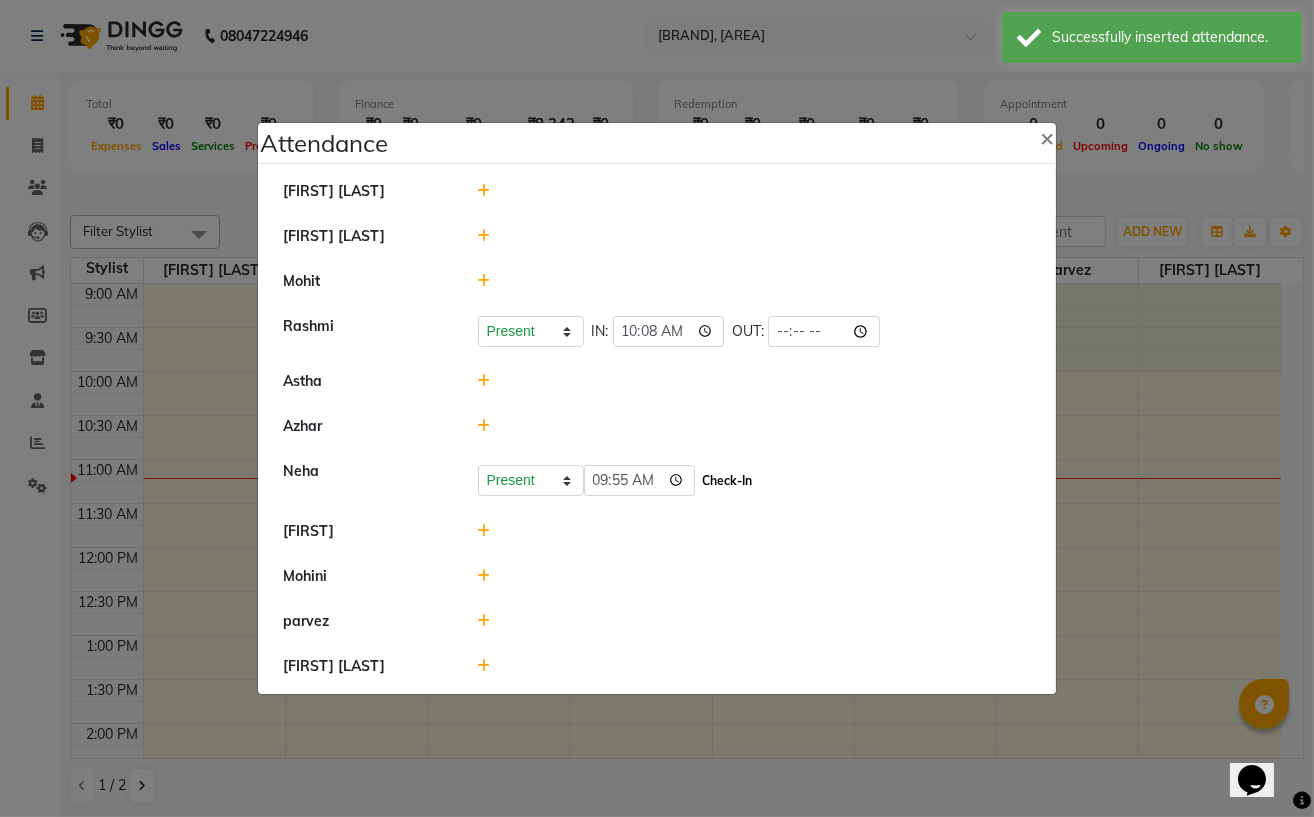 click on "Check-In" 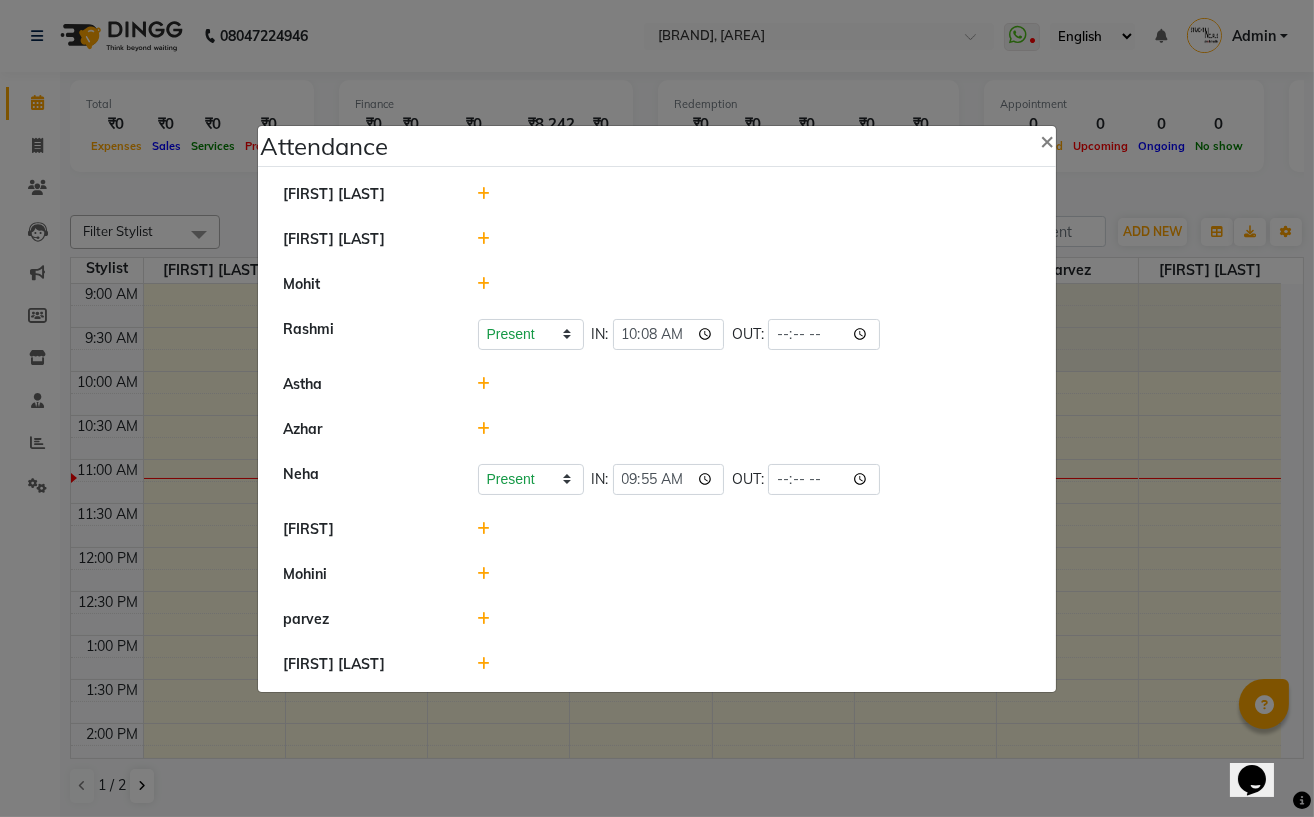 click 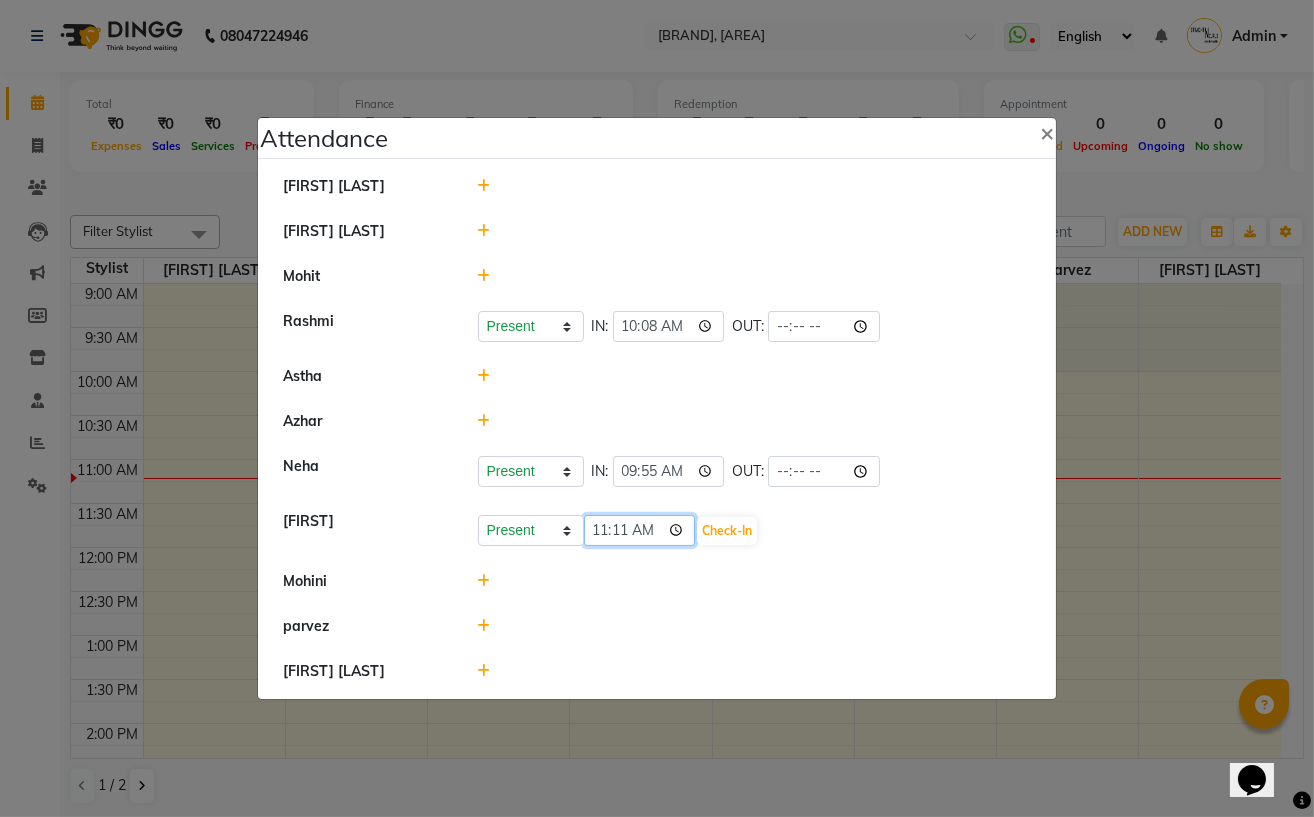 click on "11:11" 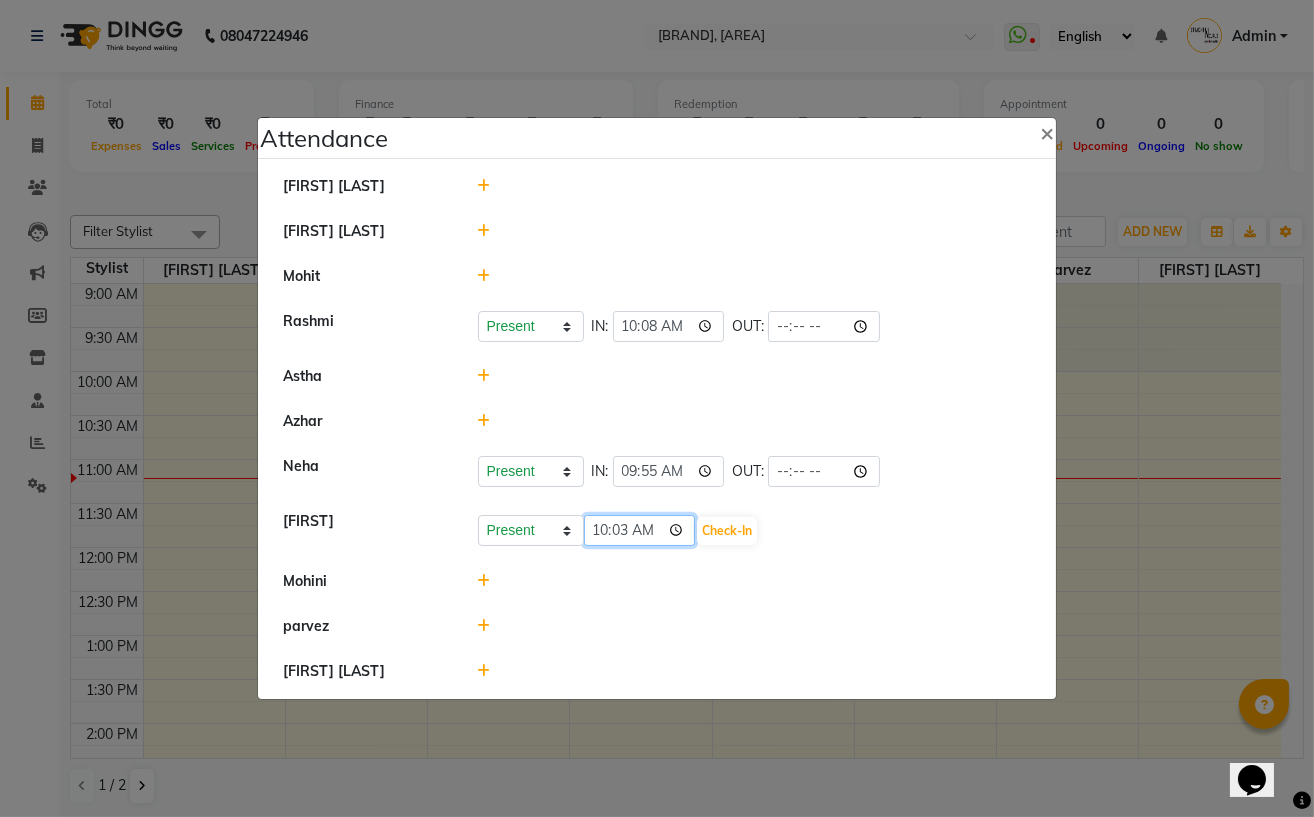 type on "10:30" 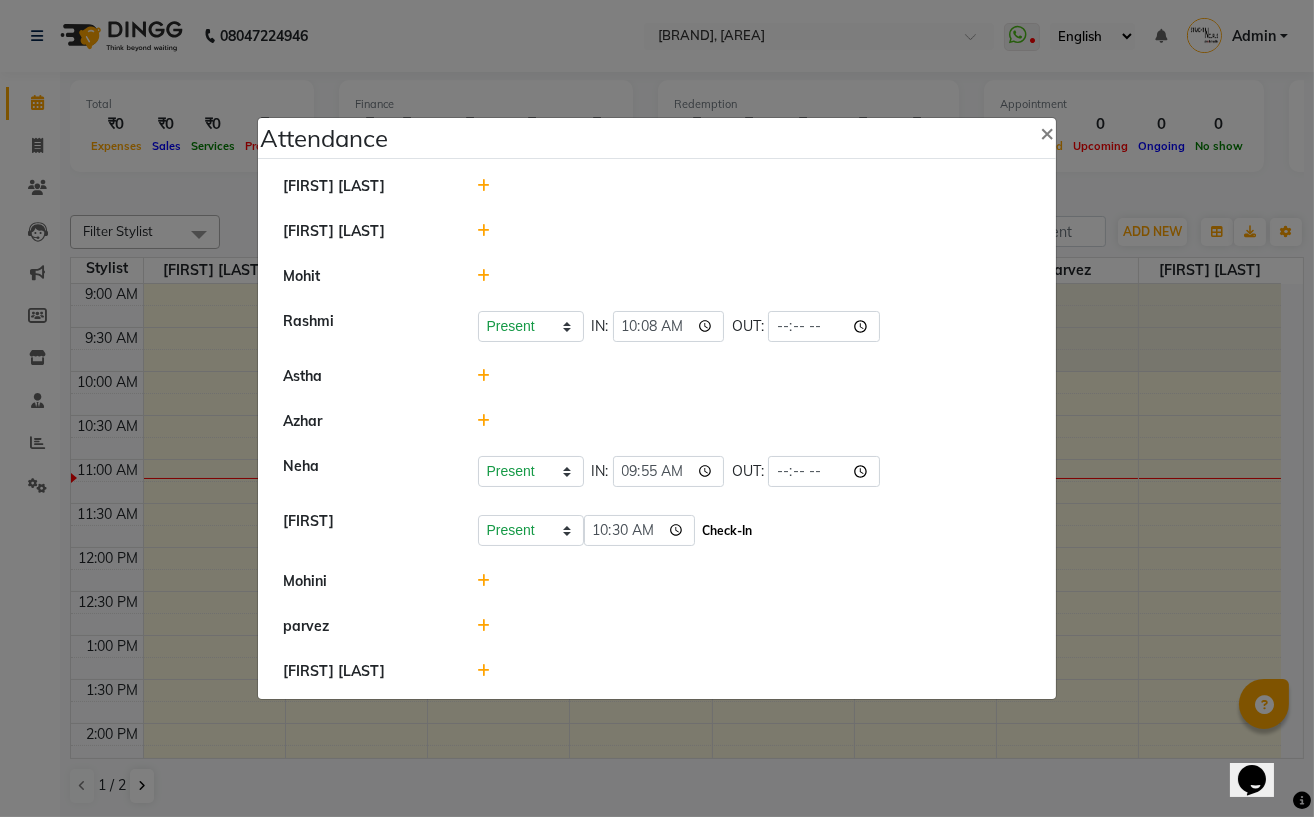 click on "Check-In" 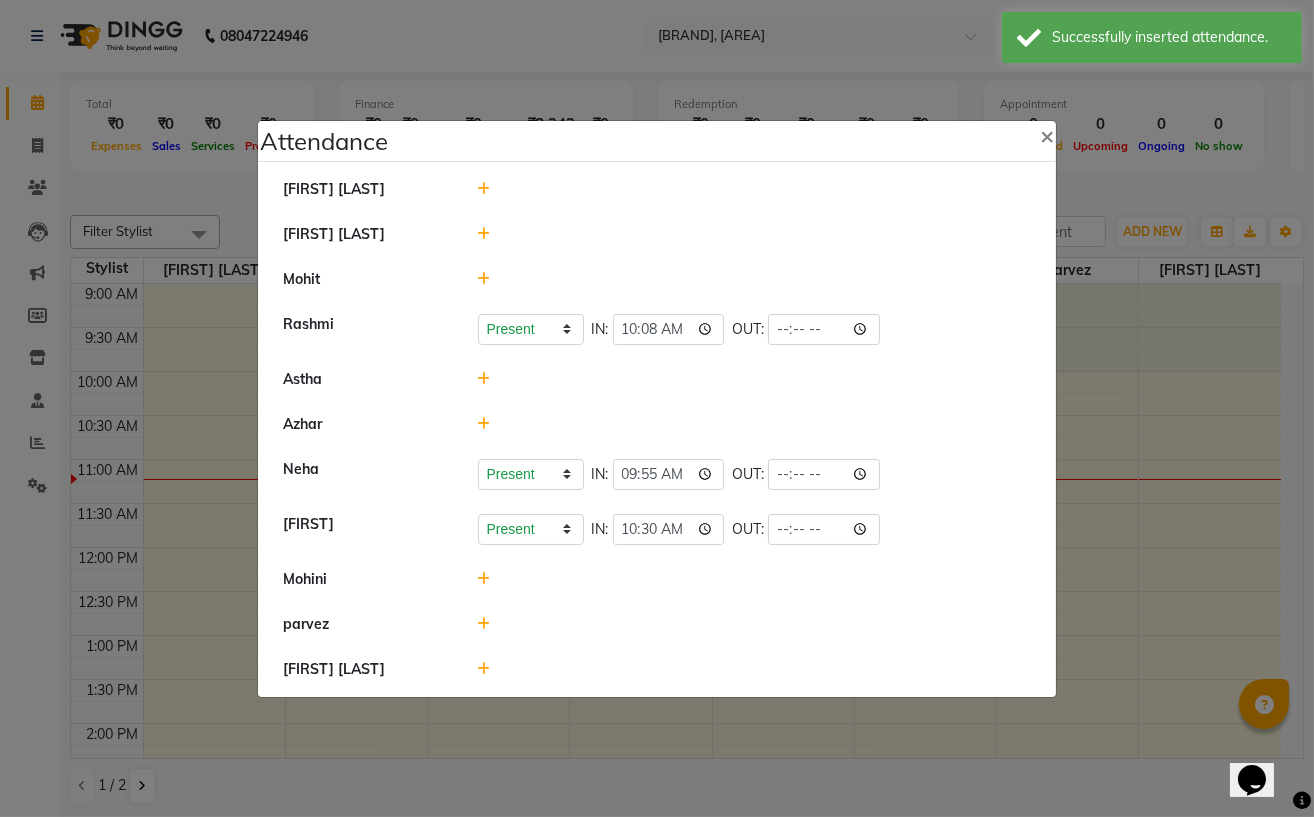 click 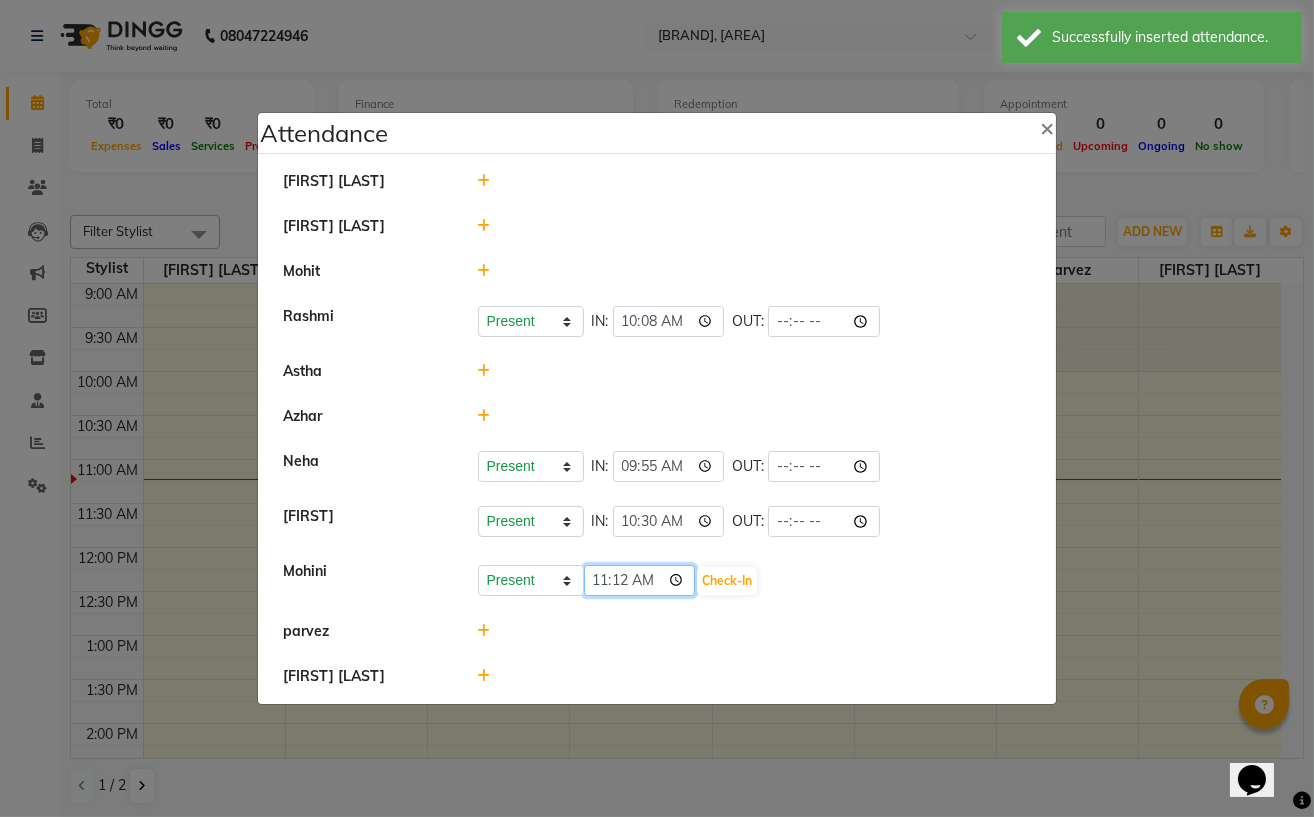 click on "11:12" 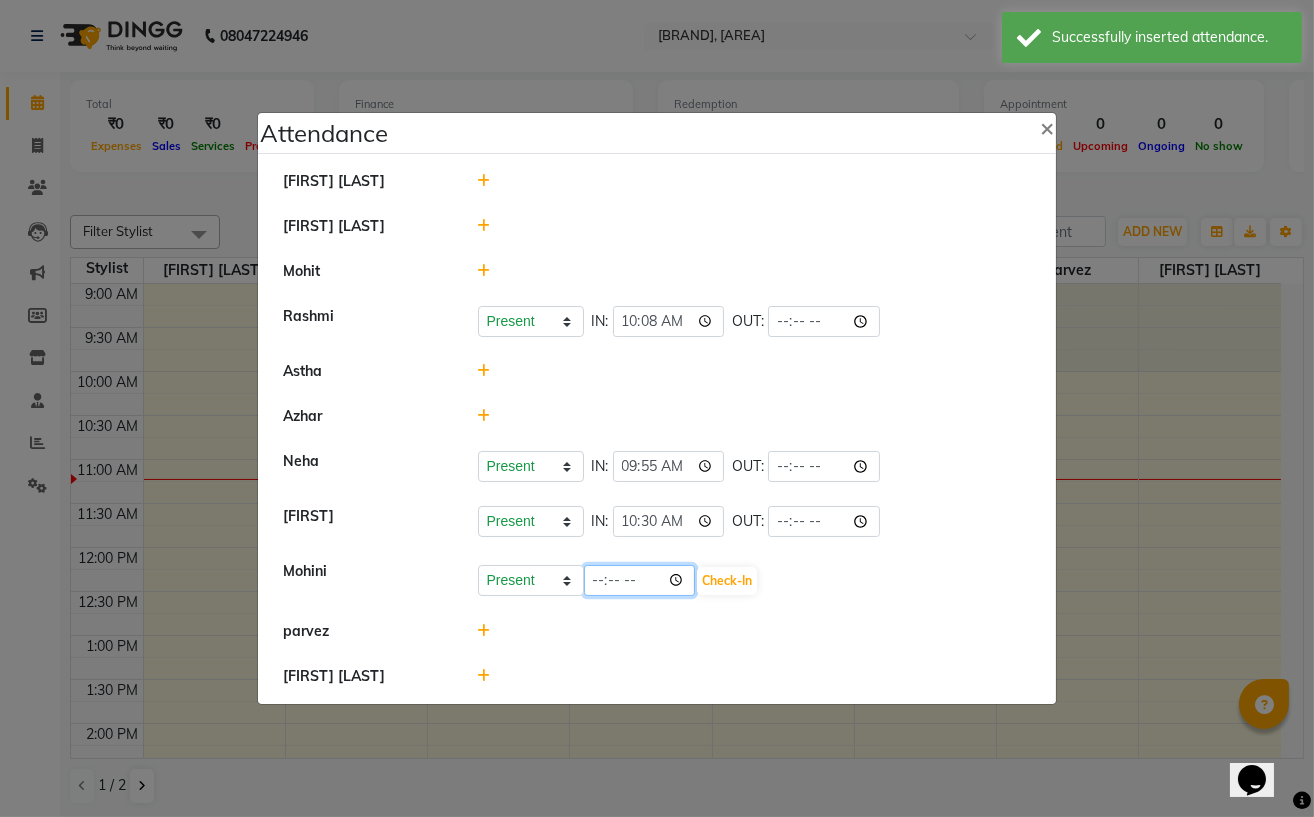 click 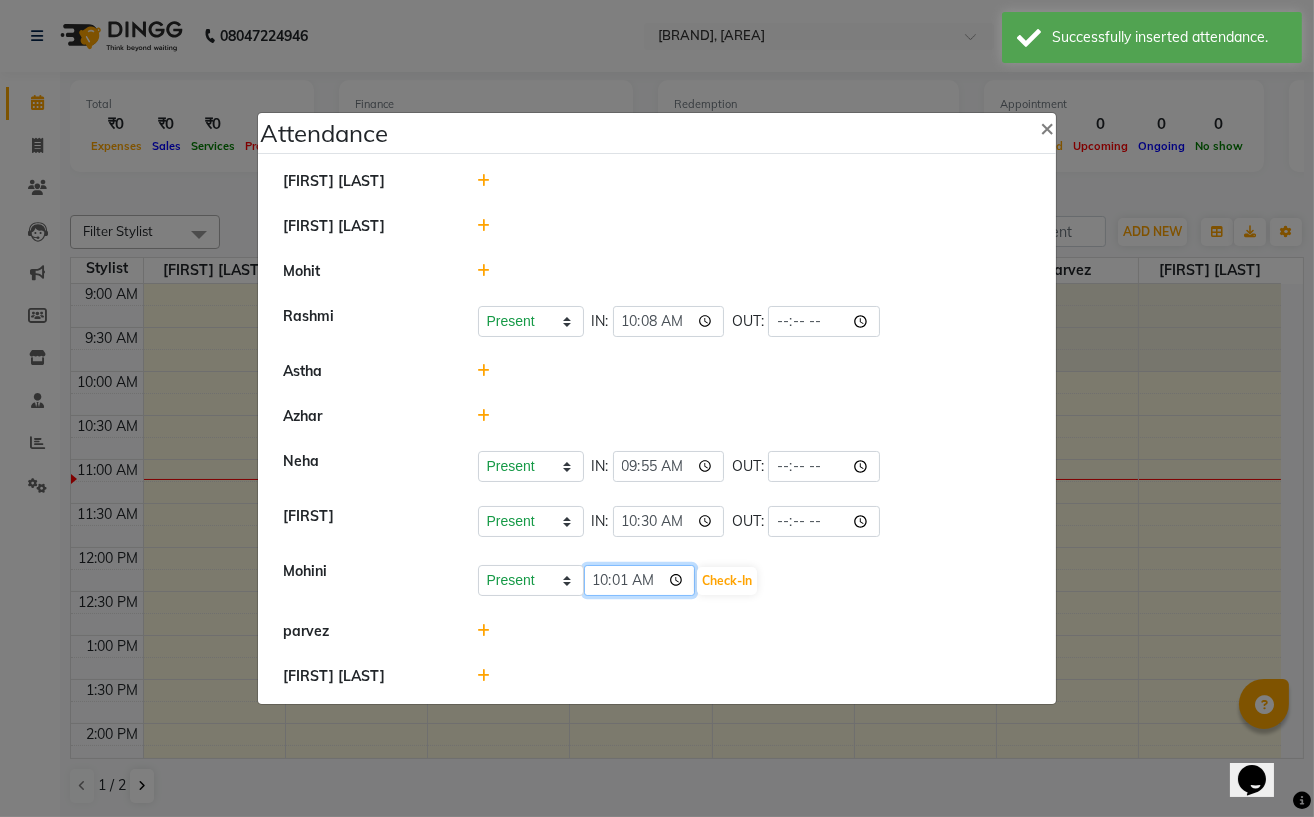type on "10:15" 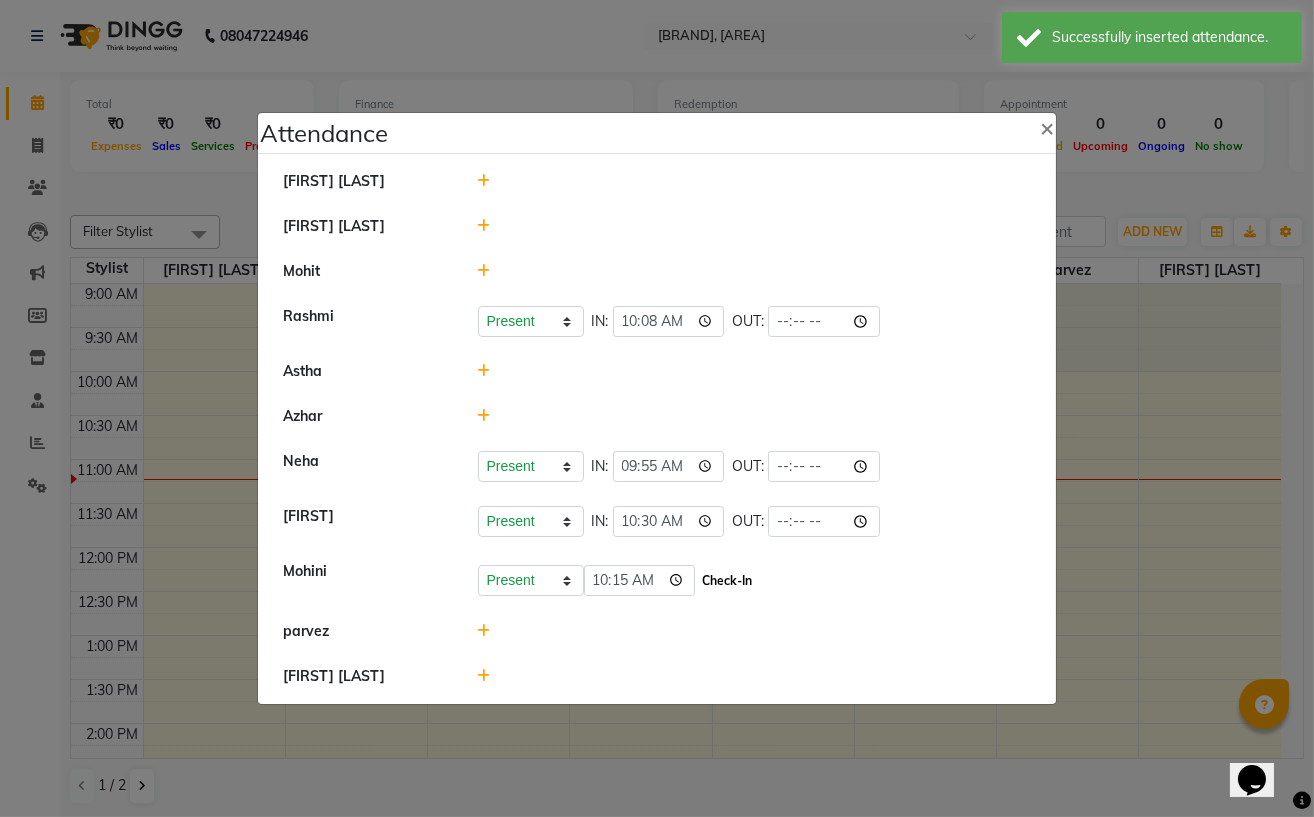 click on "Check-In" 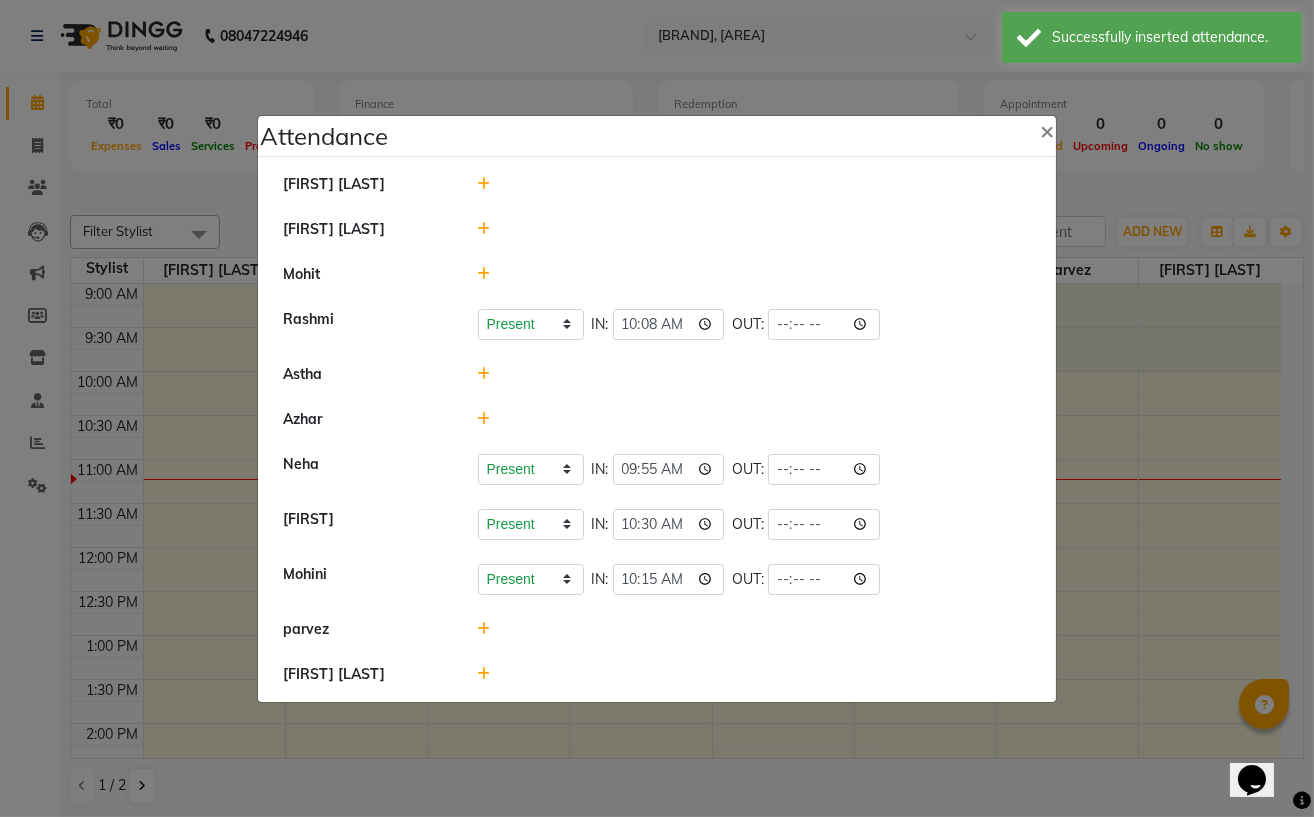 click 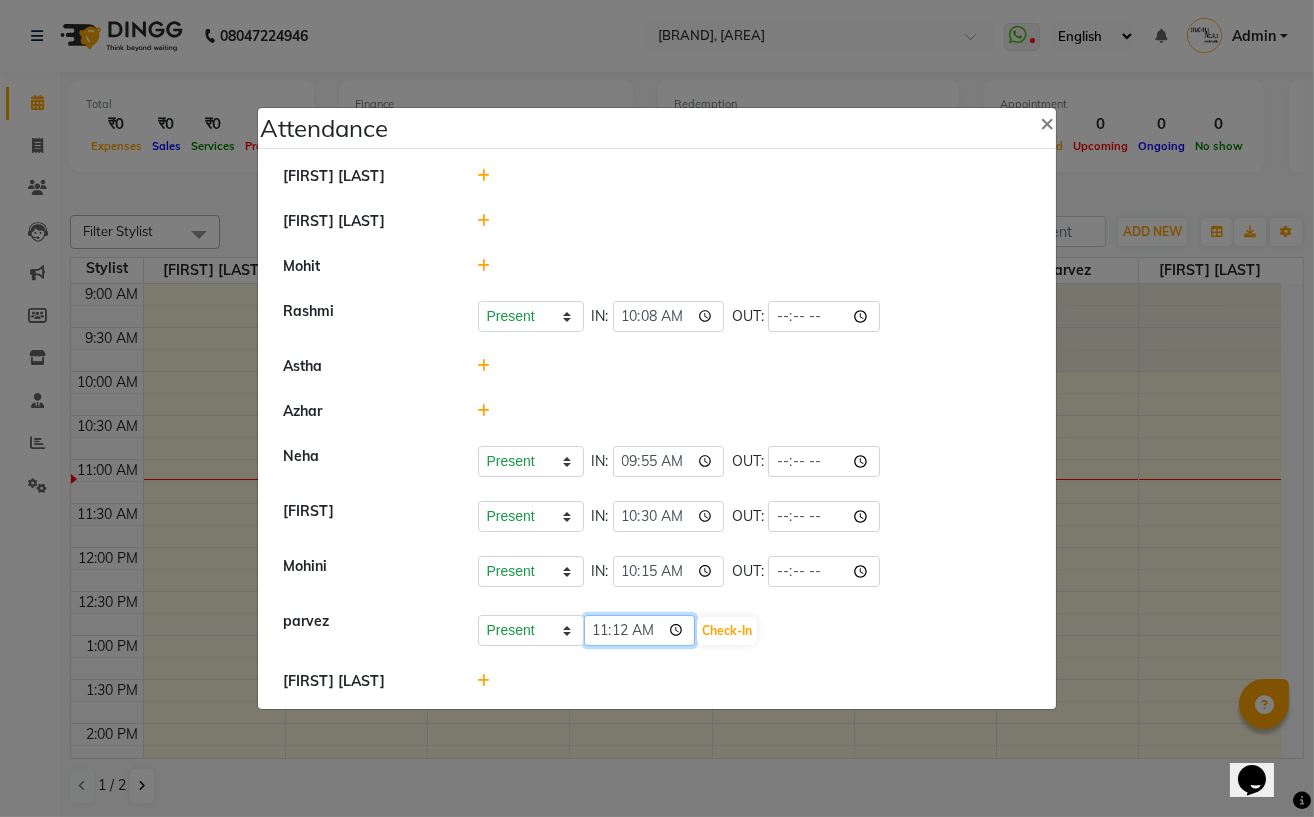 click on "11:12" 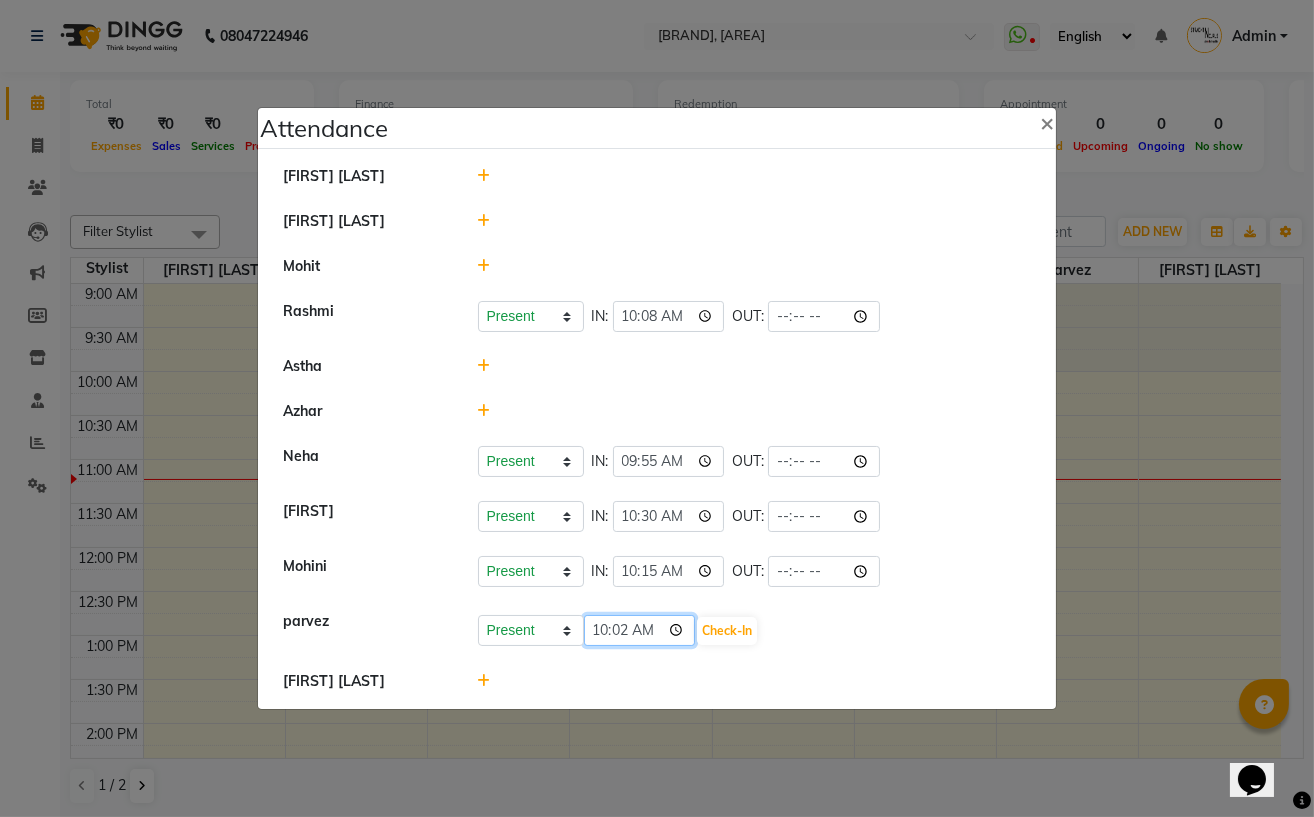 type on "10:25" 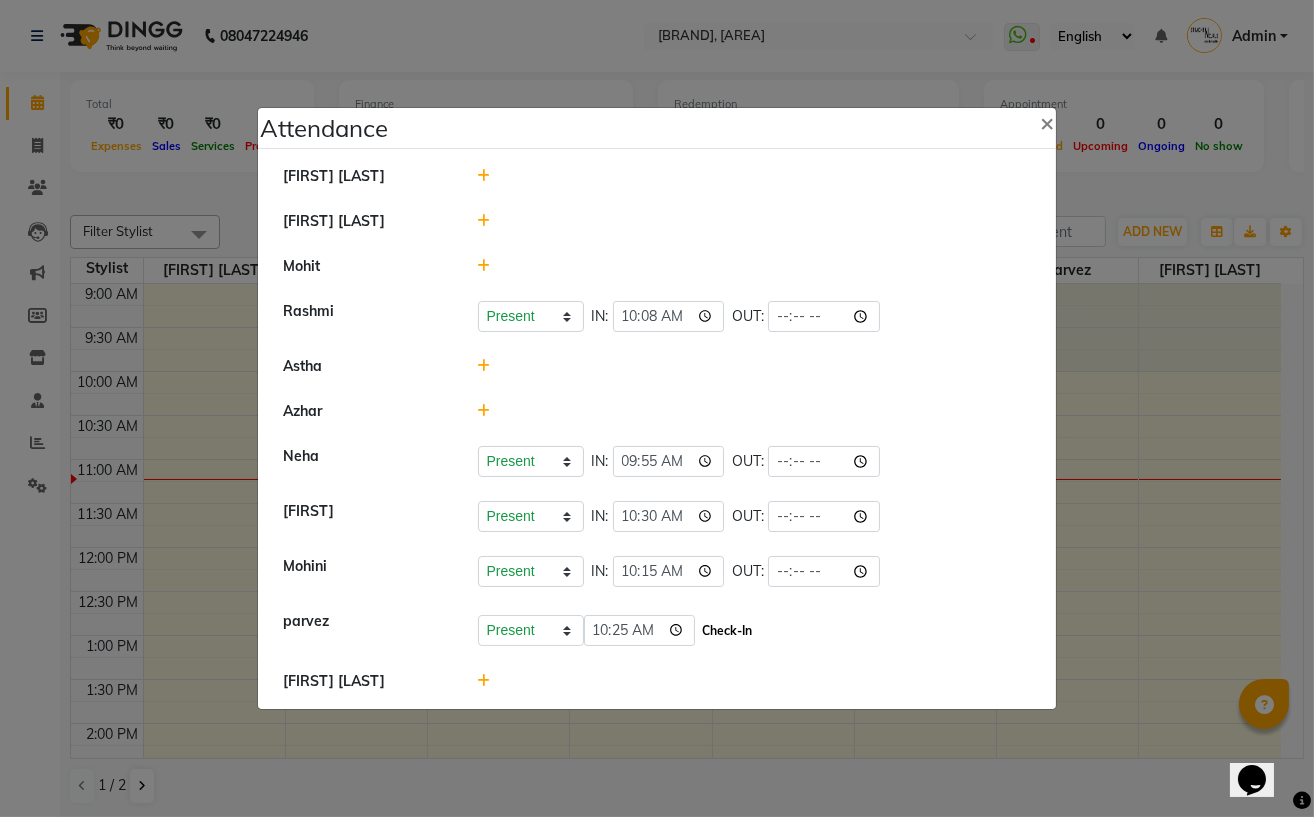 click on "Check-In" 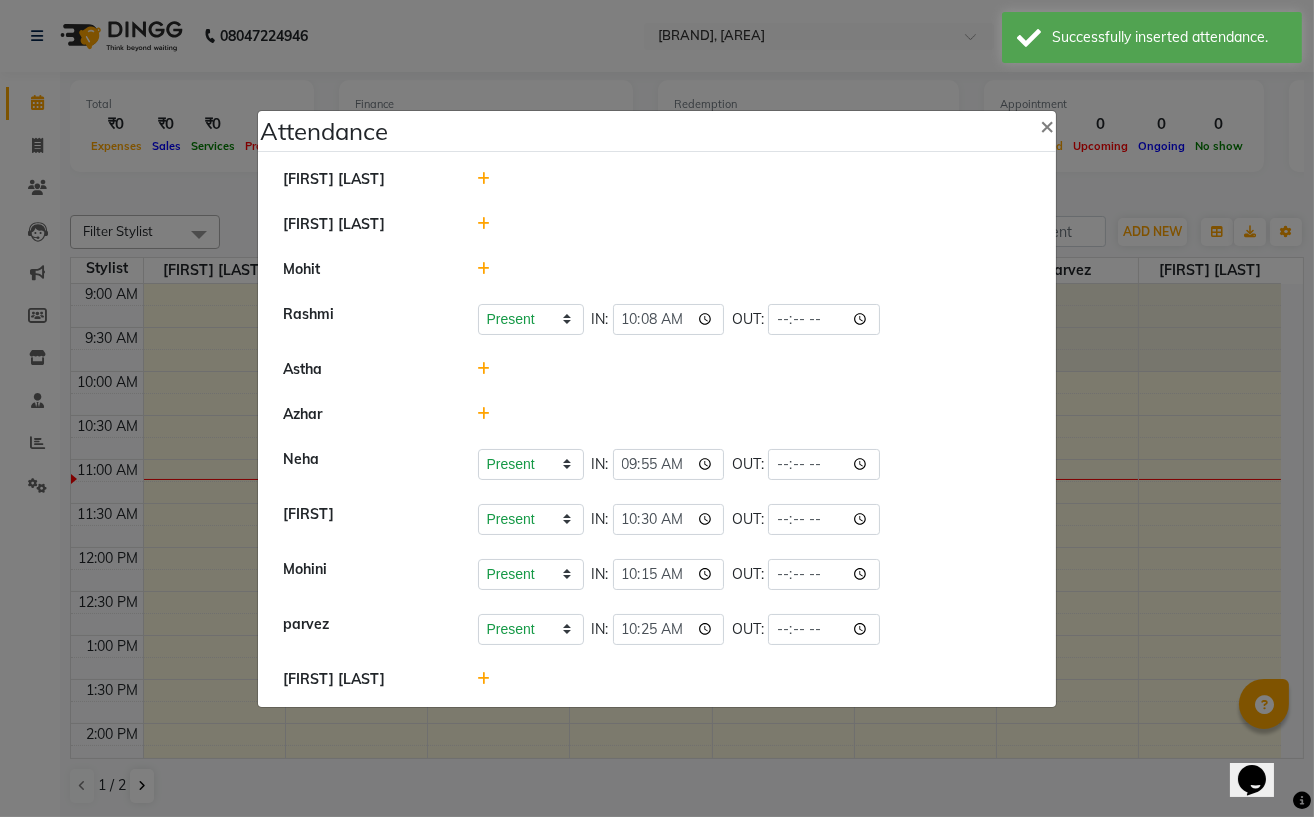 click 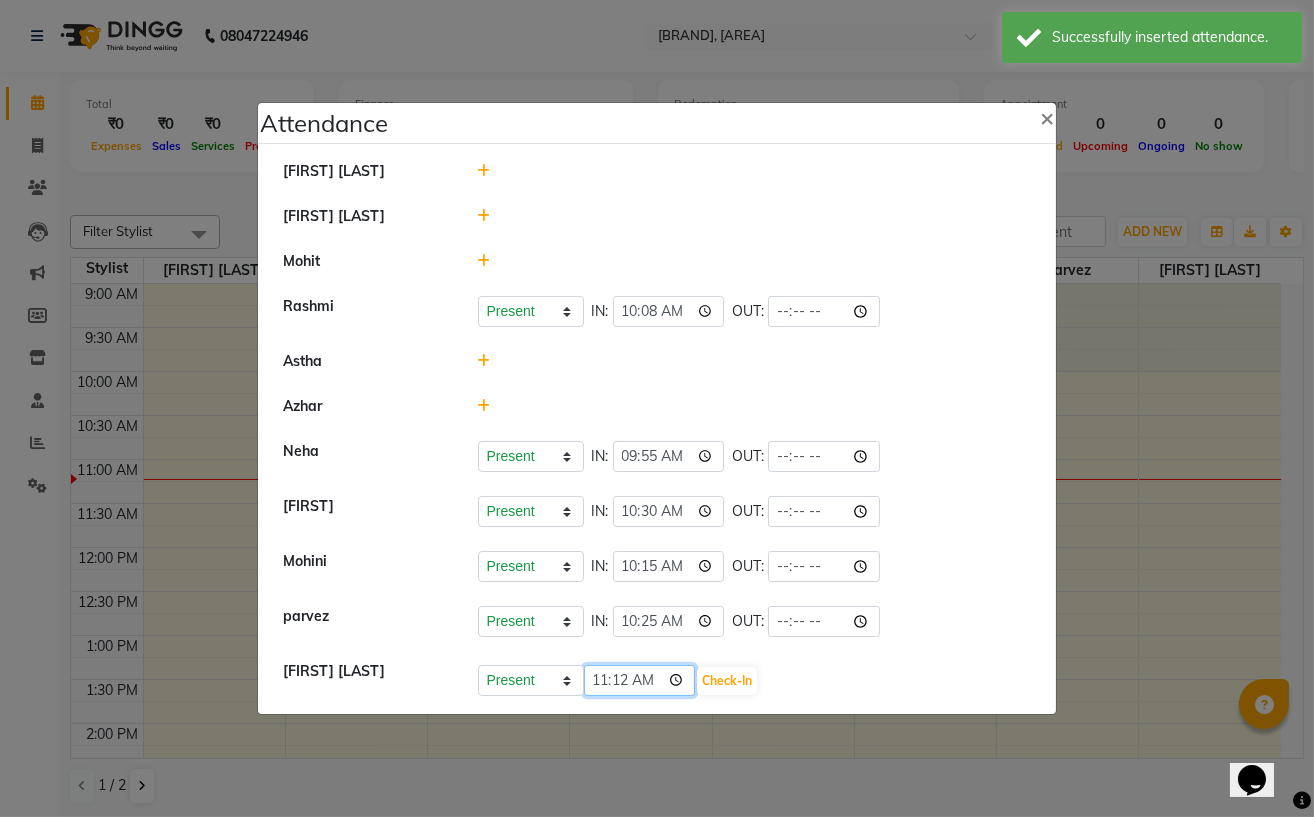 click on "11:12" 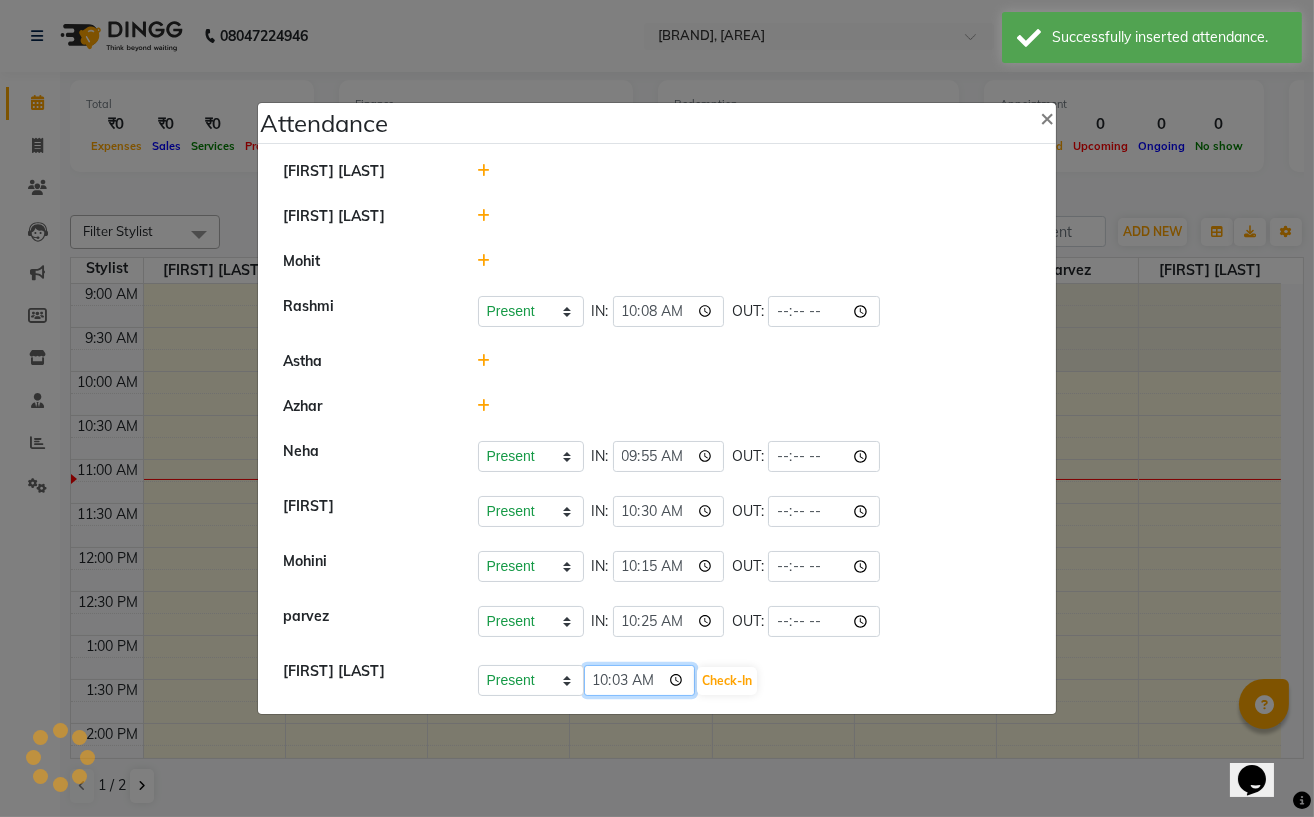 type on "10:35" 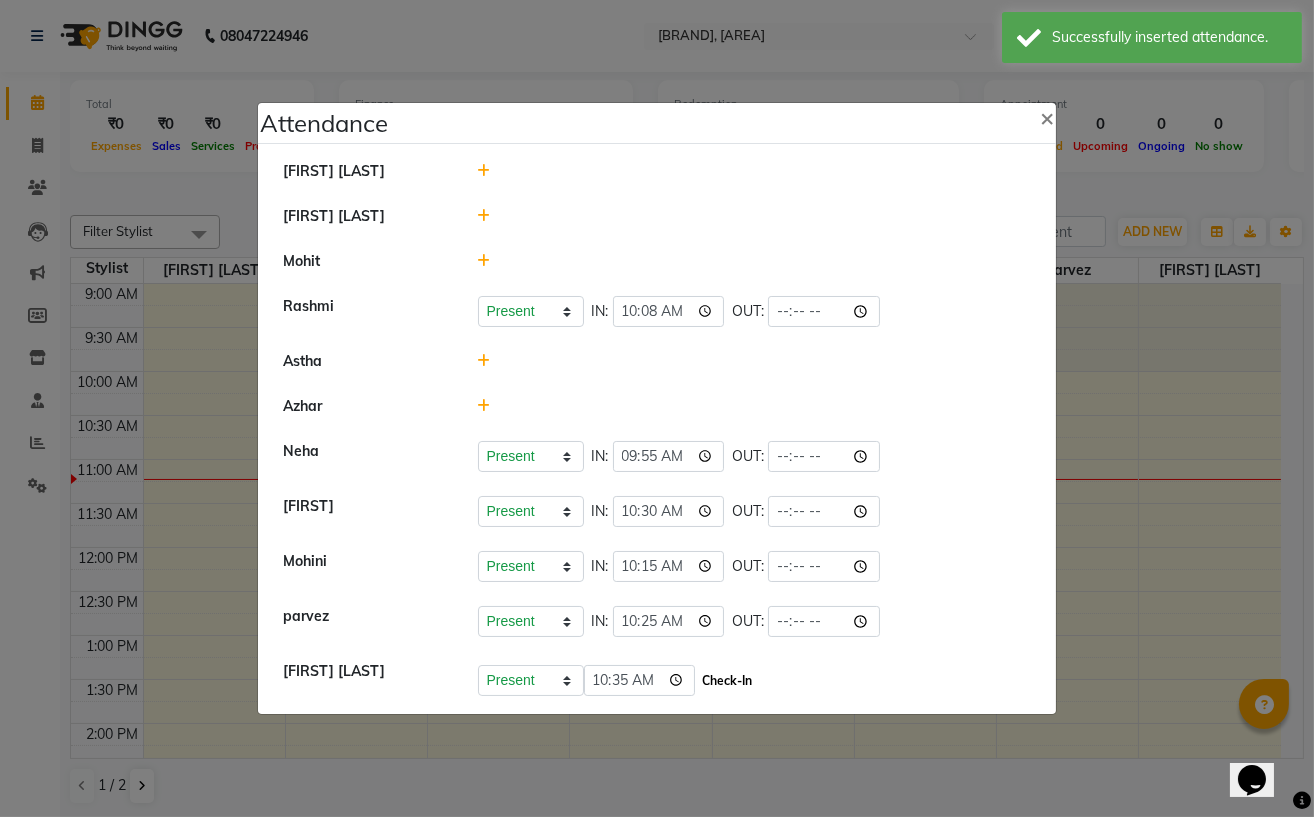 drag, startPoint x: 741, startPoint y: 681, endPoint x: 742, endPoint y: 669, distance: 12.0415945 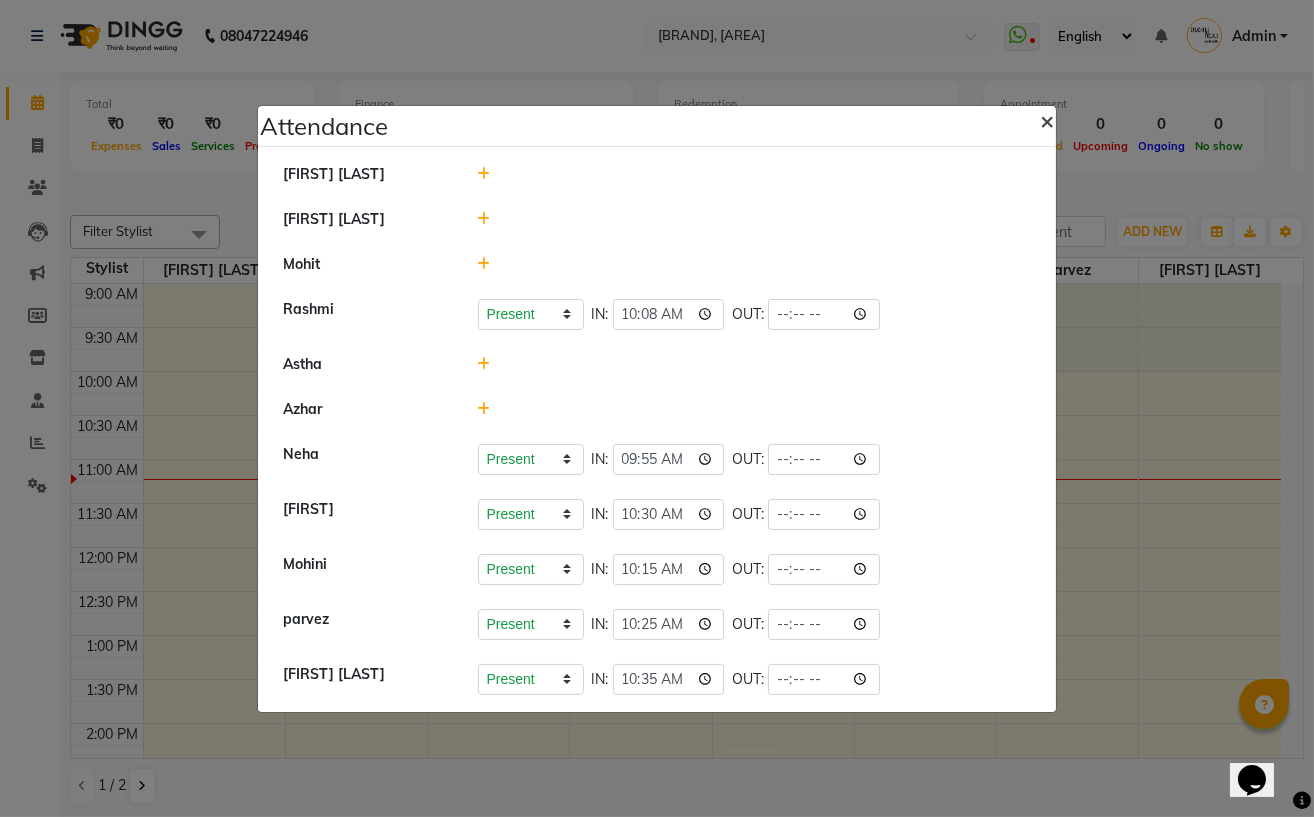 click on "×" 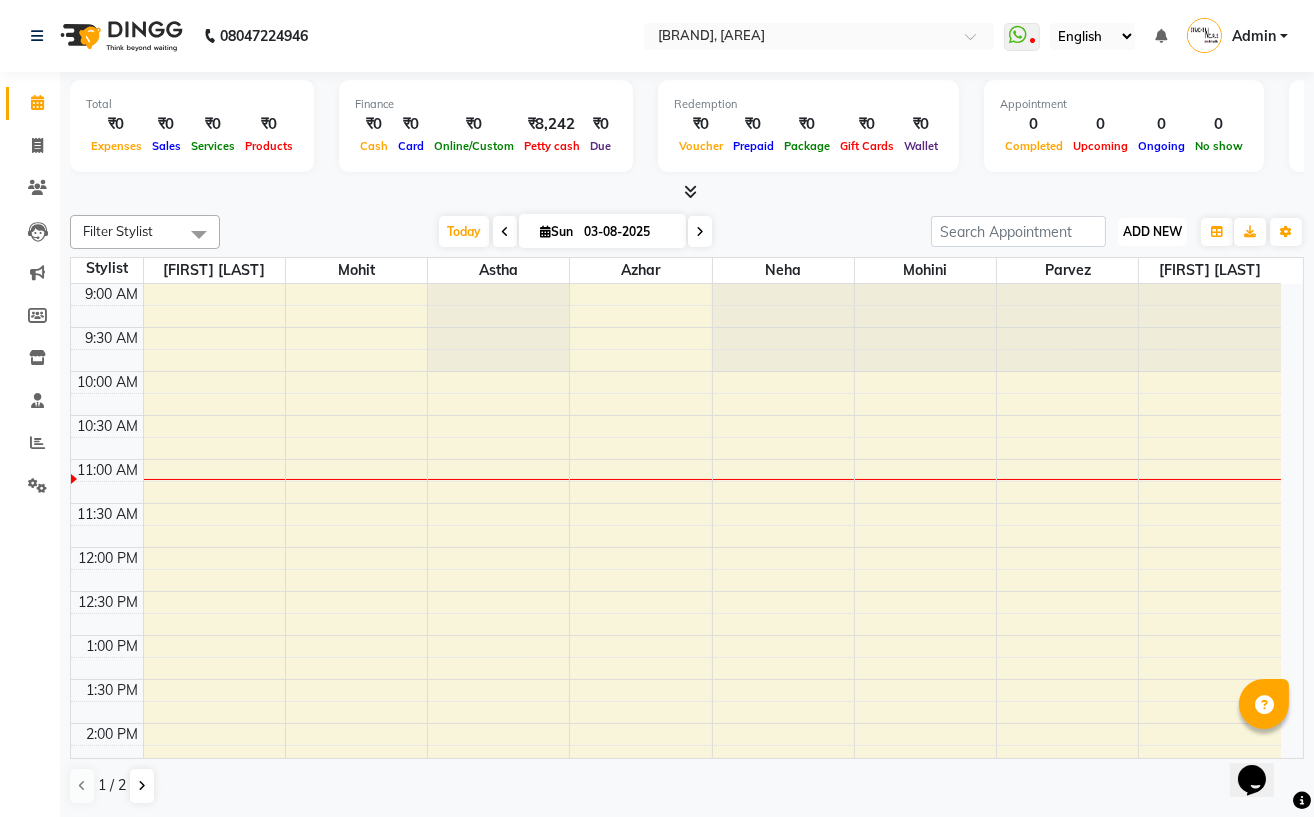click on "ADD NEW" at bounding box center (1152, 231) 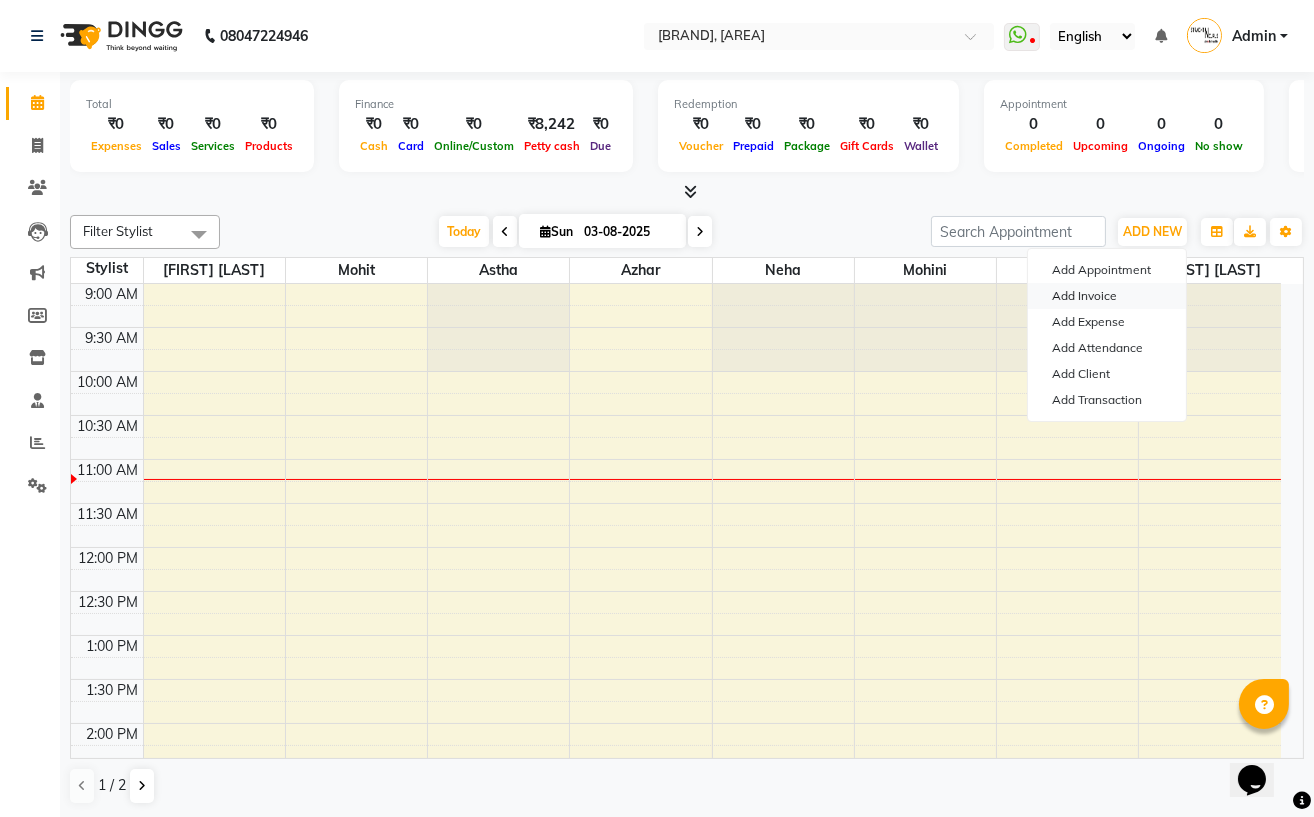 click on "Add Invoice" at bounding box center (1107, 296) 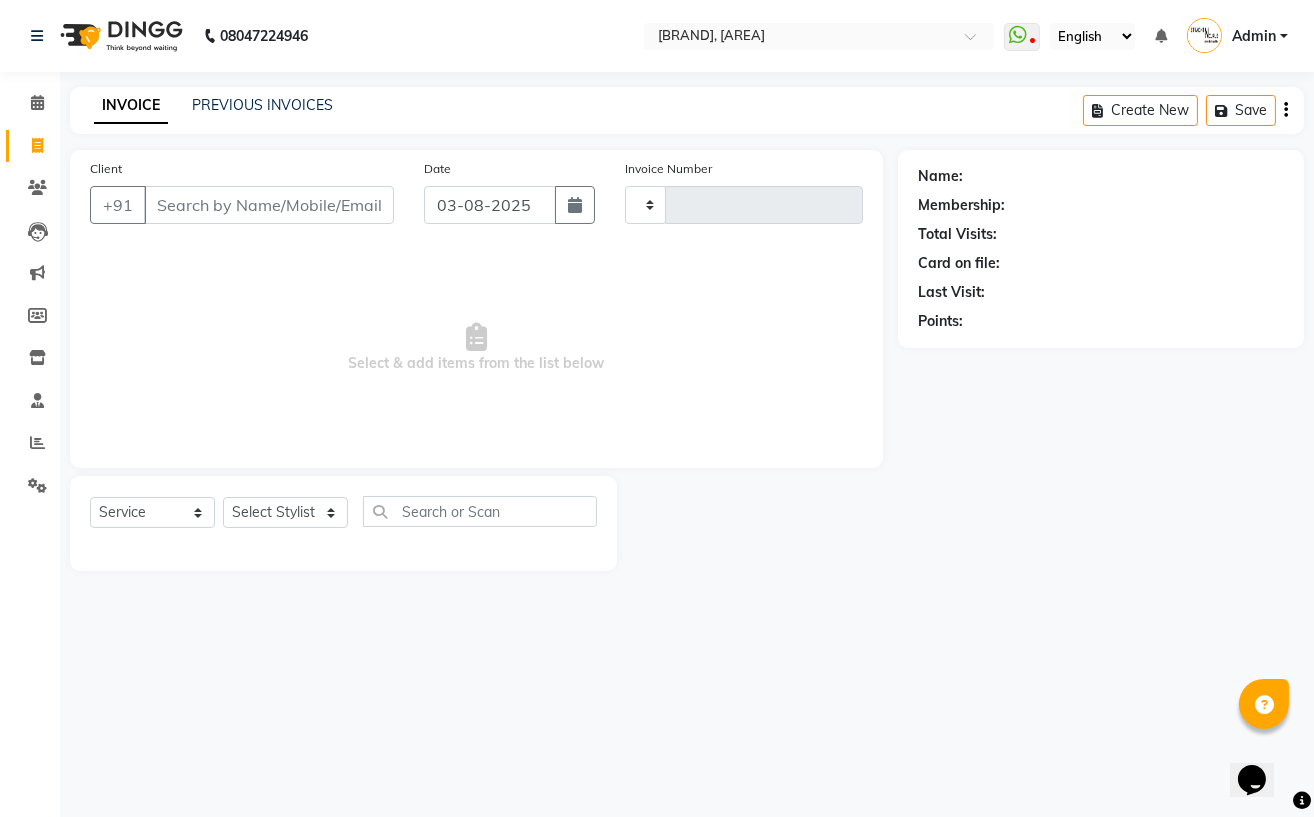 type on "0810" 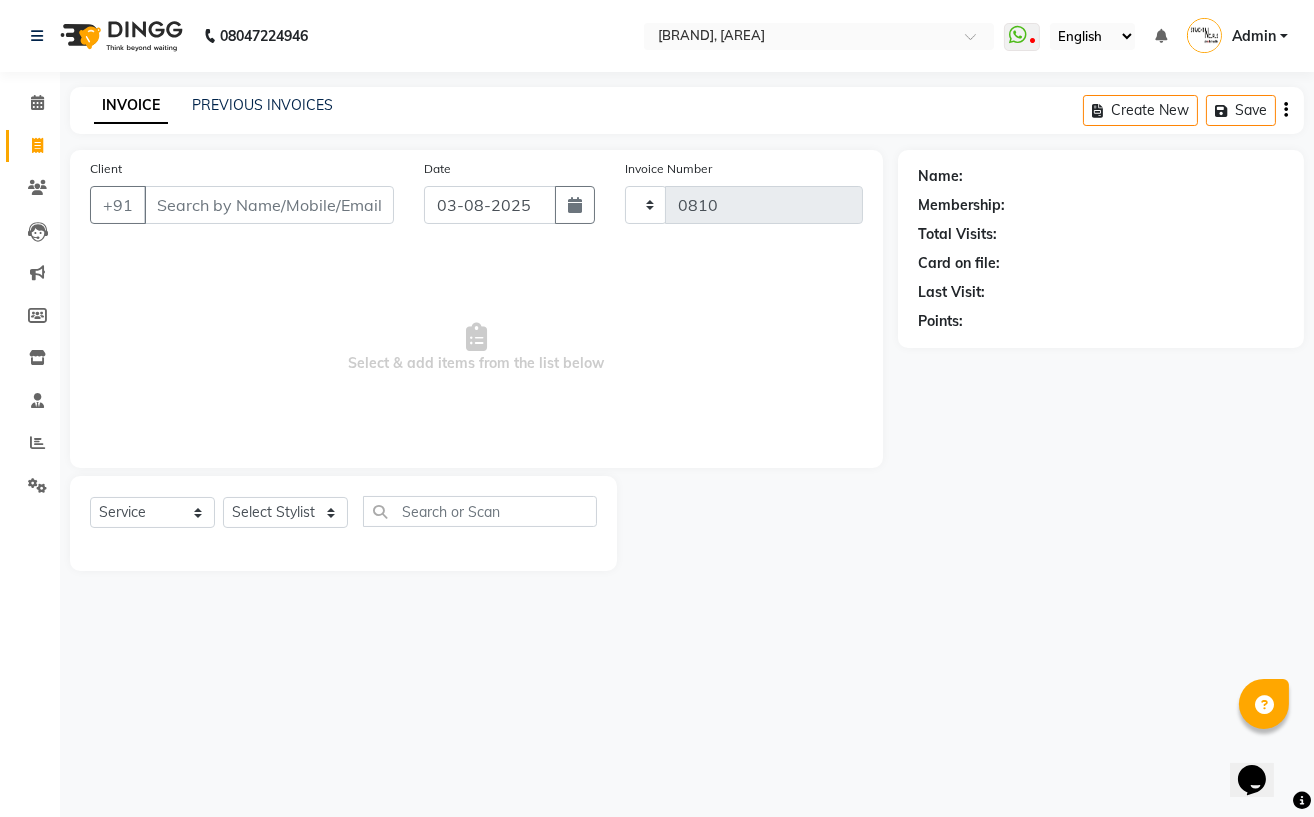 select on "7039" 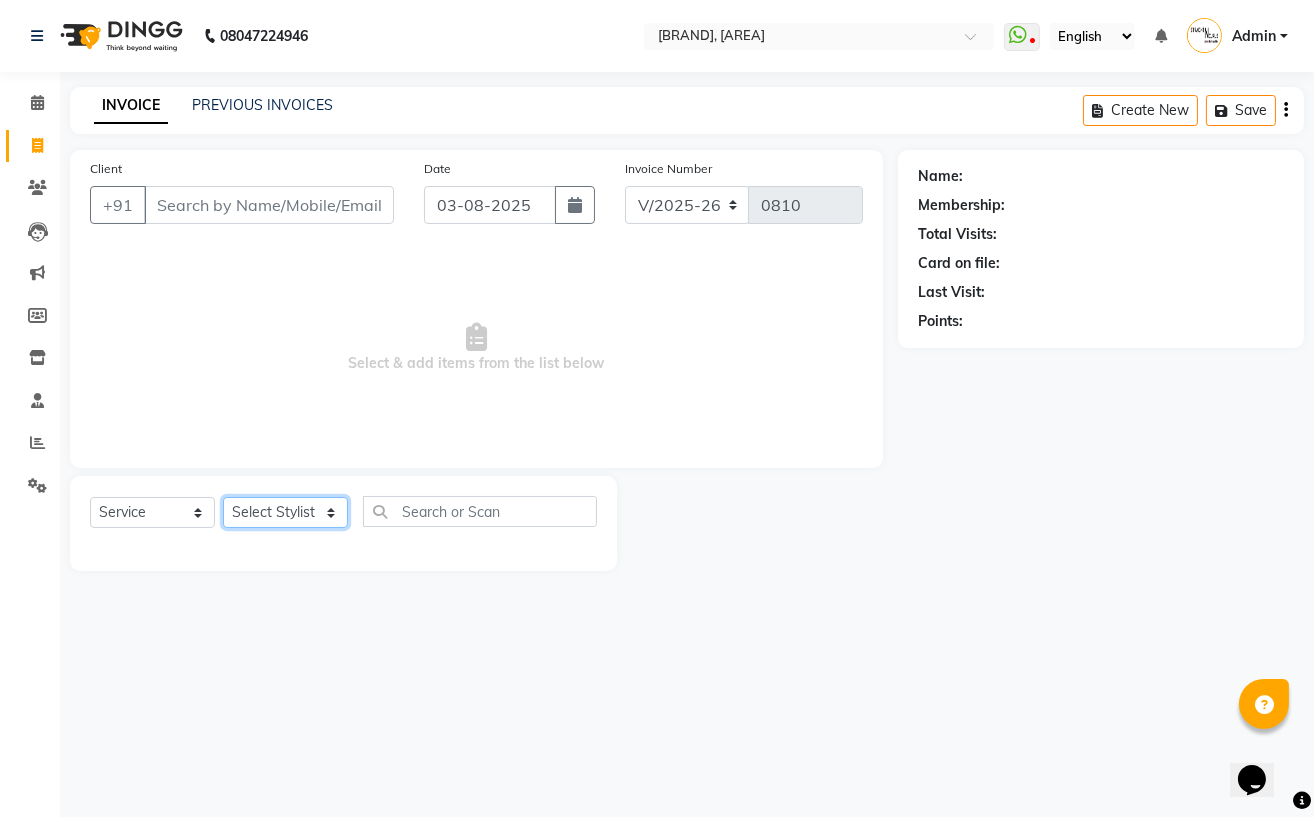 click on "Select Stylist Astha Azhar Gautam Kamboj Mohini Mohit Neha Paras Kamboj parvez pooja rawat Rashmi Subhan" 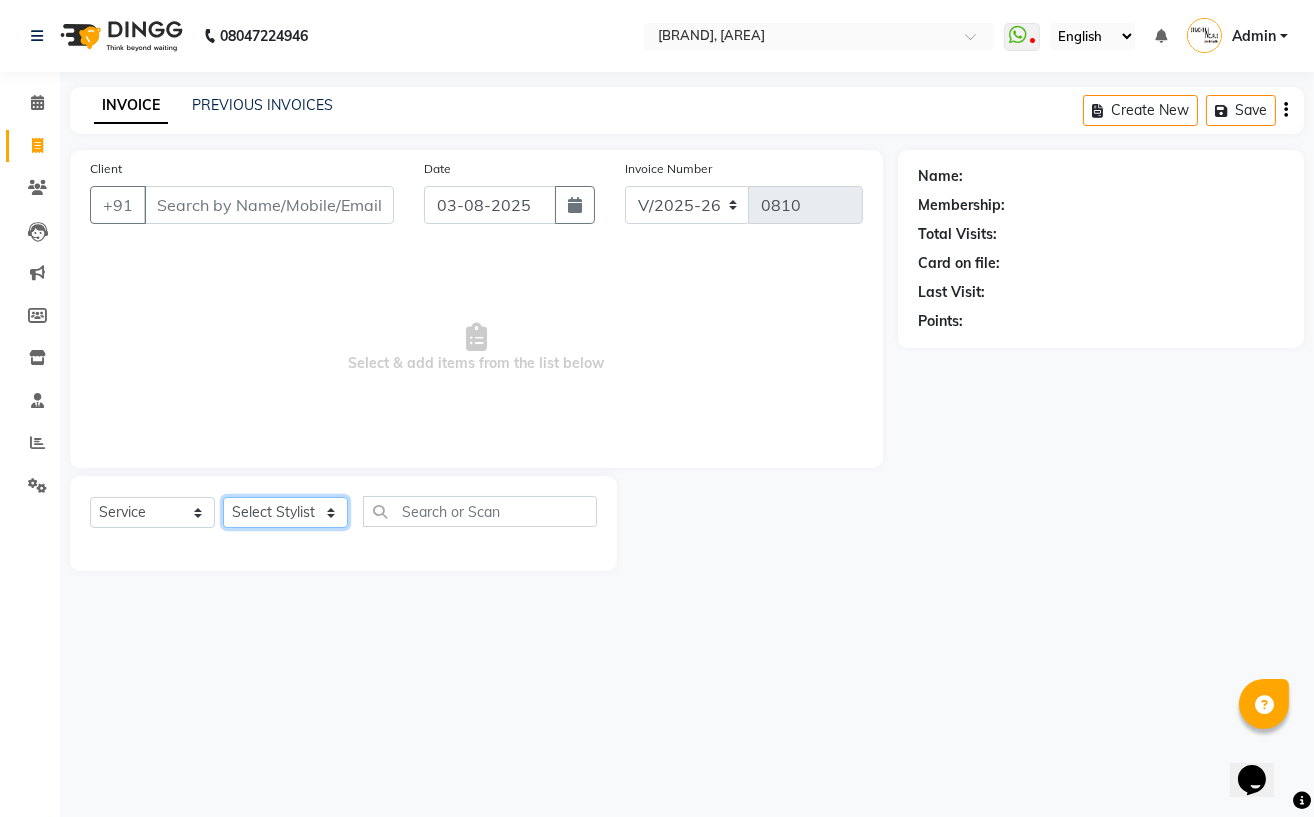 select on "74327" 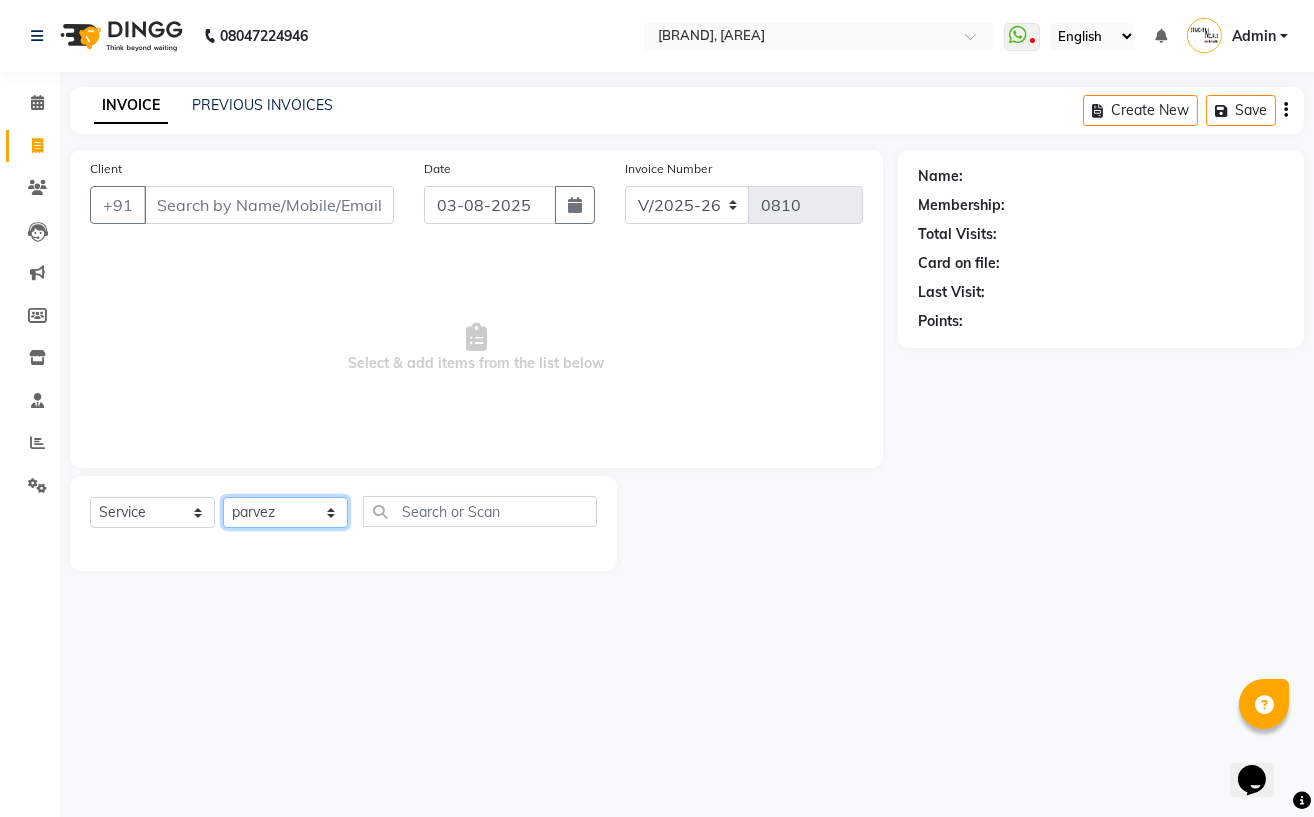 click on "Select Stylist Astha Azhar Gautam Kamboj Mohini Mohit Neha Paras Kamboj parvez pooja rawat Rashmi Subhan" 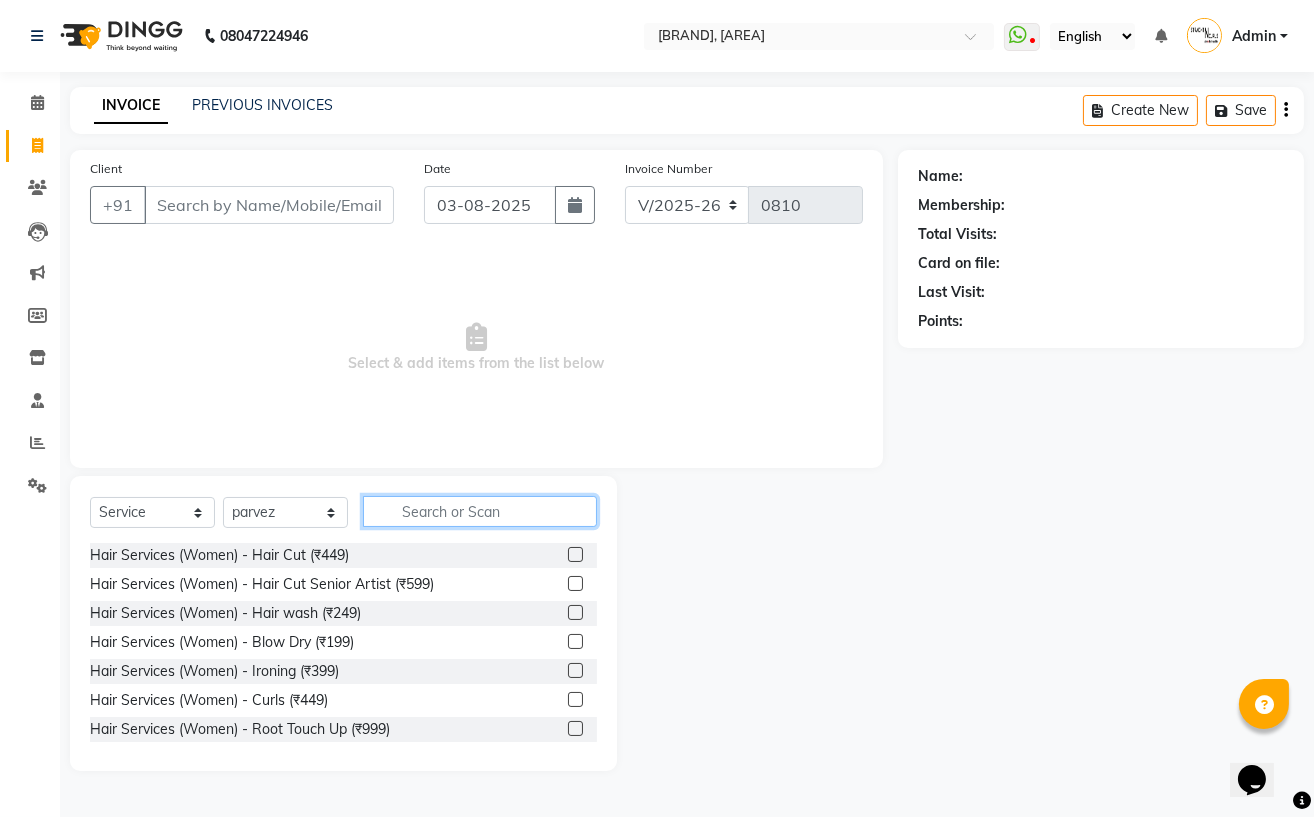 click 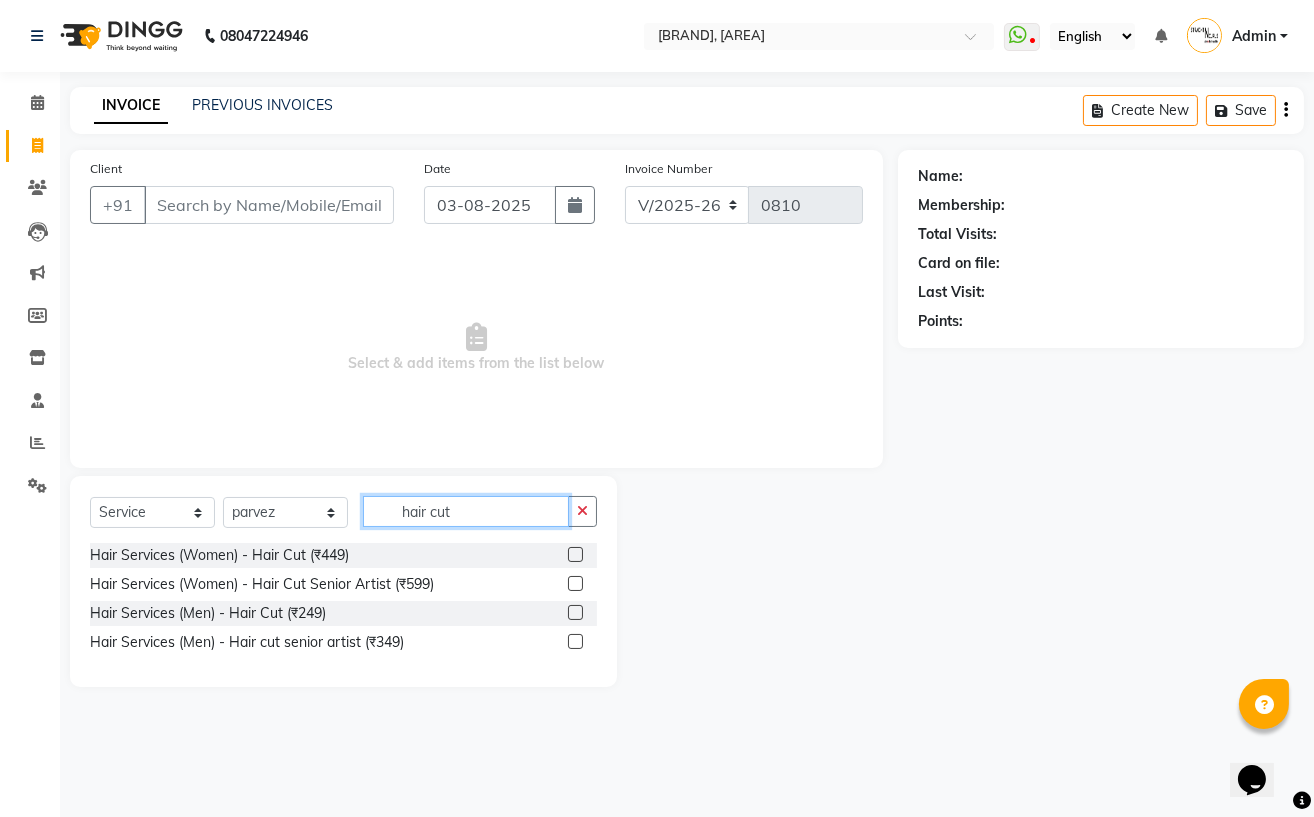 type on "hair cut" 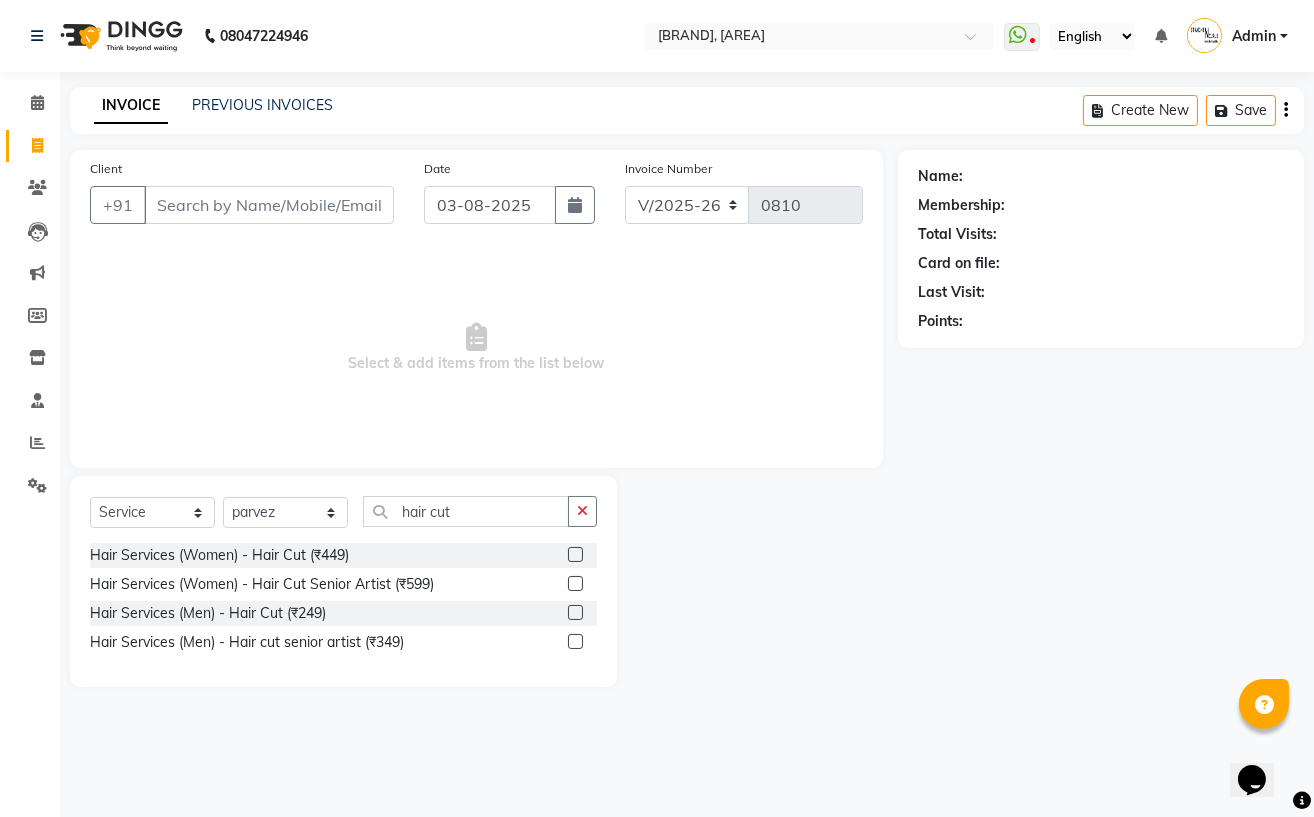 click 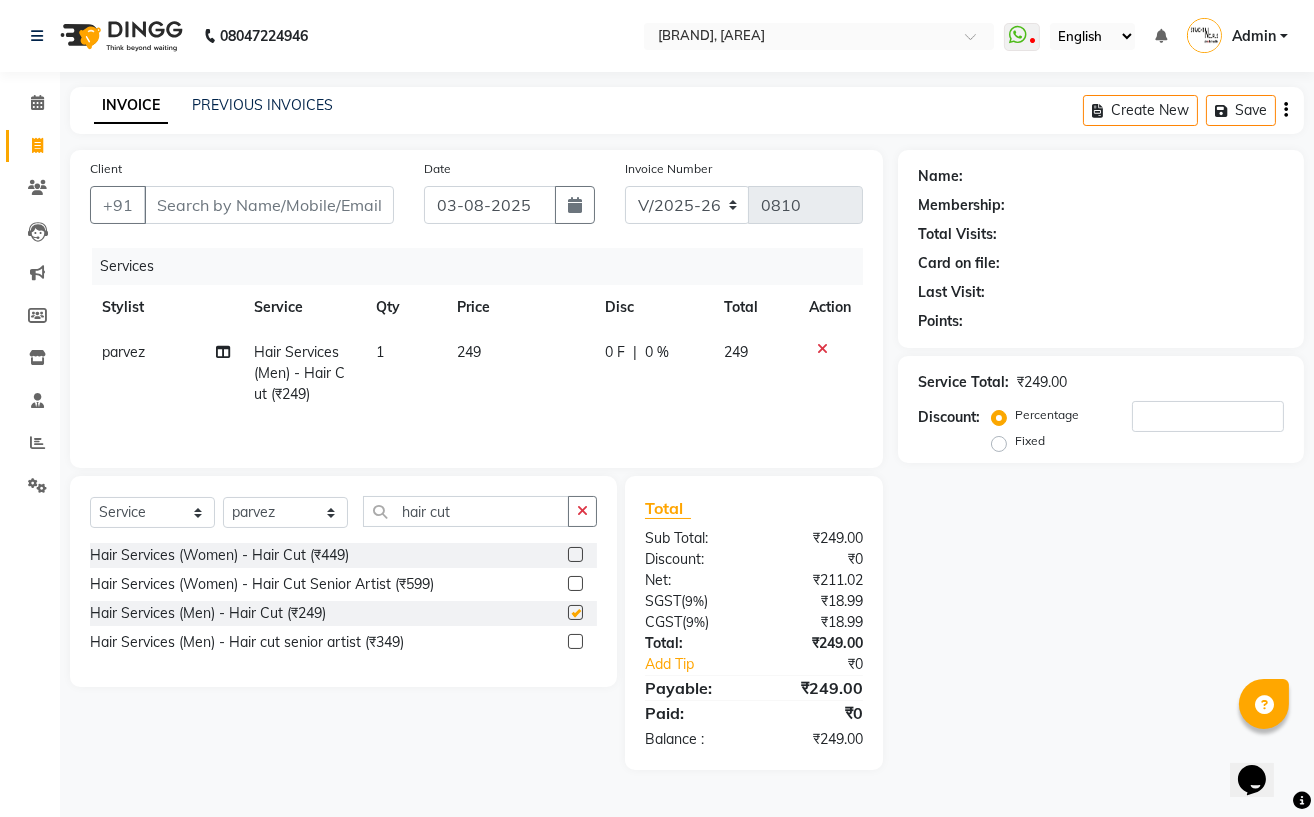 checkbox on "false" 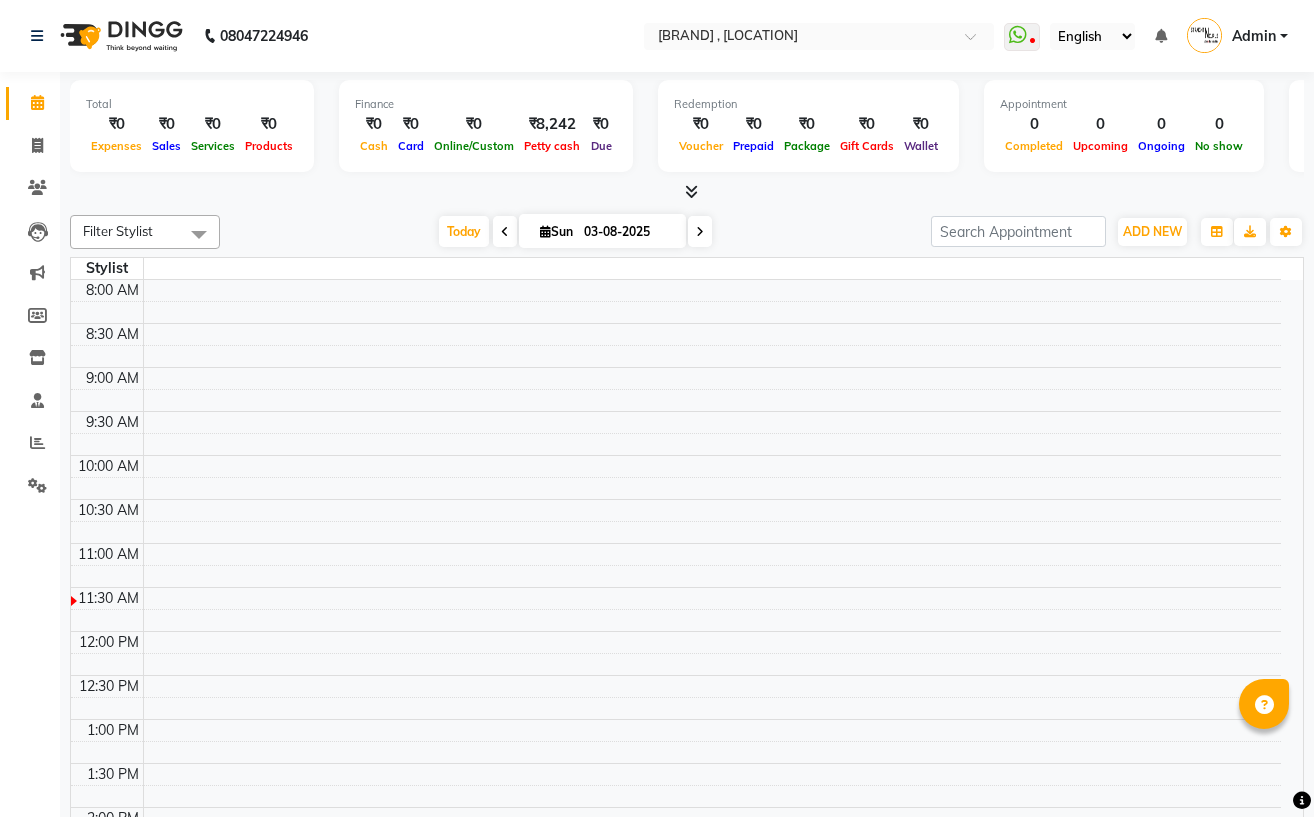scroll, scrollTop: 0, scrollLeft: 0, axis: both 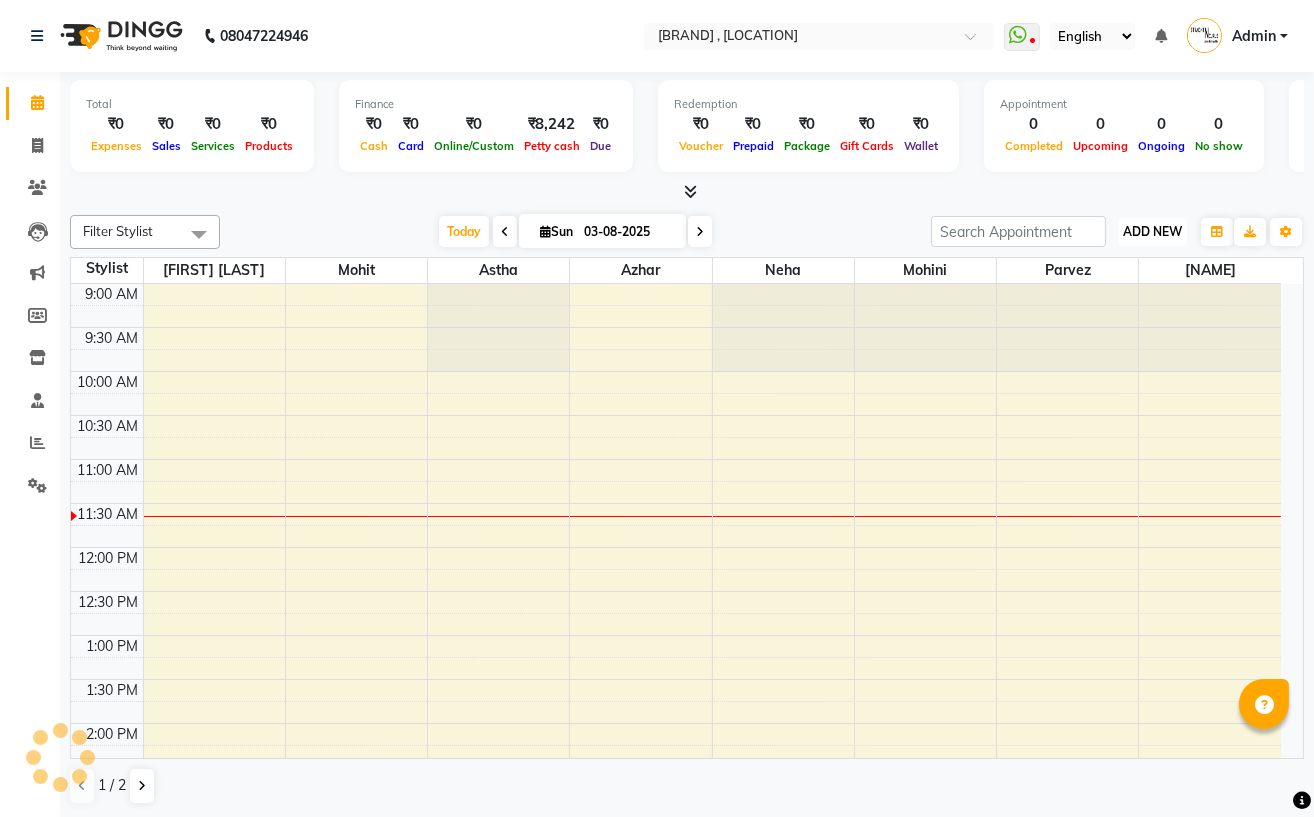 click on "ADD NEW" at bounding box center [1152, 231] 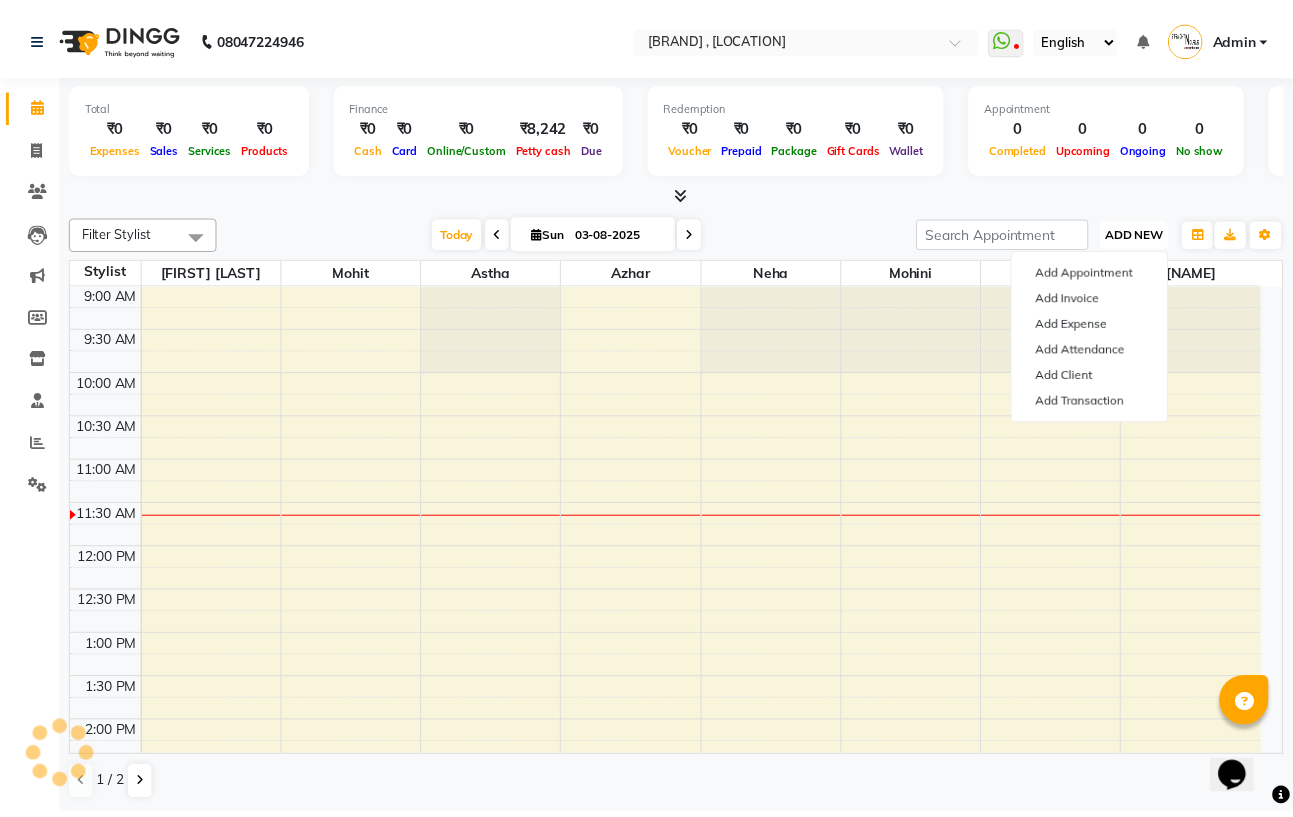 scroll, scrollTop: 0, scrollLeft: 0, axis: both 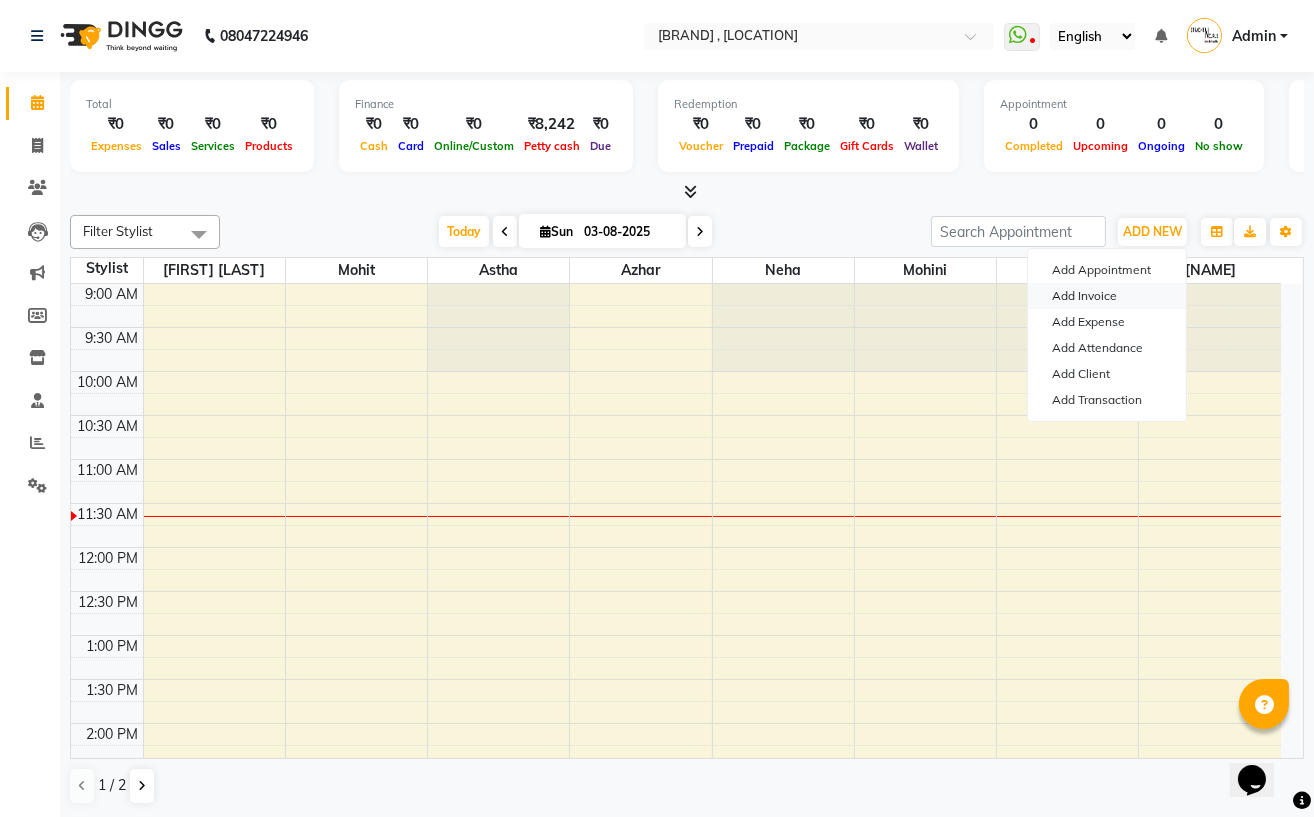 click on "Add Invoice" at bounding box center (1107, 296) 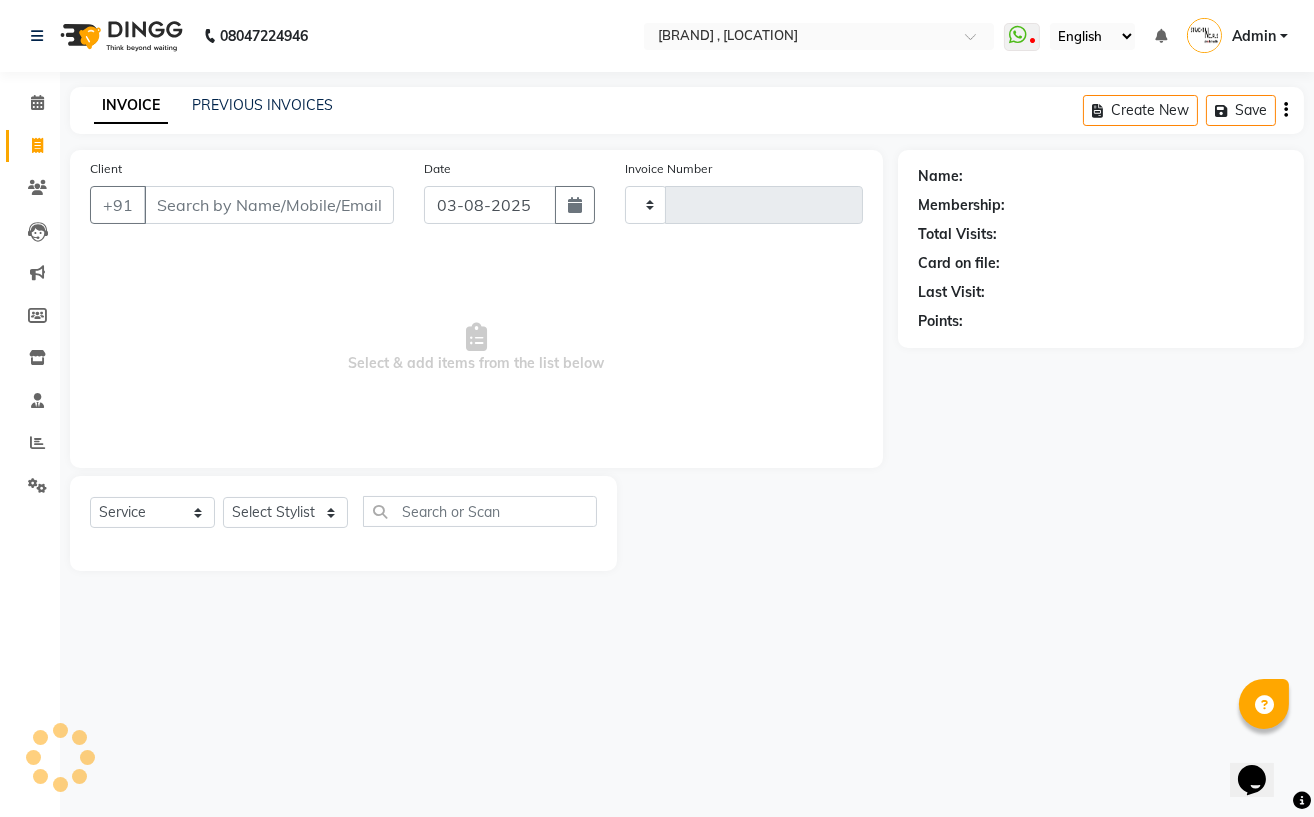 type on "0810" 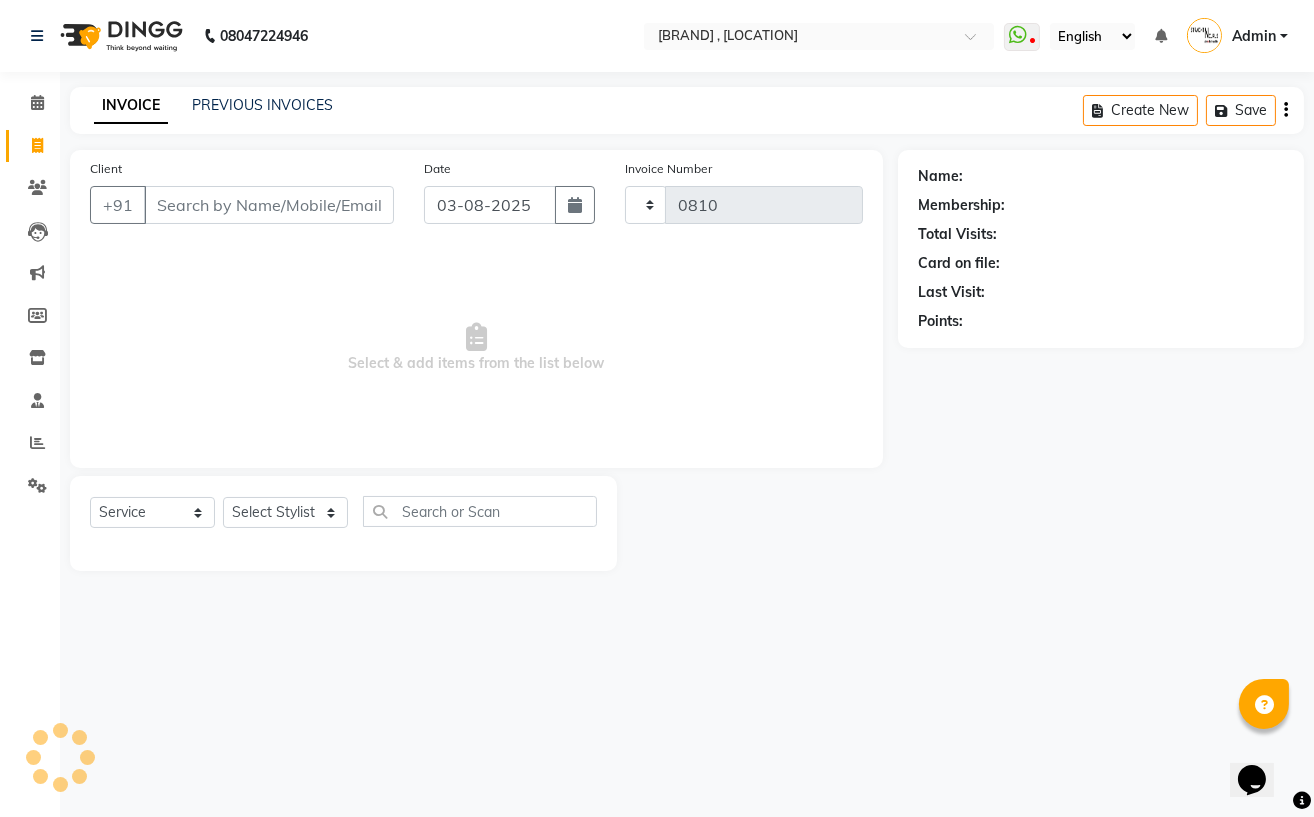 select on "7039" 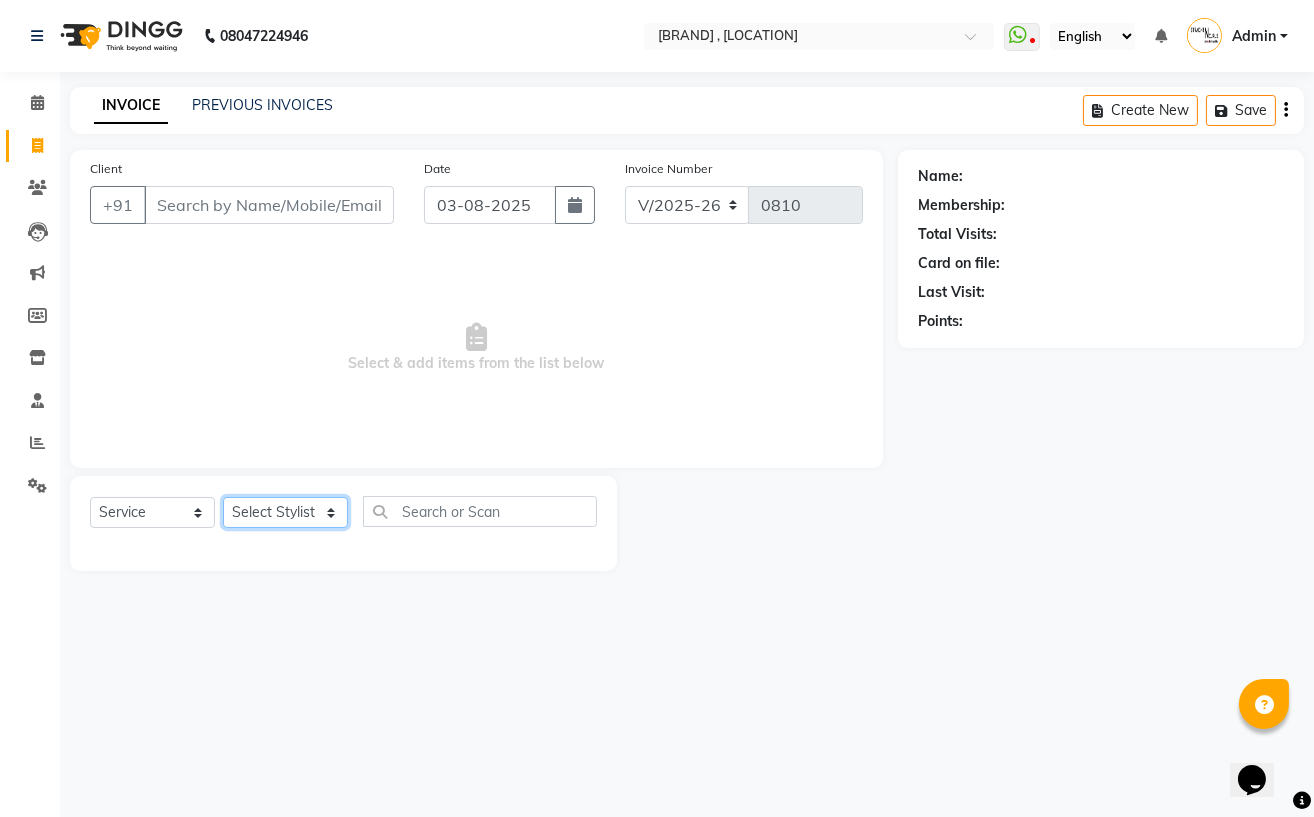 click on "Select Stylist" 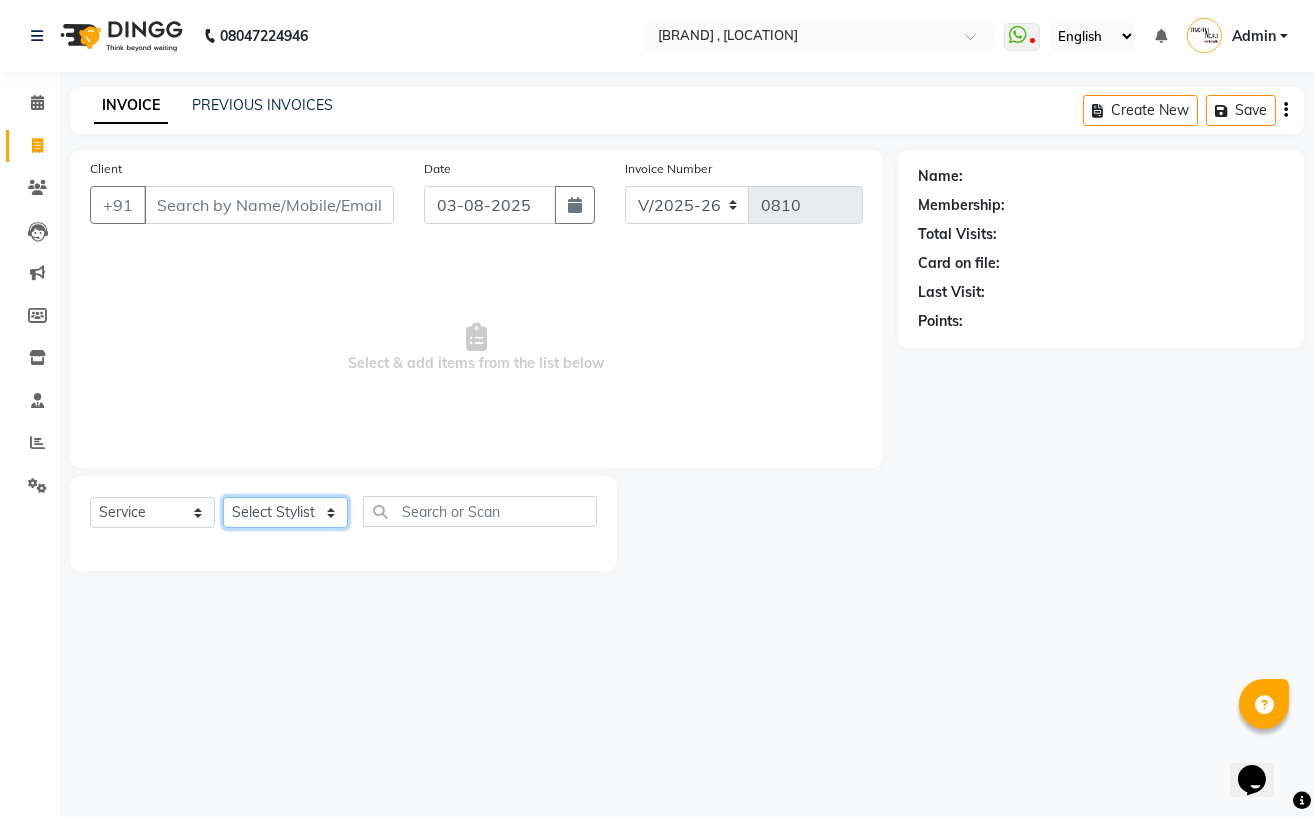 select on "61431" 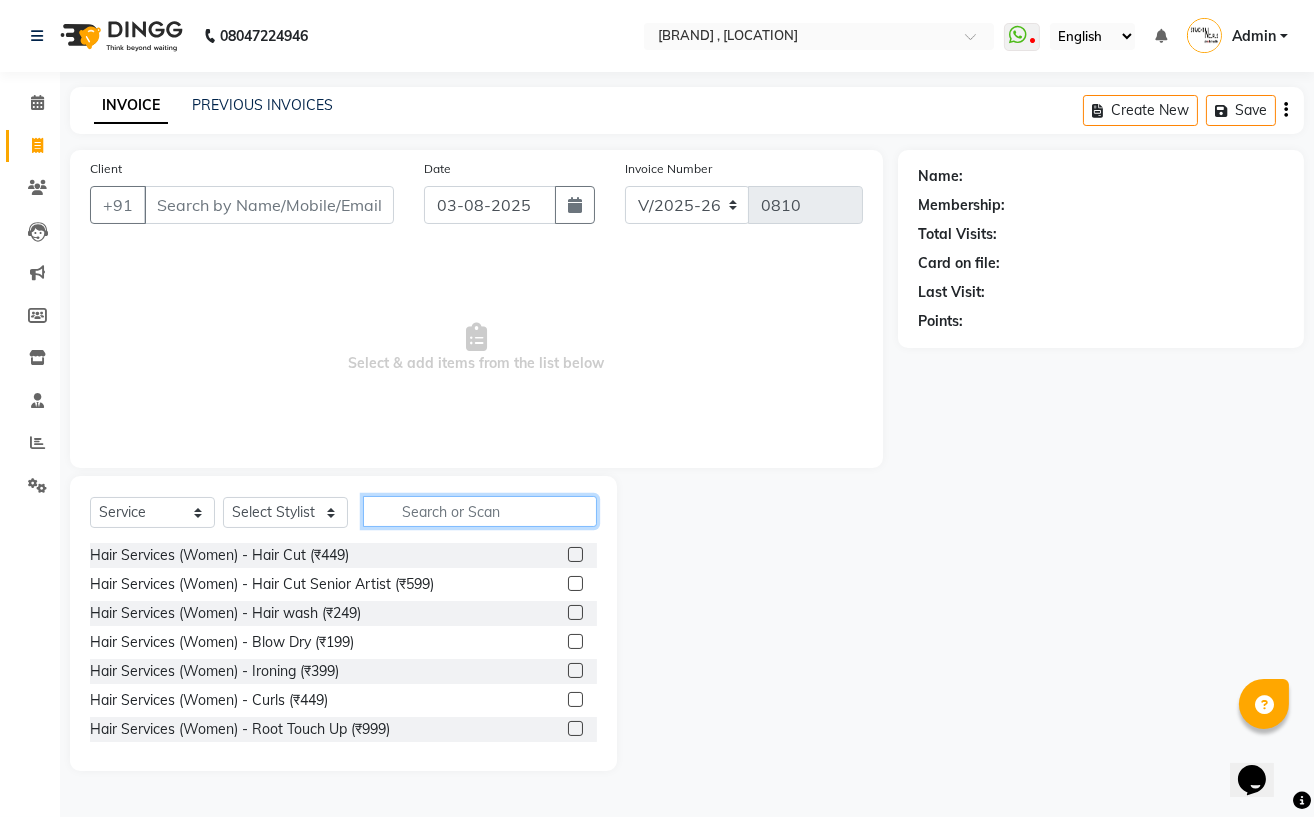 click 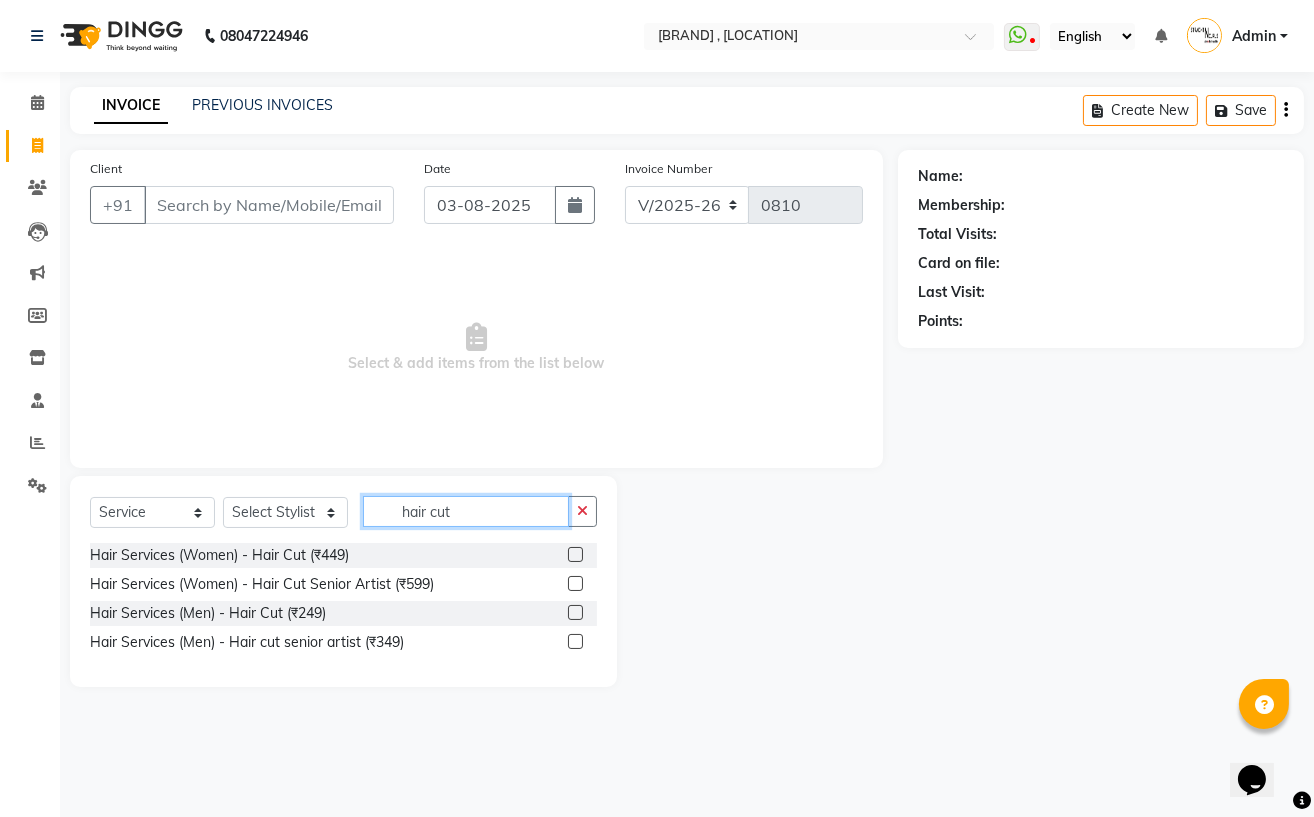 type on "hair cut" 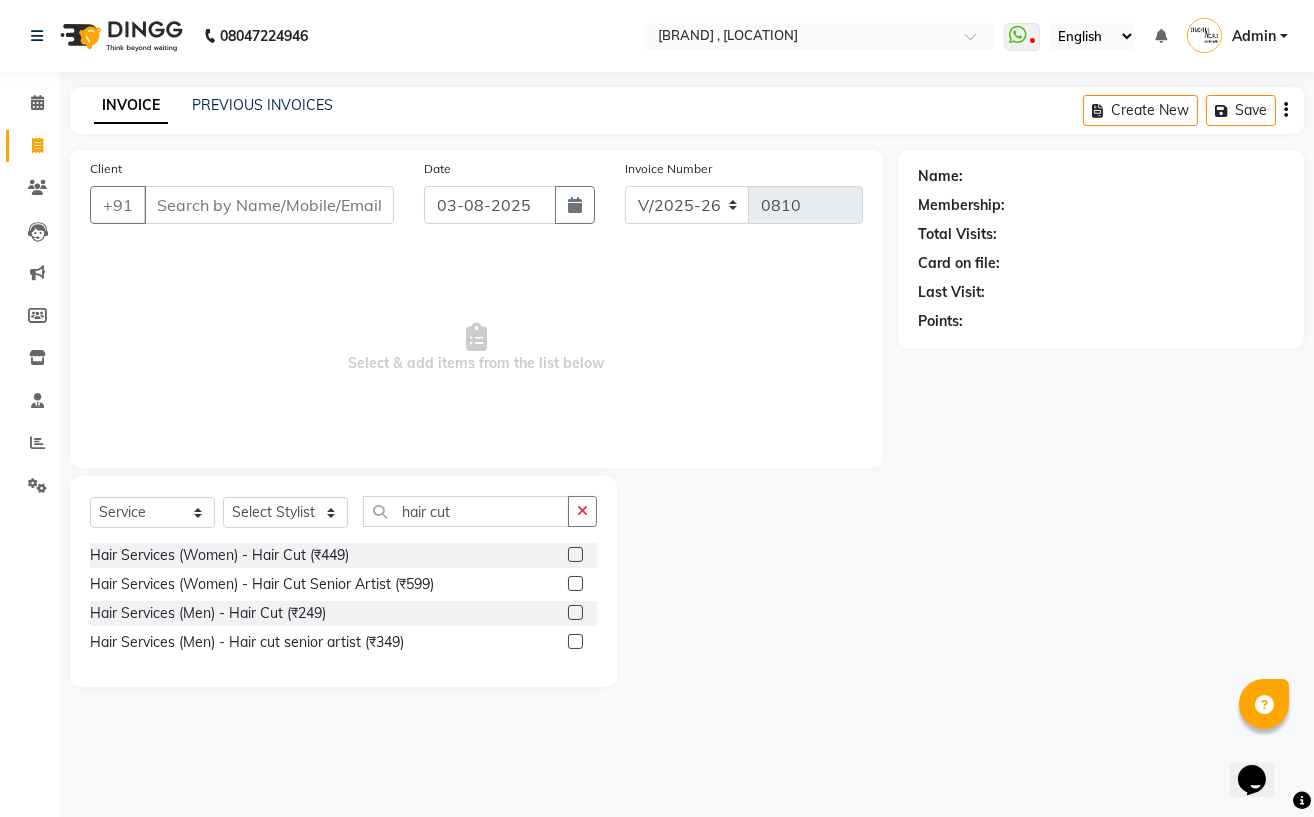 click 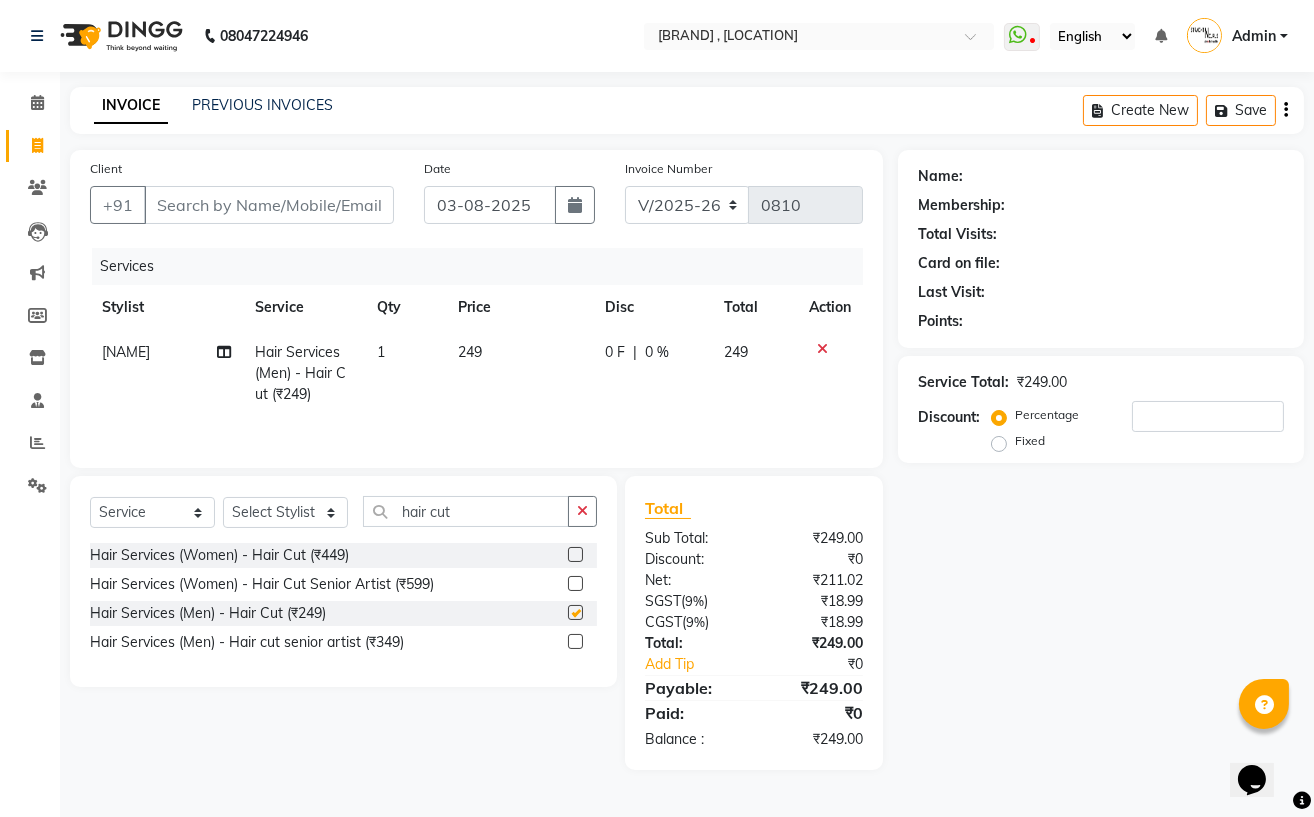 checkbox on "false" 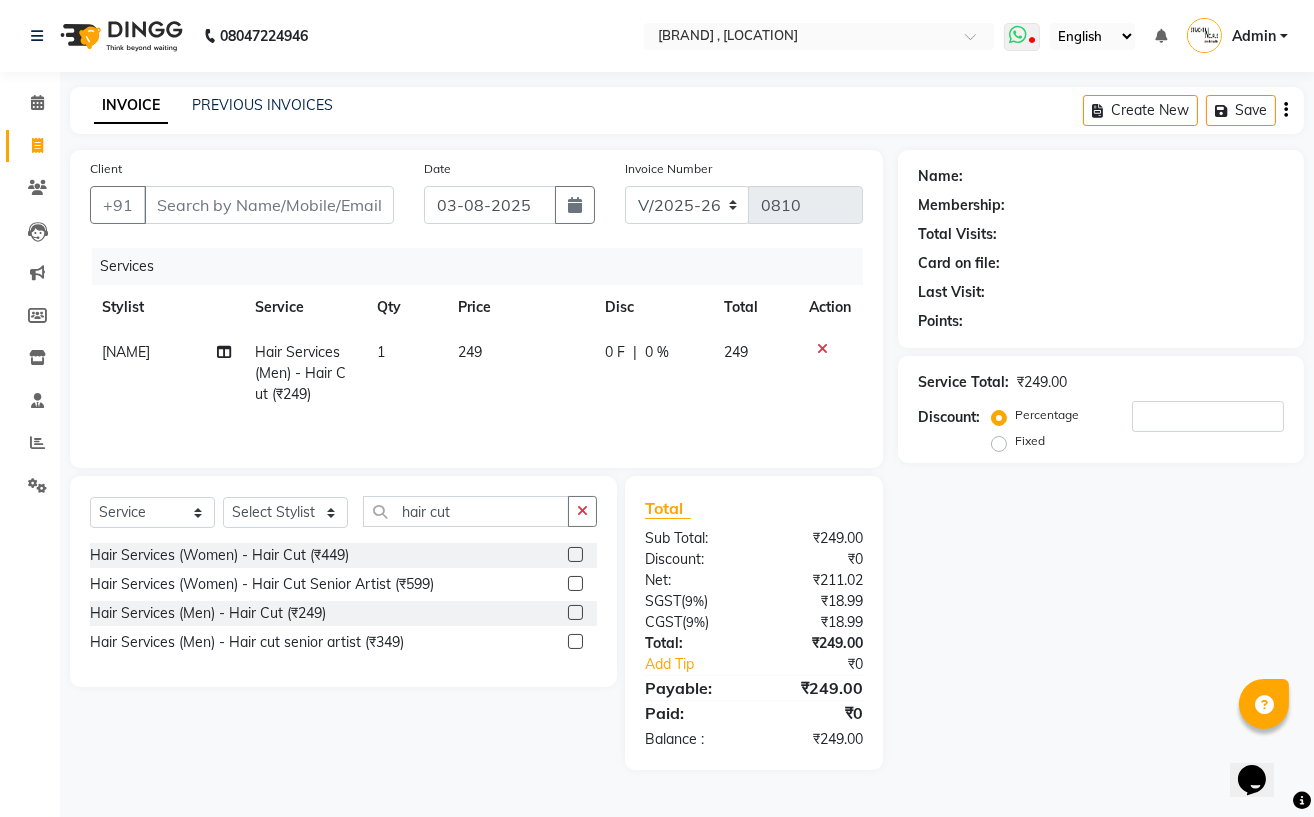 click at bounding box center (1018, 35) 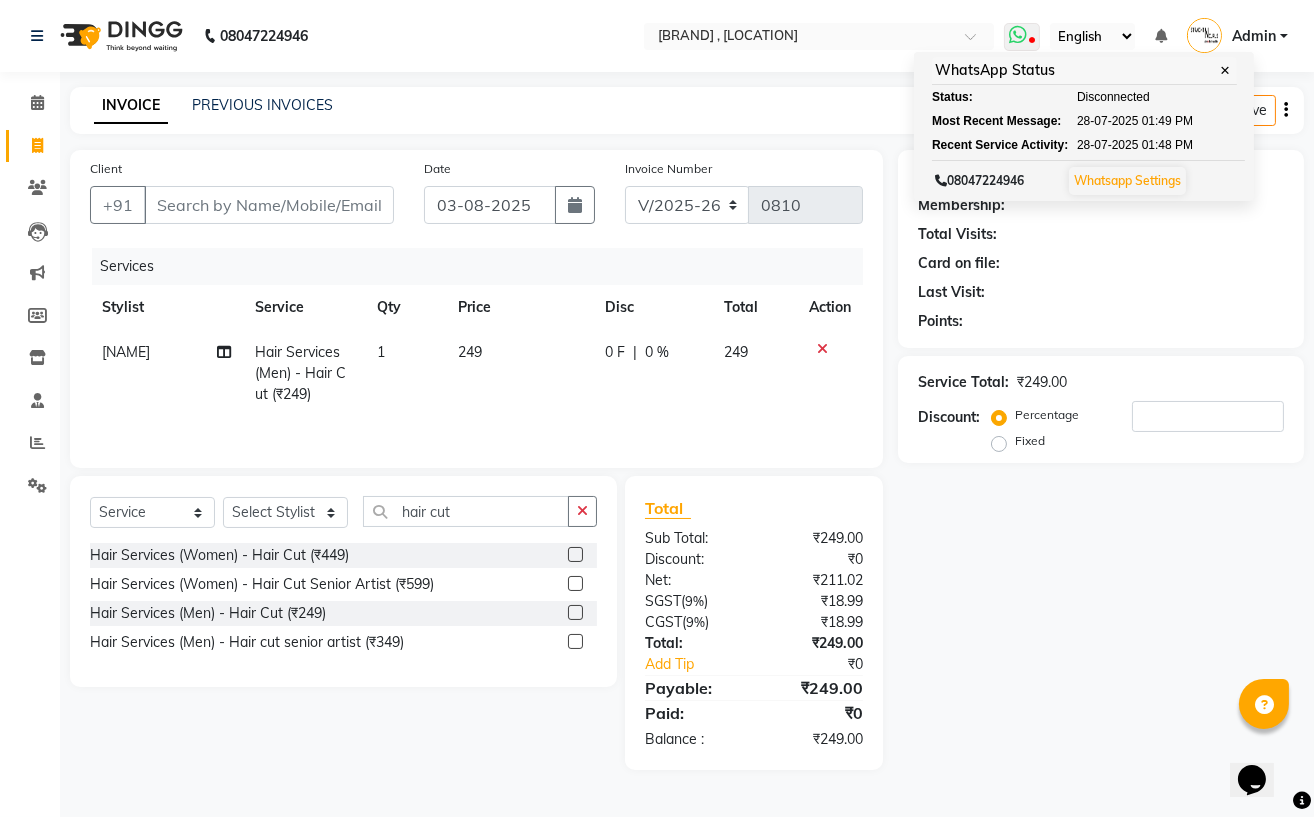 click on "✕" at bounding box center [1225, 70] 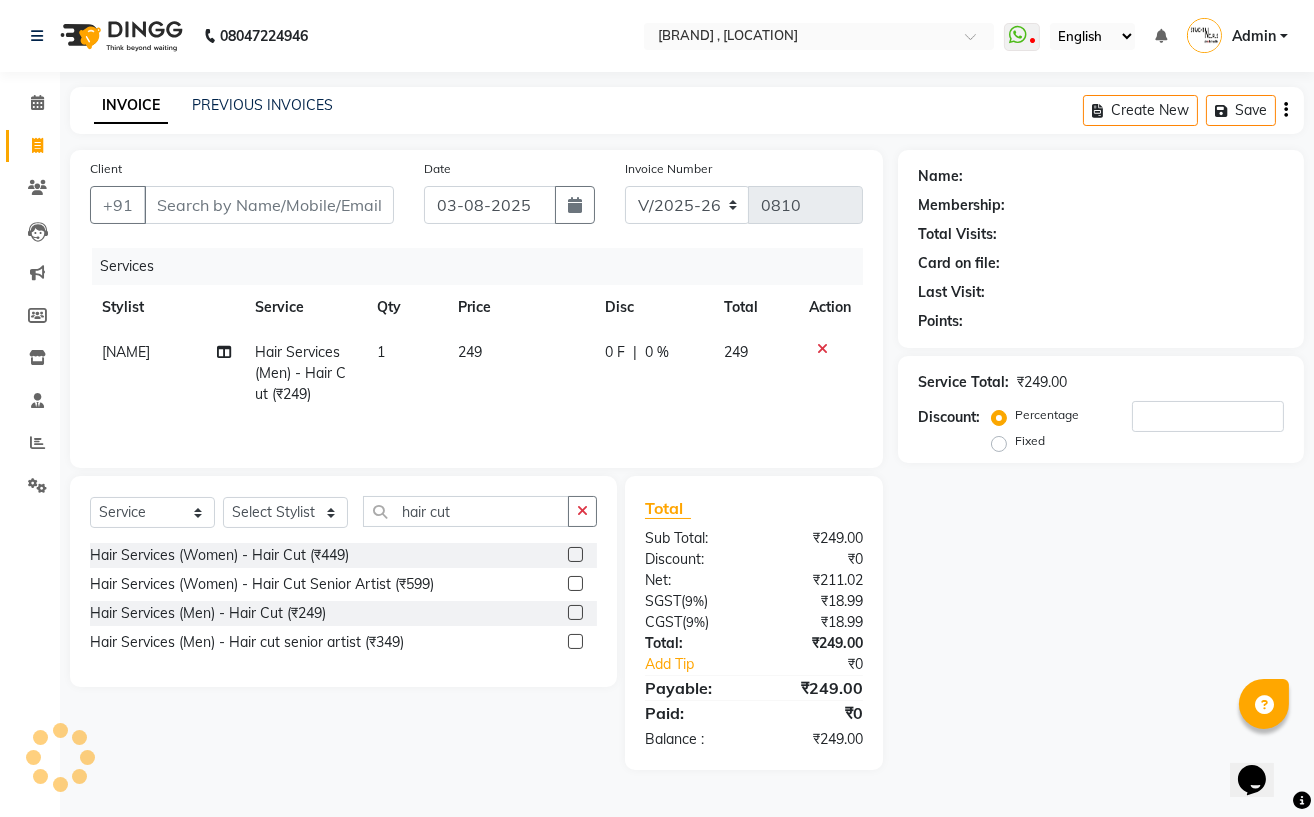 click on "249" 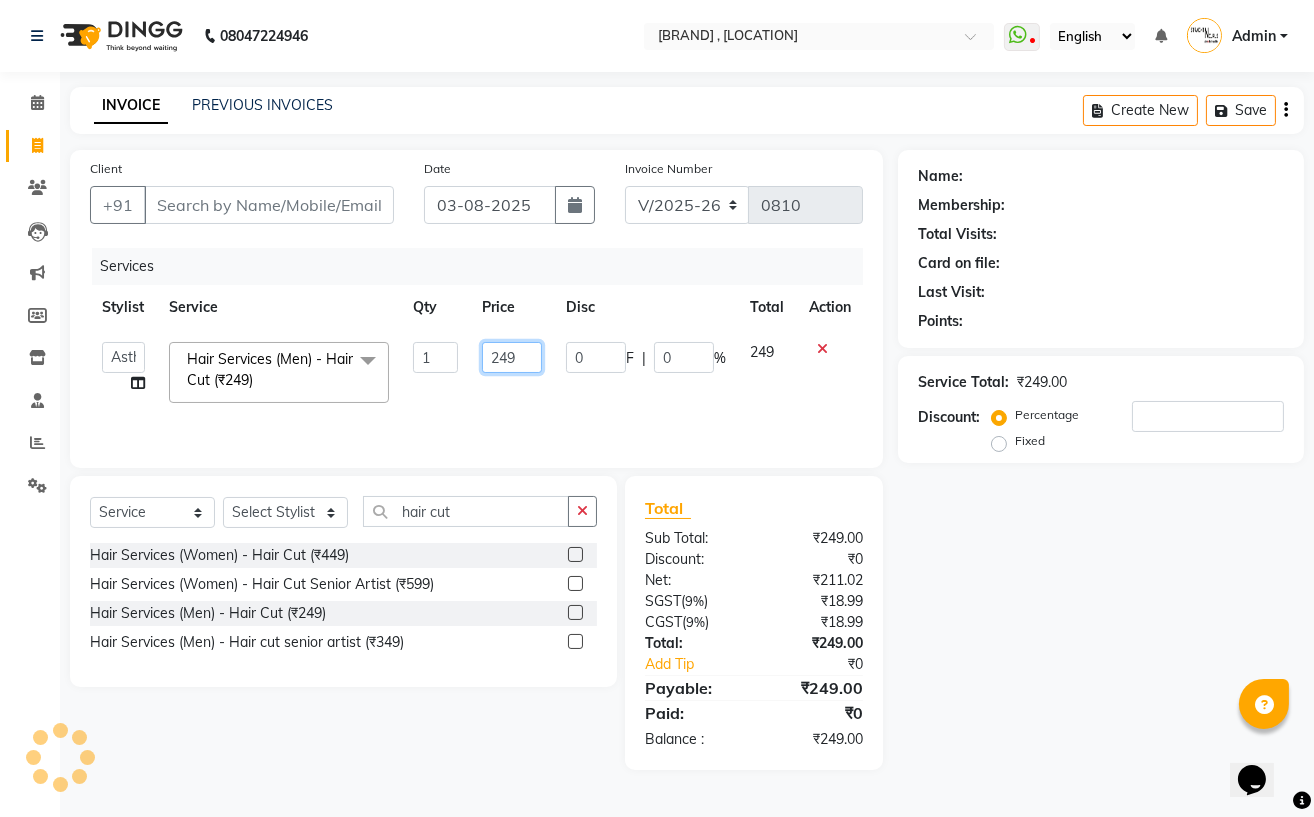 click on "249" 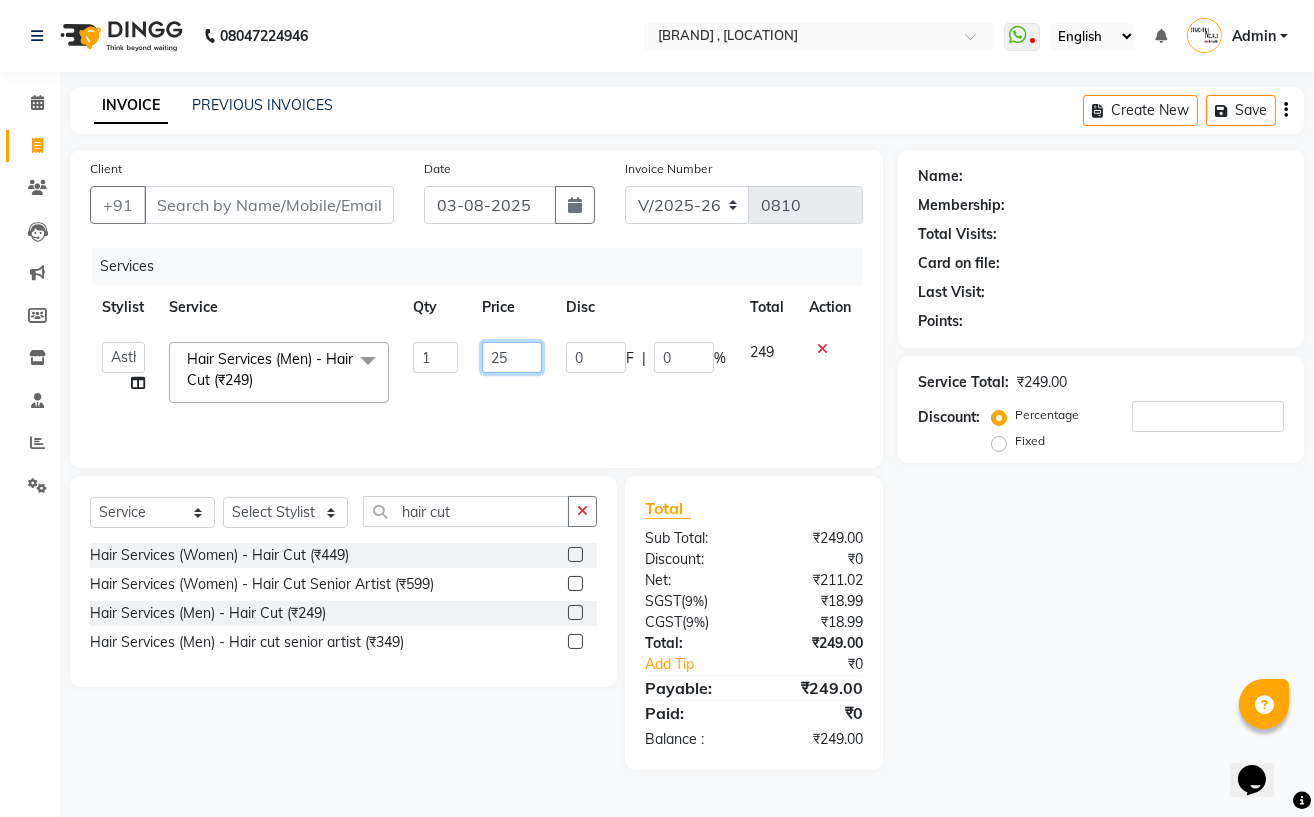 type on "250" 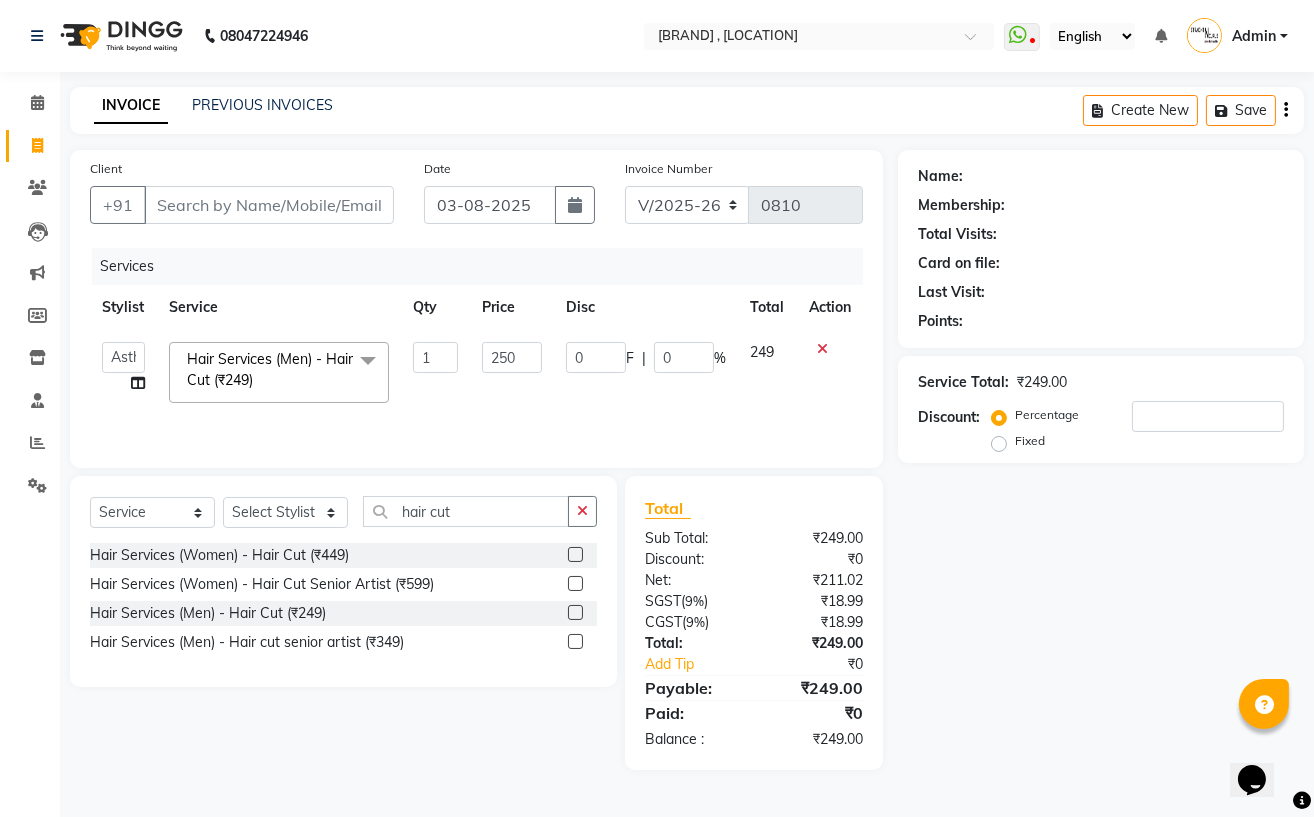 click on "0 F | 0 %" 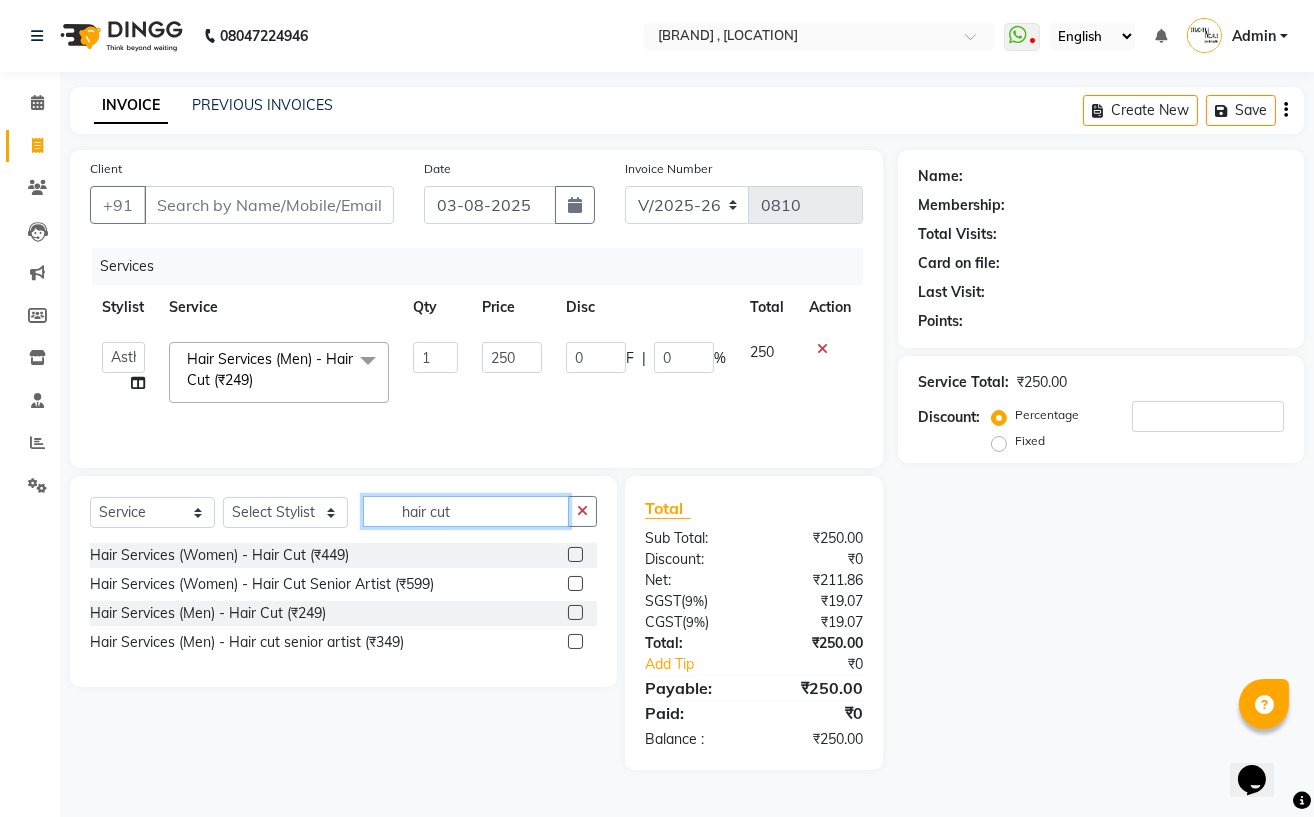 click on "hair cut" 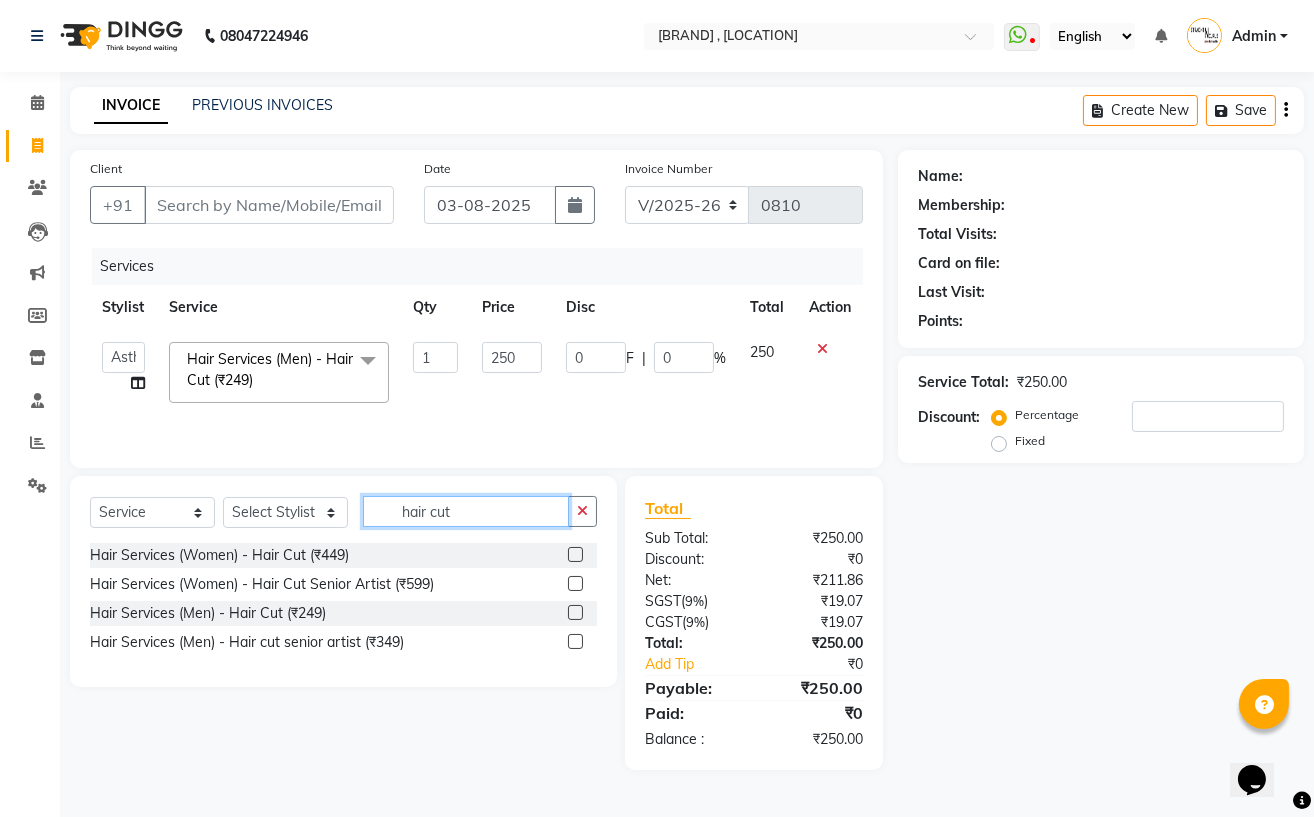 click on "hair cut" 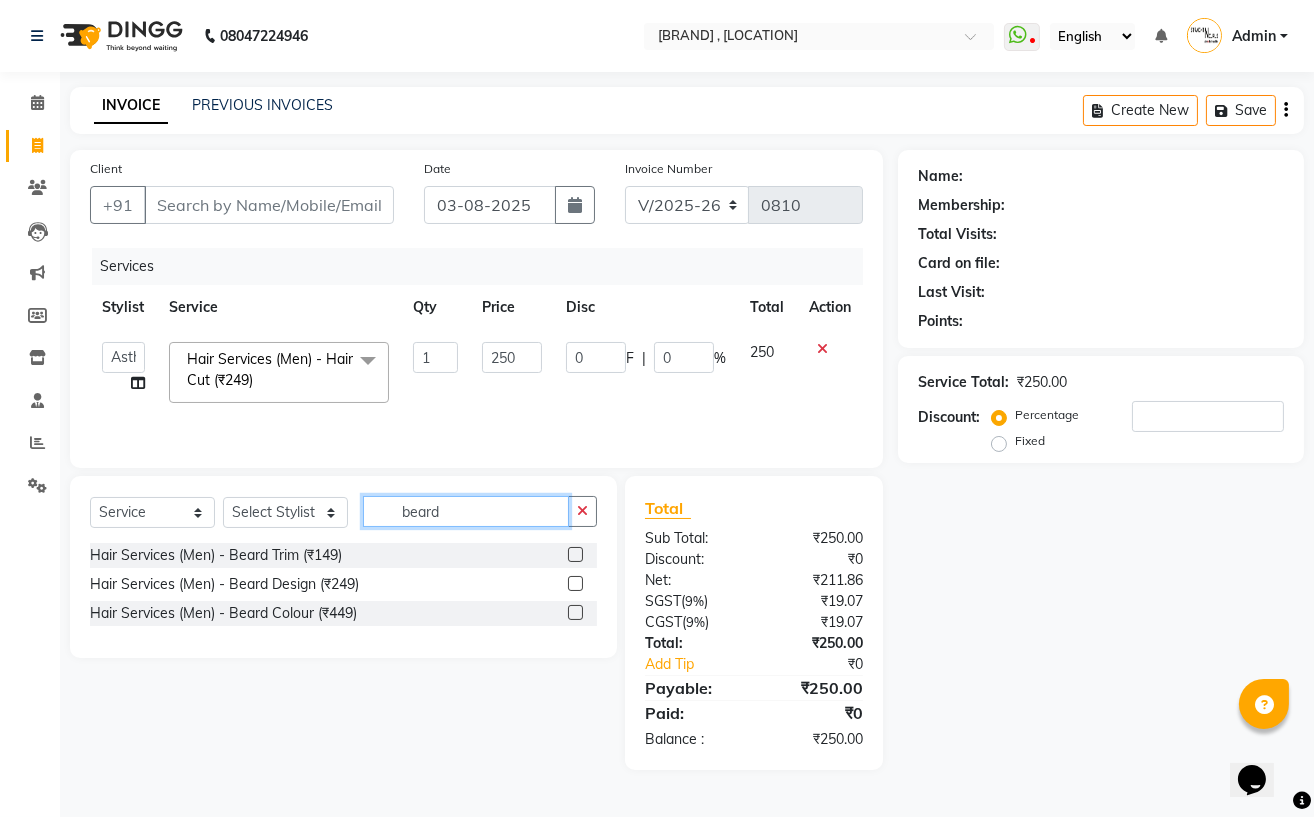 type on "beard" 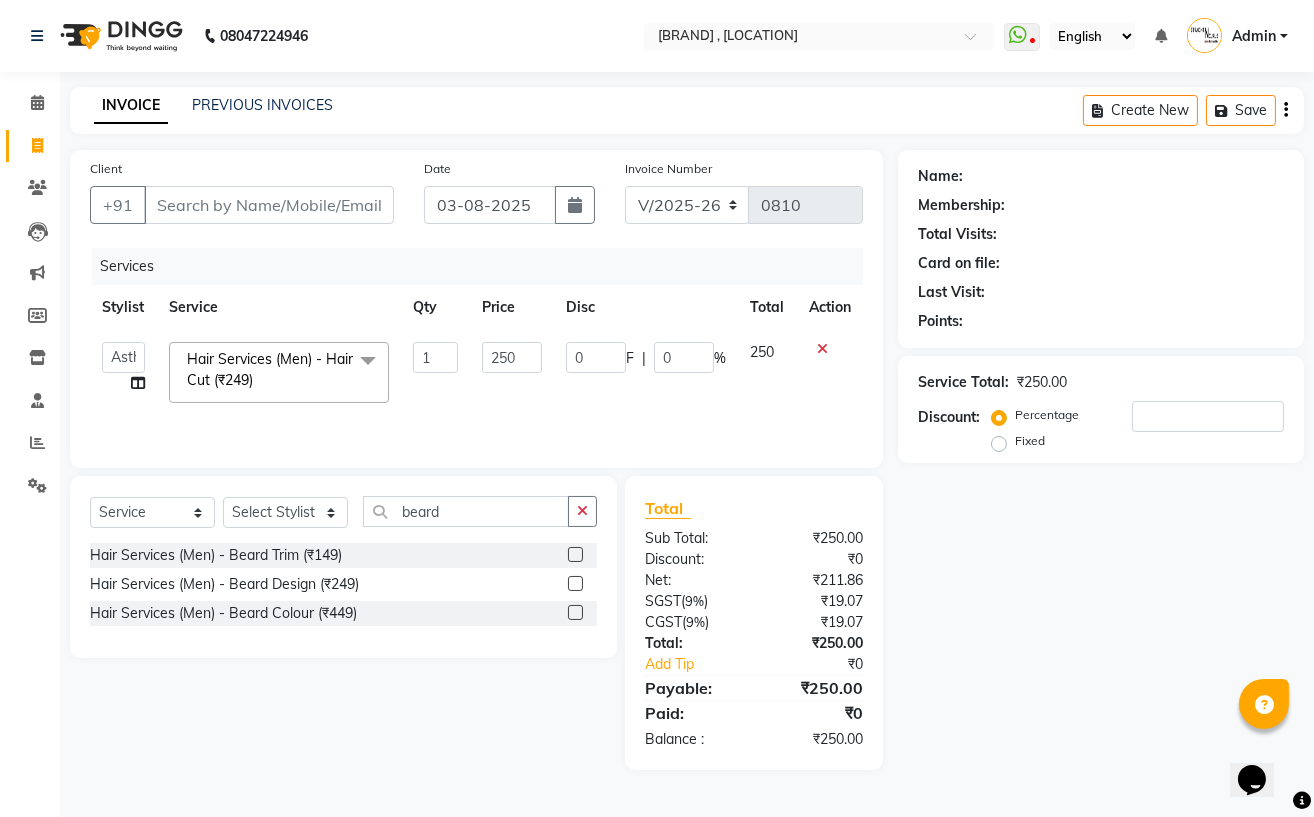 click 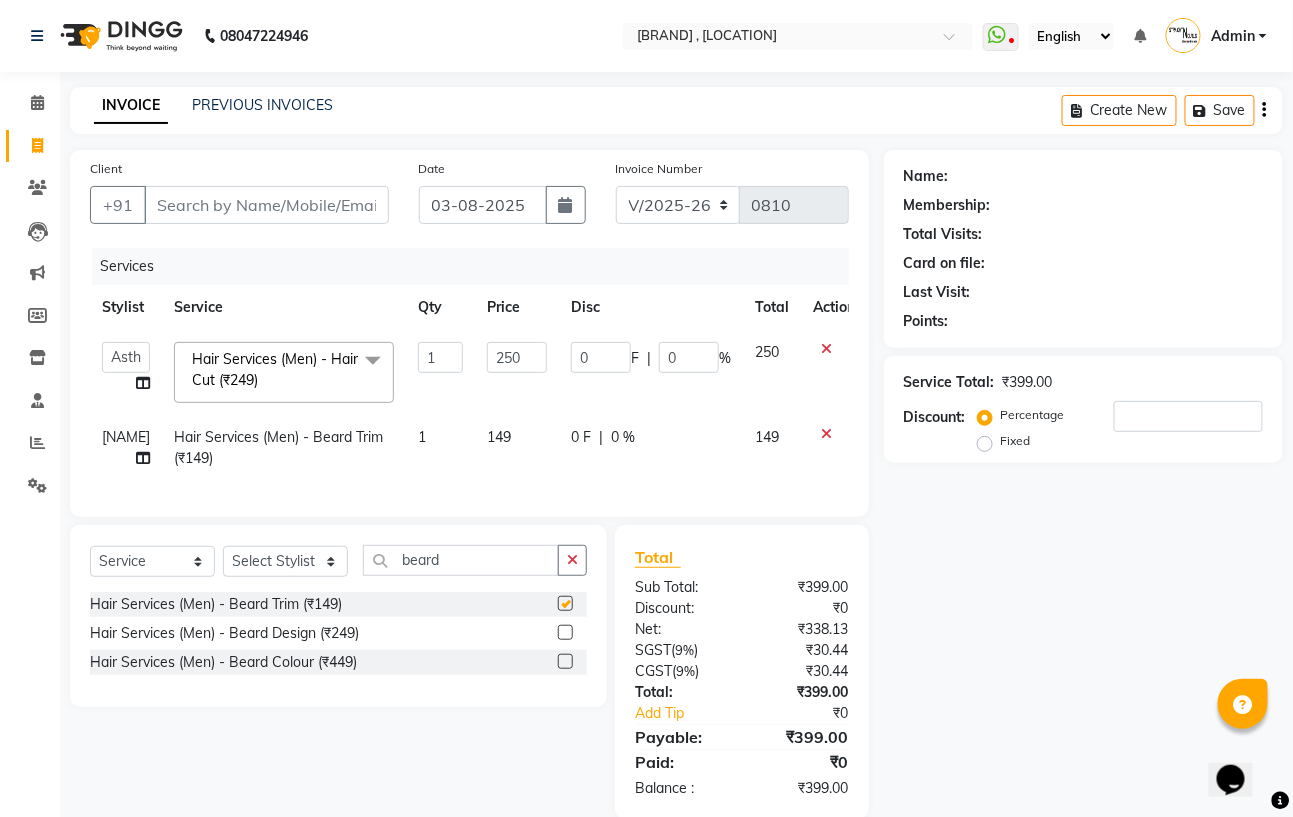 checkbox on "false" 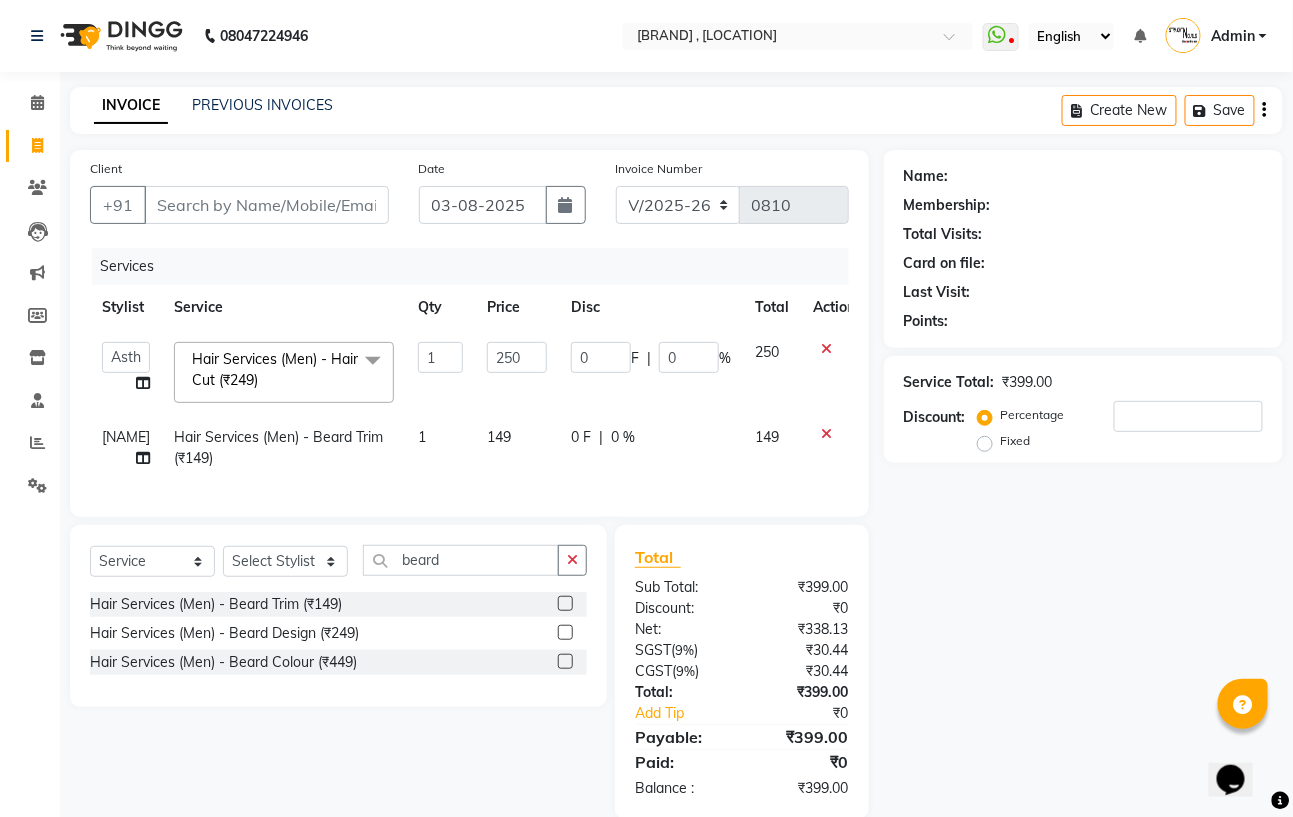 click on "149" 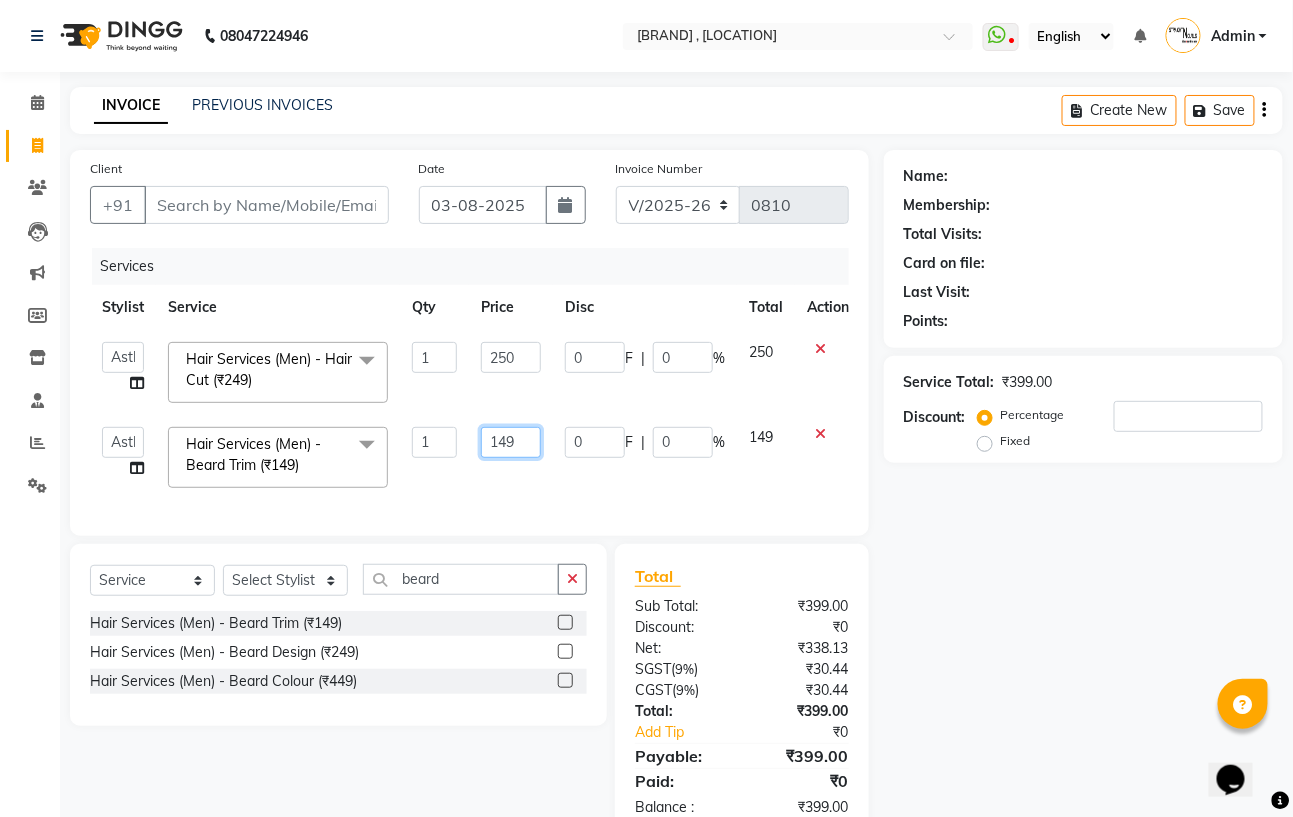 click on "149" 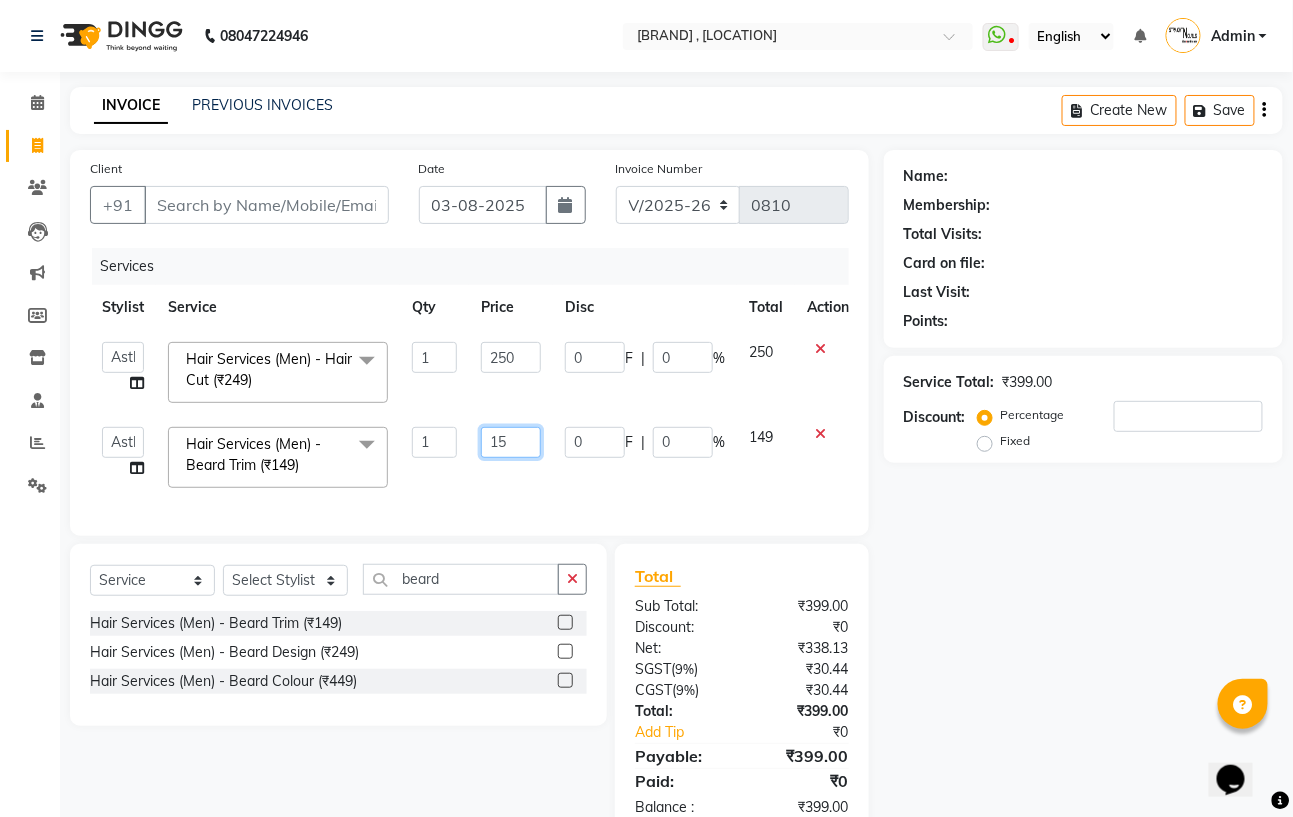 type on "150" 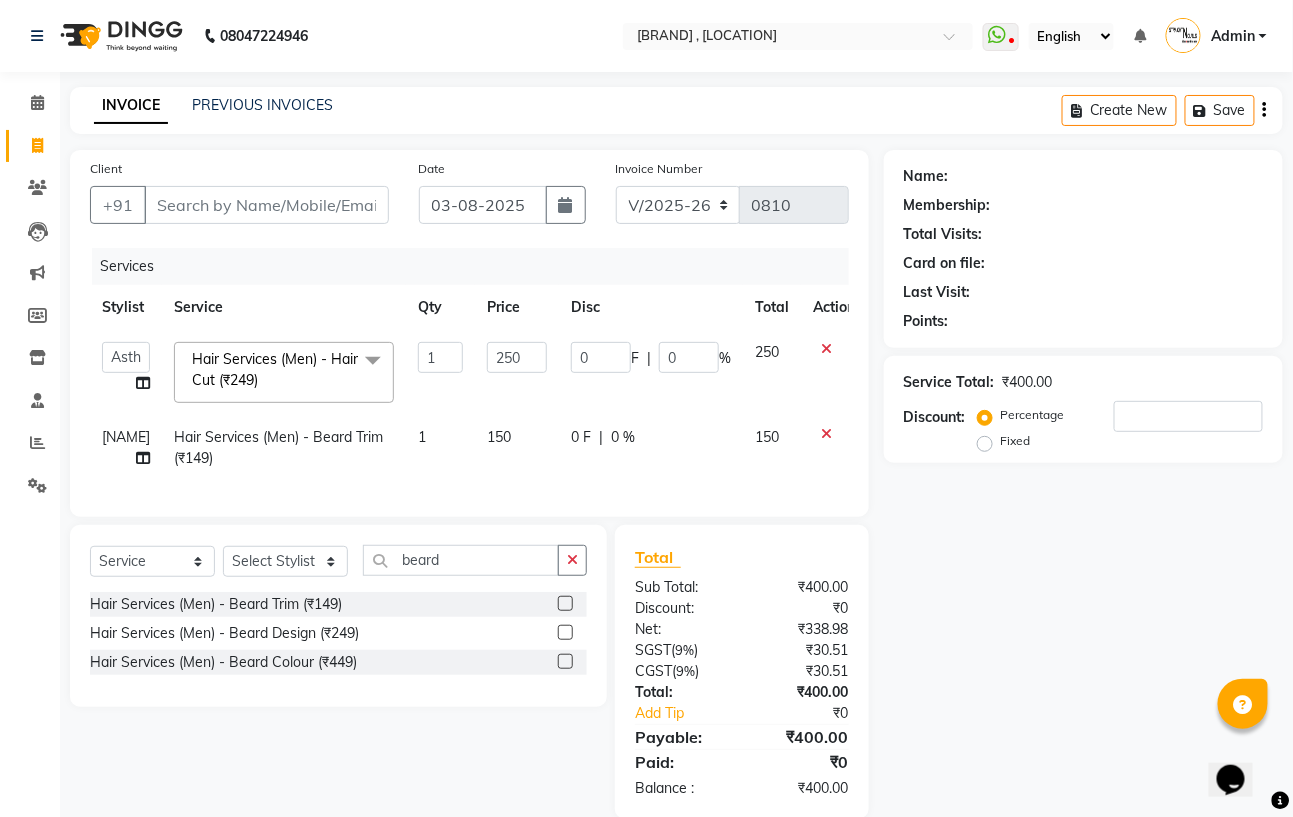 click on "Name: Membership: Total Visits: Card on file: Last Visit:  Points:  Service Total:  ₹400.00  Discount:  Percentage   Fixed" 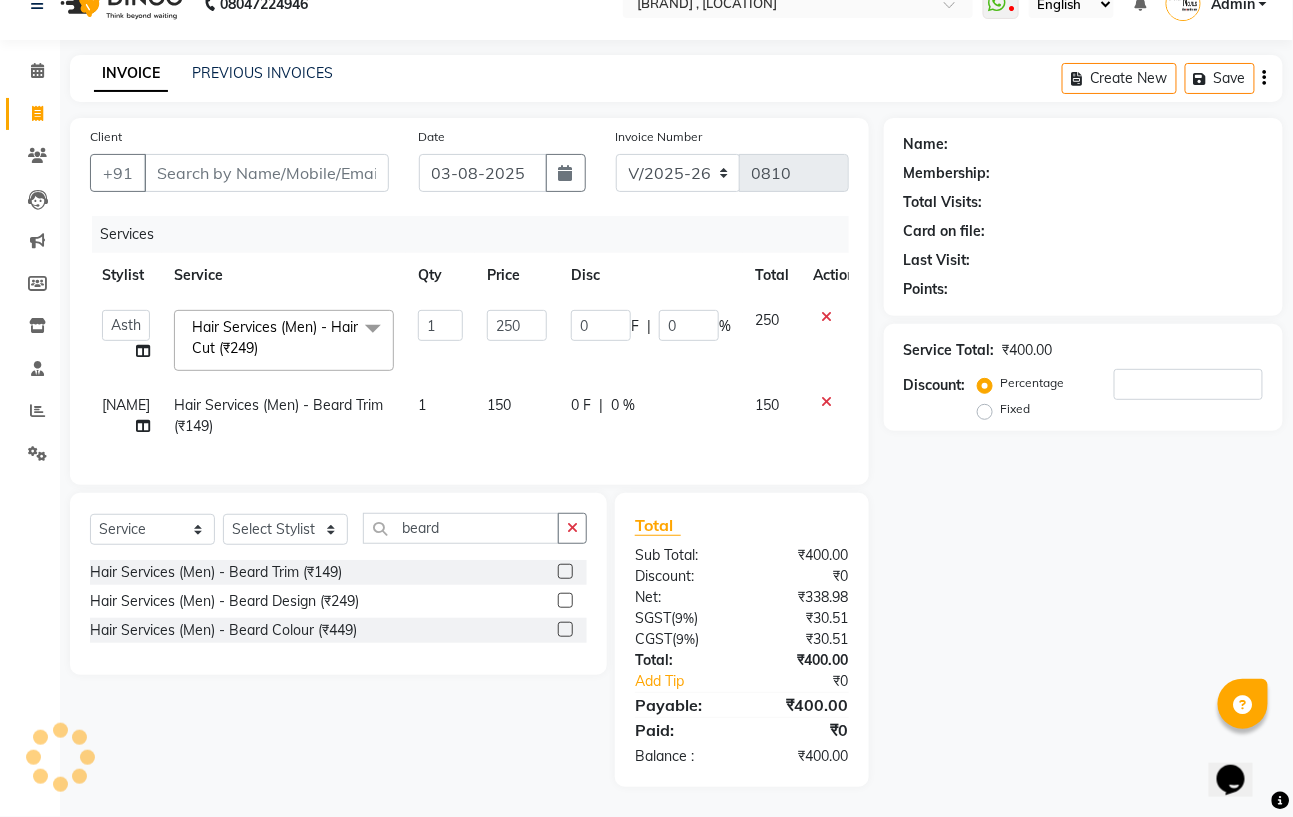 scroll, scrollTop: 53, scrollLeft: 0, axis: vertical 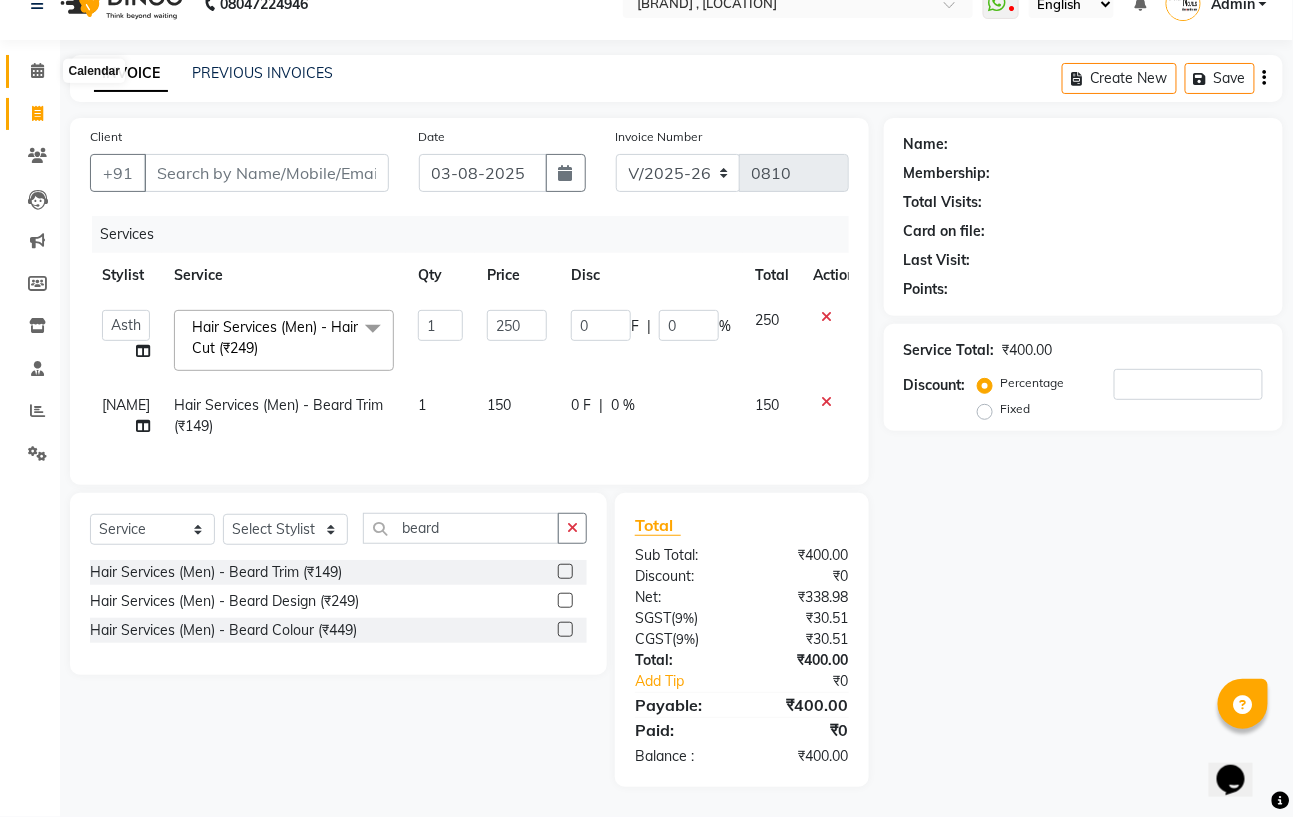 click 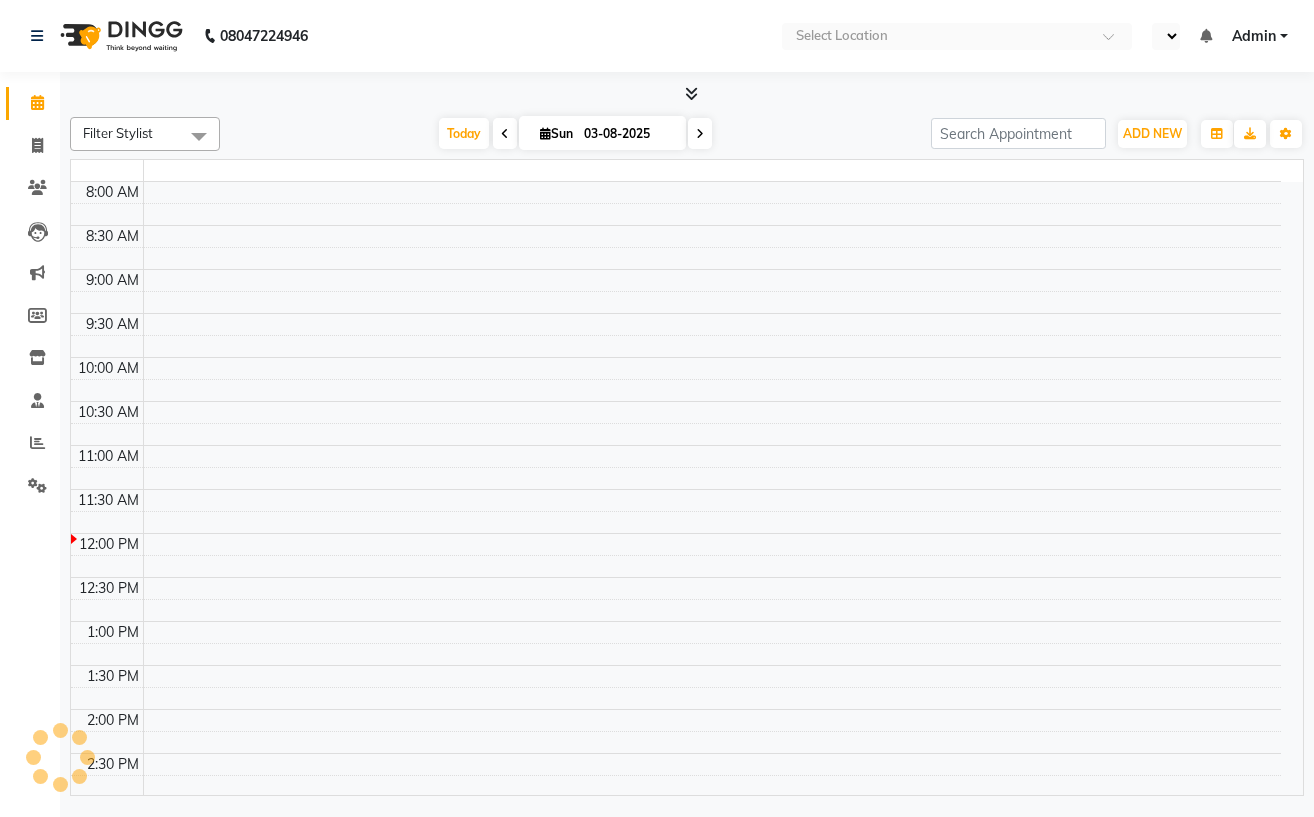 scroll, scrollTop: 0, scrollLeft: 0, axis: both 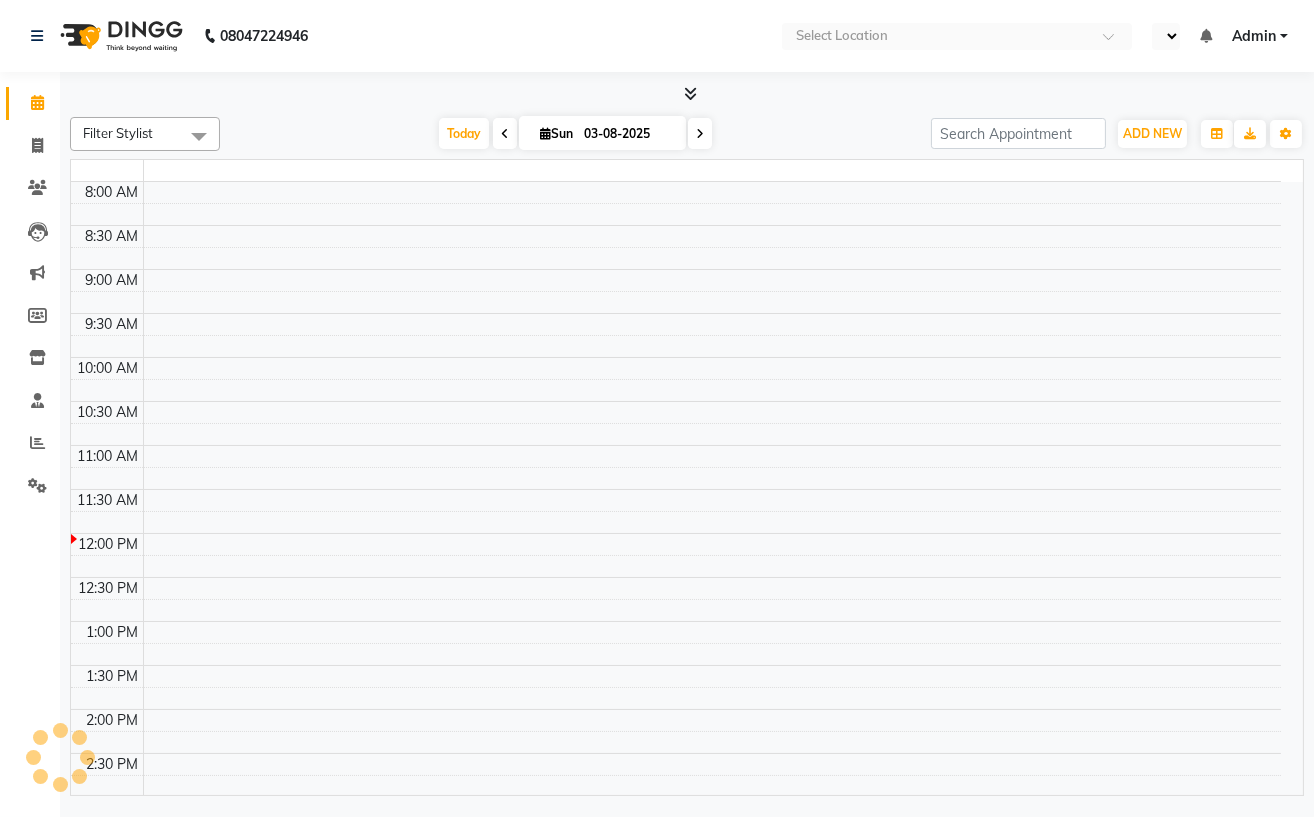 select on "en" 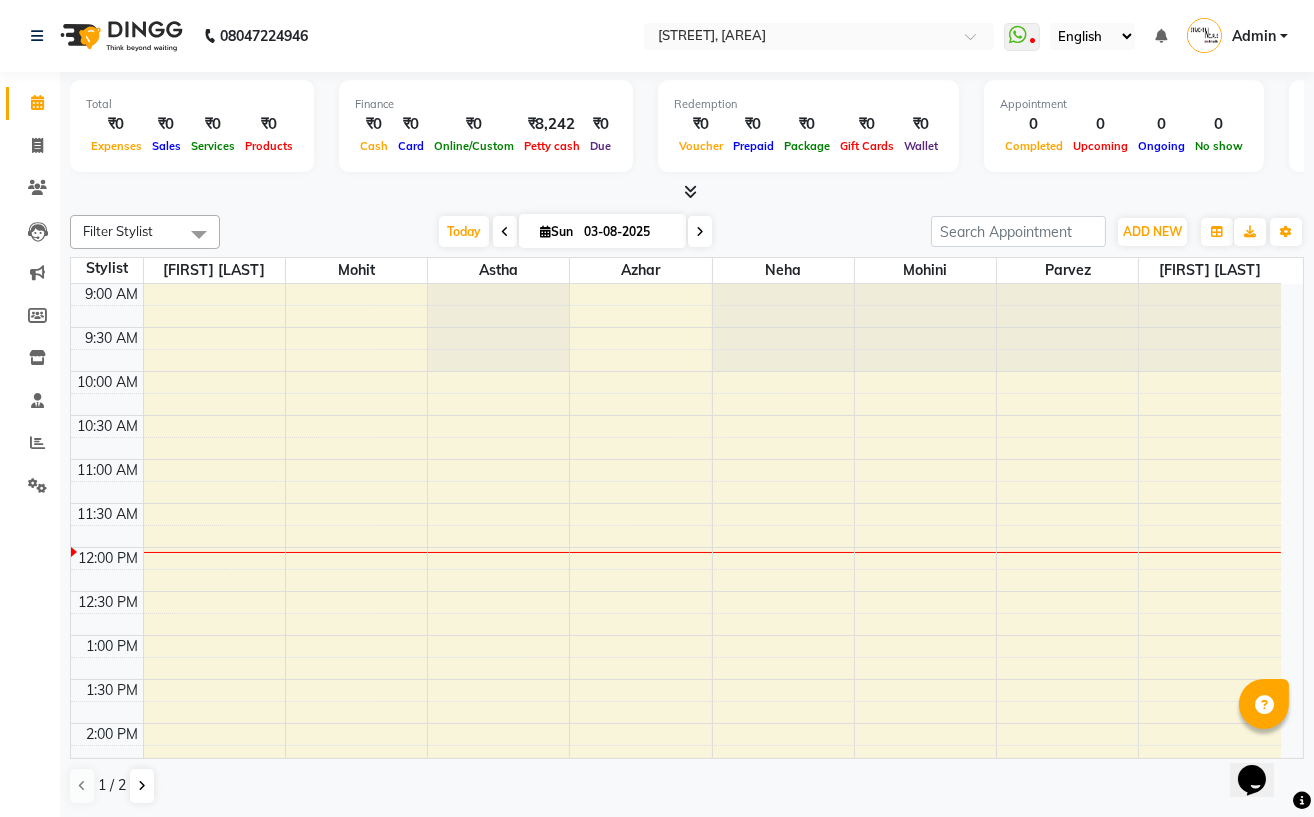 scroll, scrollTop: 0, scrollLeft: 0, axis: both 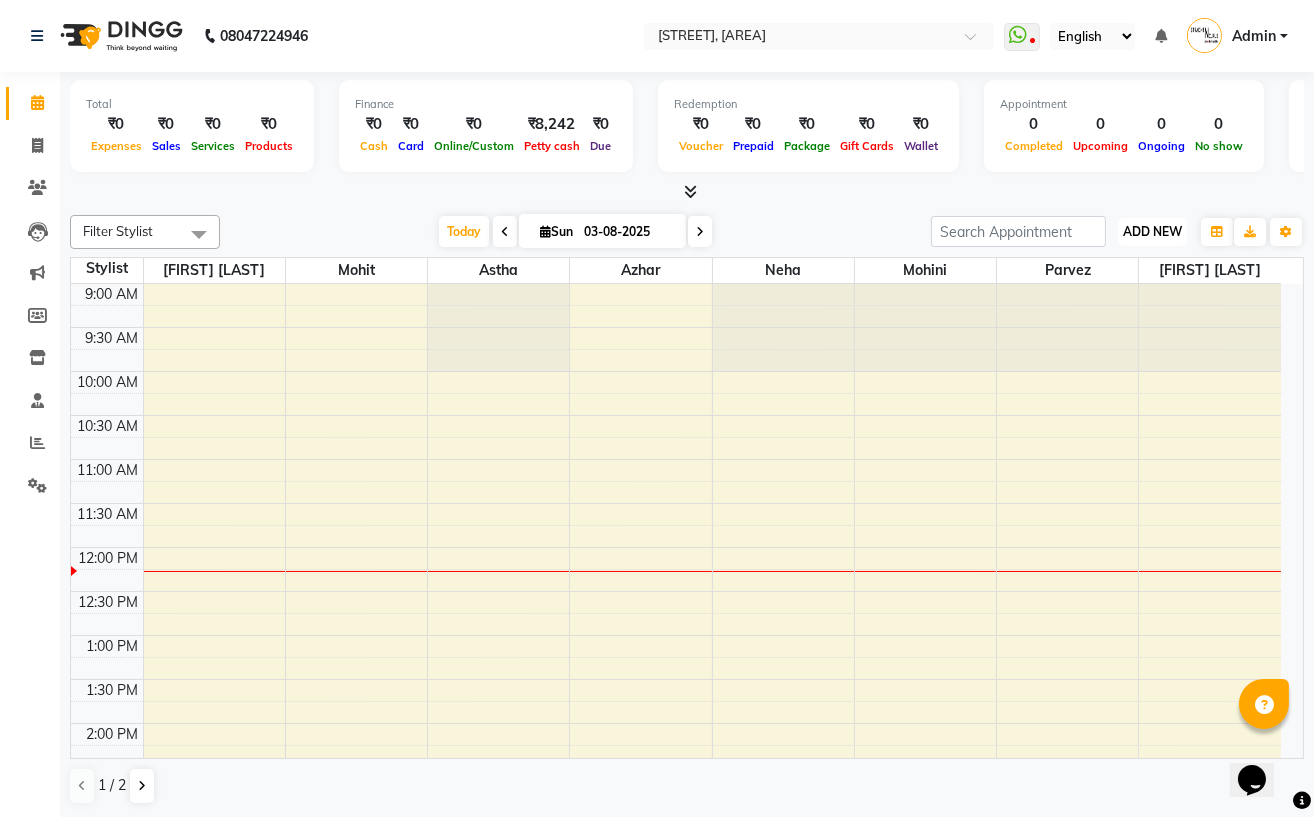 click on "ADD NEW Toggle Dropdown" at bounding box center (1152, 232) 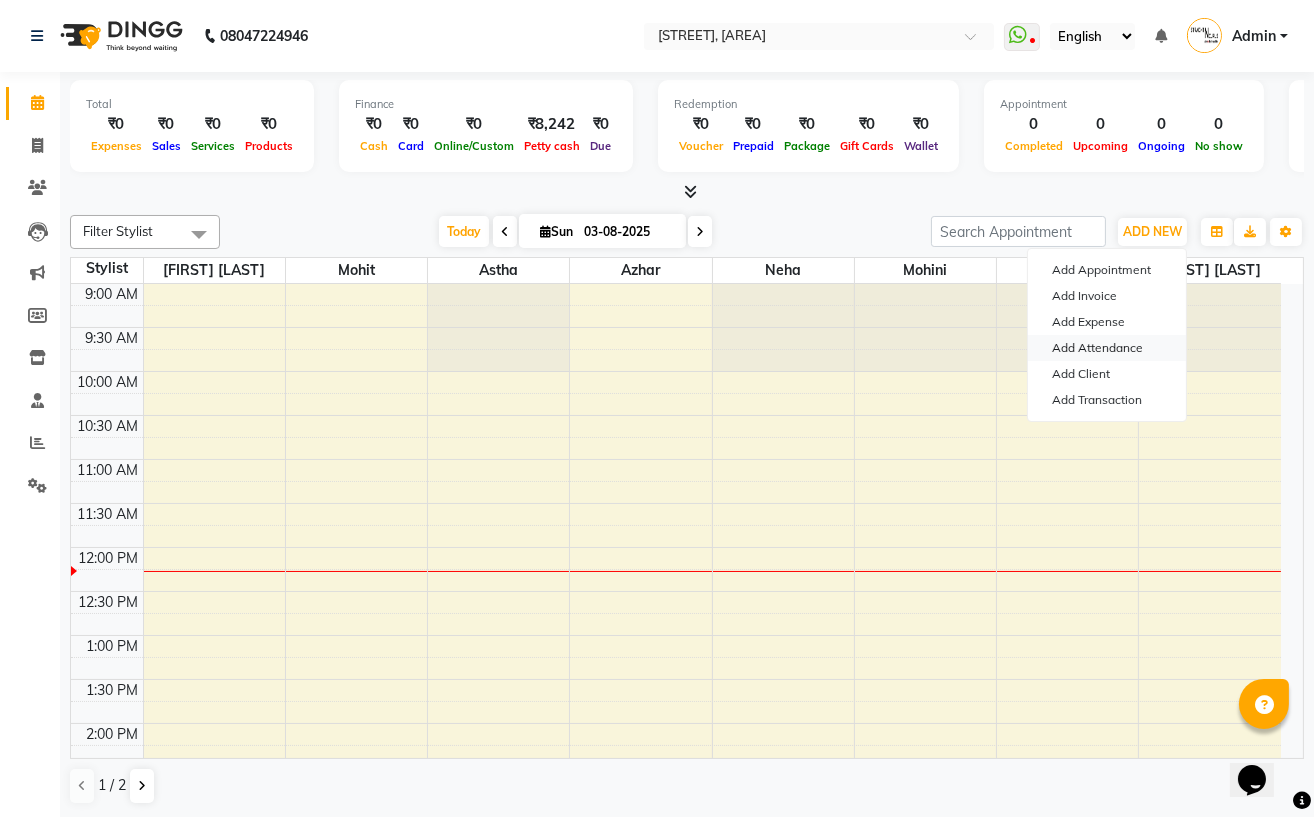 click on "Add Attendance" at bounding box center [1107, 348] 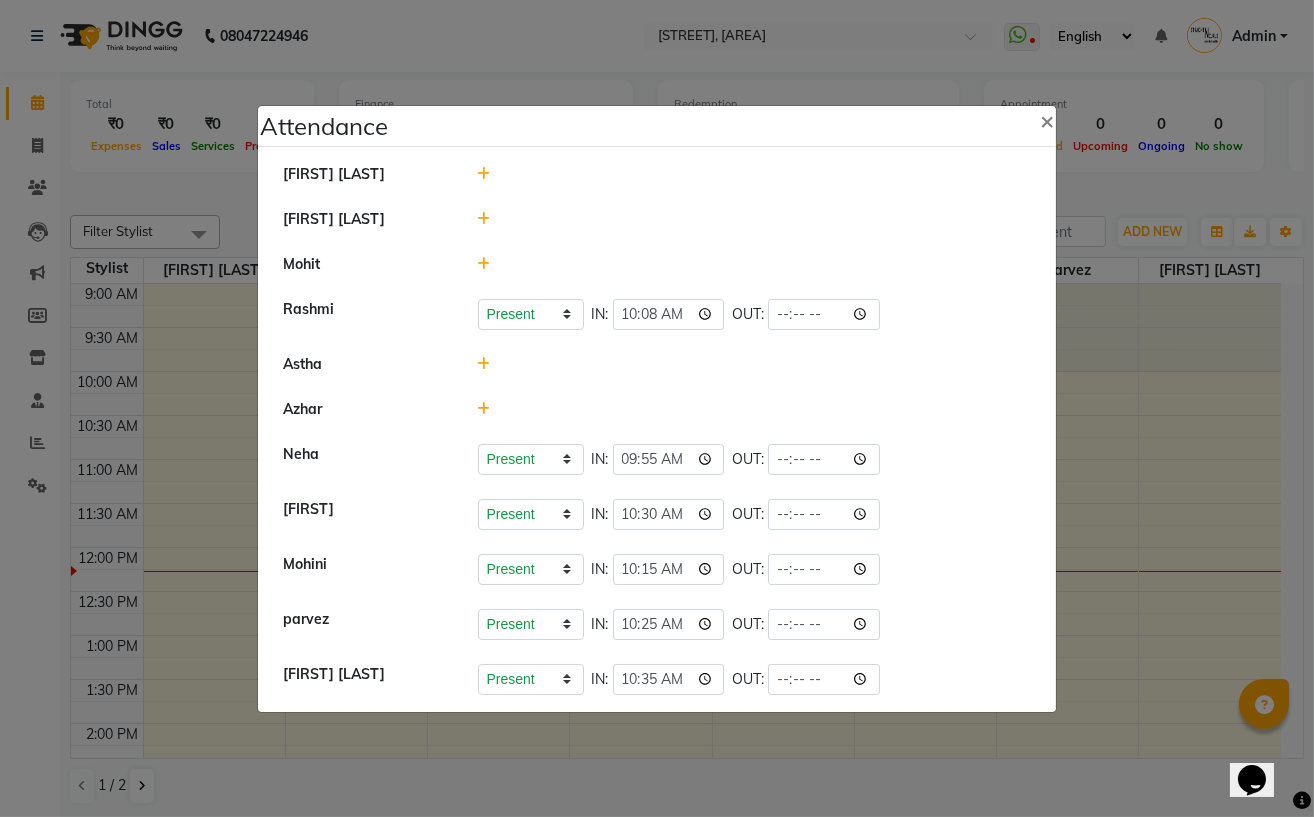 click 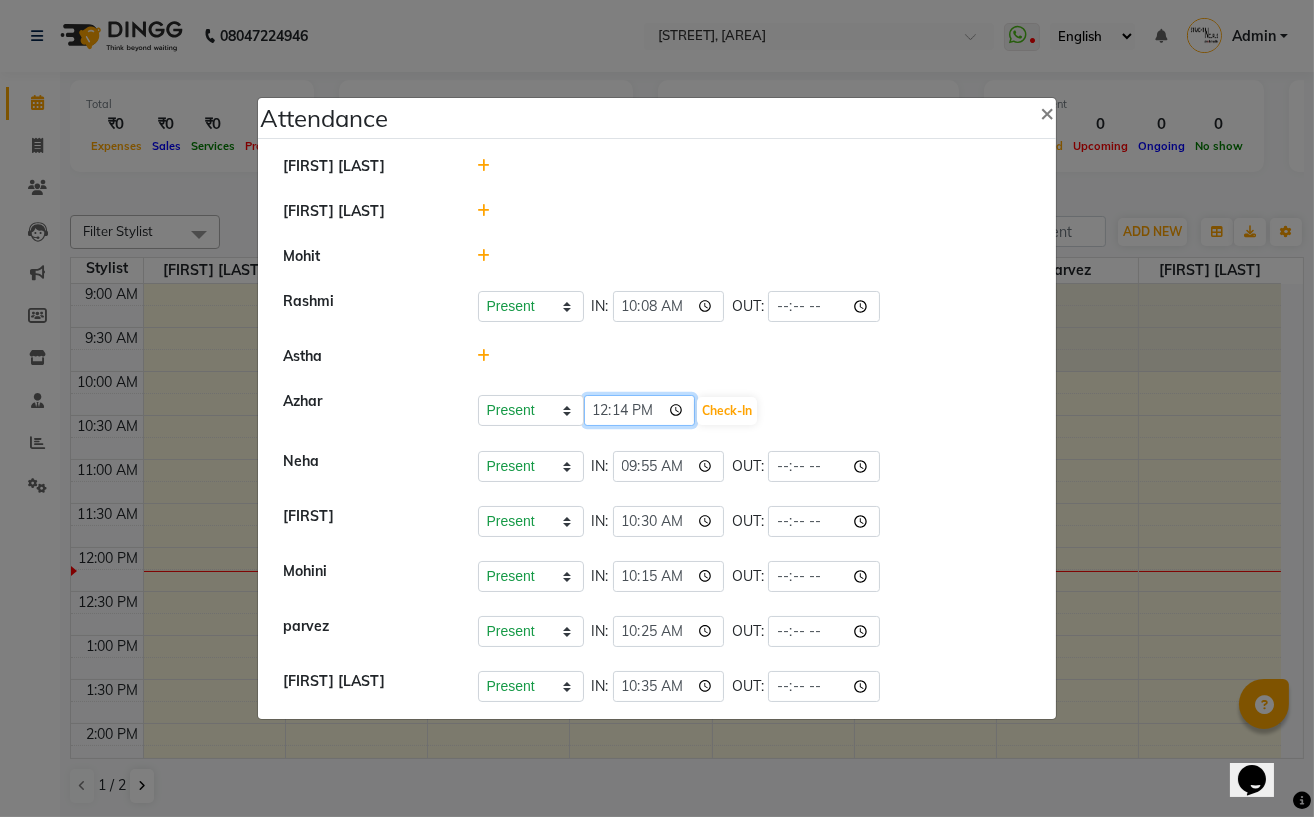 click on "12:14" 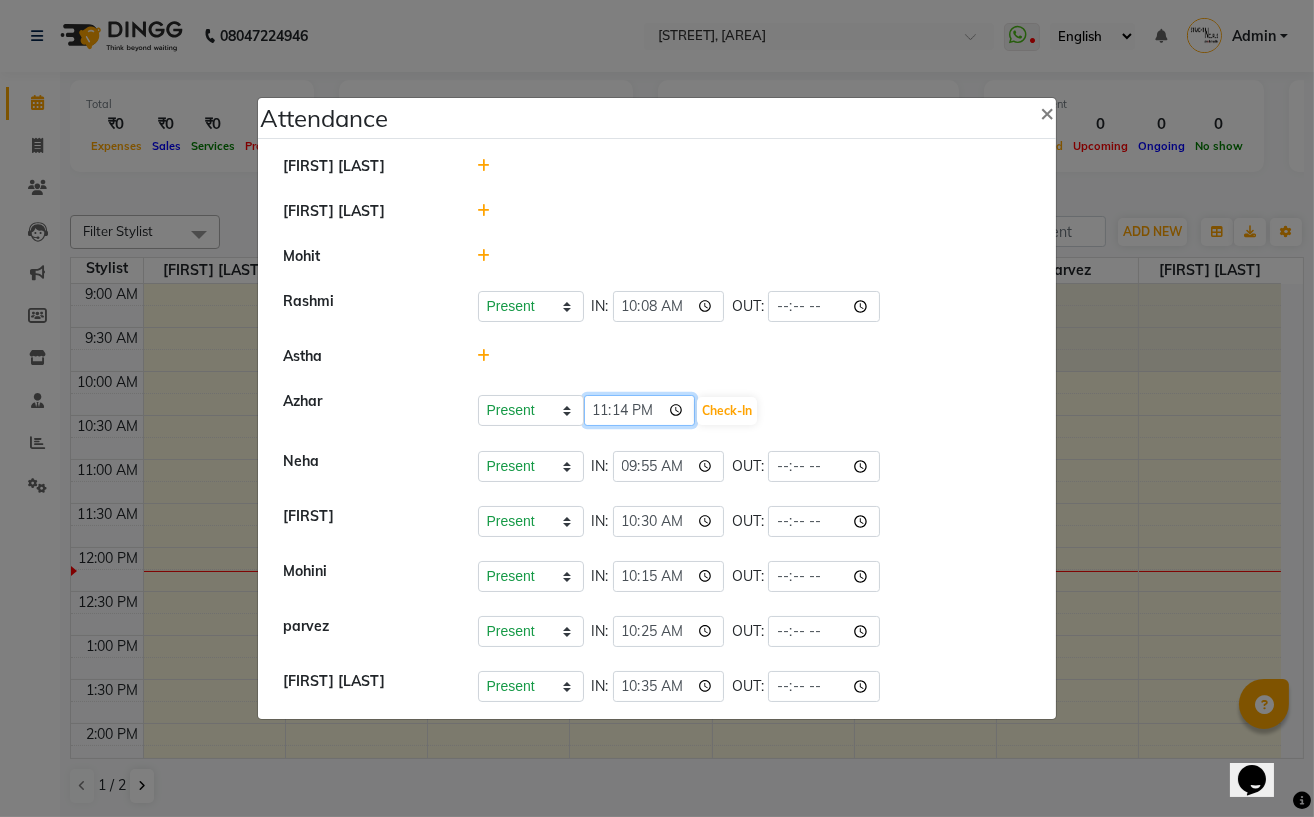 type on "23:03" 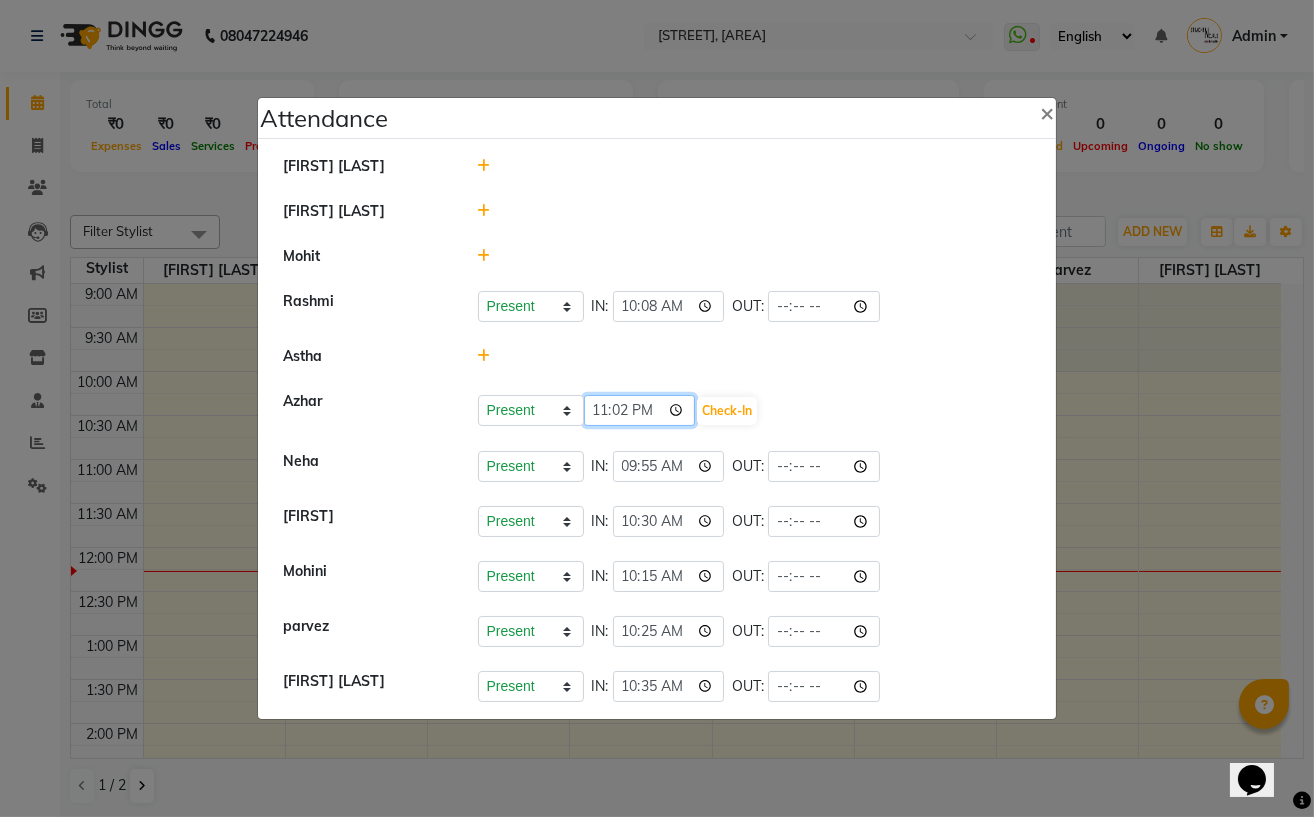 type on "23:20" 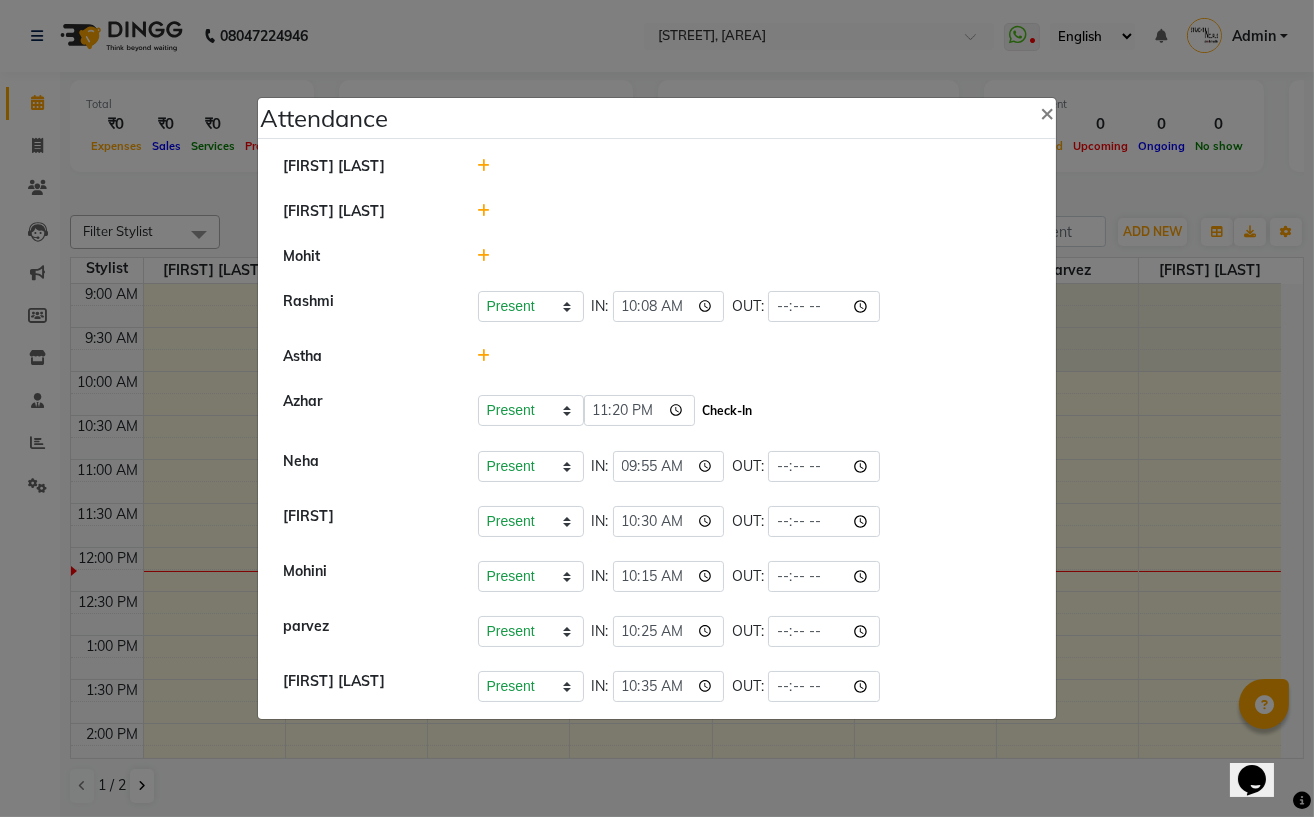 click on "Check-In" 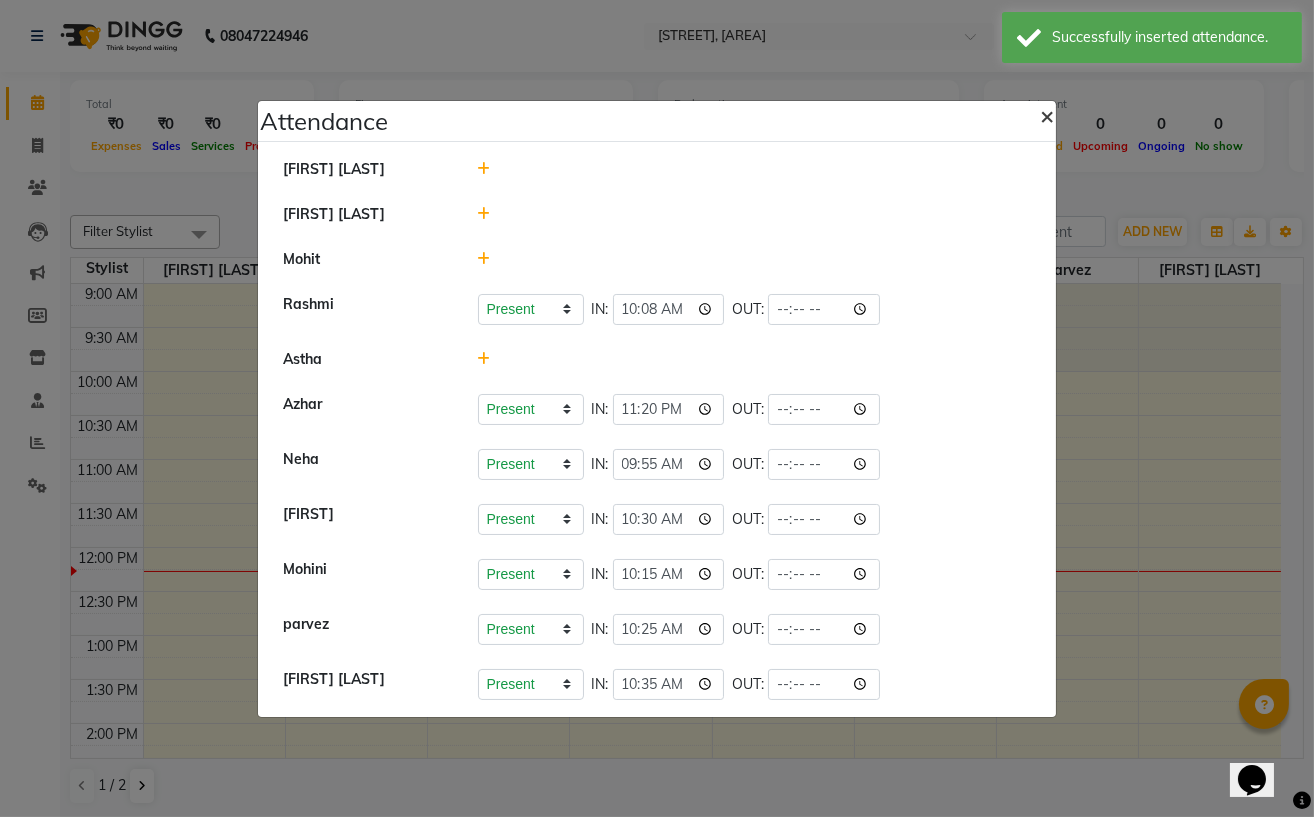 click on "×" 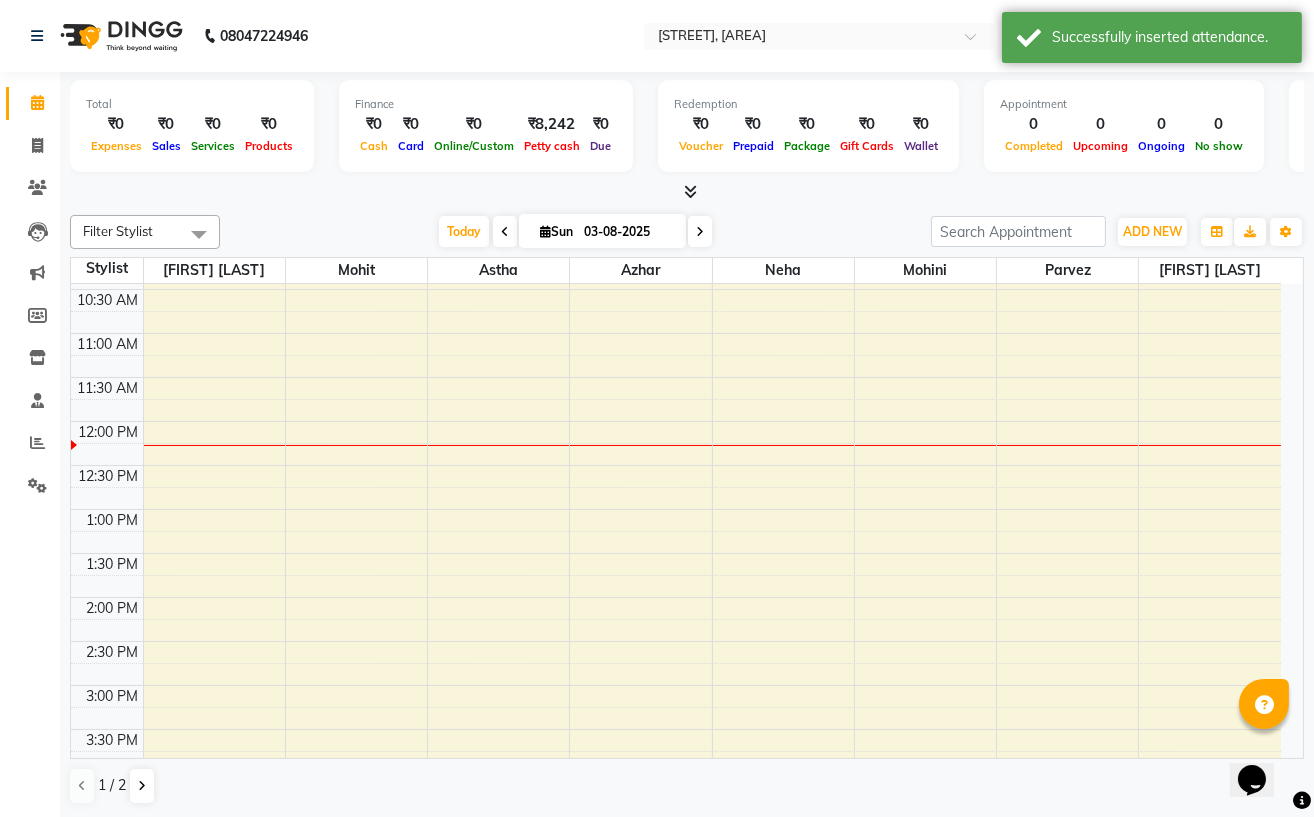 scroll, scrollTop: 0, scrollLeft: 0, axis: both 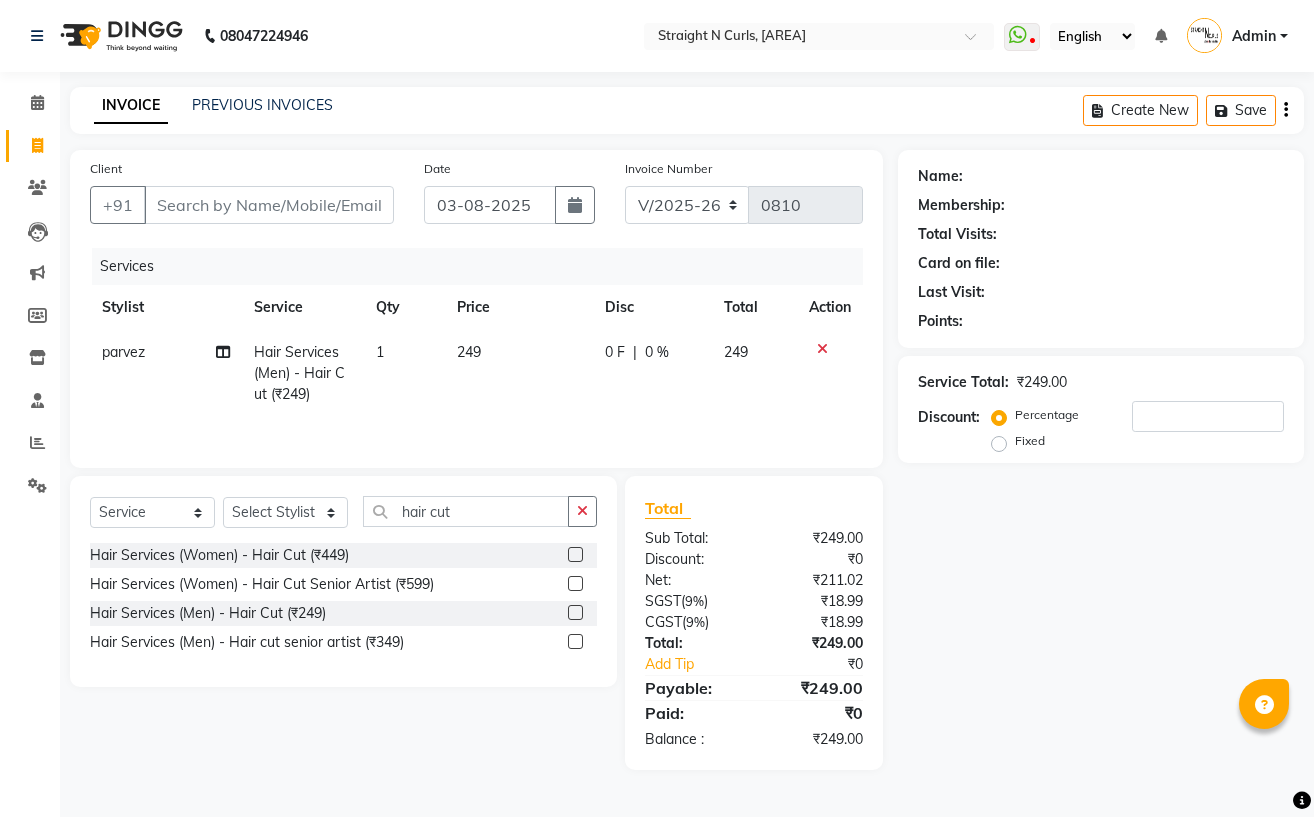 select on "7039" 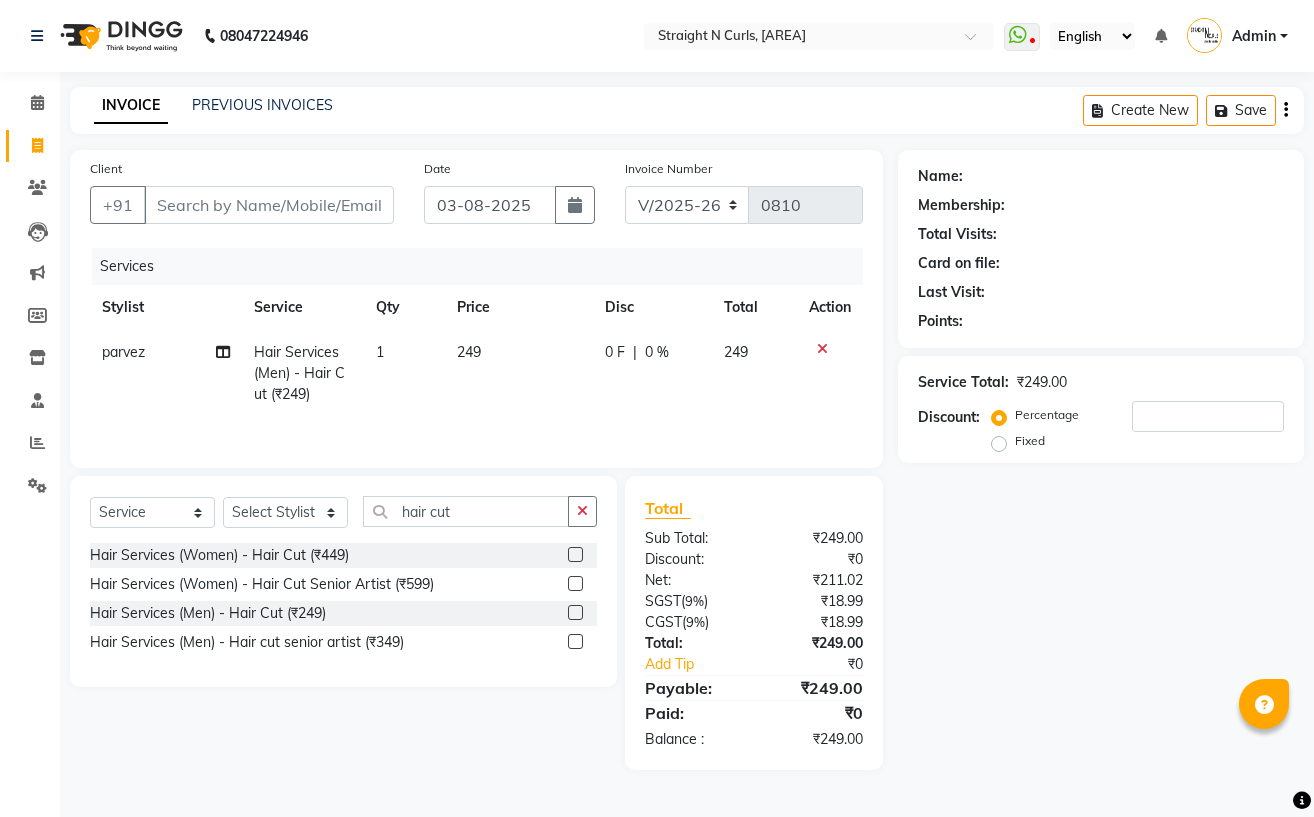 scroll, scrollTop: 0, scrollLeft: 0, axis: both 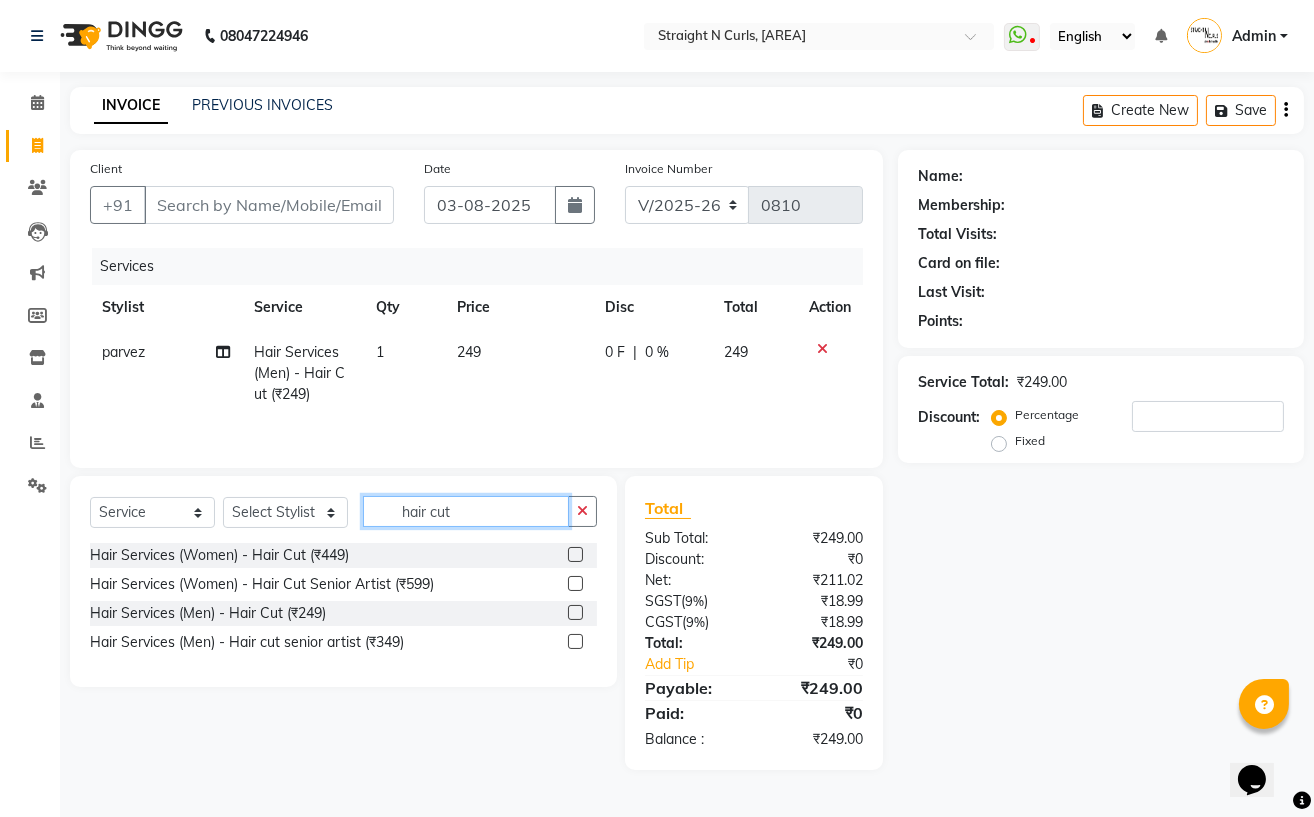 click on "hair cut" 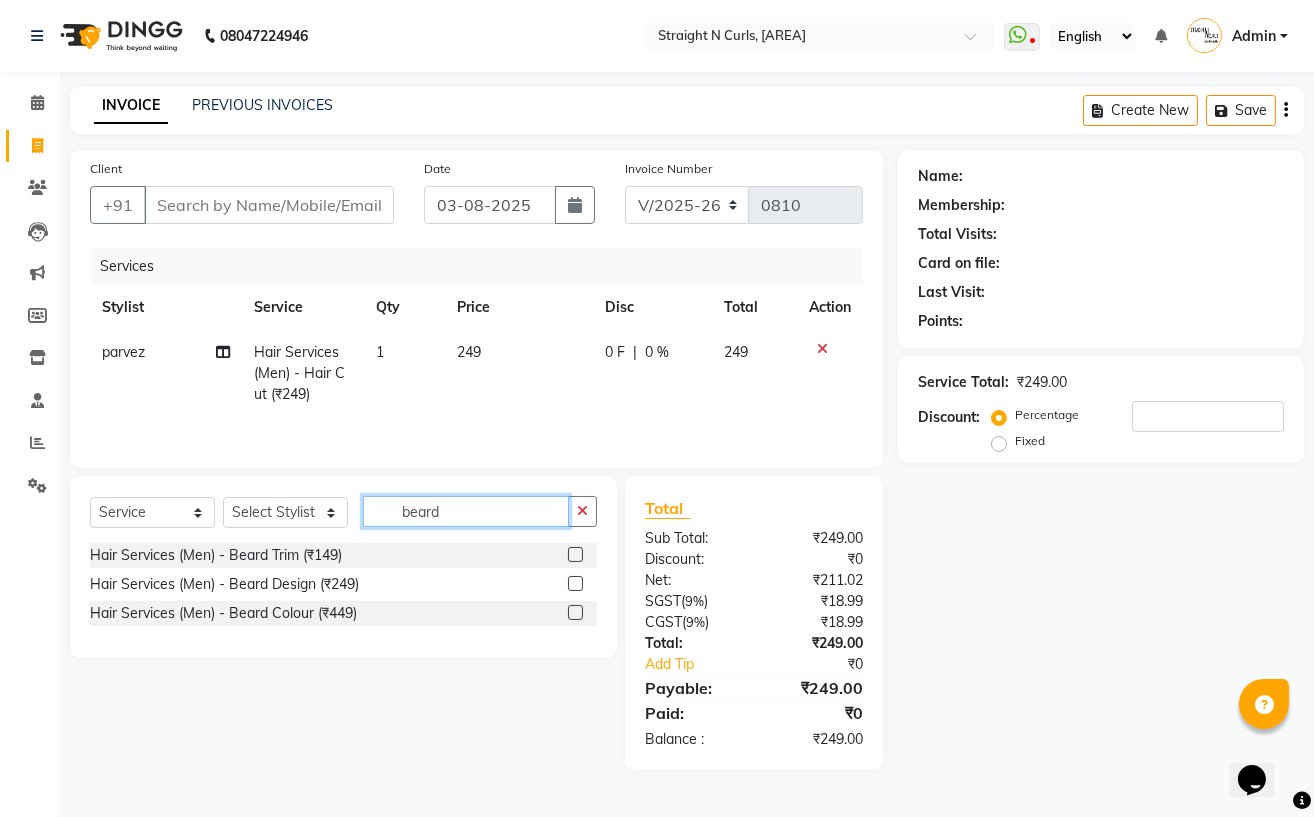type on "beard" 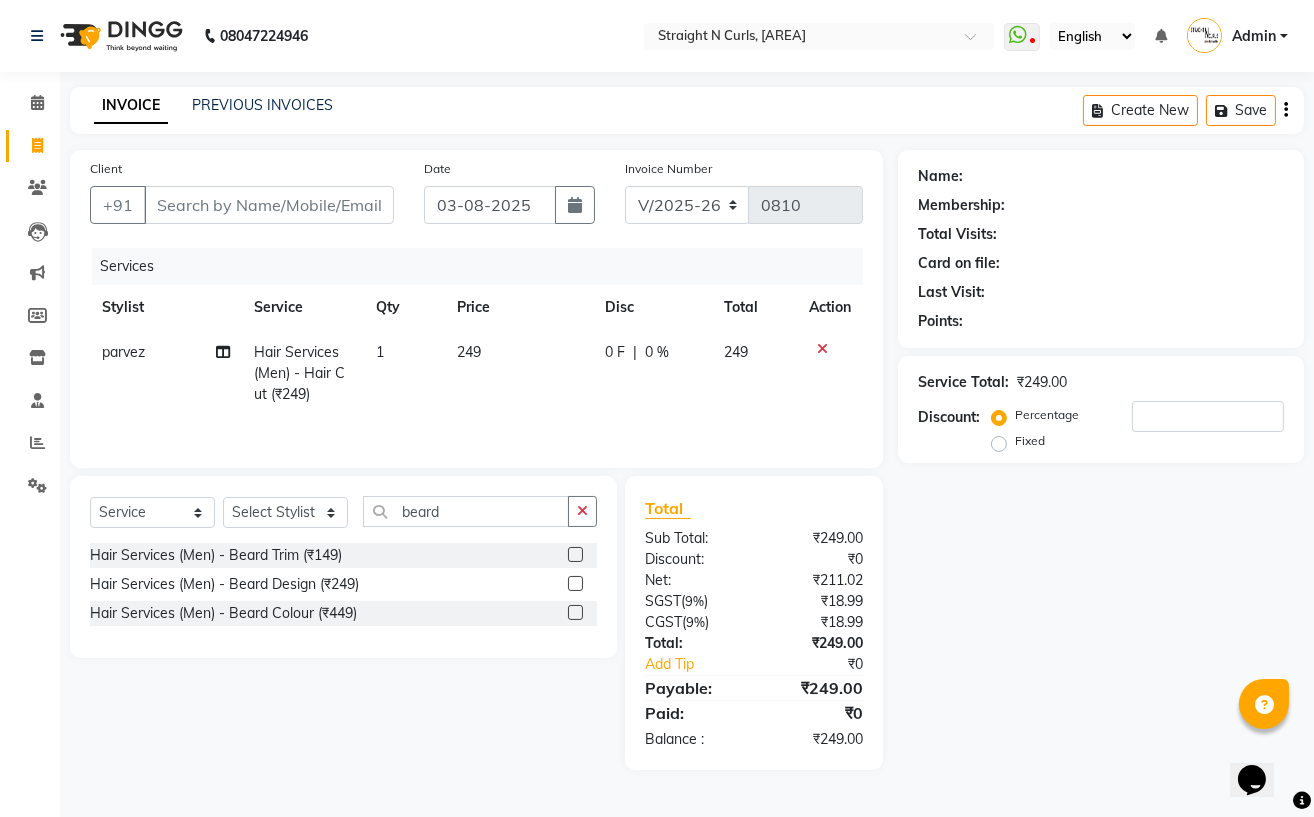 click 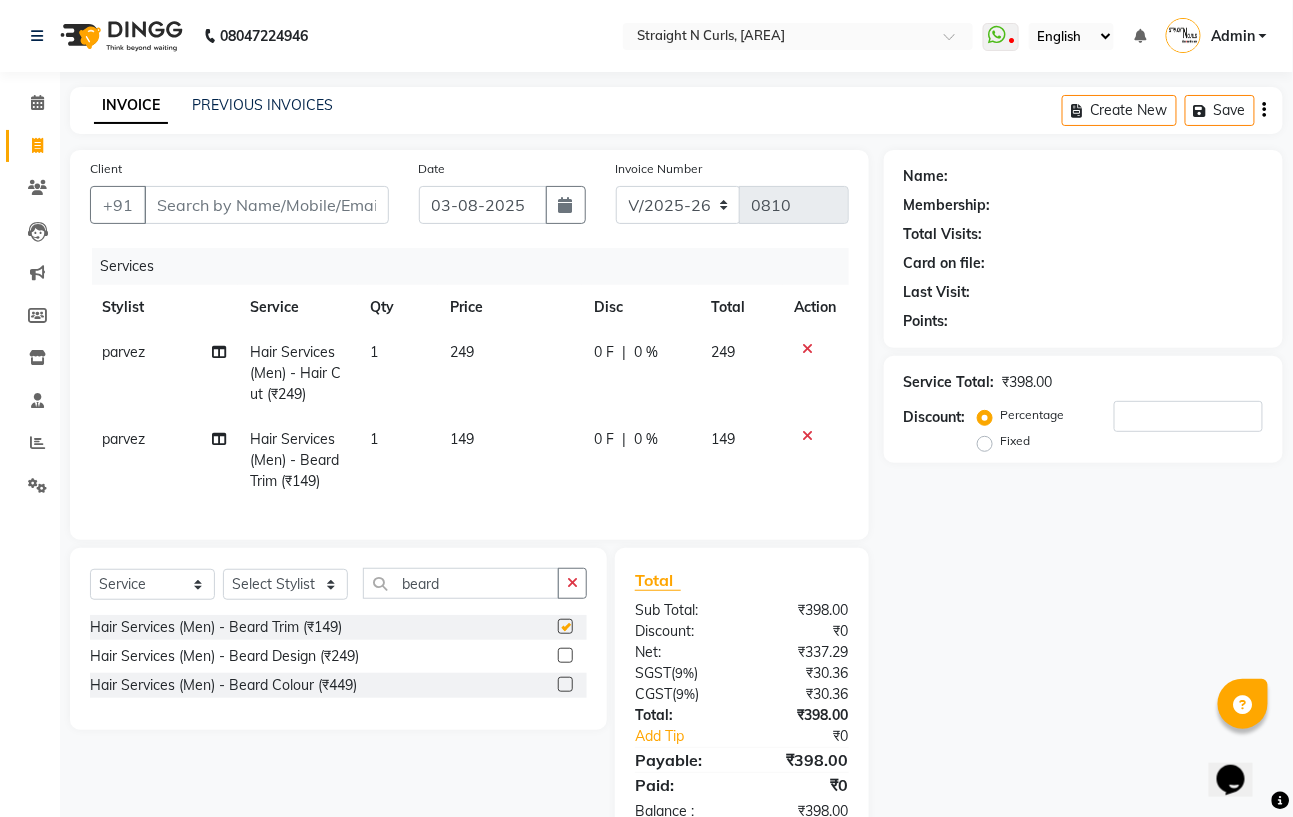 checkbox on "false" 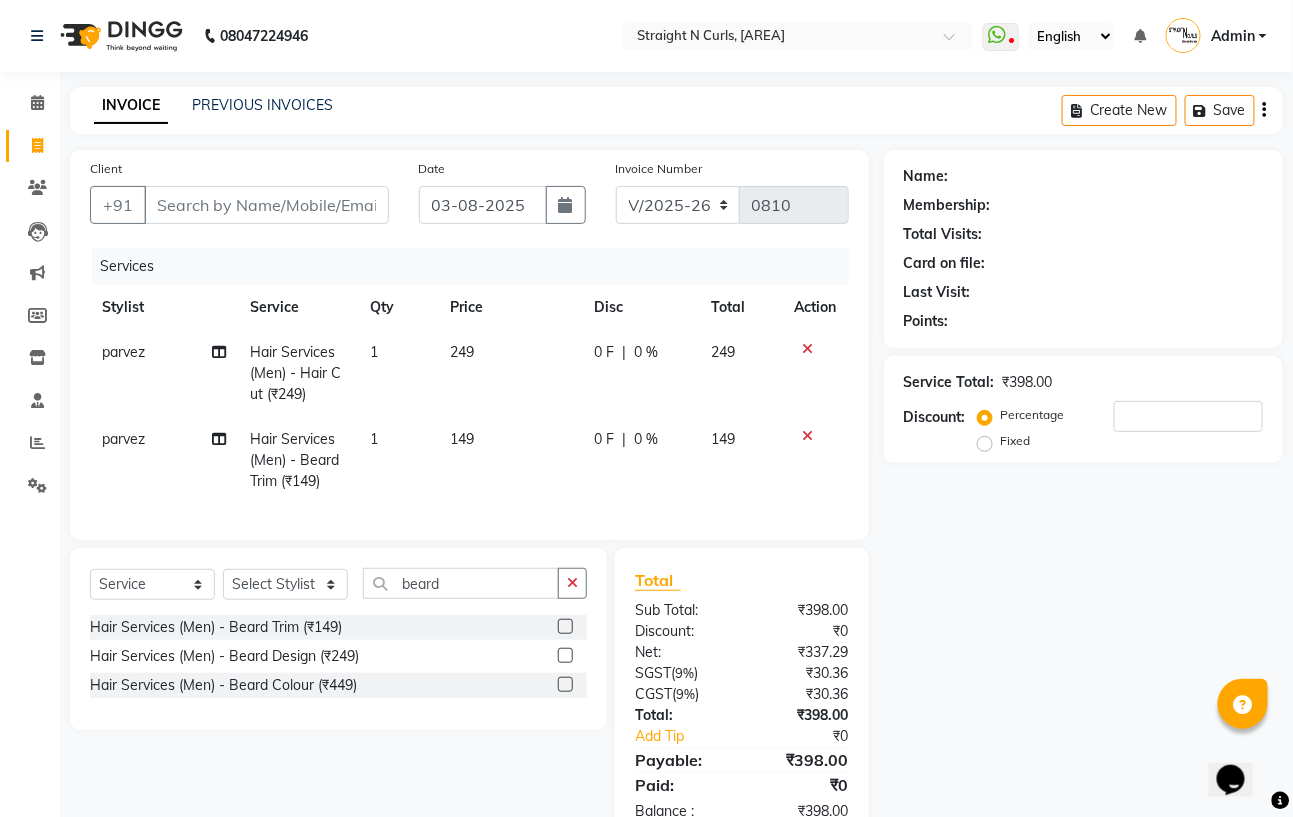 click on "249" 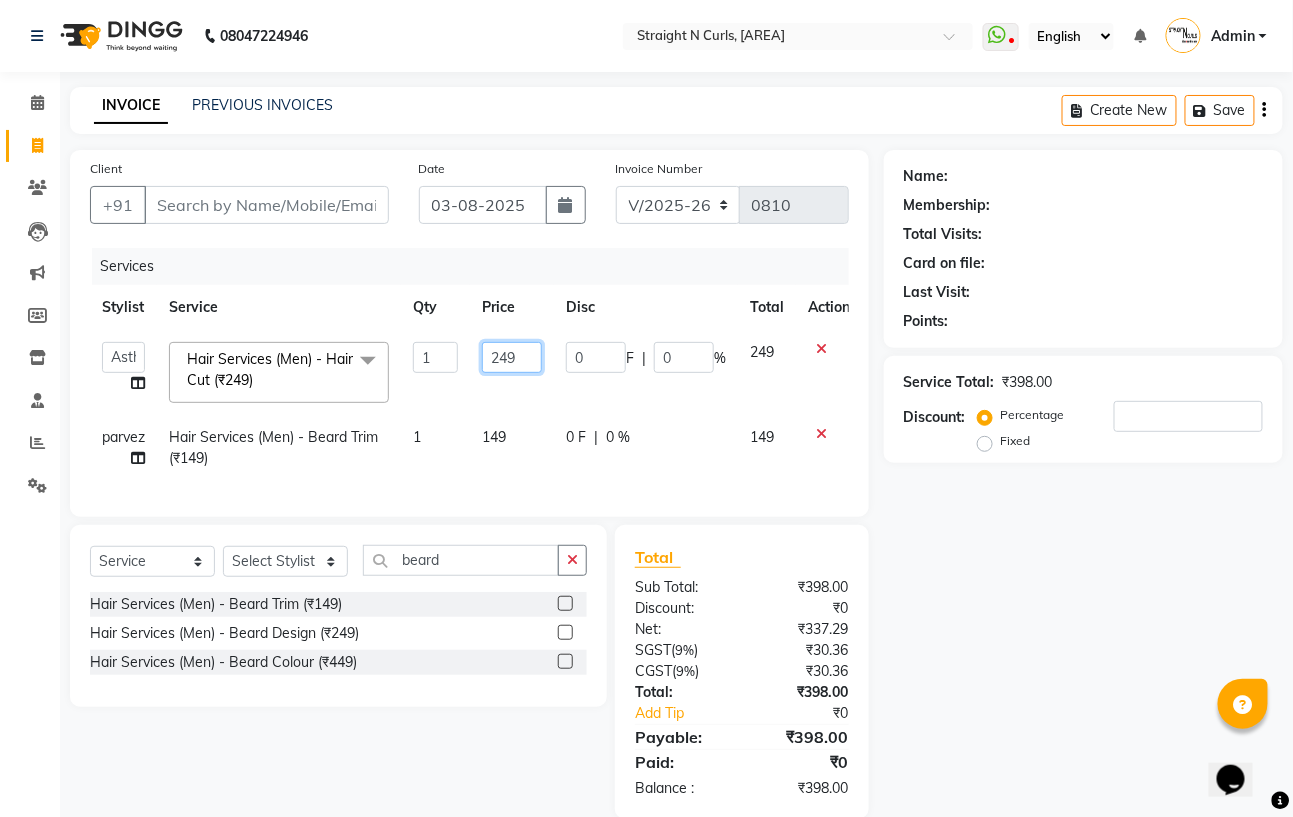 click on "249" 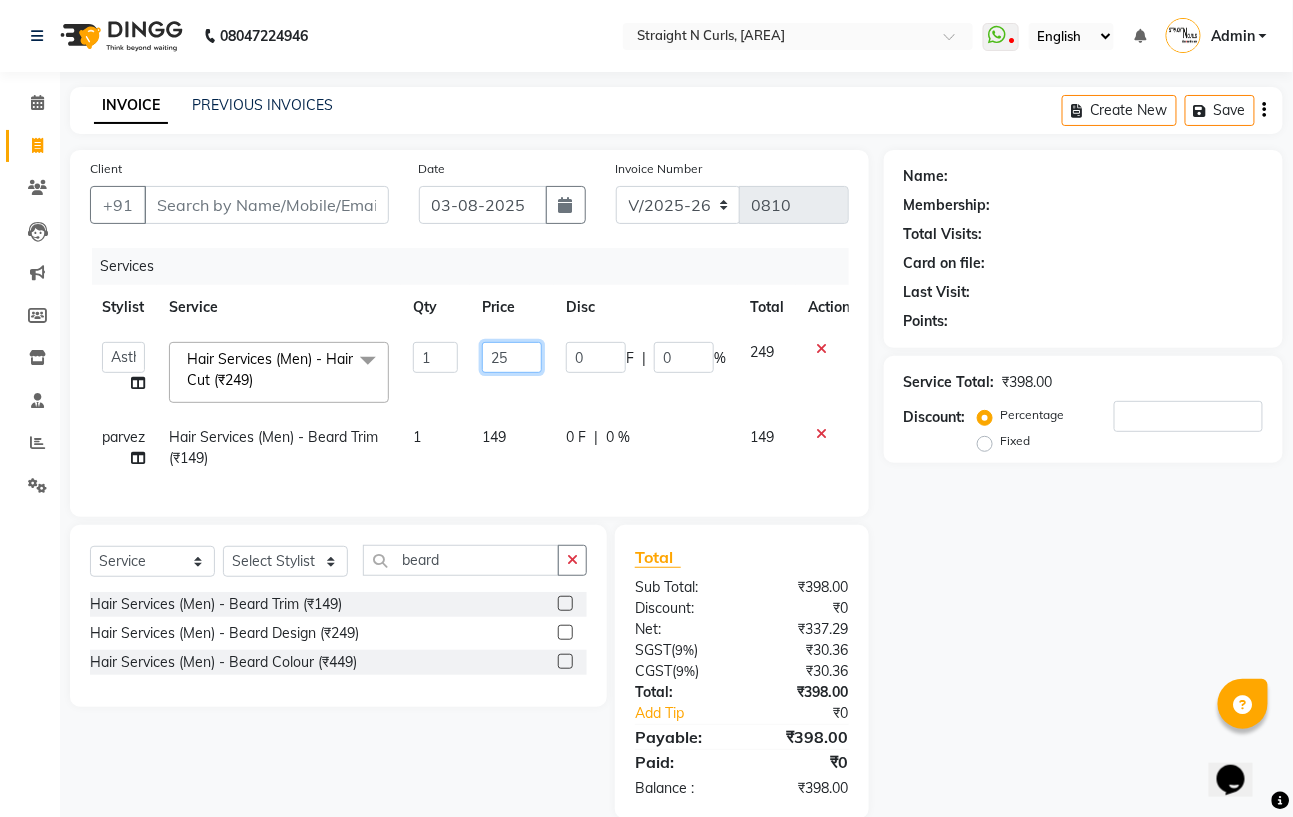 type on "250" 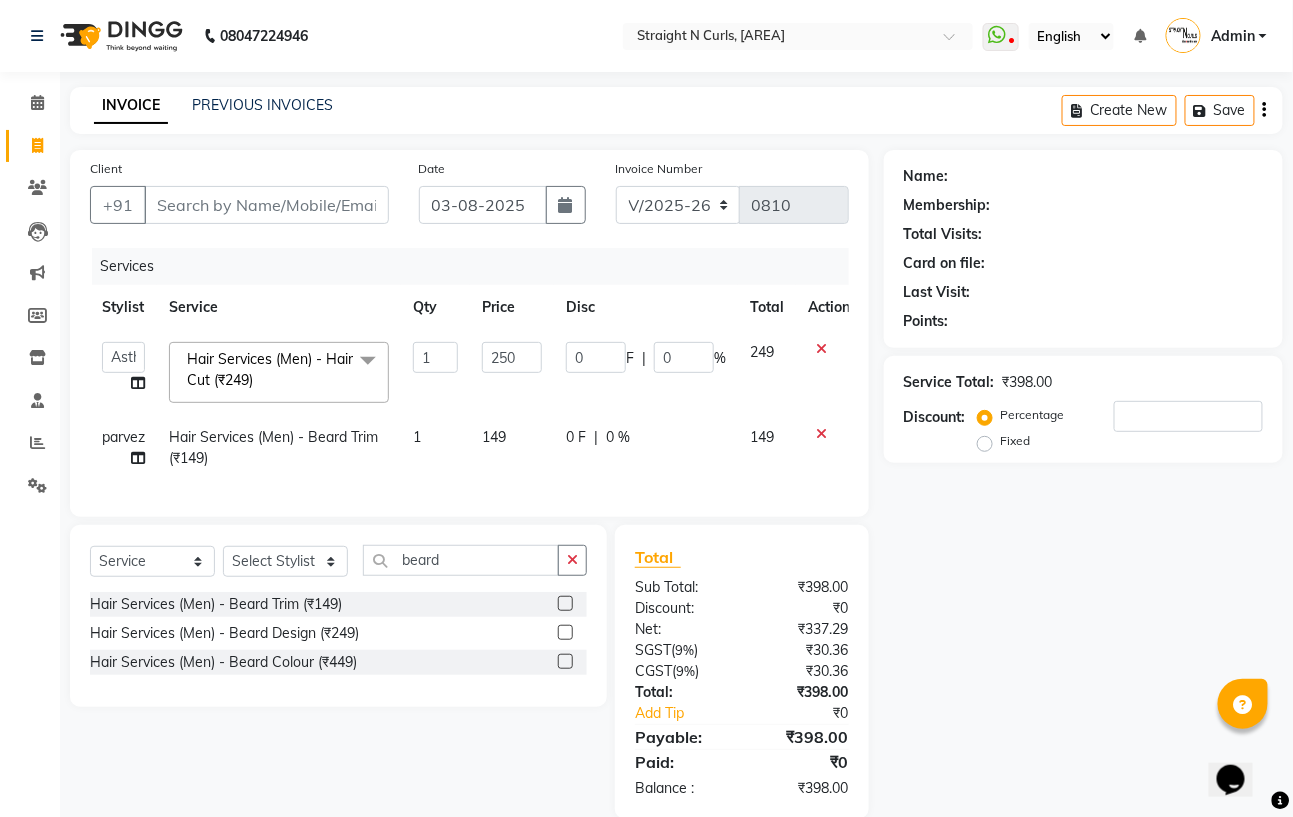 click on "149" 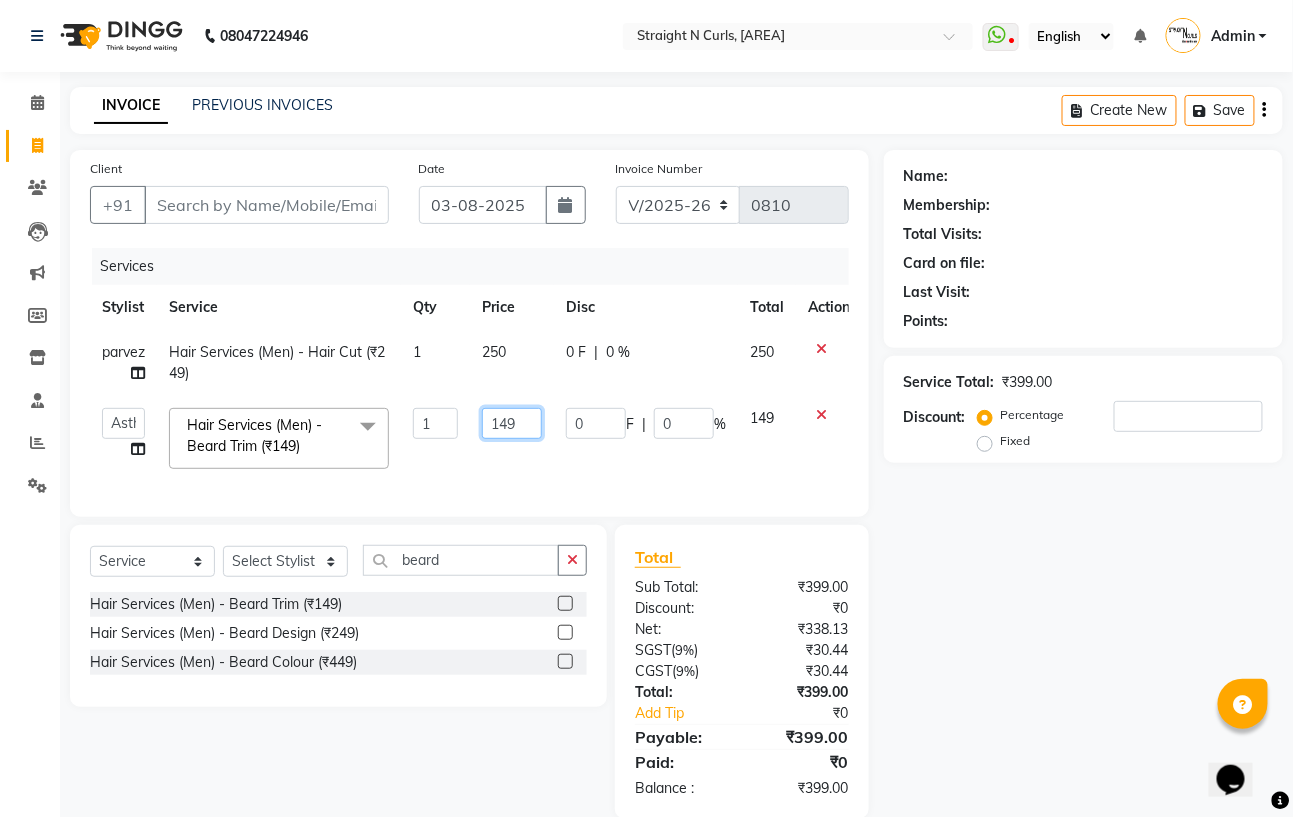 click on "149" 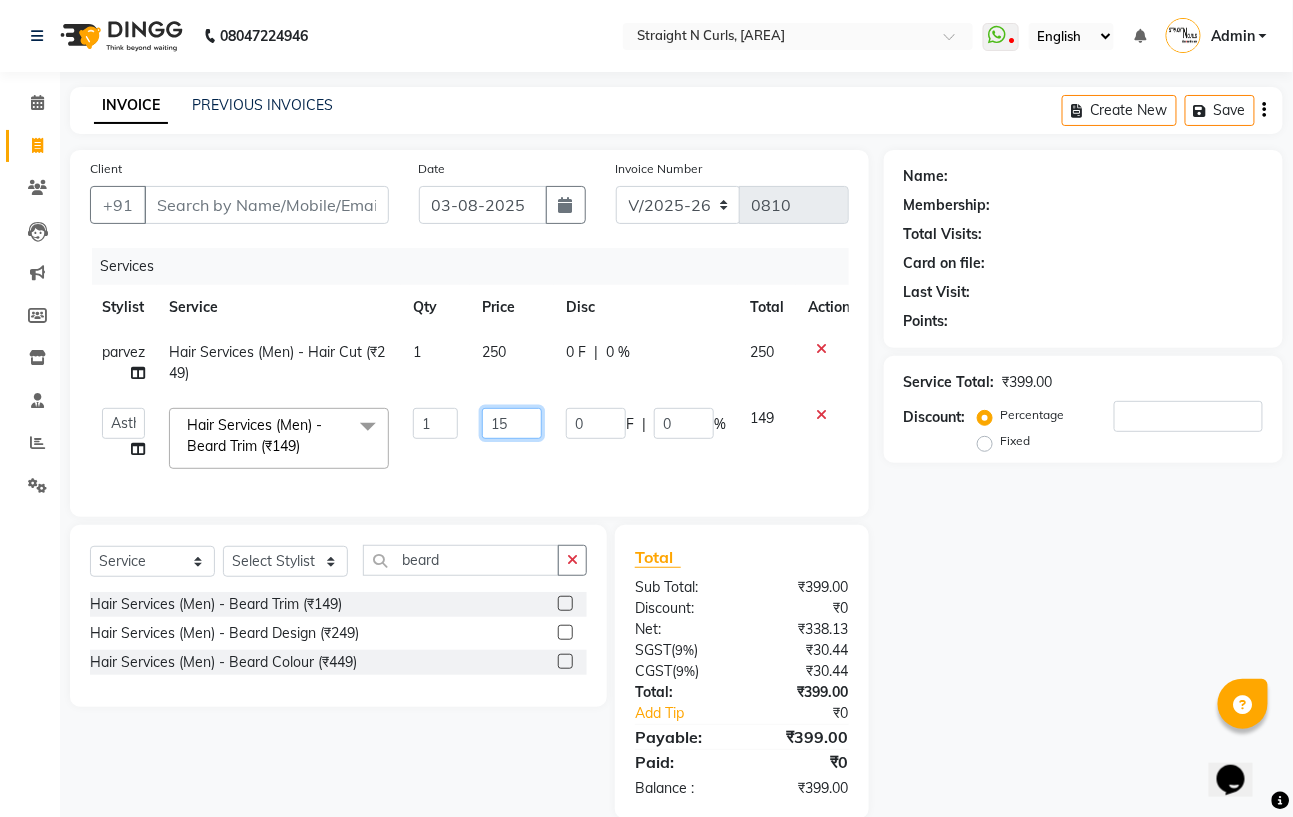 type on "150" 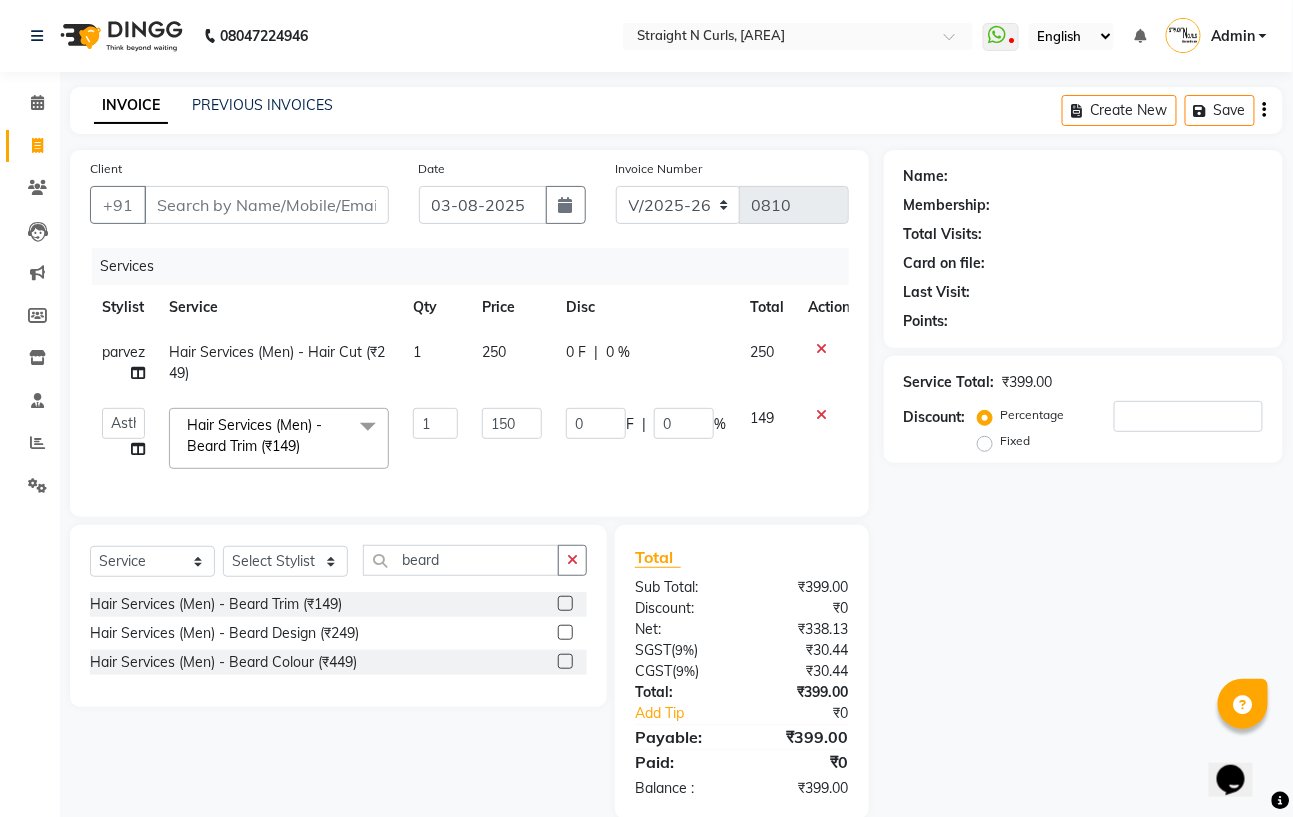 click on "Astha   Azhar   Gautam Kamboj   Mohini   Mohit   Neha   Paras Kamboj   parvez   pooja rawat   Rashmi   Subhan   Hair Services (Men) - Beard Trim (₹149)  x Hair Services (Women) - Hair Cut (₹449) Hair Services (Women) - Hair Cut Senior Artist (₹599) Hair Services (Women) - Hair wash (₹249) Hair Services (Women) - Blow Dry (₹199) Hair Services (Women) - Ironing (₹399) Hair Services (Women) - Curls (₹449) Hair Services (Women) - Root Touch Up (₹999) Hair Services (Women) - Root Touch Up (Ammonia Free) (₹1199) Hair Services (Women) - Hair Spa (₹1199) Hair Services (Women) - Ola Plex (₹2299) Hair Services (Women) - Global Hair Colour (₹3499) Hair Services (Women) - Global Hair (Ammonia Free) (₹3999) Hair Services (Women) - Highlight Crown Area (₹2999) Hair Services (Women) - Ombre/Balayage (₹4499) Hair Services (Women) - Smoothing (₹4999) Hair Services (Women) - Keratin GK (₹5999) Hair Services (Women) - Botox (₹4999) Hair Services (Women) - Kerasmooth (₹6499) updo (₹699)" 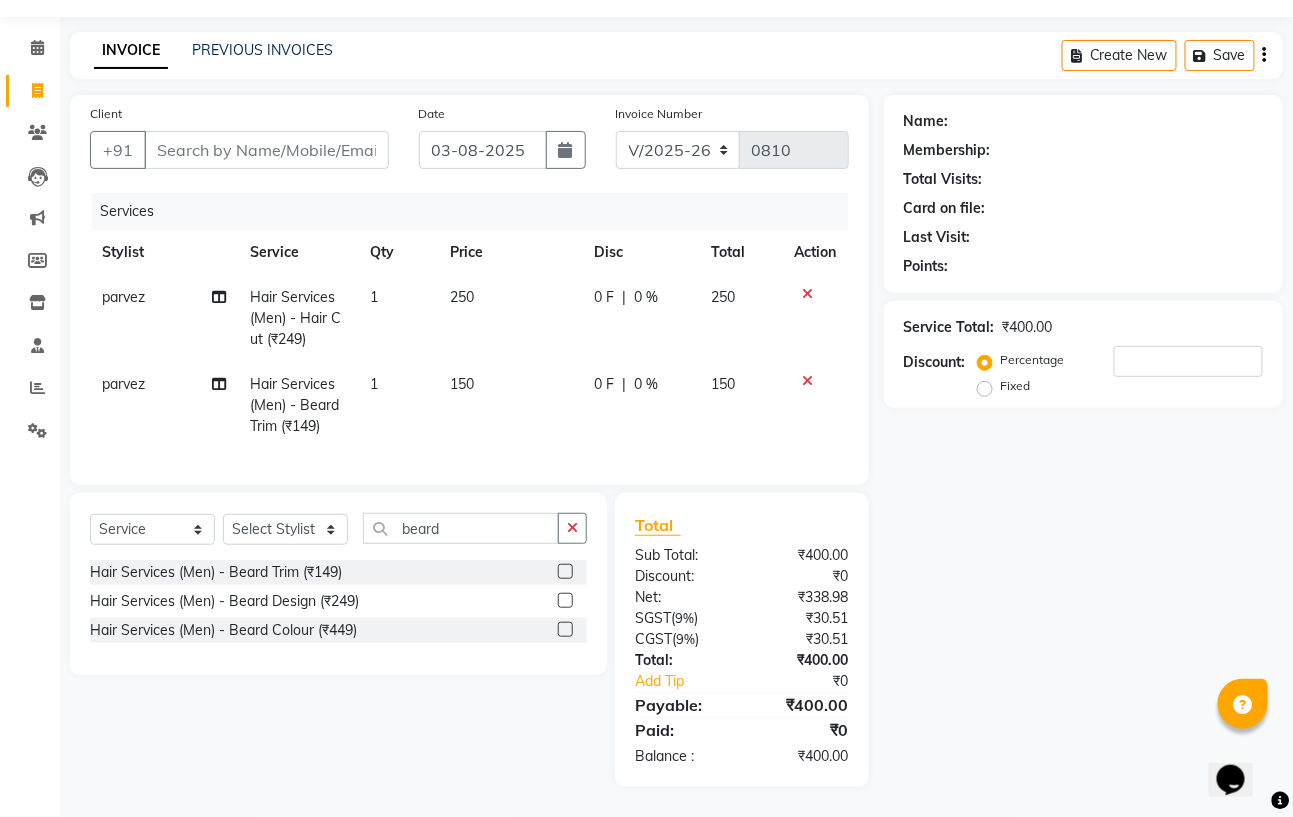 scroll, scrollTop: 0, scrollLeft: 0, axis: both 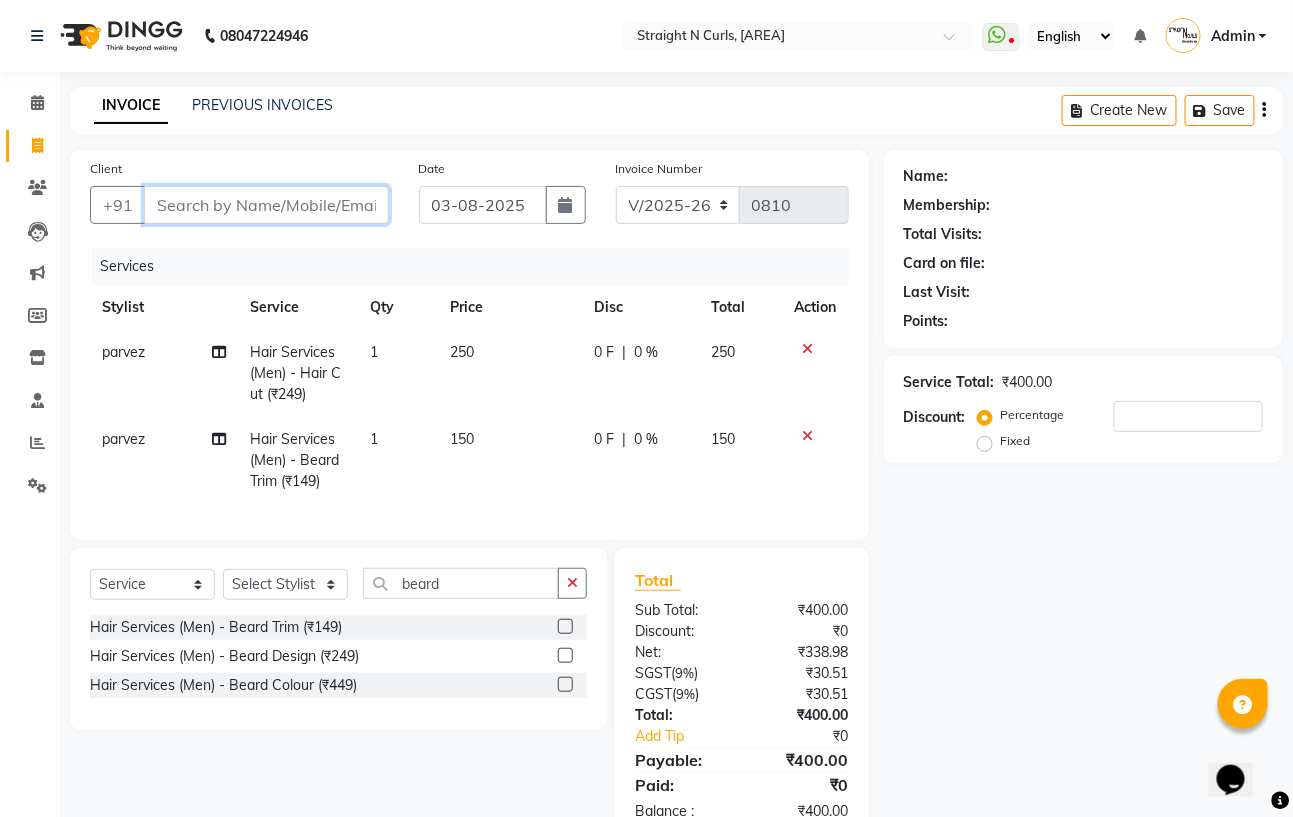 click on "Client" at bounding box center (266, 205) 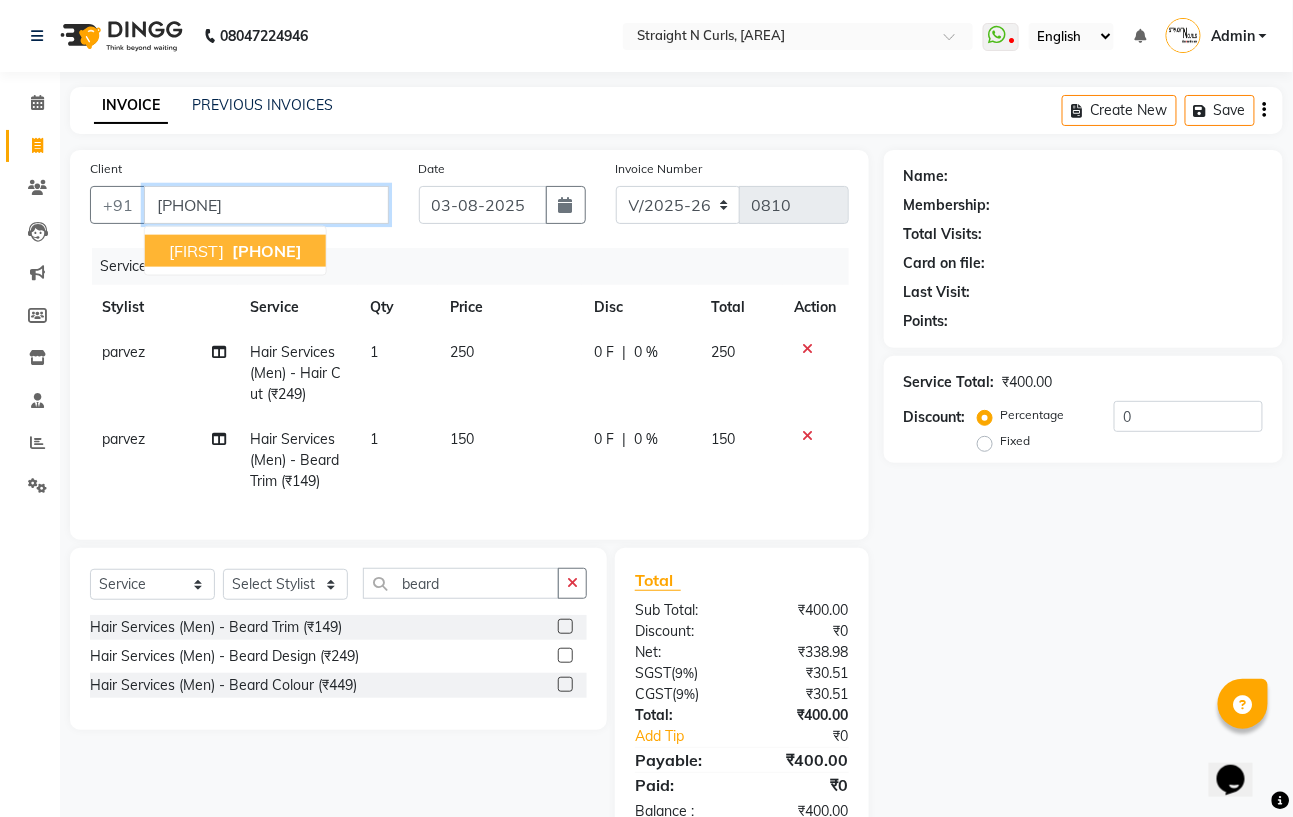 type on "[PHONE]" 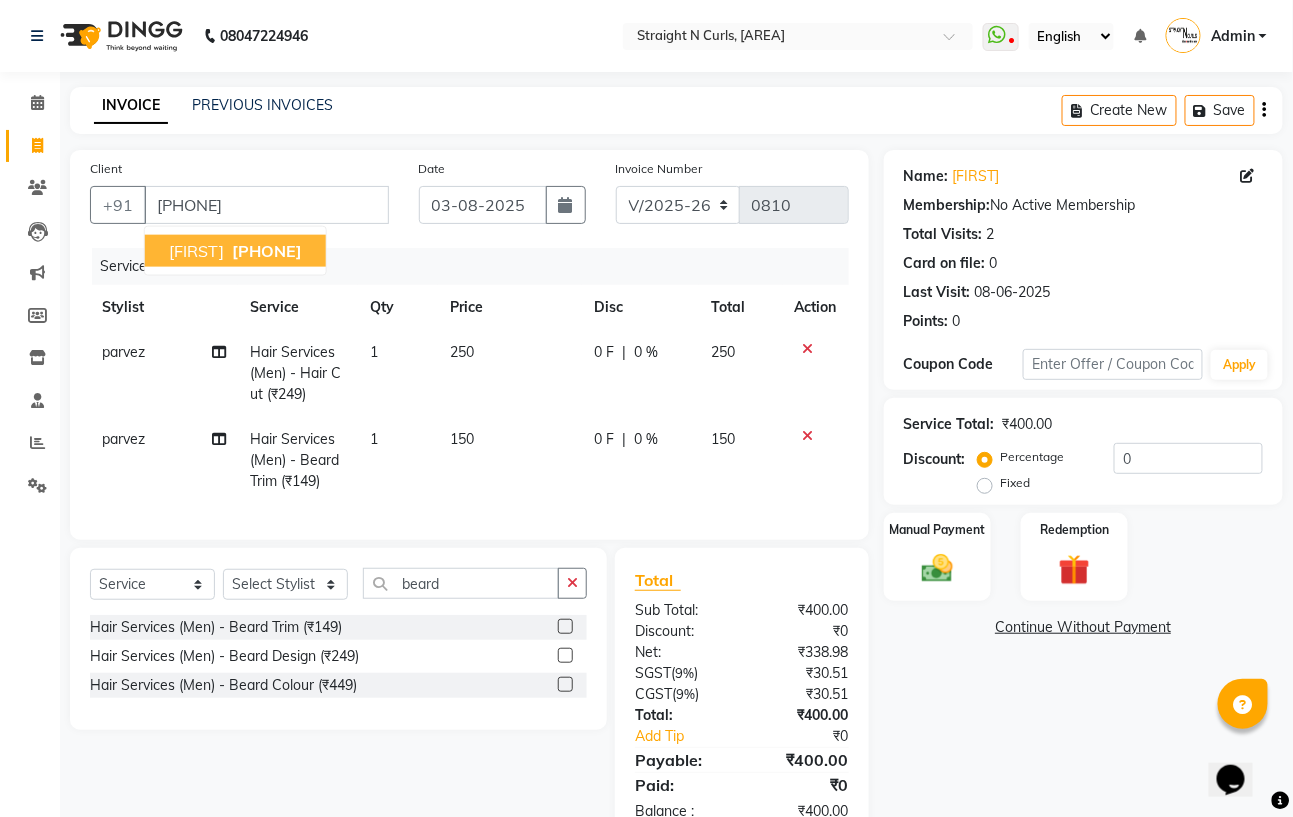 click on "[PHONE]" at bounding box center (267, 251) 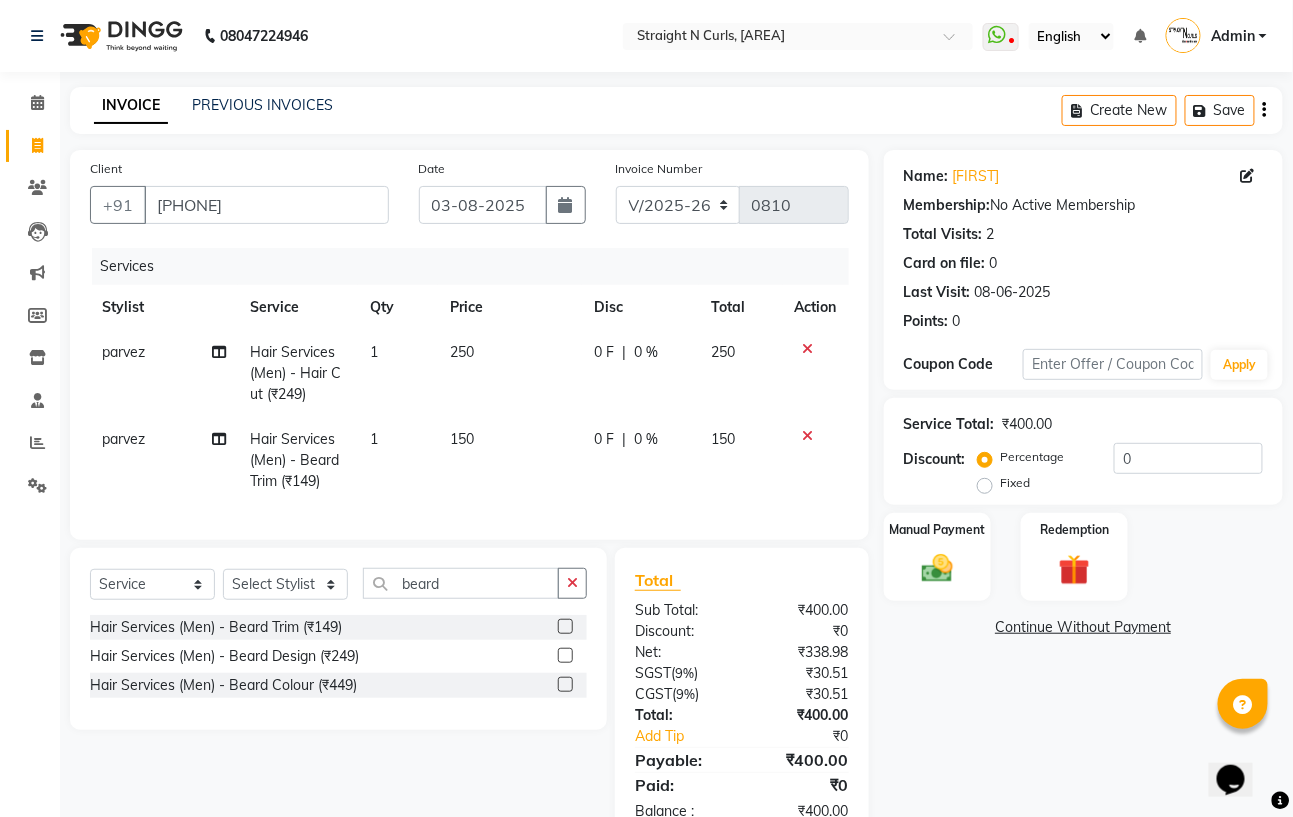 scroll, scrollTop: 75, scrollLeft: 0, axis: vertical 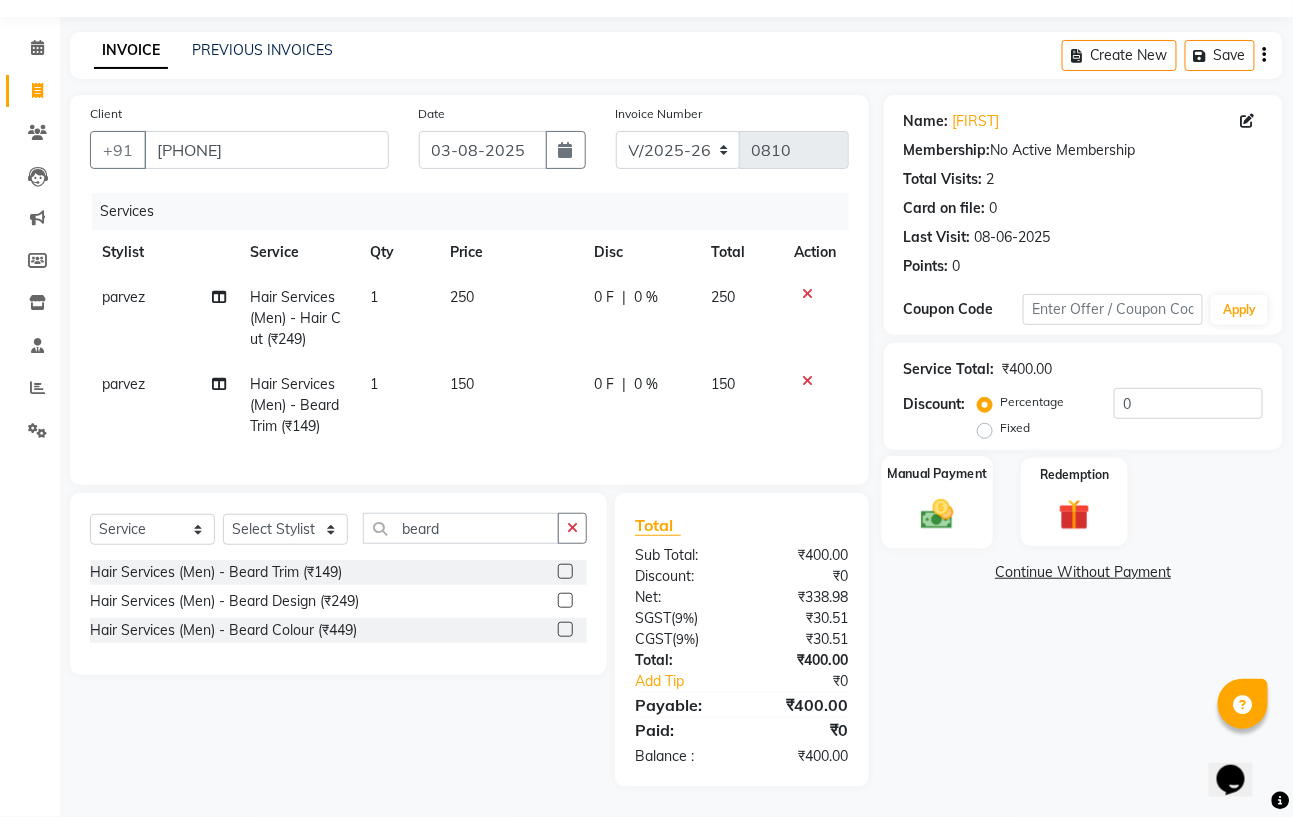 click on "Manual Payment" 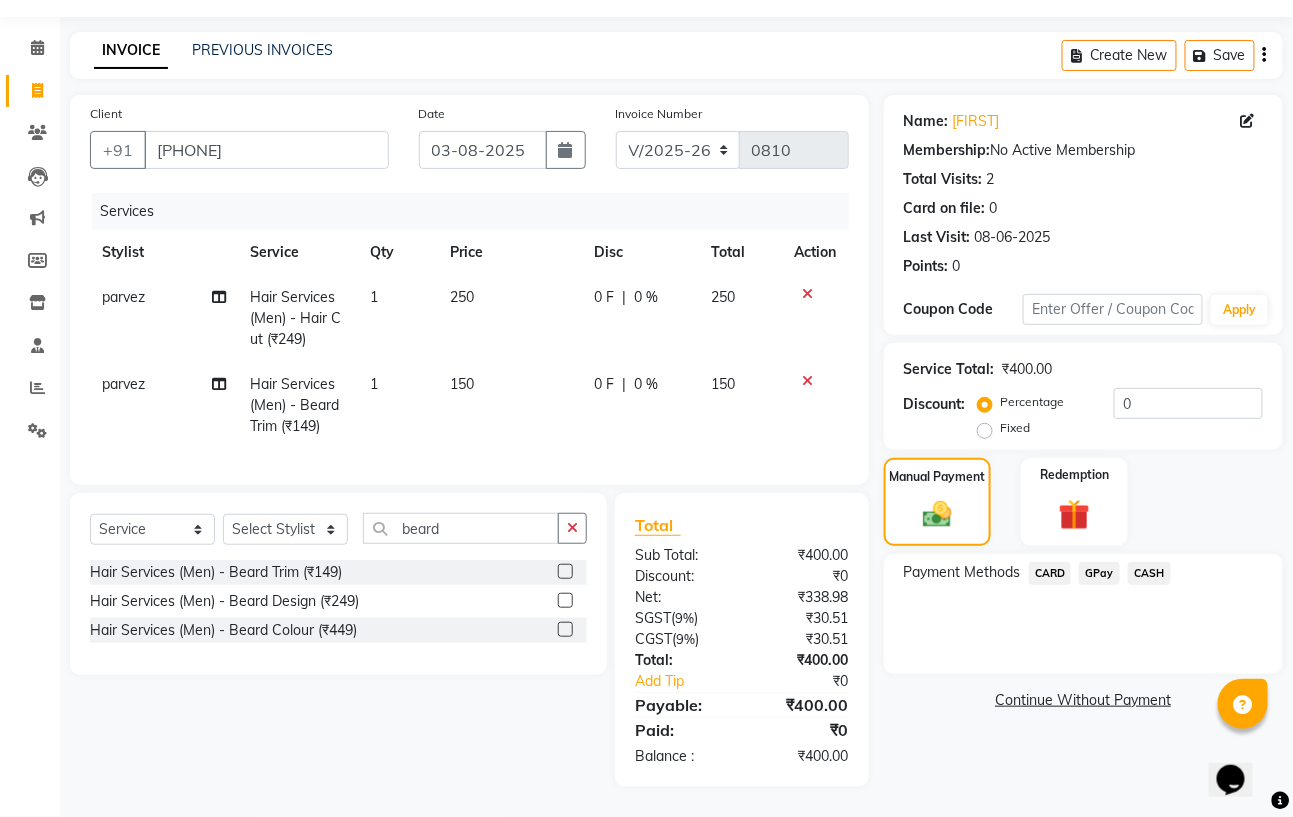 click on "GPay" 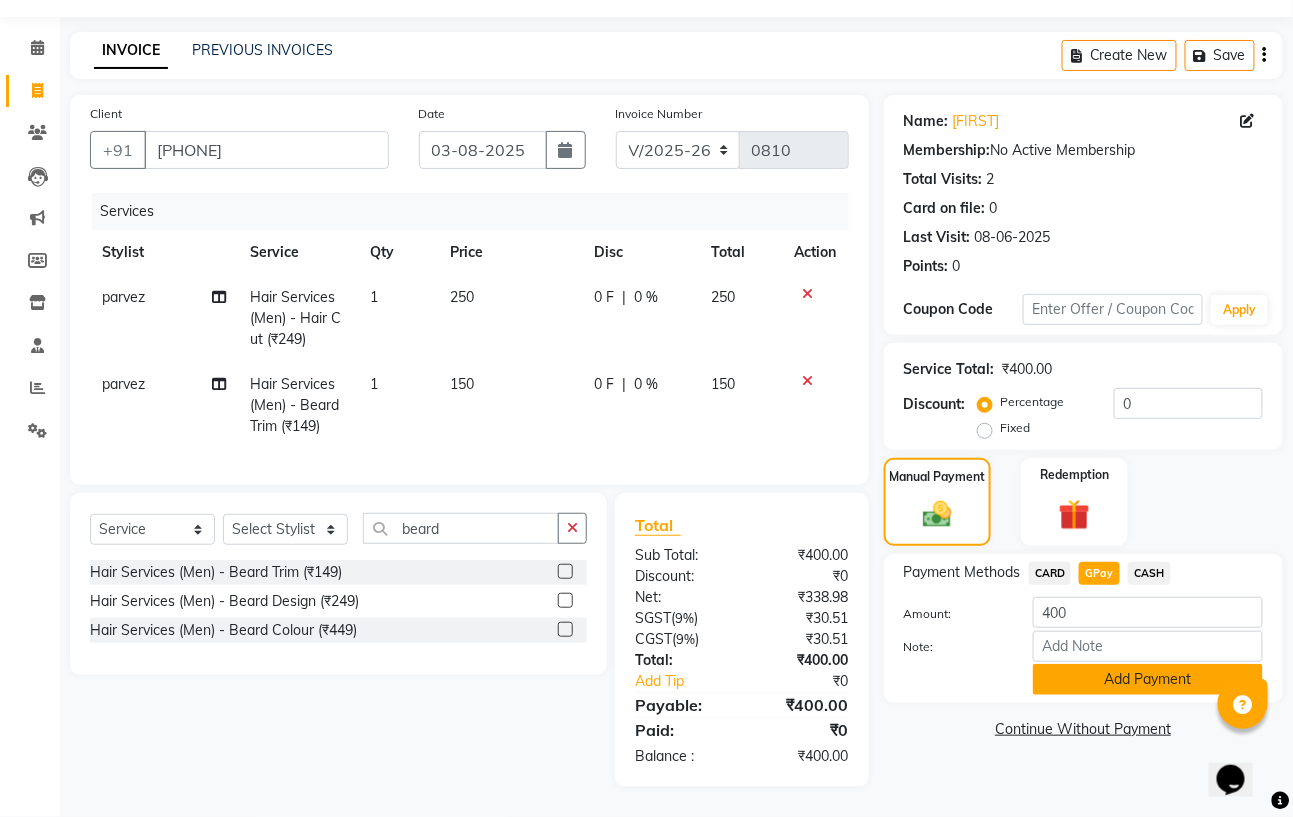 click on "Add Payment" 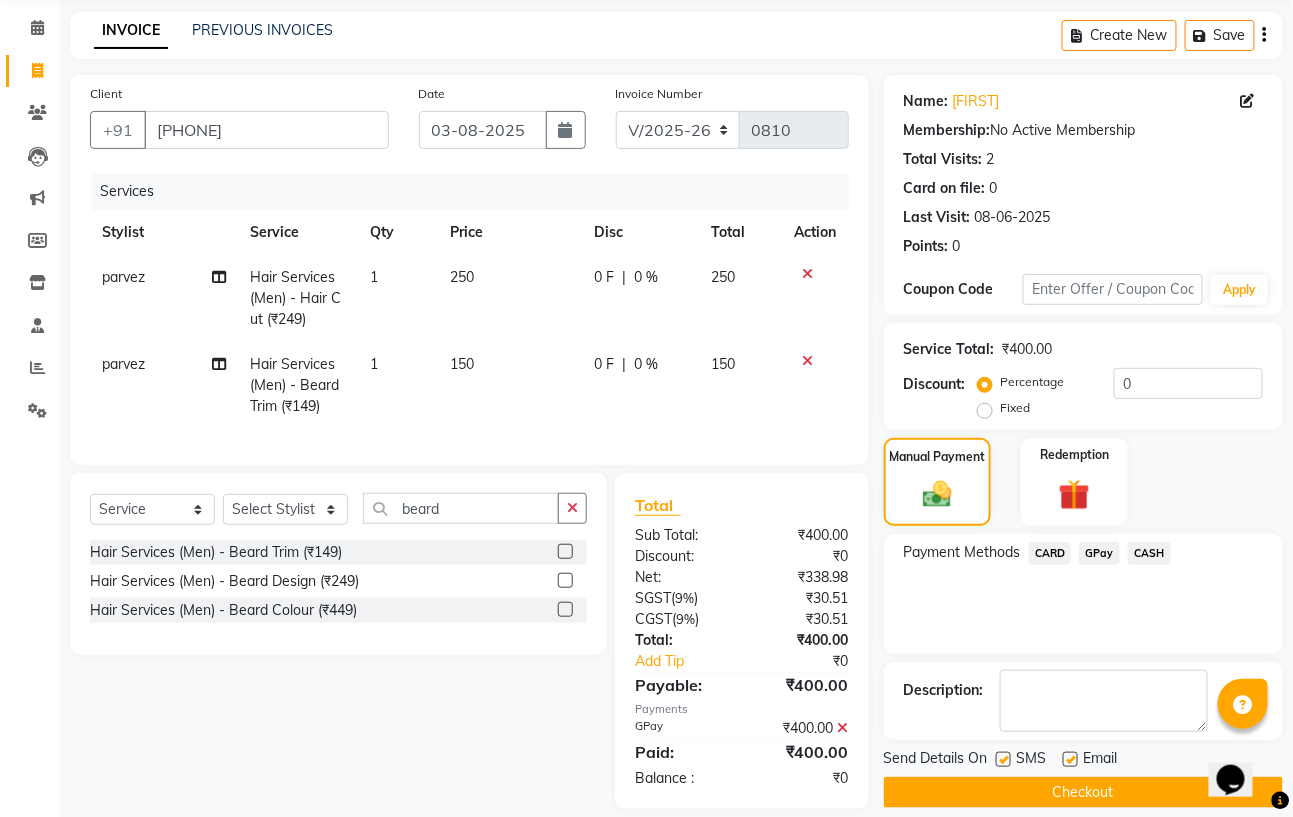 scroll, scrollTop: 117, scrollLeft: 0, axis: vertical 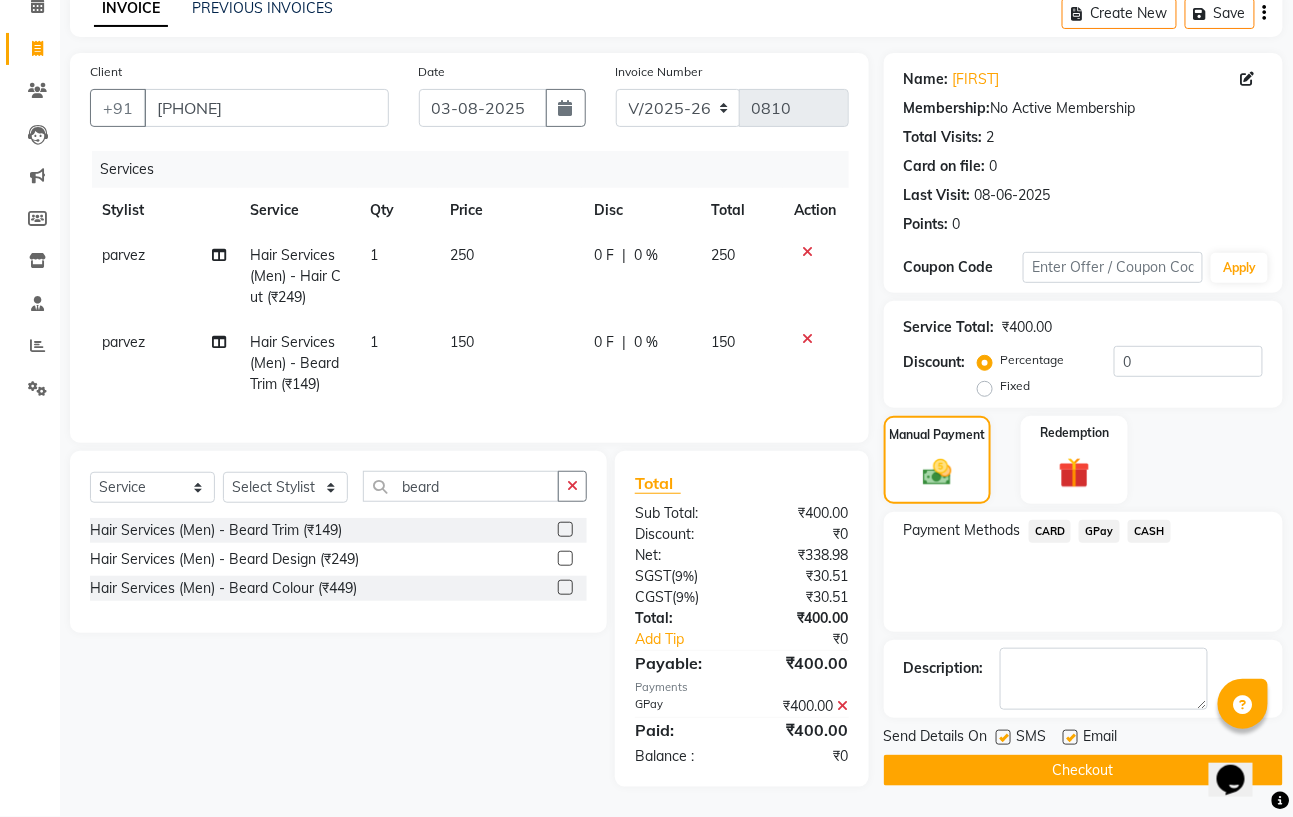 click on "Checkout" 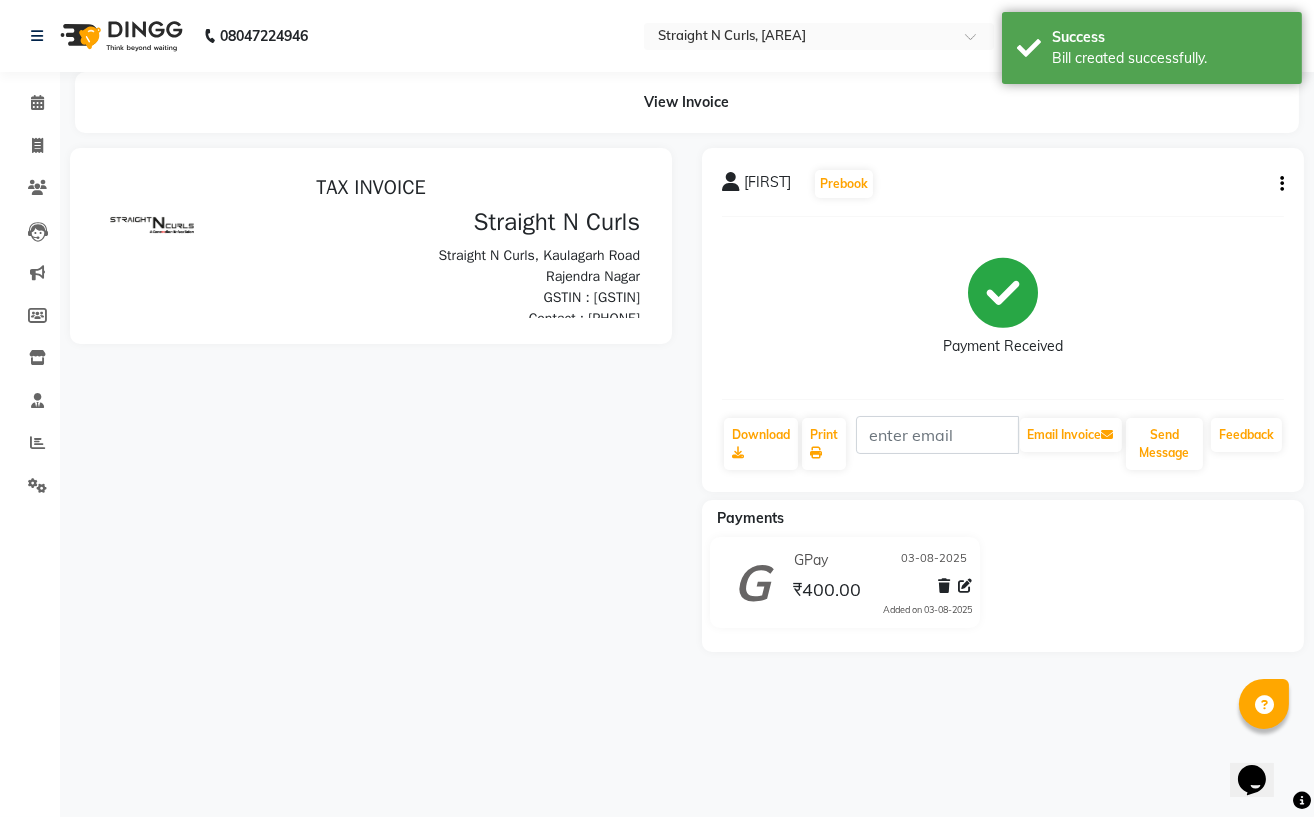 scroll, scrollTop: 0, scrollLeft: 0, axis: both 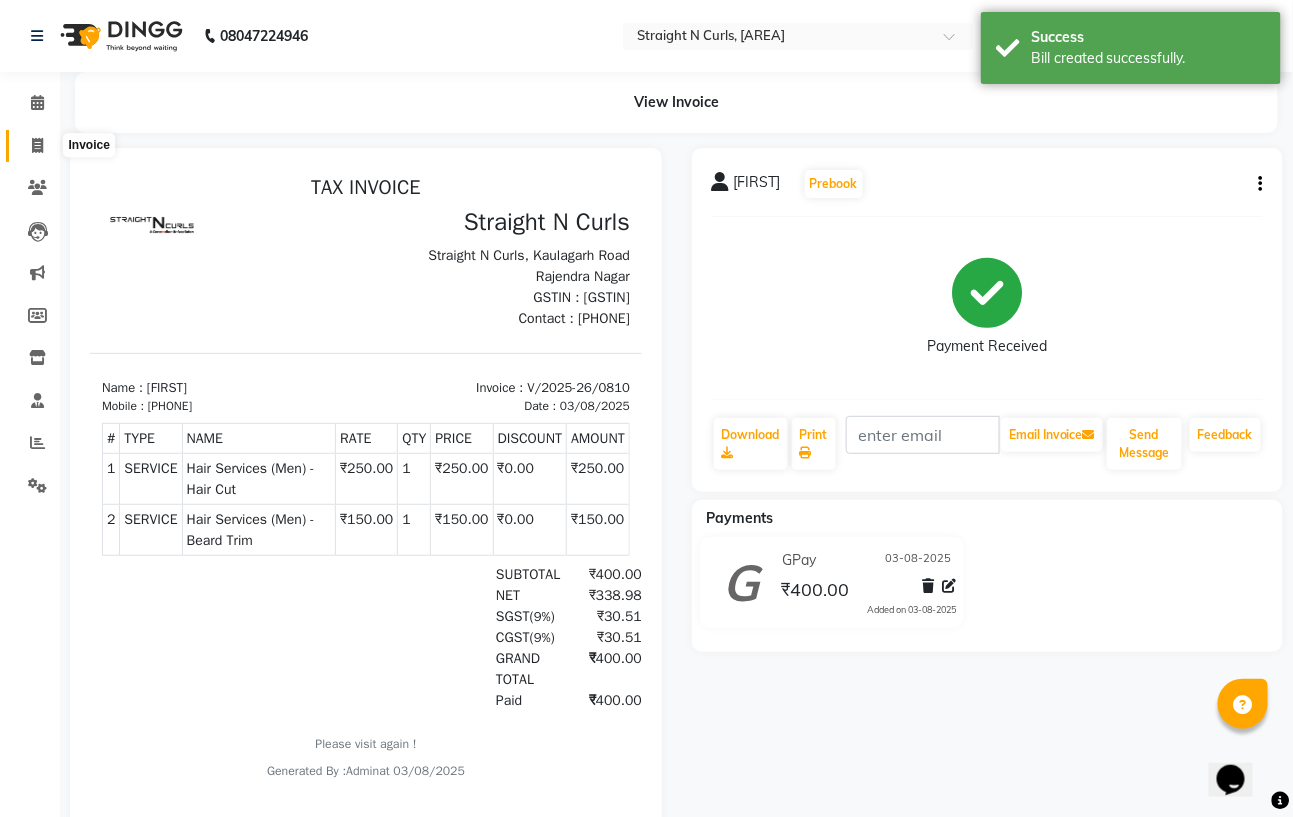 click 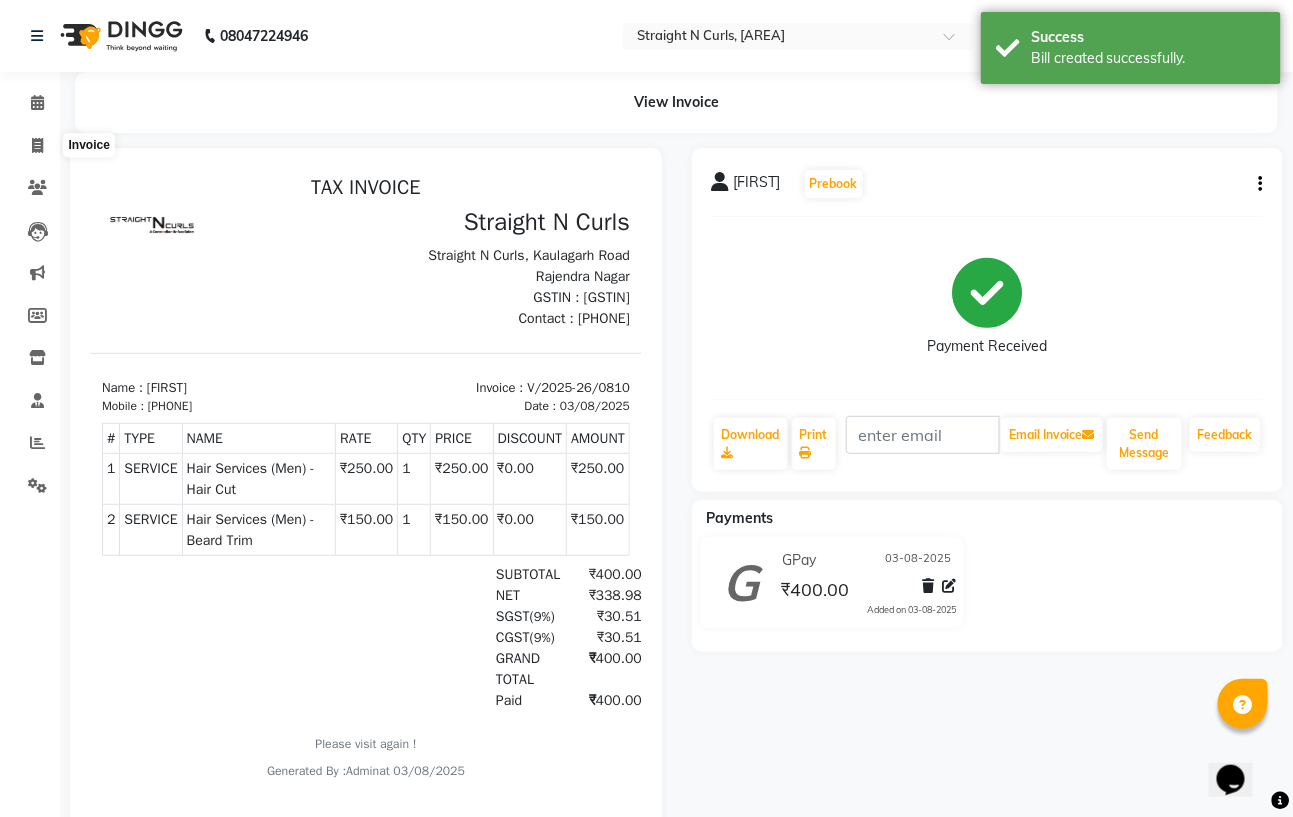 select on "service" 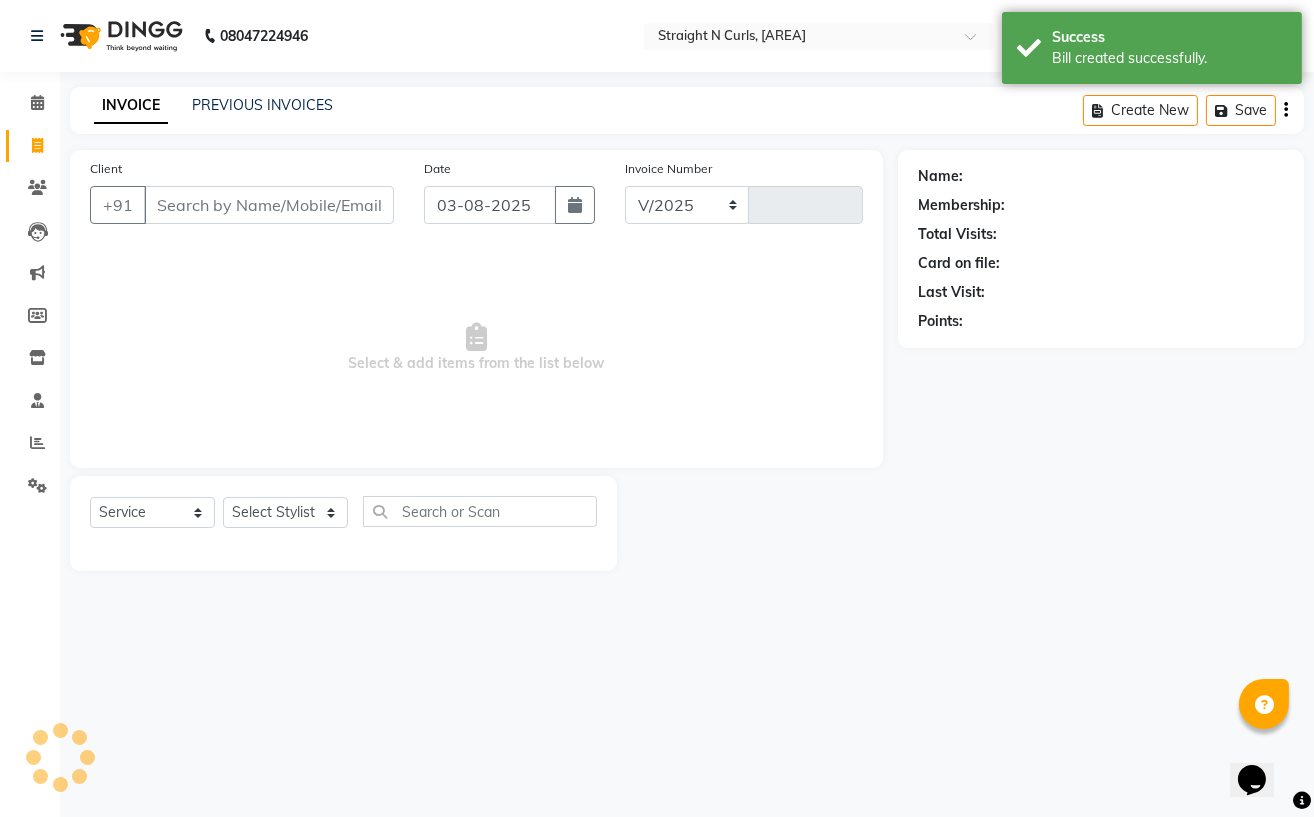 select on "7039" 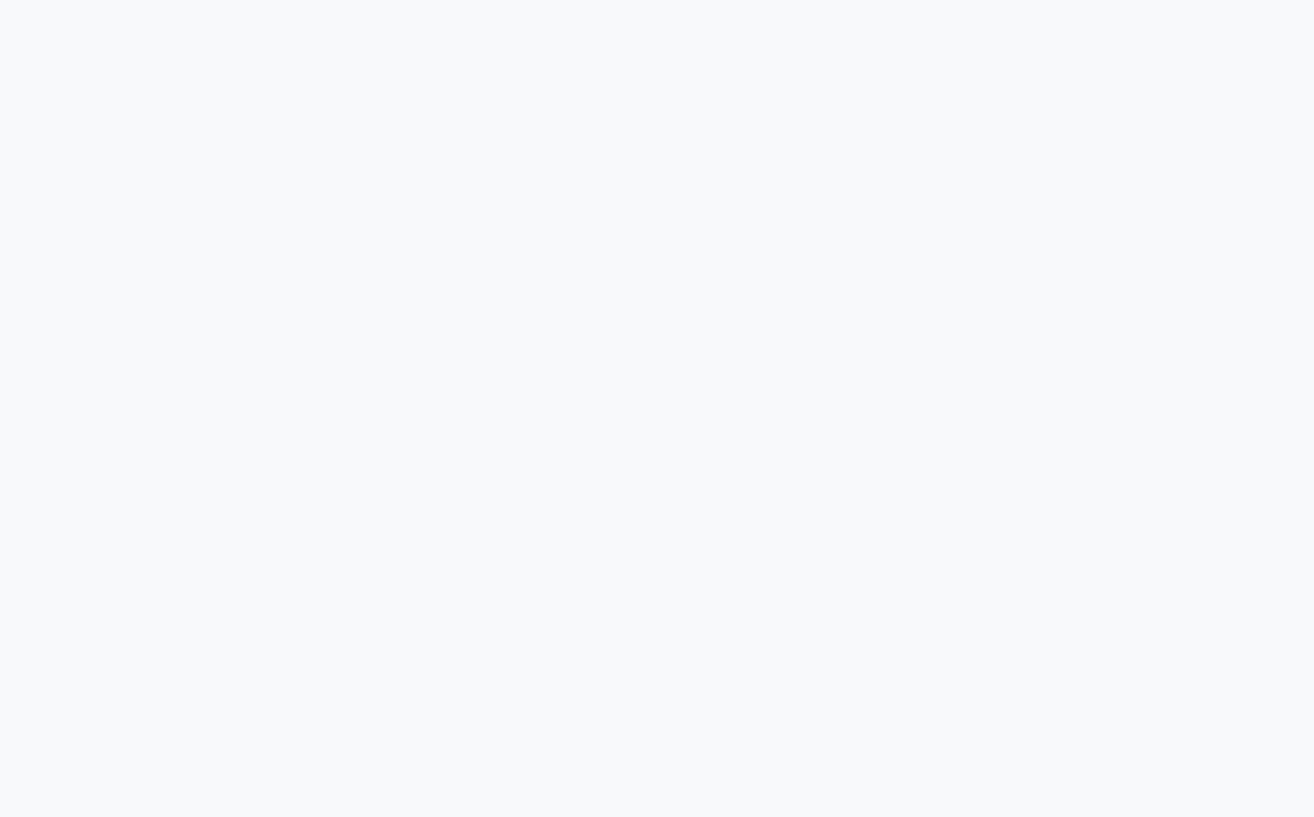 scroll, scrollTop: 0, scrollLeft: 0, axis: both 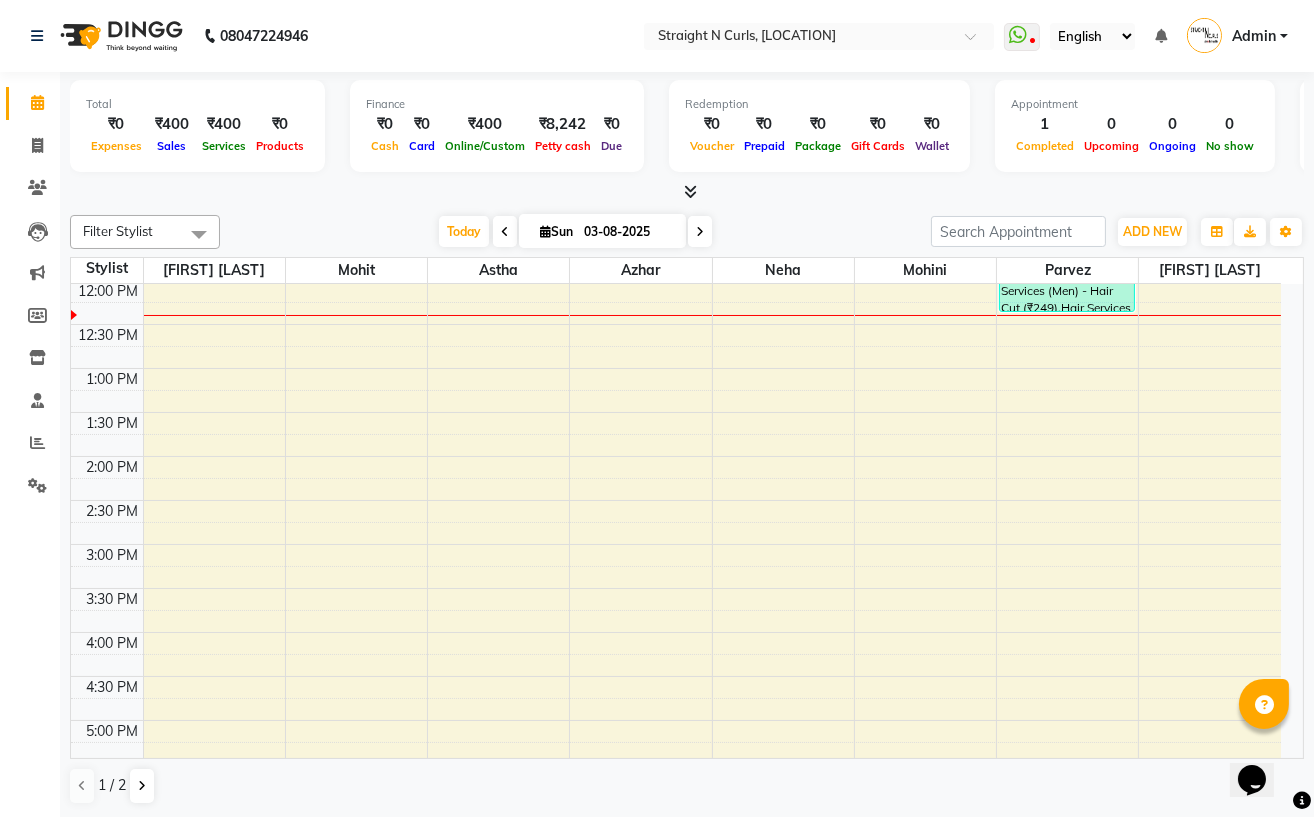 click on "Completed" at bounding box center (1045, 145) 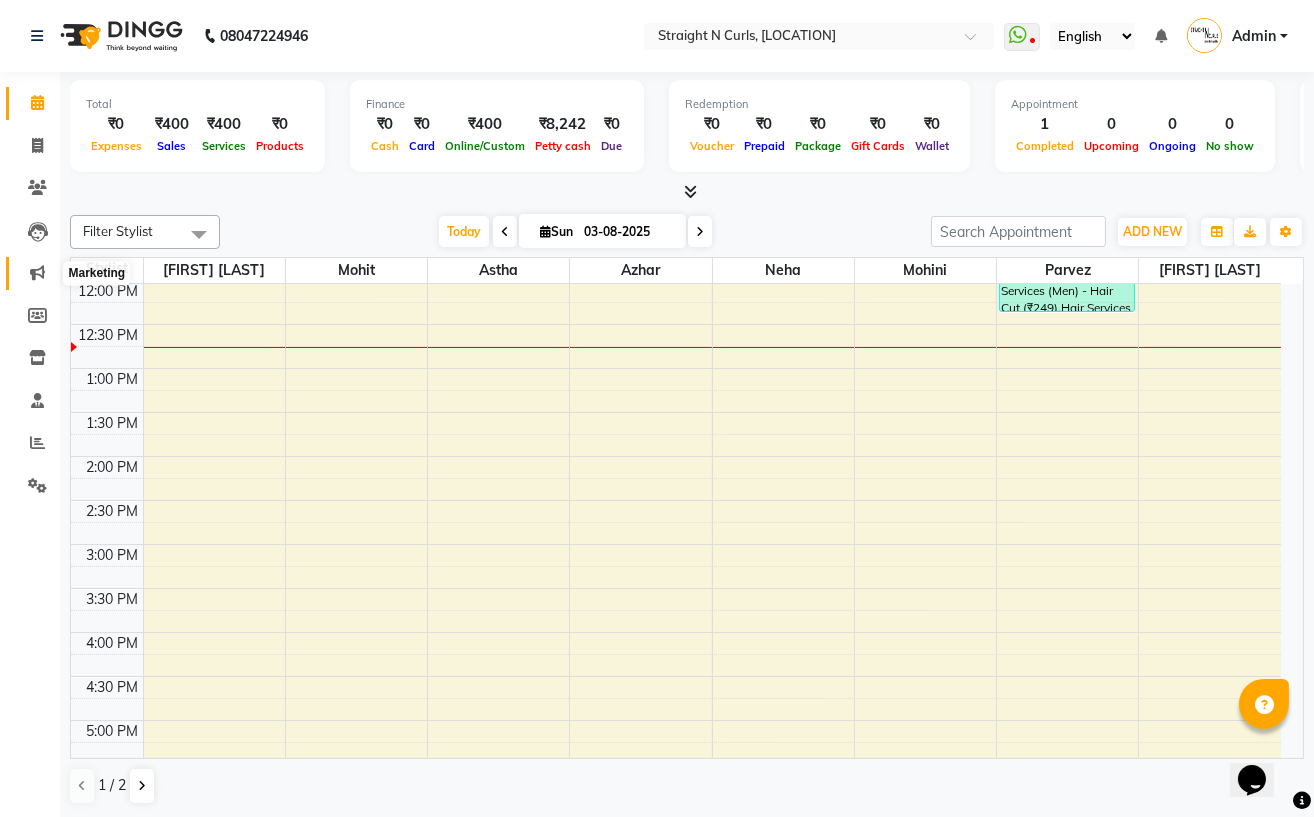 click 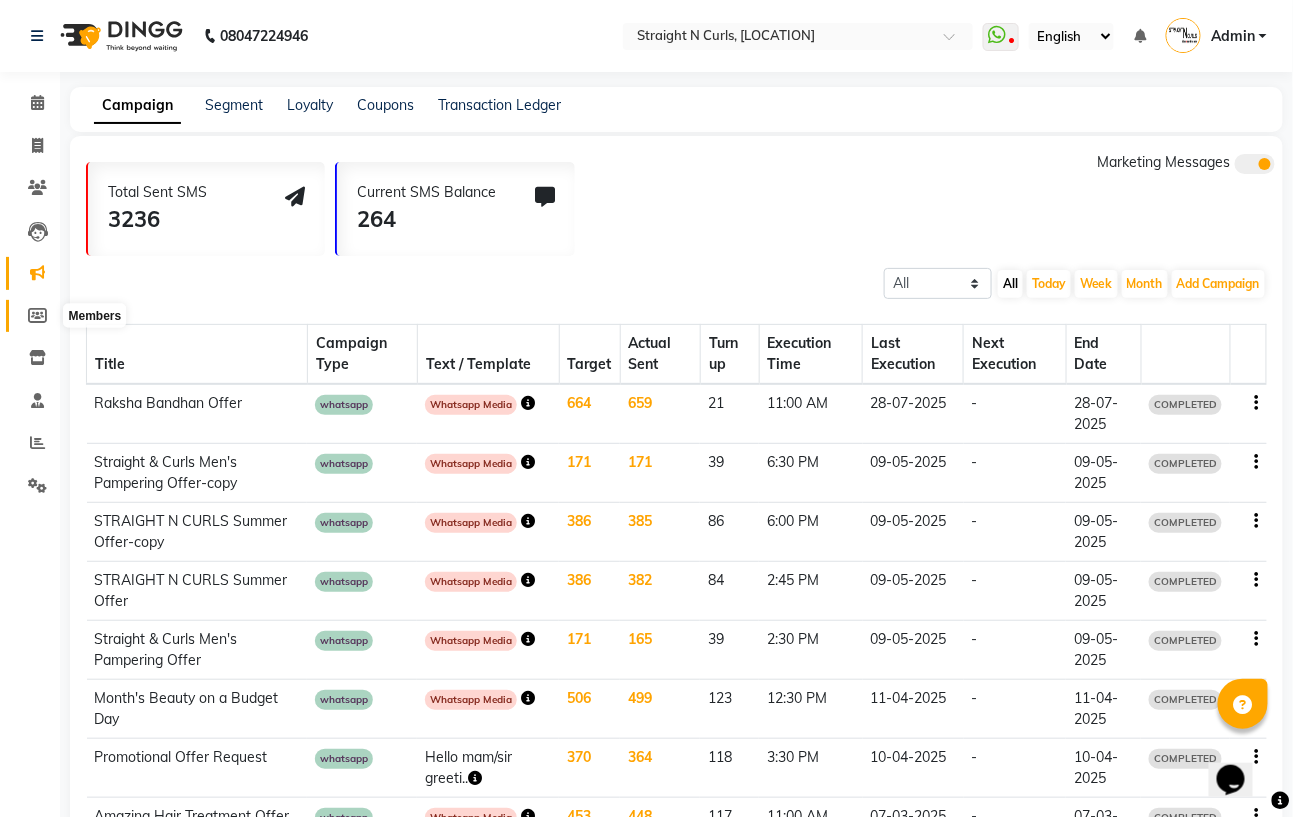 click 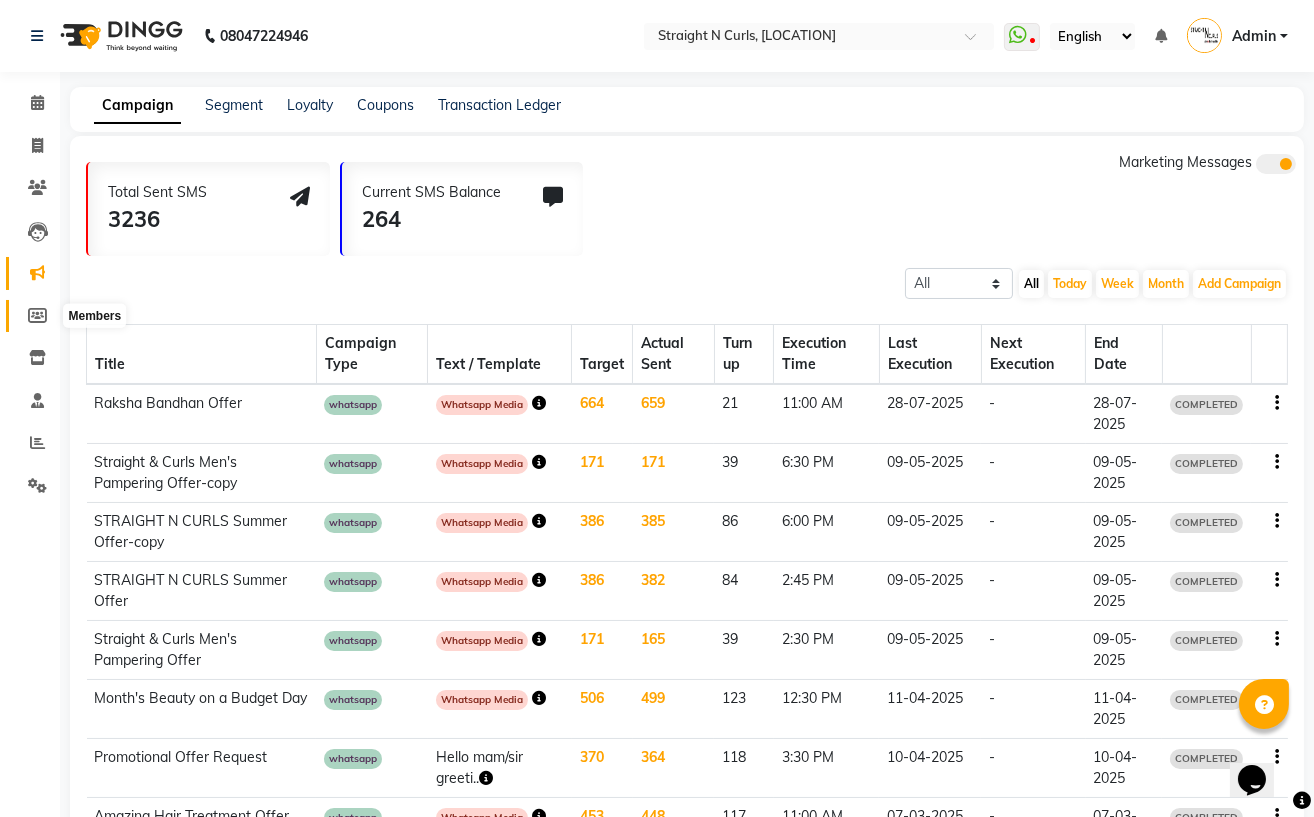 select 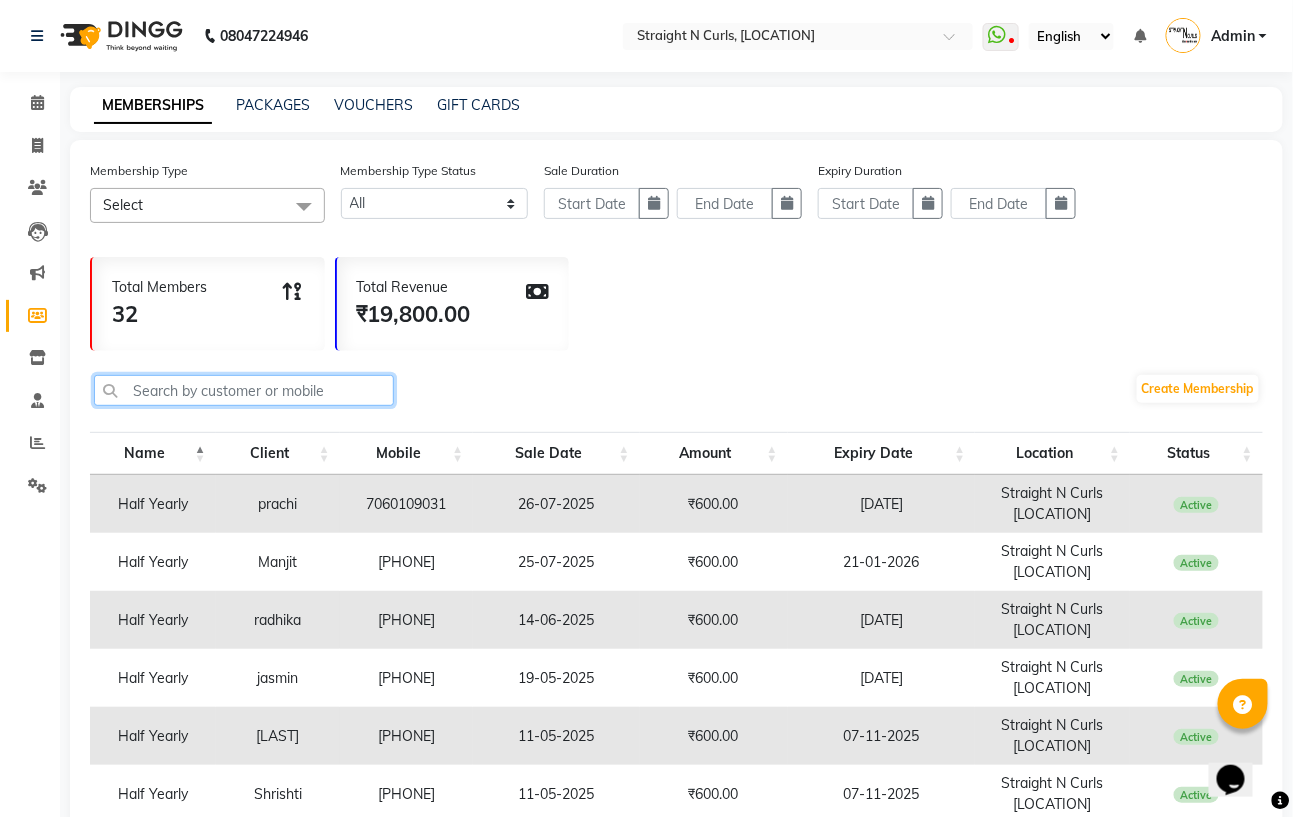 click 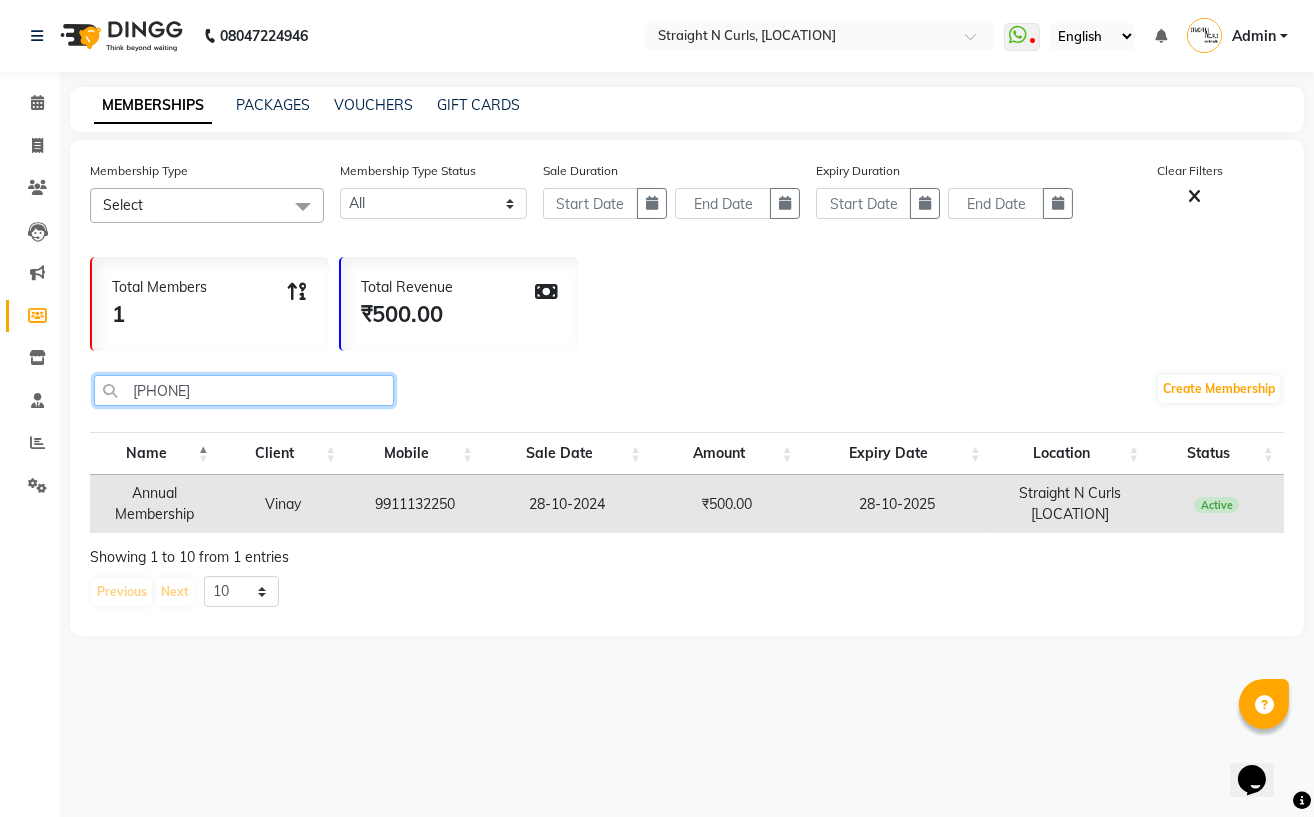 type on "[PHONE]" 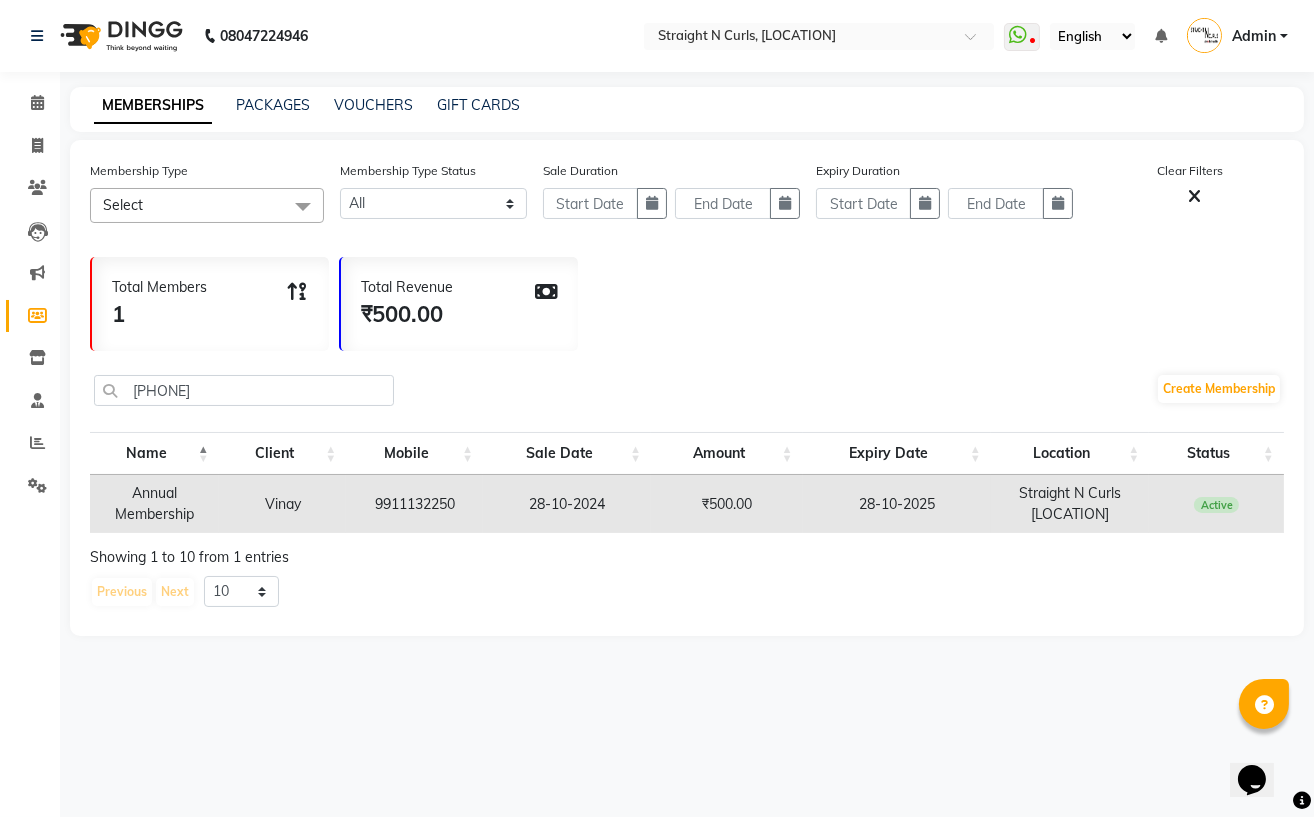 click on "9911132250" at bounding box center (414, 504) 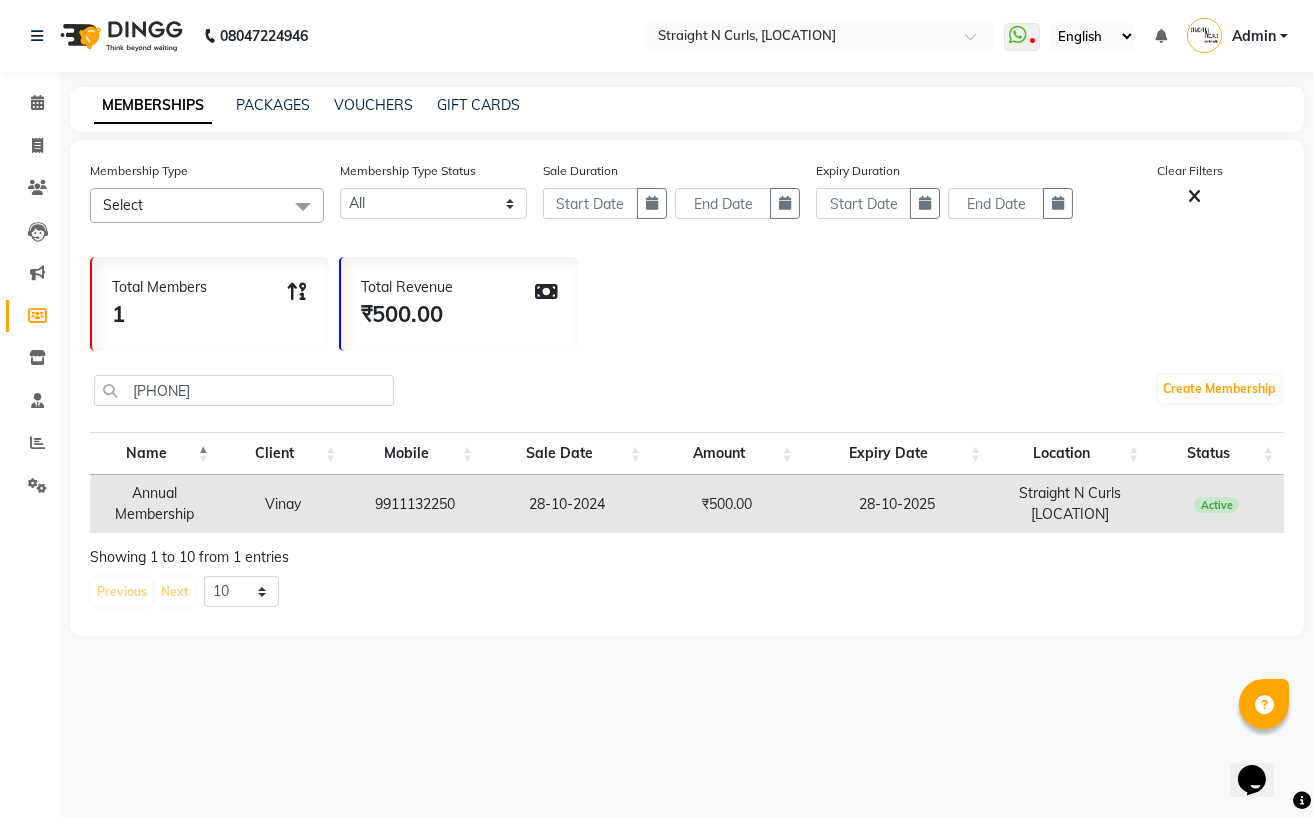click on "Annual Membership" at bounding box center (154, 504) 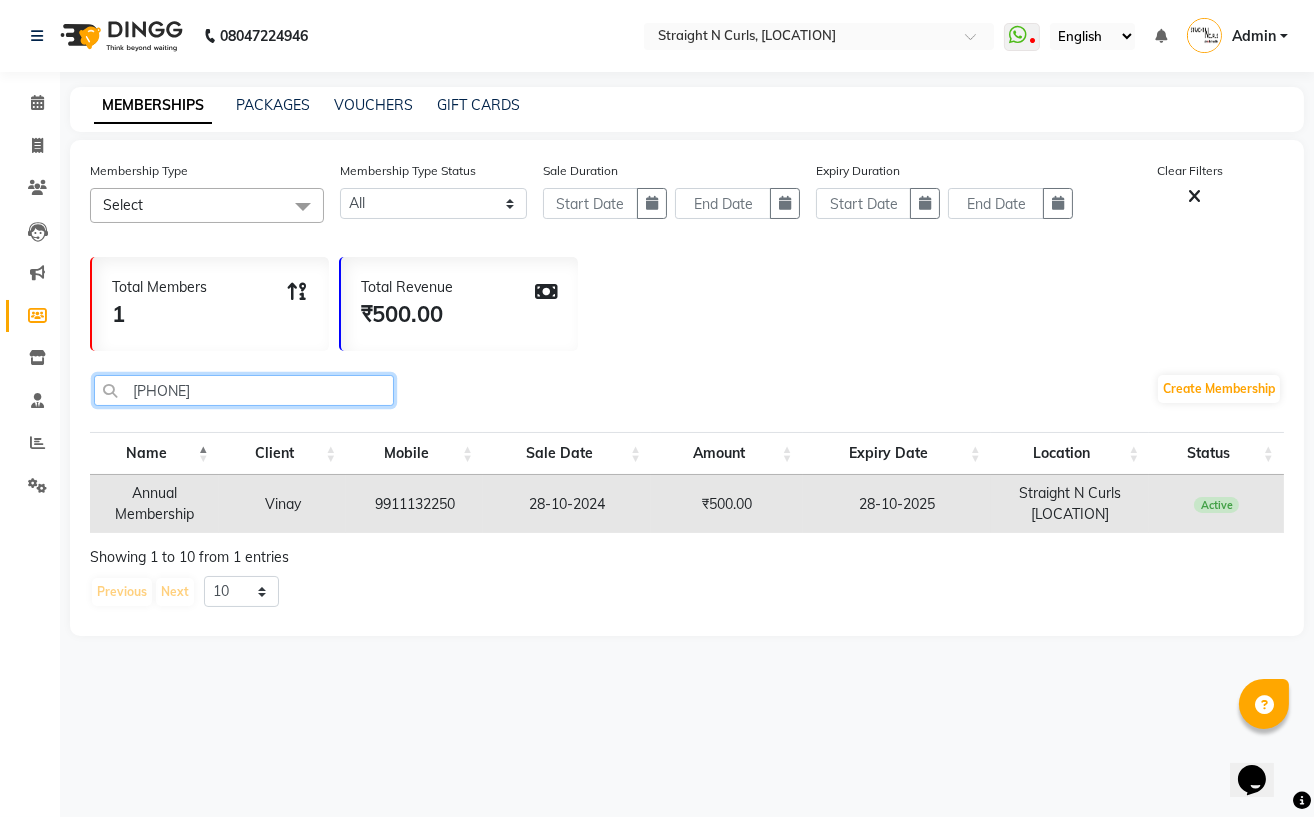 click on "[PHONE]" 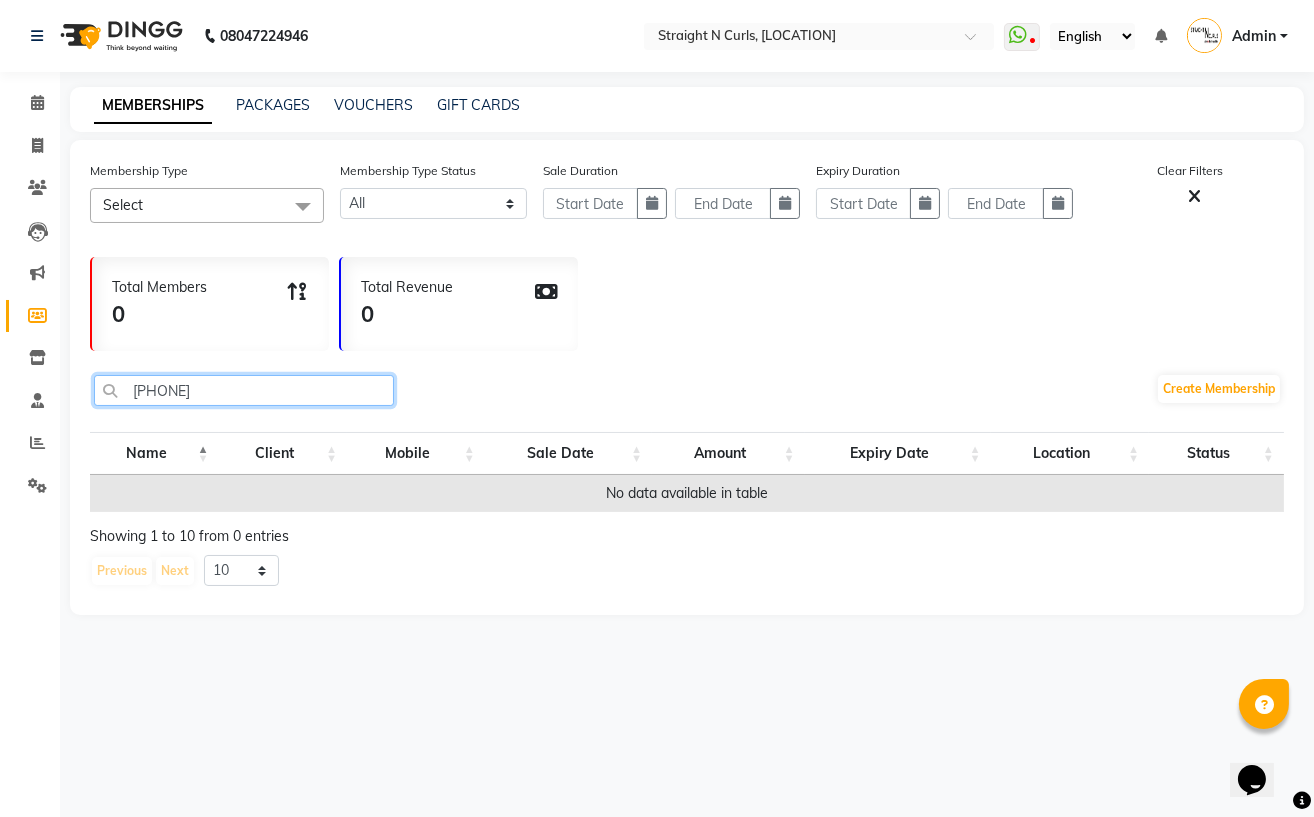click on "[PHONE]" 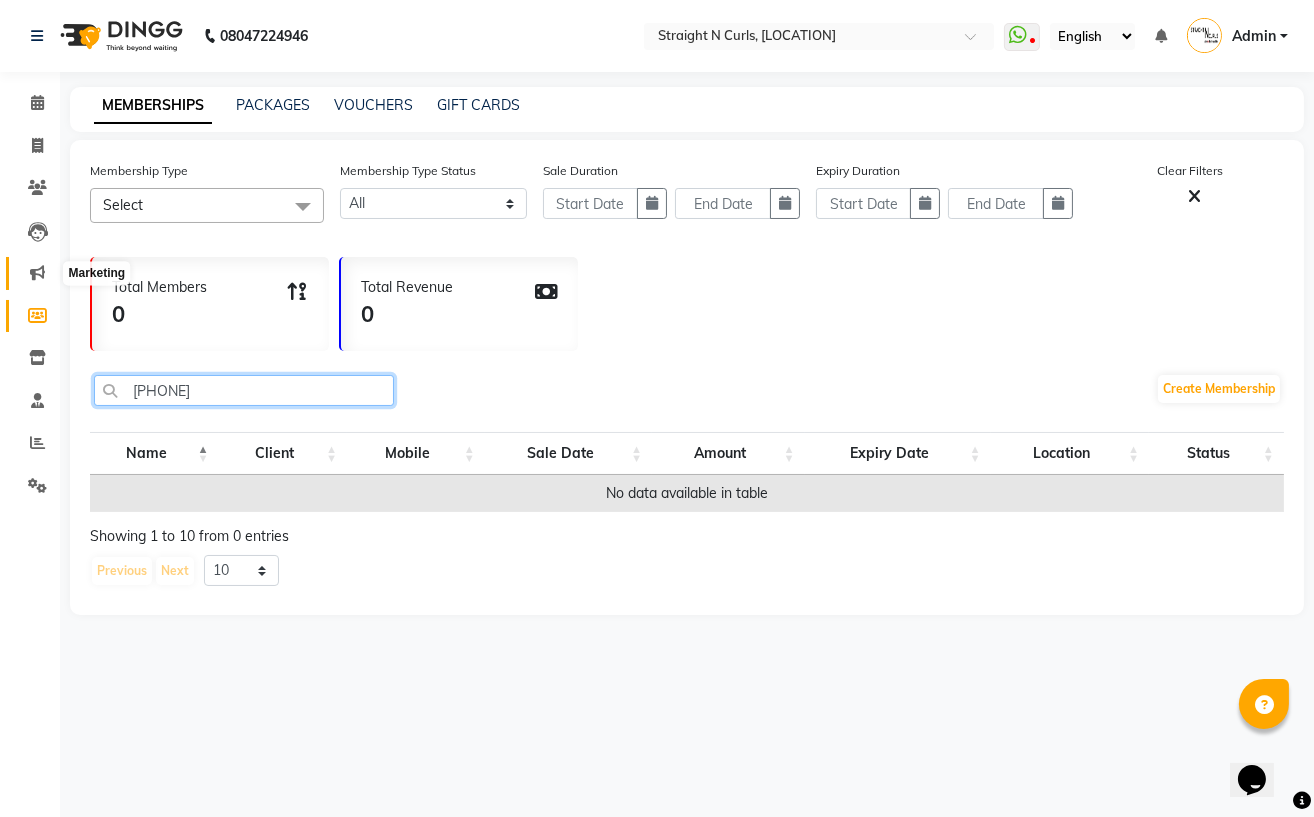 type on "8979270239" 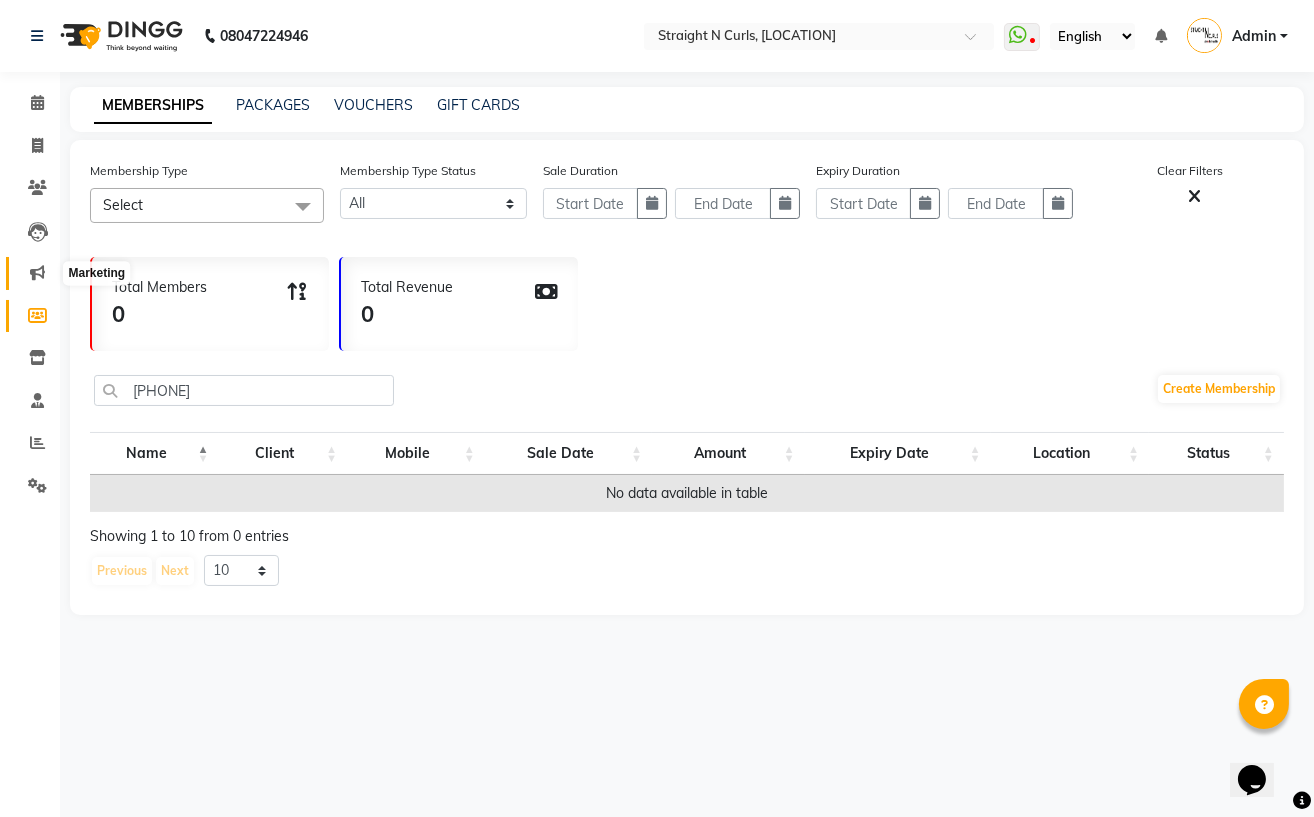 click 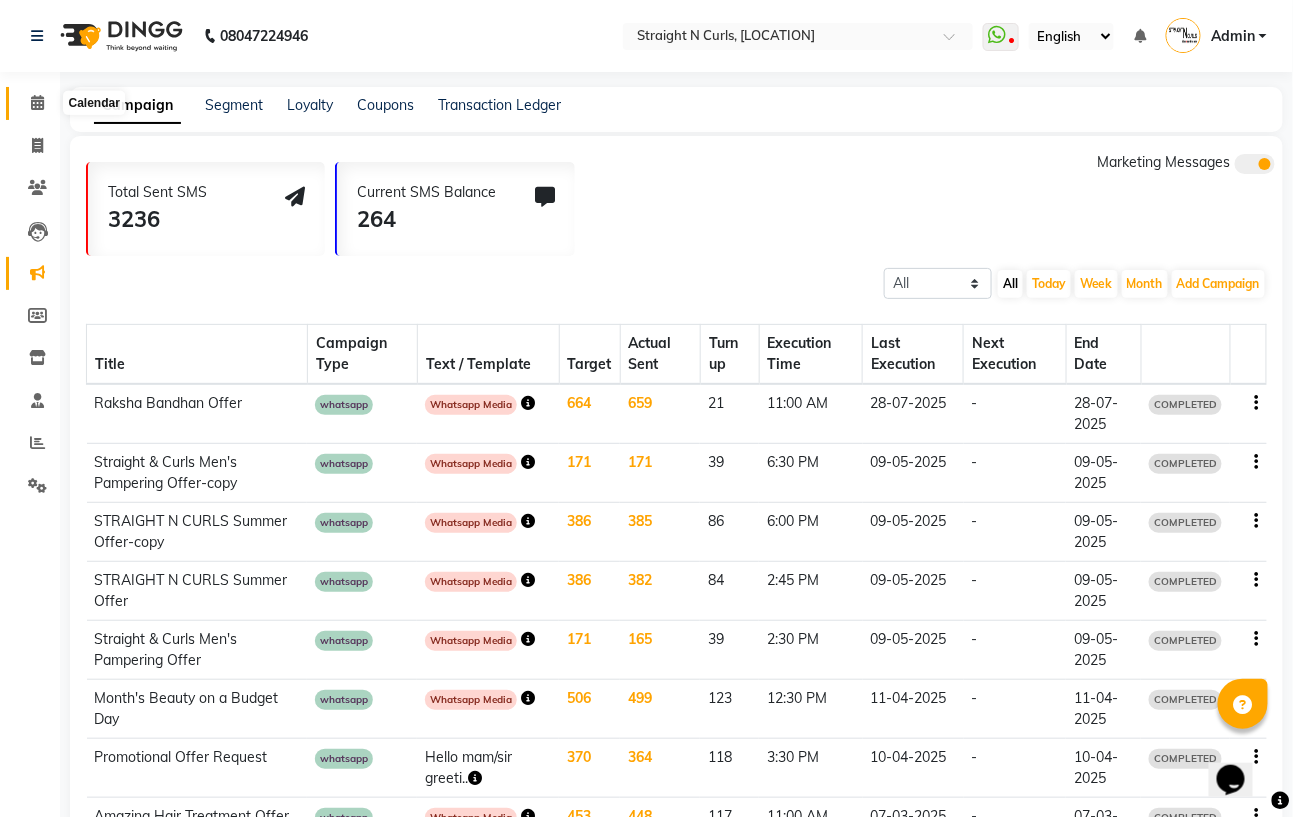 click 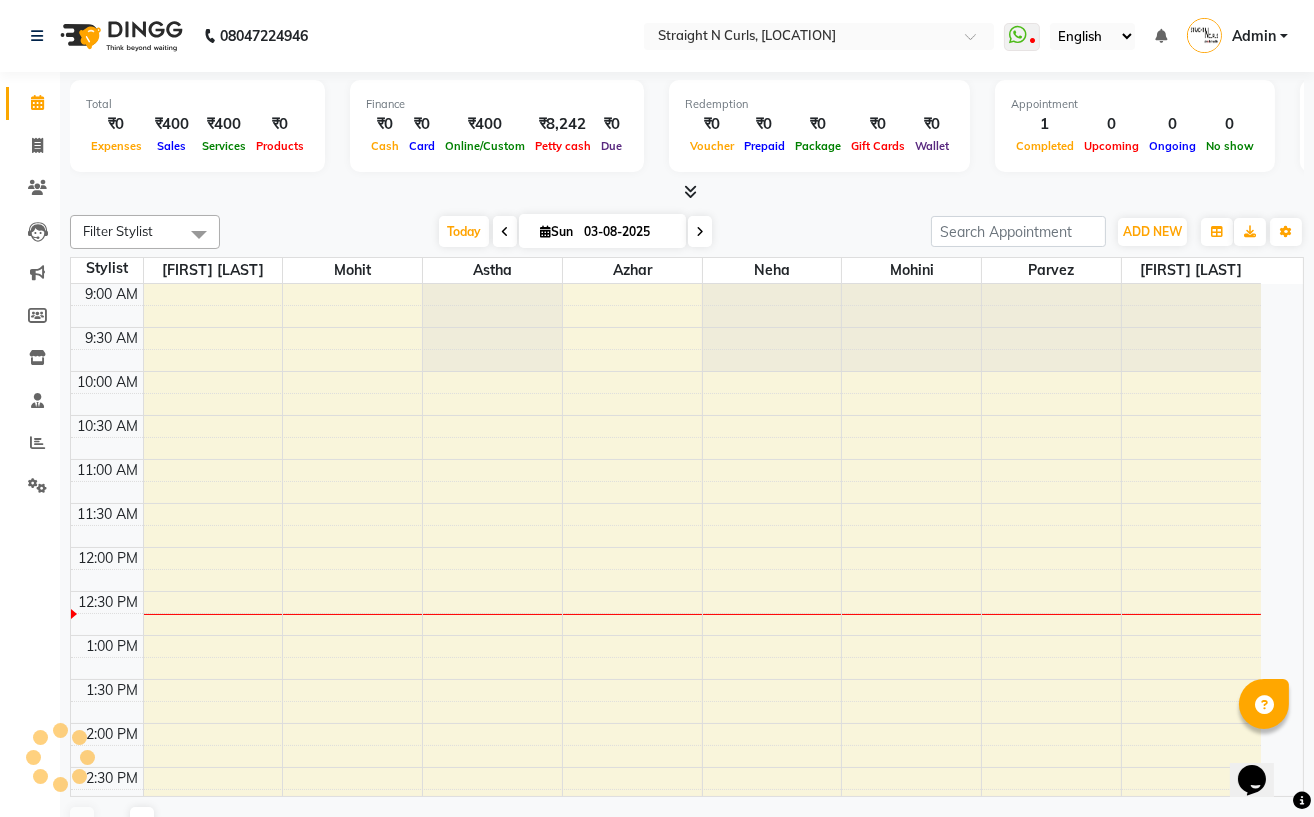 scroll, scrollTop: 0, scrollLeft: 0, axis: both 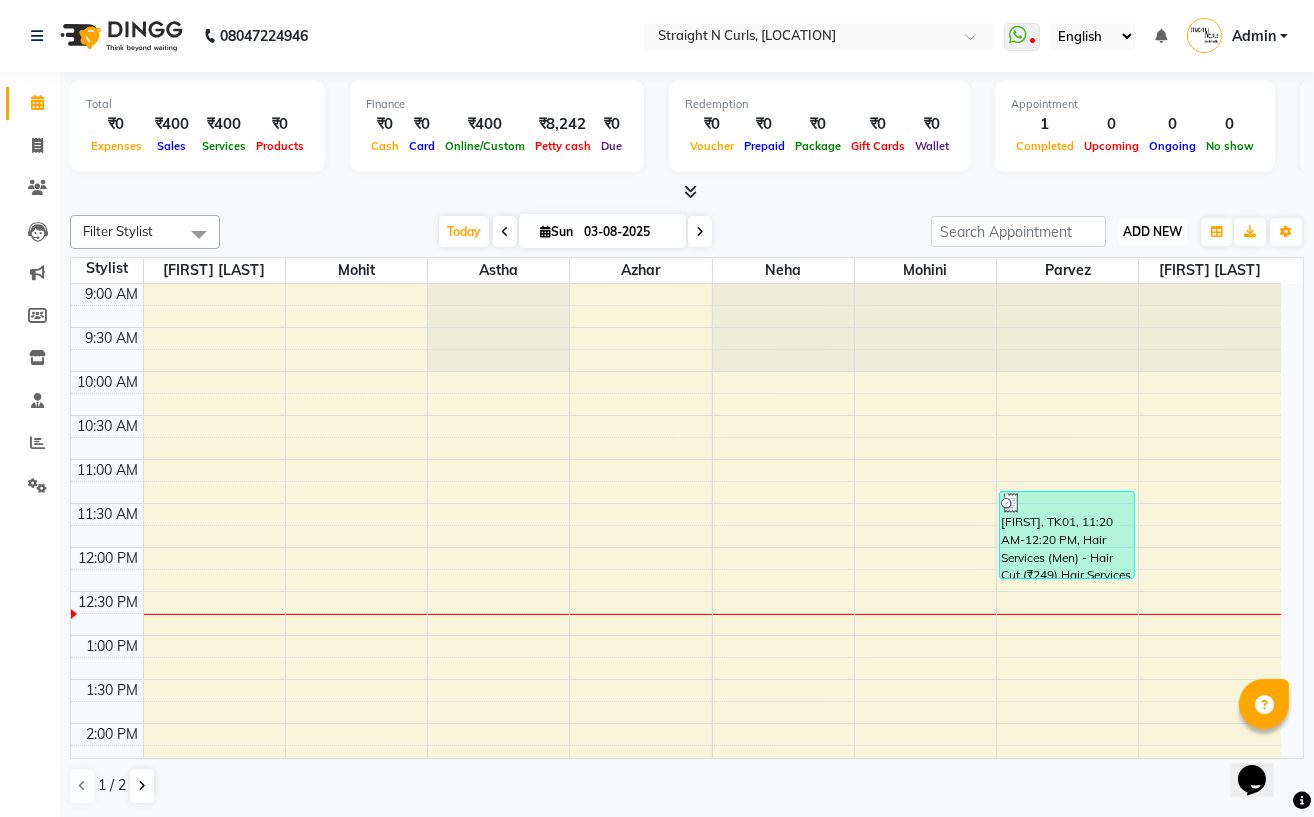 click on "ADD NEW" at bounding box center [1152, 231] 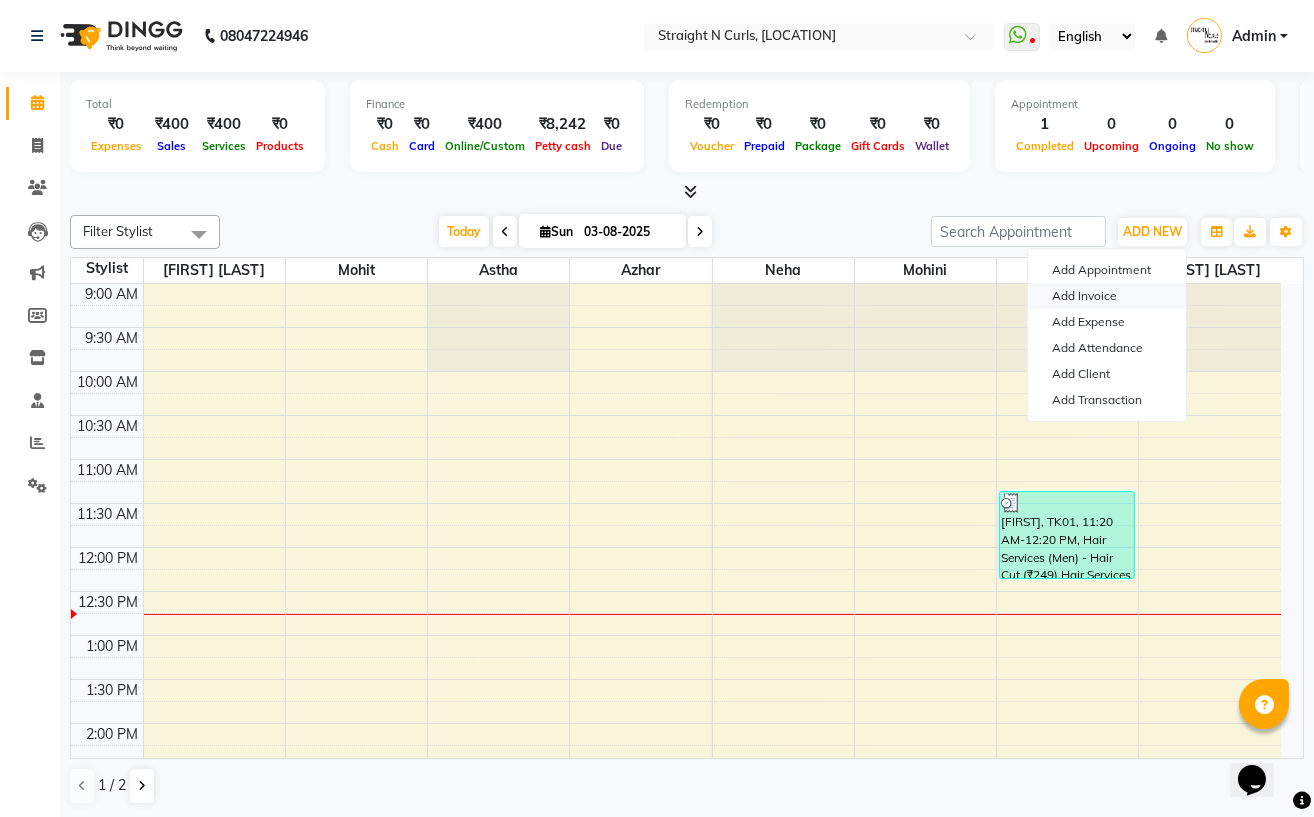 click on "Add Invoice" at bounding box center [1107, 296] 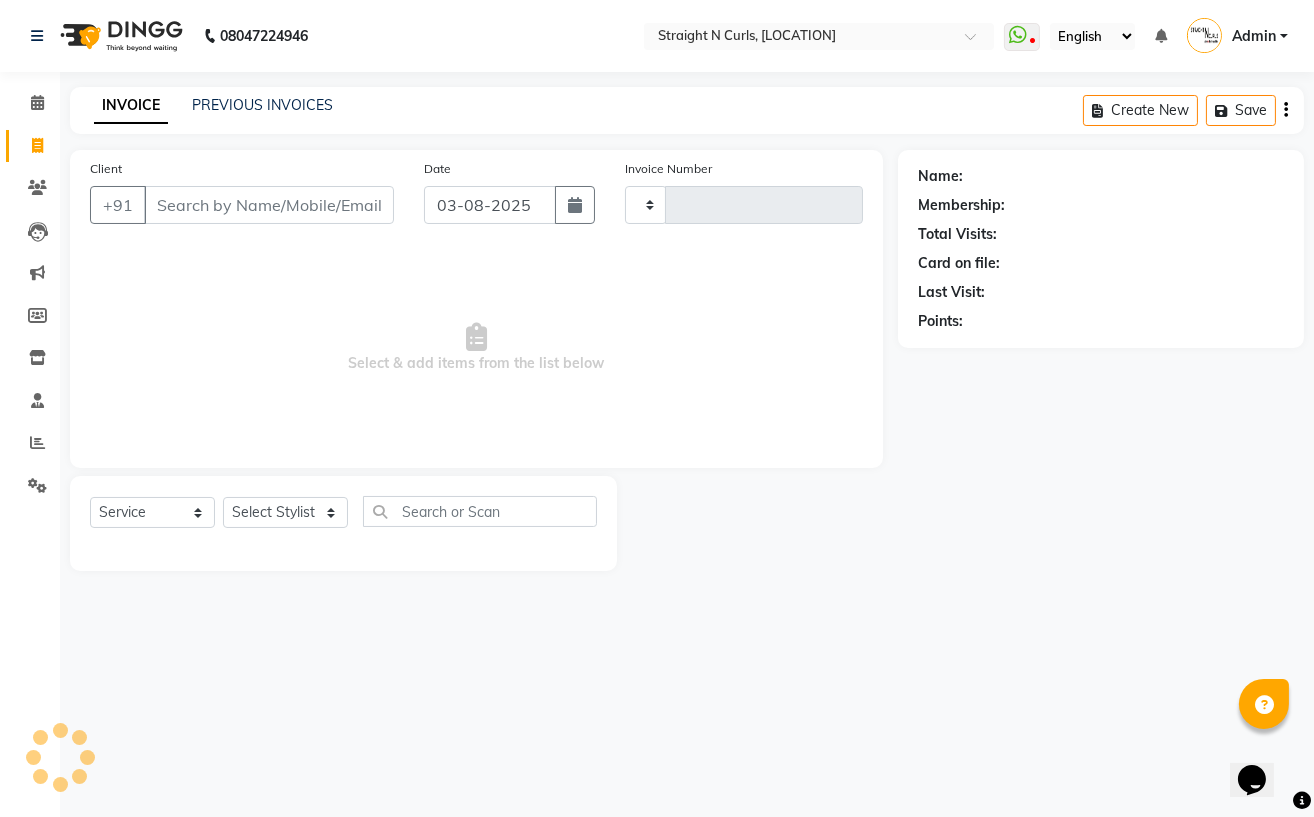 type on "0811" 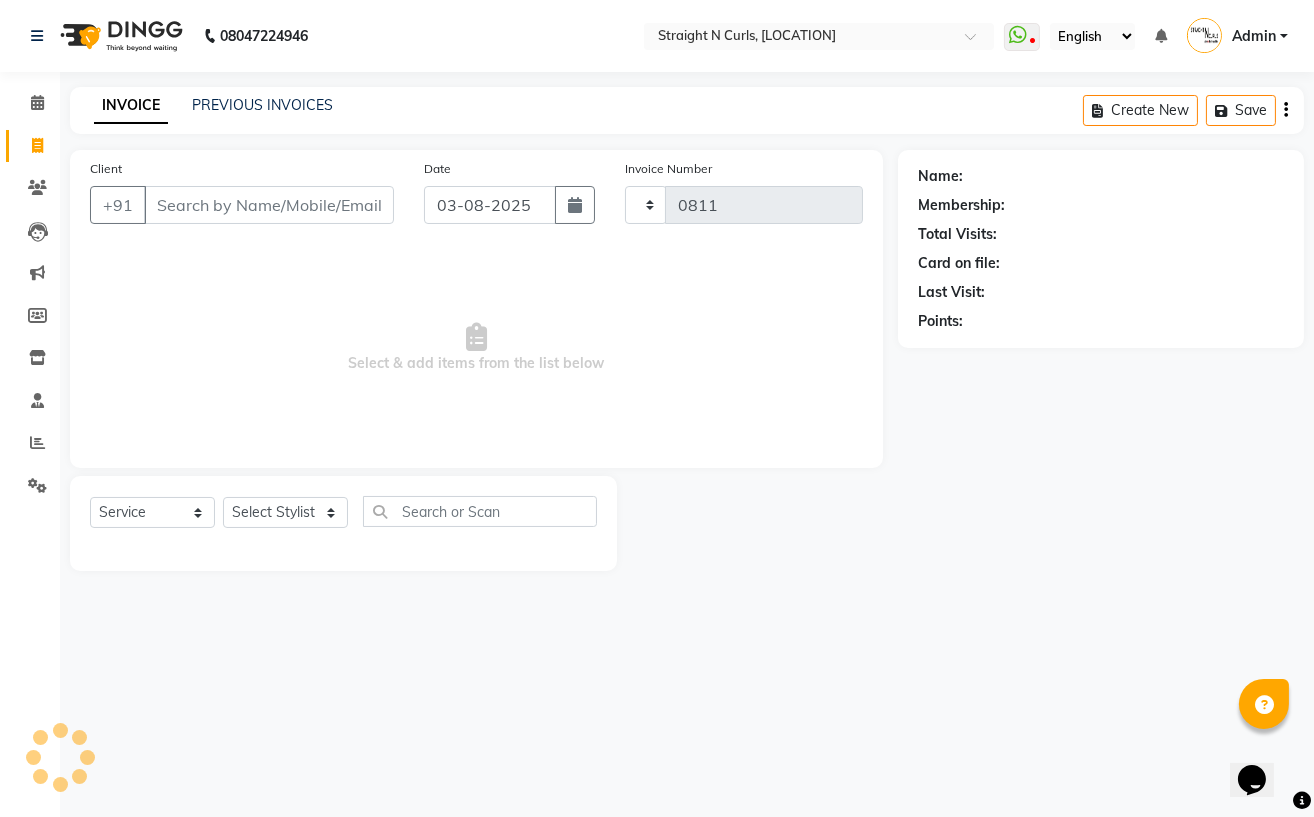 select on "7039" 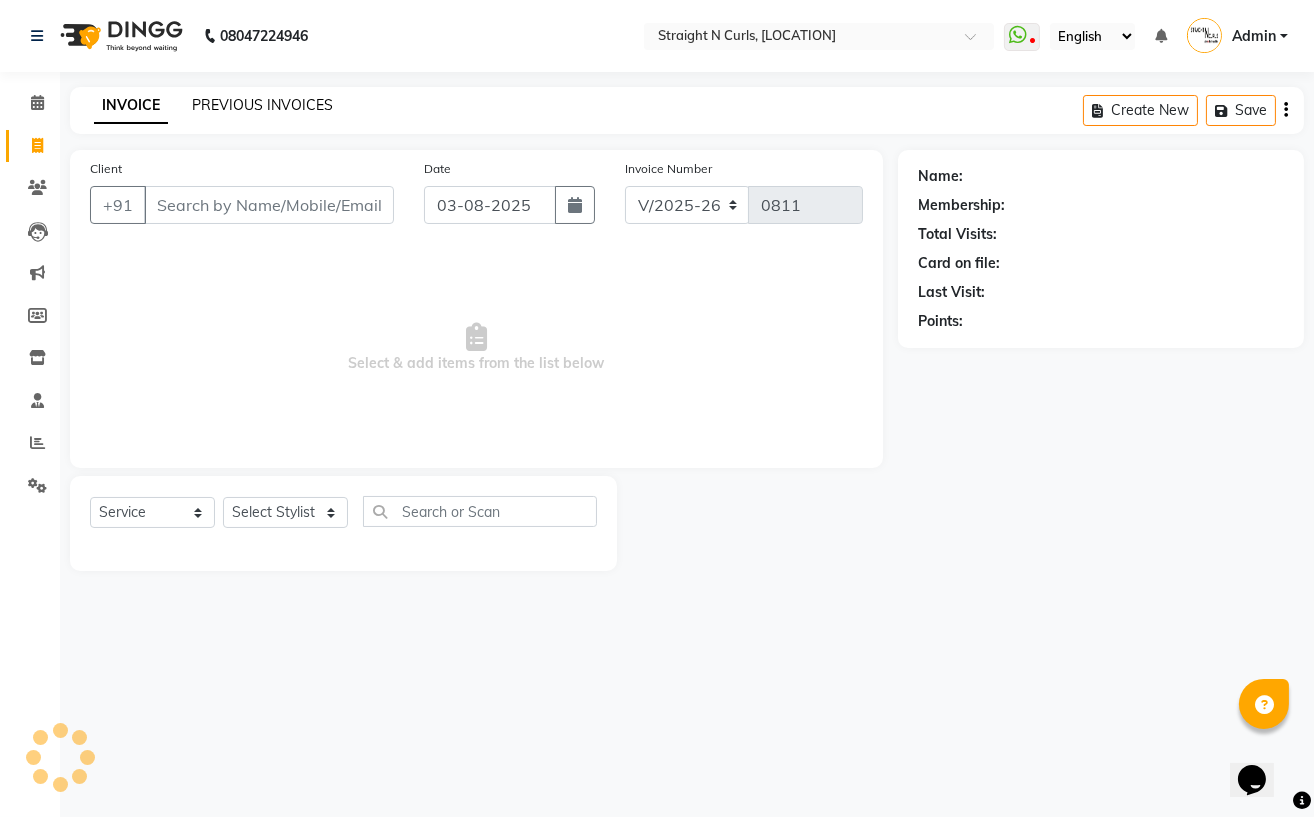 click on "PREVIOUS INVOICES" 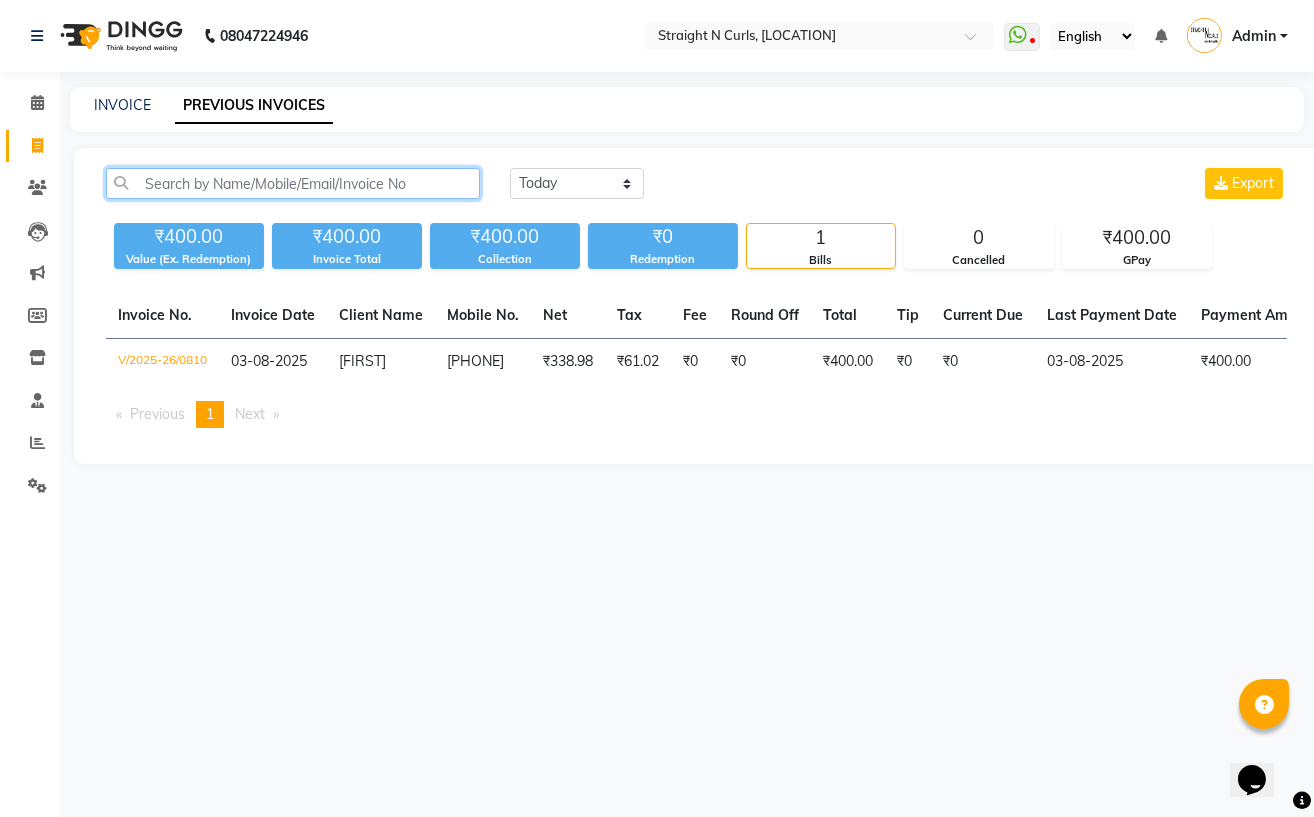 click 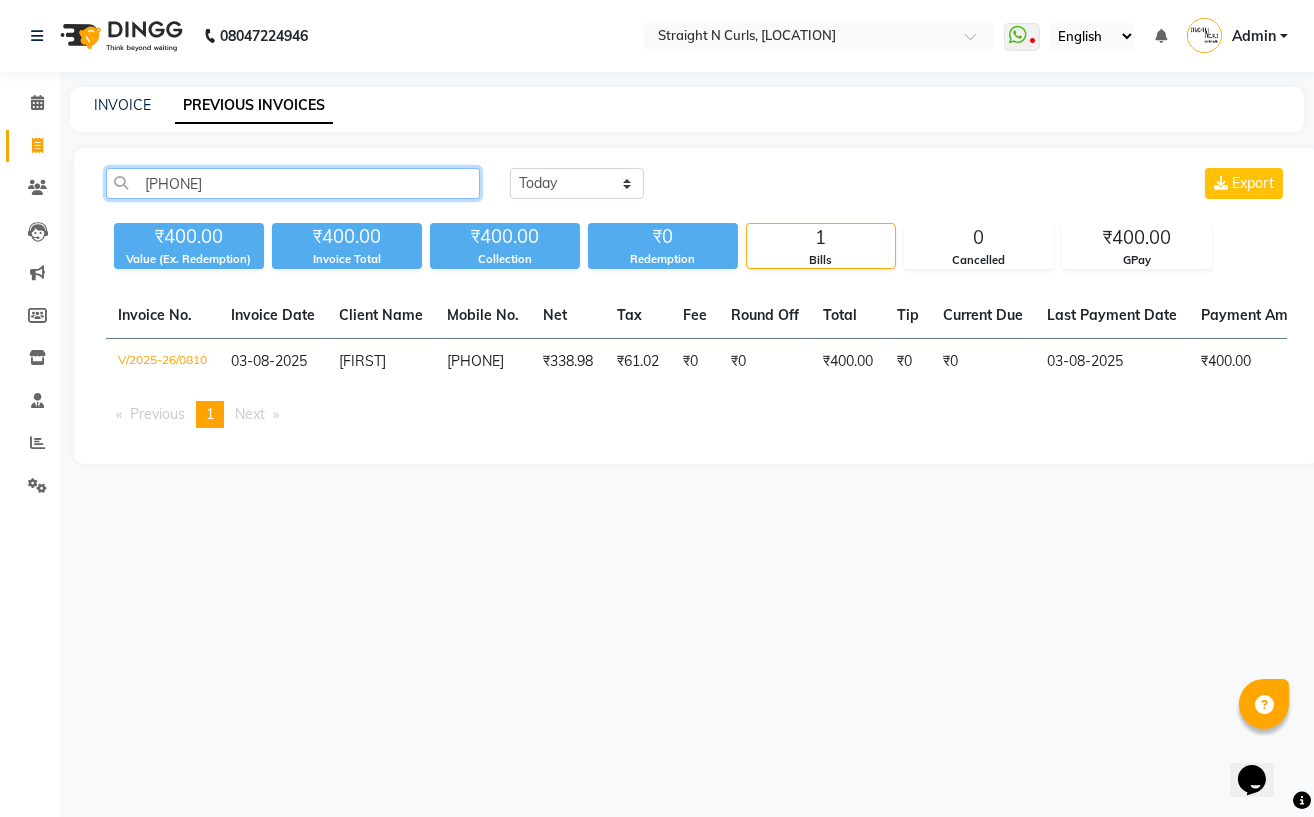 paste on "8979270239" 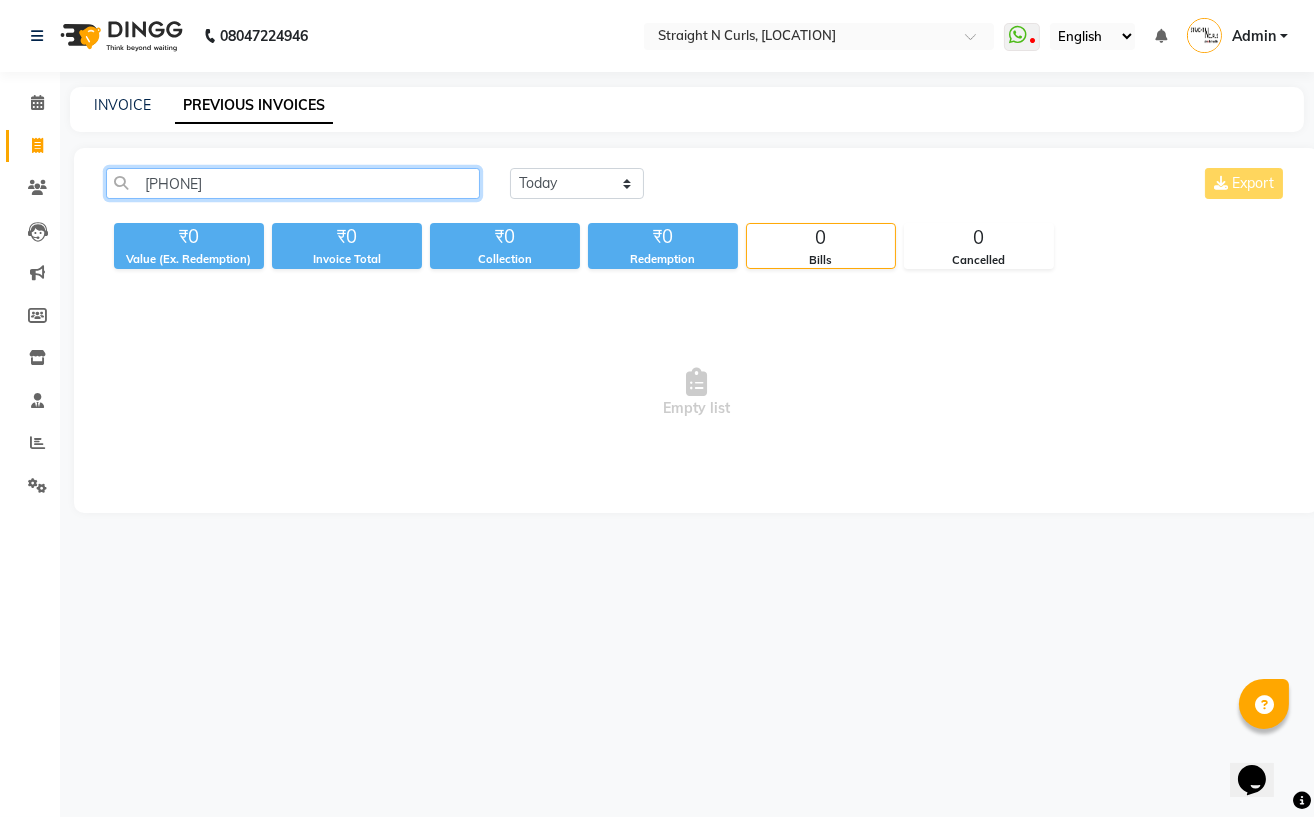 type on "8979270239" 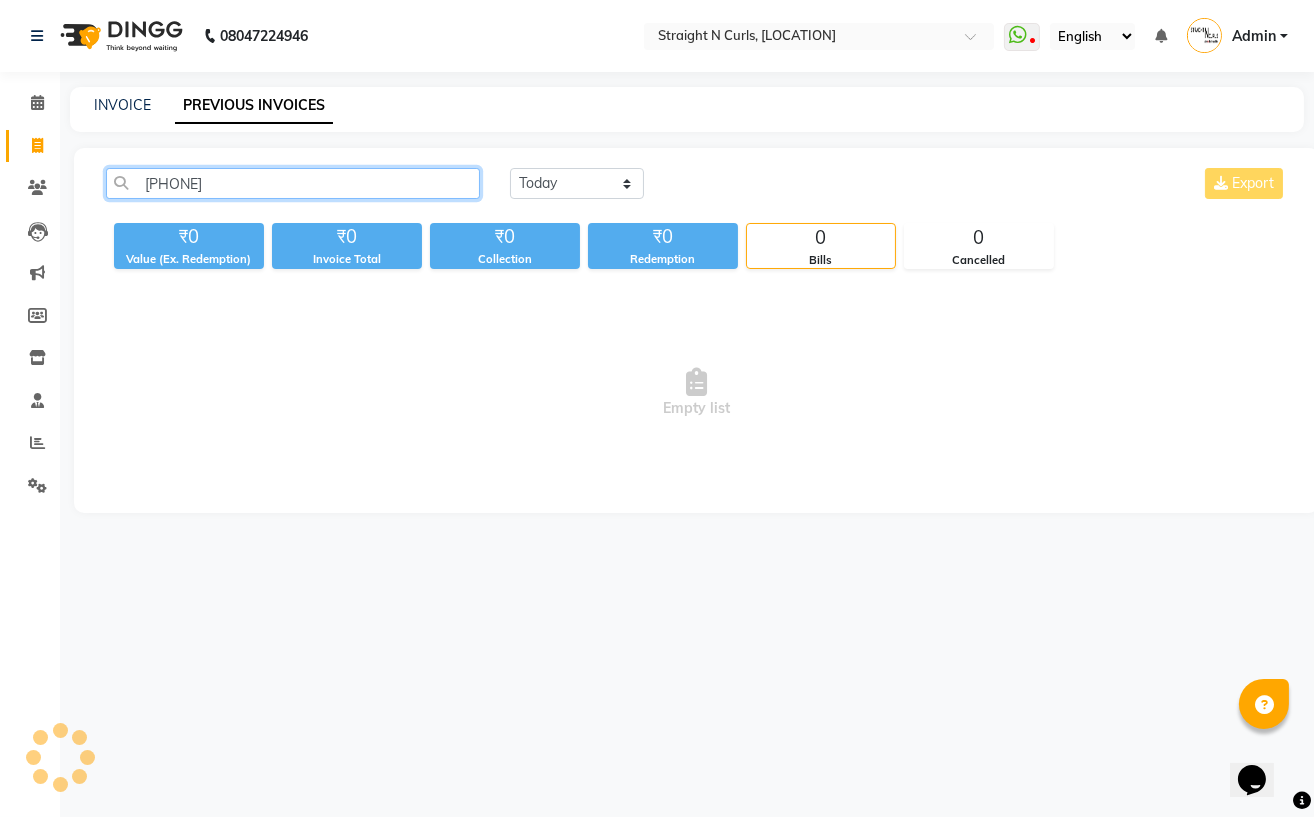 drag, startPoint x: 332, startPoint y: 181, endPoint x: 314, endPoint y: 180, distance: 18.027756 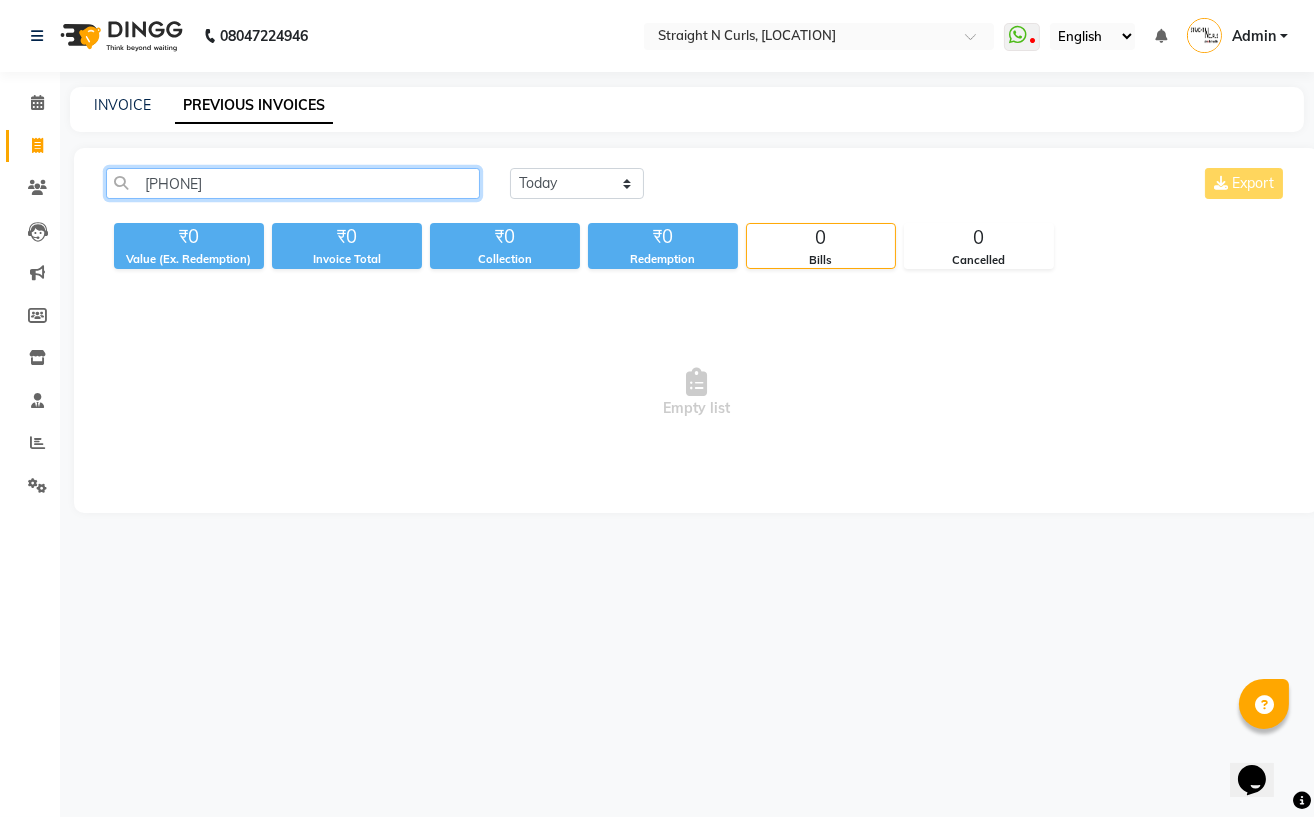 click on "8979270239" 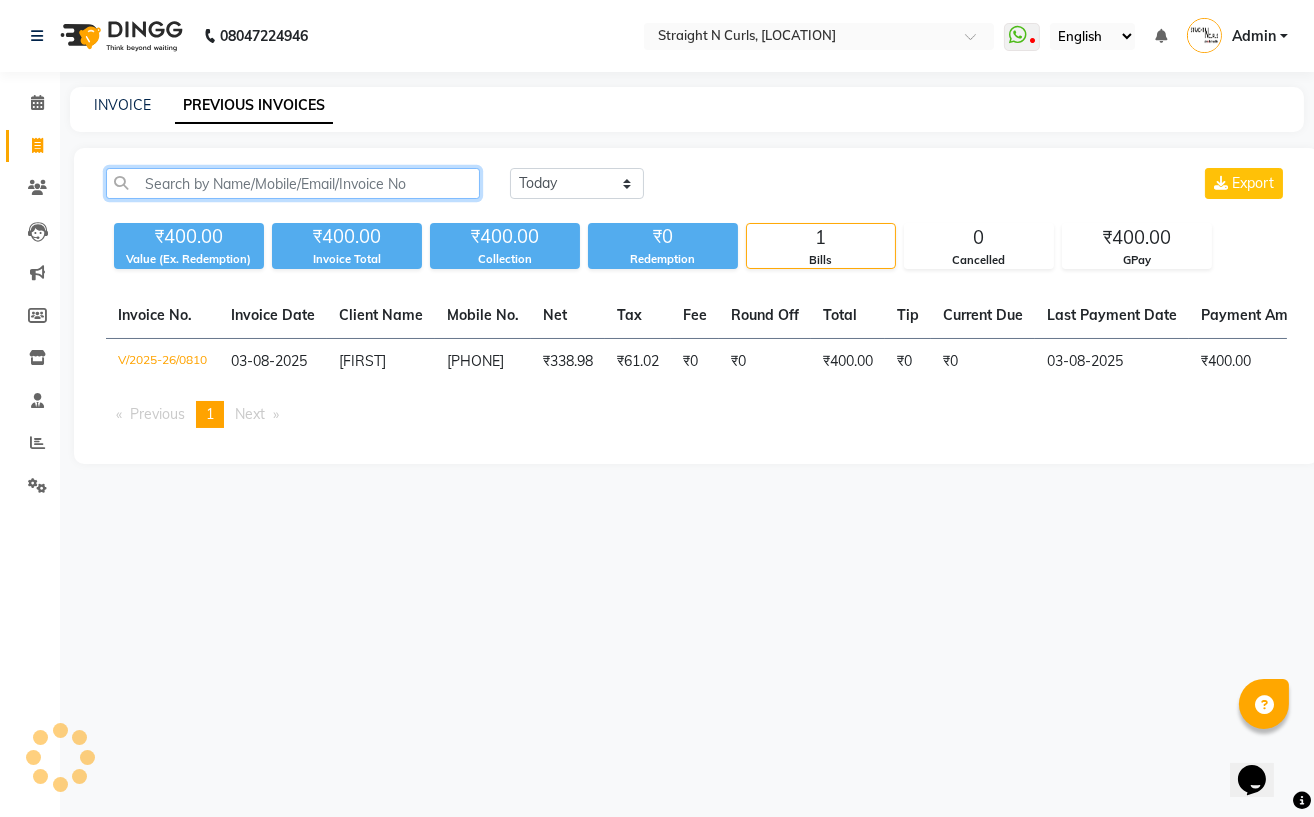 click 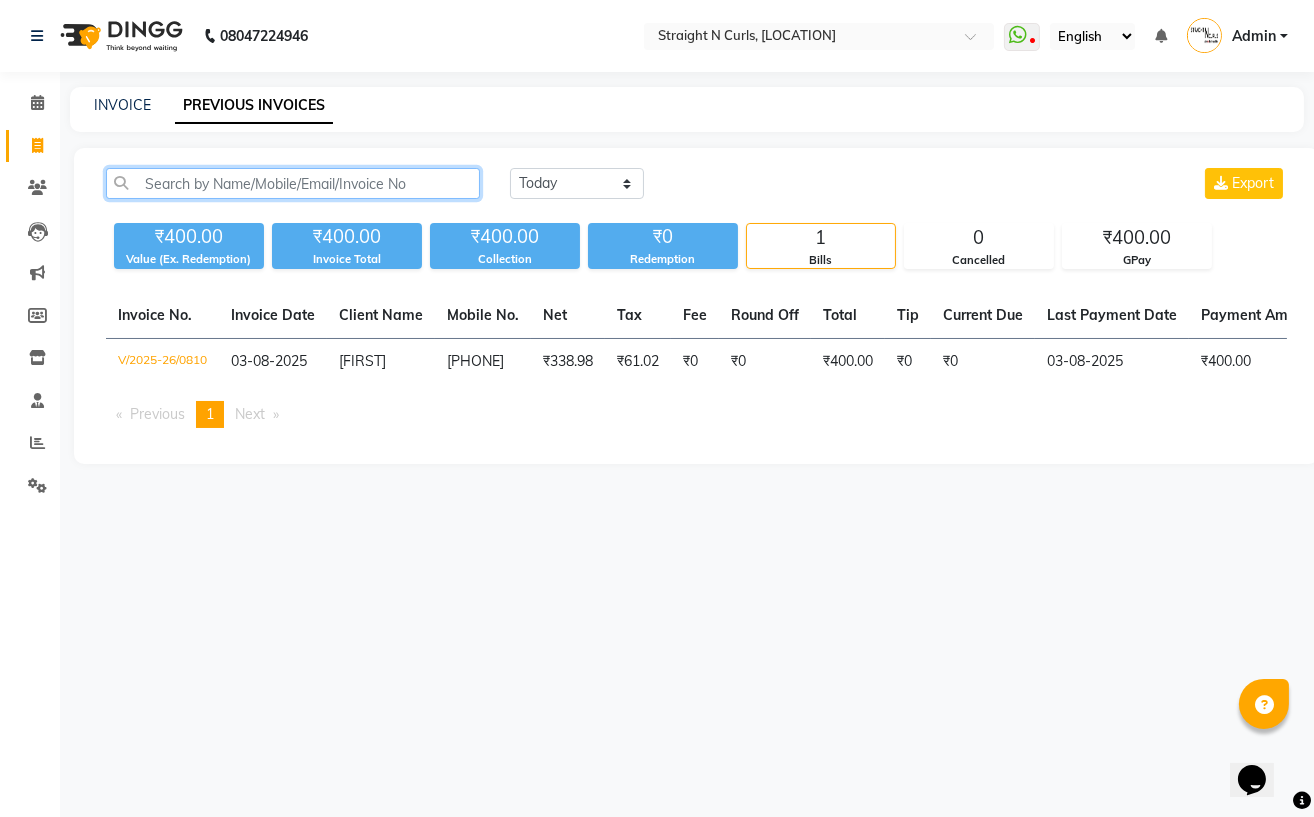 paste on "8979270239" 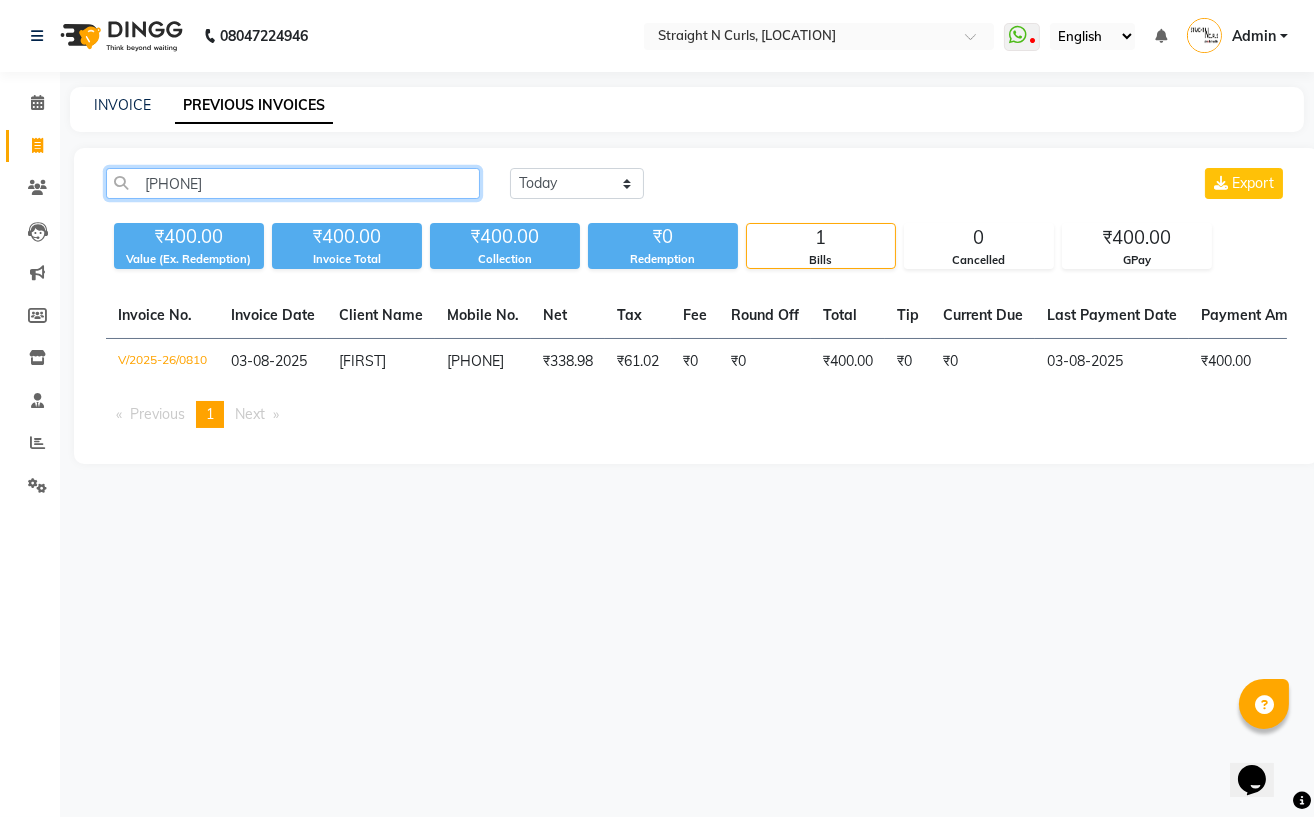paste on "8979270239" 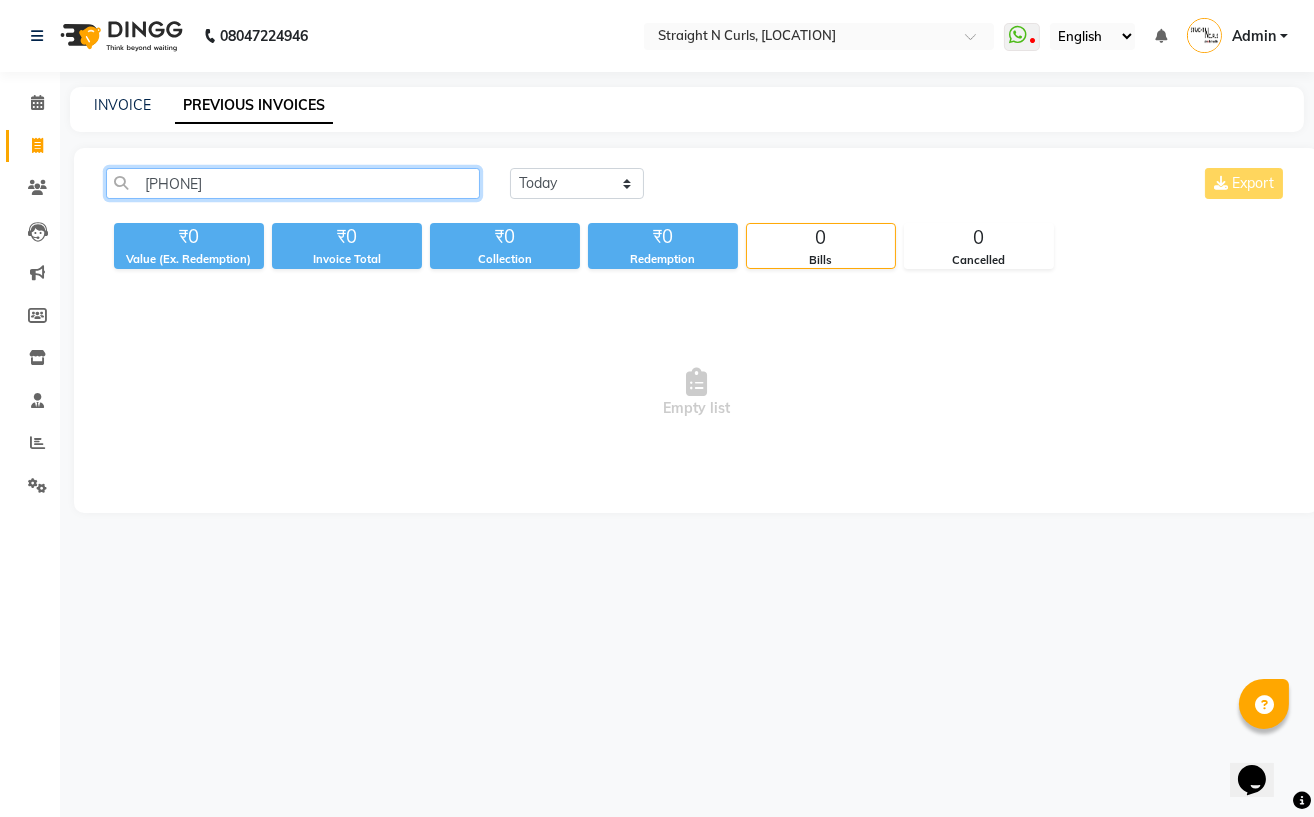 type on "8979270239" 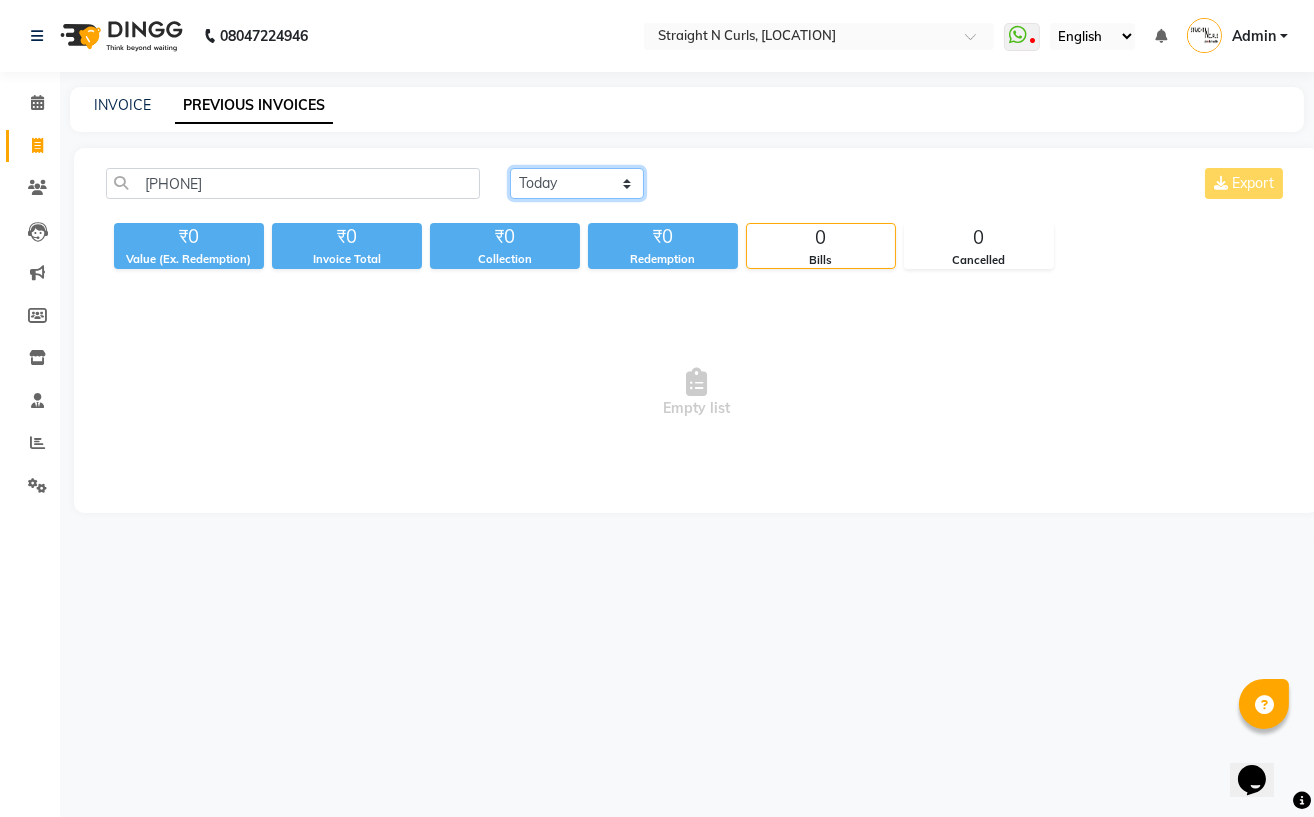 click on "Today Yesterday Custom Range" 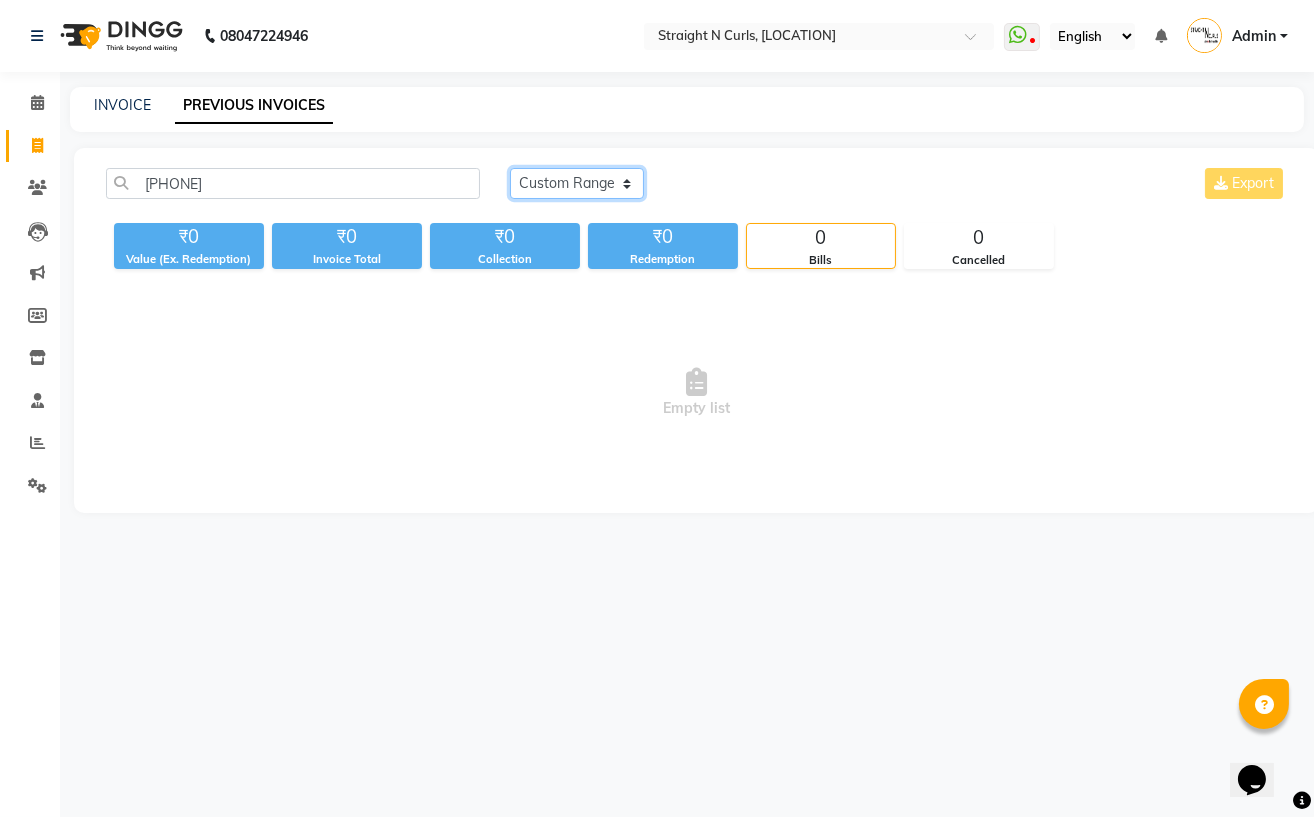 click on "Today Yesterday Custom Range" 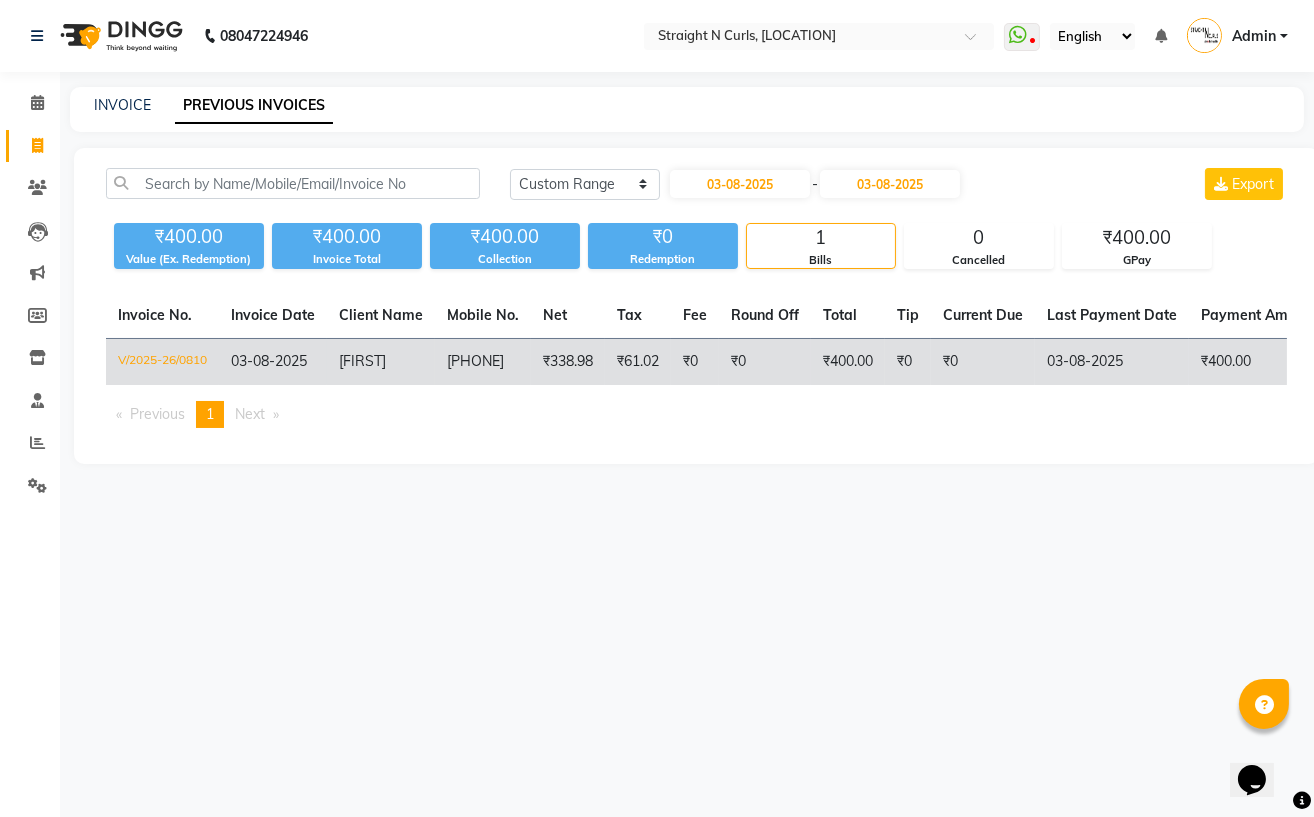 click on "[FIRST]" 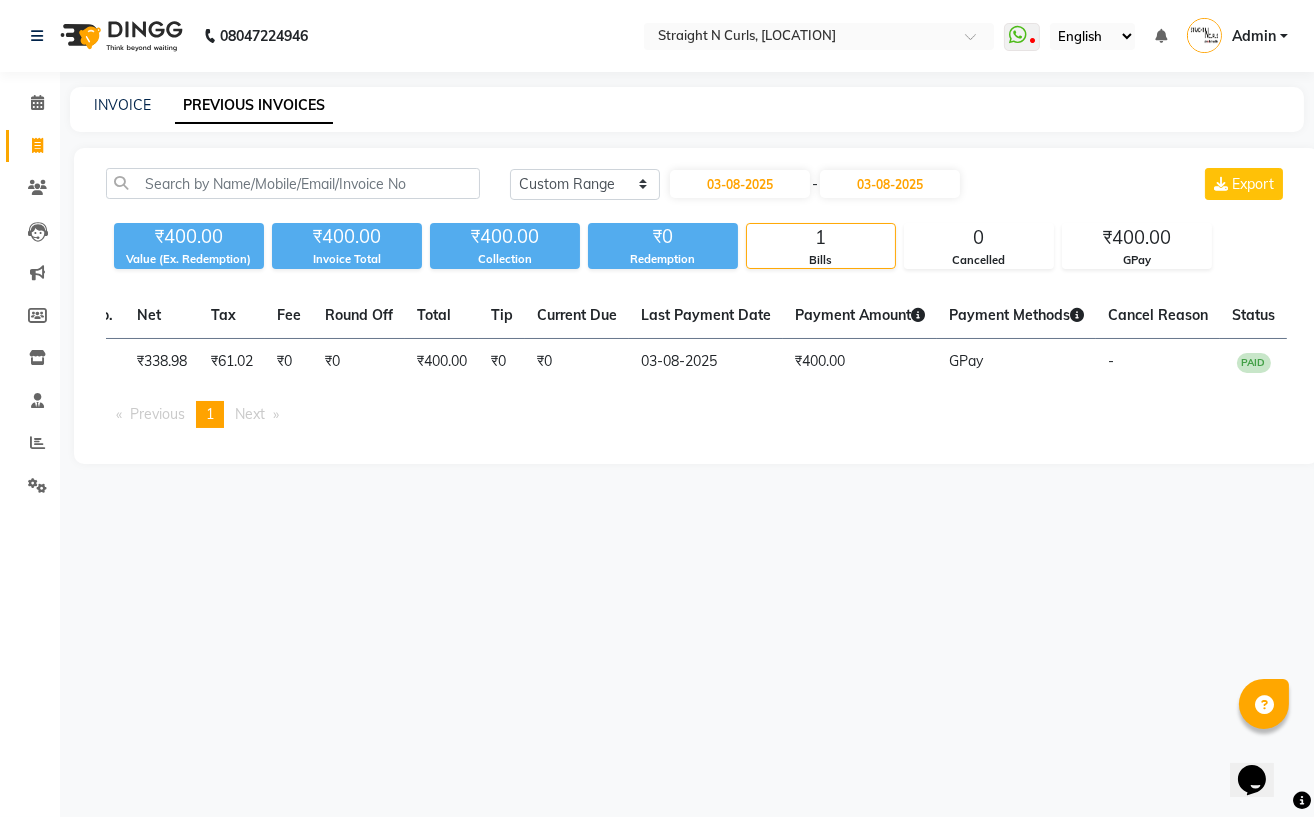 scroll, scrollTop: 0, scrollLeft: 432, axis: horizontal 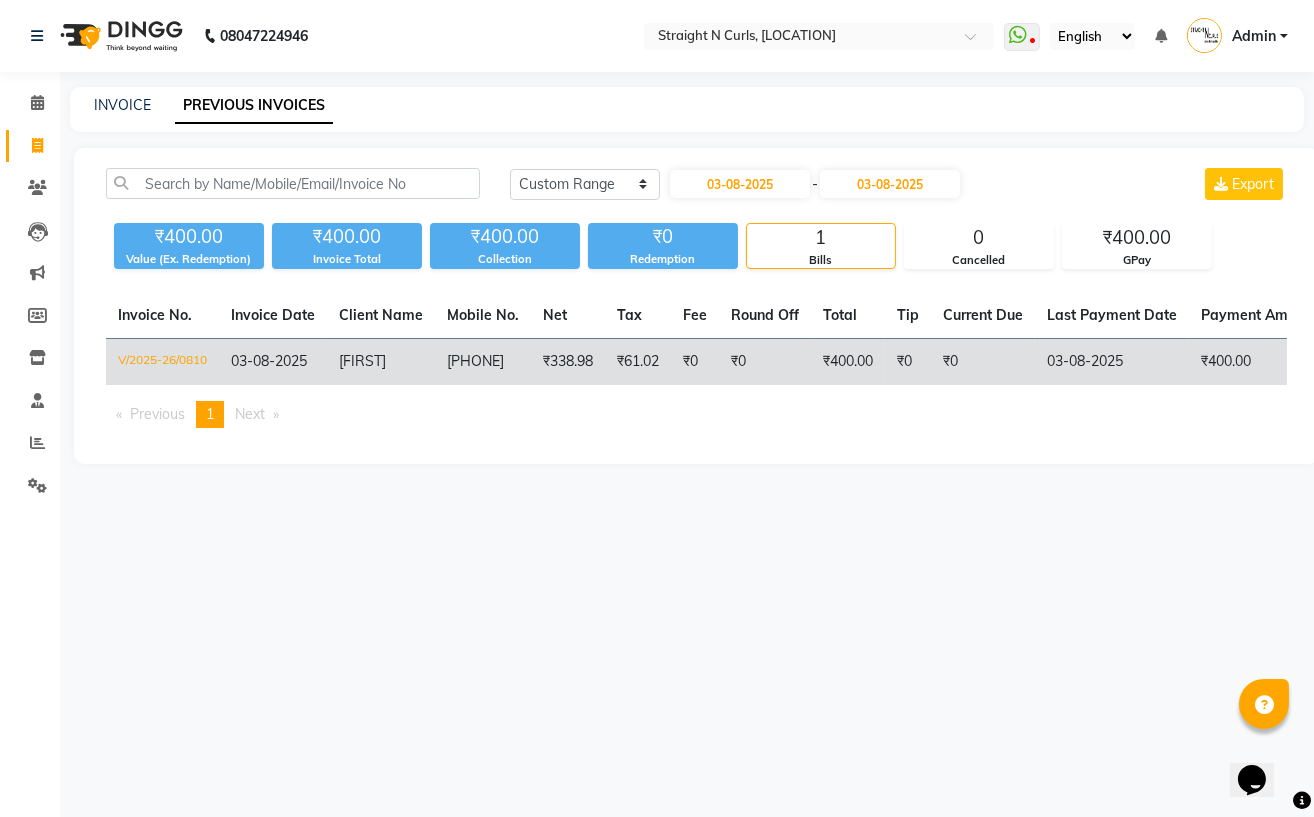 click on "V/2025-26/0810" 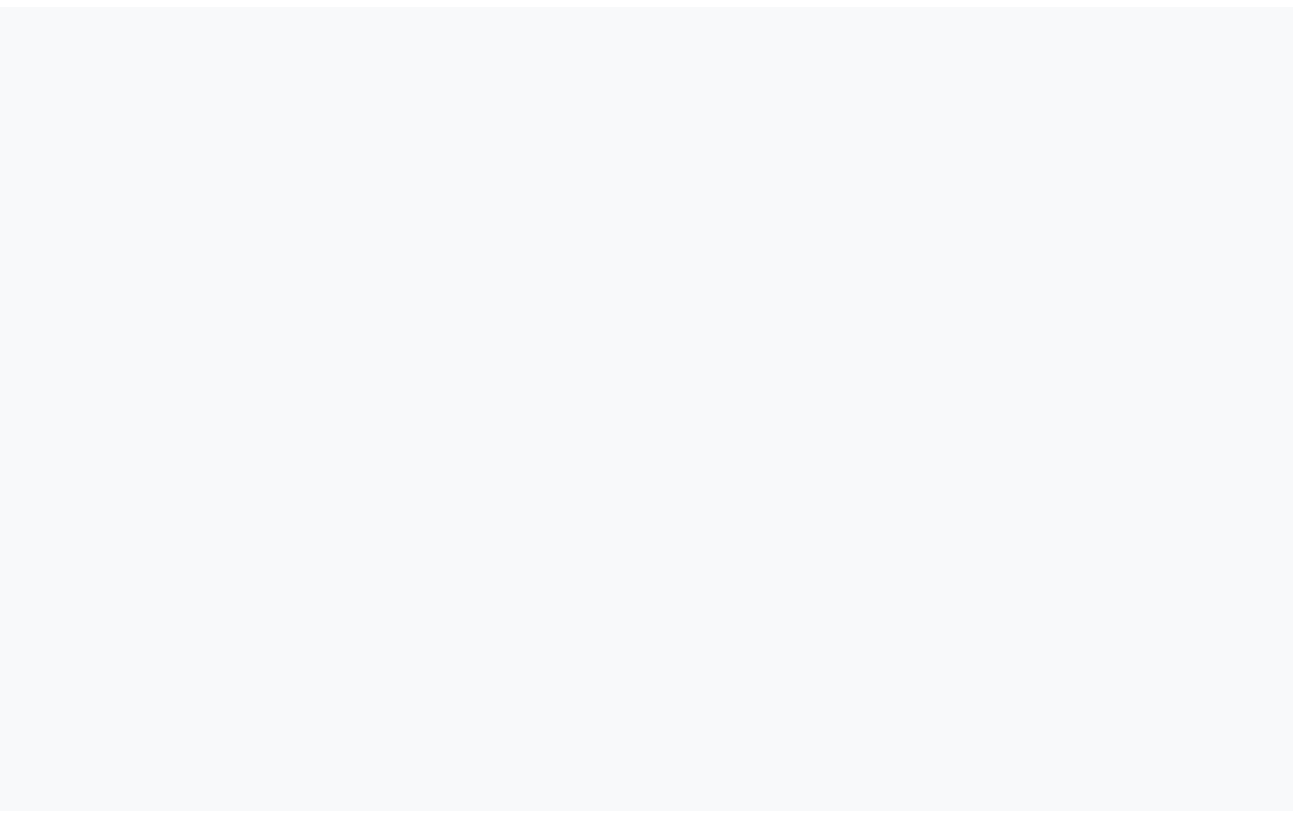 scroll, scrollTop: 0, scrollLeft: 0, axis: both 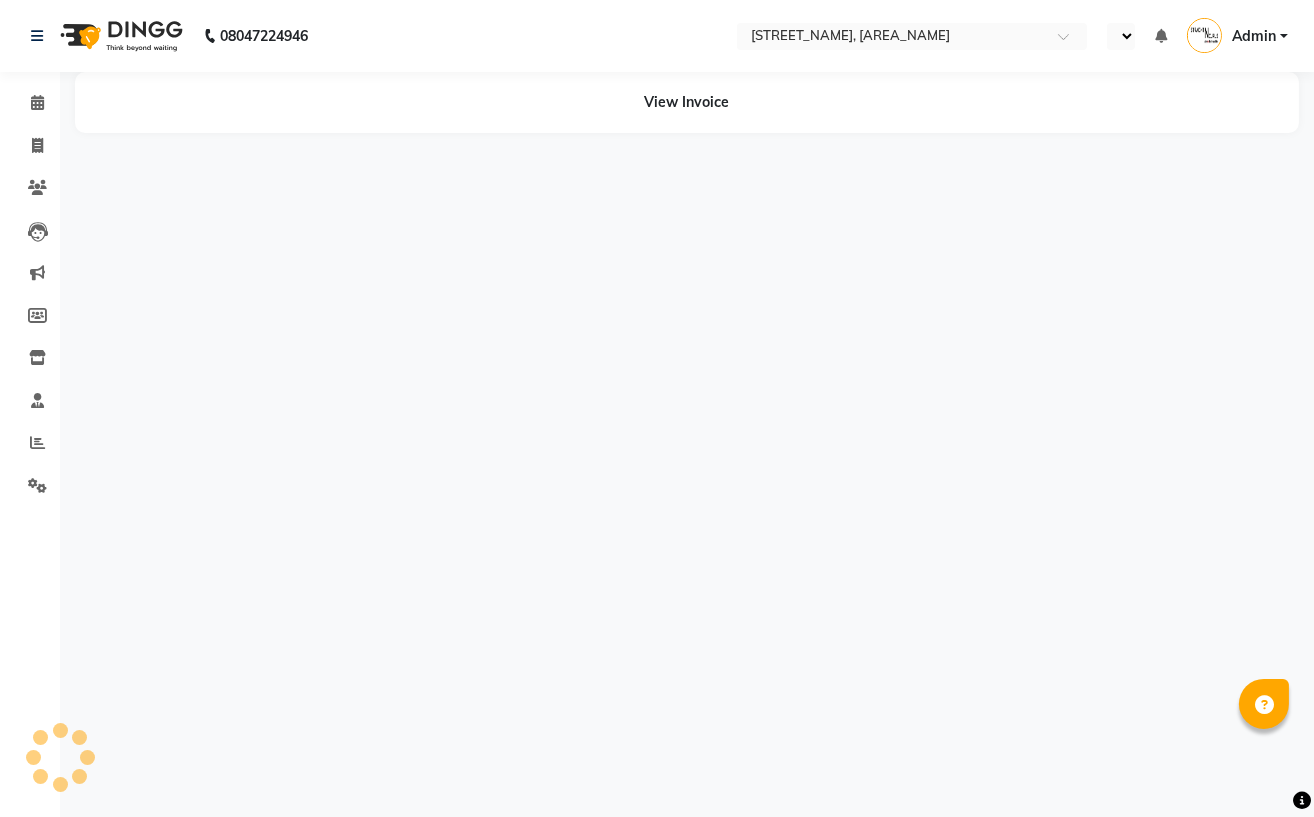 select on "en" 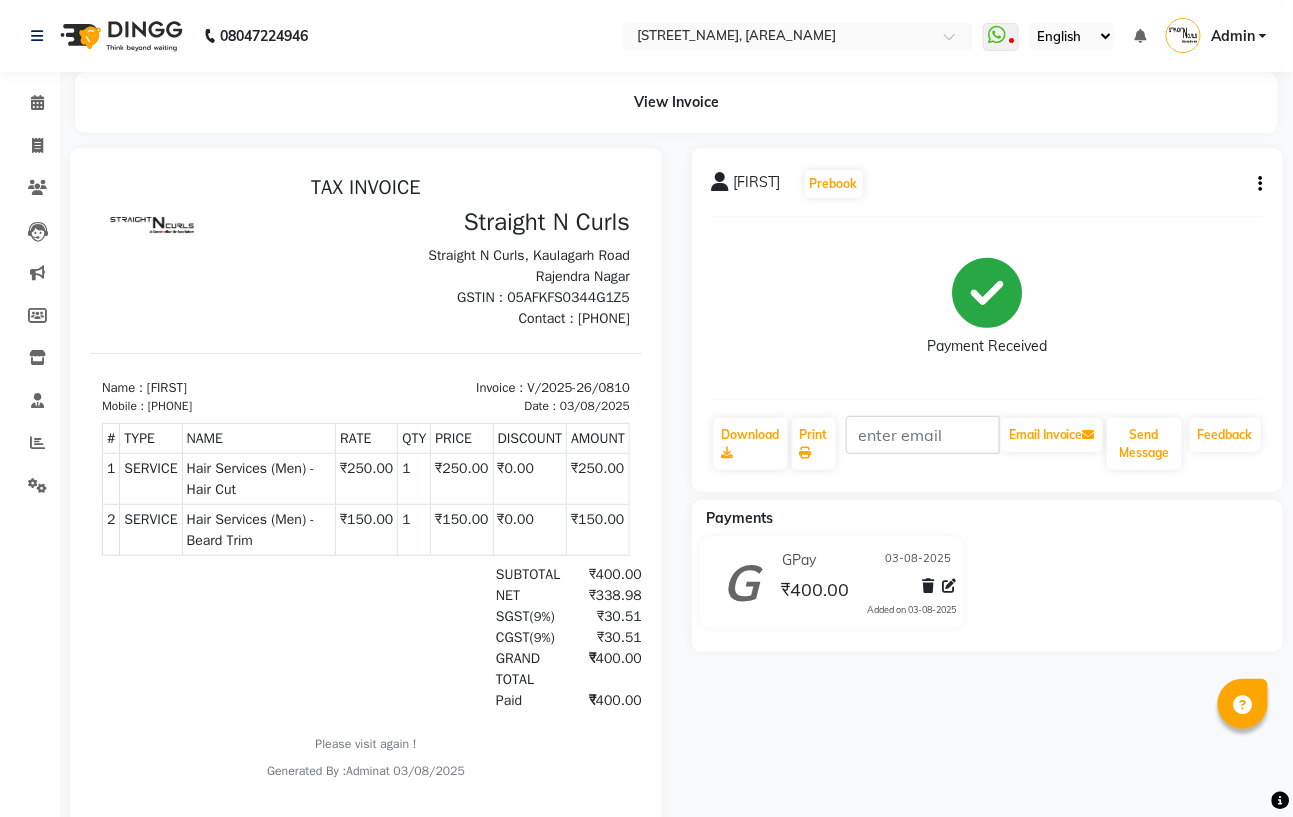 scroll, scrollTop: 0, scrollLeft: 0, axis: both 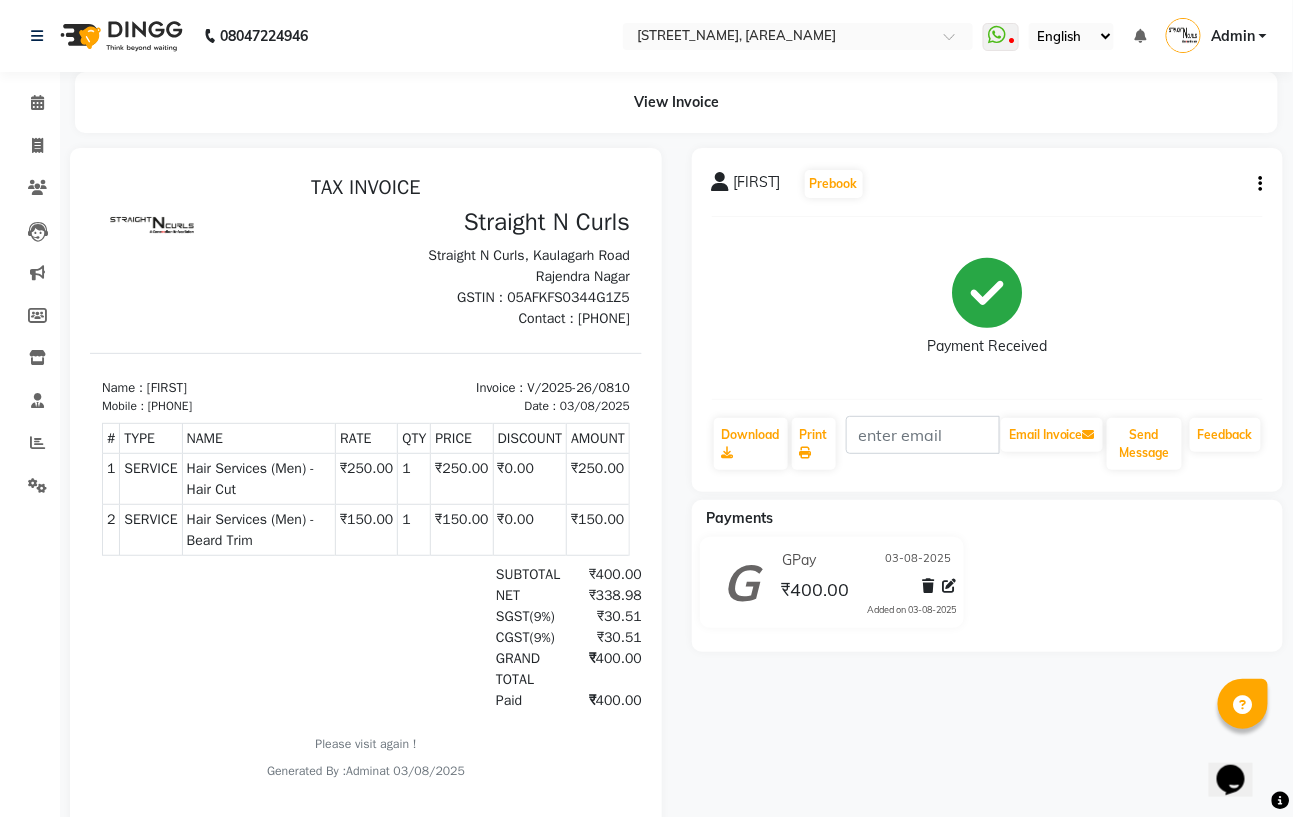click 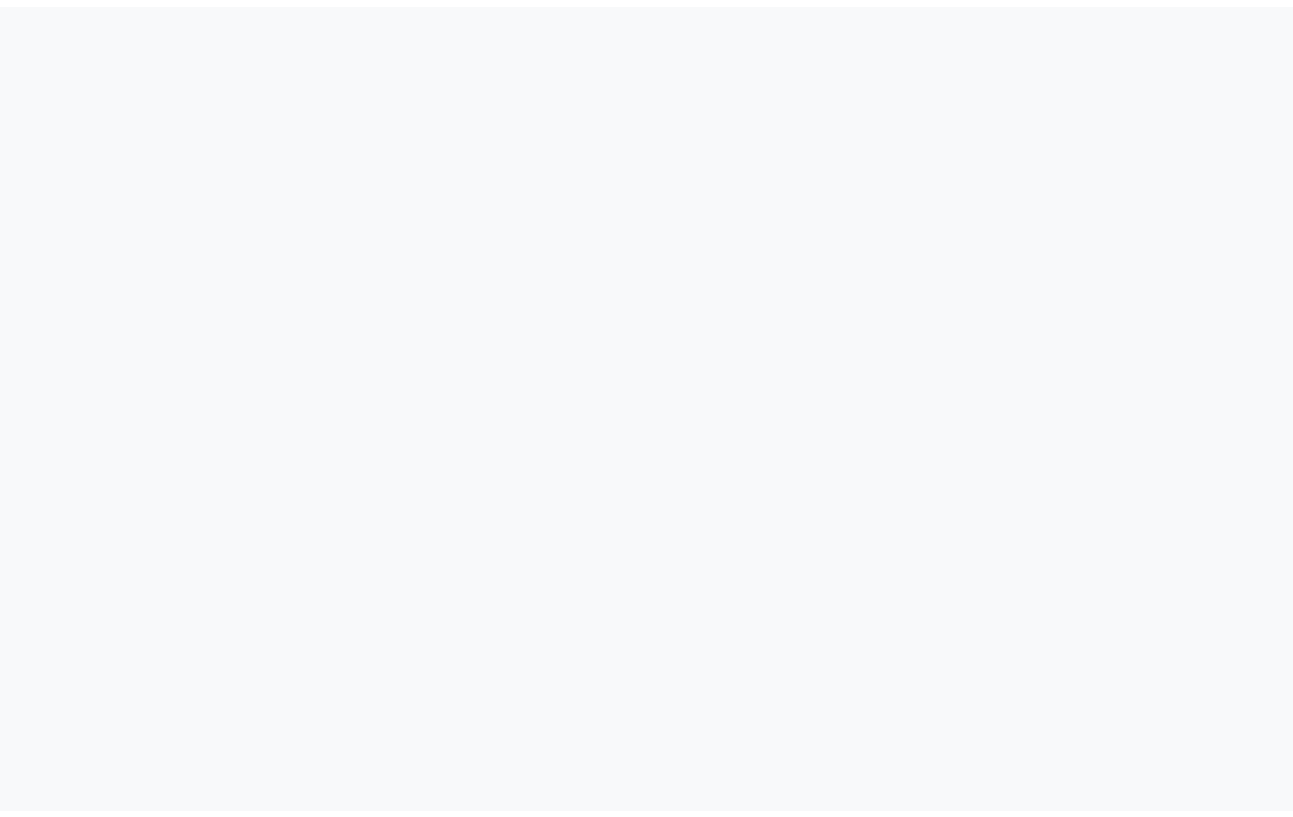 scroll, scrollTop: 0, scrollLeft: 0, axis: both 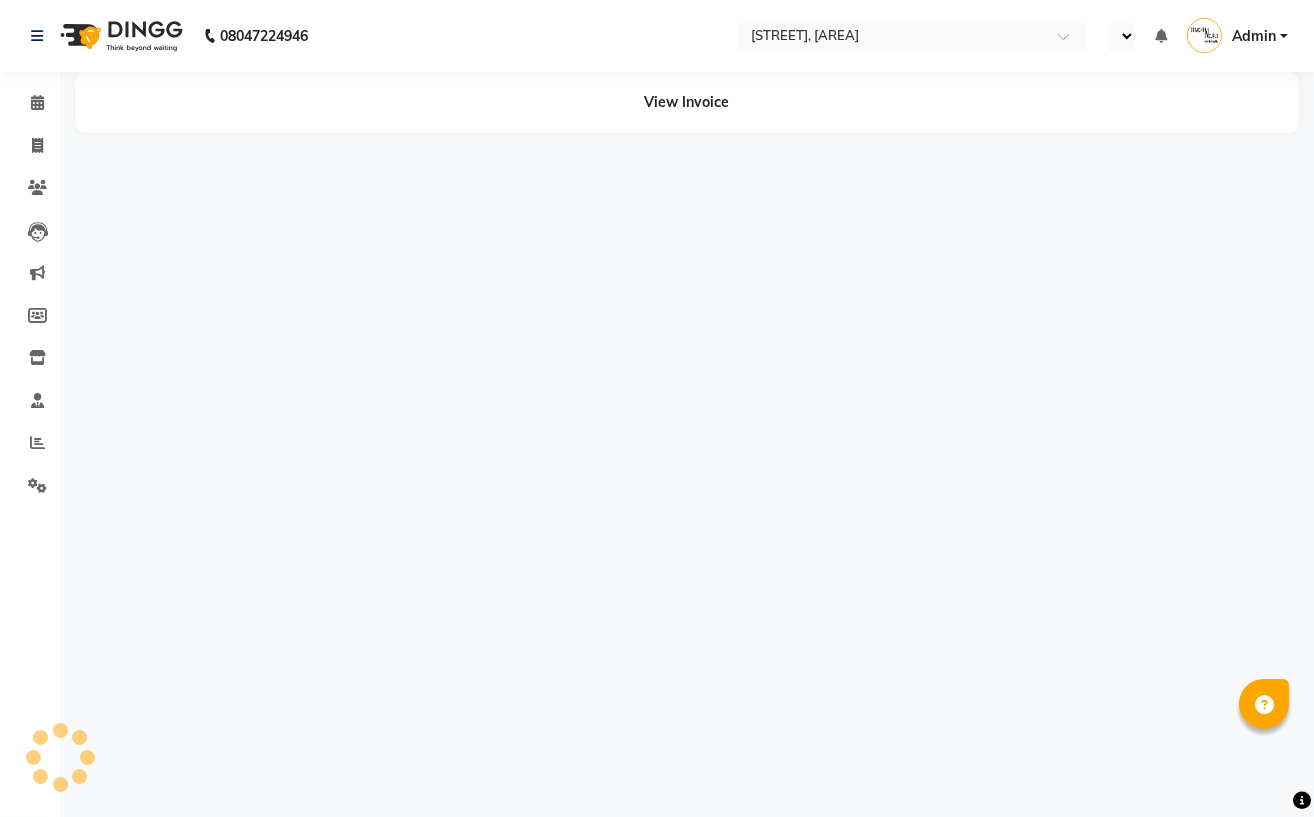 select on "en" 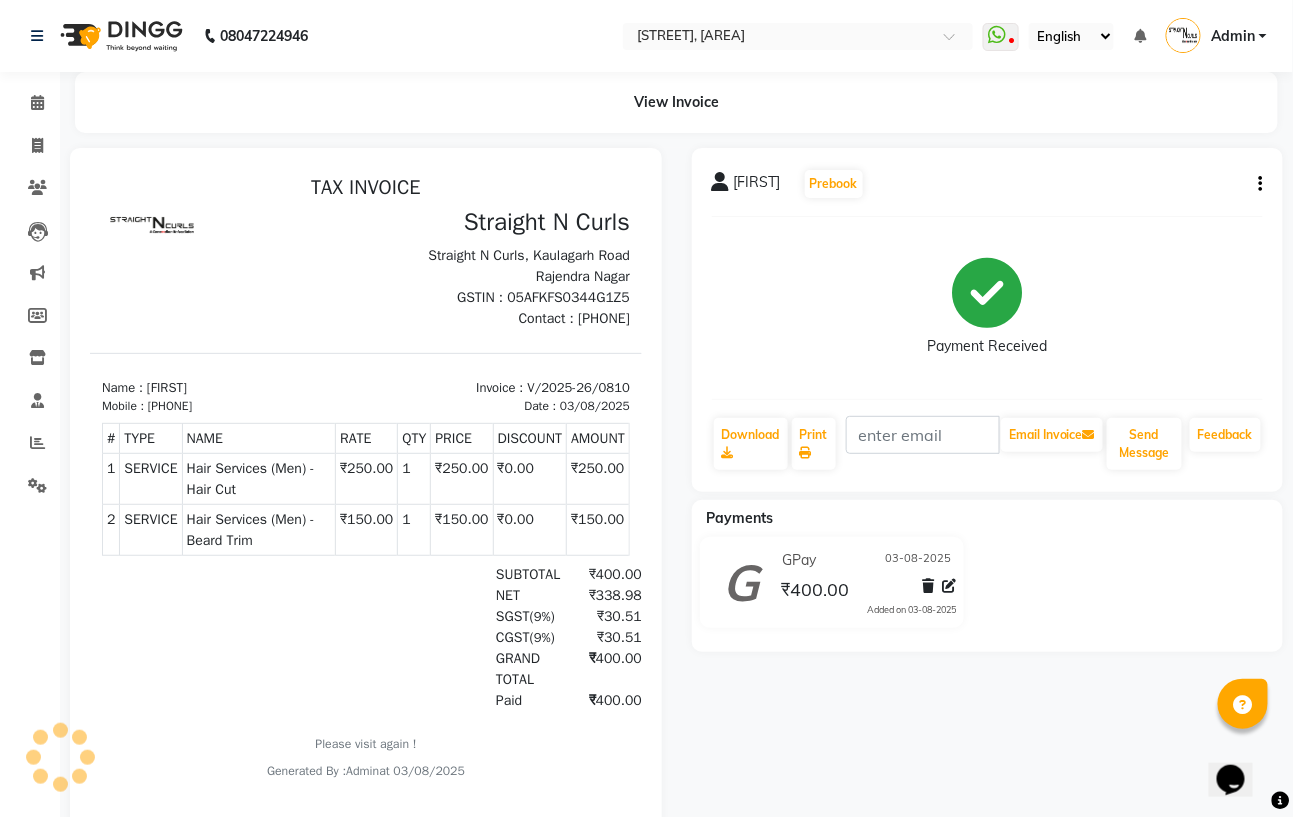 scroll, scrollTop: 0, scrollLeft: 0, axis: both 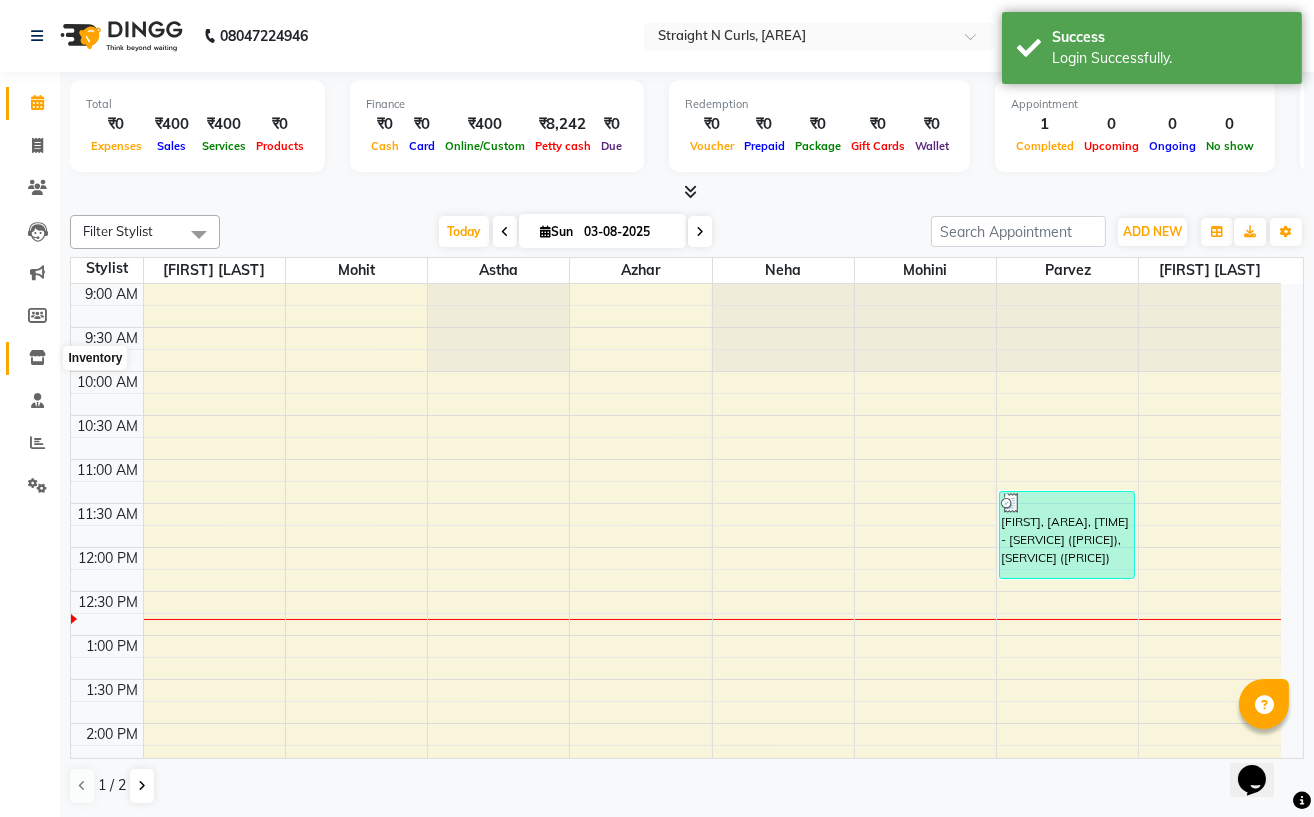 click 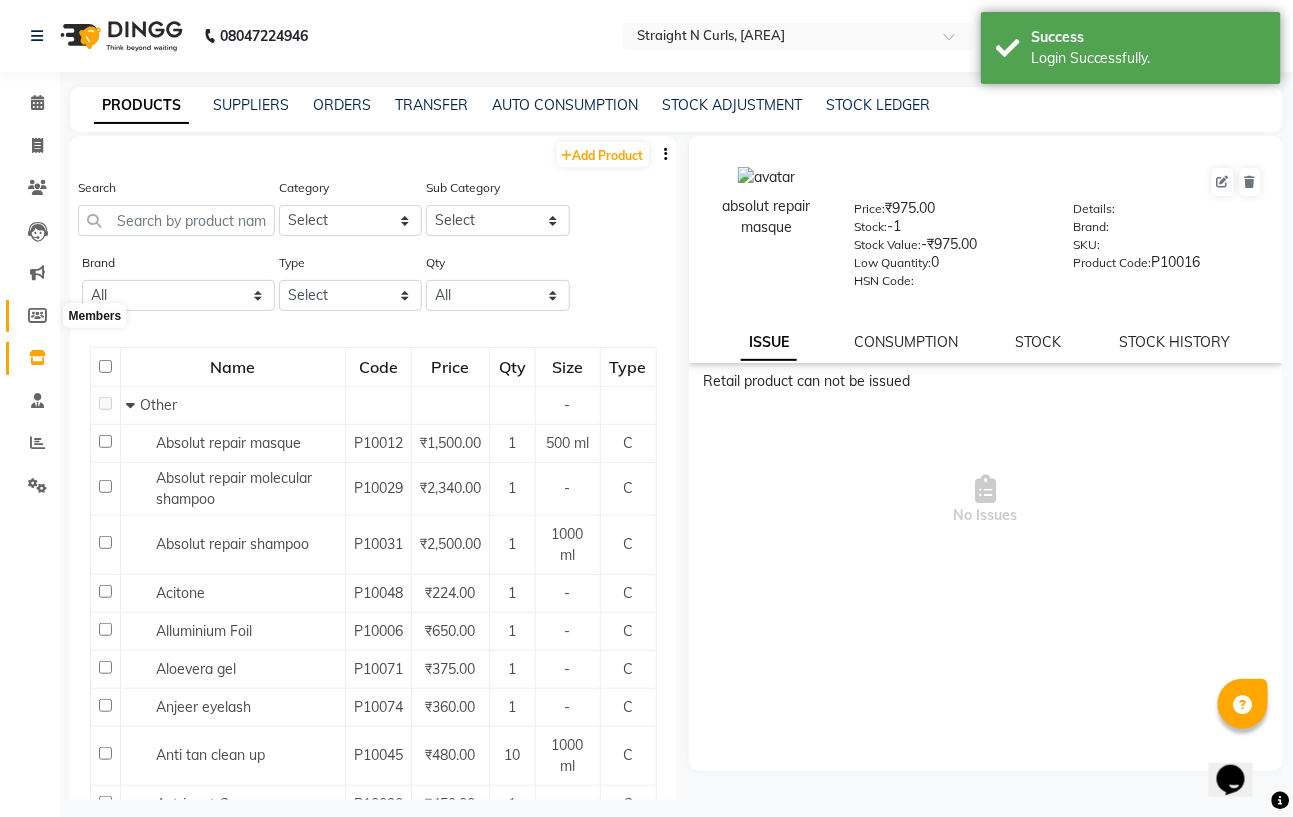 click 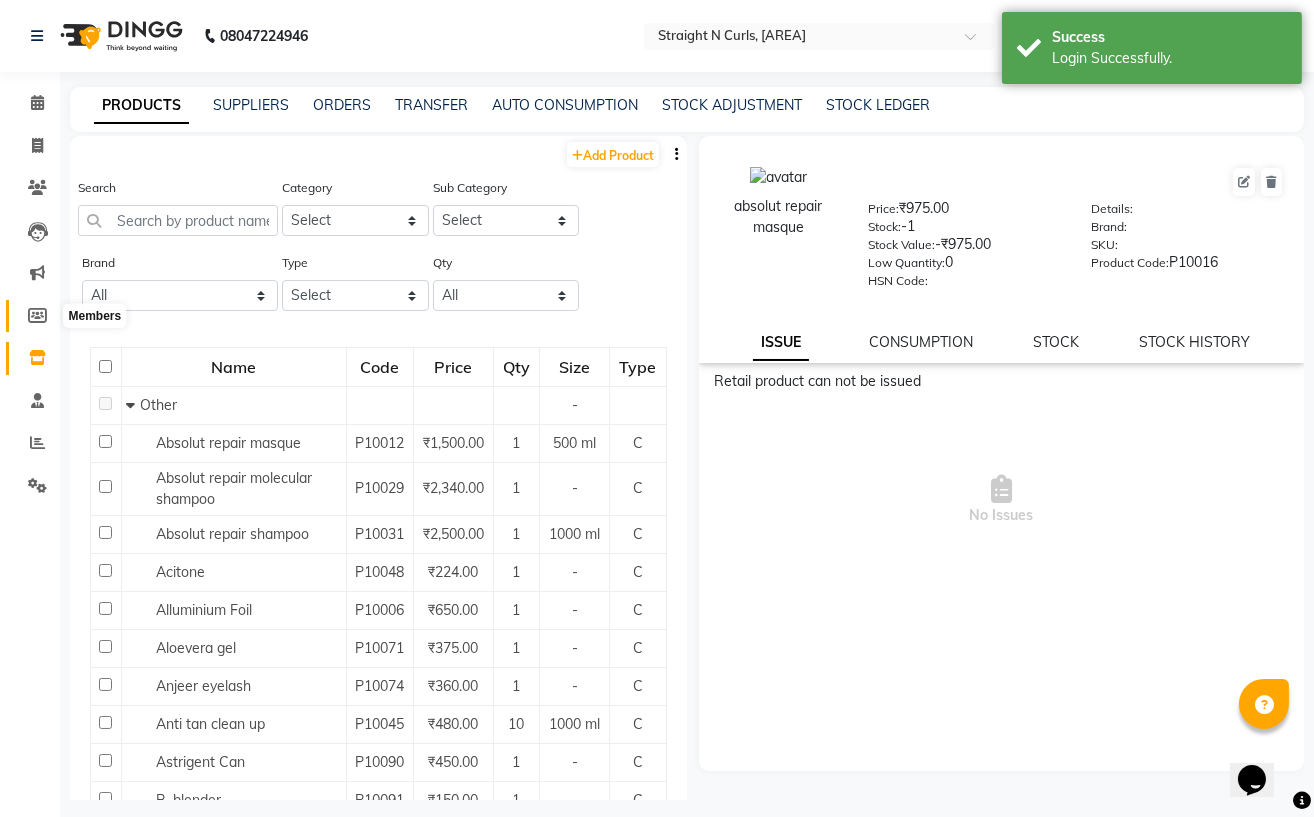 select 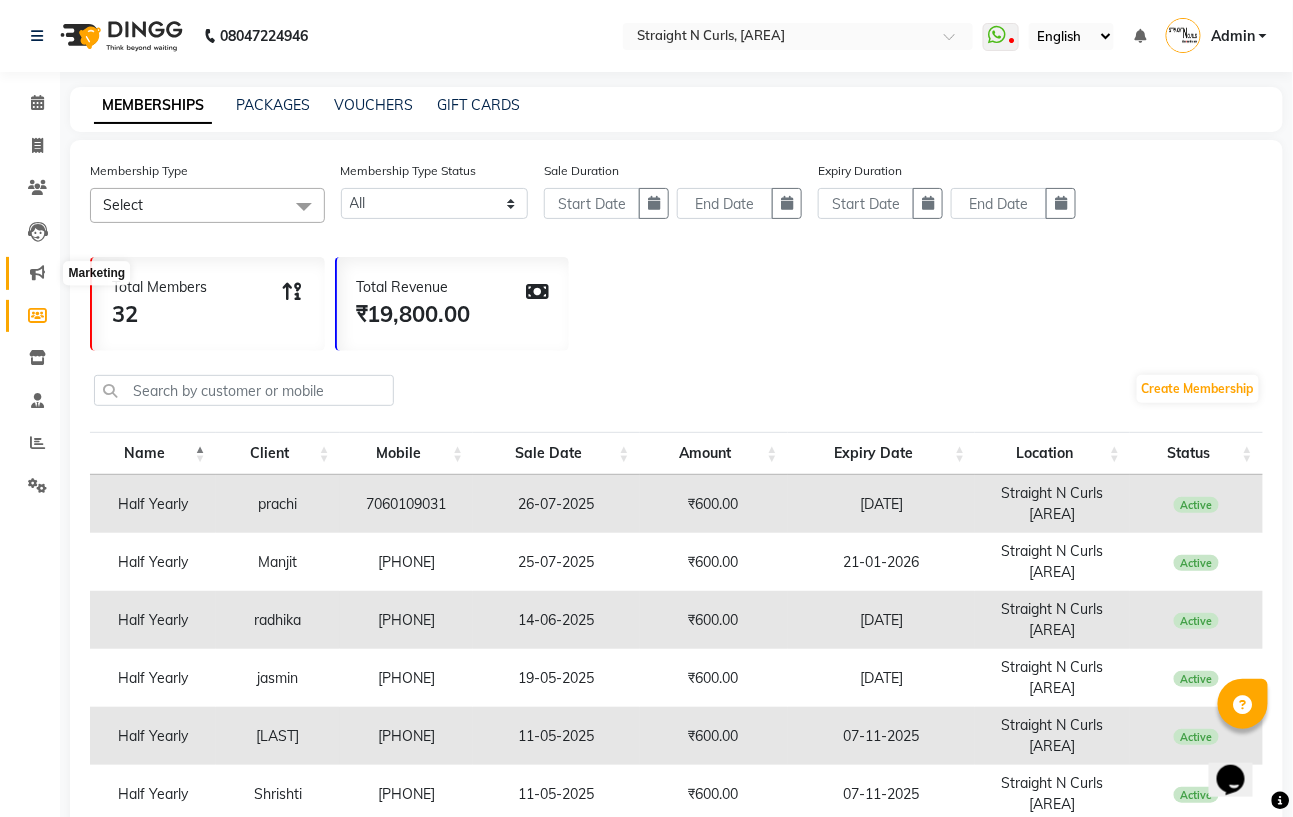 click 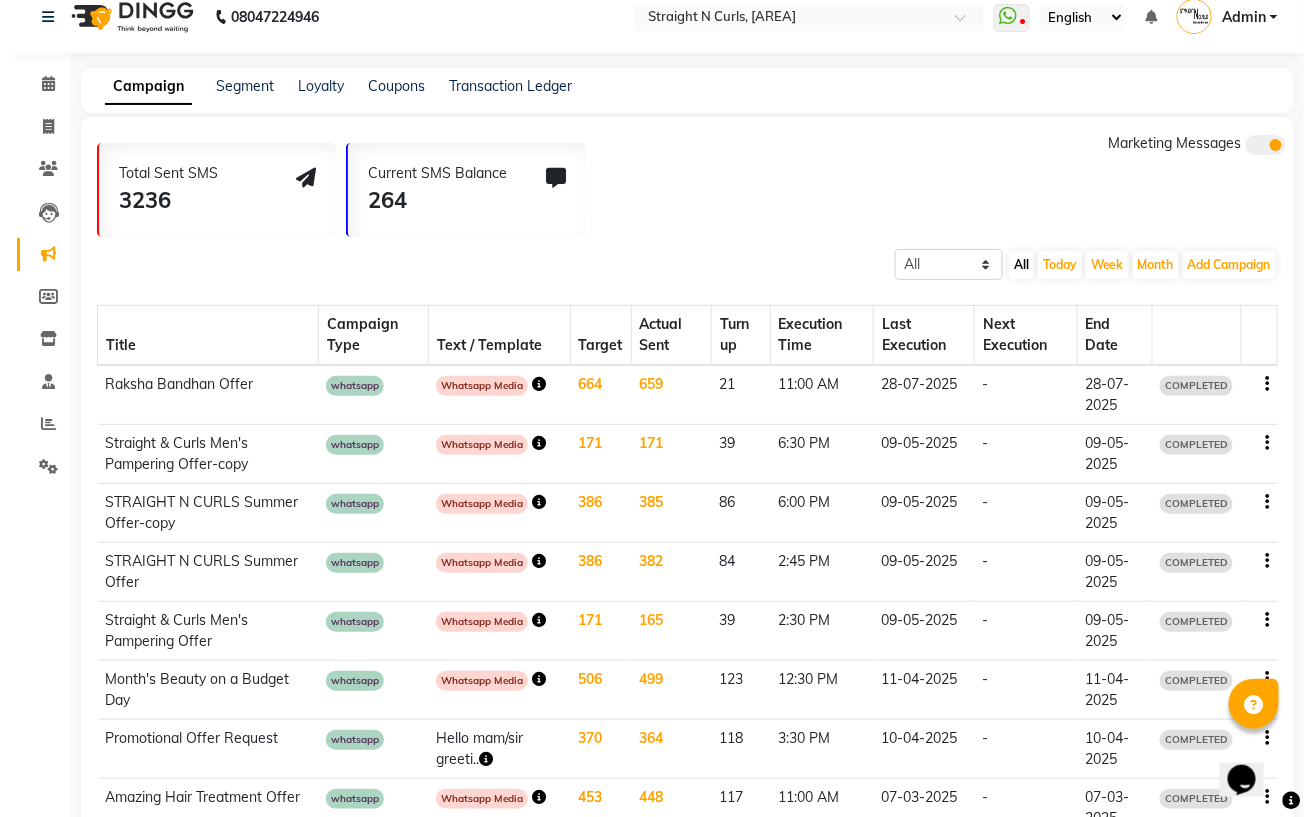 scroll, scrollTop: 0, scrollLeft: 0, axis: both 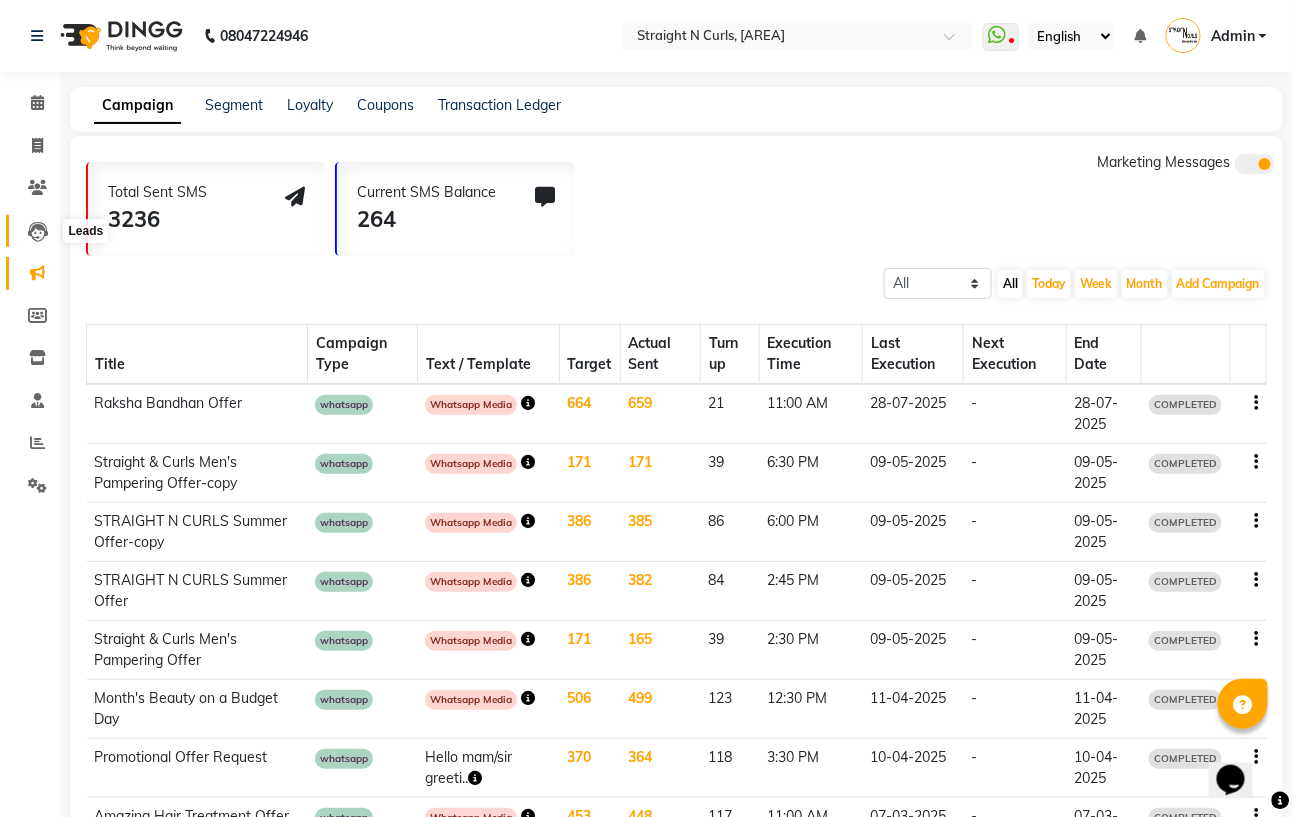 click 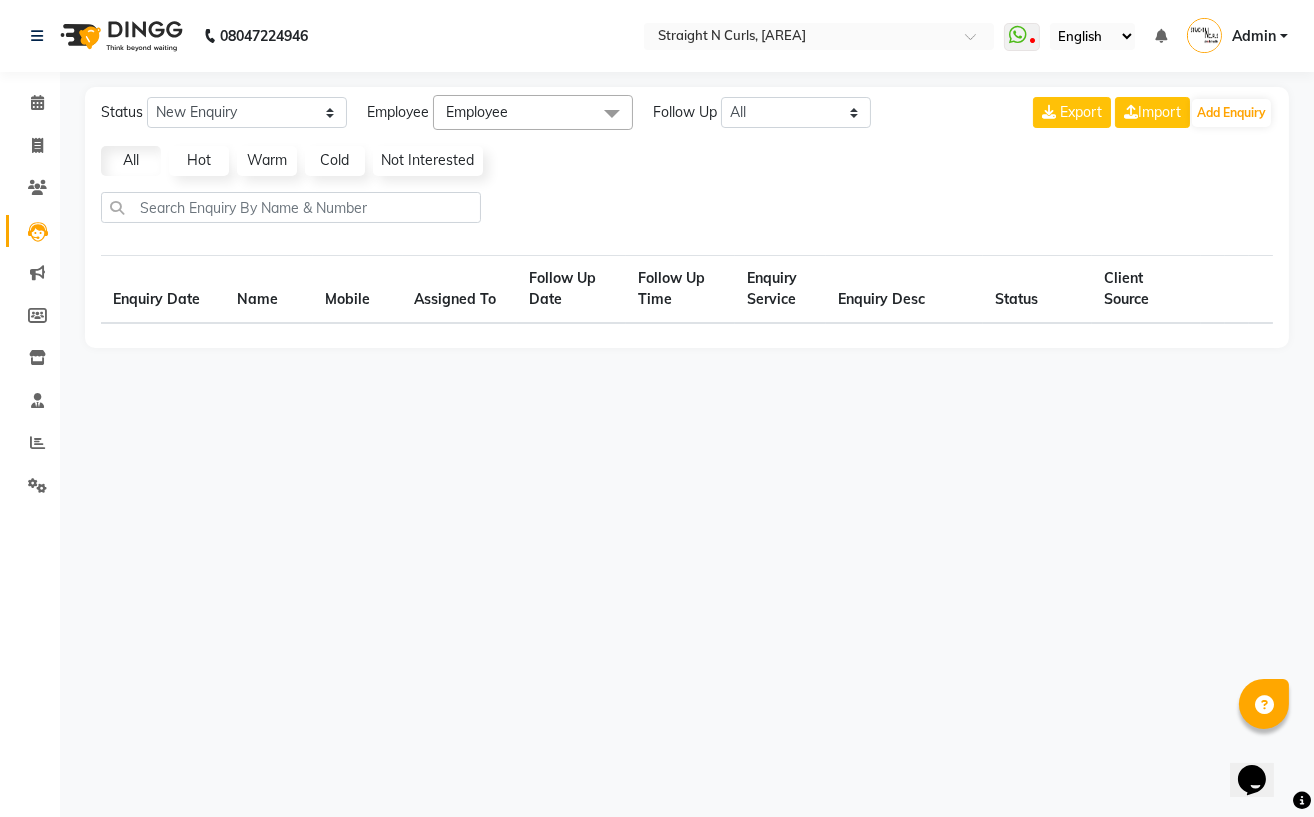 select on "10" 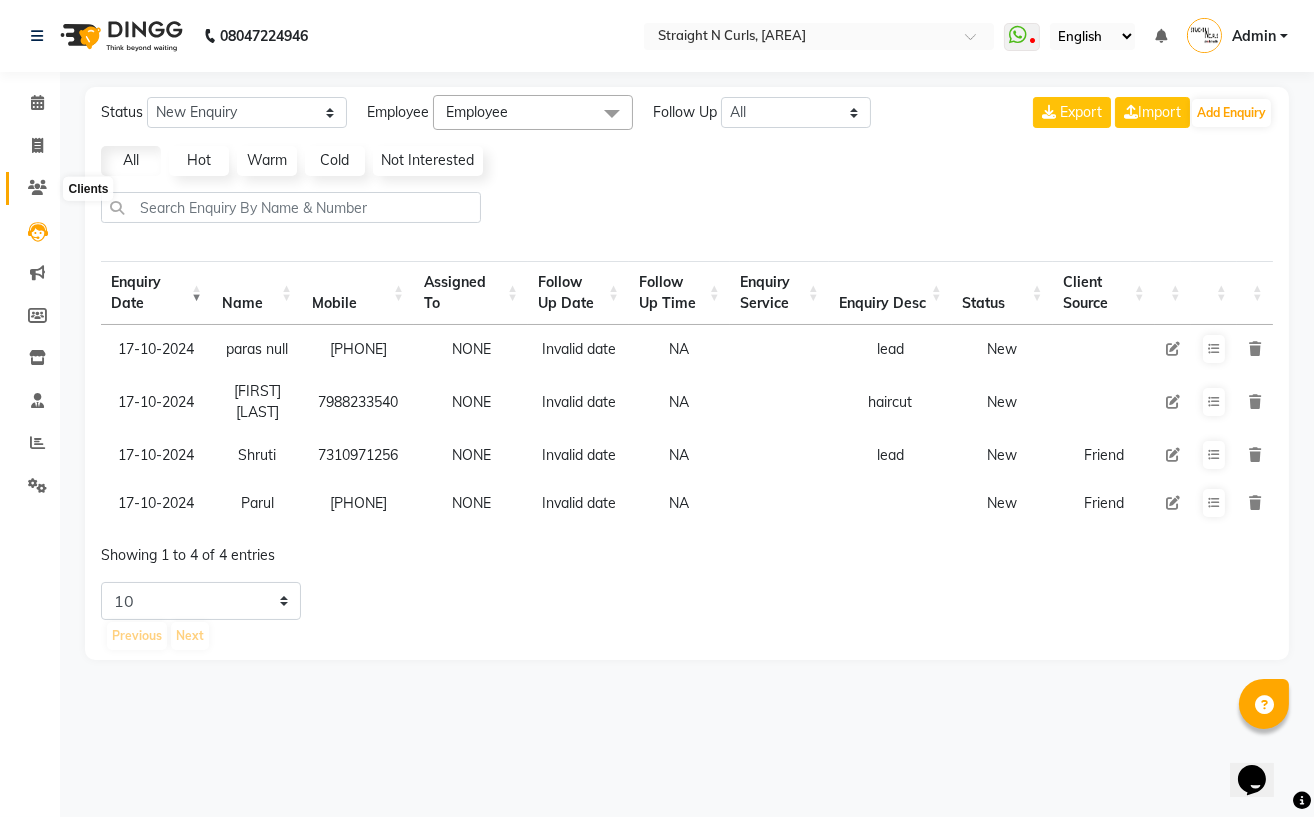 click 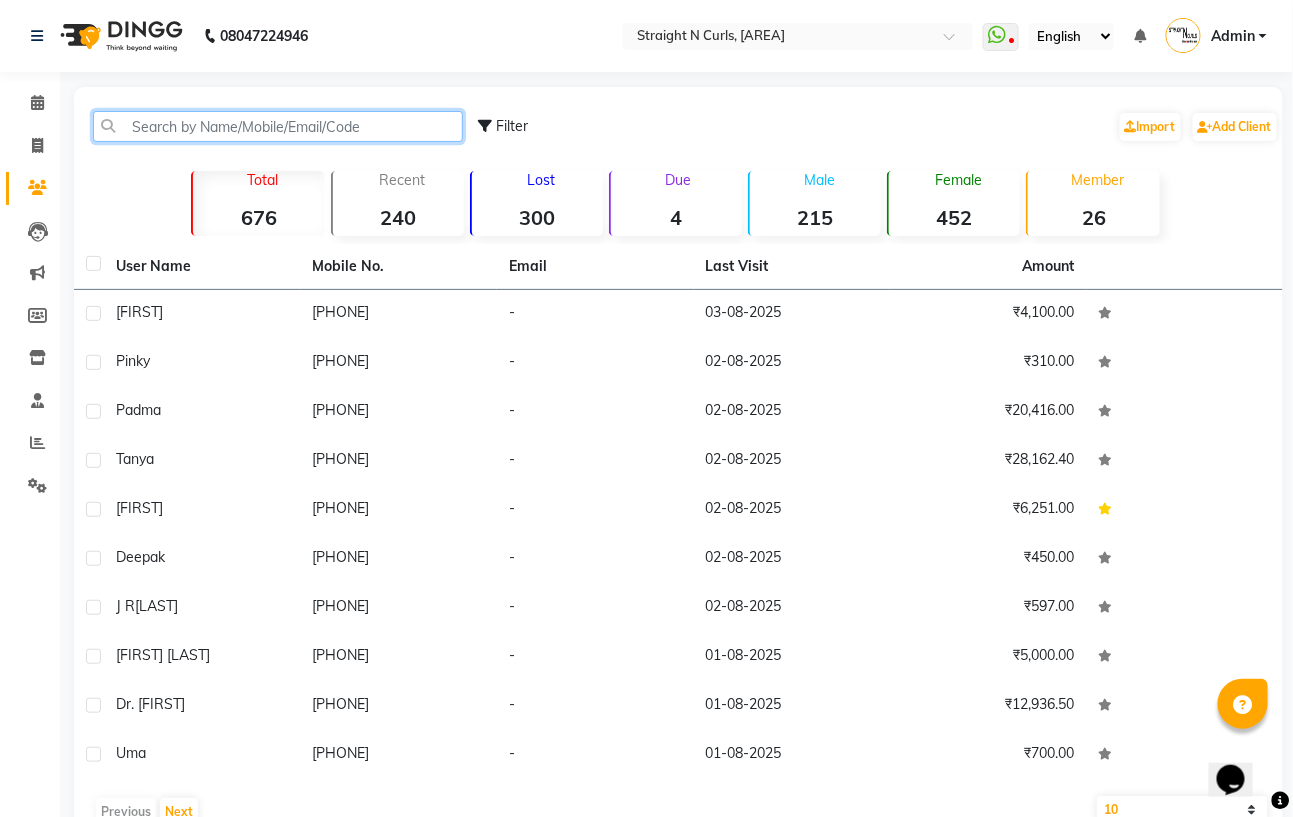 click 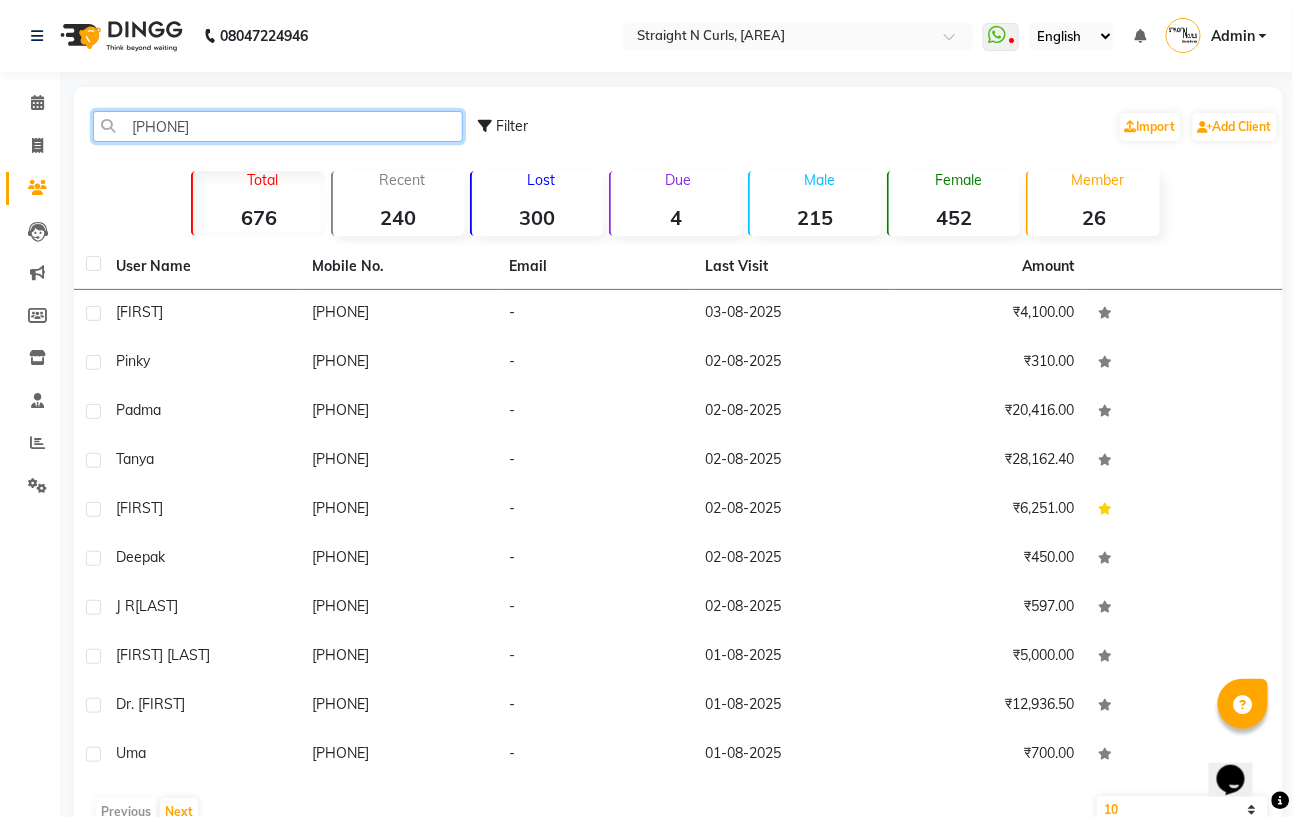 paste on "8979270239" 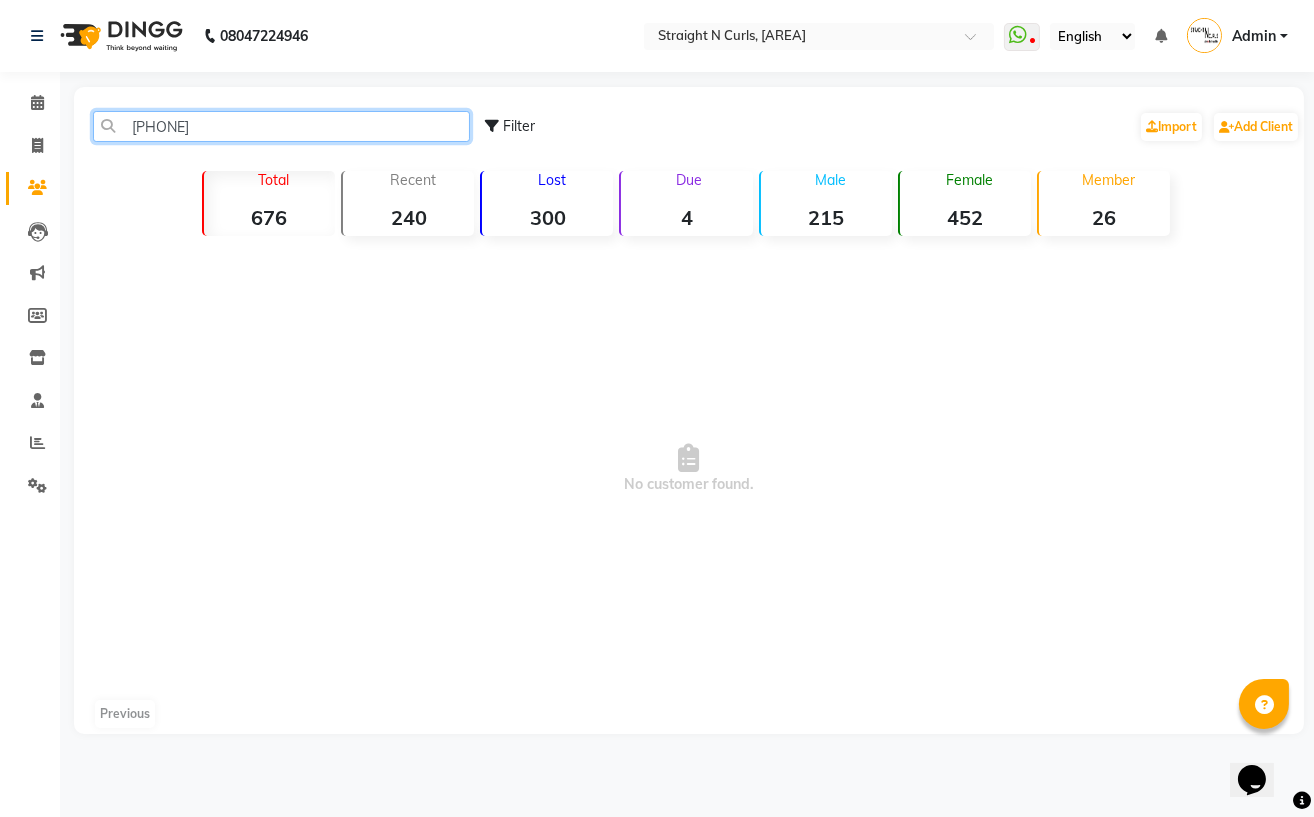 type on "8979270239" 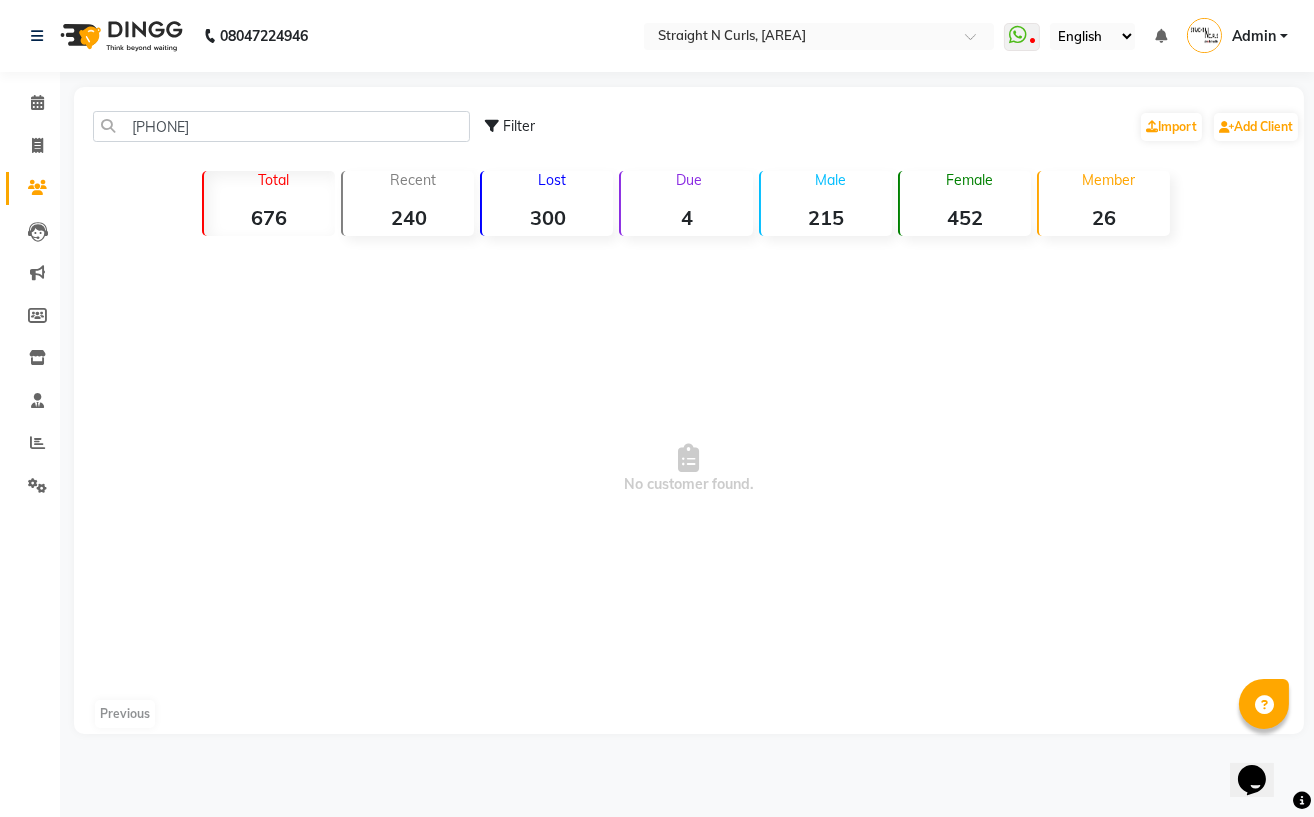 click on "Filter" 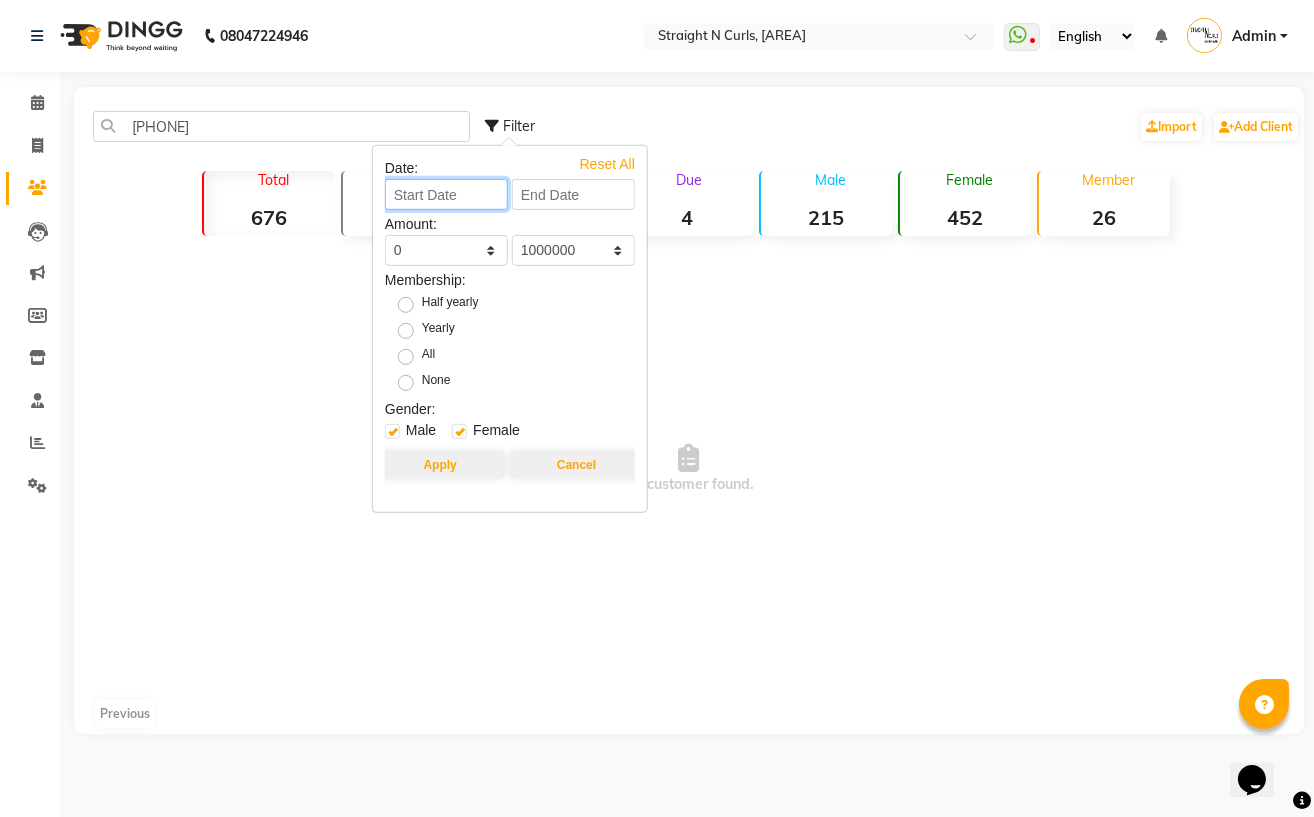 click at bounding box center (446, 194) 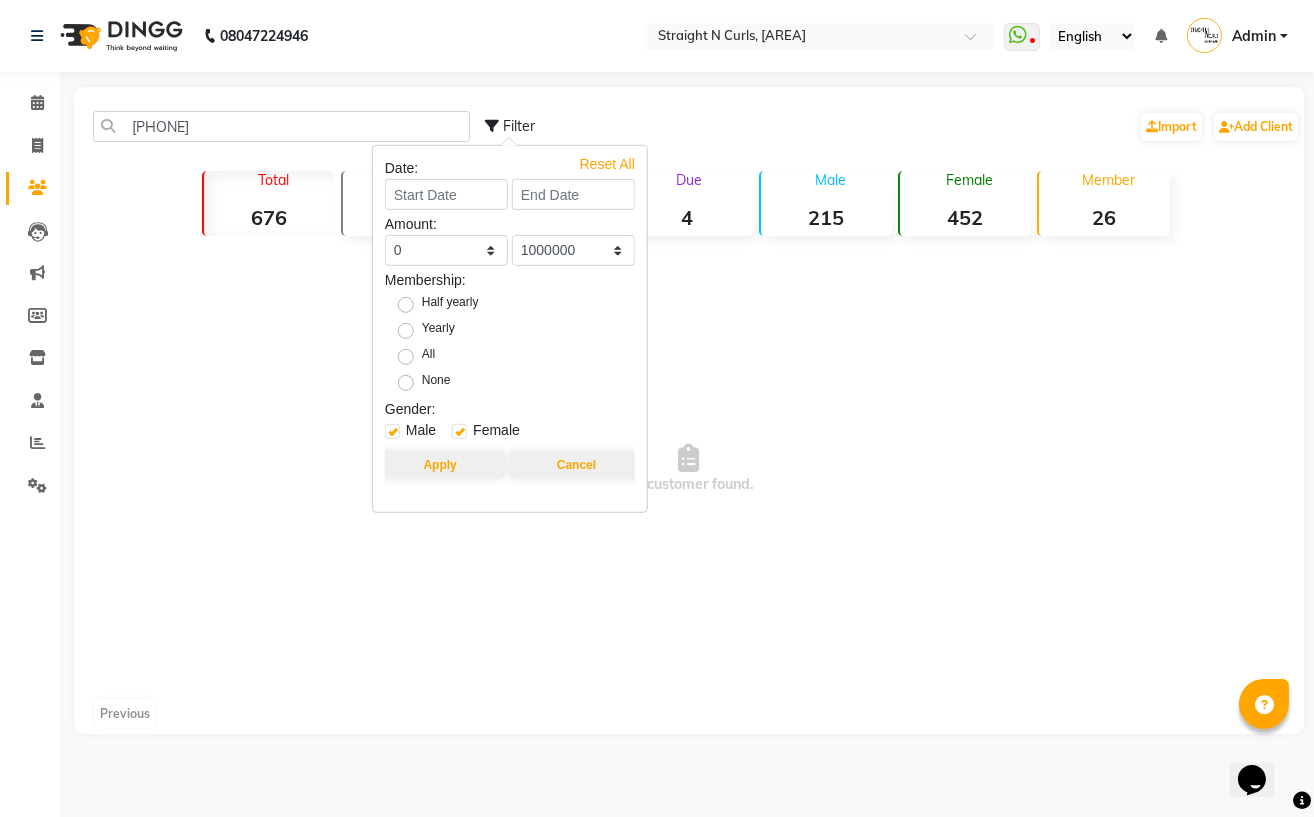 select on "8" 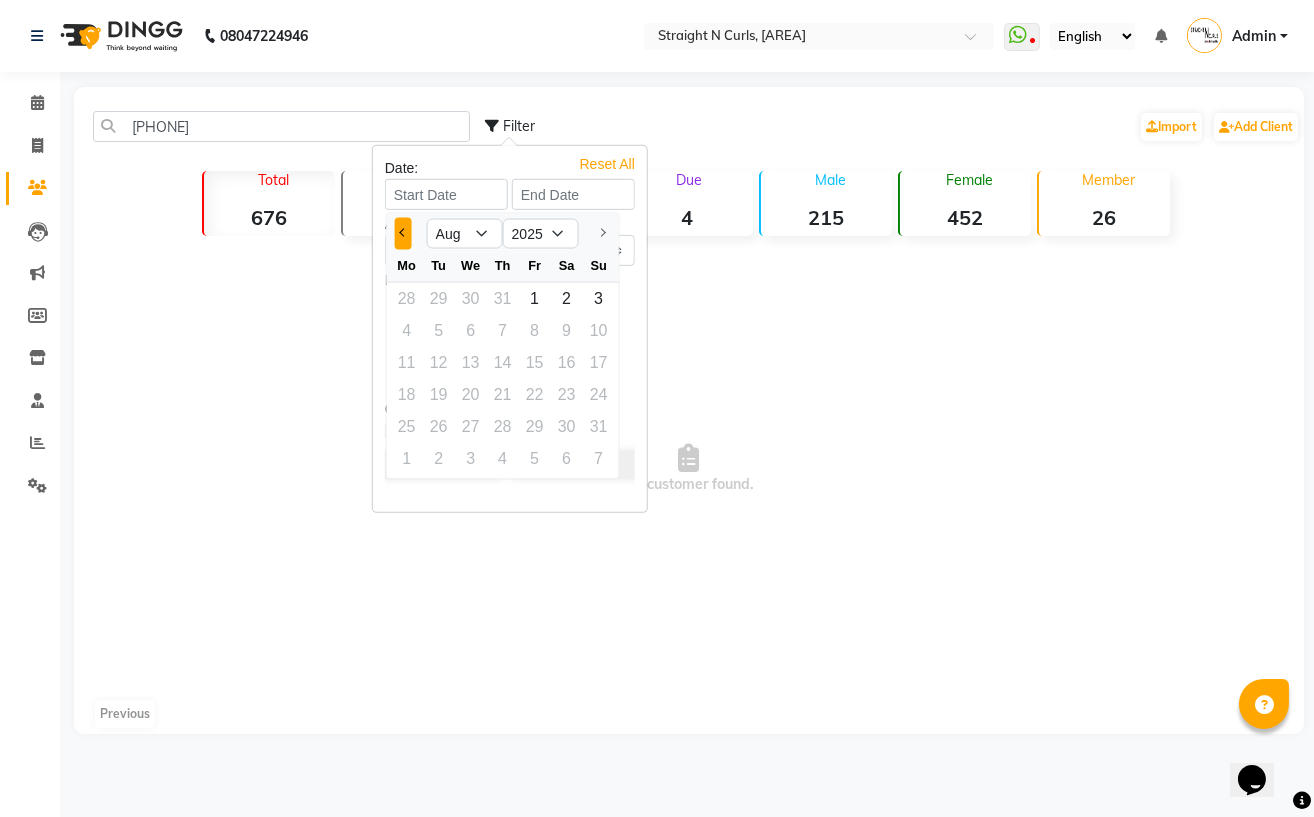 click at bounding box center (403, 234) 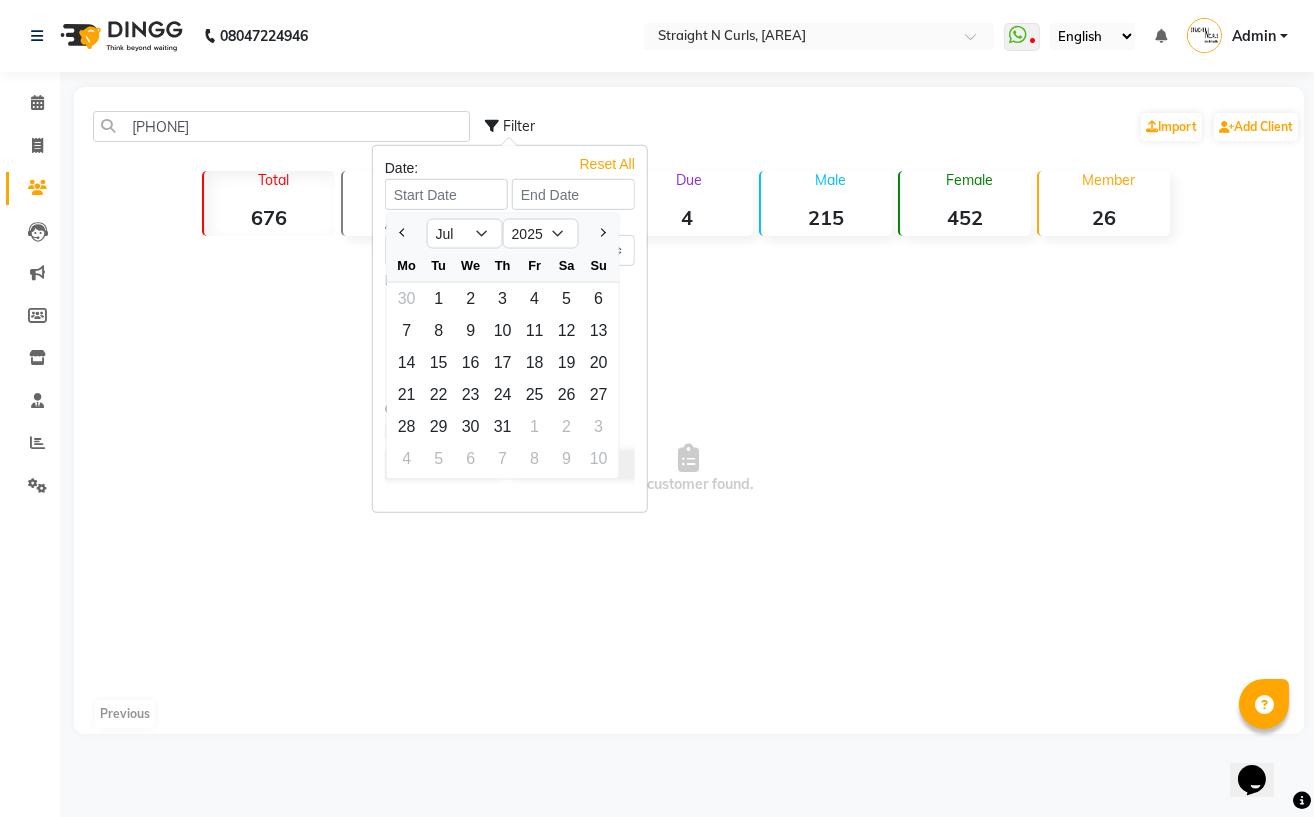 click on "No customer found." at bounding box center (689, 469) 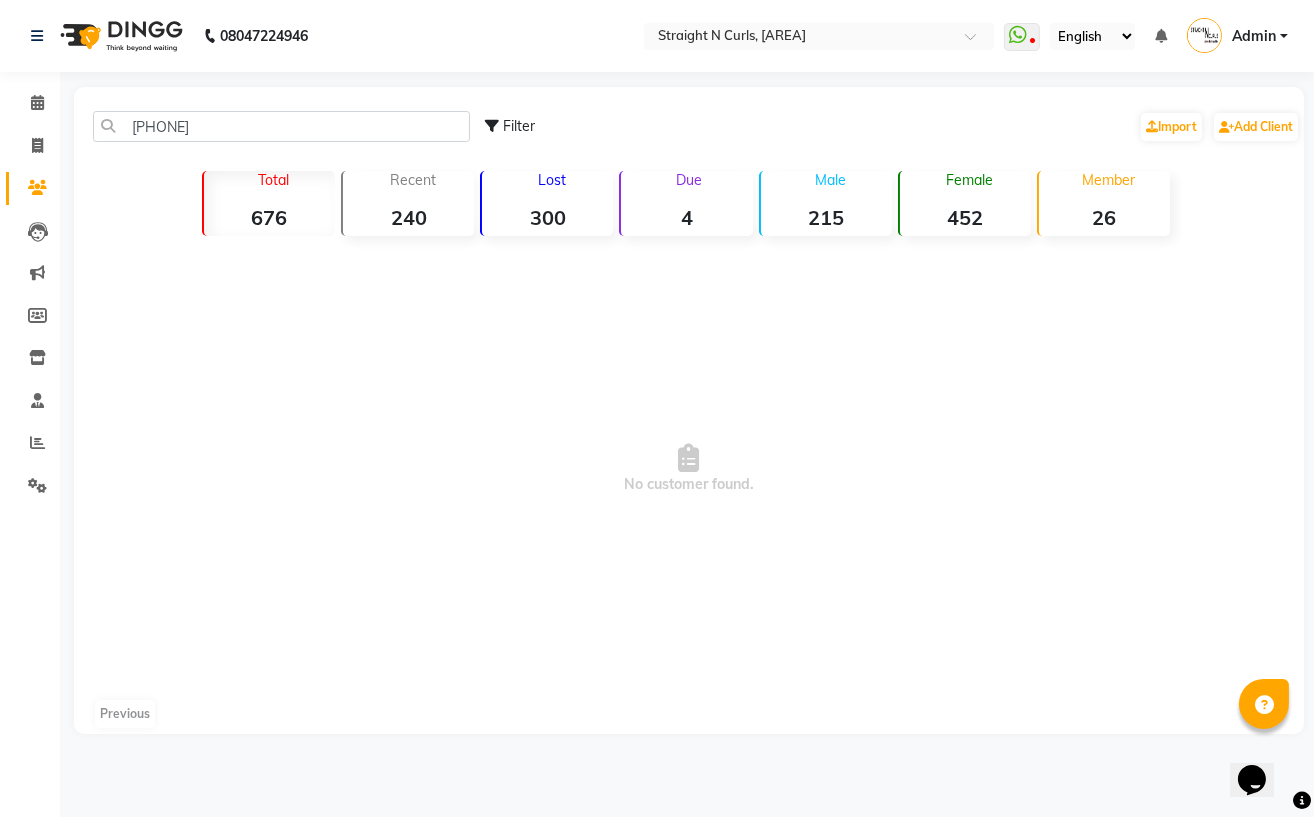 click 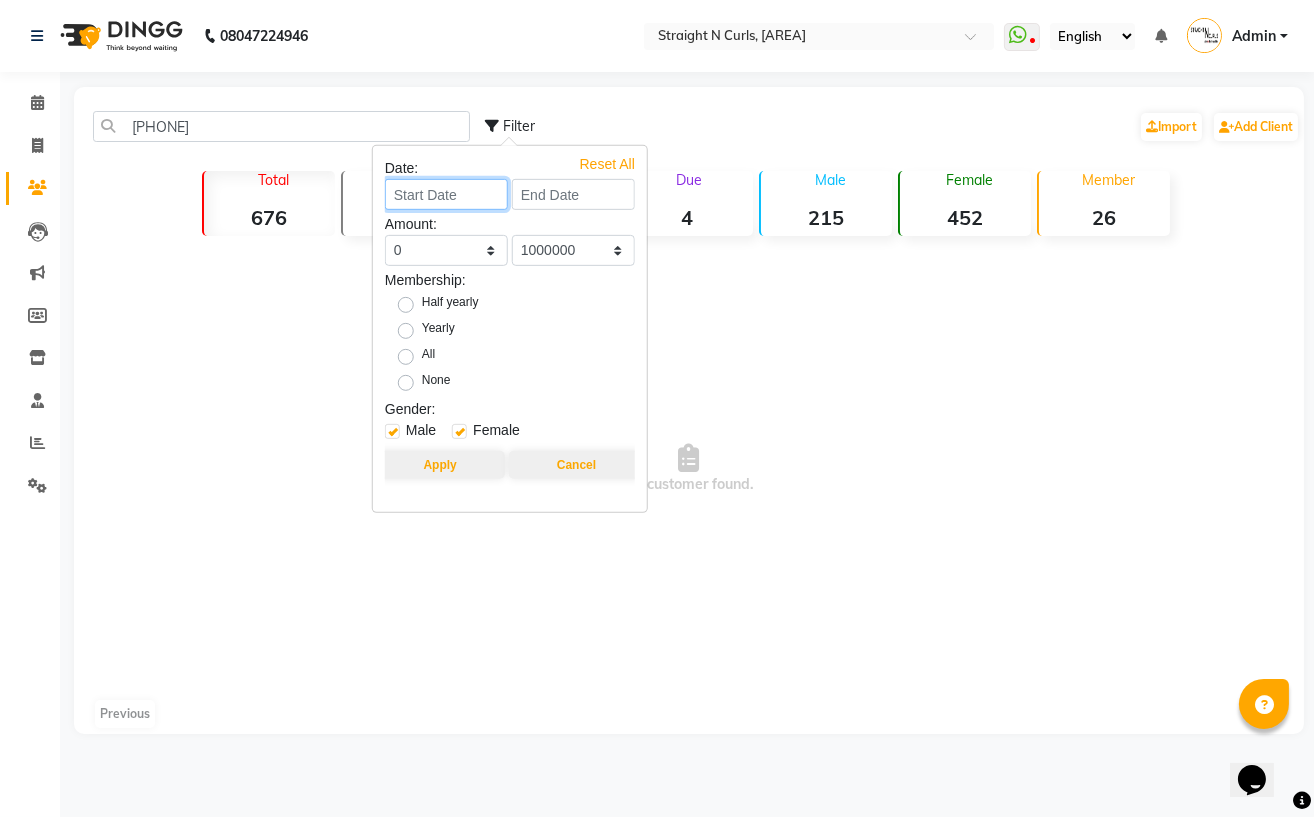 click at bounding box center (446, 194) 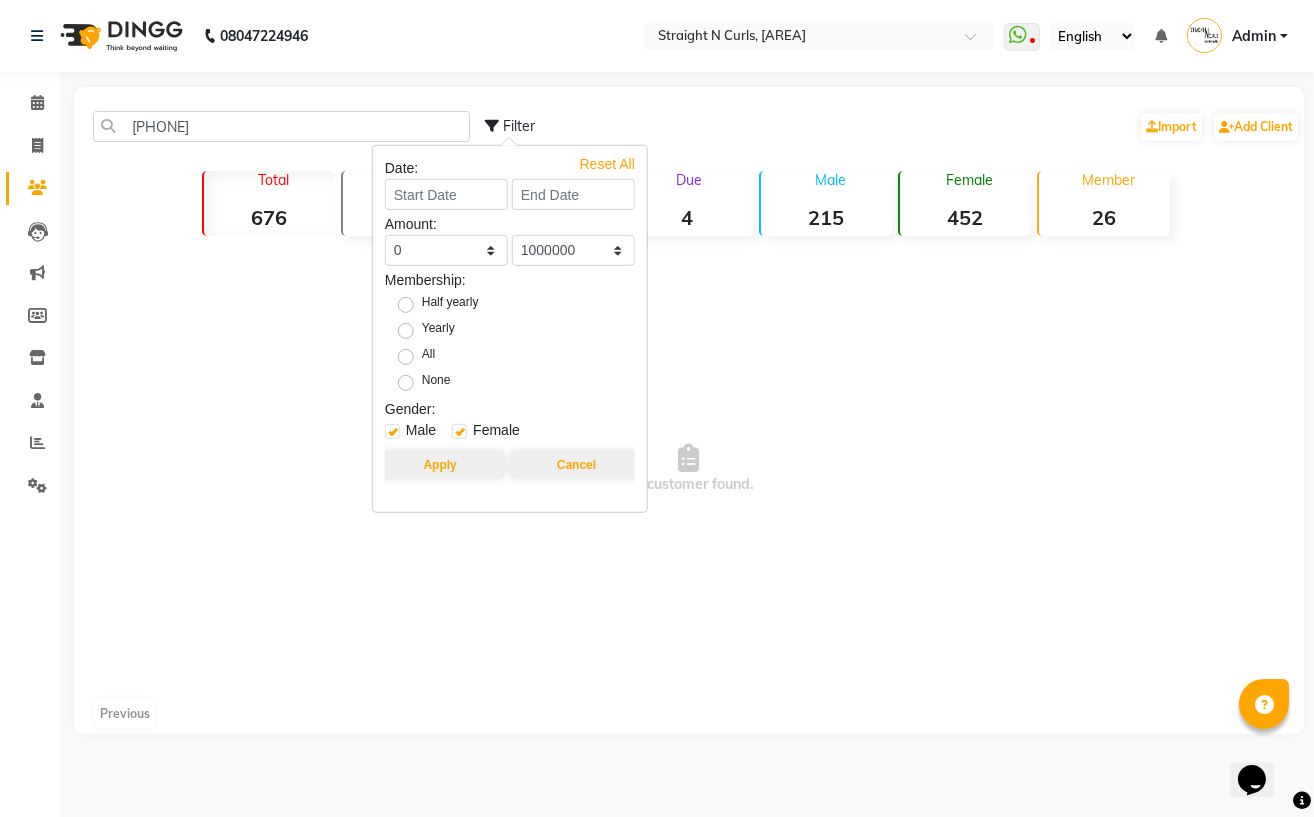select on "8" 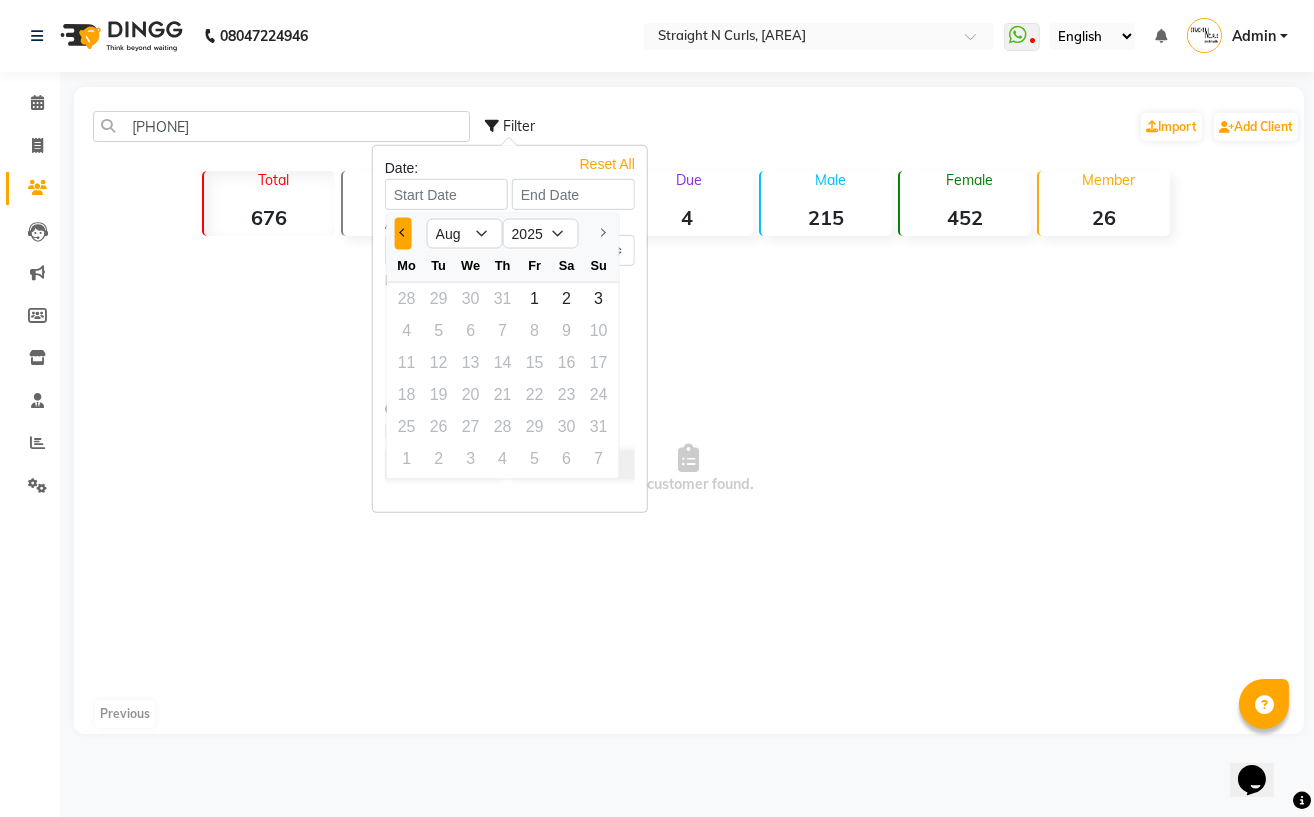 click at bounding box center (403, 234) 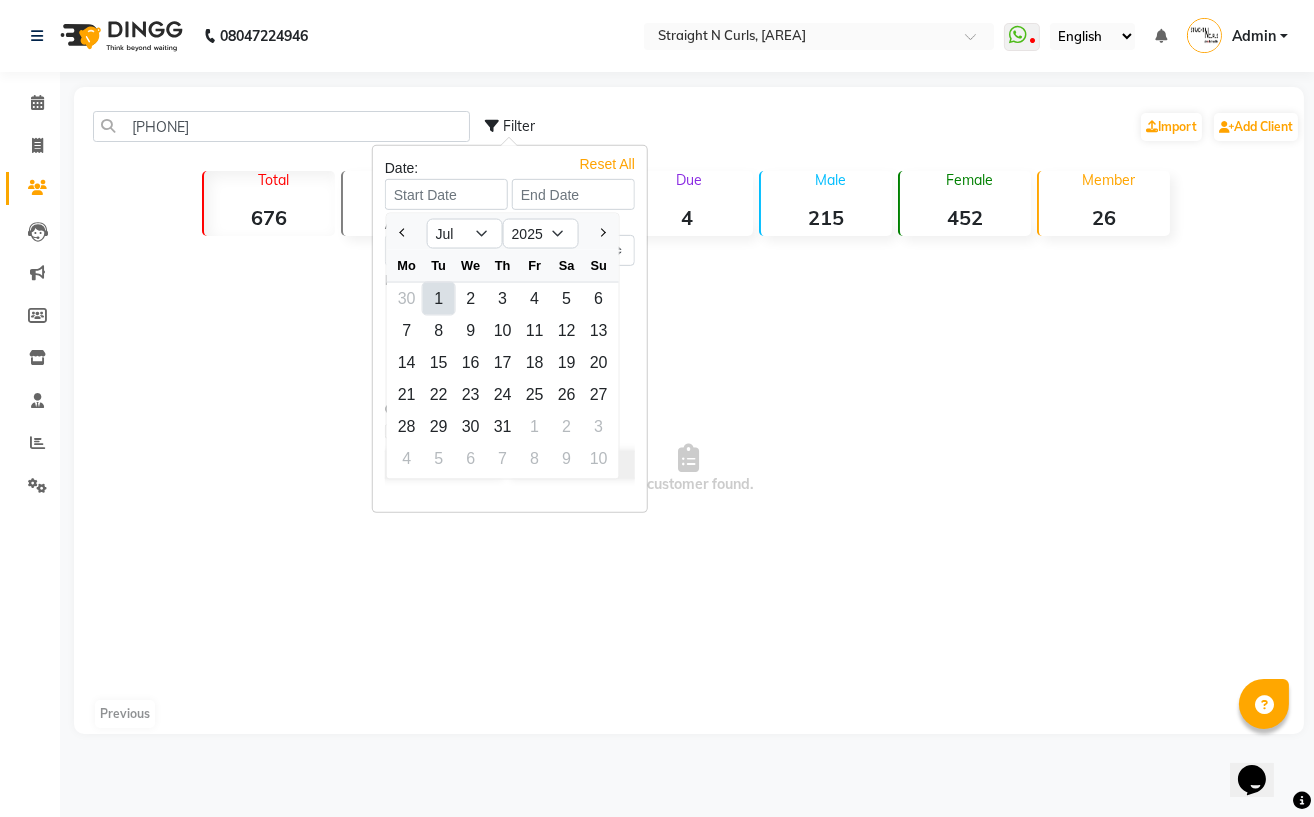 click on "1" at bounding box center (439, 299) 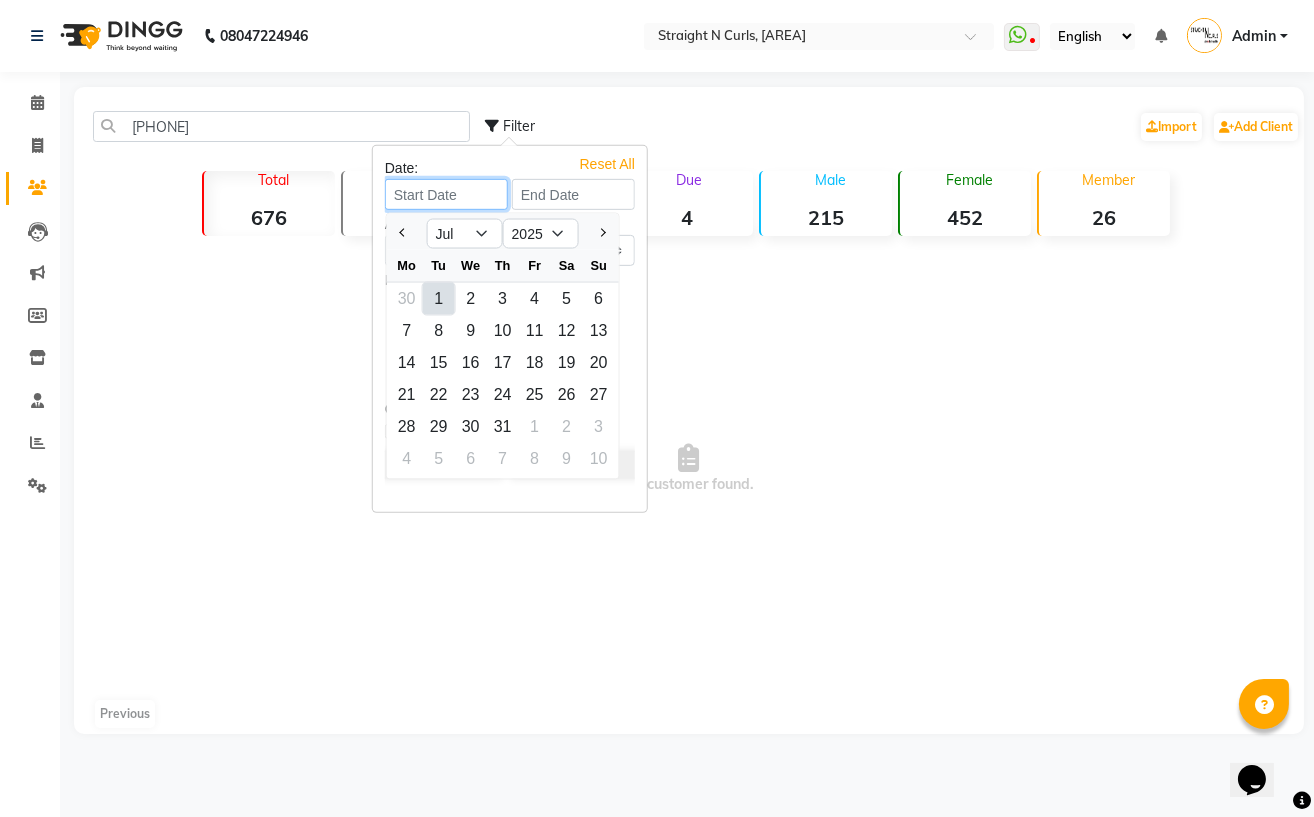 type on "01-07-2025" 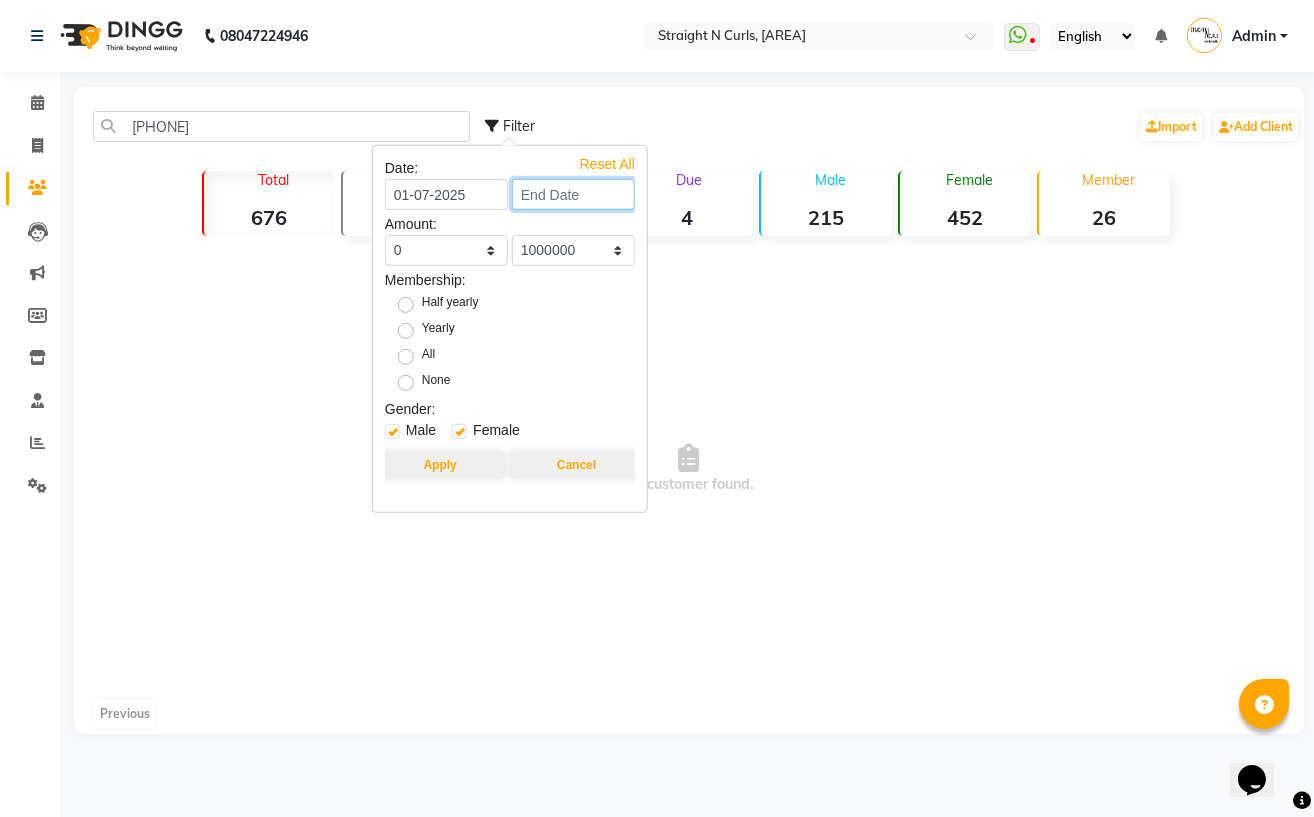 click at bounding box center [573, 194] 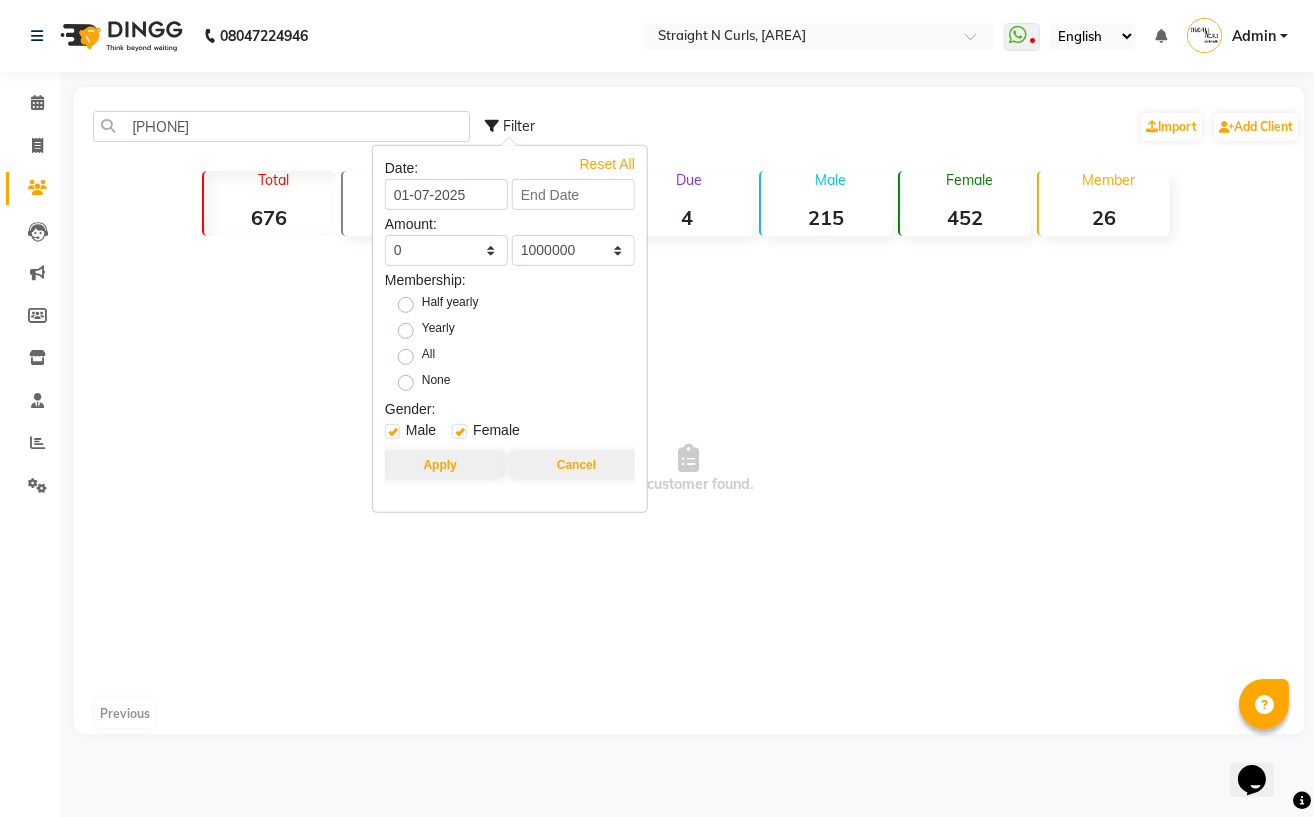select on "7" 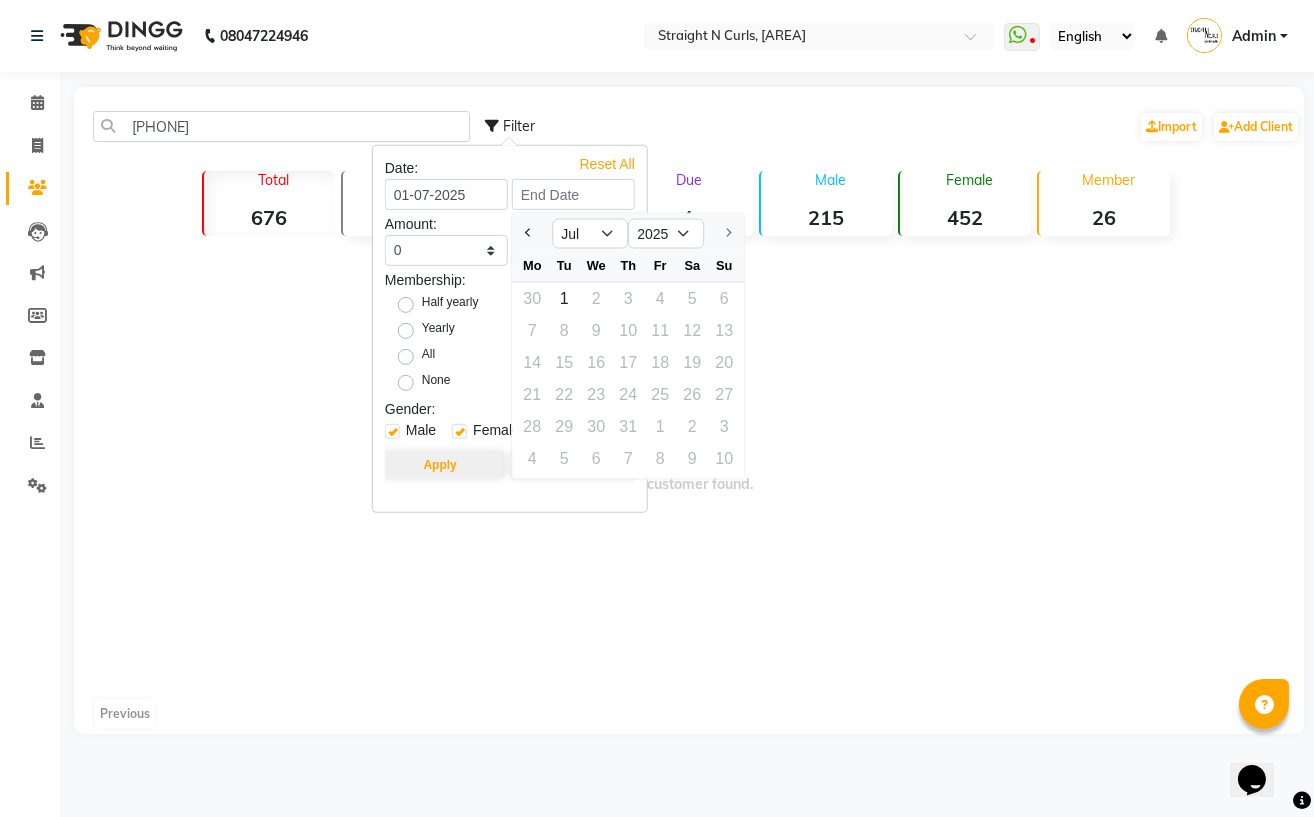click on "No customer found." at bounding box center [689, 469] 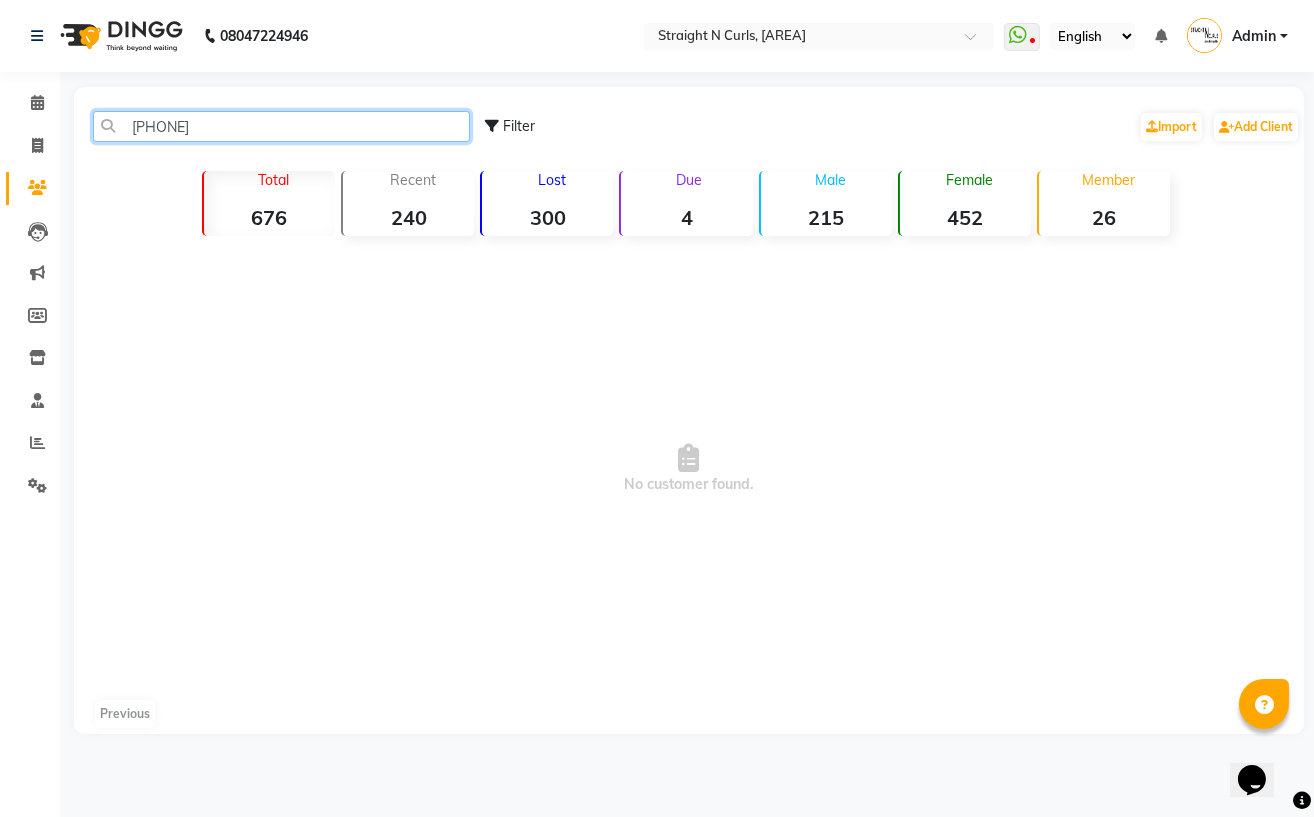 click on "8979270239" 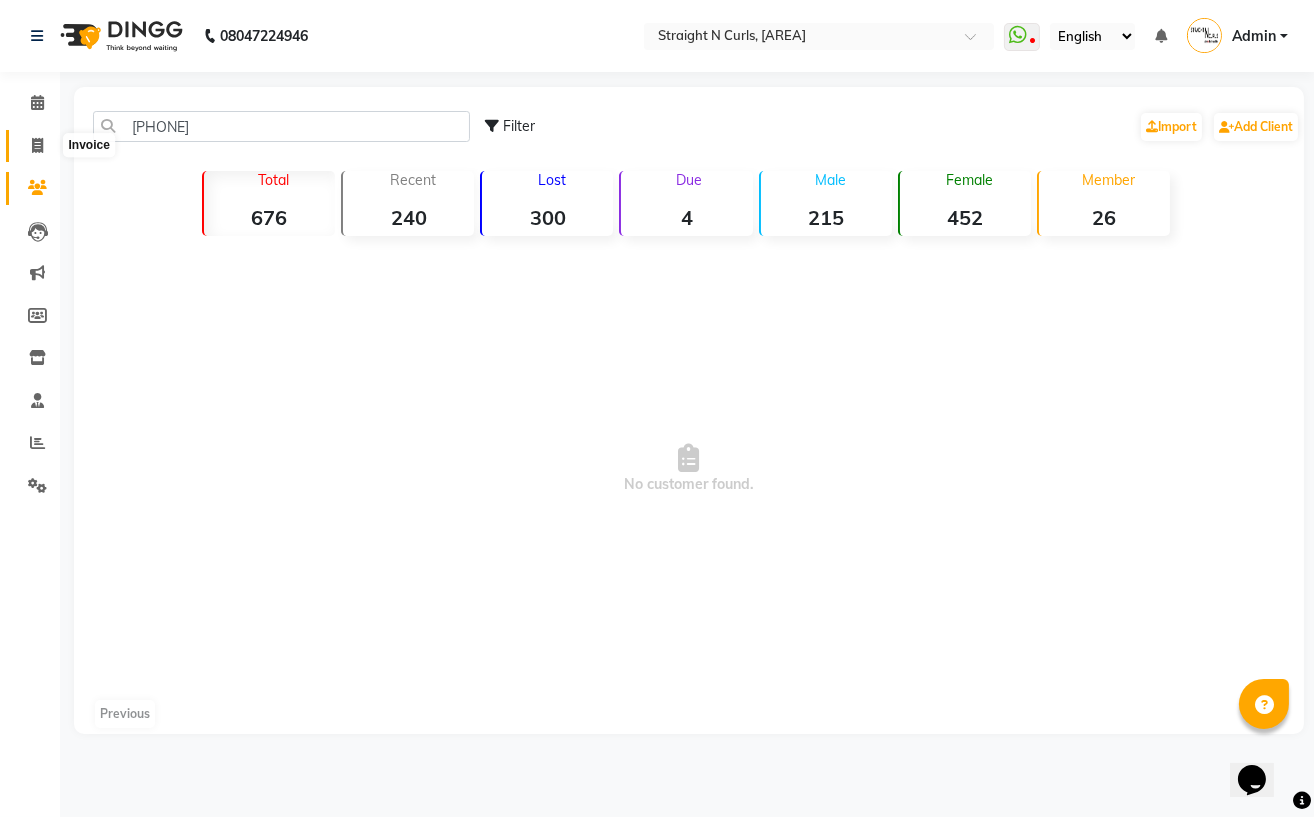 click 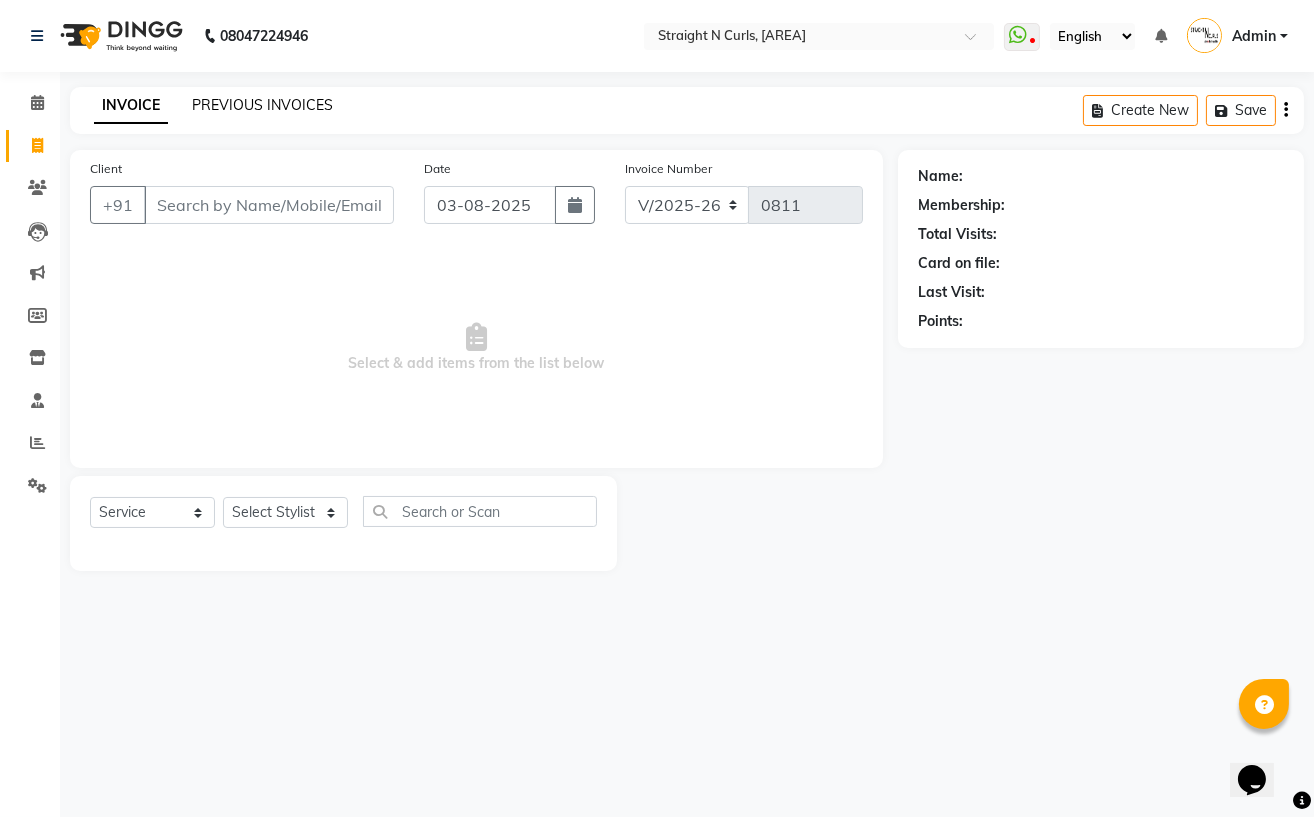 click on "PREVIOUS INVOICES" 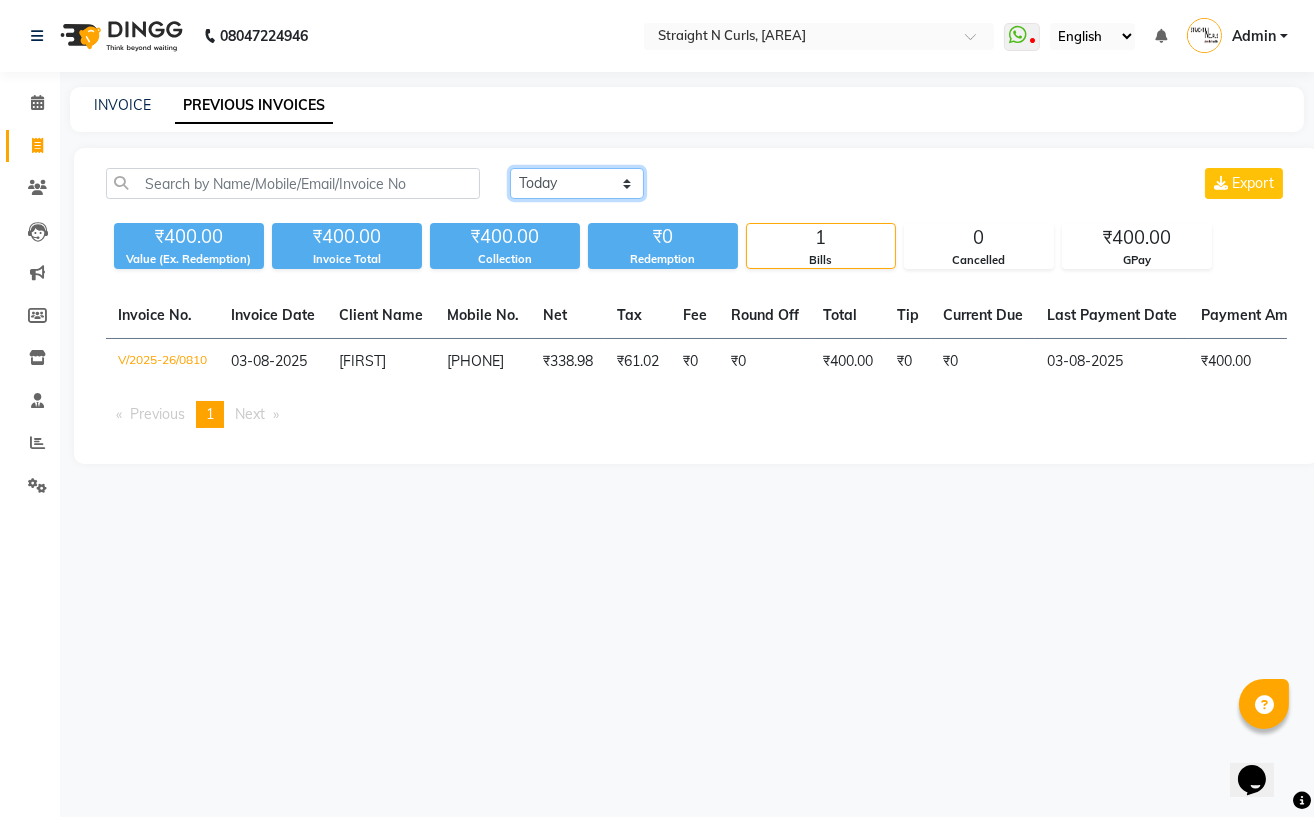 click on "Today Yesterday Custom Range" 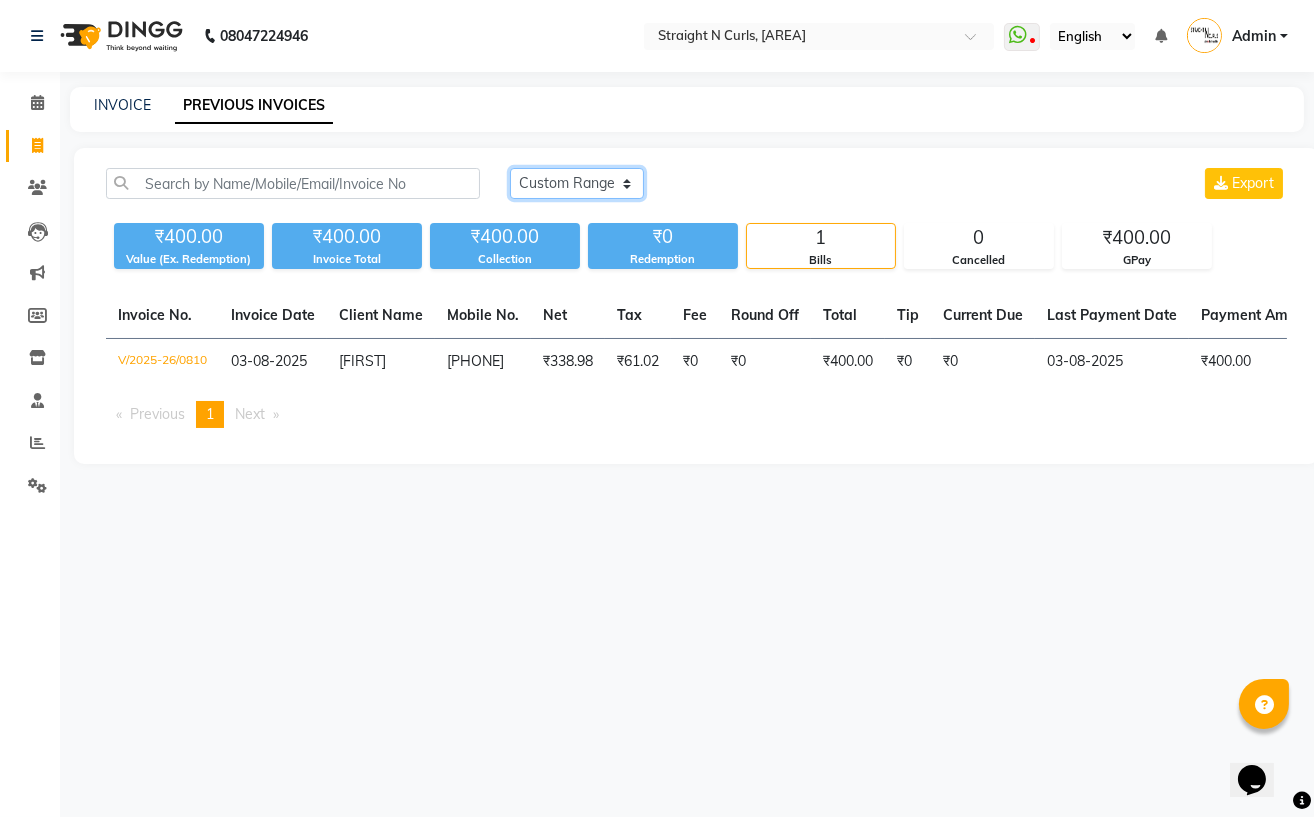 click on "Today Yesterday Custom Range" 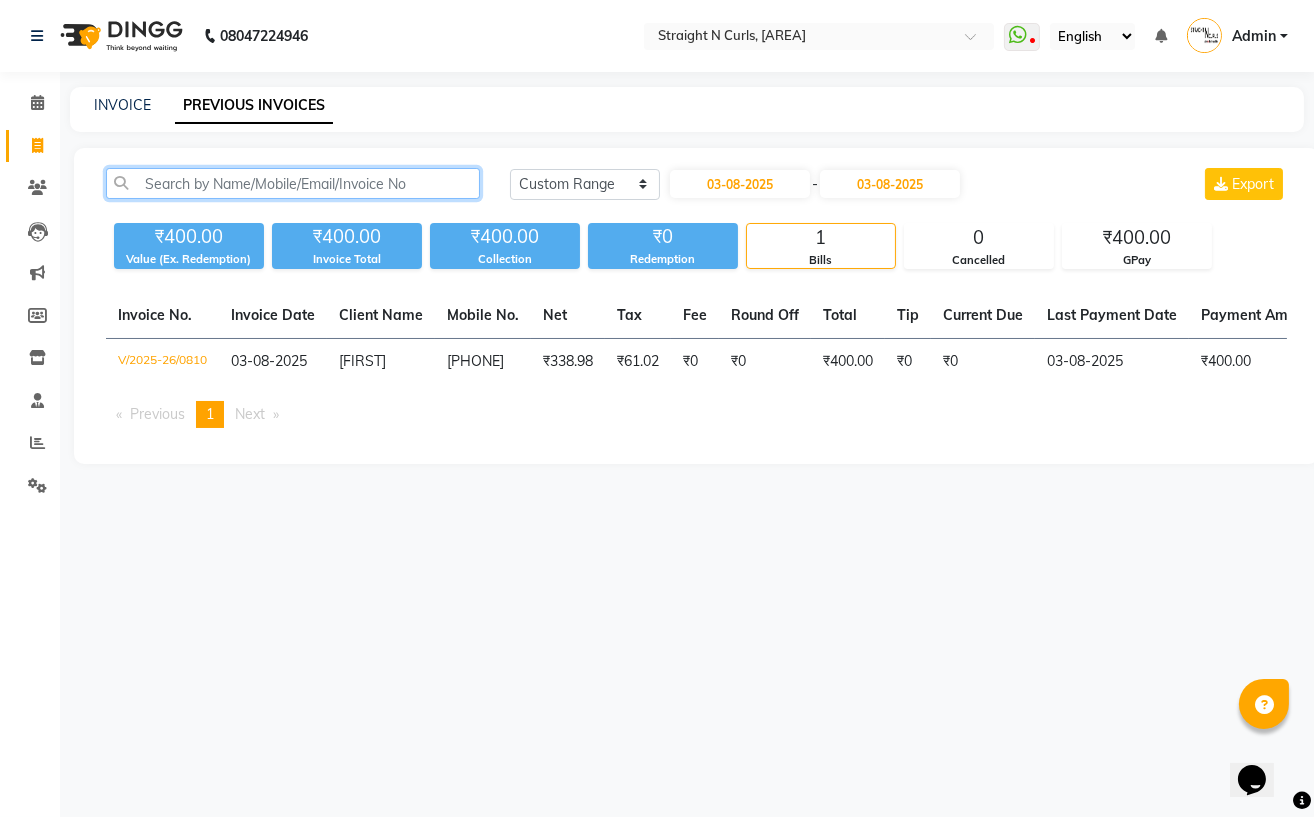 click 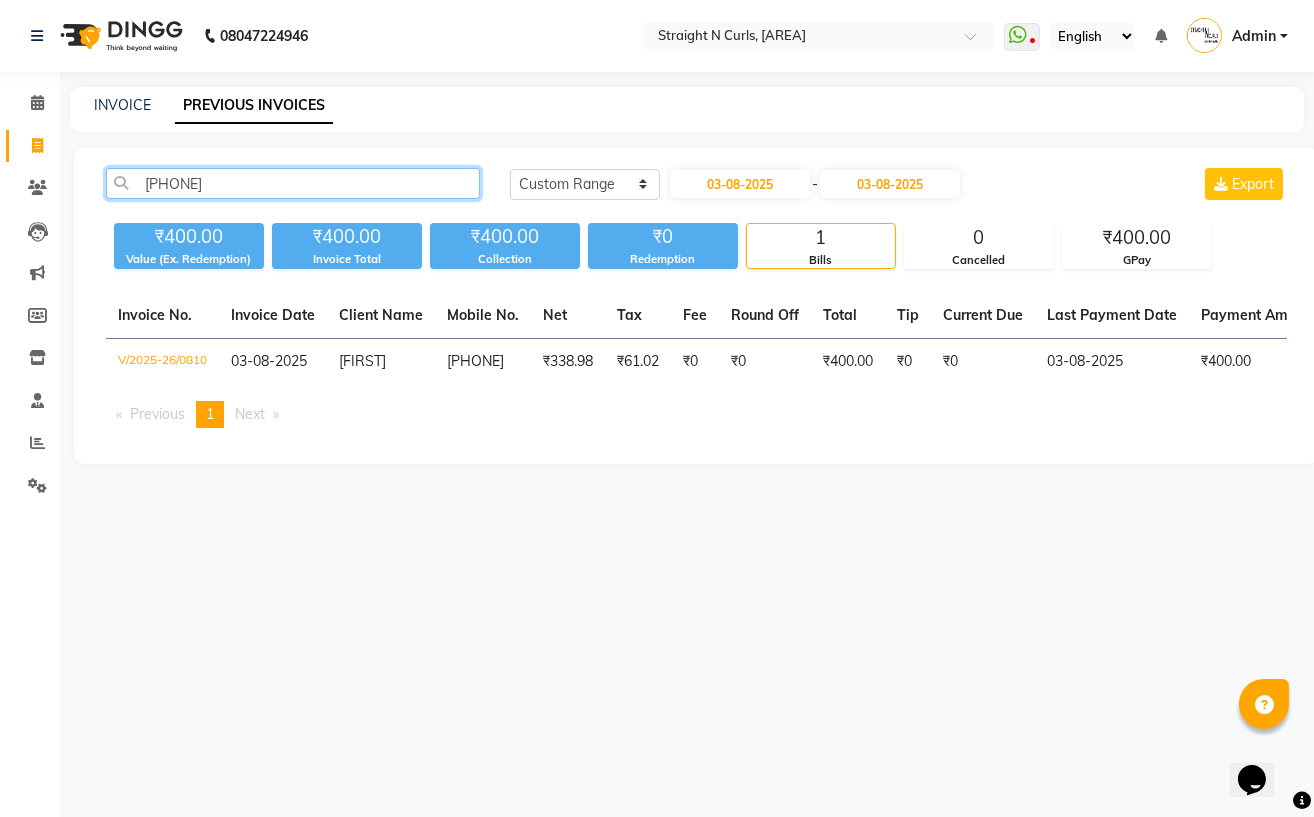 paste on "8979270239" 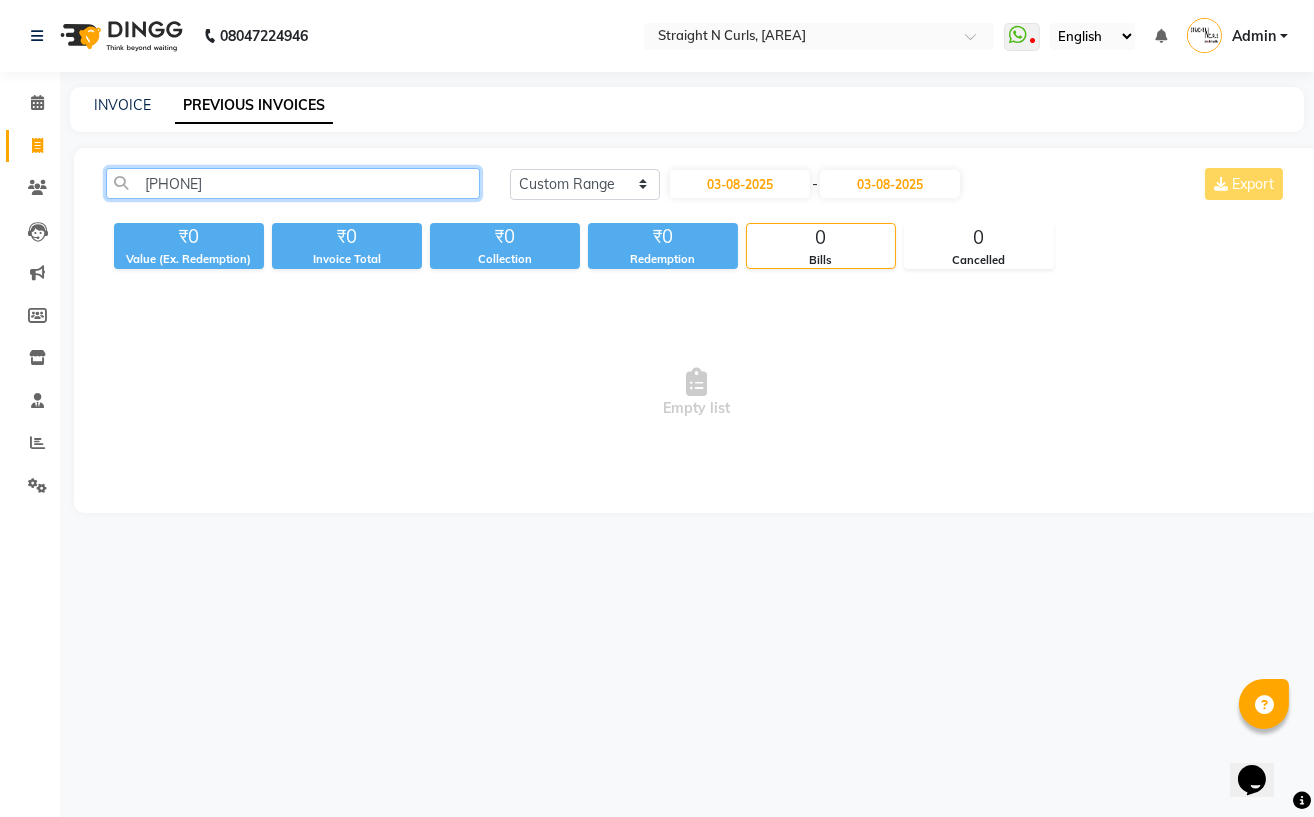 click on "8979270239" 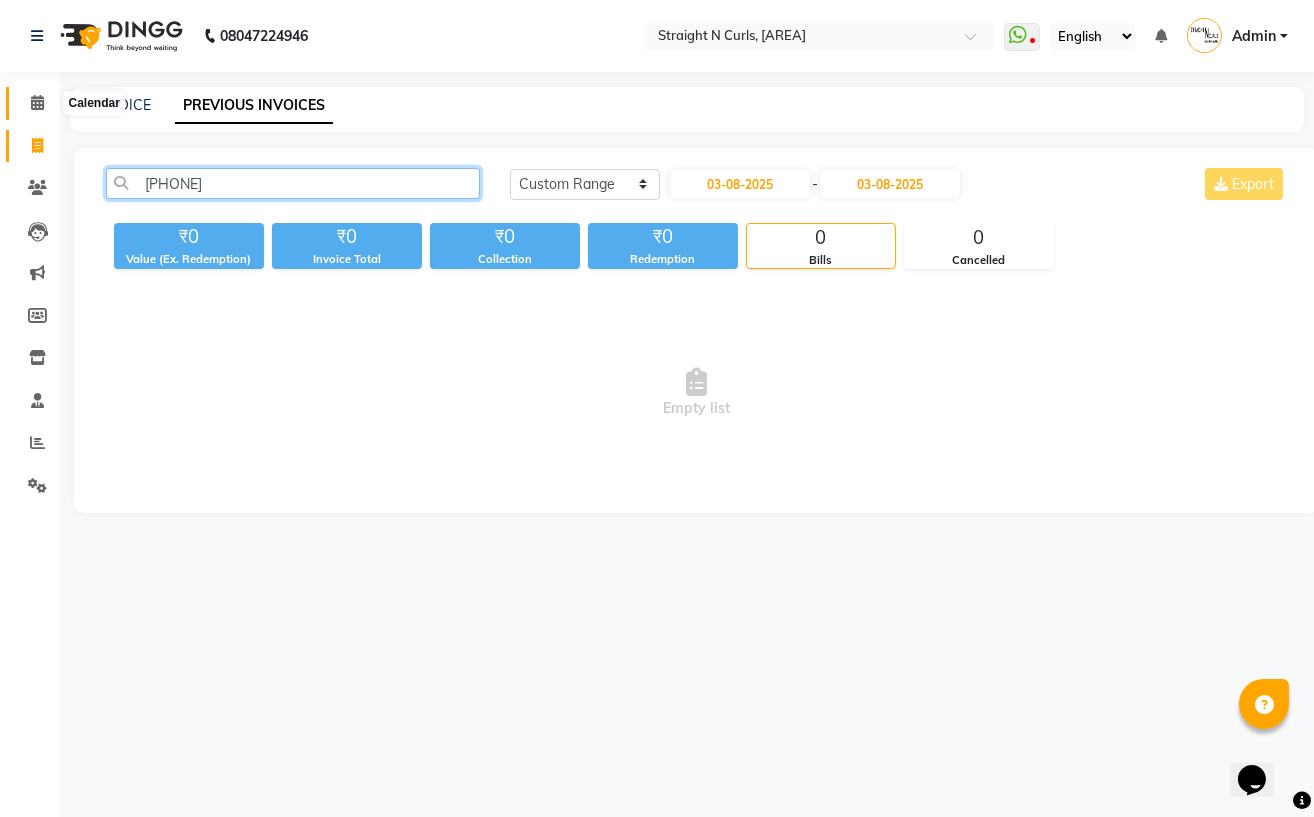 type on "8979270239" 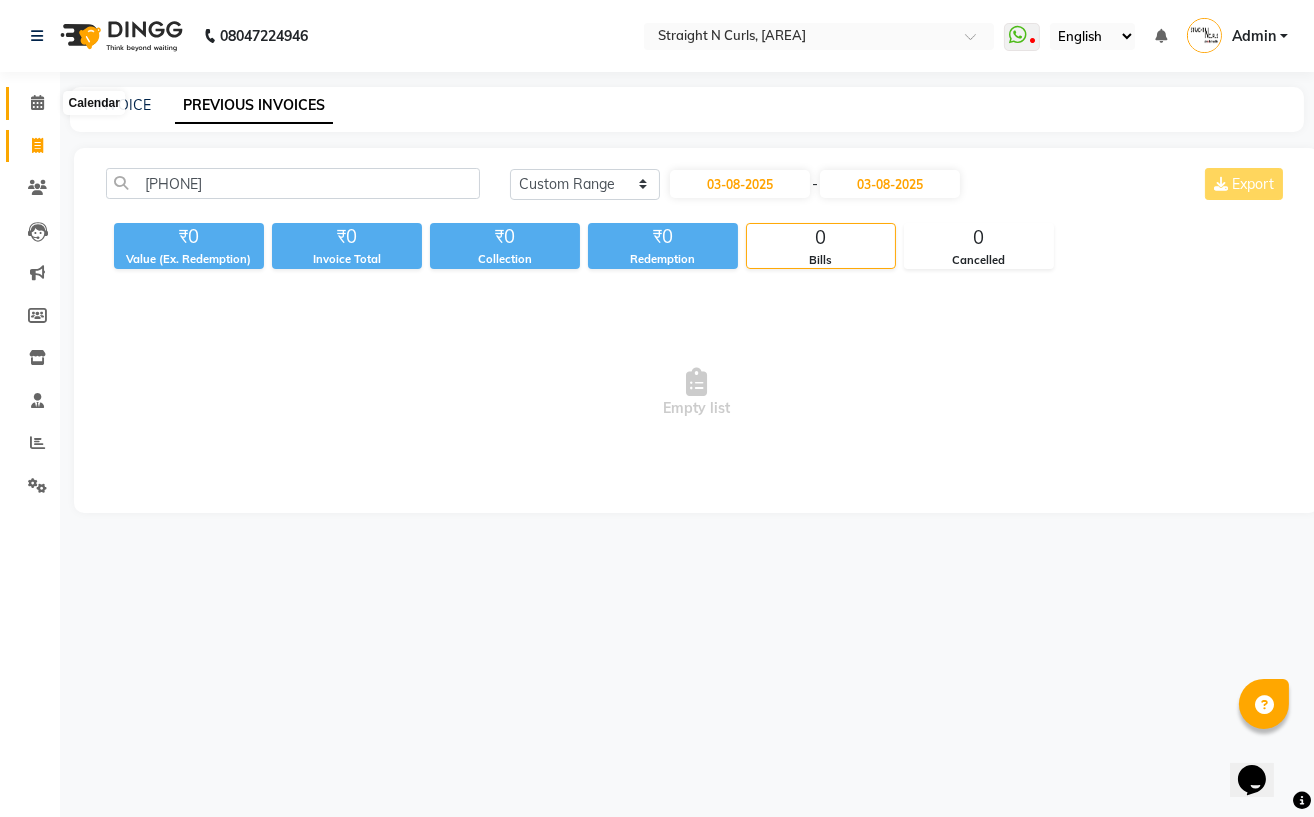 click 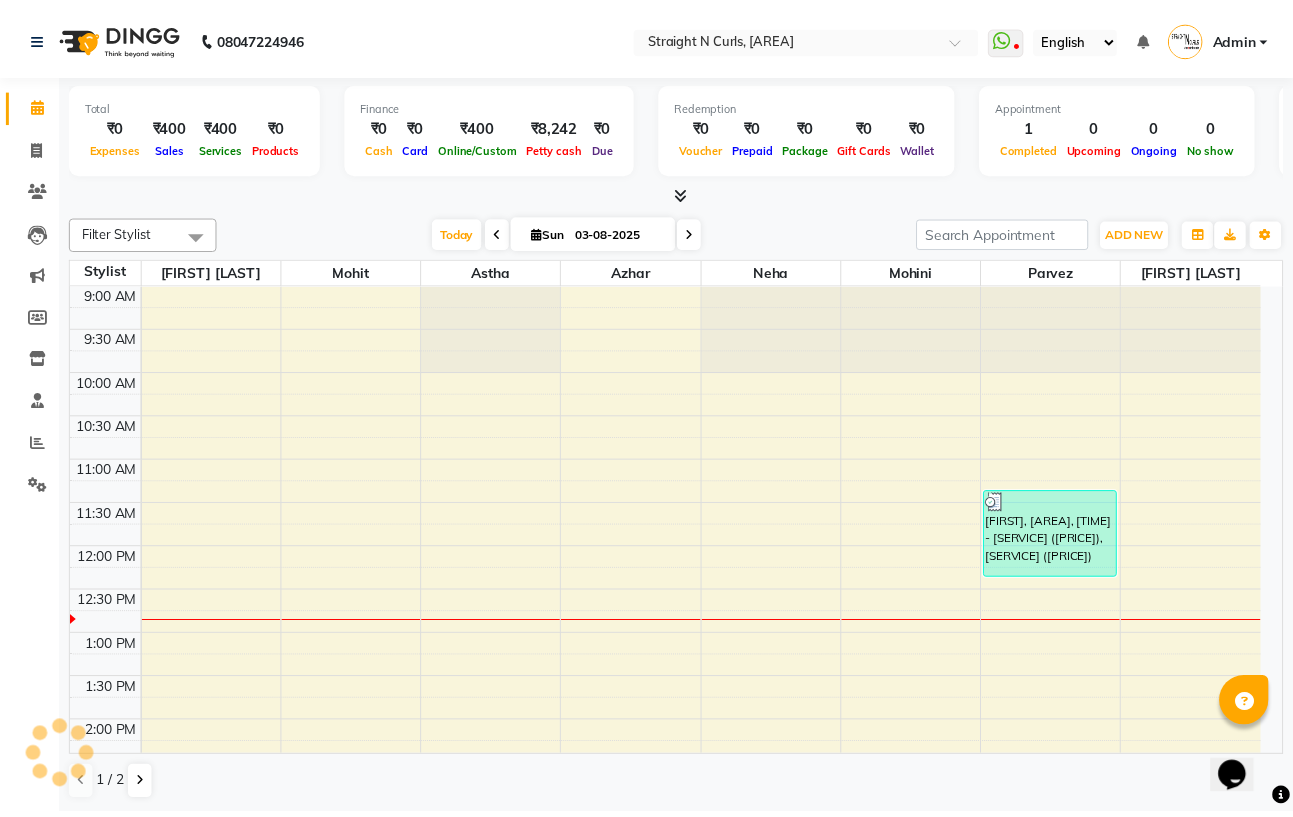 scroll, scrollTop: 0, scrollLeft: 0, axis: both 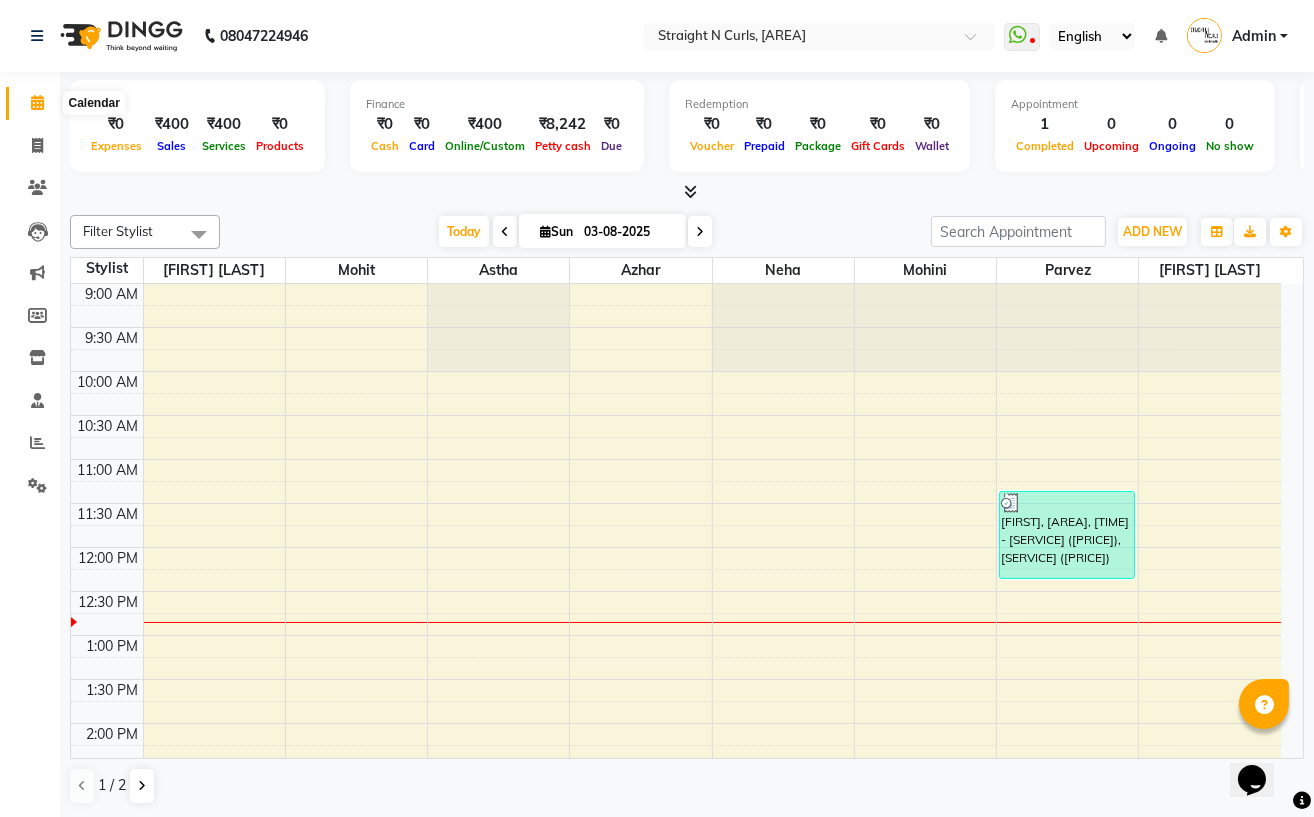 click 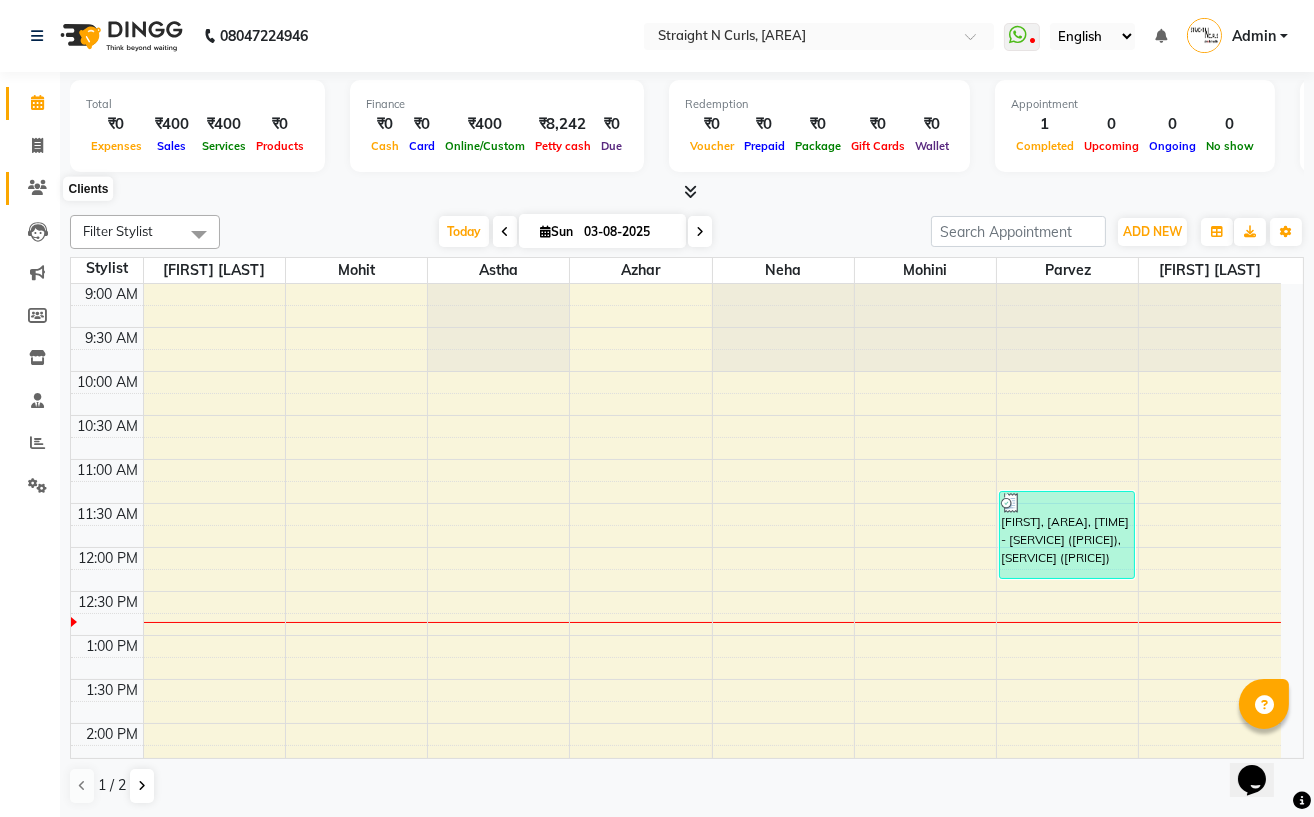 click 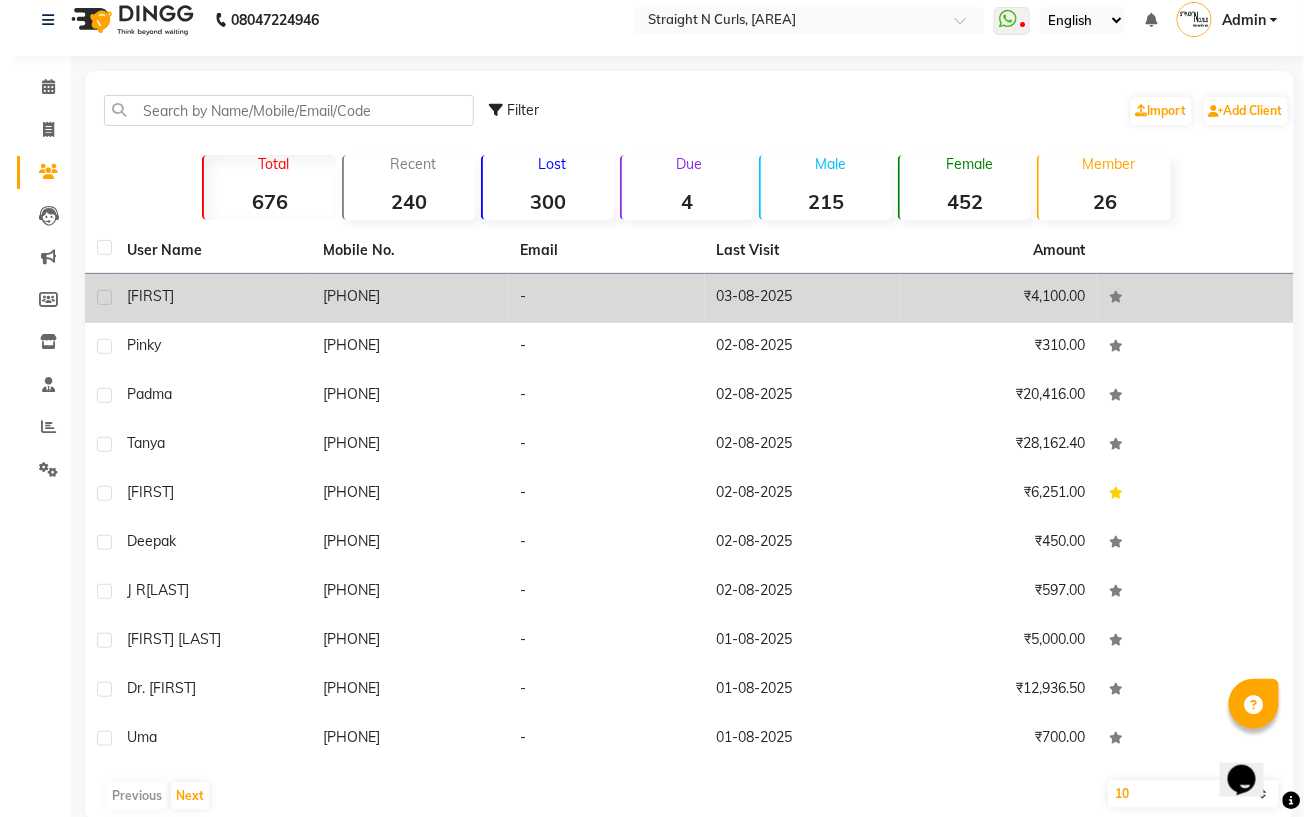 scroll, scrollTop: 0, scrollLeft: 0, axis: both 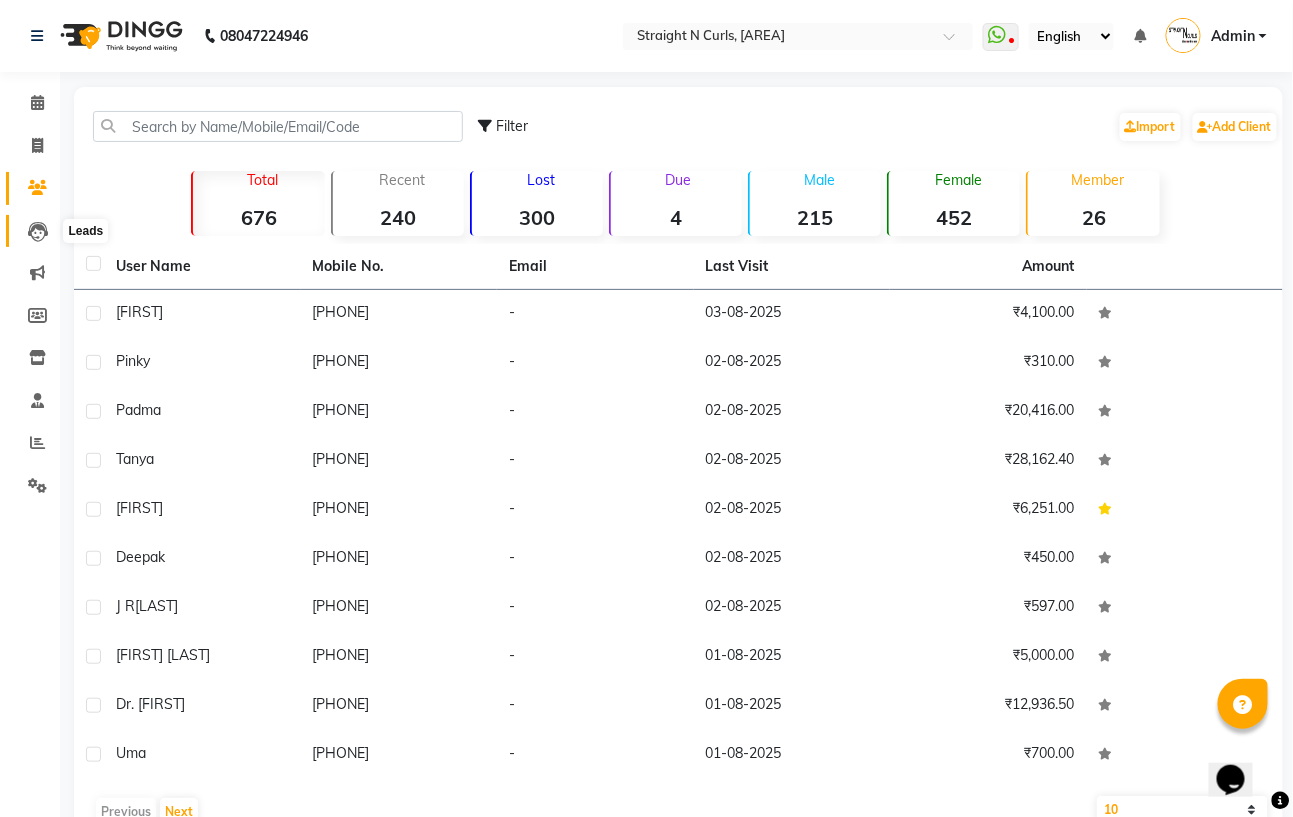 click 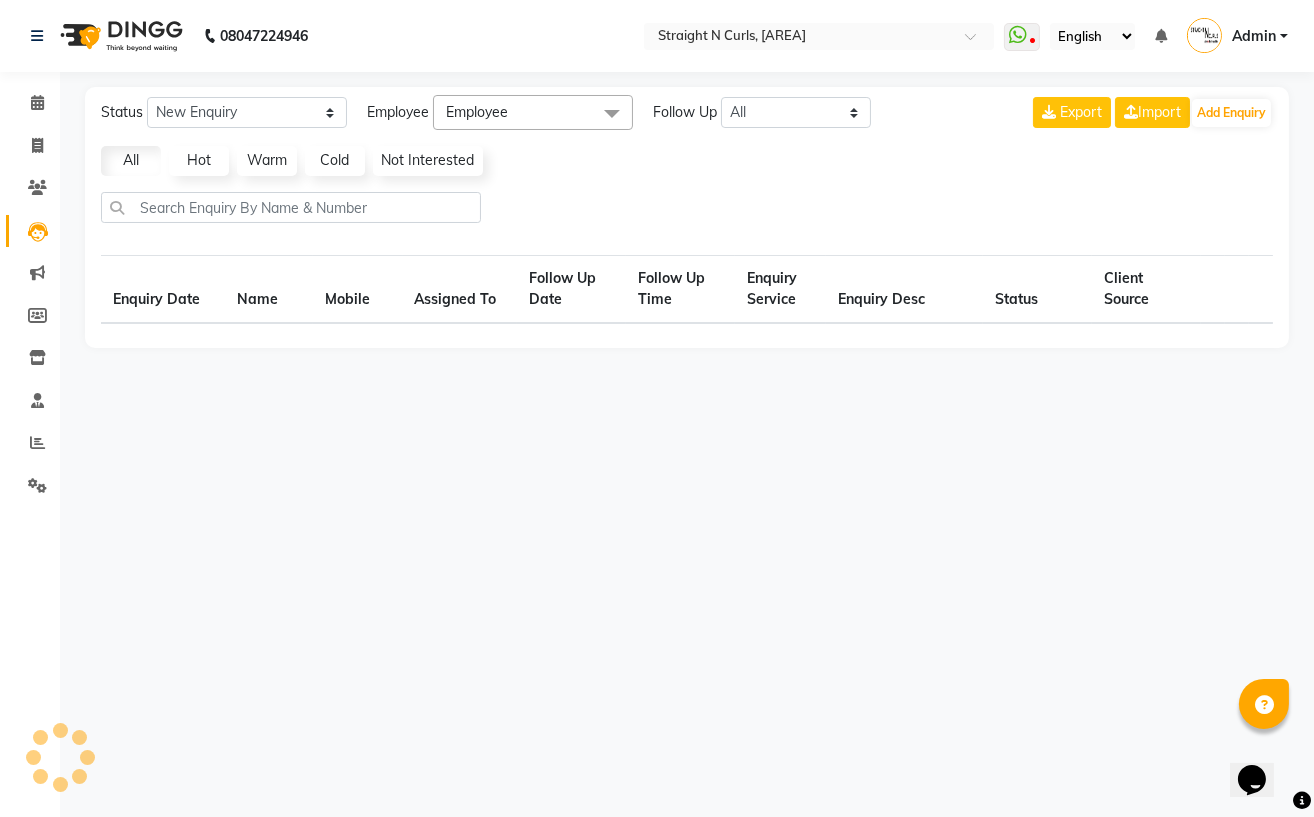 select on "10" 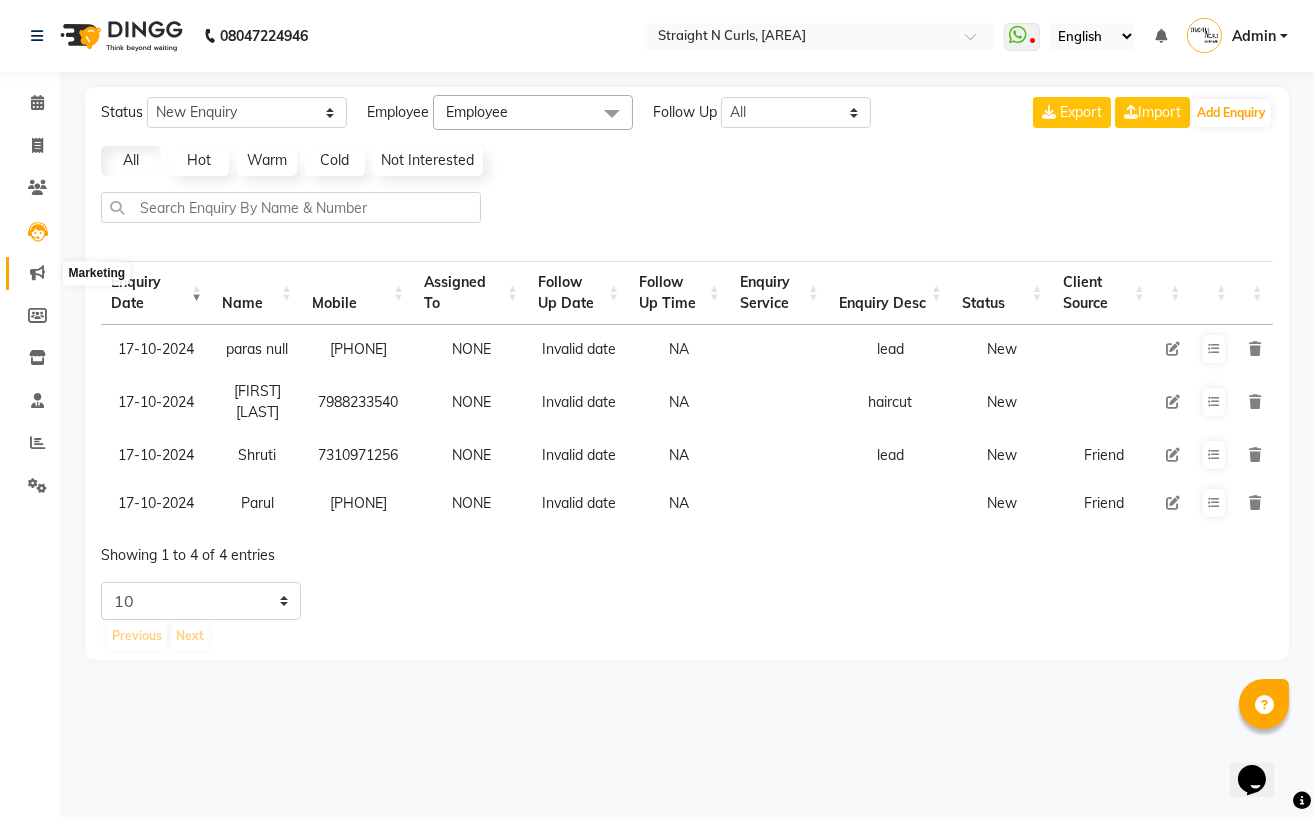 click 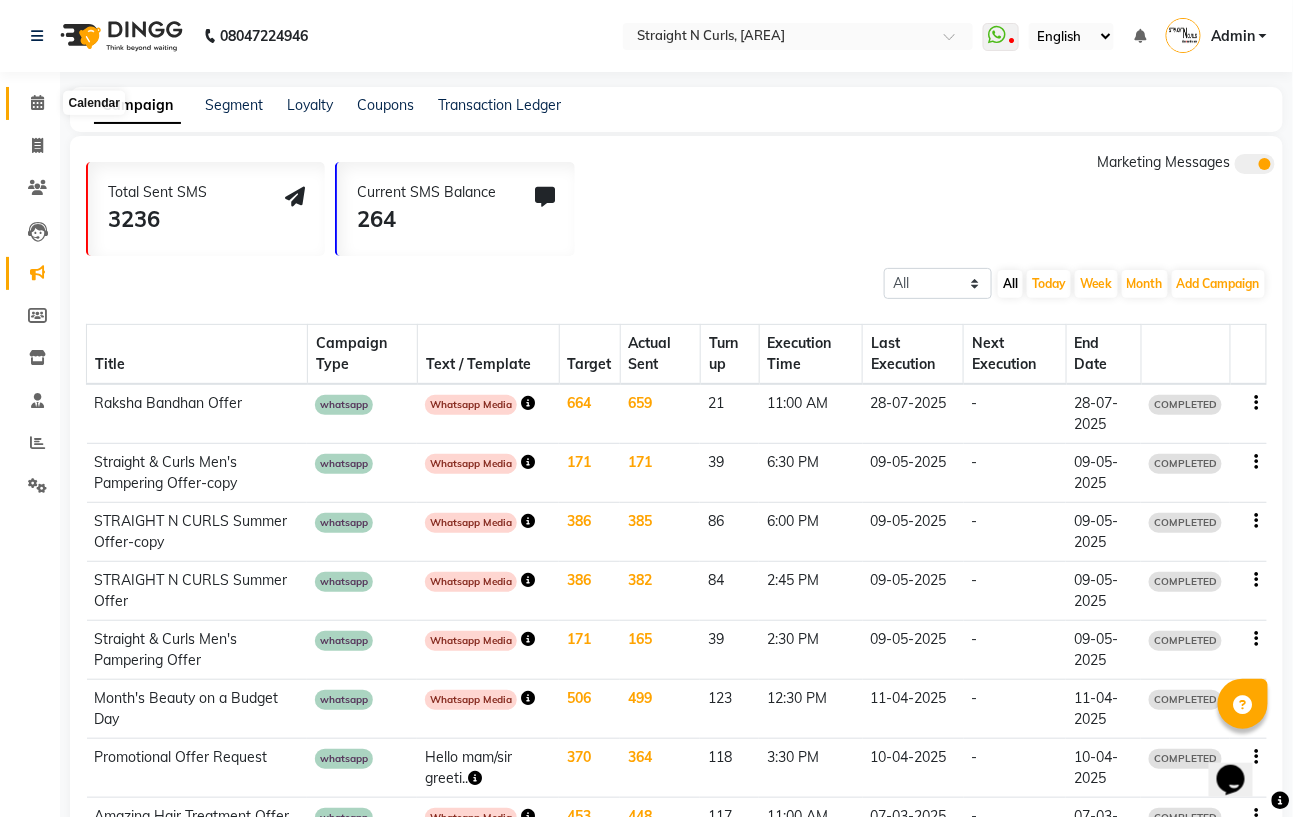 click 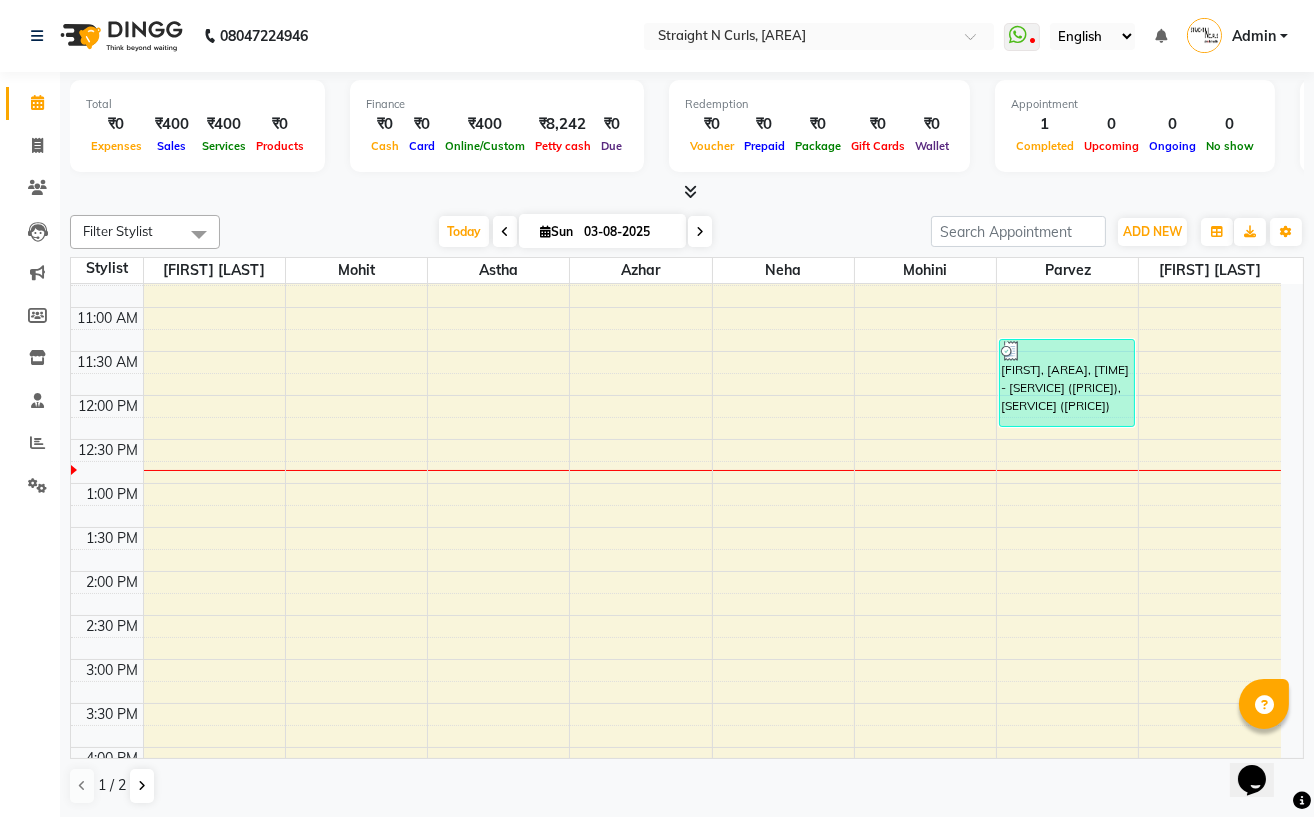 scroll, scrollTop: 0, scrollLeft: 0, axis: both 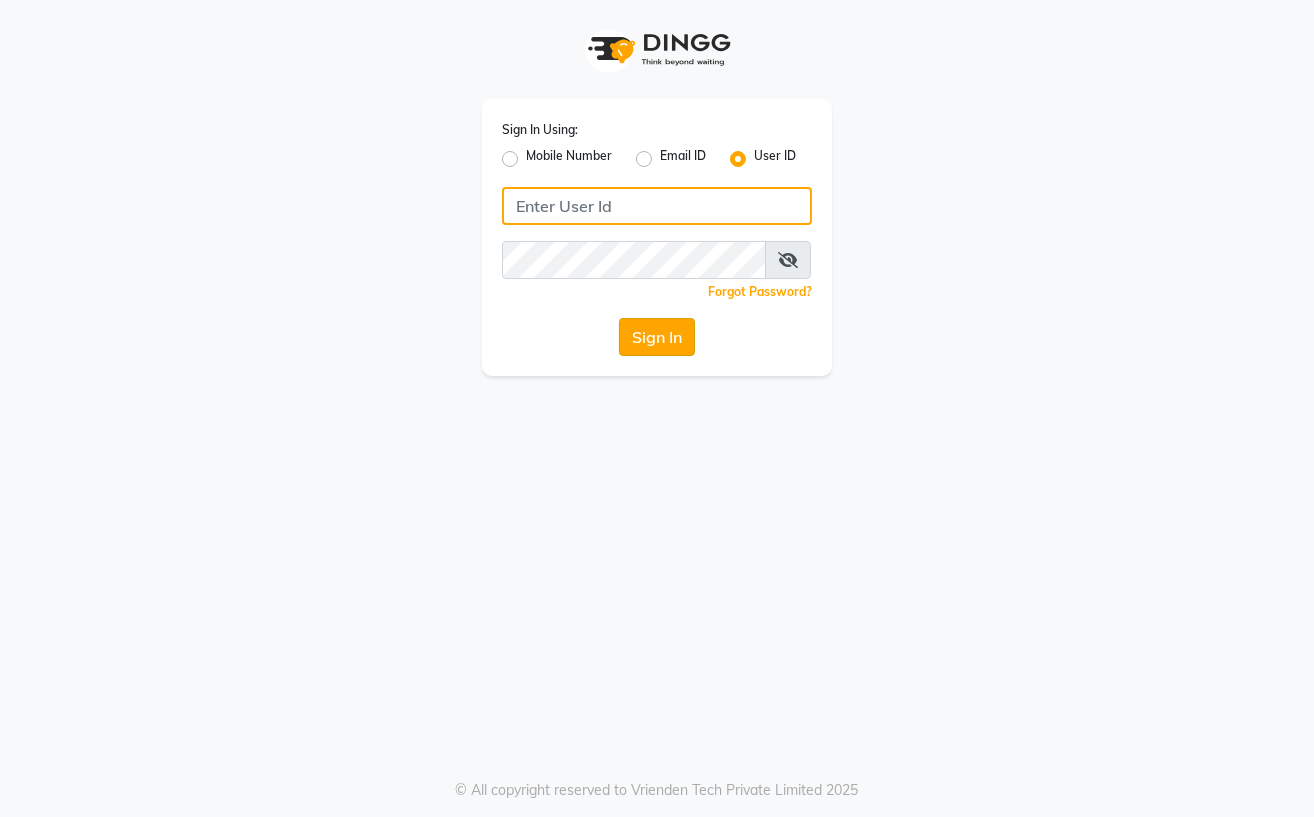 type on "Straight N Curls" 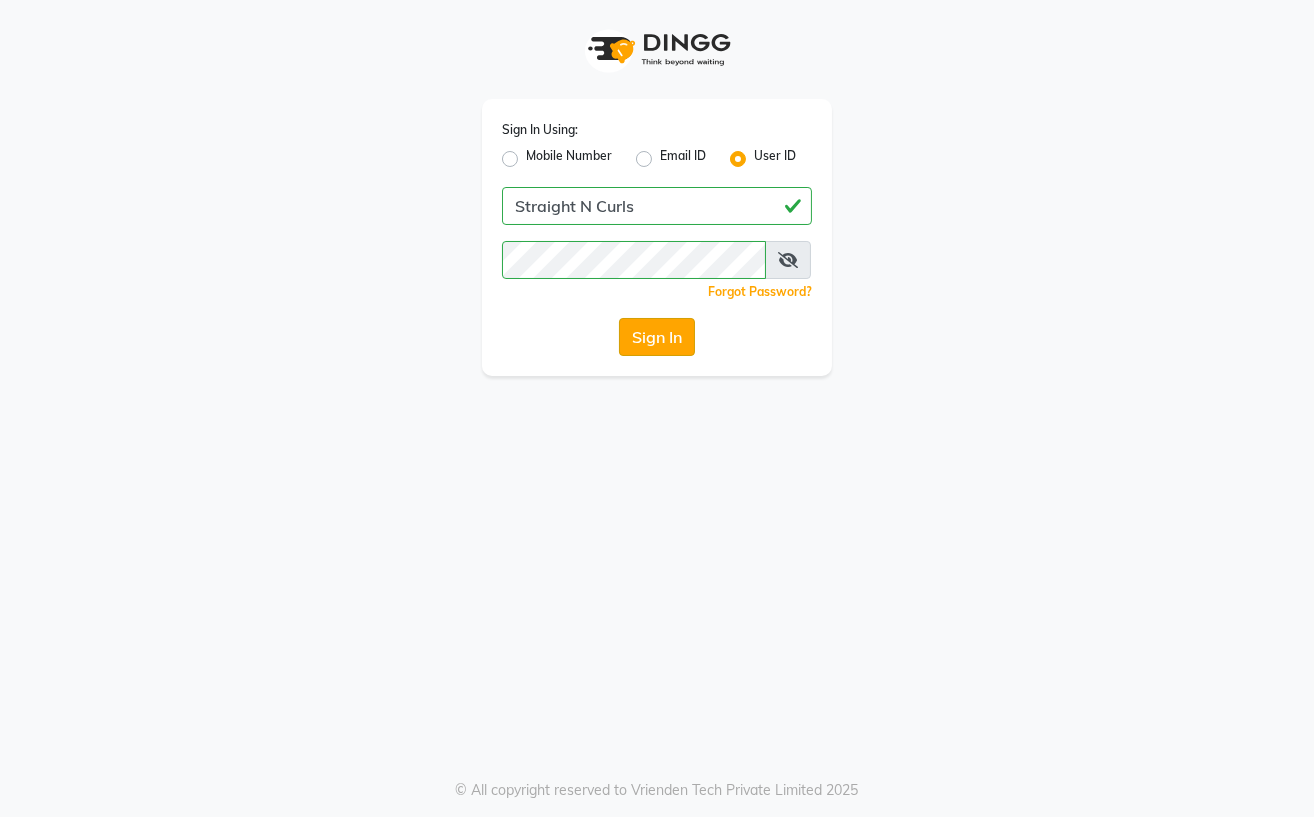 click on "Sign In" 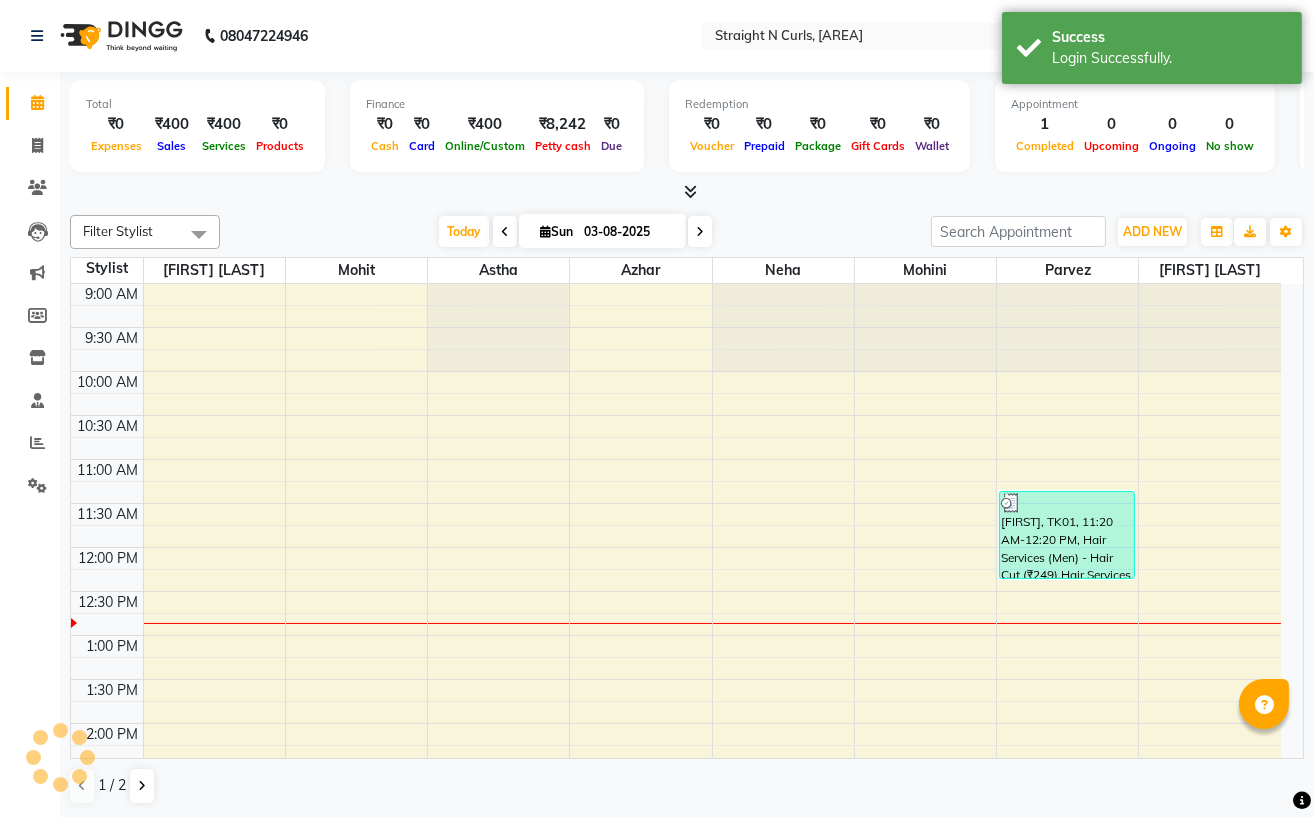scroll, scrollTop: 0, scrollLeft: 0, axis: both 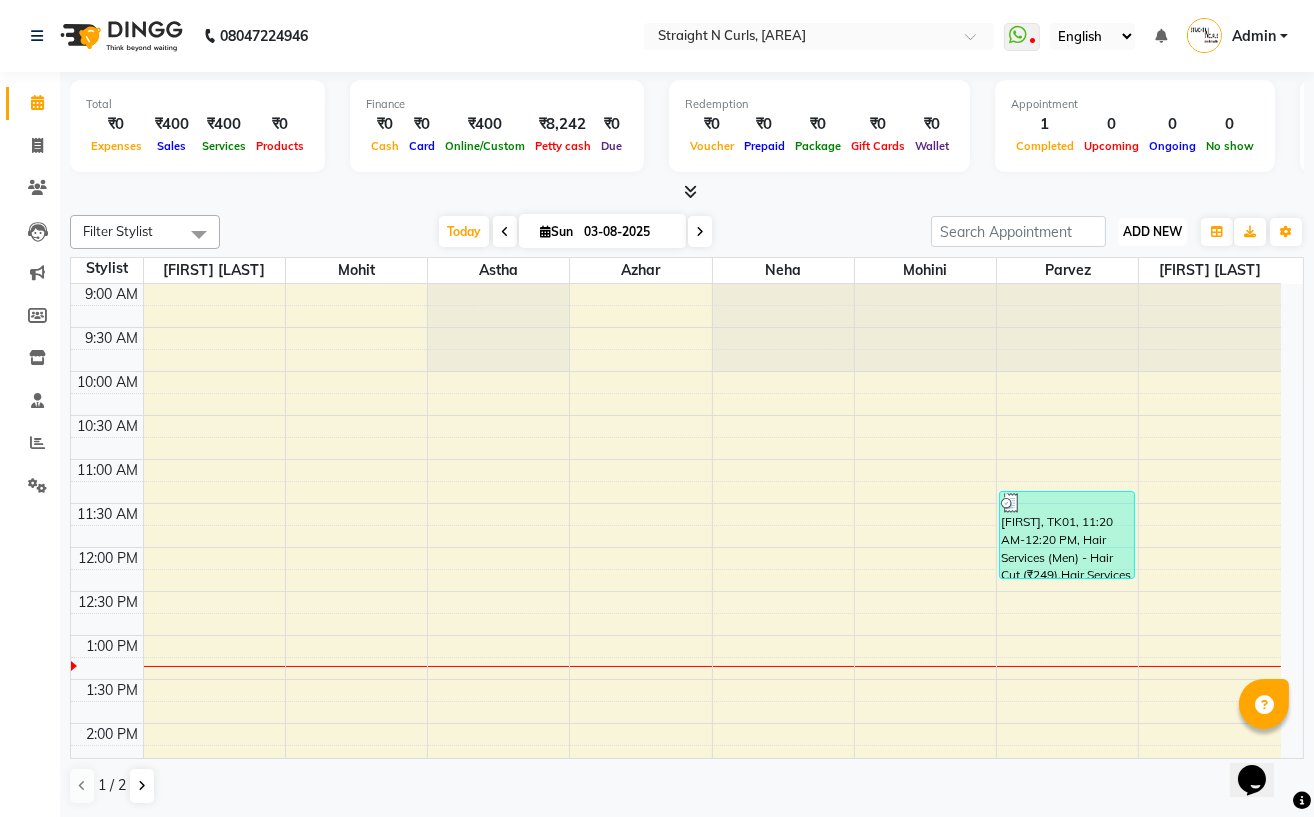 click on "ADD NEW" at bounding box center [1152, 231] 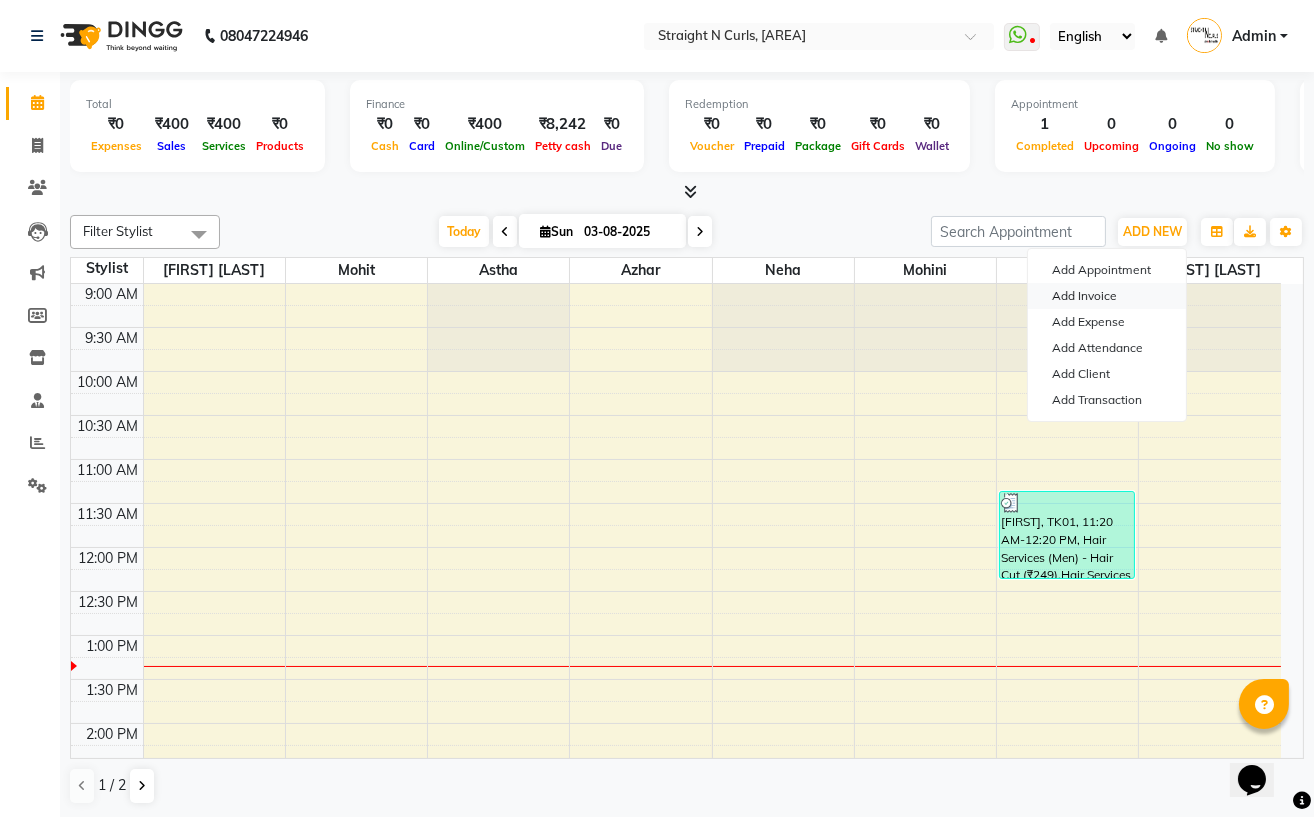 click on "Add Invoice" at bounding box center [1107, 296] 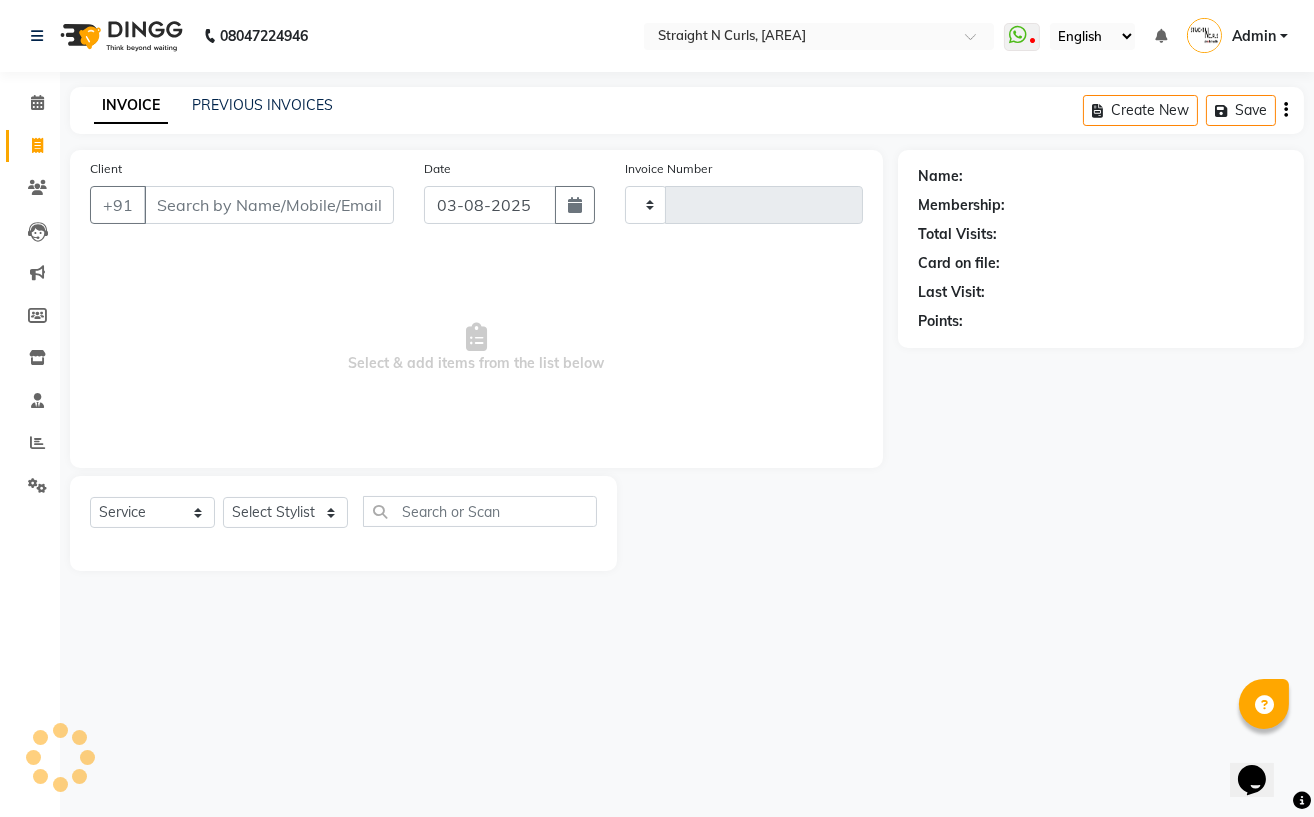 type on "0811" 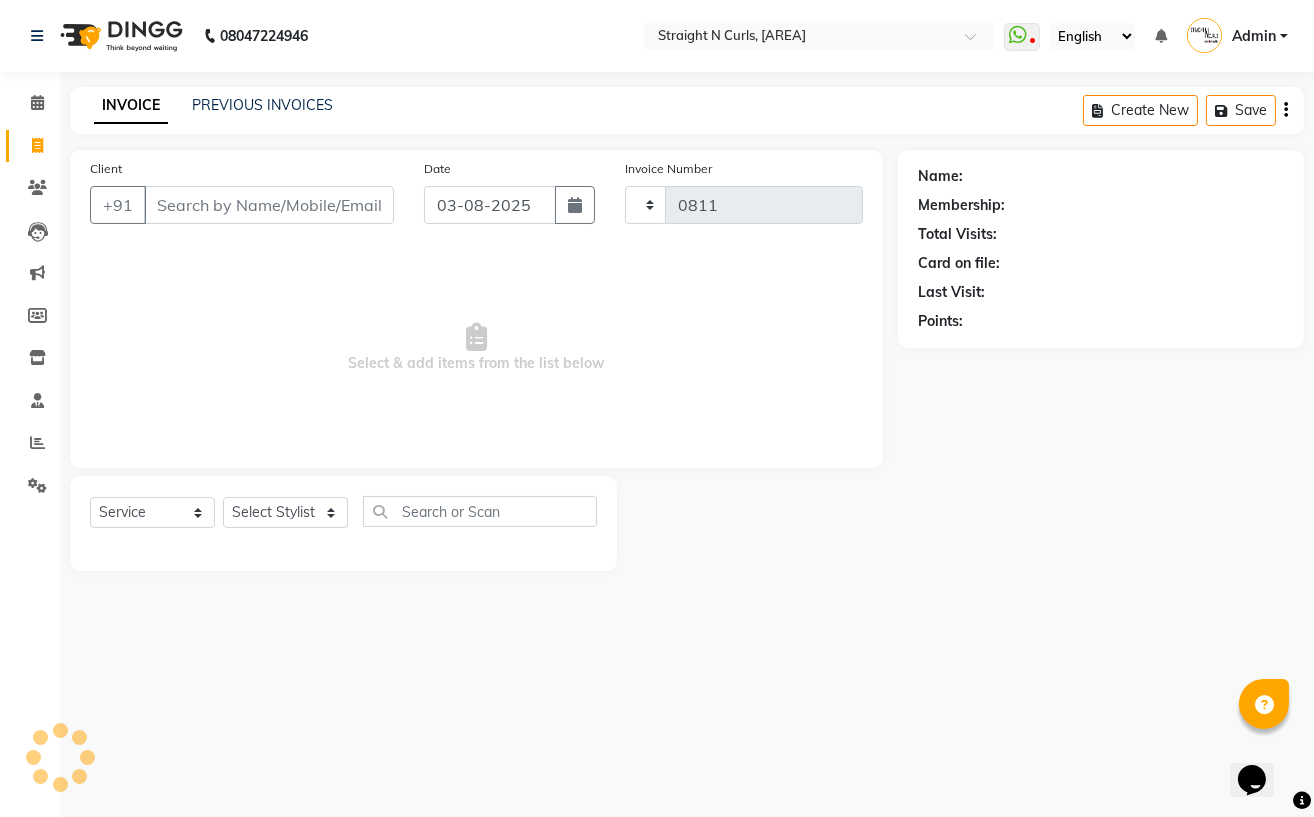select on "7039" 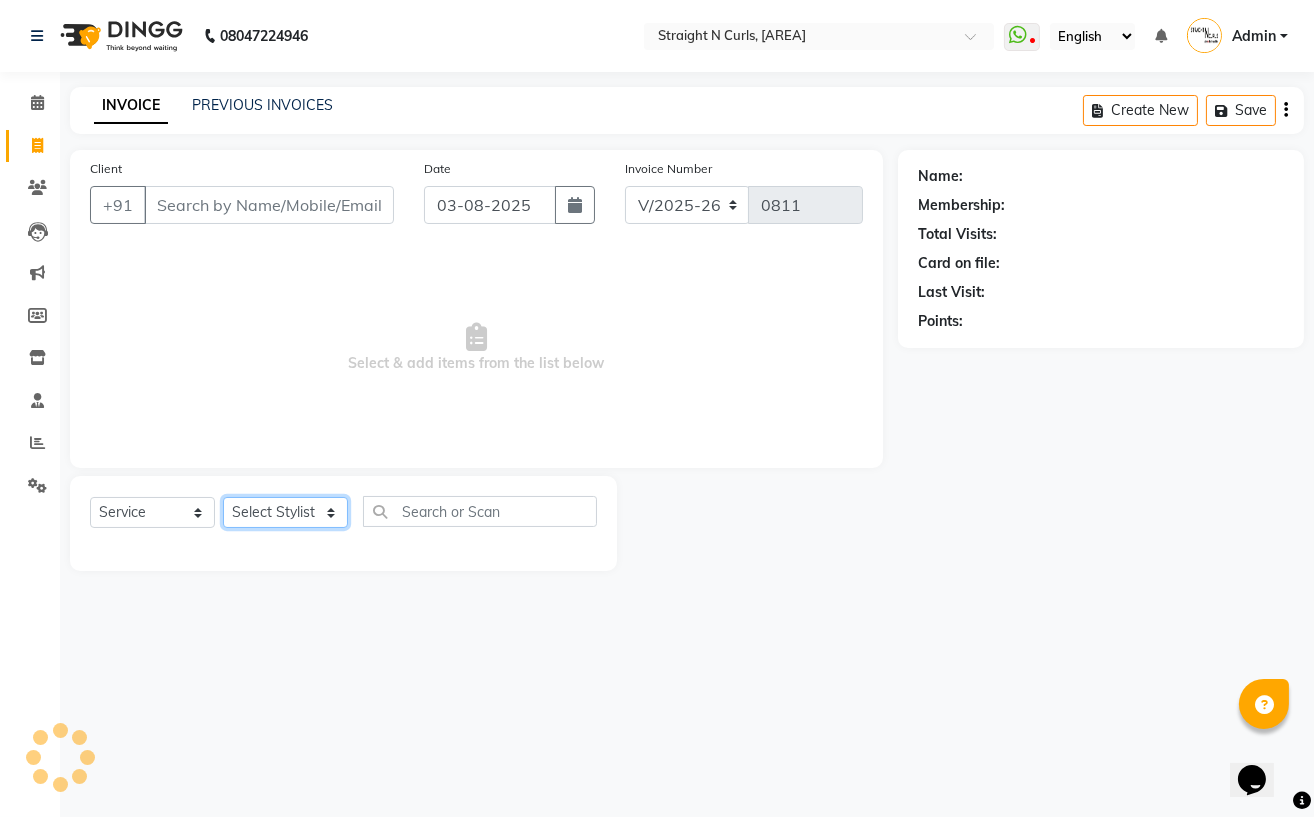 click on "Select Stylist Astha Azhar Gautam Kamboj Mohini Mohit Neha Paras Kamboj parvez pooja rawat Rashmi Subhan" 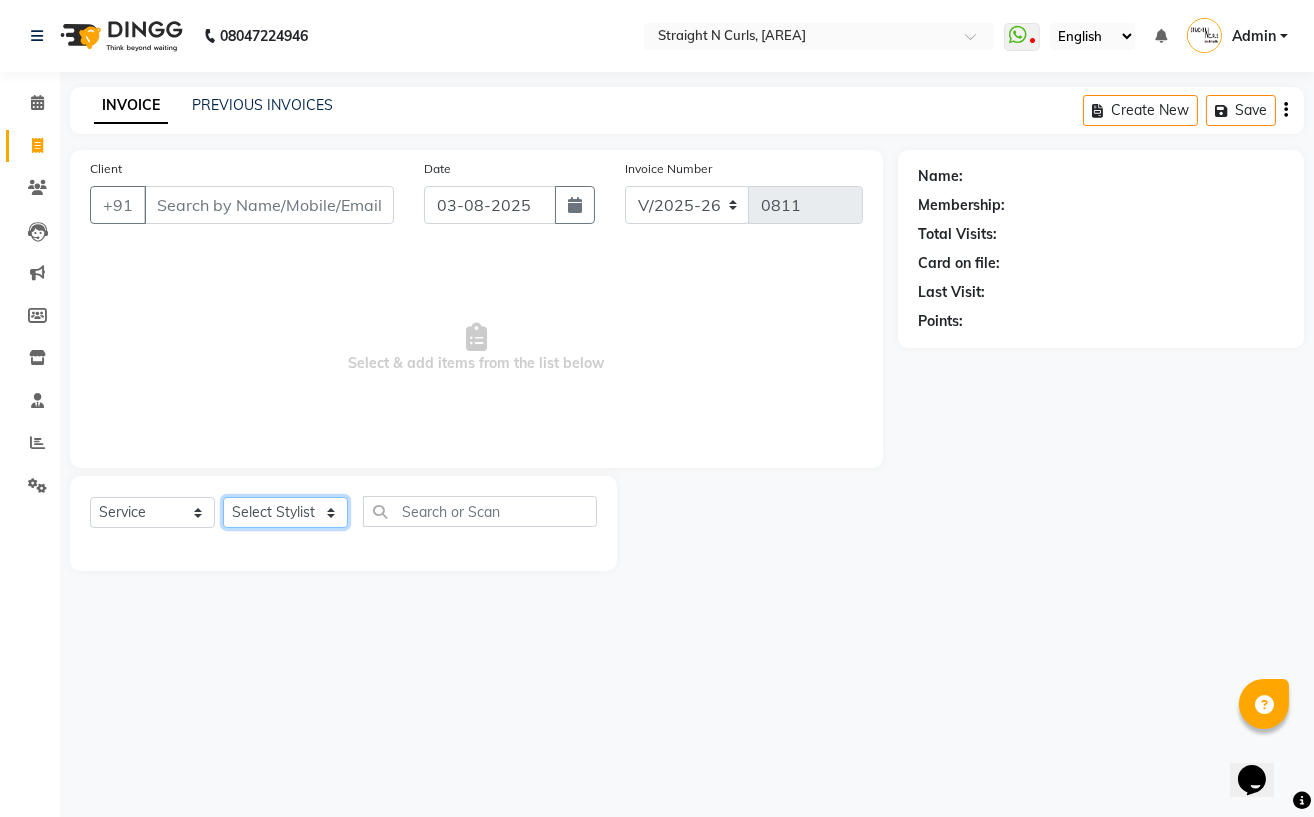 select on "59895" 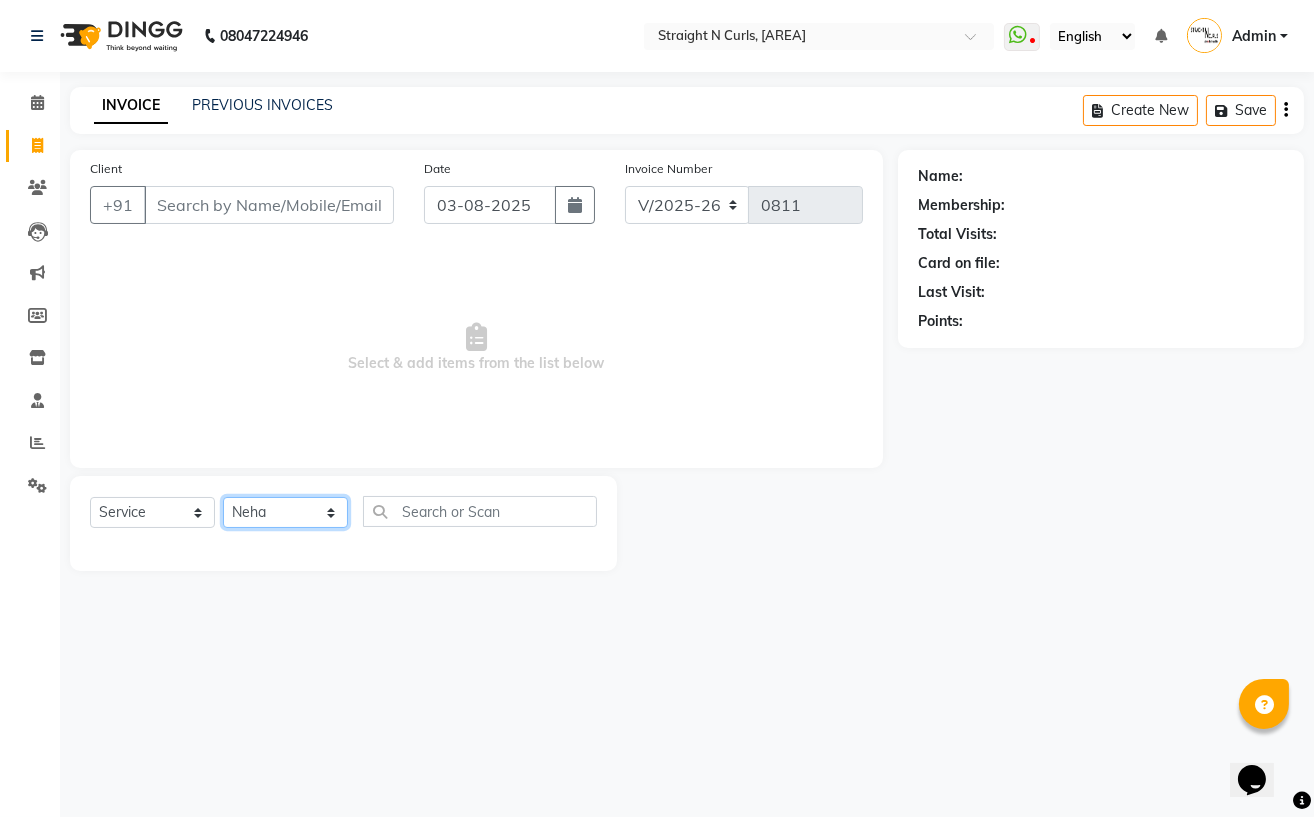 click on "Select Stylist Astha Azhar Gautam Kamboj Mohini Mohit Neha Paras Kamboj parvez pooja rawat Rashmi Subhan" 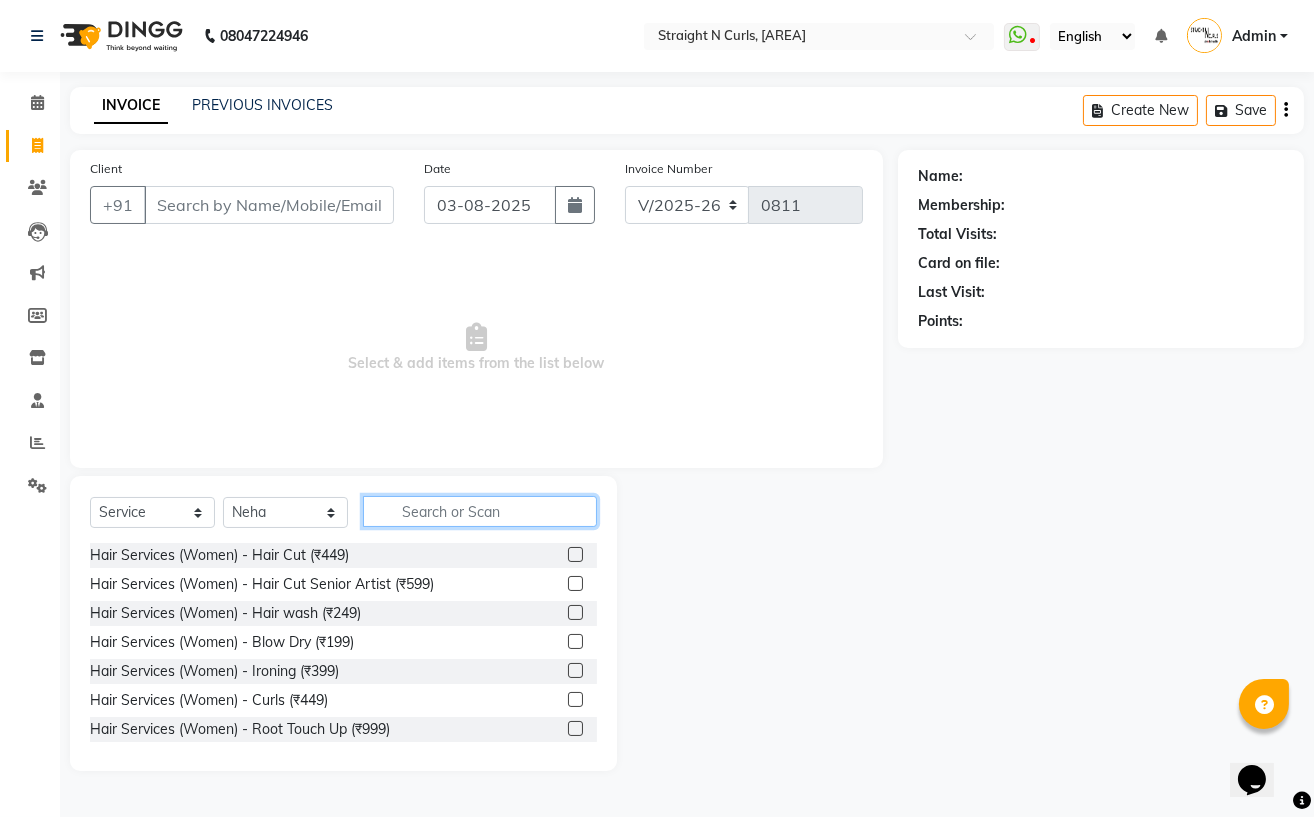 click 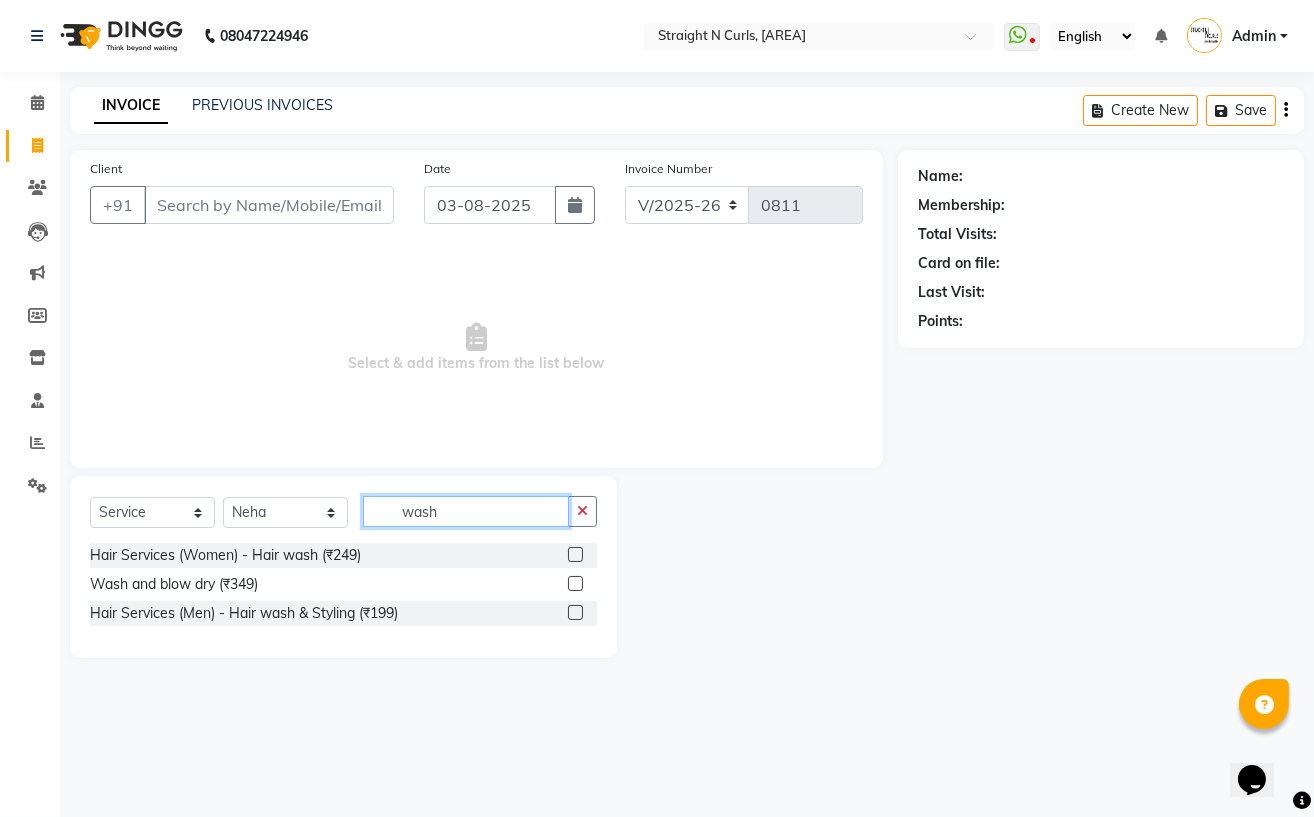 type on "wash" 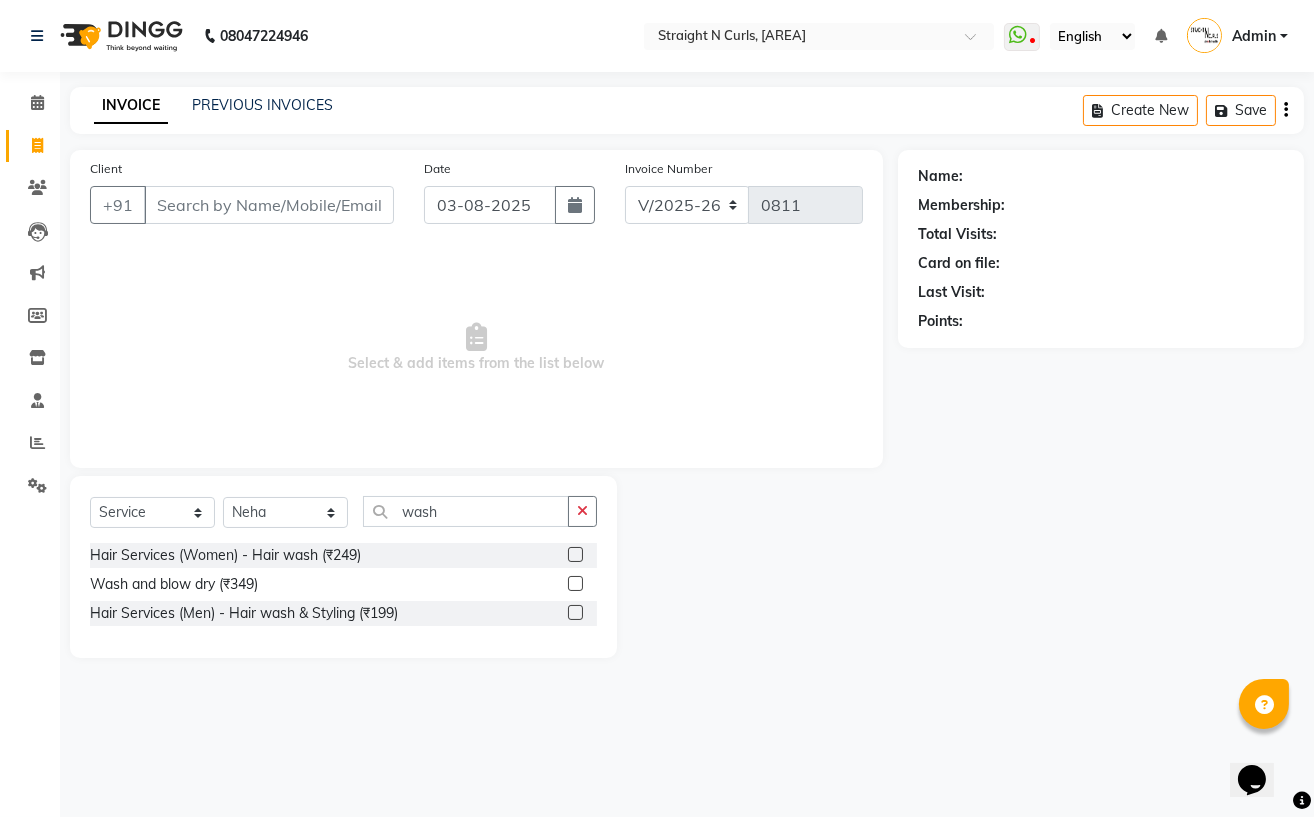 click 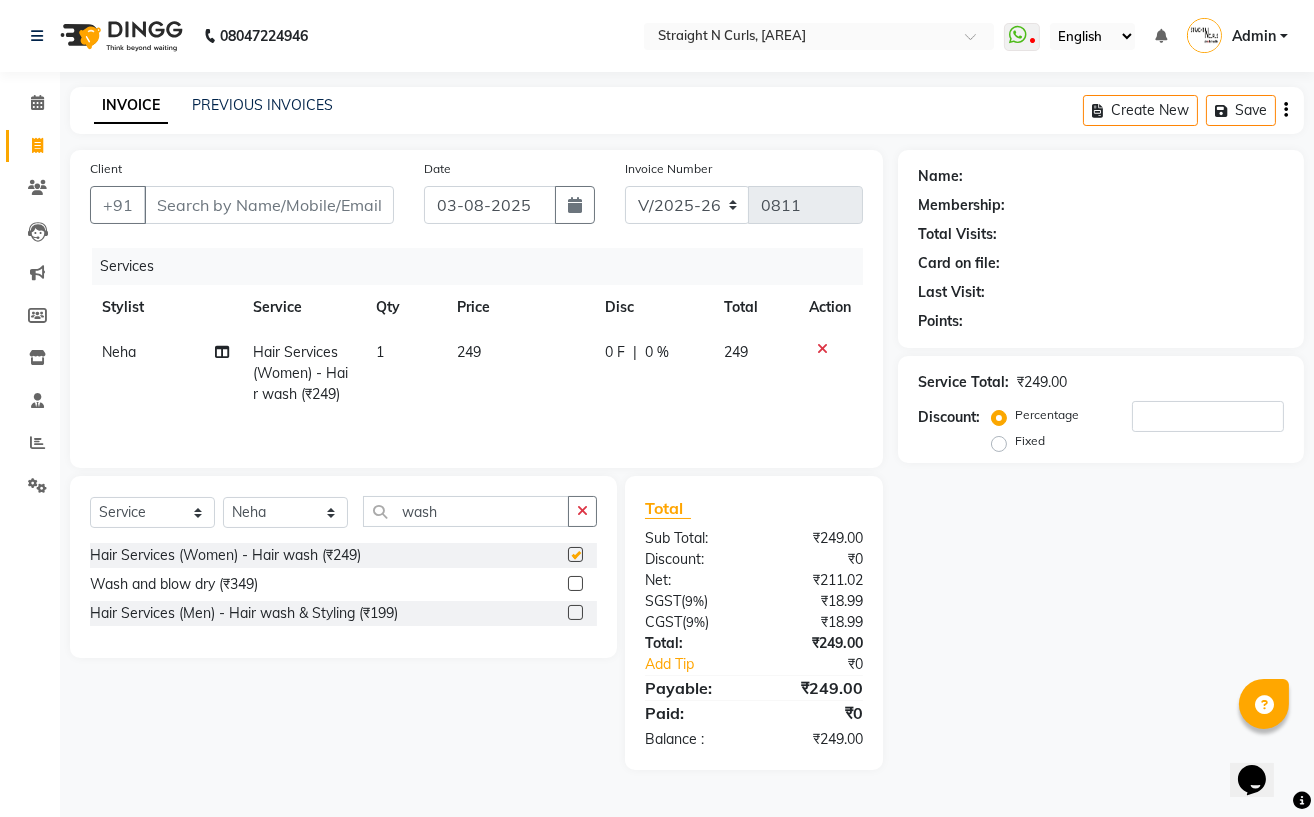 checkbox on "false" 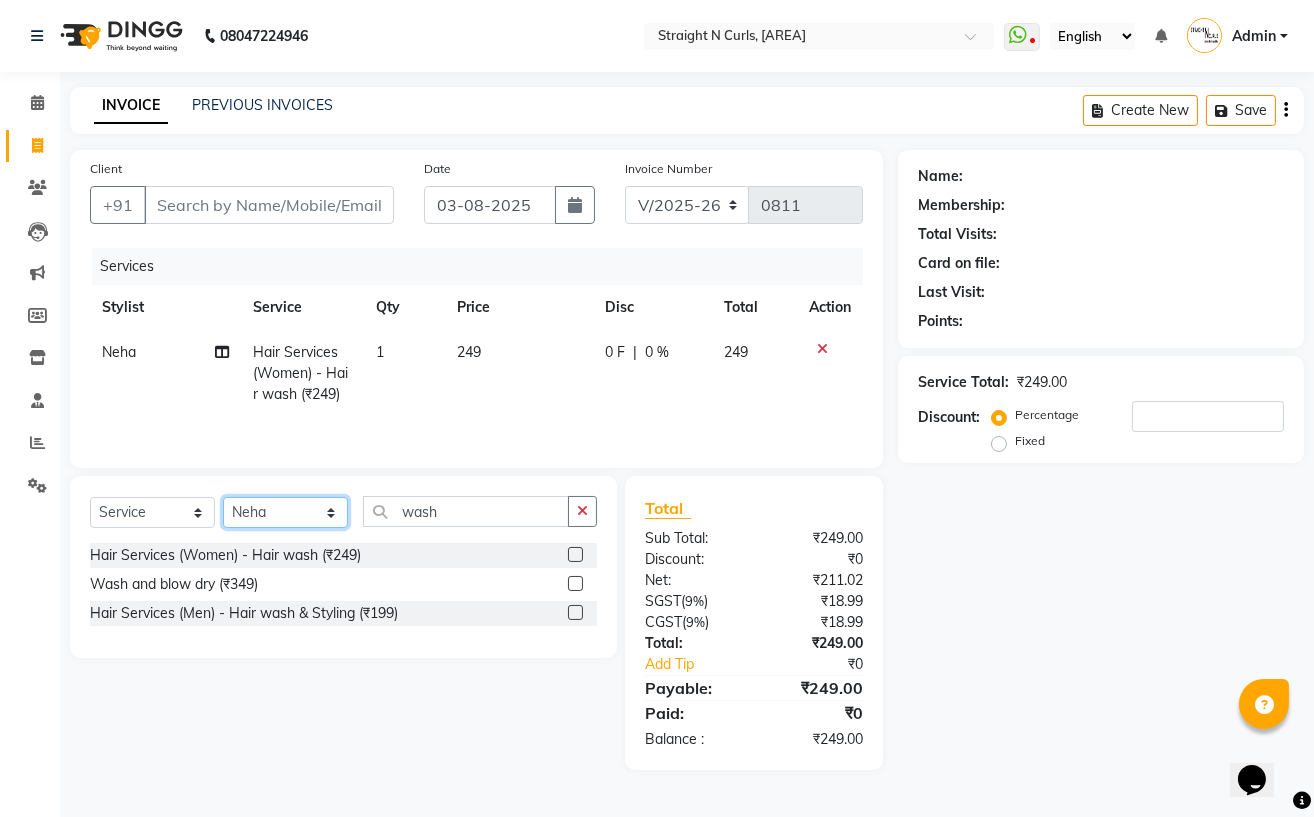 click on "Select Stylist Astha Azhar Gautam Kamboj Mohini Mohit Neha Paras Kamboj parvez pooja rawat Rashmi Subhan" 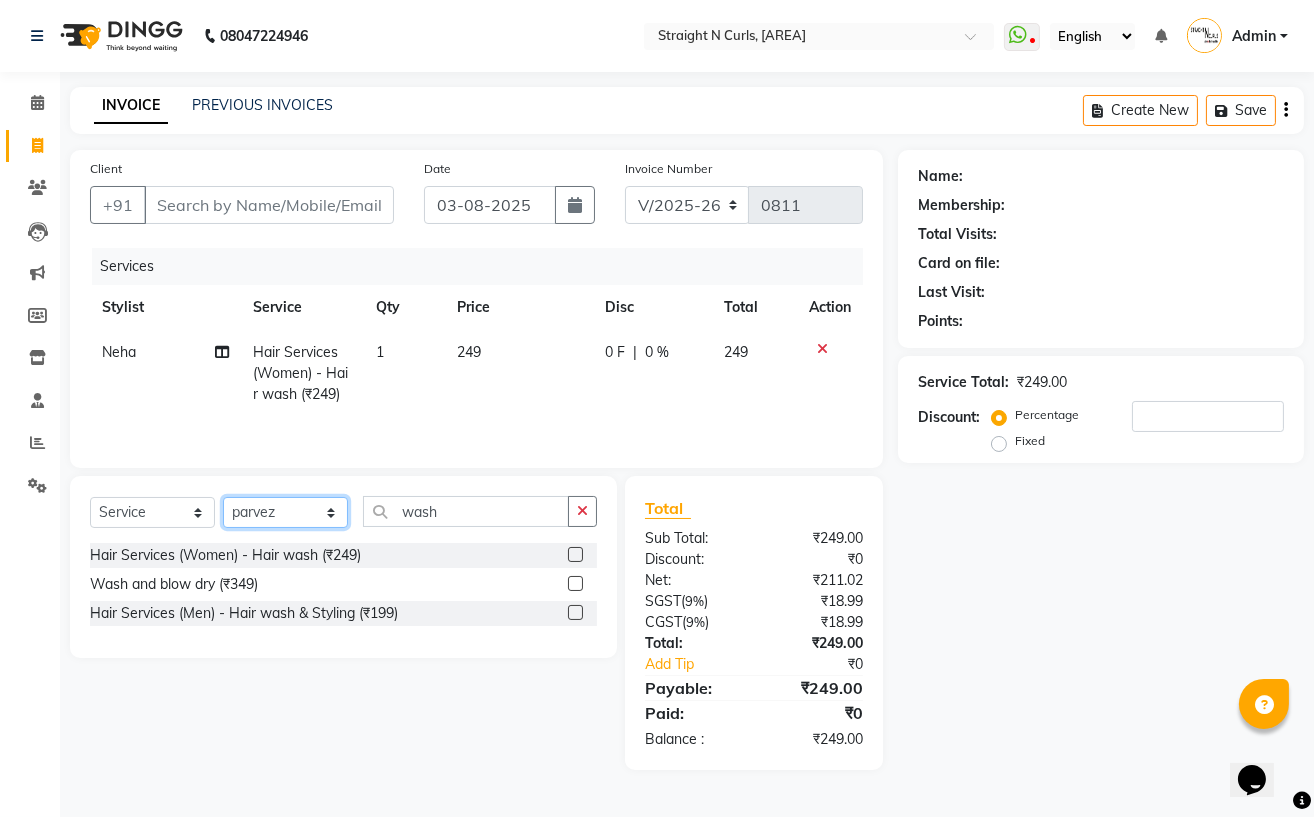 click on "Select Stylist Astha Azhar Gautam Kamboj Mohini Mohit Neha Paras Kamboj parvez pooja rawat Rashmi Subhan" 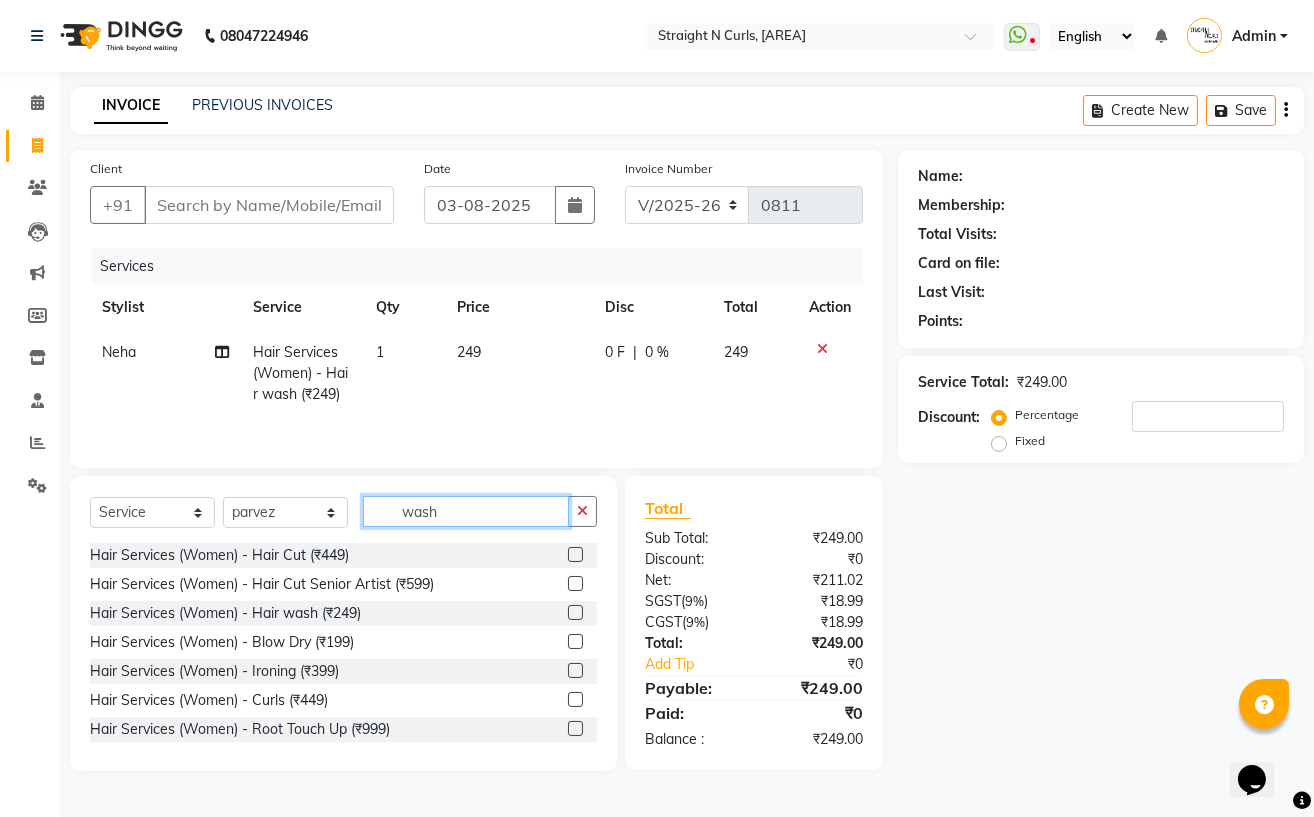 click on "wash" 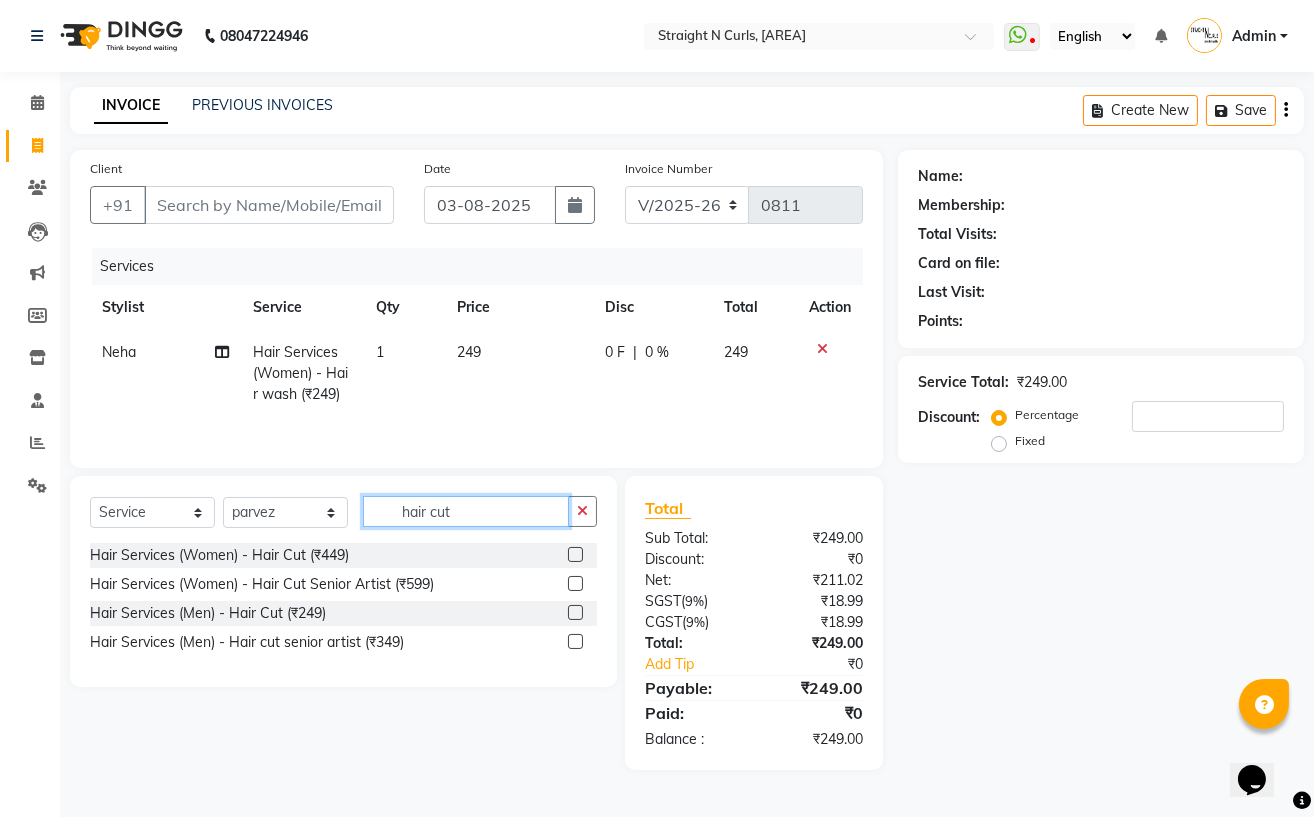 type on "hair cut" 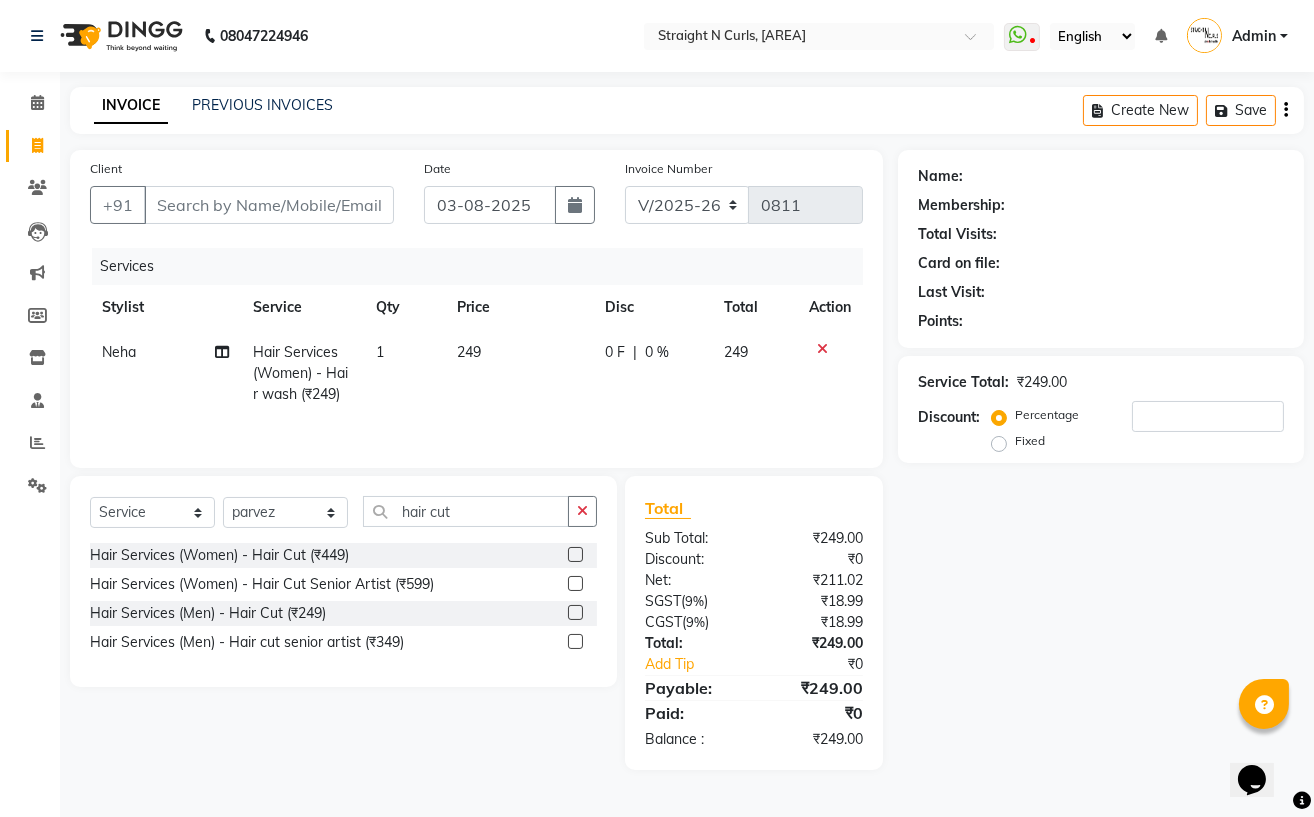 click 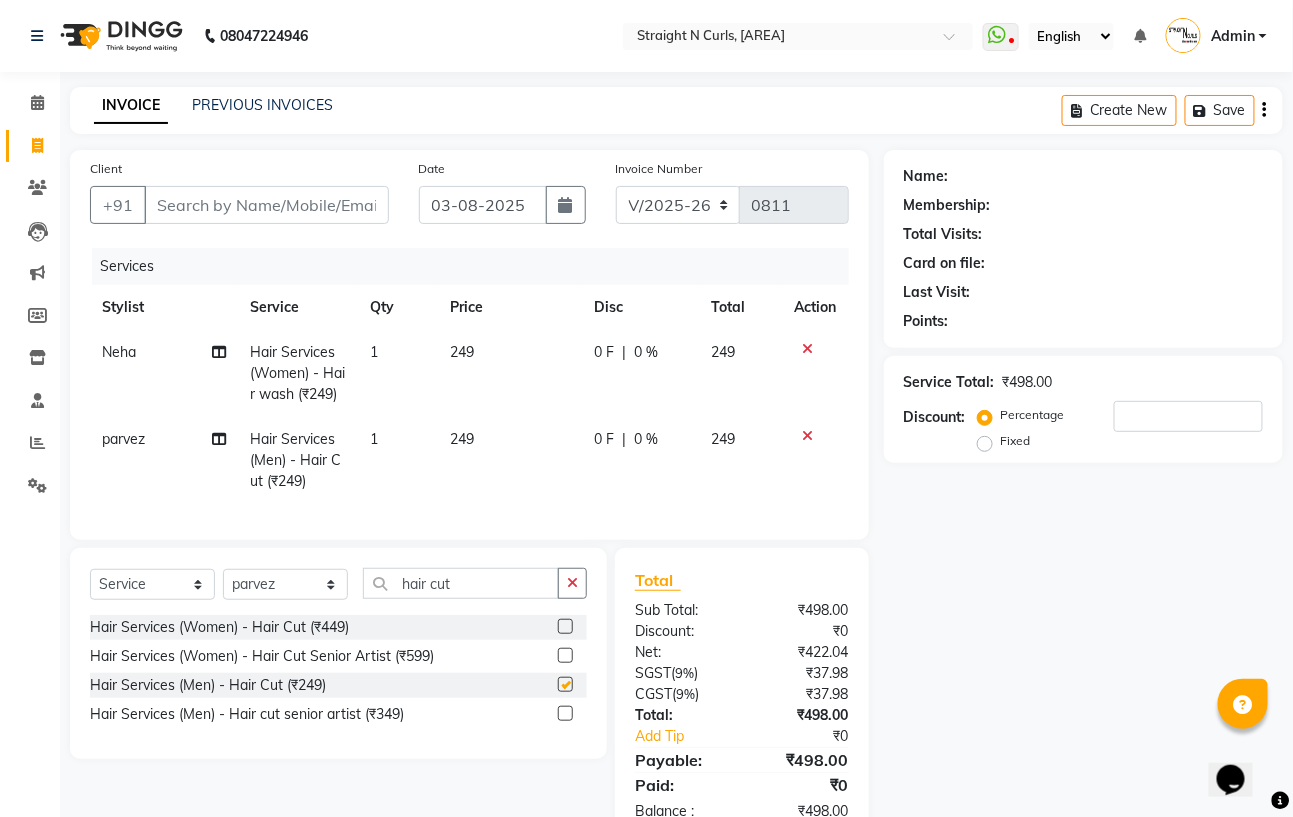 checkbox on "false" 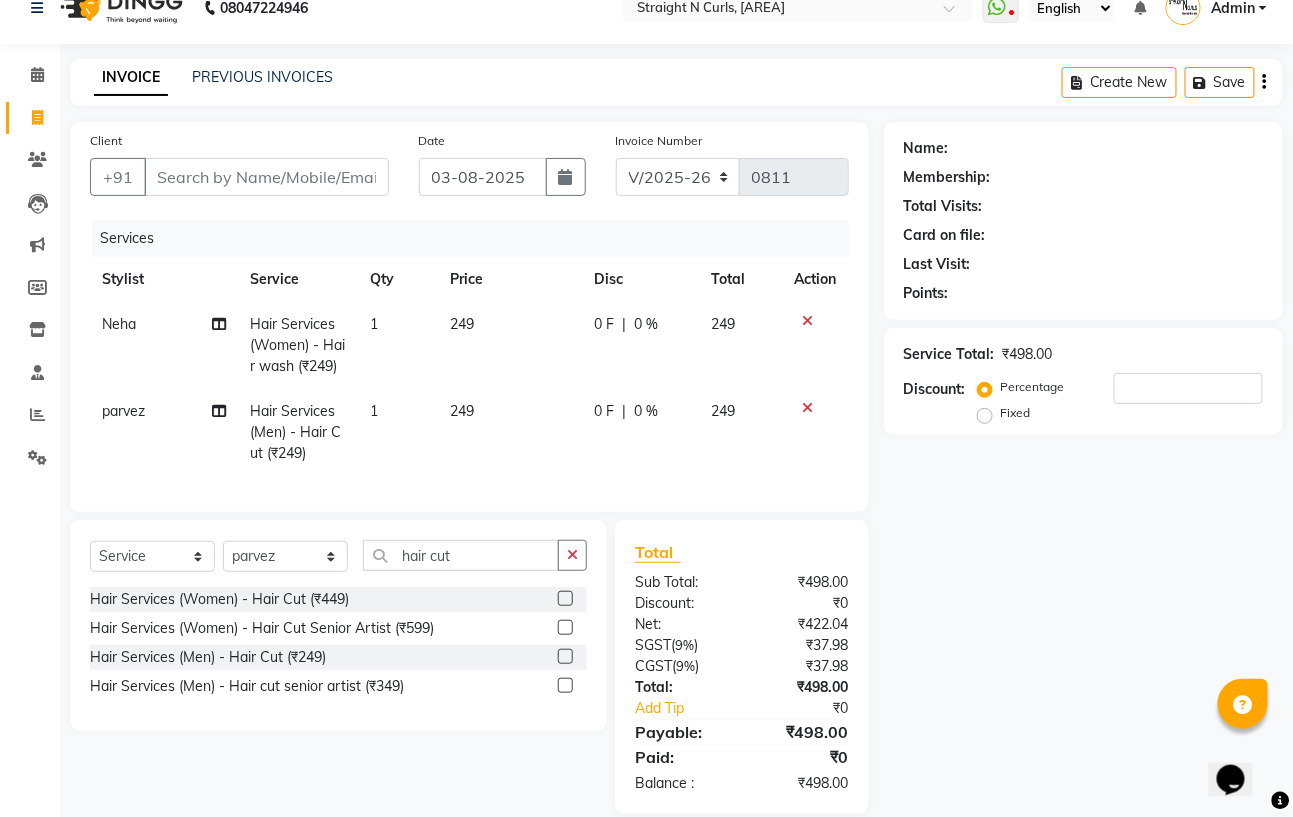 scroll, scrollTop: 75, scrollLeft: 0, axis: vertical 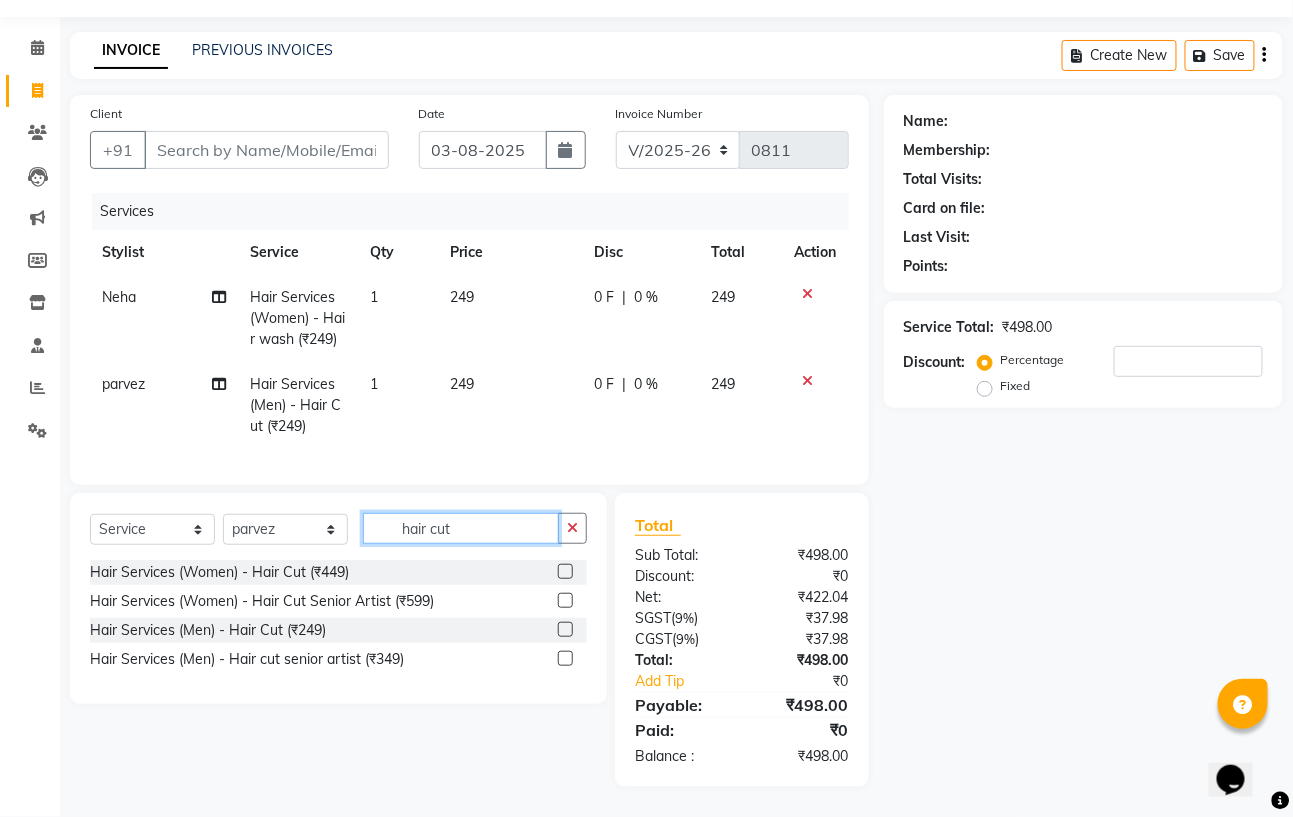 click on "hair cut" 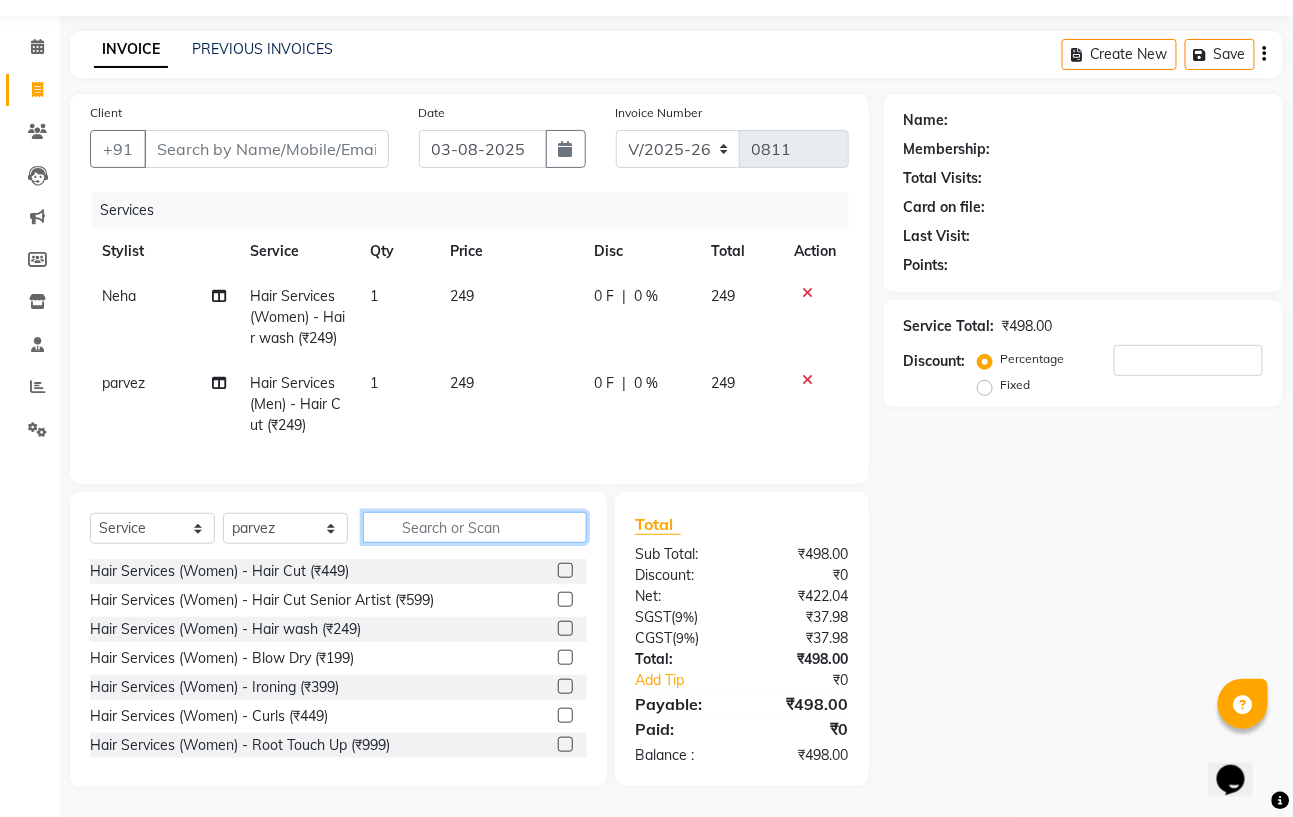 type 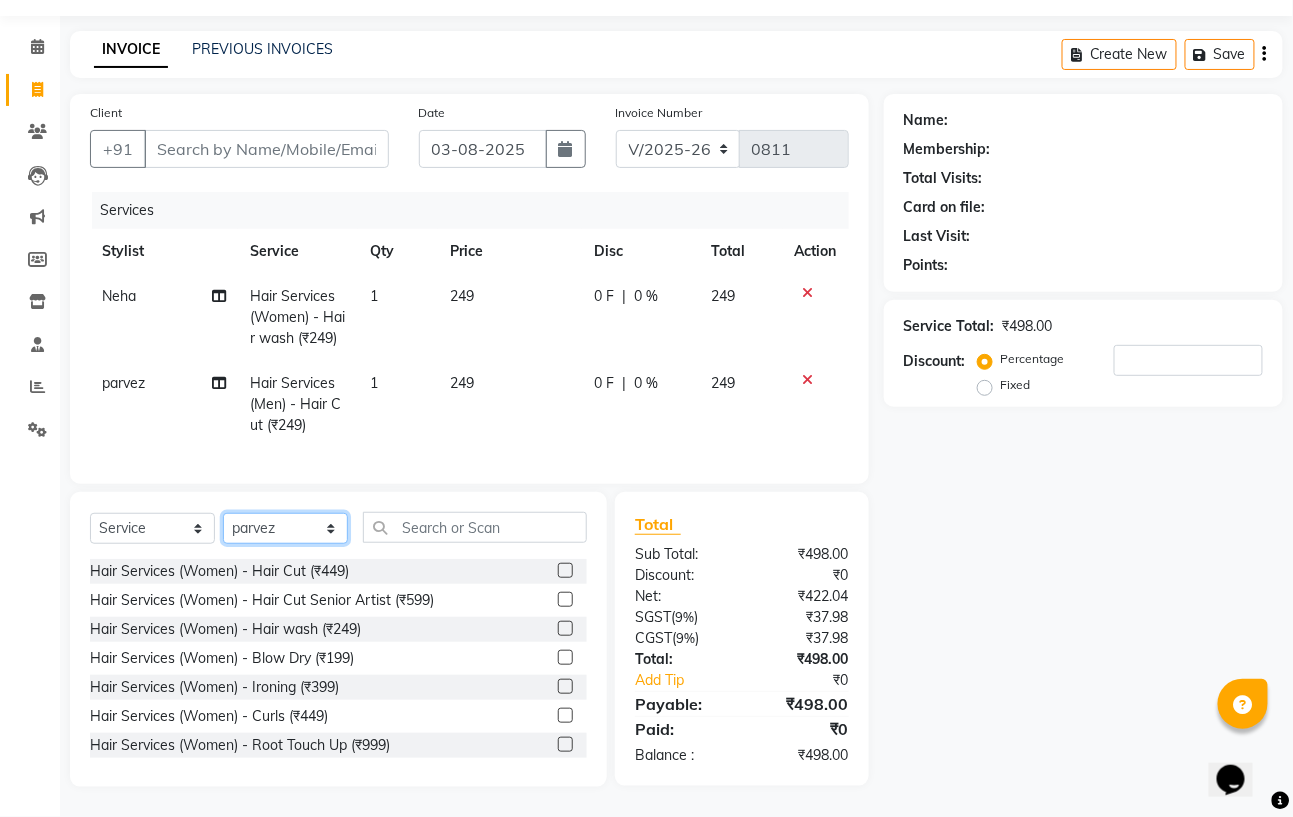 click on "Select Stylist Astha Azhar Gautam Kamboj Mohini Mohit Neha Paras Kamboj parvez pooja rawat Rashmi Subhan" 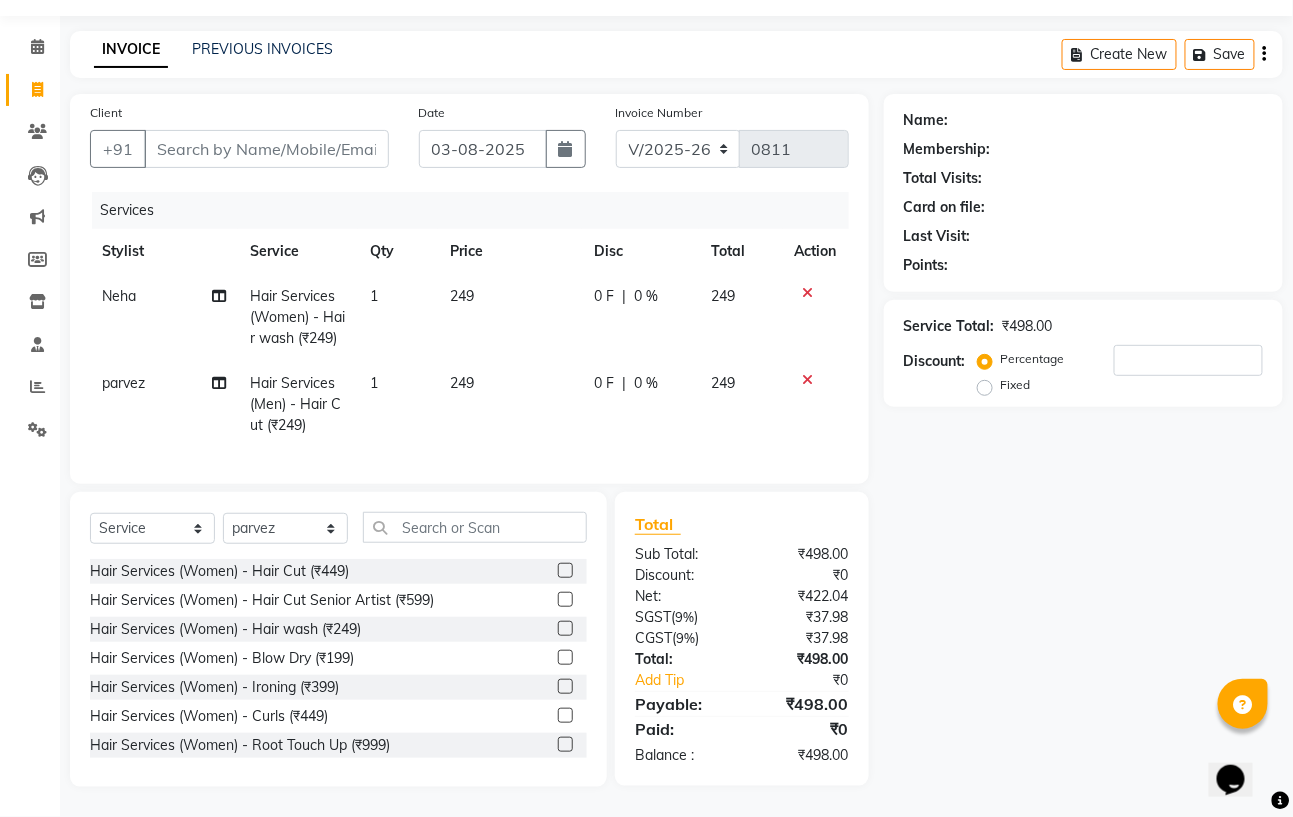 click on "Client +91 Date 03-08-2025 Invoice Number V/2025 V/2025-26 0811 Services Stylist Service Qty Price Disc Total Action Neha Hair Services (Women) - Hair wash (₹249) 1 249 0 F | 0 % 249 parvez Hair Services (Men) - Hair Cut (₹249) 1 249 0 F | 0 % 249 Select  Service  Product  Membership  Package Voucher Prepaid Gift Card  Select Stylist Astha Azhar Gautam Kamboj Mohini Mohit Neha Paras Kamboj parvez pooja rawat Rashmi Subhan  Hair Services (Women) - Hair Cut (₹449)  Hair Services (Women) - Hair Cut Senior Artist (₹599)  Hair Services (Women) - Hair wash (₹249)  Hair Services (Women) - Blow Dry (₹199)  Hair Services (Women) - Ironing (₹399)  Hair Services (Women) - Curls (₹449)  Hair Services (Women) - Root Touch Up (₹999)  Hair Services (Women) - Root Touch Up (Ammonia Free) (₹1199)  Hair Services (Women) - Hair Spa (₹1199)  Hair Services (Women) - Ola Plex (₹2299)  Hair Services (Women) - Global Hair Colour (₹3499)  Hair Services (Women) - Global Hair (Ammonia Free) (₹3999)  Total  (" 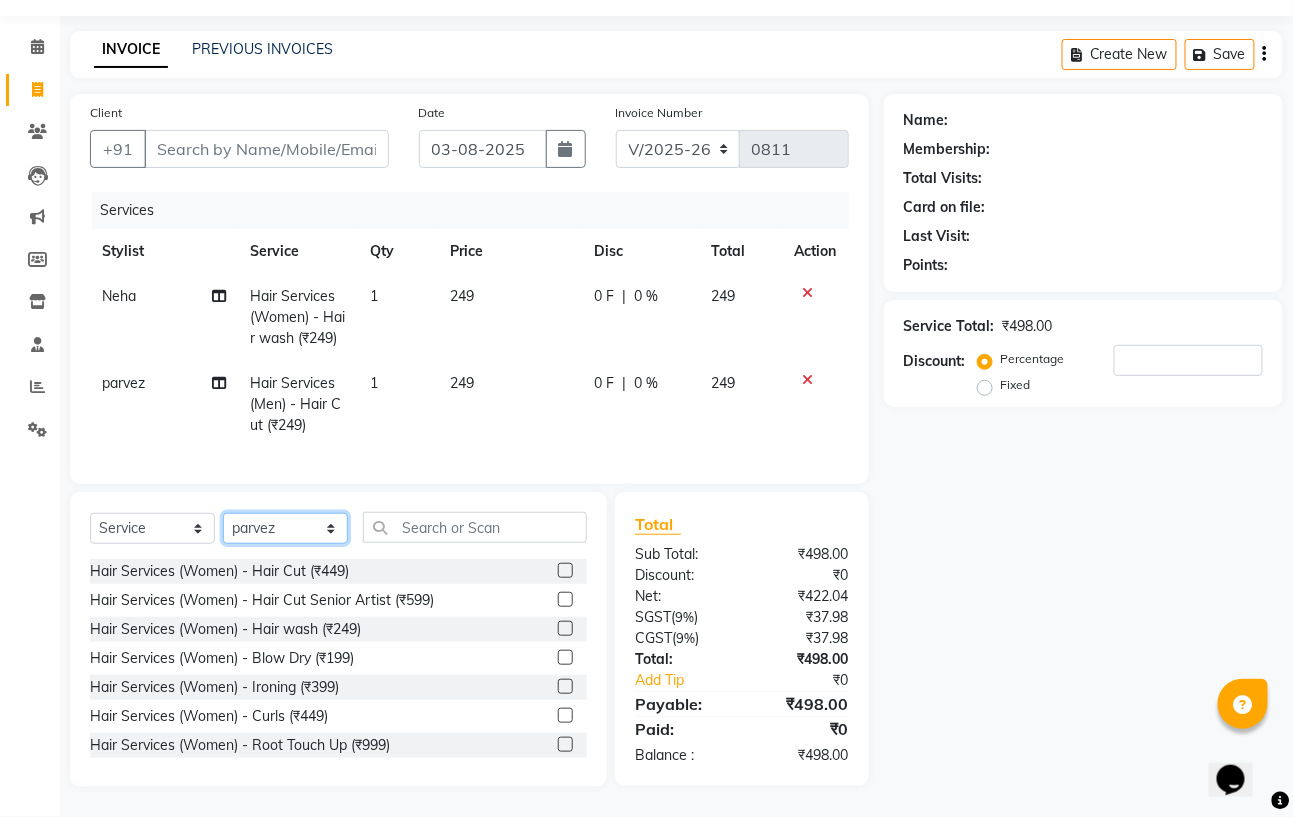 click on "Select Stylist Astha Azhar Gautam Kamboj Mohini Mohit Neha Paras Kamboj parvez pooja rawat Rashmi Subhan" 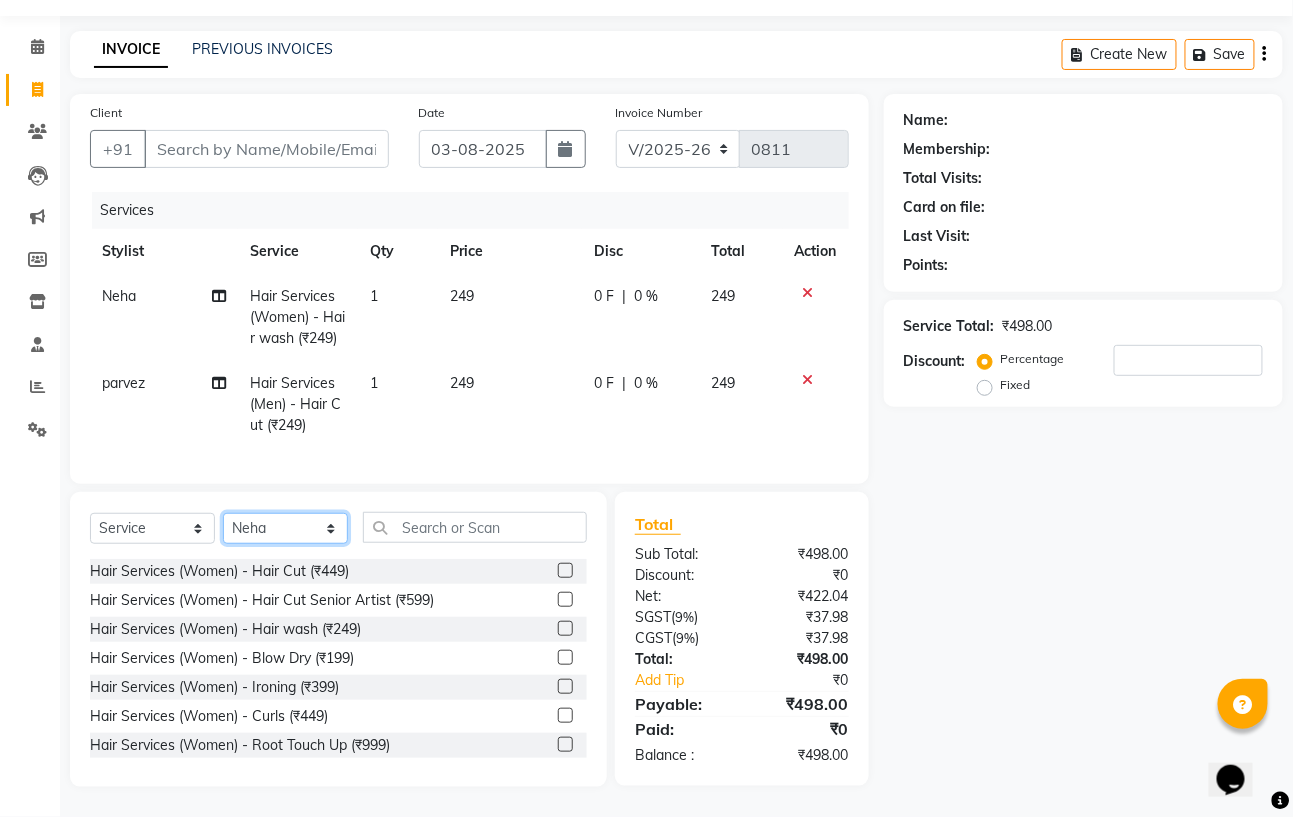 click on "Select Stylist Astha Azhar Gautam Kamboj Mohini Mohit Neha Paras Kamboj parvez pooja rawat Rashmi Subhan" 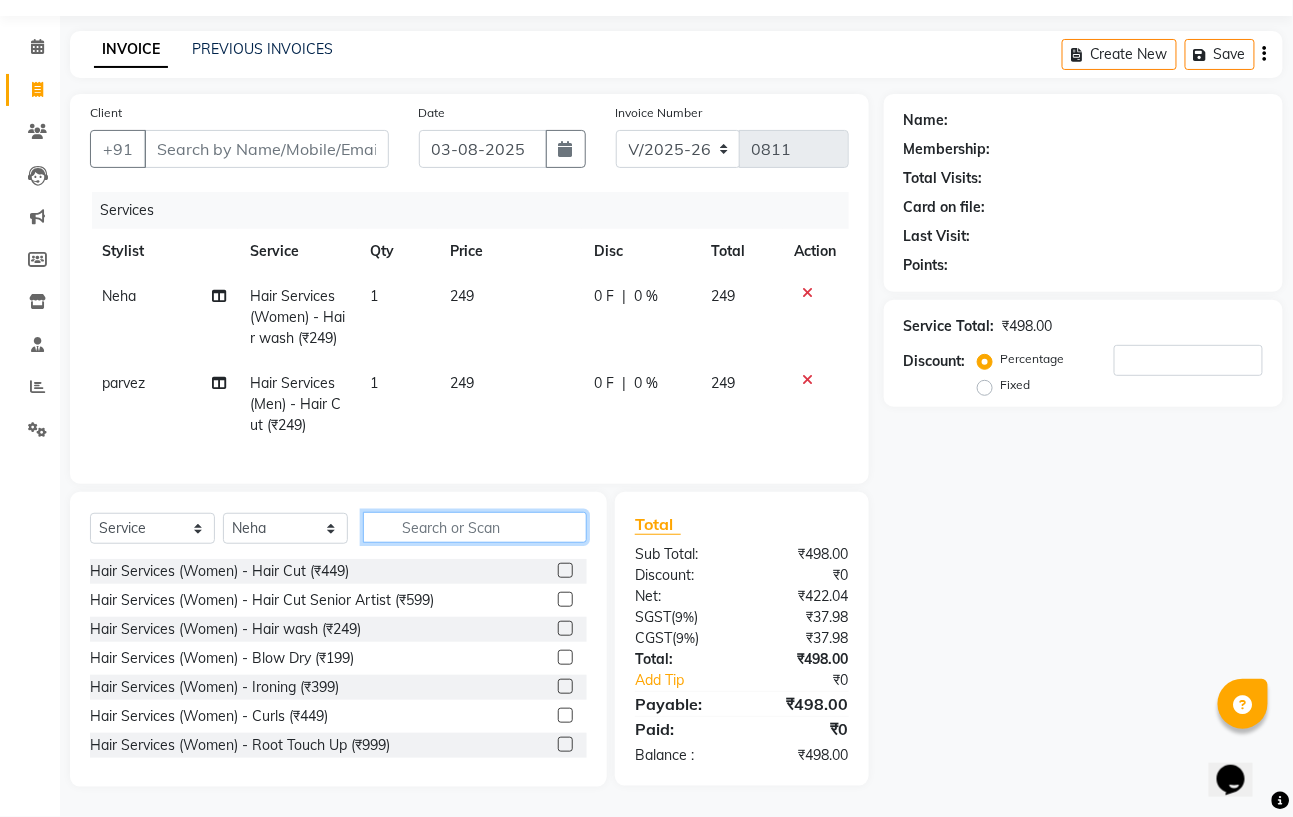 click 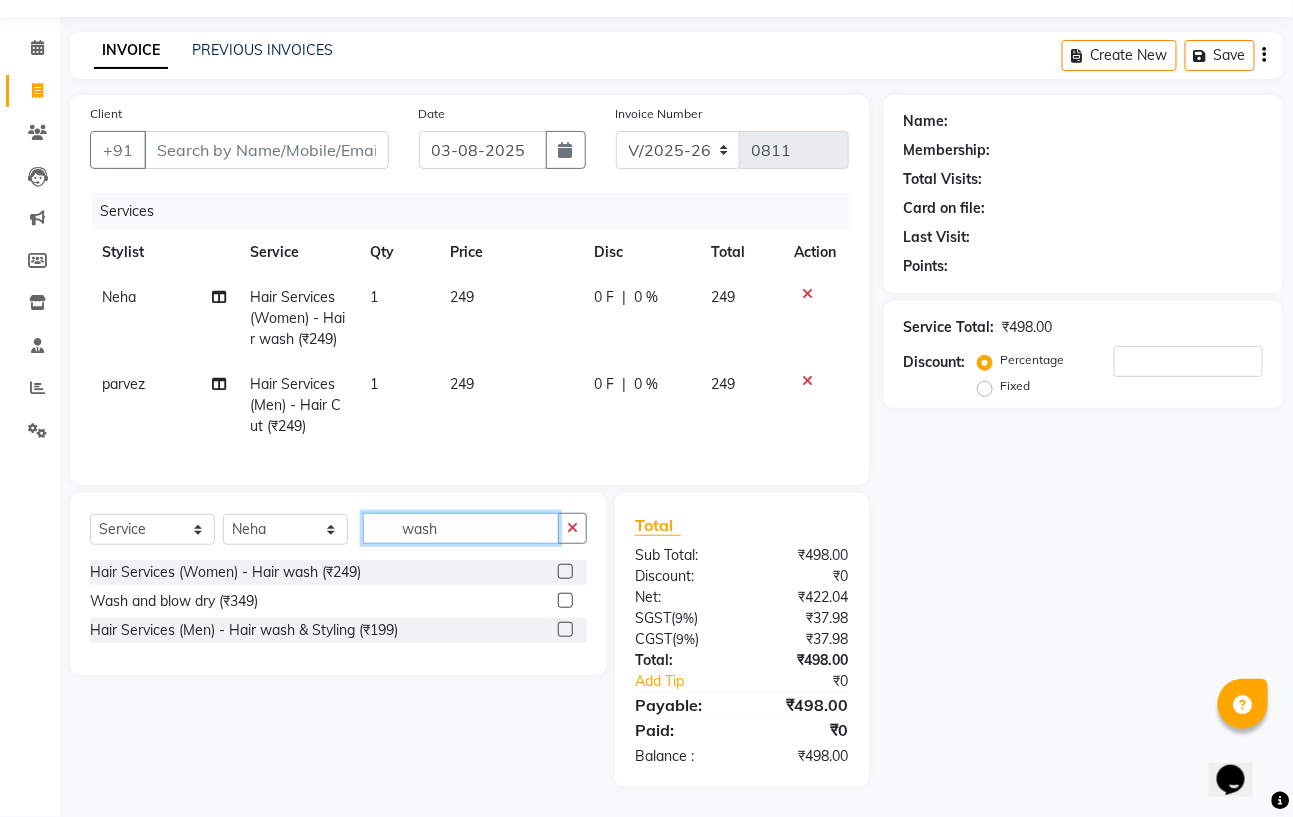 type on "wash" 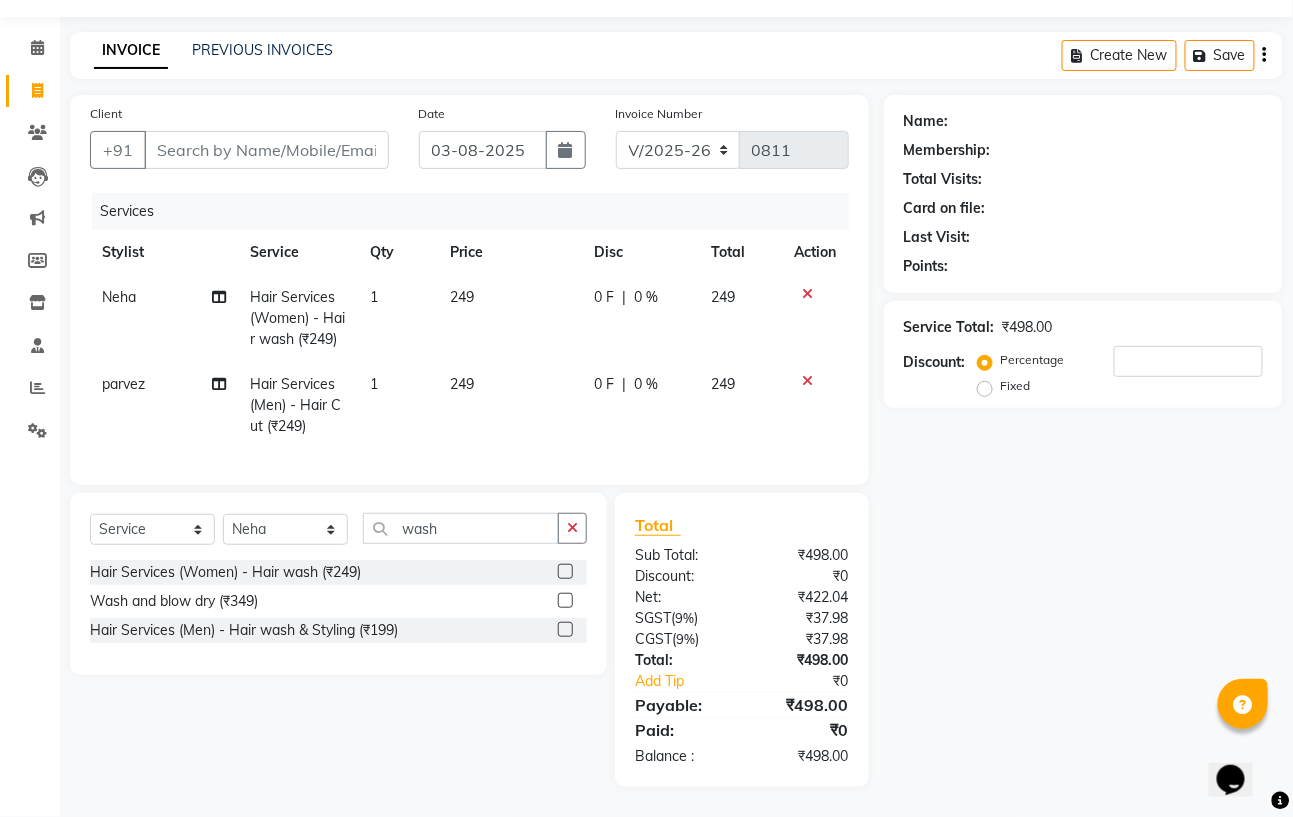 click 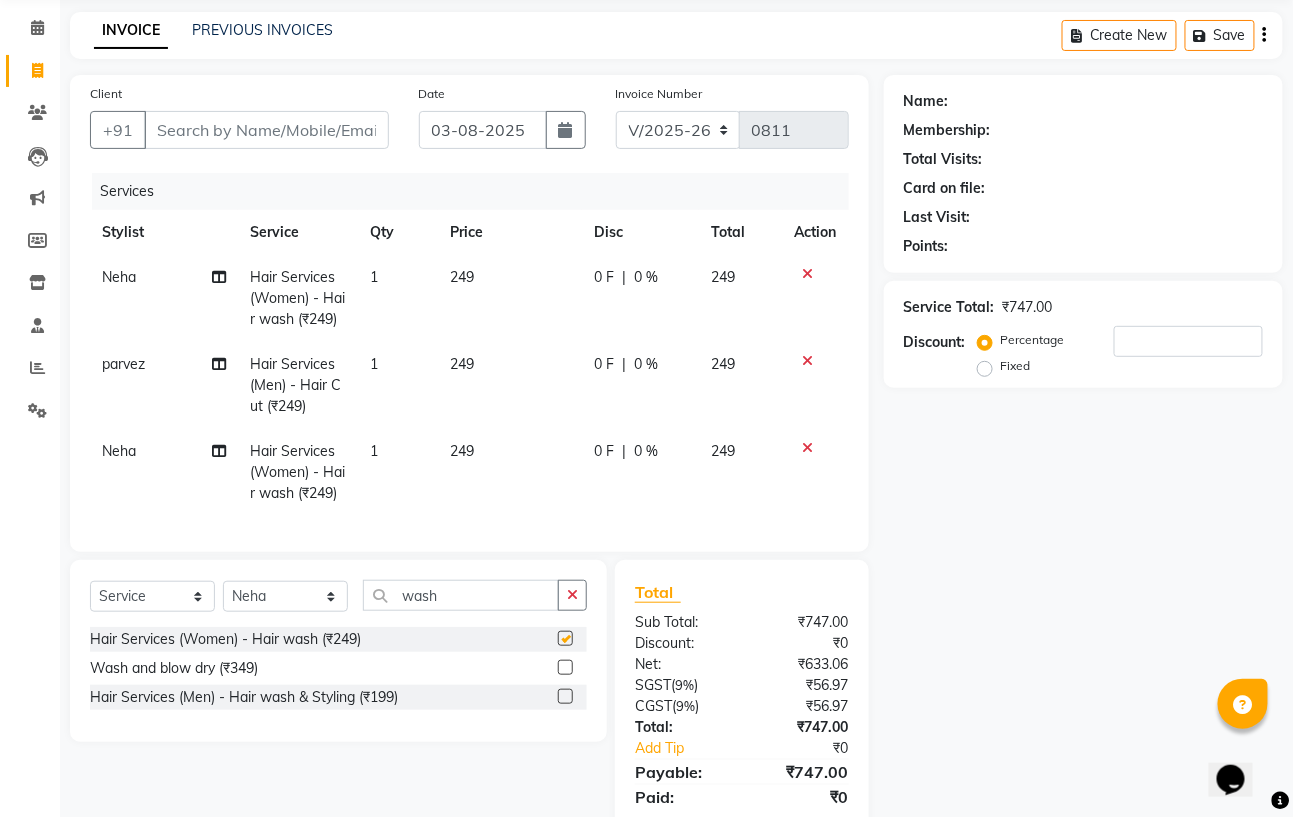 checkbox on "false" 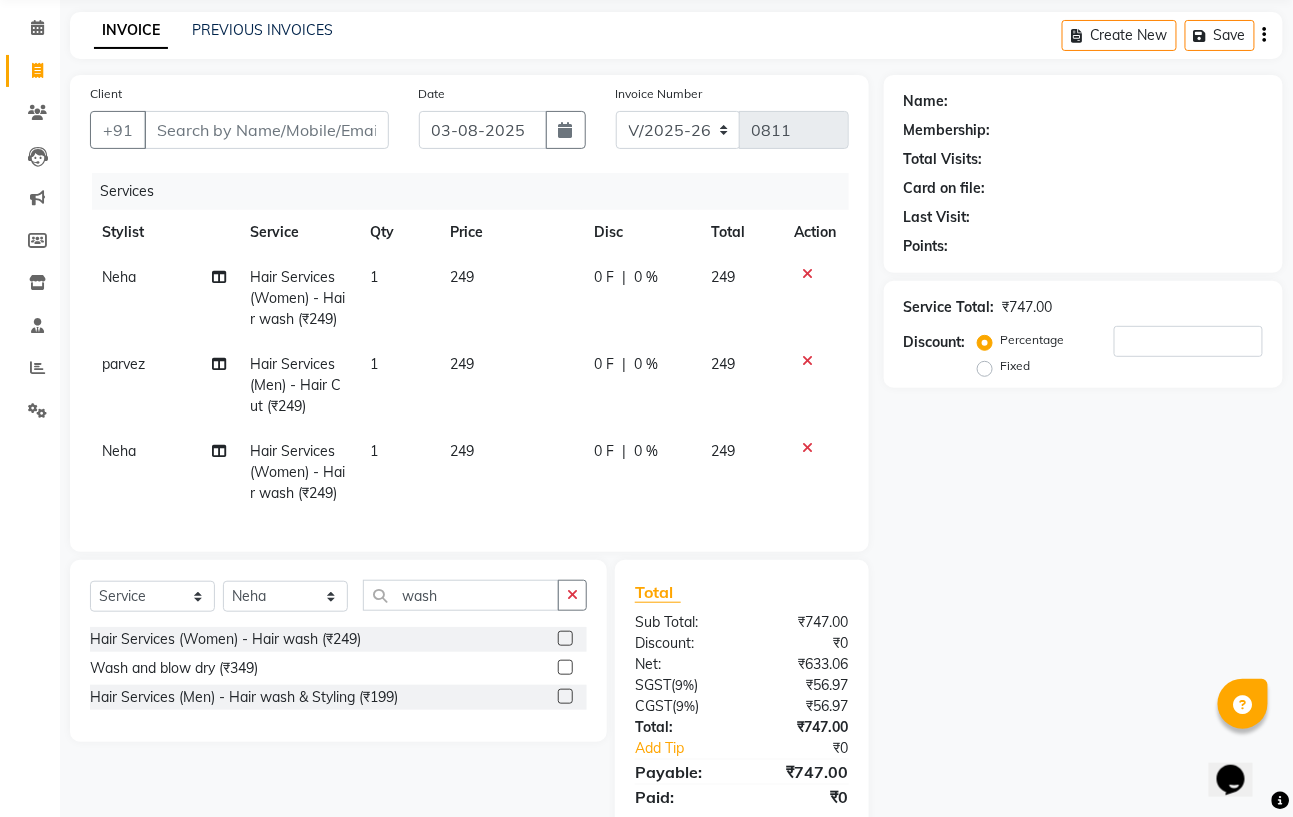 click on "249" 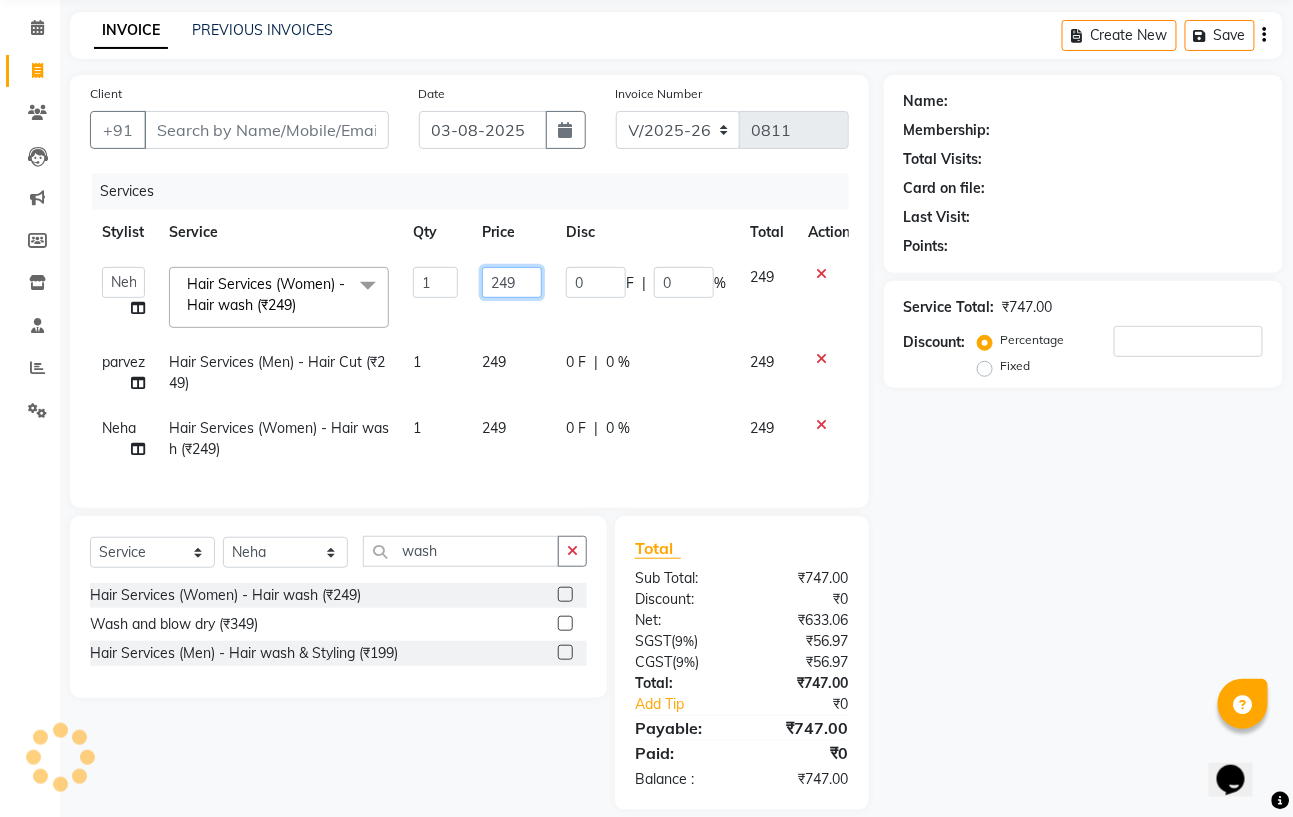 click on "249" 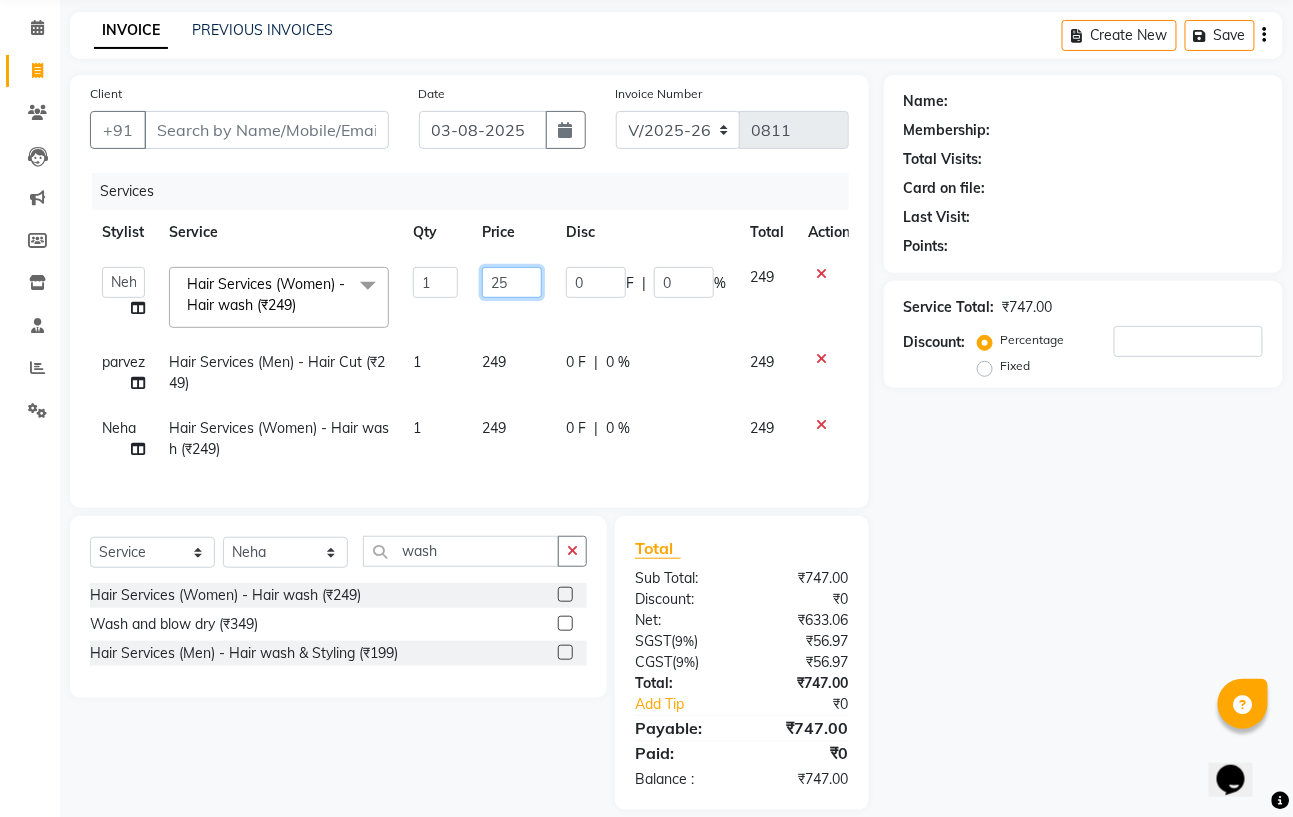 type on "250" 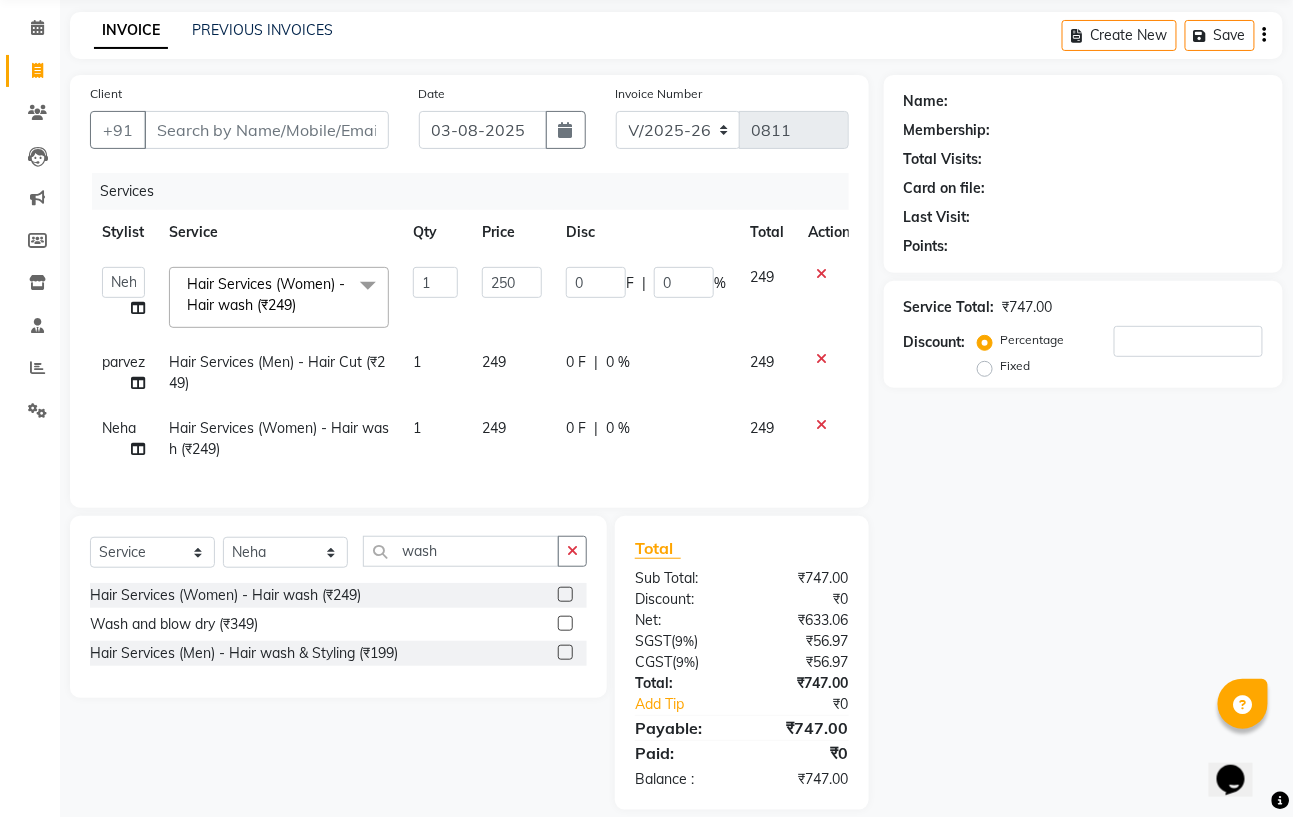 click on "249" 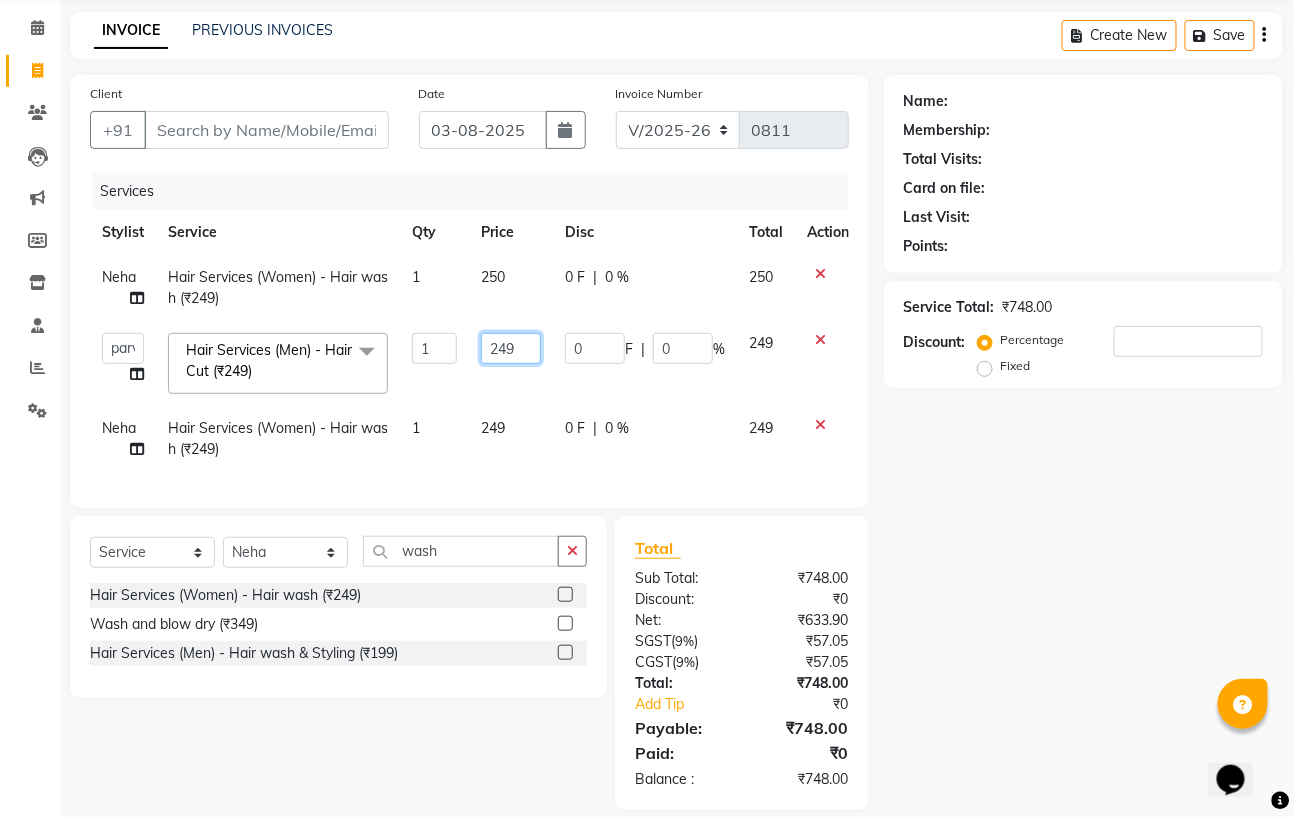 click on "249" 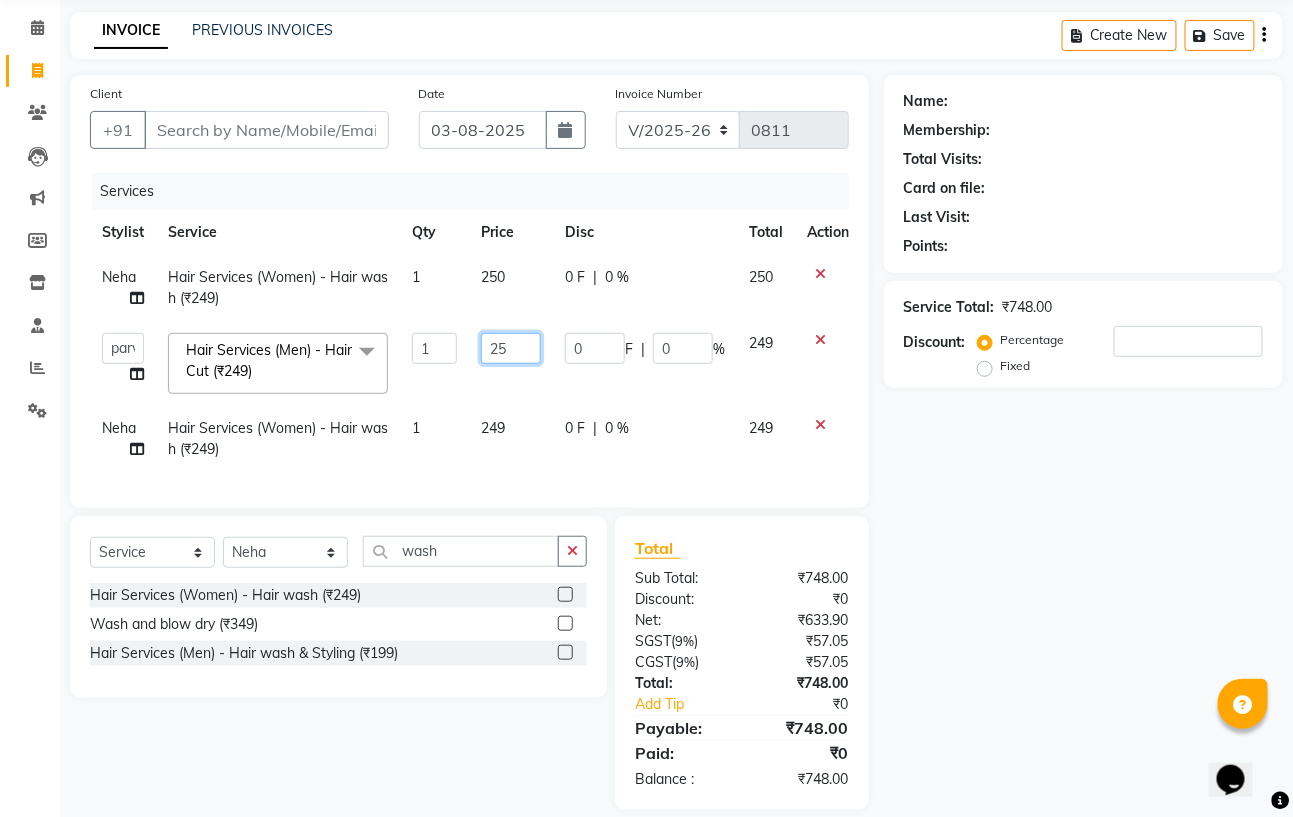 type on "250" 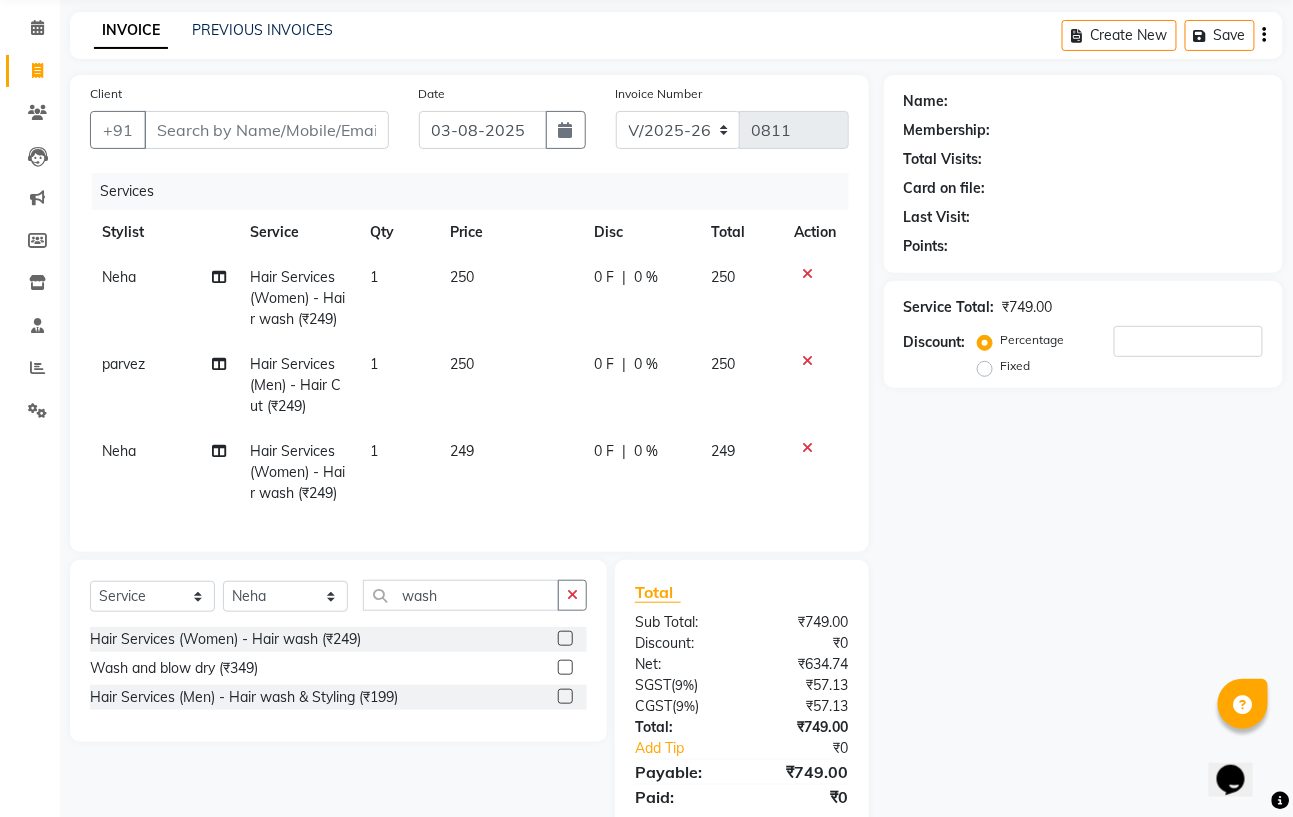 click on "250" 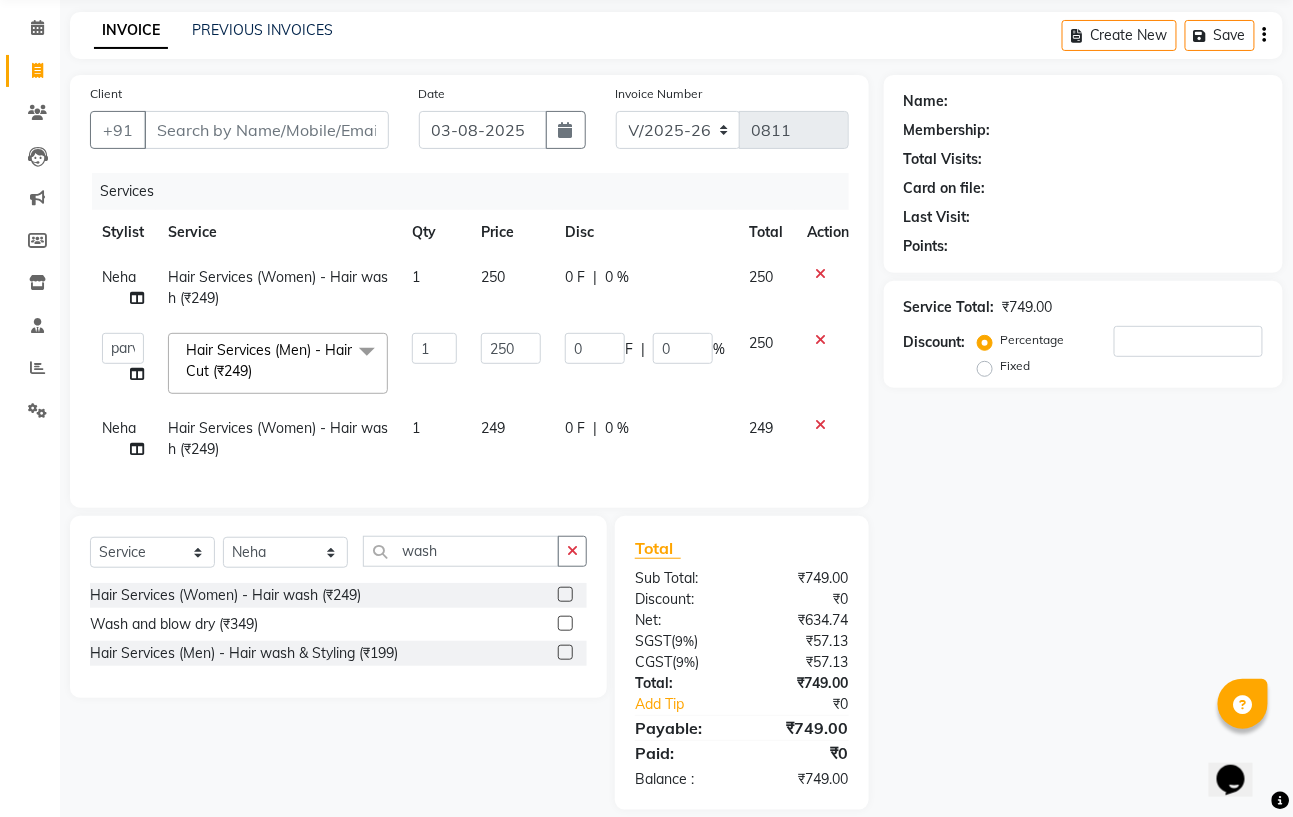 click on "249" 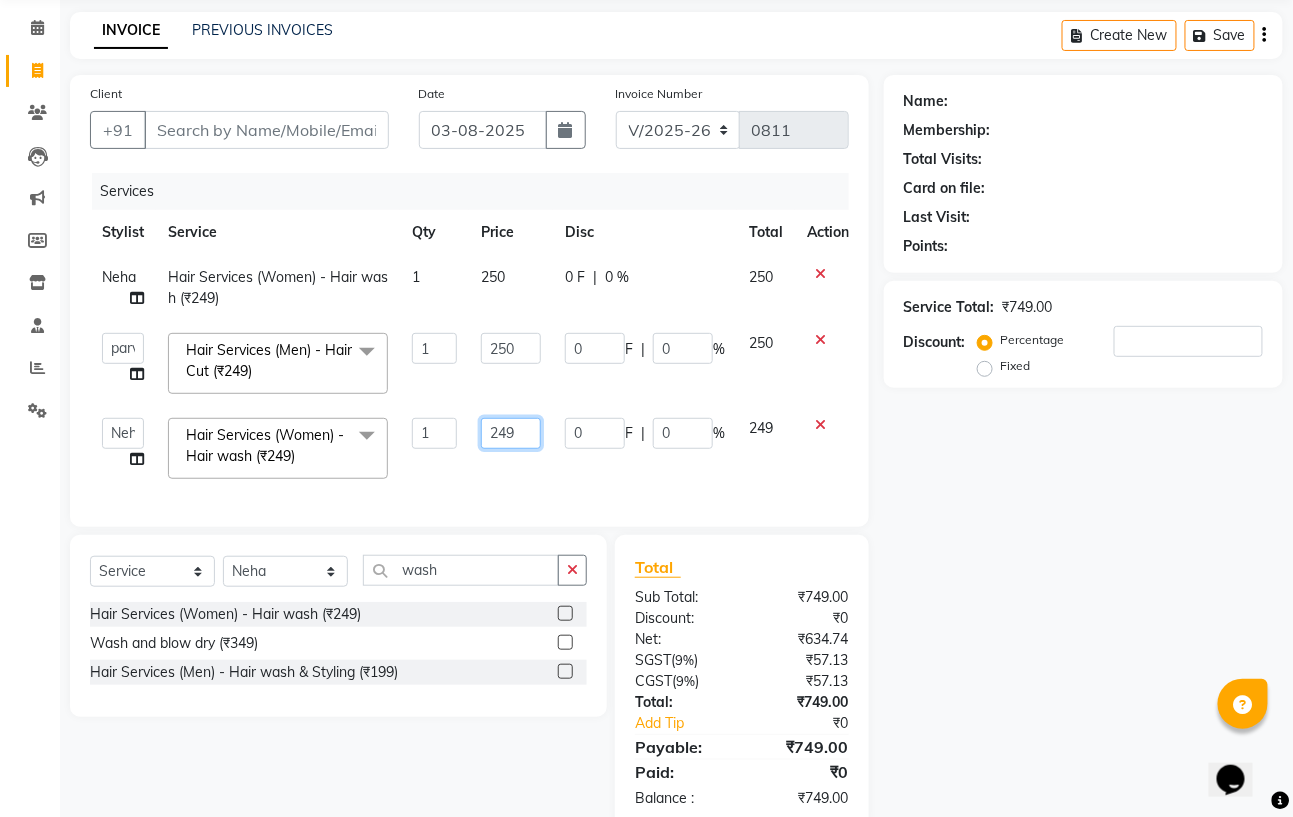 click on "249" 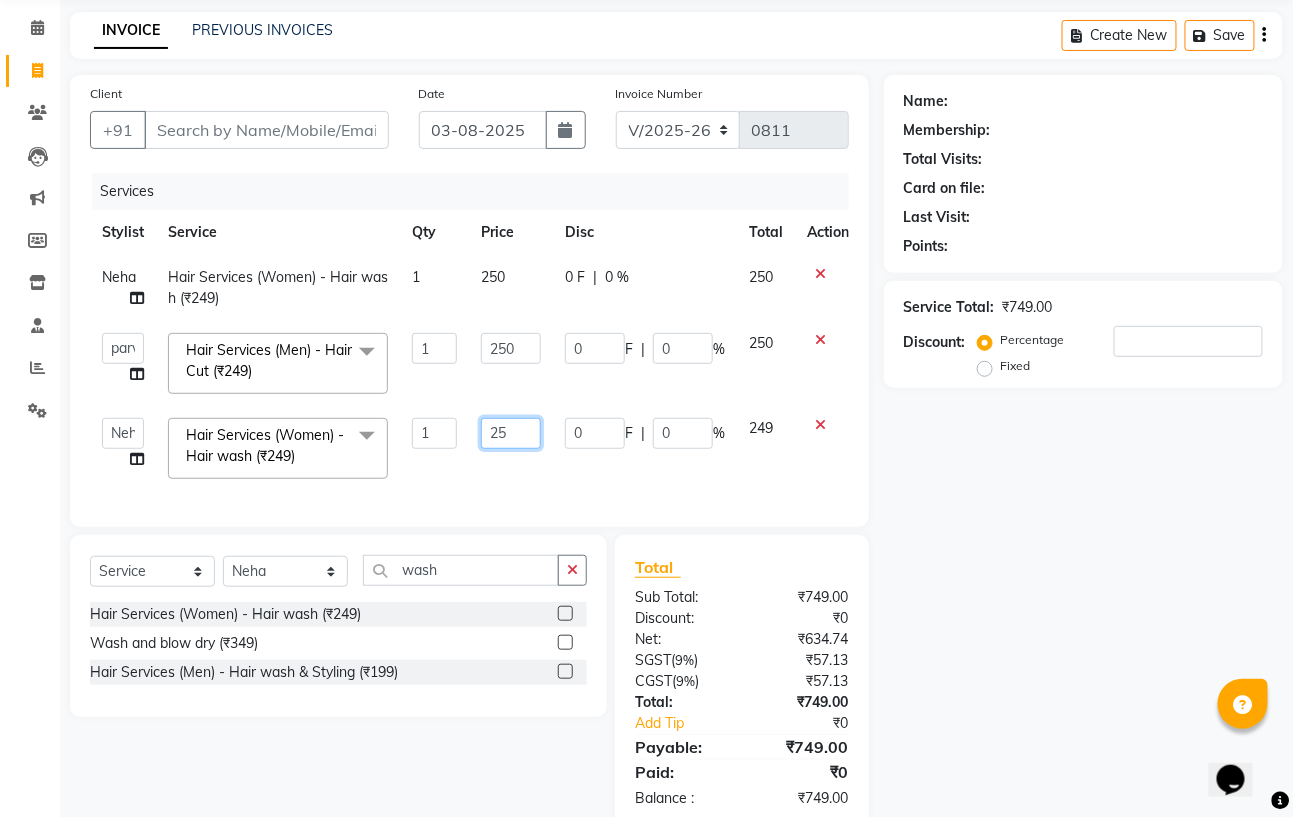 type on "250" 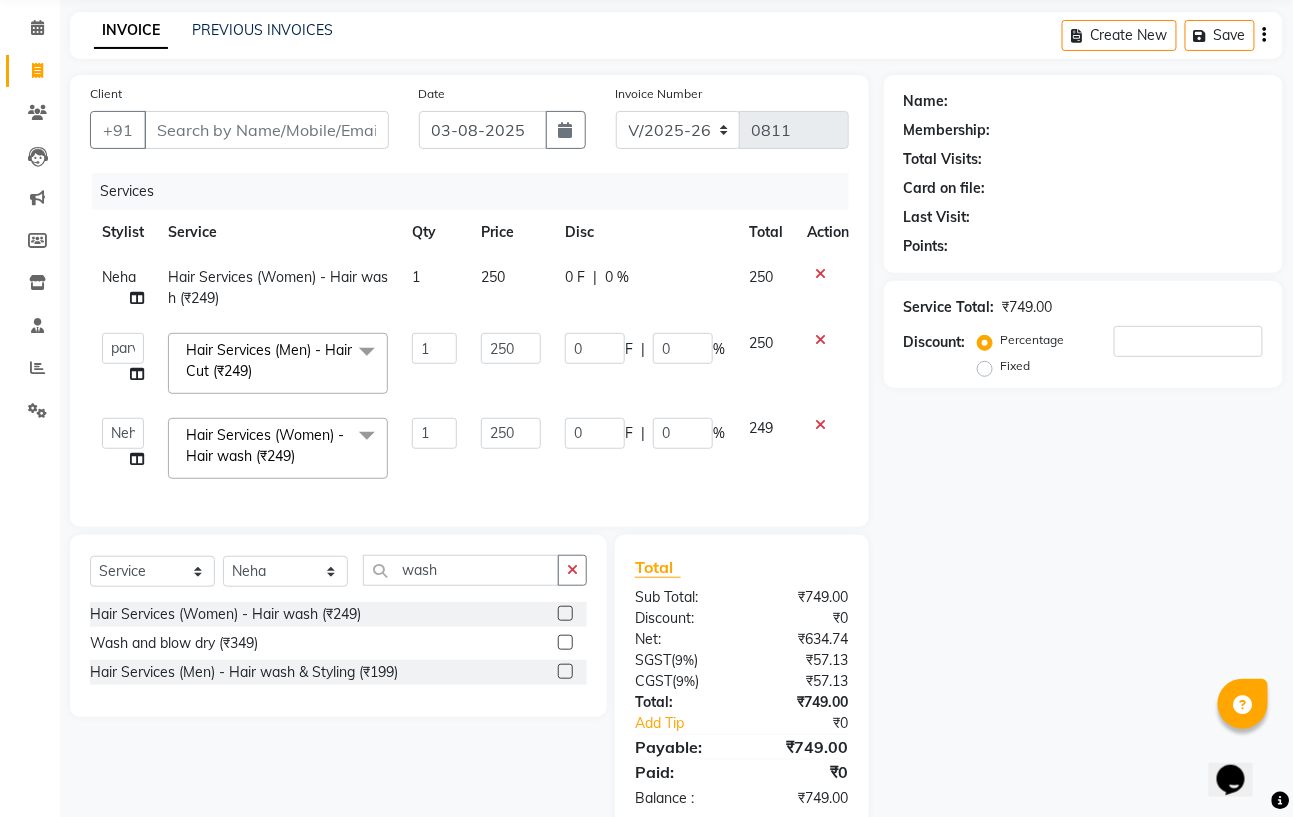 click on "0 F | 0 %" 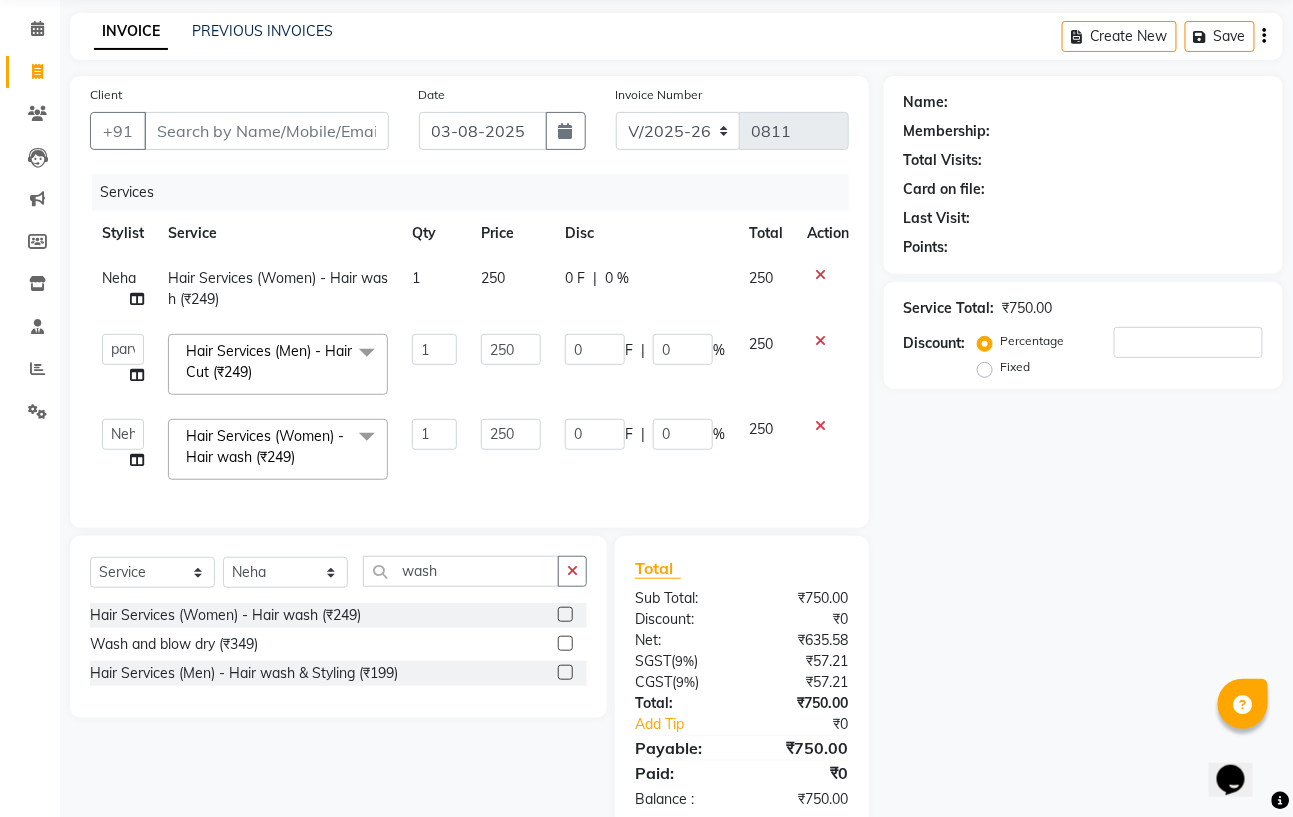 scroll, scrollTop: 138, scrollLeft: 0, axis: vertical 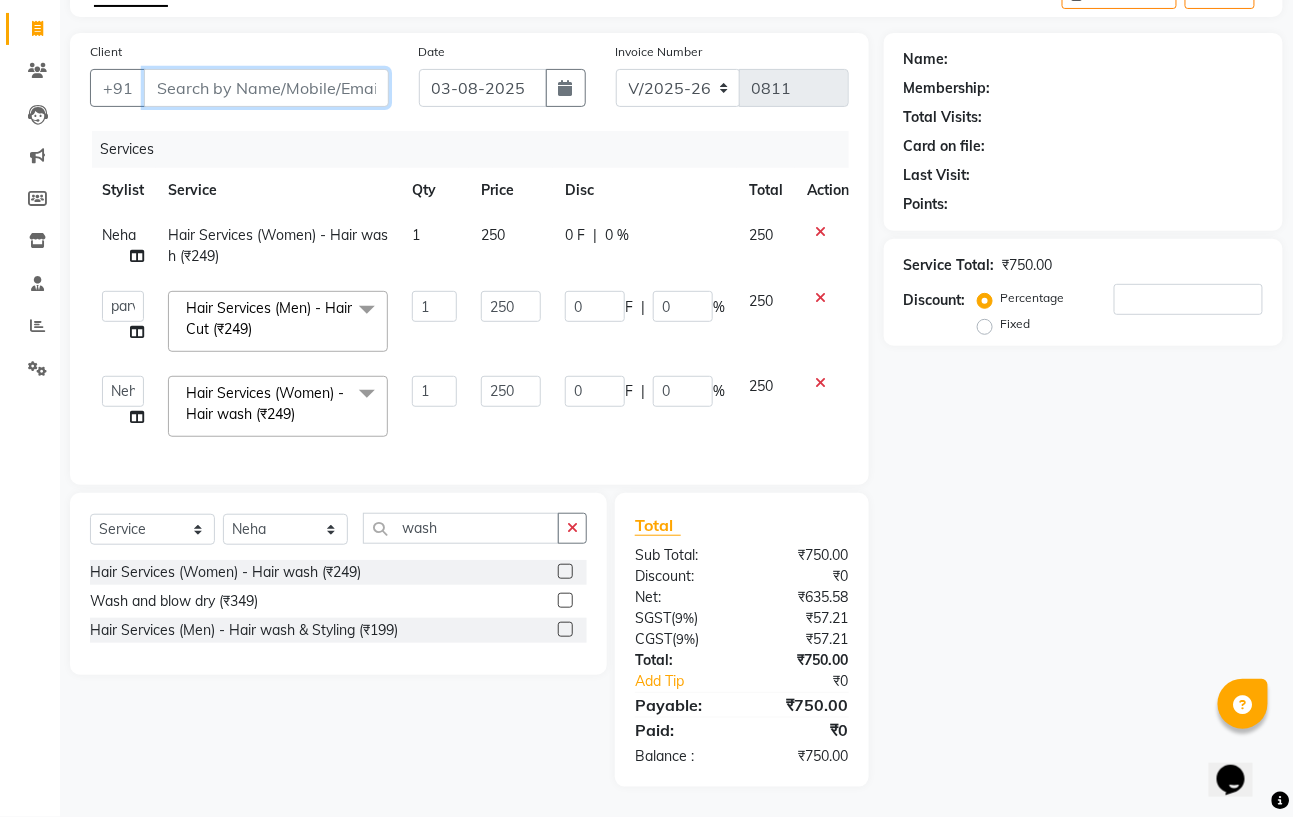 click on "Client" at bounding box center (266, 88) 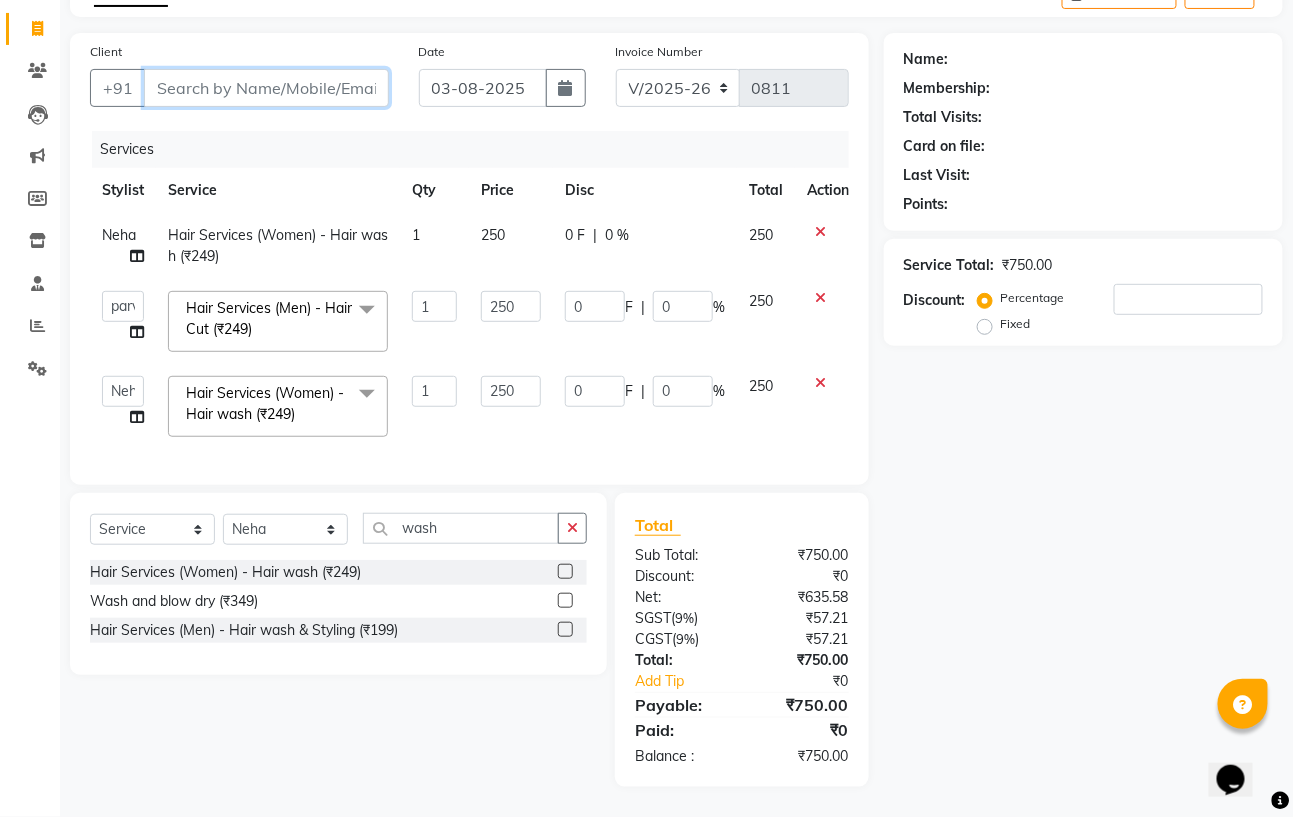 type on "8" 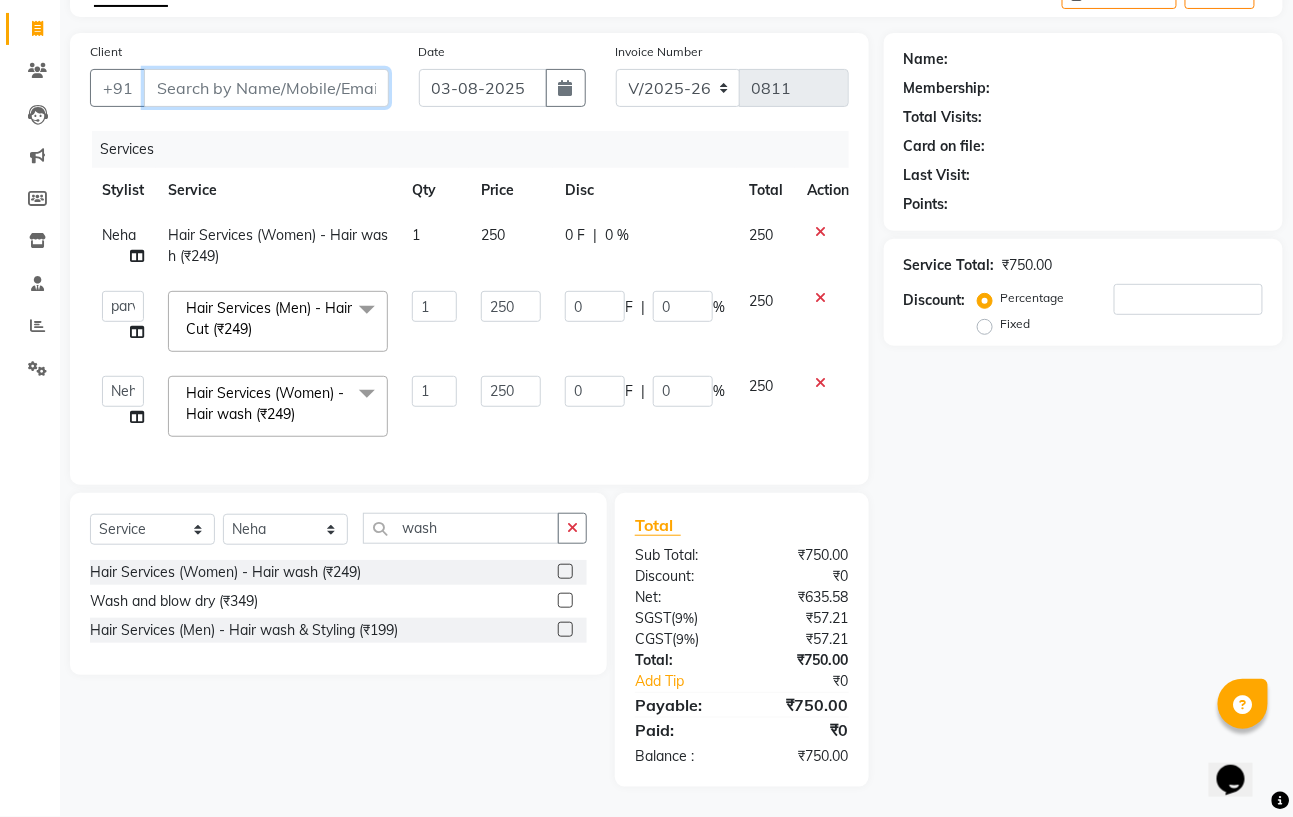 type on "0" 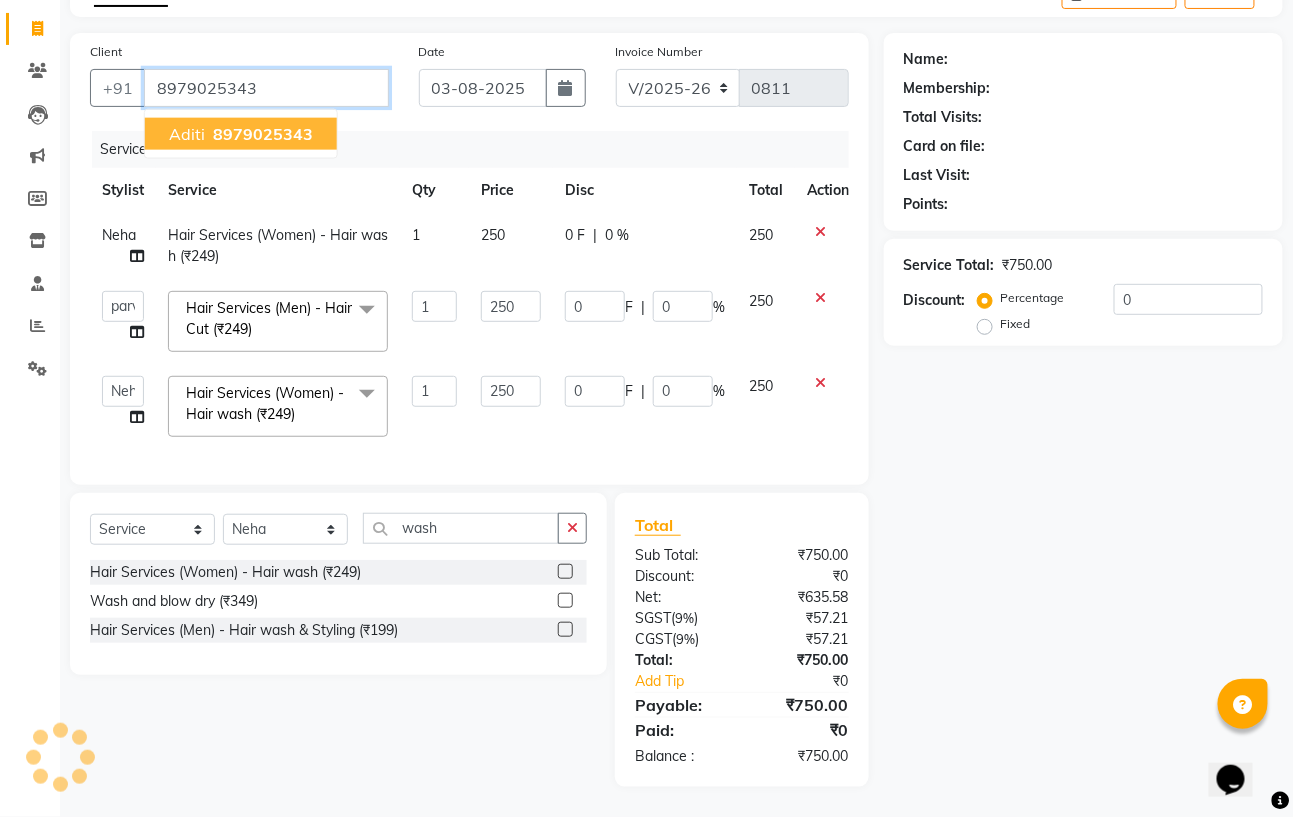 type on "8979025343" 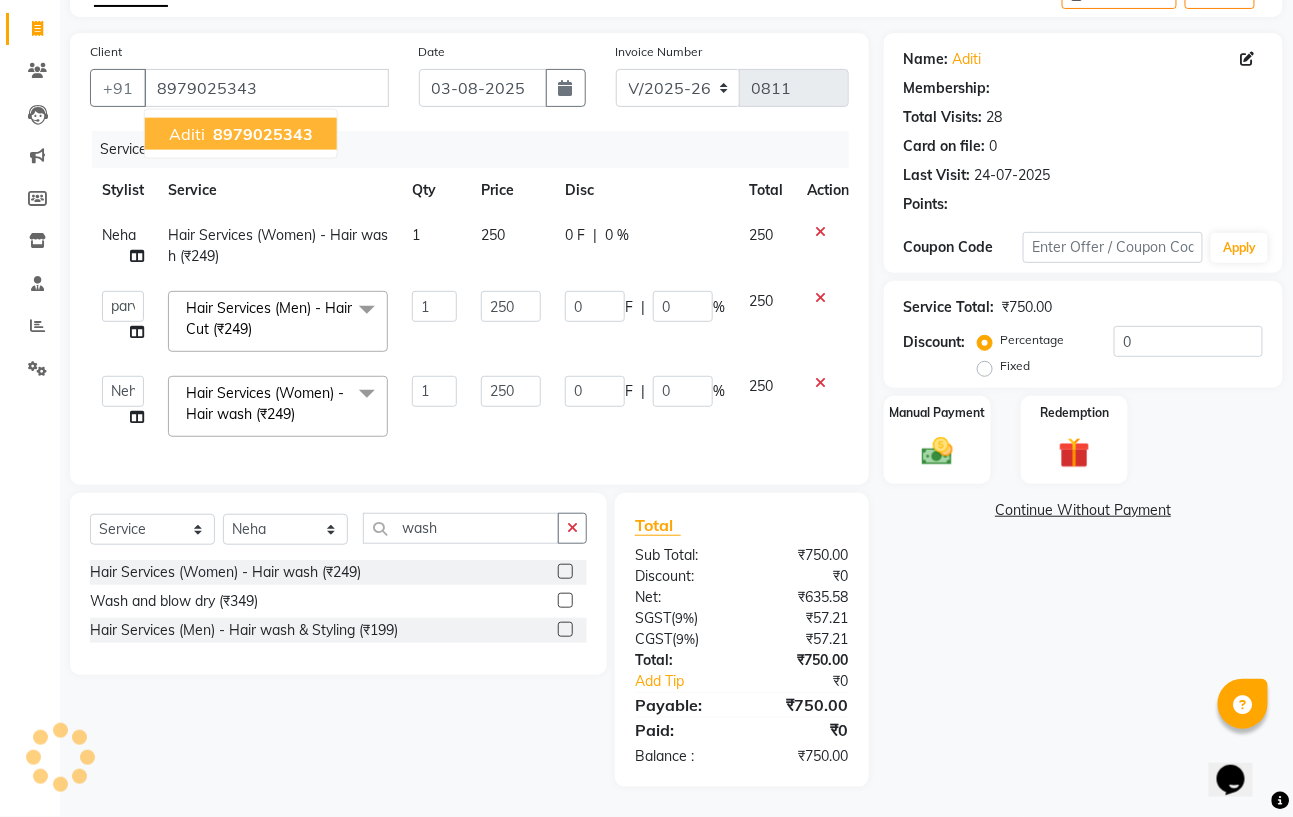type on "50" 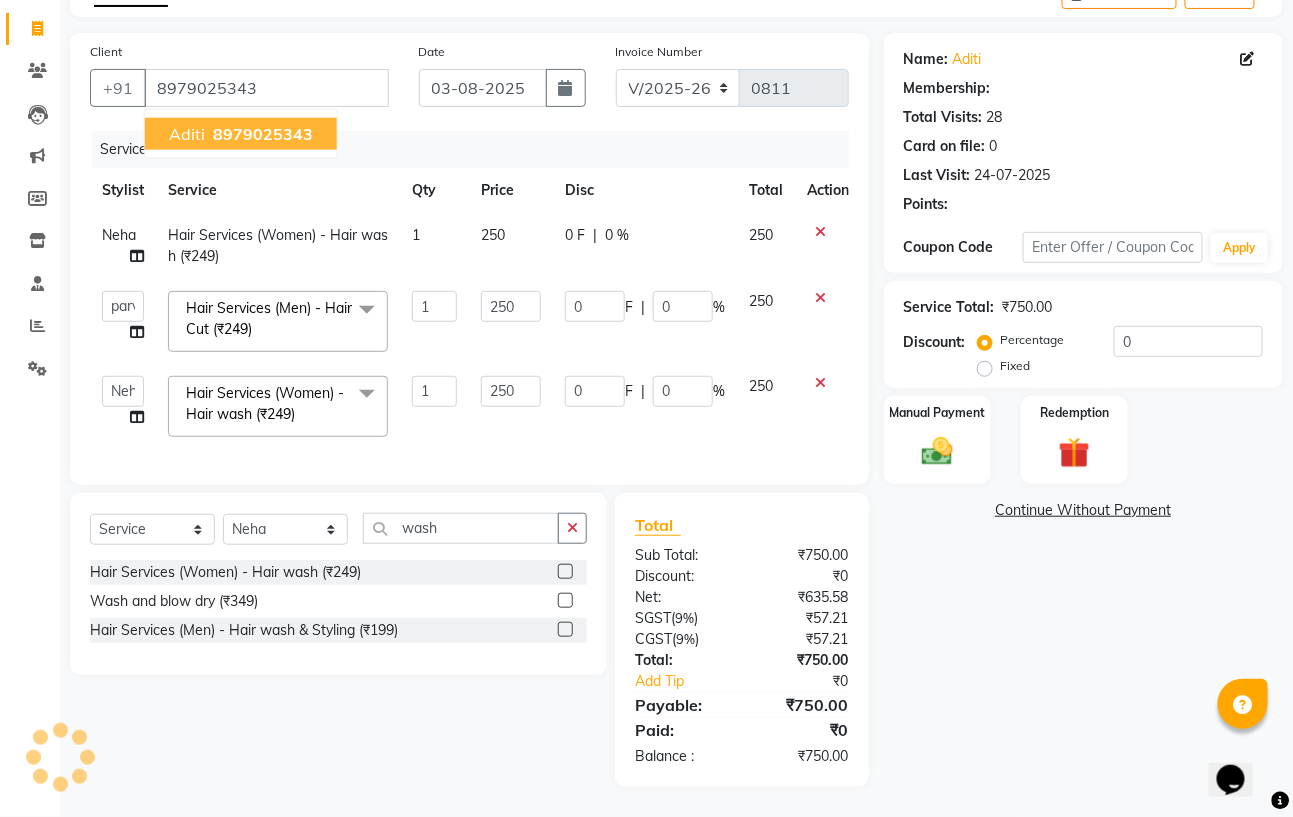 type on "20" 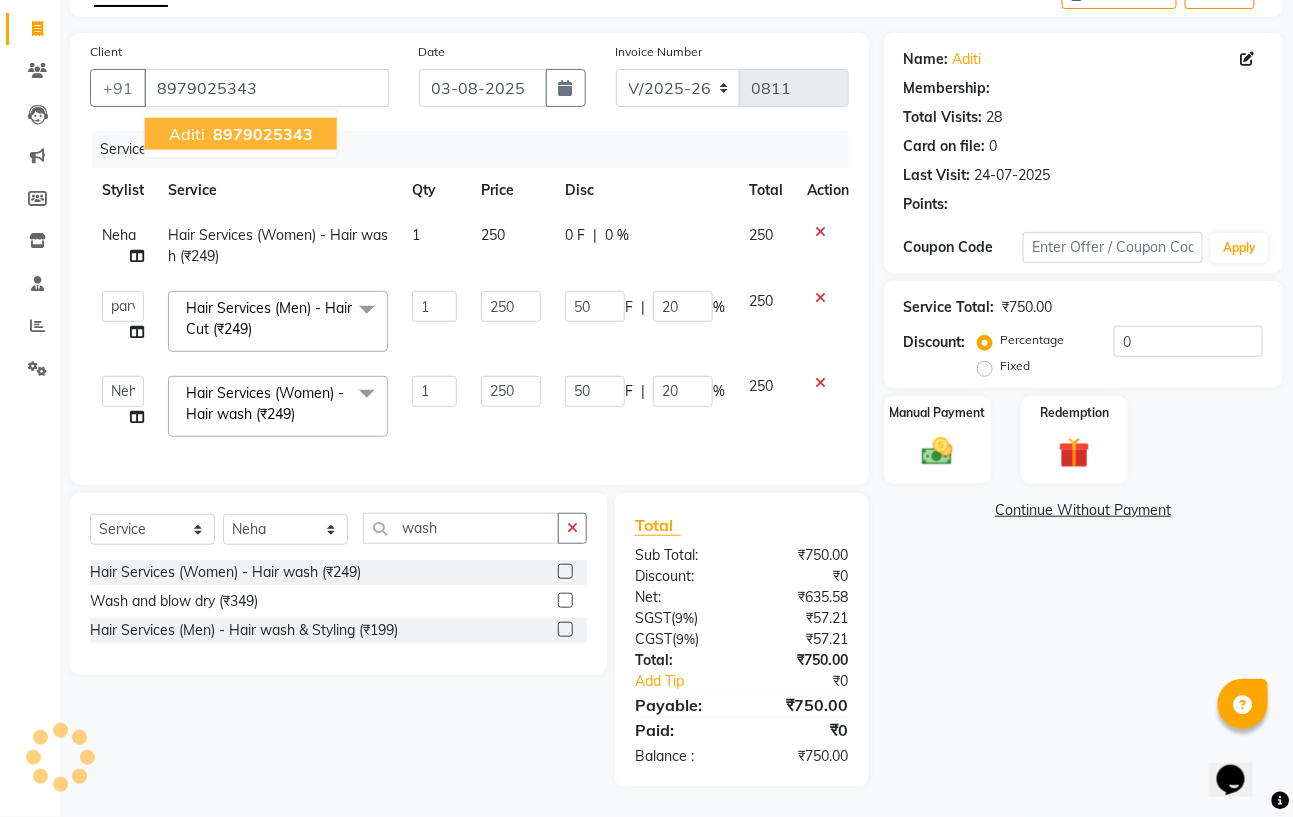 select on "1: Object" 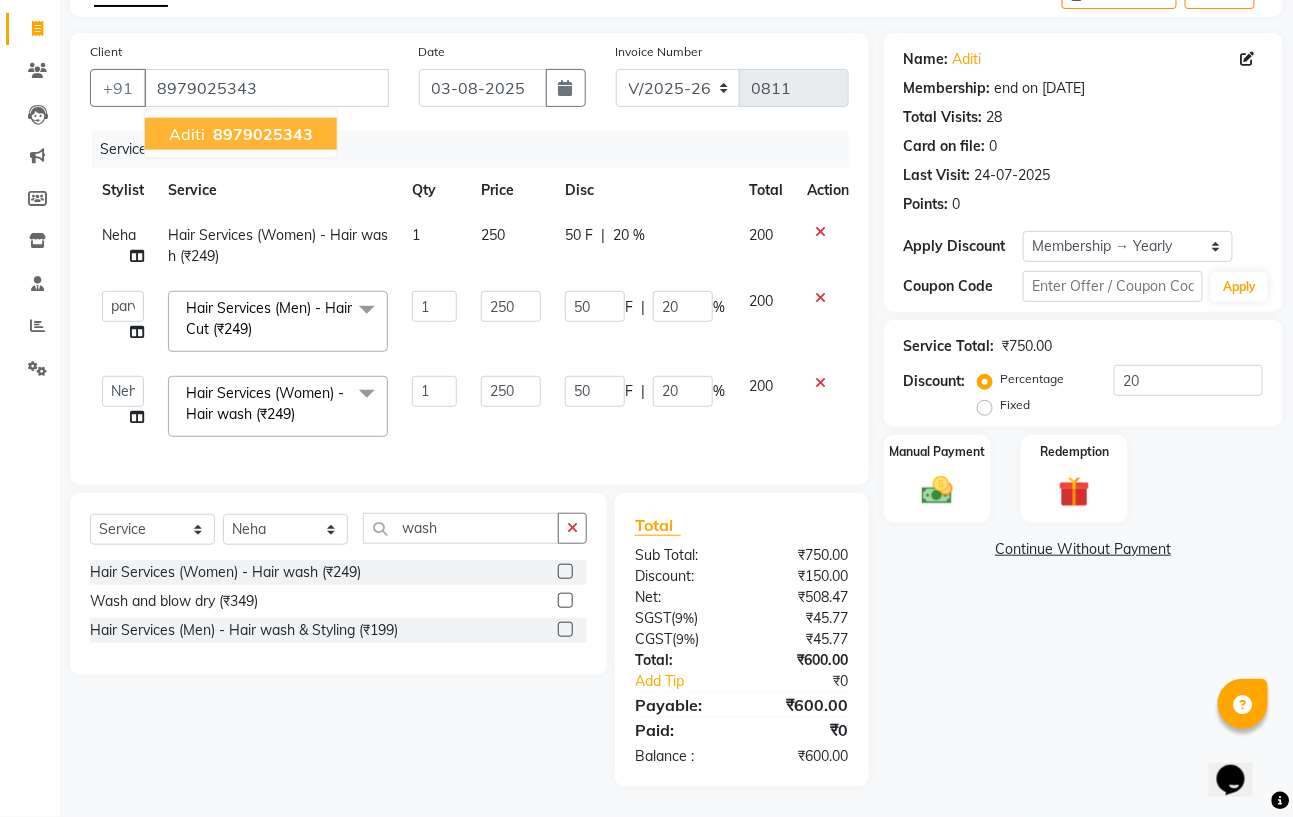 click on "8979025343" at bounding box center (263, 134) 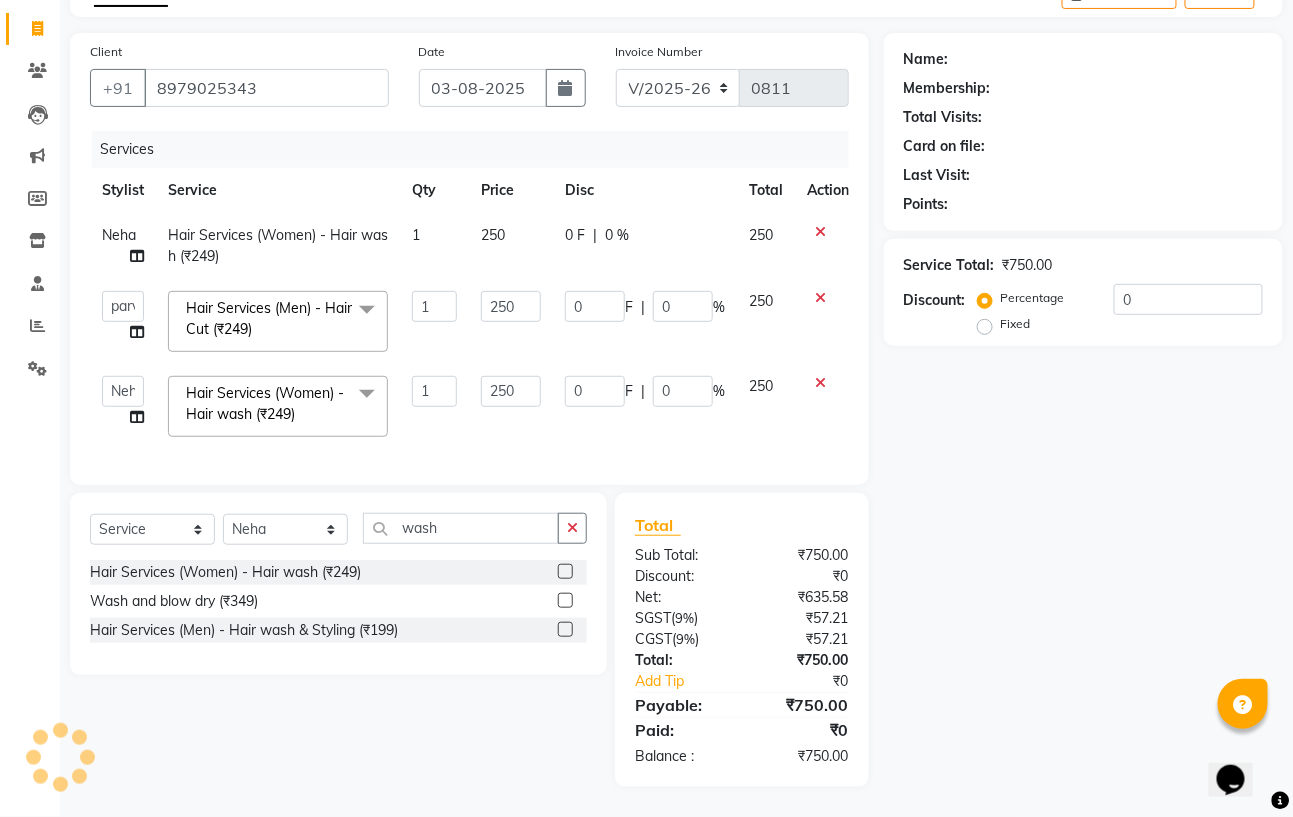 type on "50" 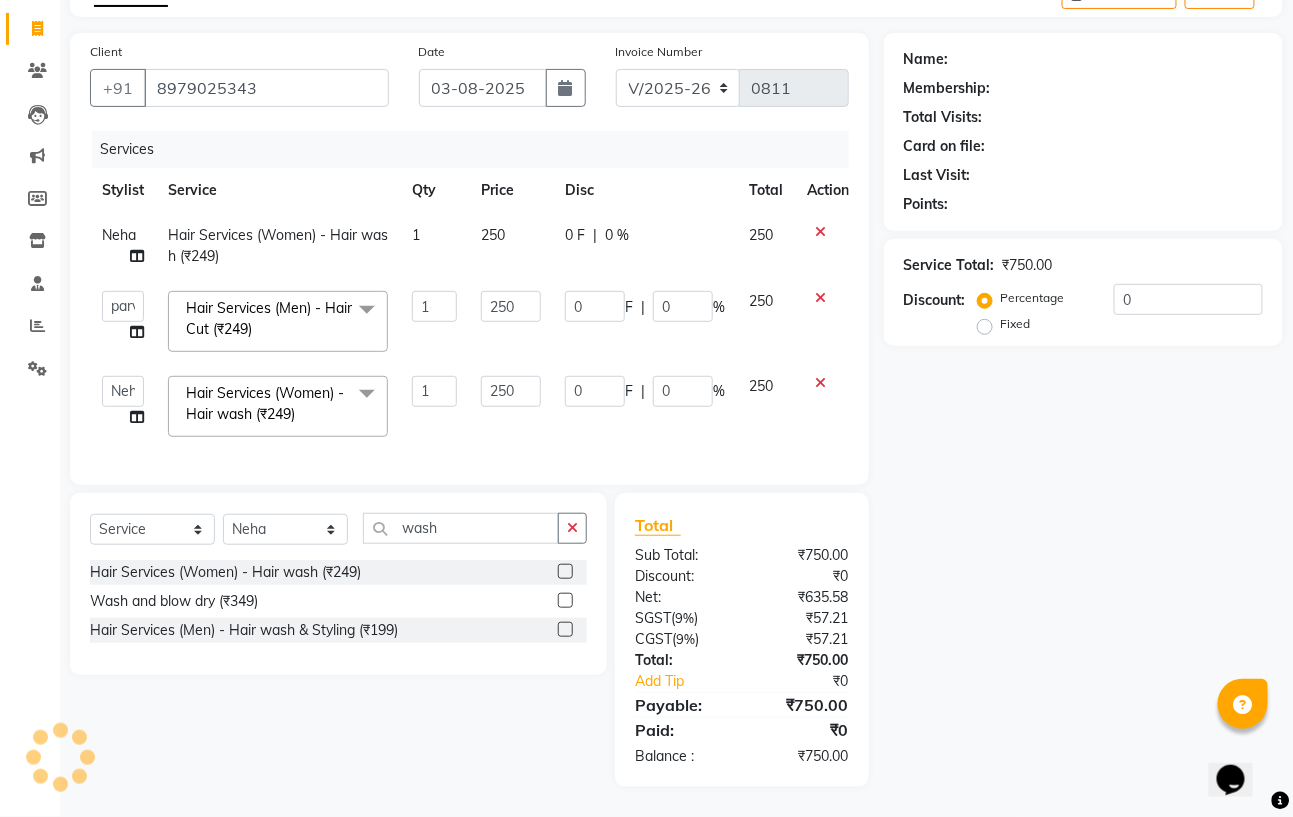 type on "20" 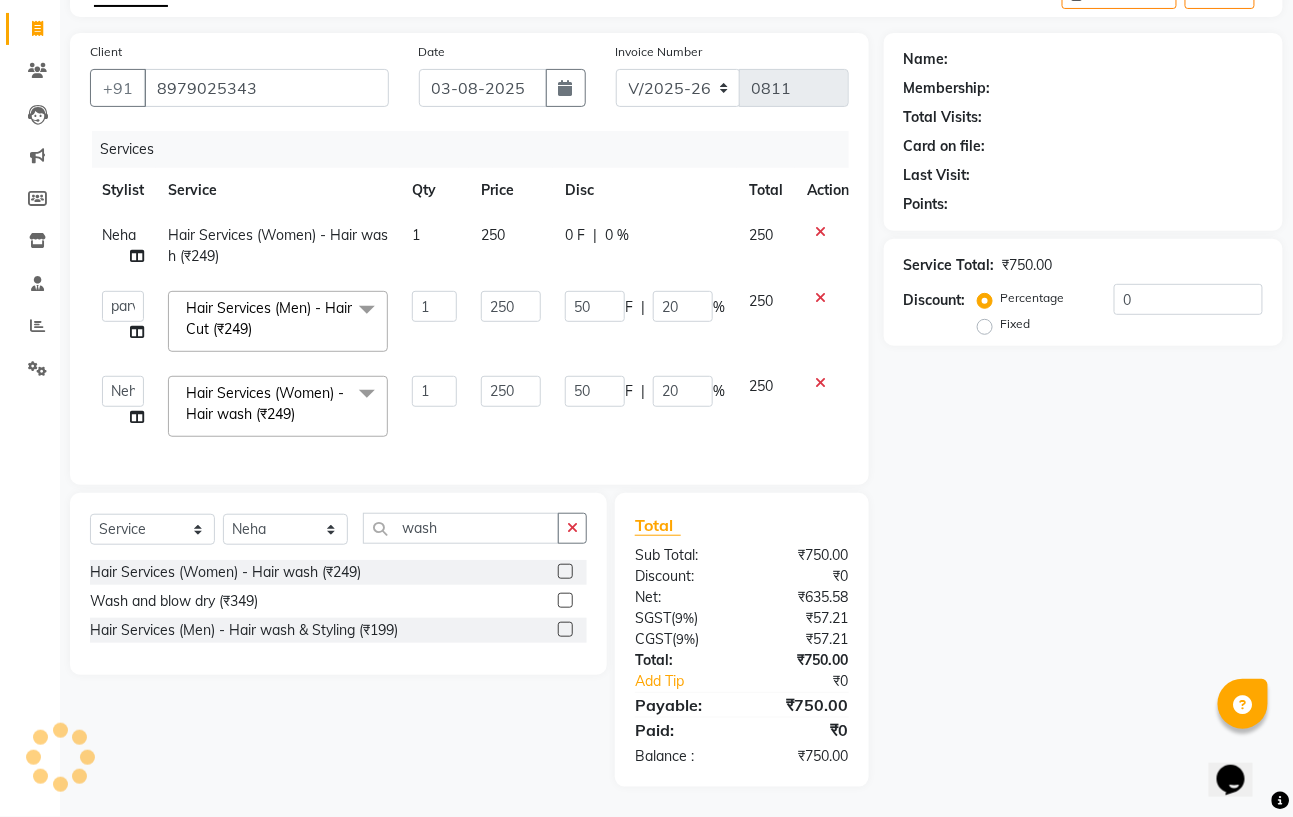 select on "1: Object" 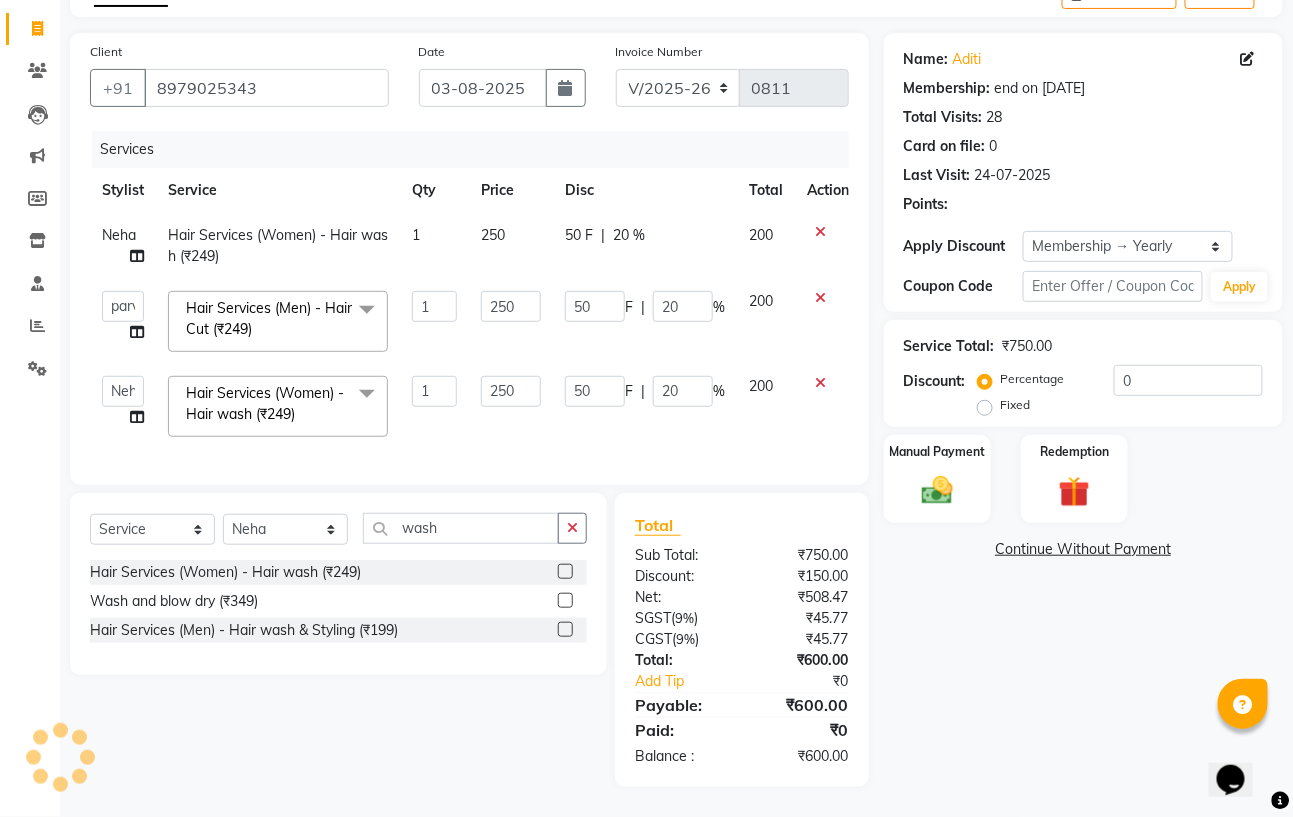 type on "20" 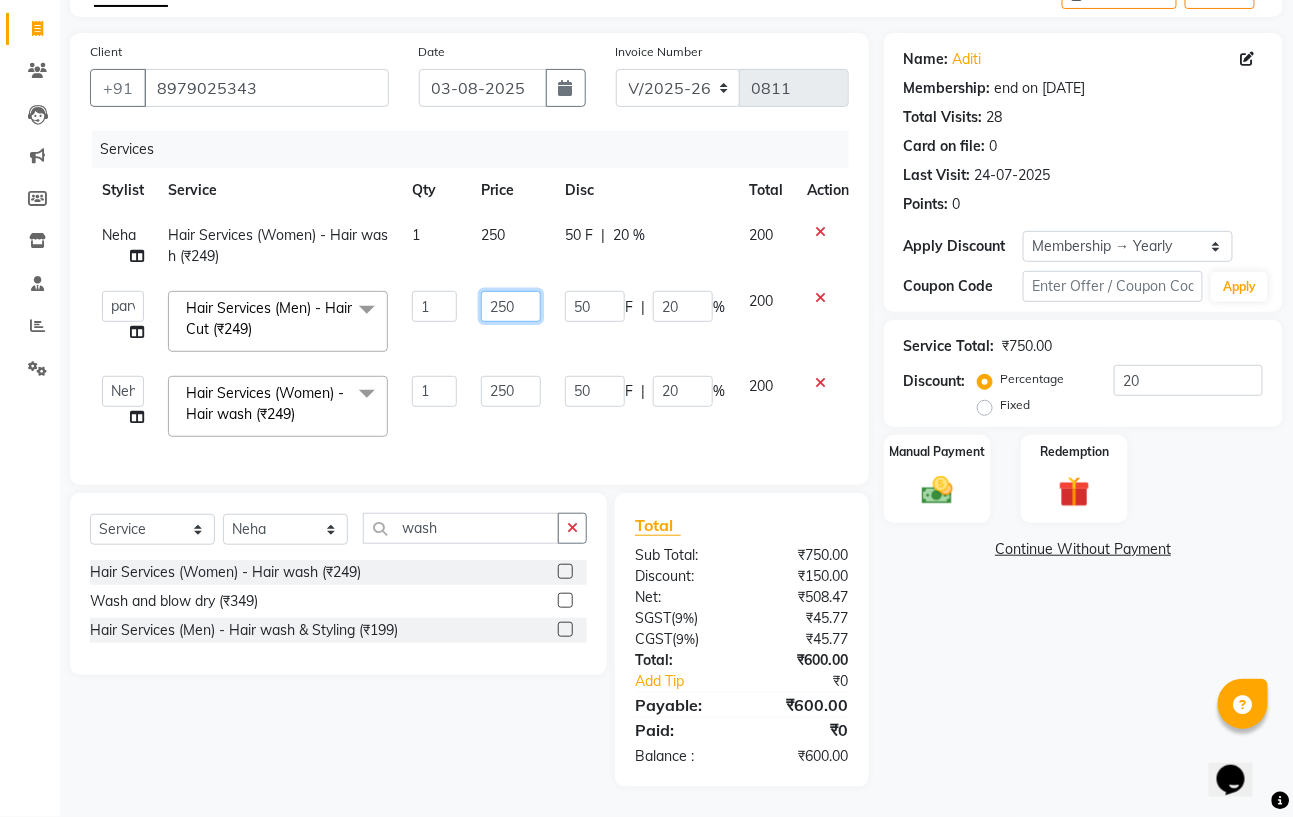 click on "250" 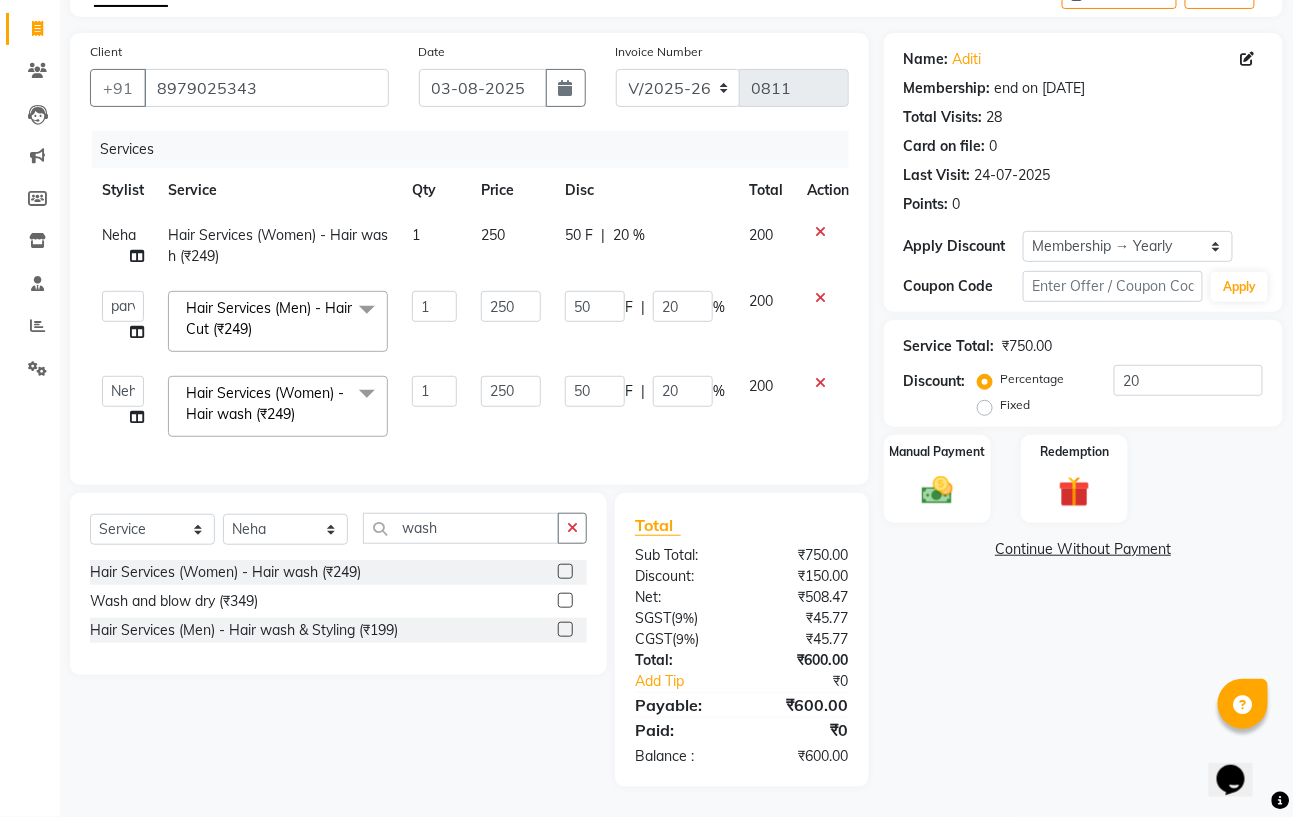 click on "250" 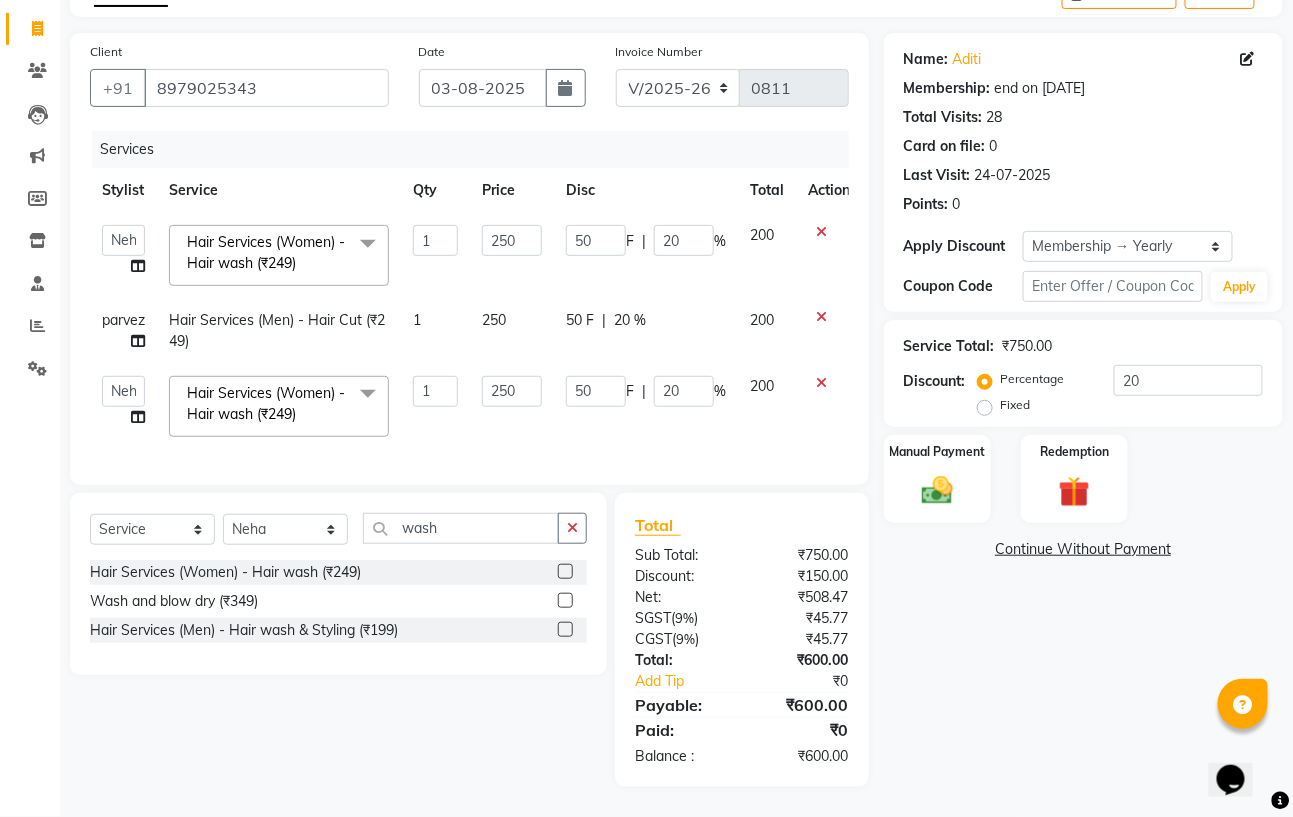 scroll, scrollTop: 138, scrollLeft: 0, axis: vertical 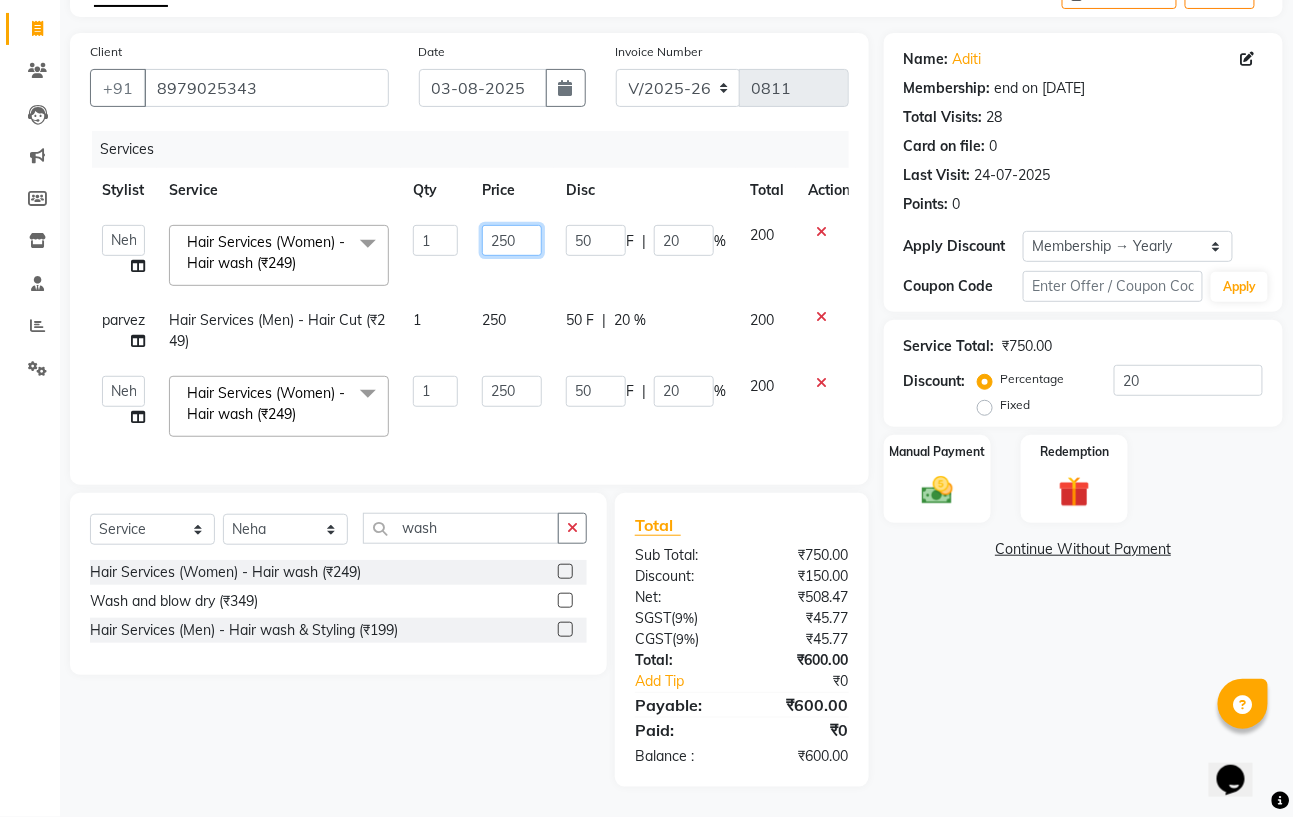click on "250" 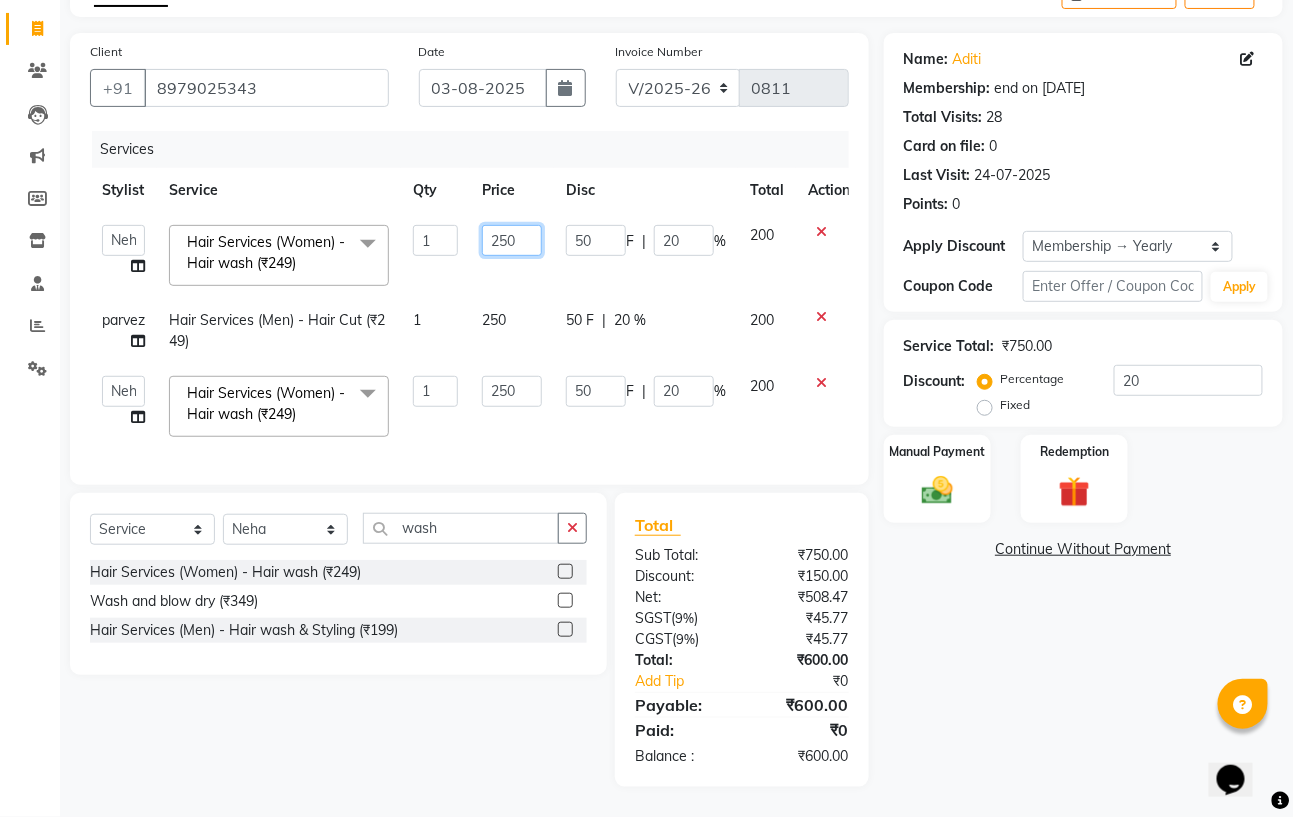 click on "250" 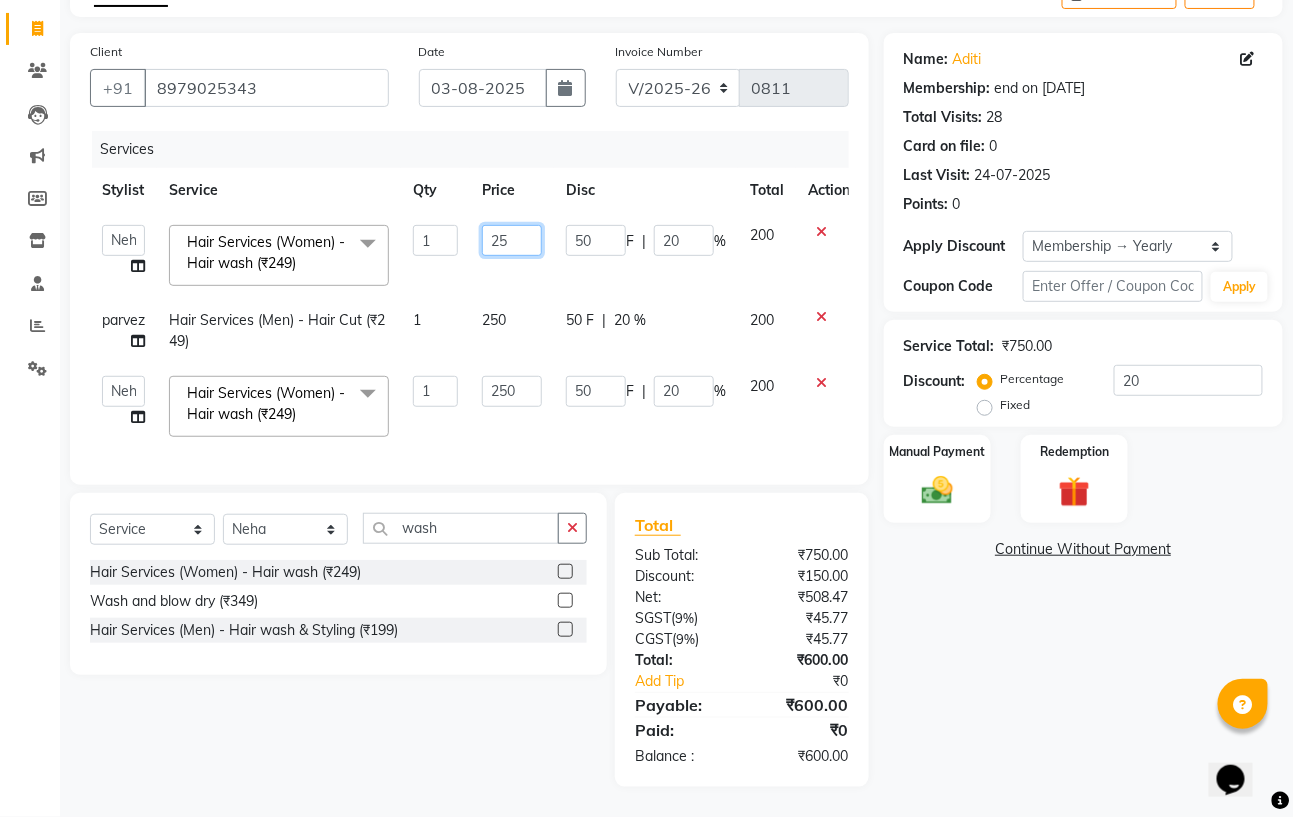 type on "2" 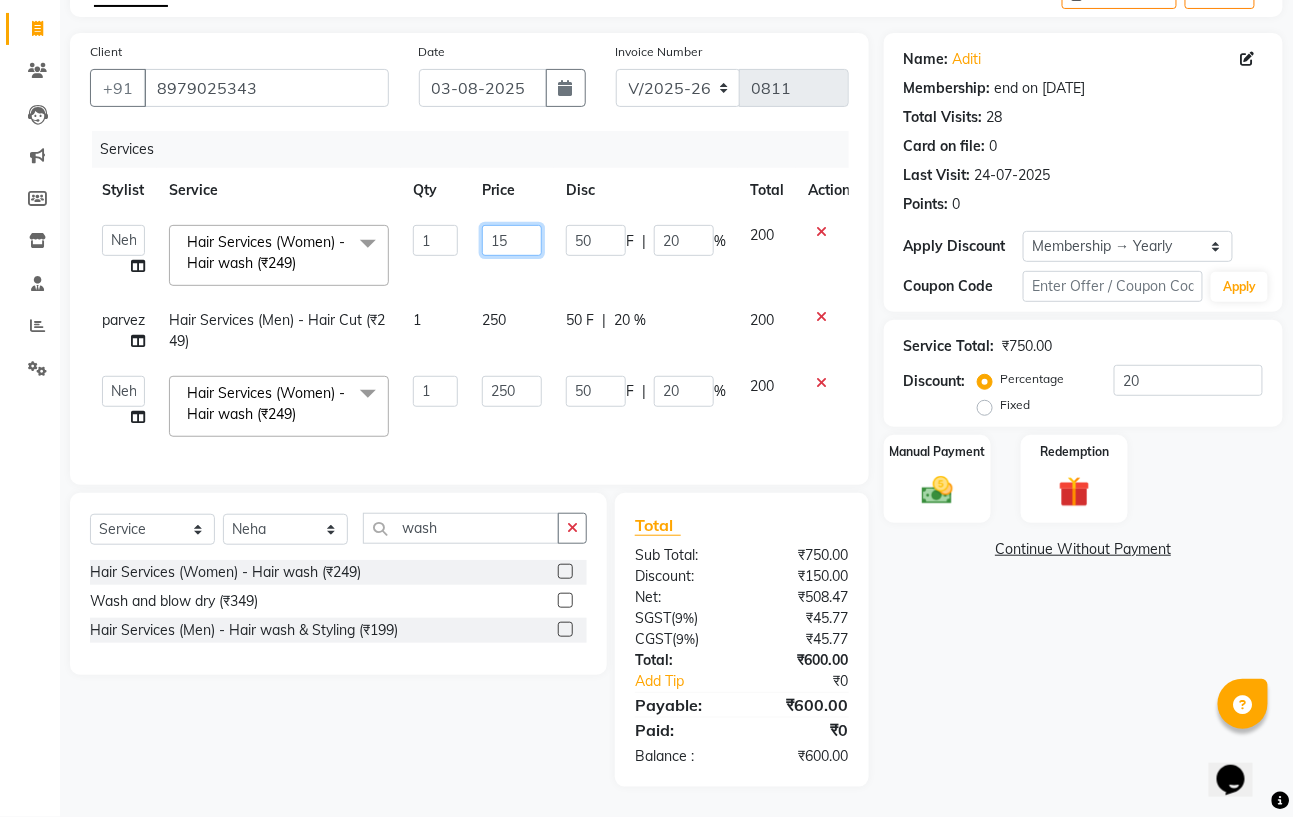type on "150" 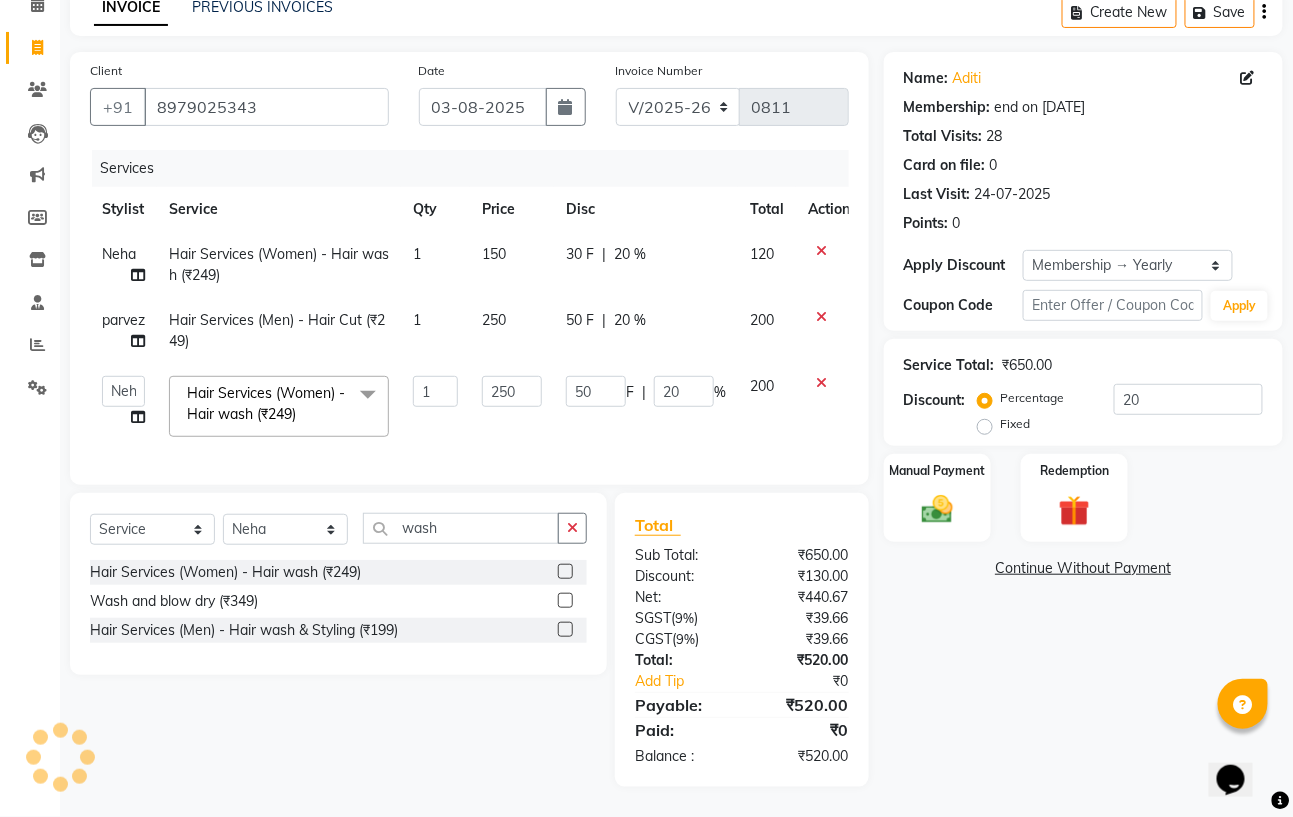 click on "30 F | 20 %" 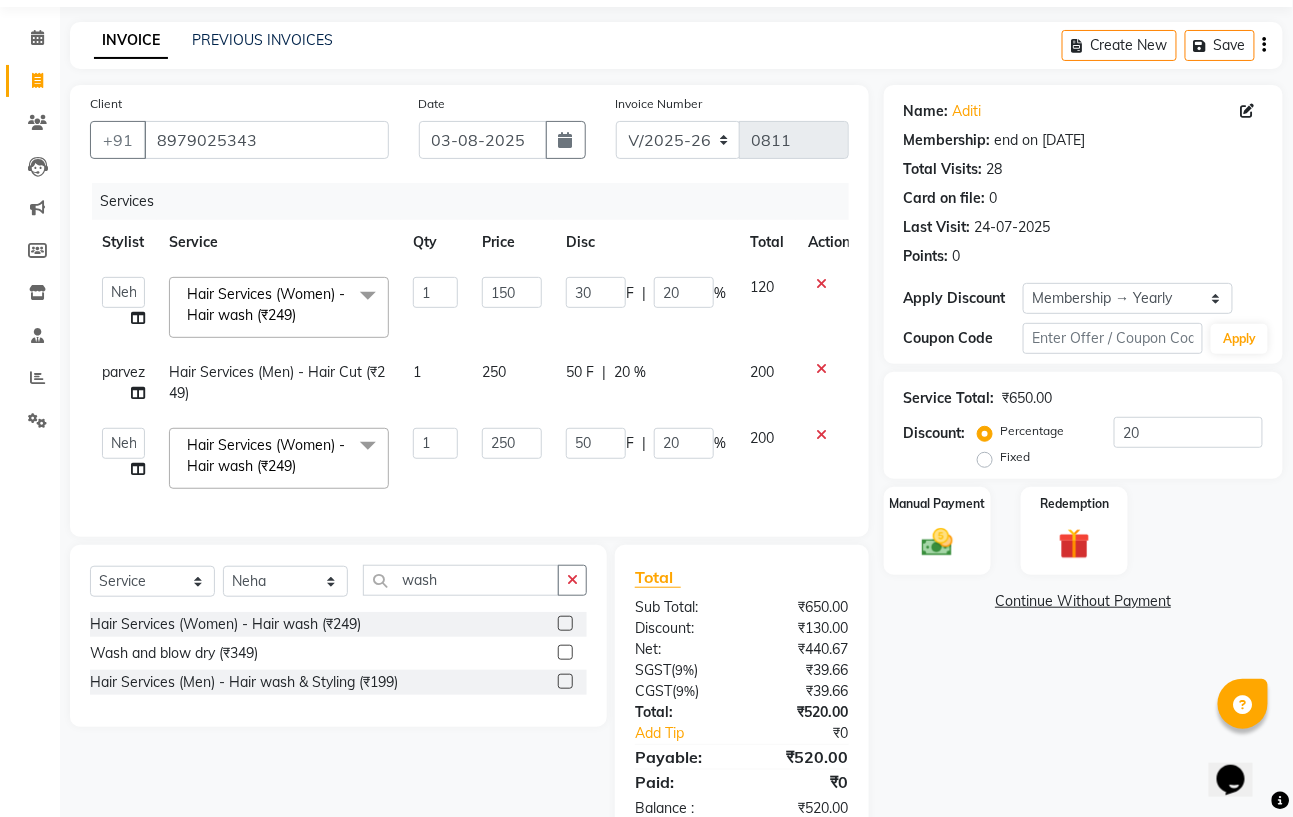 scroll, scrollTop: 0, scrollLeft: 0, axis: both 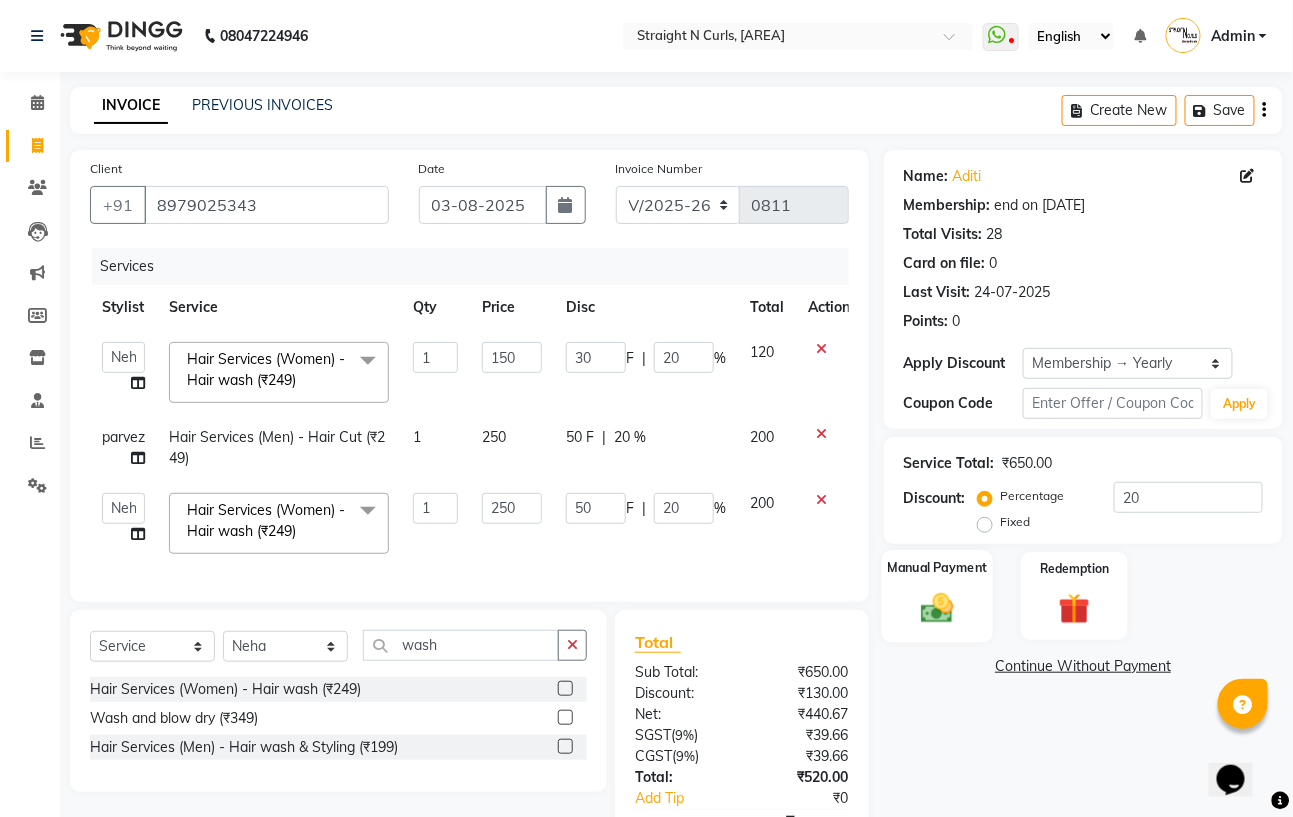 click 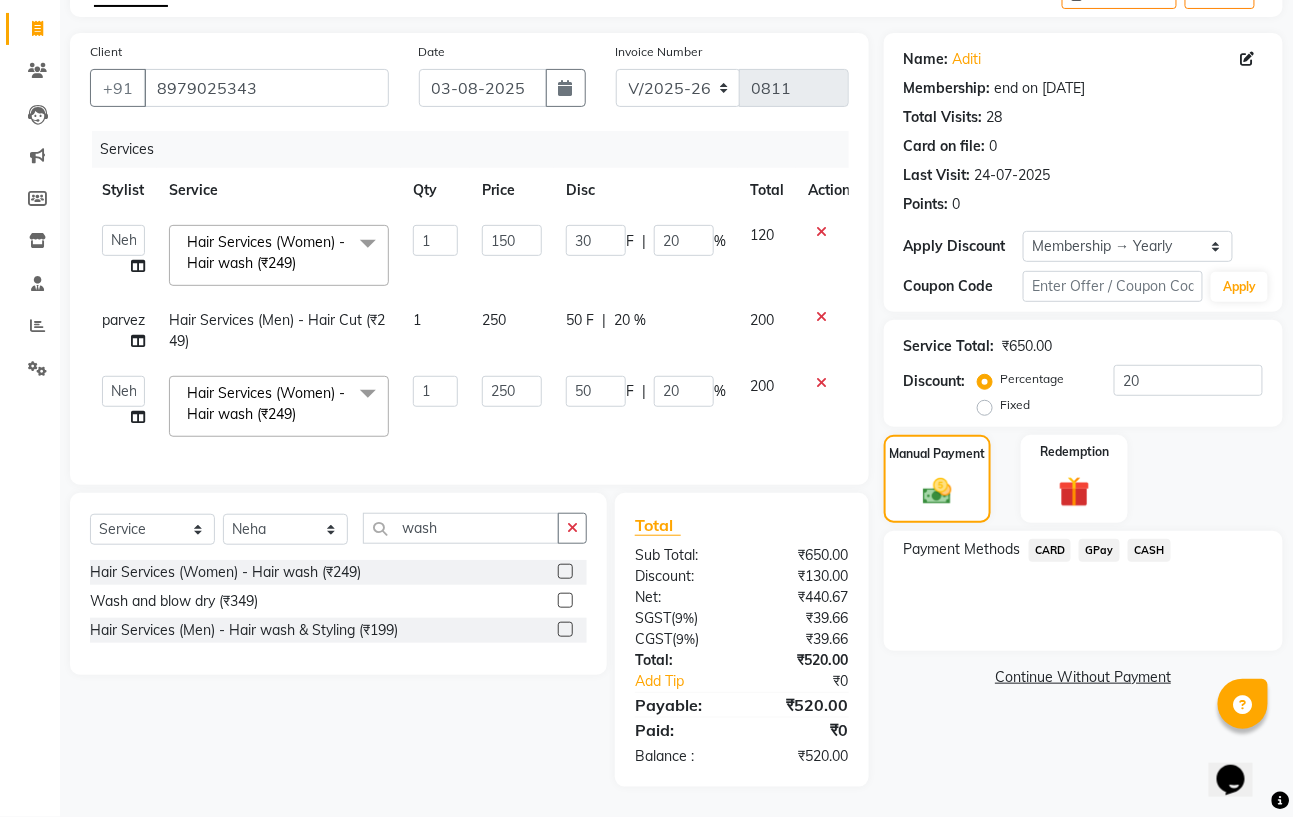 scroll, scrollTop: 138, scrollLeft: 0, axis: vertical 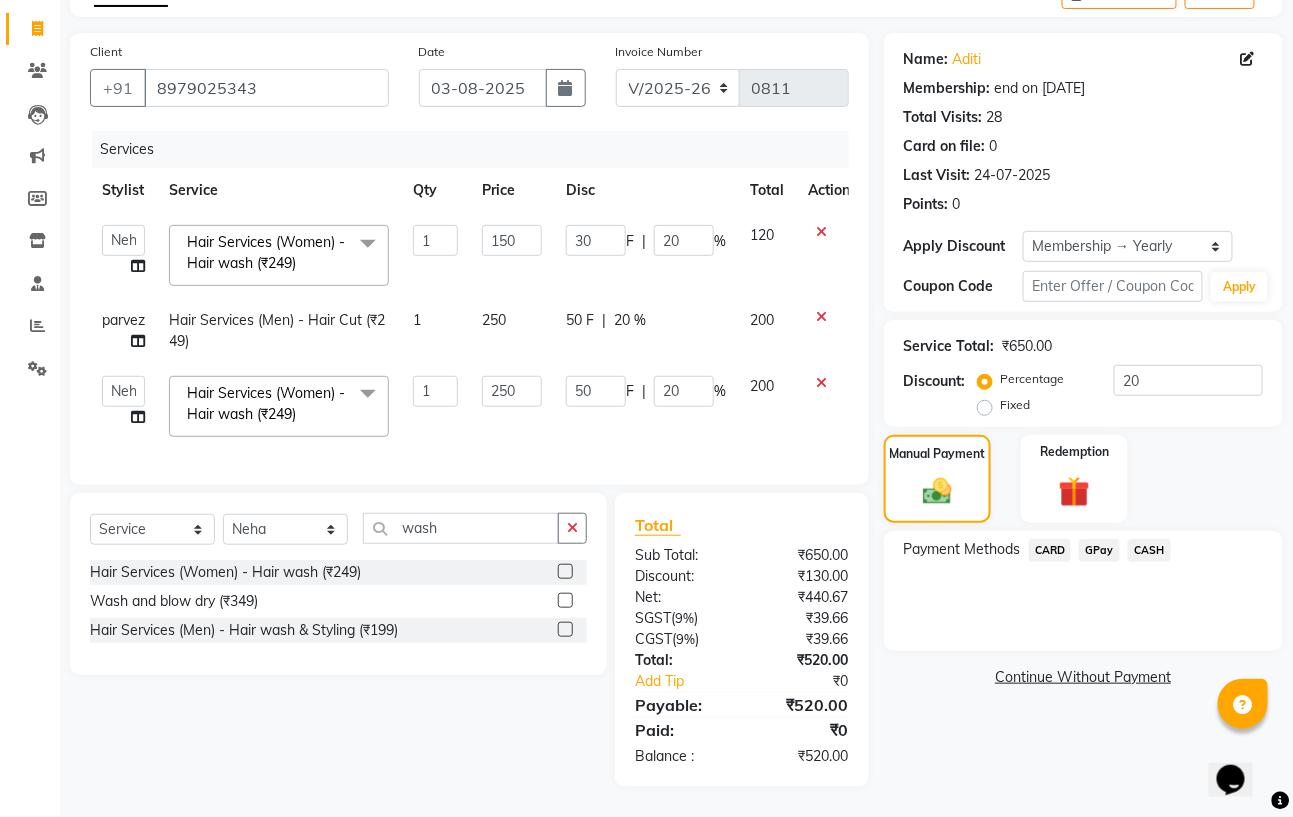 click on "CASH" 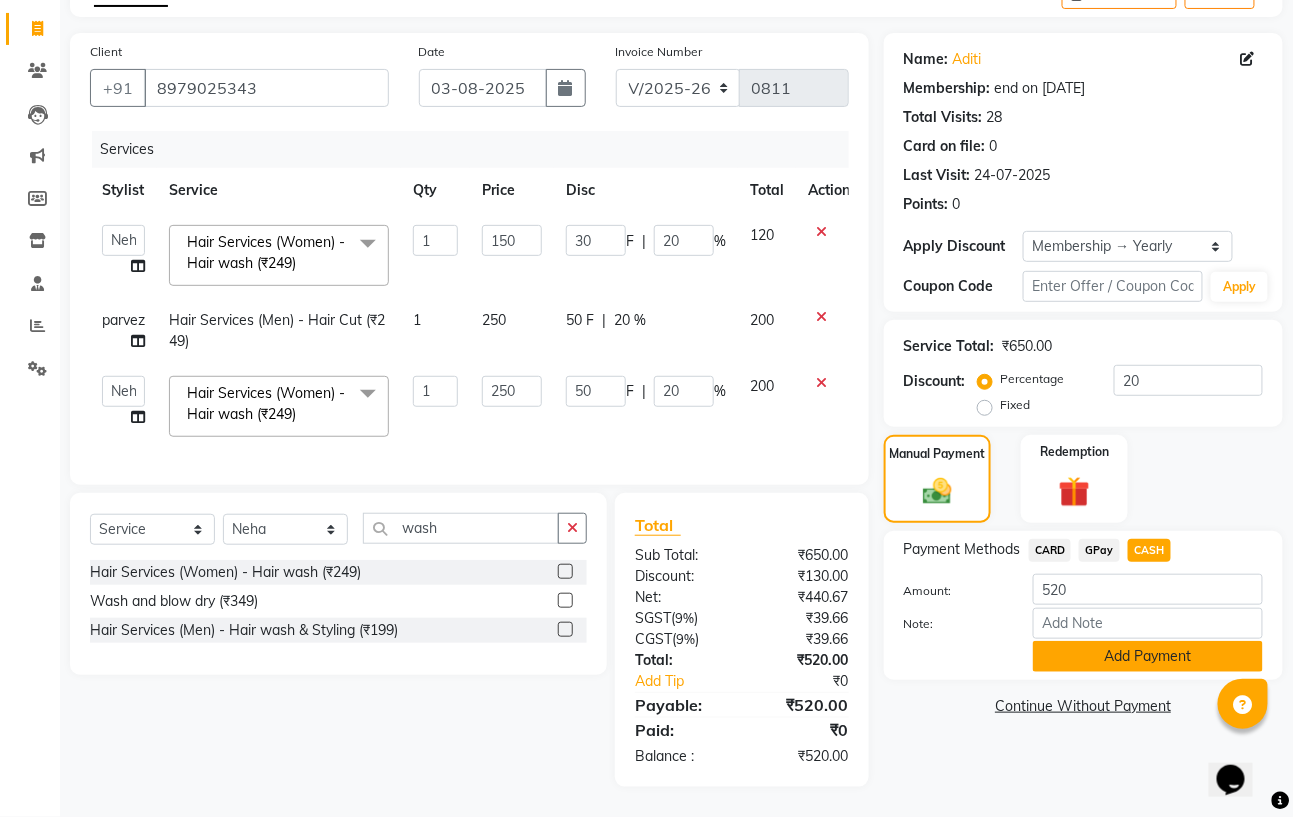 click on "Add Payment" 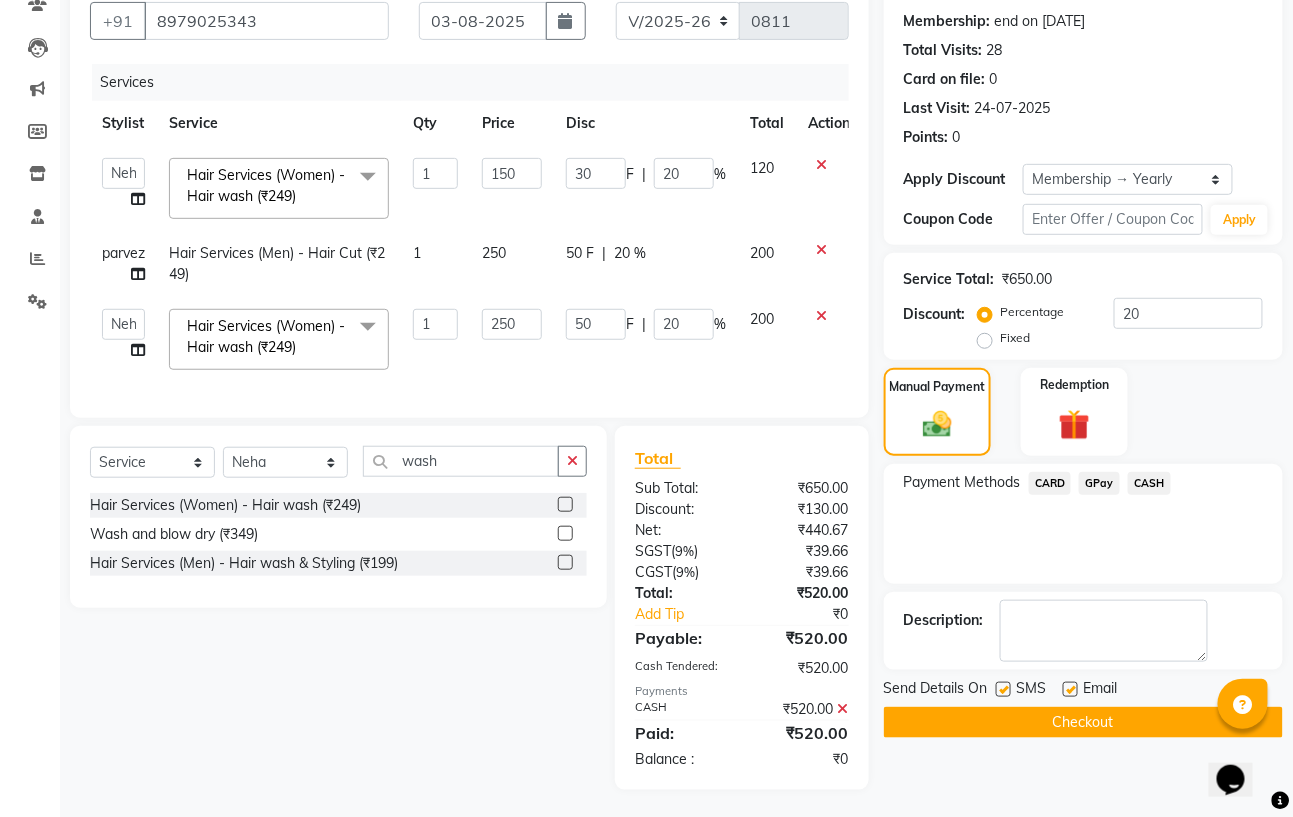 scroll, scrollTop: 208, scrollLeft: 0, axis: vertical 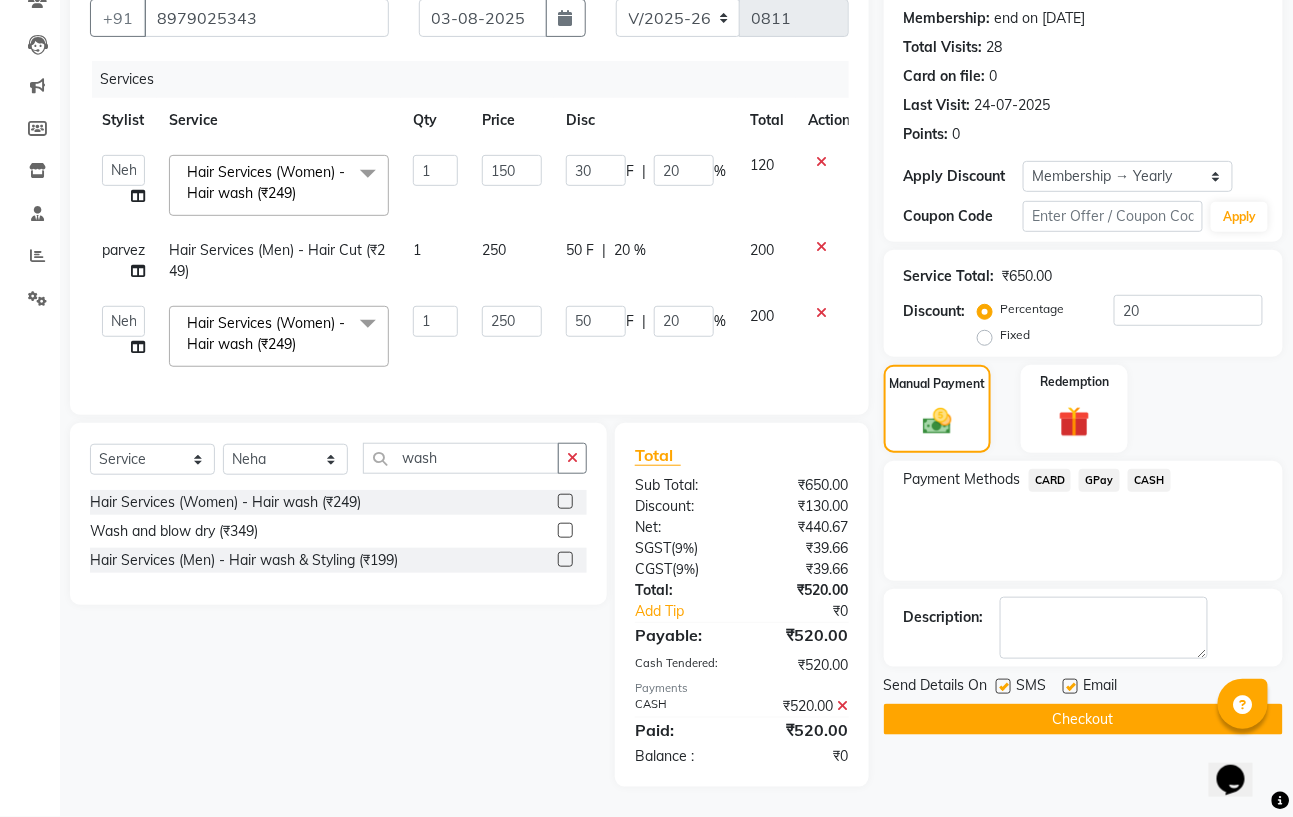 click on "Checkout" 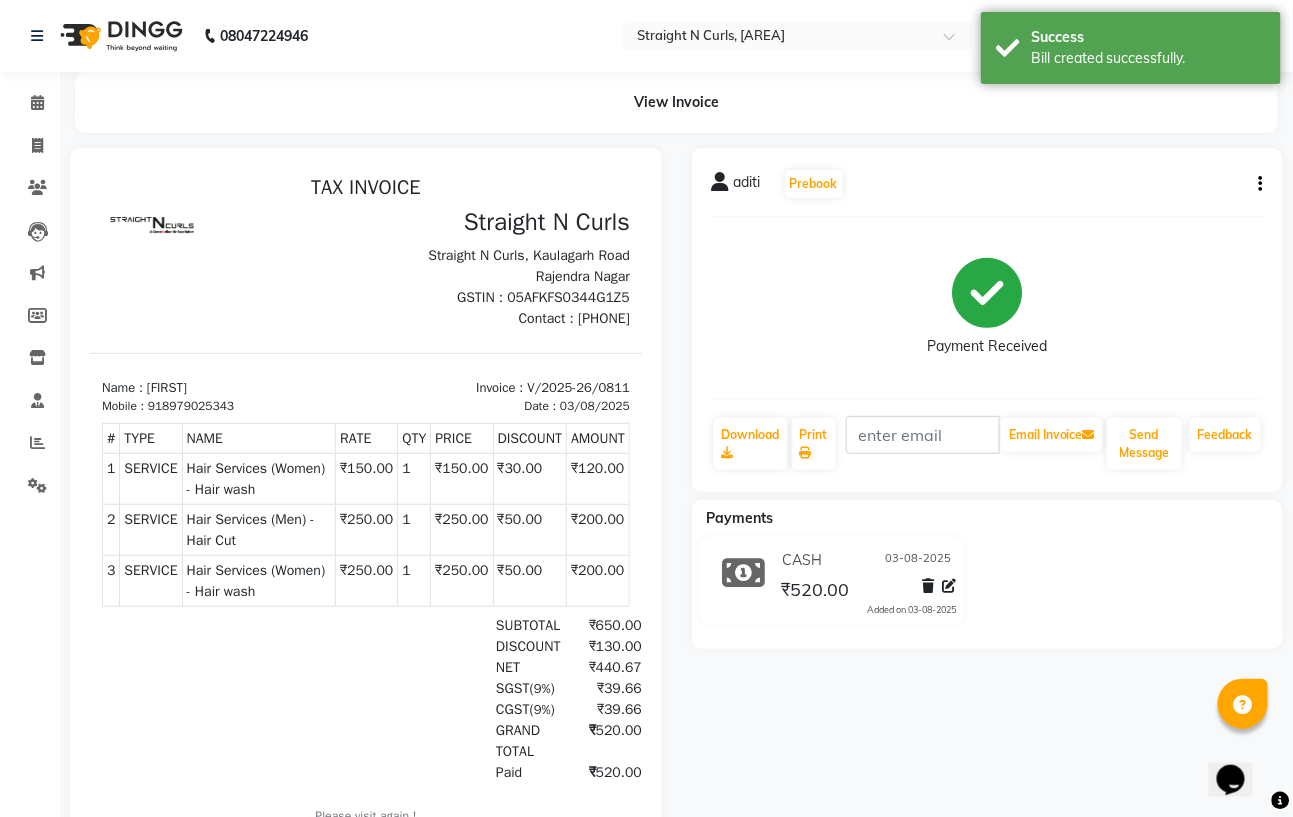 scroll, scrollTop: 0, scrollLeft: 0, axis: both 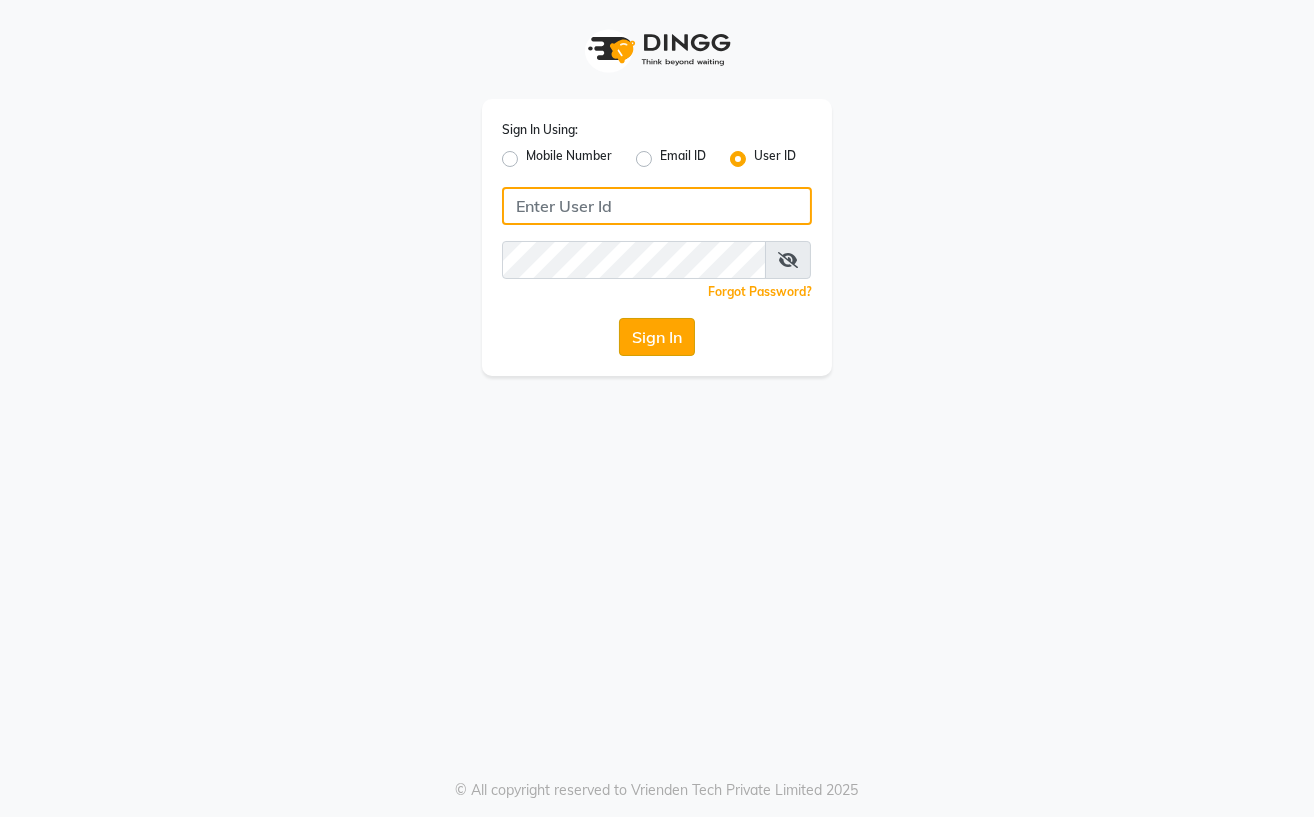 type on "Straight N Curls" 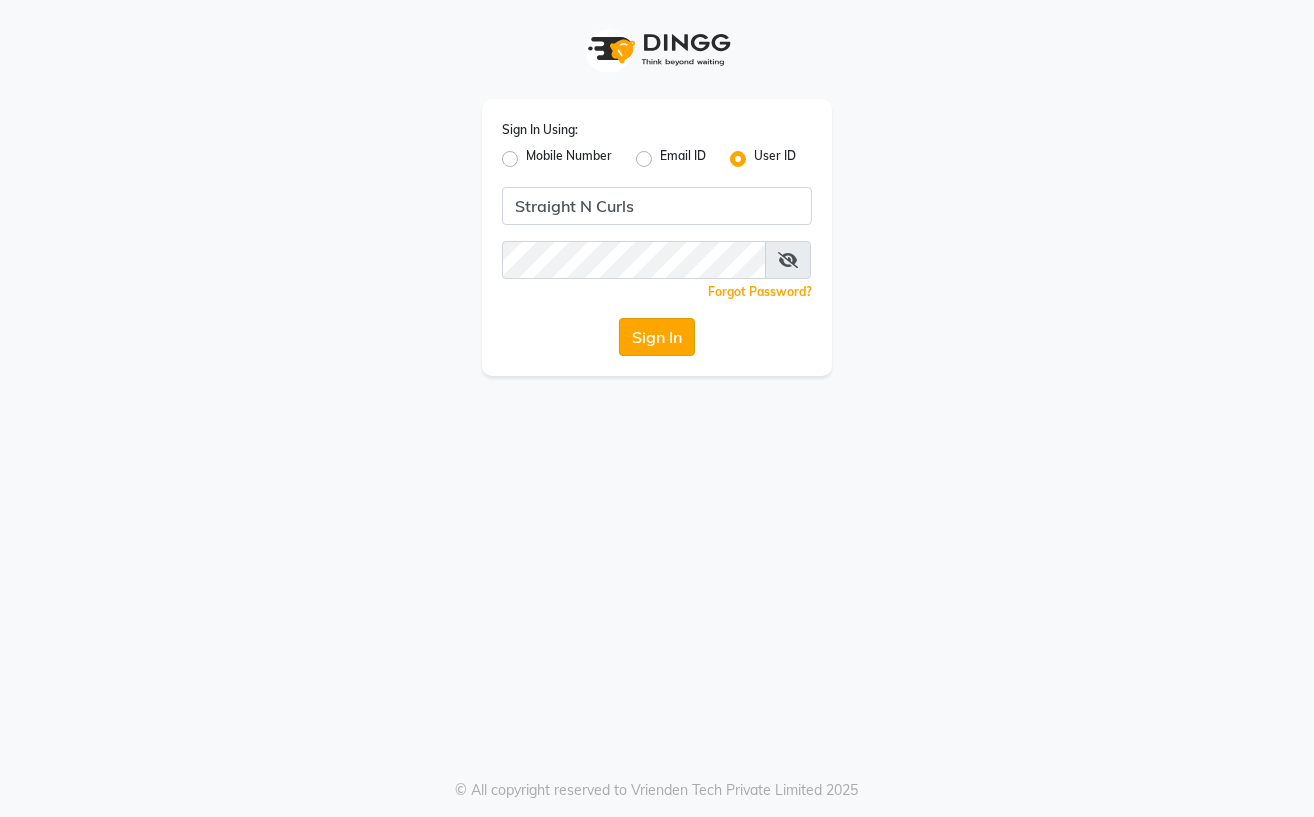 click on "Sign In" 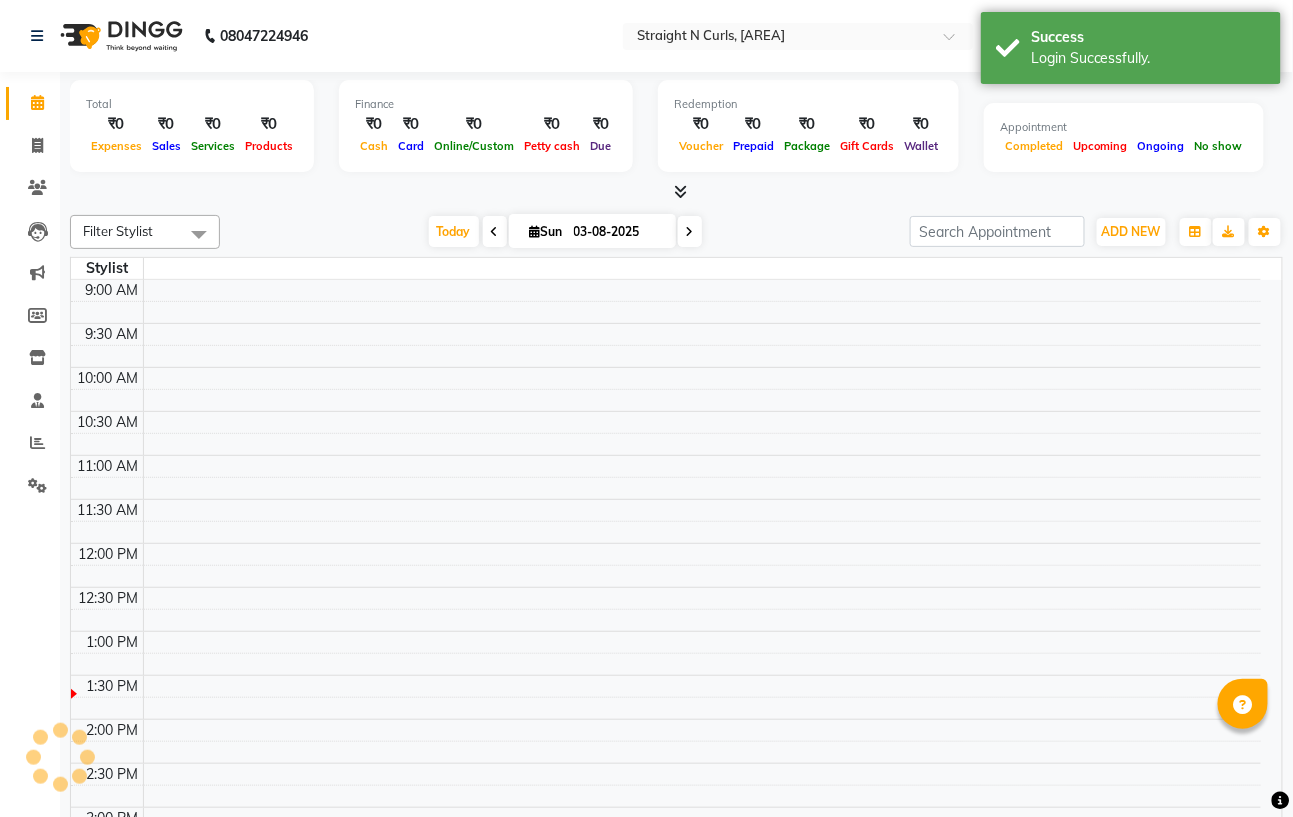 select on "en" 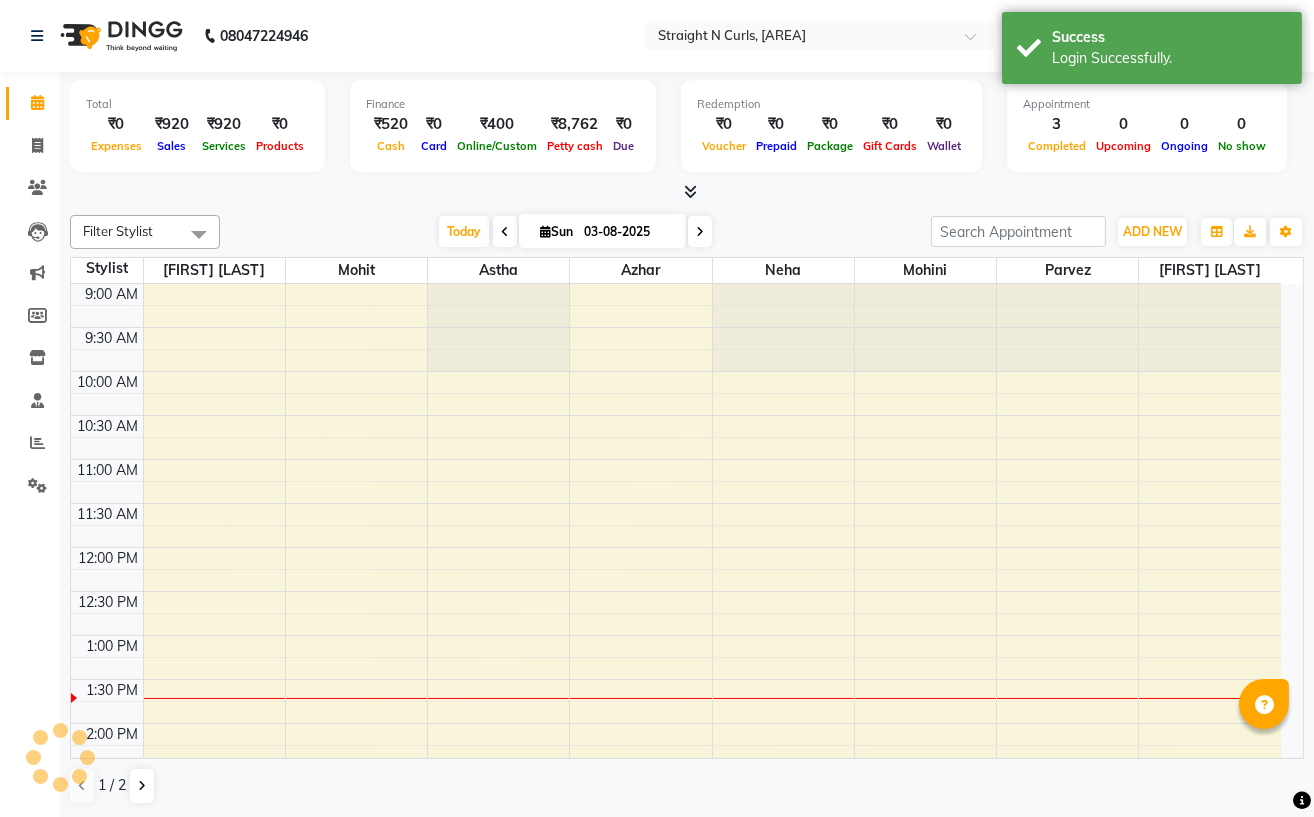 scroll, scrollTop: 0, scrollLeft: 0, axis: both 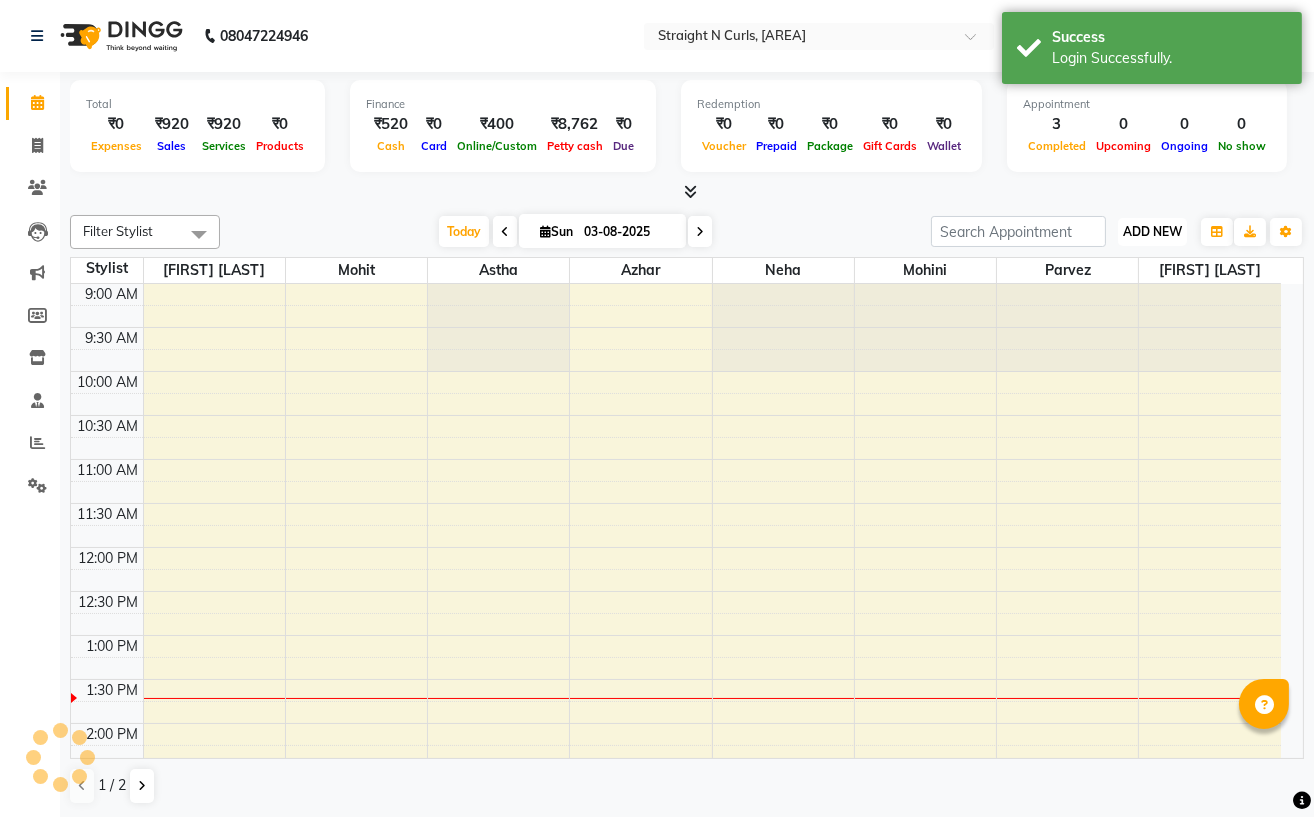 click on "ADD NEW" at bounding box center (1152, 231) 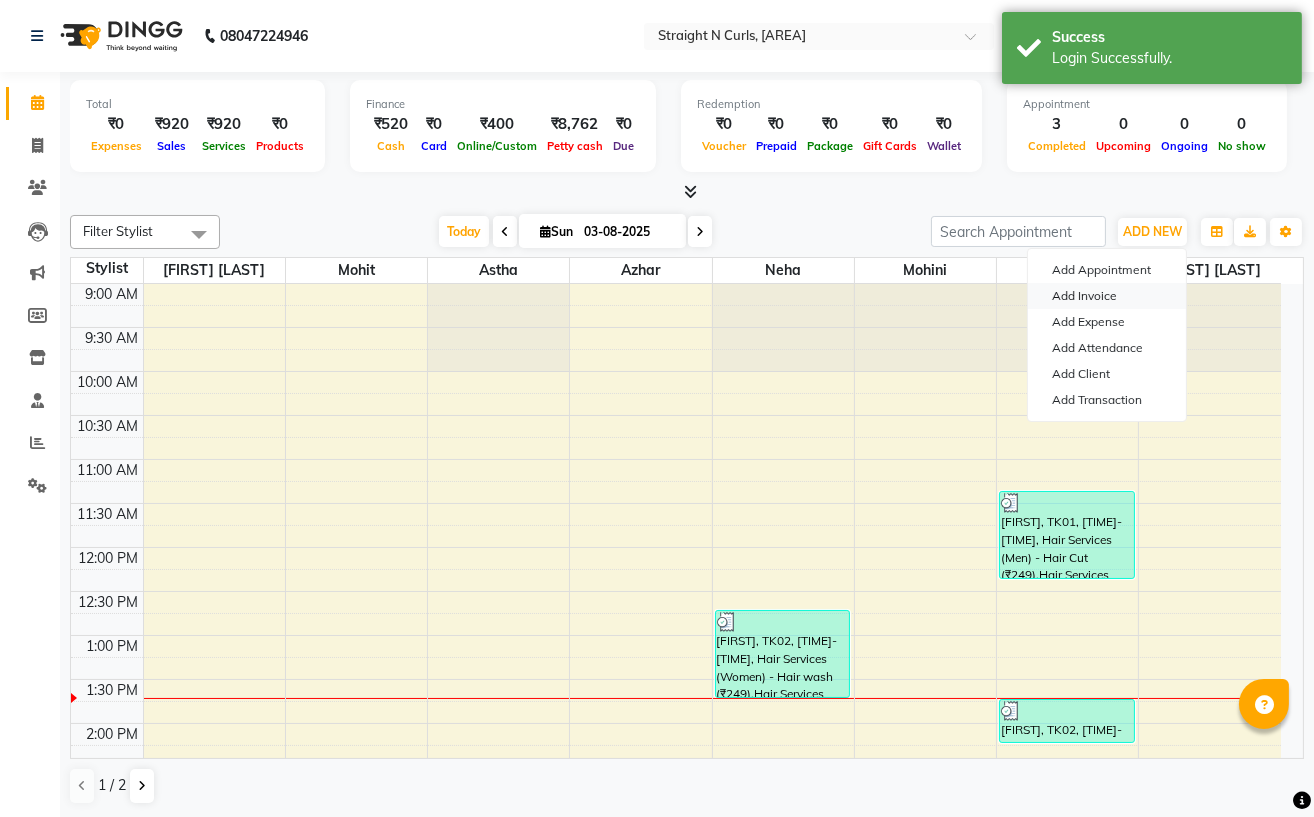 click on "Add Invoice" at bounding box center (1107, 296) 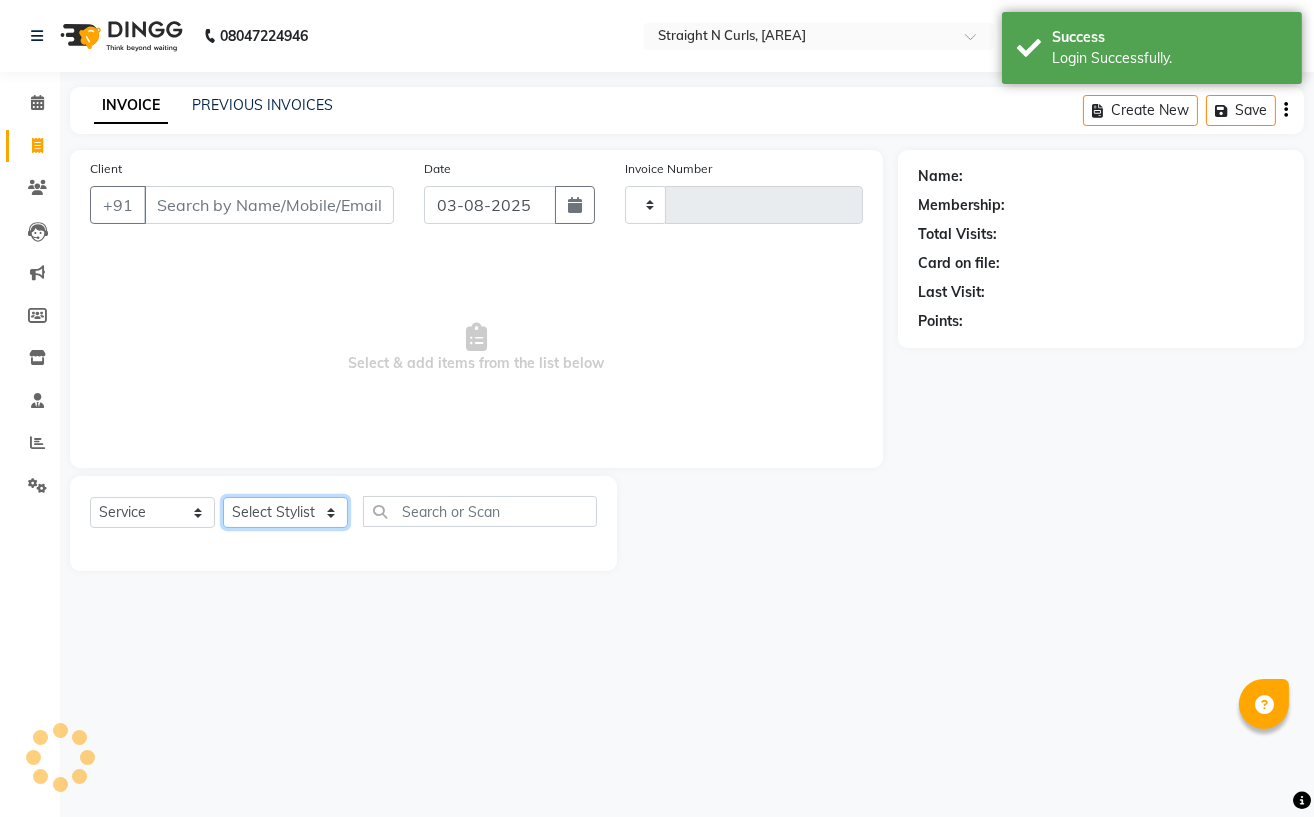 drag, startPoint x: 253, startPoint y: 516, endPoint x: 255, endPoint y: 501, distance: 15.132746 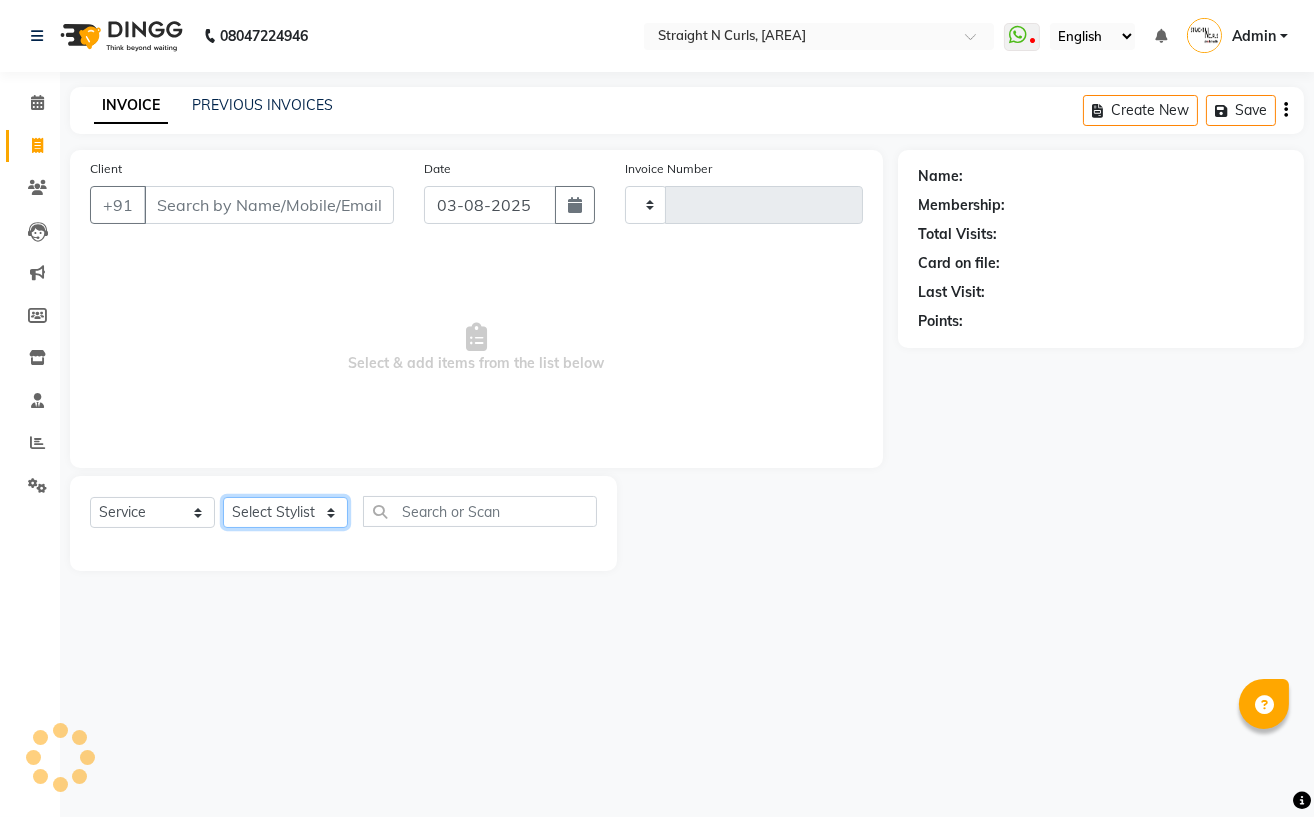 type on "0812" 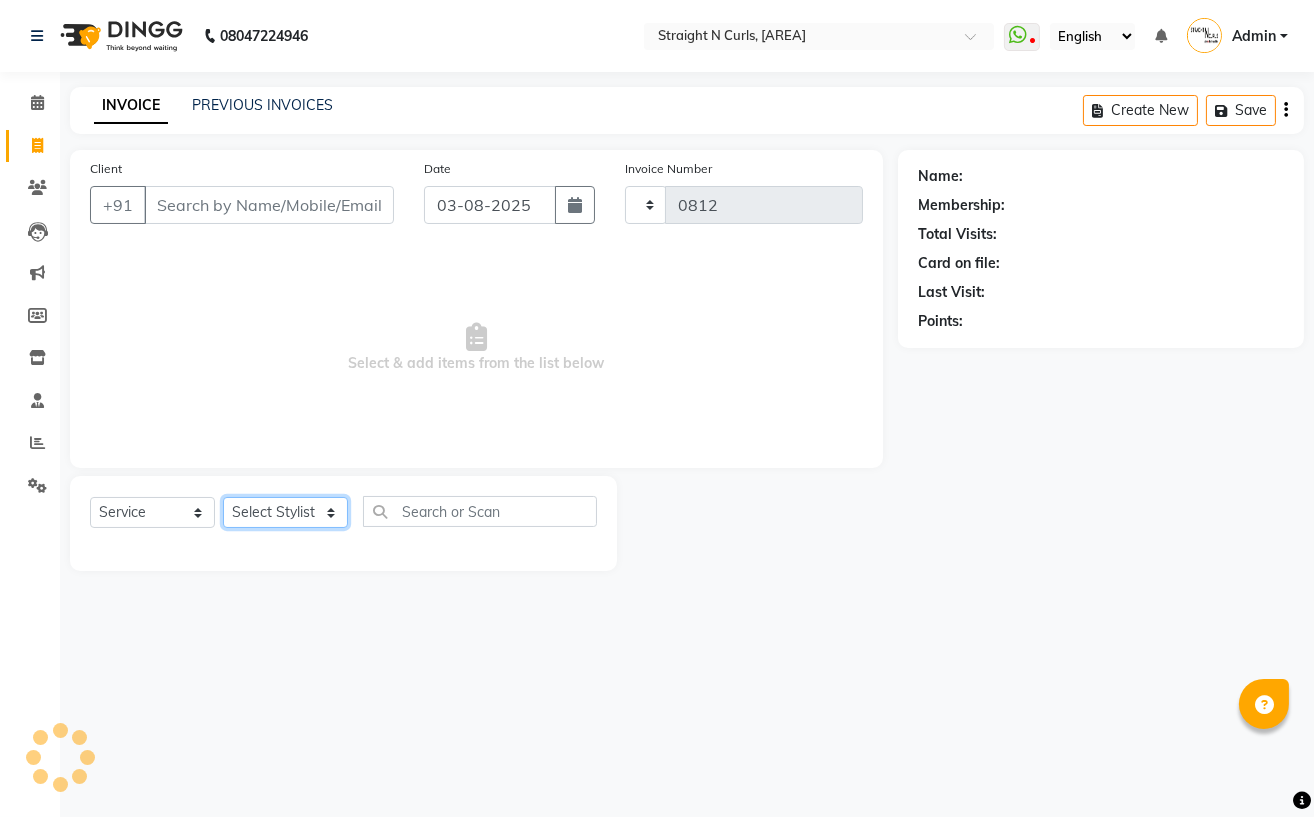 select on "7039" 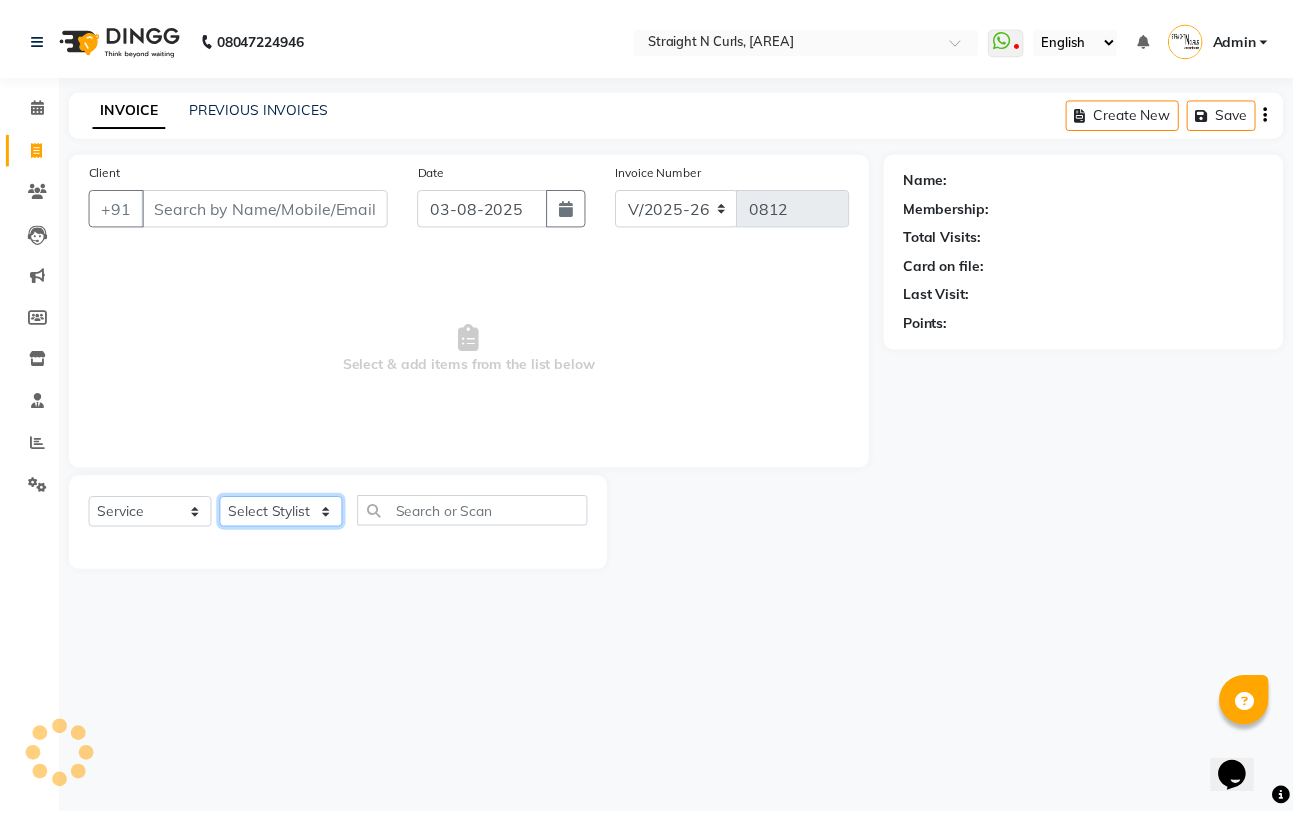 scroll, scrollTop: 0, scrollLeft: 0, axis: both 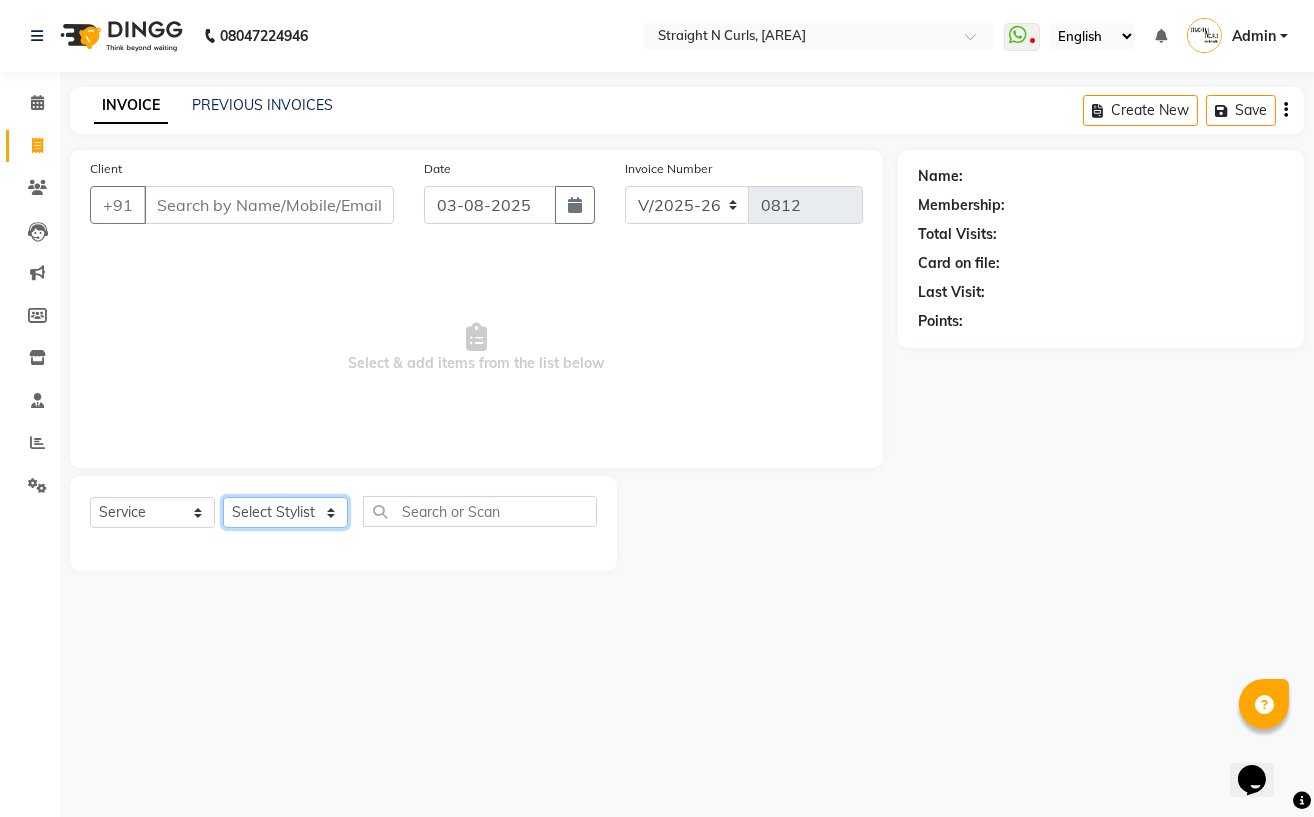 select on "61431" 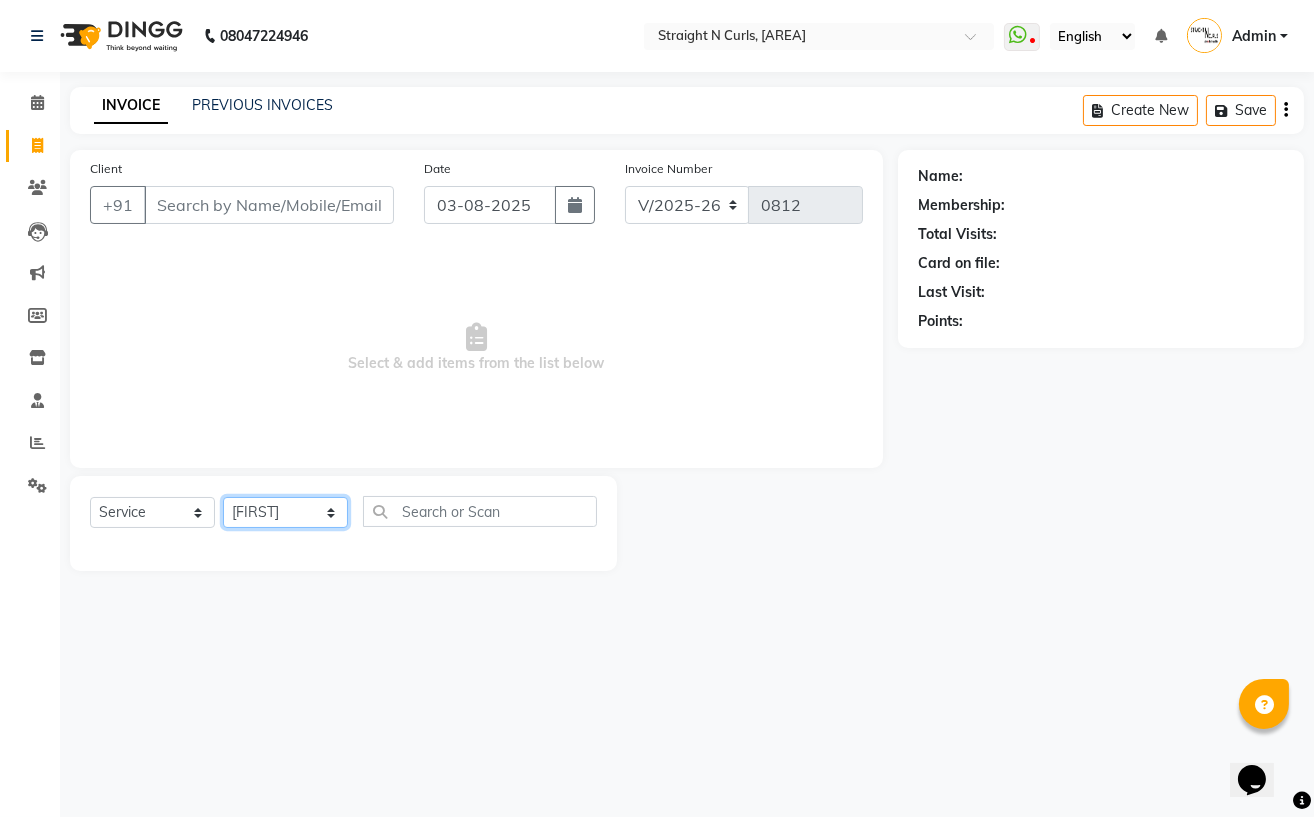 click on "Select Stylist Astha Azhar Gautam Kamboj Mohini Mohit Neha Paras Kamboj parvez pooja rawat Rashmi Subhan" 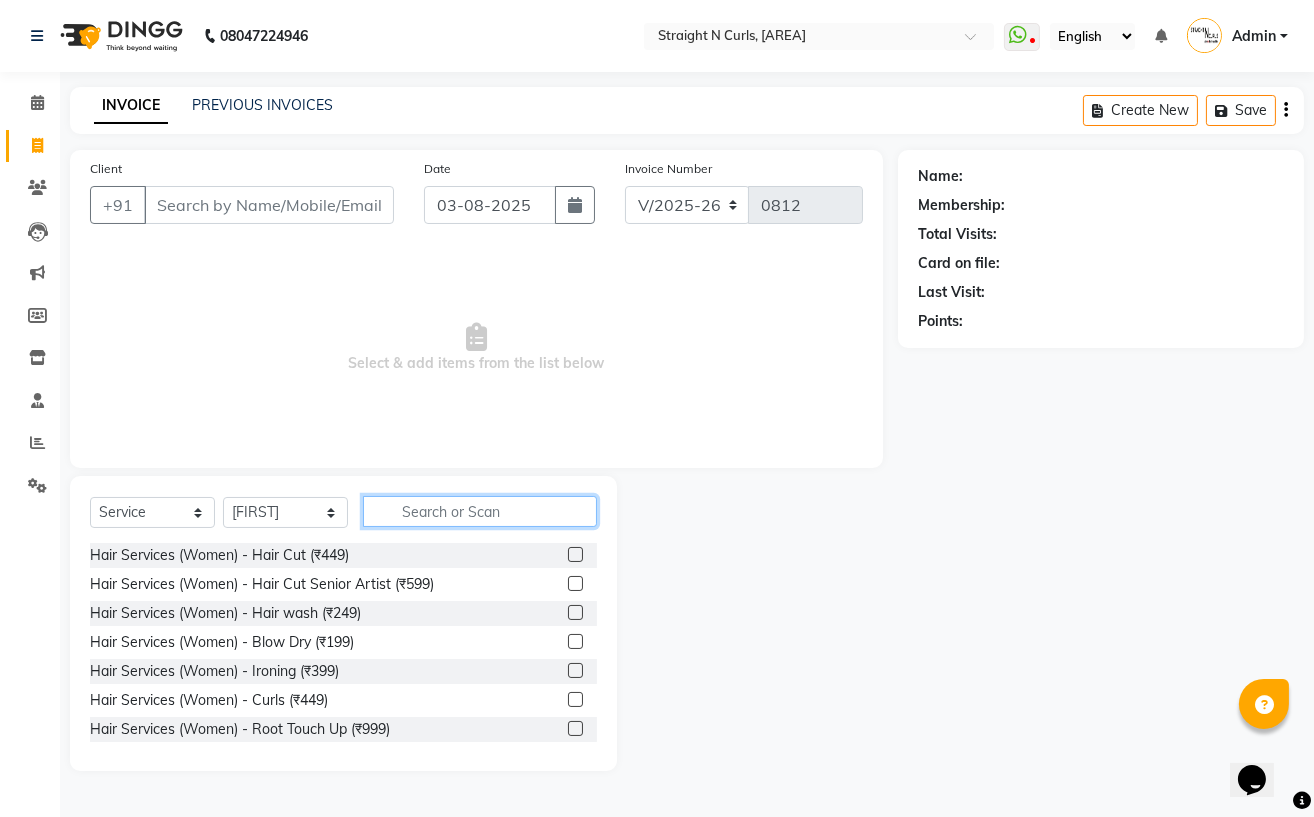 click 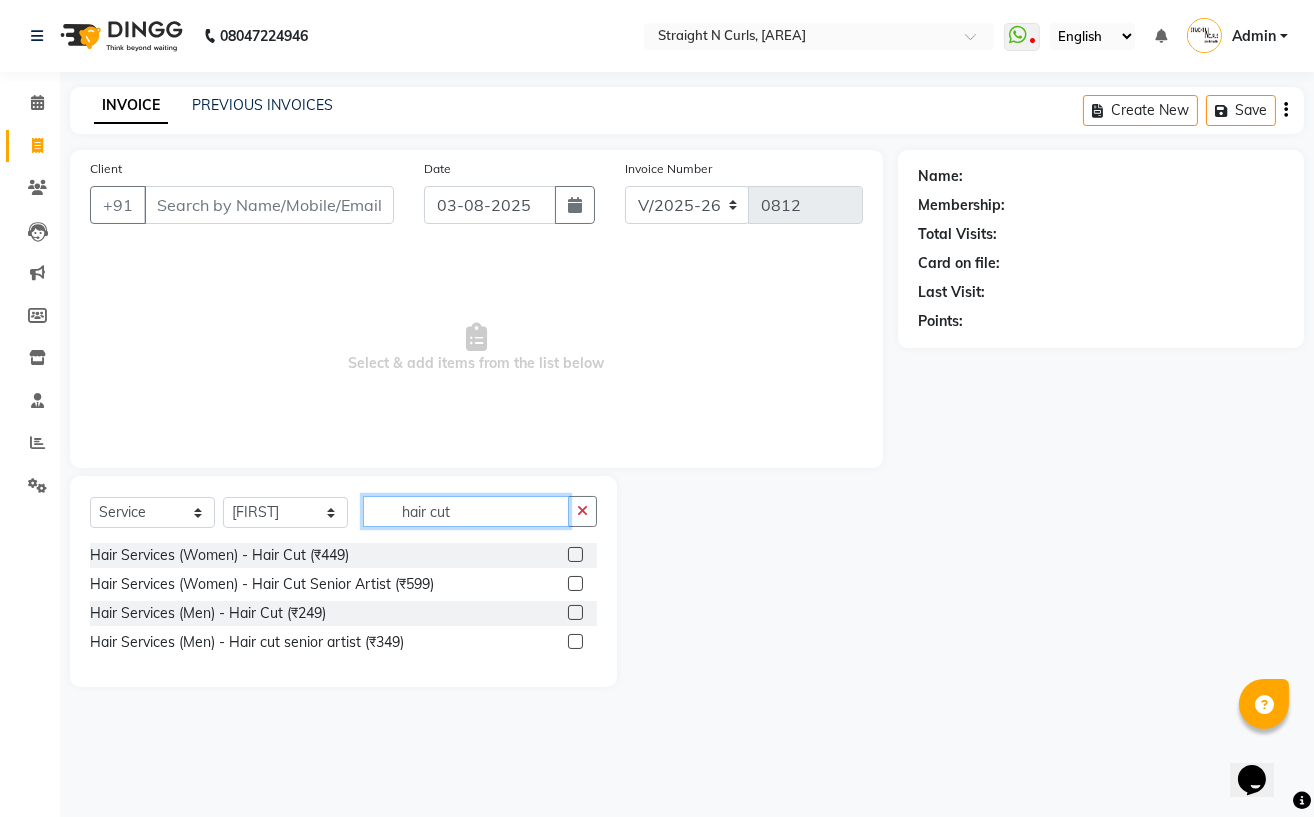 type on "hair cut" 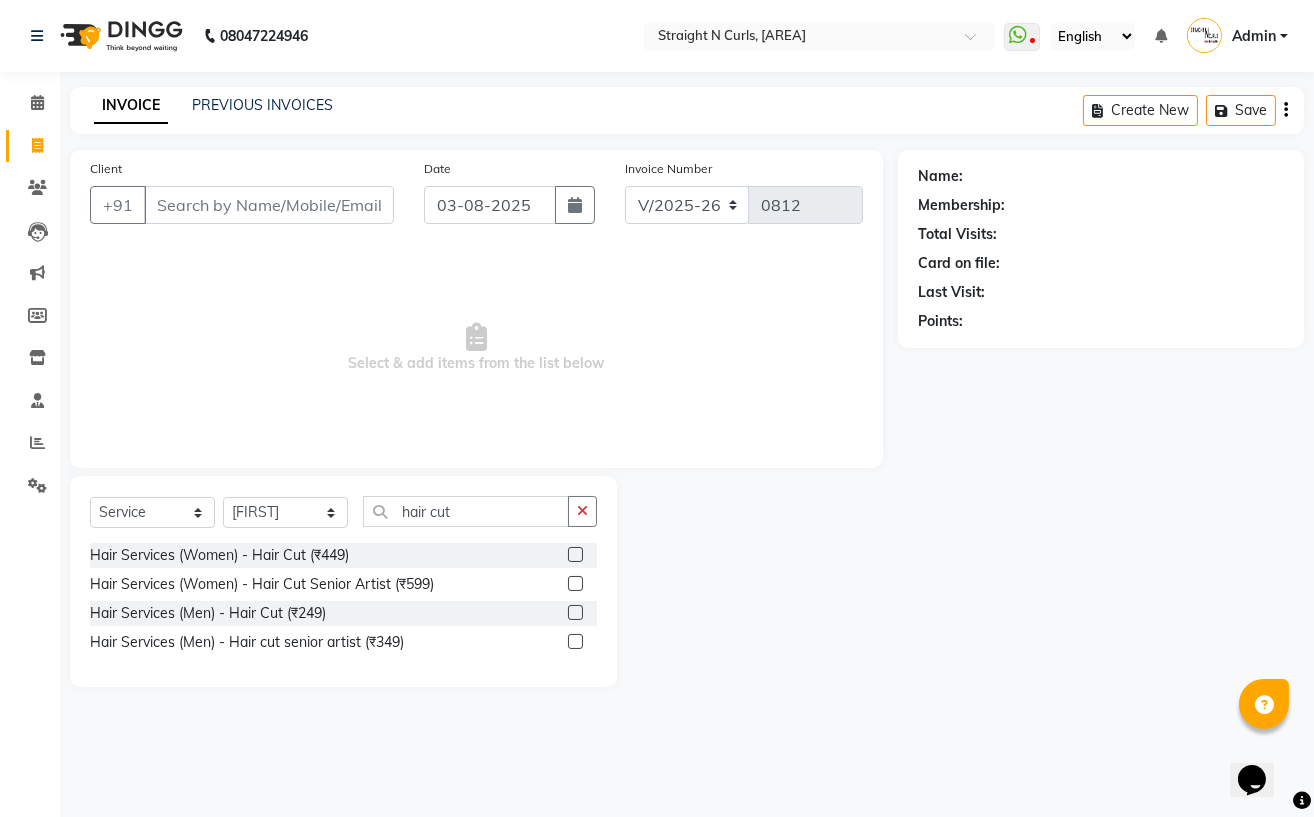 click 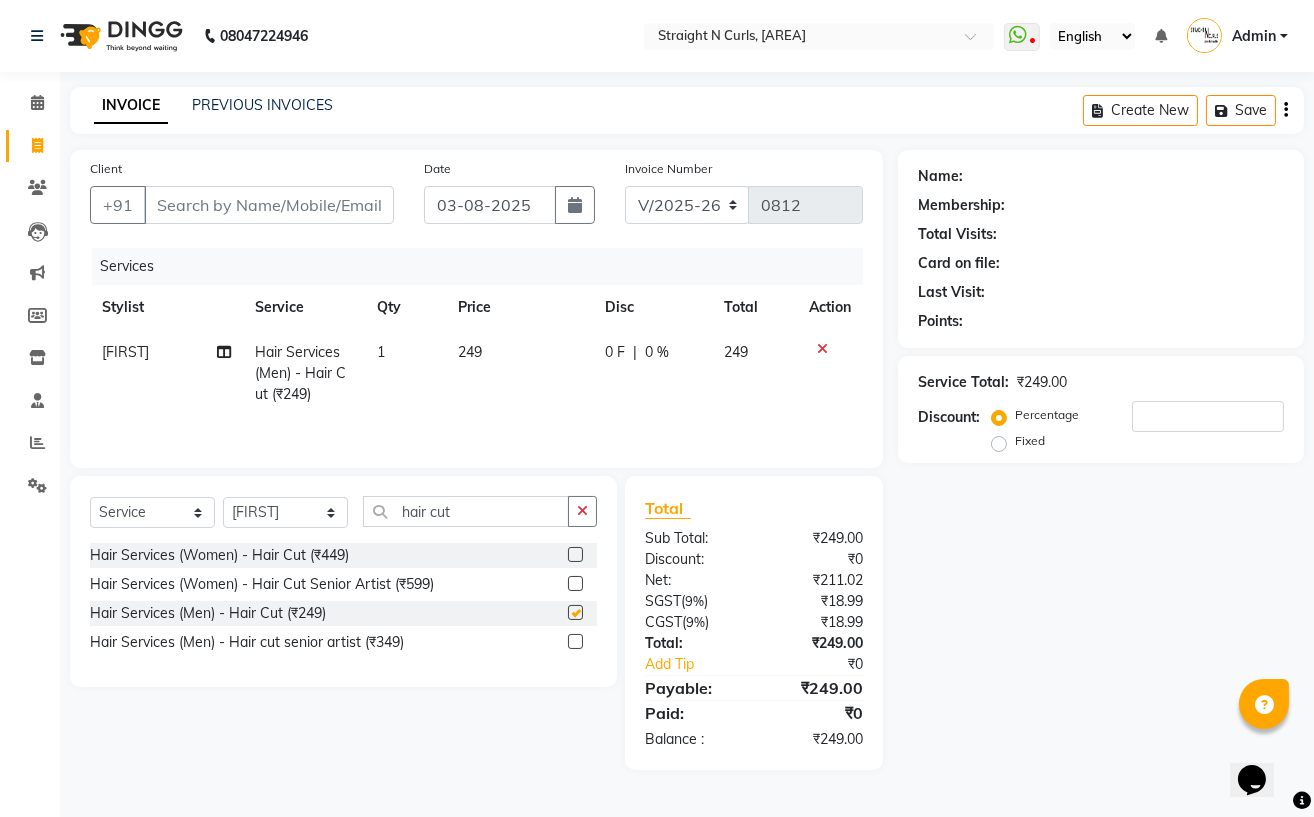checkbox on "false" 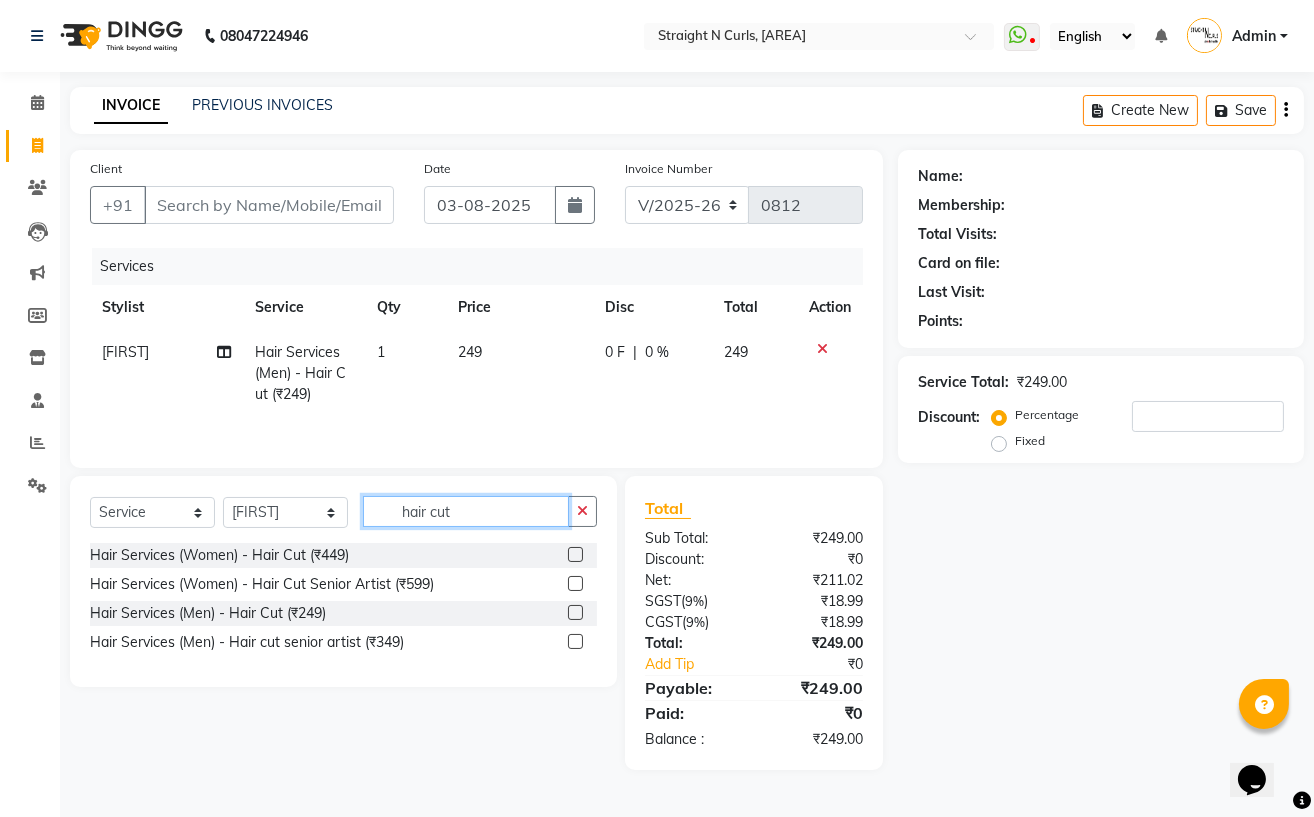 click on "hair cut" 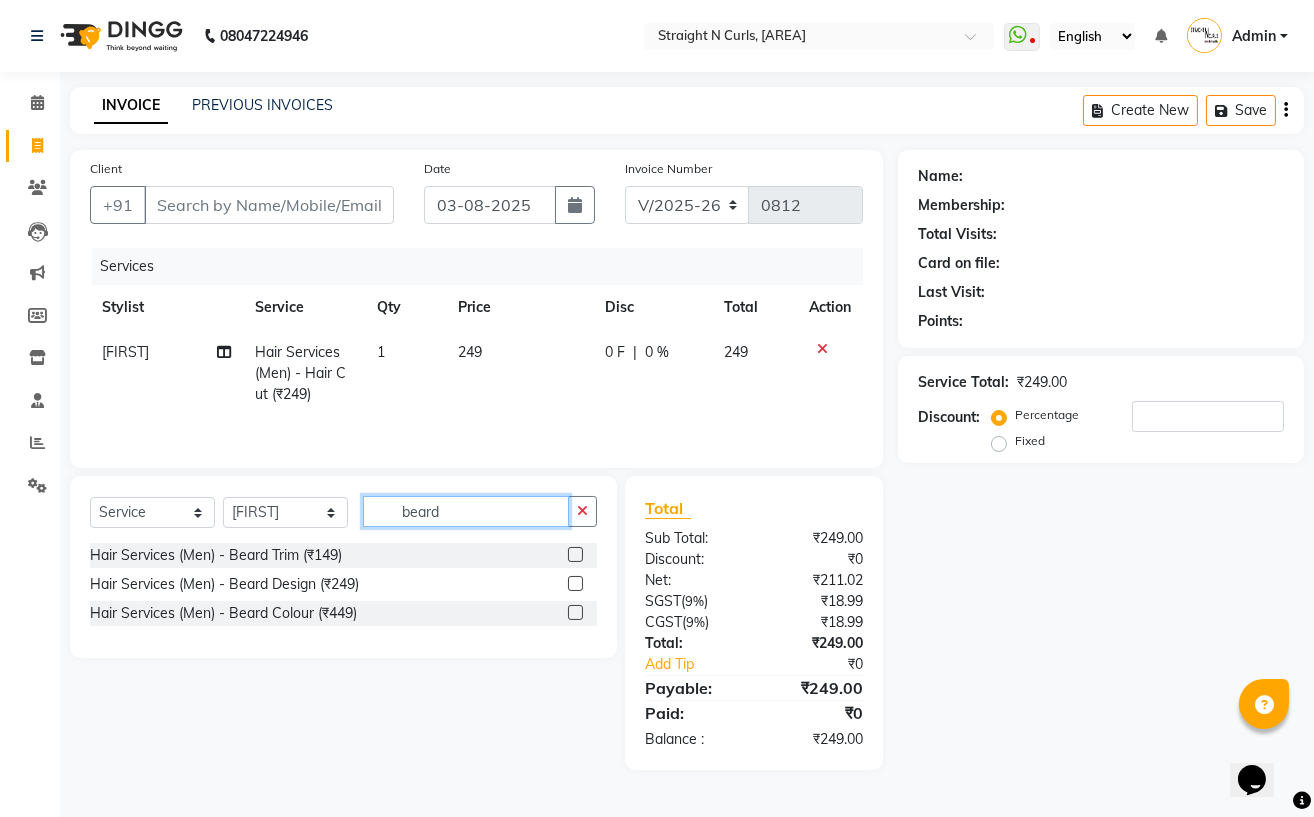 type on "beard" 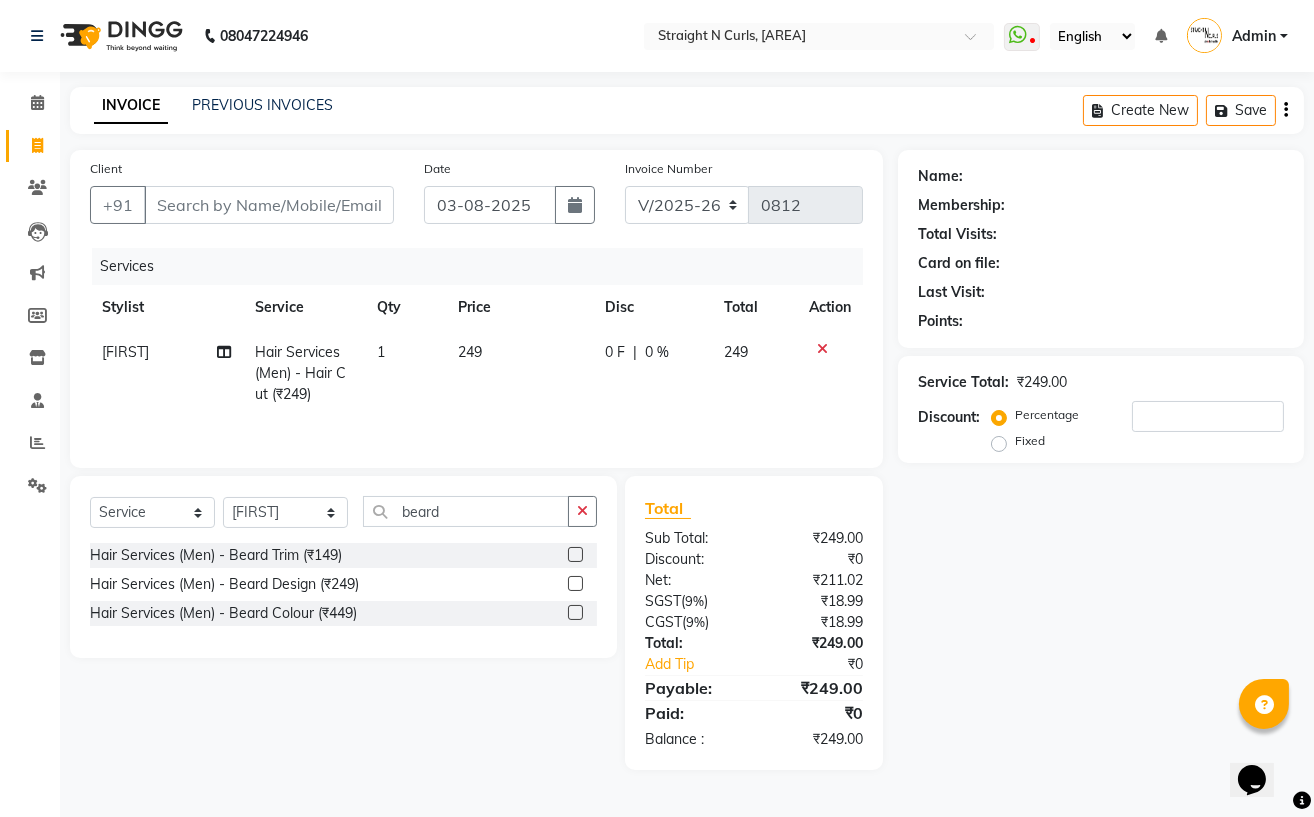 click 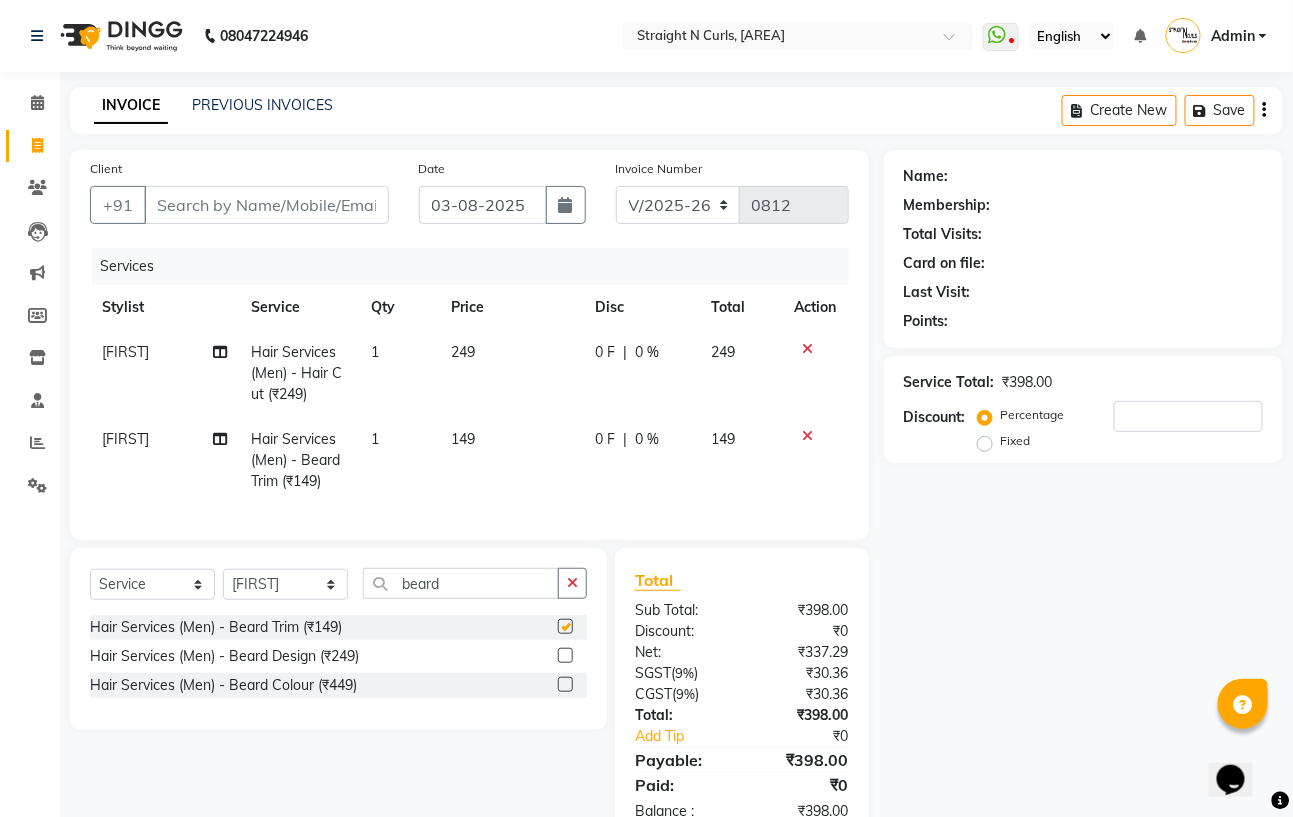 checkbox on "false" 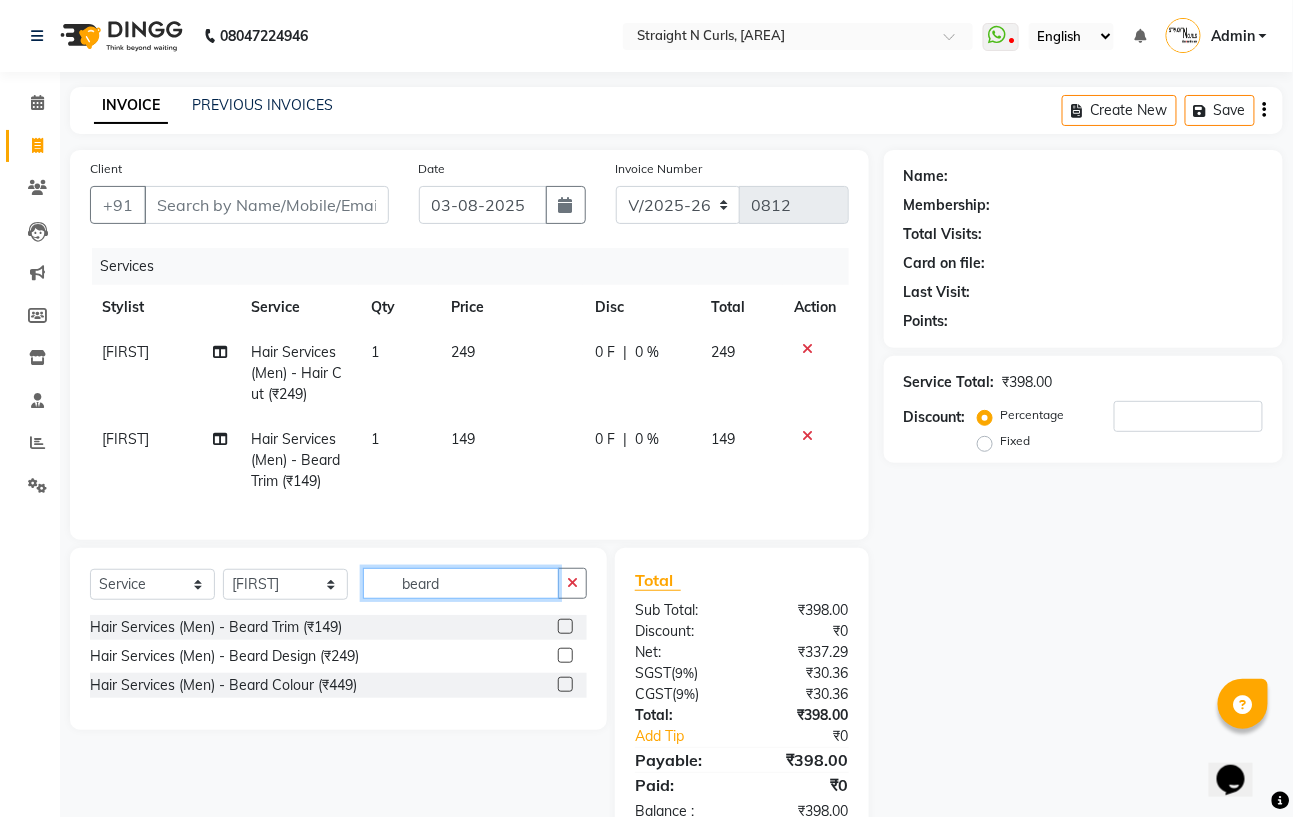 click on "beard" 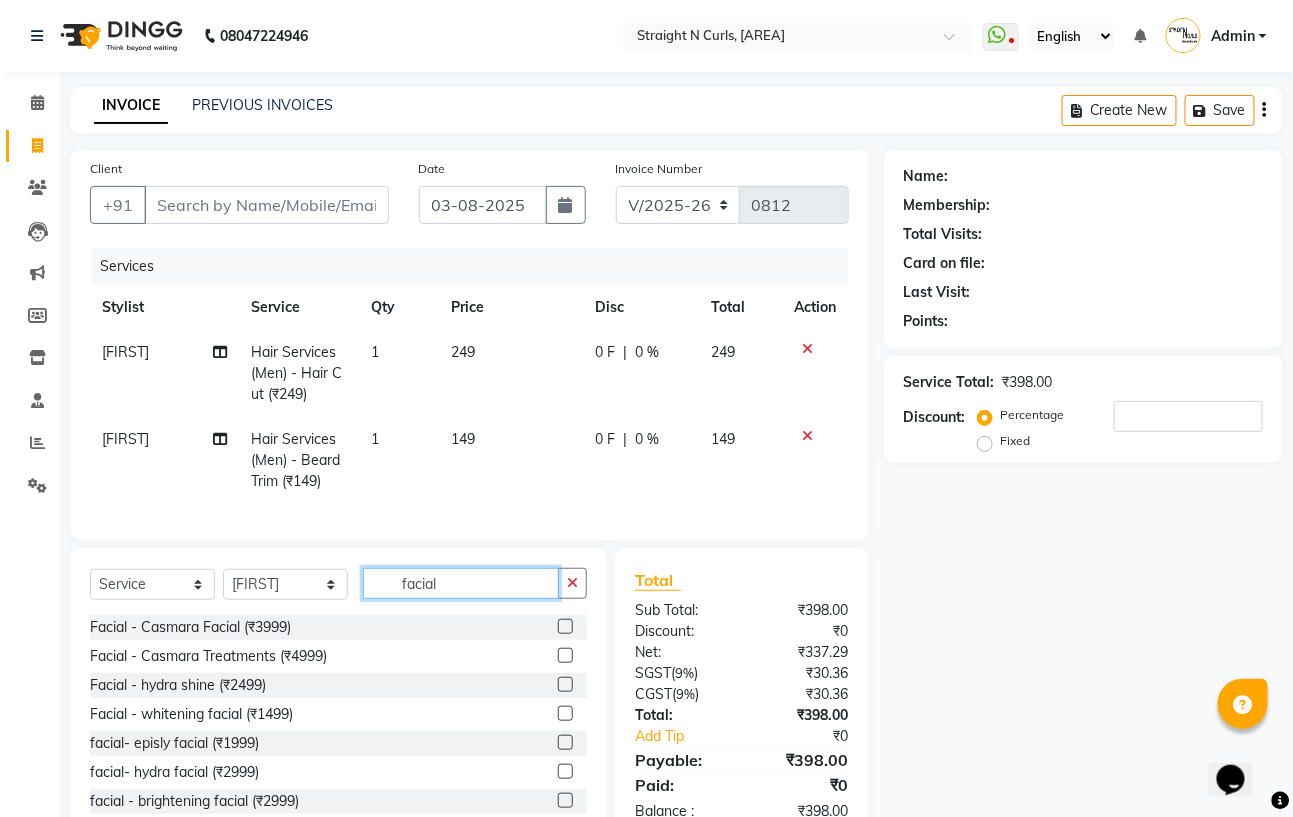 type on "facial" 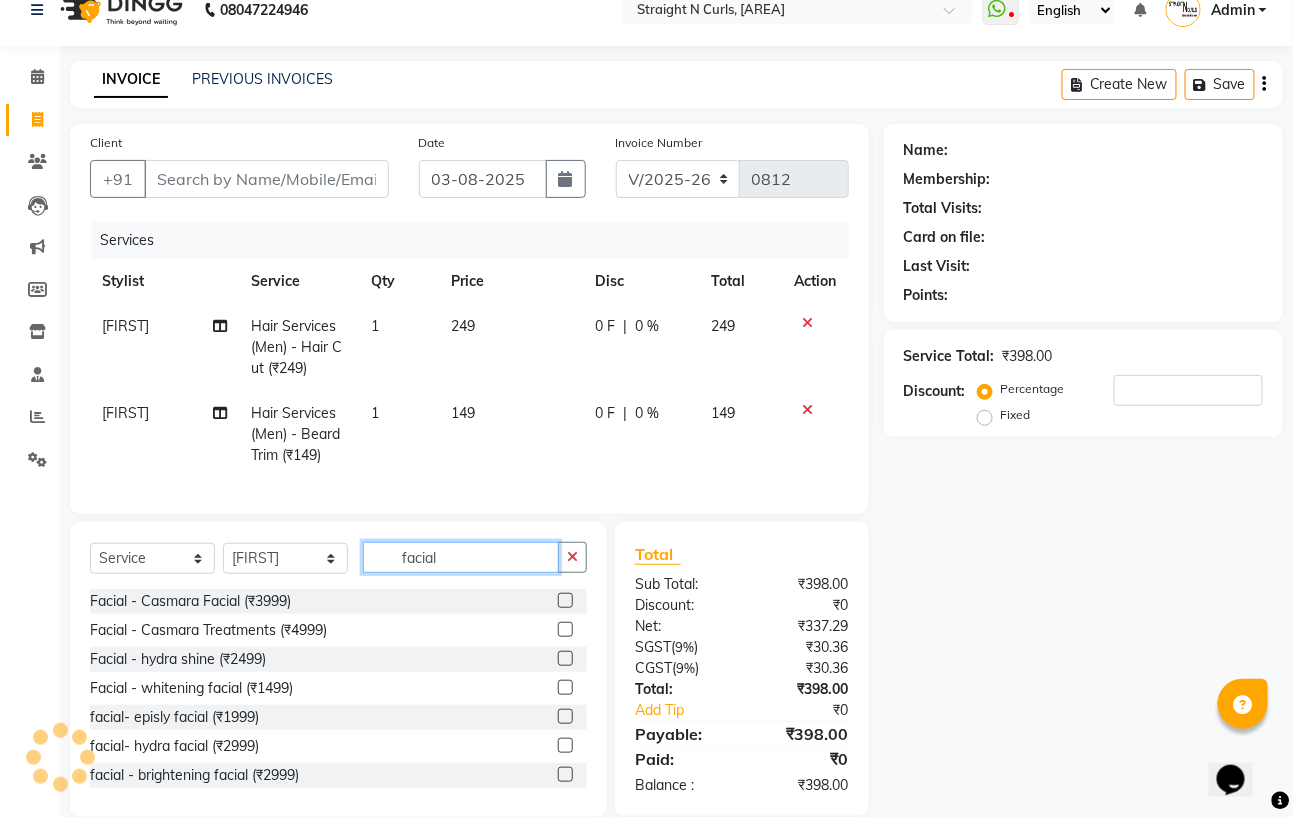 scroll, scrollTop: 0, scrollLeft: 0, axis: both 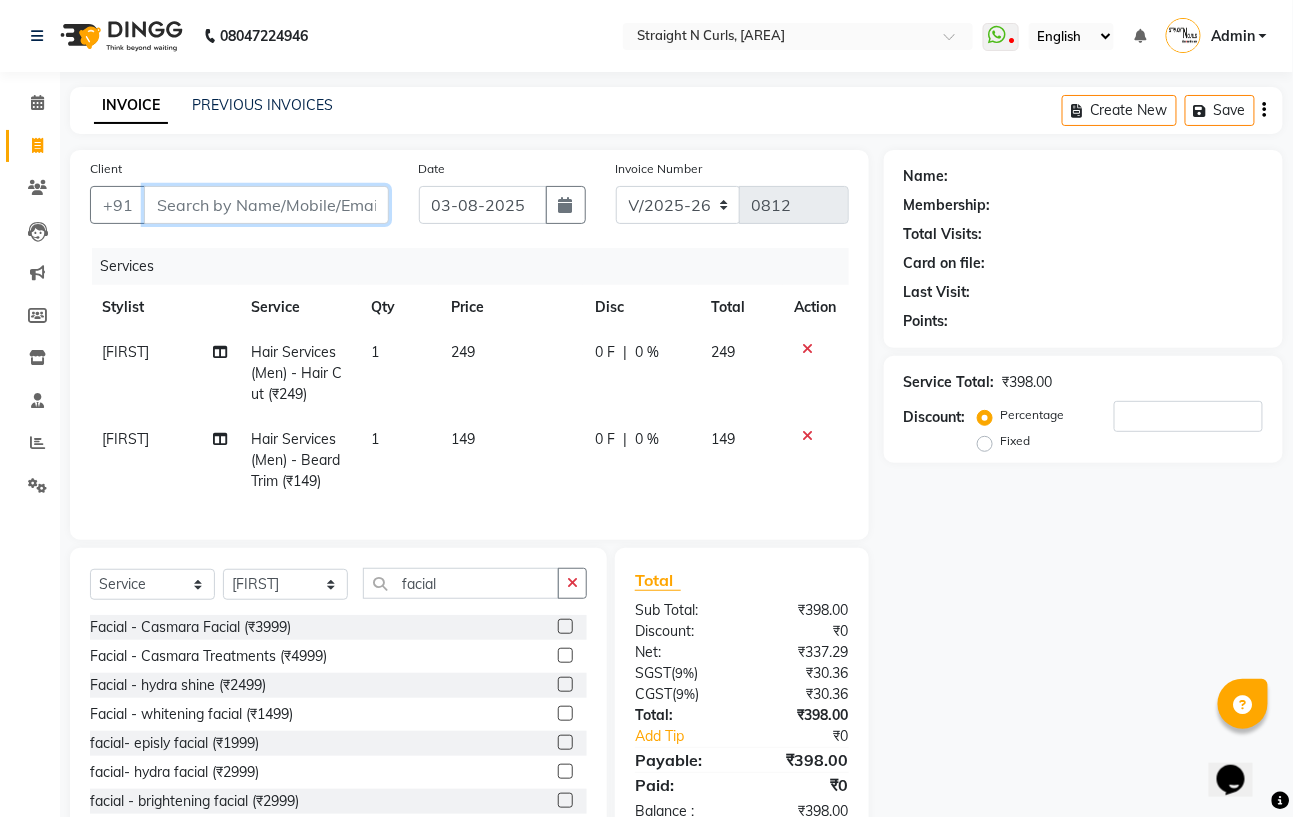 click on "Client" at bounding box center [266, 205] 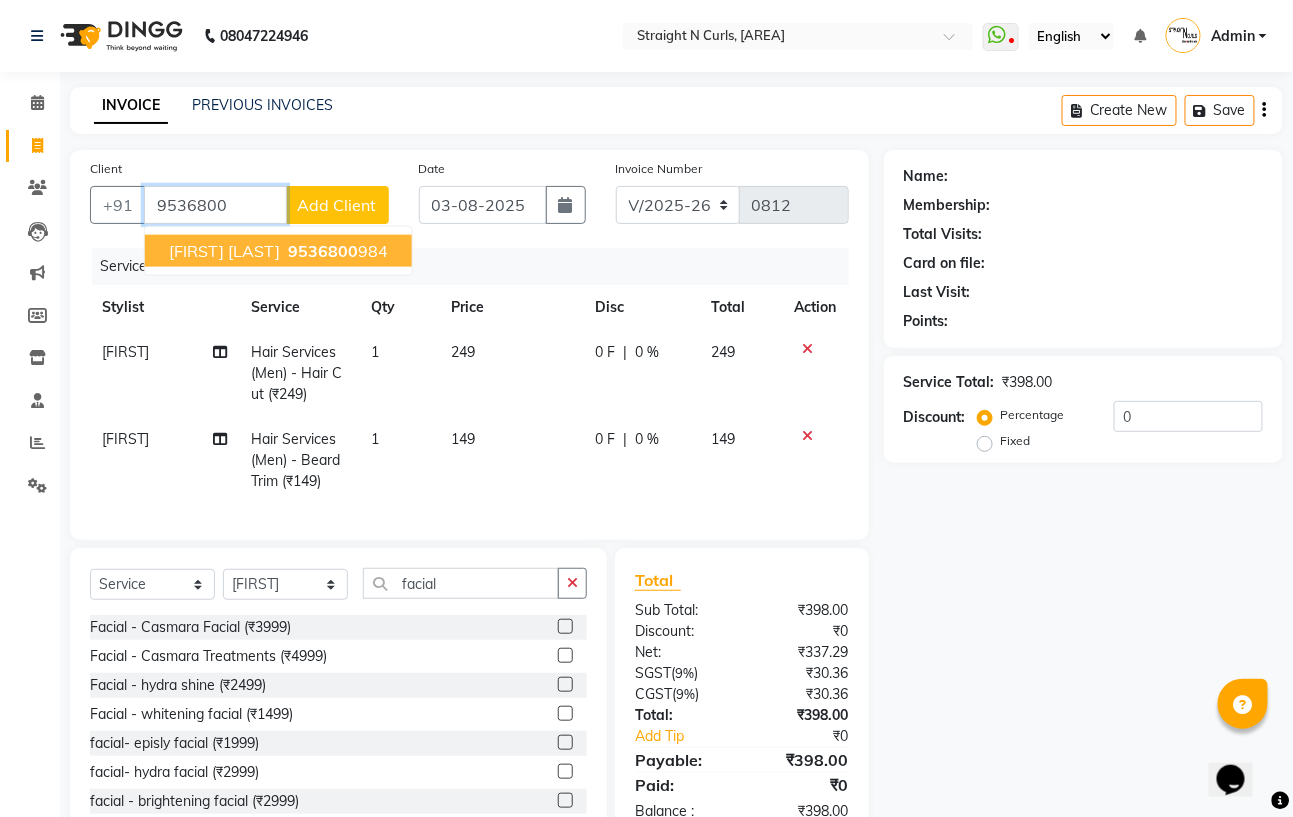 click on "9536800" at bounding box center [323, 251] 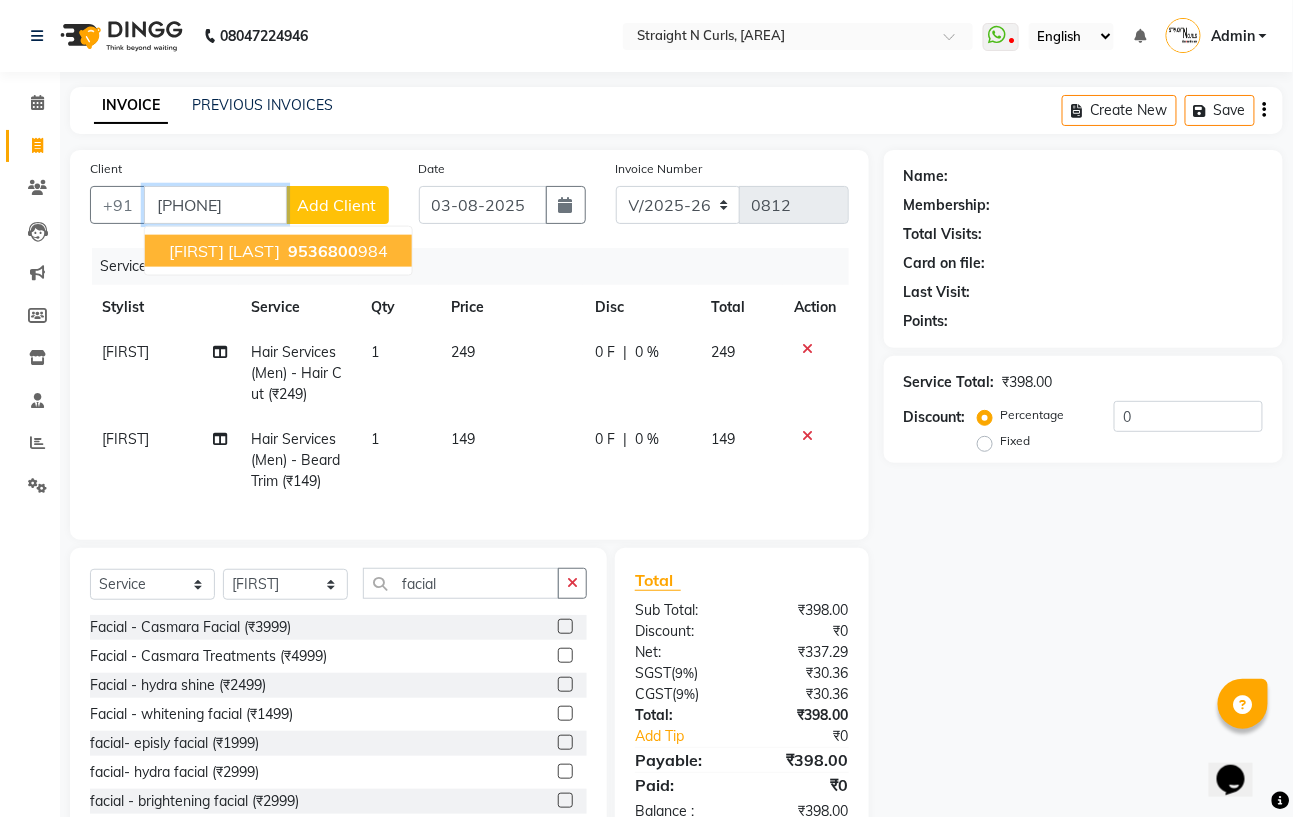 type on "[PHONE]" 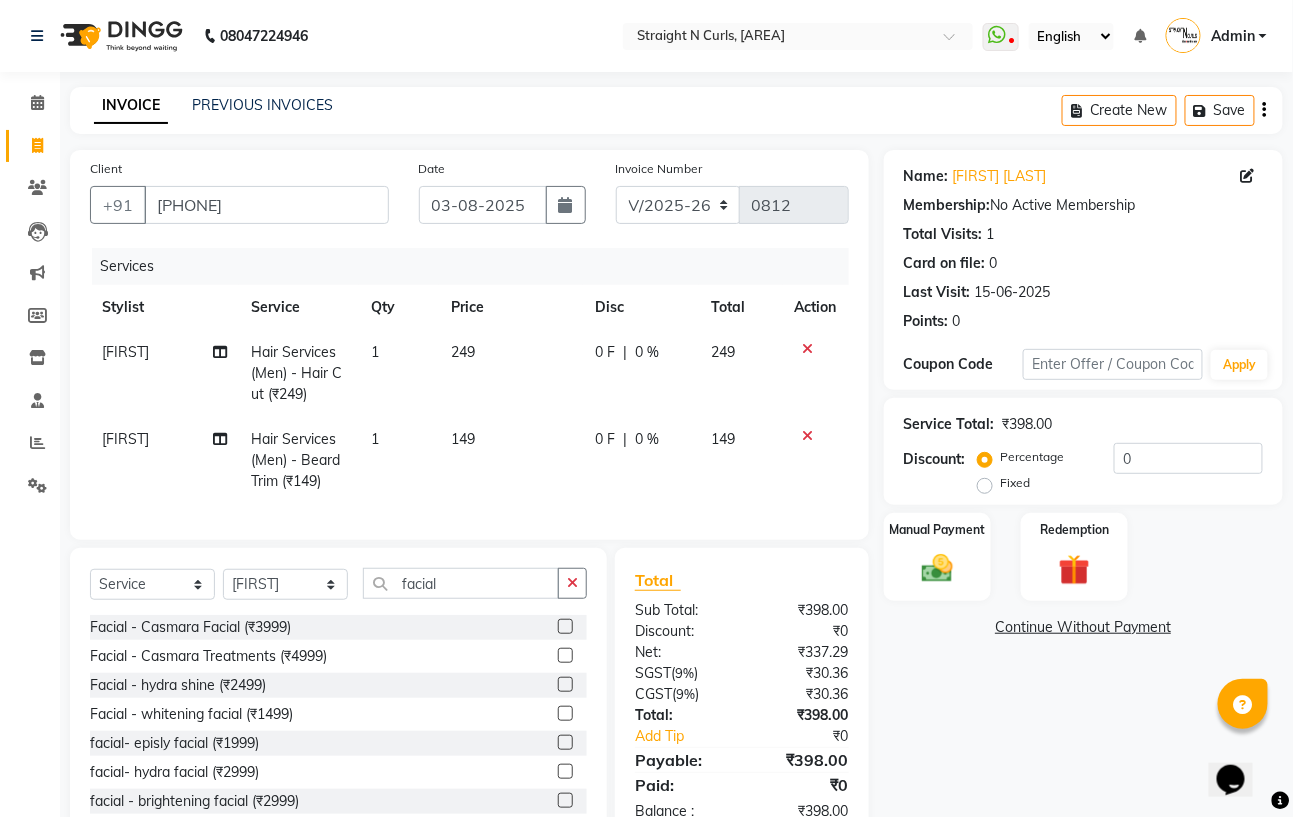 click 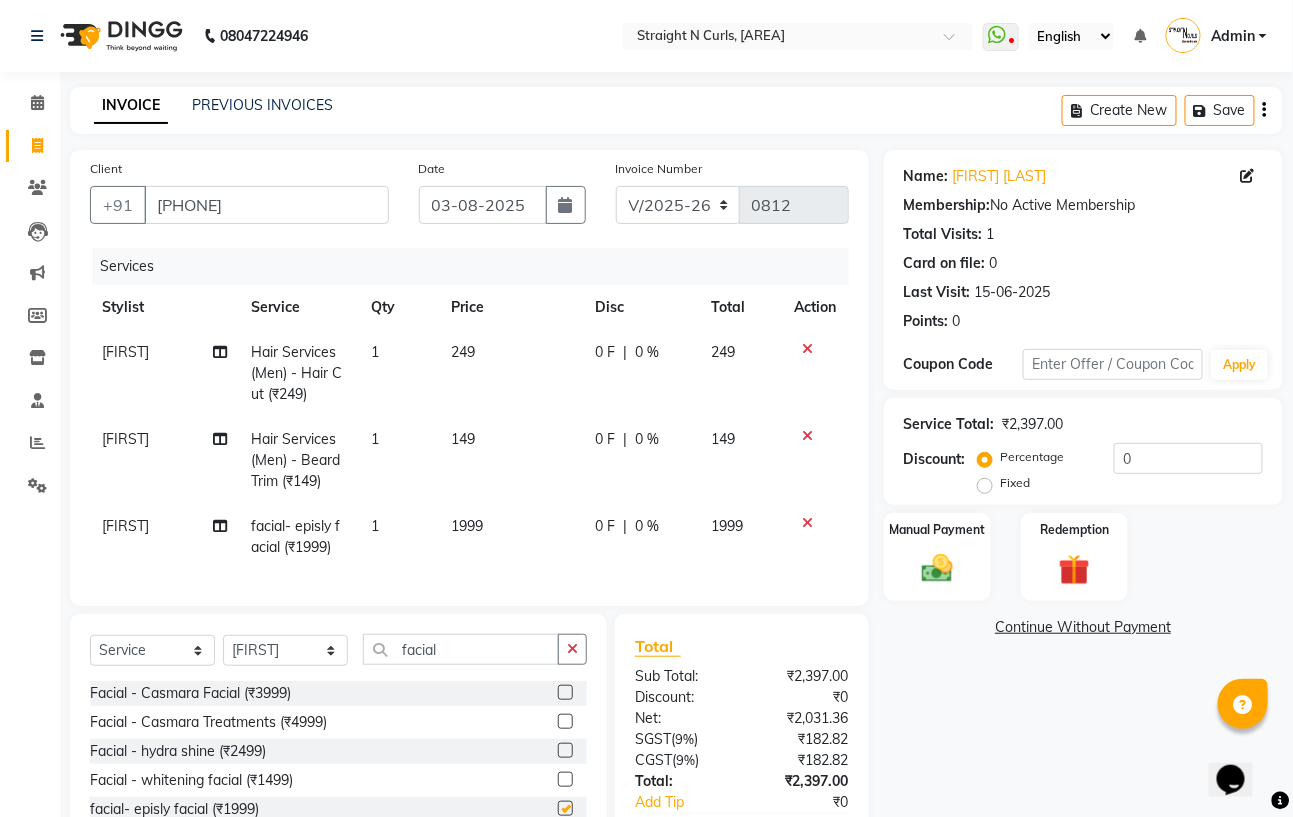 checkbox on "false" 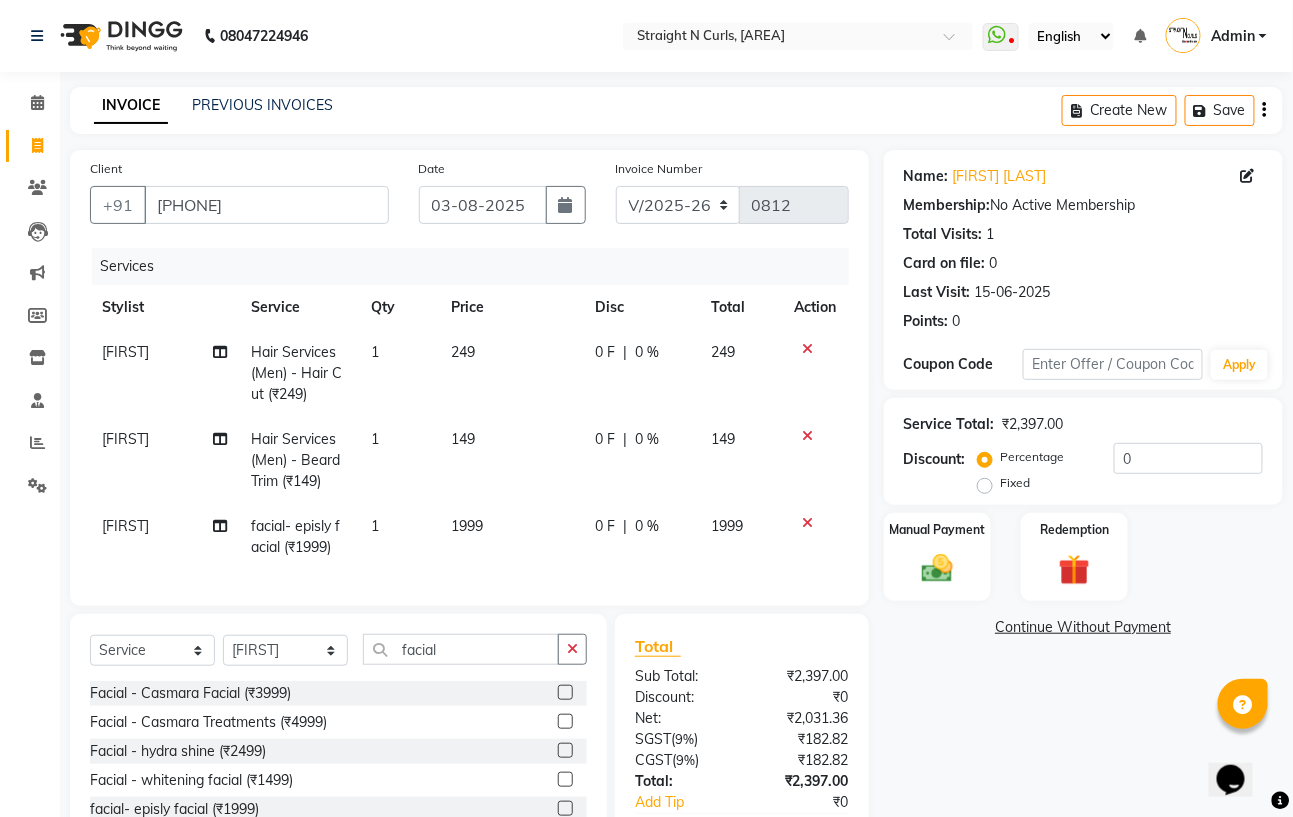 click on "1999" 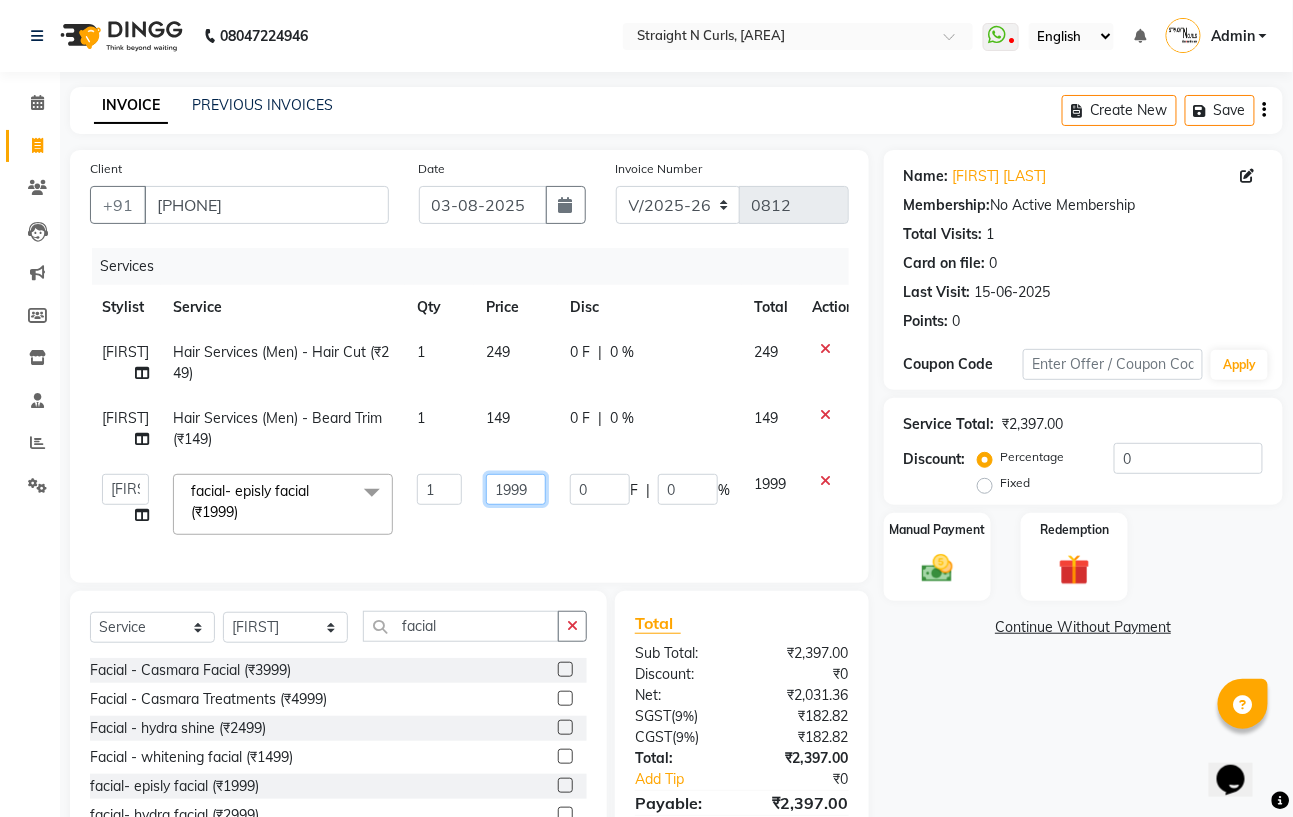 click on "1999" 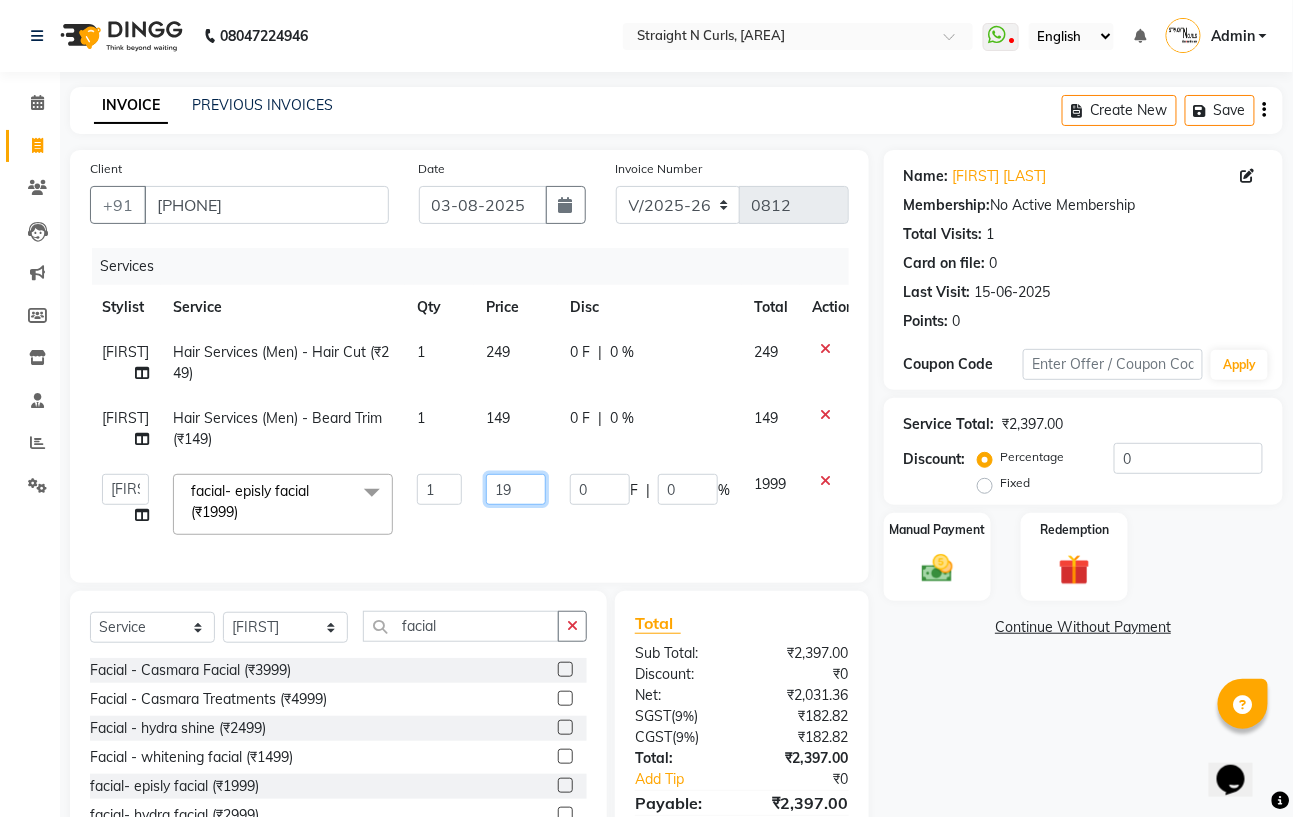 type on "1" 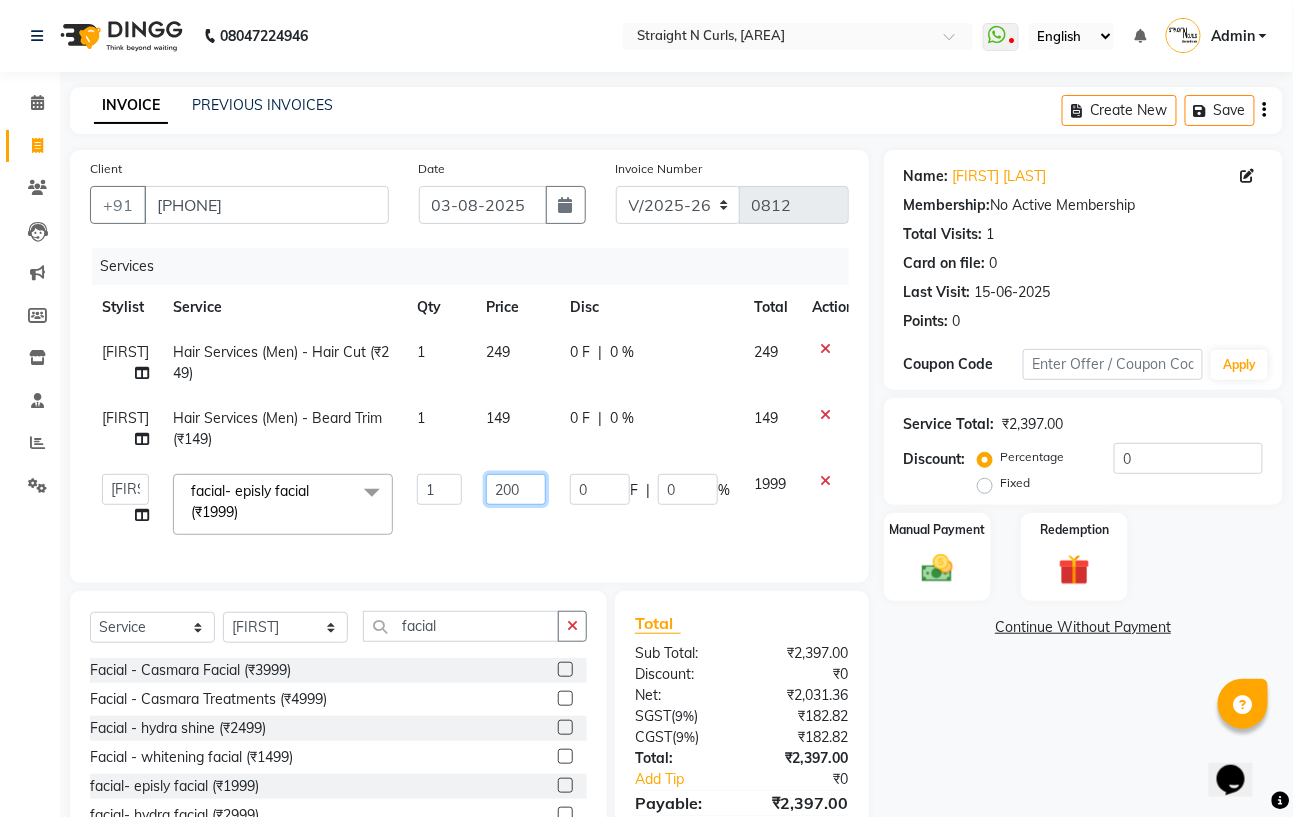 type on "2000" 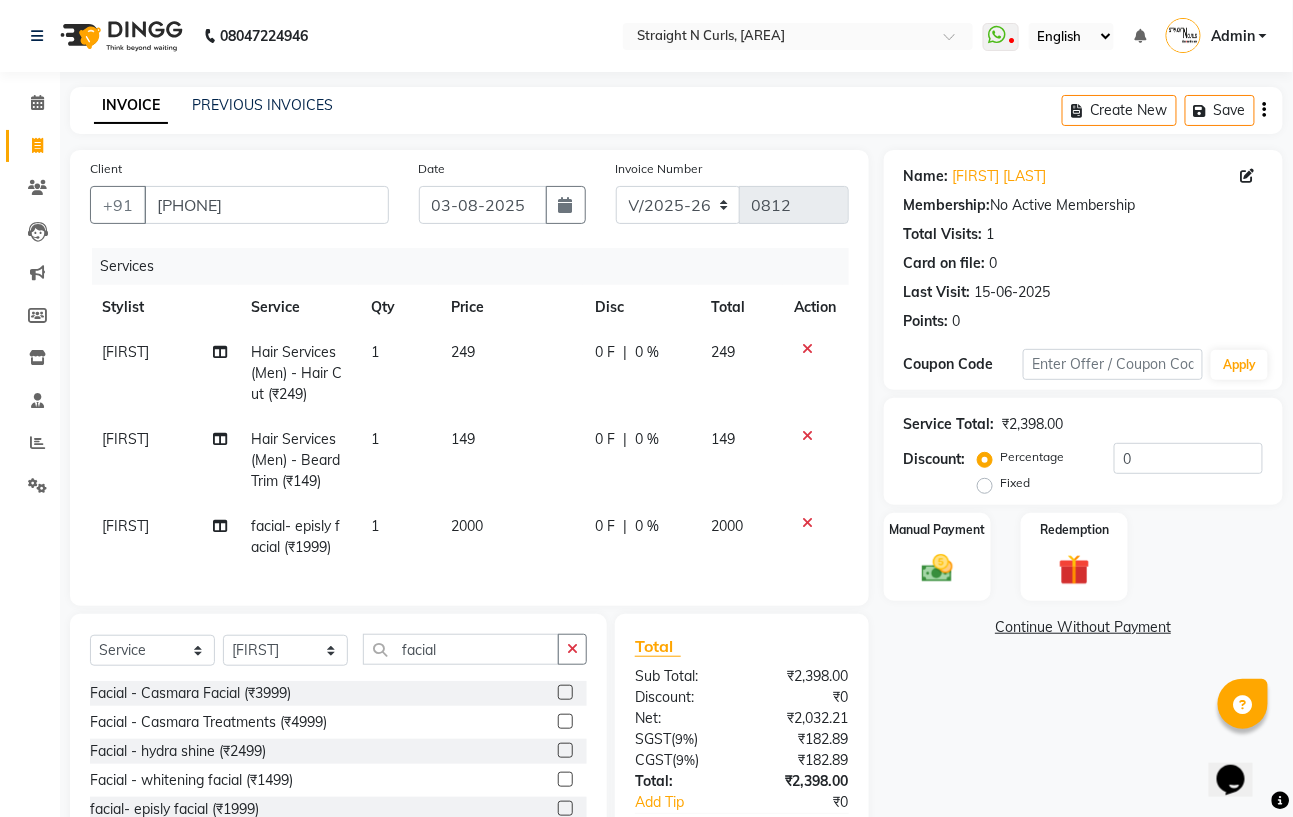 click on "149" 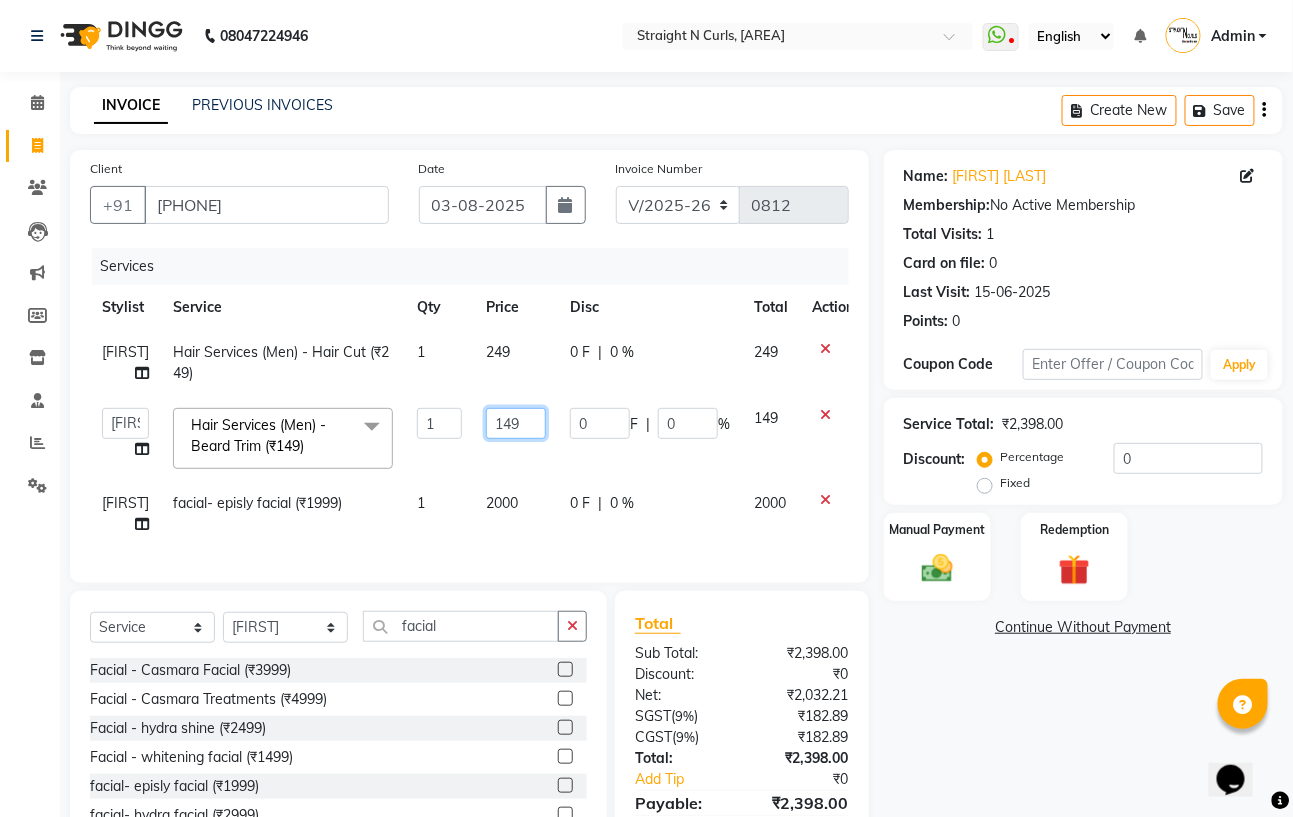 click on "149" 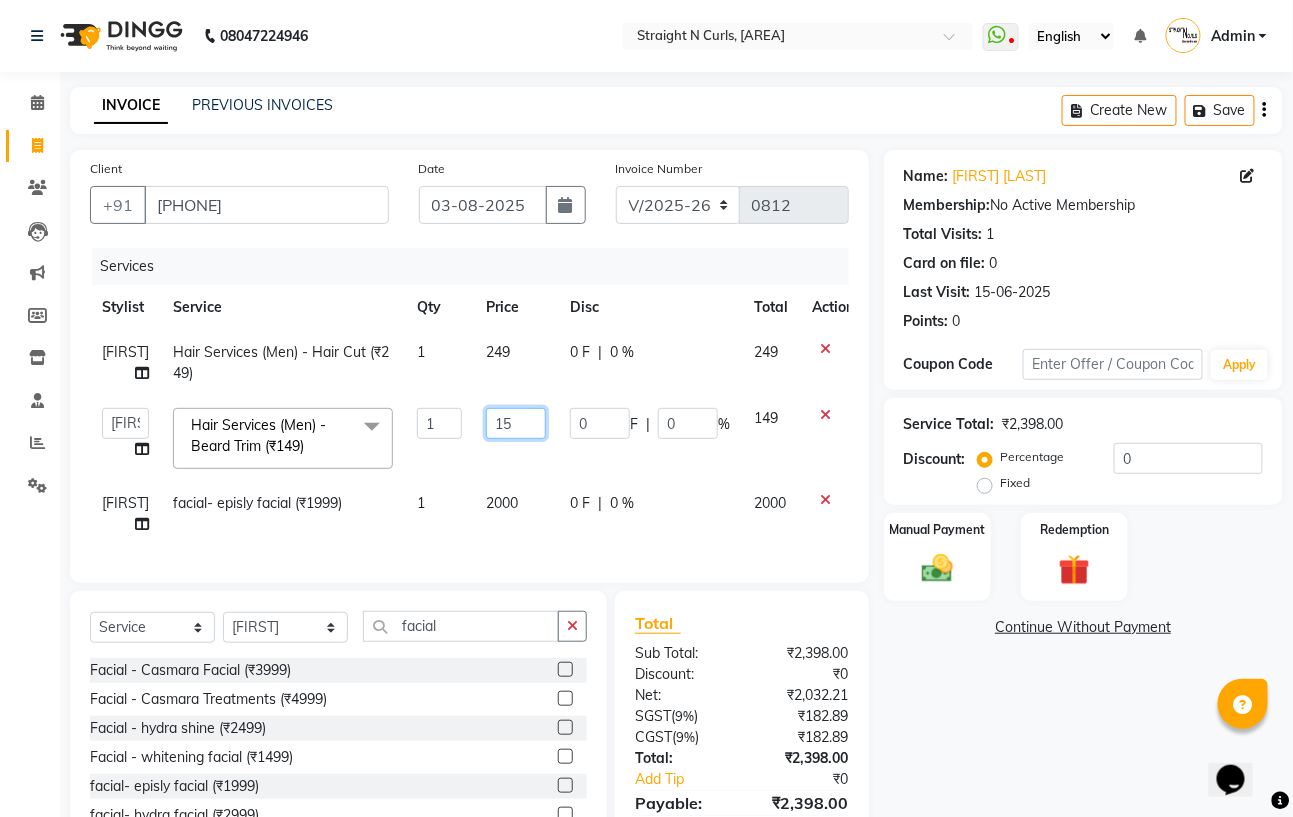 type on "150" 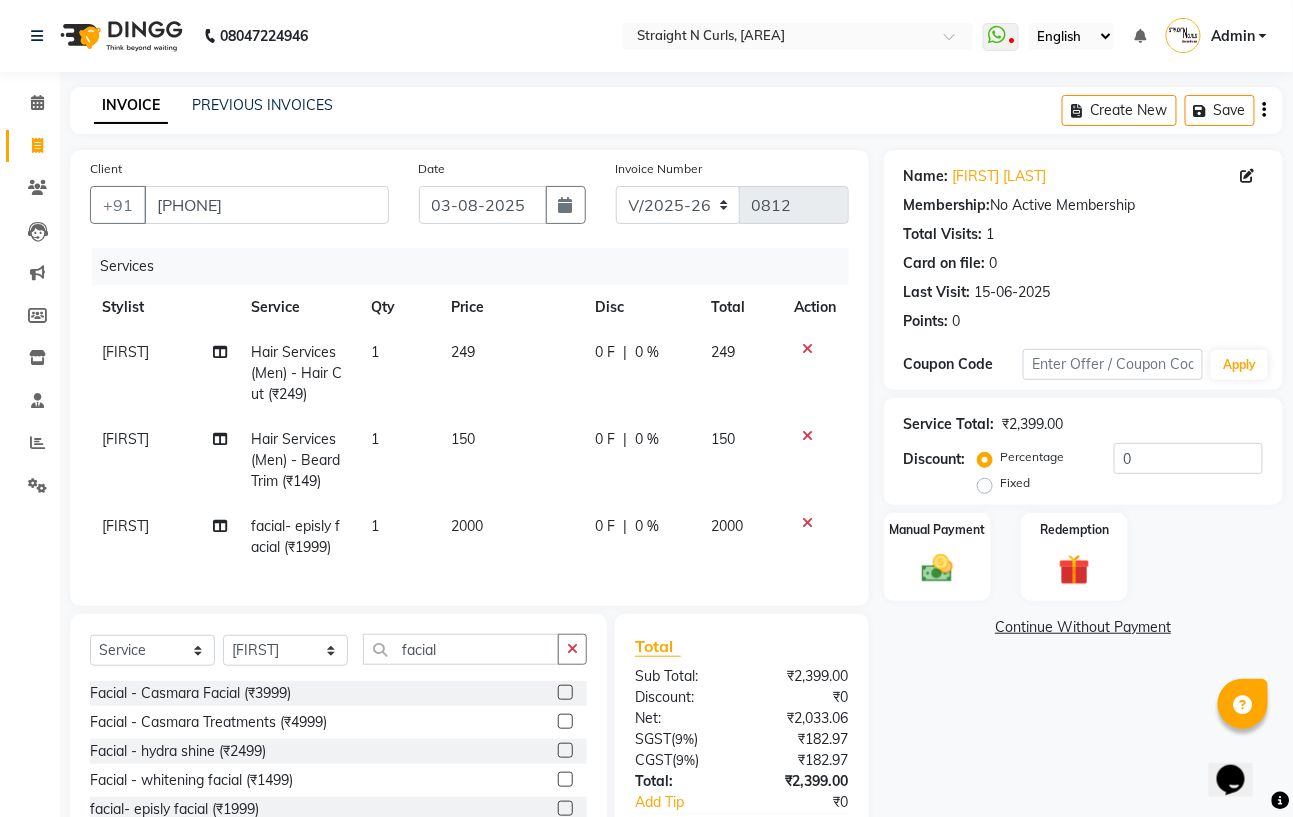 click on "249" 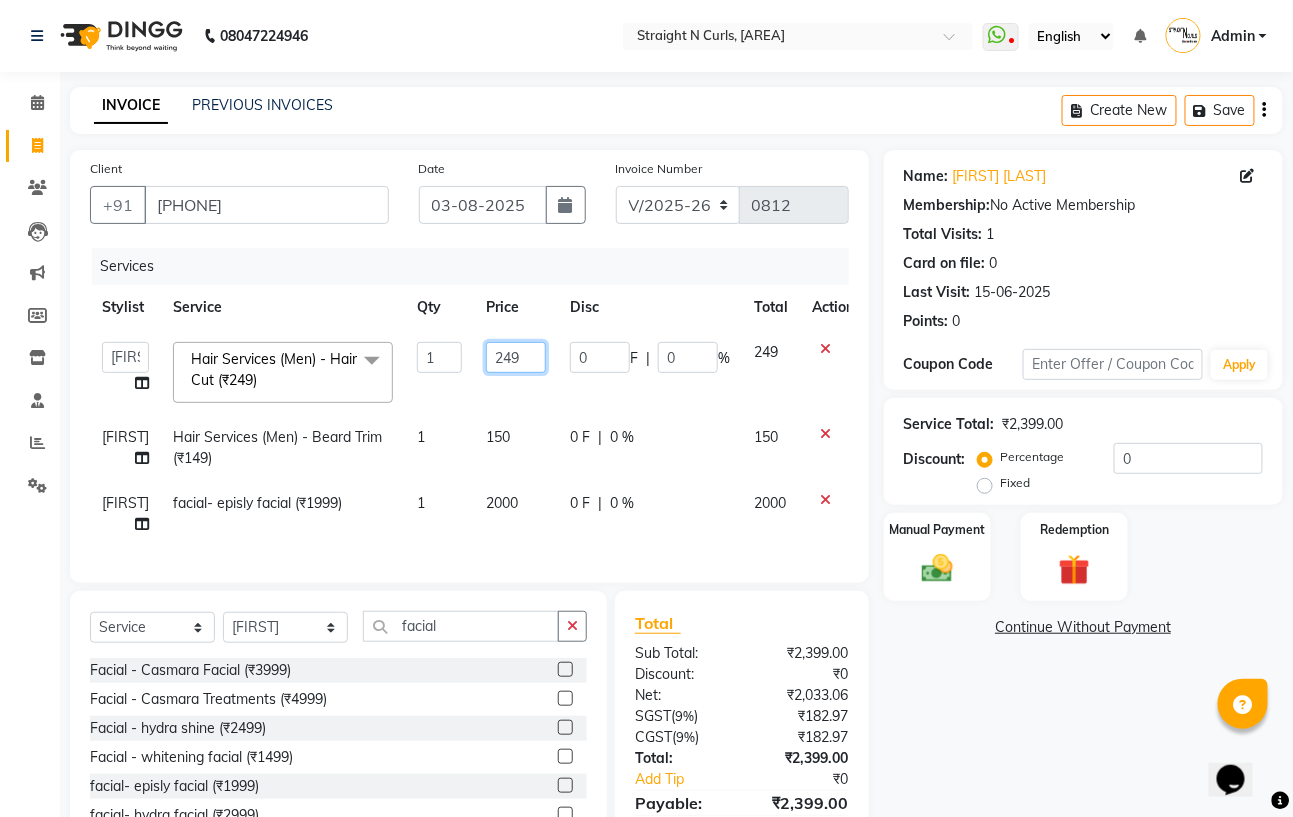 click on "249" 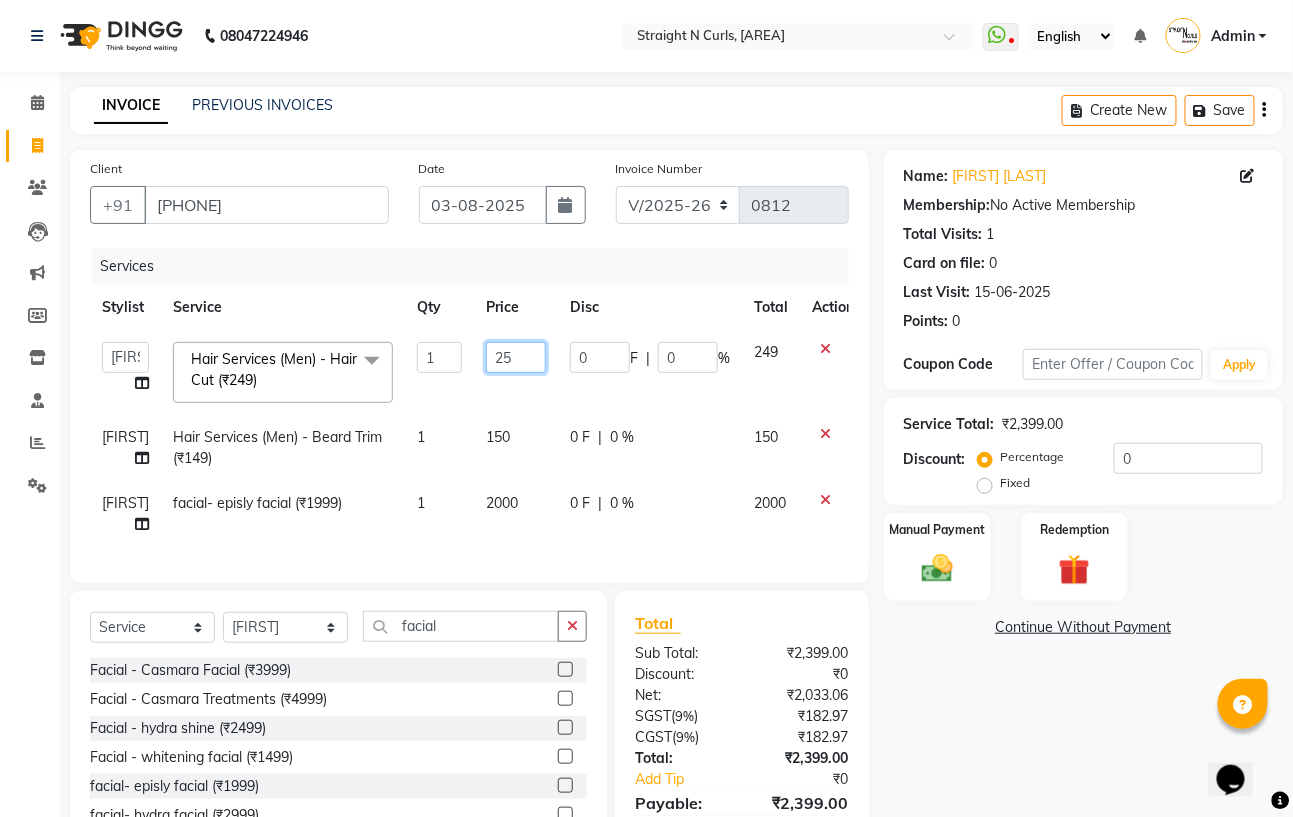type on "250" 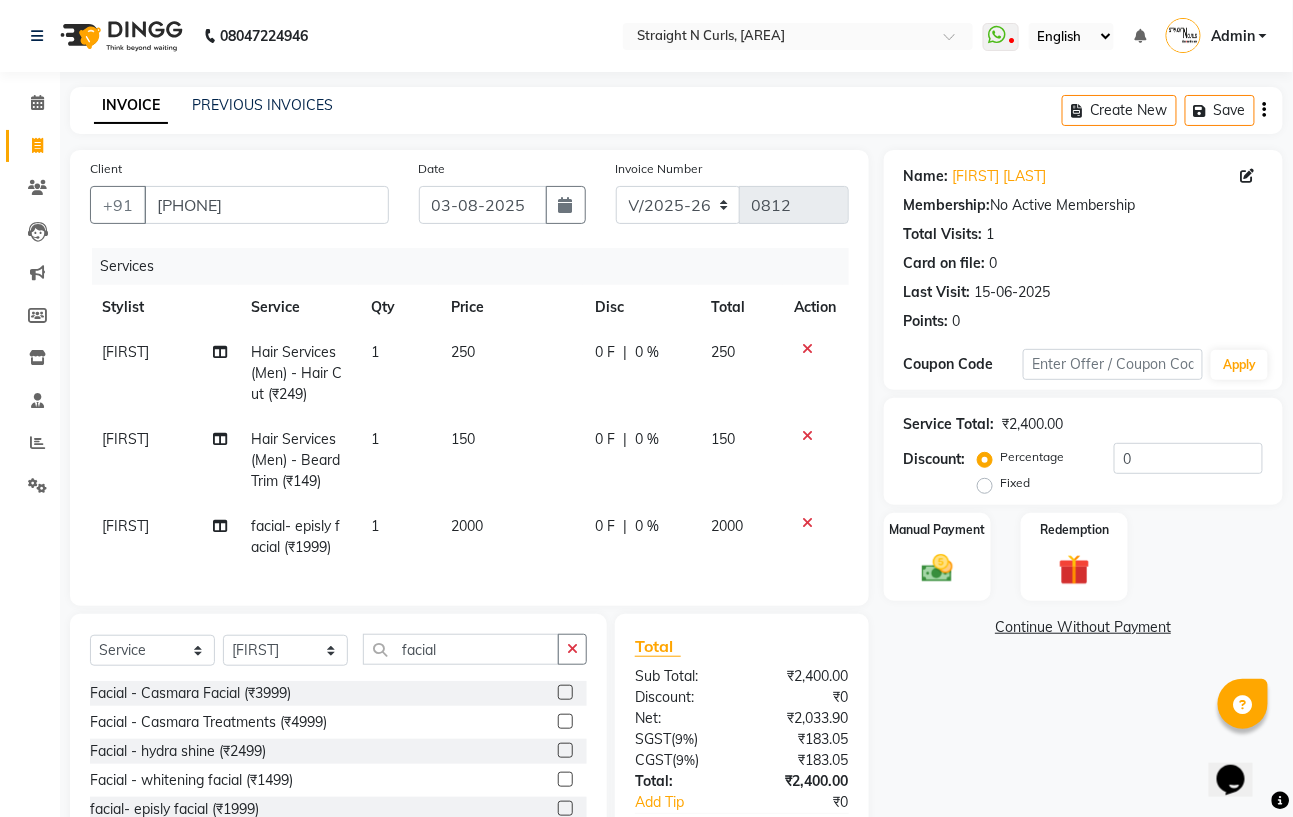 click on "Name: [FIRST] [LAST] Membership:  No Active Membership  Total Visits:  1 Card on file:  0 Last Visit:   [DATE] Points:   0  Coupon Code Apply Service Total:  ₹2,400.00  Discount:  Percentage   Fixed  0 Manual Payment Redemption  Continue Without Payment" 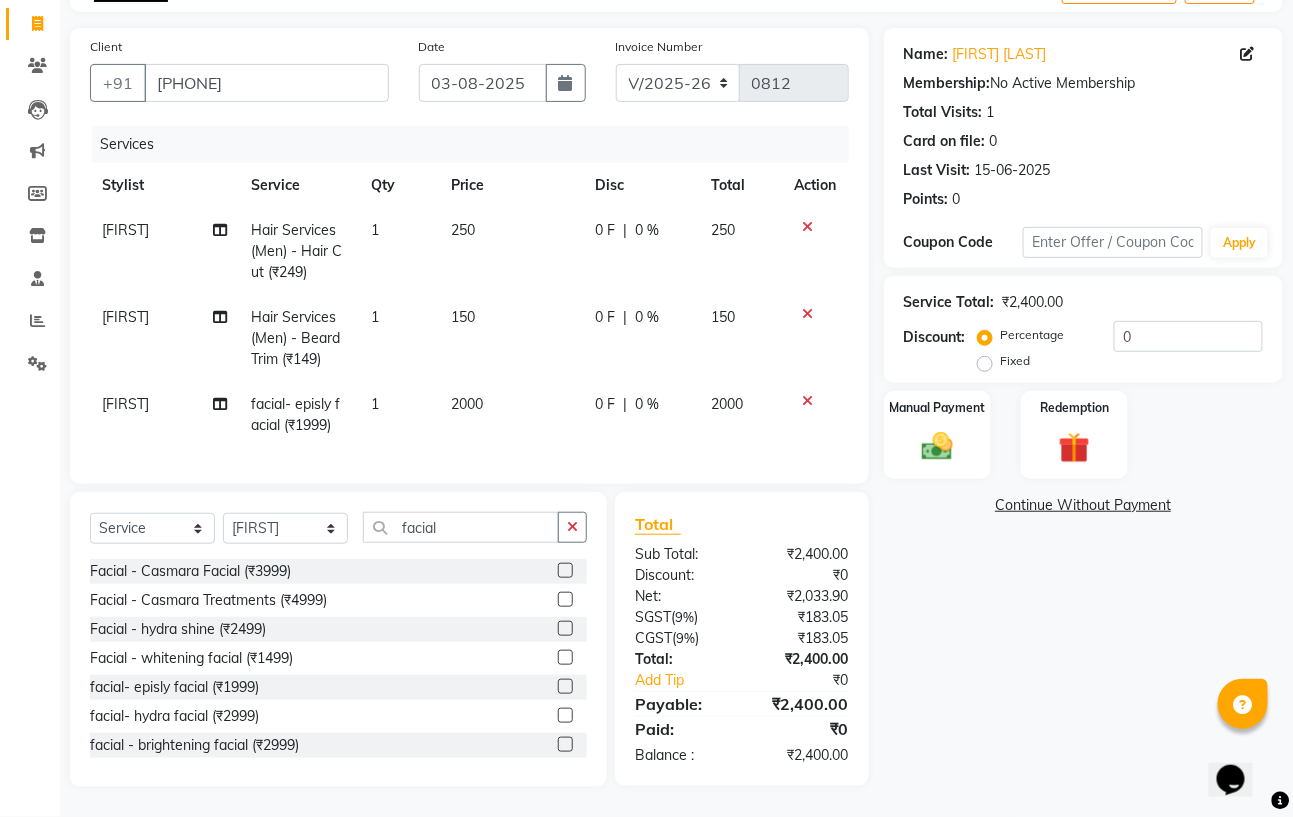 scroll, scrollTop: 142, scrollLeft: 0, axis: vertical 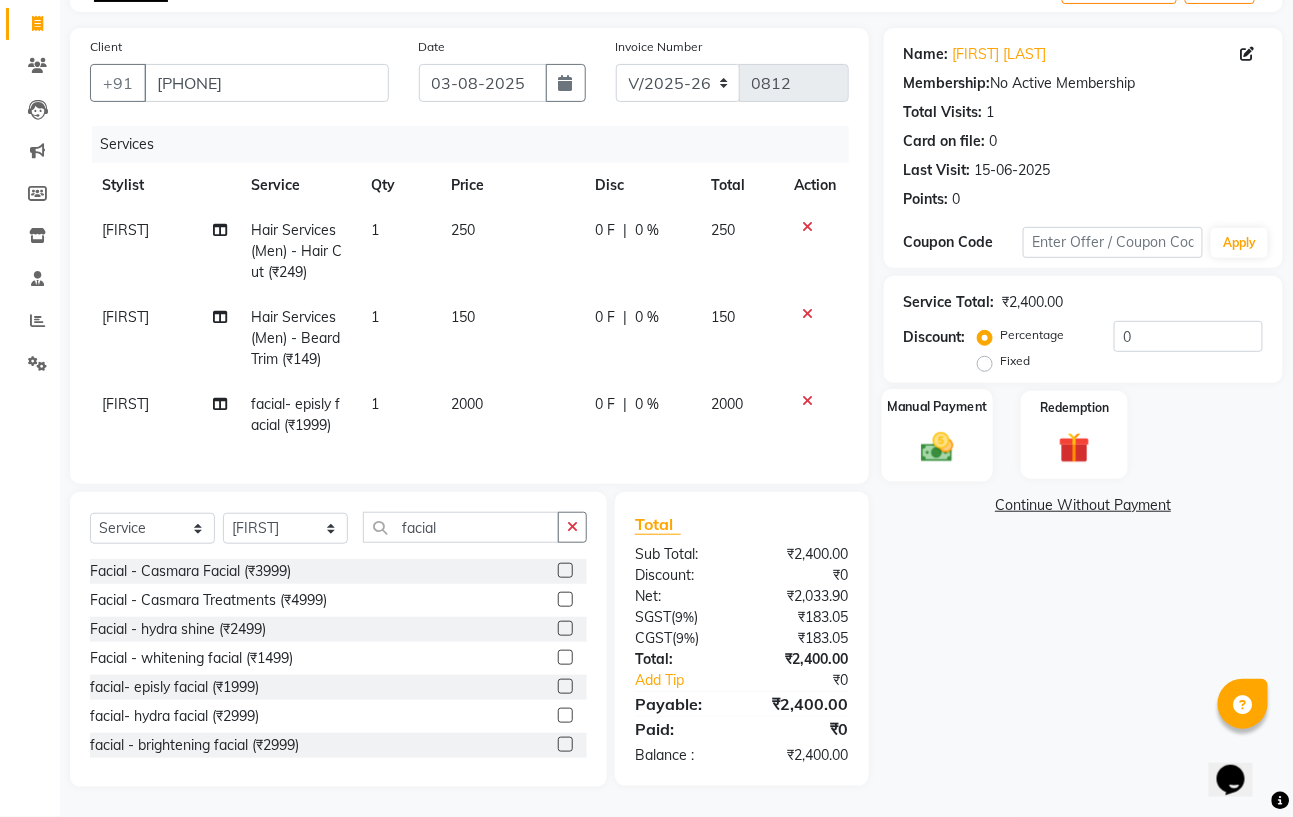 click 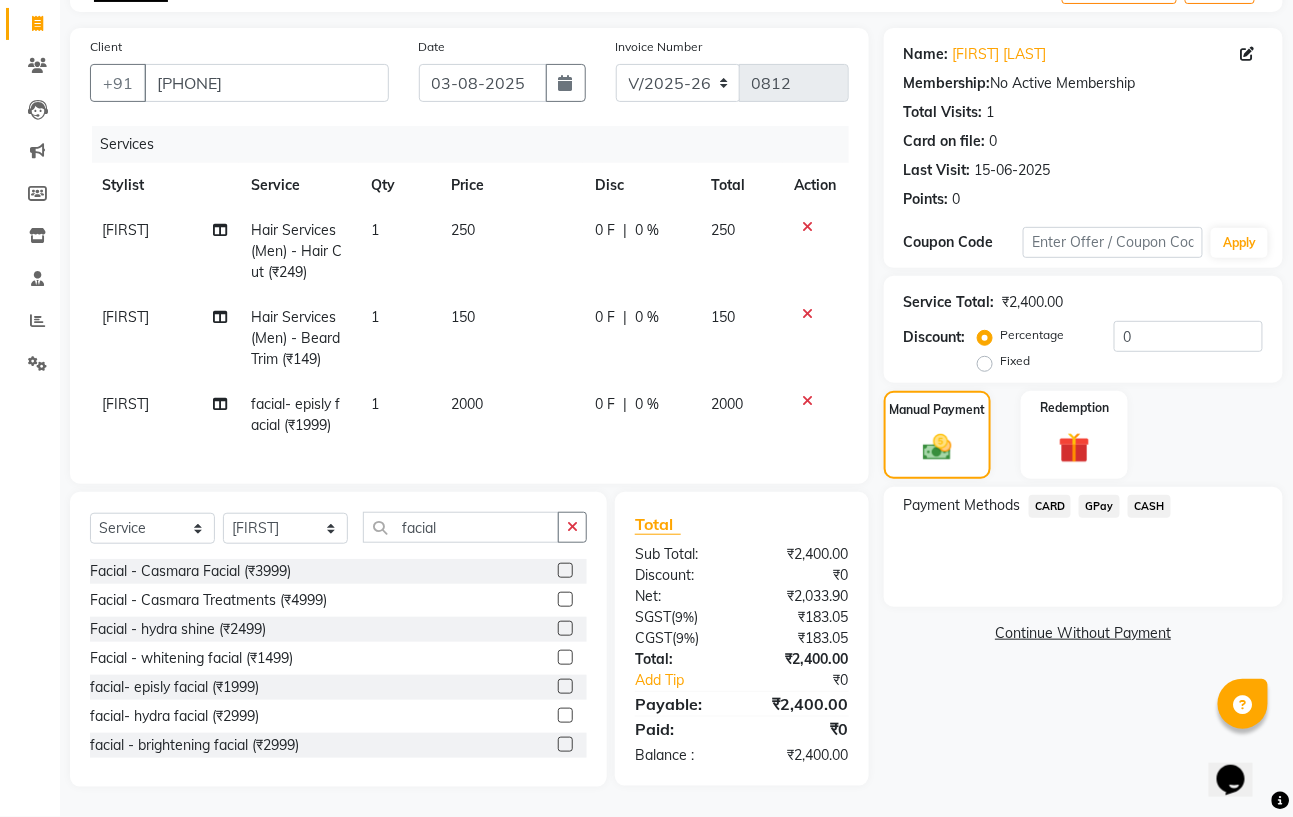 click on "CARD" 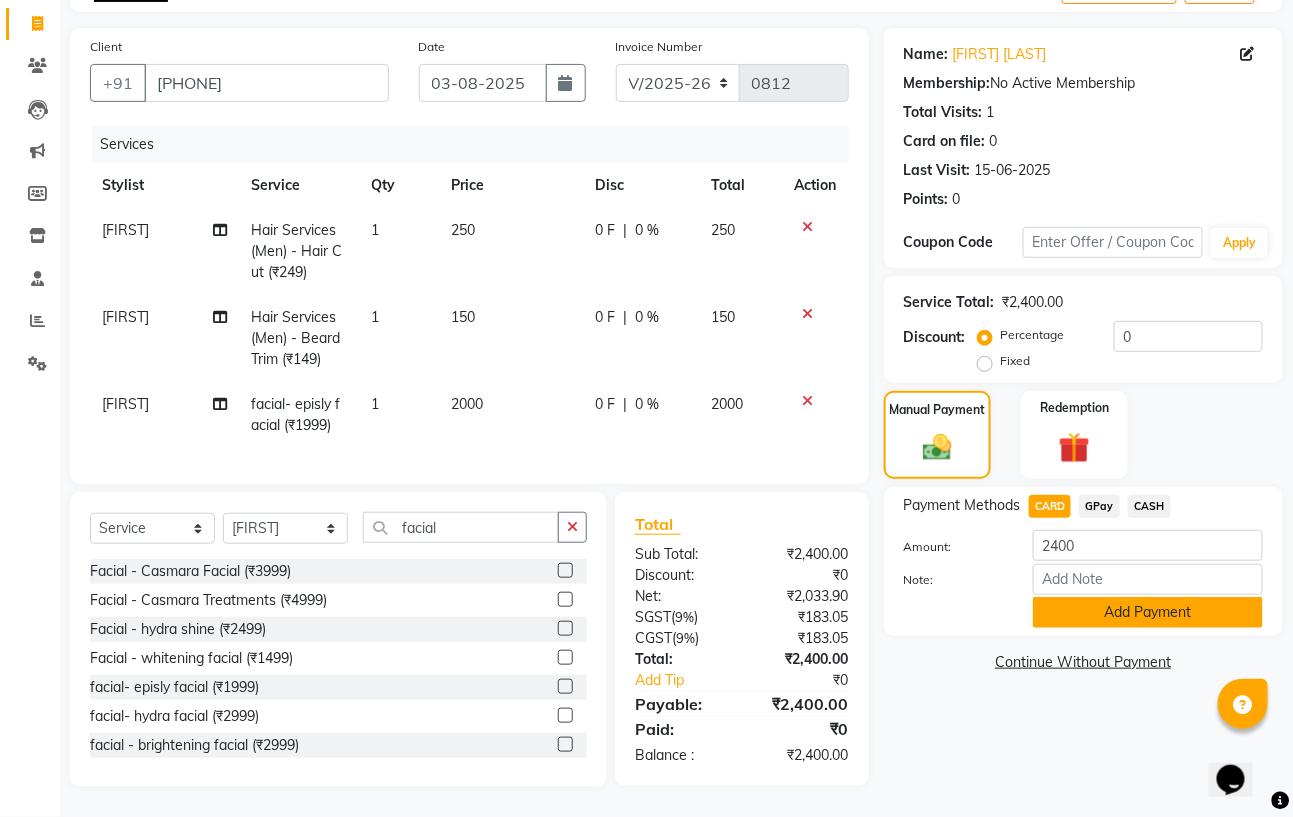 click on "Add Payment" 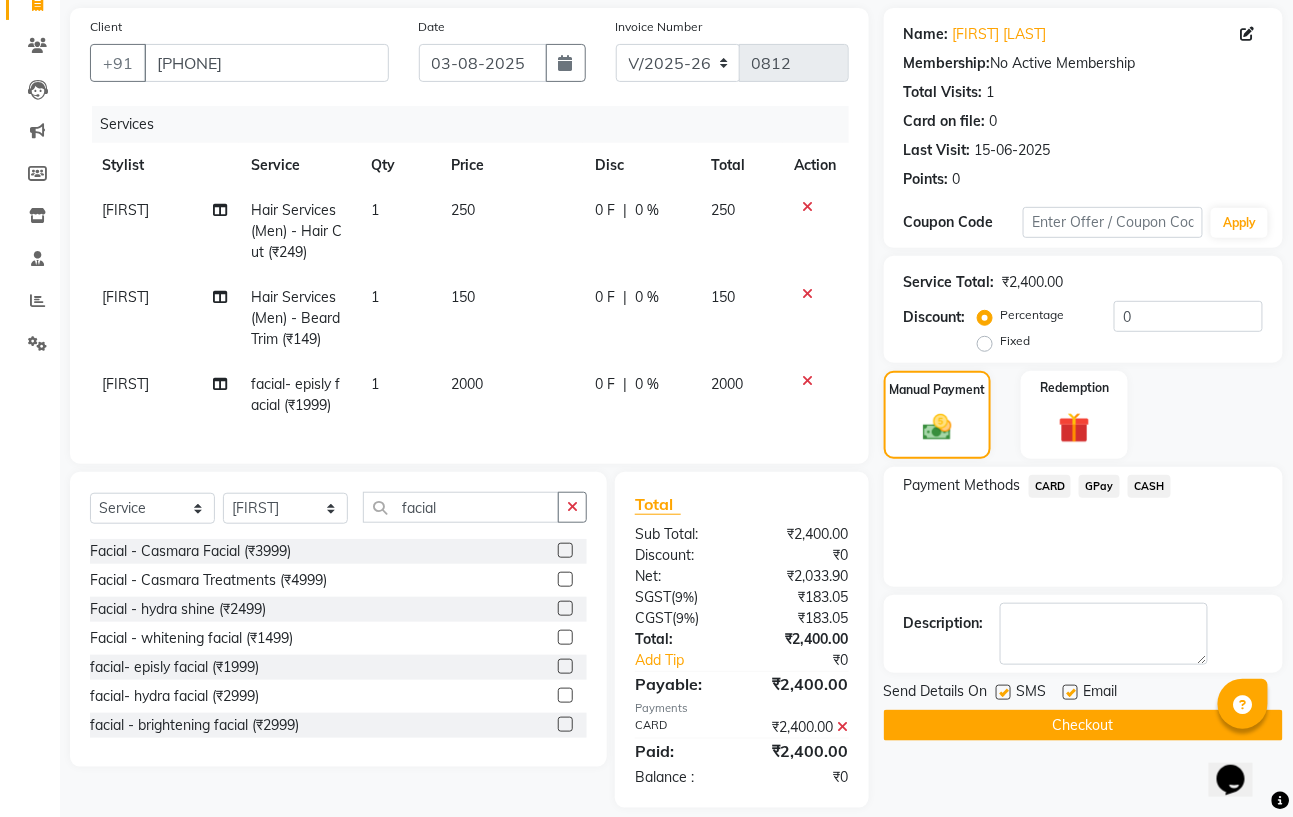 click on "Checkout" 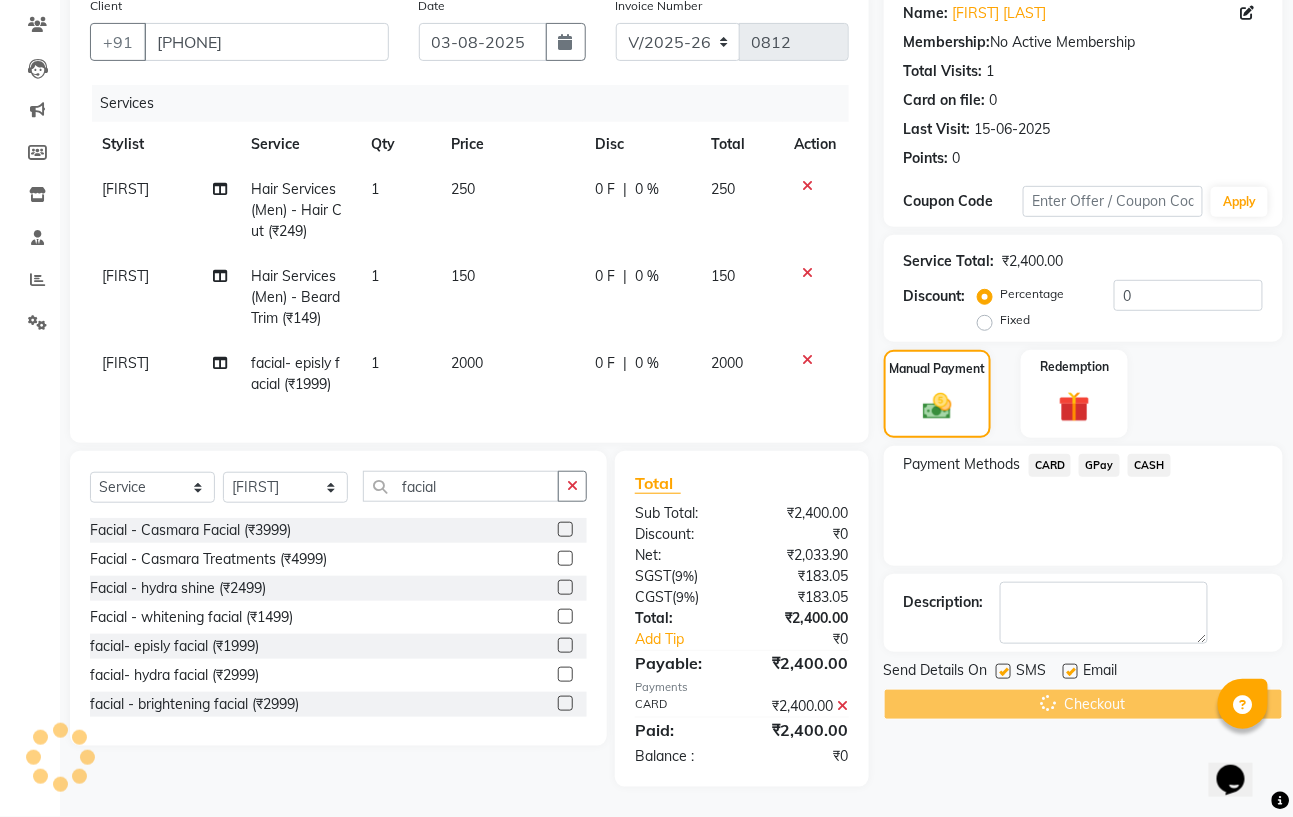 scroll, scrollTop: 183, scrollLeft: 0, axis: vertical 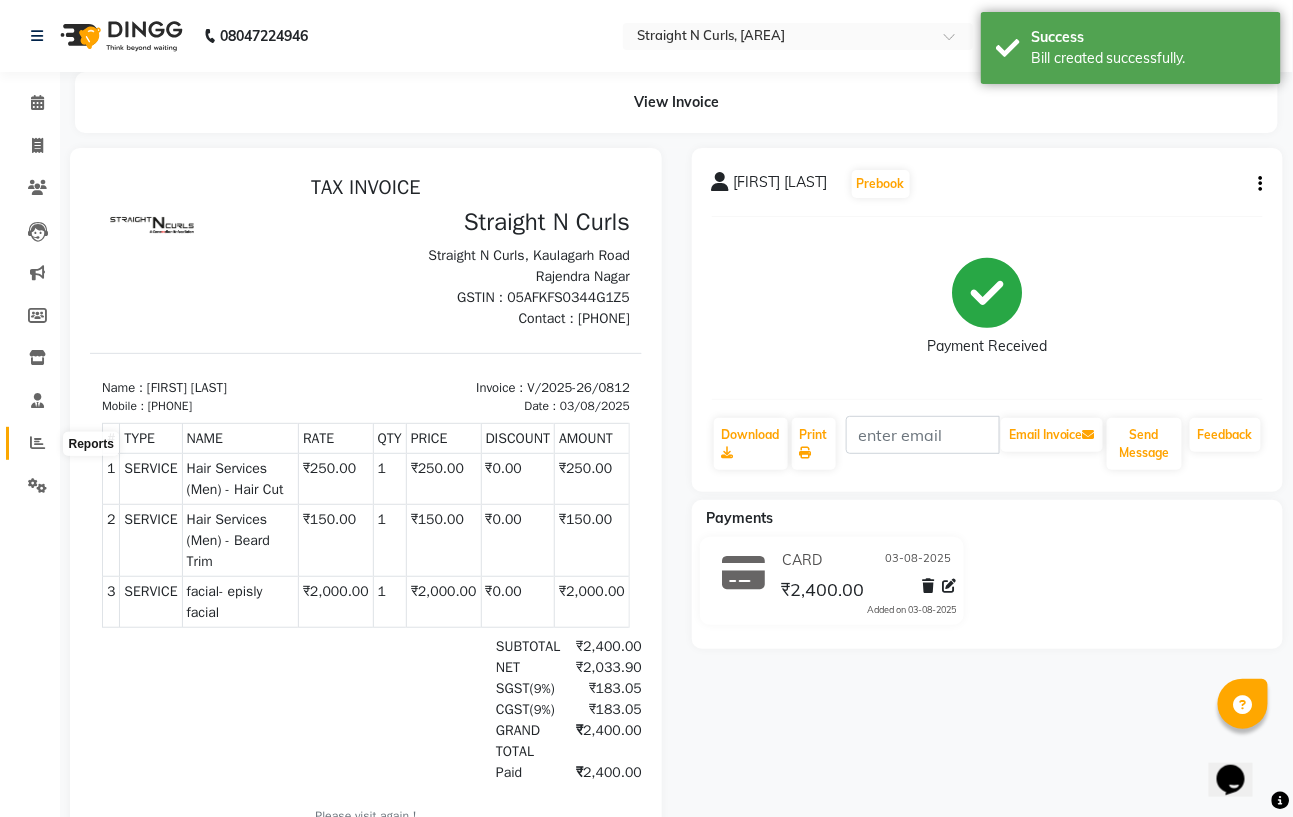 click 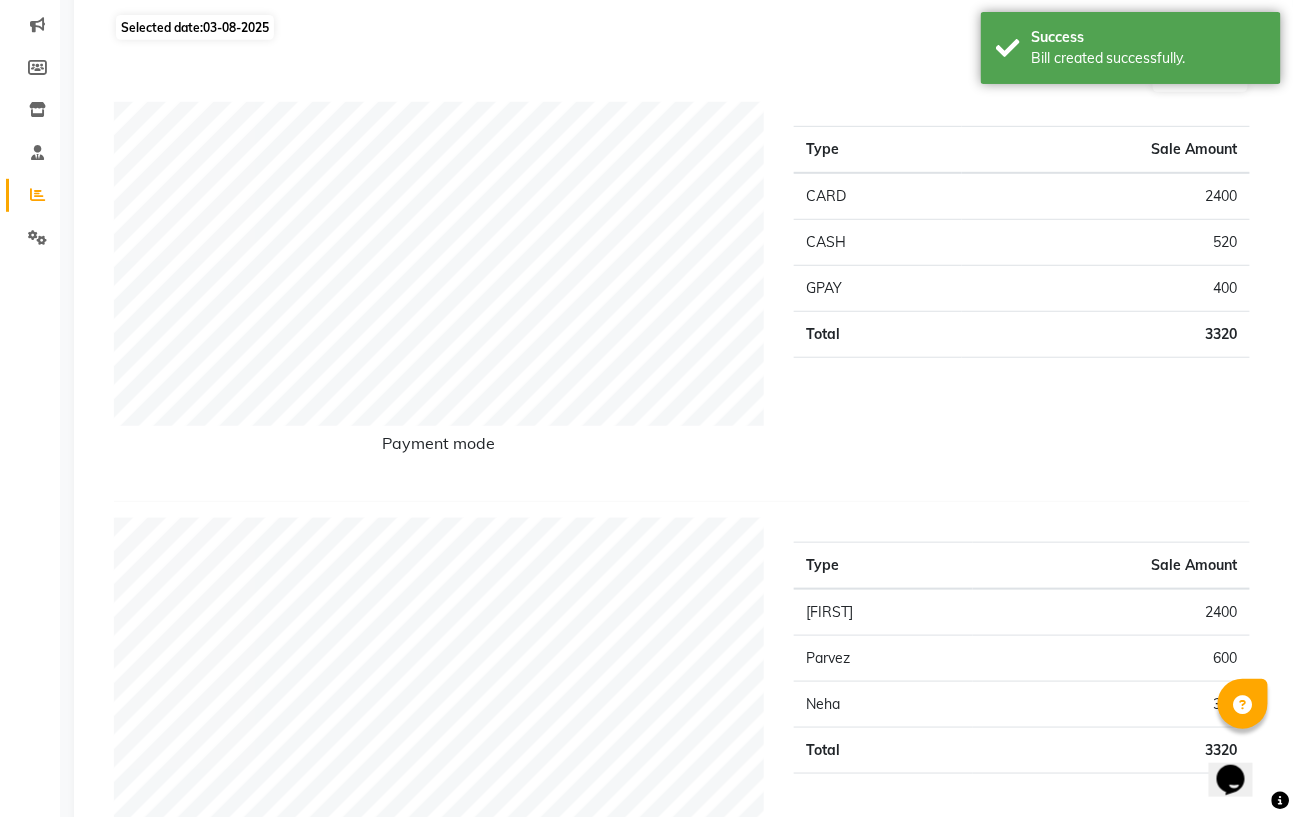 scroll, scrollTop: 0, scrollLeft: 0, axis: both 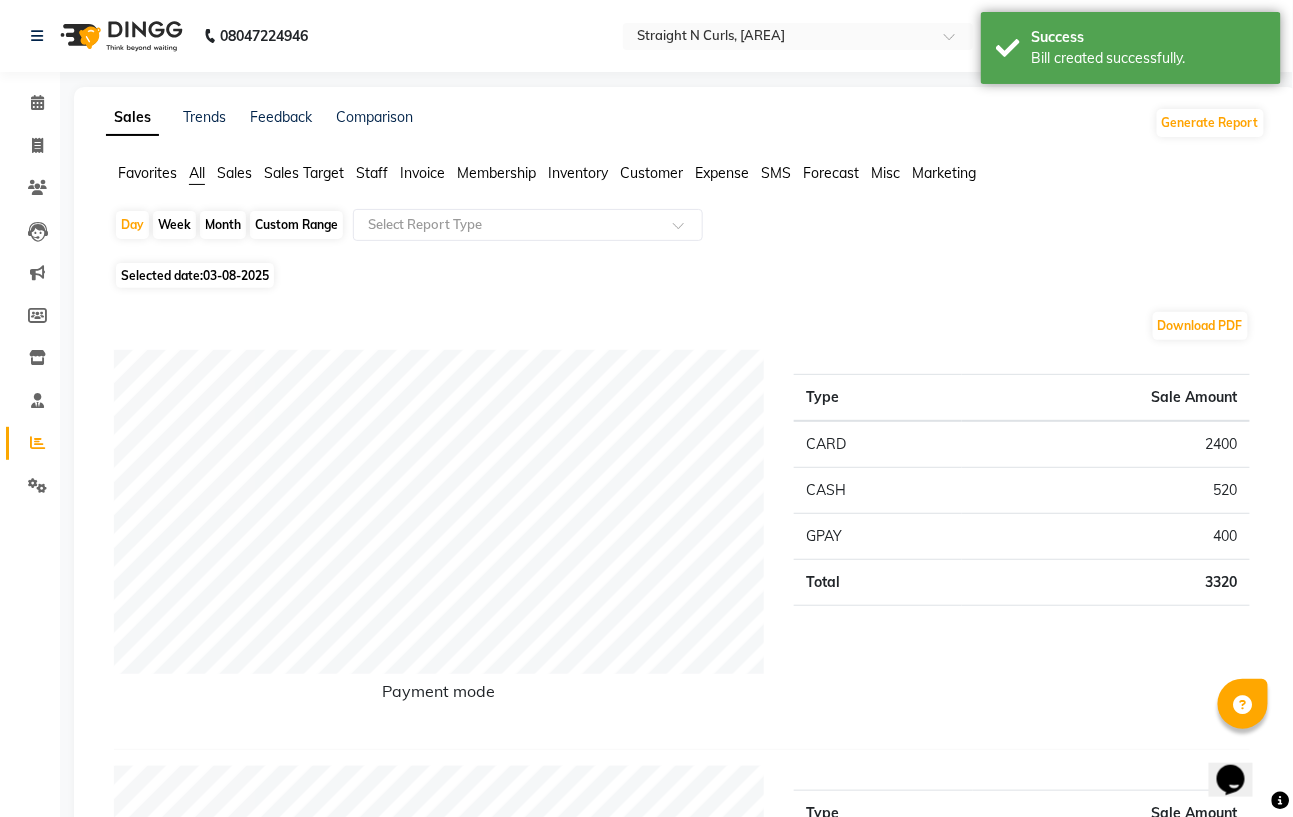 click on "Custom Range" 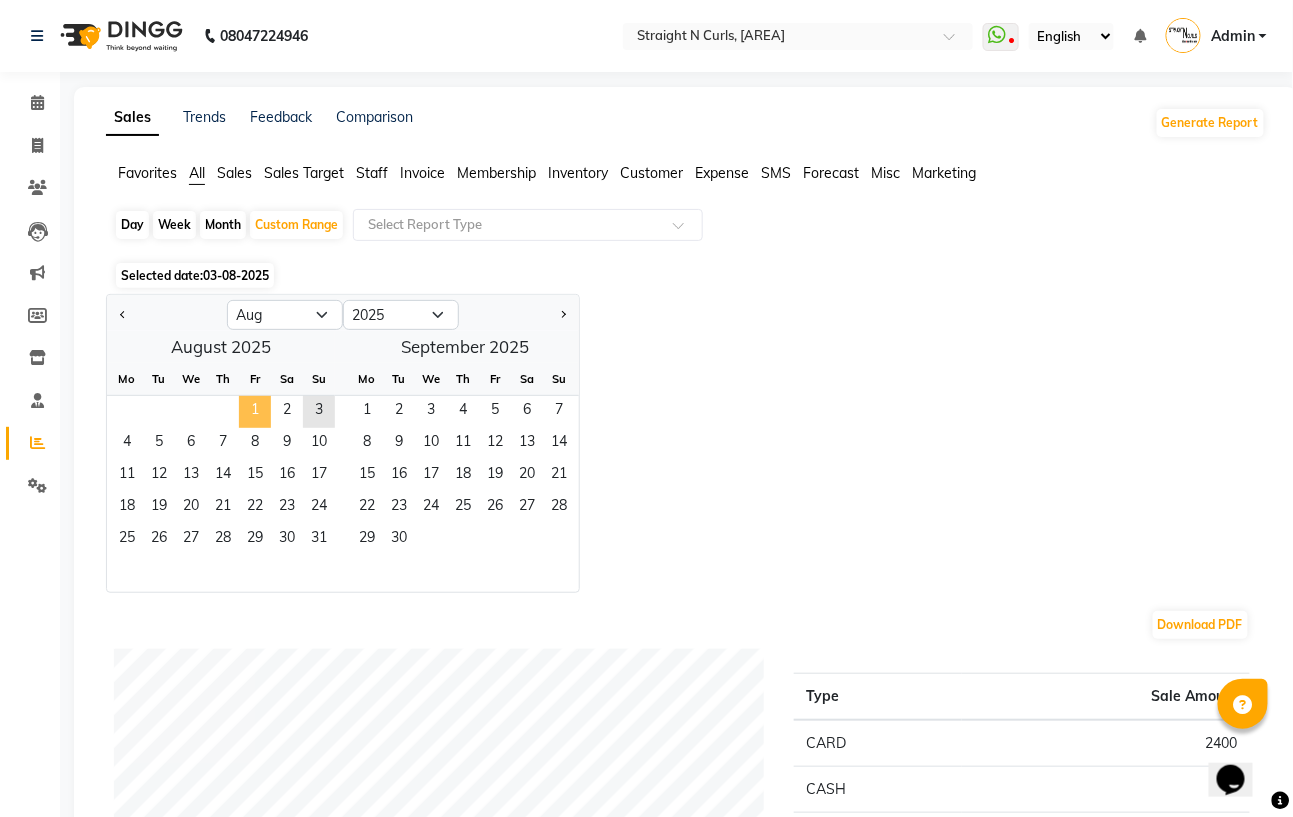 click on "1" 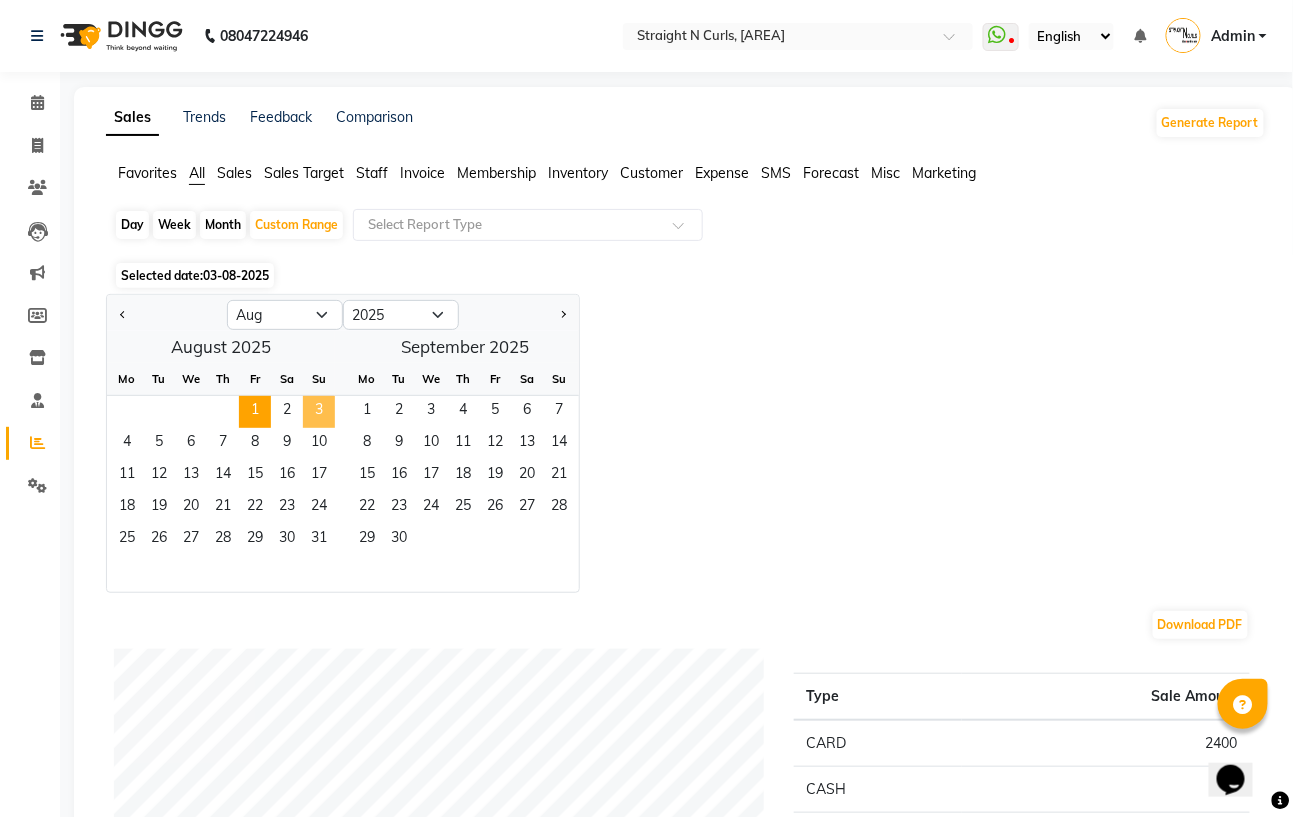 click on "3" 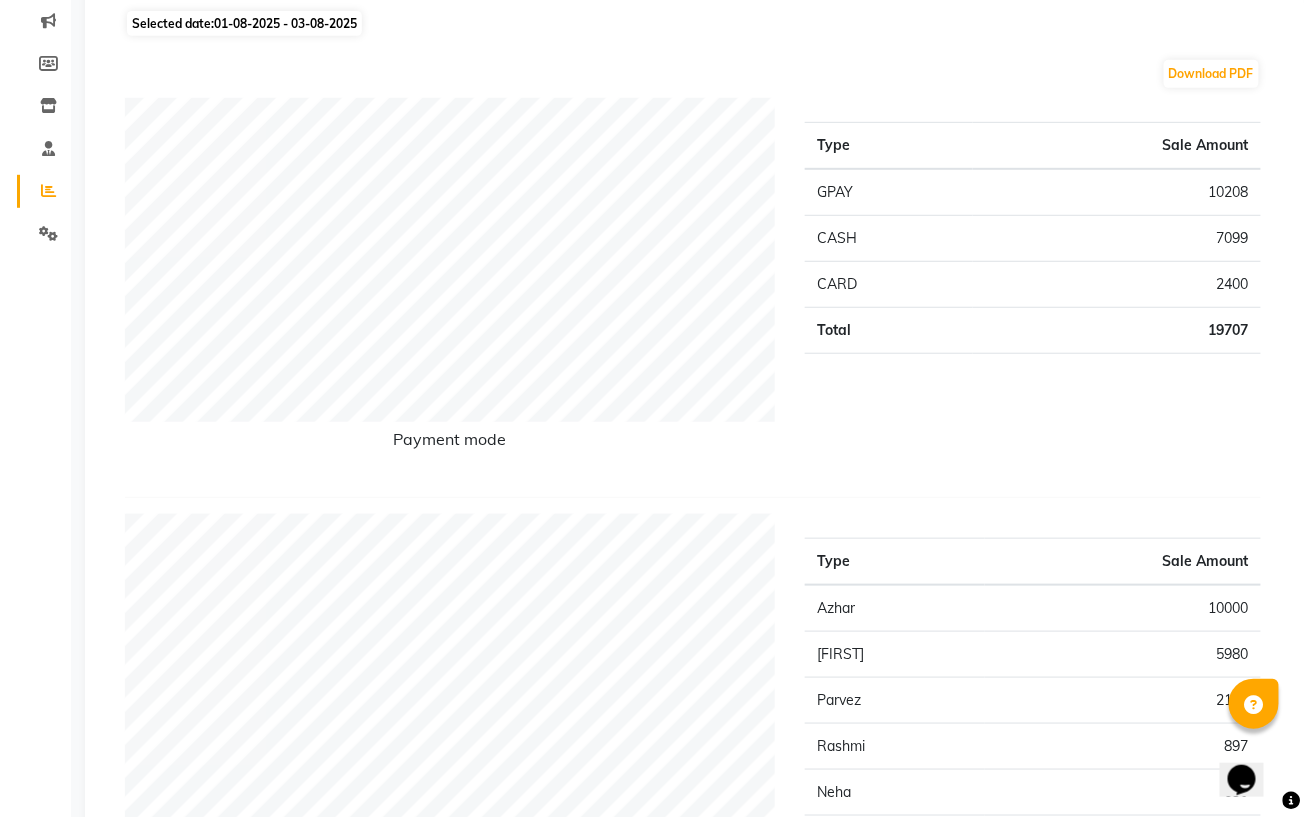 scroll, scrollTop: 0, scrollLeft: 0, axis: both 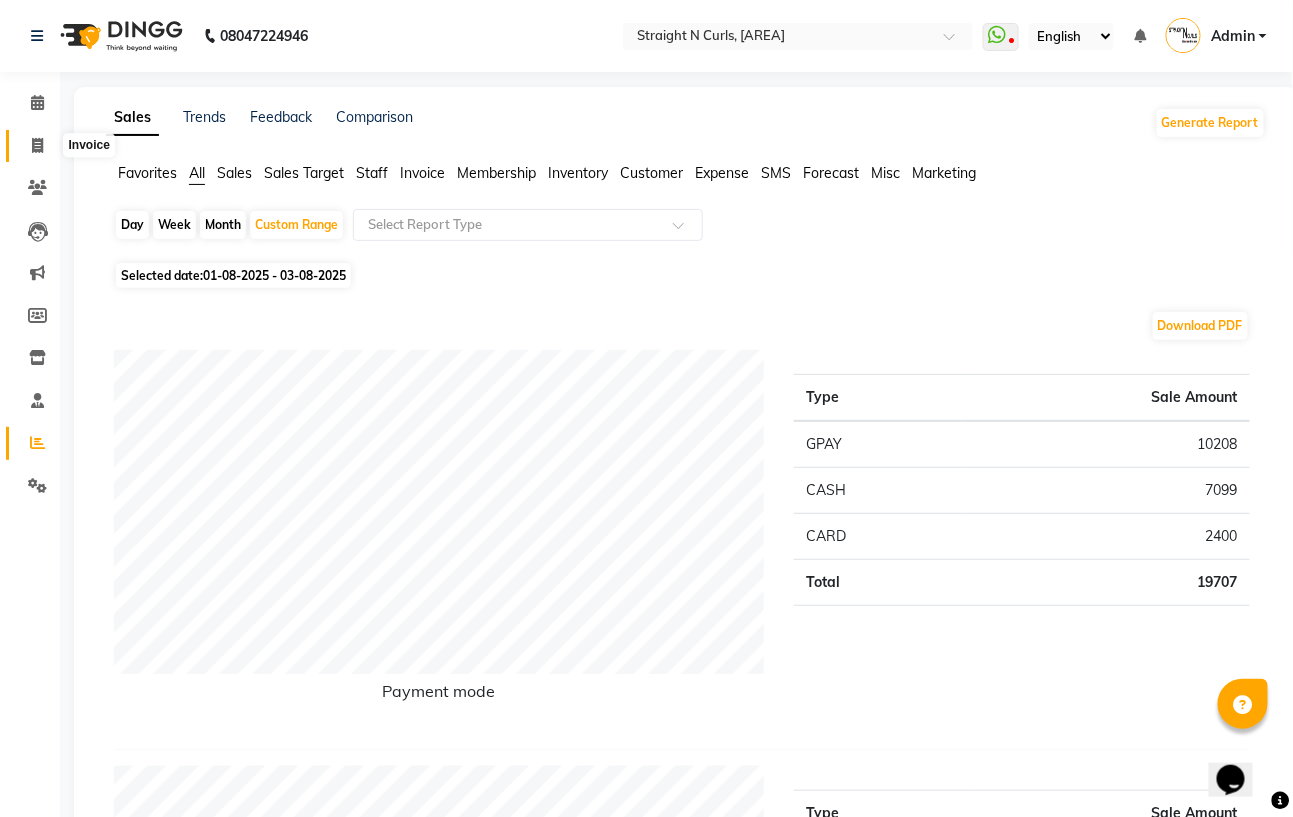 click 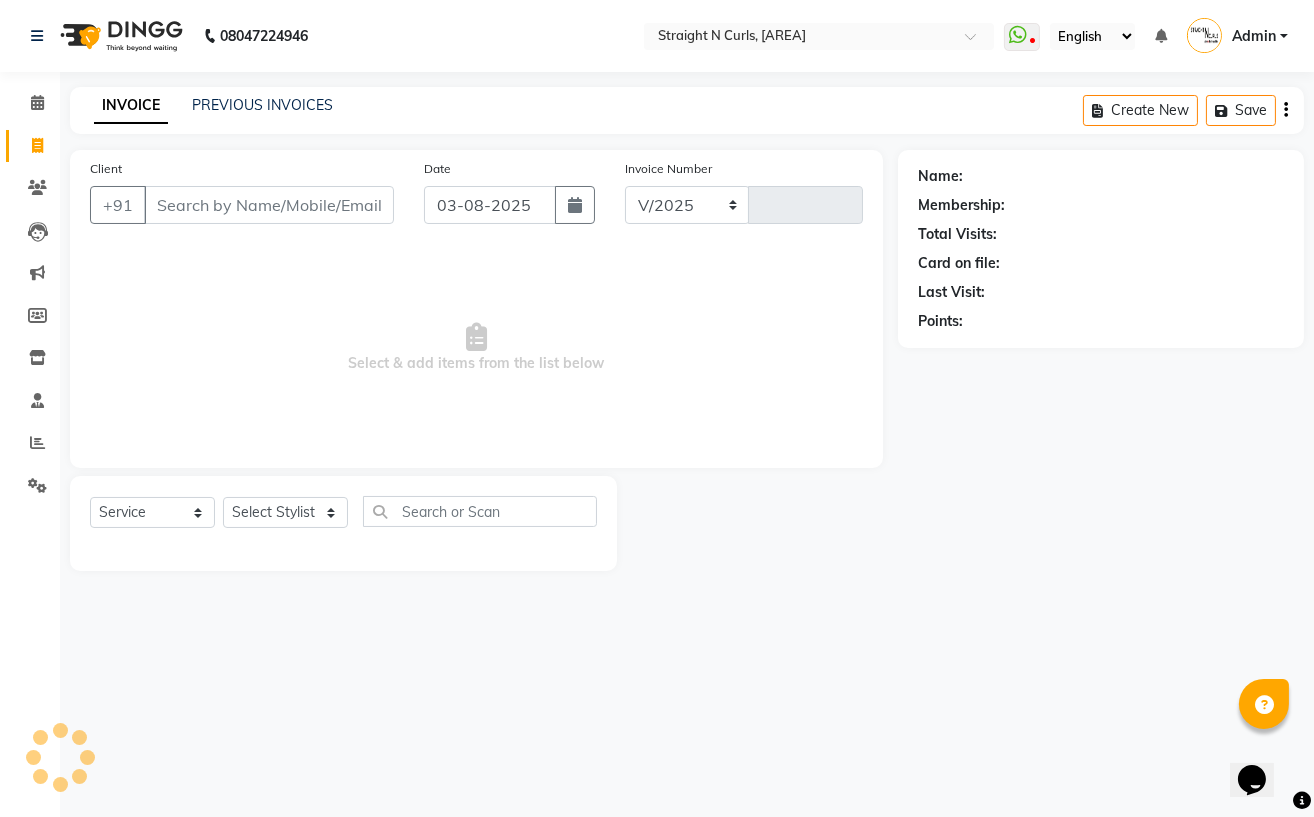 select on "7039" 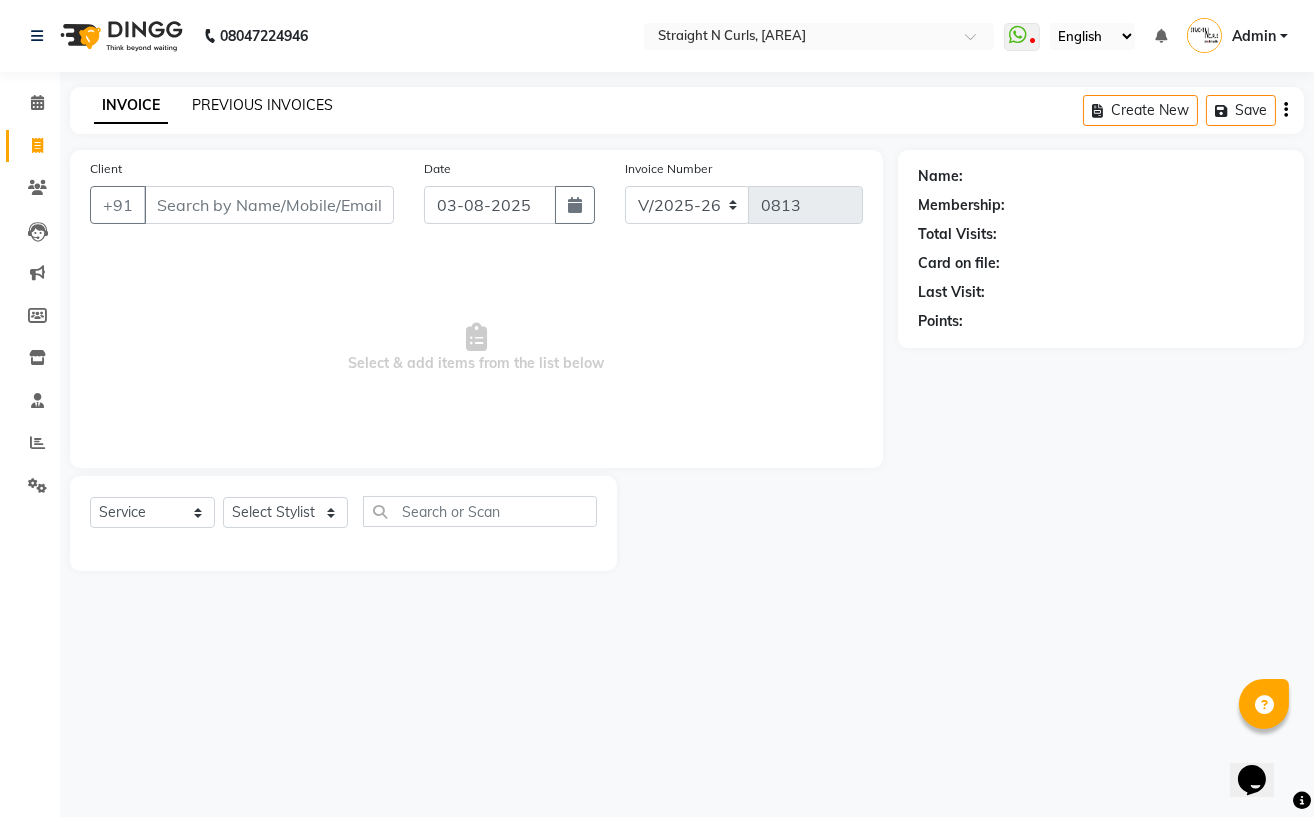 click on "PREVIOUS INVOICES" 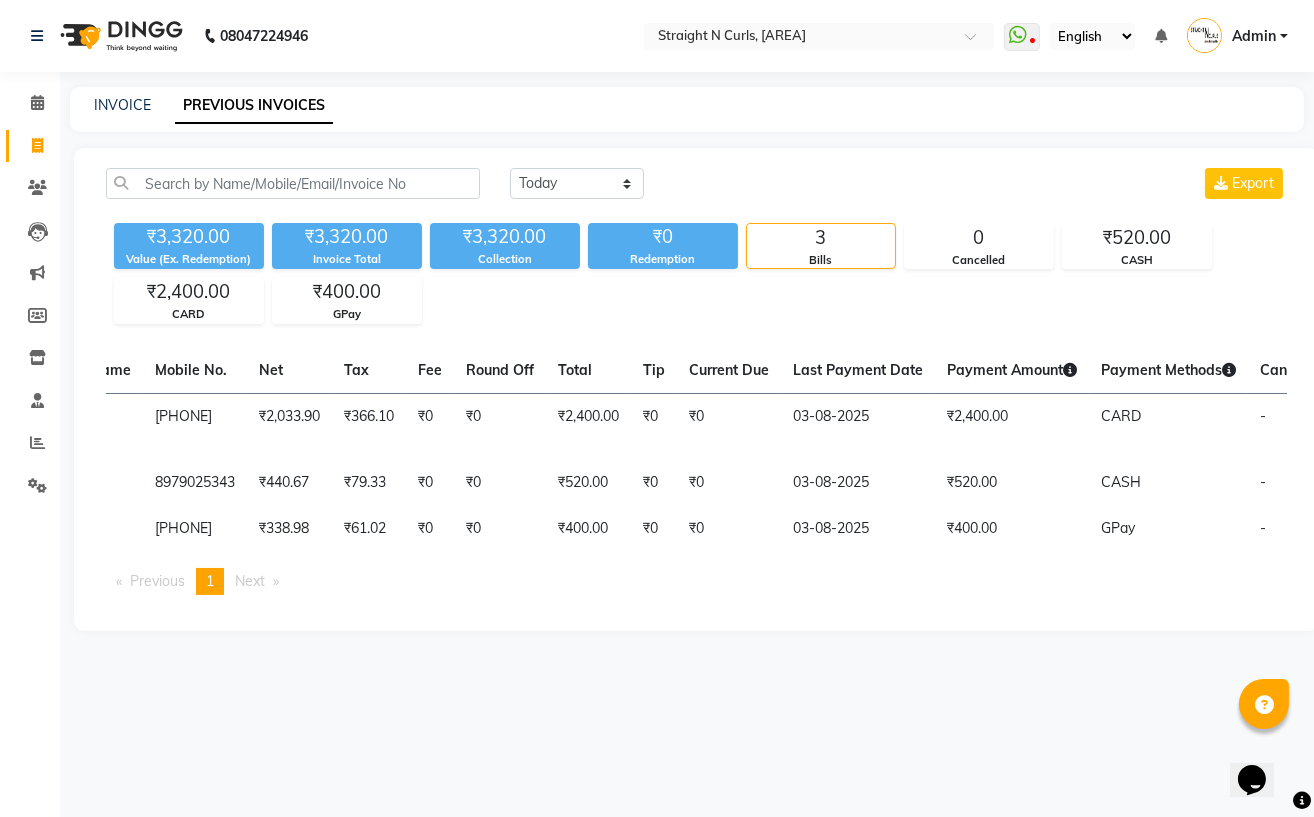 scroll, scrollTop: 0, scrollLeft: 0, axis: both 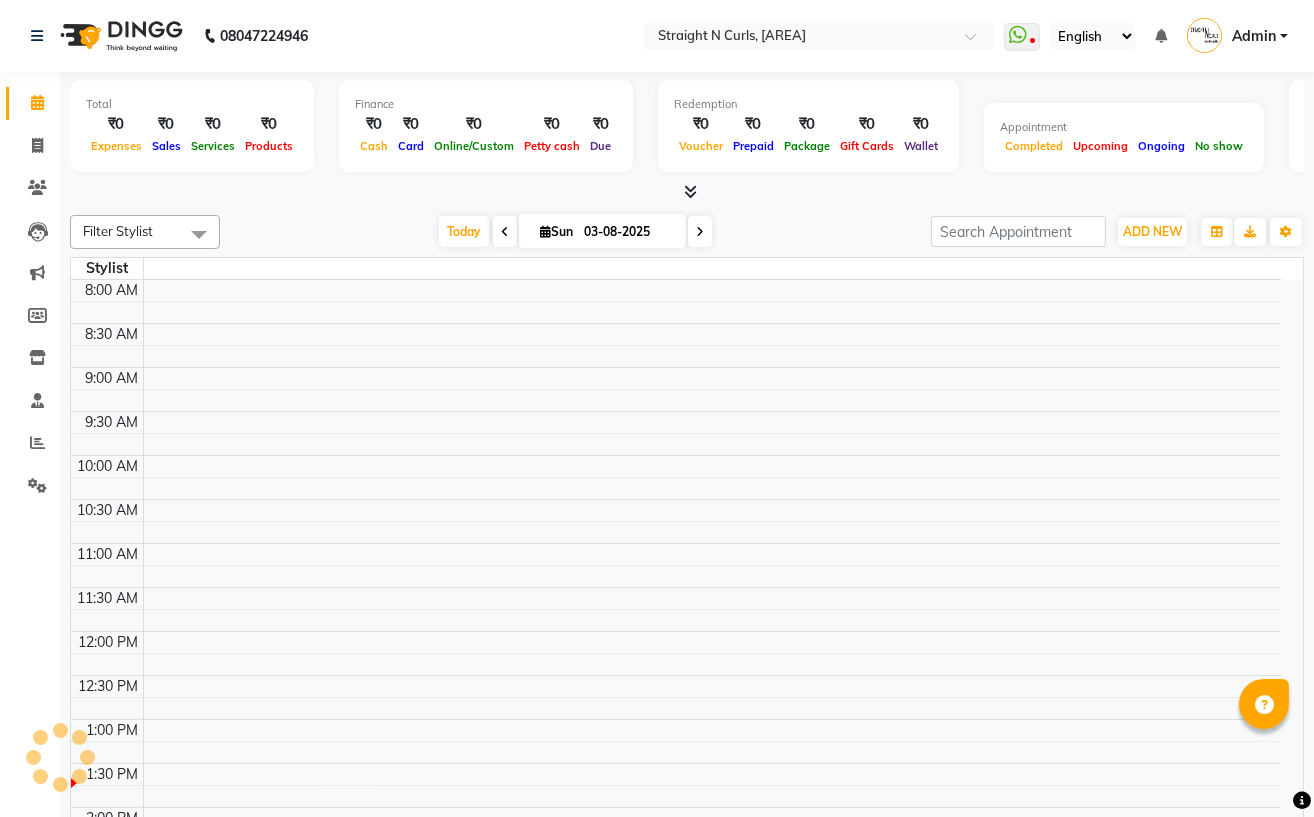 select on "en" 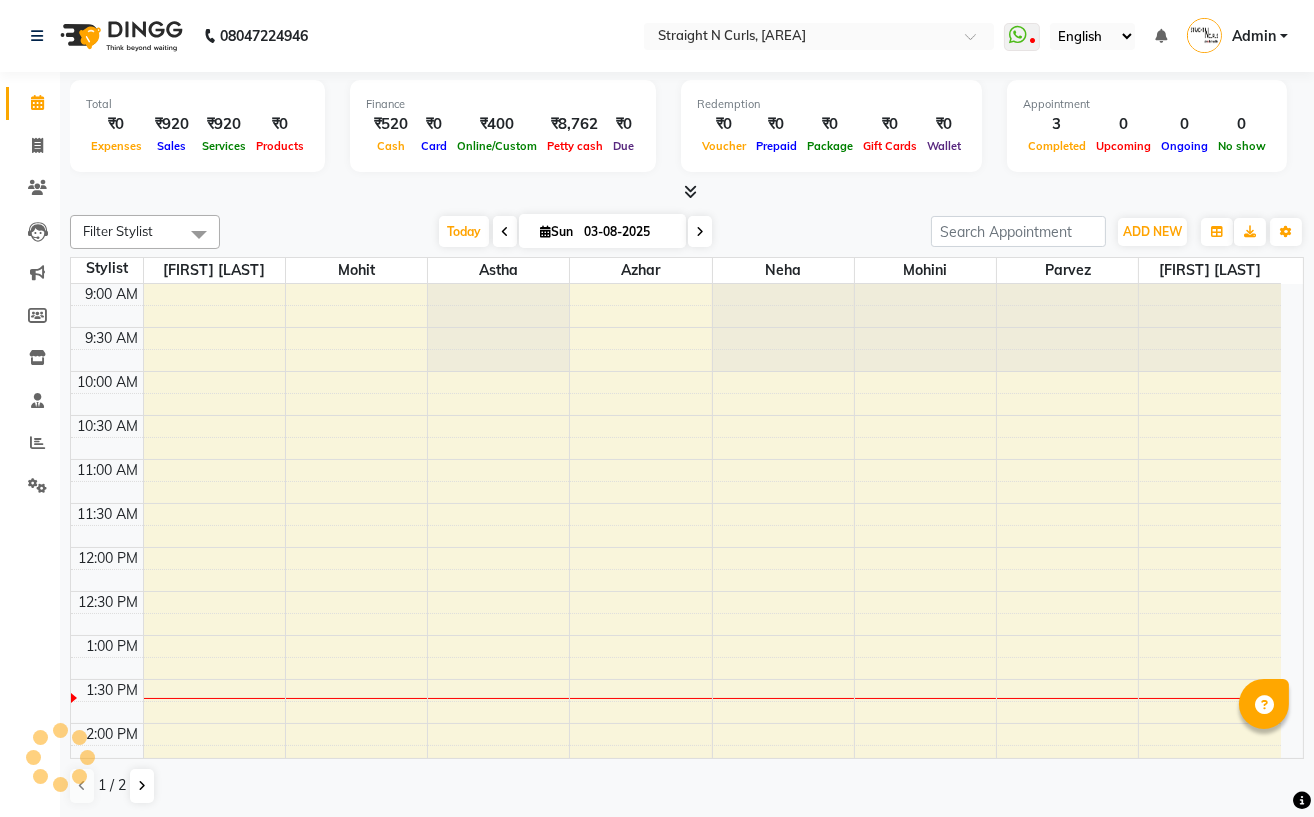 scroll, scrollTop: 0, scrollLeft: 0, axis: both 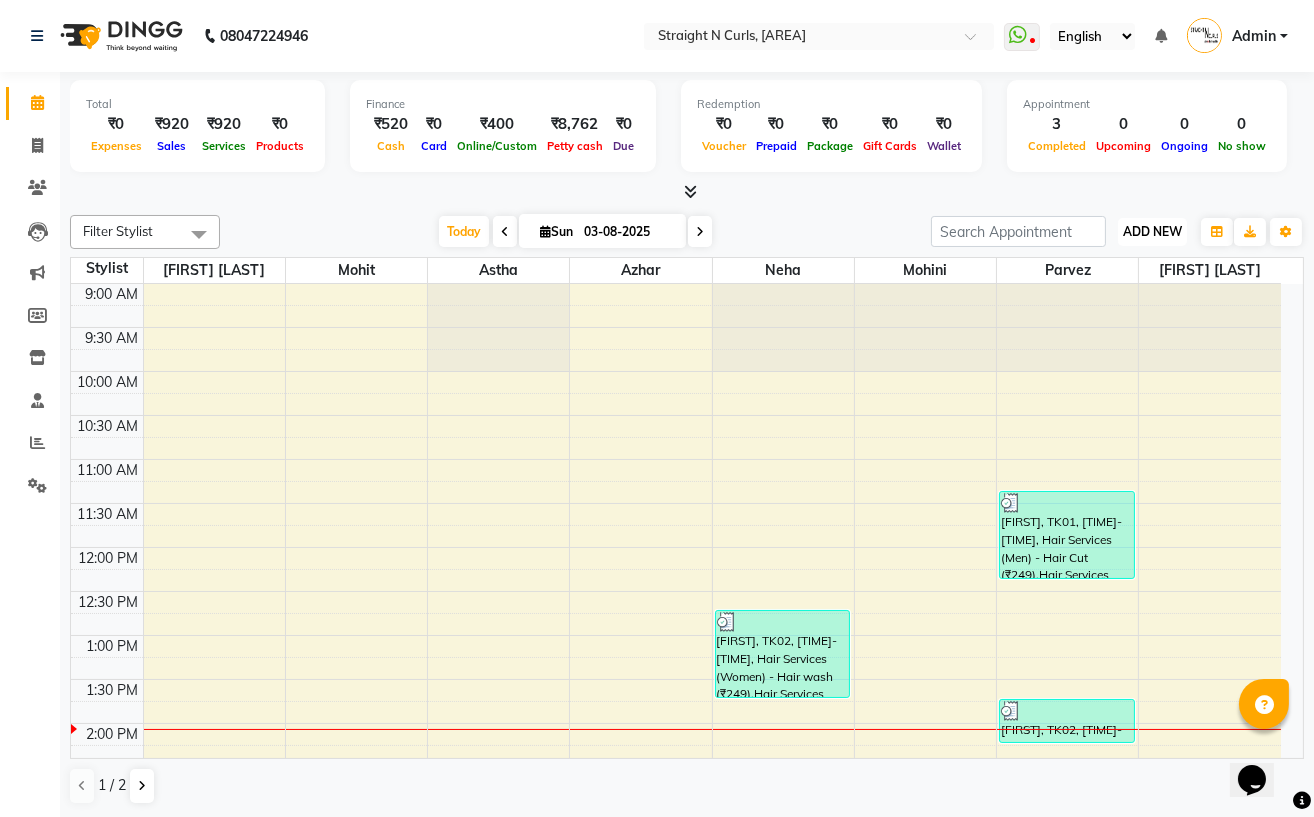 click on "ADD NEW Toggle Dropdown" at bounding box center (1152, 232) 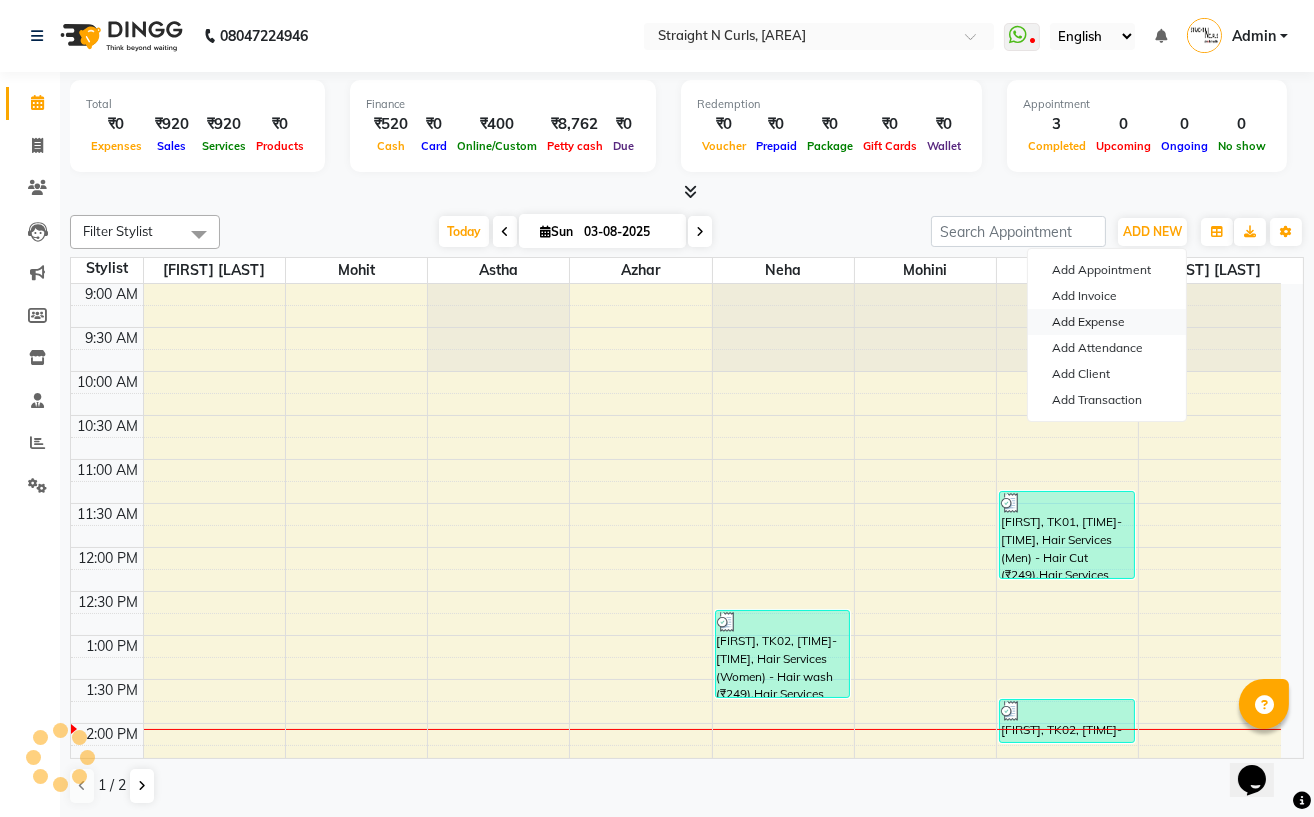 click on "Add Expense" at bounding box center (1107, 322) 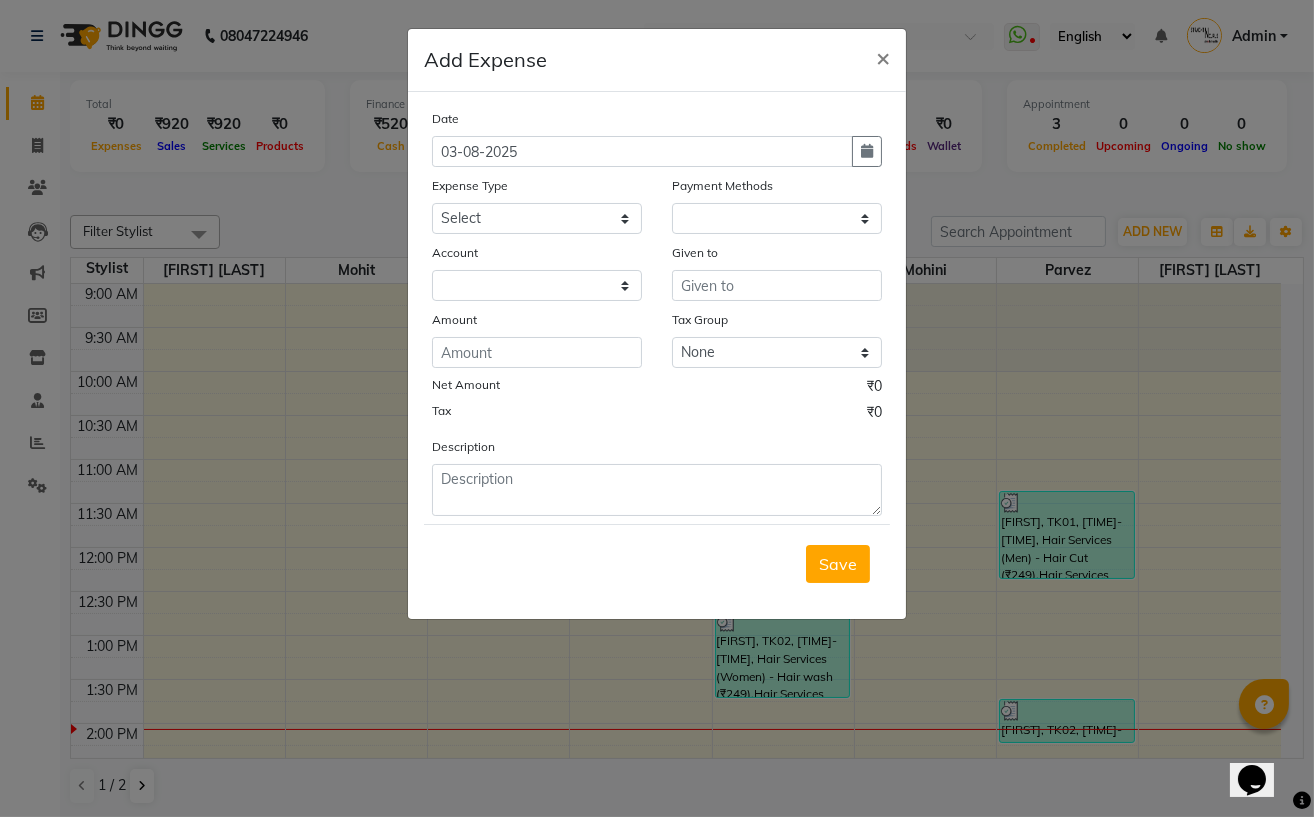 select on "1" 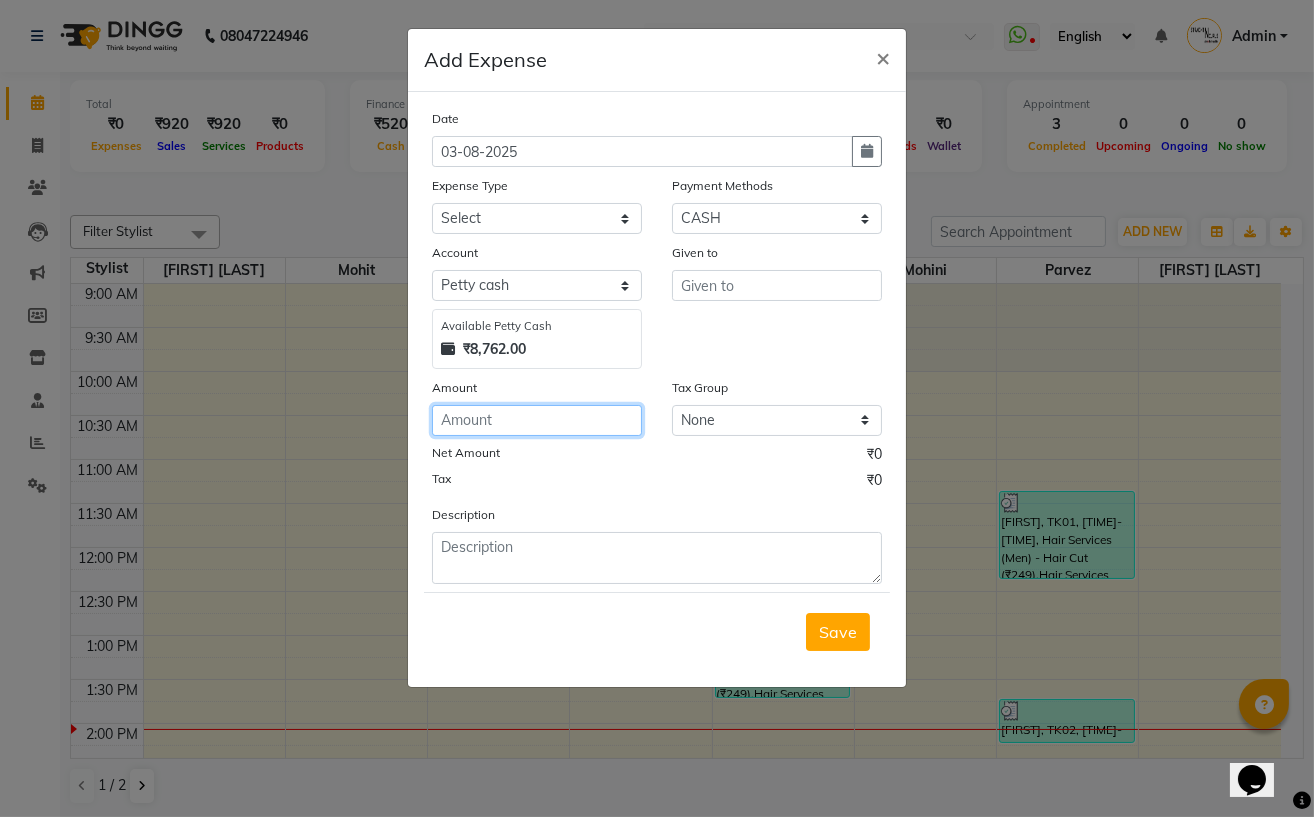 click 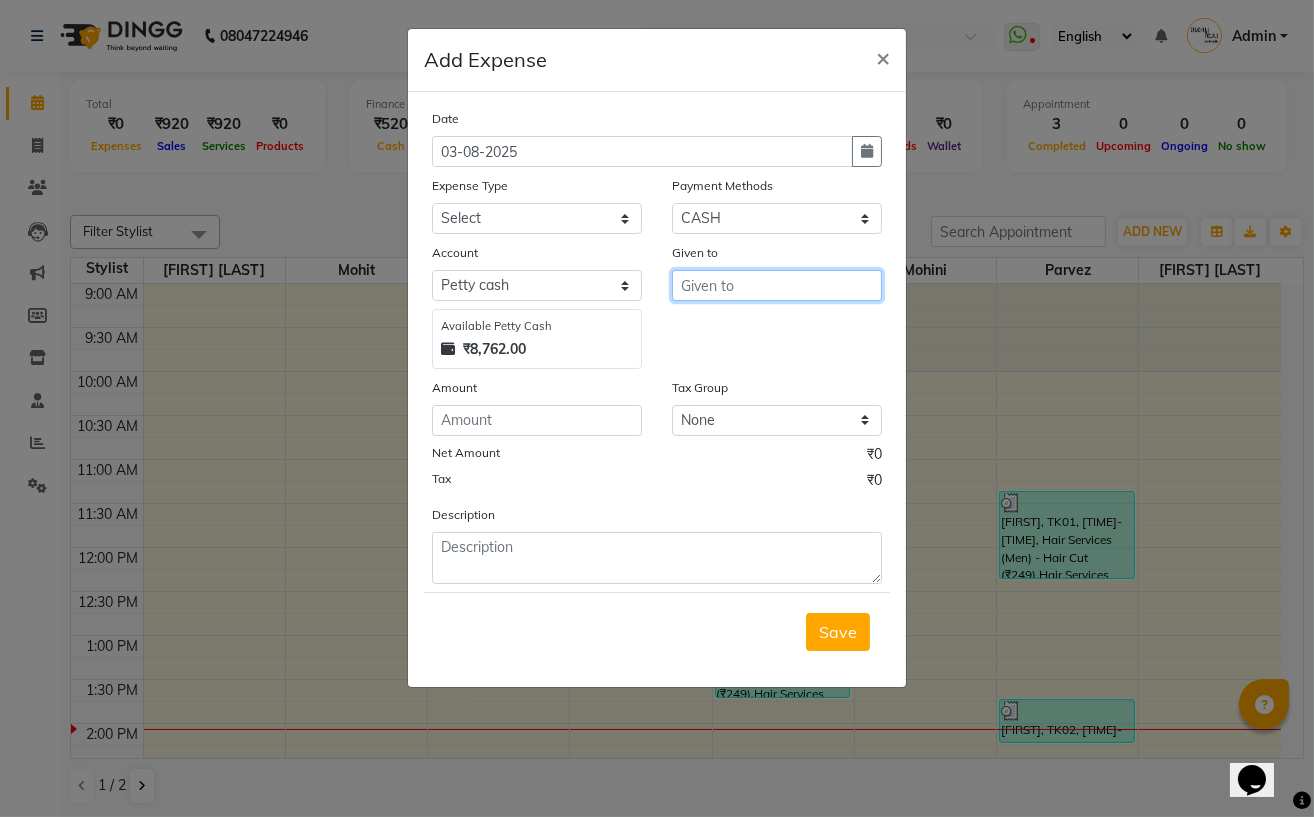 click at bounding box center [777, 285] 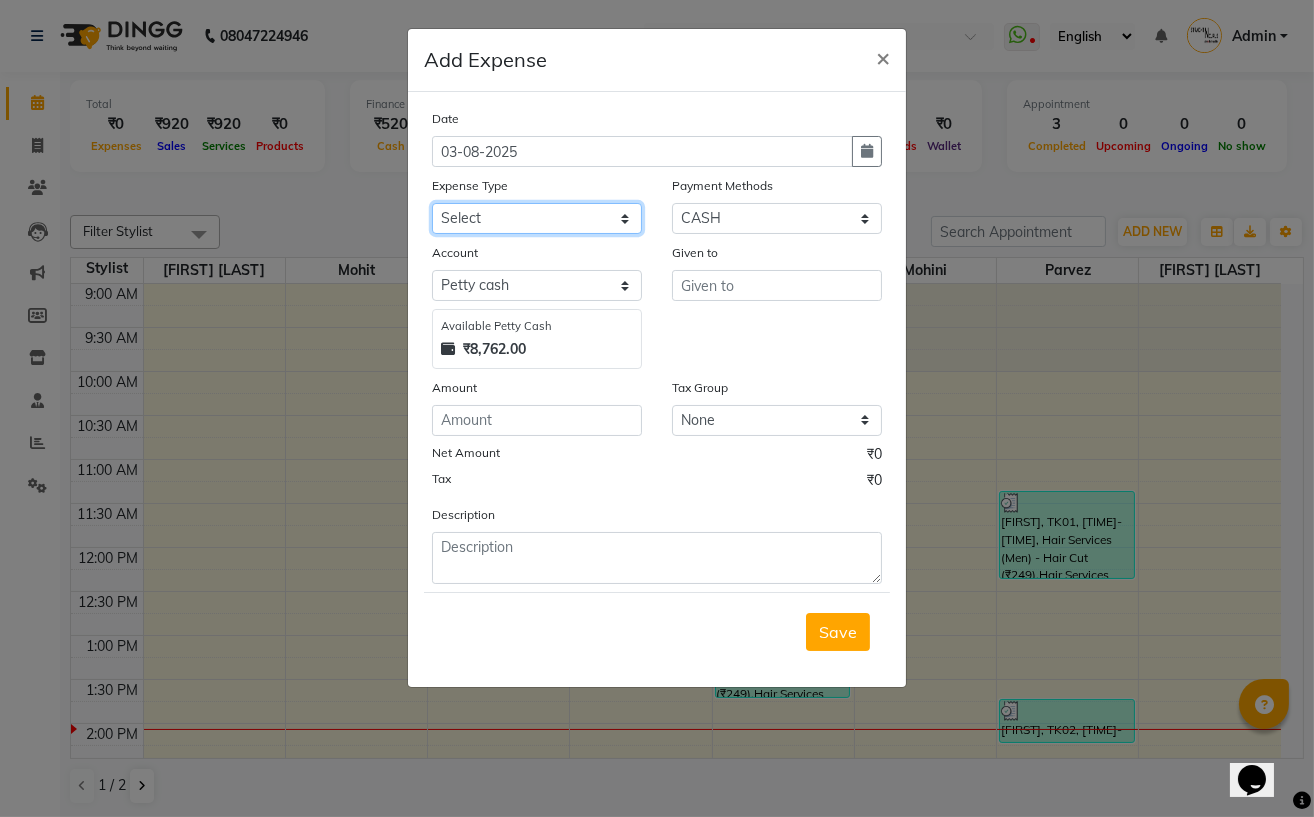 drag, startPoint x: 588, startPoint y: 222, endPoint x: 573, endPoint y: 231, distance: 17.492855 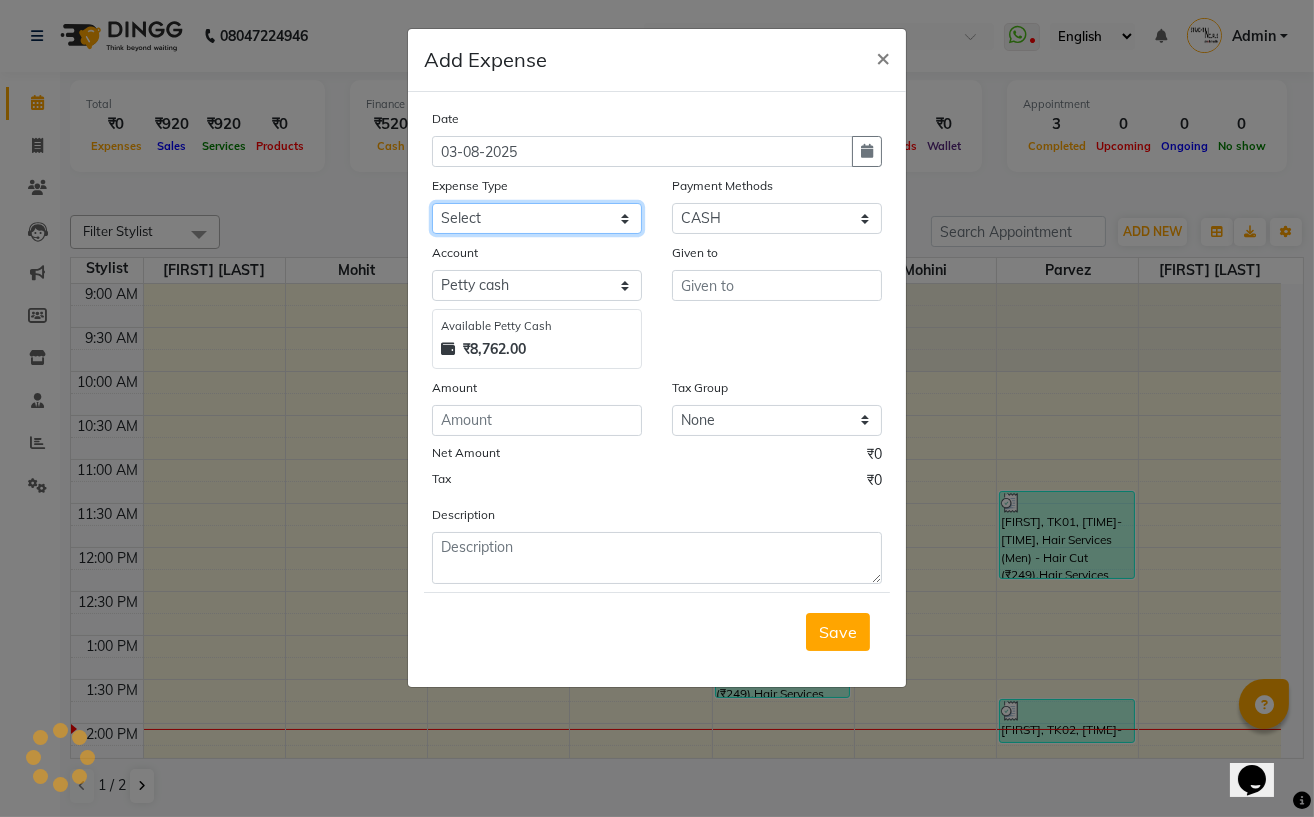 select on "18826" 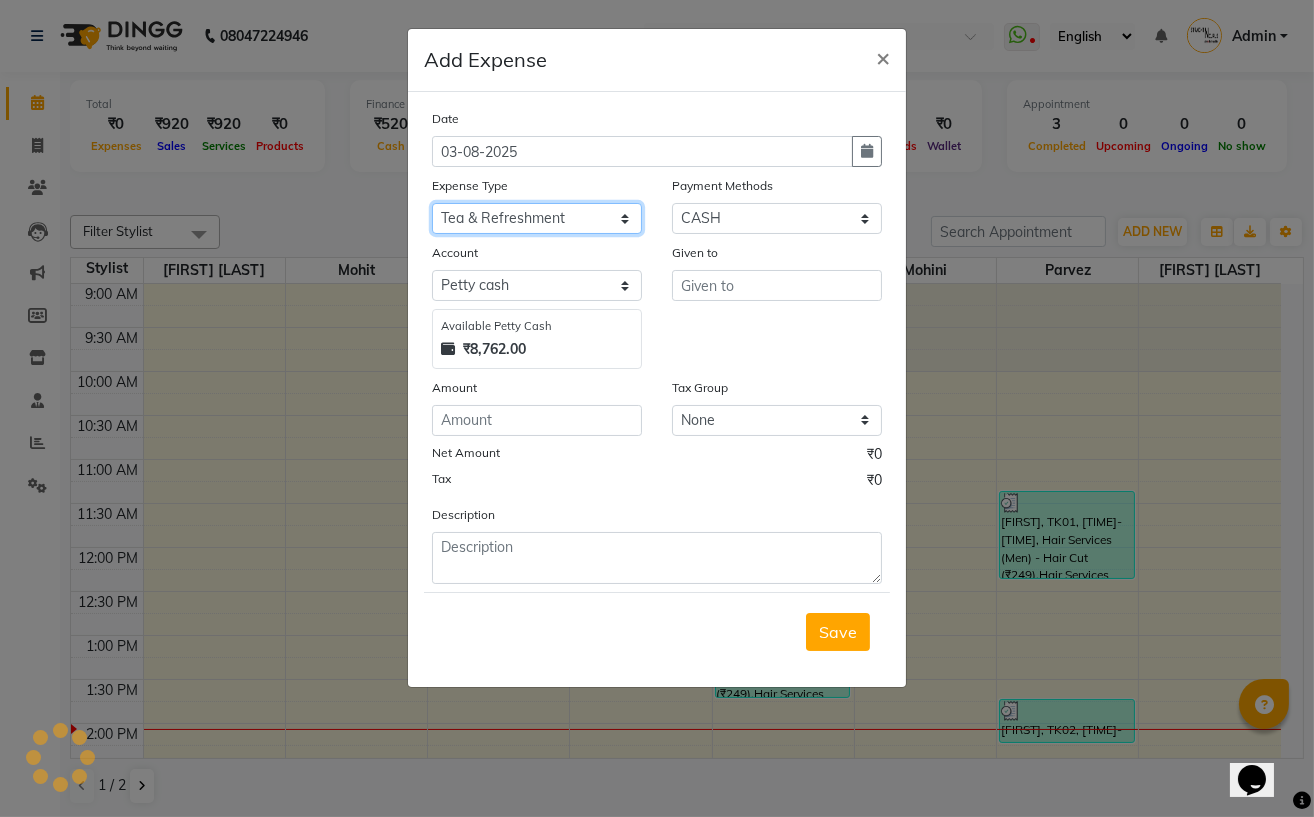 click on "Select Advance Salary Cash transfer to bank Client Snacks Electricity Fuel Incentive Maintenance Marketing Miscellaneous Pantry Product Rent Salary Staff Snacks Tea & Refreshment tip towel salary" 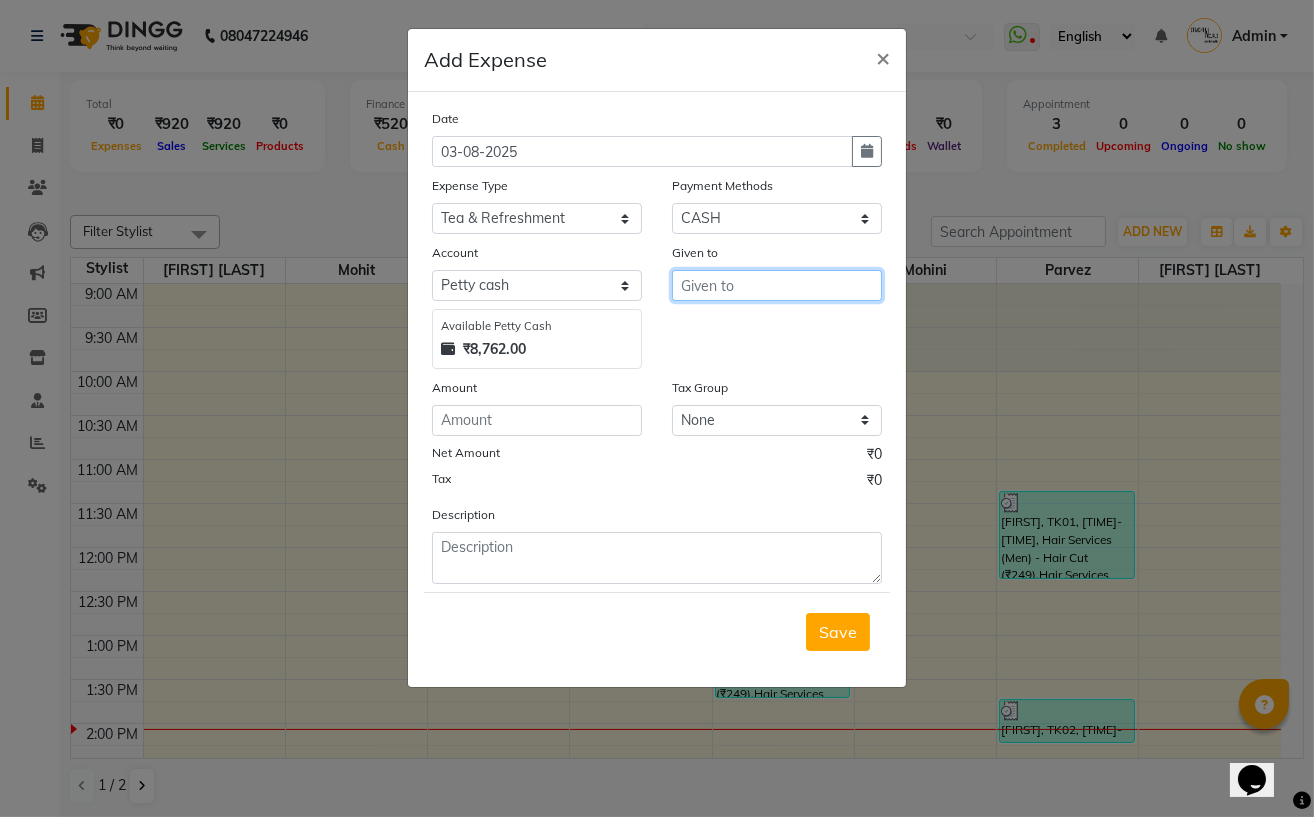 click at bounding box center (777, 285) 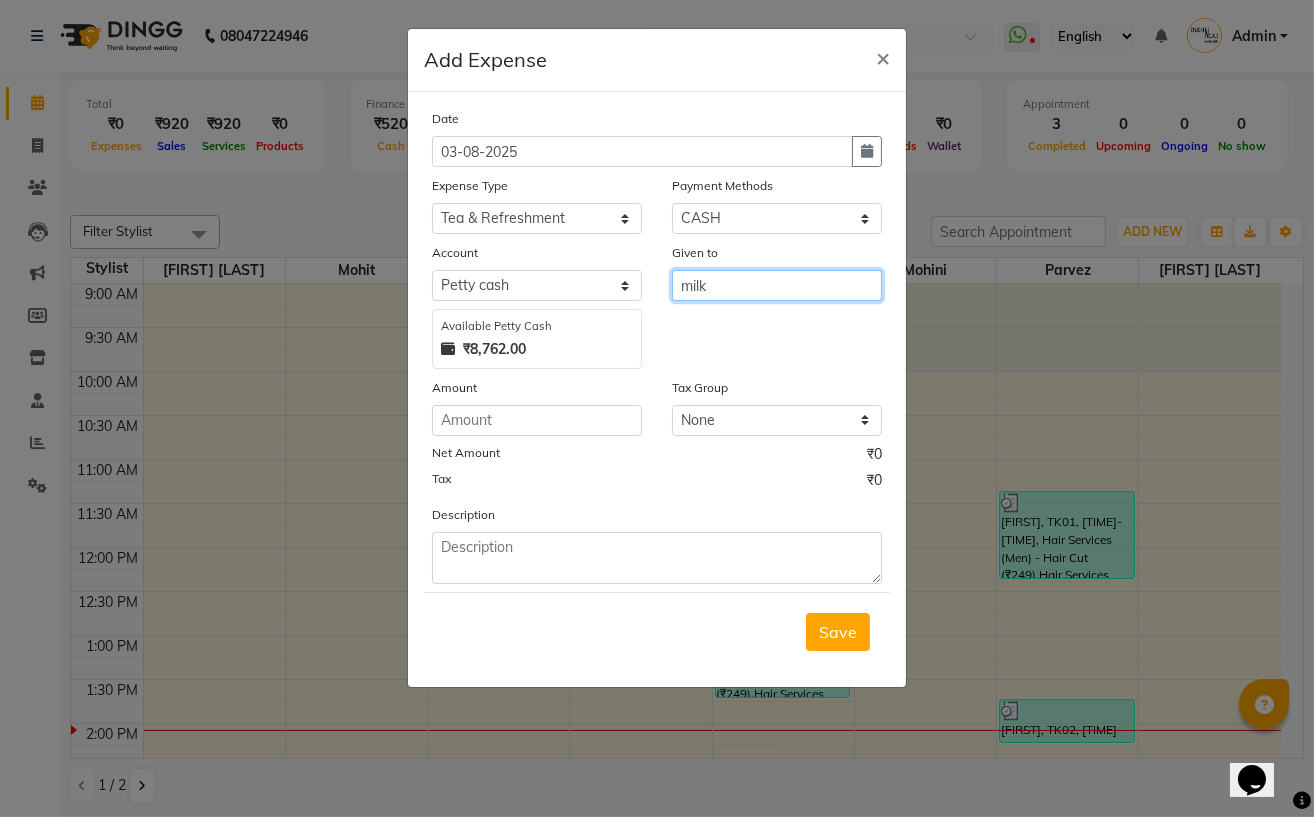 type on "milk" 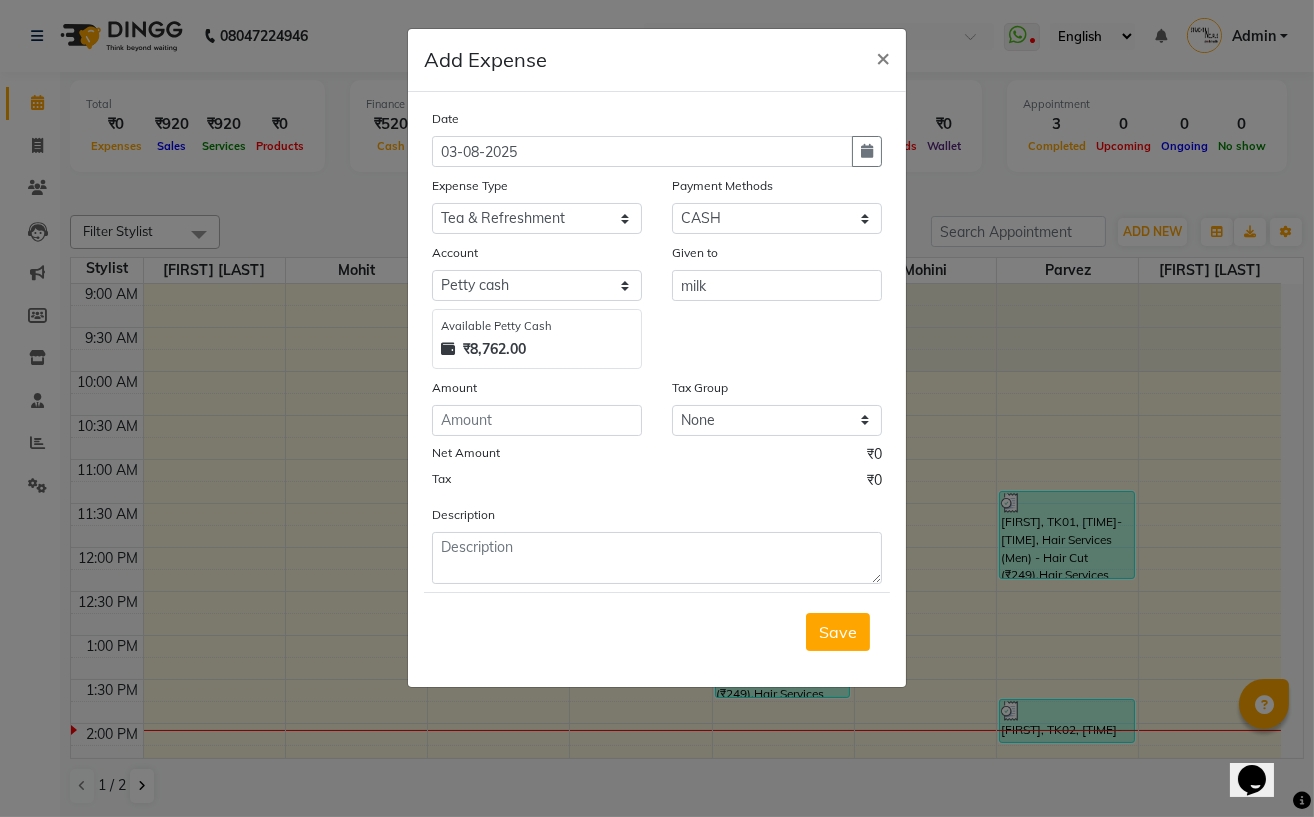 click on "Tax ₹0" 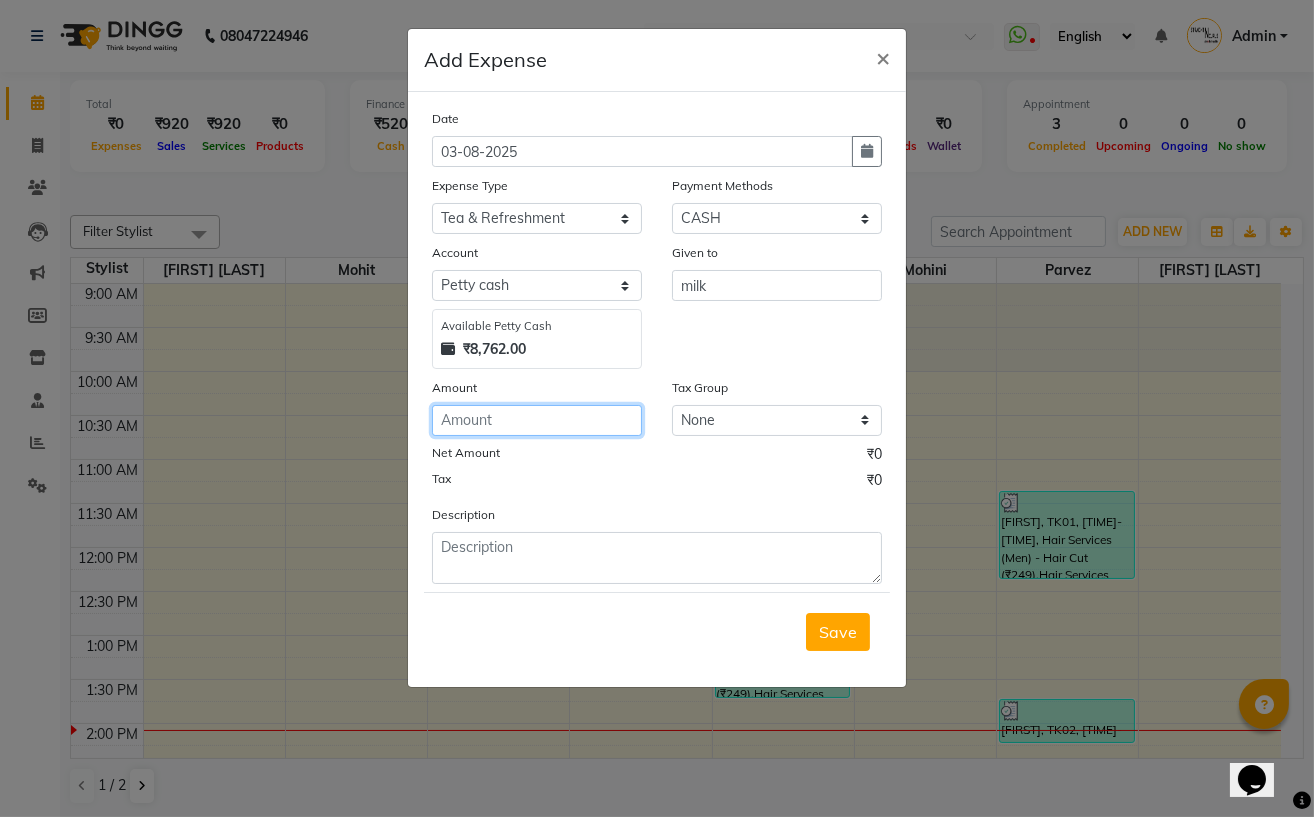 click 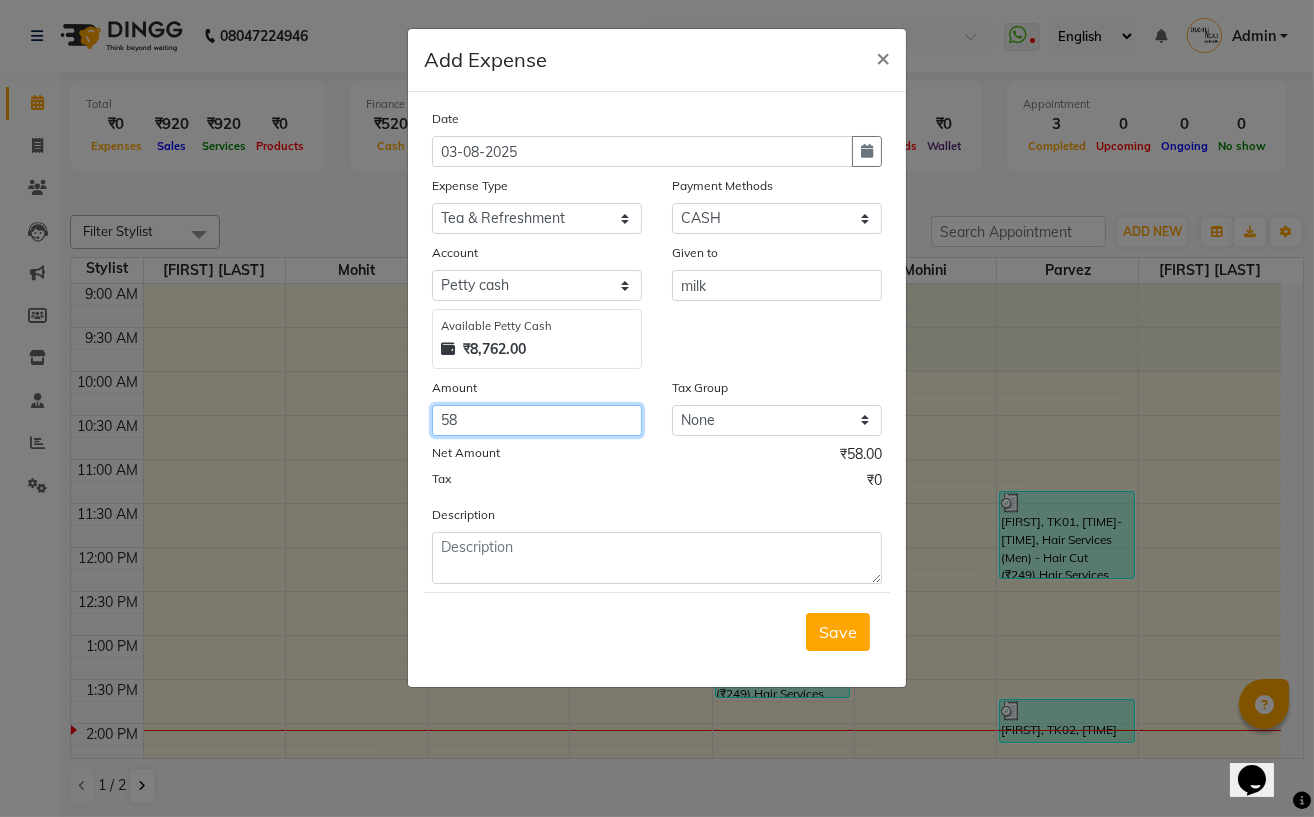 type on "58" 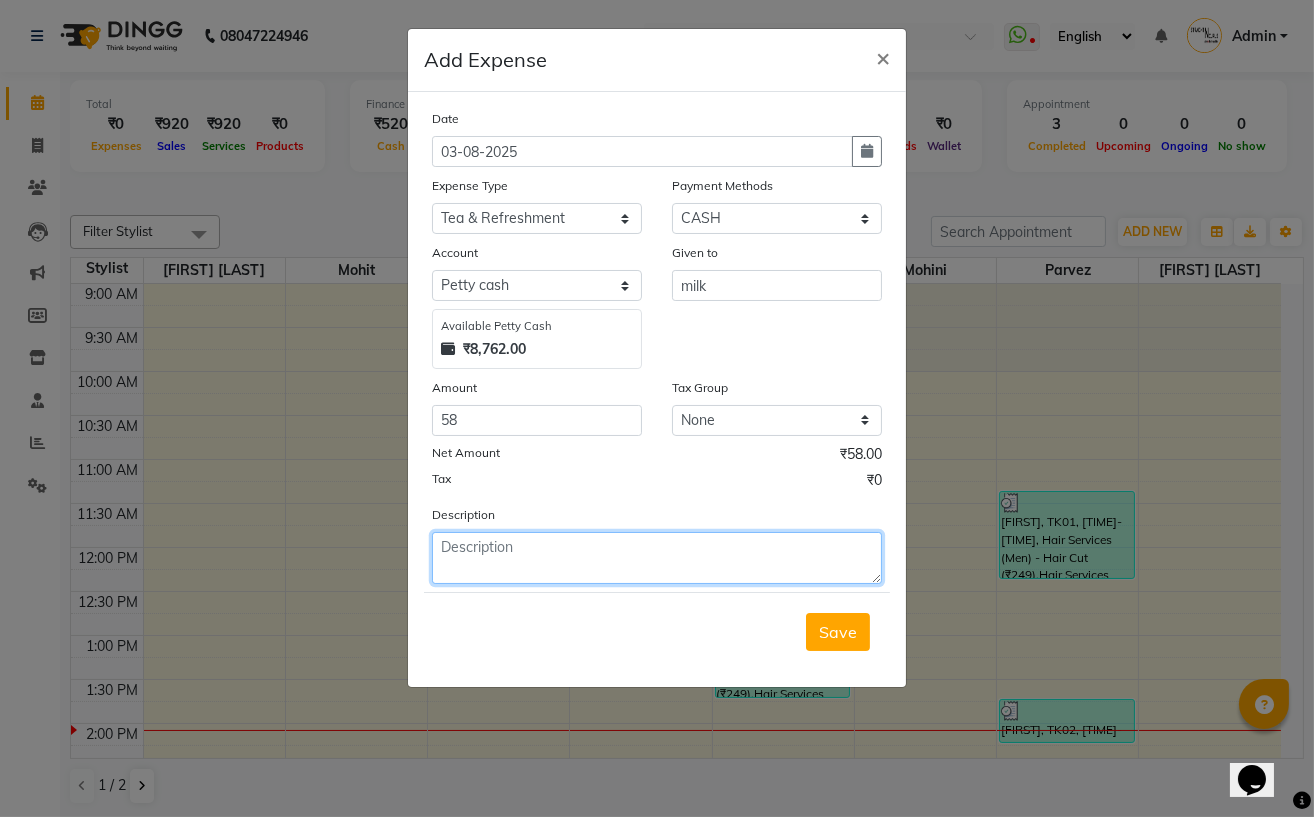 click 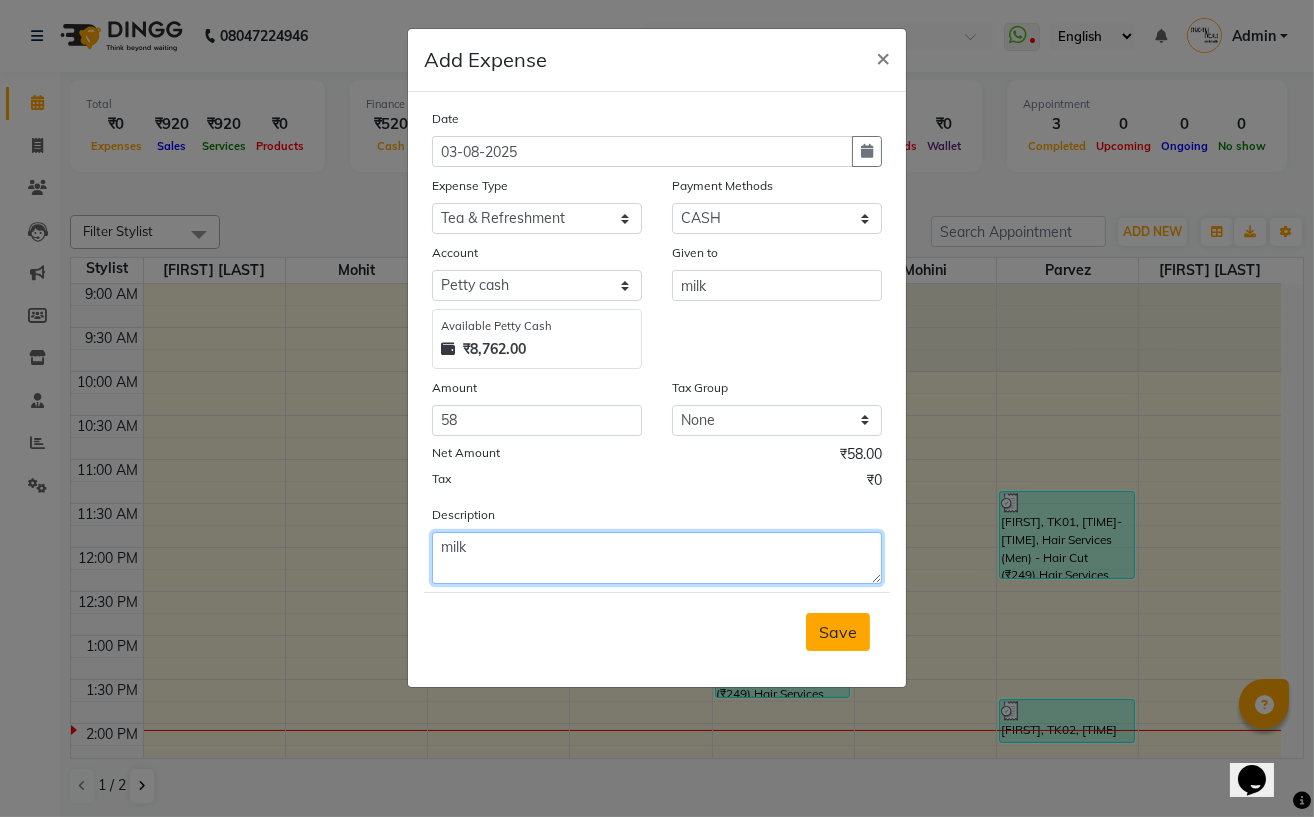 type on "milk" 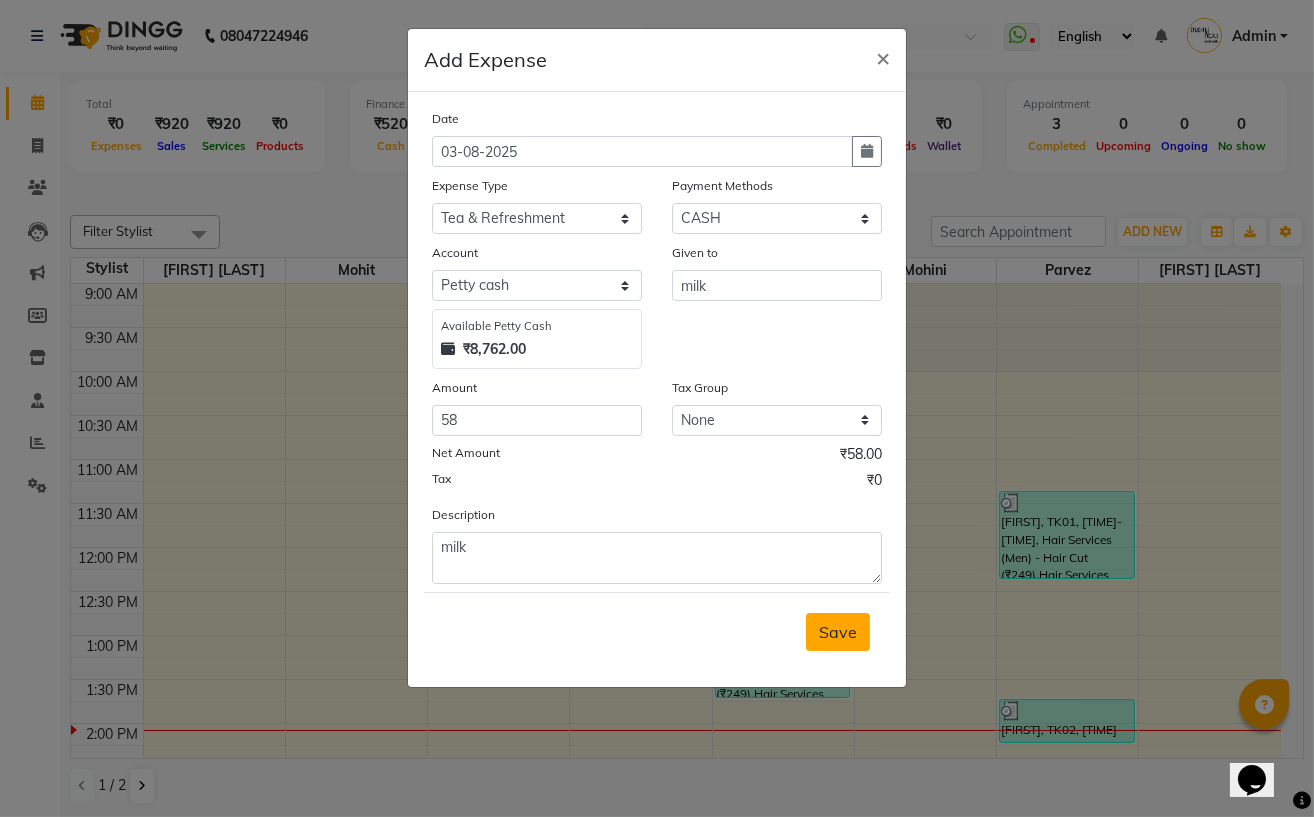click on "Save" at bounding box center (838, 632) 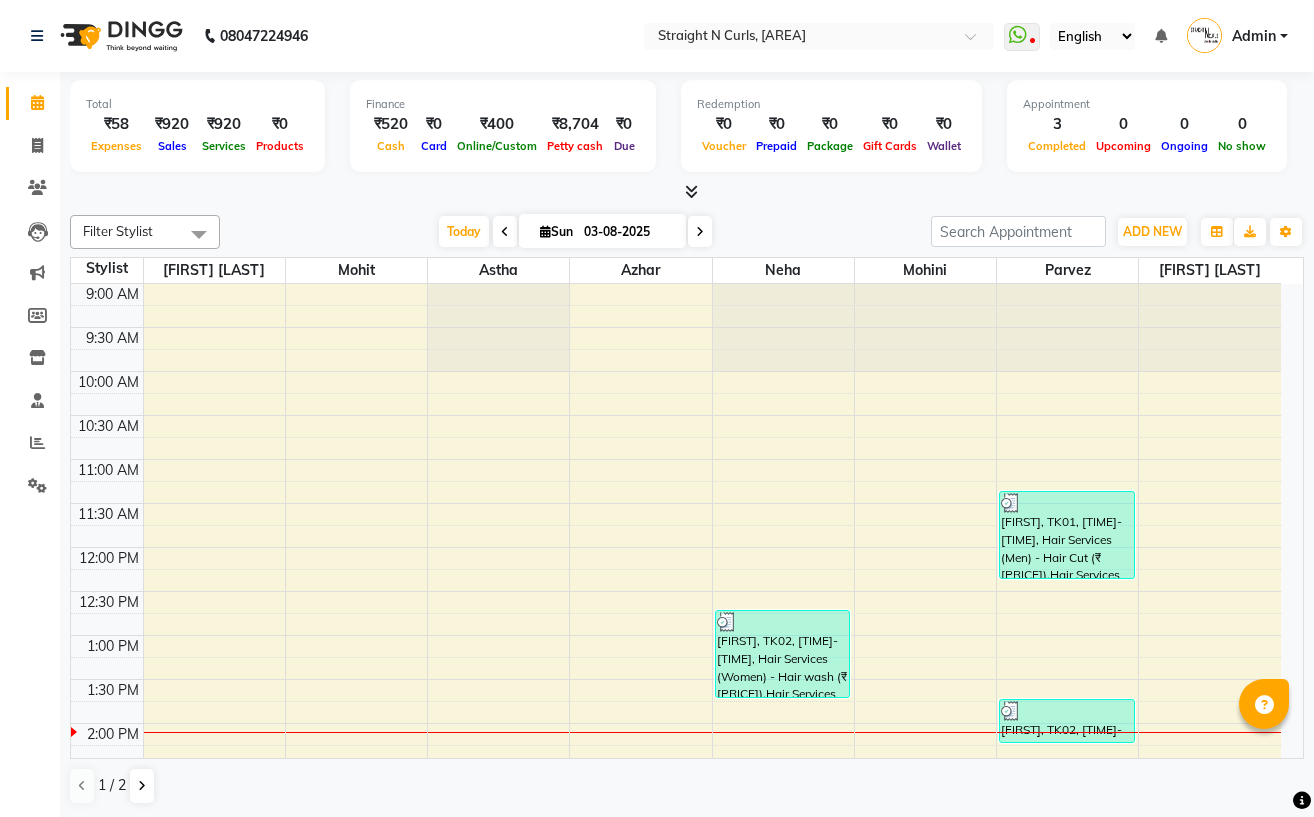 scroll, scrollTop: 0, scrollLeft: 0, axis: both 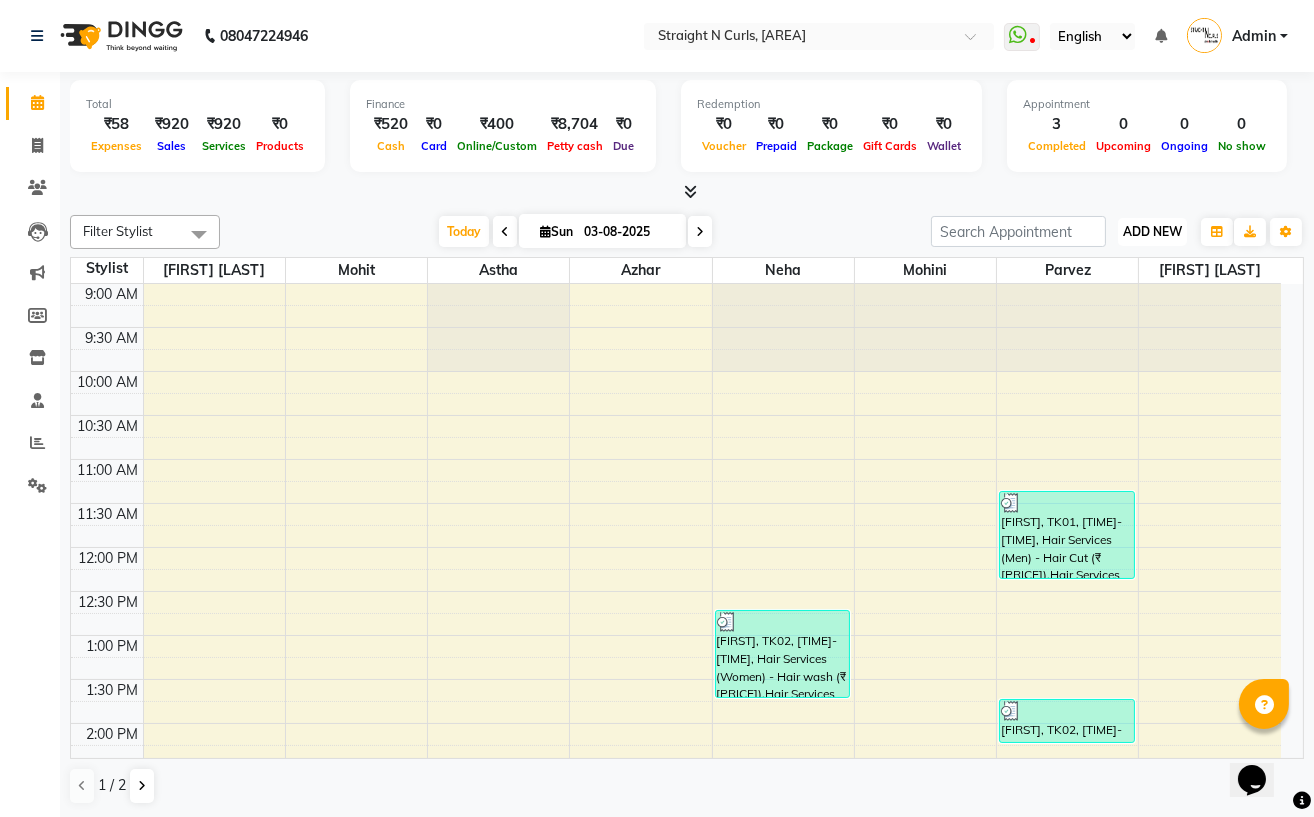 click on "ADD NEW" at bounding box center (1152, 231) 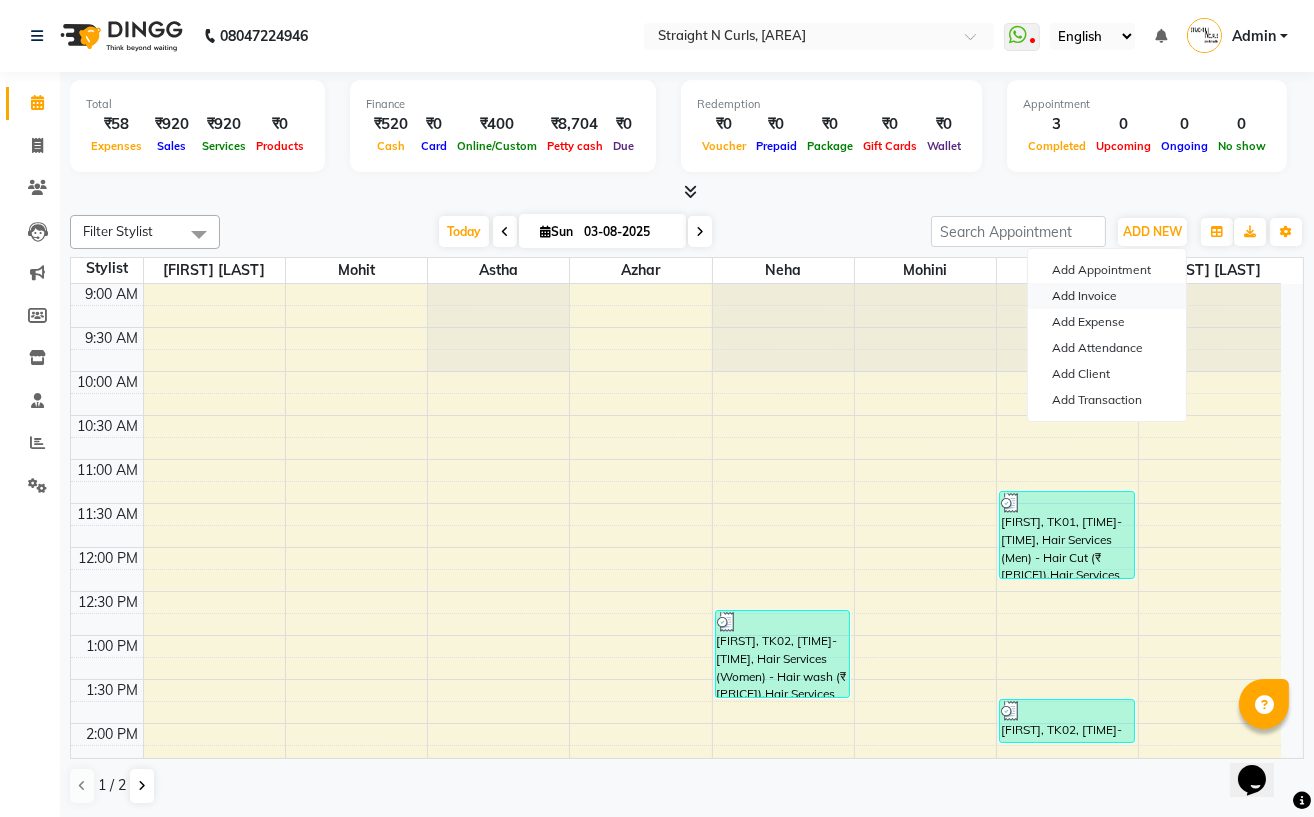 click on "Add Invoice" at bounding box center (1107, 296) 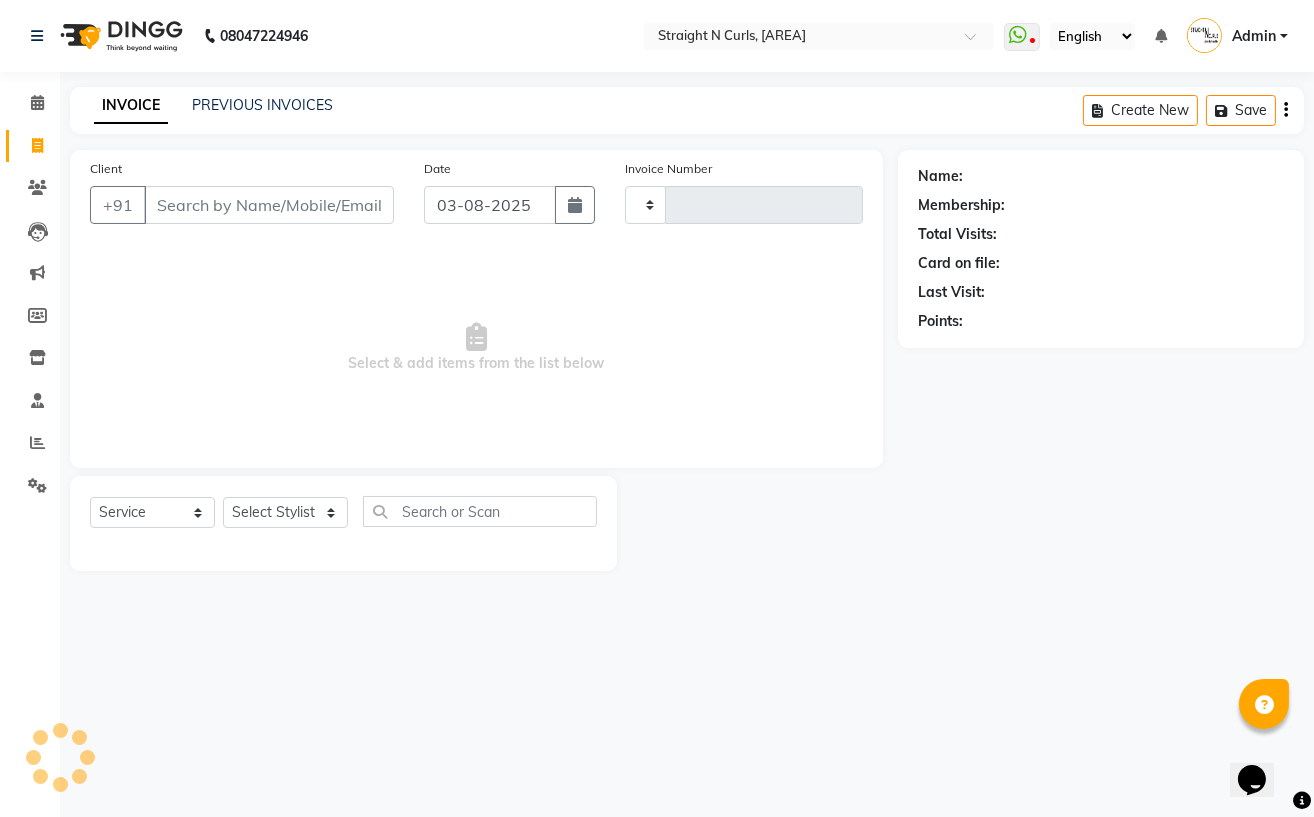 type on "0813" 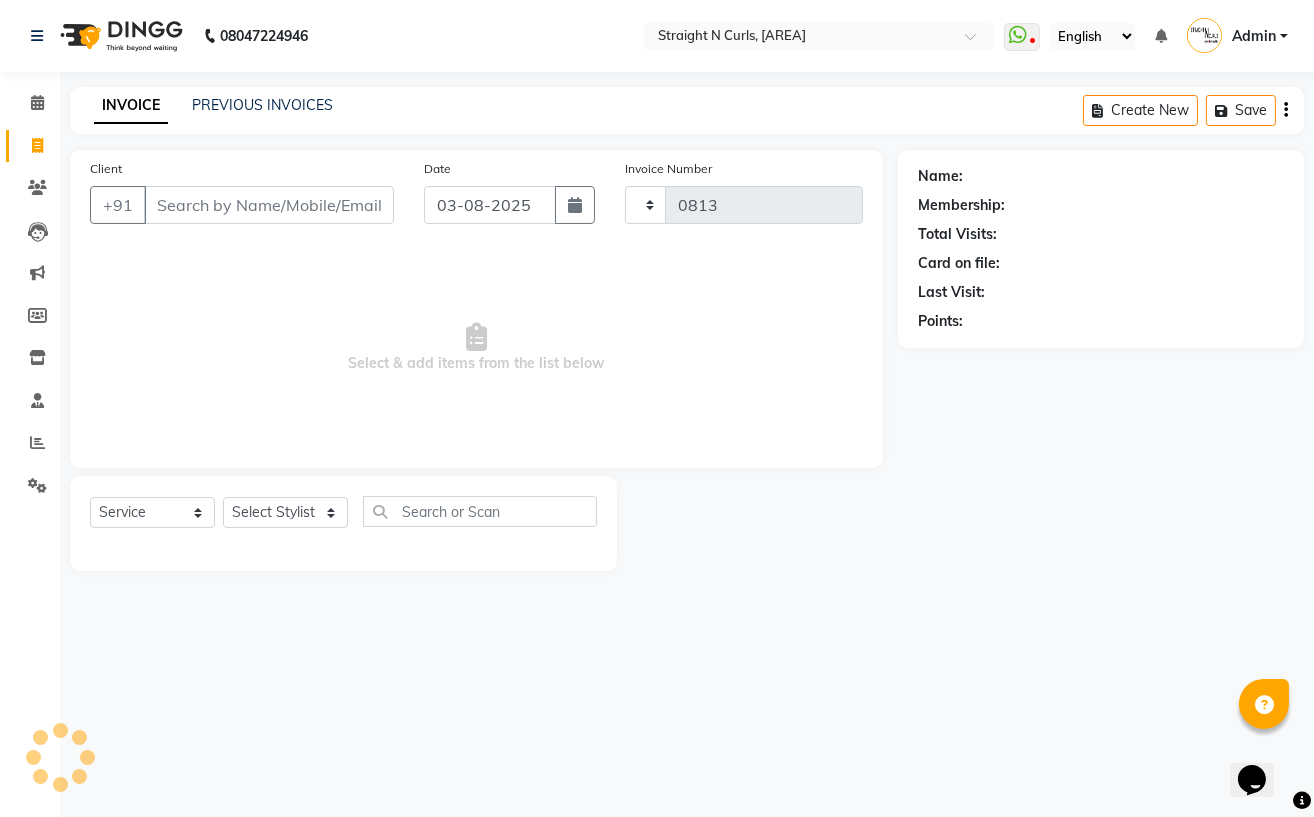 select on "7039" 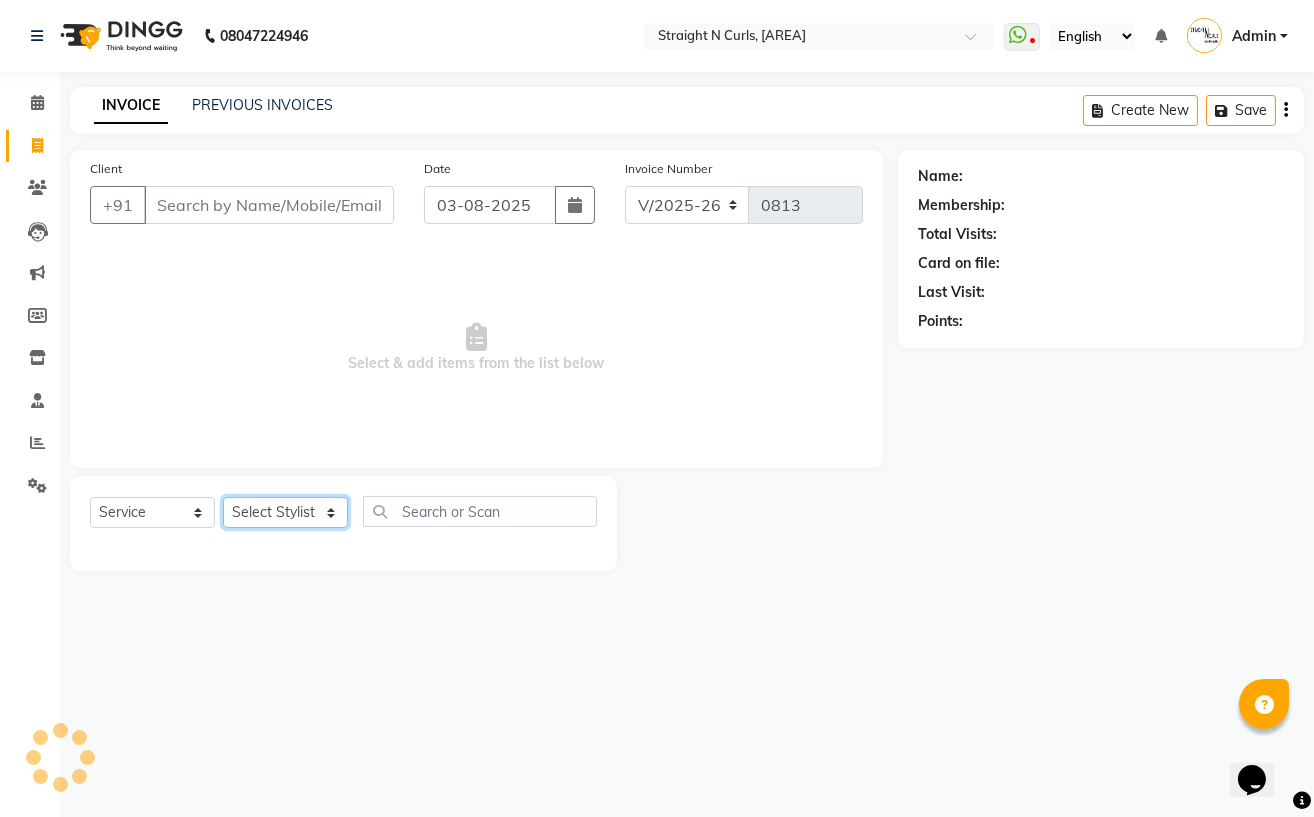 click on "Select Stylist" 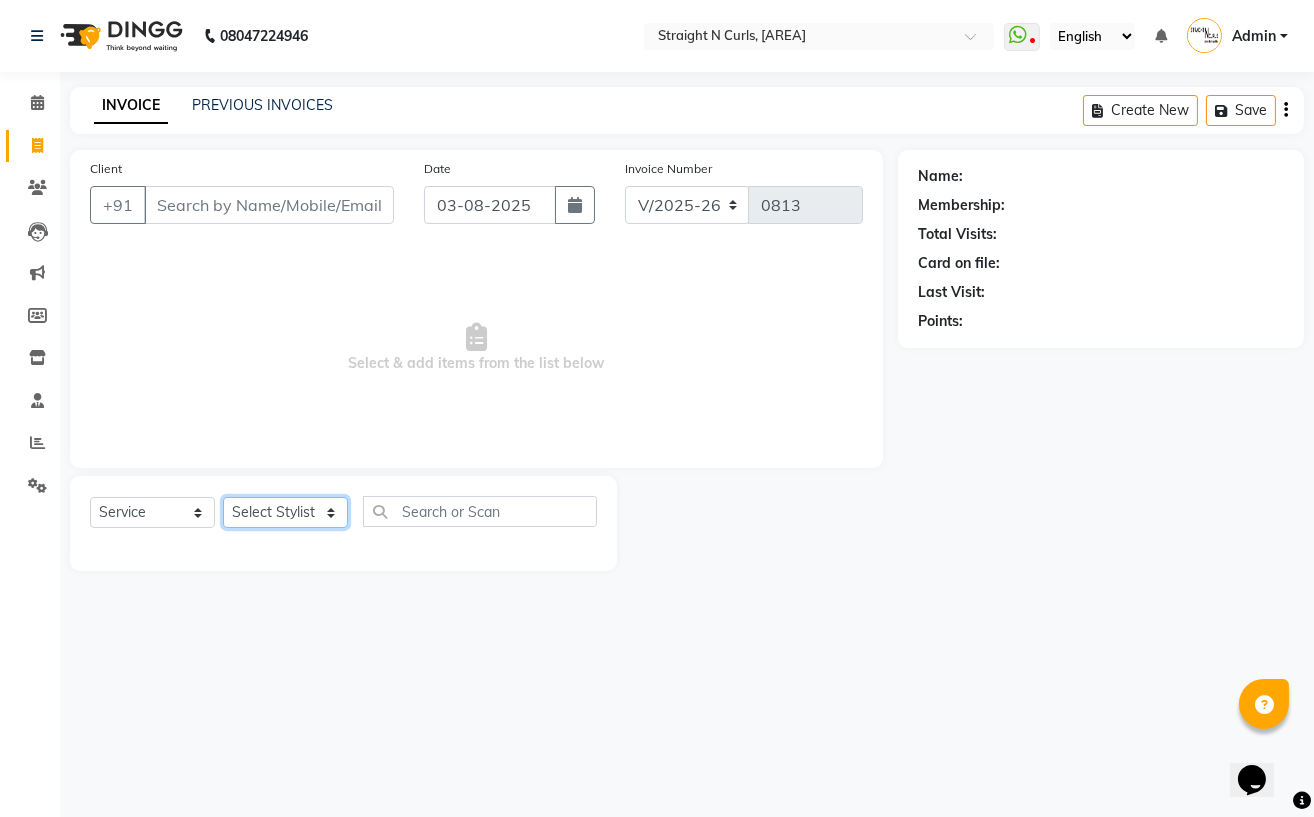 click on "Select Stylist Astha Azhar Gautam Kamboj Mohini Mohit Neha Paras Kamboj parvez pooja rawat Rashmi Subhan" 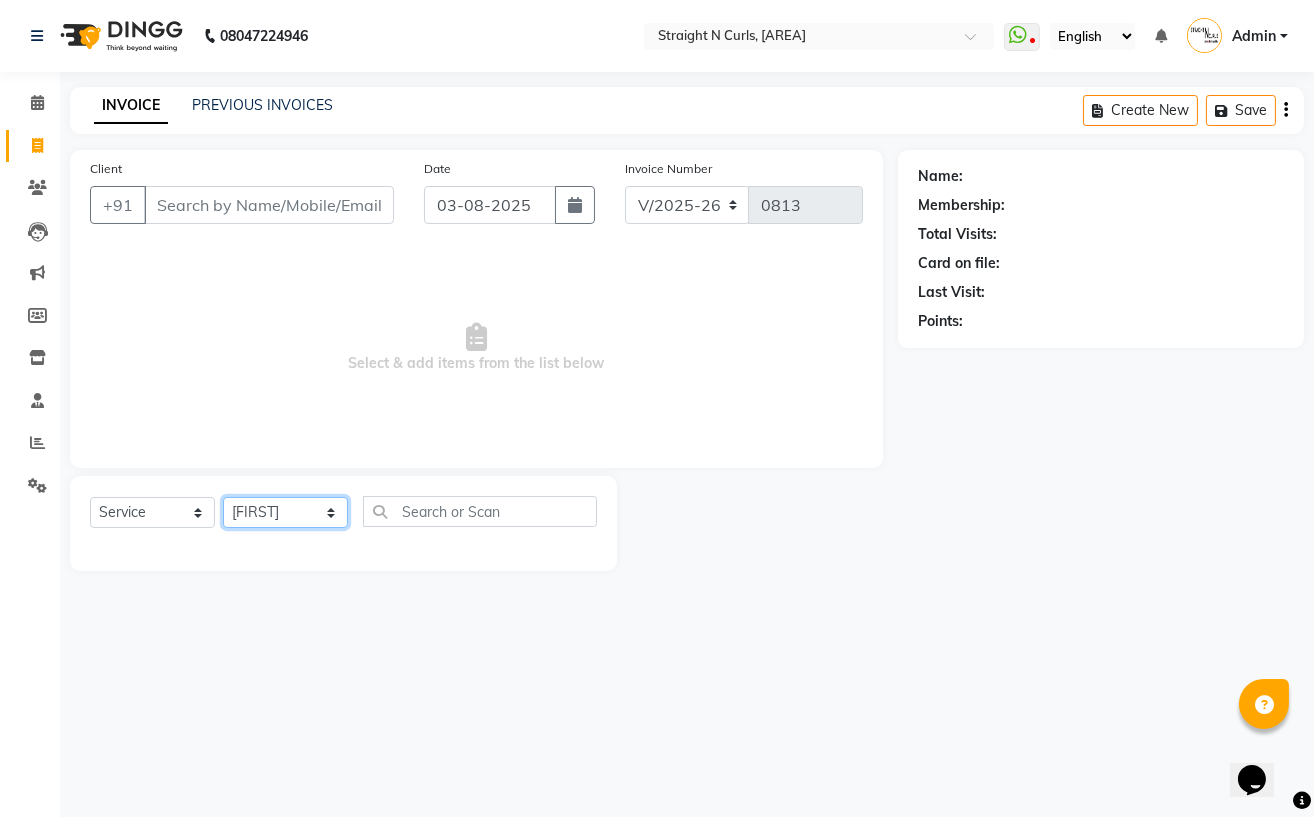 click on "Select Stylist Astha Azhar Gautam Kamboj Mohini Mohit Neha Paras Kamboj parvez pooja rawat Rashmi Subhan" 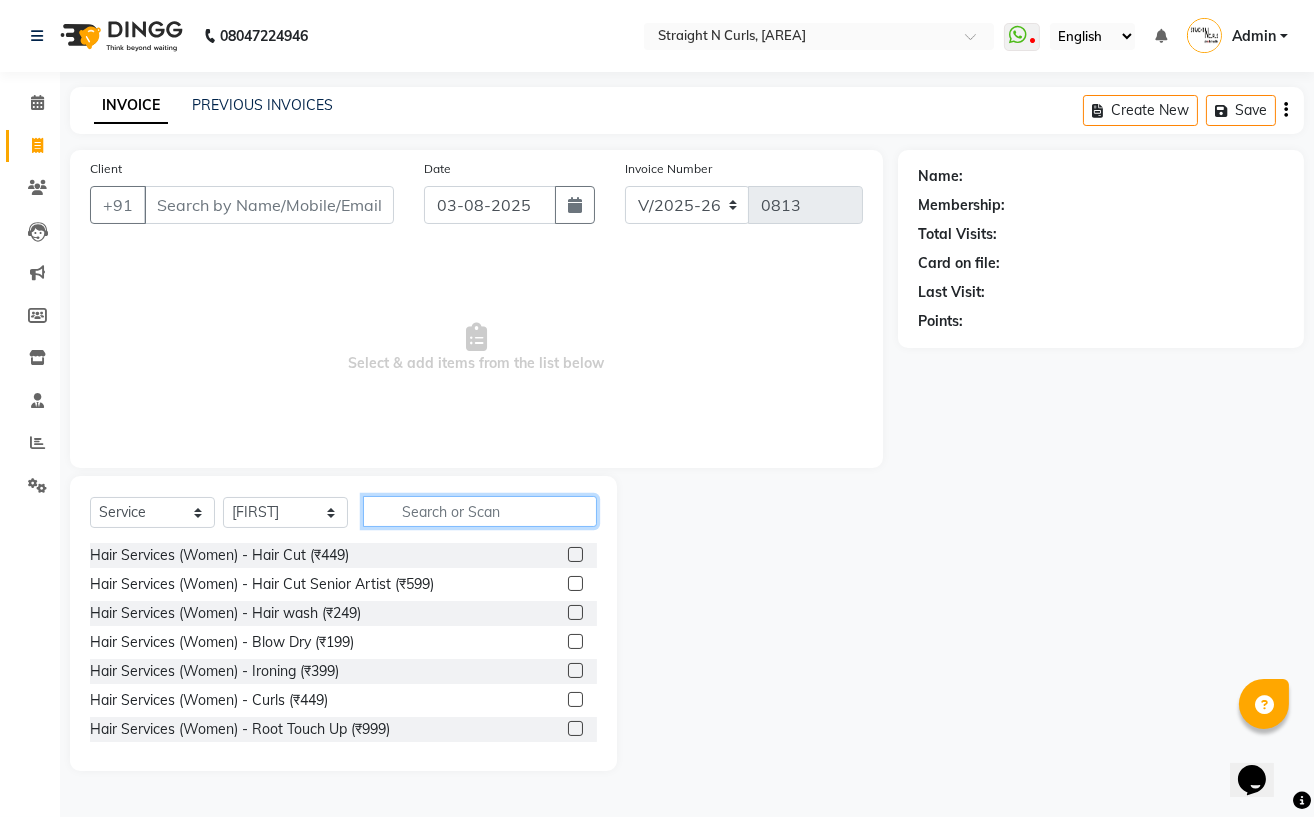 click 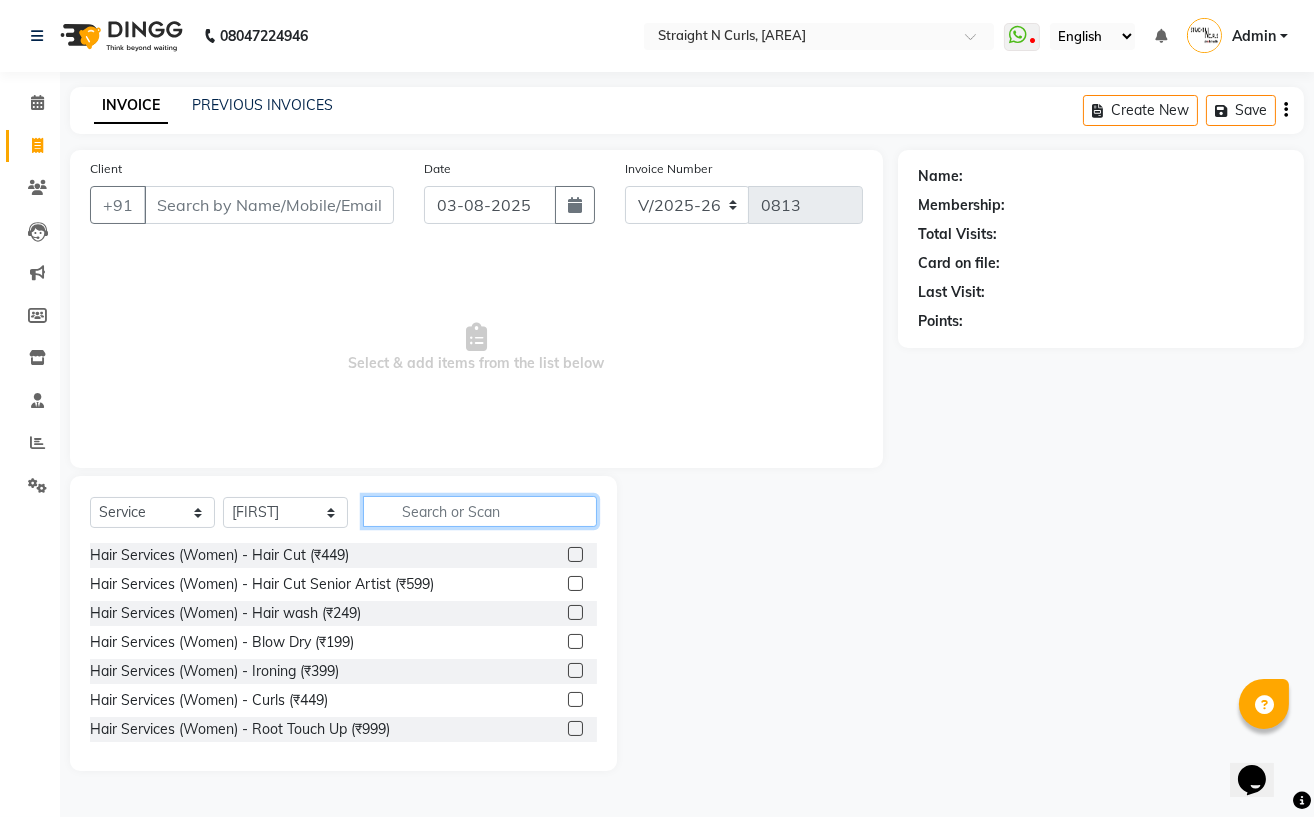 type on "a" 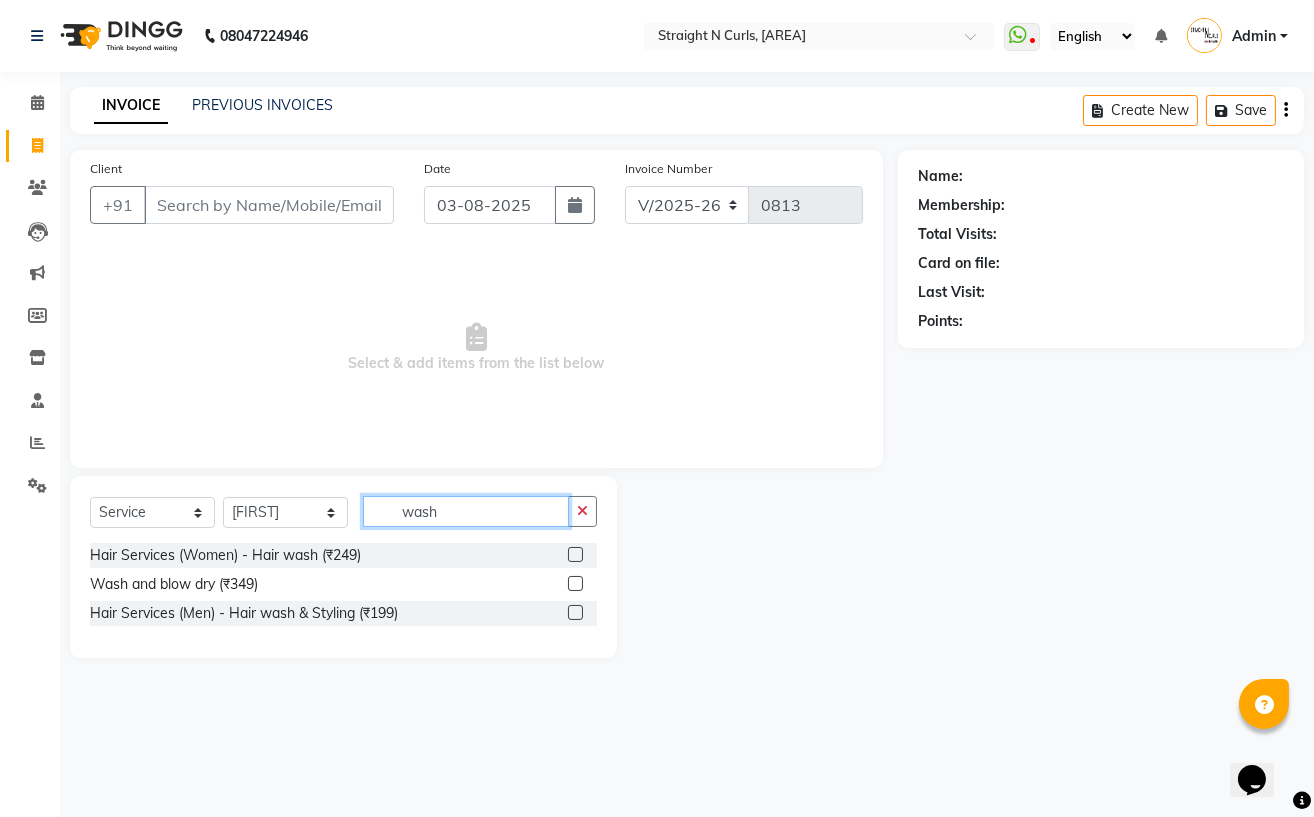 type on "wash" 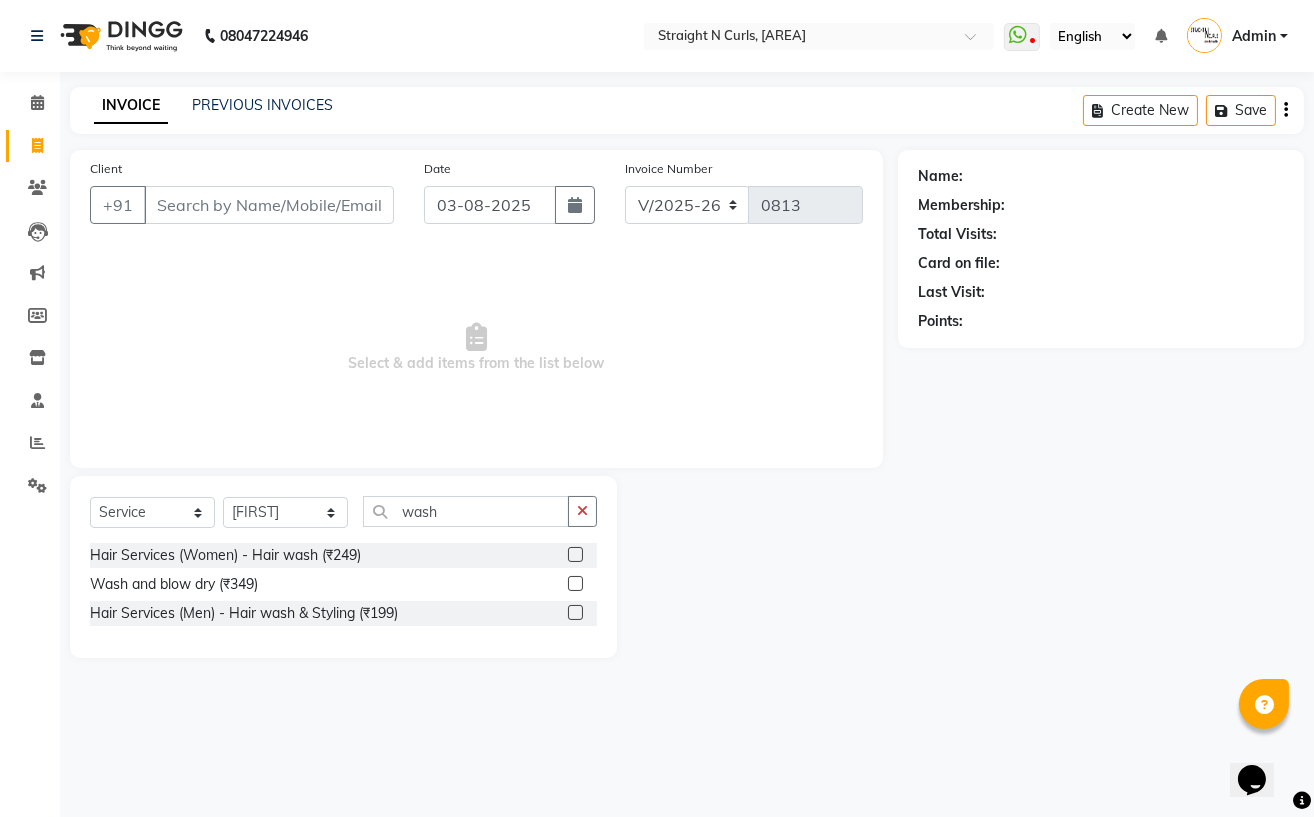 click 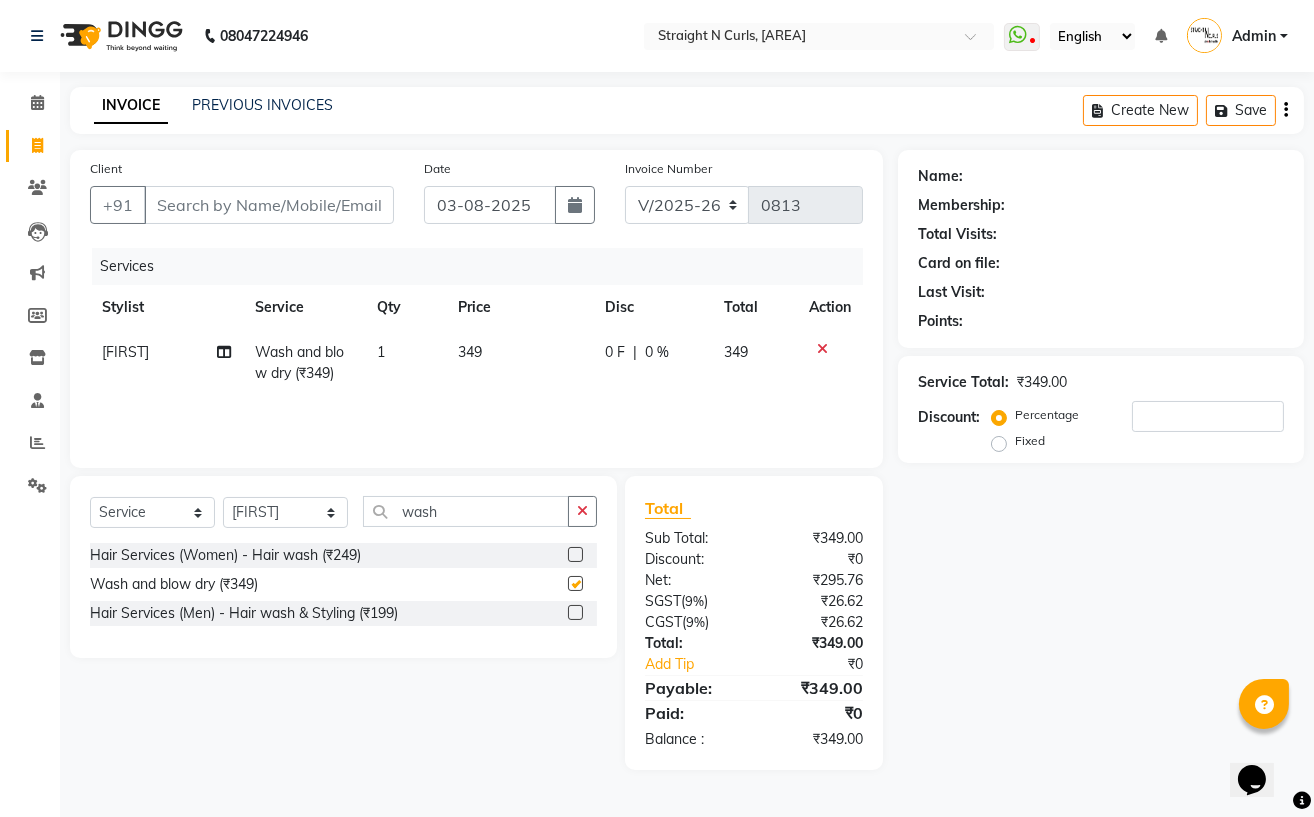 checkbox on "false" 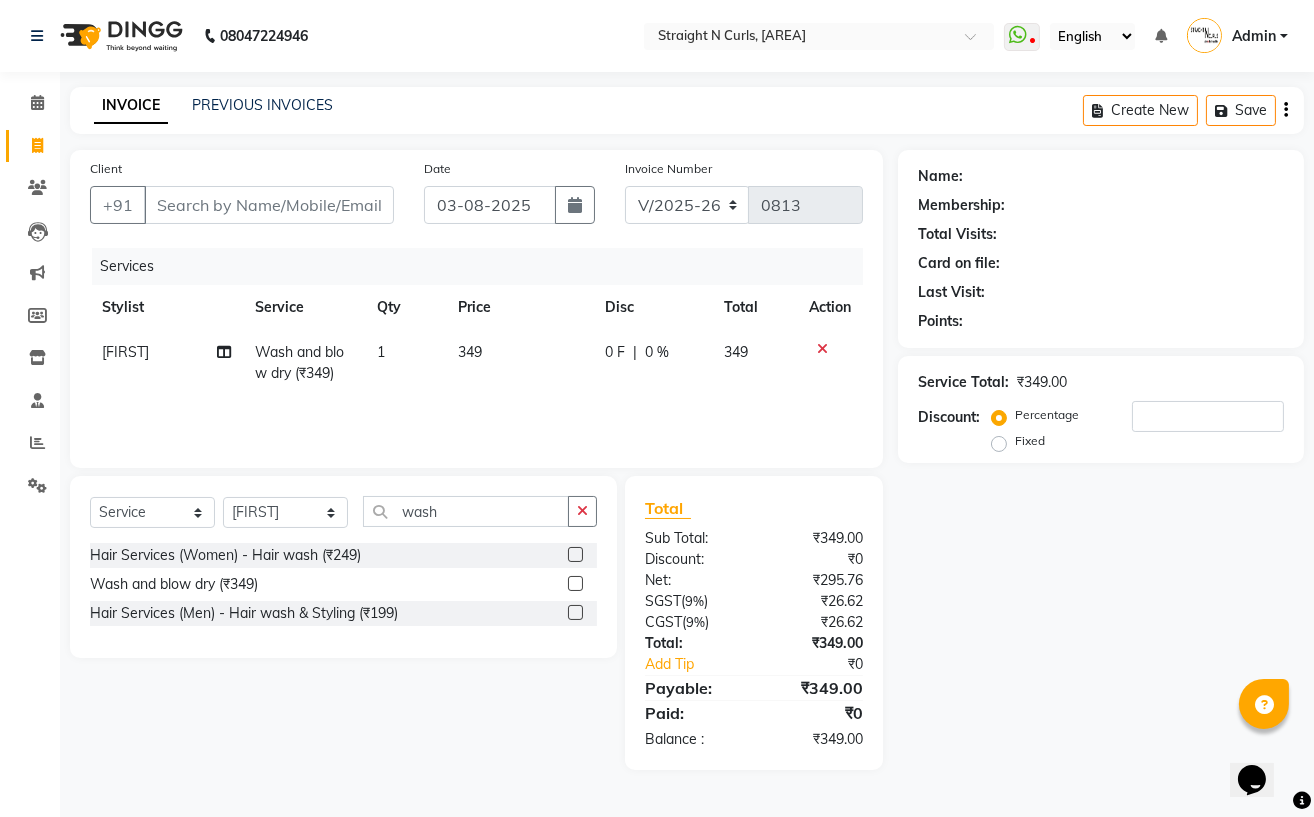 click on "349" 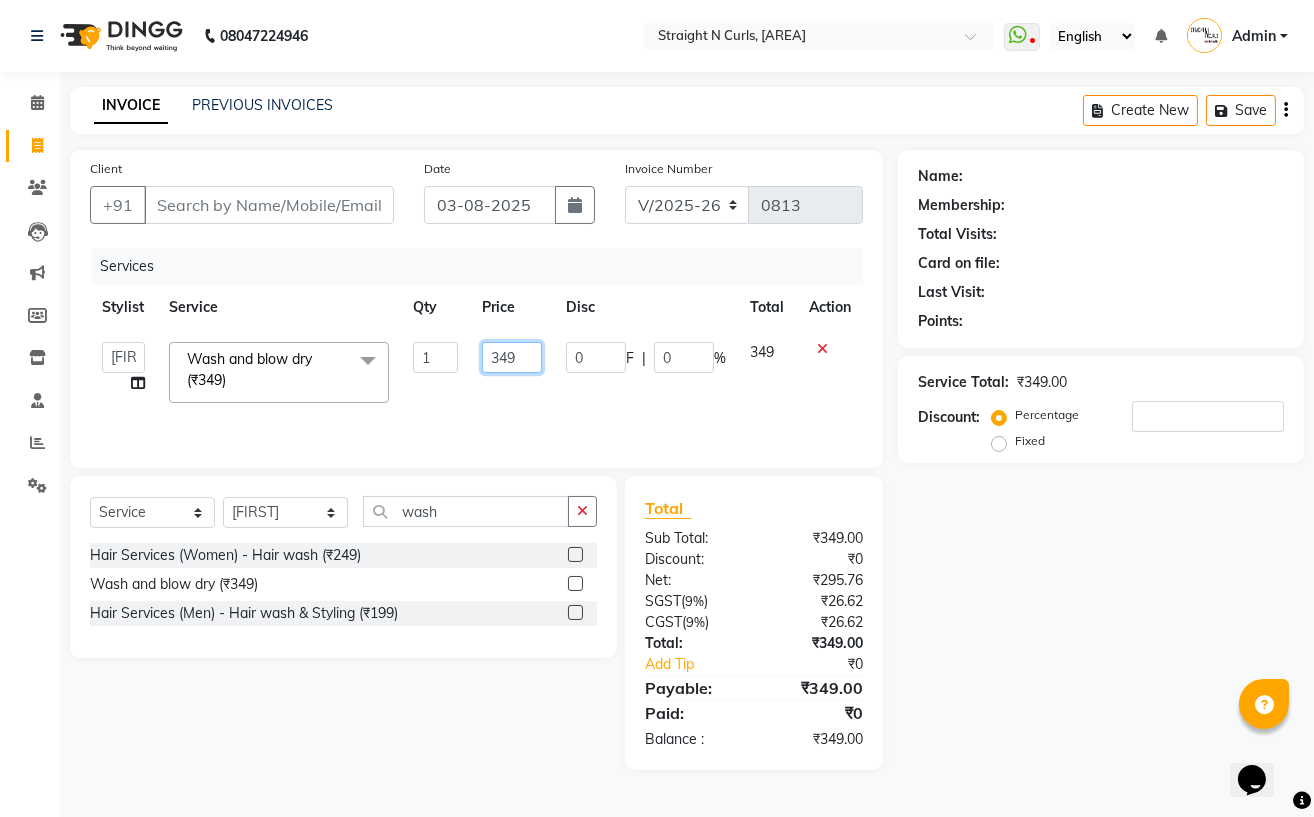 click on "349" 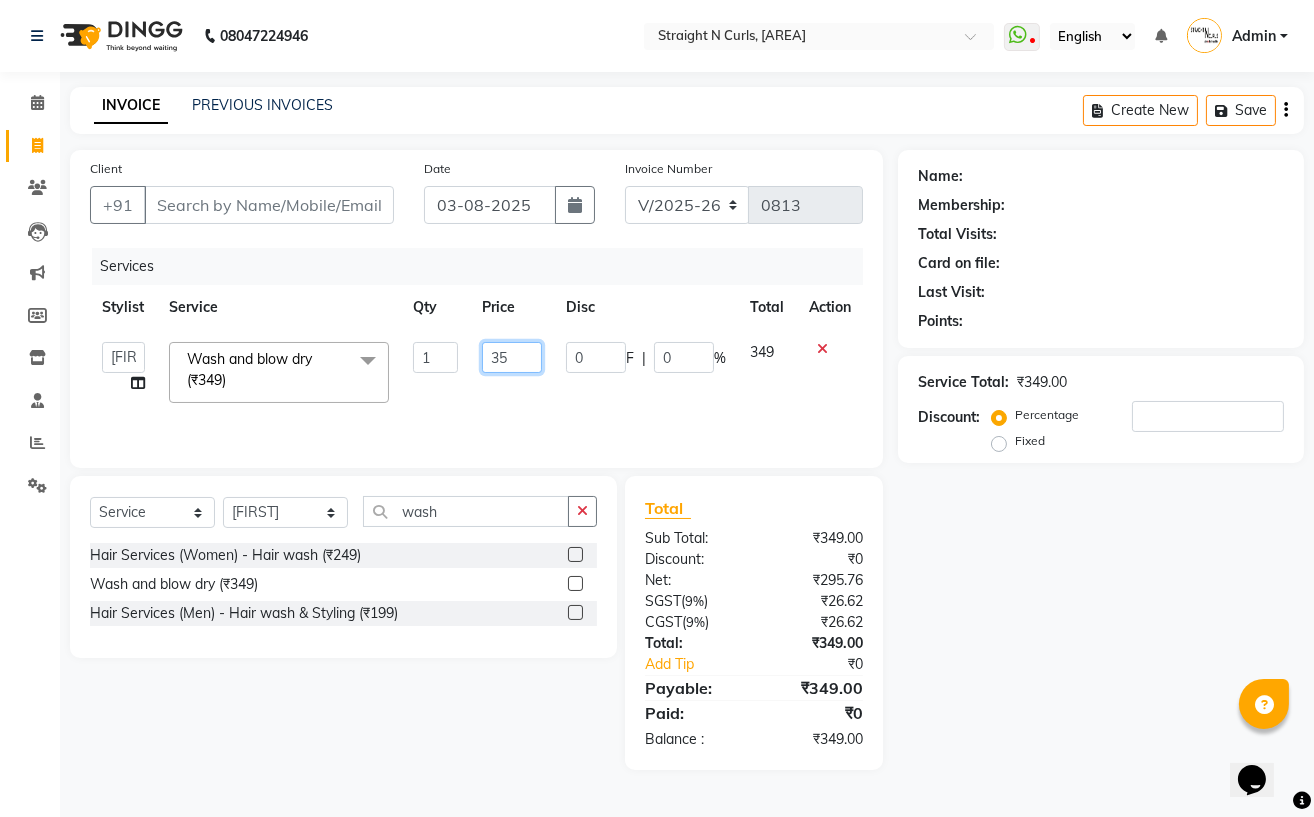 type on "350" 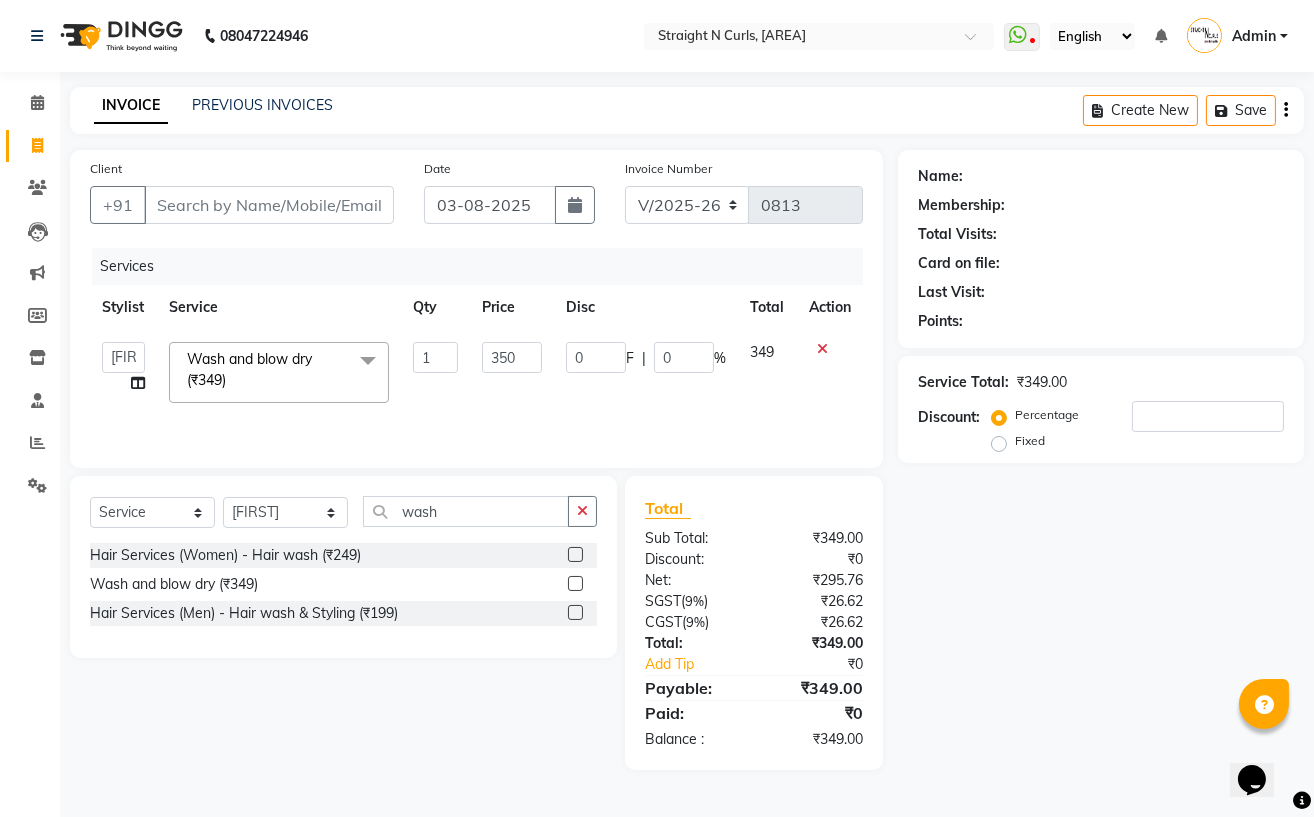 click on "349" 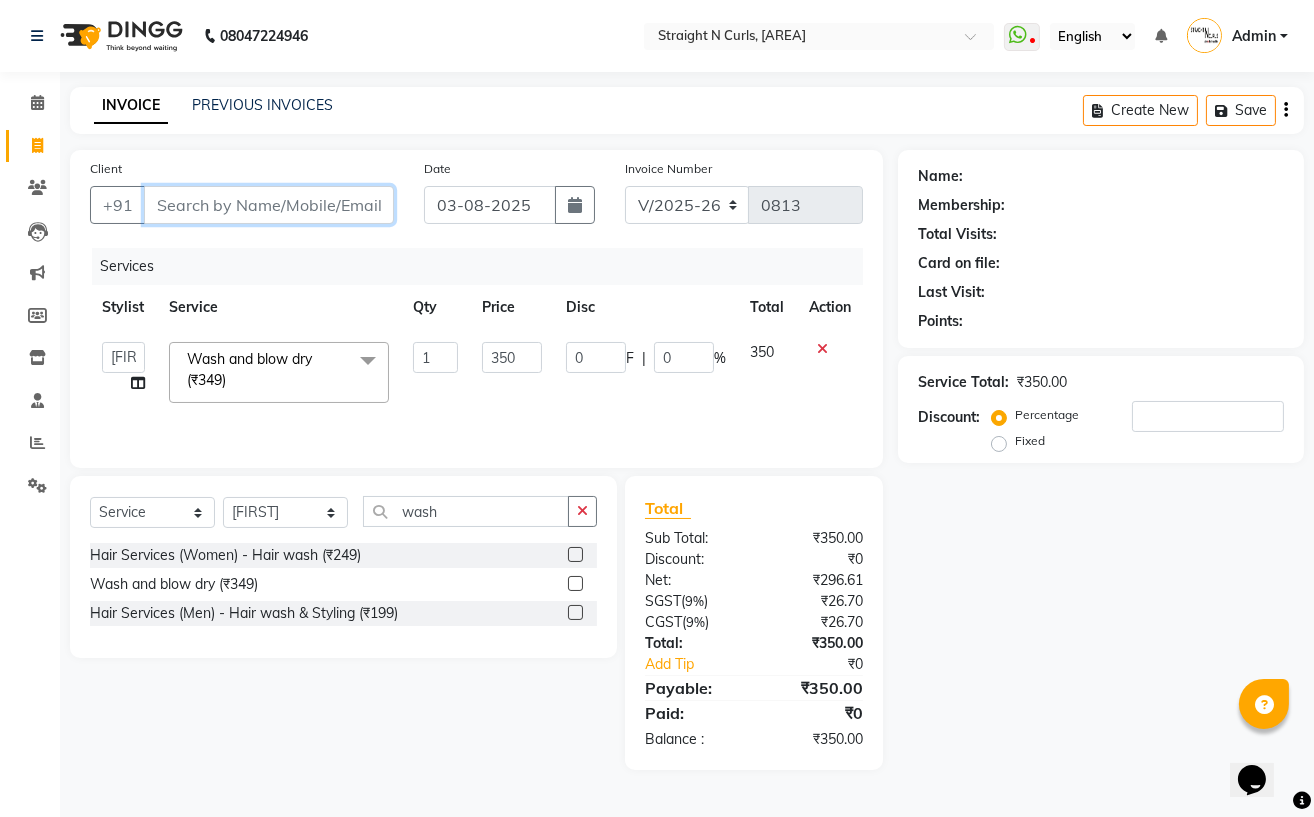 click on "Client" at bounding box center (269, 205) 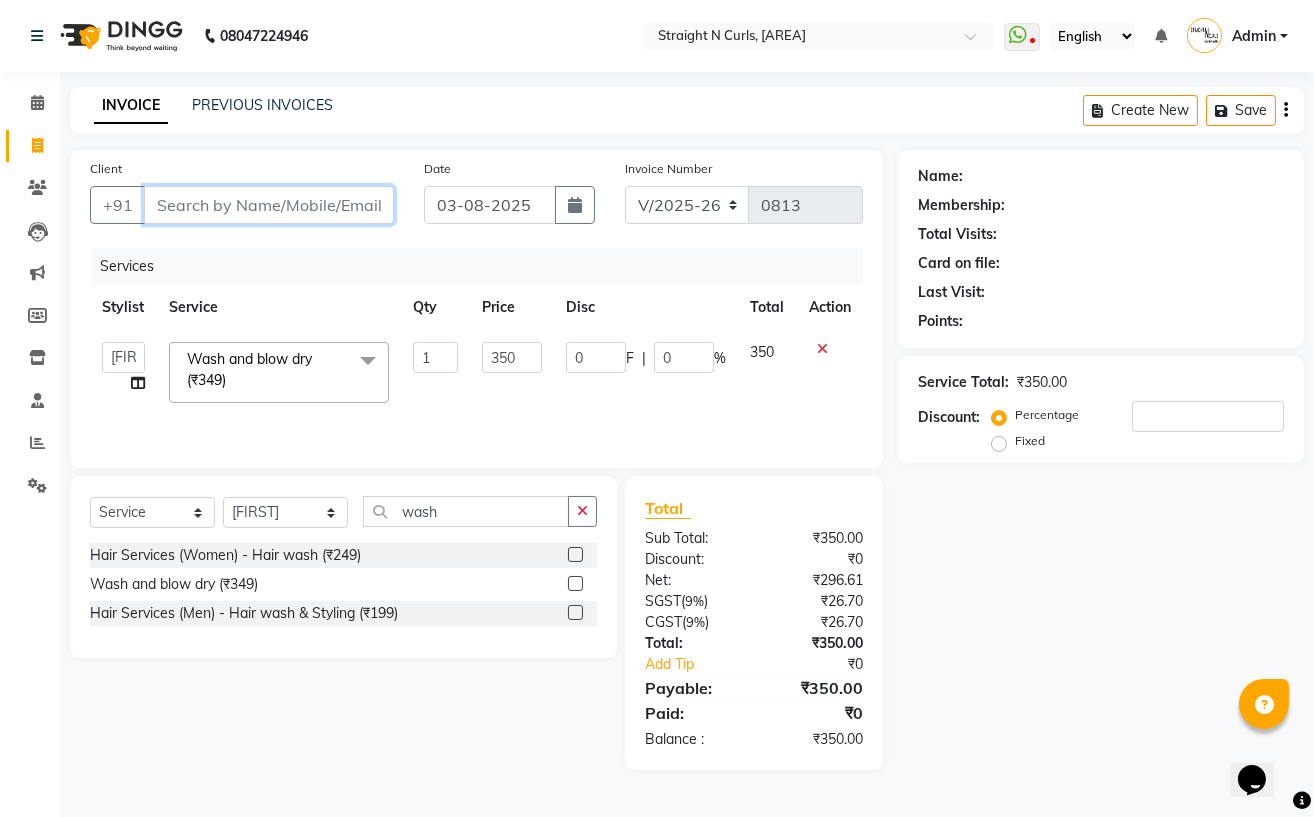 type on "8" 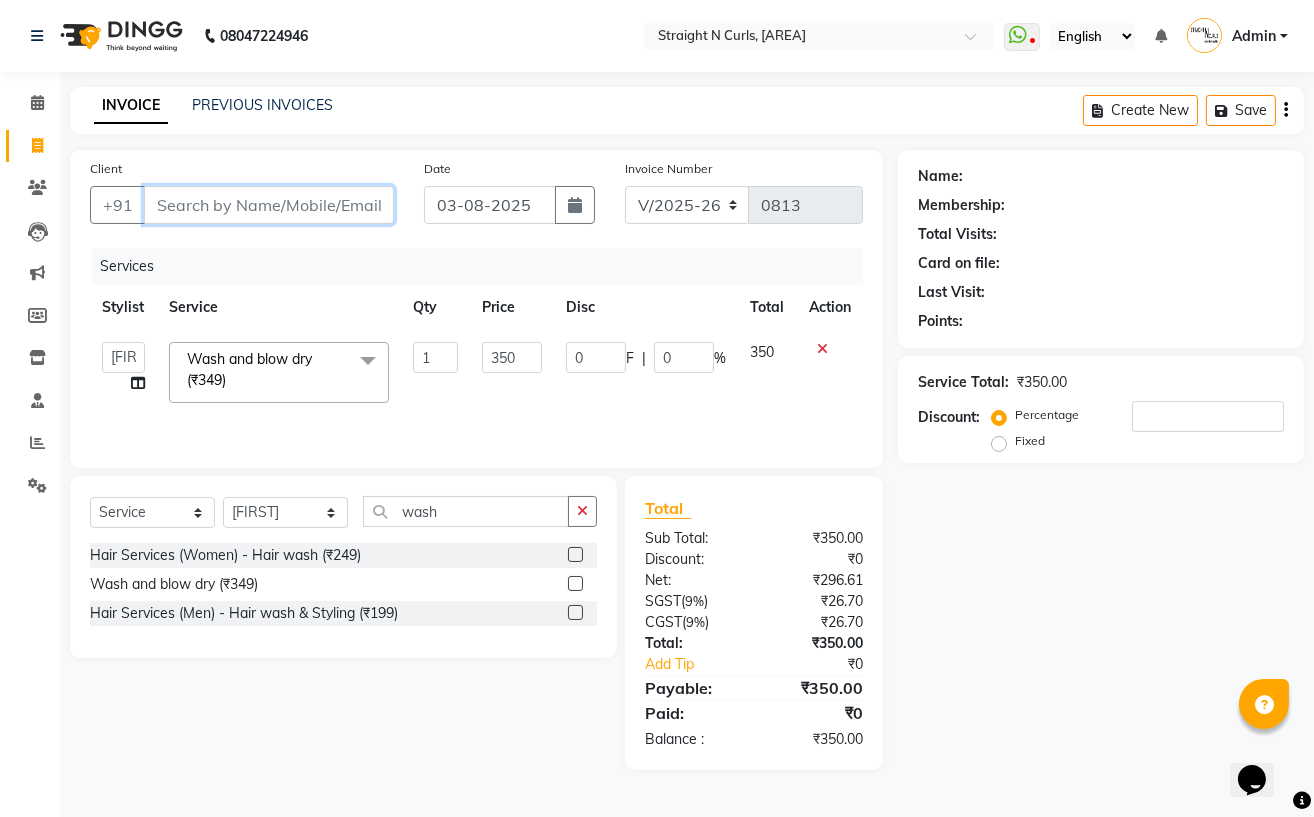 type on "0" 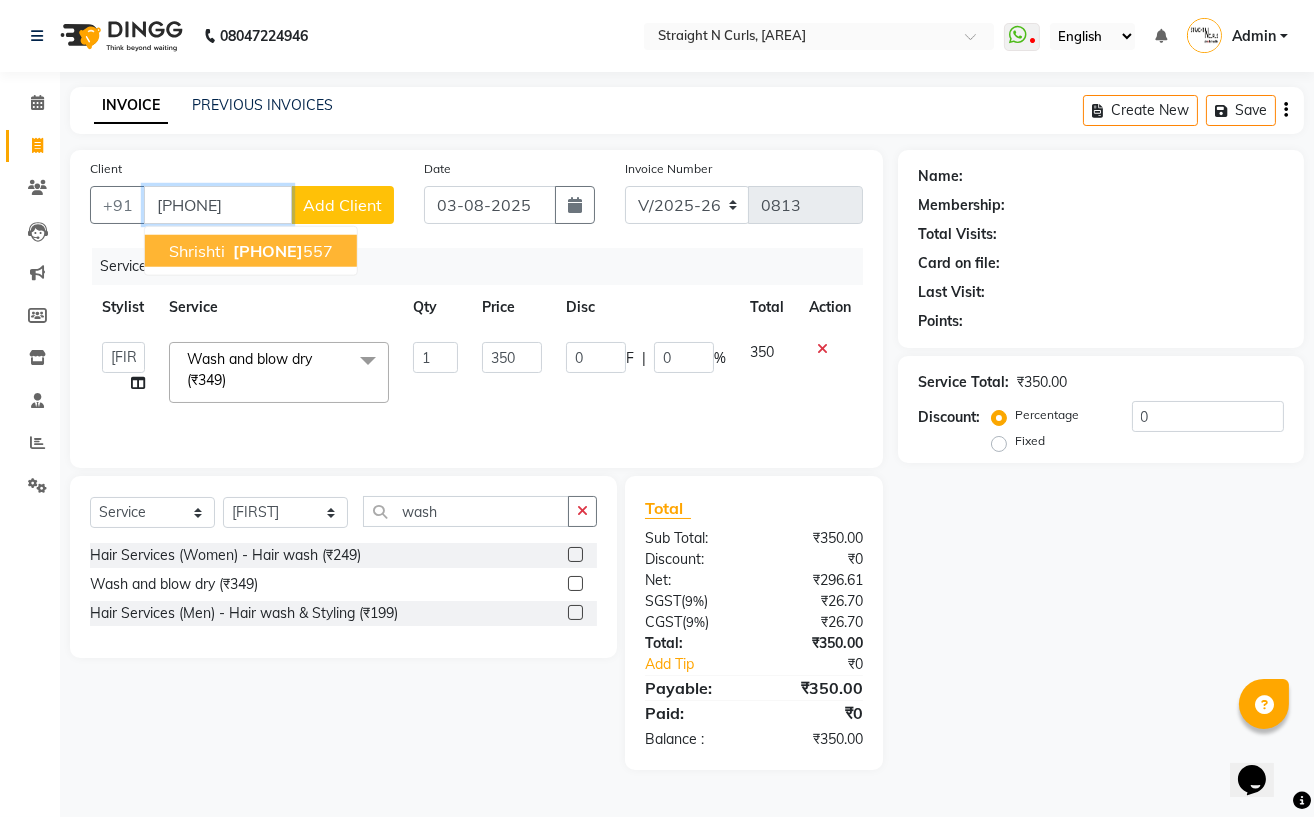 click on "8979170" at bounding box center (268, 251) 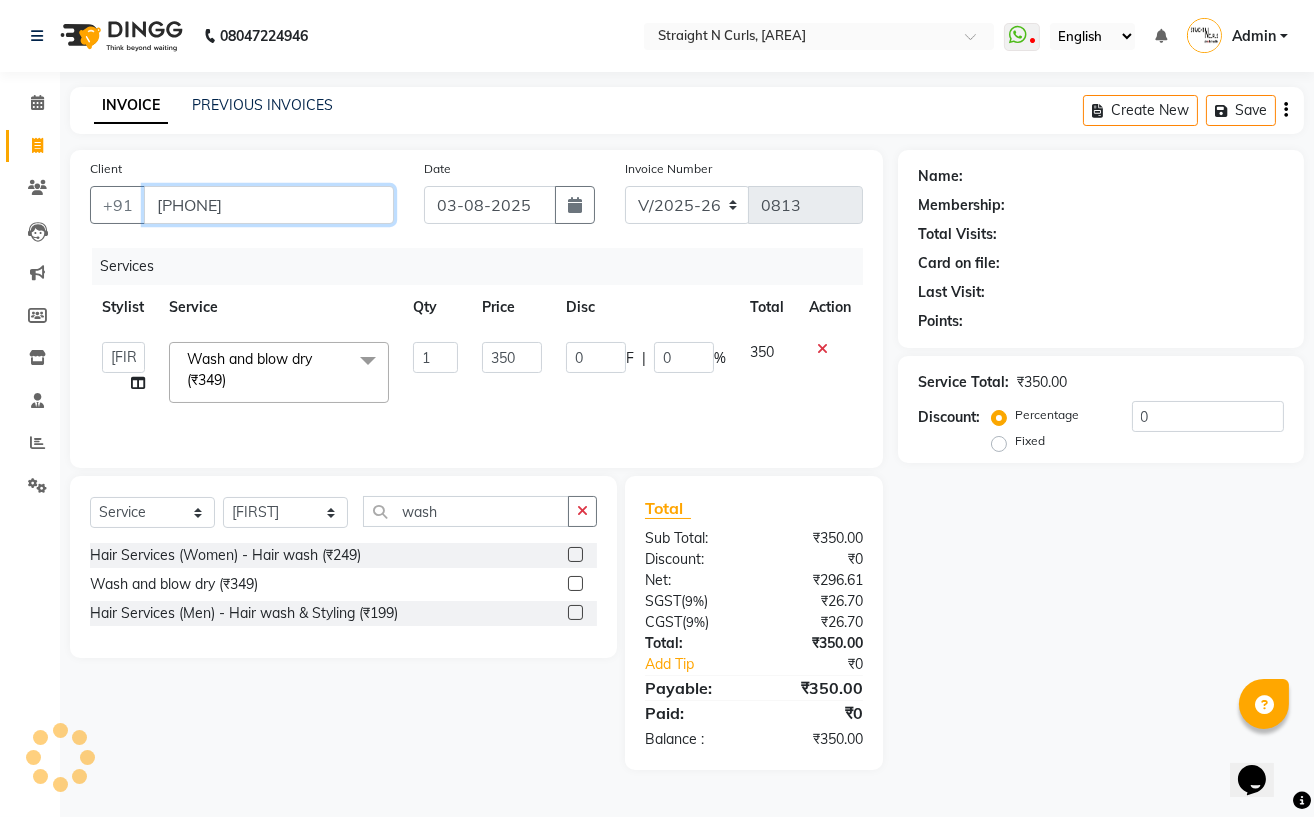type on "[PHONE]" 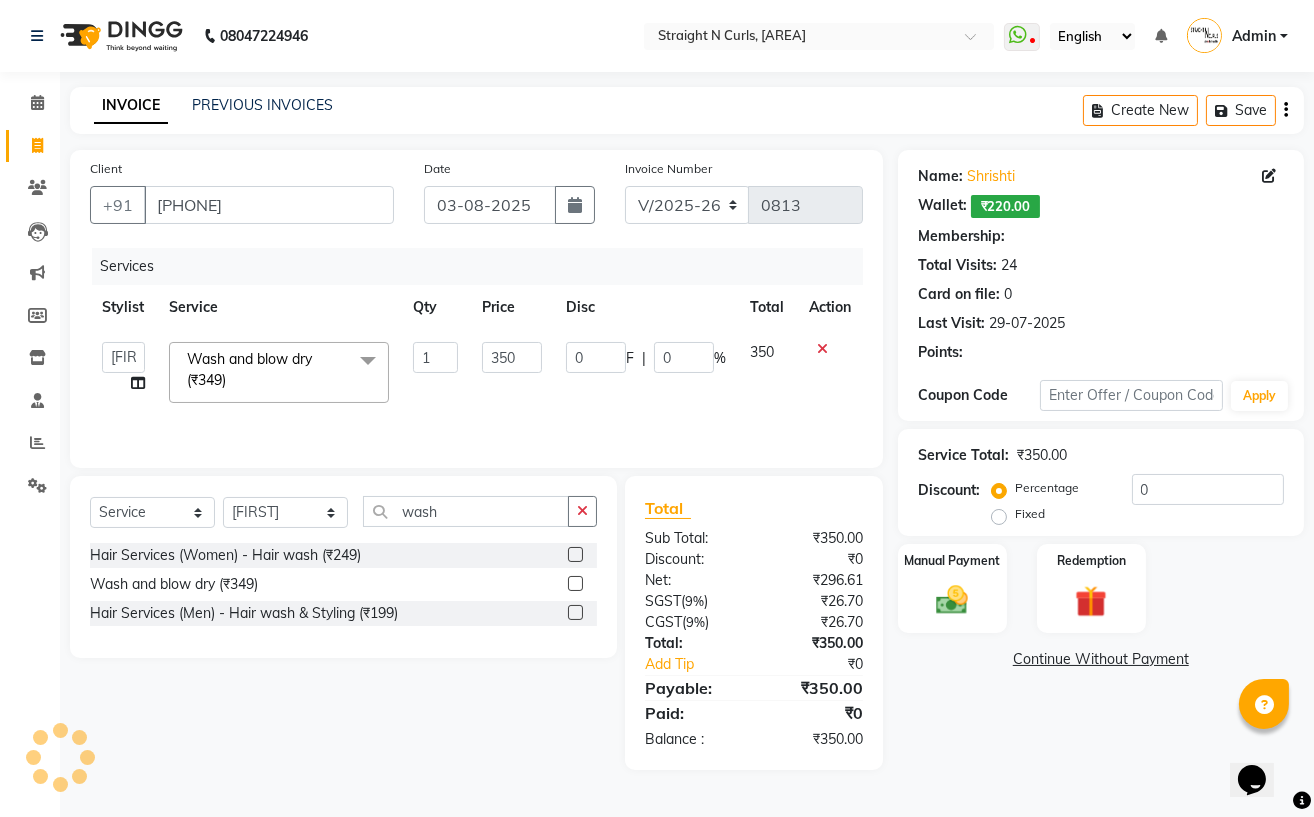 type on "70" 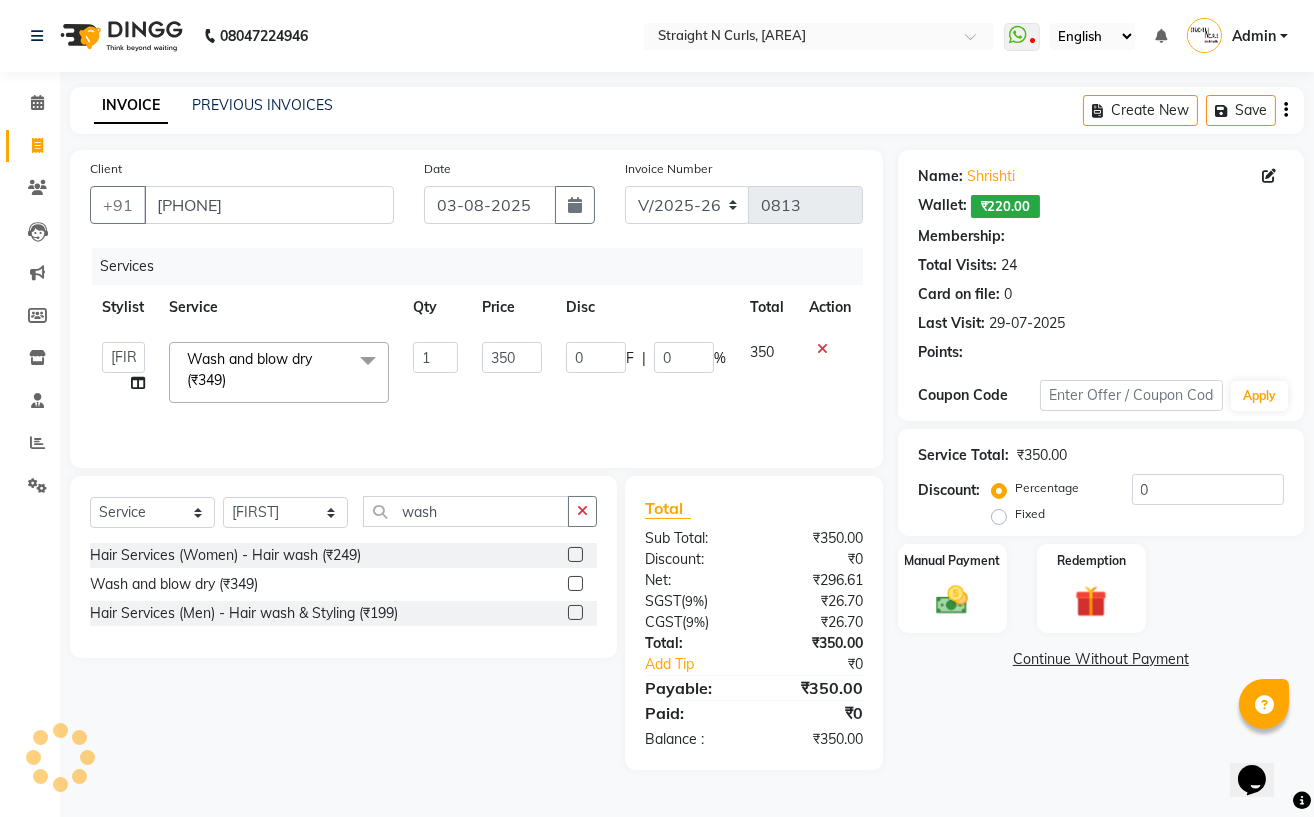 type on "20" 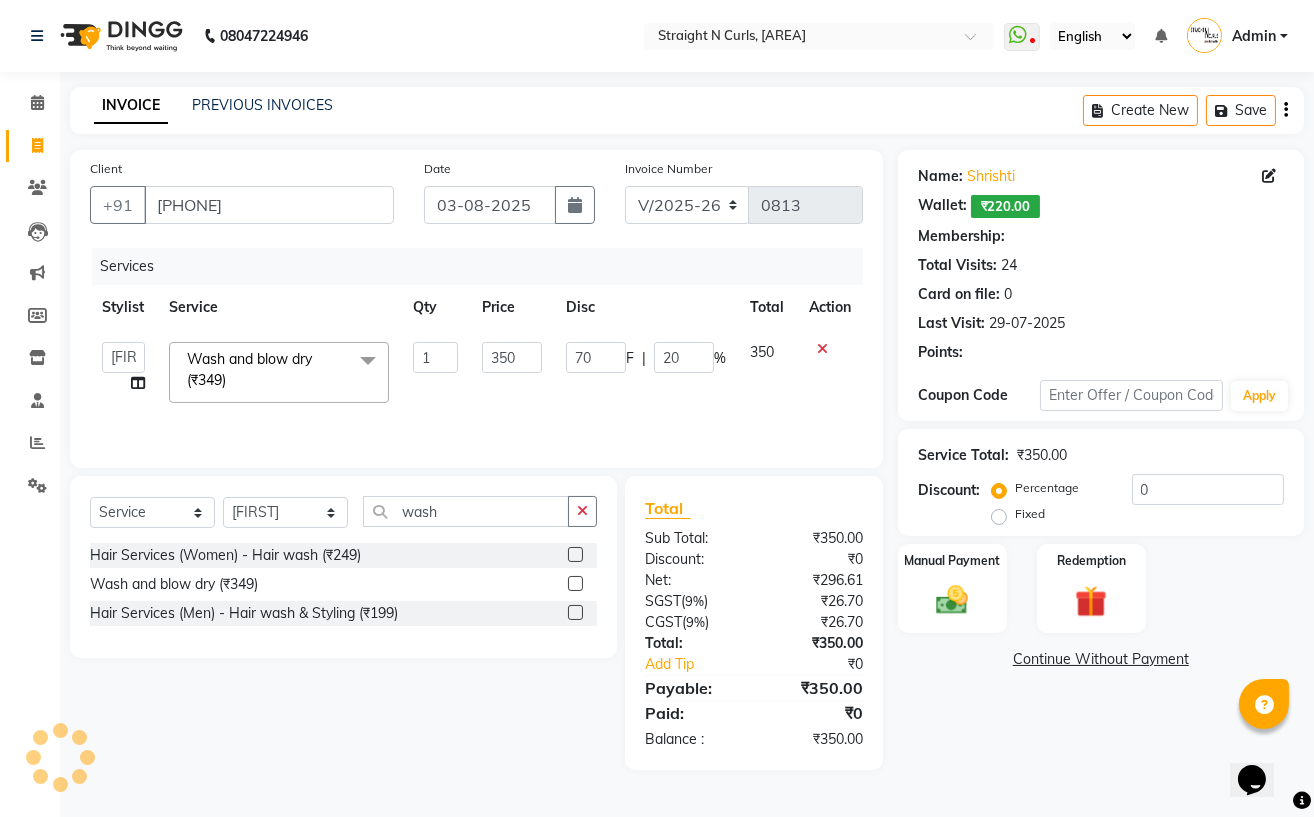 select on "1: Object" 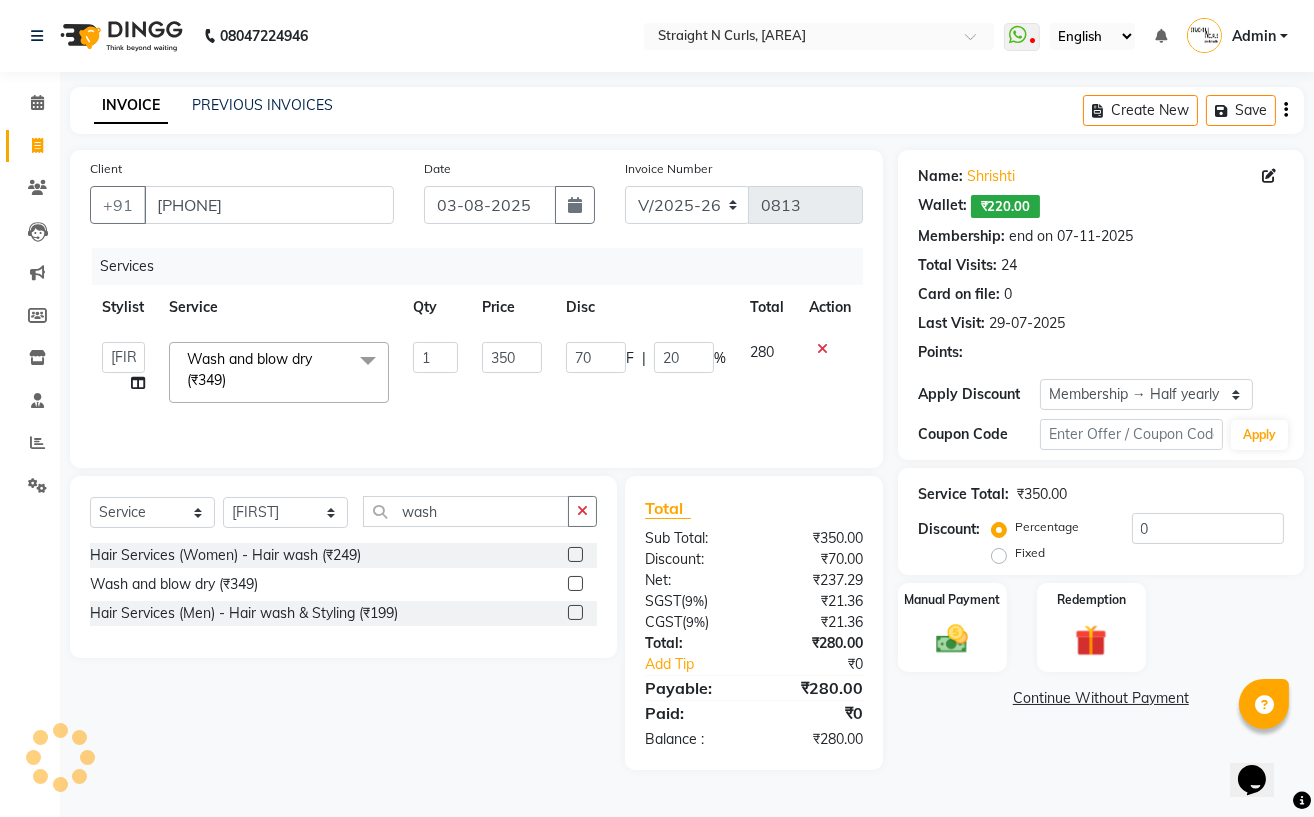 type on "20" 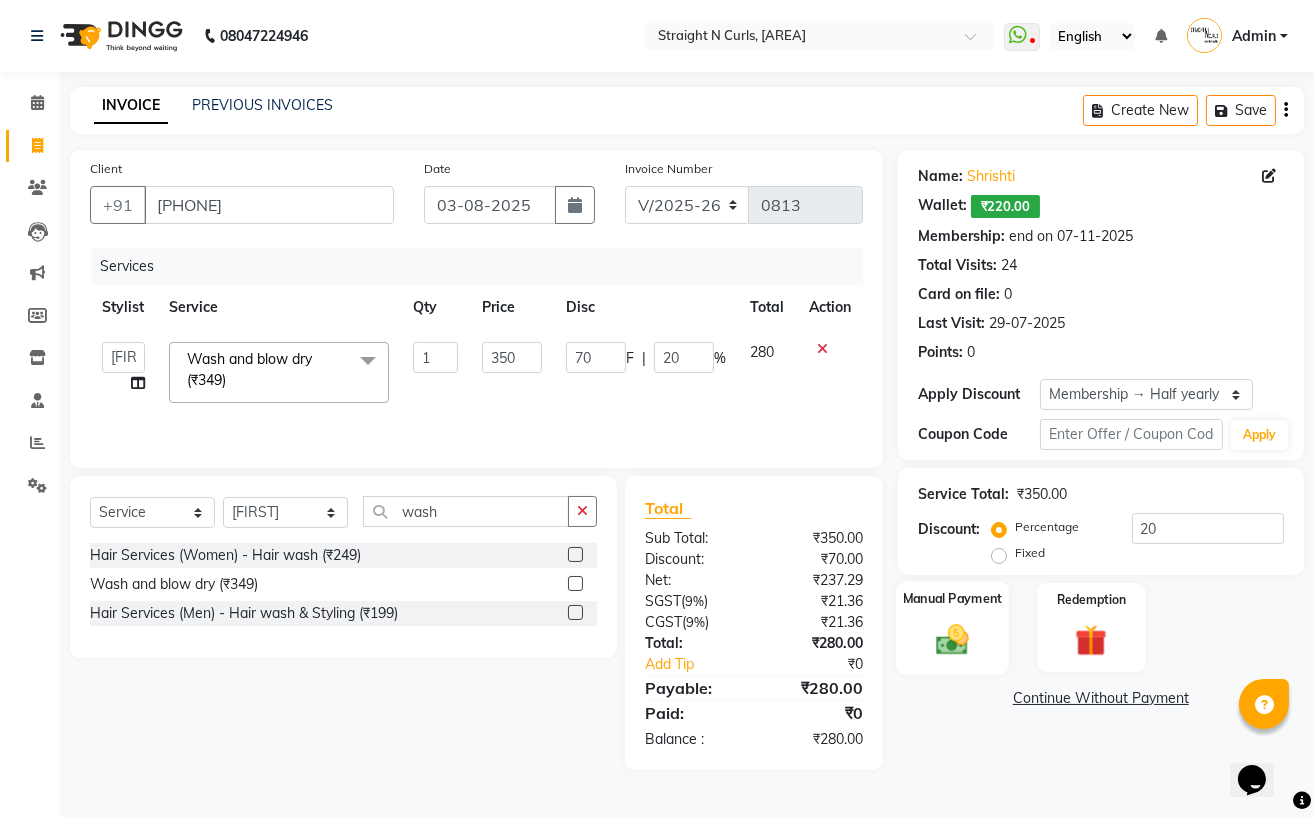 click 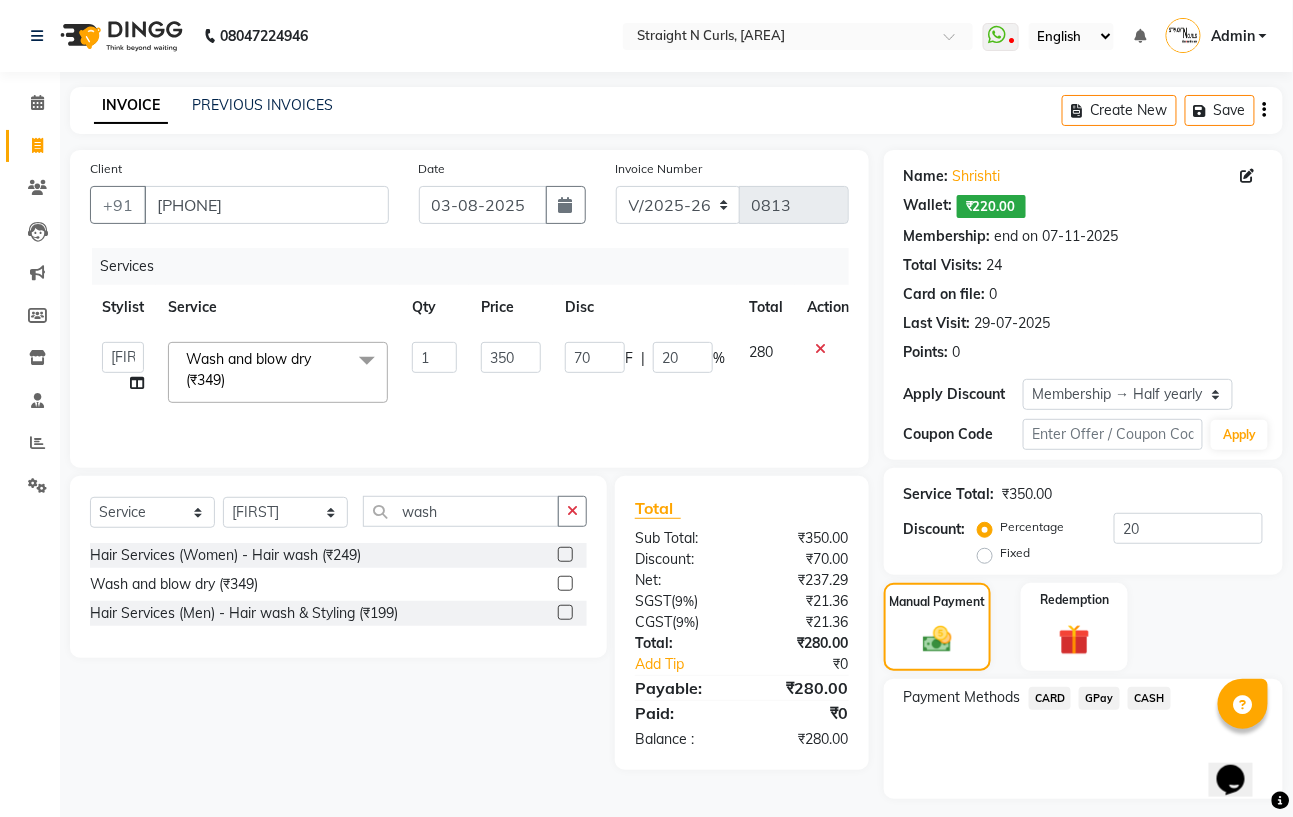scroll, scrollTop: 52, scrollLeft: 0, axis: vertical 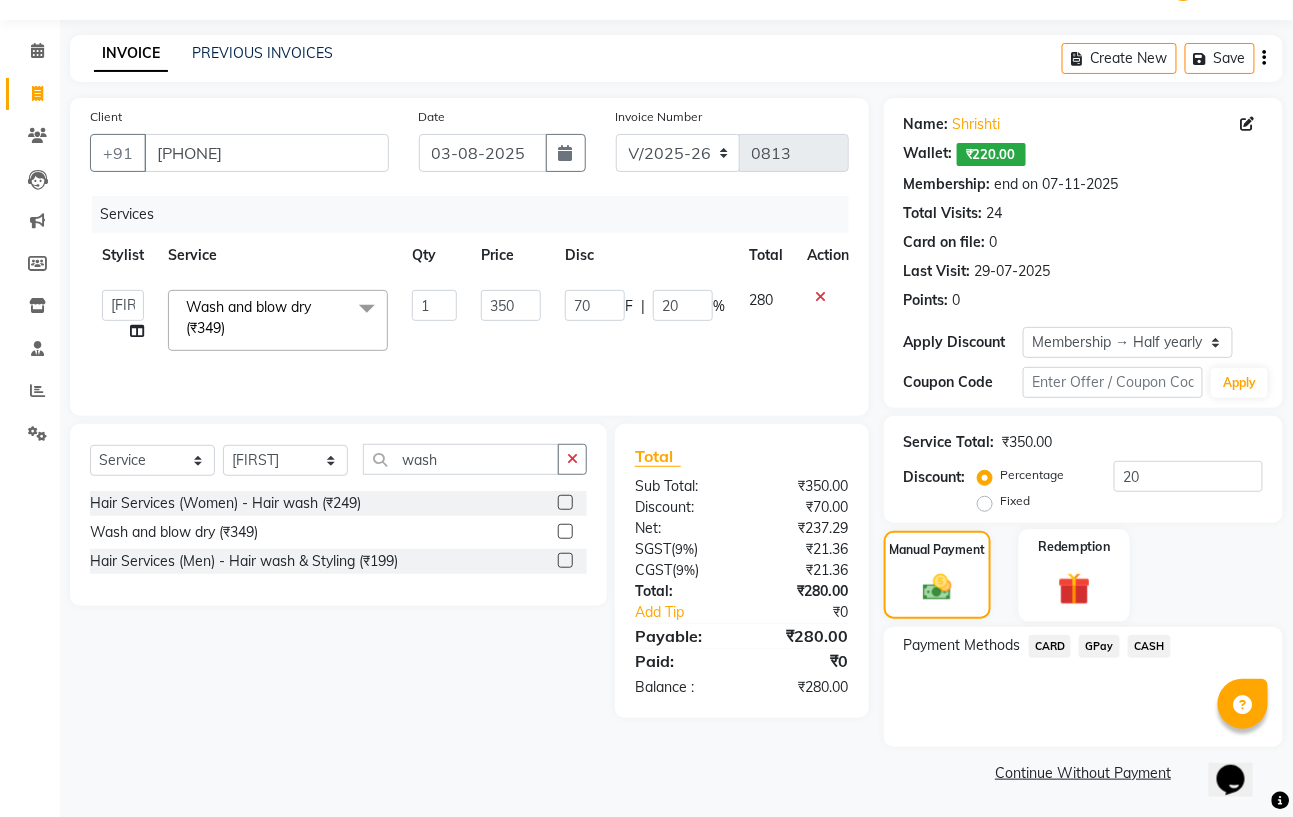 click 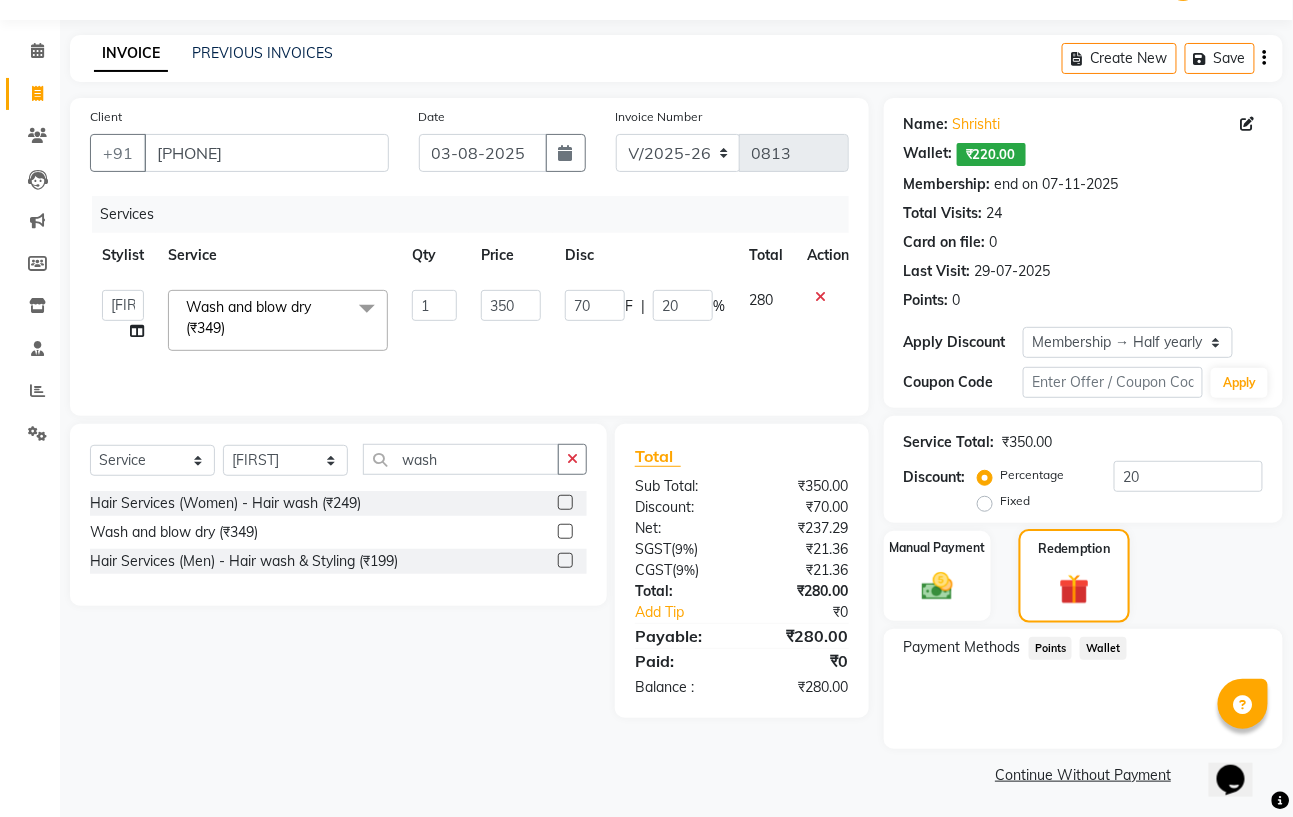 click 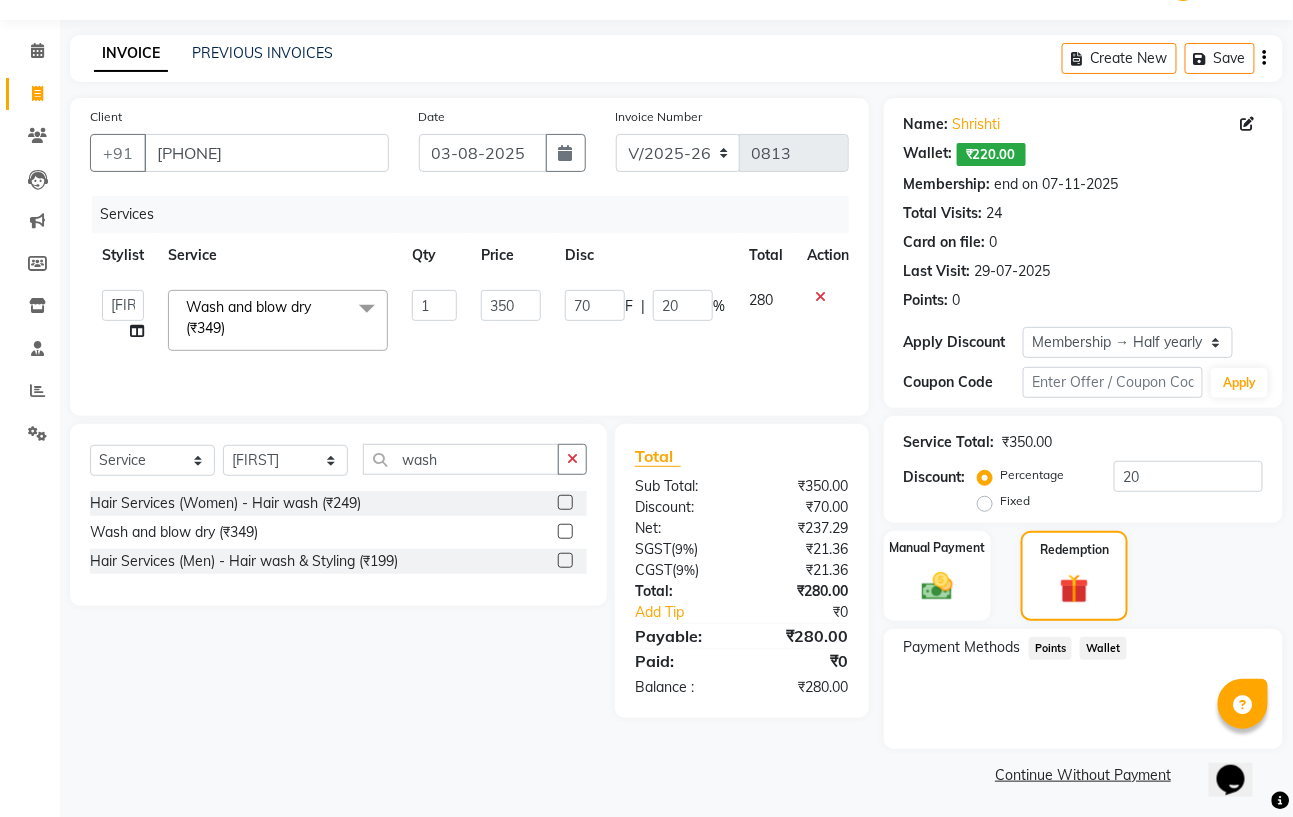 scroll, scrollTop: 53, scrollLeft: 0, axis: vertical 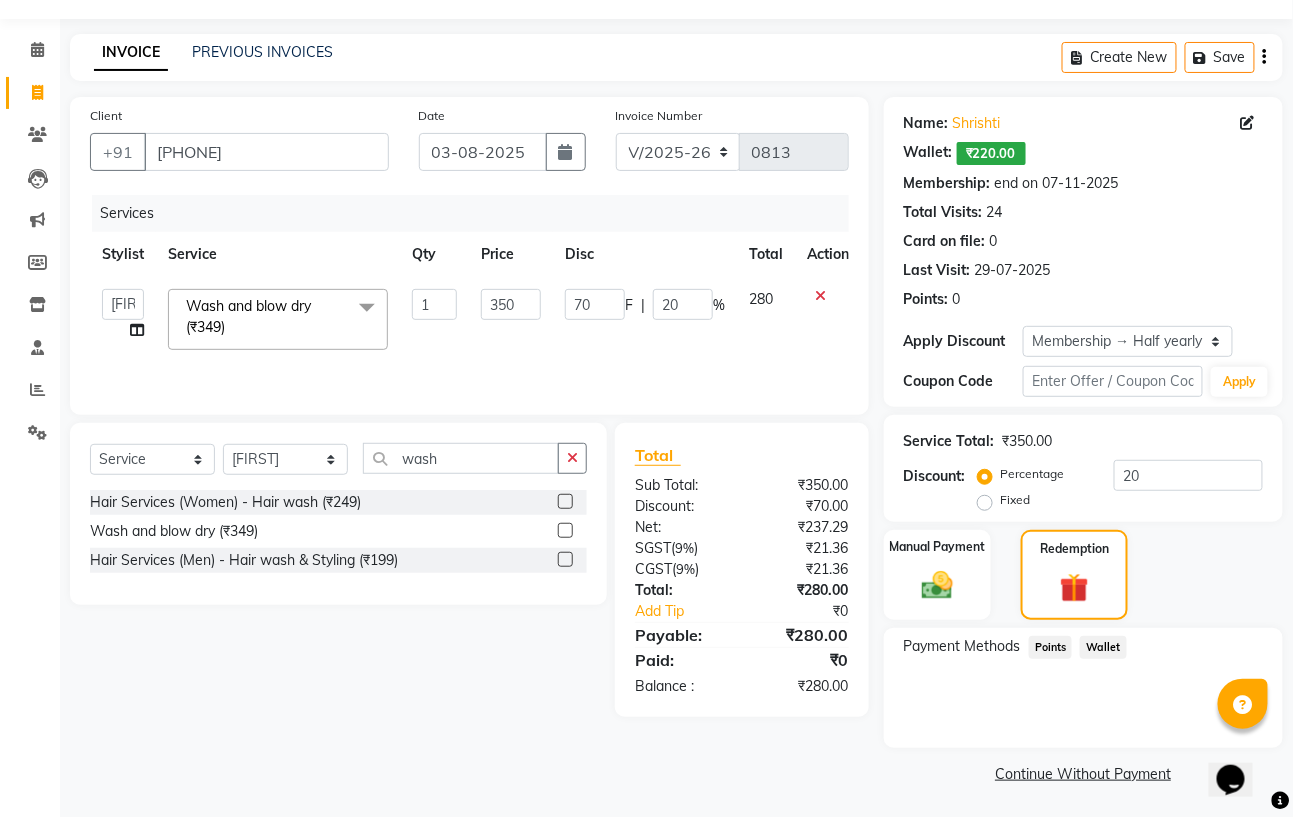 click on "Wallet" 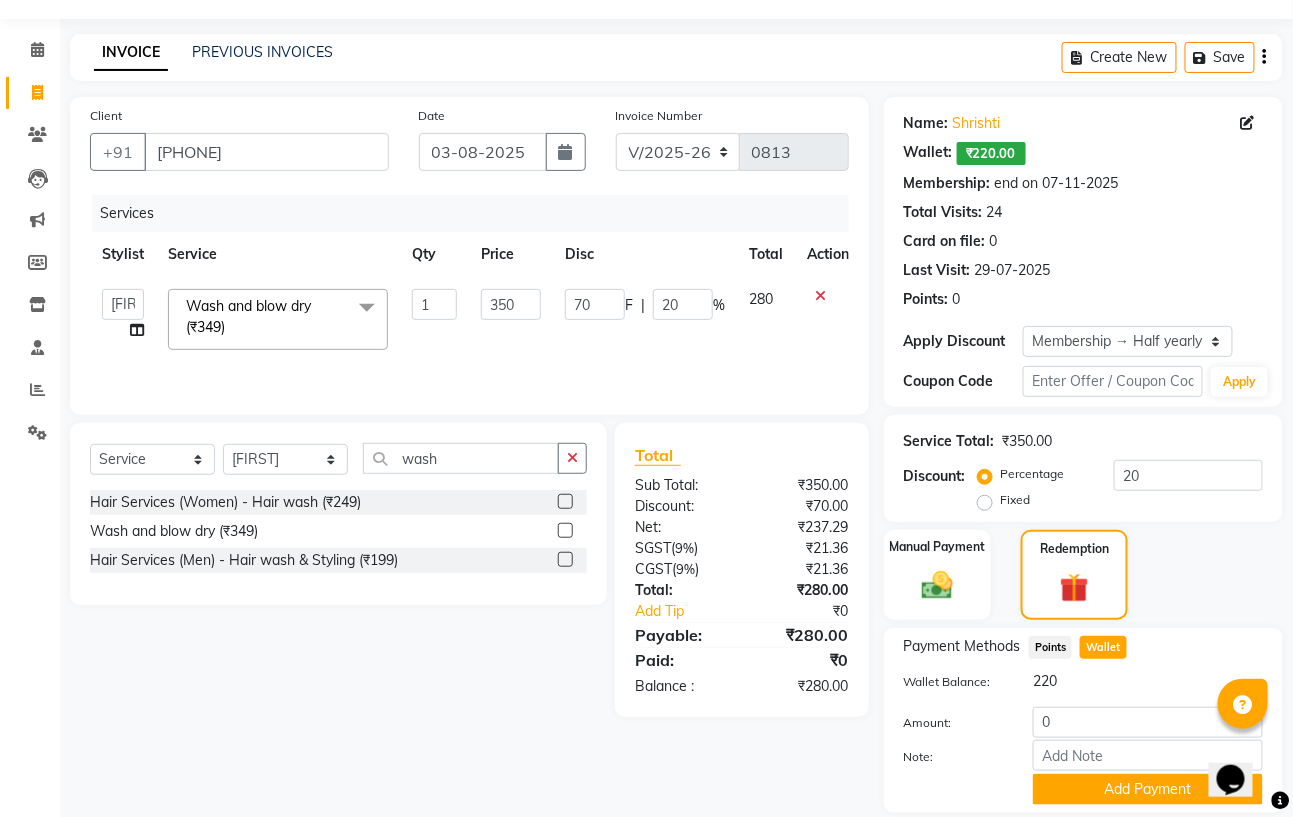 scroll, scrollTop: 120, scrollLeft: 0, axis: vertical 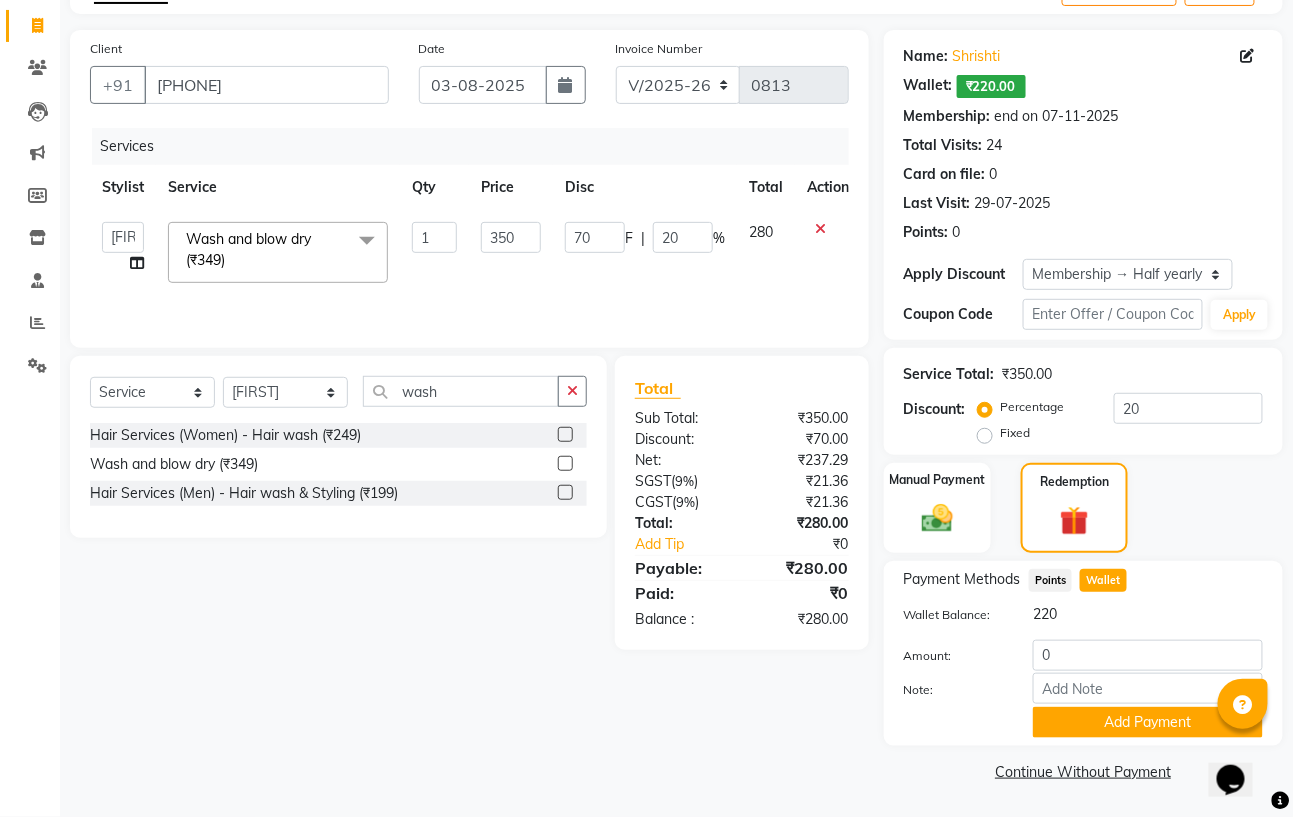 click on "Wallet" 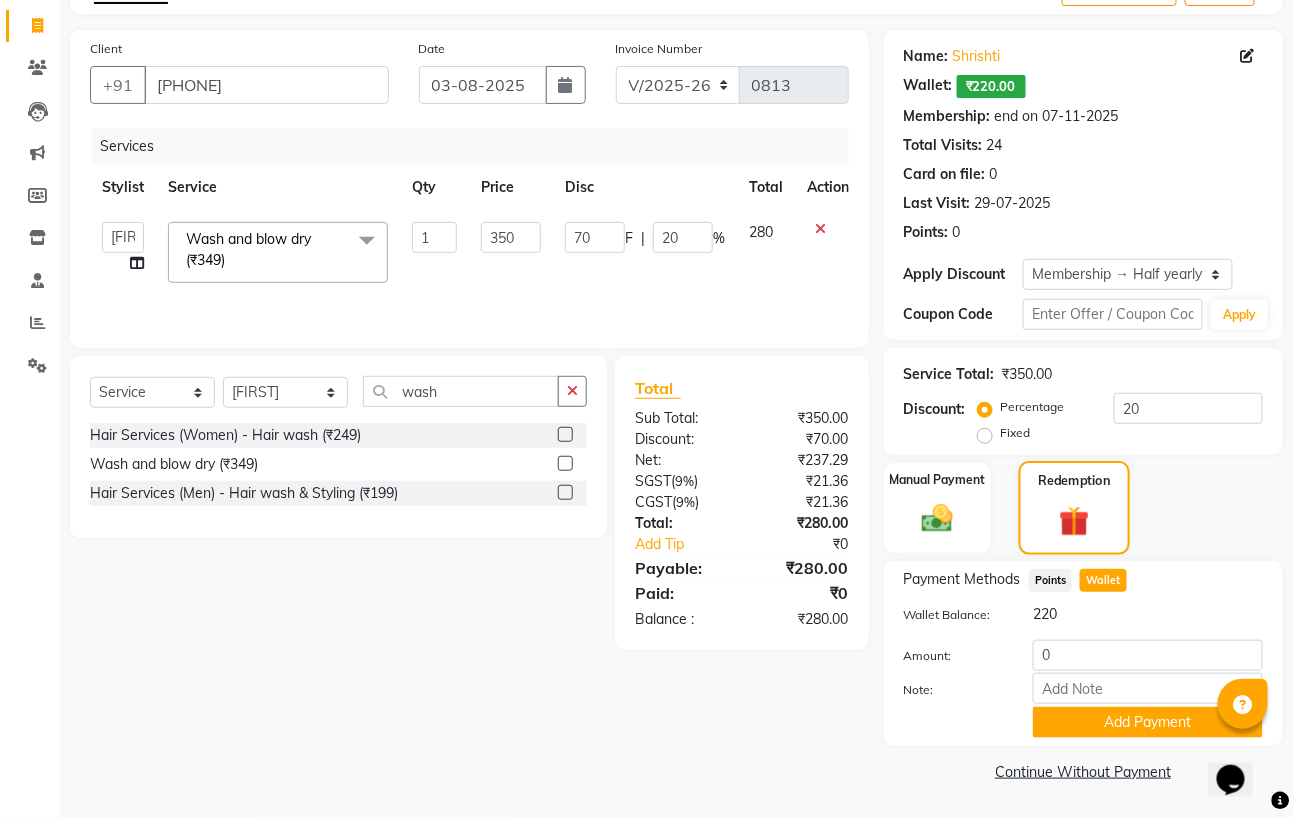 click 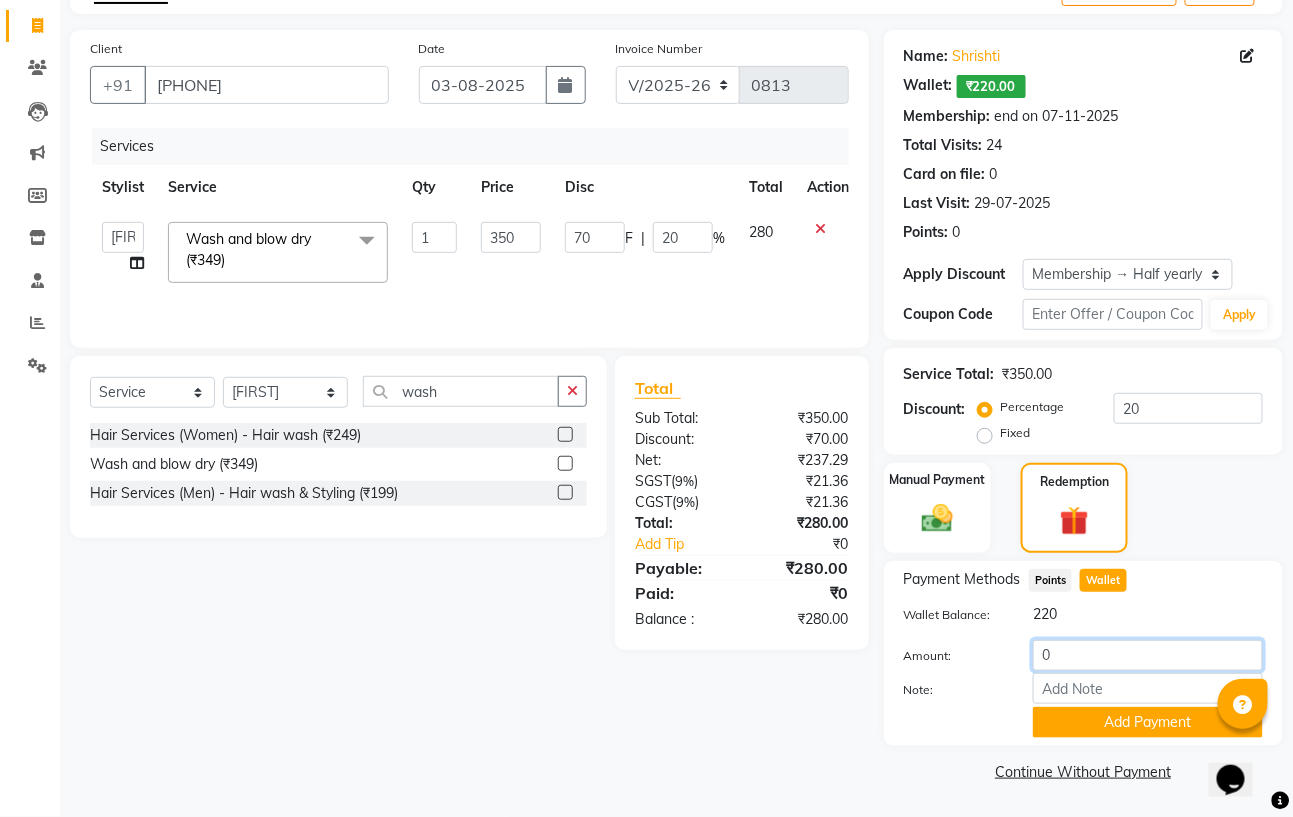 click on "0" 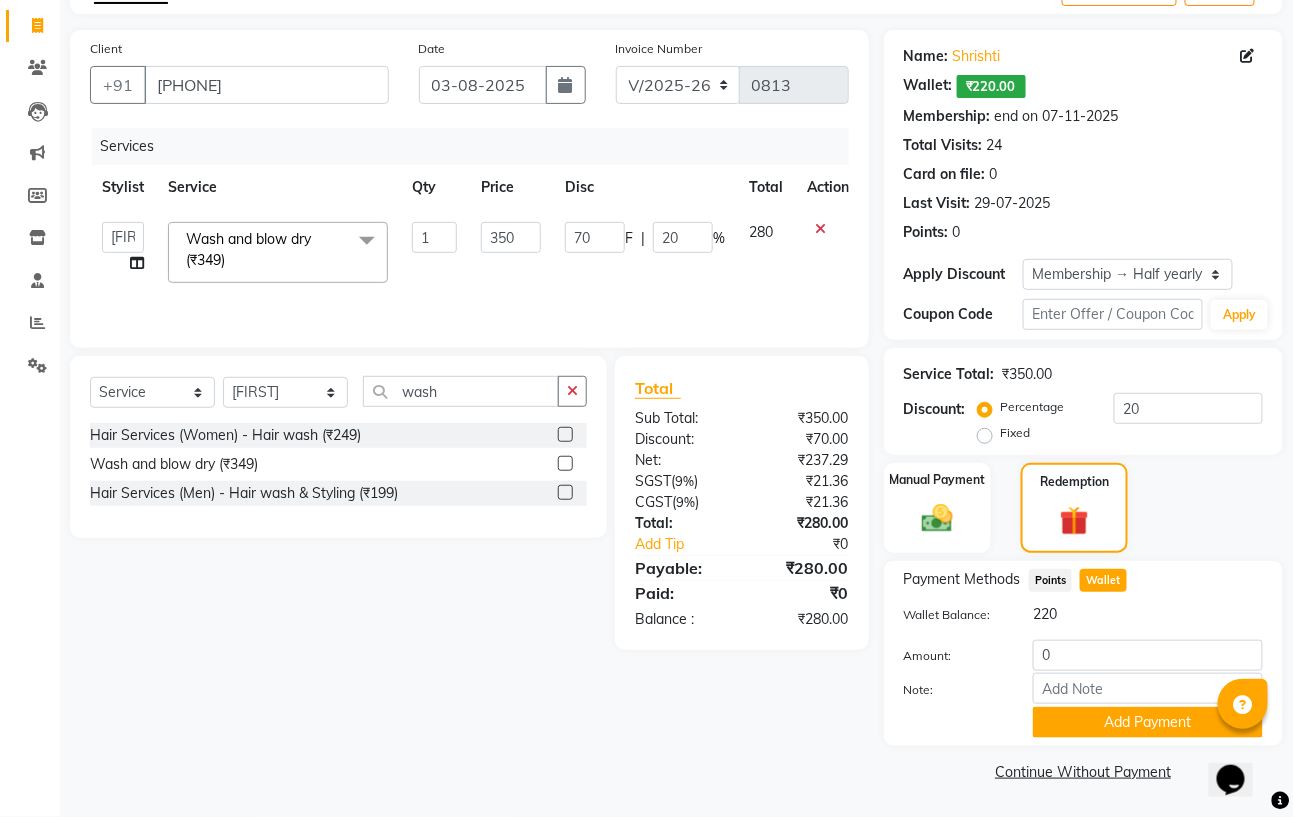 click on "₹220.00" 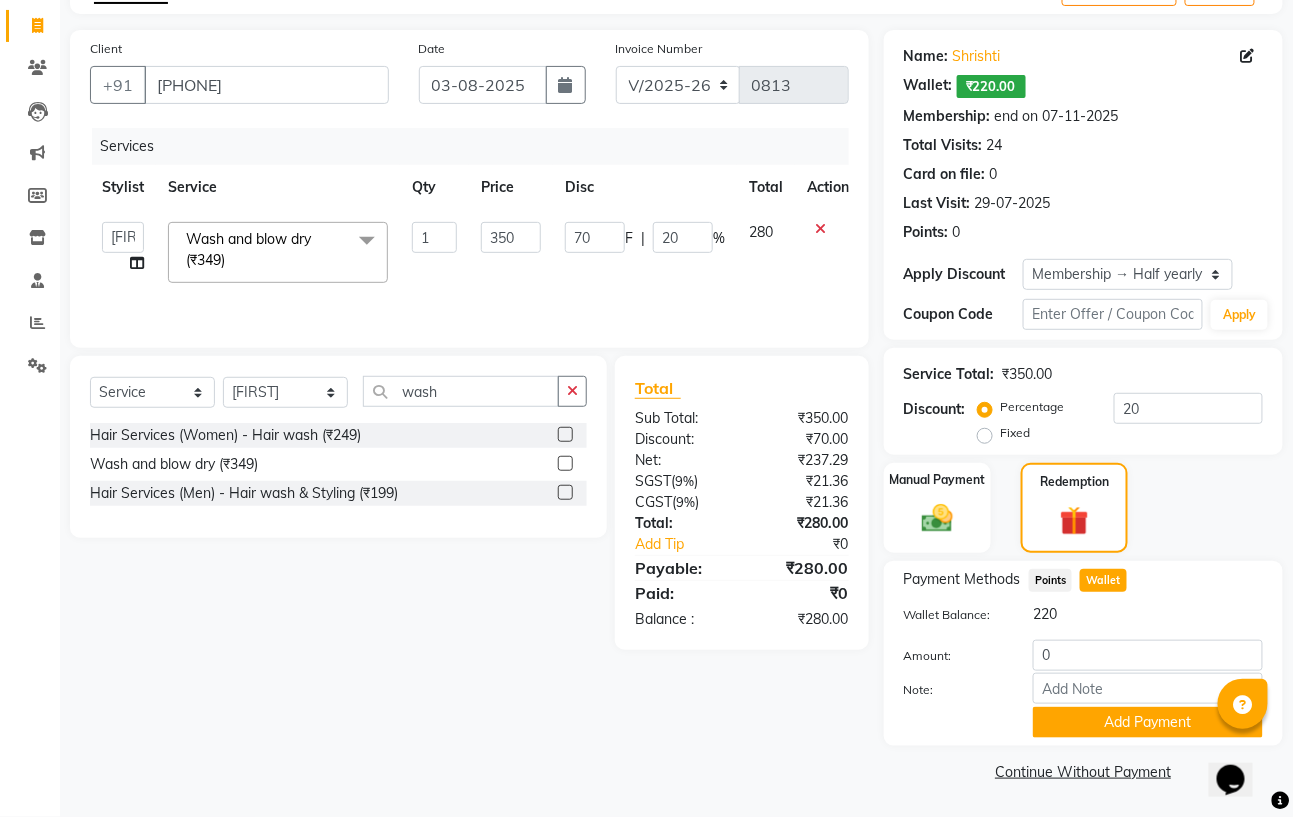click on "Wallet" 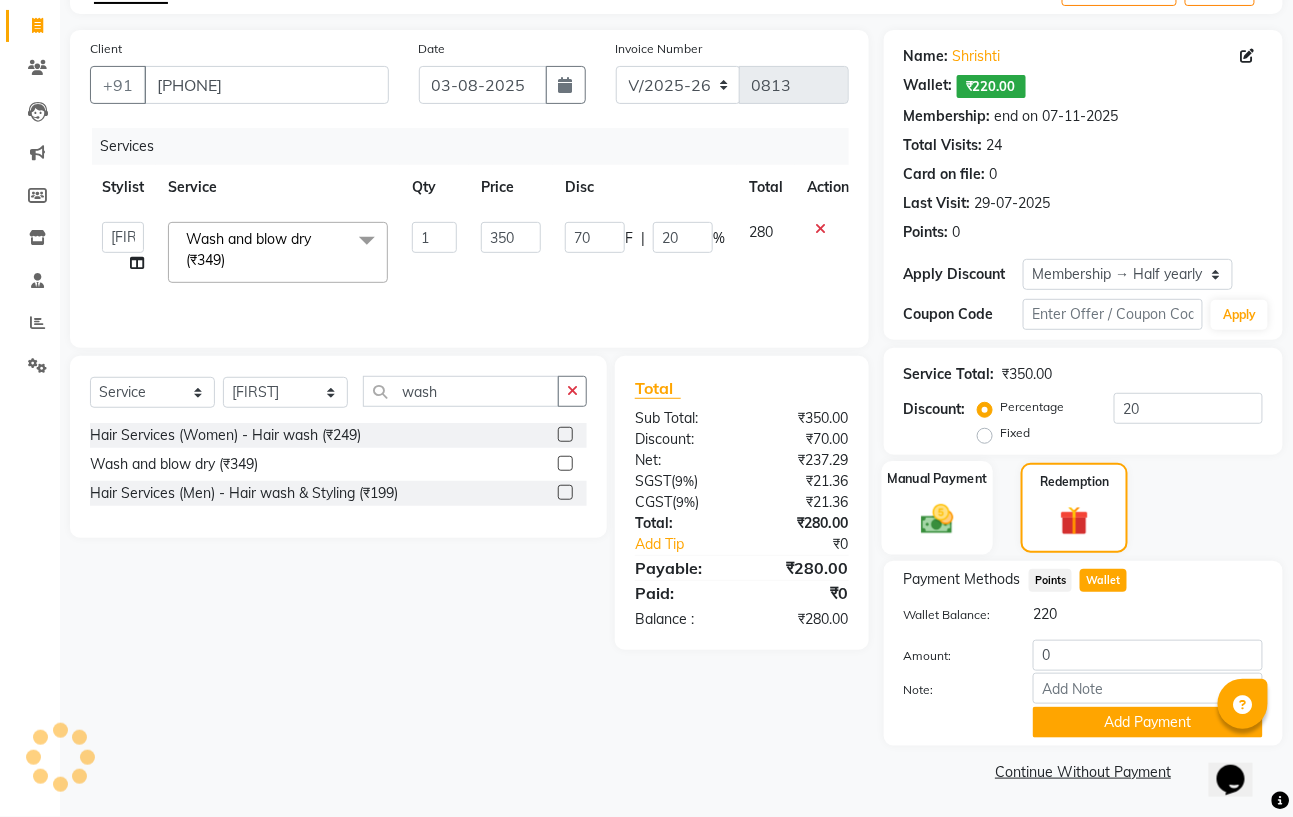 click 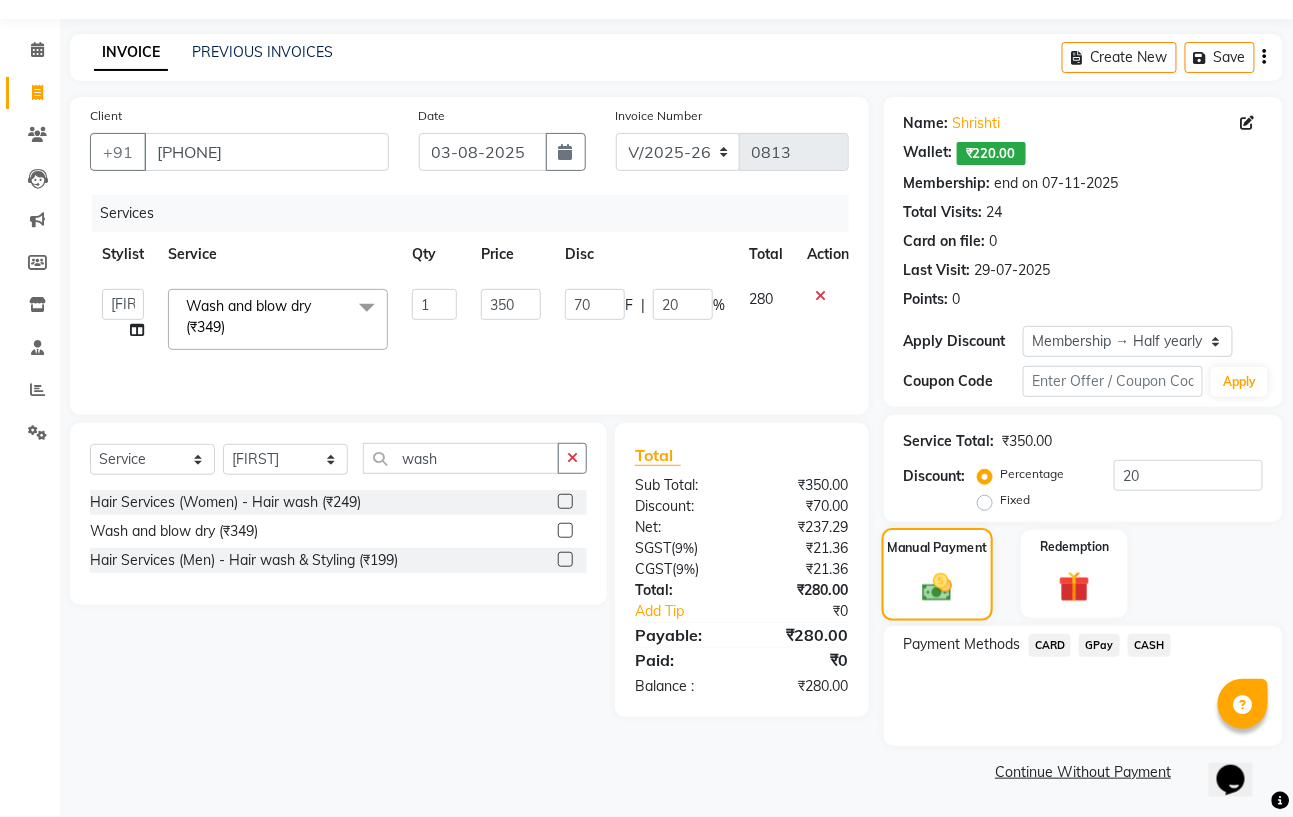 scroll, scrollTop: 52, scrollLeft: 0, axis: vertical 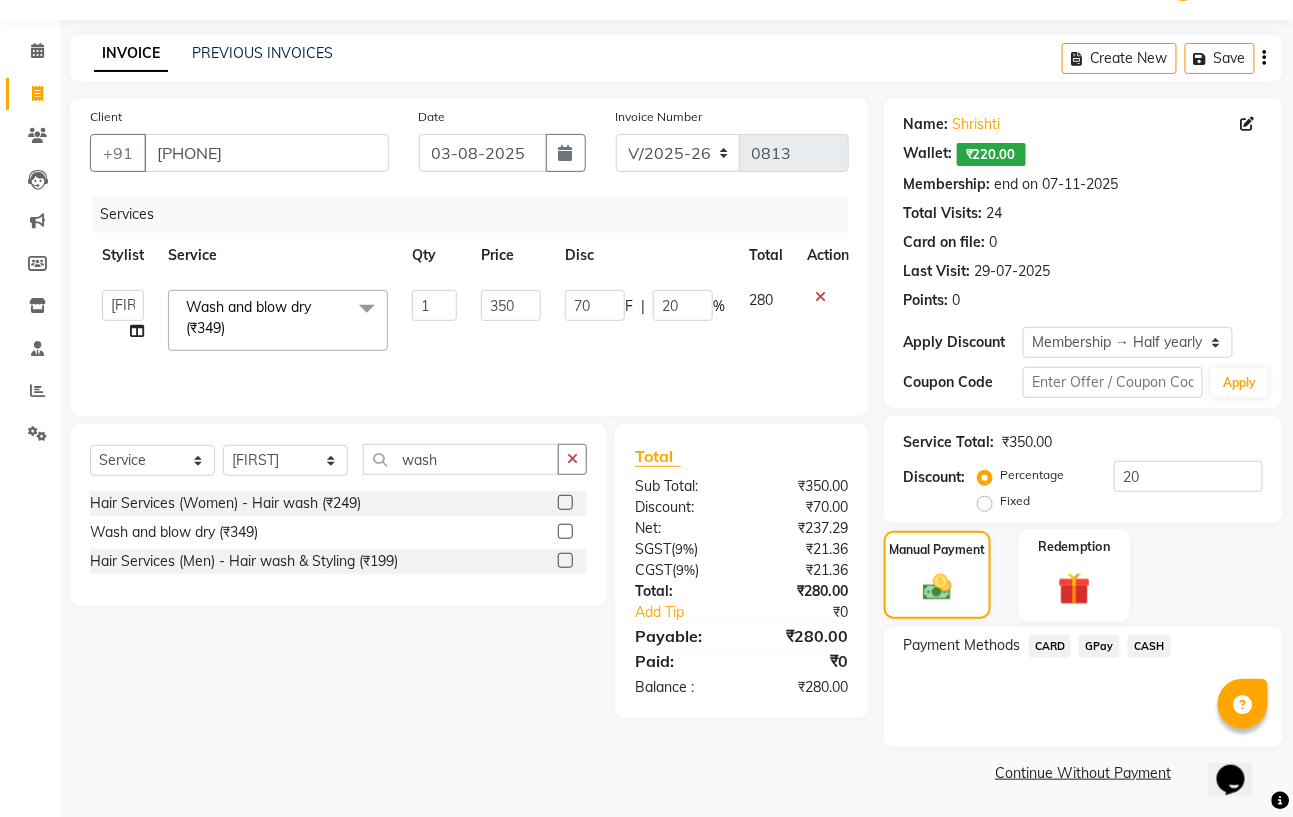 click 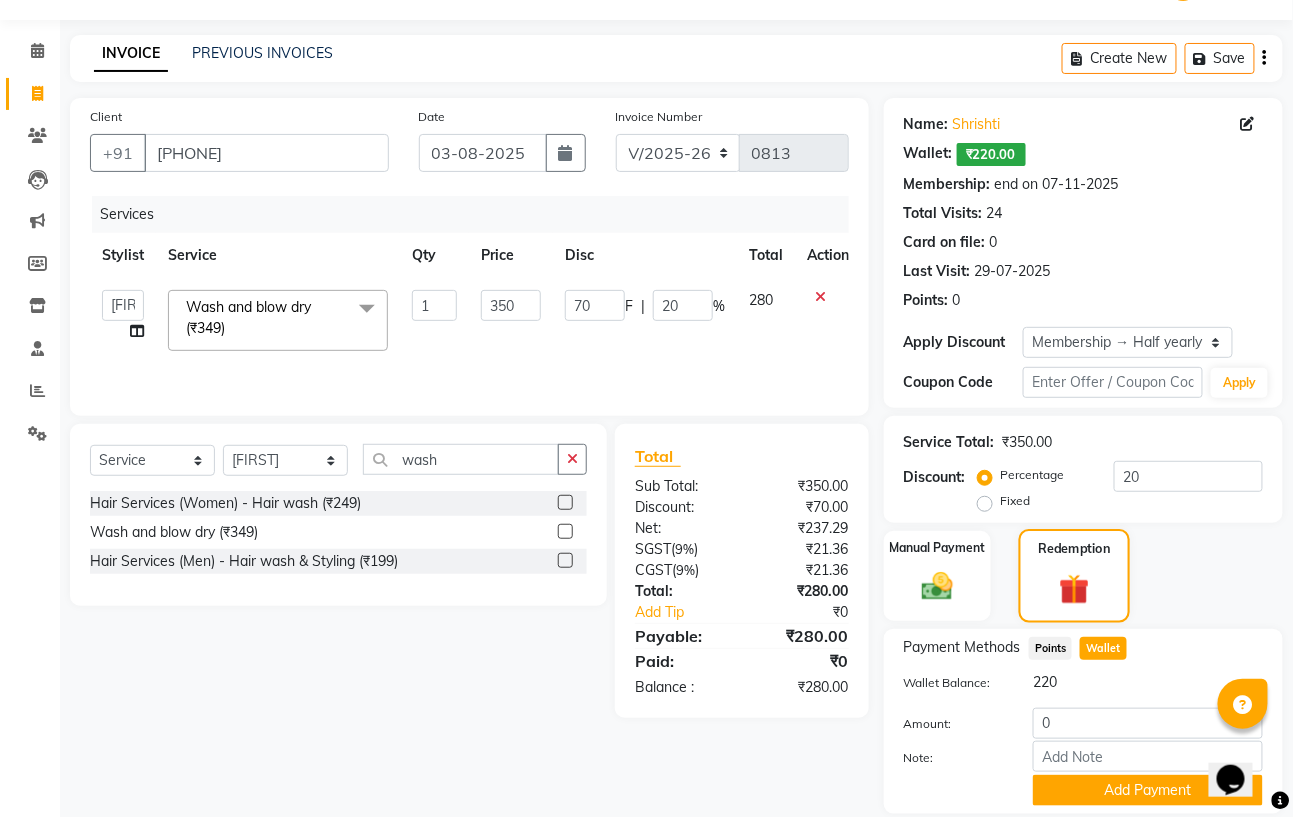 scroll, scrollTop: 120, scrollLeft: 0, axis: vertical 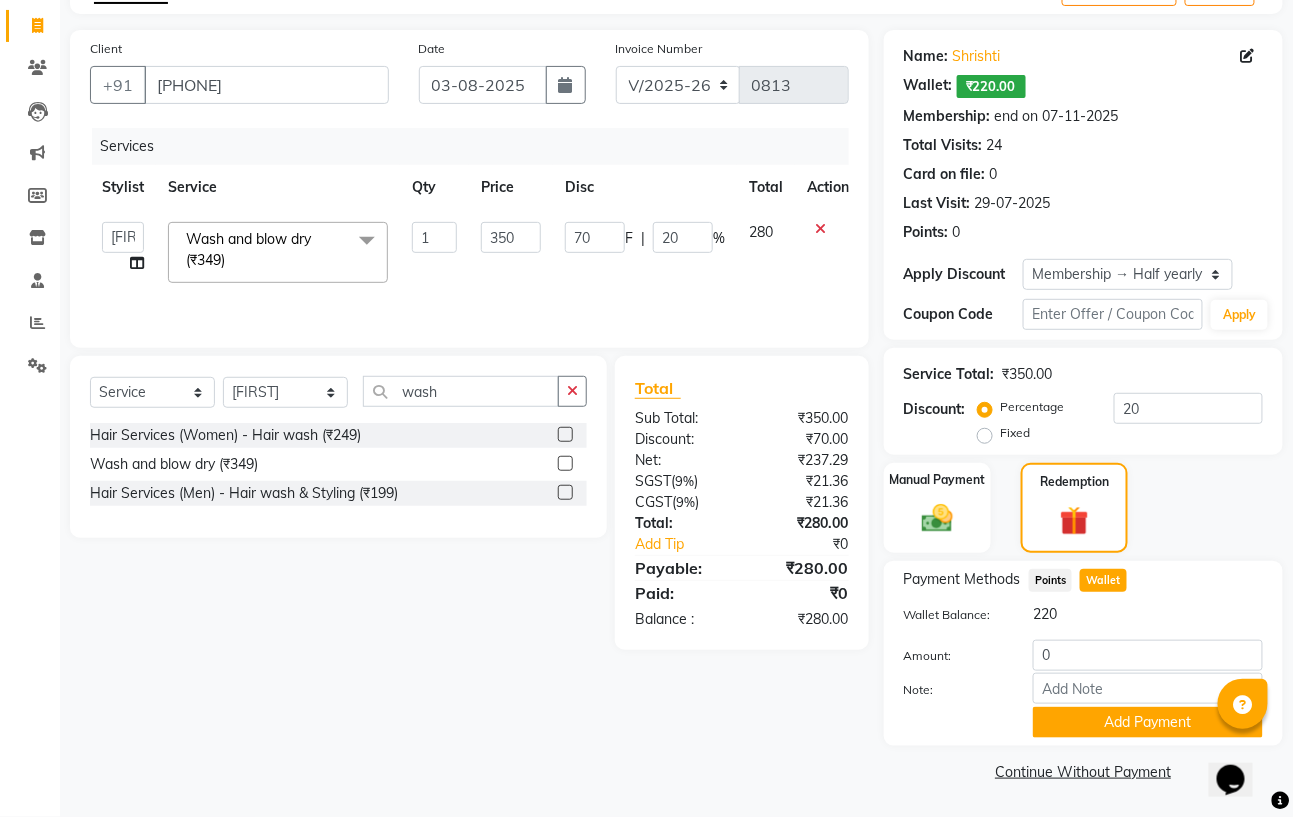 click on "Wallet" 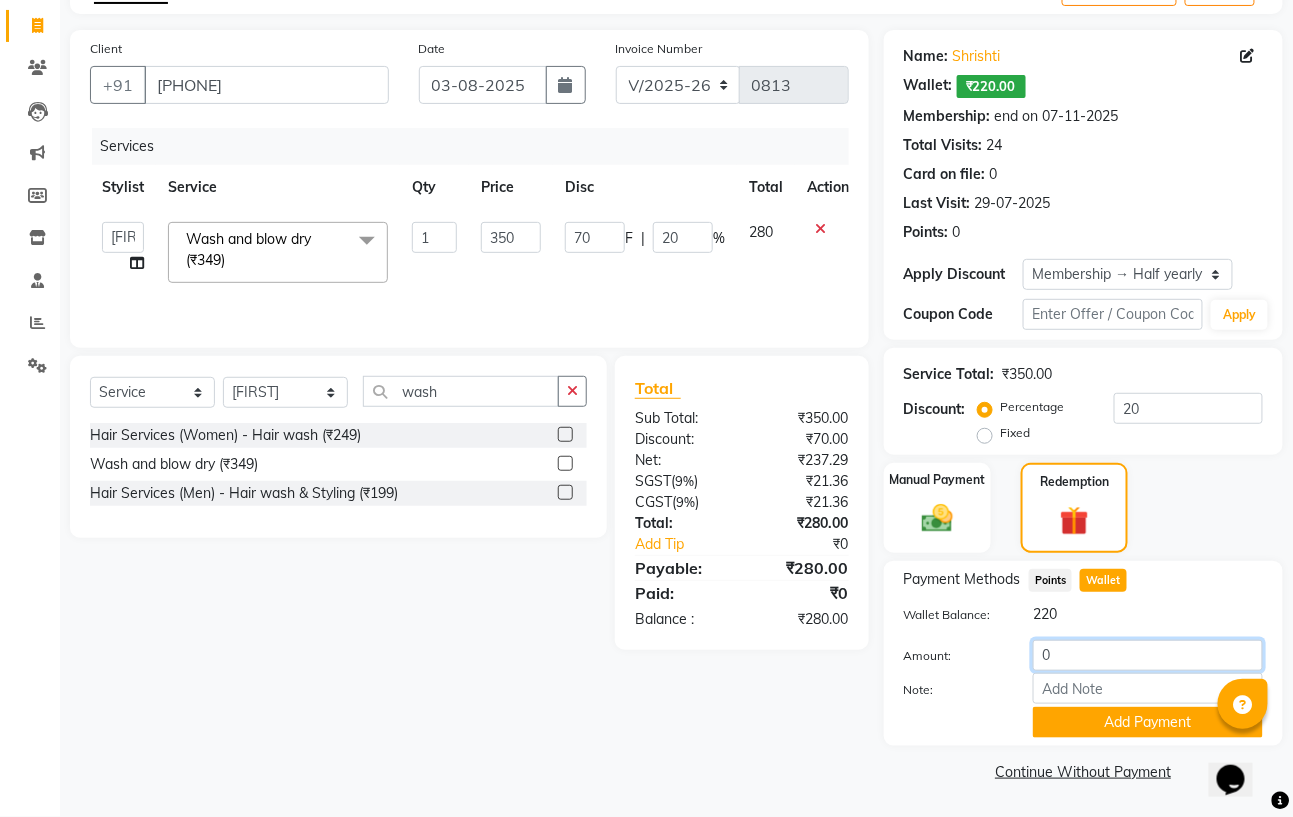 click on "0" 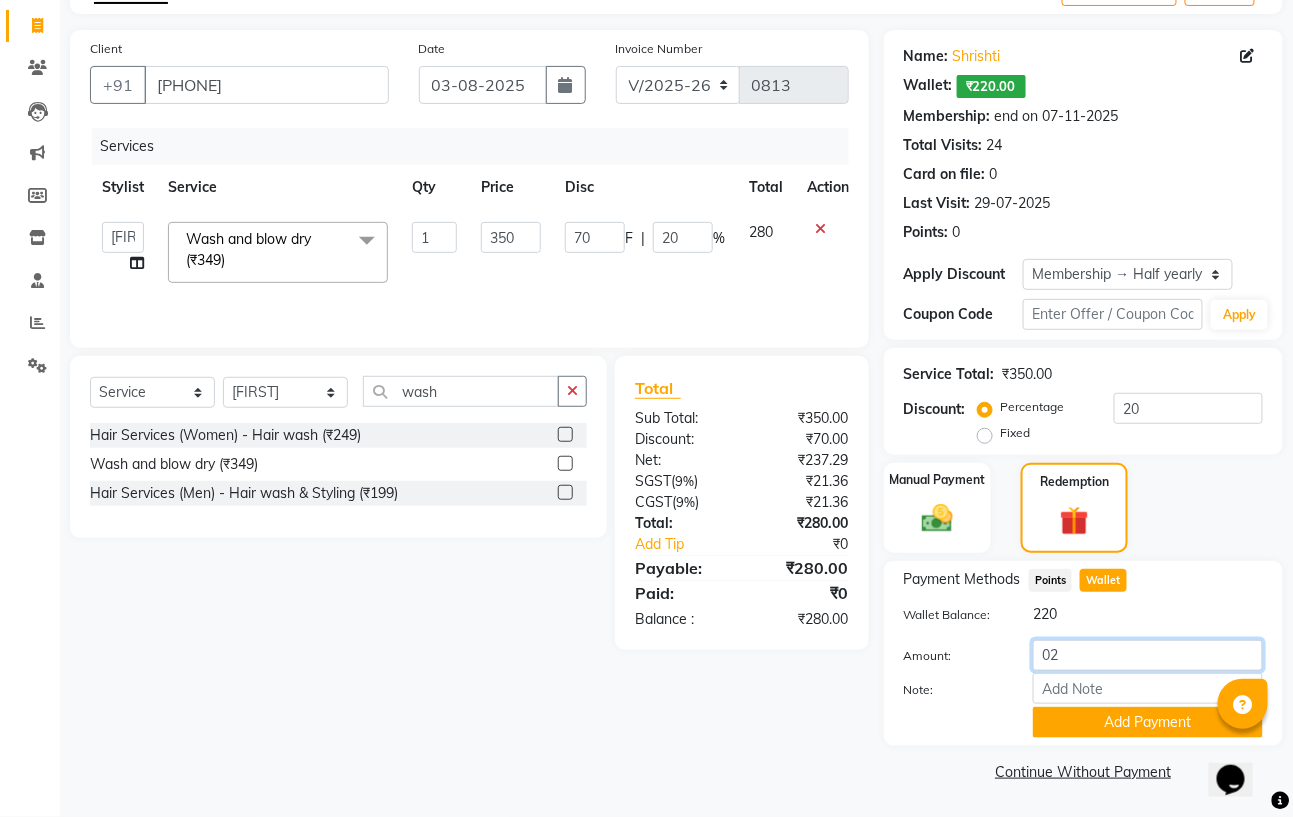 type on "0" 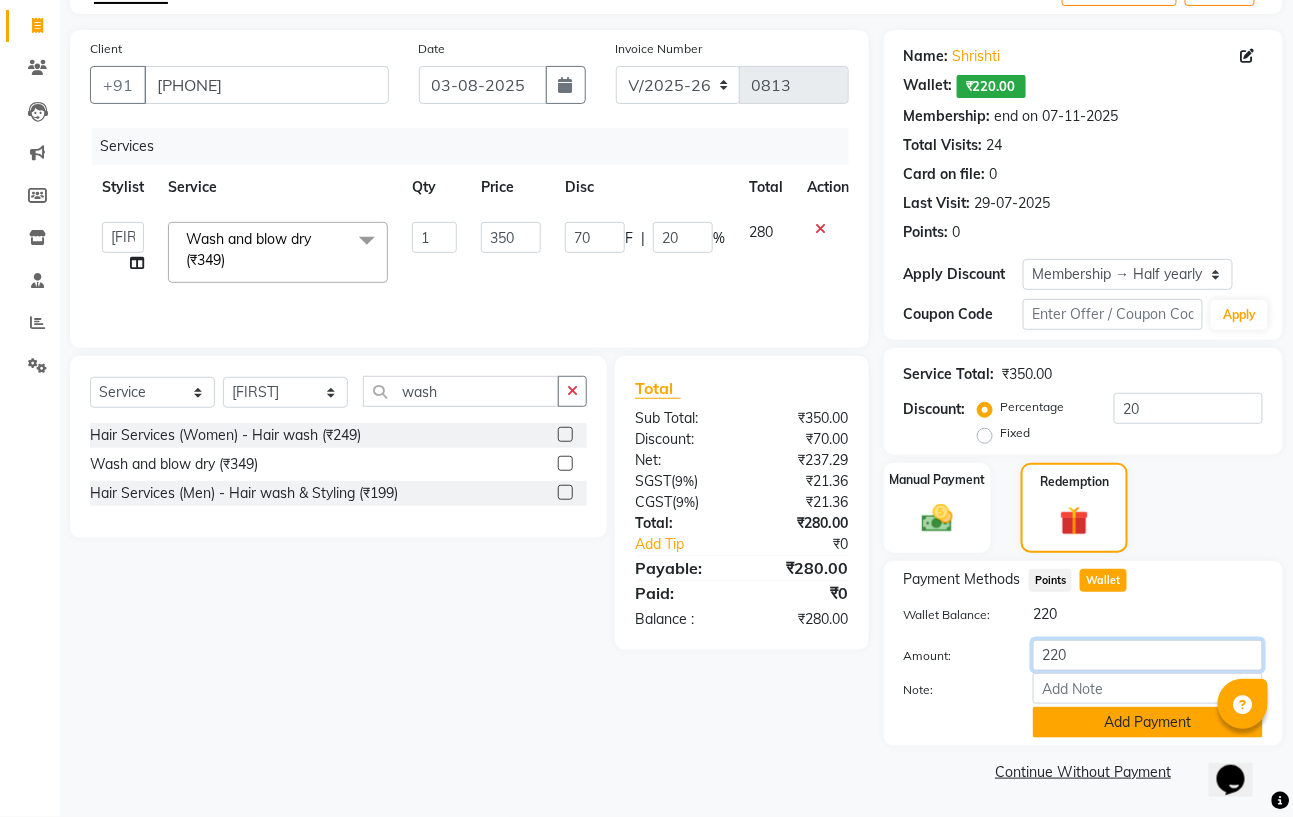 type on "220" 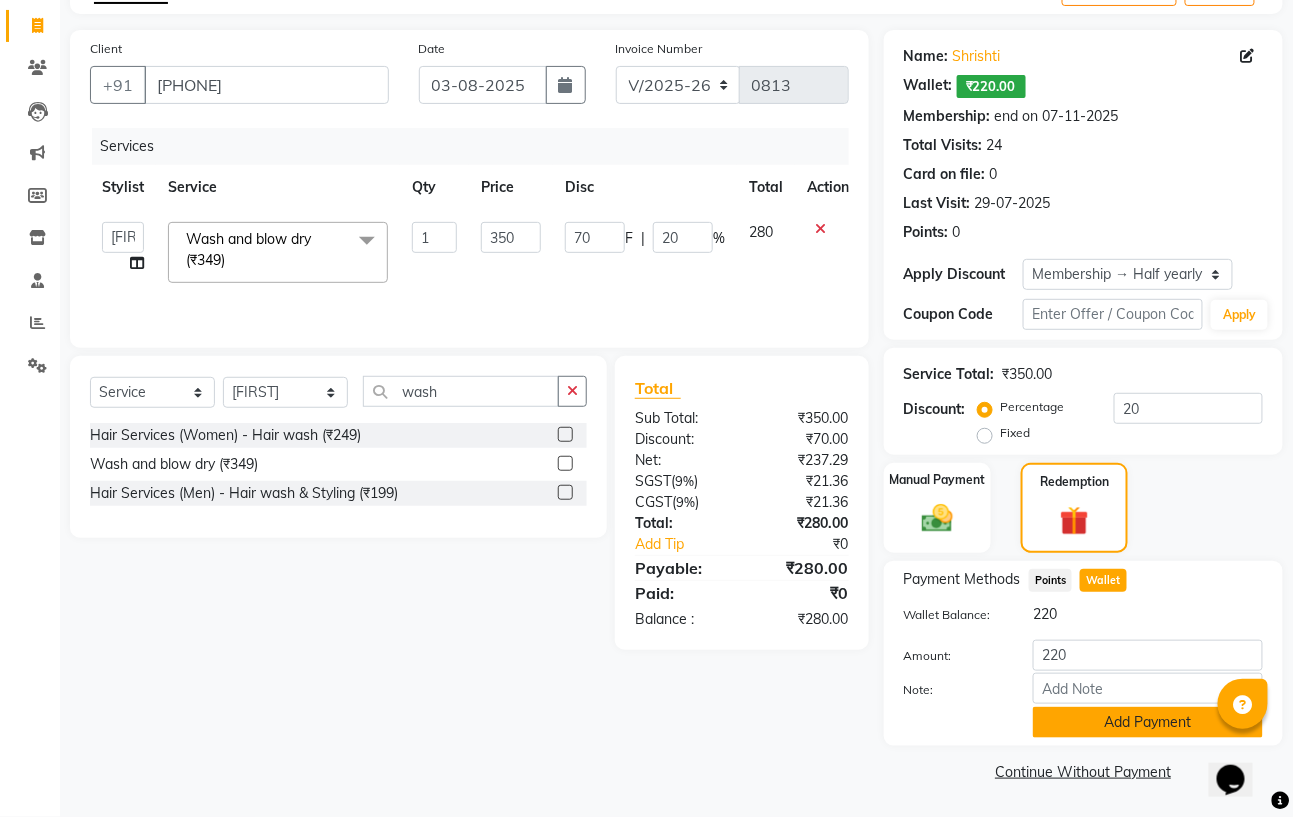 click on "Add Payment" 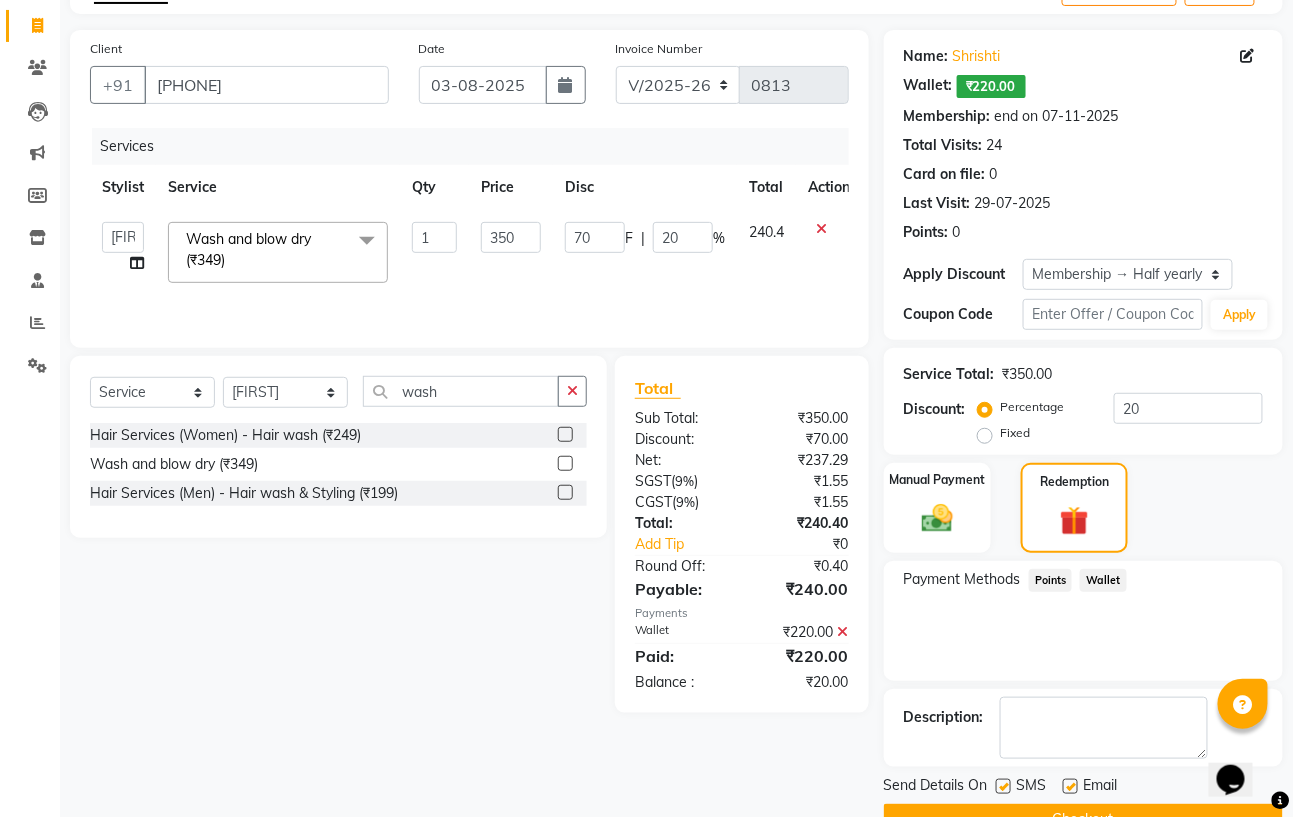 scroll, scrollTop: 167, scrollLeft: 0, axis: vertical 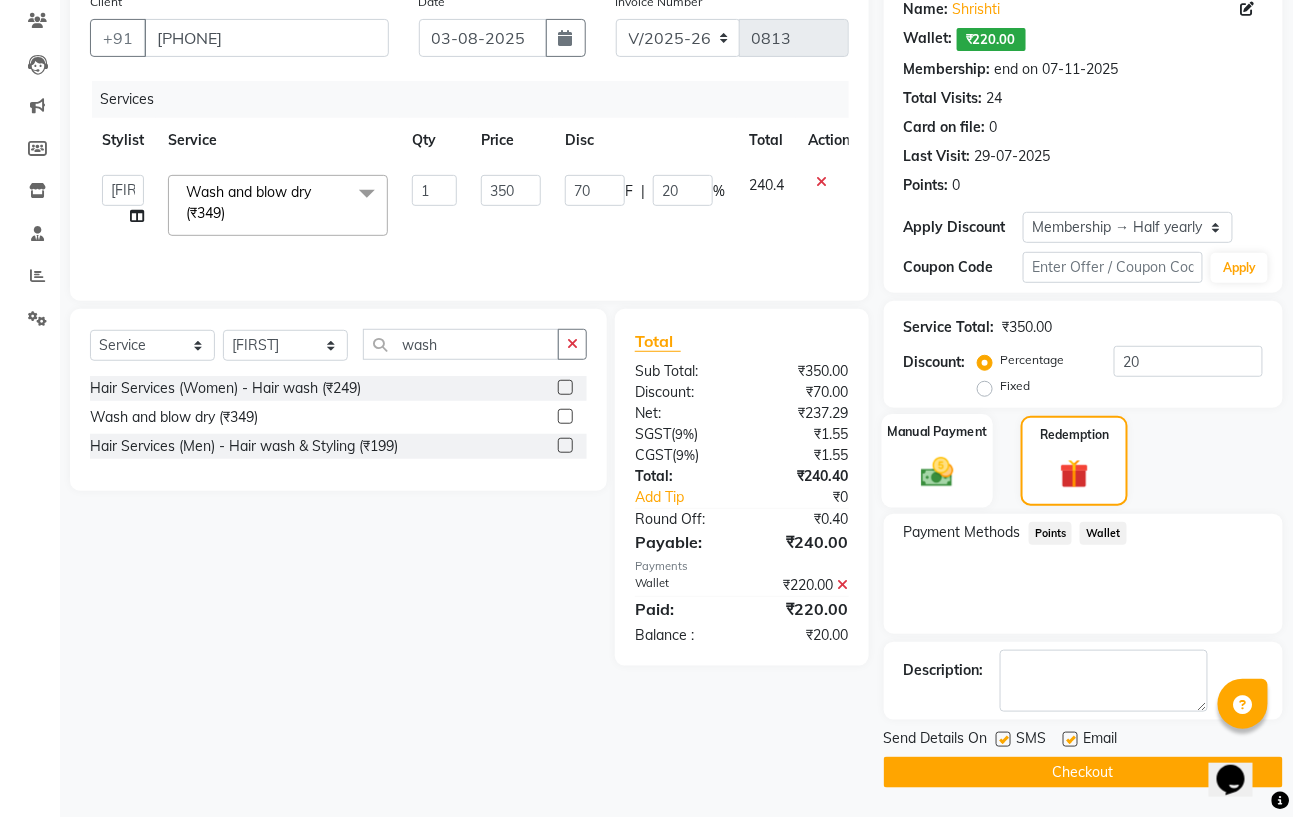 click 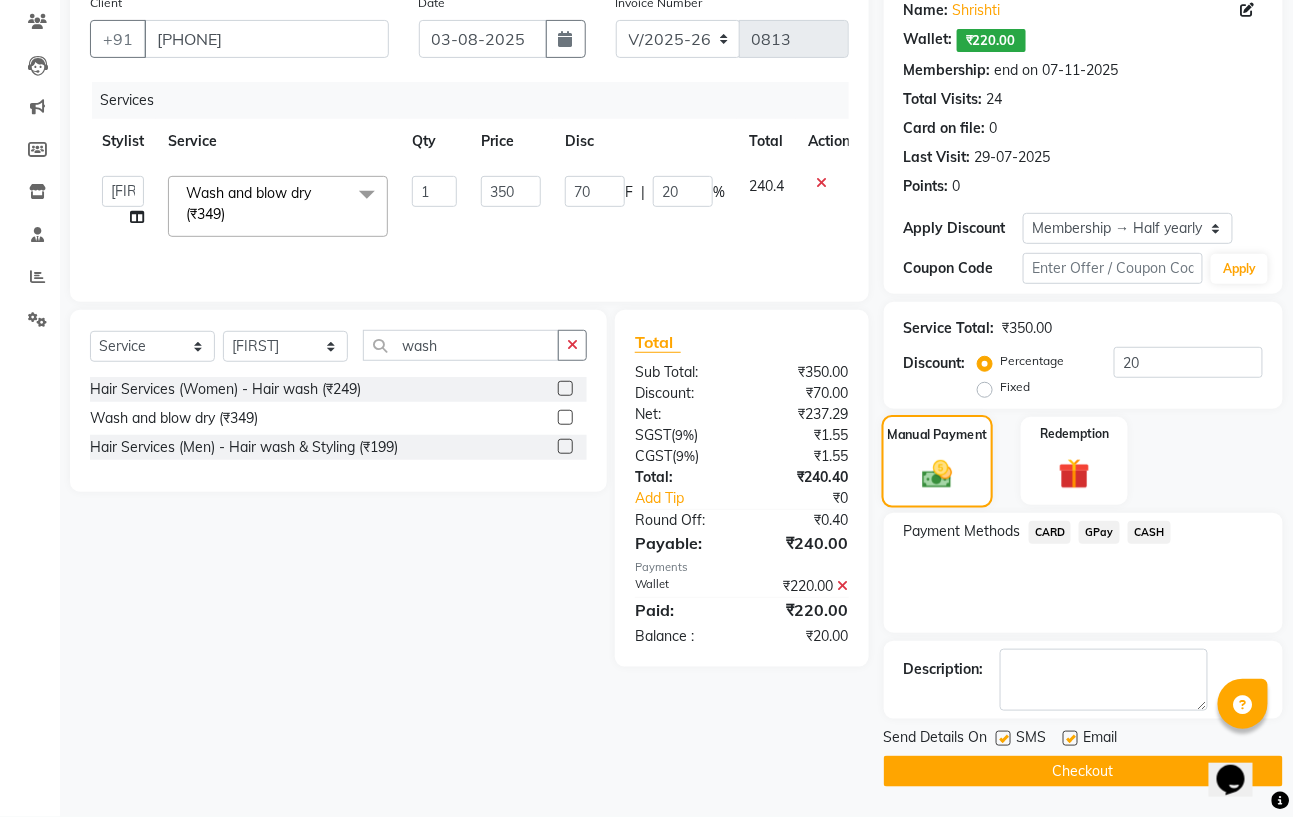 scroll, scrollTop: 166, scrollLeft: 0, axis: vertical 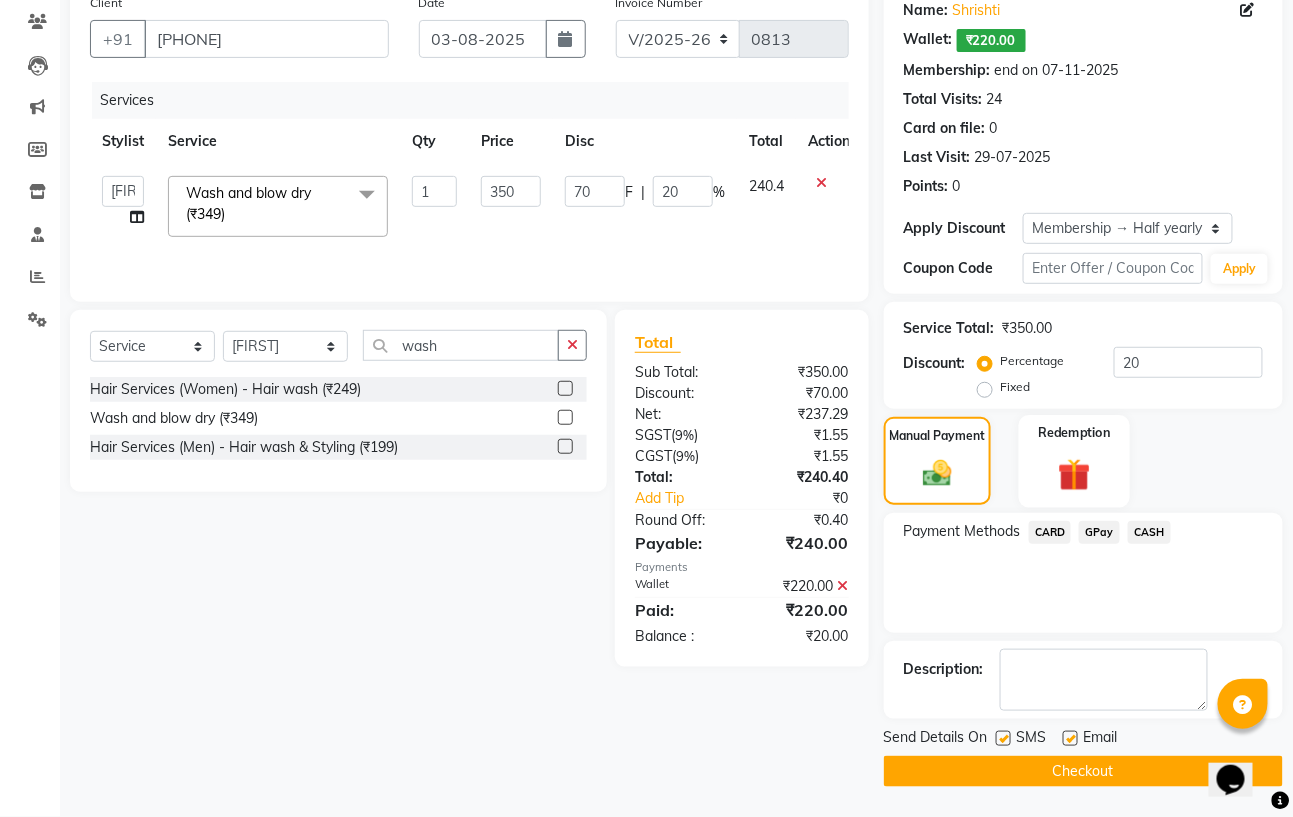 click 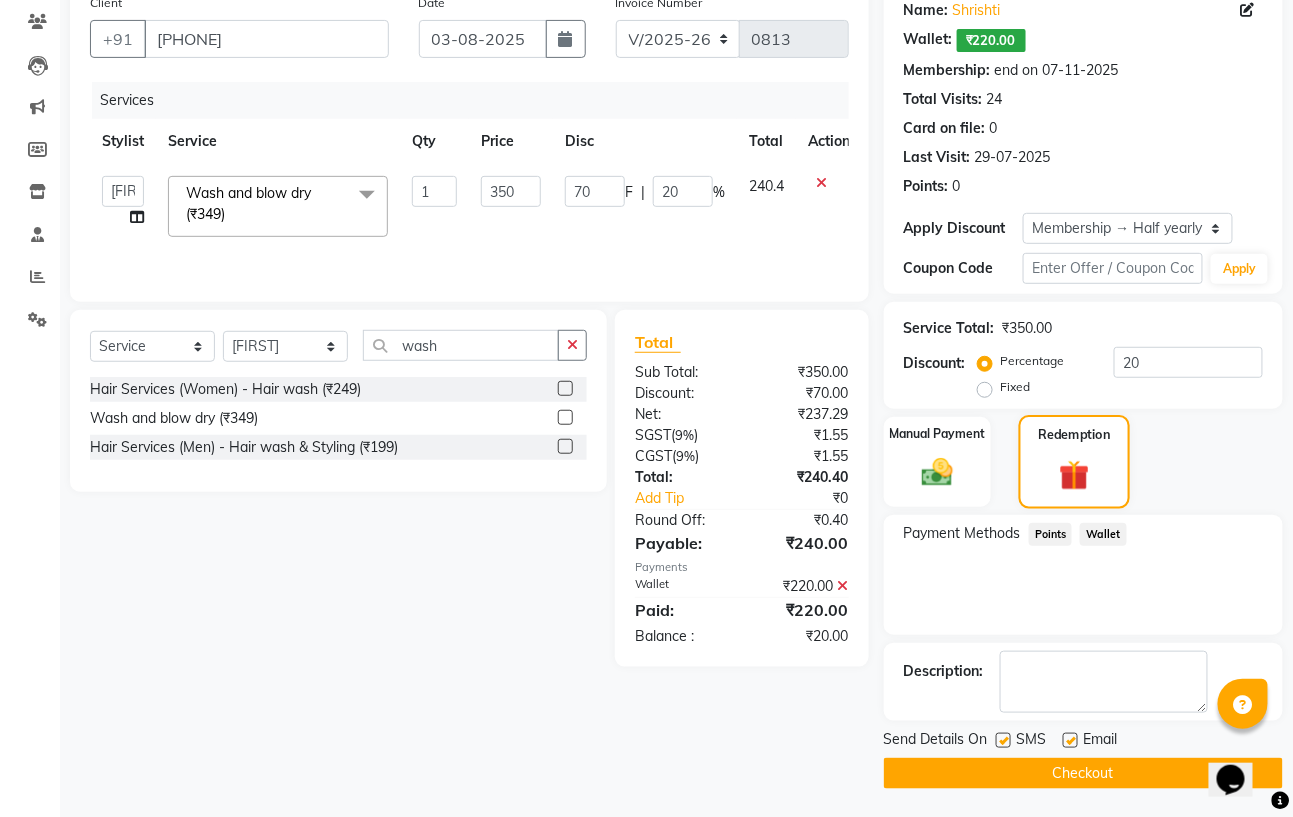 scroll, scrollTop: 167, scrollLeft: 0, axis: vertical 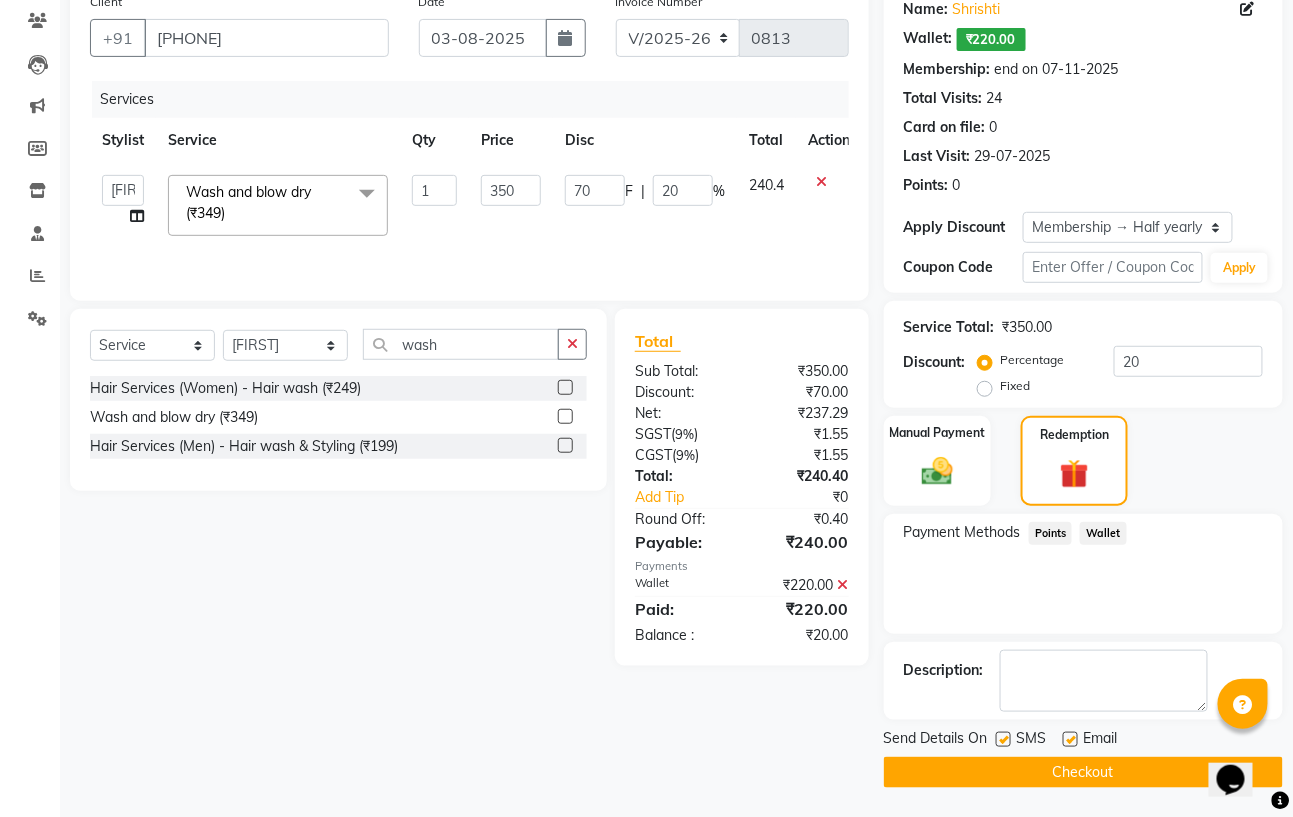 click 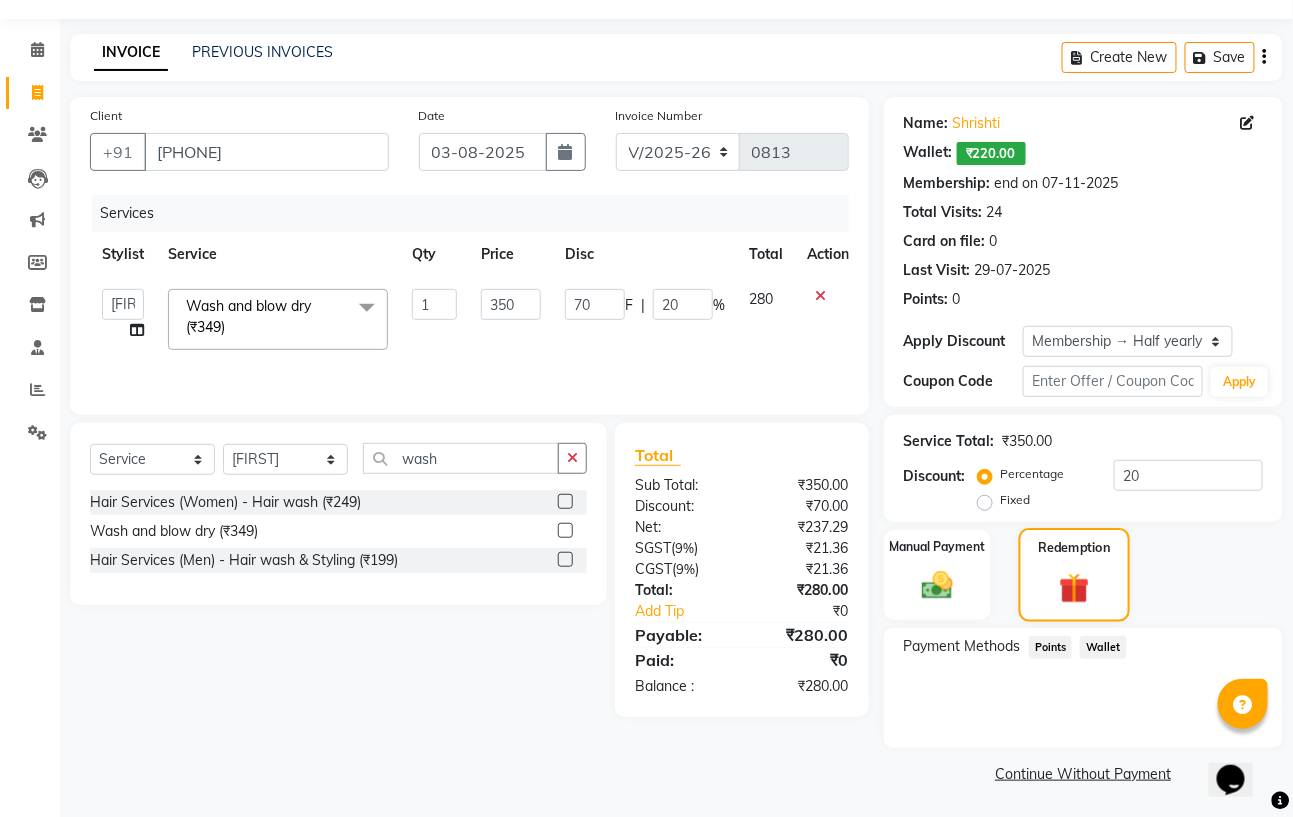 click 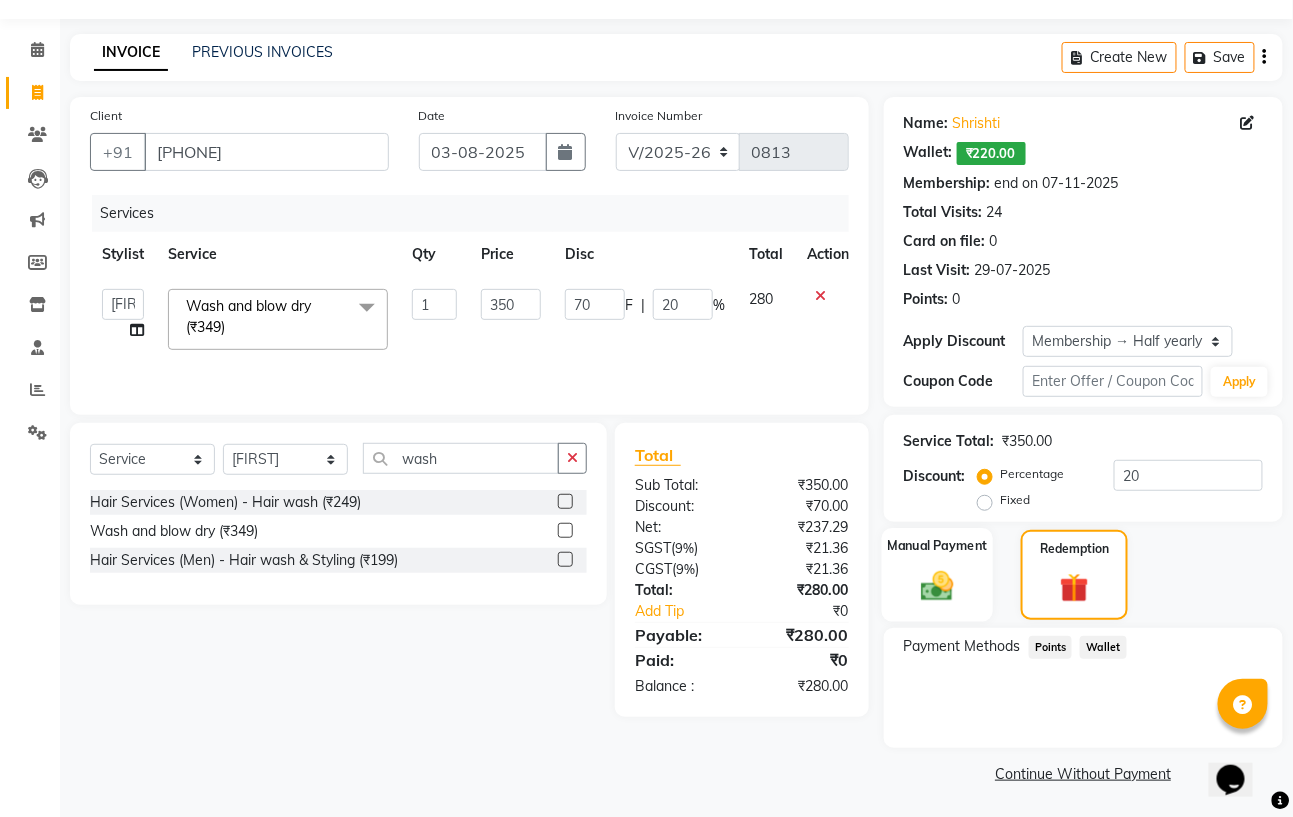 click 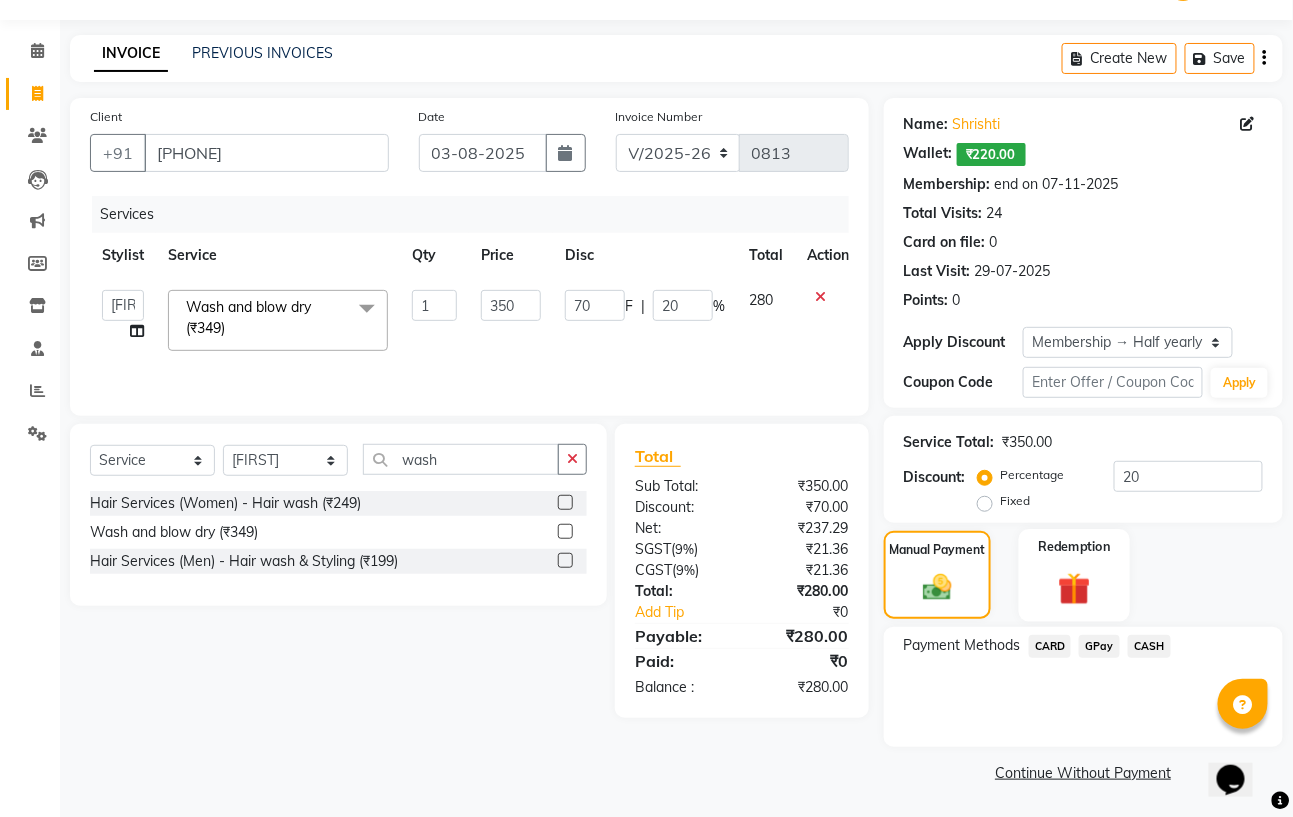 click 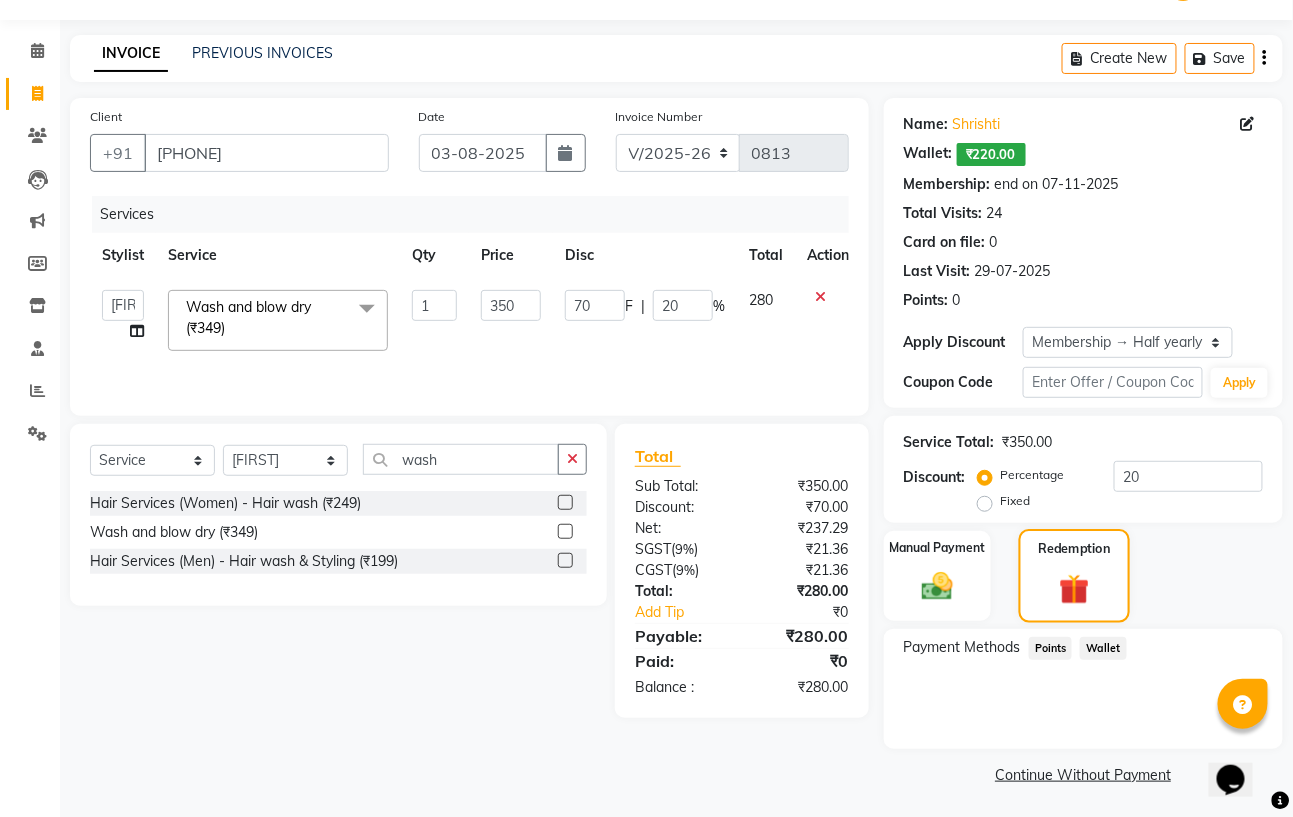 scroll, scrollTop: 53, scrollLeft: 0, axis: vertical 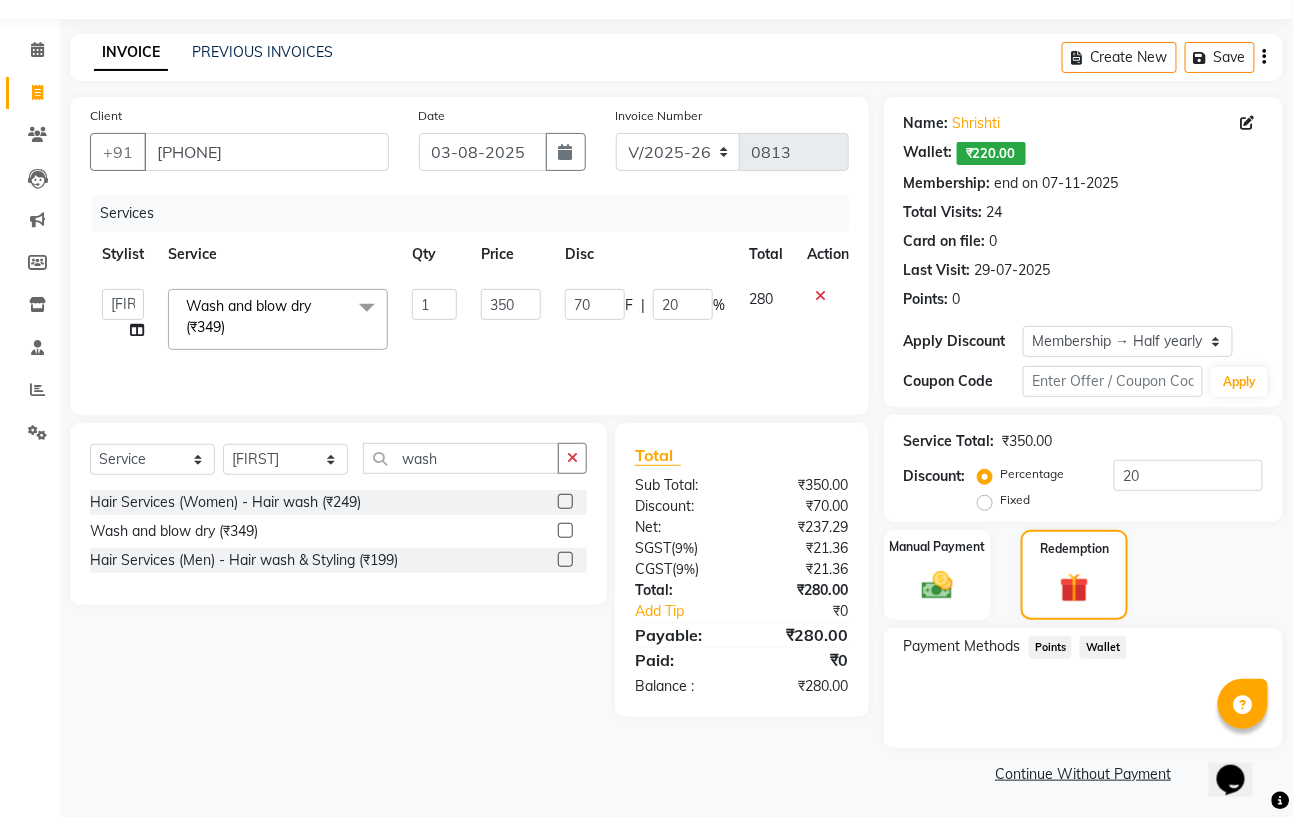 click on "Wallet" 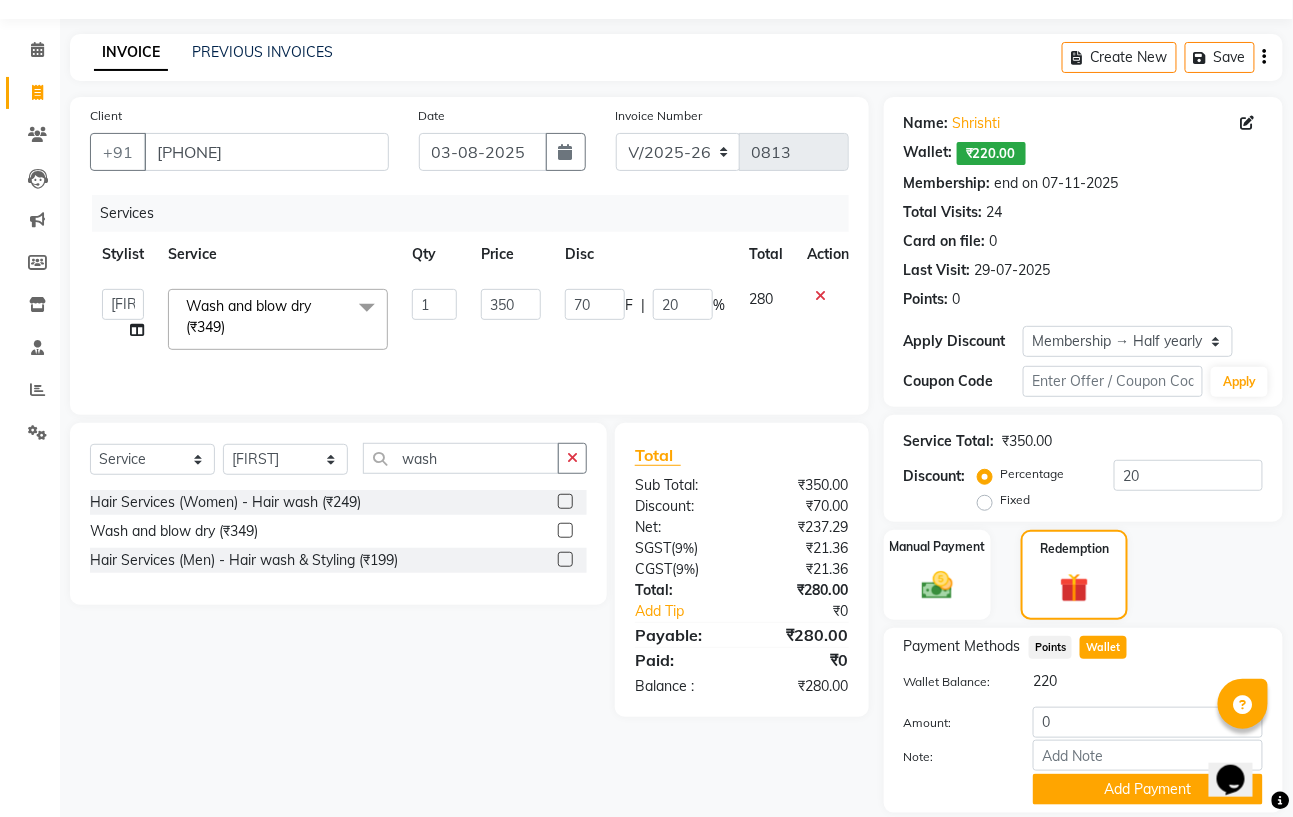 scroll, scrollTop: 120, scrollLeft: 0, axis: vertical 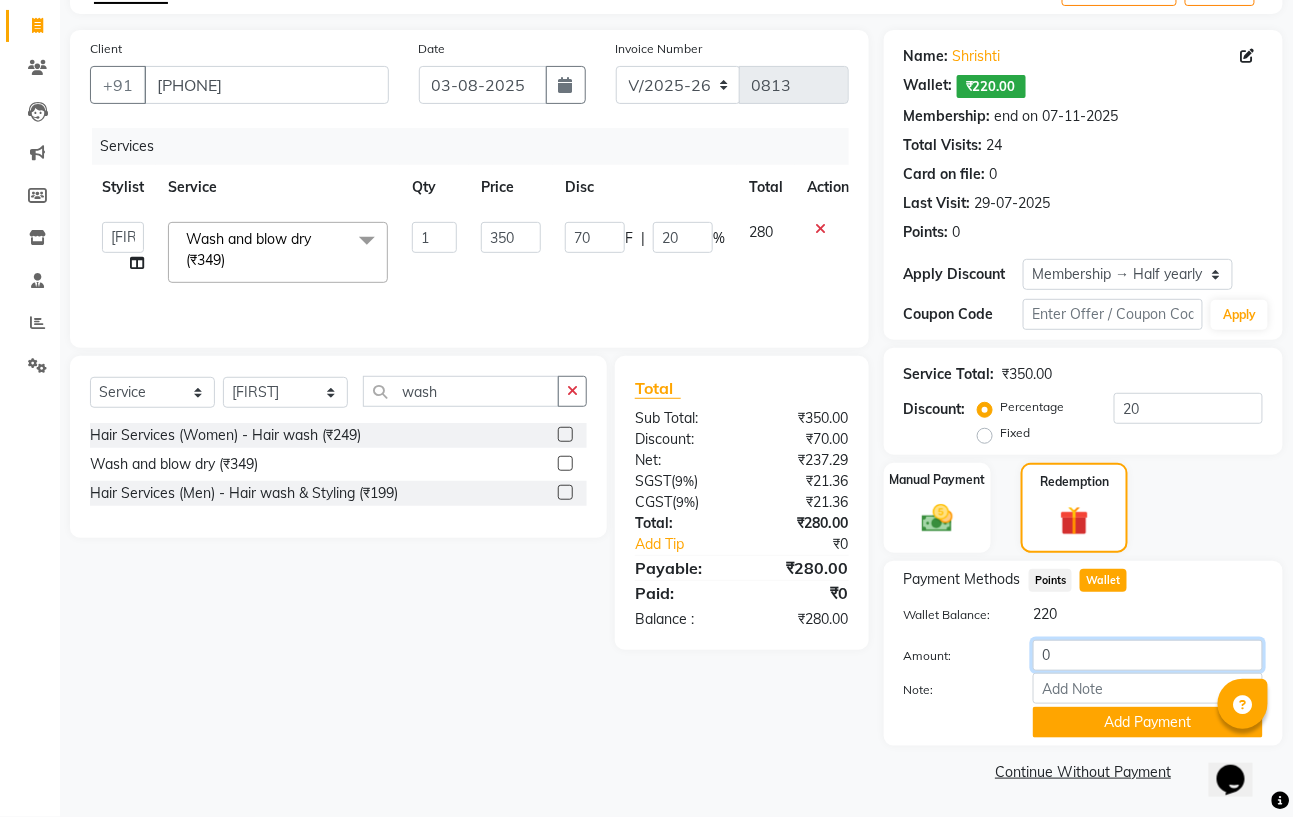 click on "0" 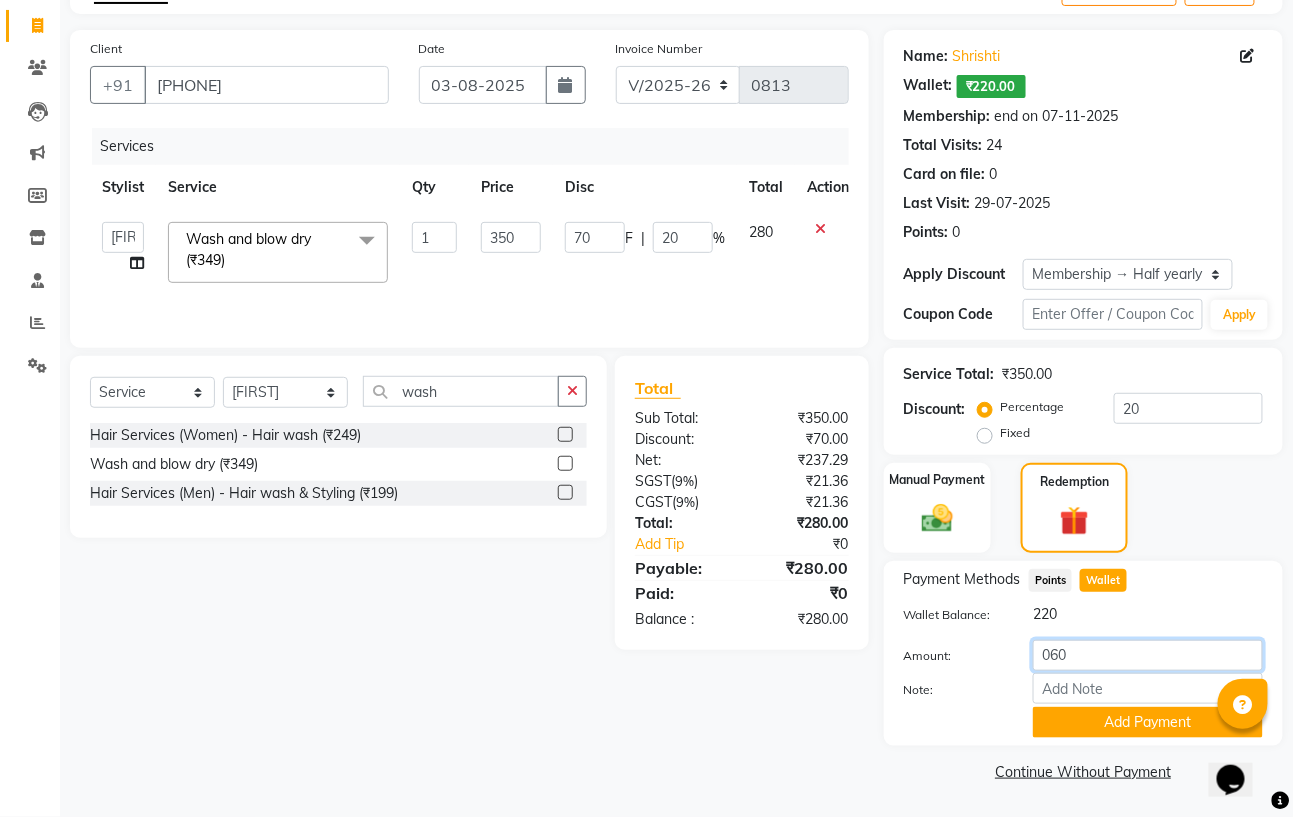 click on "060" 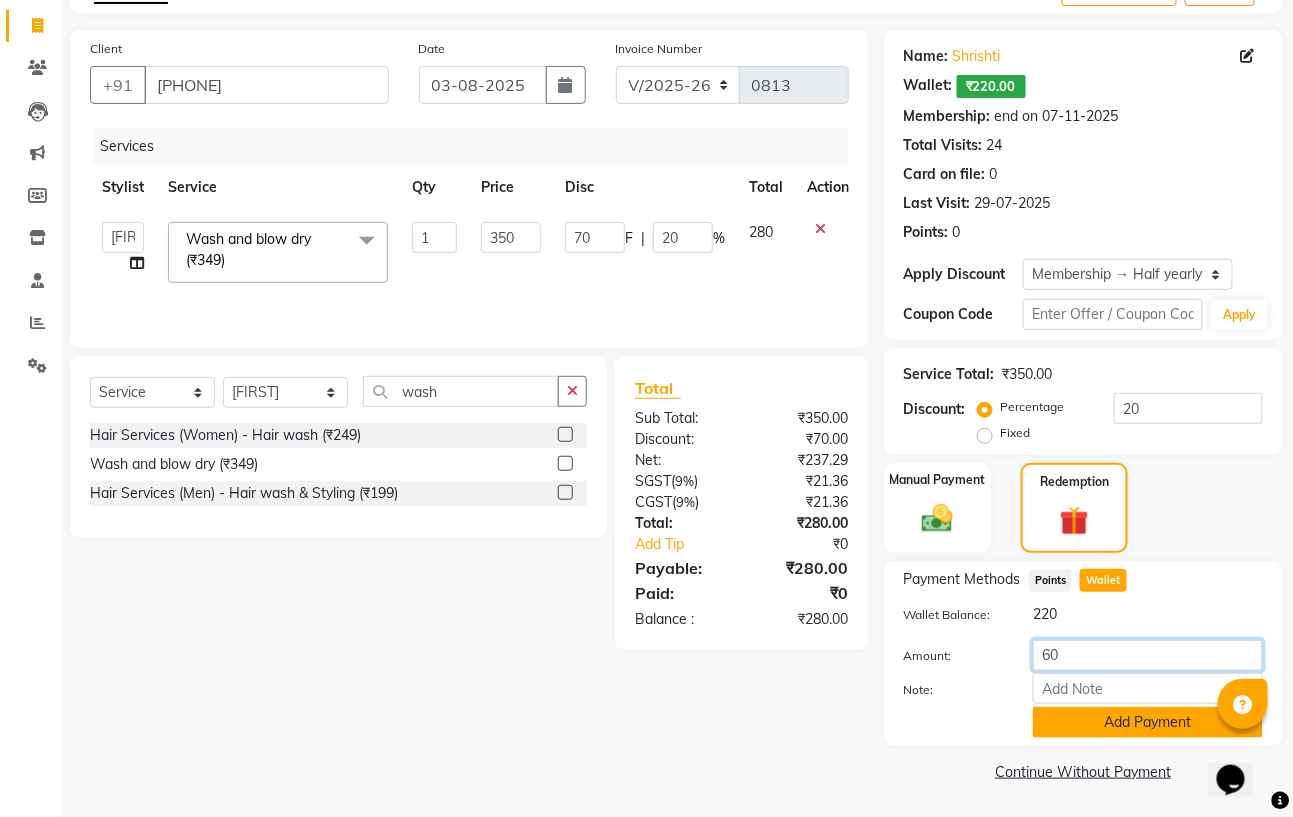type on "60" 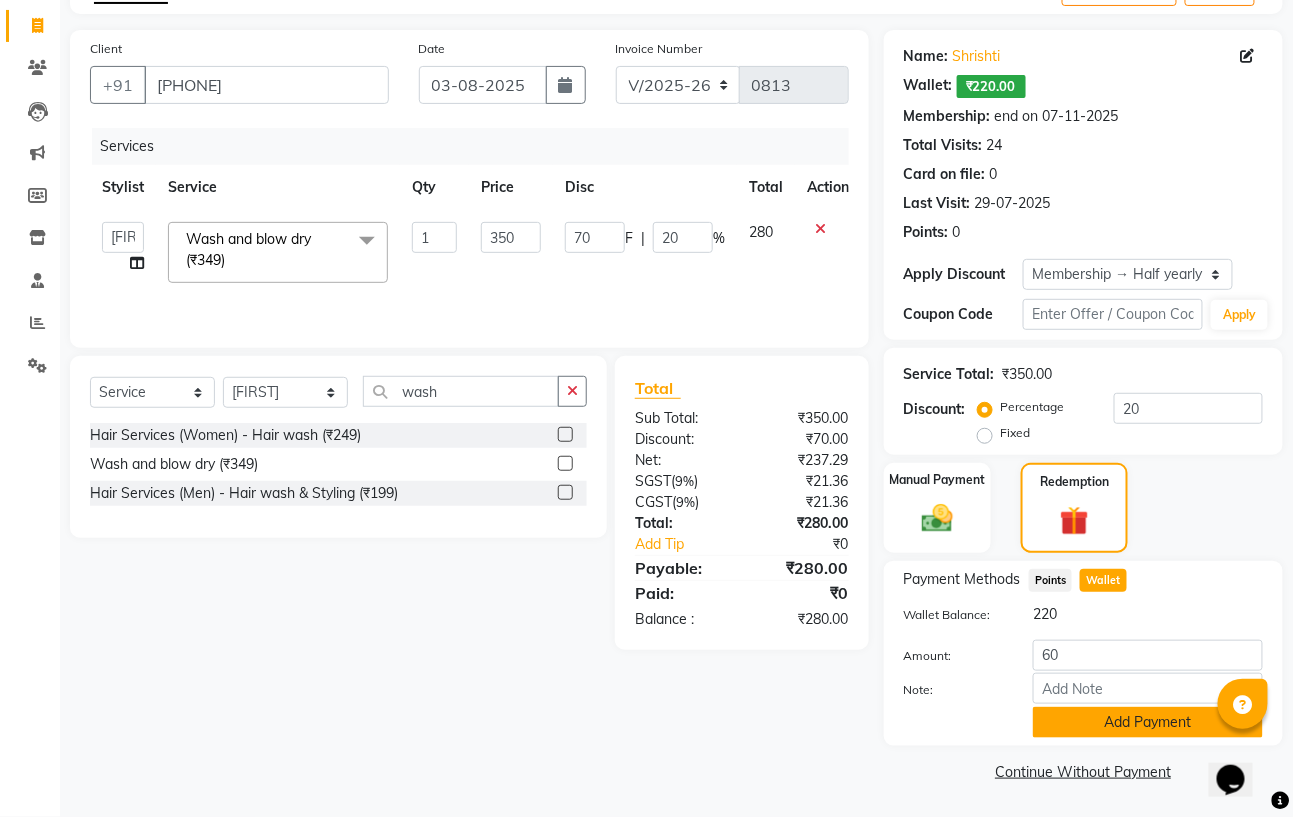 click on "Add Payment" 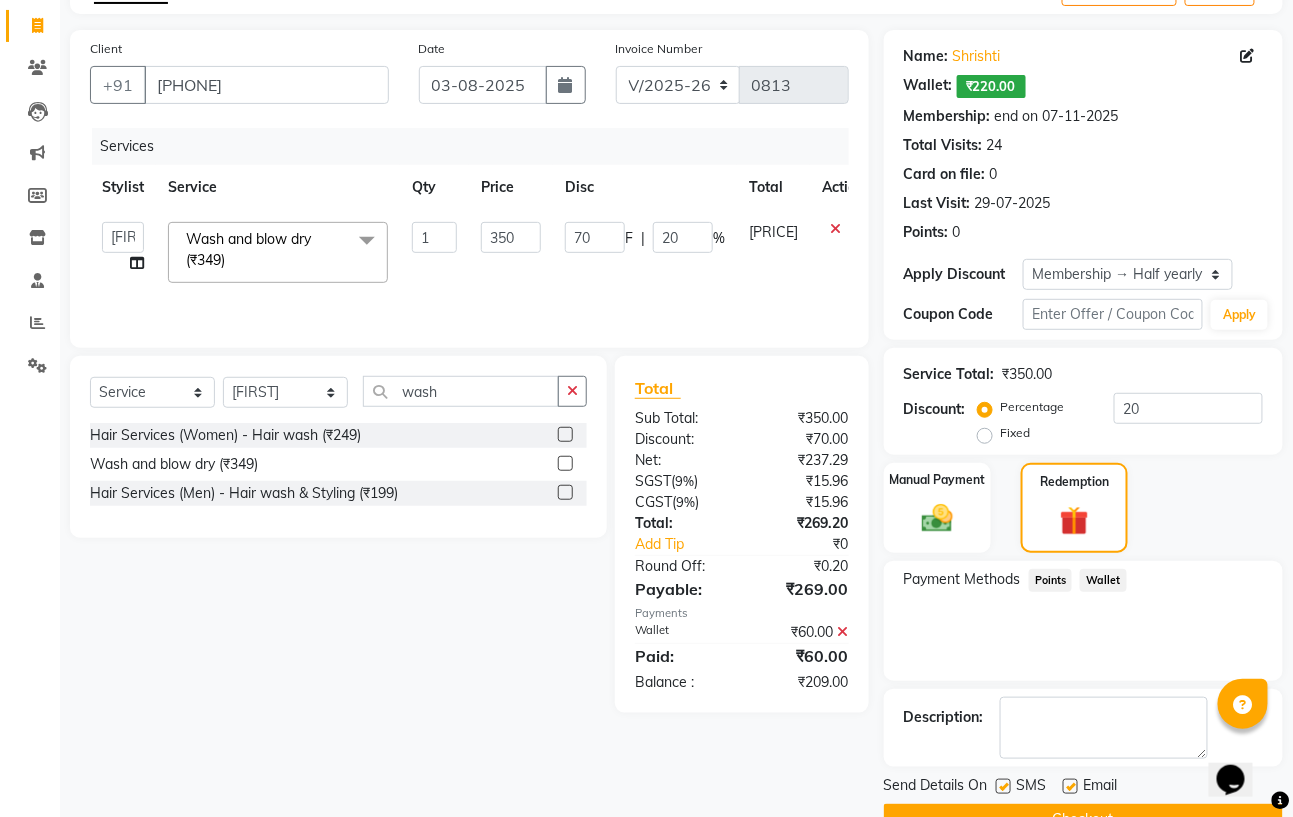 scroll, scrollTop: 167, scrollLeft: 0, axis: vertical 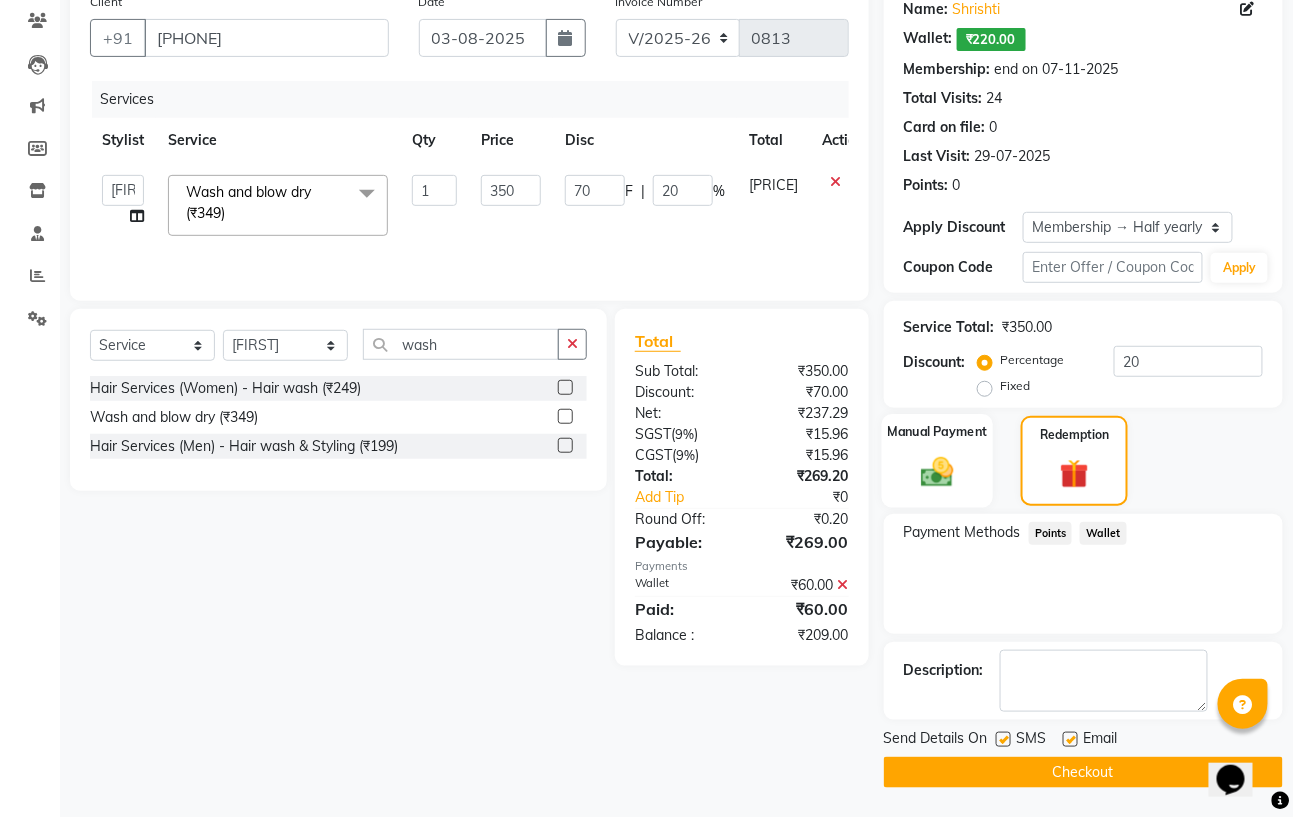 click 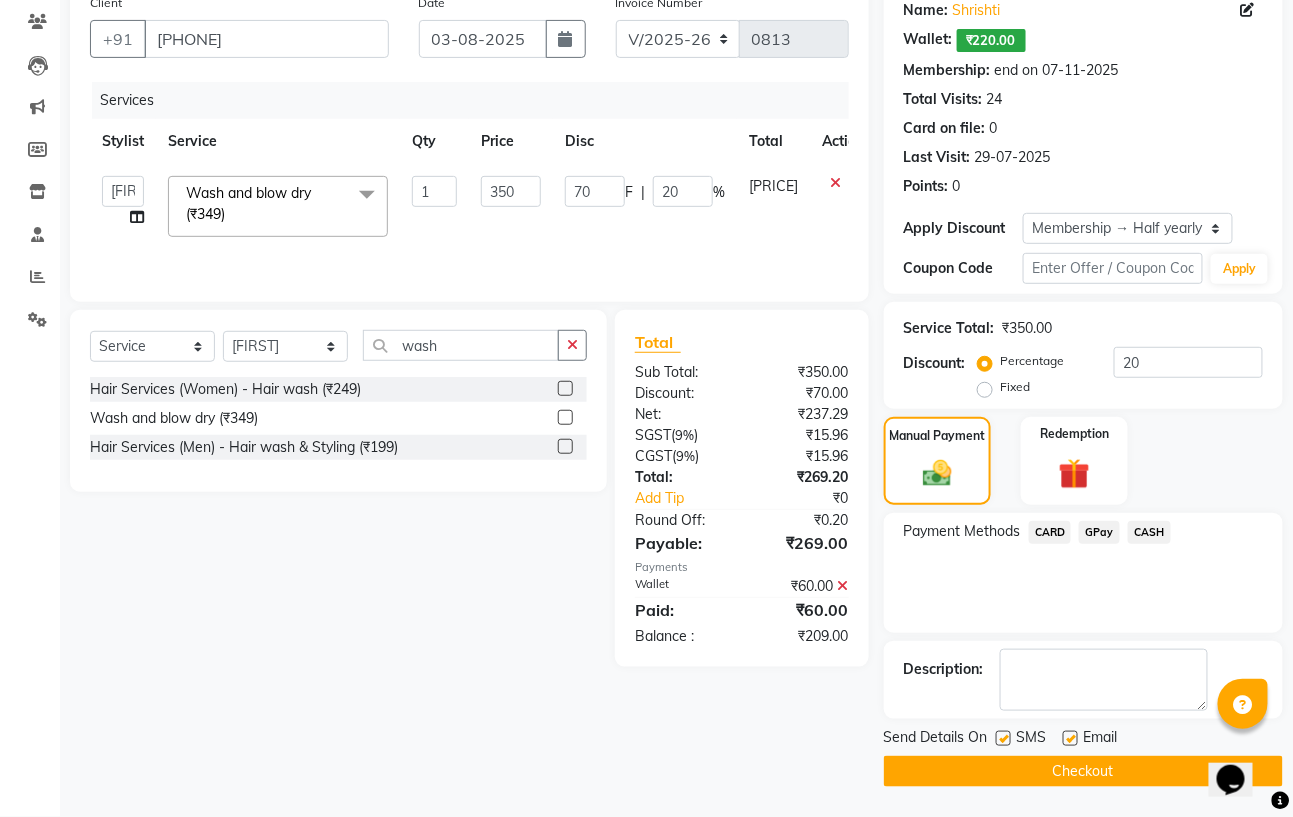 click on "GPay" 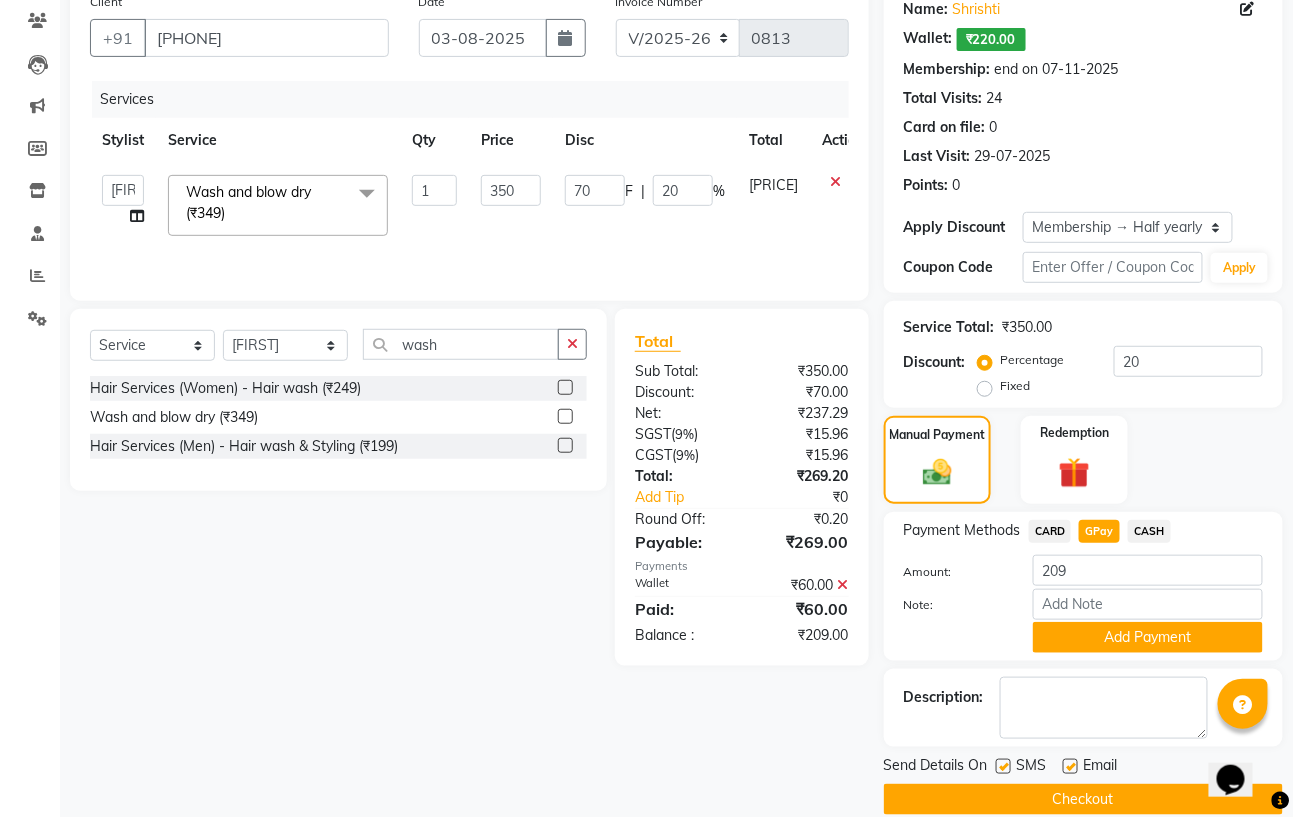 scroll, scrollTop: 196, scrollLeft: 0, axis: vertical 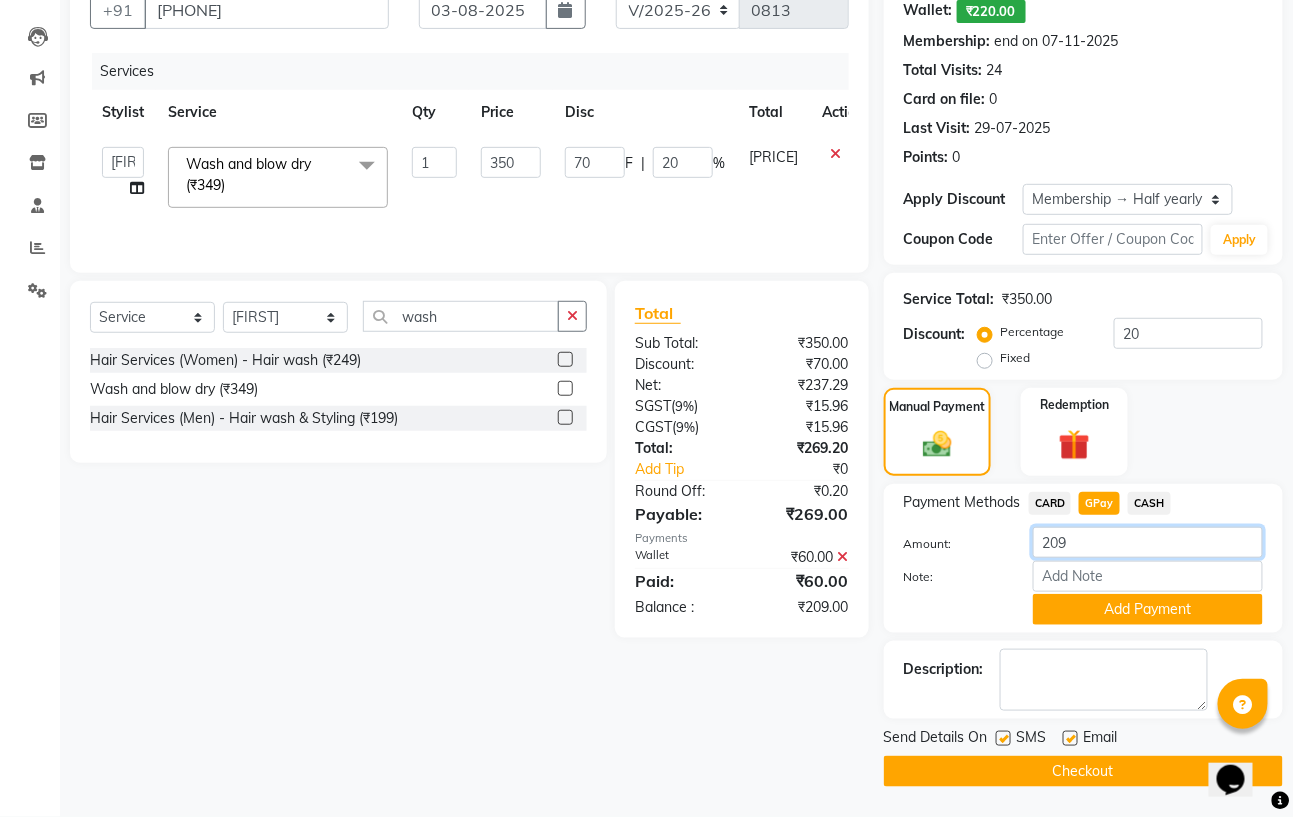 click on "209" 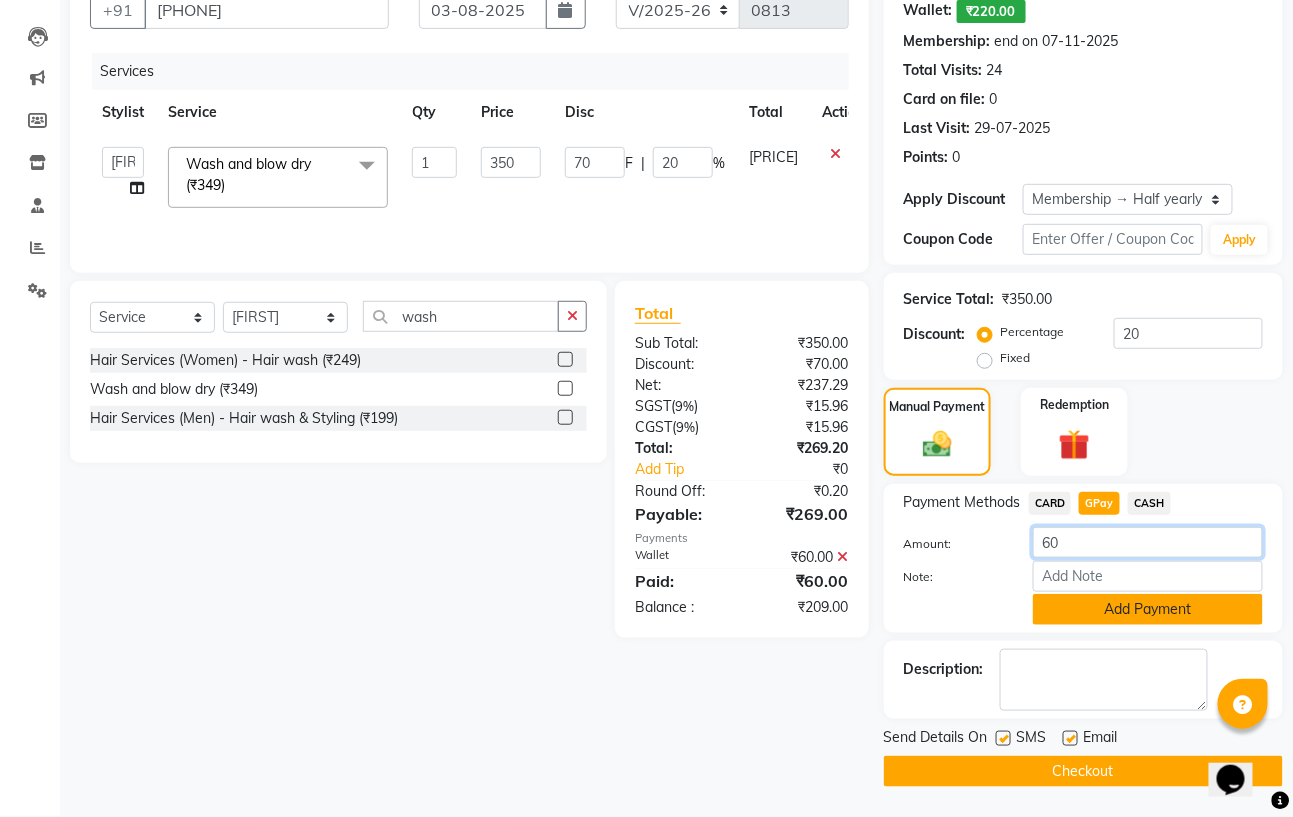 type on "60" 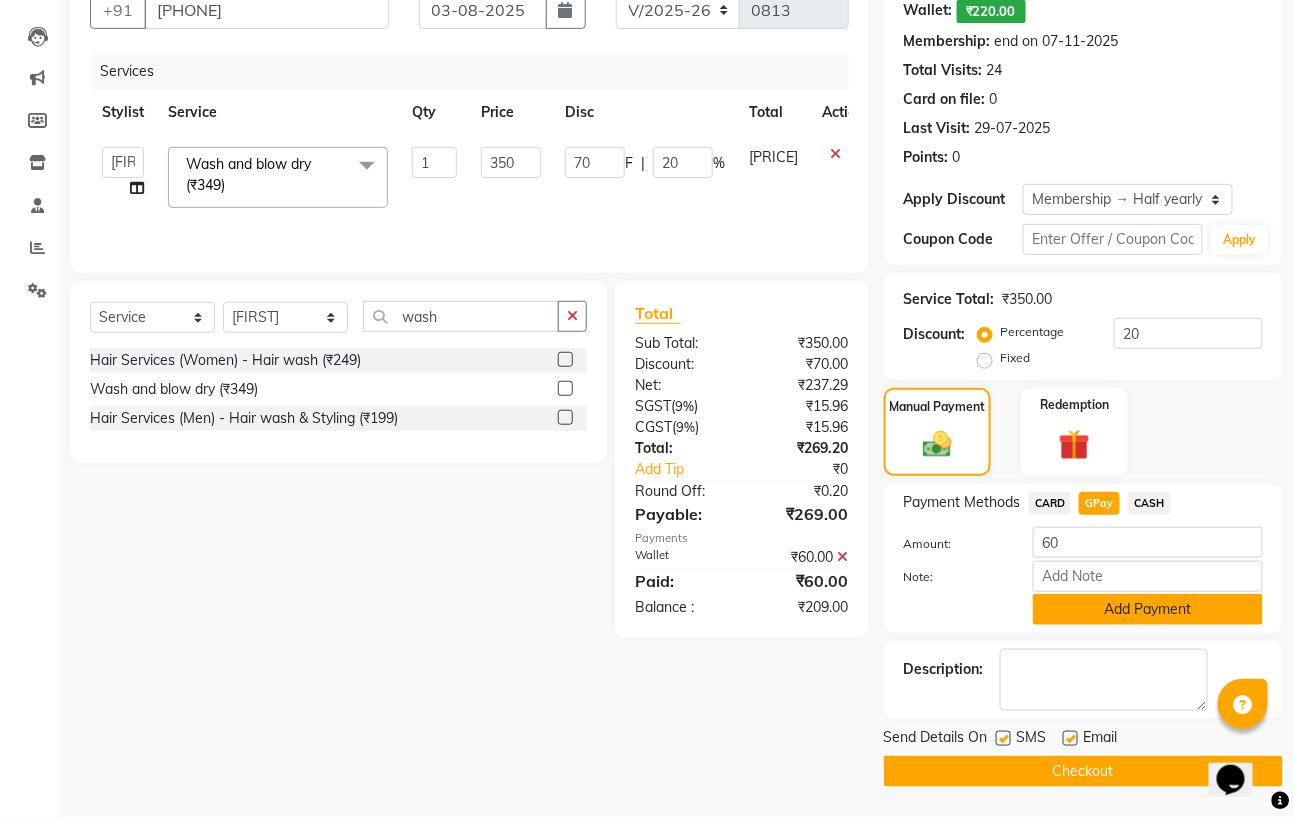 click on "Add Payment" 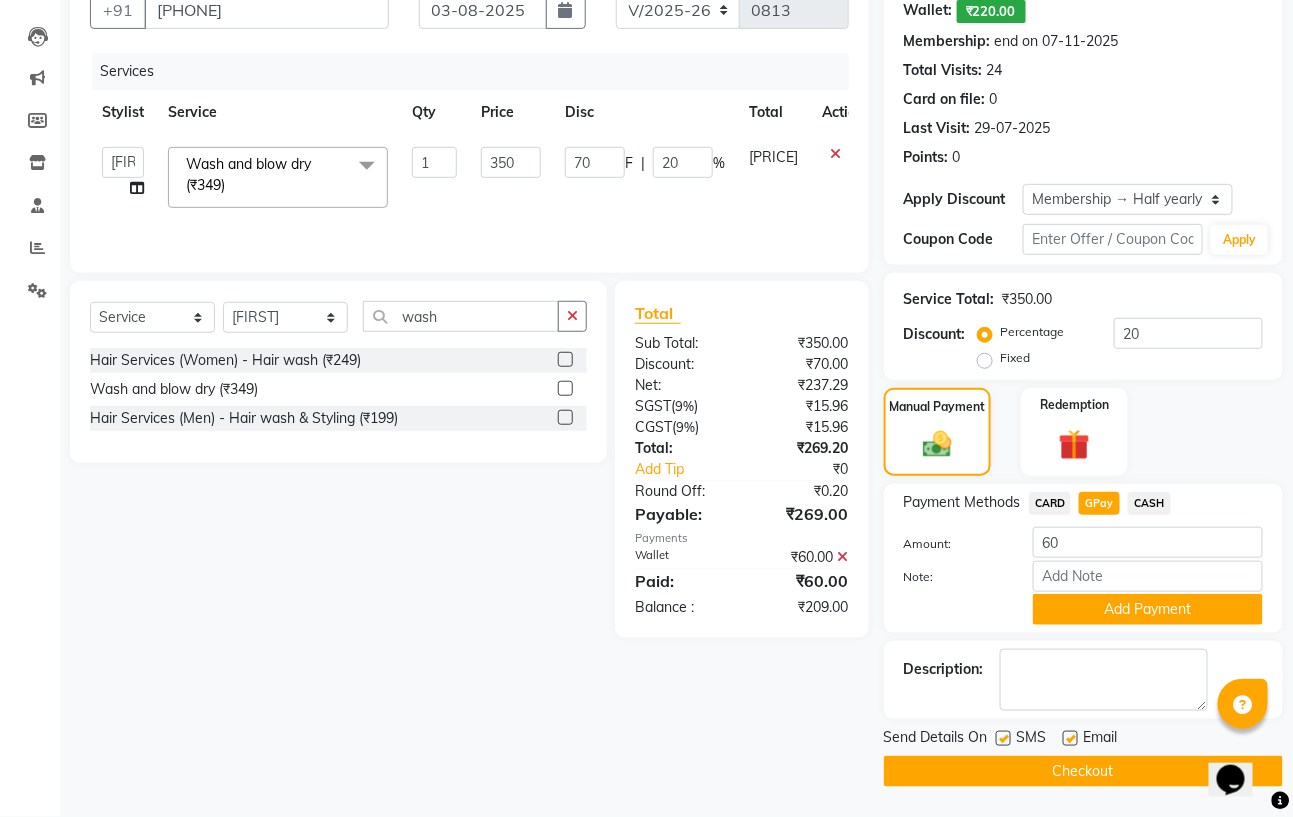 scroll, scrollTop: 166, scrollLeft: 0, axis: vertical 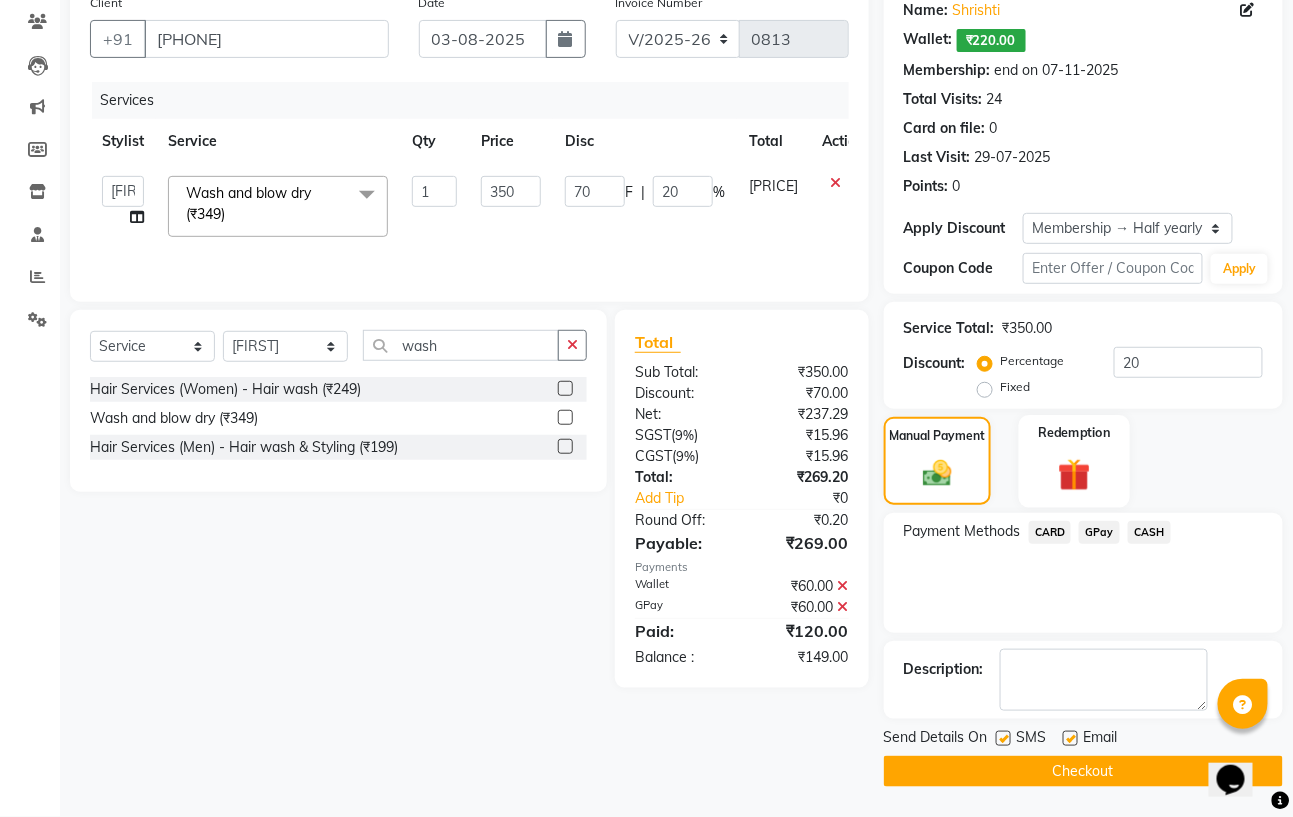 click 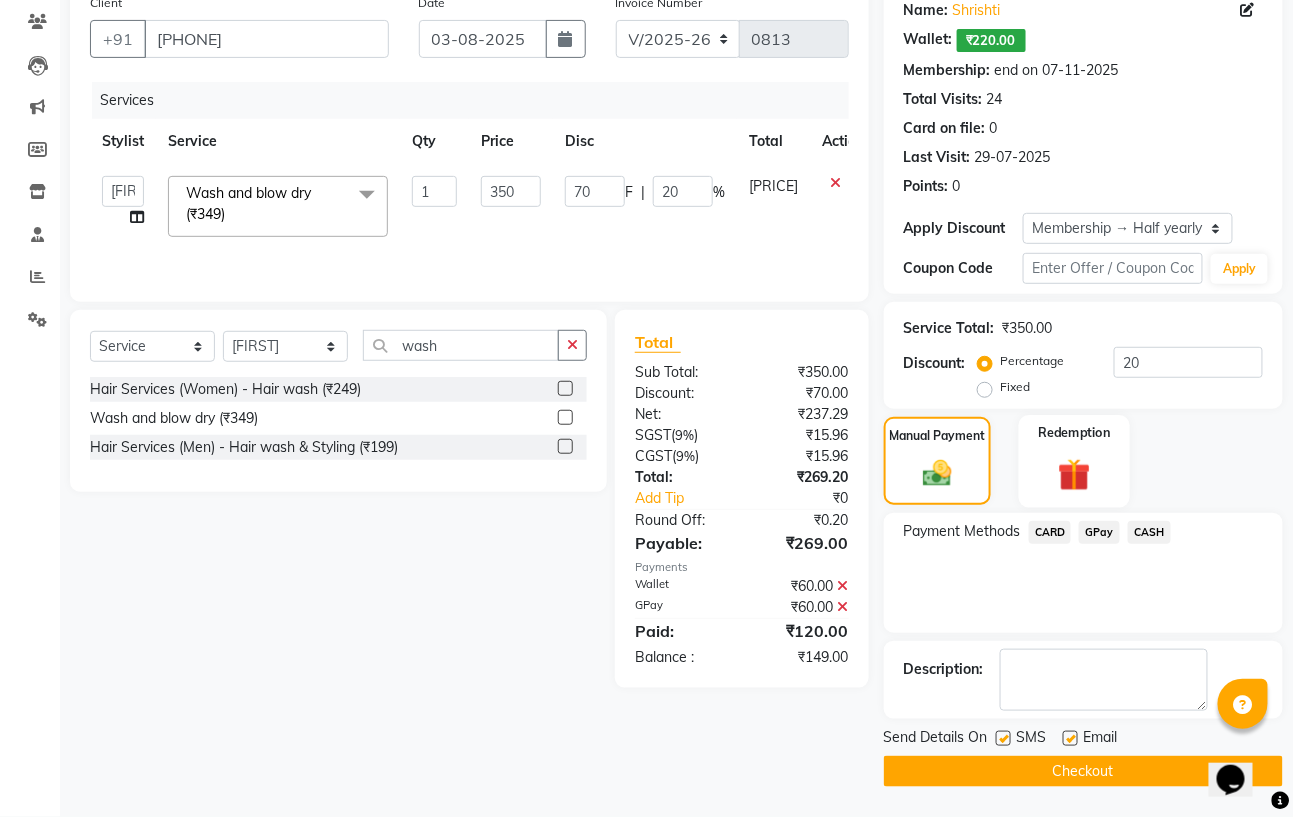 scroll, scrollTop: 167, scrollLeft: 0, axis: vertical 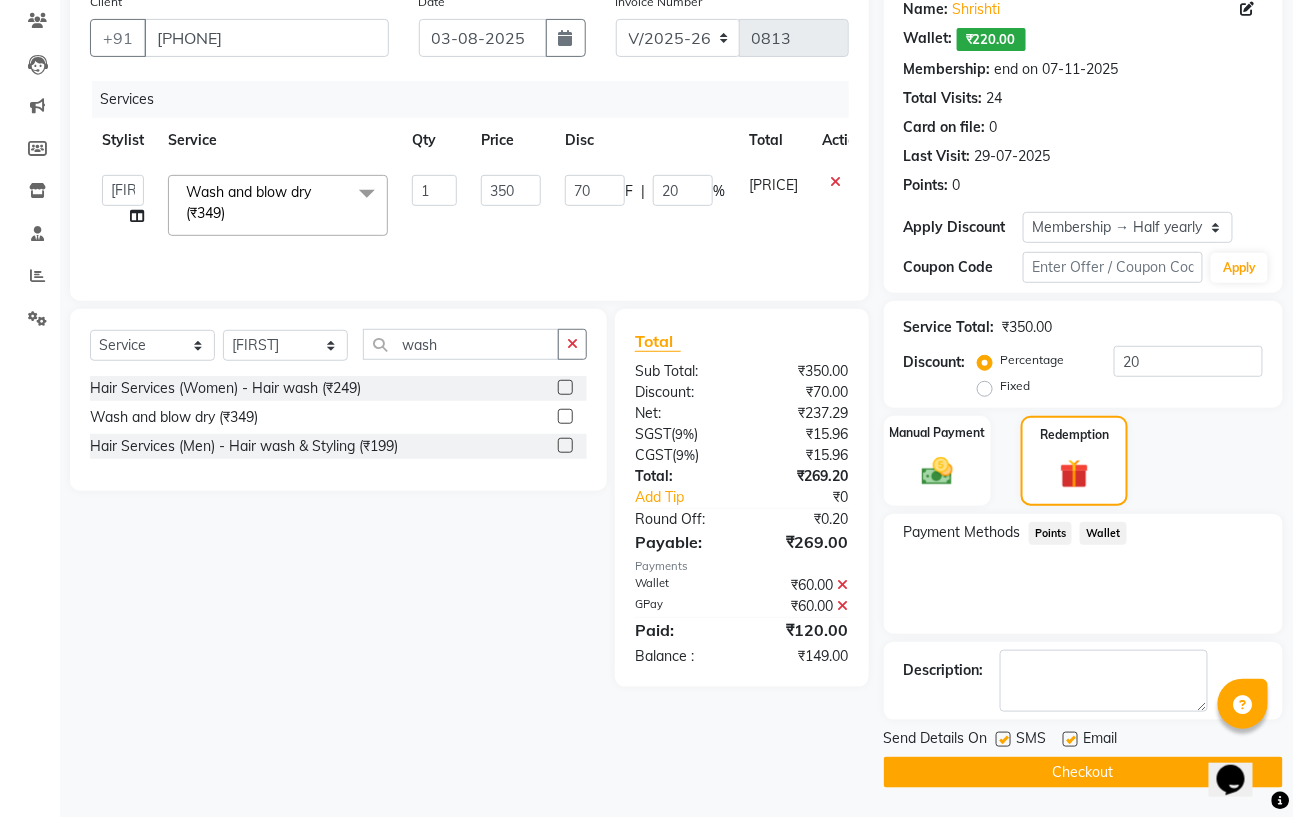 click 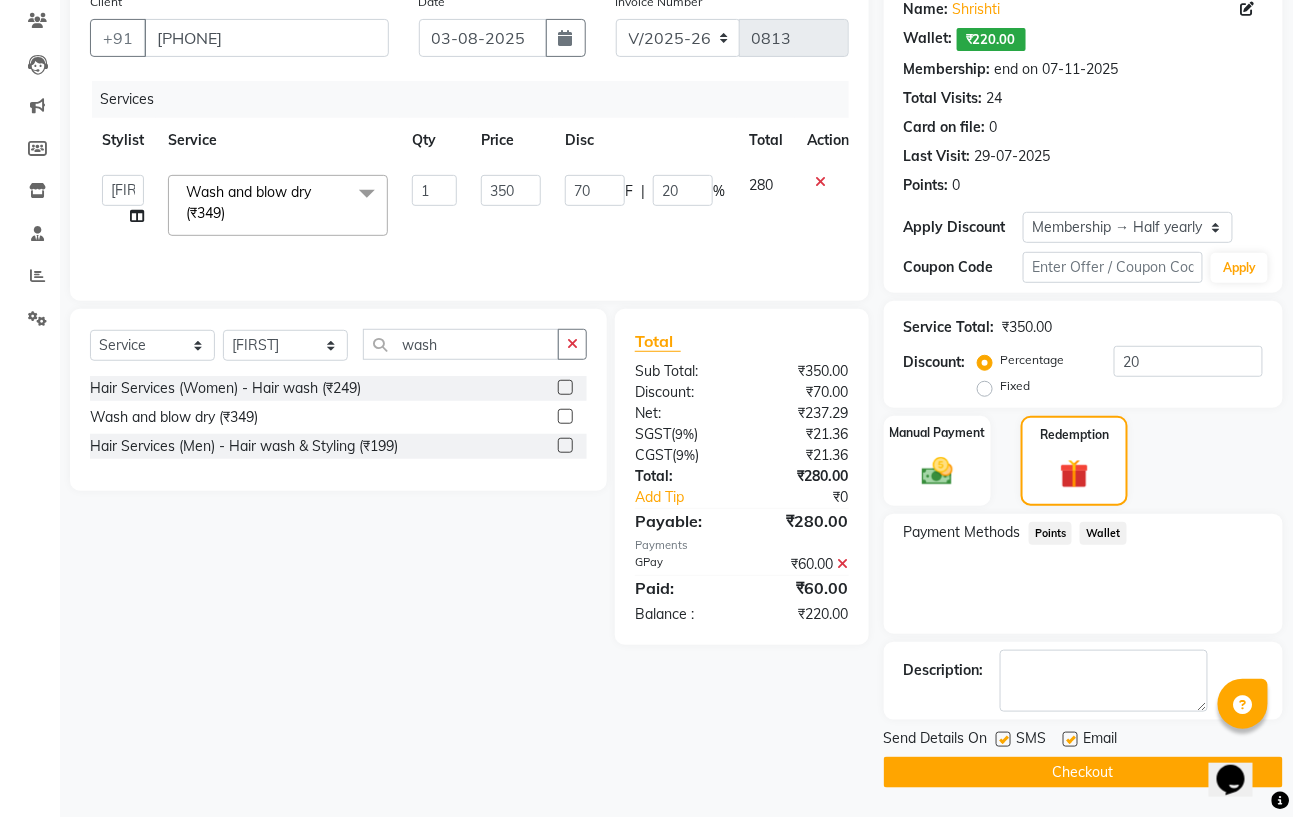 click on "Wallet" 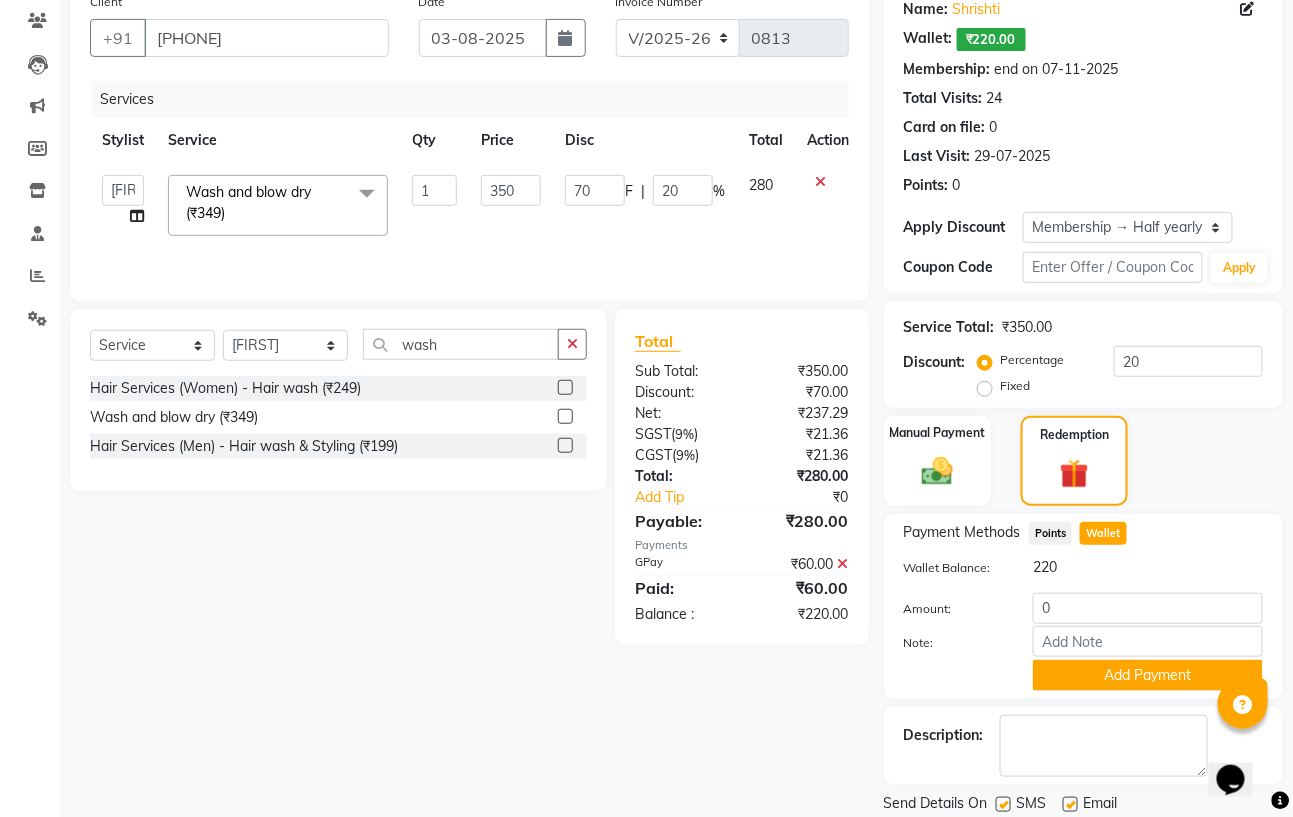 scroll, scrollTop: 196, scrollLeft: 0, axis: vertical 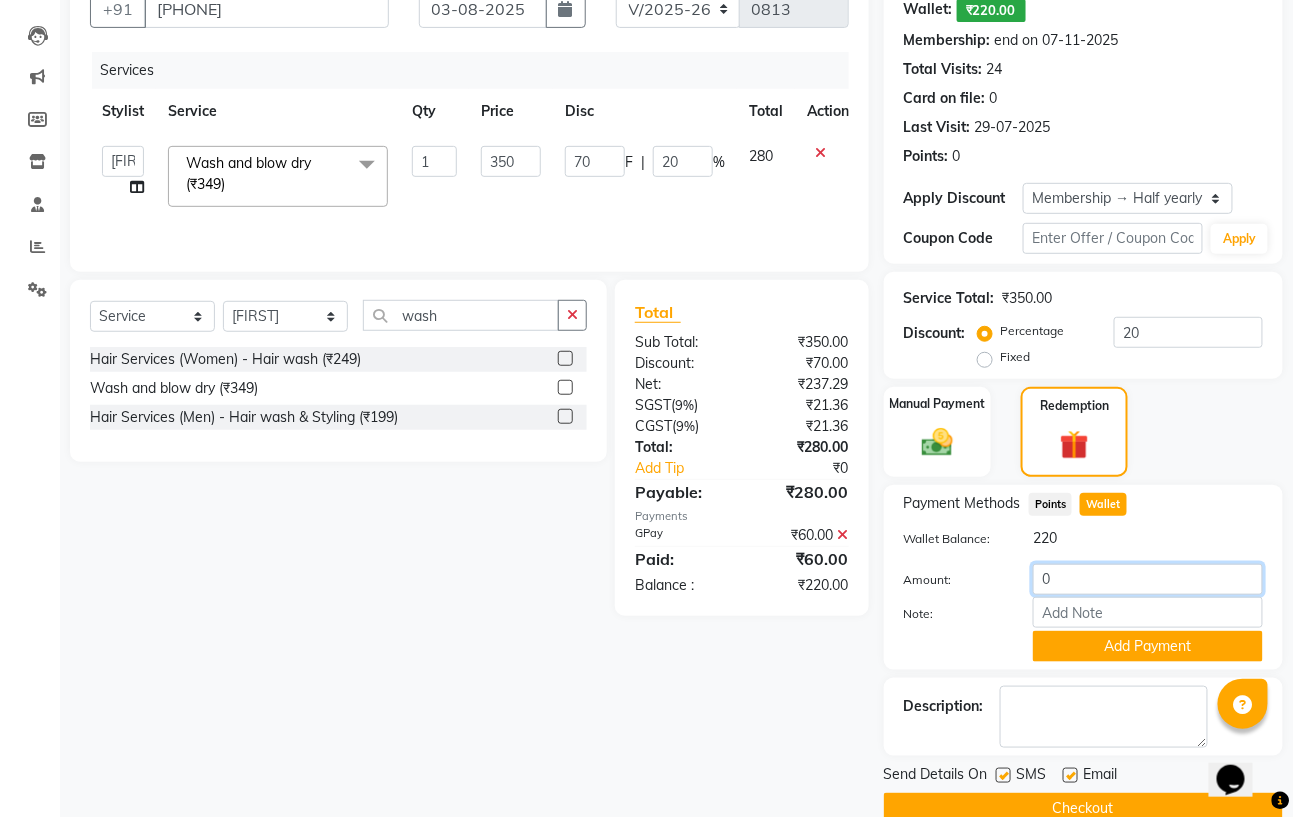click on "0" 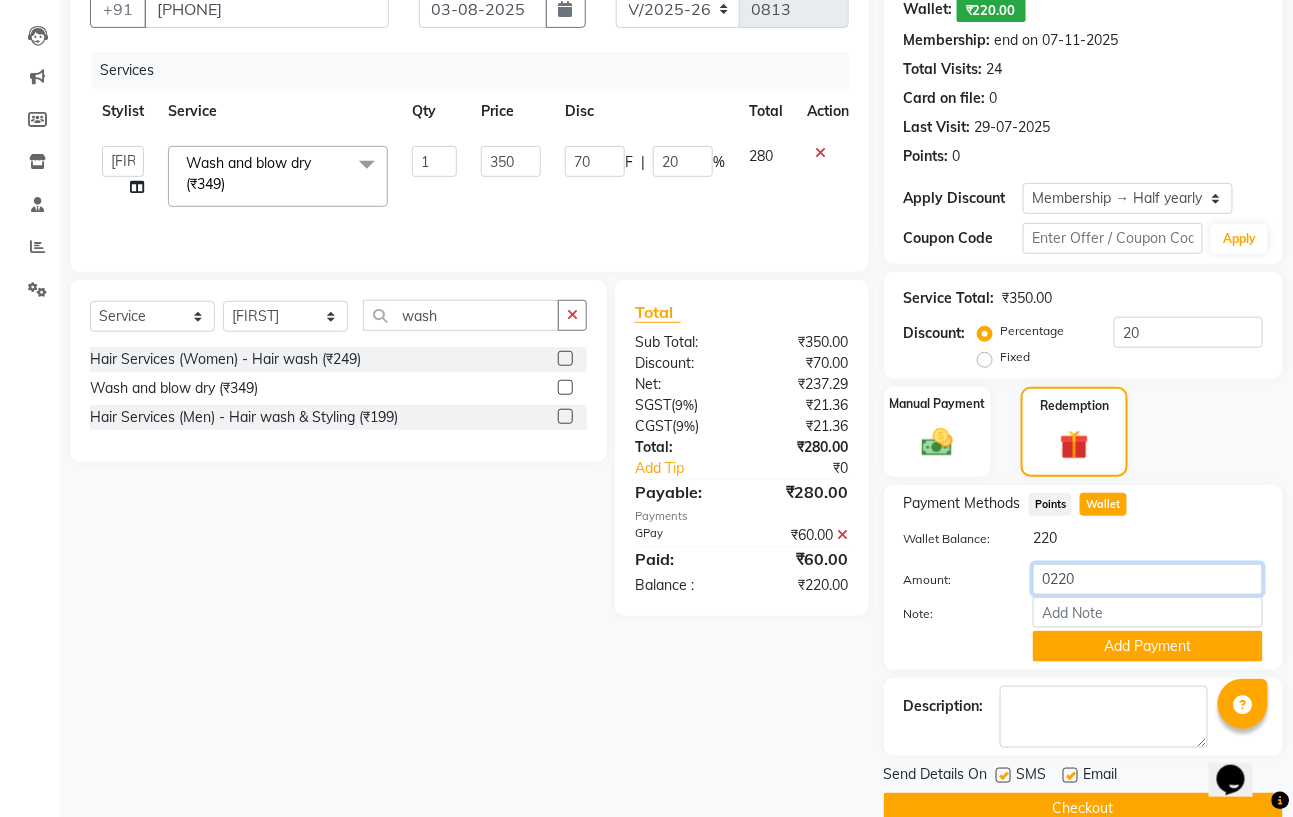 click on "0220" 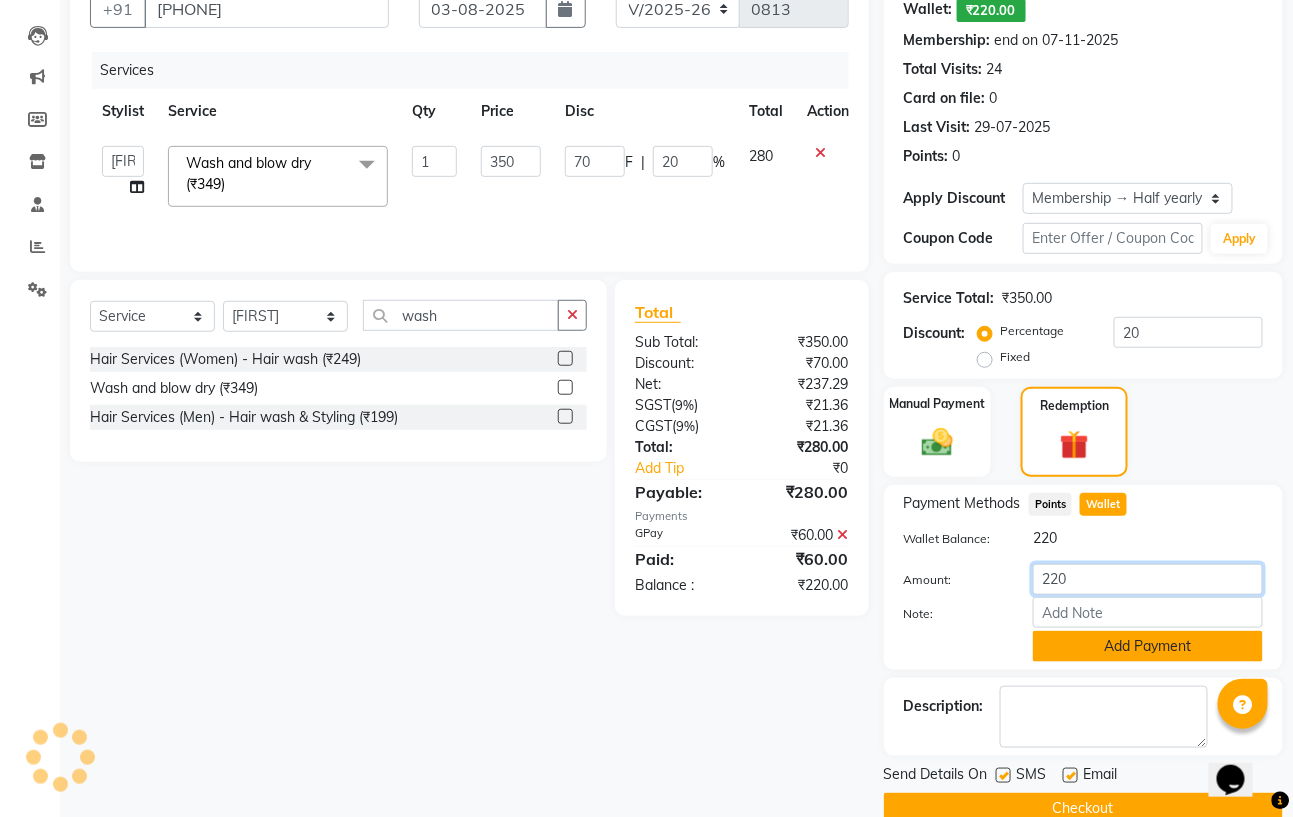 type on "220" 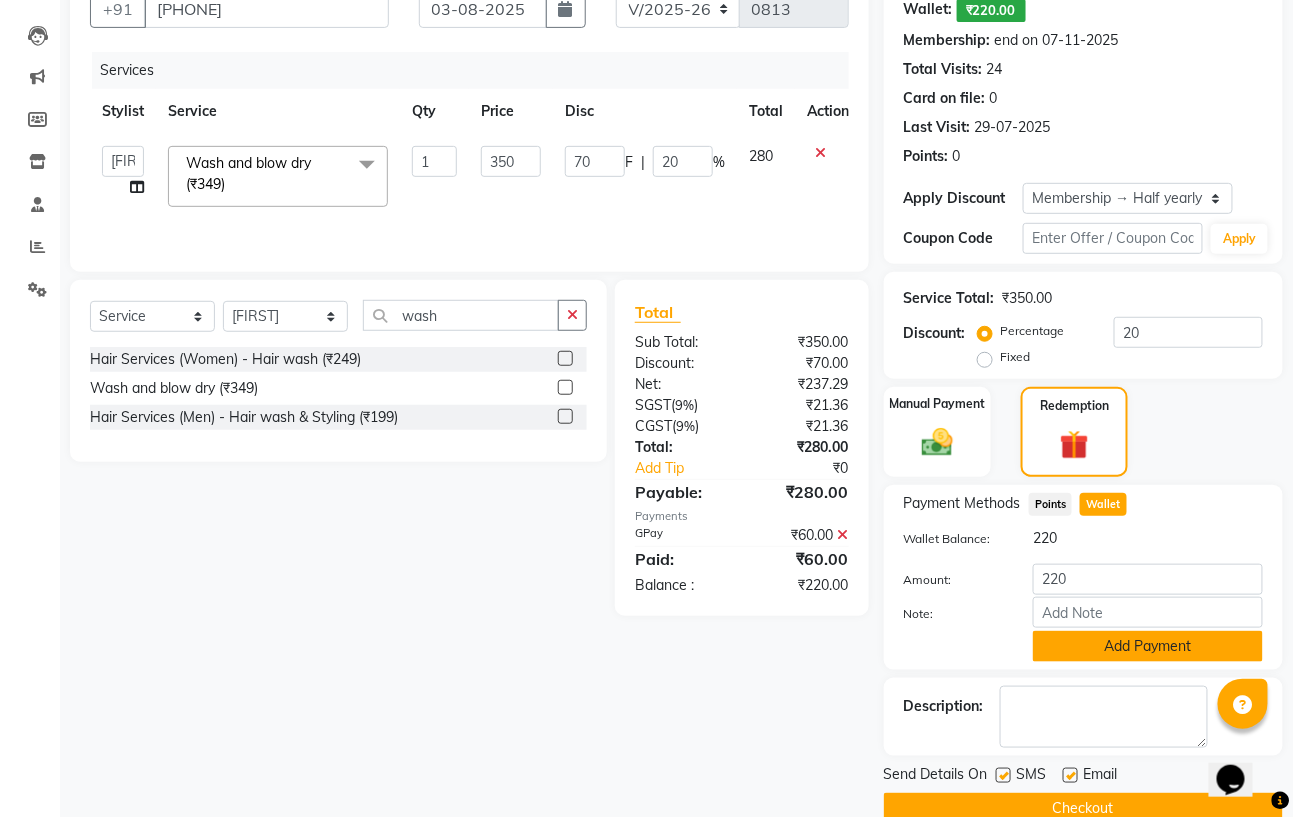 click on "Add Payment" 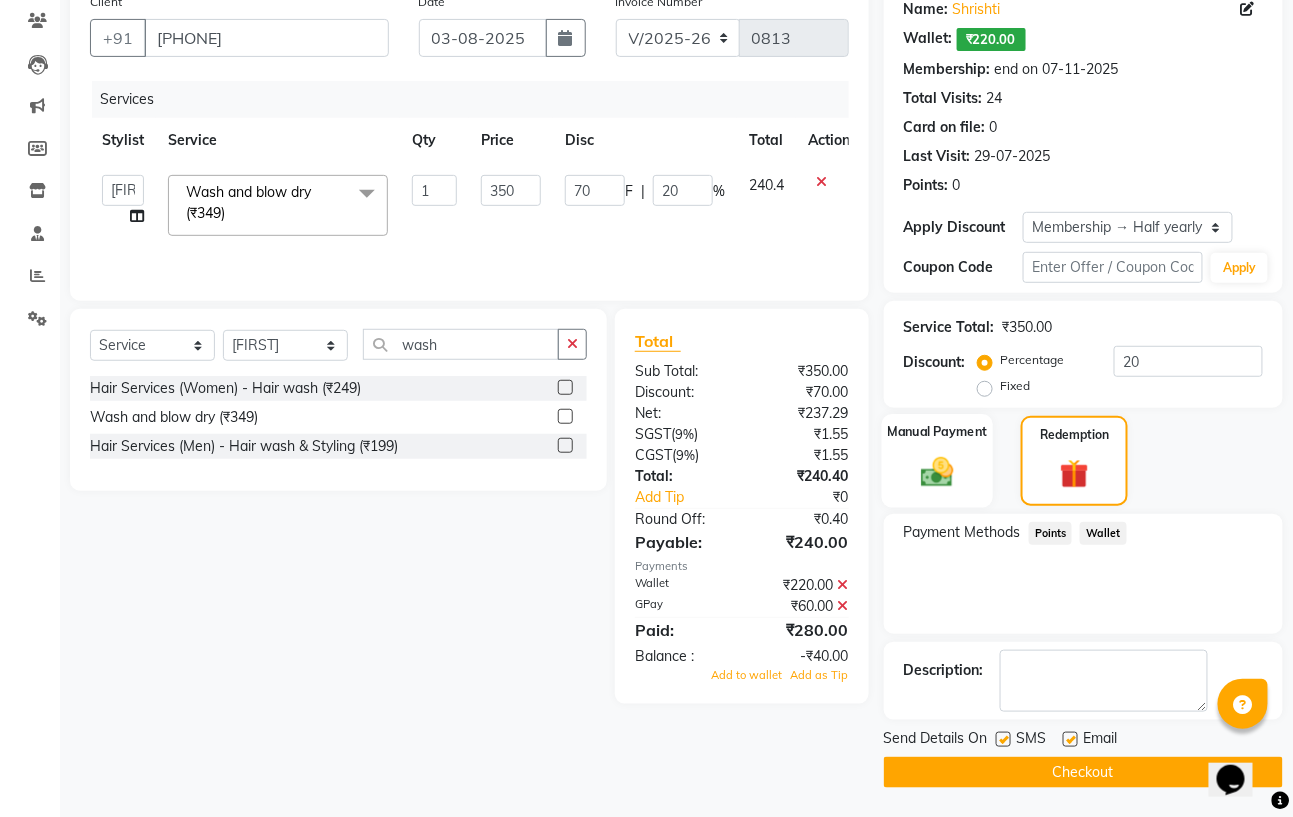 click 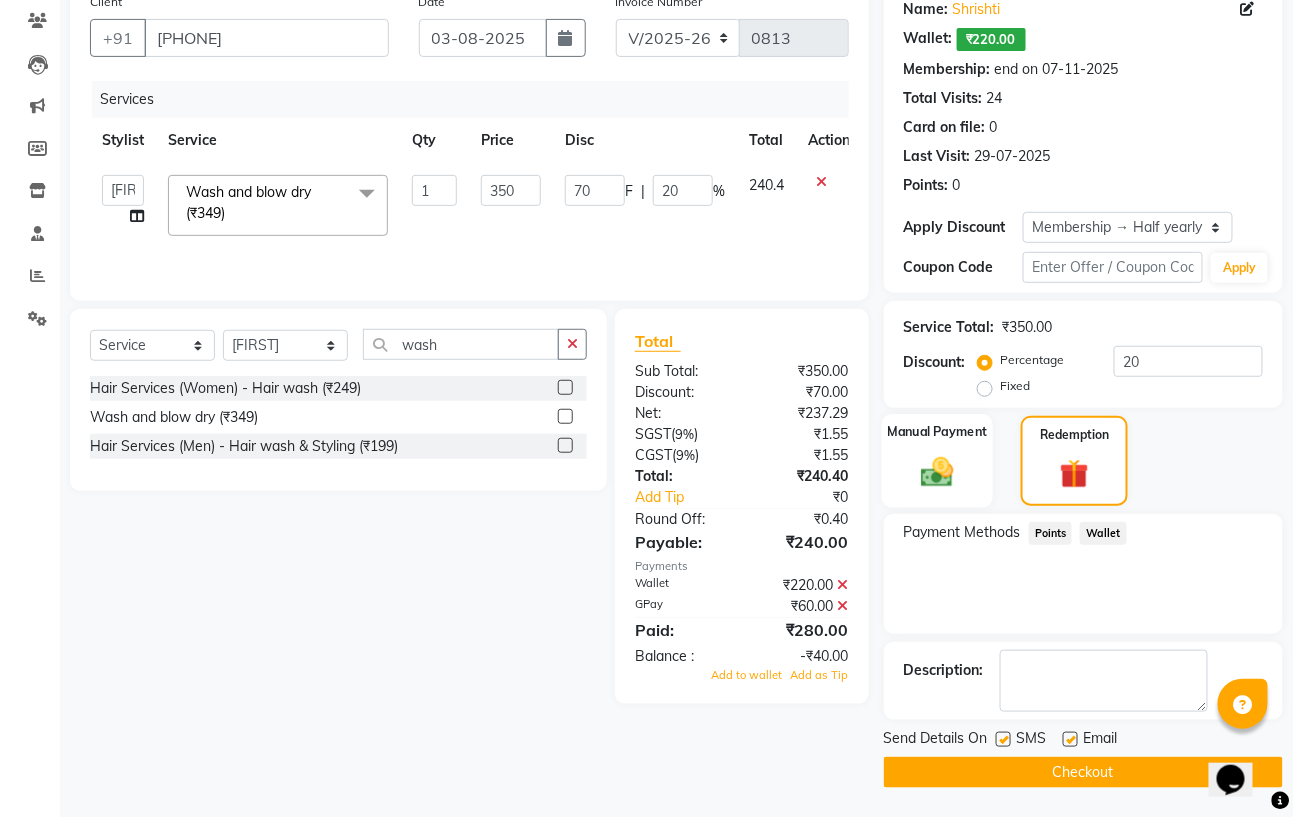 scroll, scrollTop: 166, scrollLeft: 0, axis: vertical 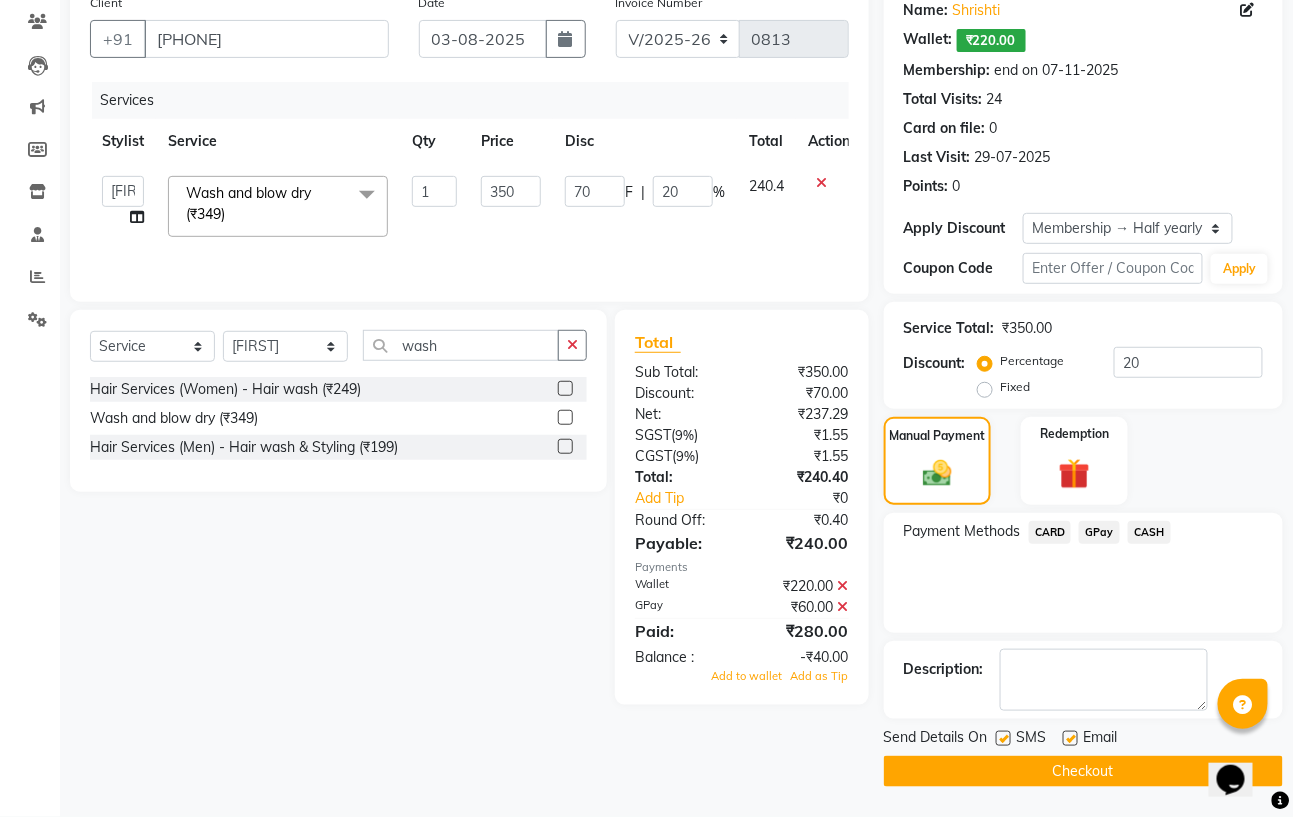 click on "GPay" 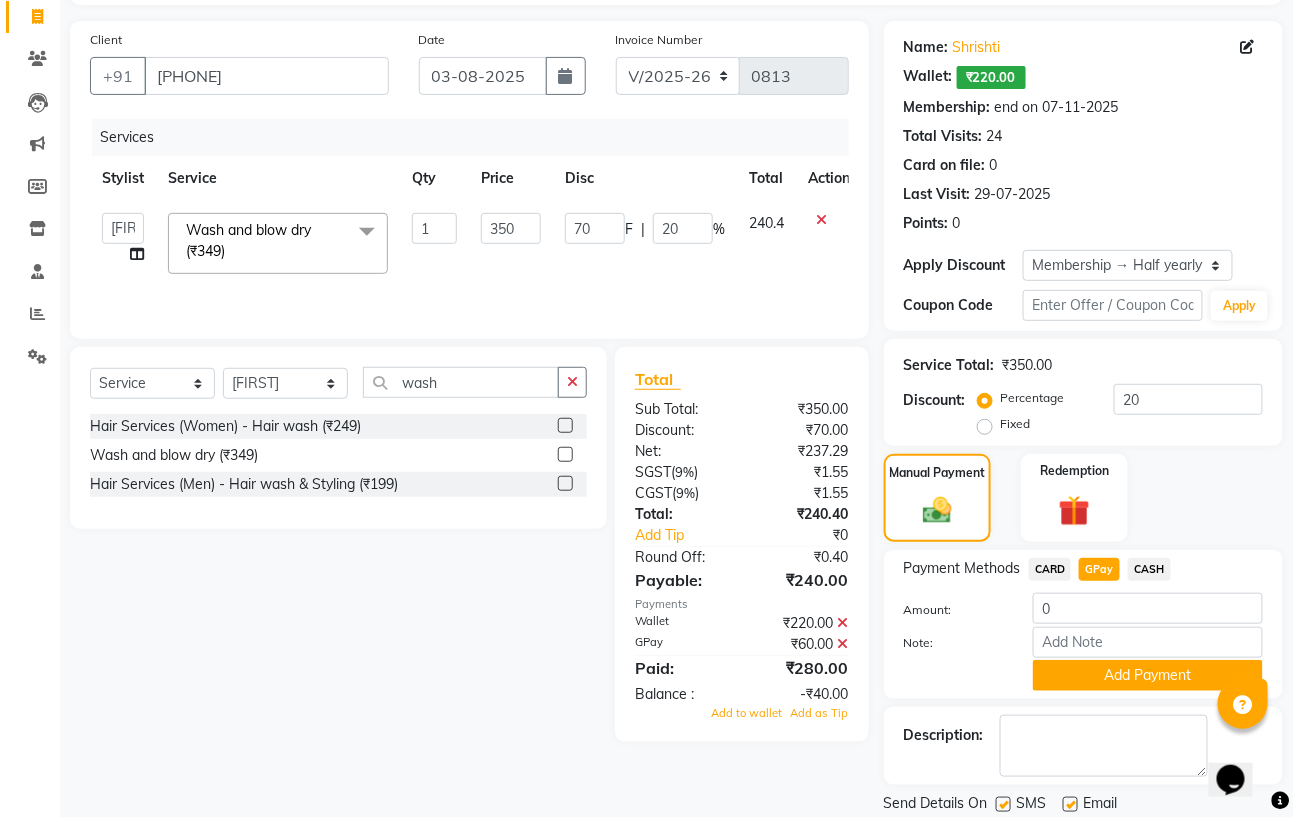 scroll, scrollTop: 196, scrollLeft: 0, axis: vertical 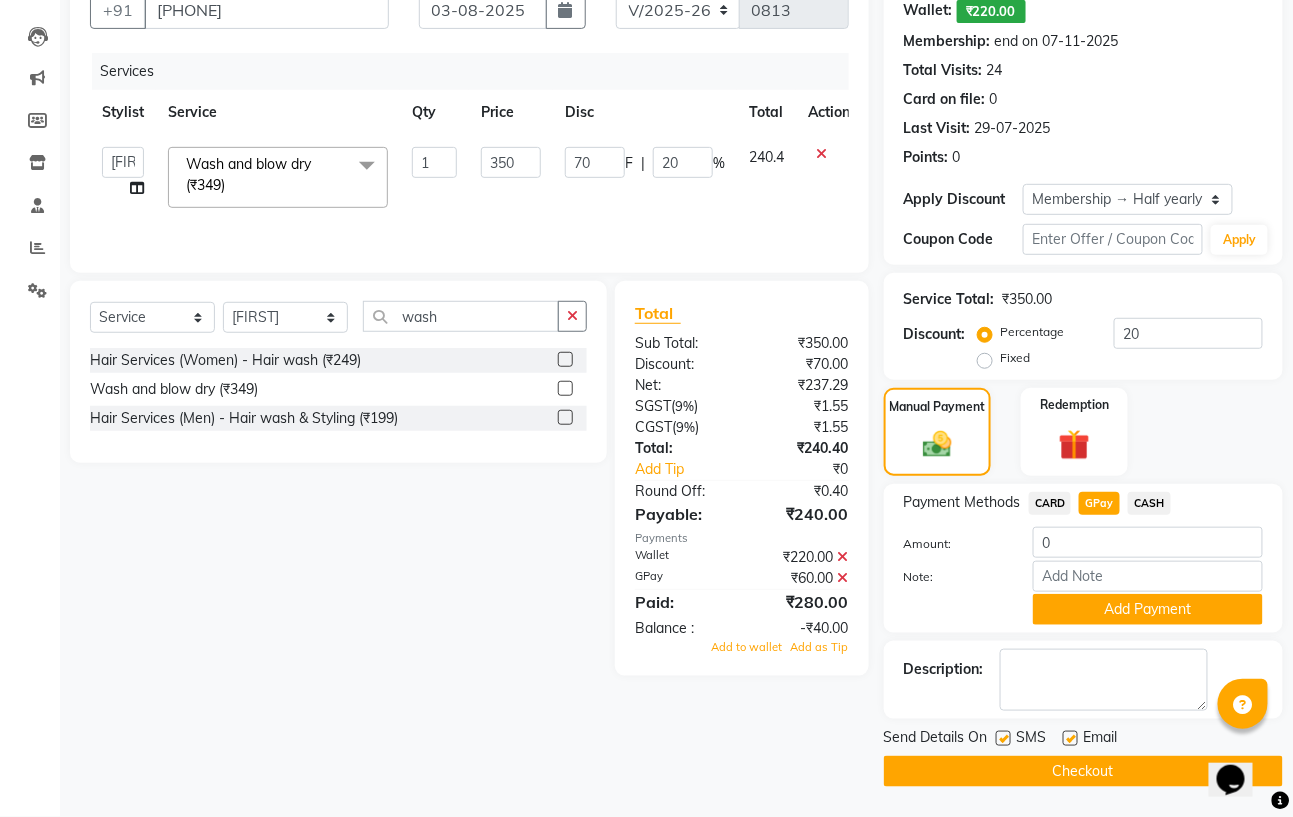 click 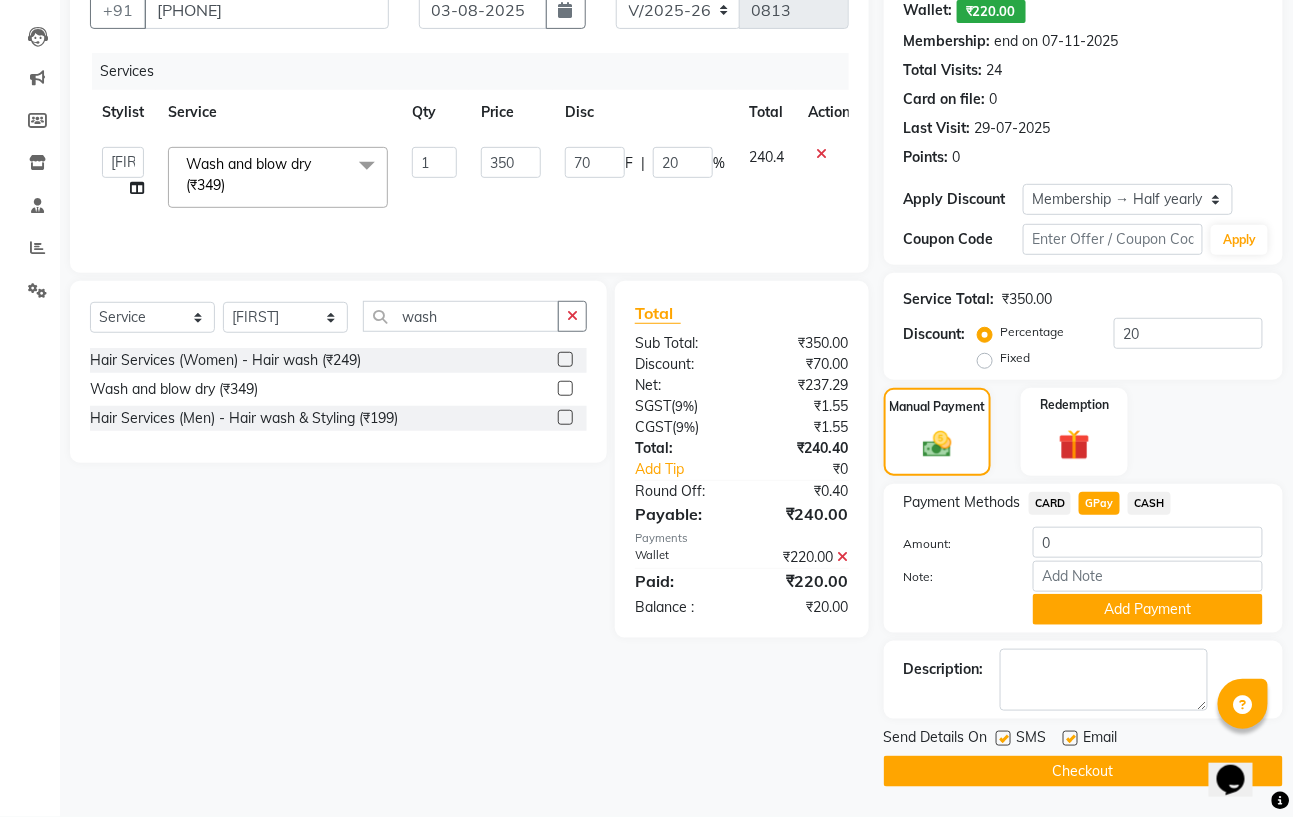 click 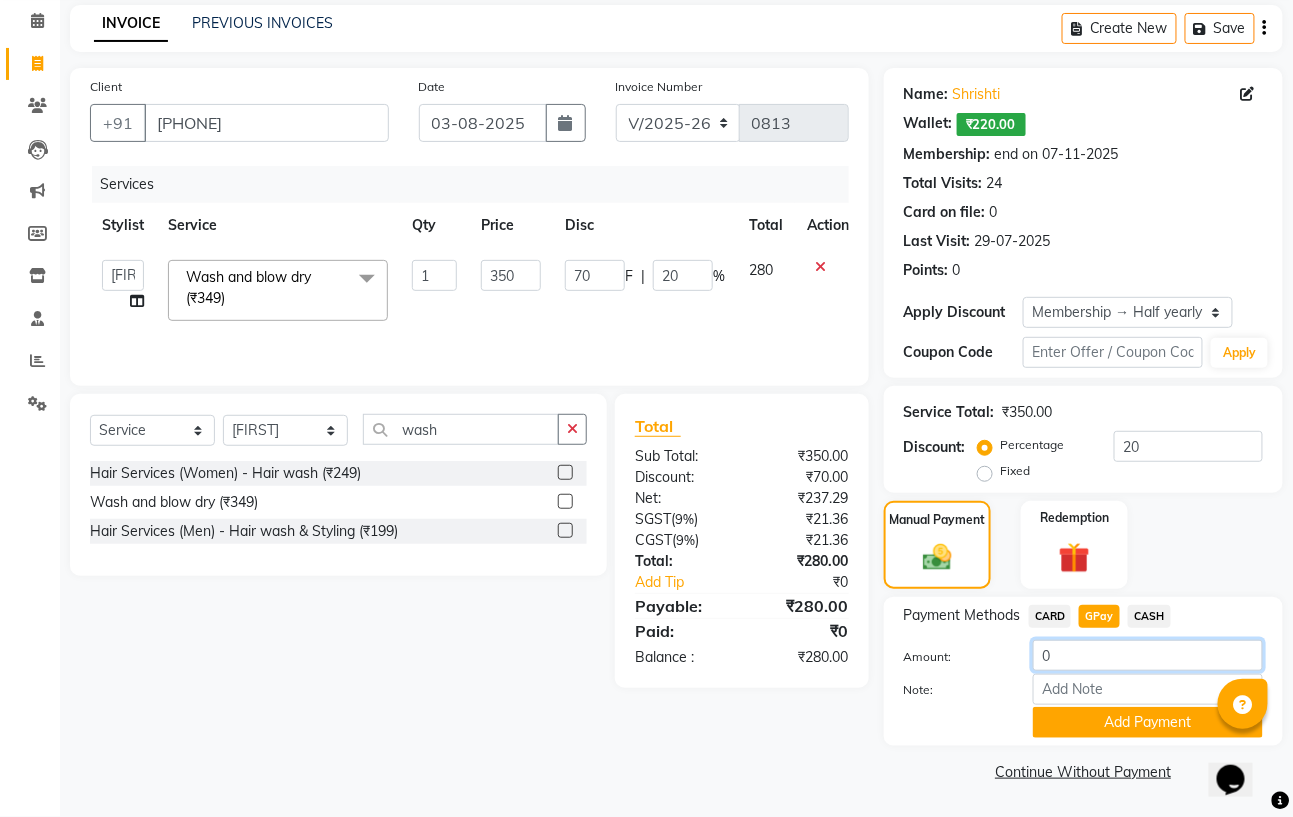 click on "0" 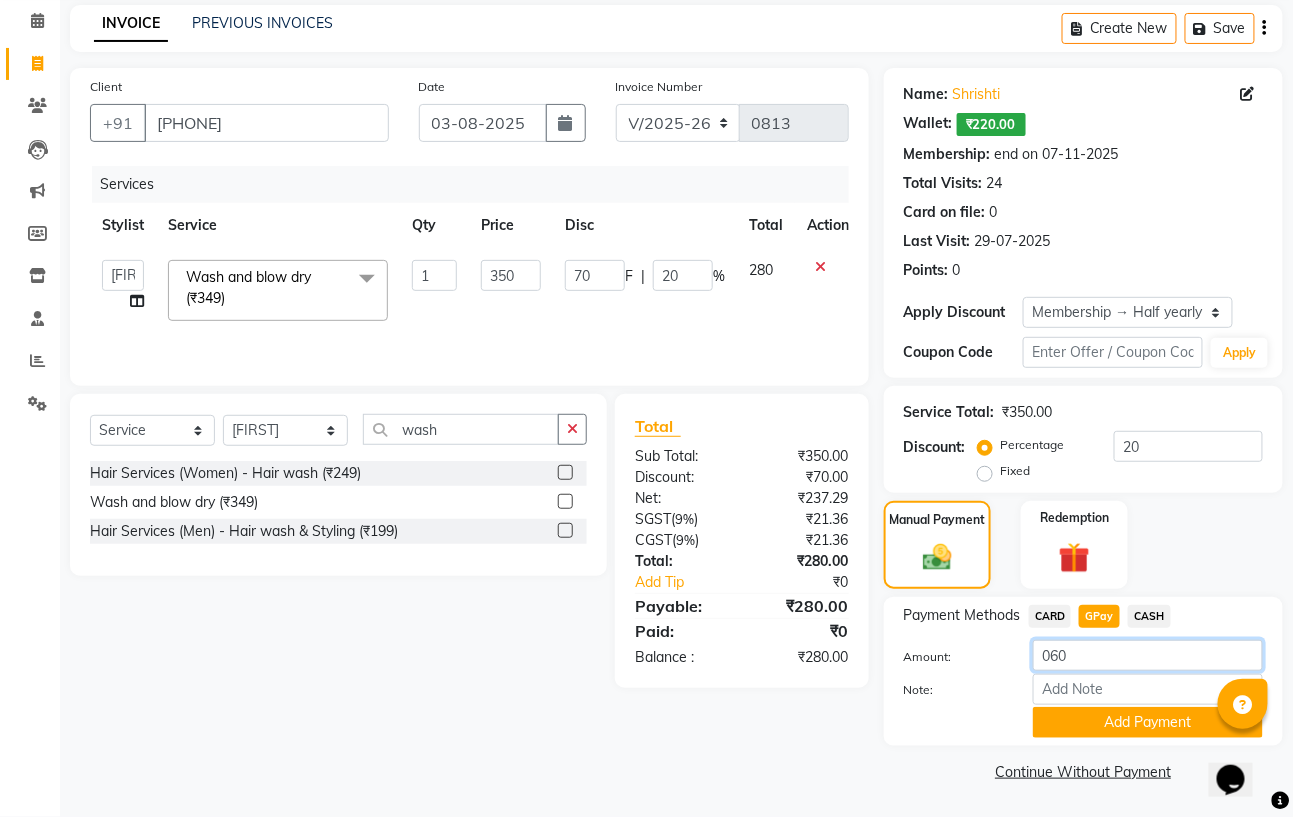 click on "060" 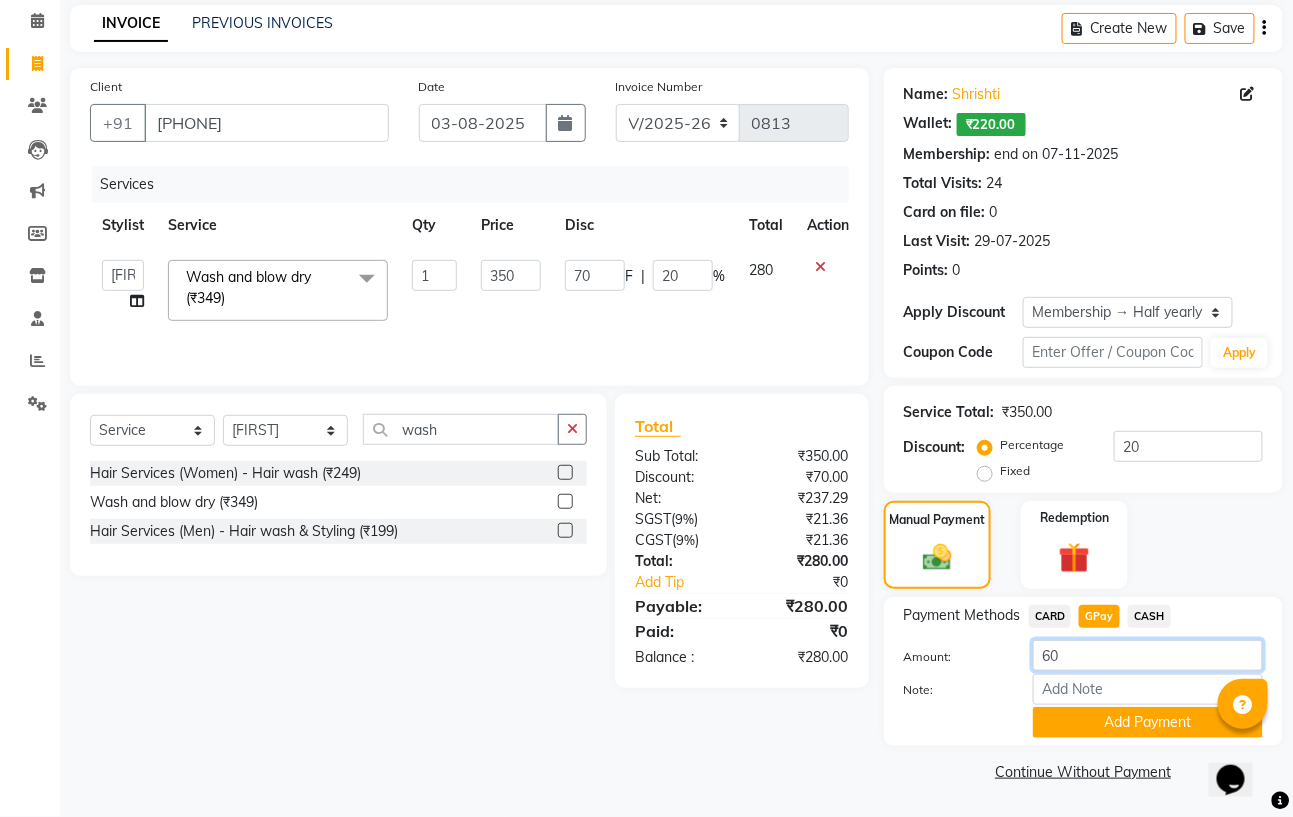 type on "60" 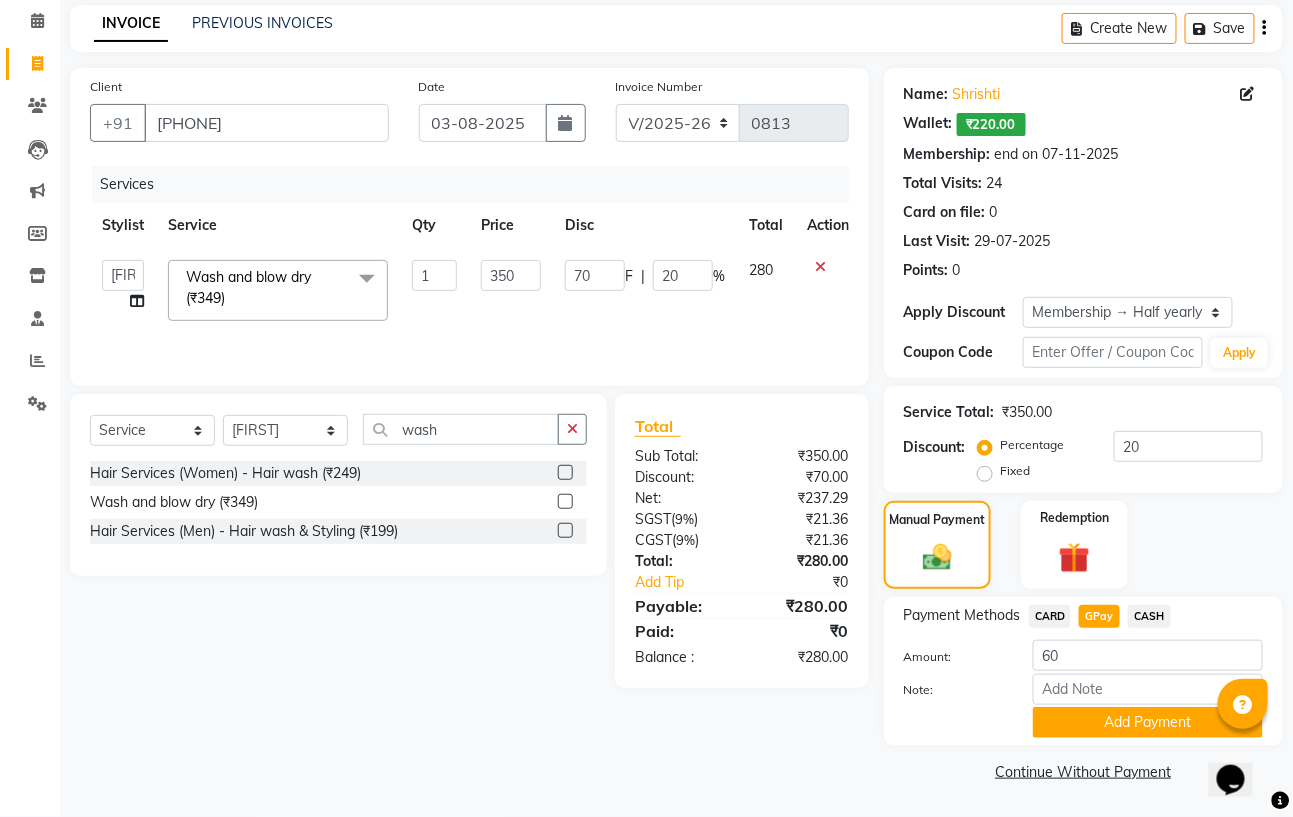 click on "Payment Methods  CARD   GPay   CASH  Amount: 60 Note: Add Payment" 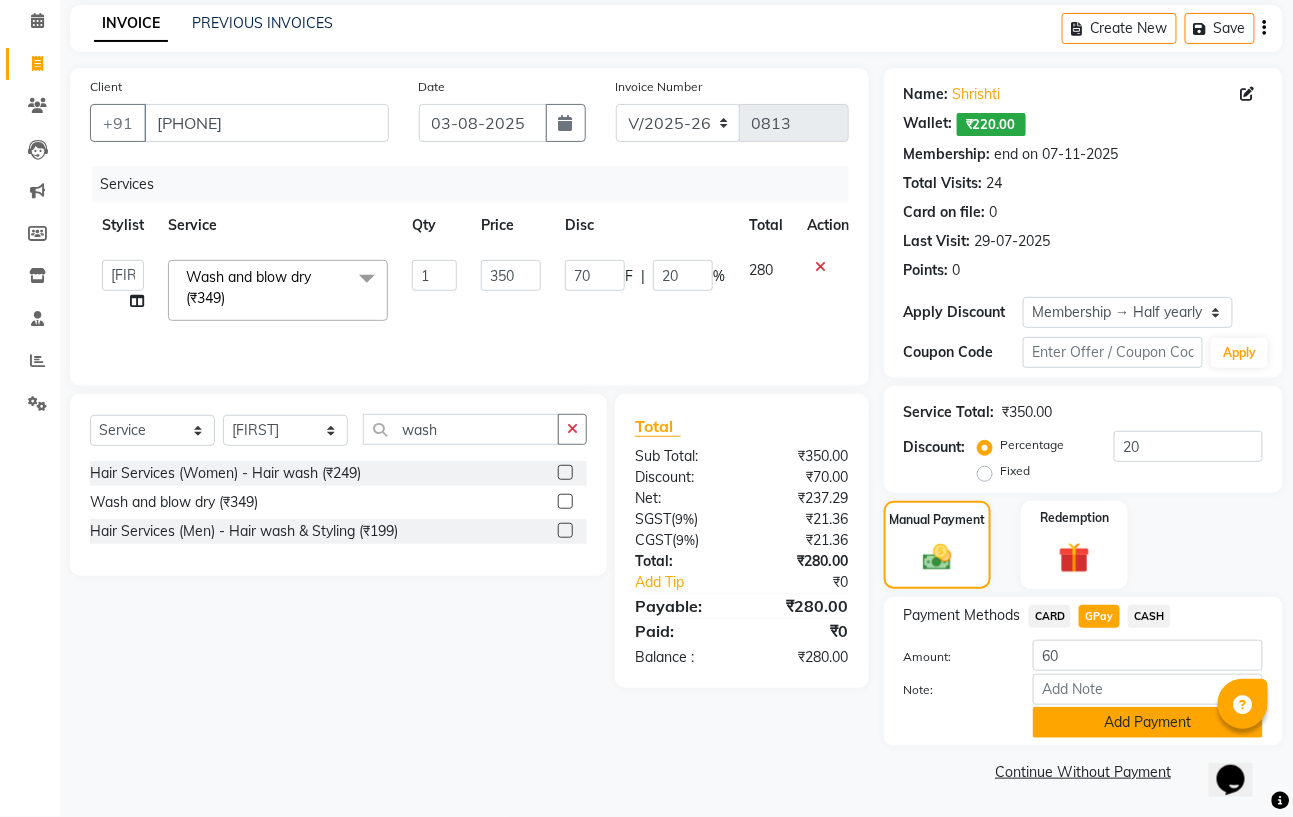 click on "Add Payment" 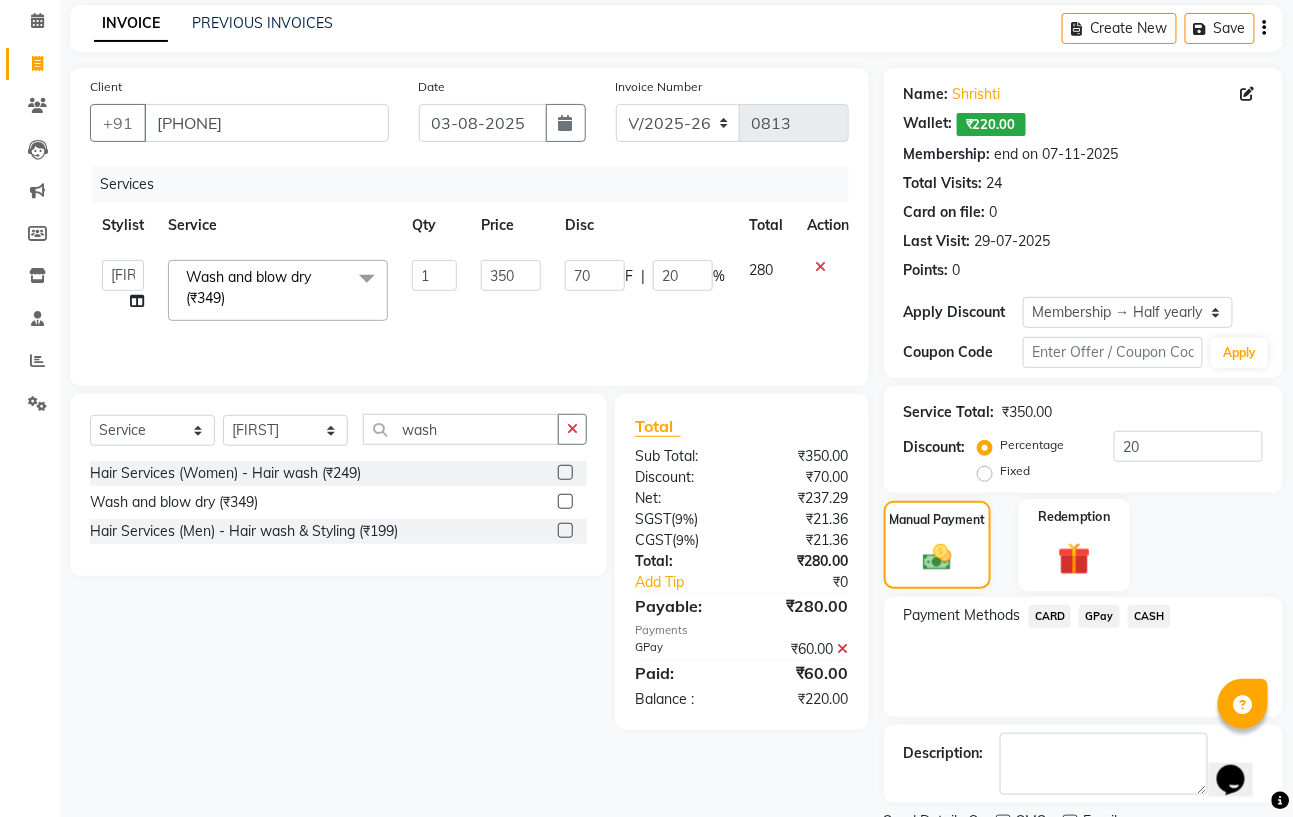click 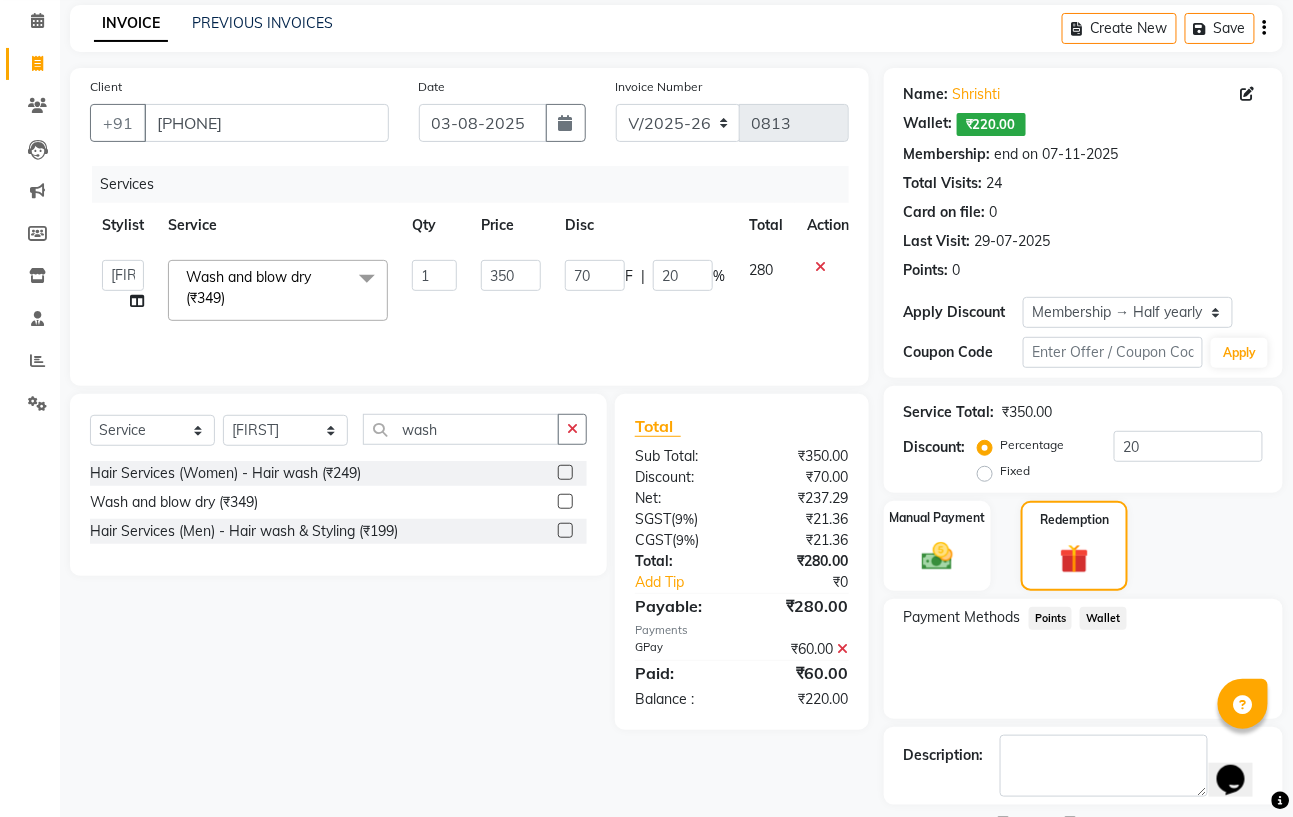 click on "Wallet" 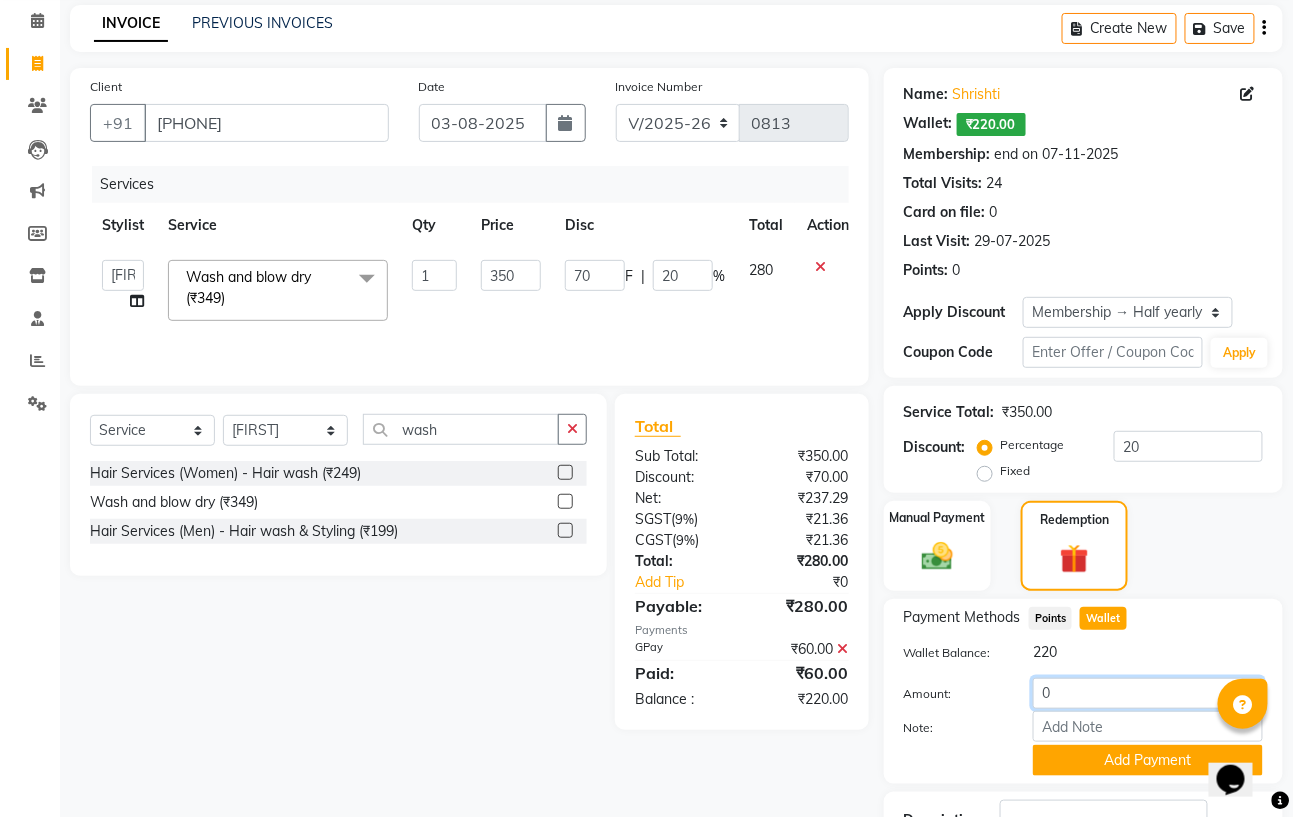 click on "0" 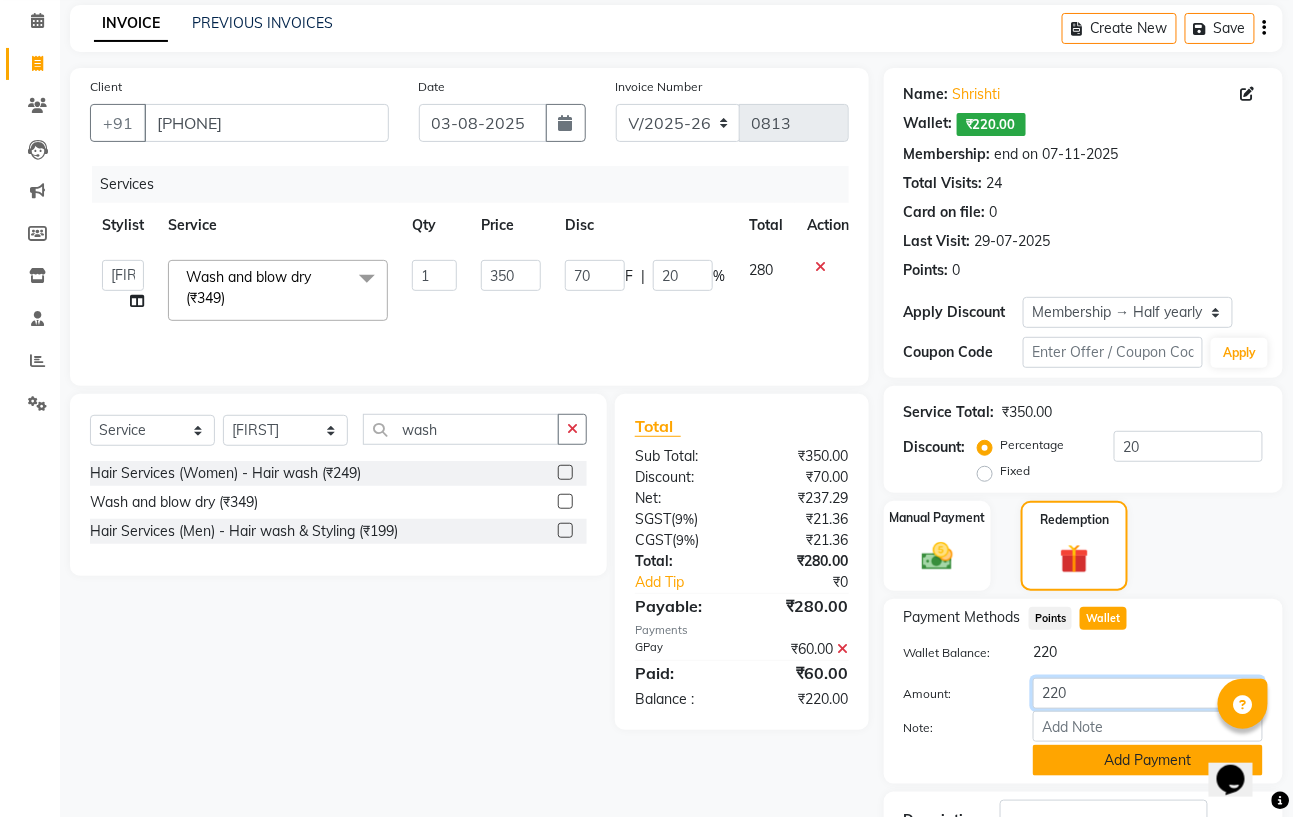 type on "220" 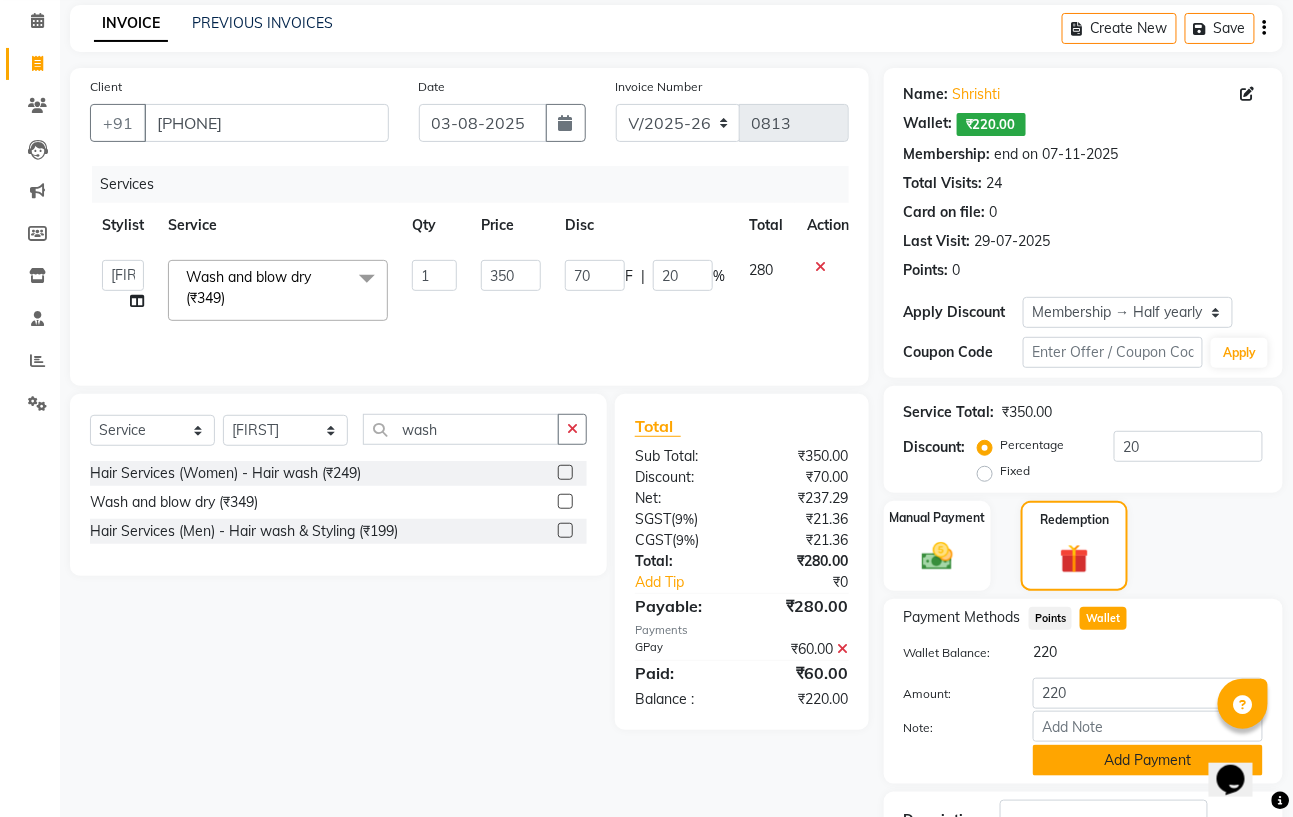 click on "Add Payment" 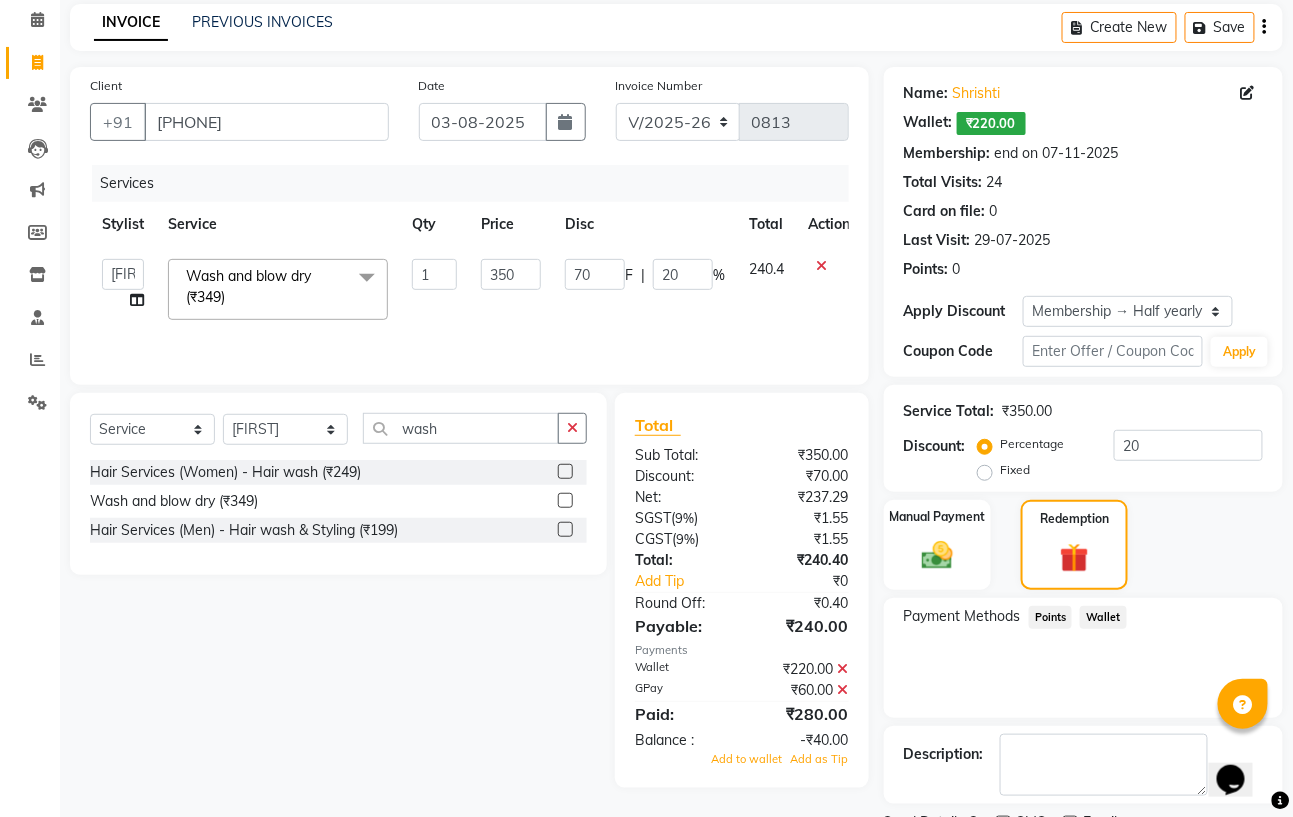 scroll, scrollTop: 167, scrollLeft: 0, axis: vertical 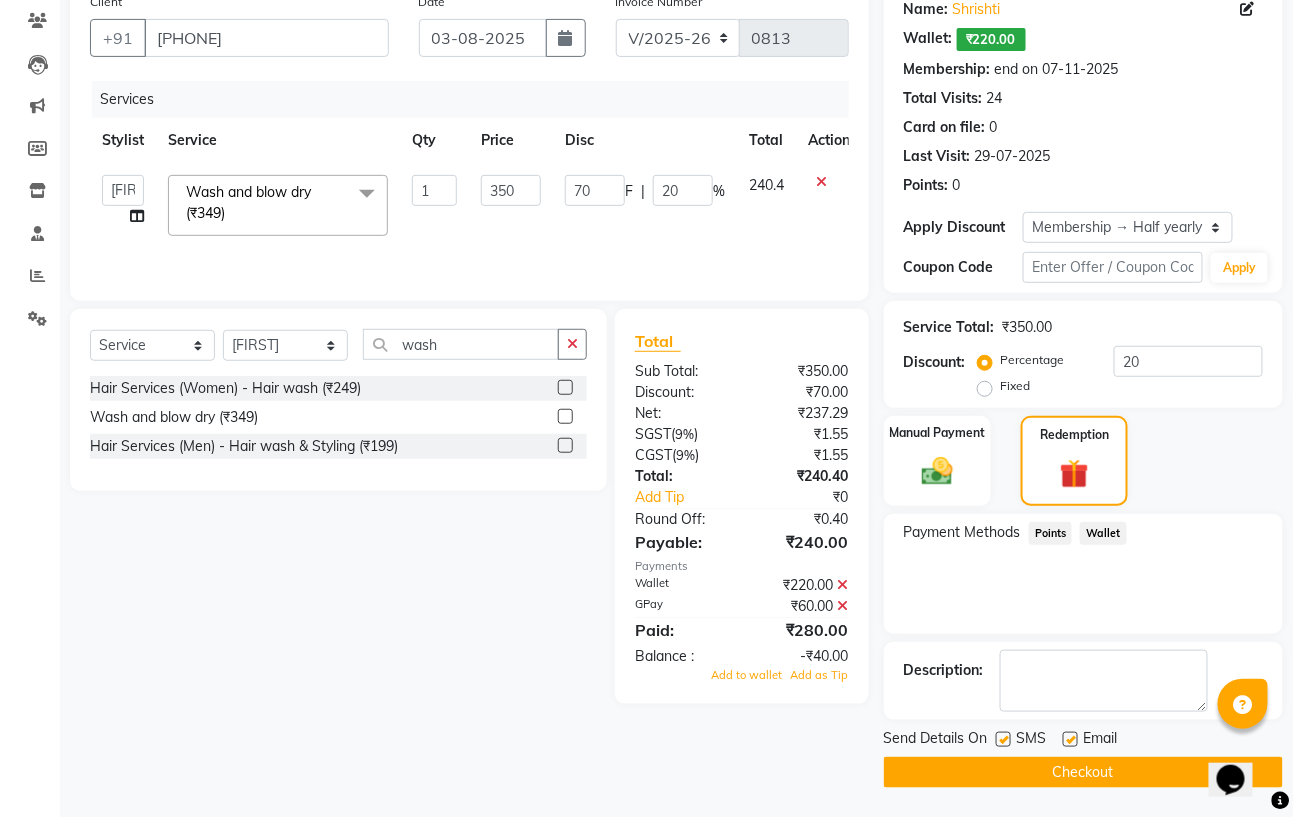 click 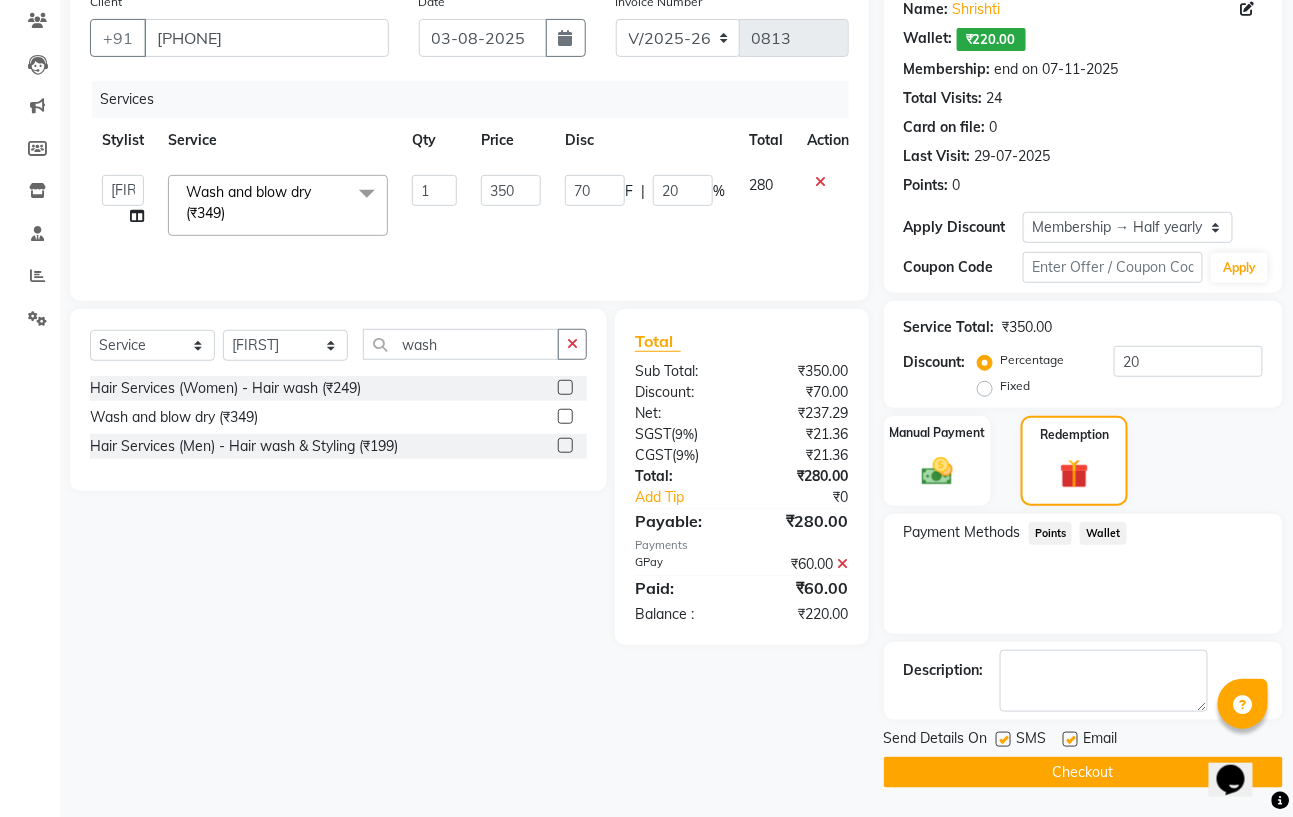 click 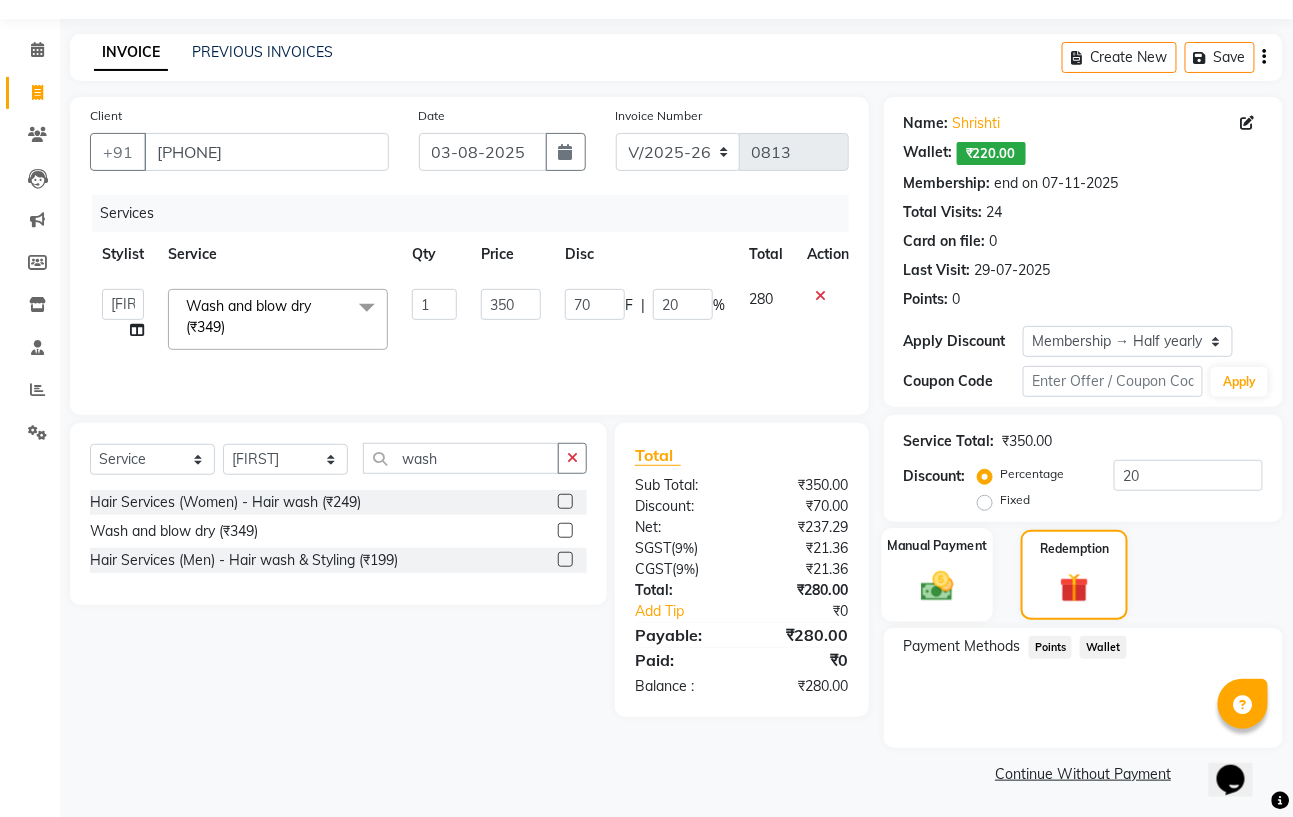 click 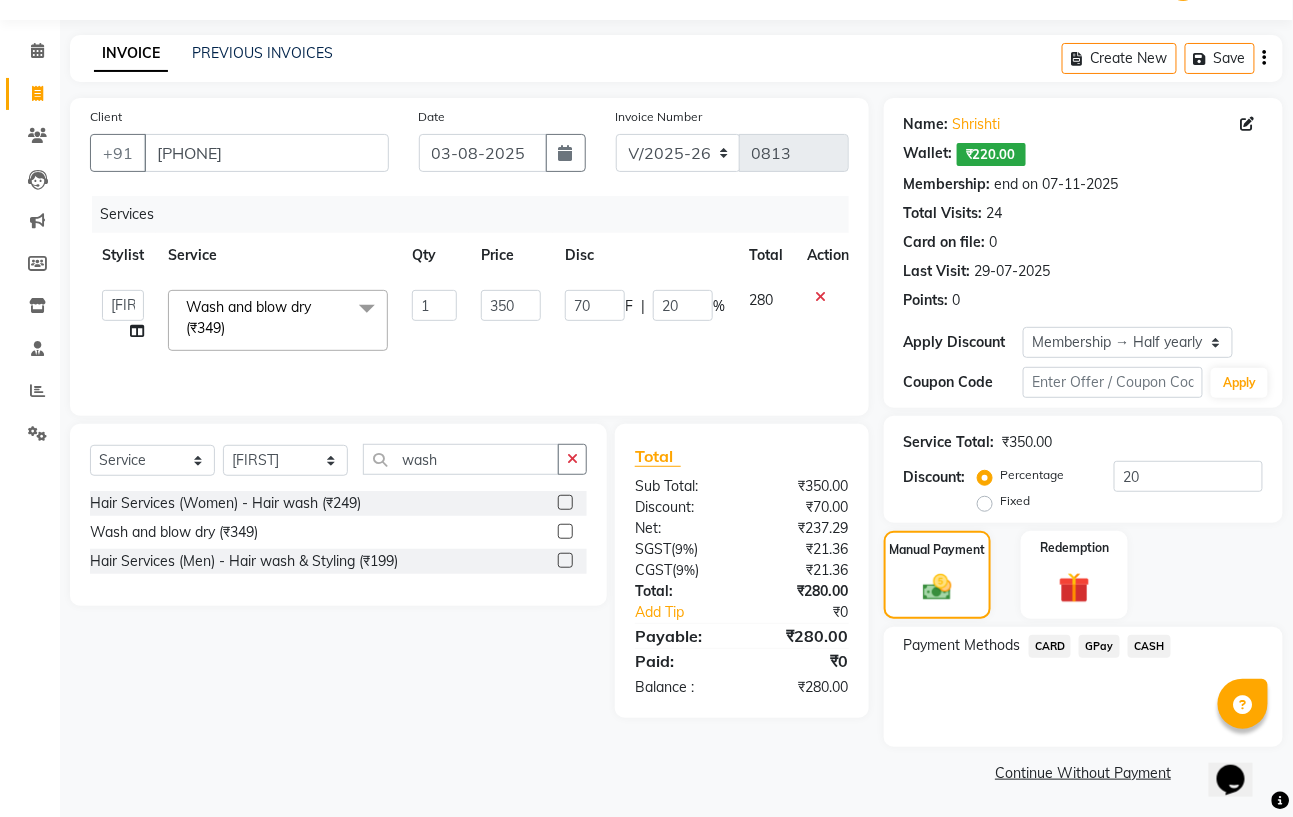click on "GPay" 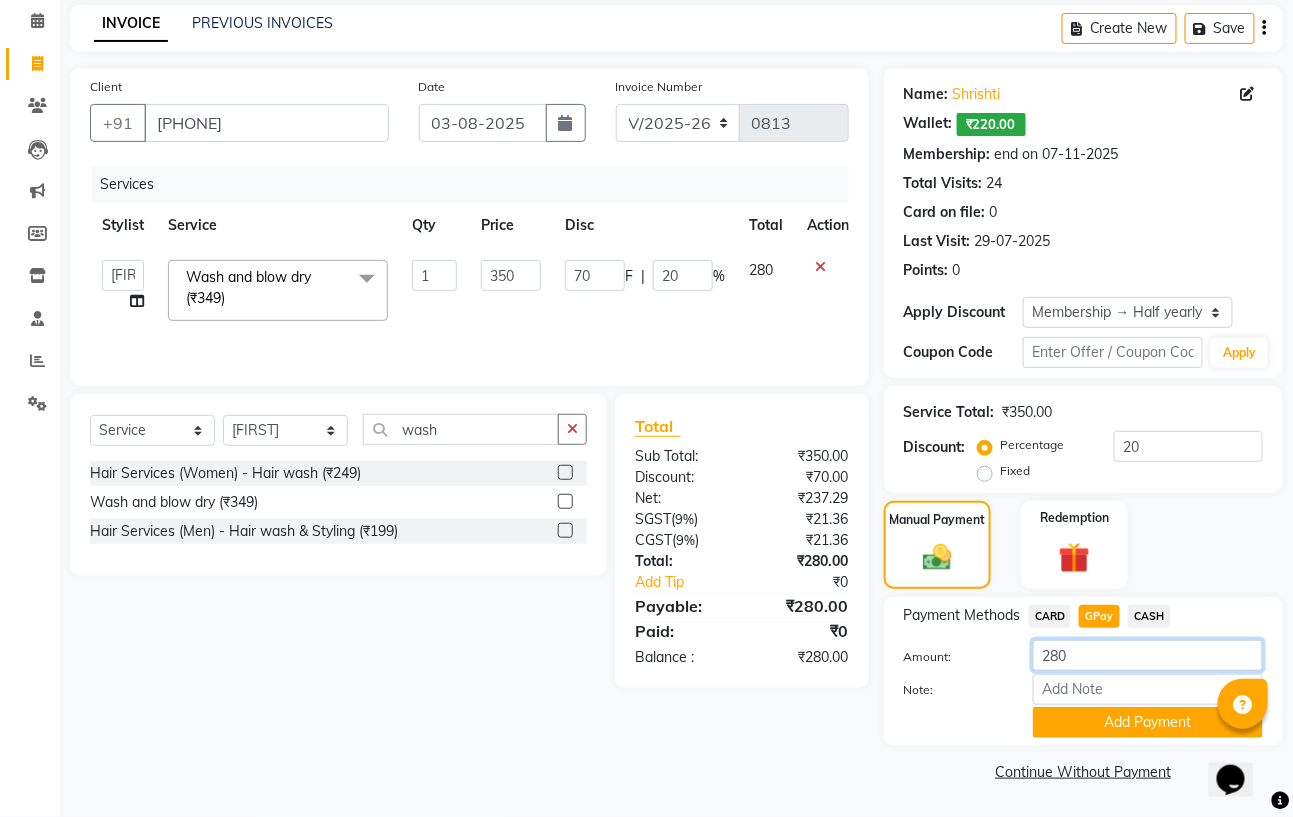 click on "280" 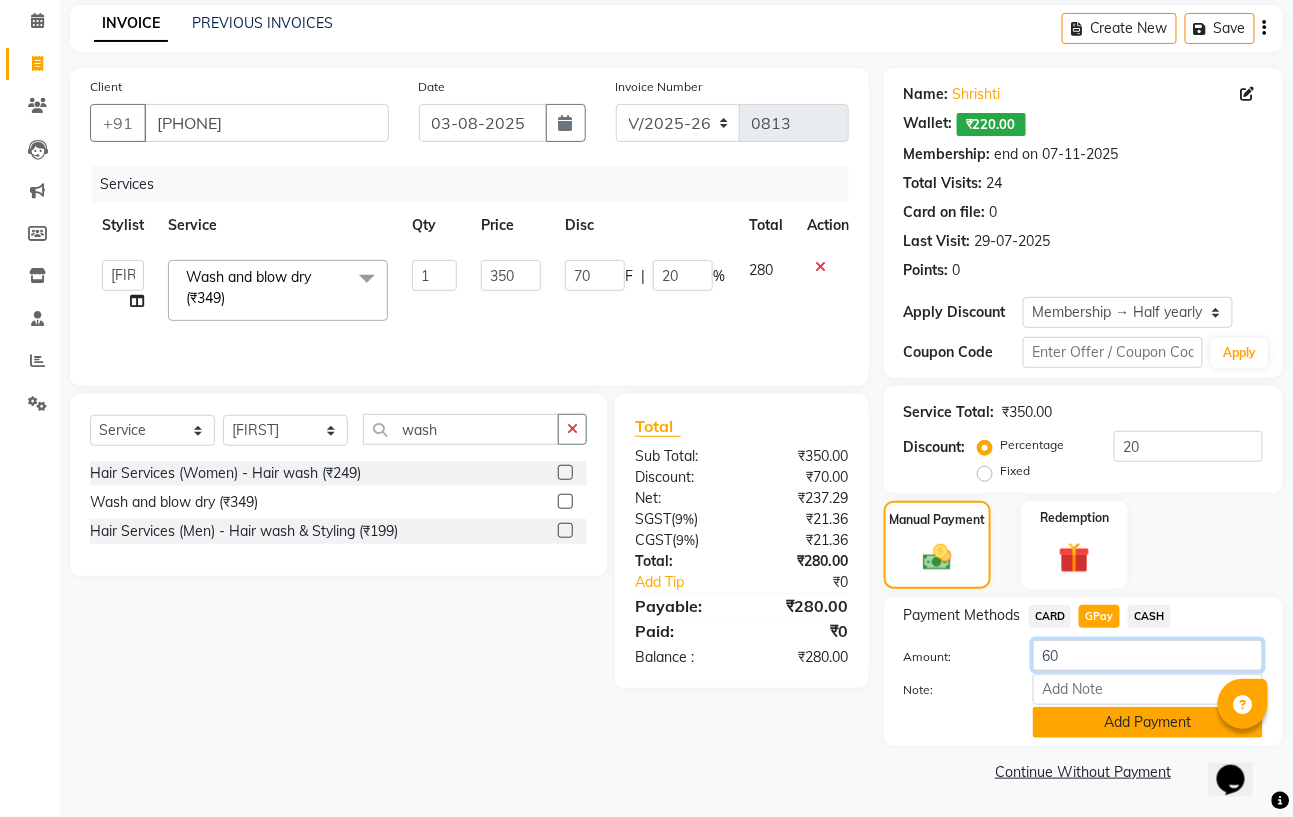 type on "60" 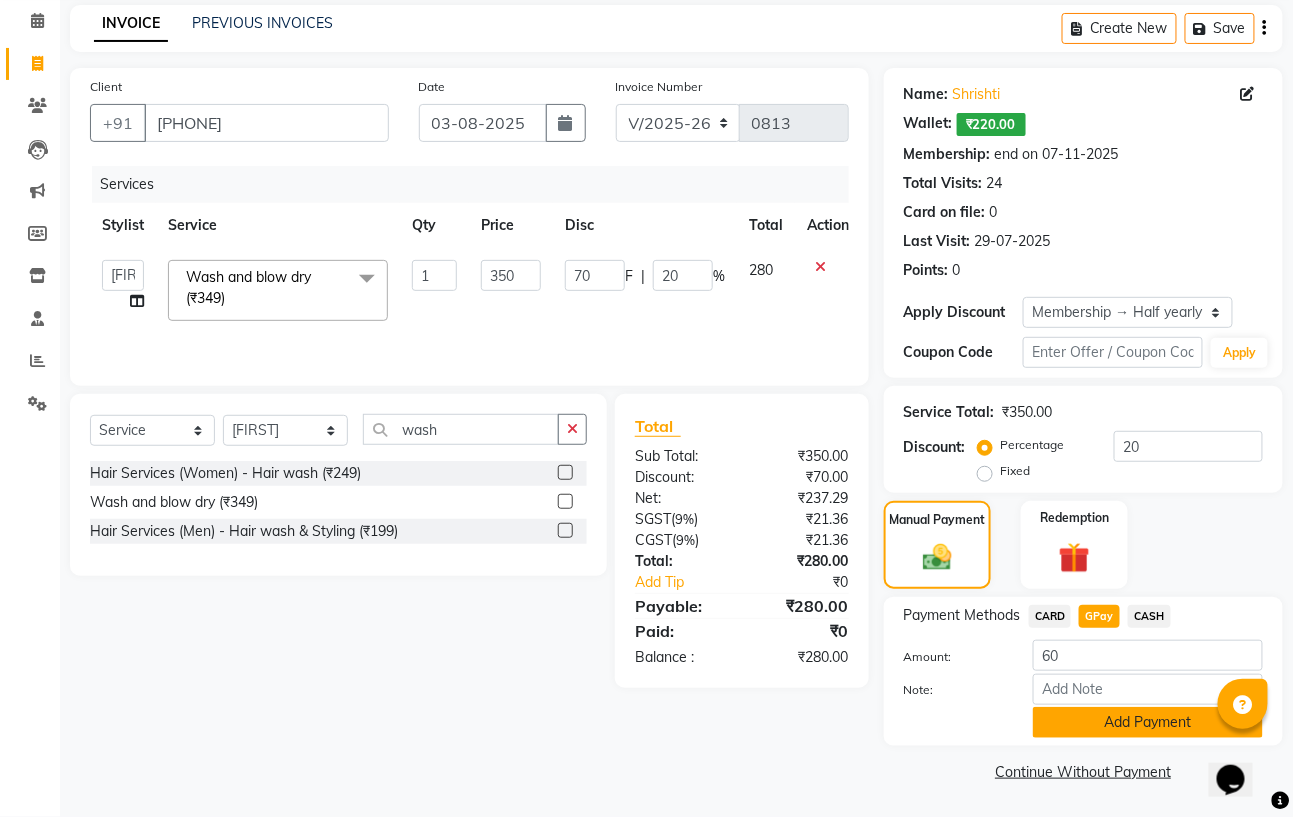 click on "Add Payment" 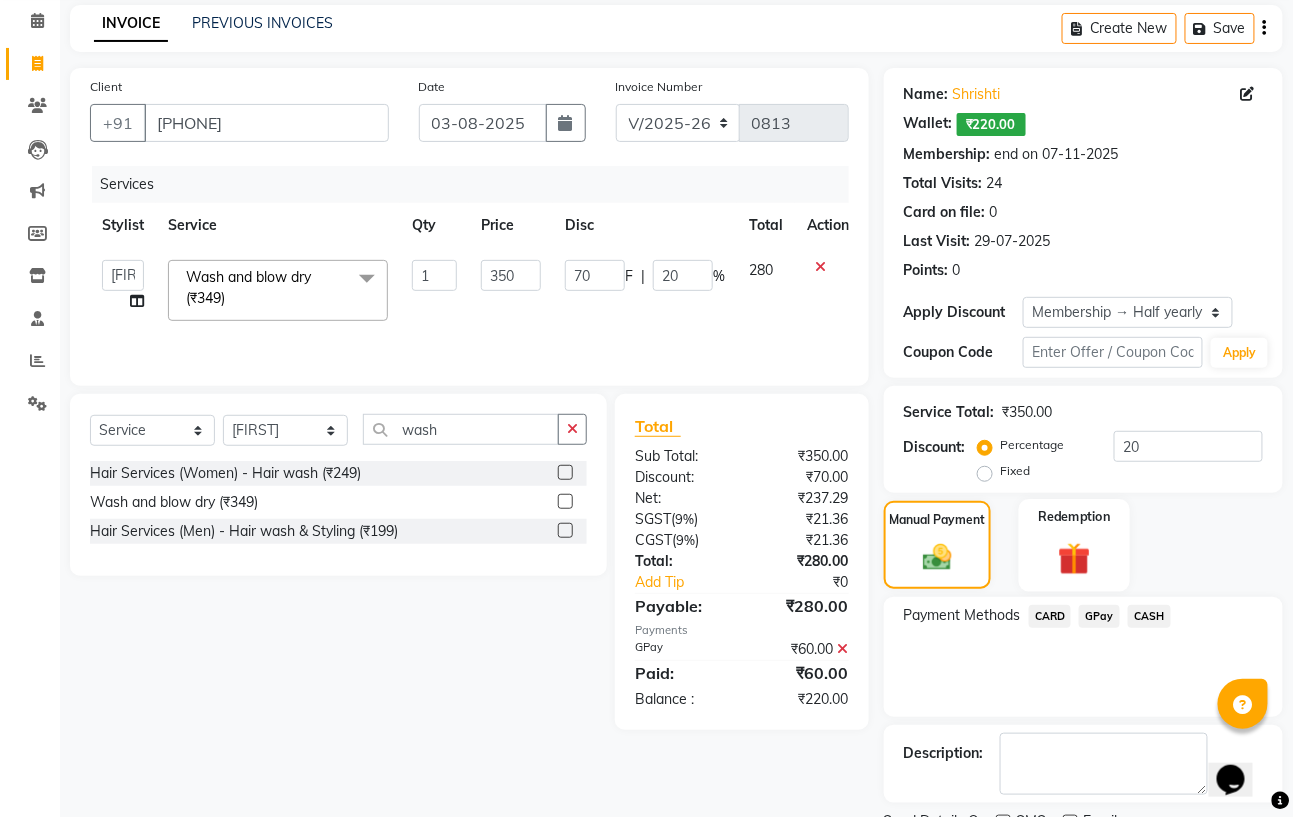 click 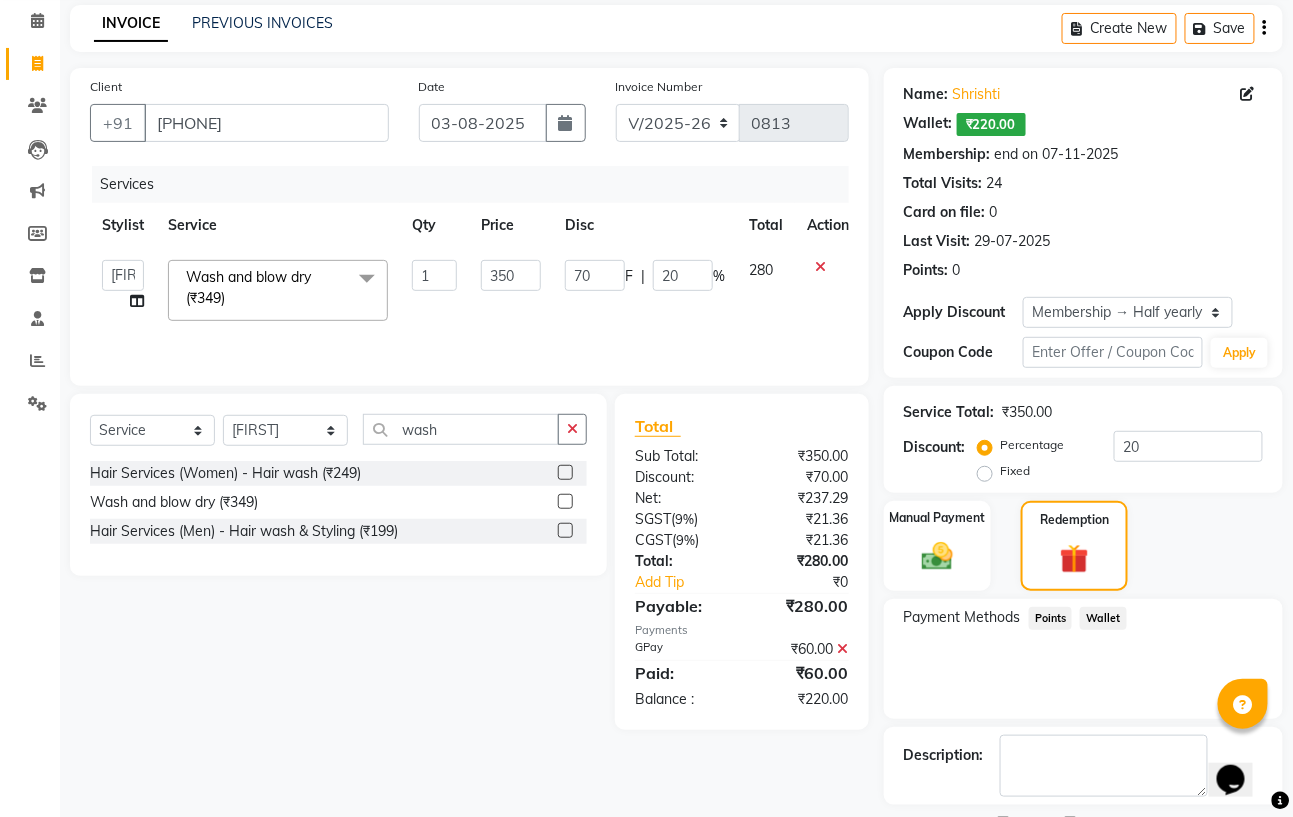click on "Wallet" 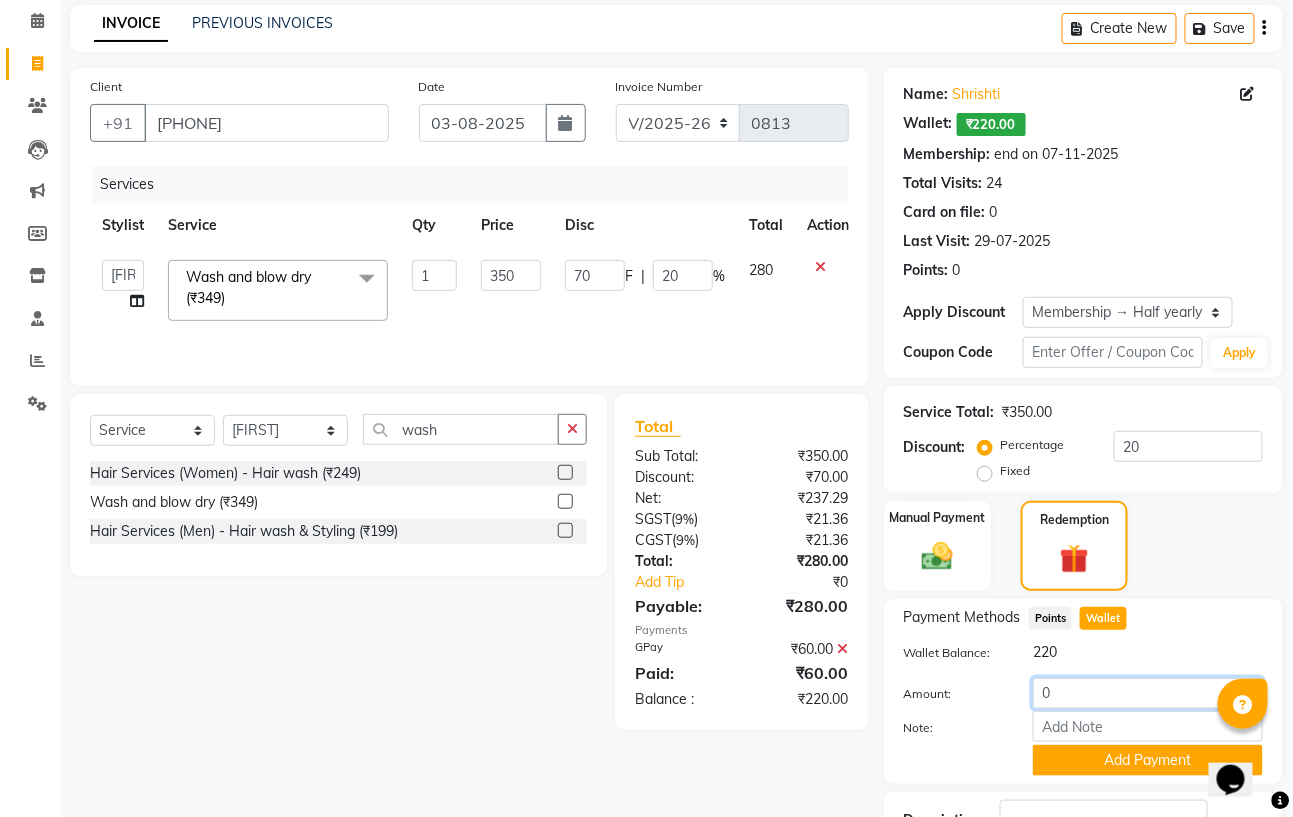 click on "0" 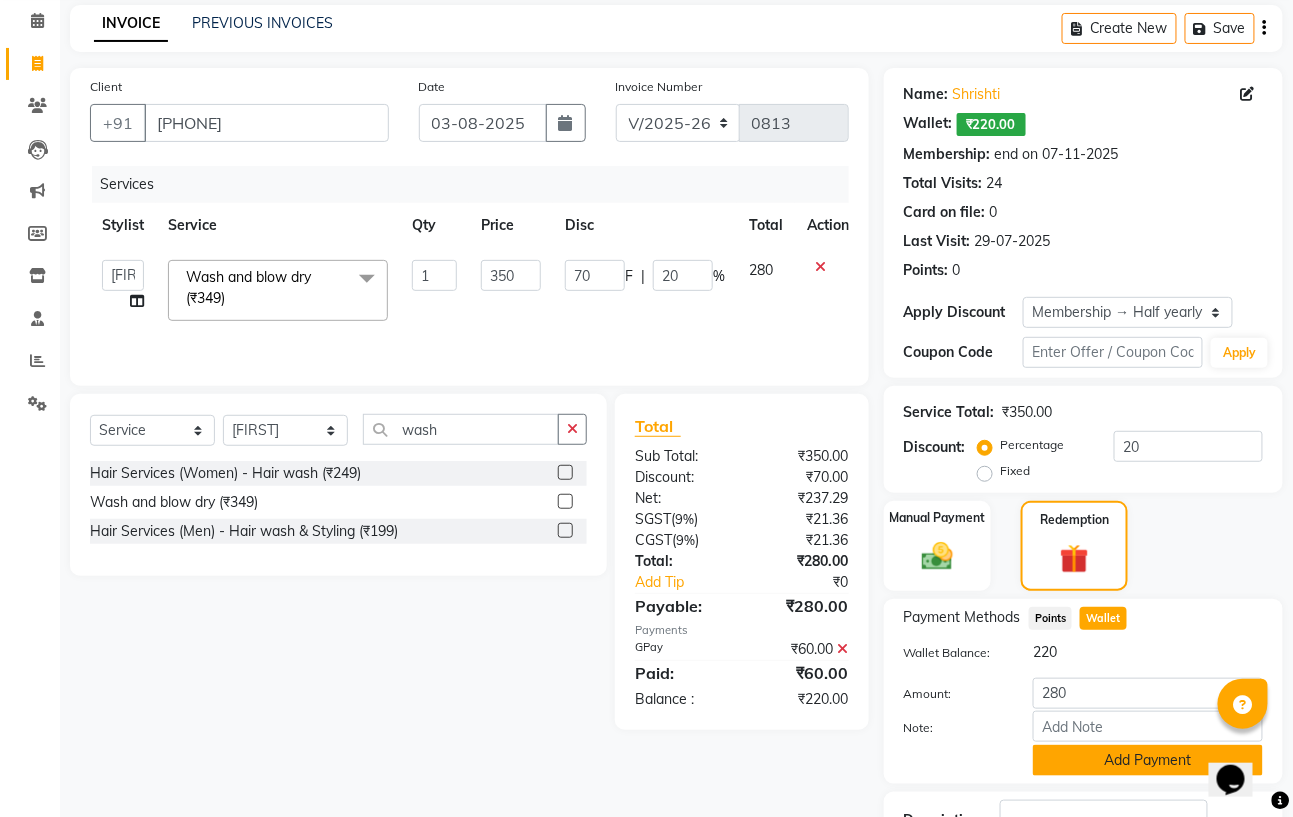 click on "Add Payment" 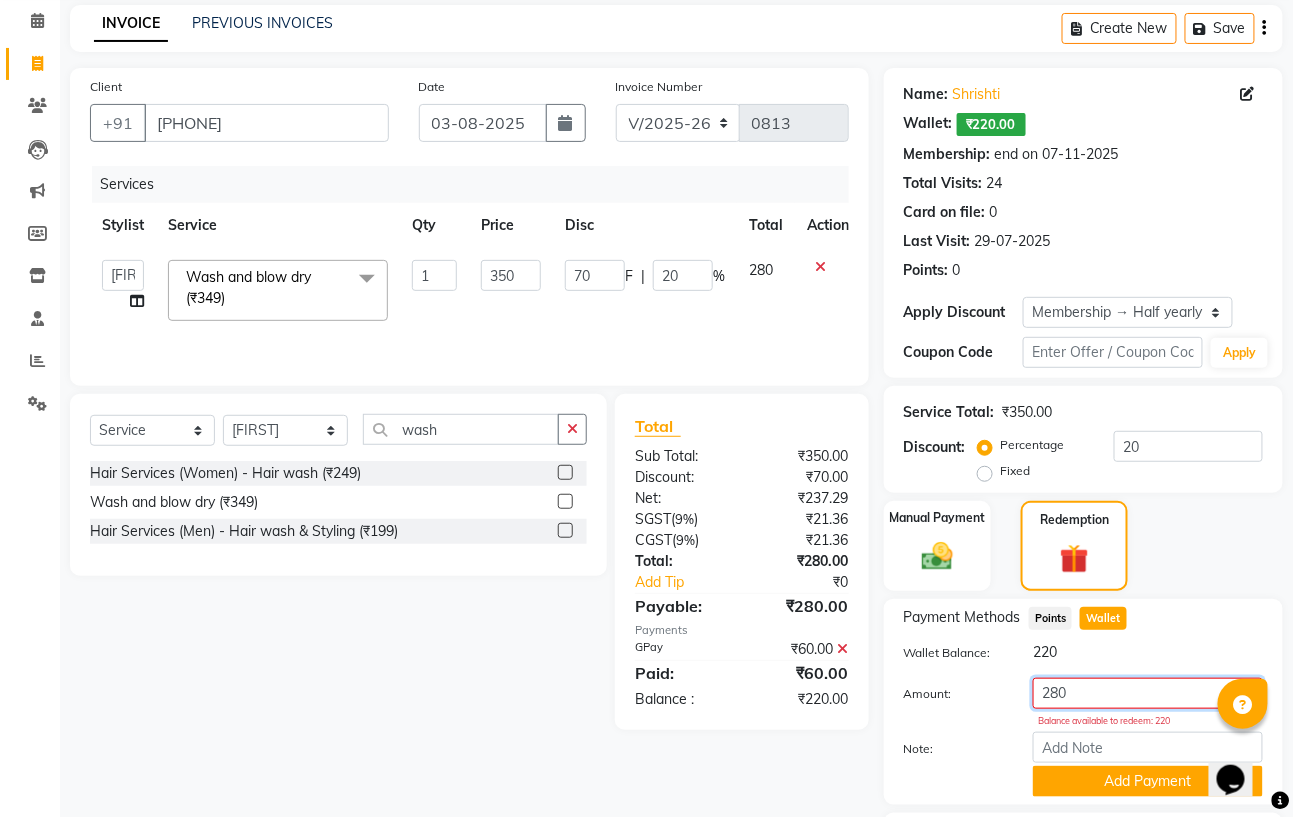 click on "280" 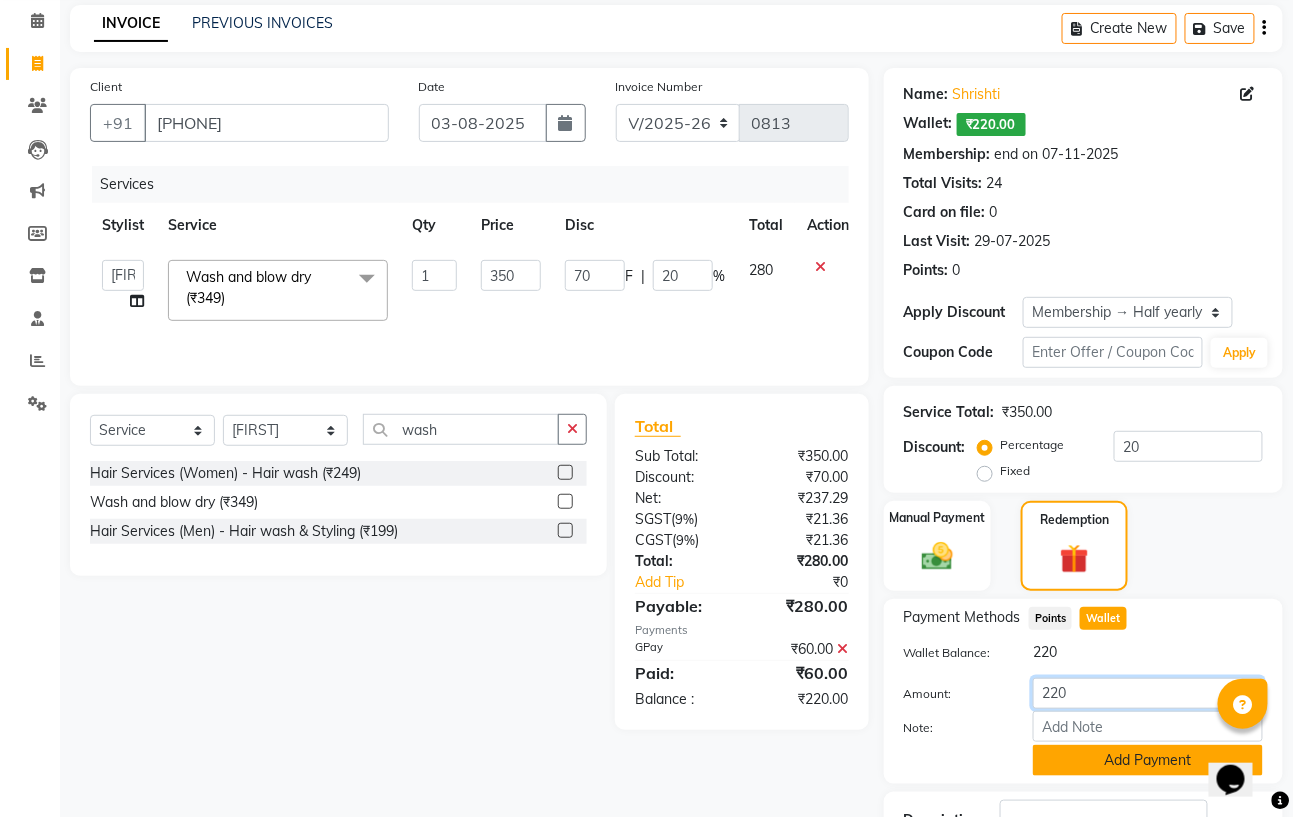 type on "220" 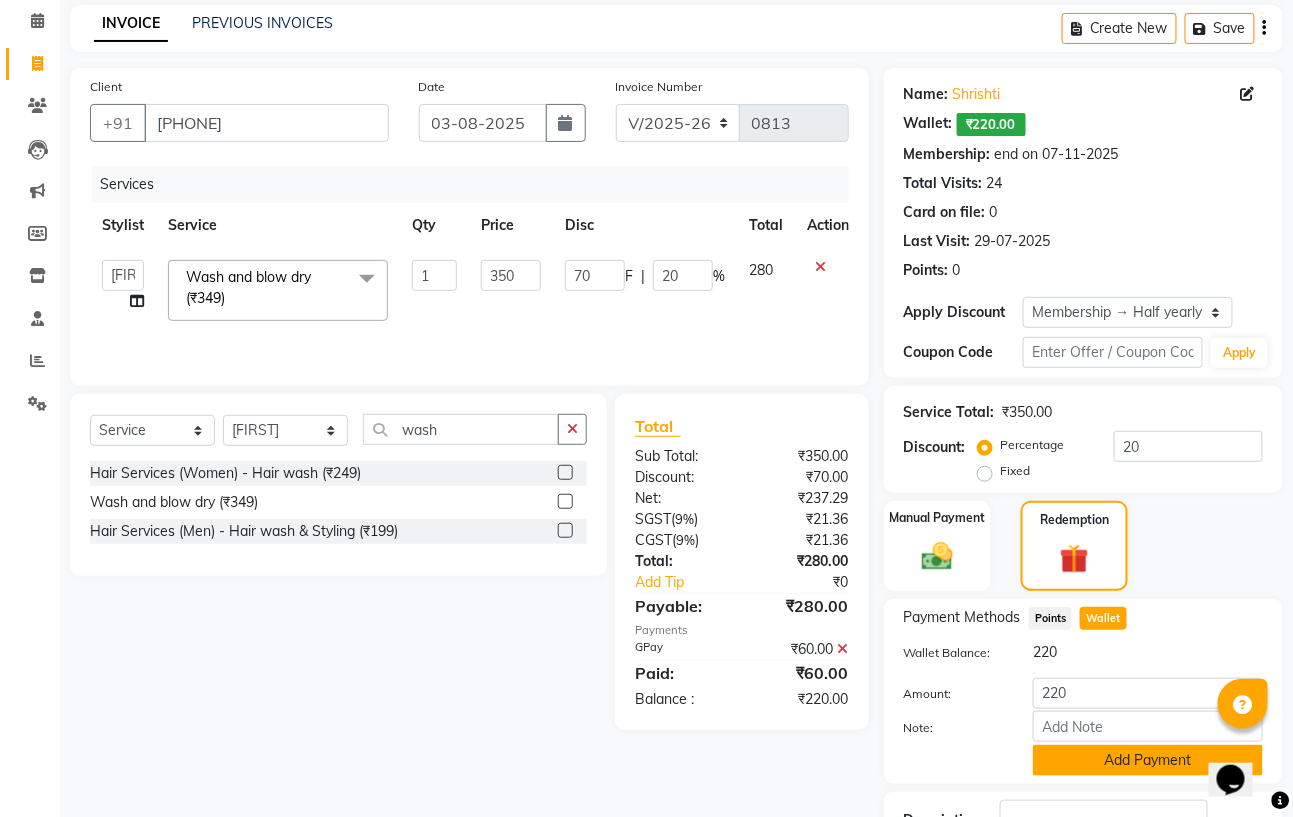click on "Add Payment" 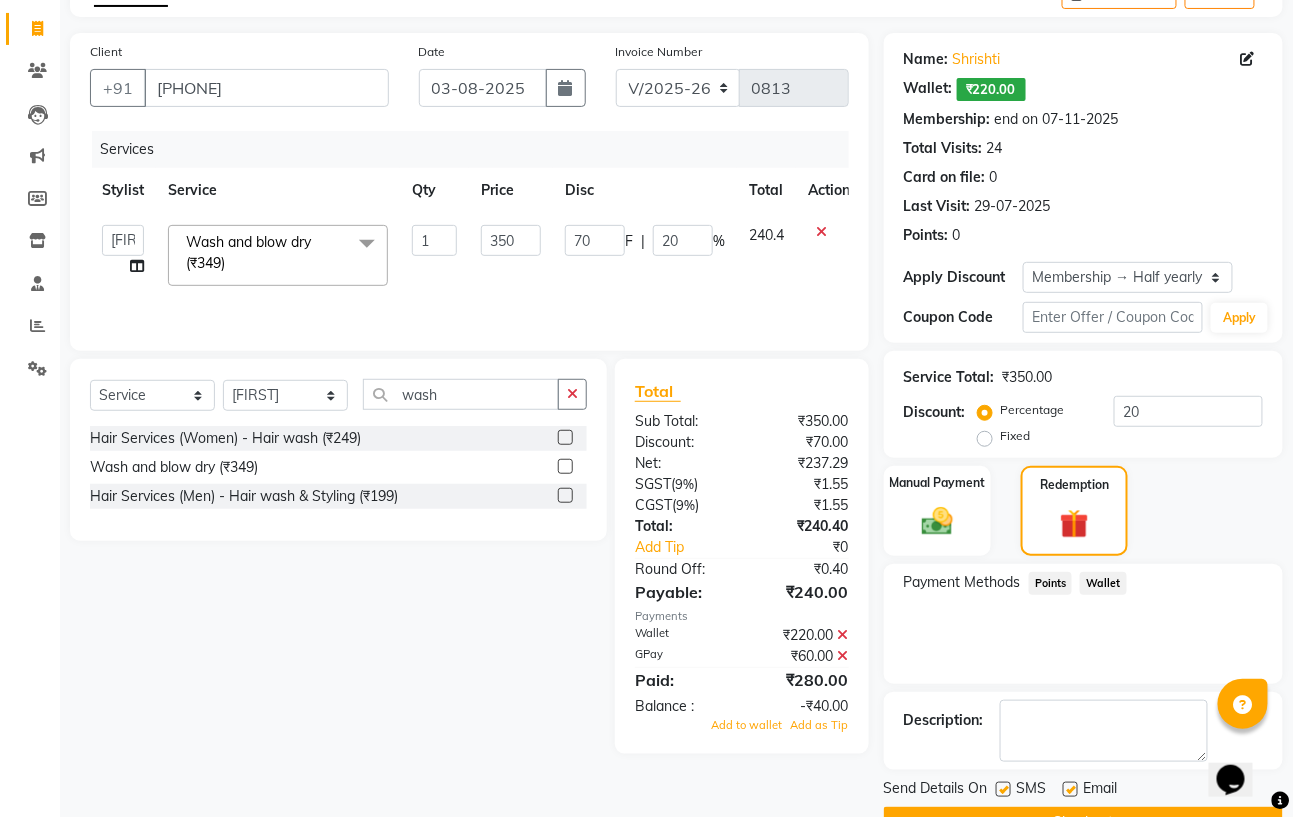 scroll, scrollTop: 167, scrollLeft: 0, axis: vertical 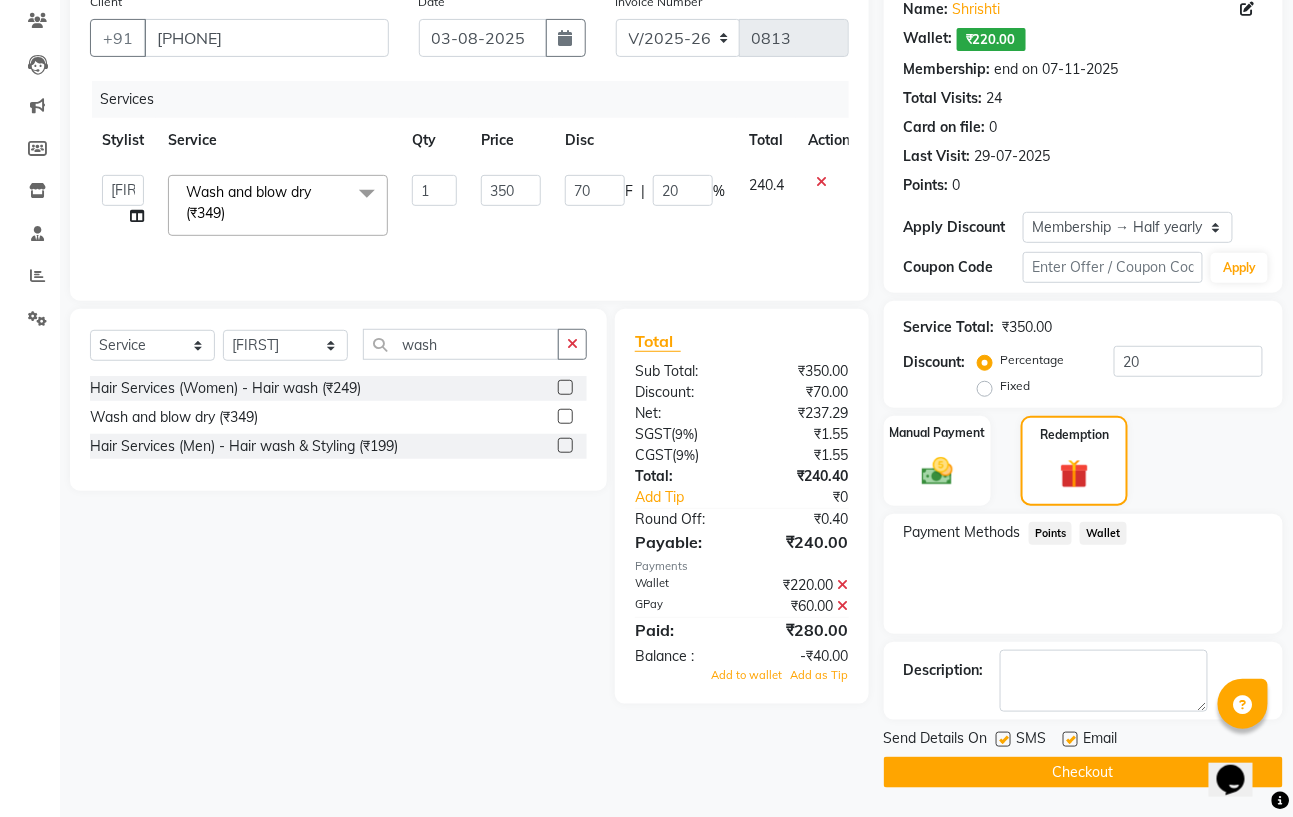 click 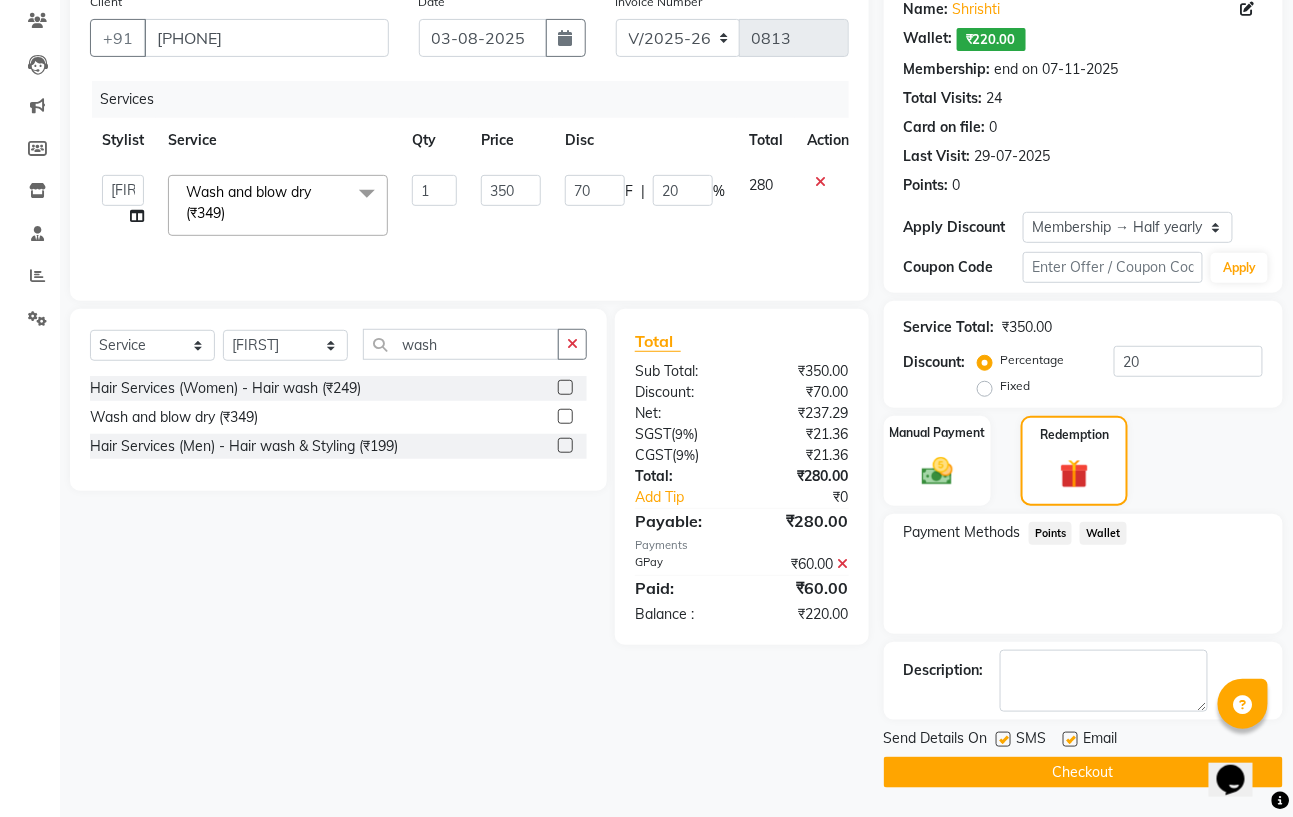 click 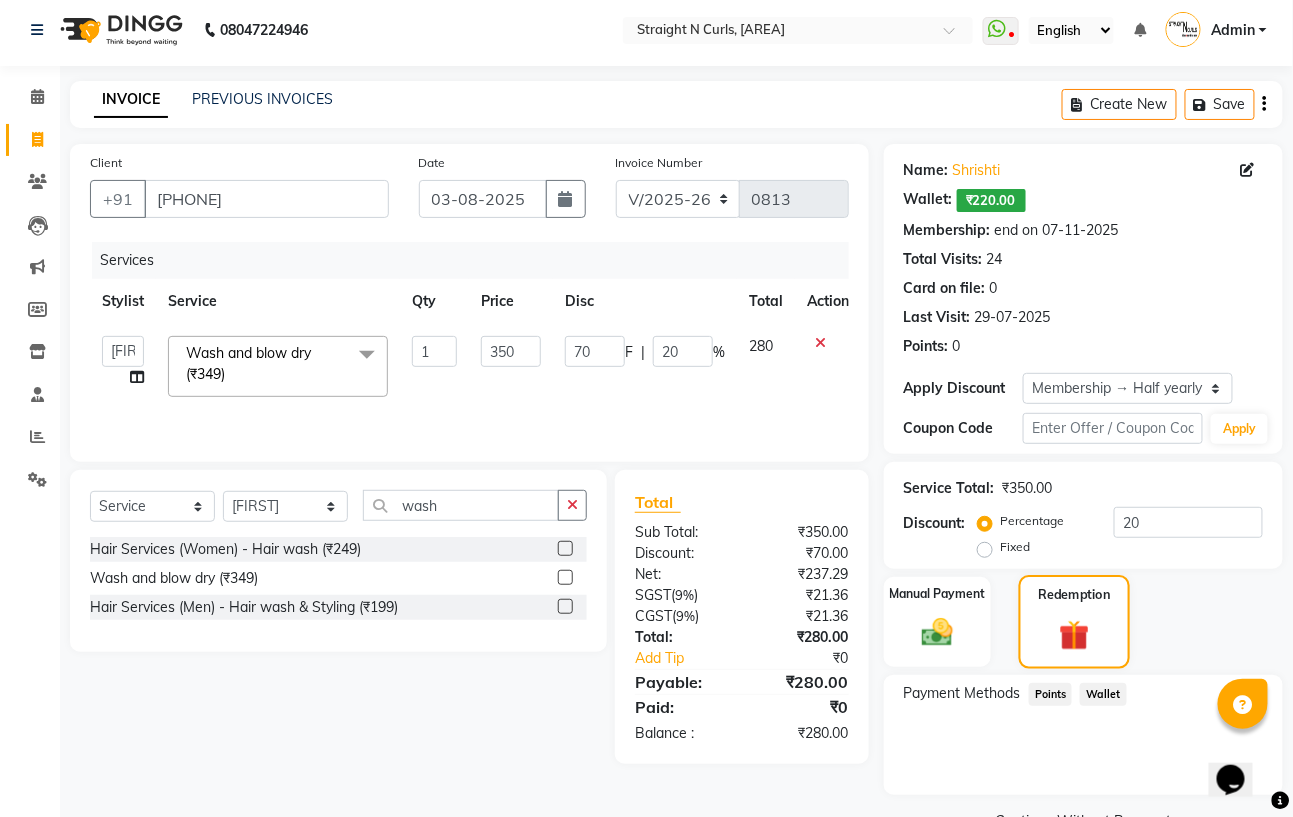 scroll, scrollTop: 53, scrollLeft: 0, axis: vertical 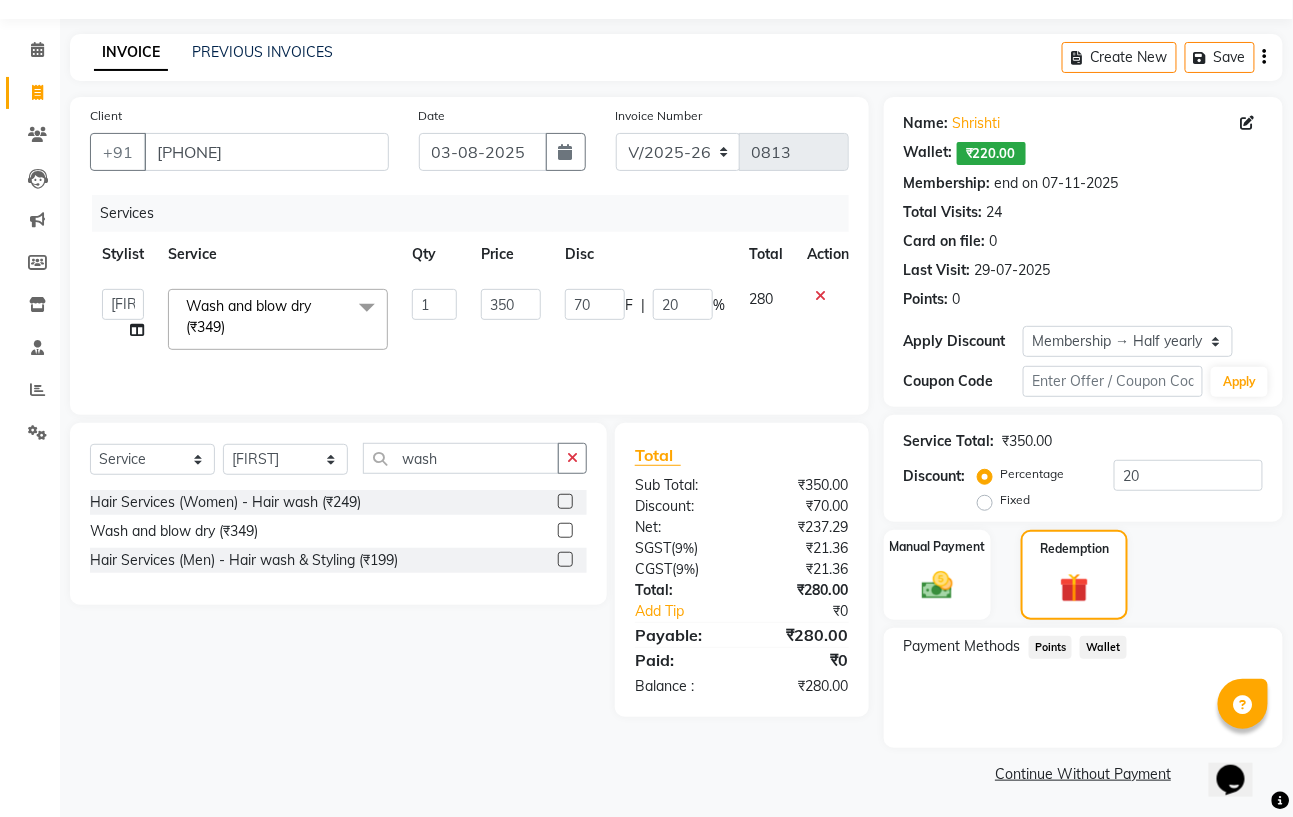 click on "Payment Methods  Points   Wallet" 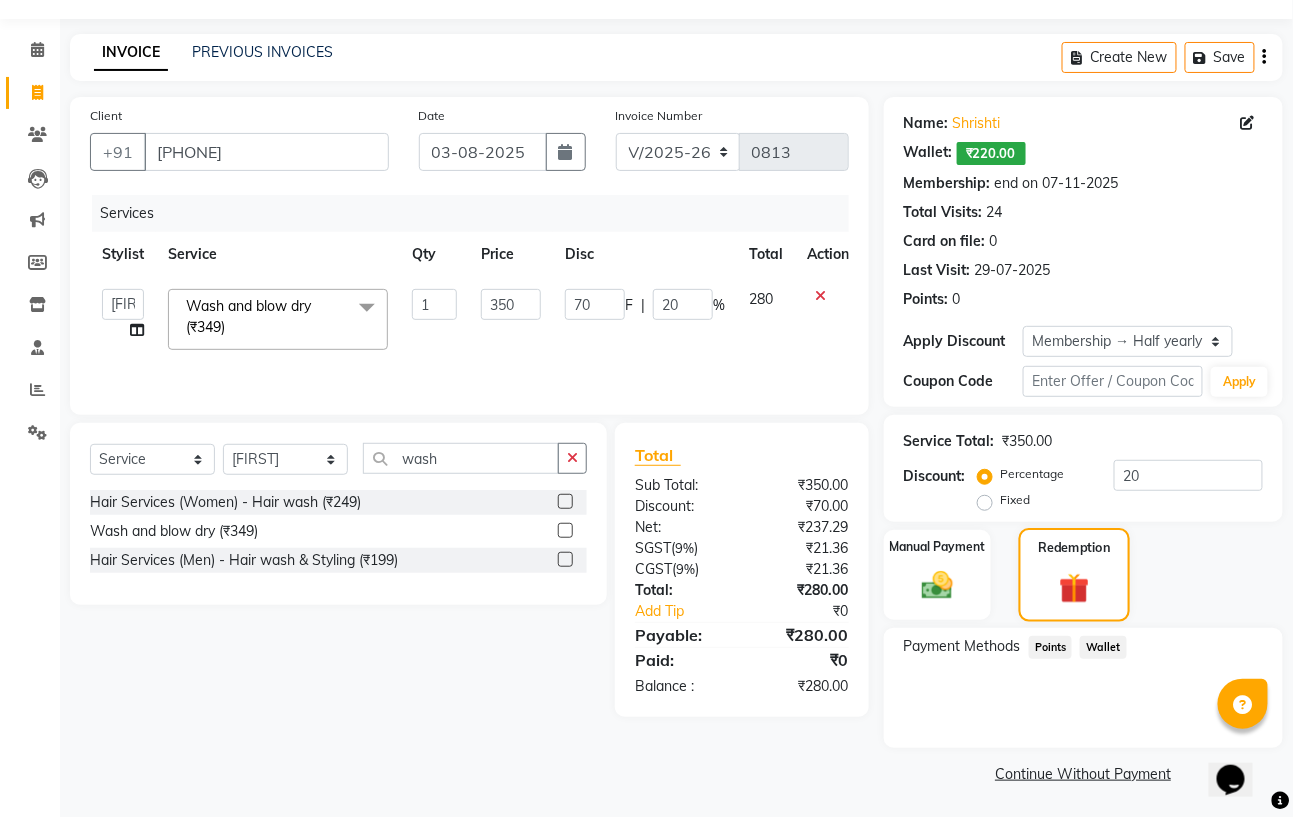 click 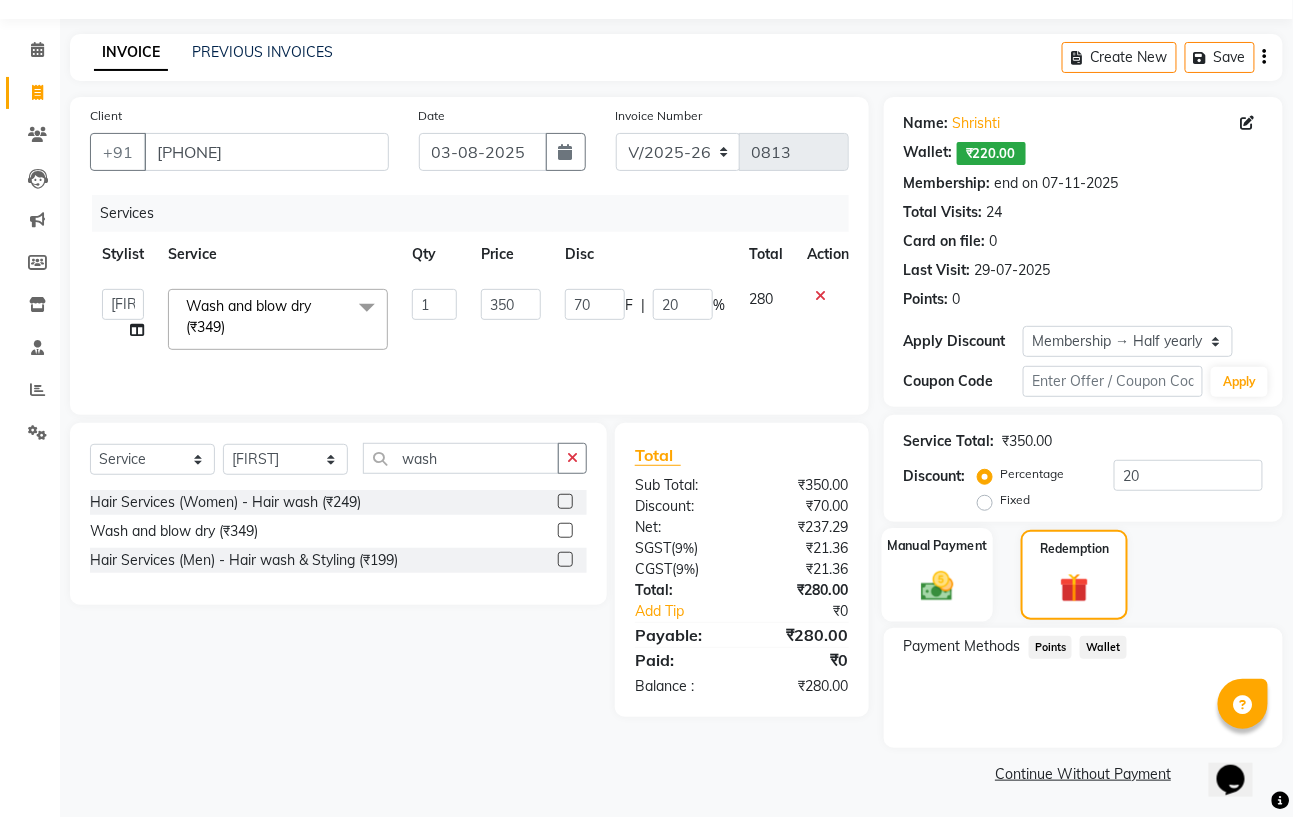 click 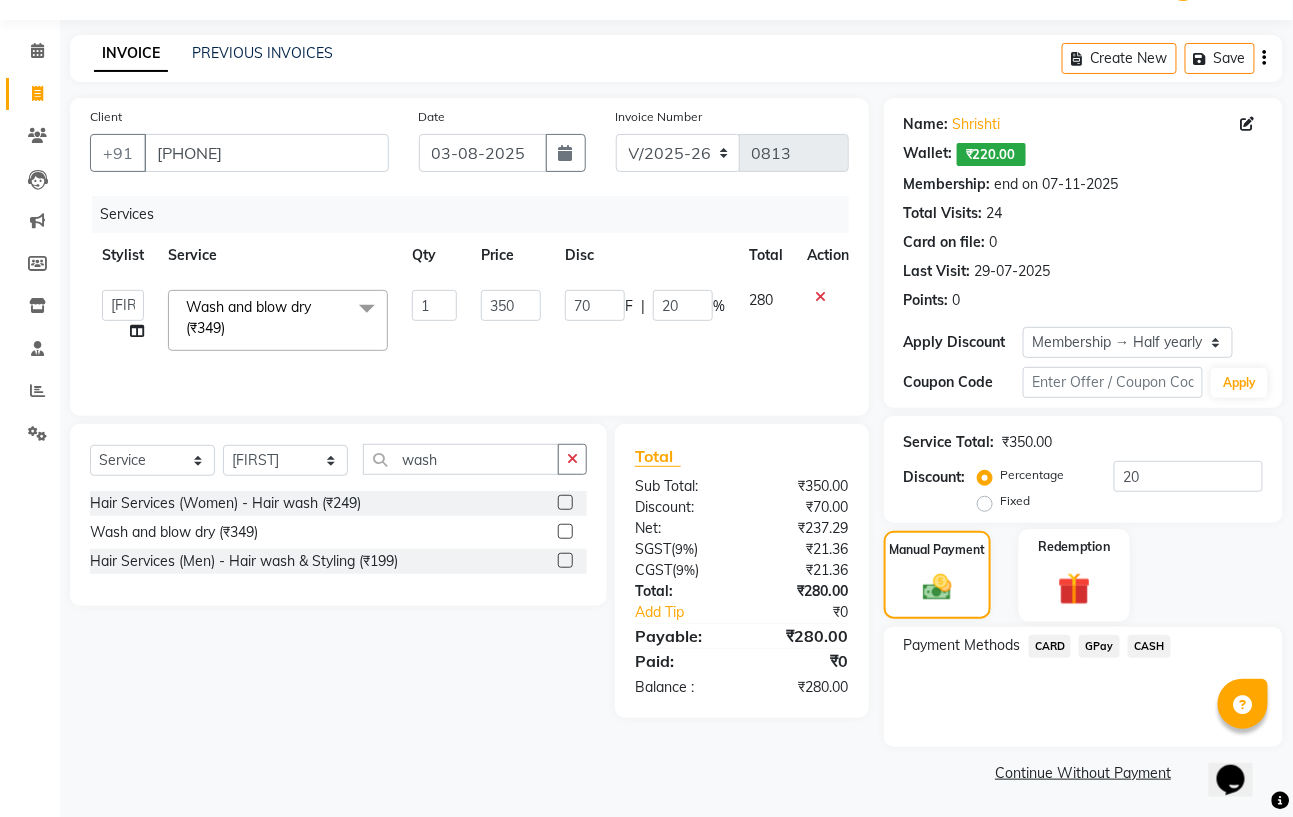 click 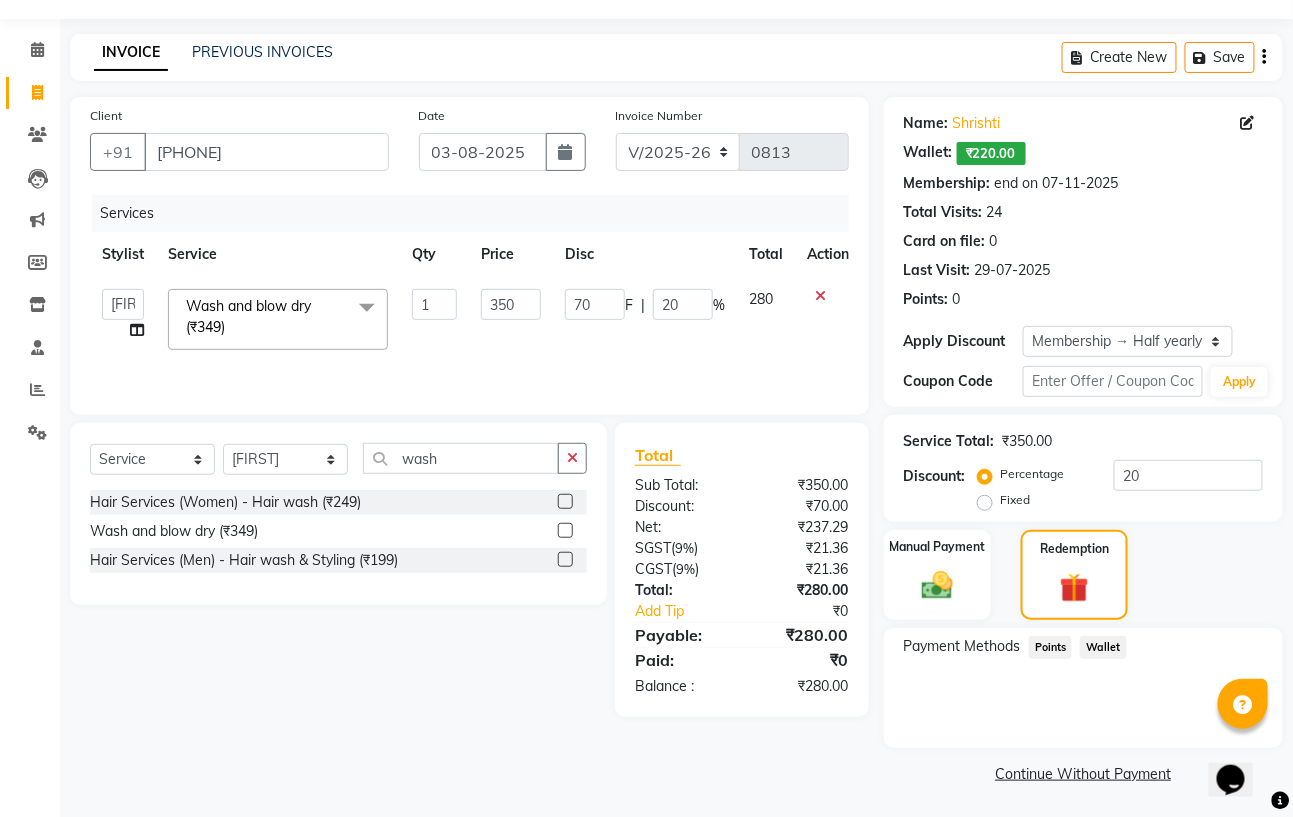 click on "Wallet" 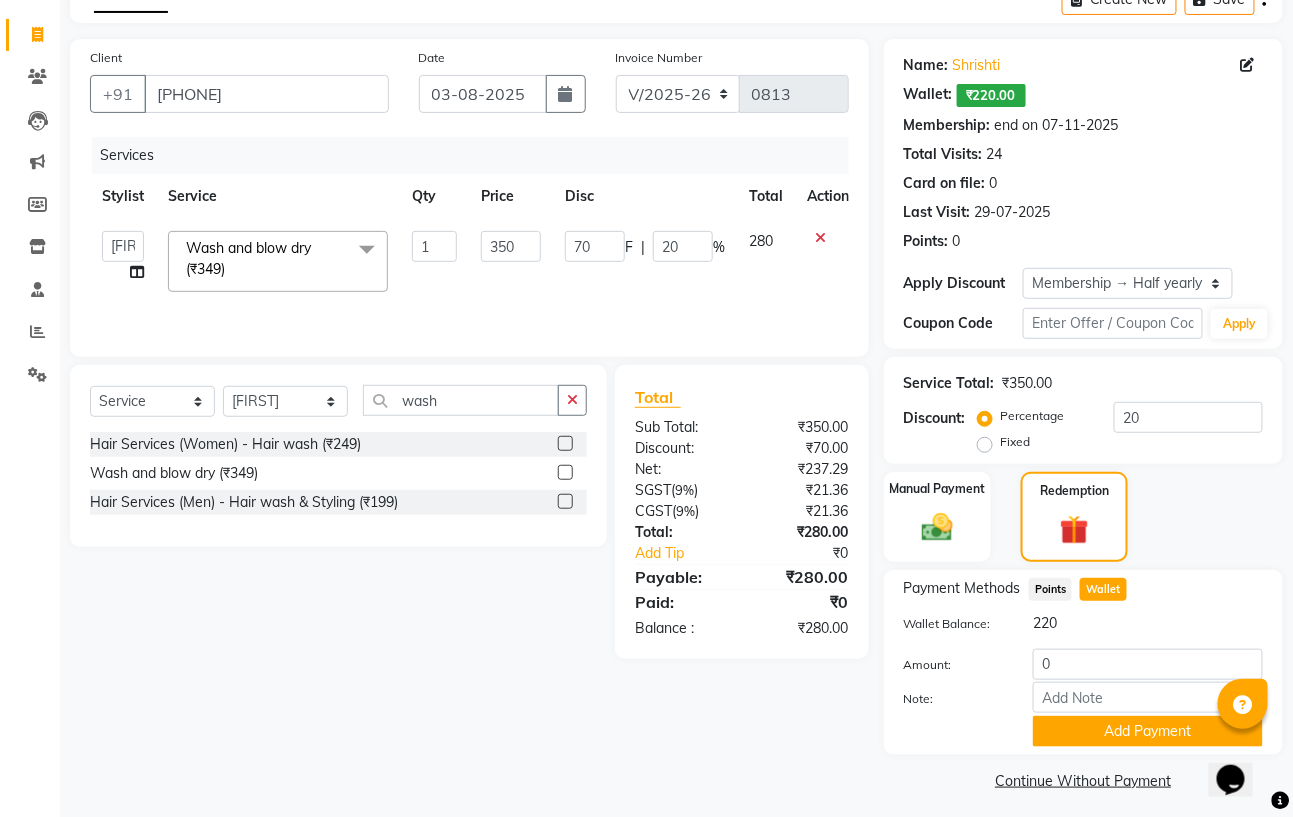 scroll, scrollTop: 120, scrollLeft: 0, axis: vertical 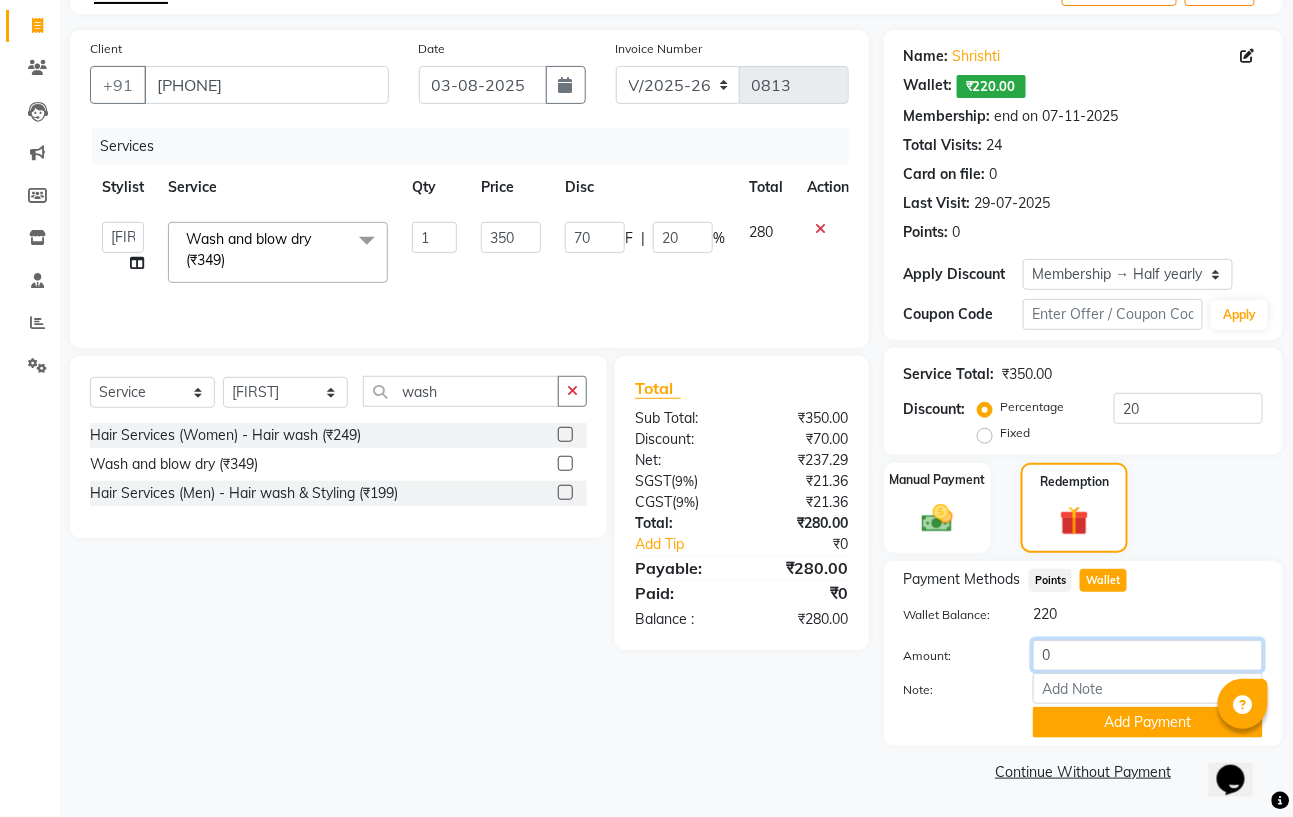 click on "0" 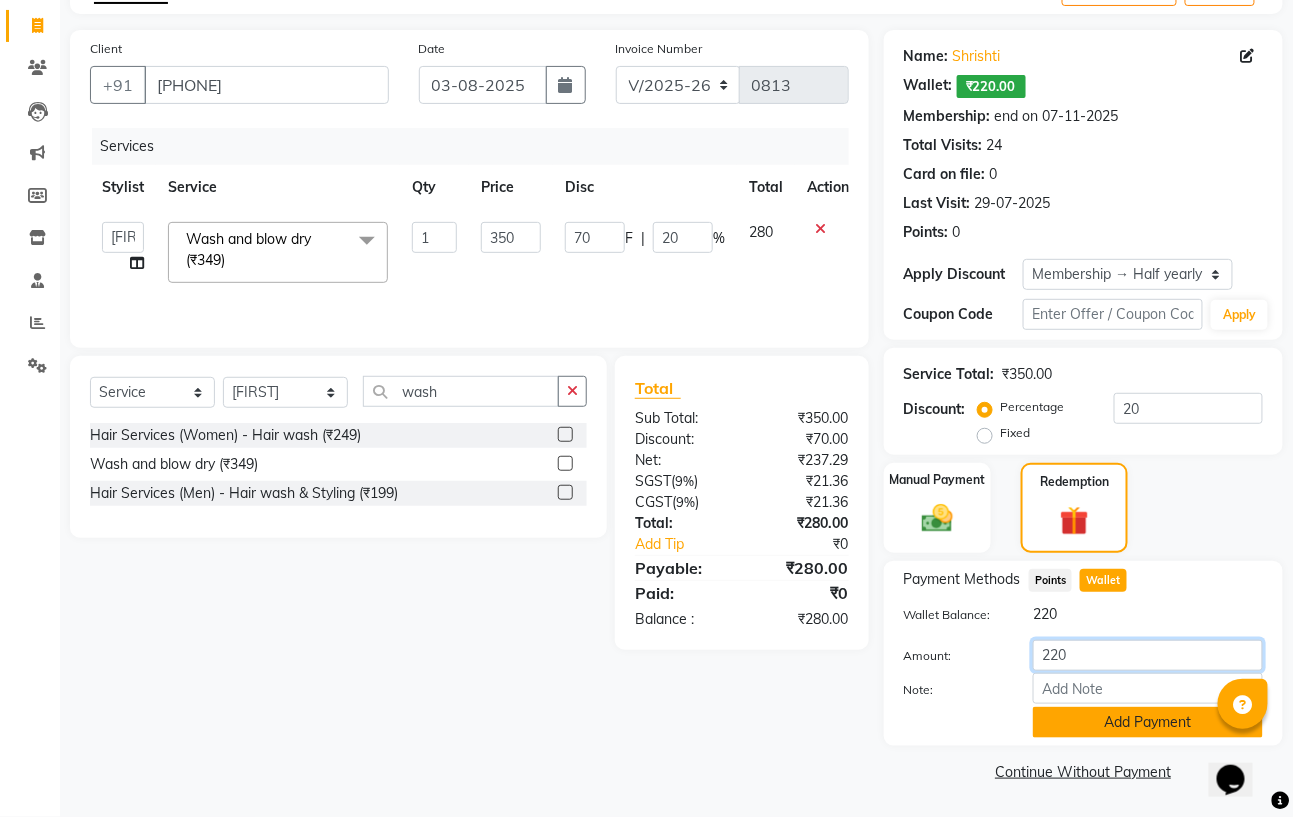 type on "220" 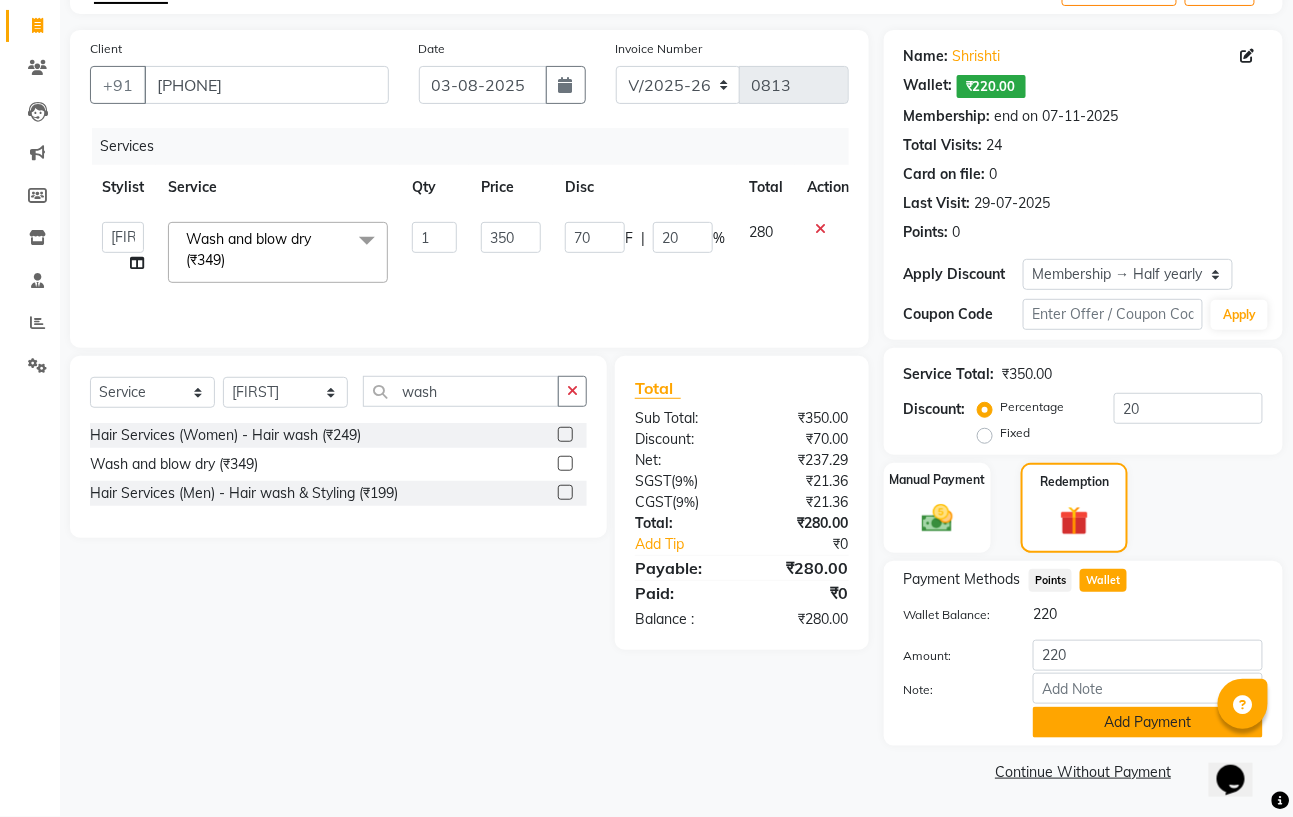 click on "Add Payment" 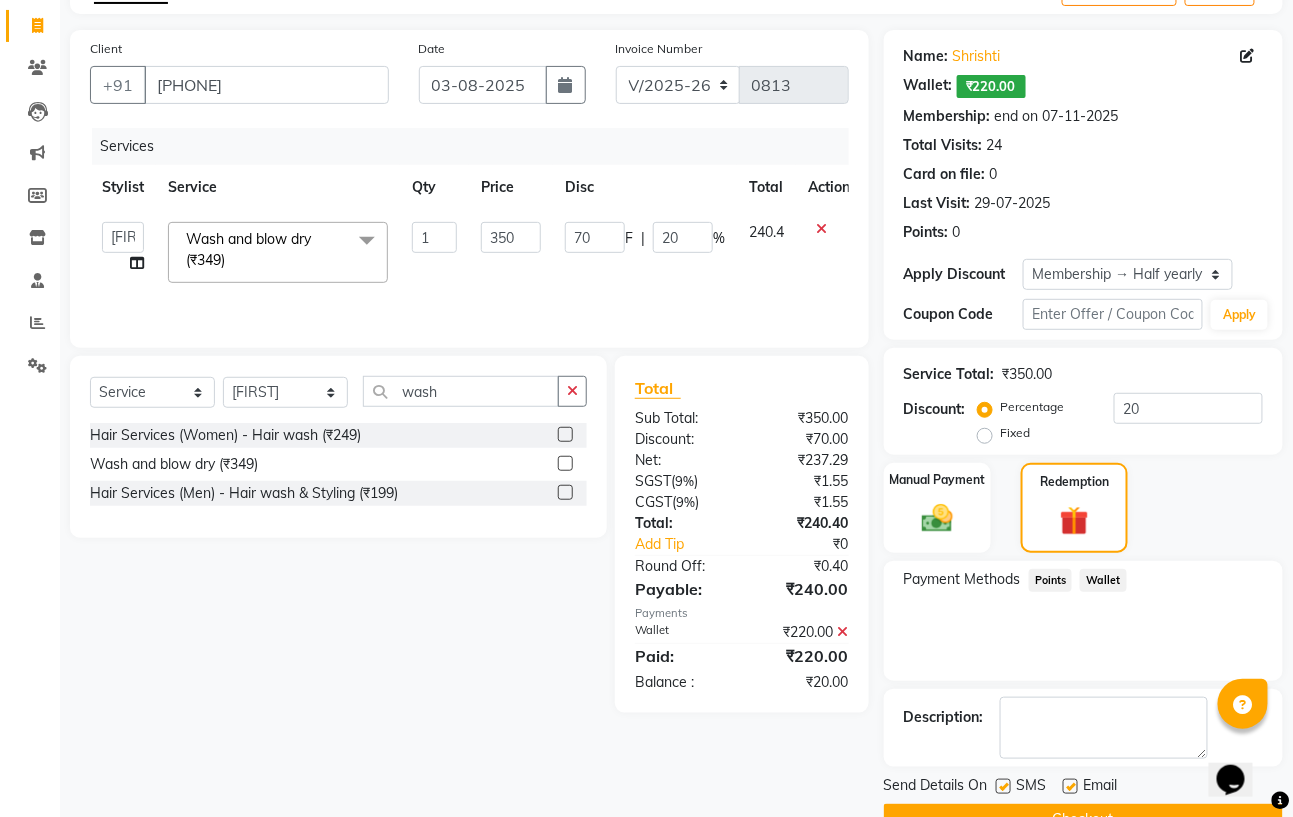 click on "Points" 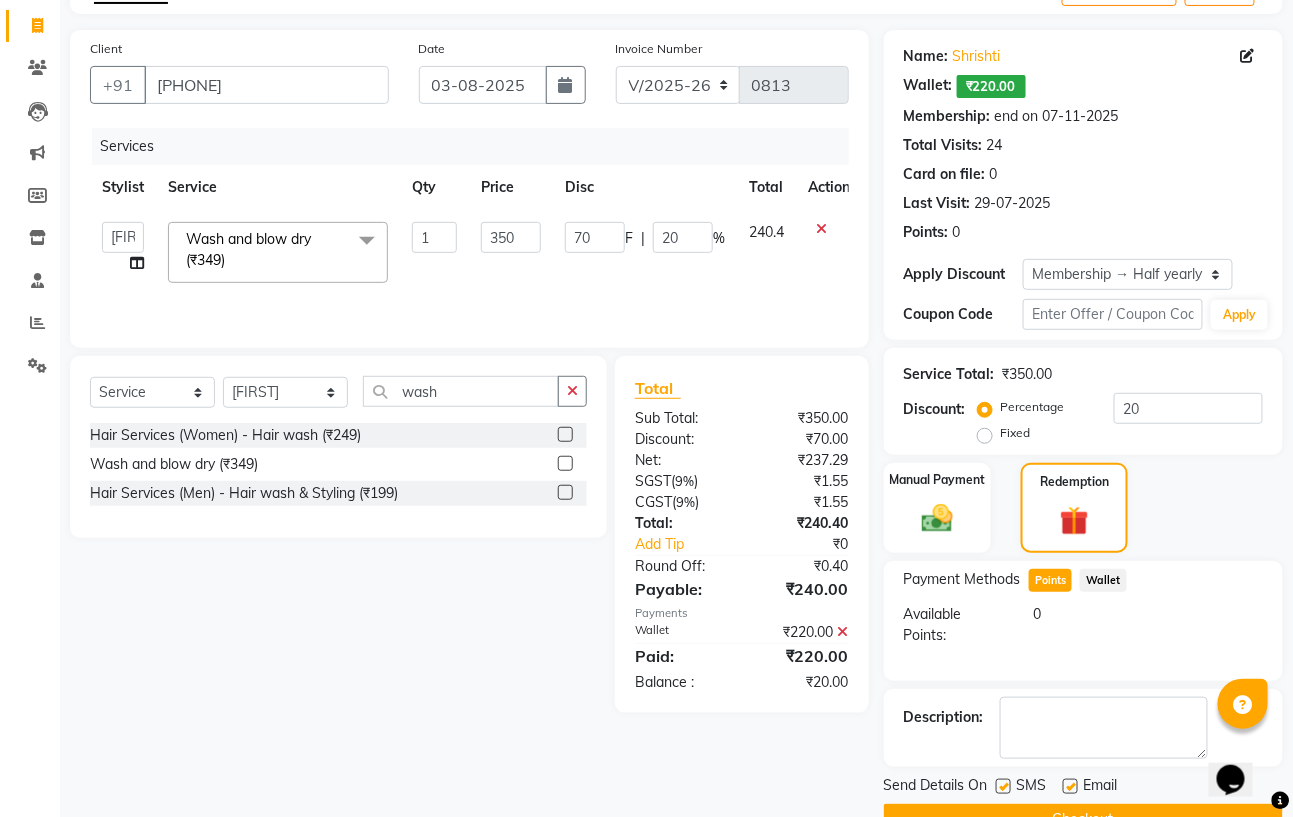 click on "Wallet" 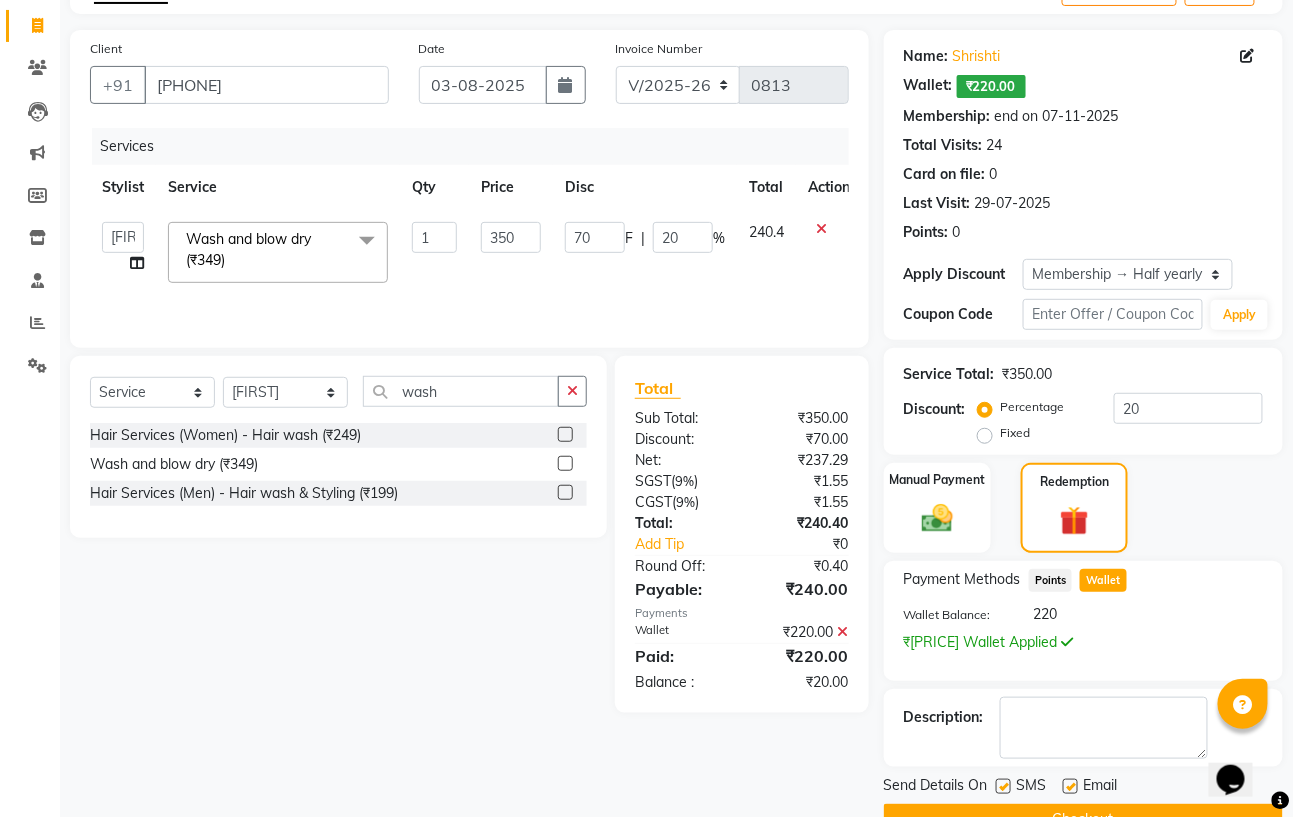 click on "₹220.00 Wallet Applied" 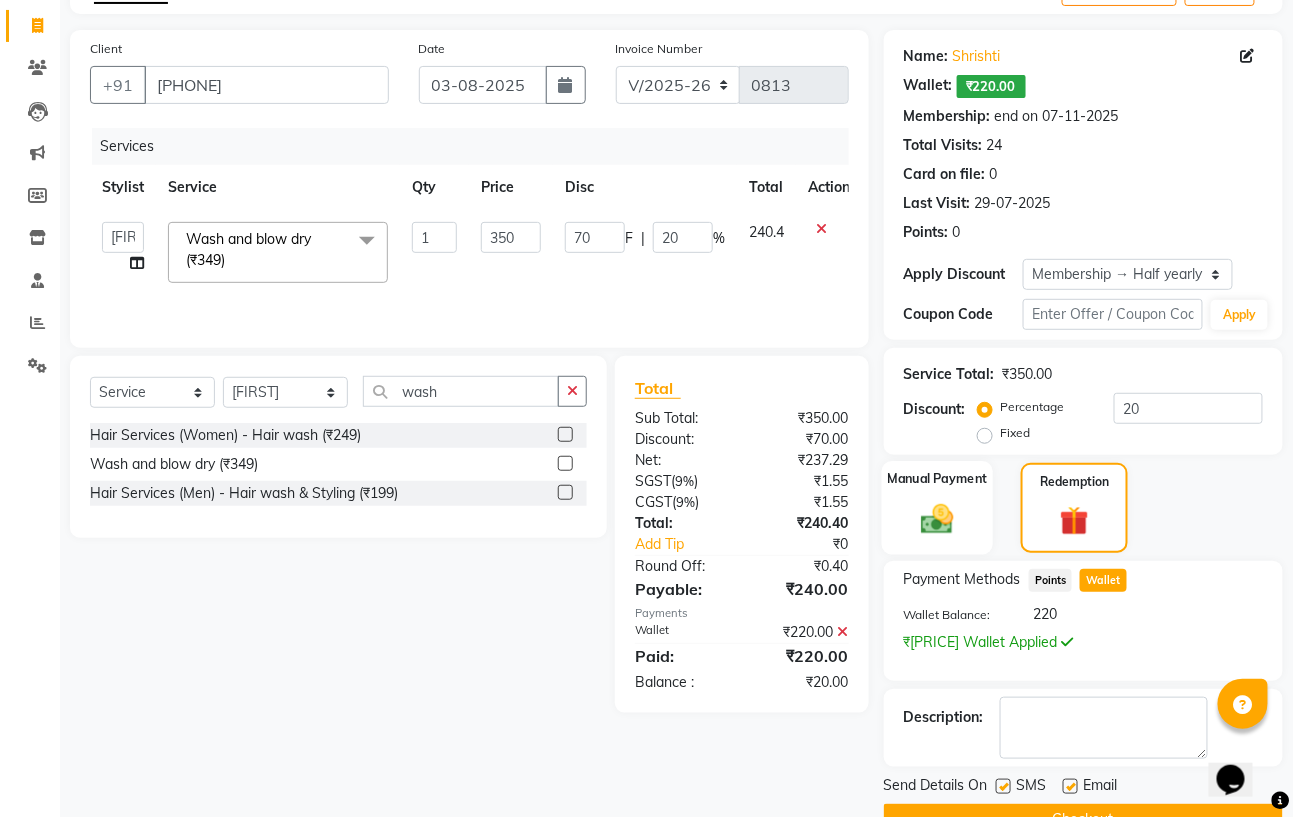 click 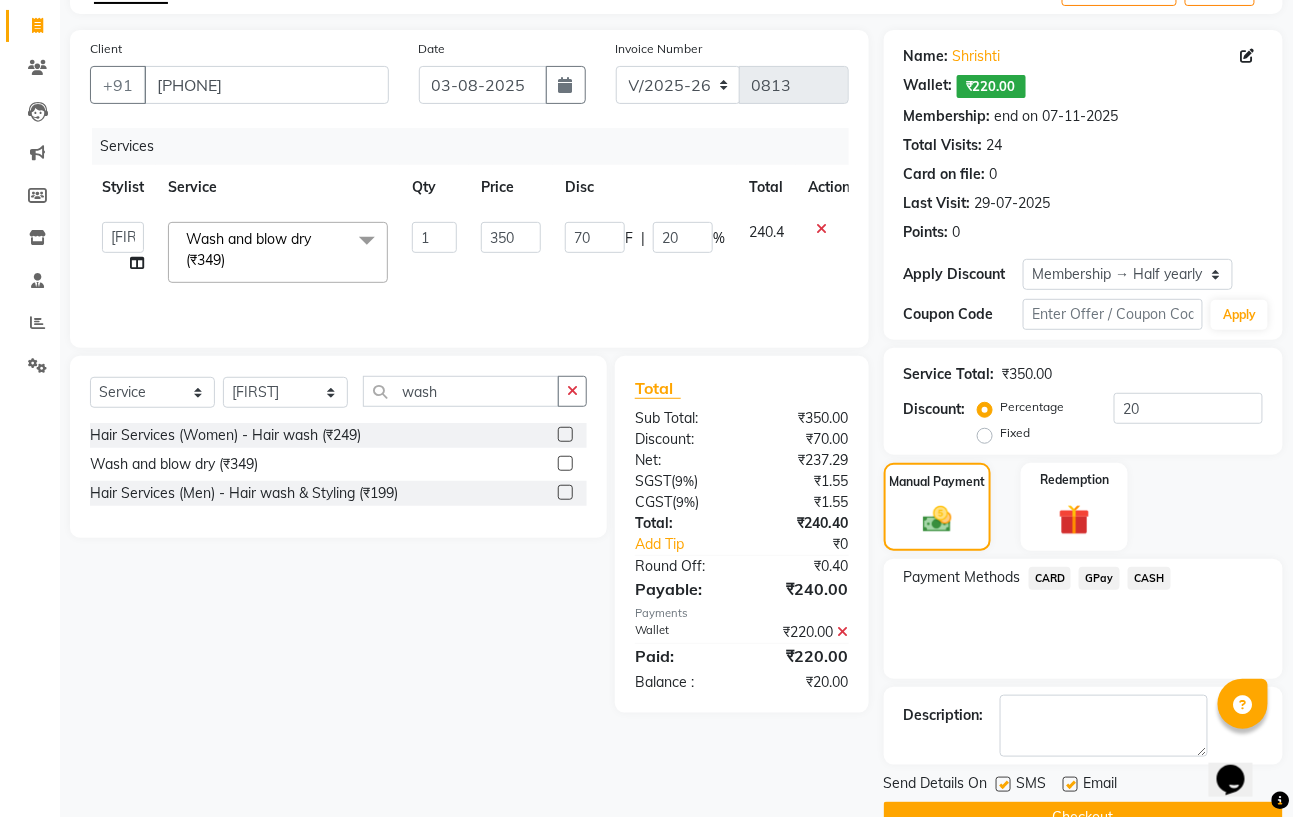 click on "GPay" 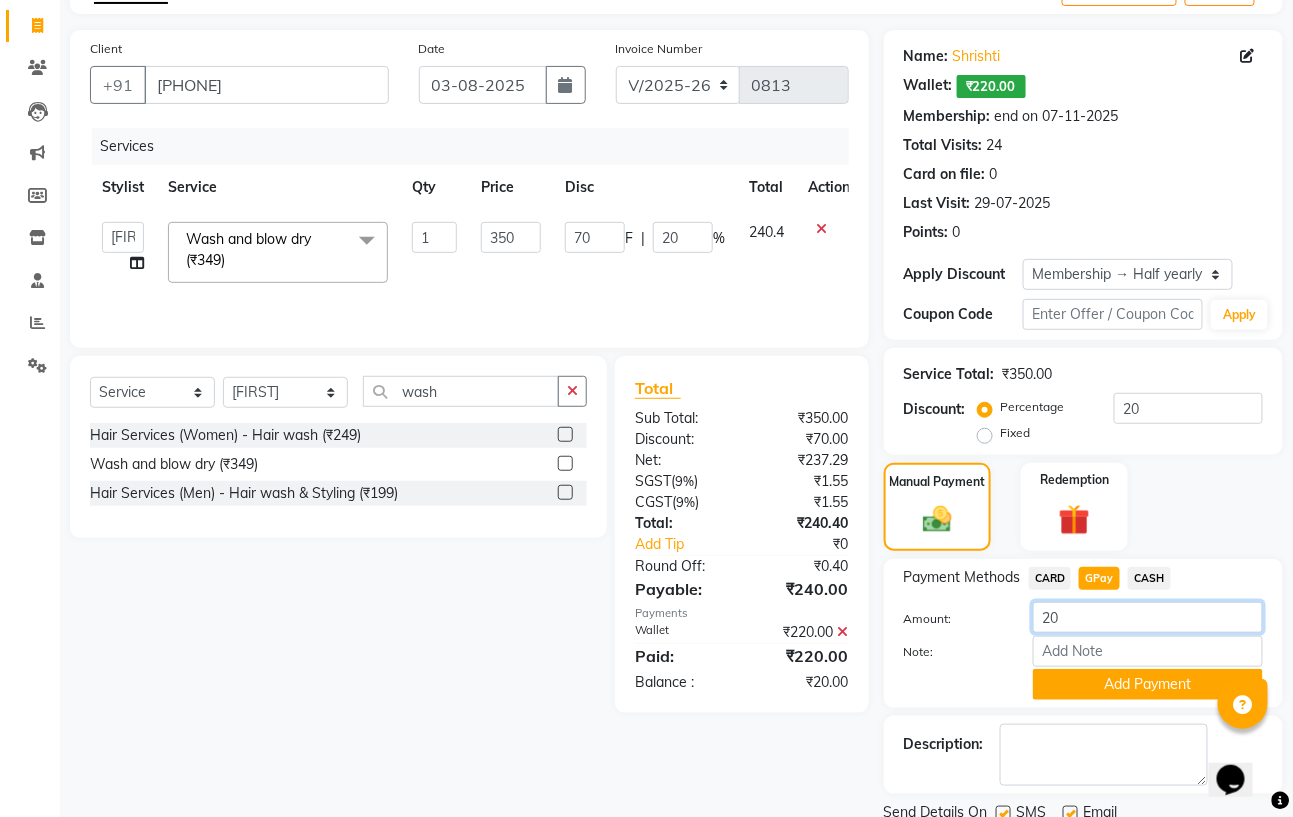 click on "20" 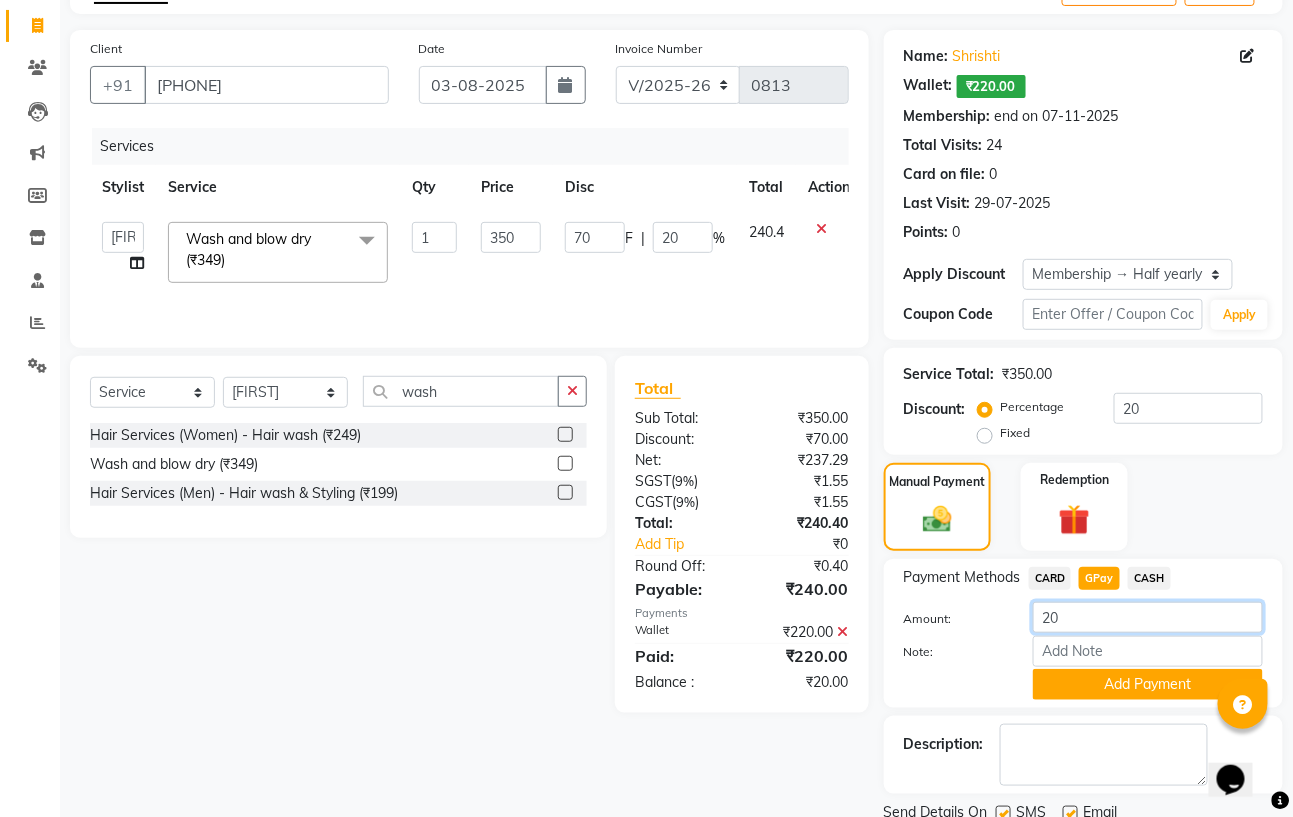 type on "2" 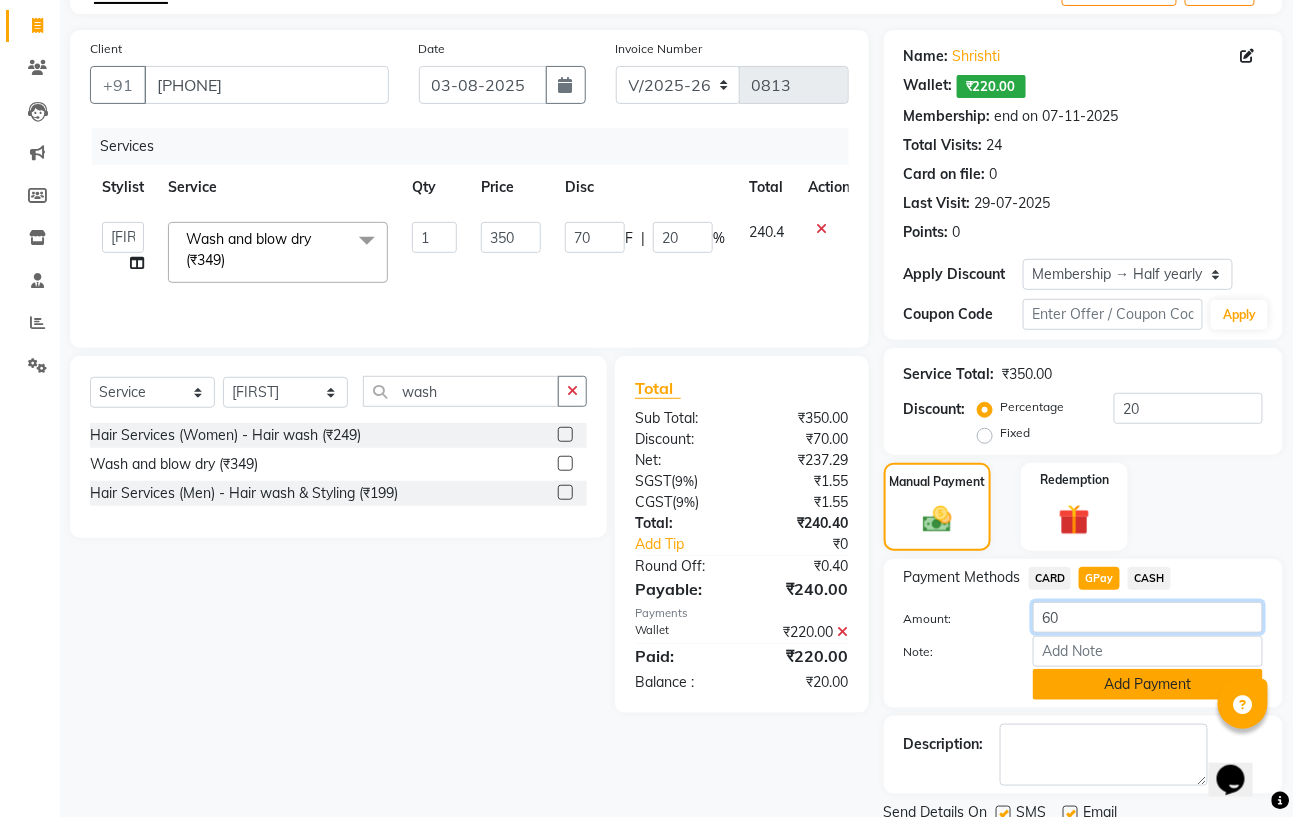 type on "60" 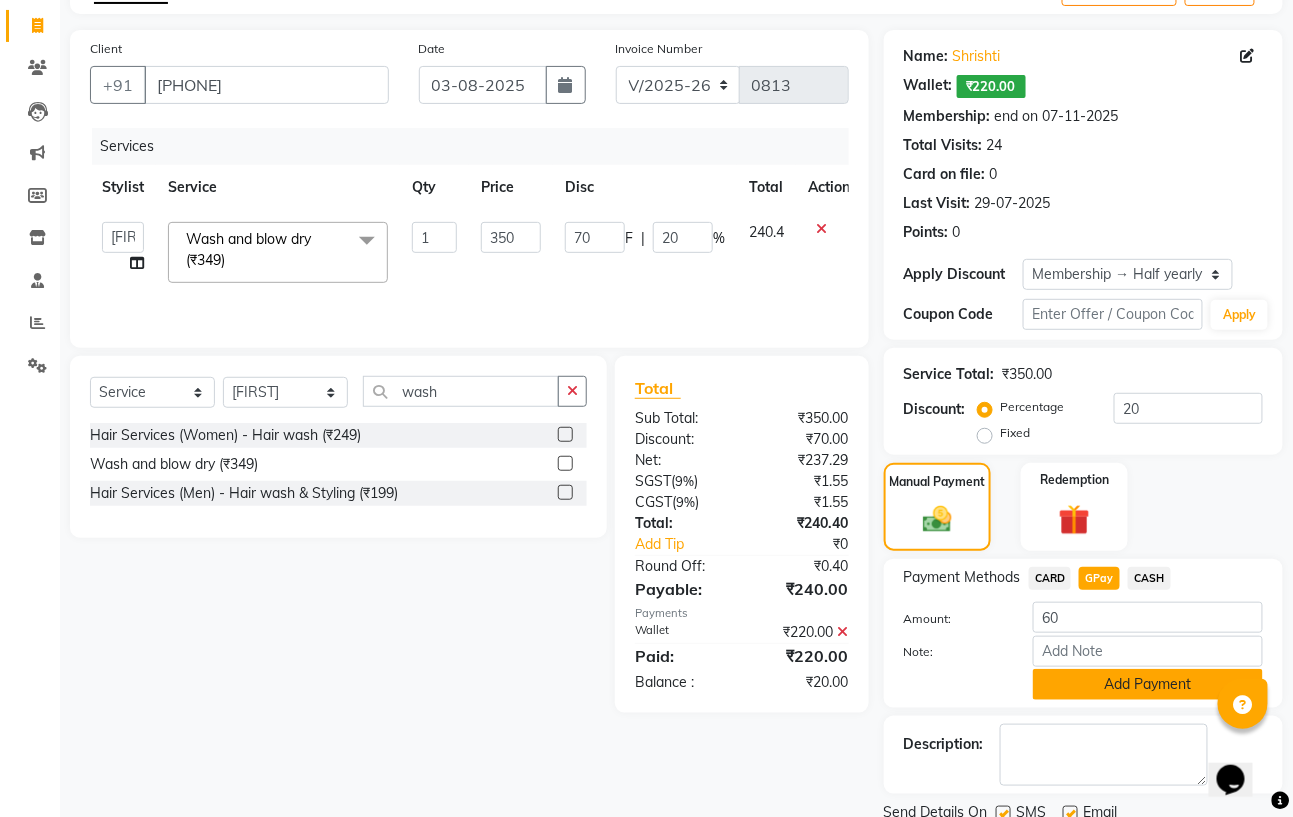 click on "Add Payment" 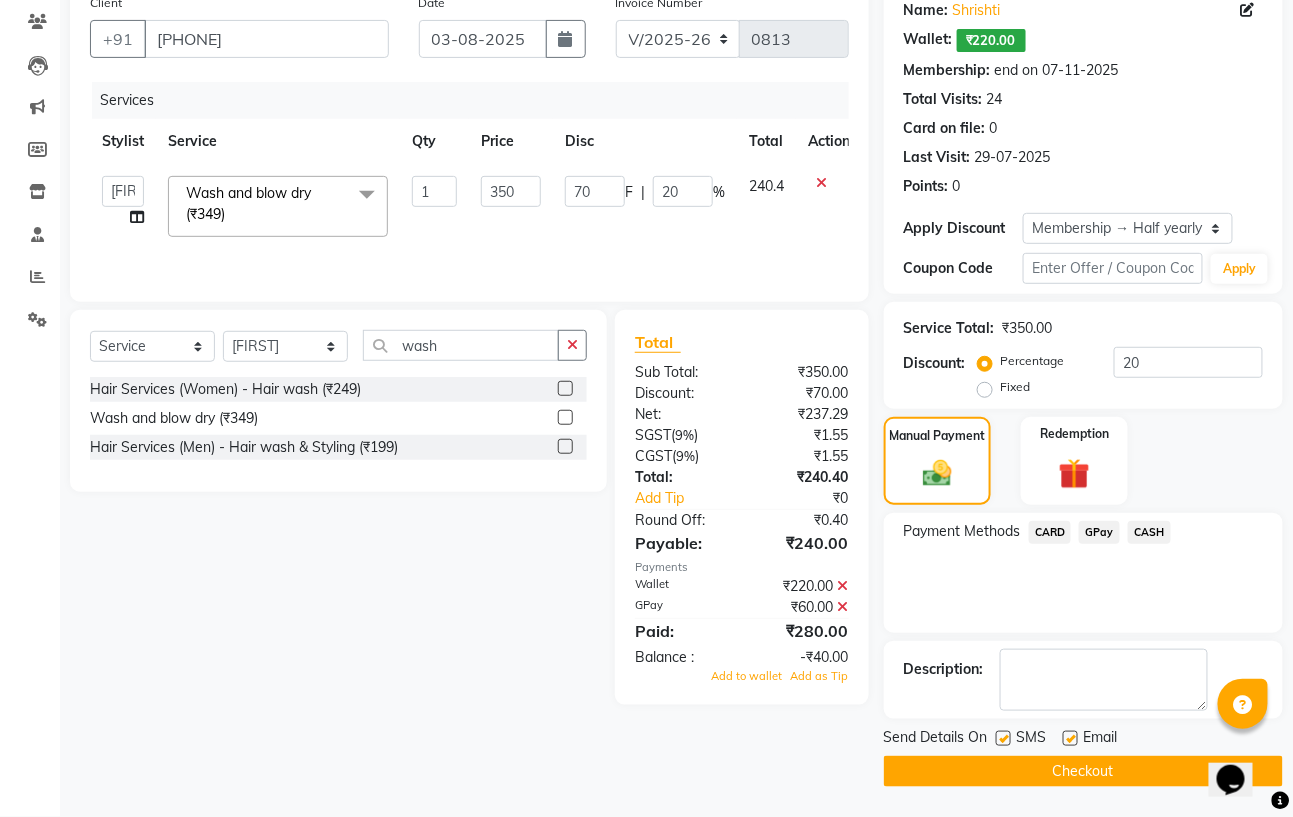 scroll, scrollTop: 0, scrollLeft: 0, axis: both 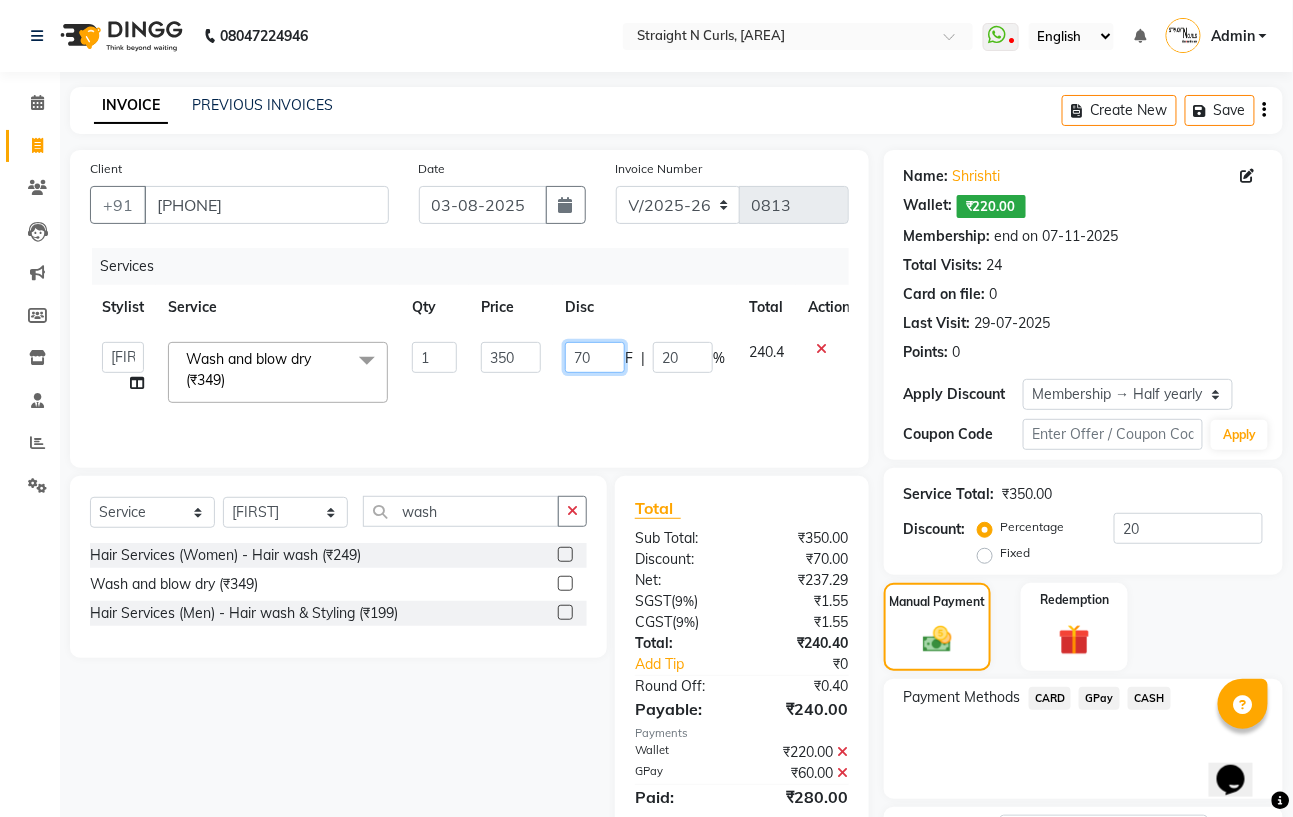 click on "70" 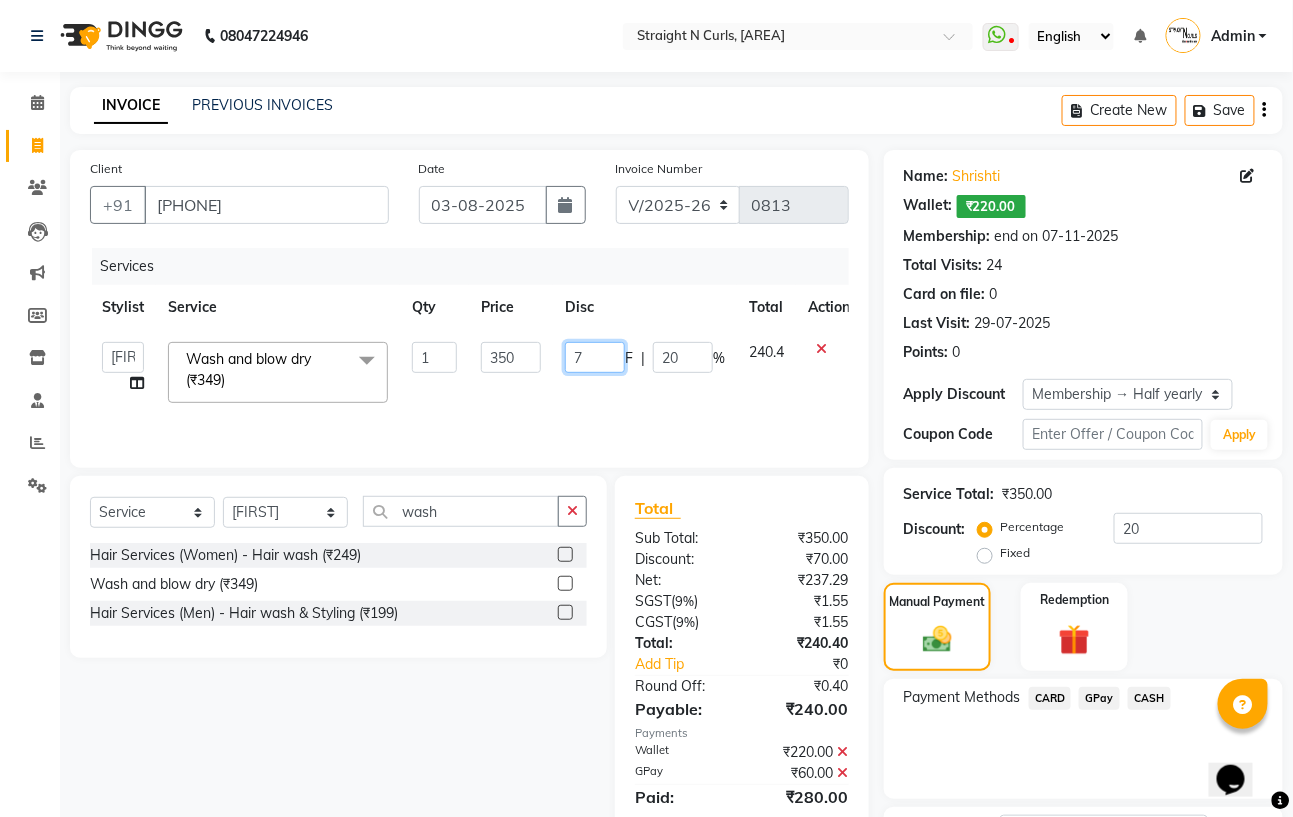type 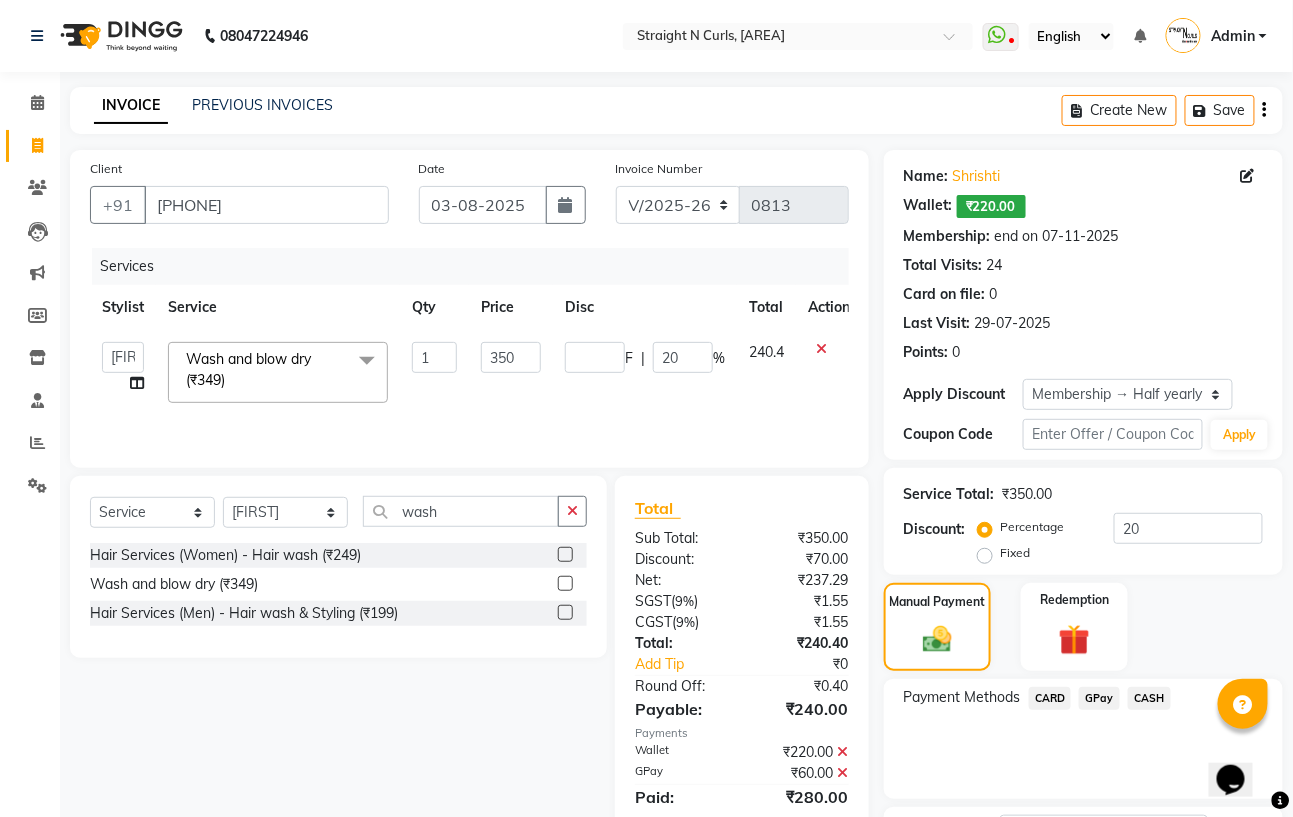 click on "Services Stylist Service Qty Price Disc Total Action  Astha   Azhar   Gautam Kamboj   Mohini   Mohit   Neha   Paras Kamboj   parvez   pooja rawat   Rashmi   Subhan   Wash and blow dry (₹349)  x Hair Services (Women) - Hair Cut (₹449) Hair Services (Women) - Hair Cut Senior Artist (₹599) Hair Services (Women) - Hair wash (₹249) Hair Services (Women) - Blow Dry (₹199) Hair Services (Women) - Ironing (₹399) Hair Services (Women) - Curls (₹449) Hair Services (Women) - Root Touch Up (₹999) Hair Services (Women) - Root Touch Up (Ammonia Free) (₹1199) Hair Services (Women) - Hair Spa (₹1199) Hair Services (Women) - Ola Plex (₹2299) Hair Services (Women) - Global Hair Colour (₹3499) Hair Services (Women) - Global Hair (Ammonia Free) (₹3999) Hair Services (Women) - Highlight Crown Area (₹2999) Hair Services (Women) - Ombre/Balayage (₹4499) Hair Services (Women) - Smoothing (₹4999) Hair Services (Women) - Keratin GK (₹5999) Hair Services (Women) - Botox (₹4999) highlights (₹3999)" 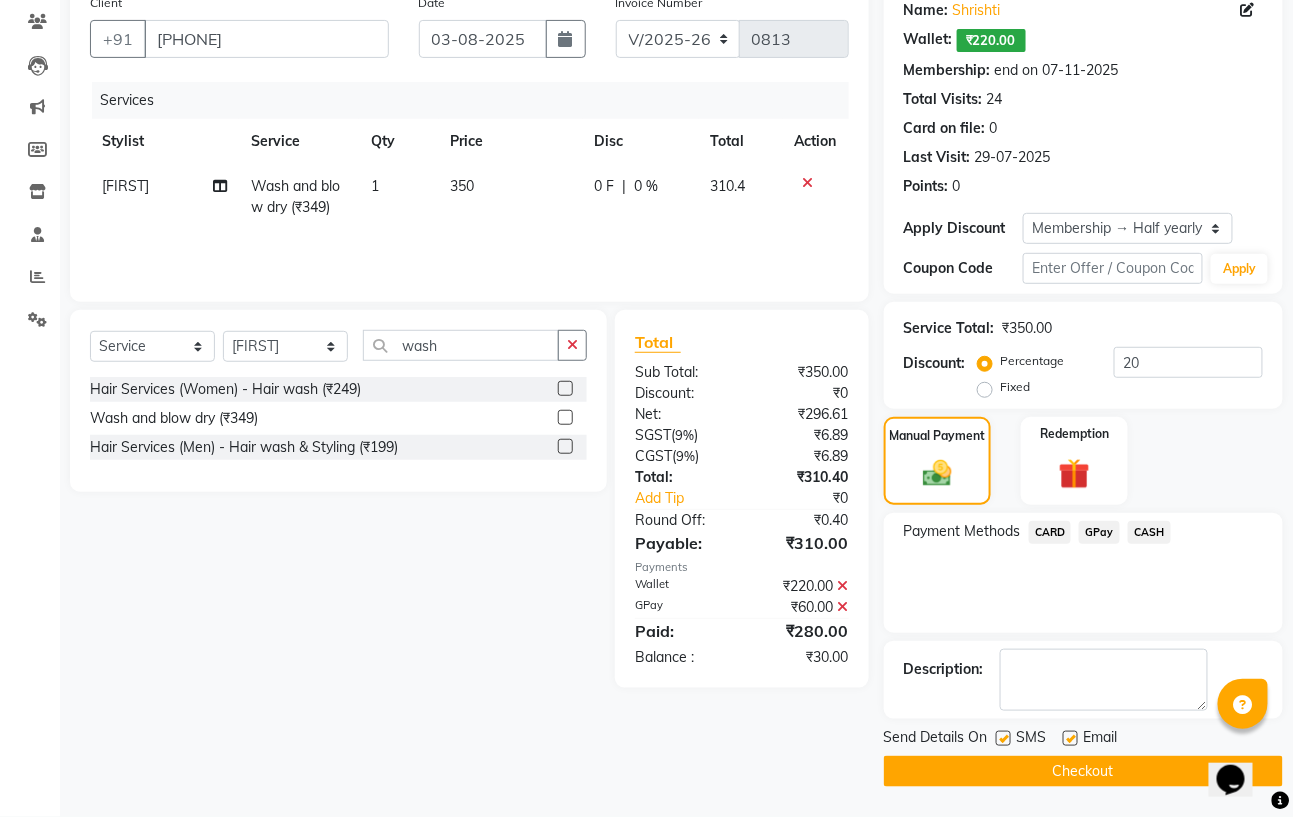 scroll, scrollTop: 0, scrollLeft: 0, axis: both 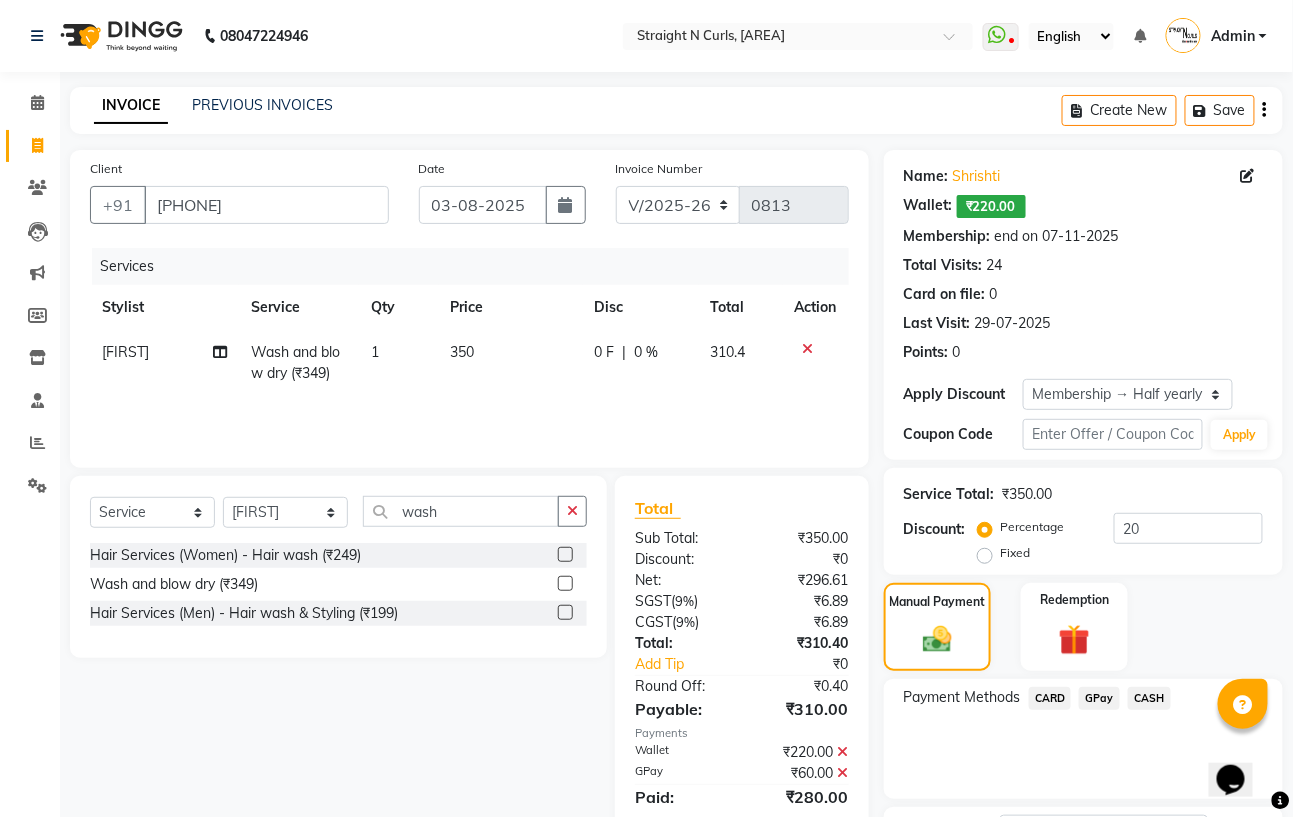 click 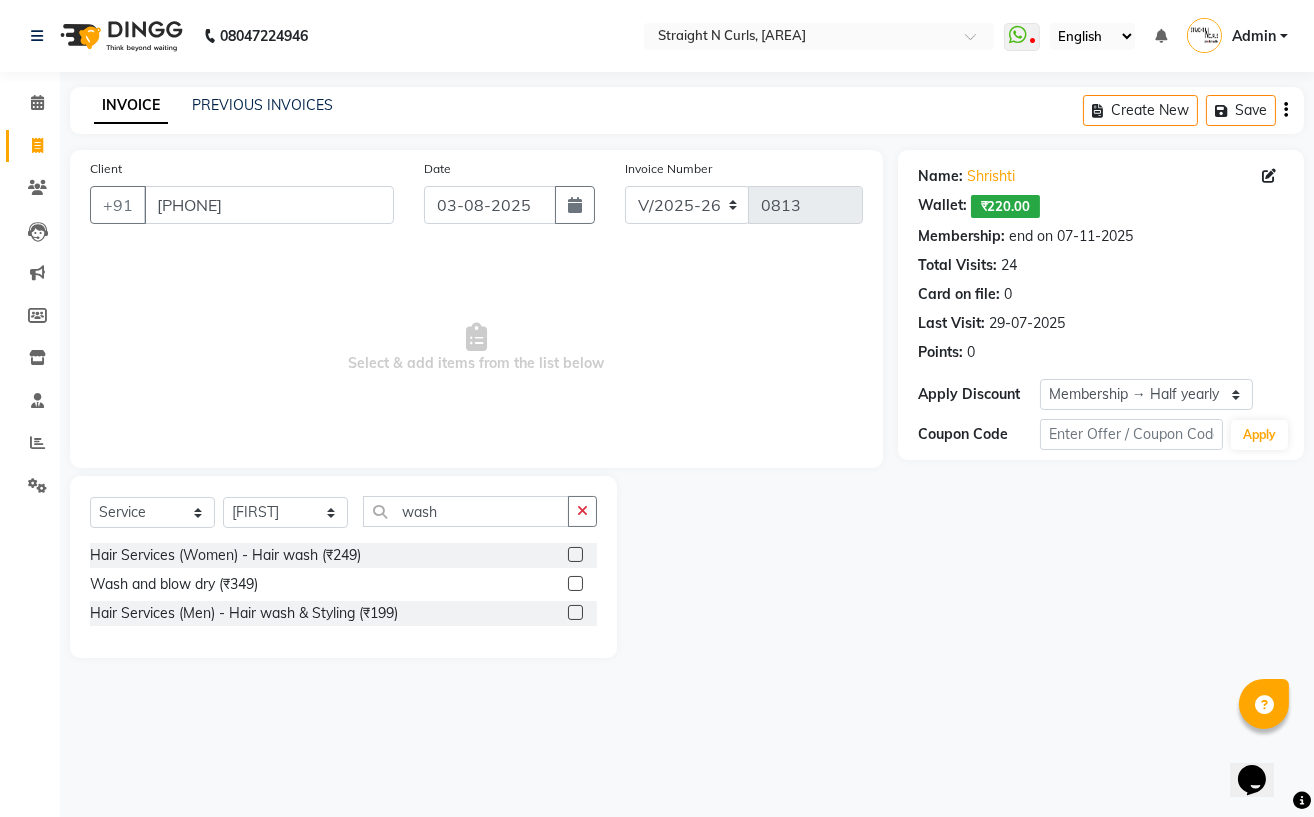 click 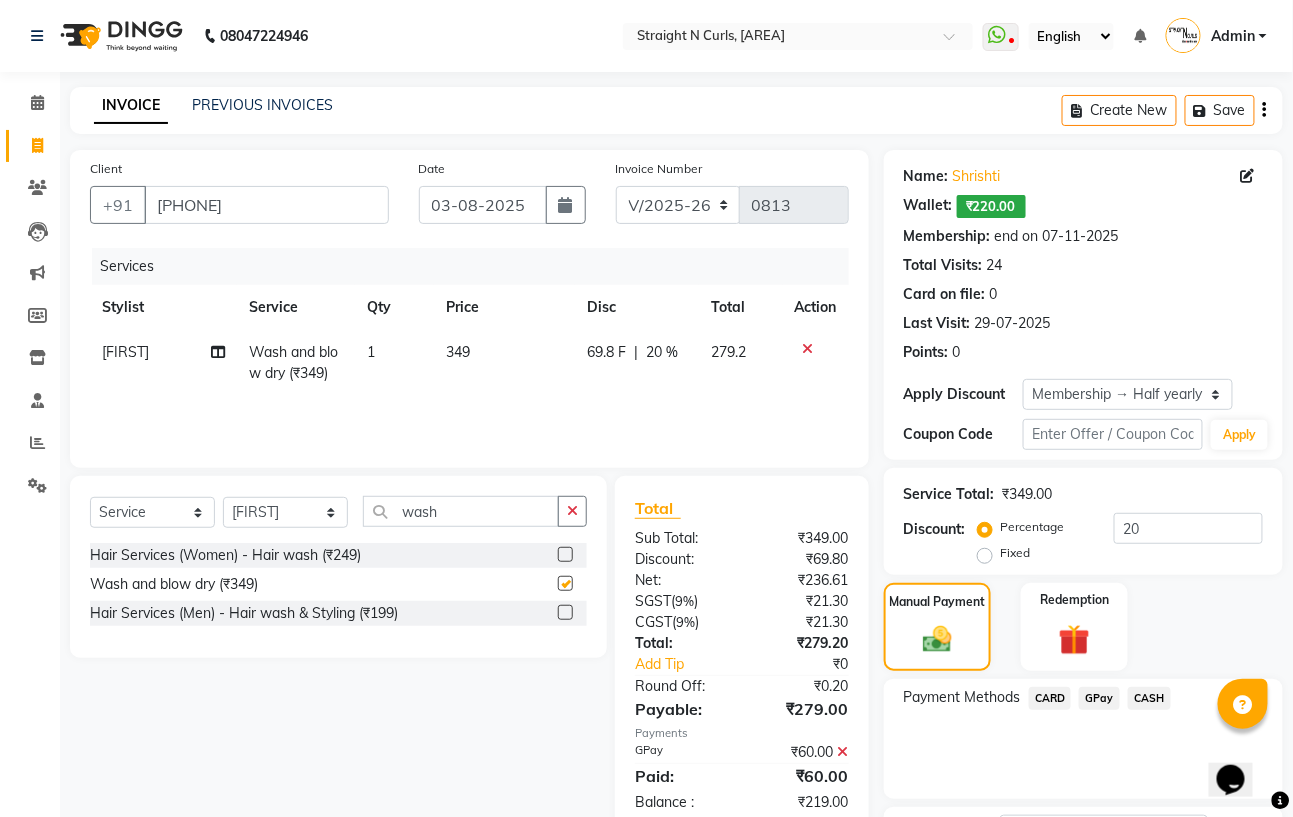 checkbox on "false" 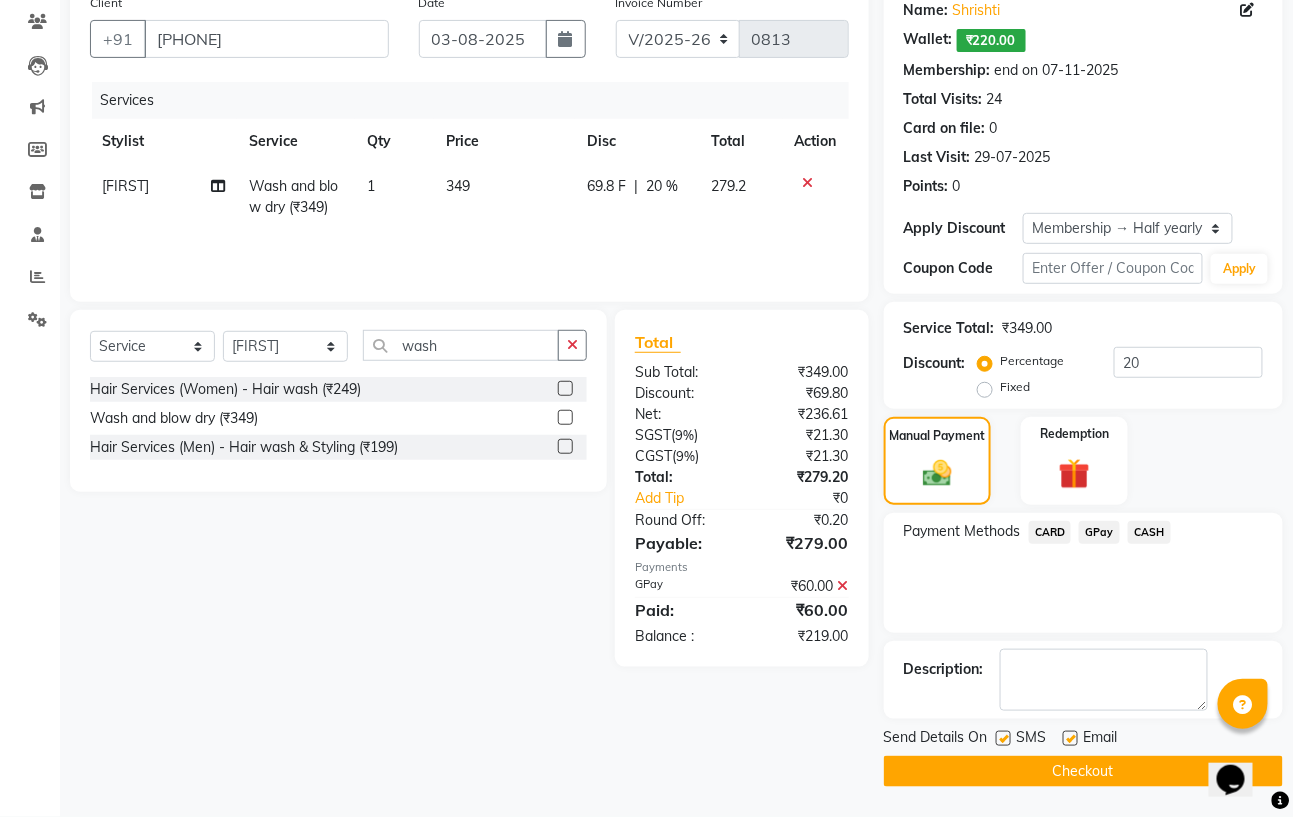 scroll, scrollTop: 0, scrollLeft: 0, axis: both 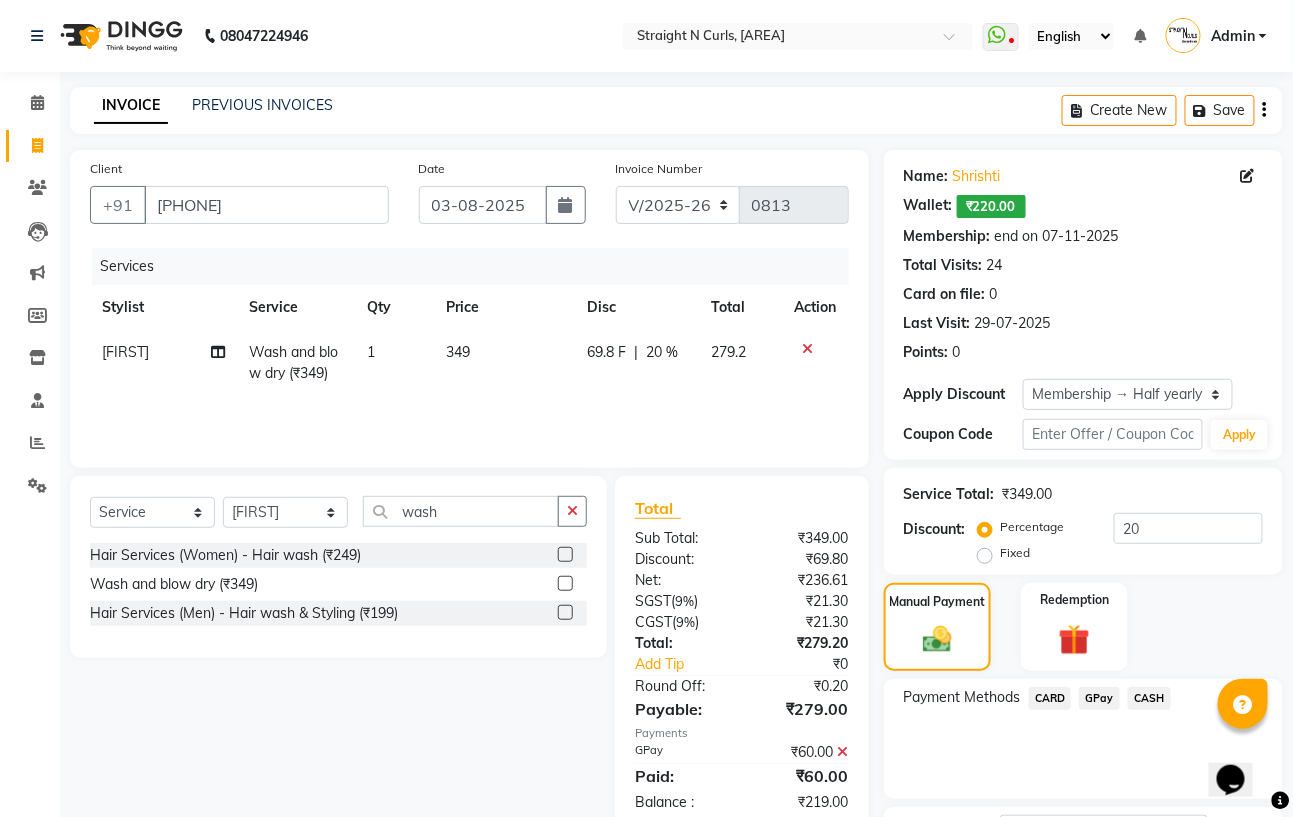 click on "GPay" 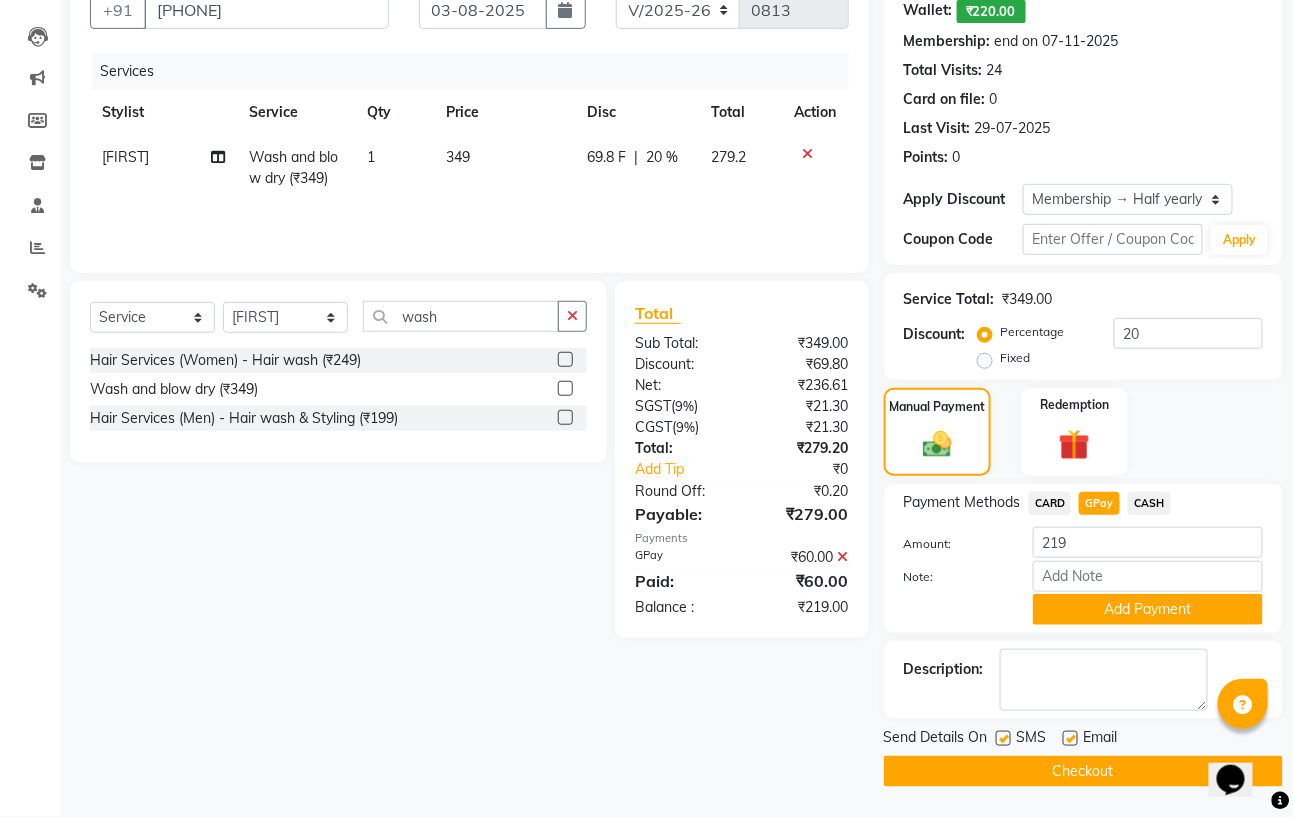 click 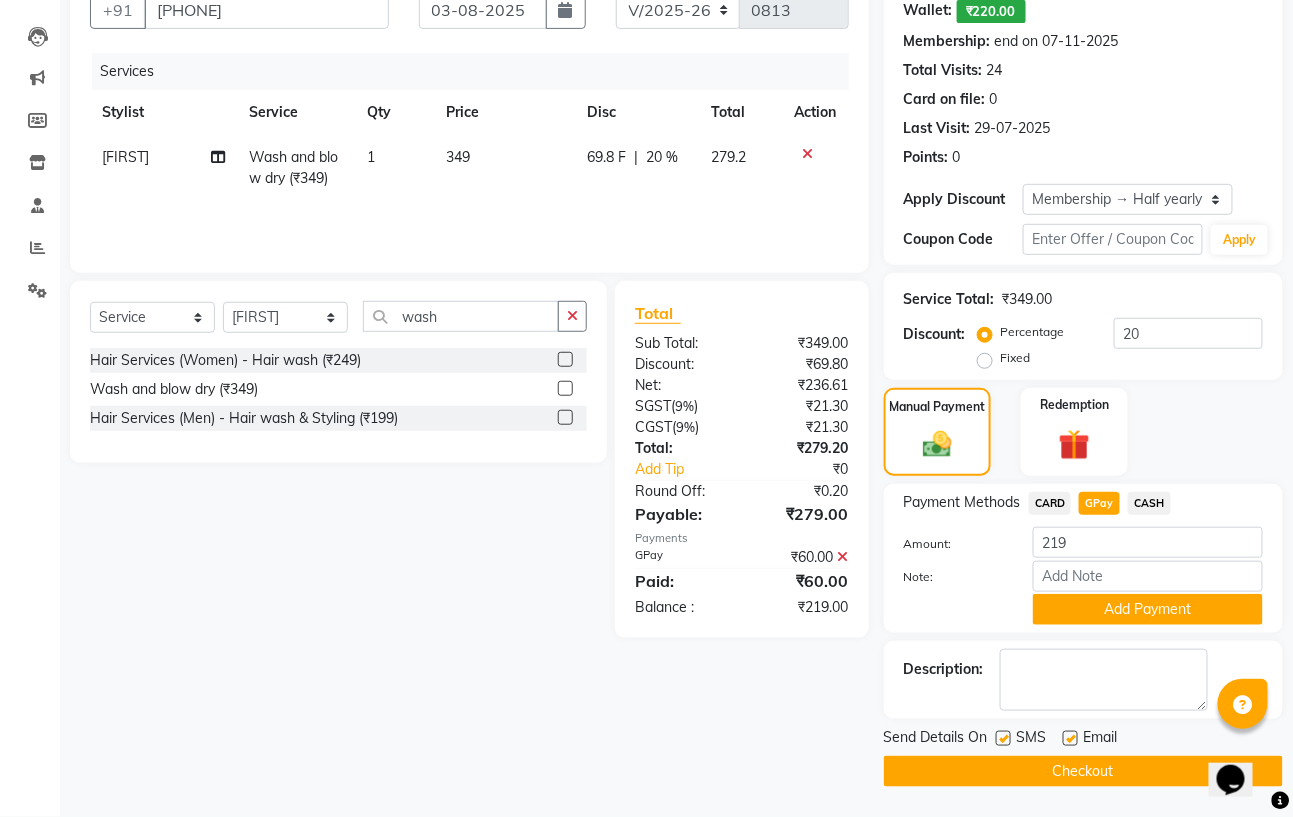 scroll, scrollTop: 82, scrollLeft: 0, axis: vertical 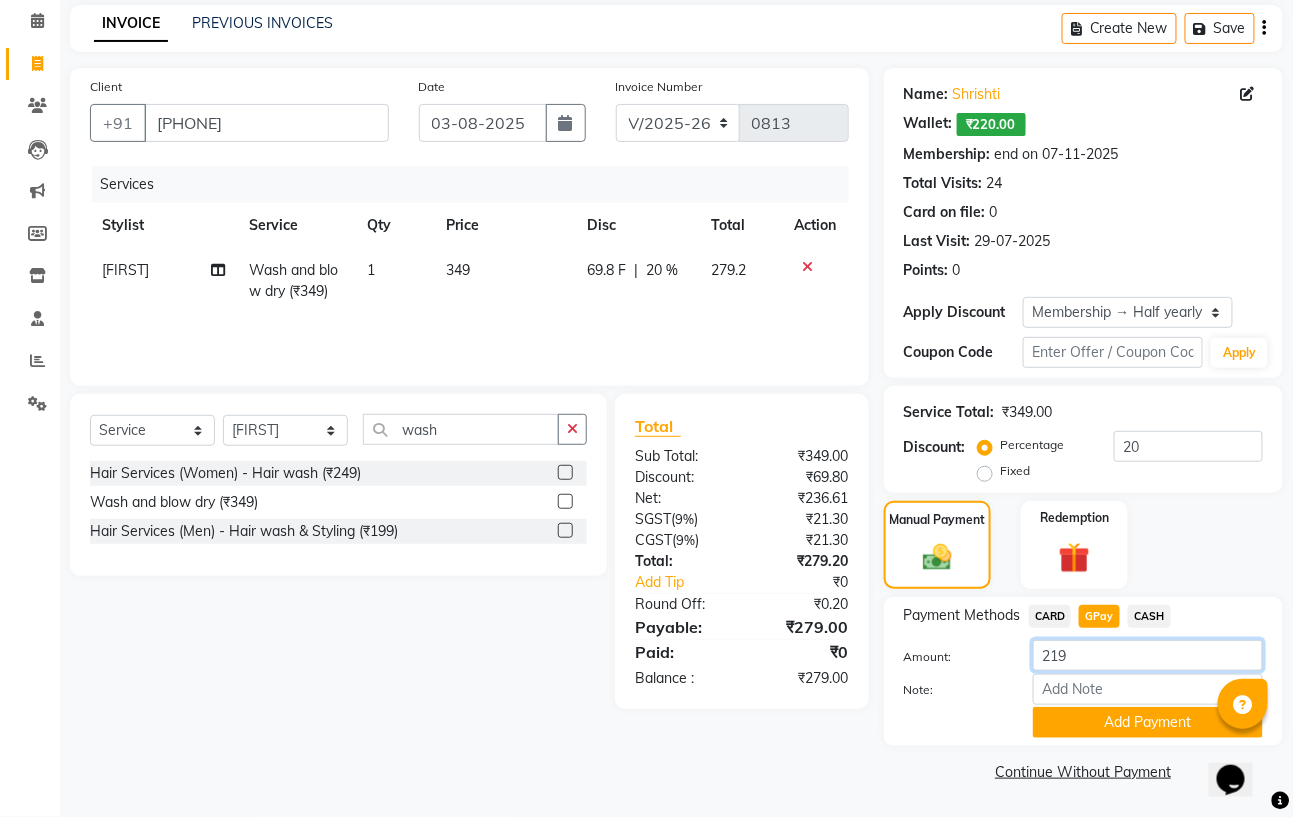 click on "219" 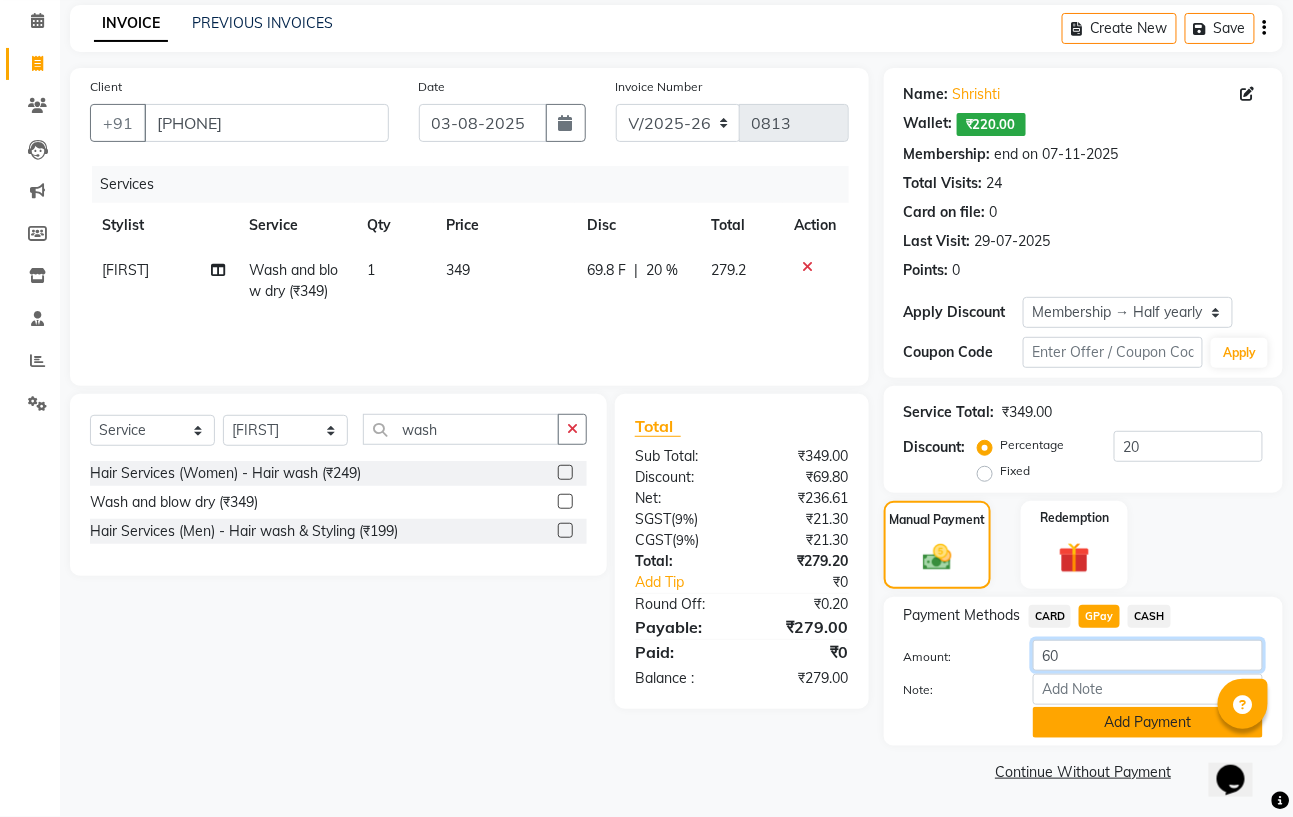 type on "60" 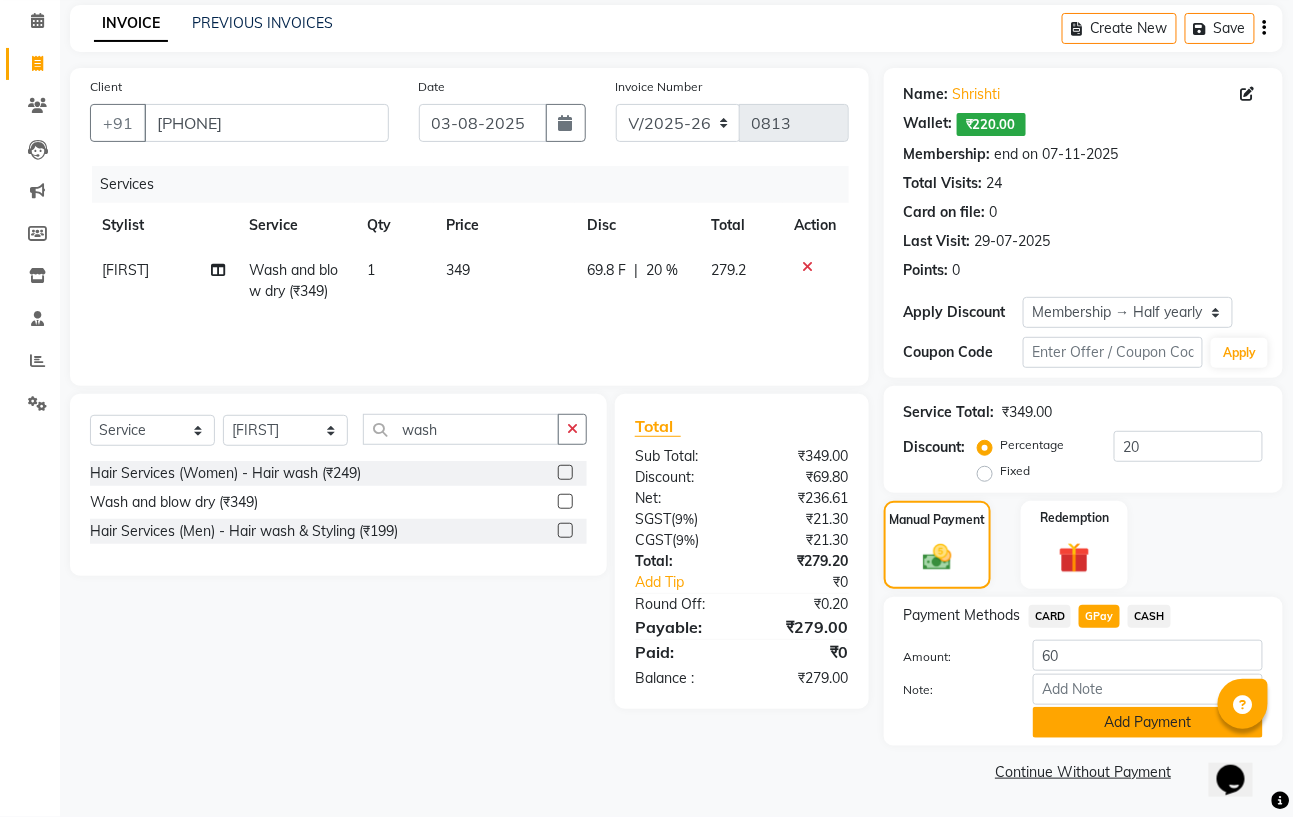 click on "Add Payment" 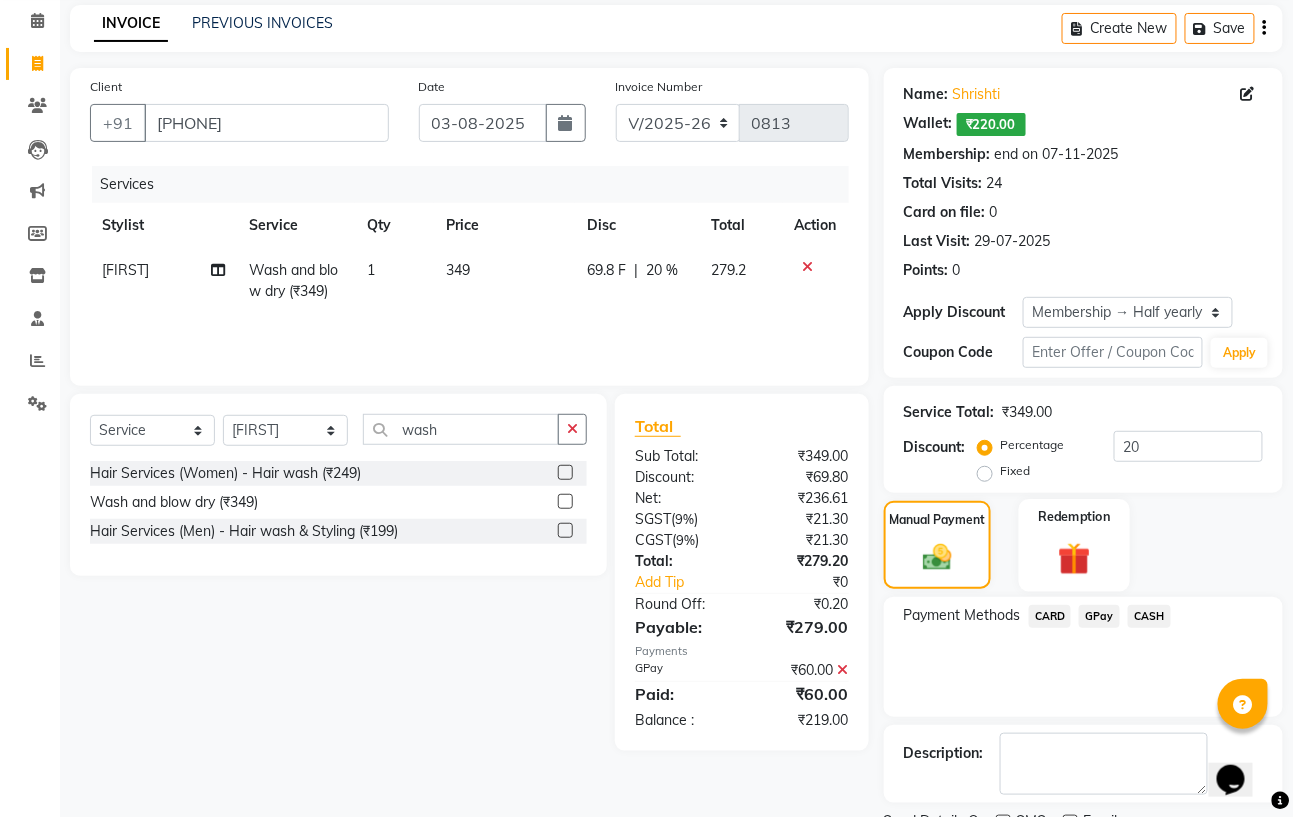 click 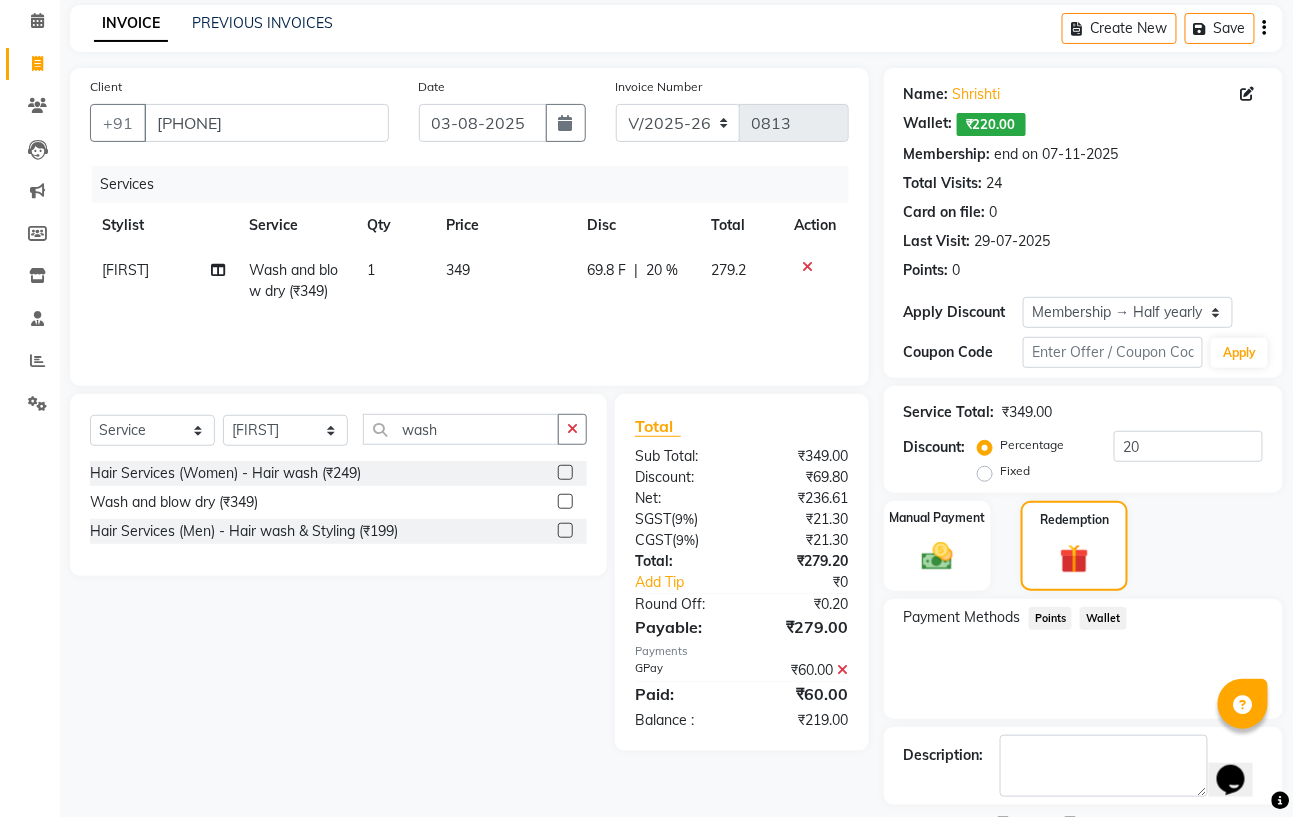 click on "Wallet" 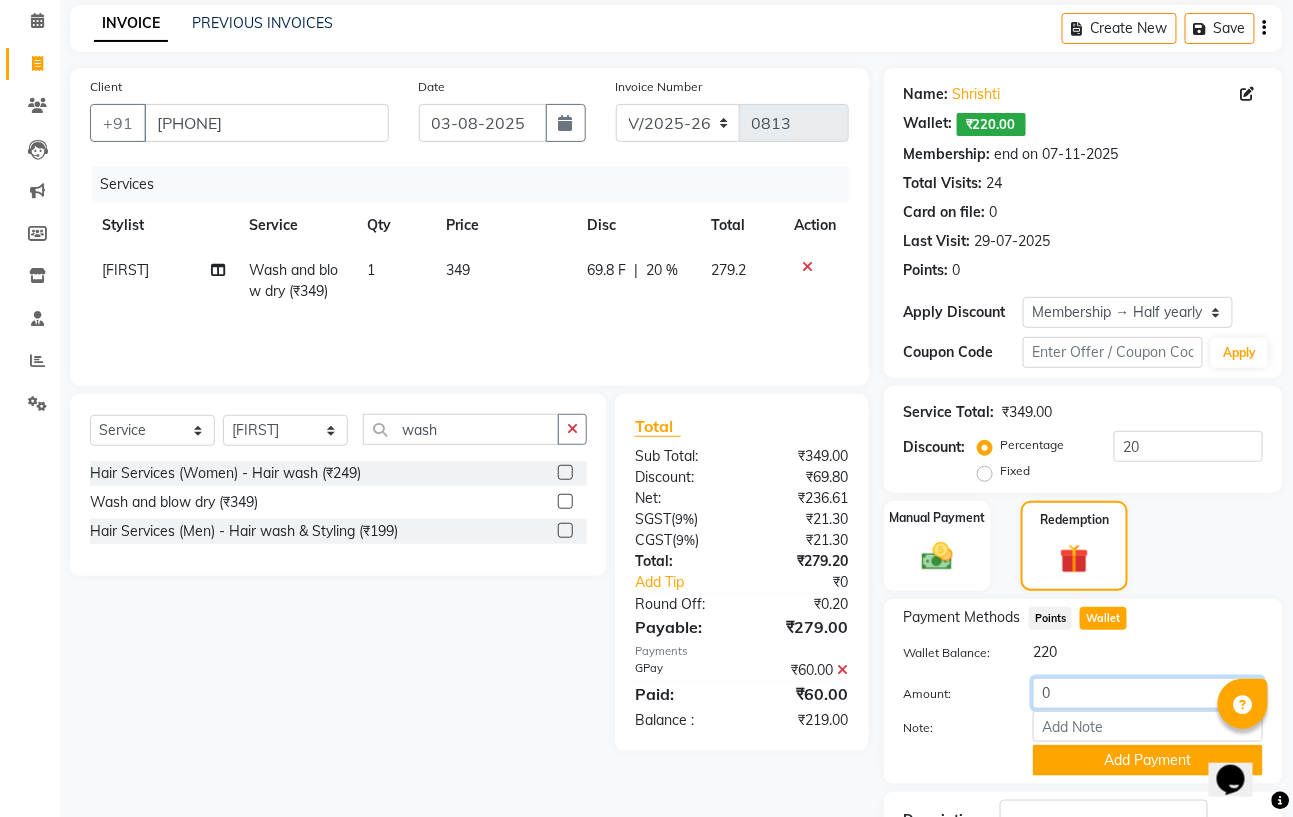 click on "0" 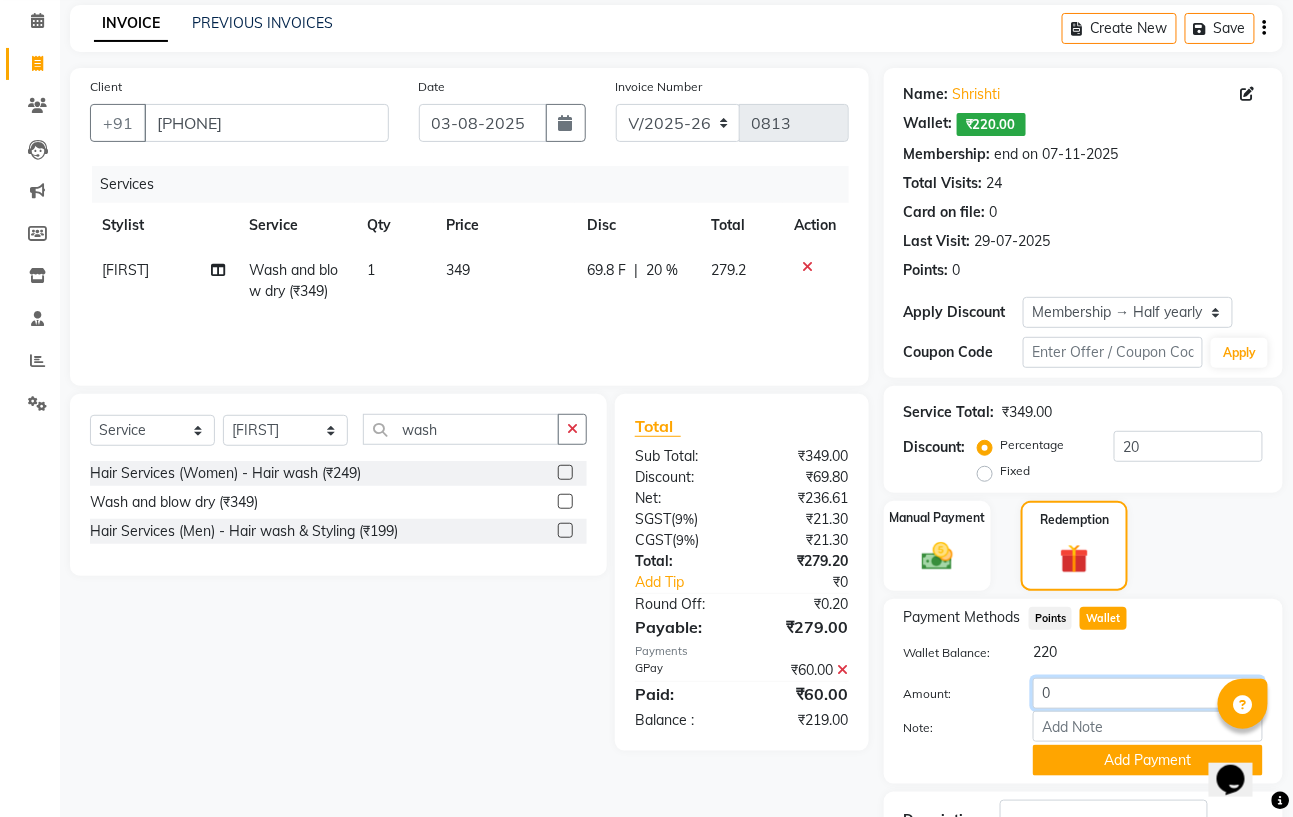 click on "0" 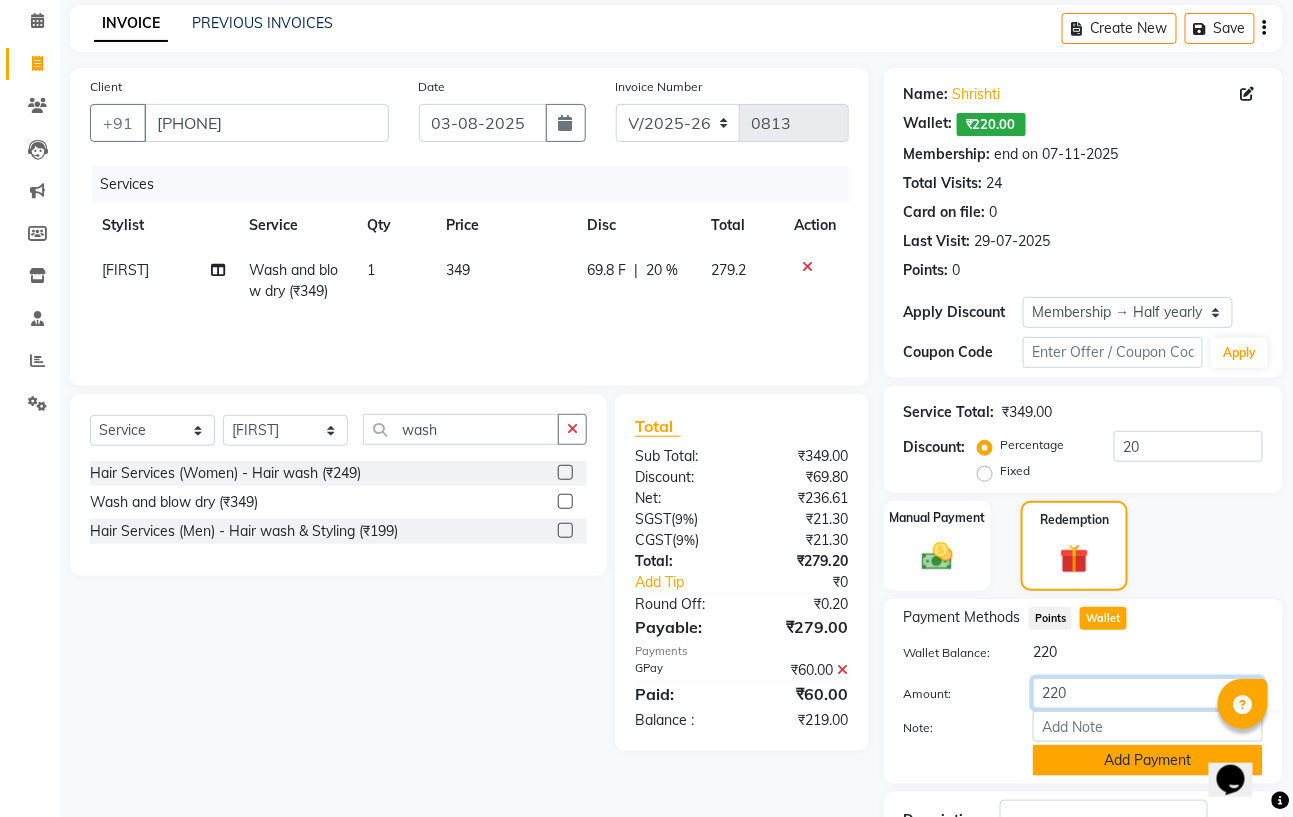 type on "220" 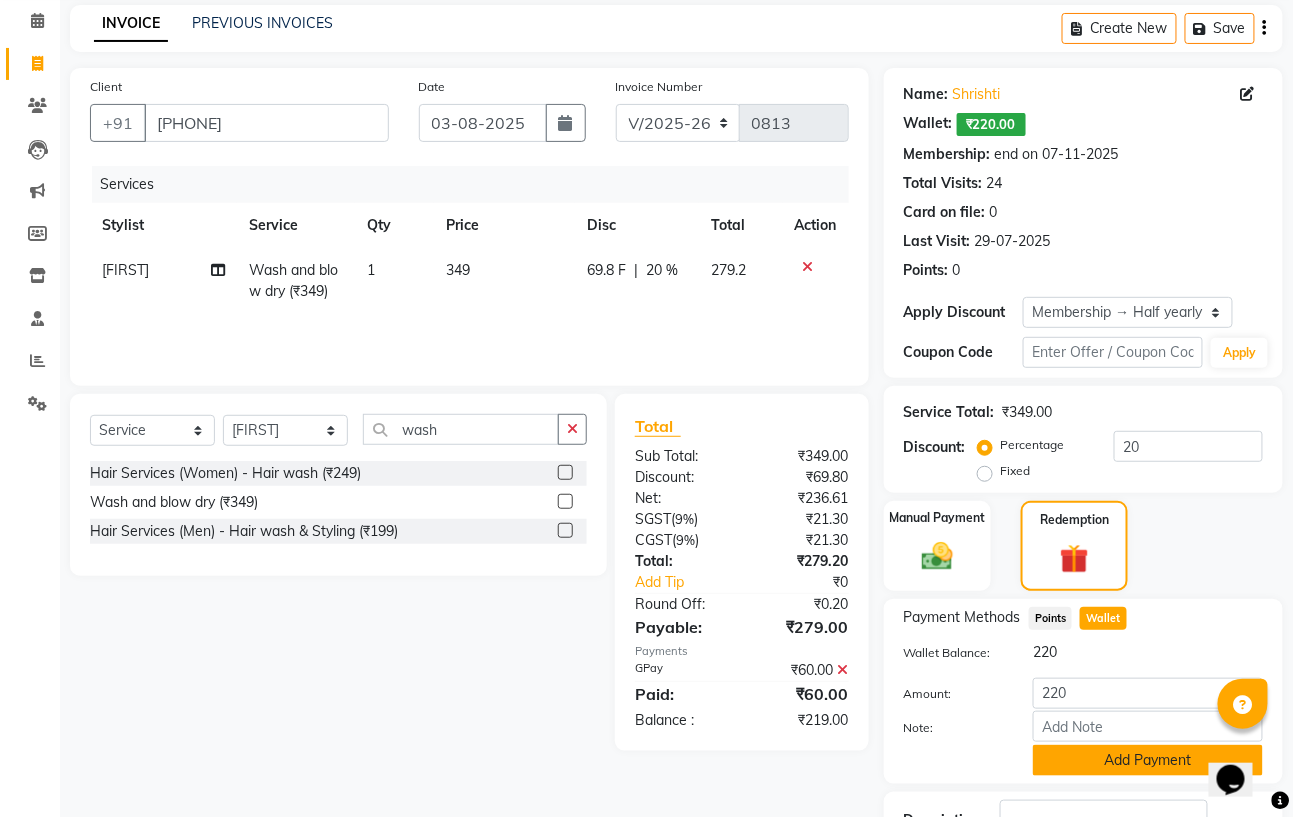 click on "Add Payment" 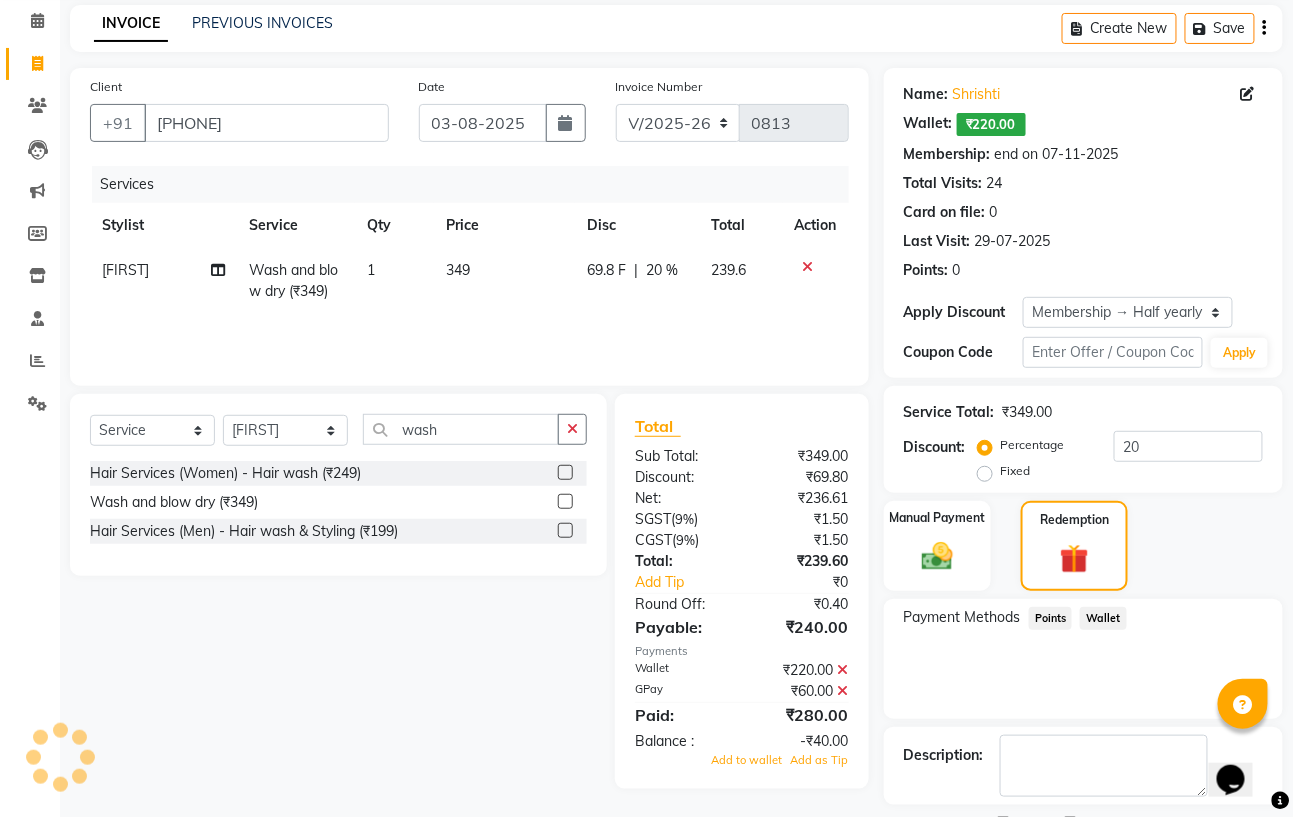 scroll, scrollTop: 167, scrollLeft: 0, axis: vertical 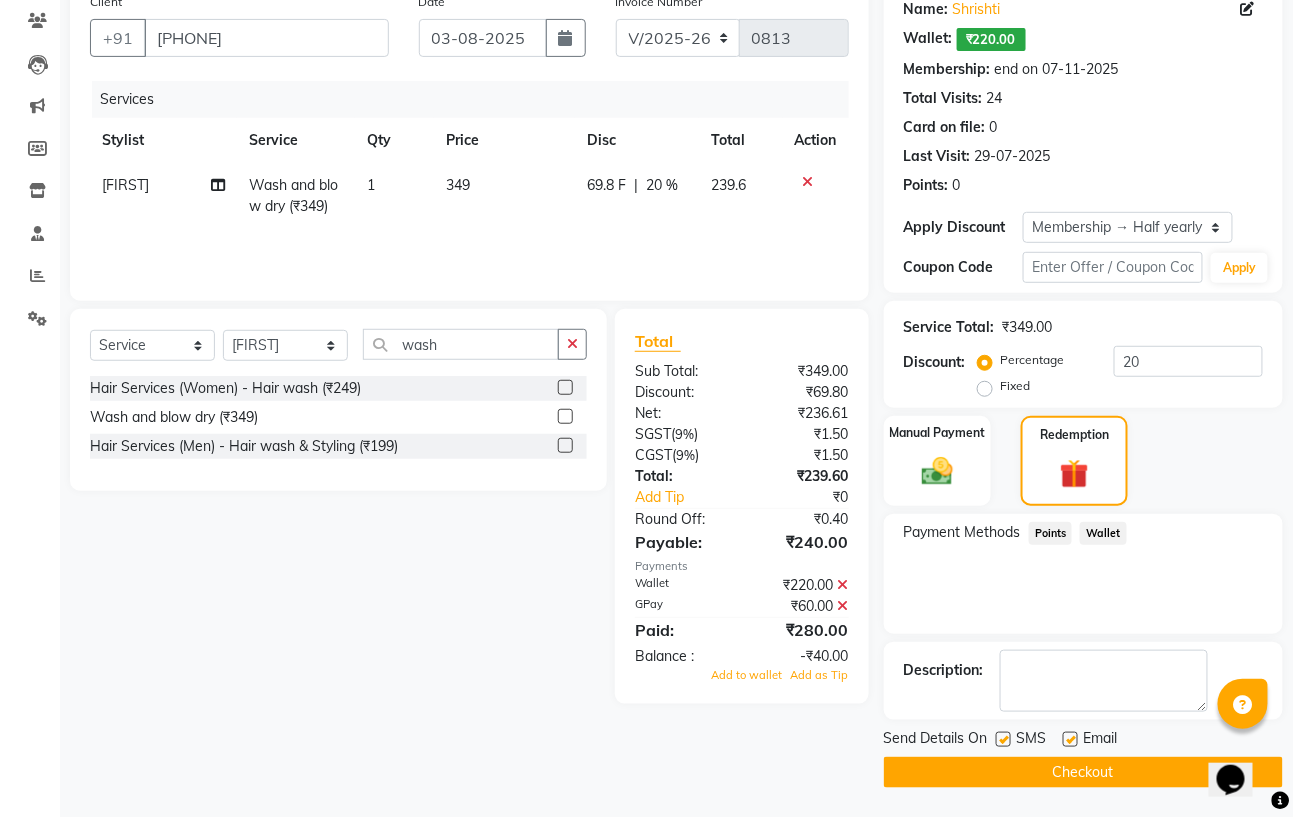 click on "69.8 F" 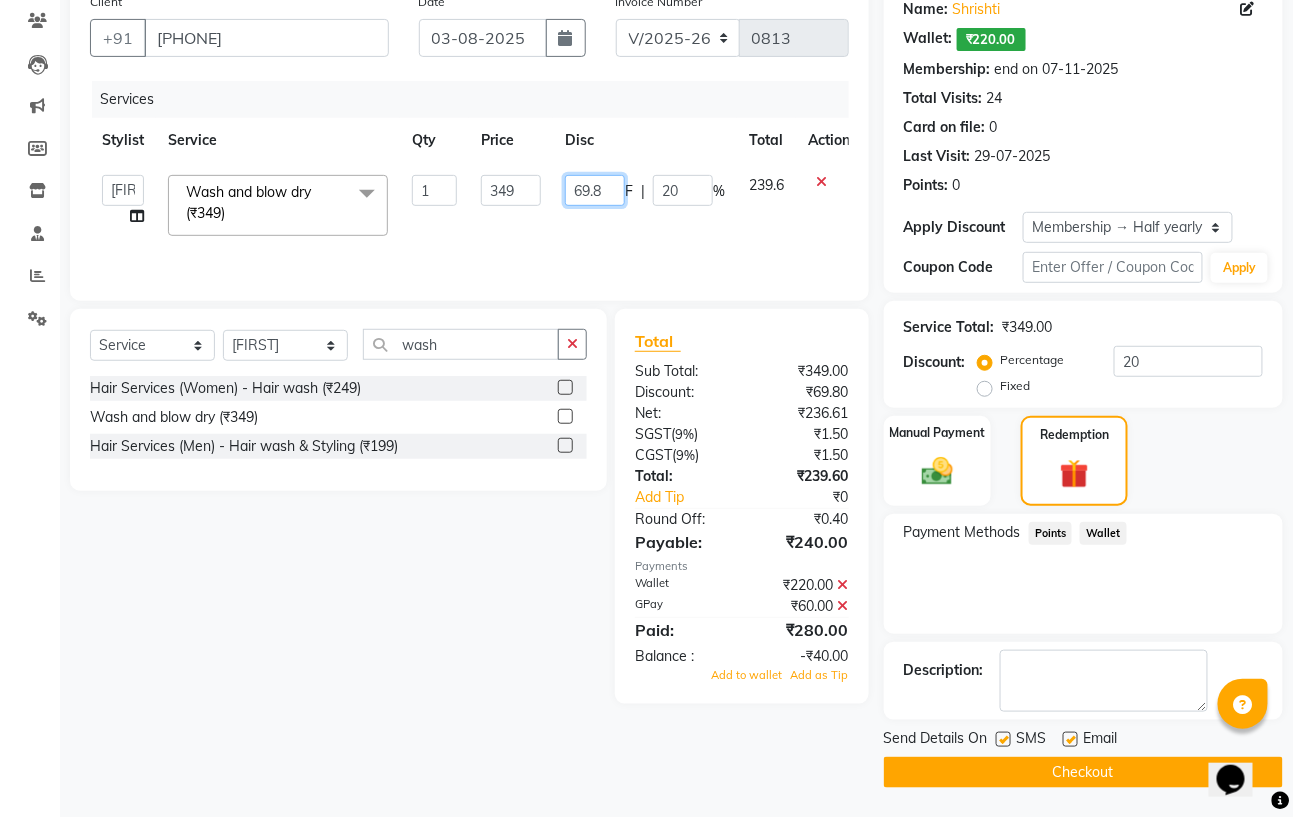 click on "69.8" 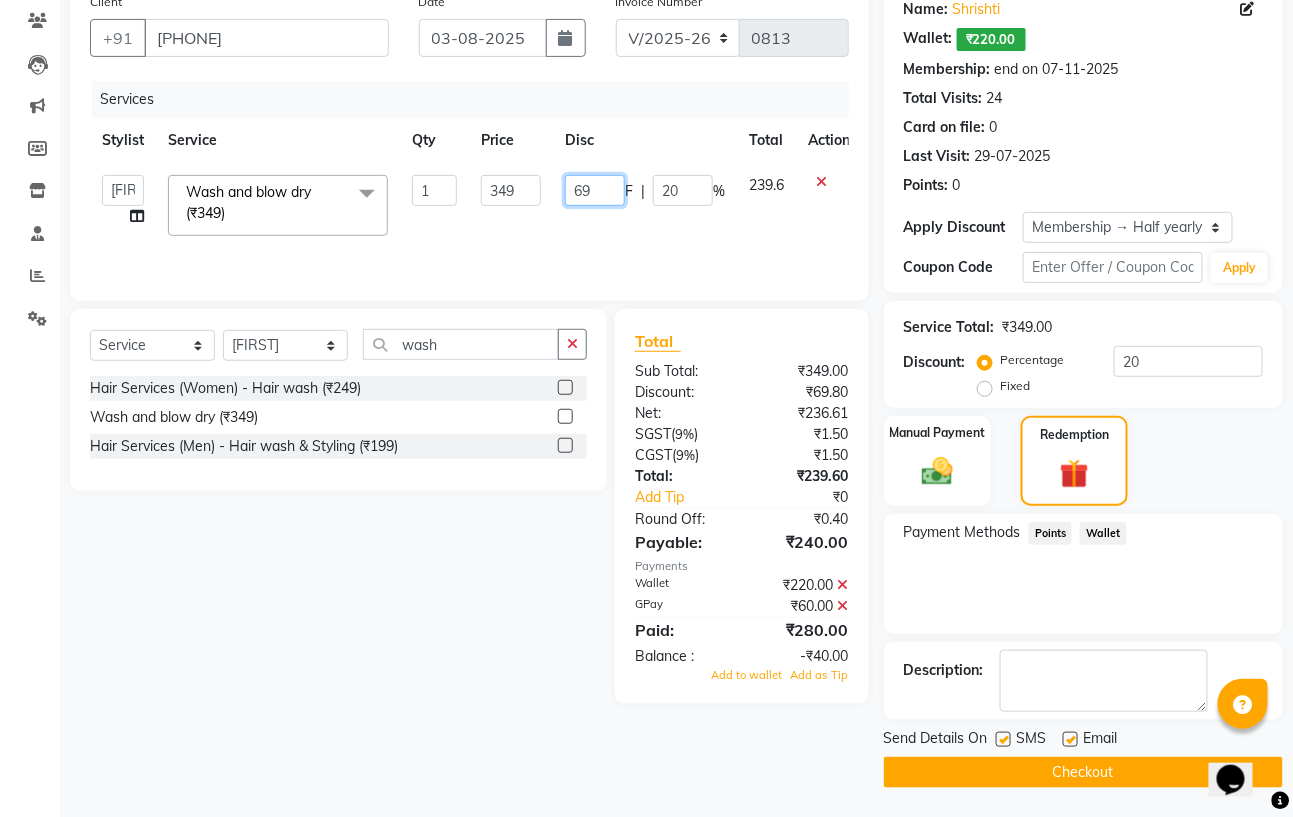type on "6" 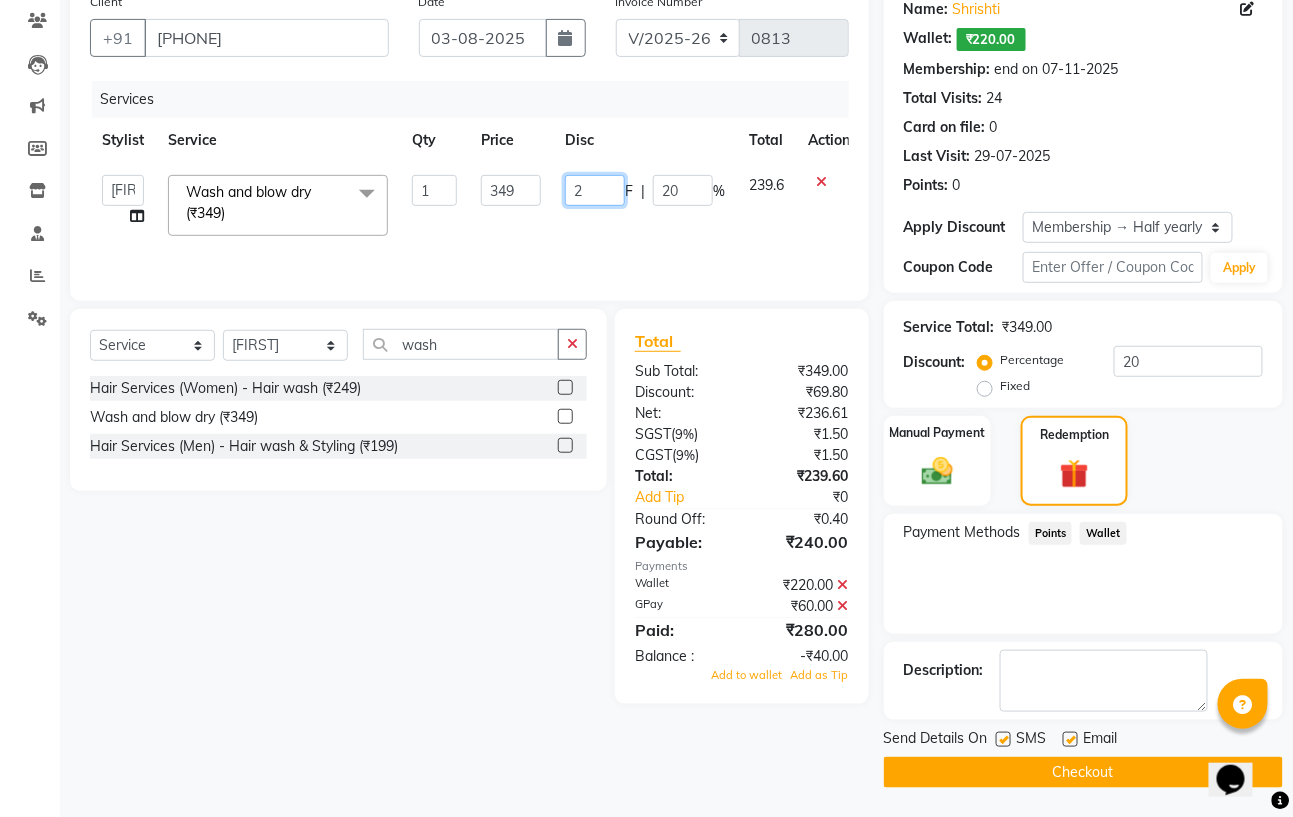 type on "20" 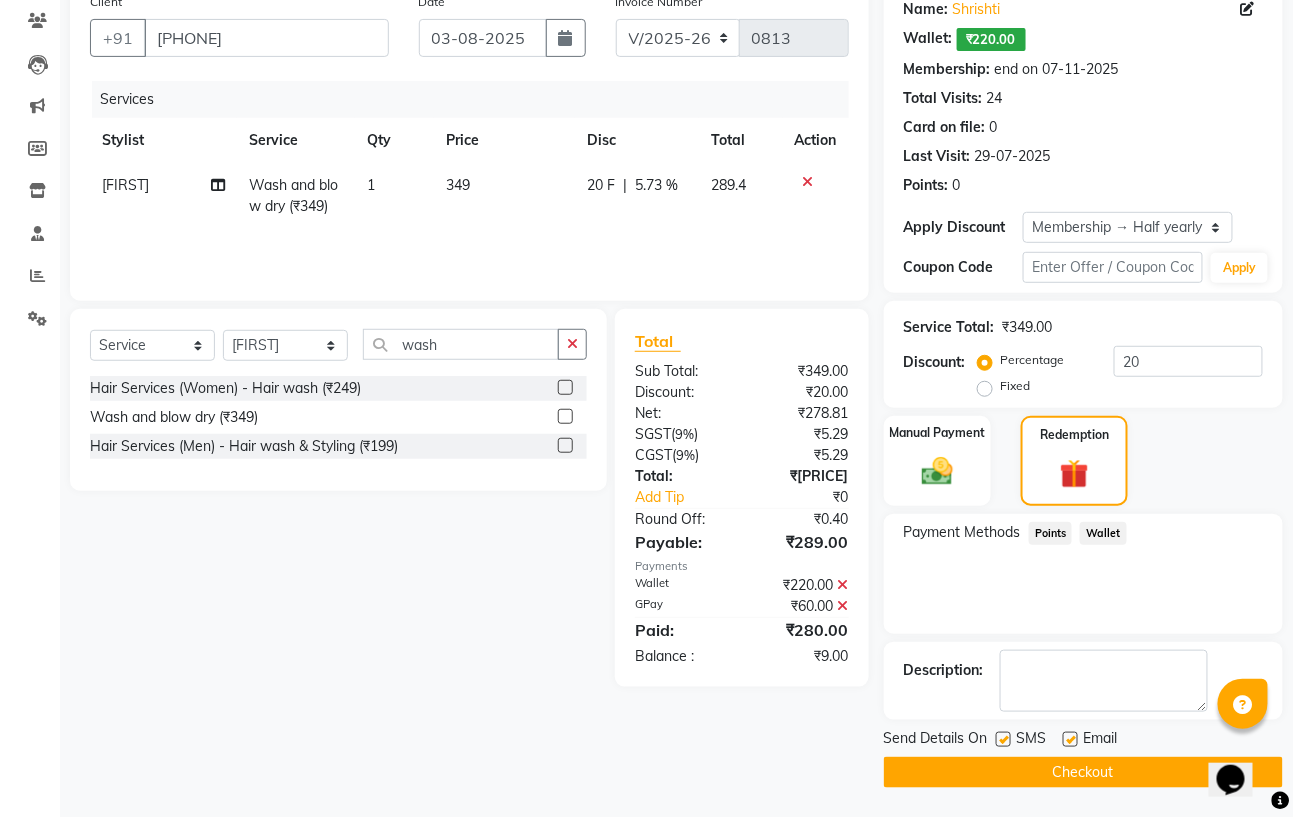 click on "Select  Service  Product  Membership  Package Voucher Prepaid Gift Card  Select Stylist Astha Azhar Gautam Kamboj Mohini Mohit Neha Paras Kamboj parvez pooja rawat Rashmi Subhan  wash Hair Services (Women) - Hair wash (₹249)  Wash and blow dry (₹349)  Hair Services (Men) - Hair wash & Styling (₹199)" 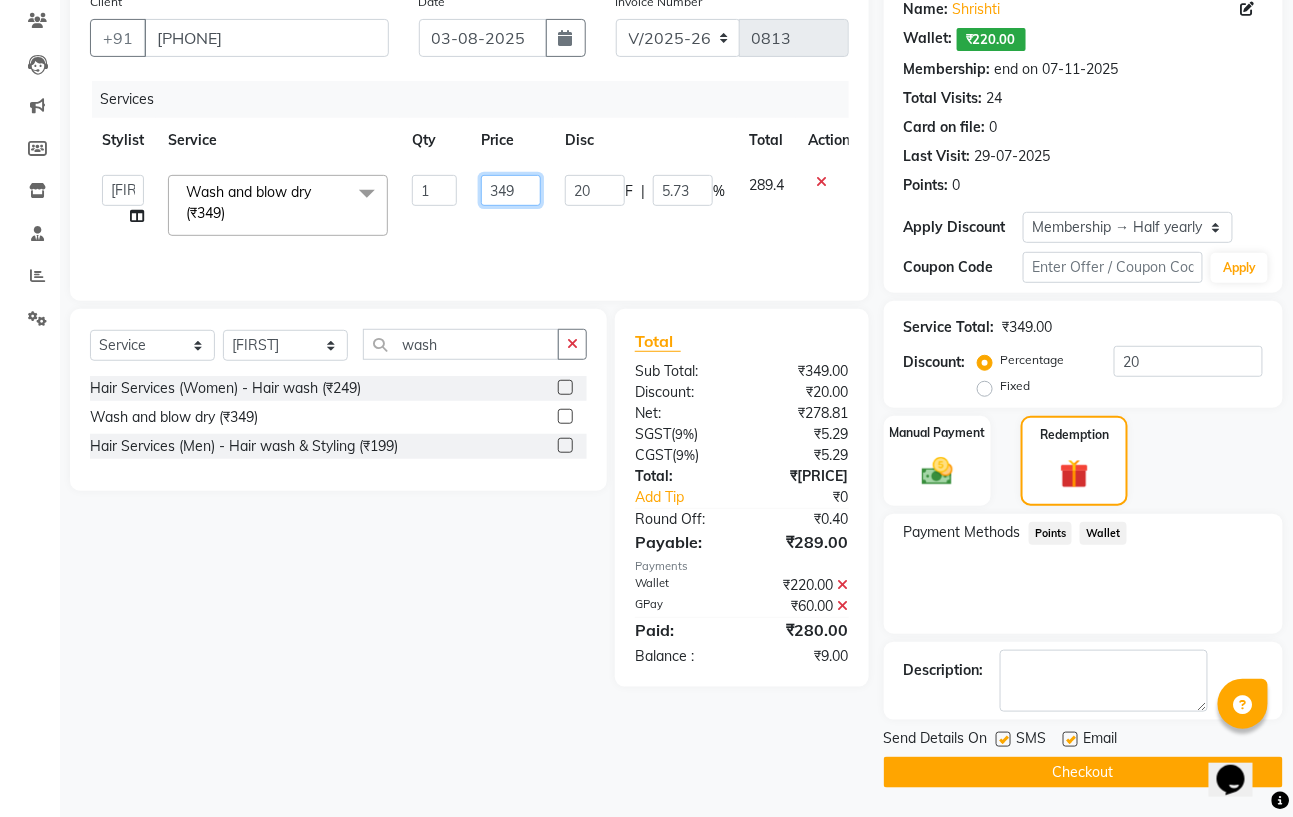 click on "349" 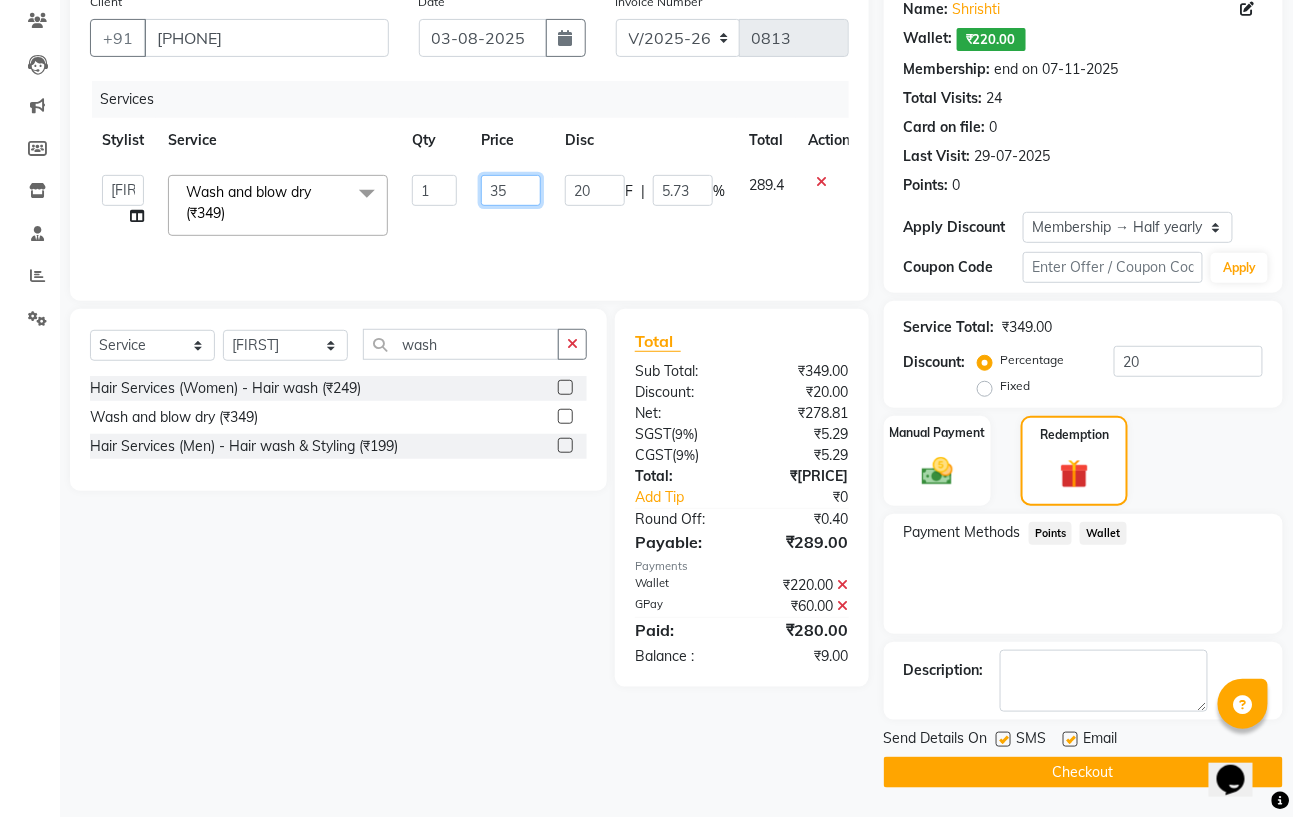 type on "350" 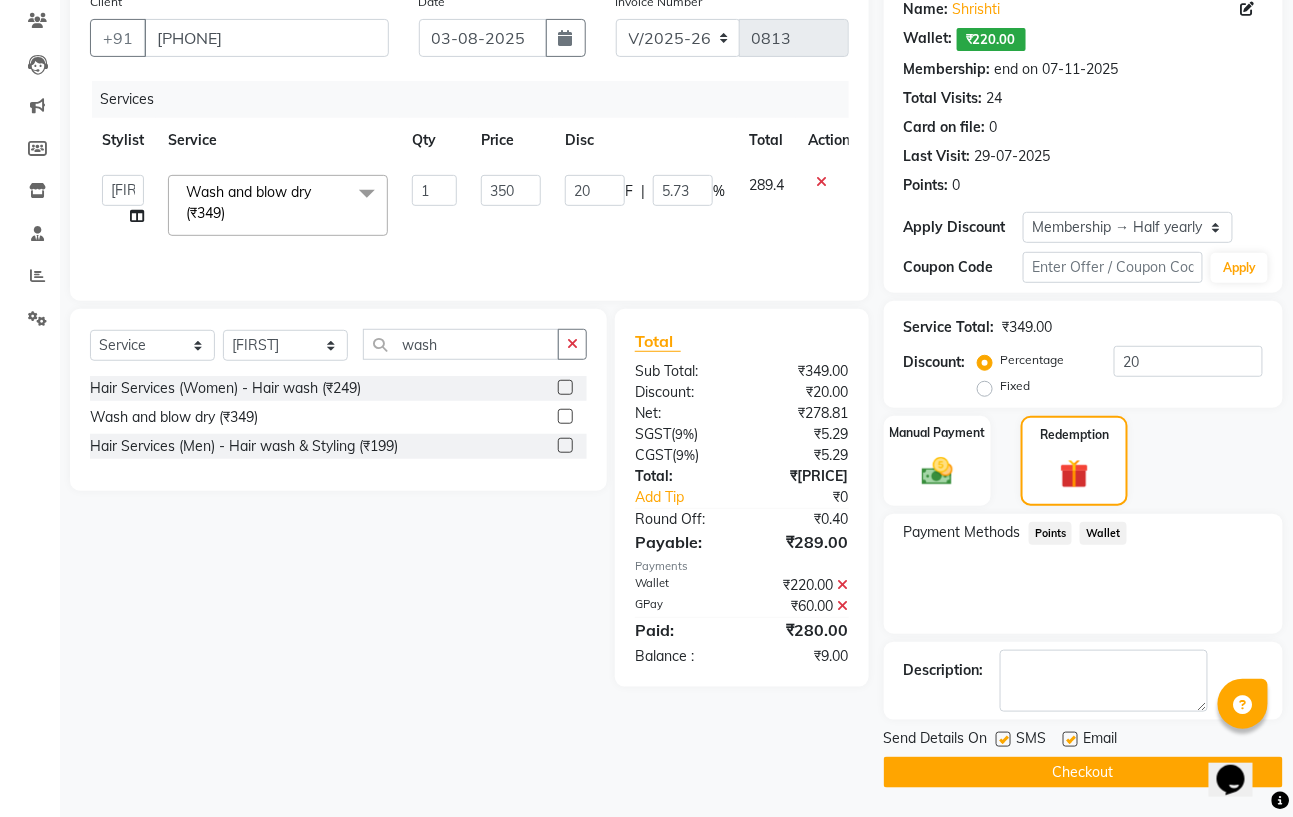 click on "Select  Service  Product  Membership  Package Voucher Prepaid Gift Card  Select Stylist Astha Azhar Gautam Kamboj Mohini Mohit Neha Paras Kamboj parvez pooja rawat Rashmi Subhan  wash Hair Services (Women) - Hair wash (₹249)  Wash and blow dry (₹349)  Hair Services (Men) - Hair wash & Styling (₹199)" 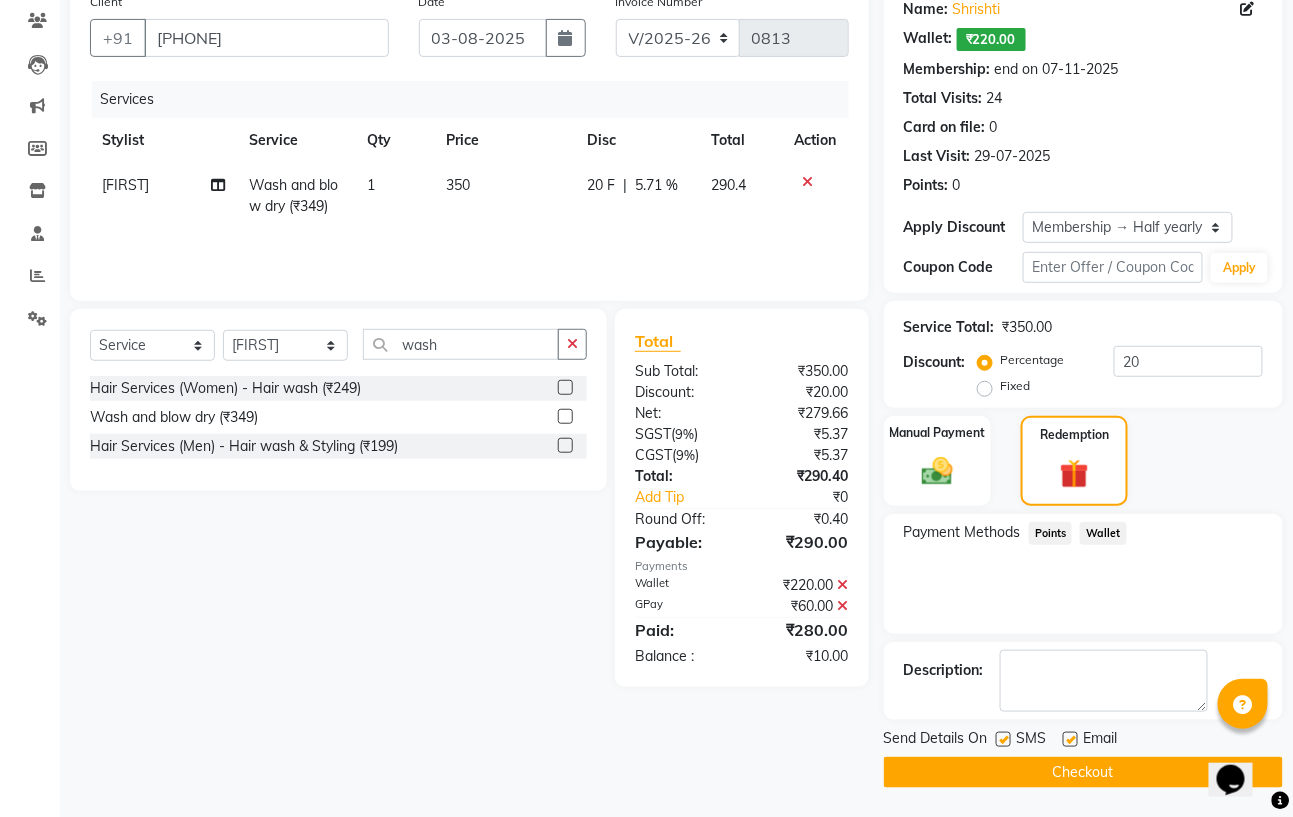 click 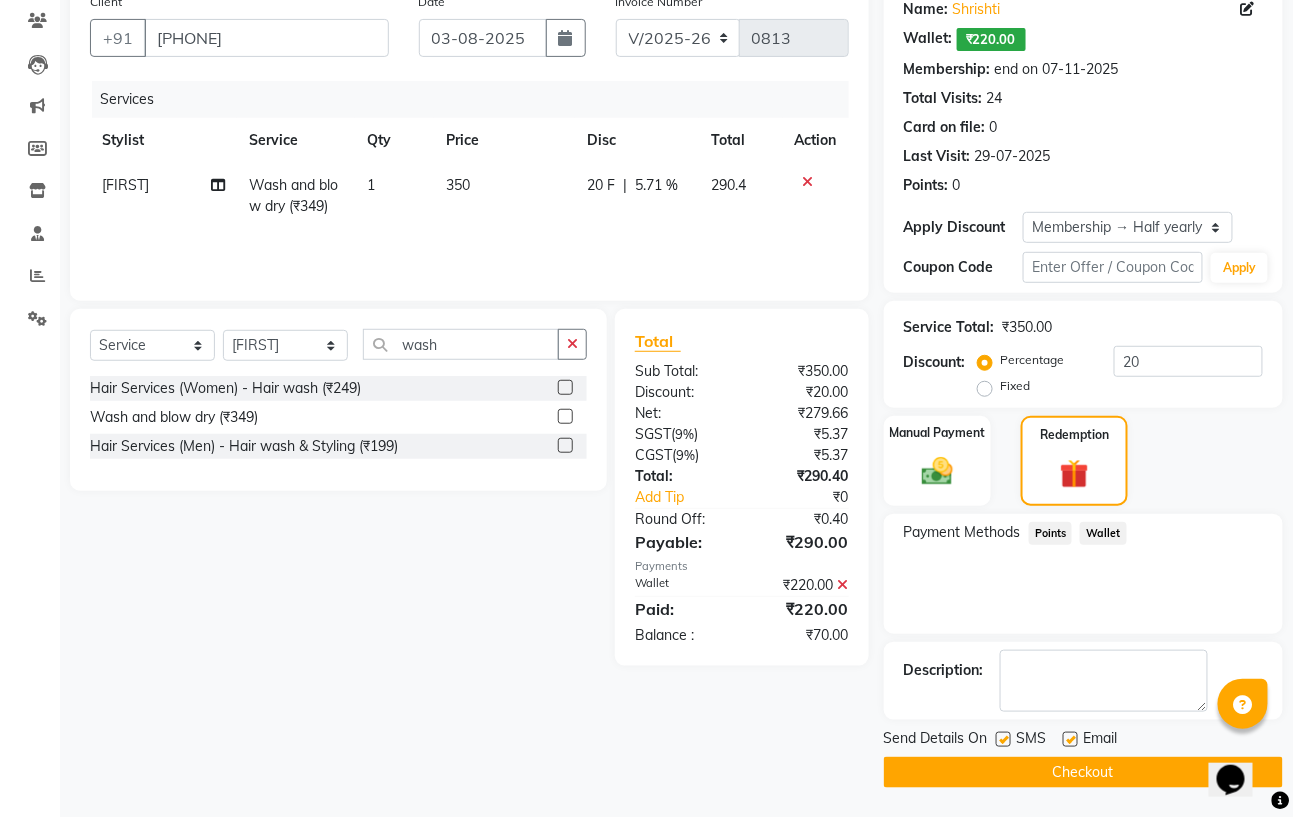 scroll, scrollTop: 0, scrollLeft: 0, axis: both 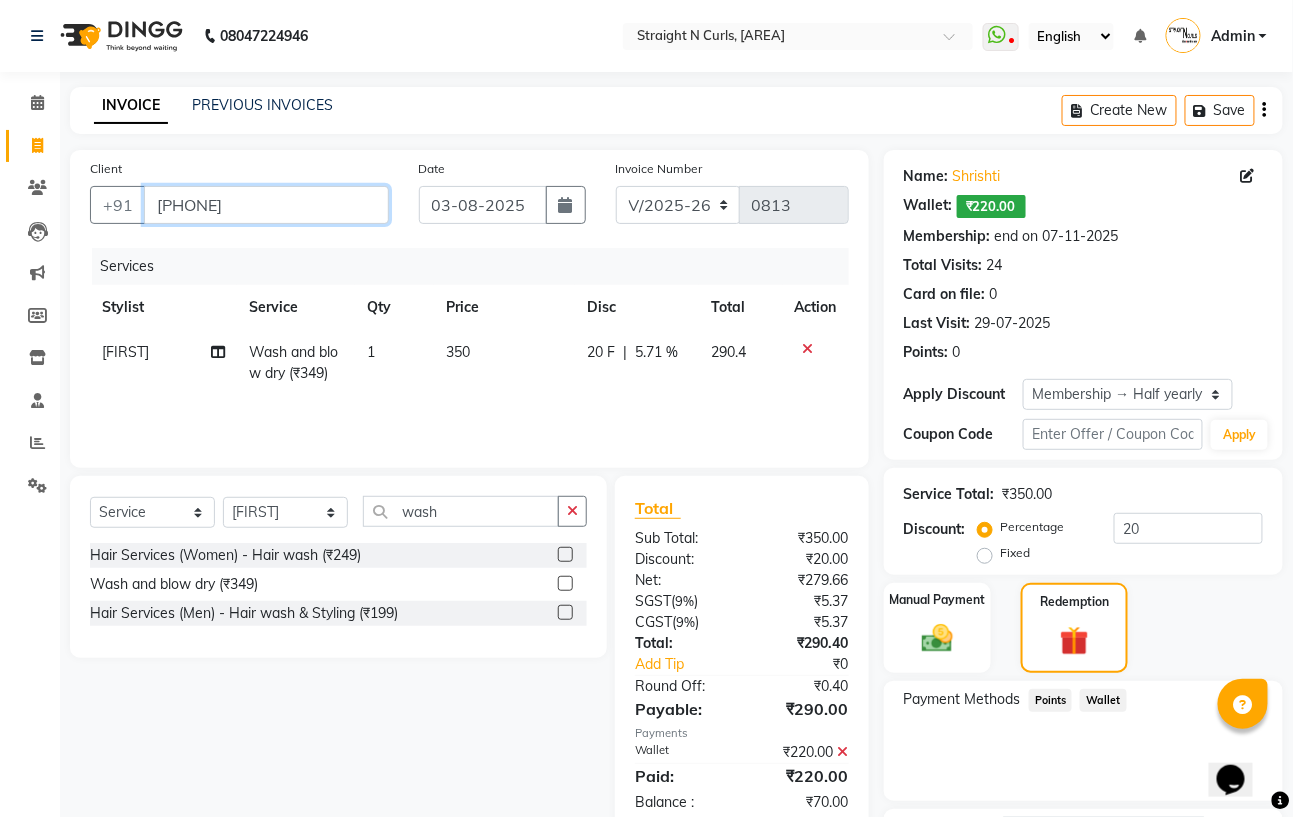 click on "[PHONE]" at bounding box center (266, 205) 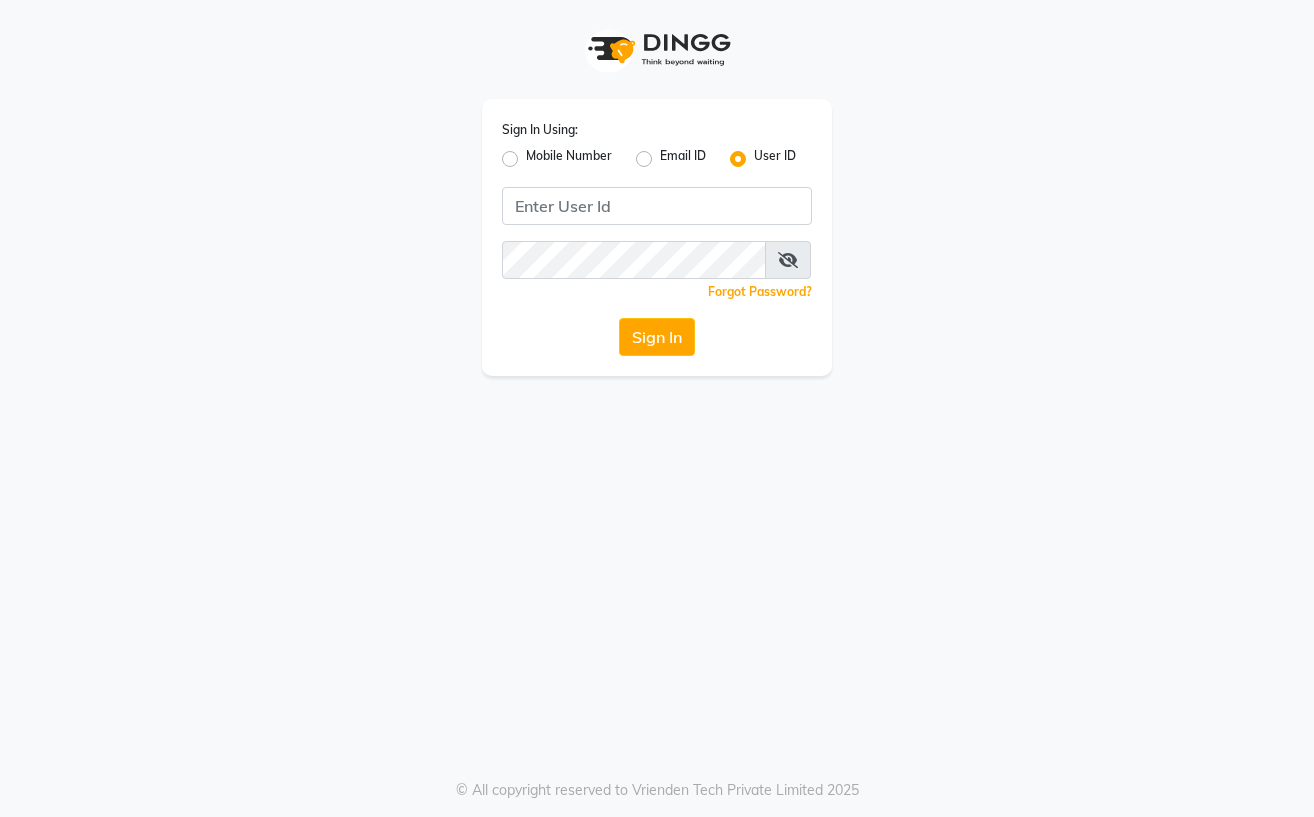 scroll, scrollTop: 0, scrollLeft: 0, axis: both 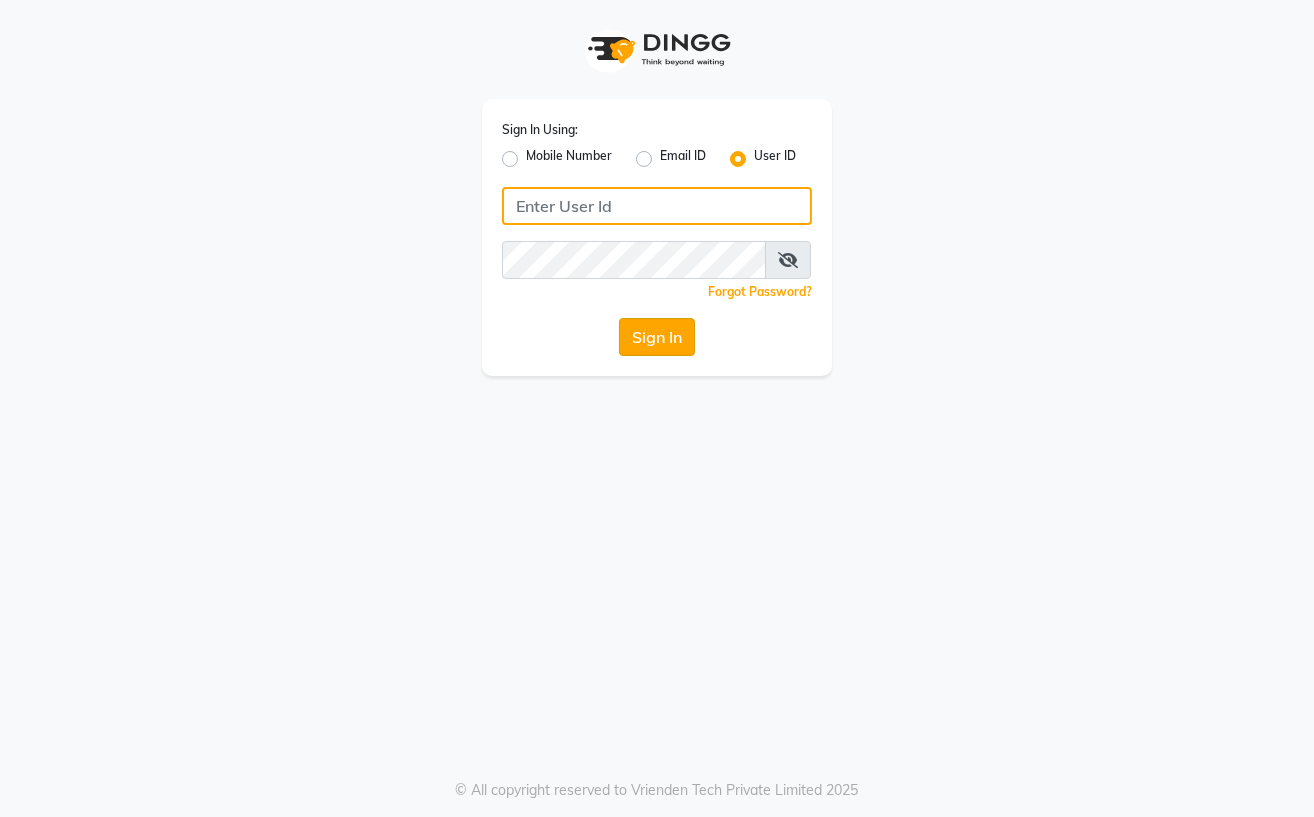 type on "Straight N Curls" 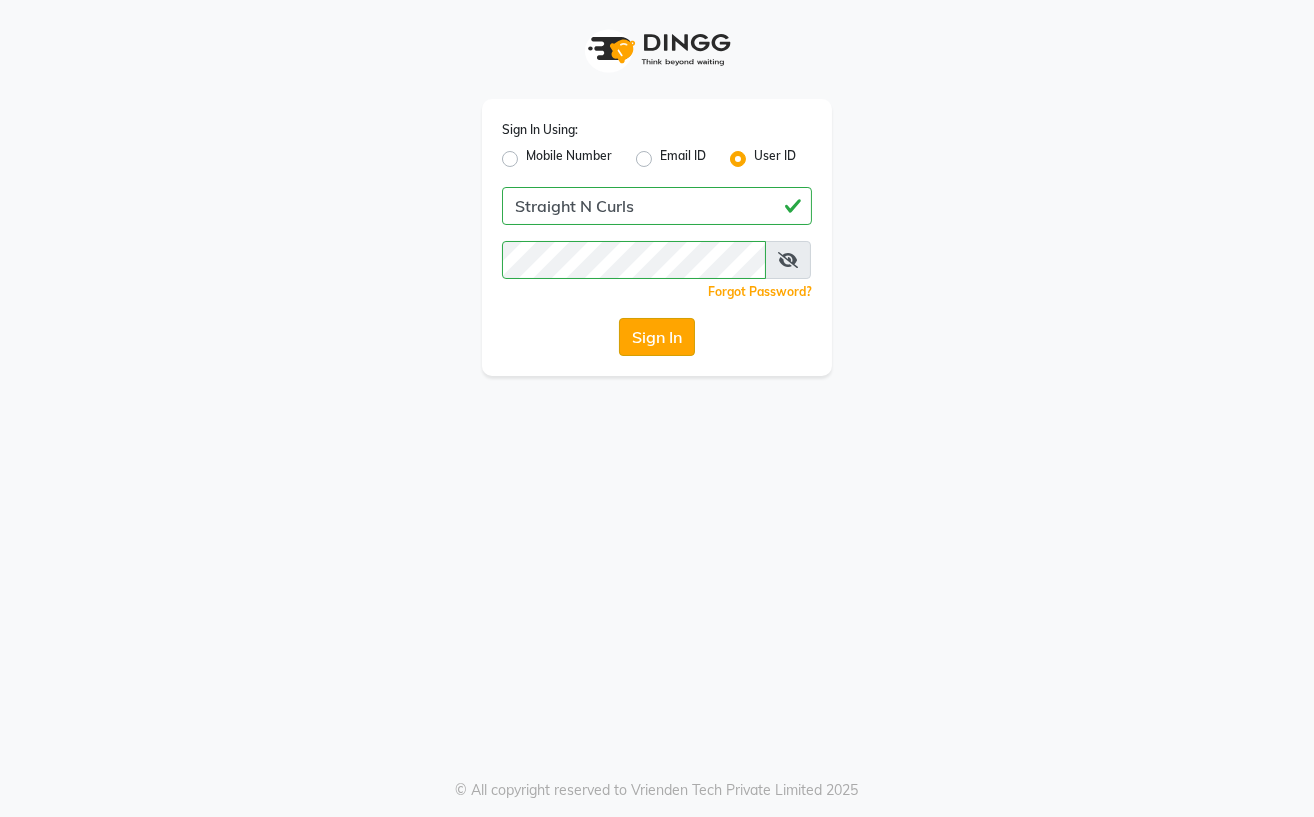 click on "Sign In" 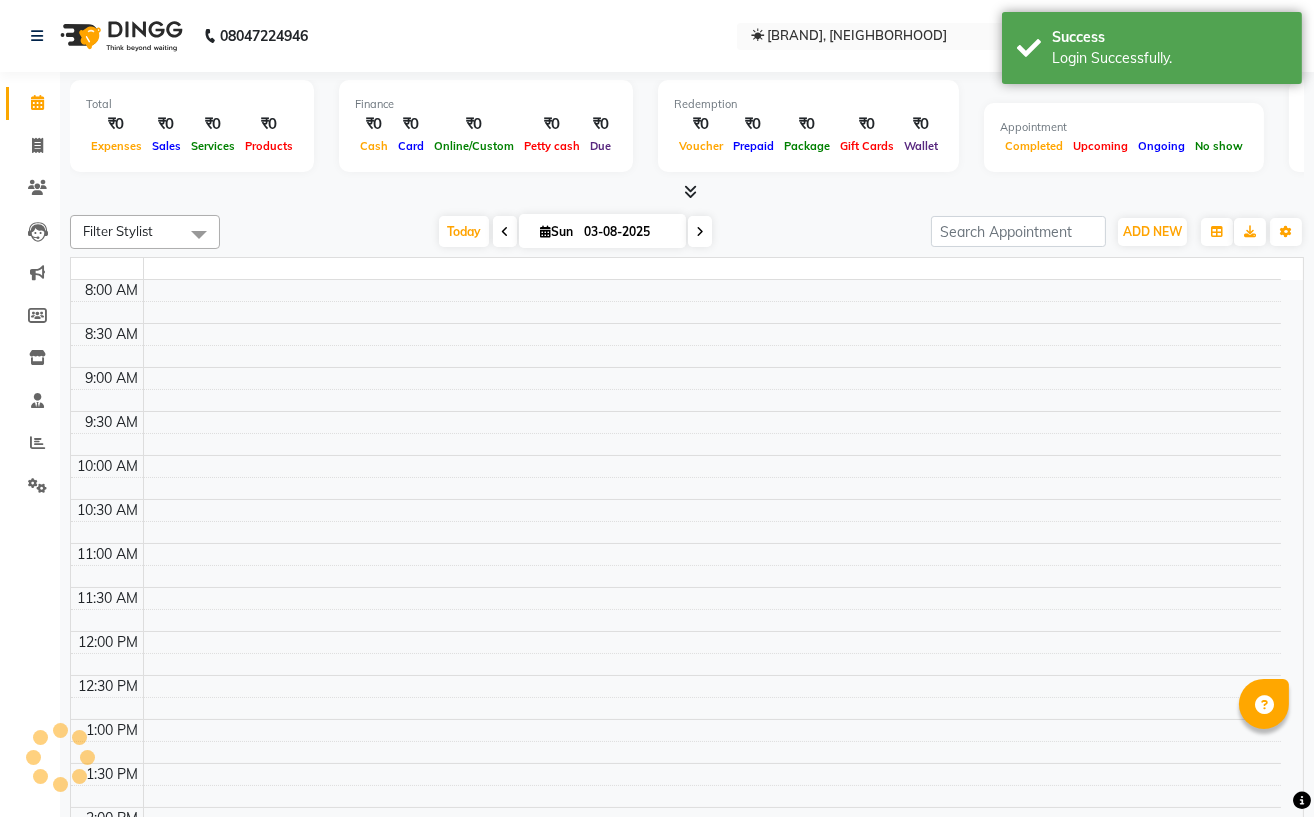 select on "en" 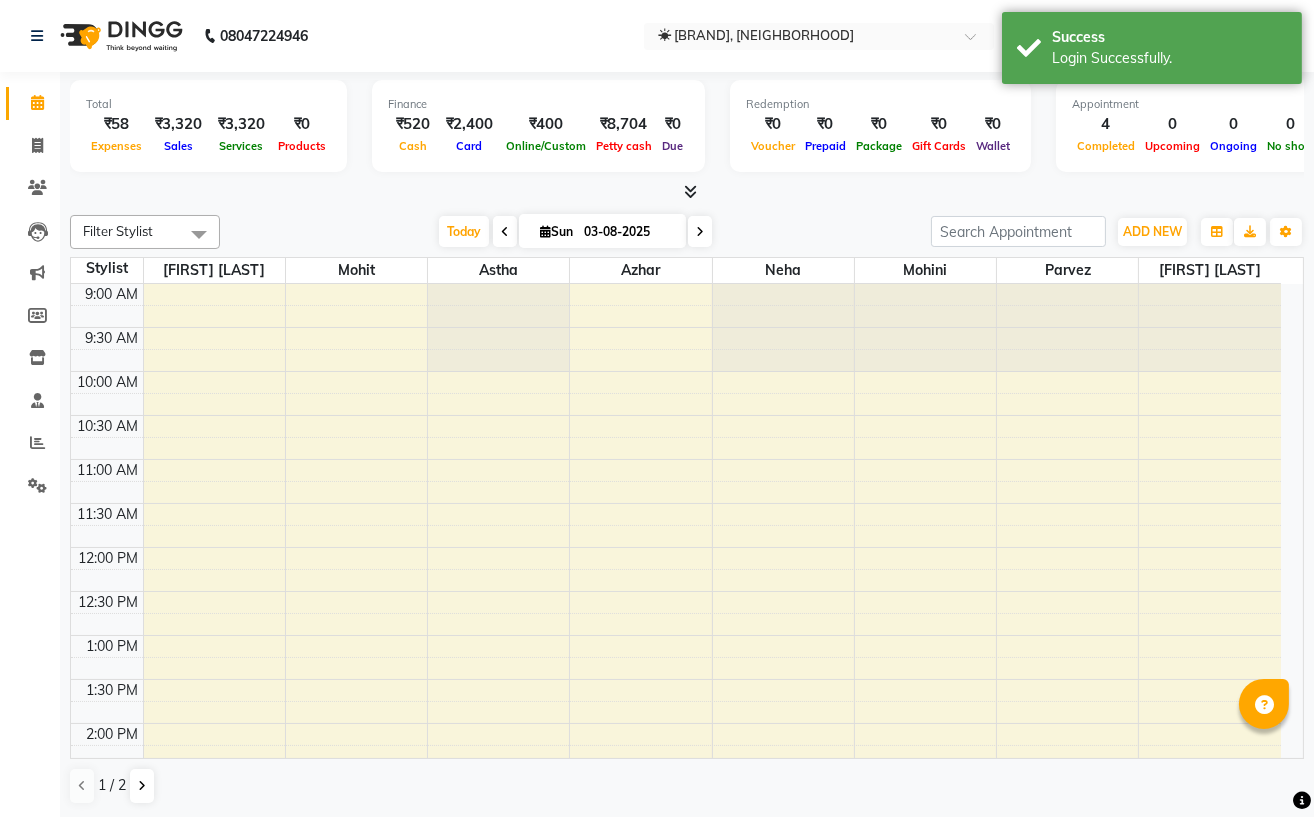 scroll, scrollTop: 0, scrollLeft: 0, axis: both 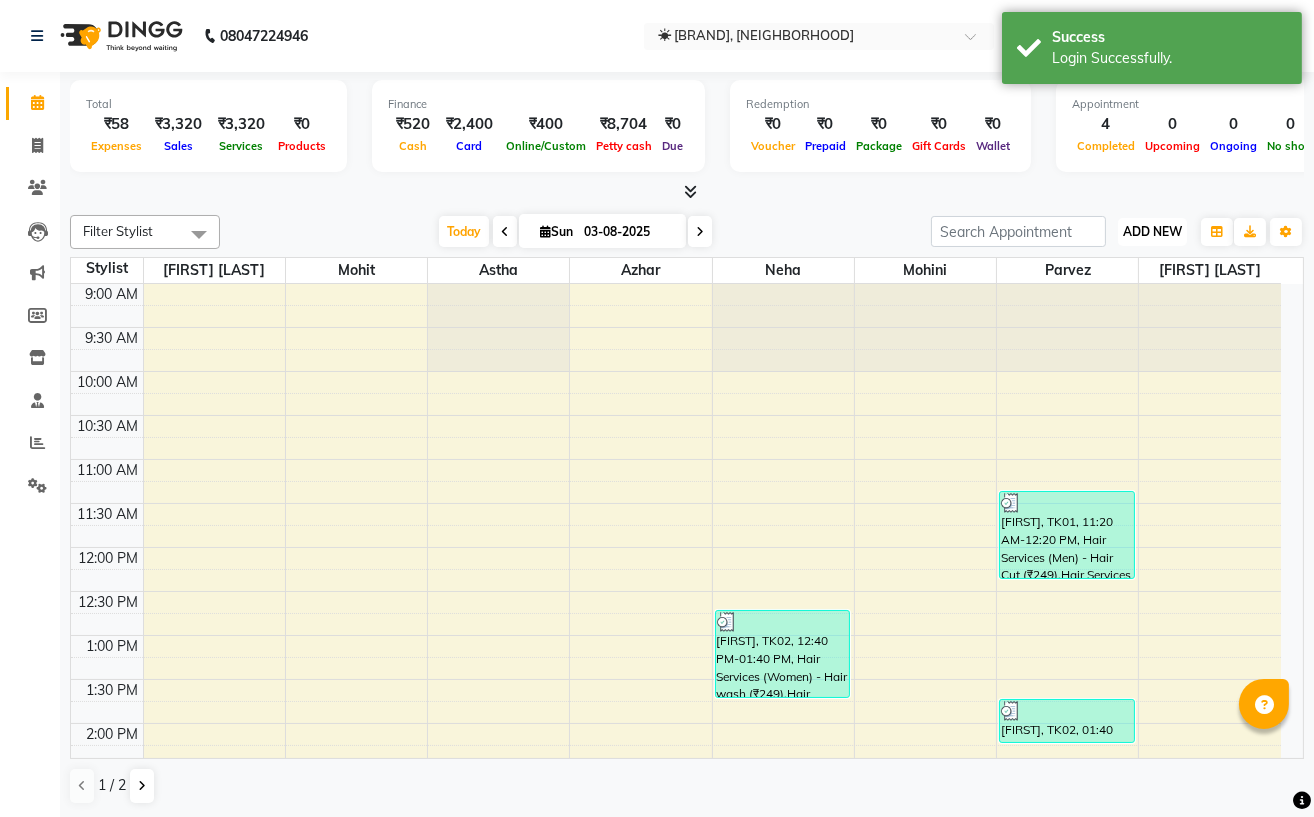 click on "ADD NEW" at bounding box center [1152, 231] 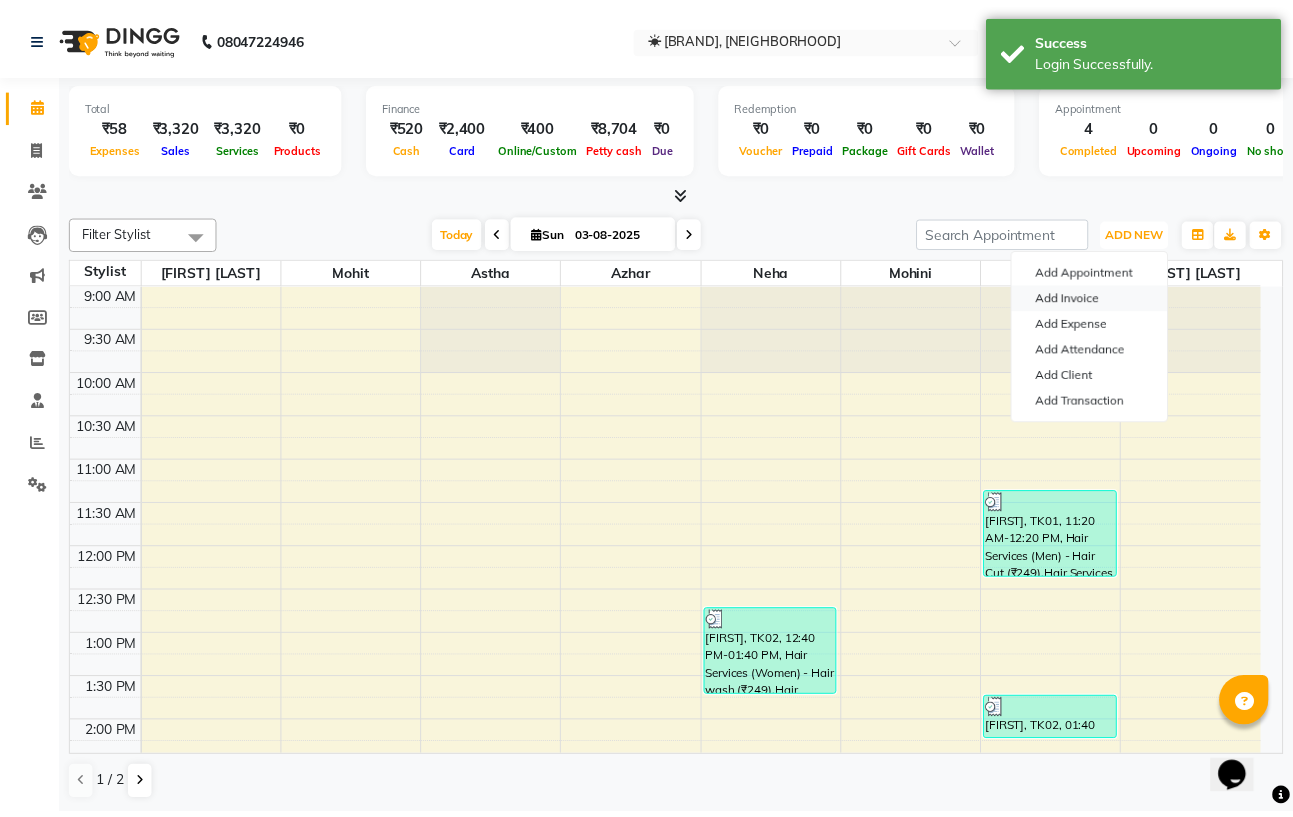 scroll, scrollTop: 0, scrollLeft: 0, axis: both 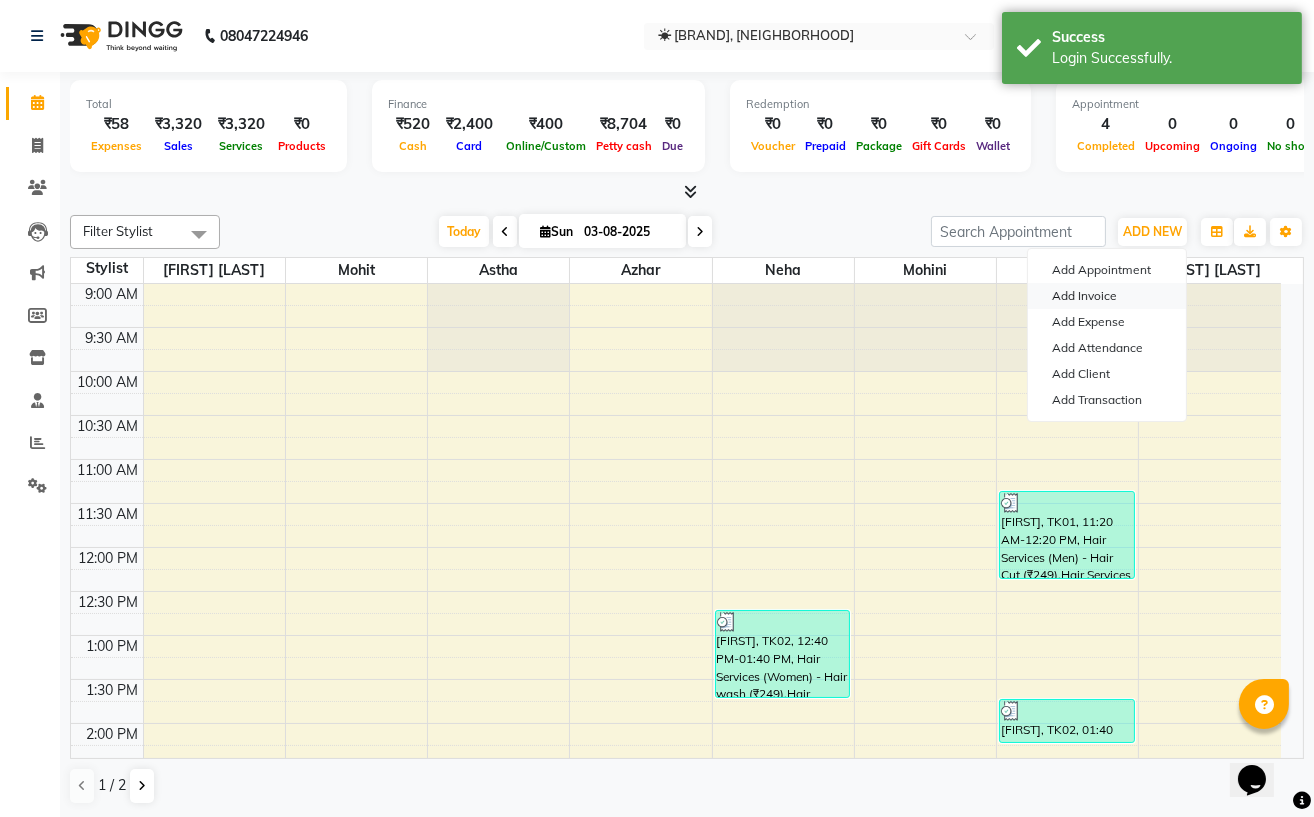 click on "Add Invoice" at bounding box center [1107, 296] 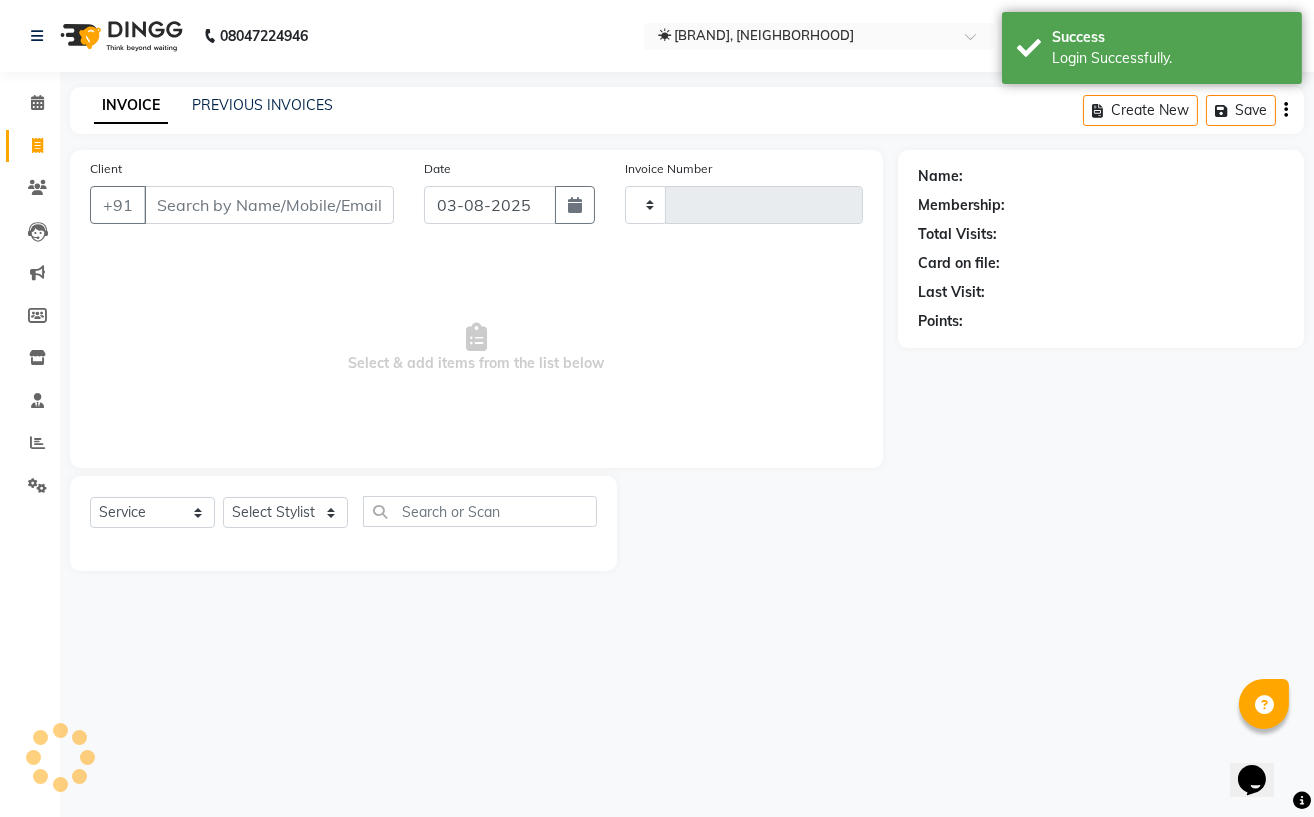 type on "0813" 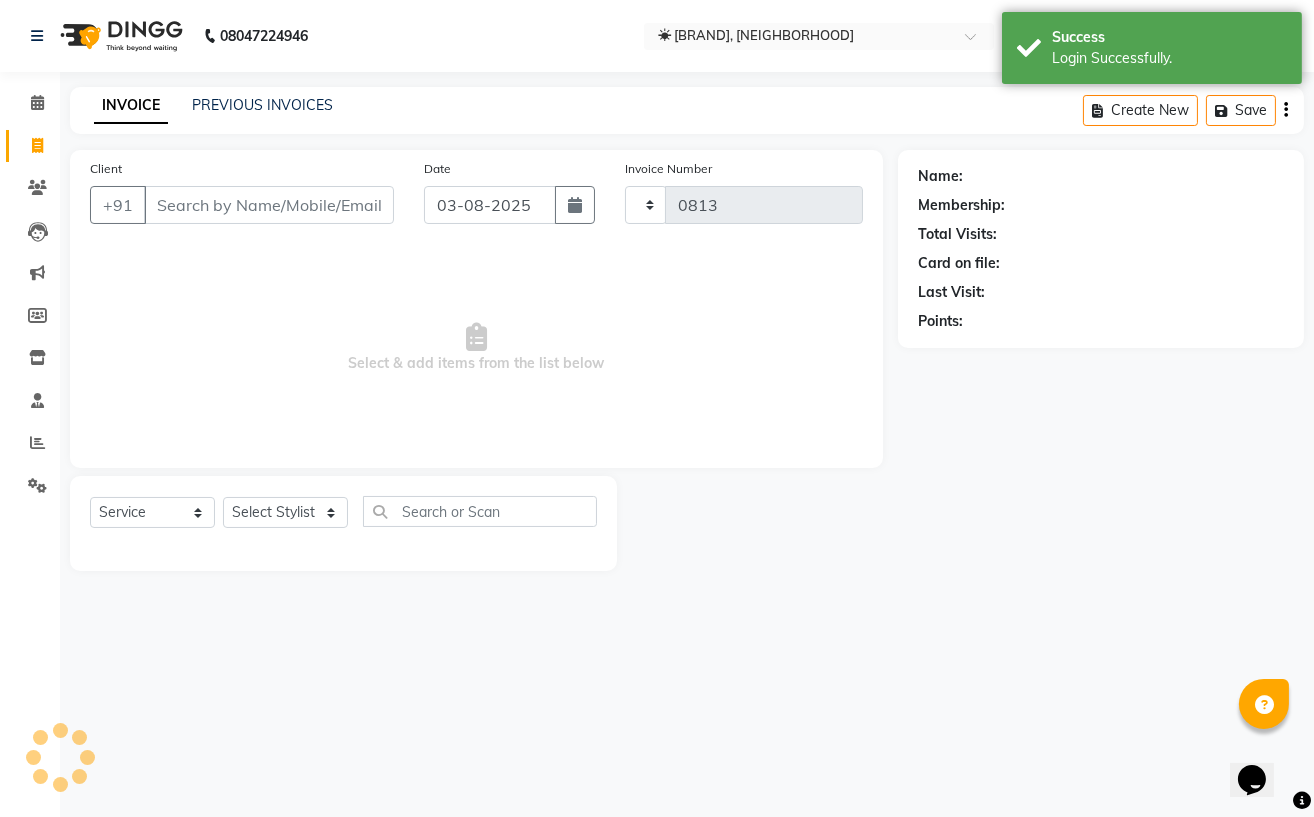 select on "7039" 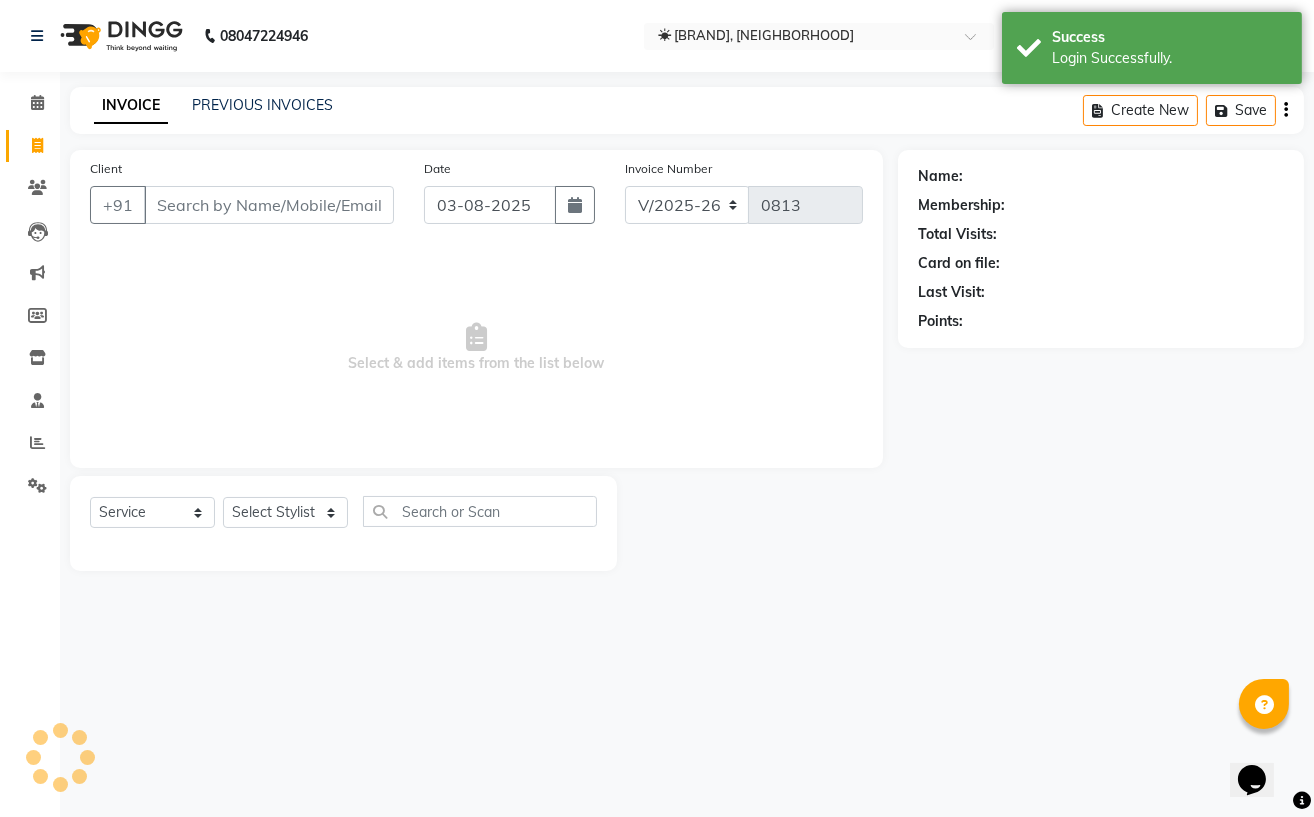 click on "Client" at bounding box center (269, 205) 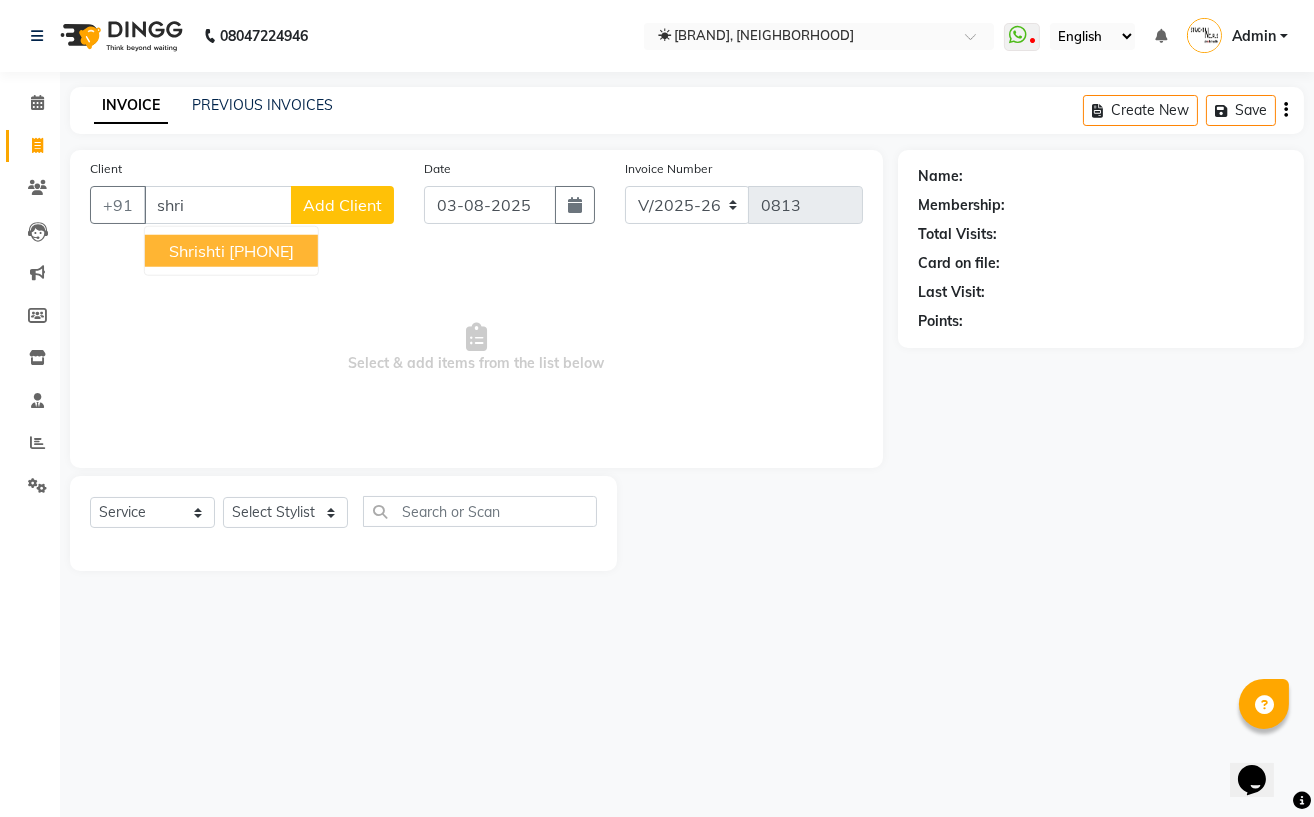 click on "[PHONE]" at bounding box center [261, 251] 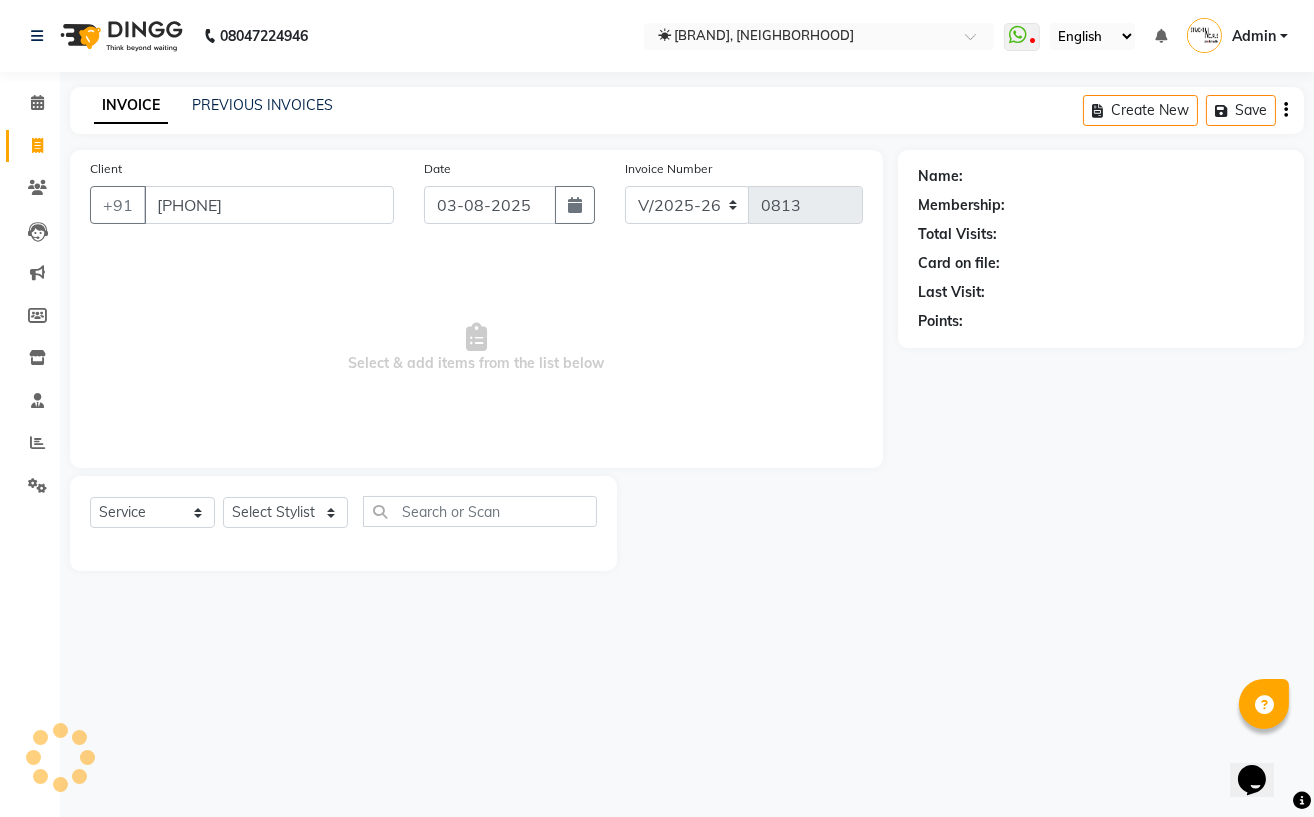 type on "[PHONE]" 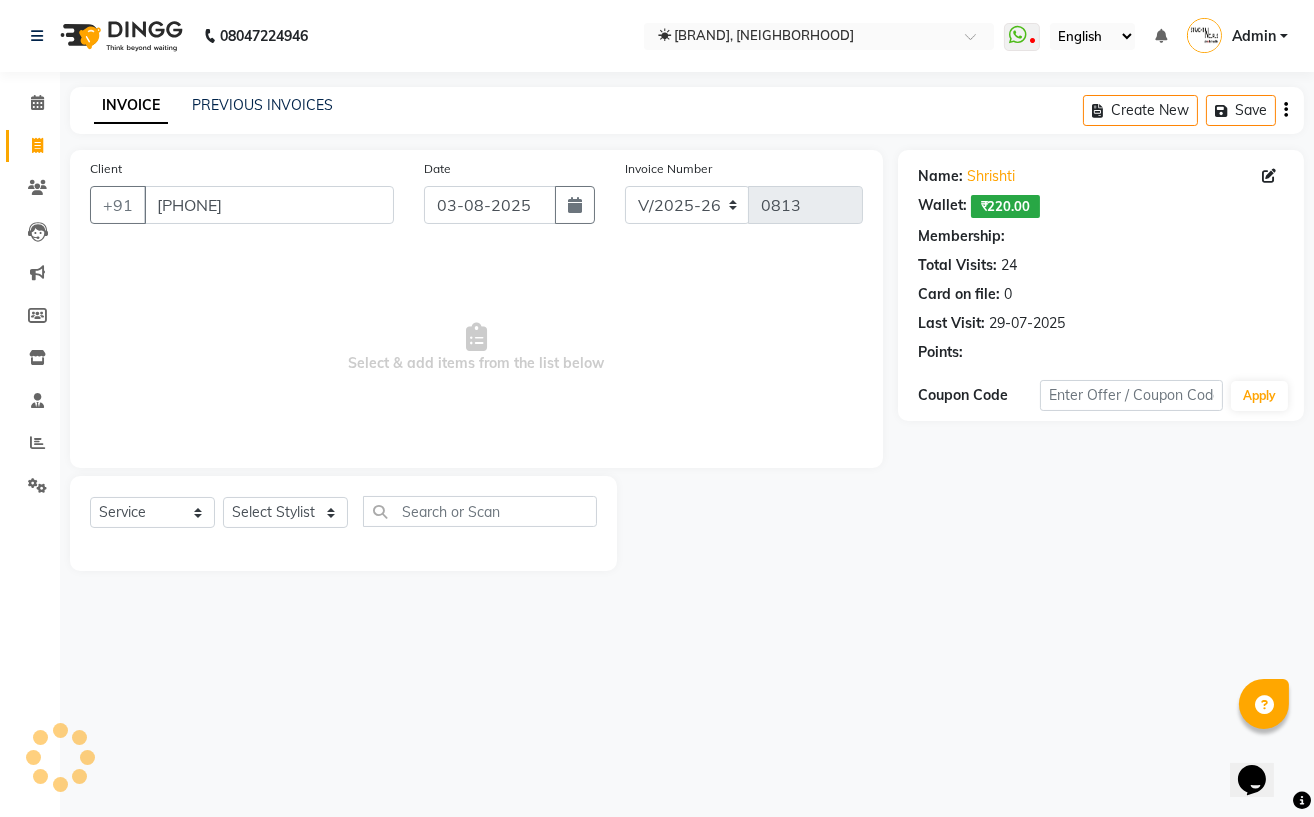 select on "1: Object" 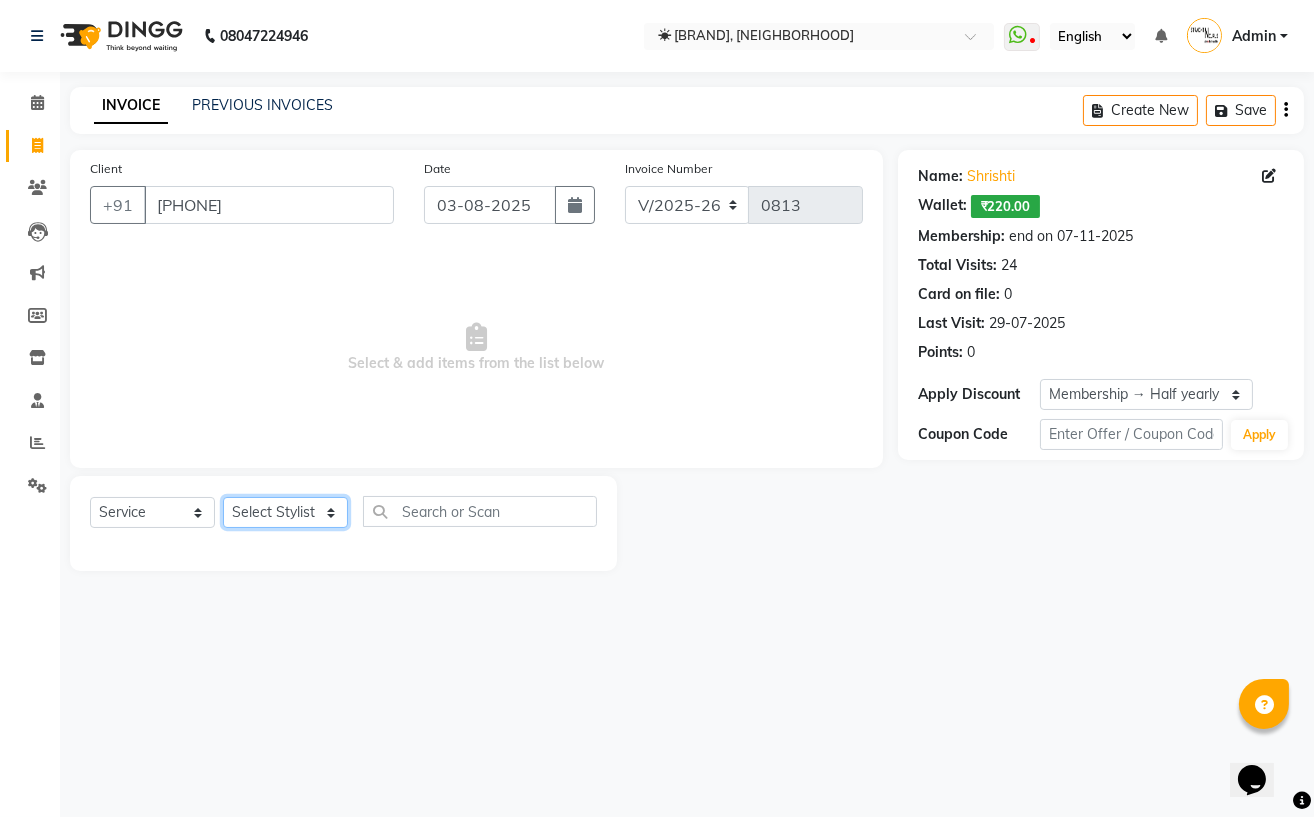 click on "Select Stylist Astha Azhar Gautam Kamboj Mohini Mohit Neha Paras Kamboj parvez pooja rawat Rashmi Subhan" 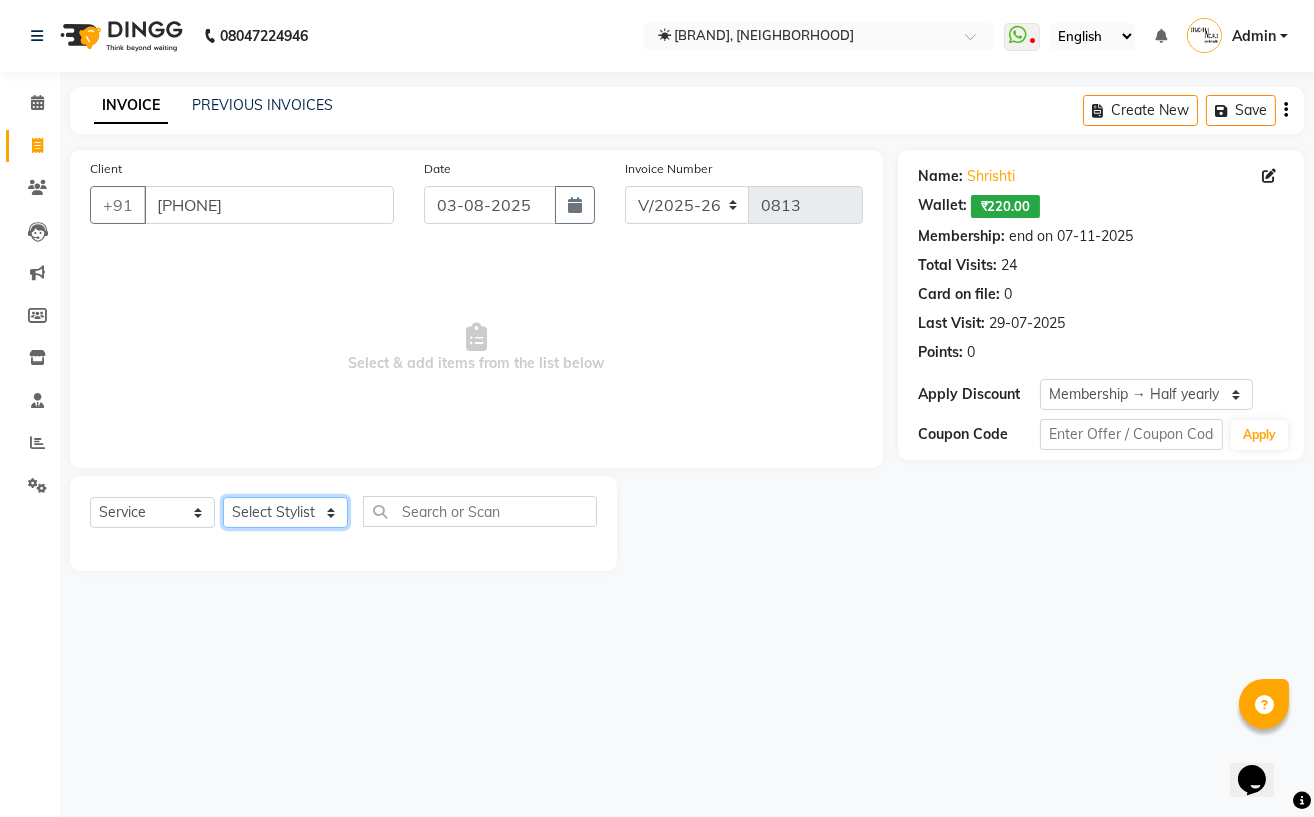 select on "61431" 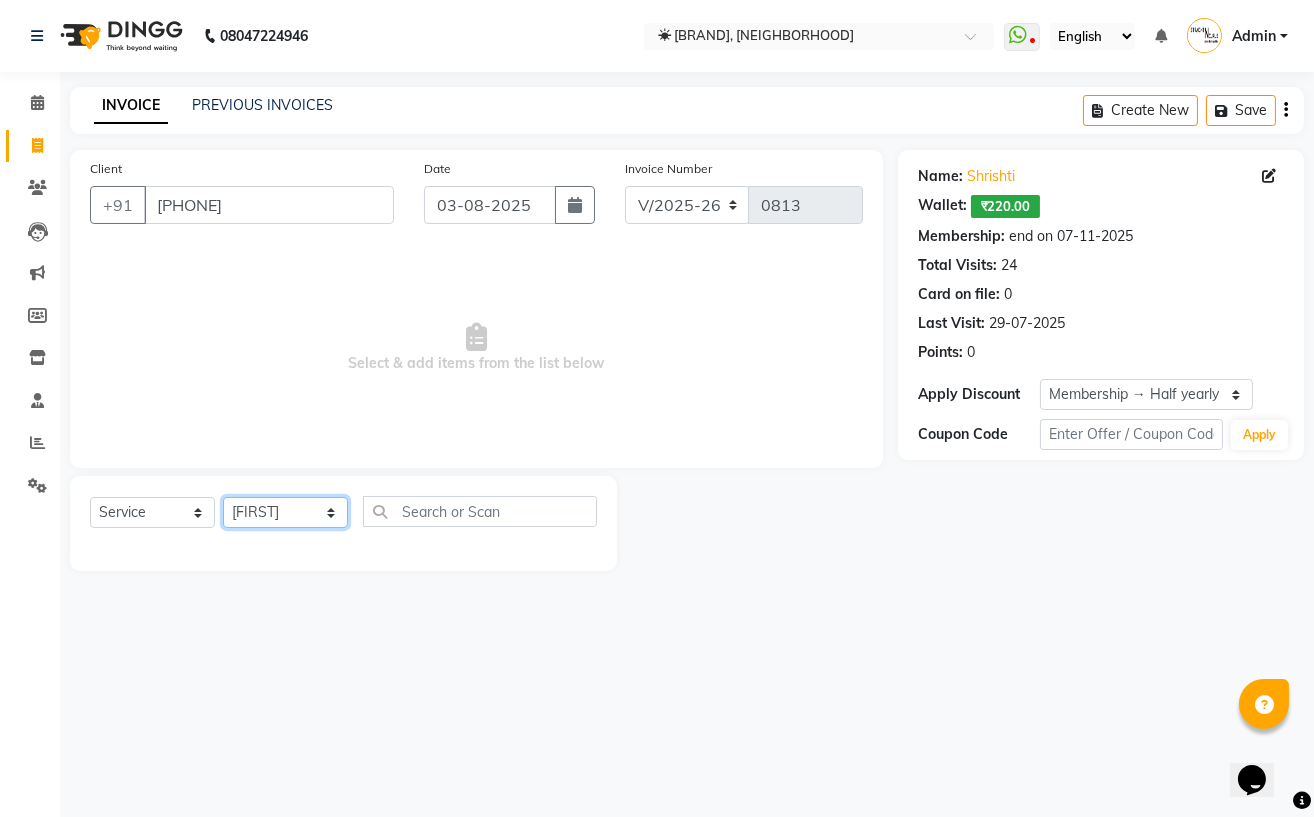 click on "Select Stylist Astha Azhar Gautam Kamboj Mohini Mohit Neha Paras Kamboj parvez pooja rawat Rashmi Subhan" 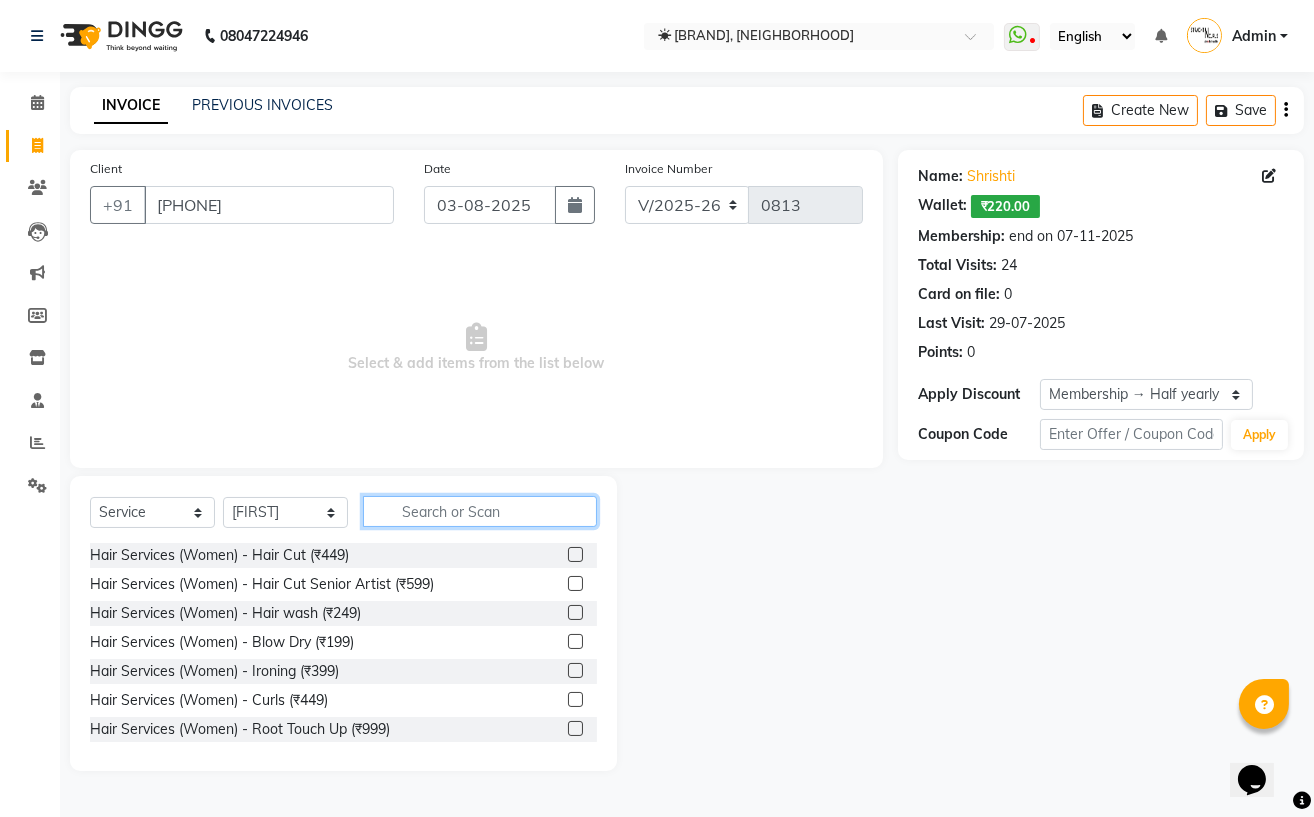 click 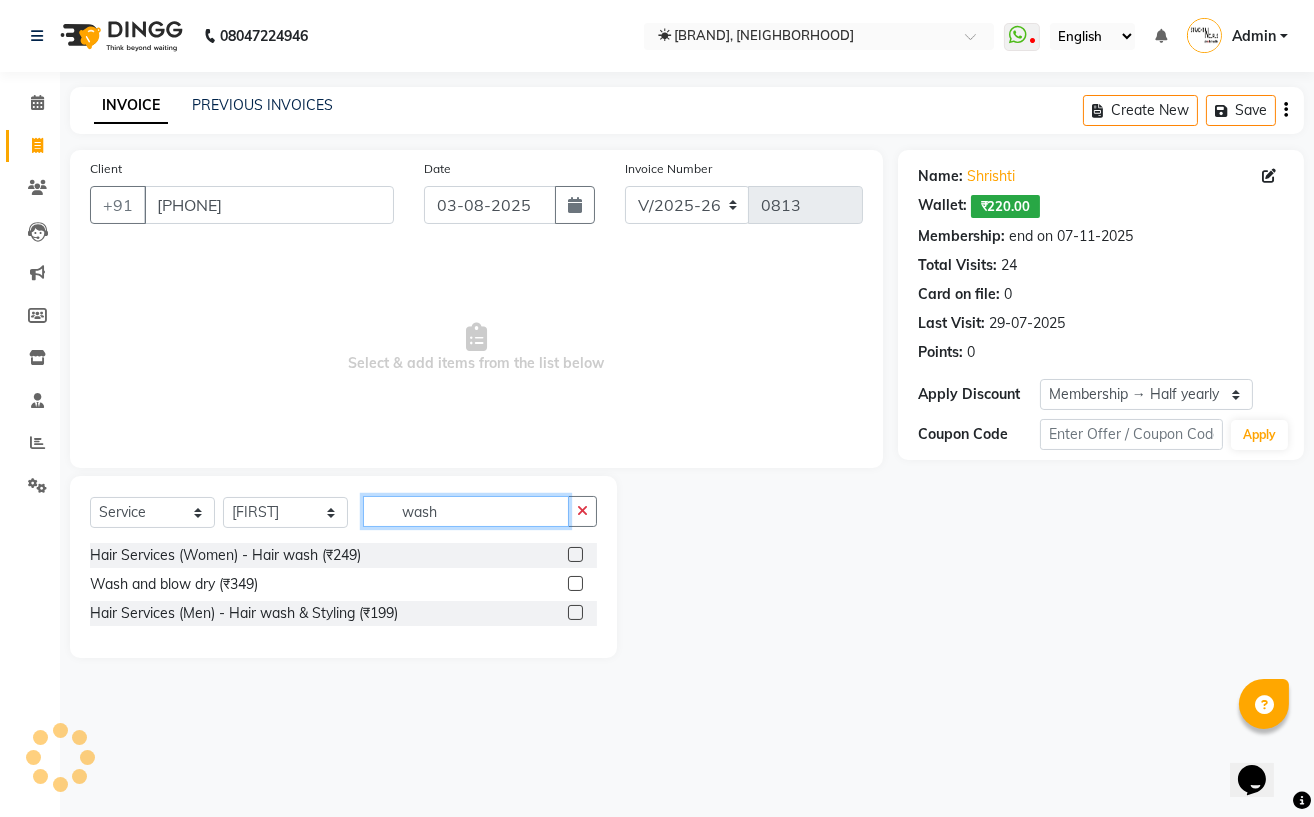 type on "wash" 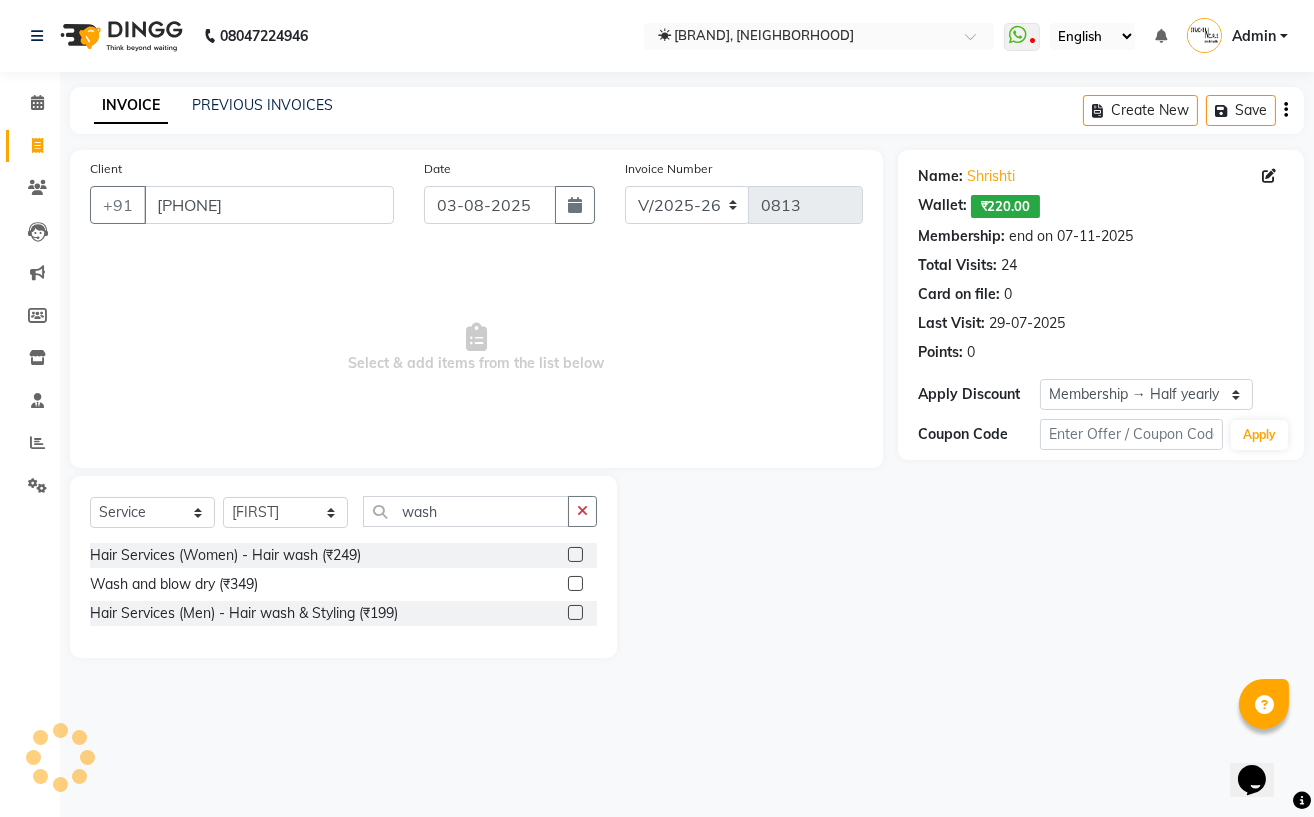 click 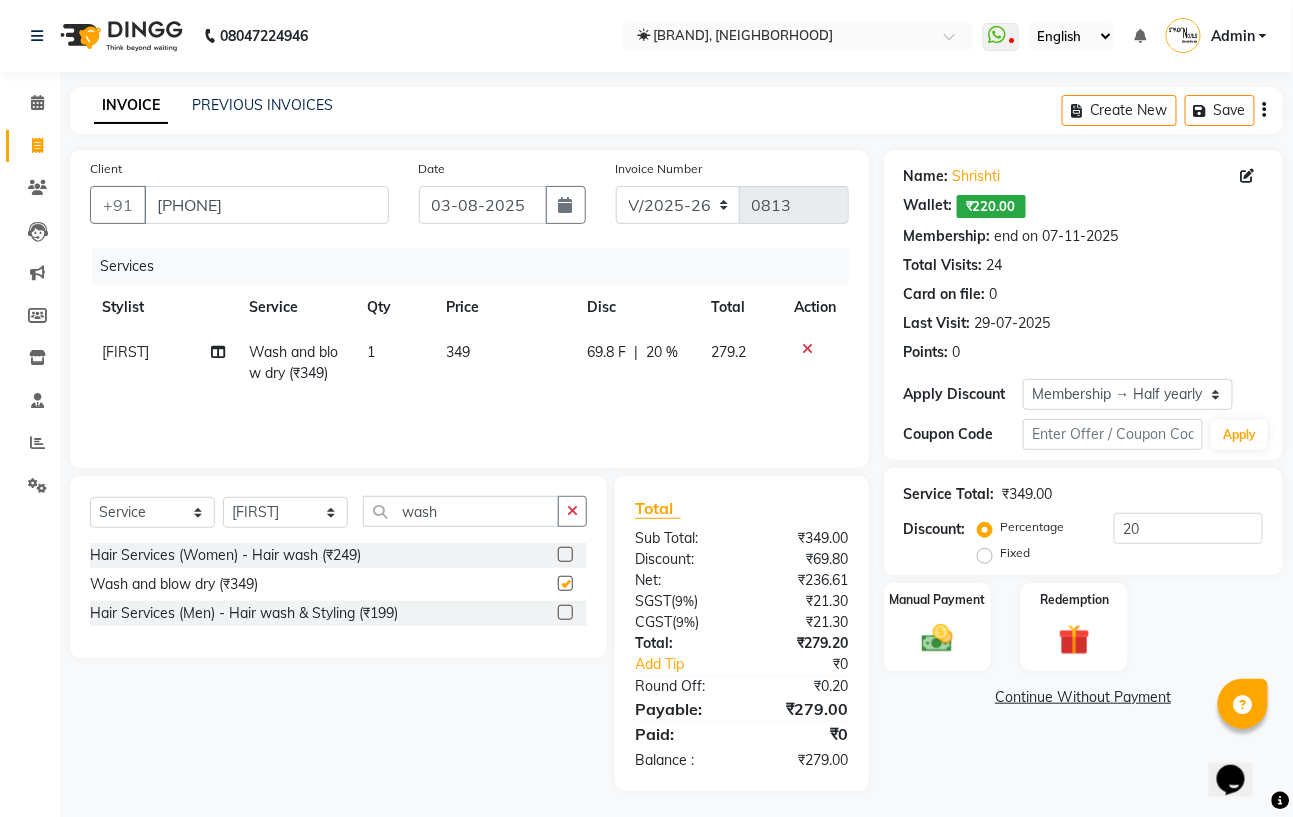 checkbox on "false" 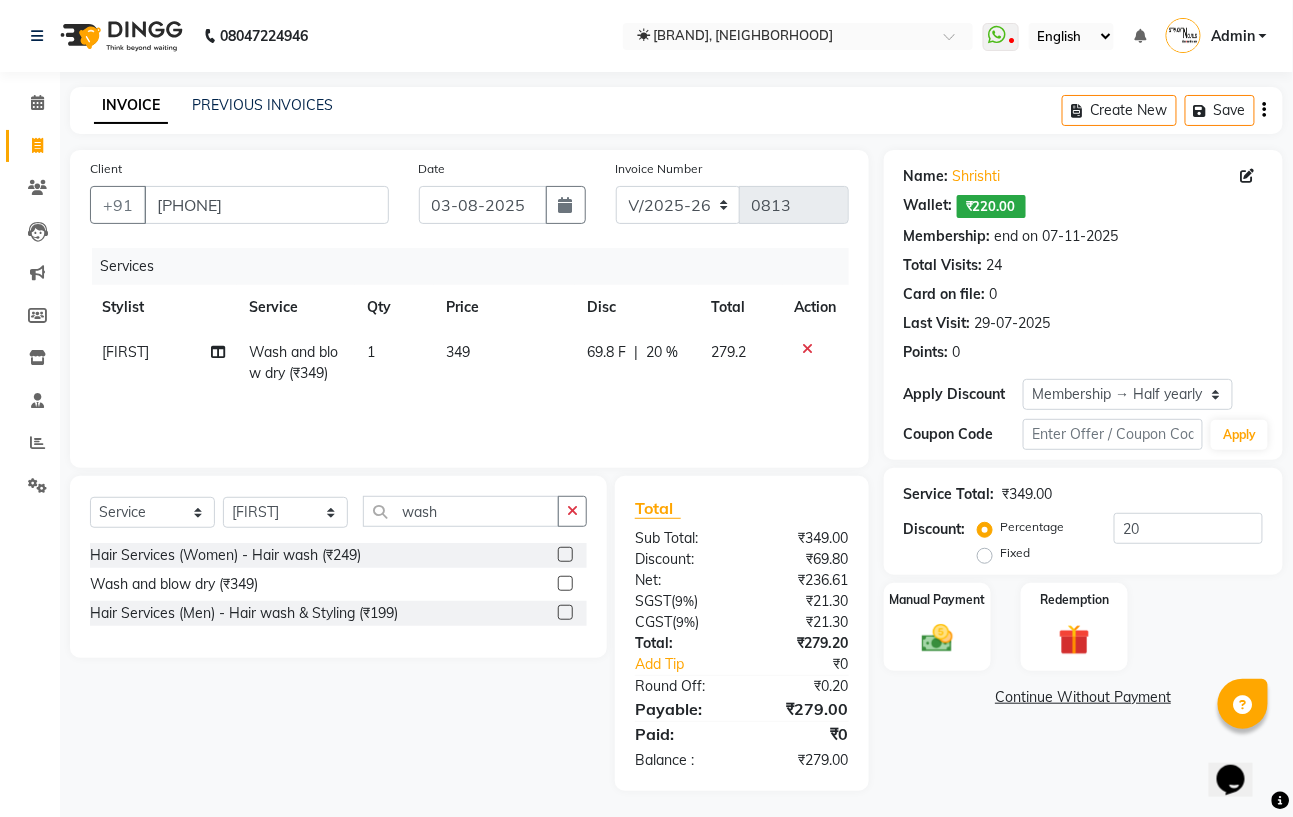 click on "349" 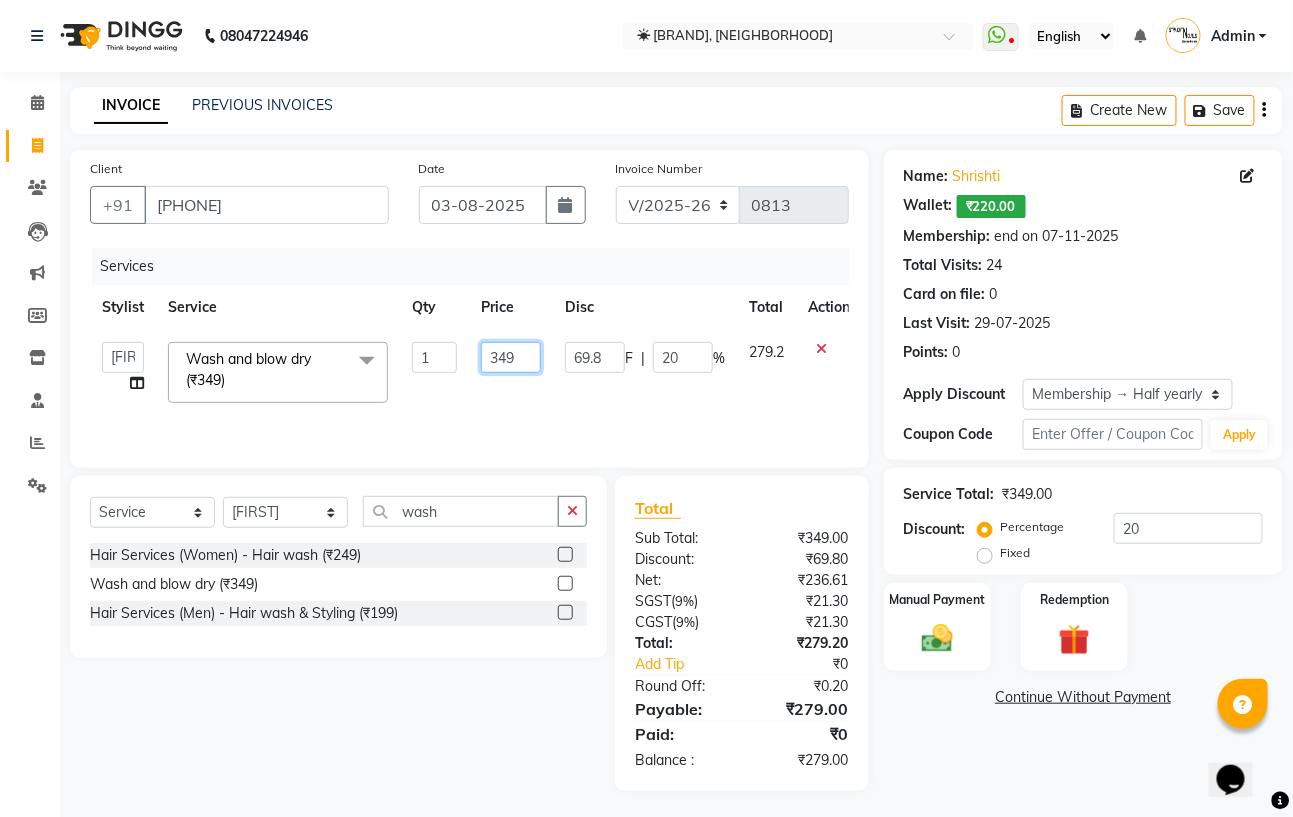 click on "349" 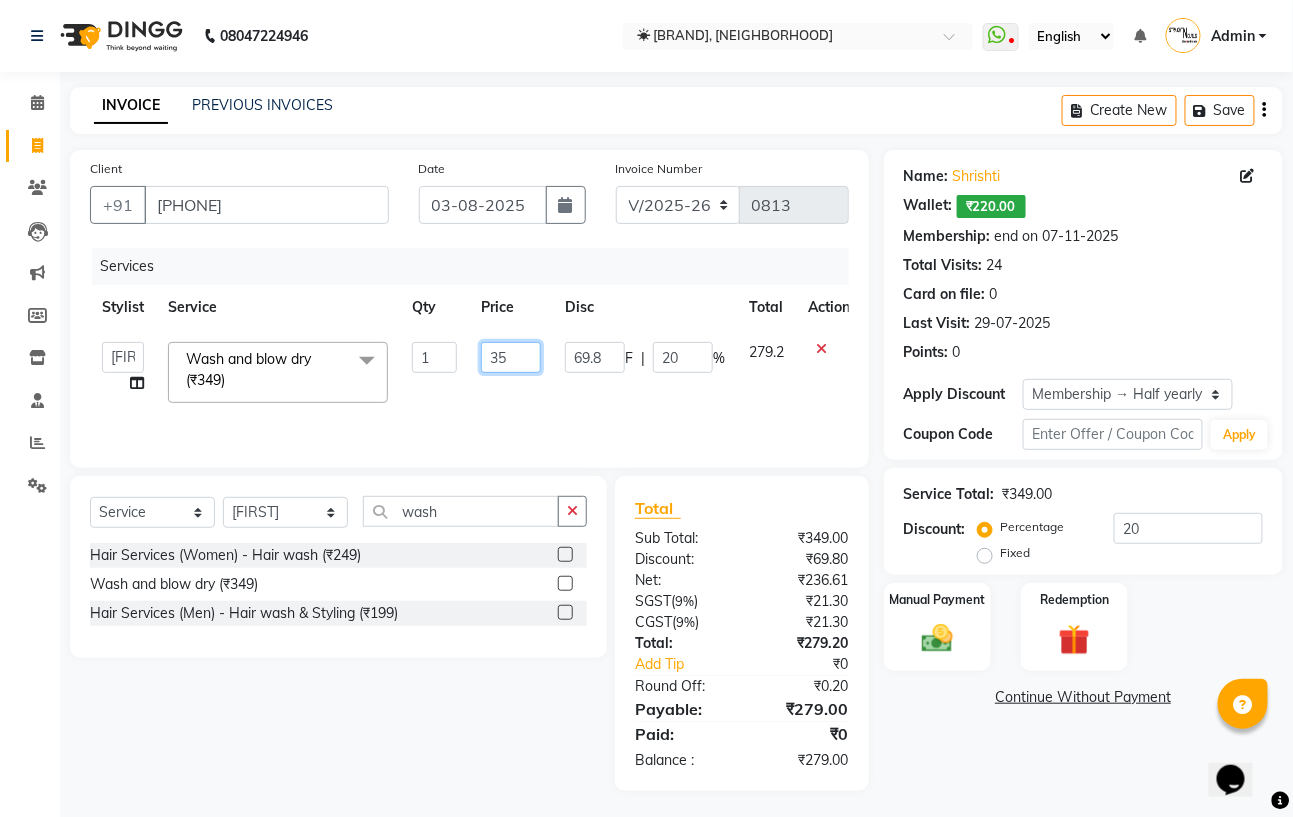 type on "350" 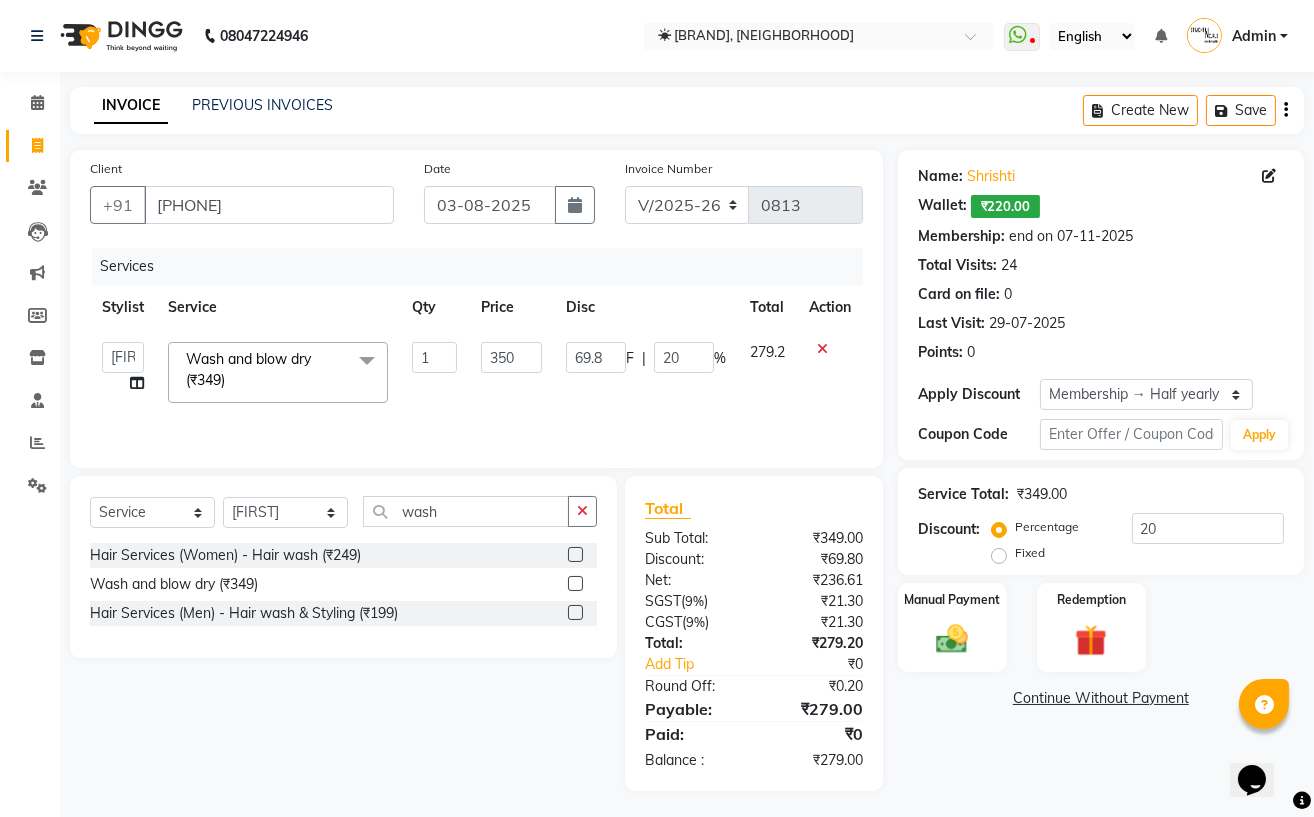 click on "Services Stylist Service Qty Price Disc Total Action  Astha   Azhar   Gautam Kamboj   Mohini   Mohit   Neha   Paras Kamboj   parvez   pooja rawat   Rashmi   Subhan   Wash and blow dry (₹349)  x Hair Services (Women) - Hair Cut (₹449) Hair Services (Women) - Hair Cut Senior Artist (₹599) Hair Services (Women) - Hair wash (₹249) Hair Services (Women) - Blow Dry (₹199) Hair Services (Women) - Ironing (₹399) Hair Services (Women) - Curls (₹449) Hair Services (Women) - Root Touch Up (₹999) Hair Services (Women) - Root Touch Up (Ammonia Free) (₹1199) Hair Services (Women) - Hair Spa (₹1199) Hair Services (Women) - Ola Plex (₹2299) Hair Services (Women) - Global Hair Colour (₹3499) Hair Services (Women) - Global Hair (Ammonia Free) (₹3999) Hair Services (Women) - Highlight Crown Area (₹2999) Hair Services (Women) - Ombre/Balayage (₹4499) Hair Services (Women) - Smoothing (₹4999) Hair Services (Women) - Keratin GK (₹5999) Hair Services (Women) - Botox (₹4999) highlights (₹3999)" 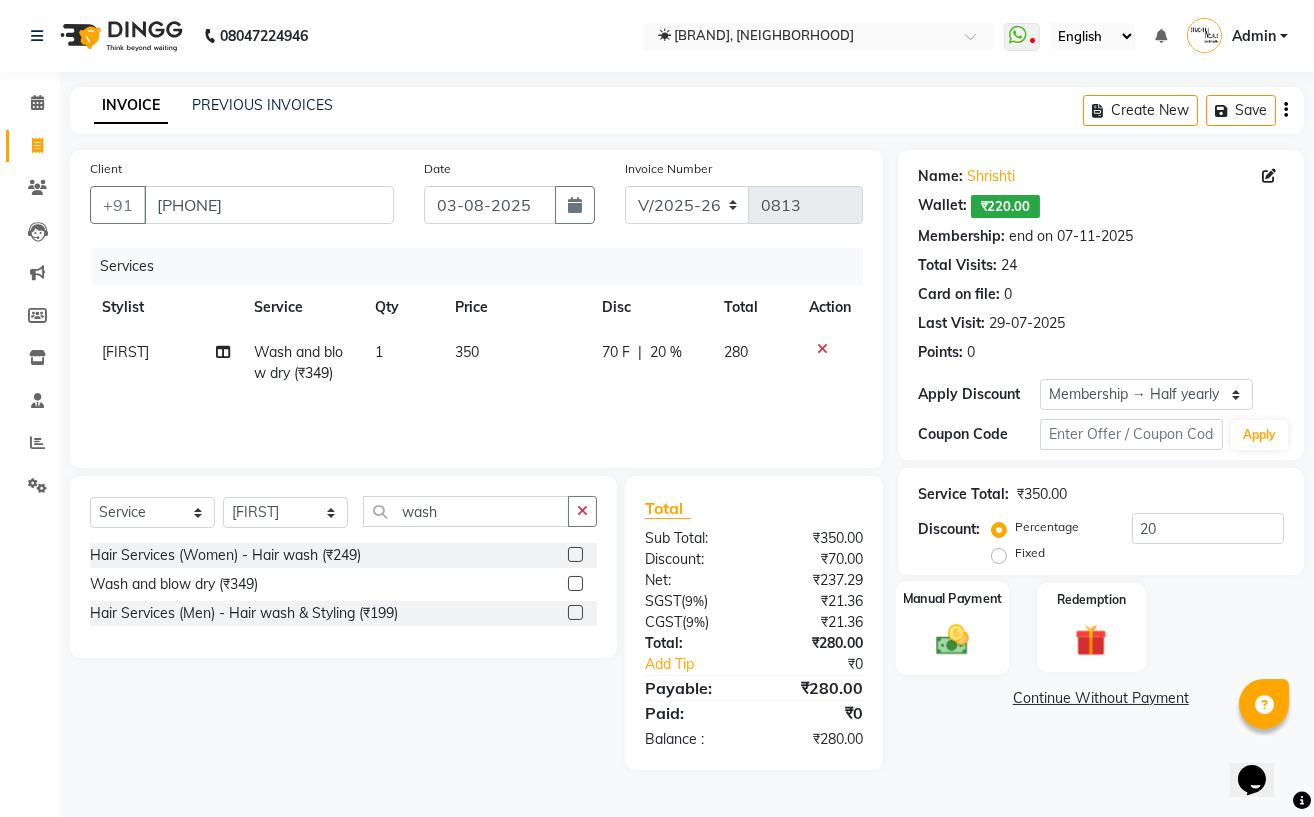 click 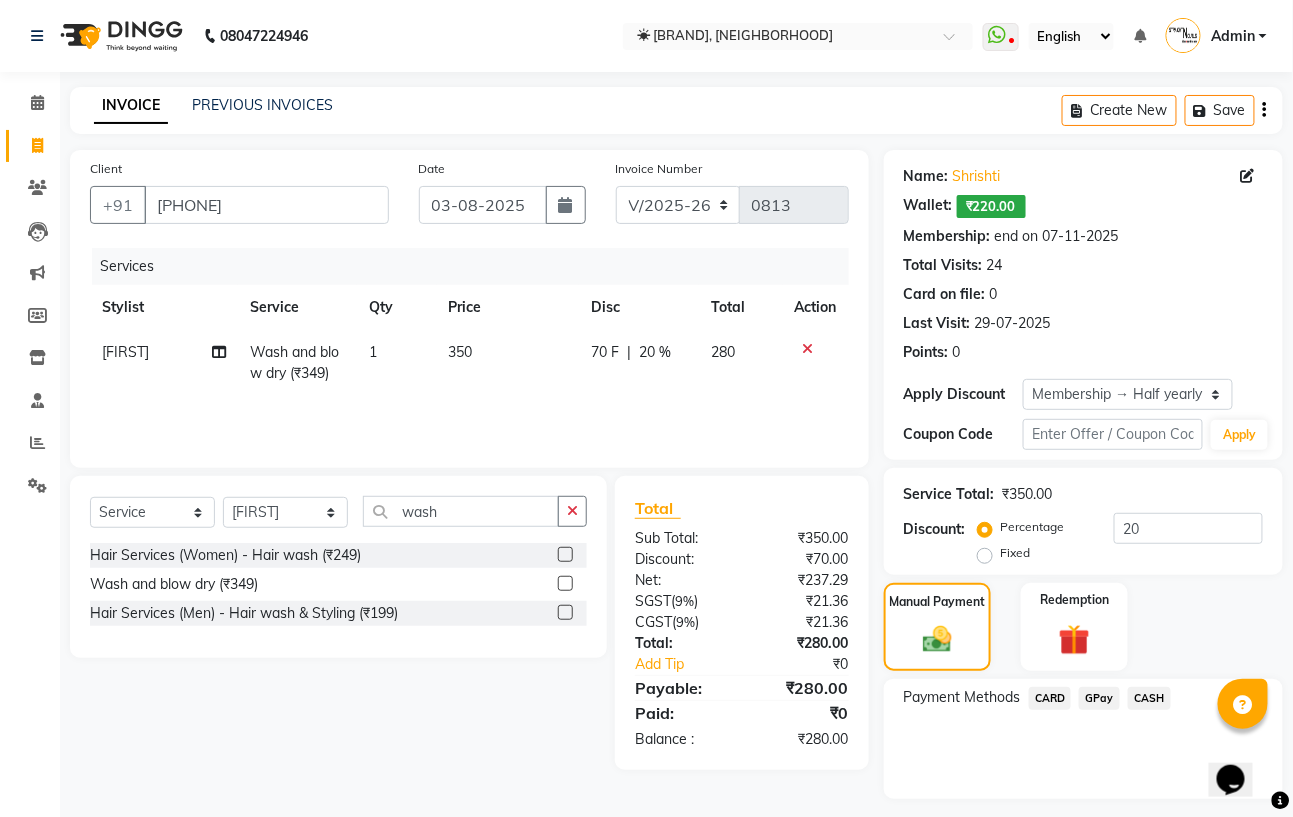click on "GPay" 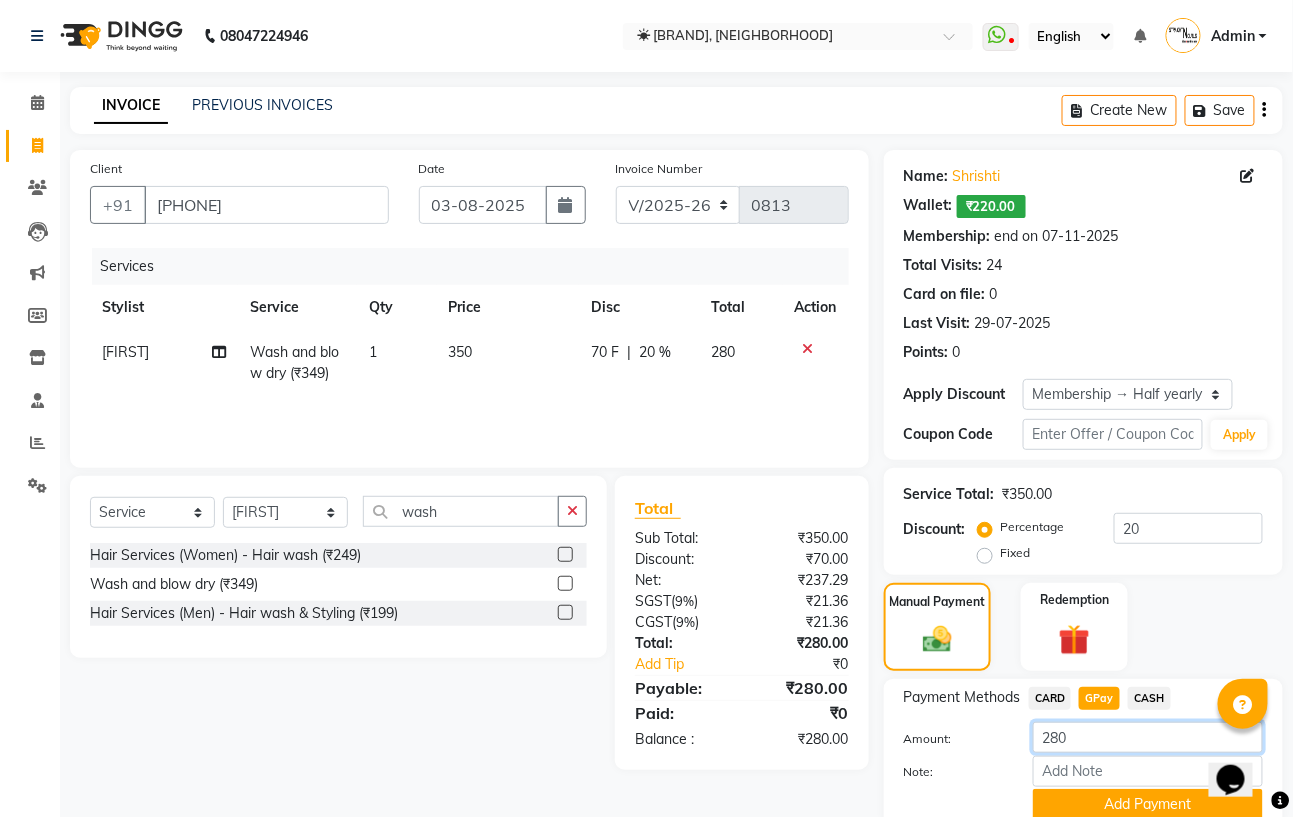 click on "280" 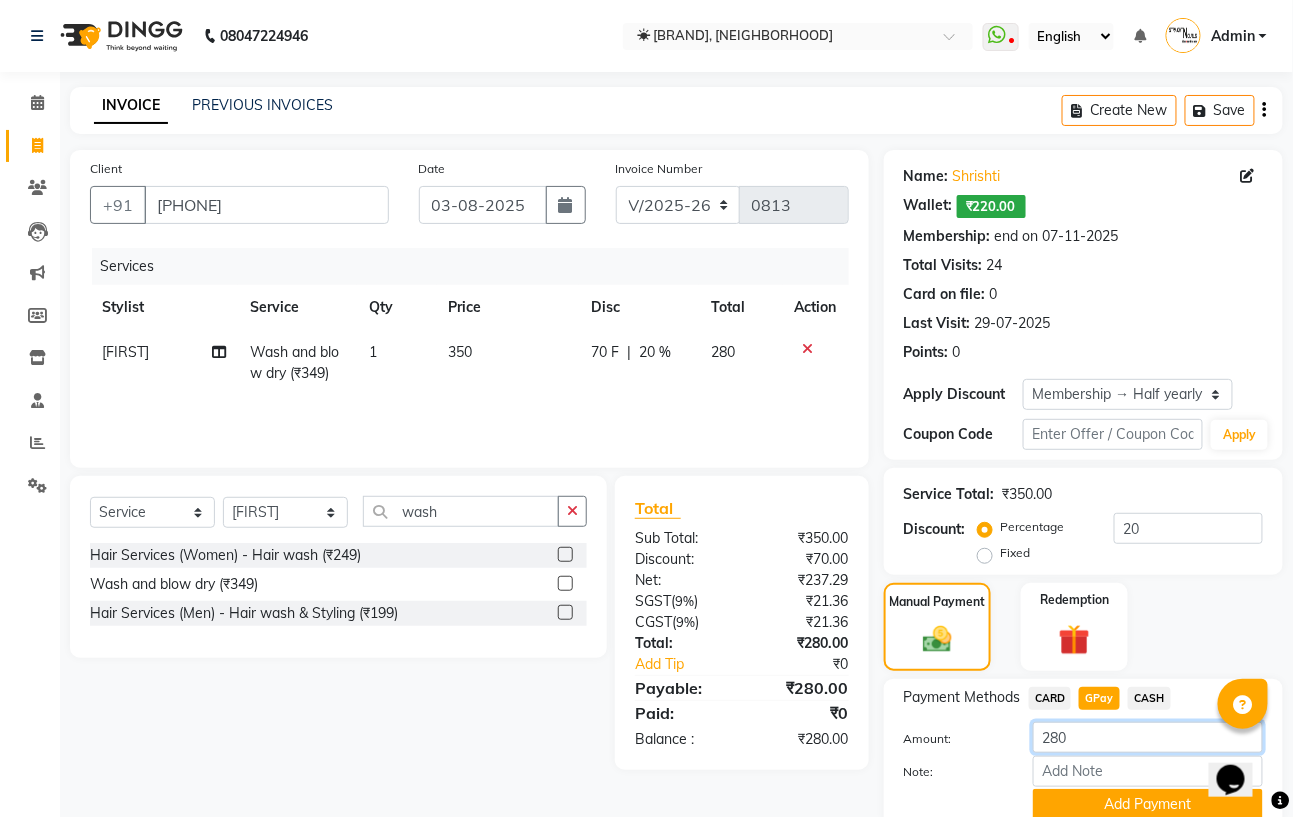 click on "280" 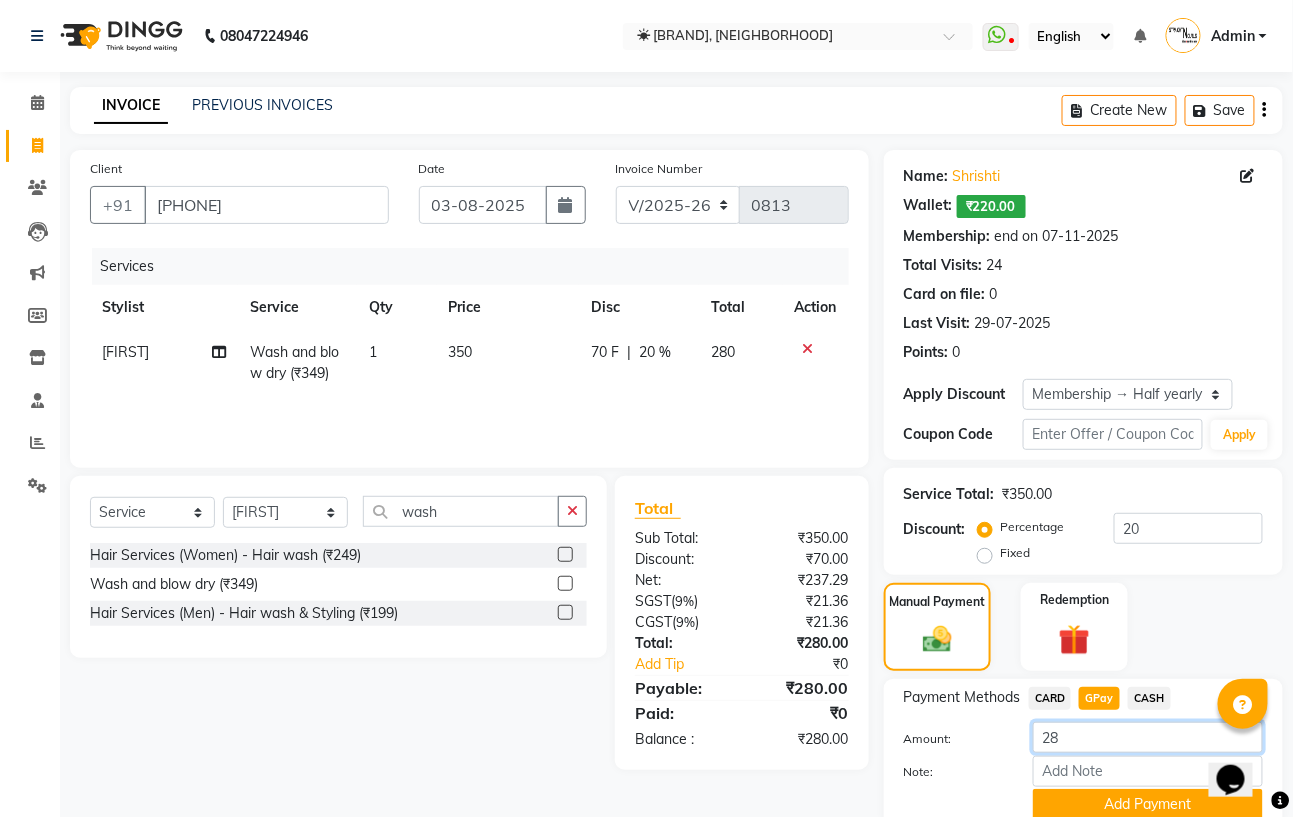 type on "2" 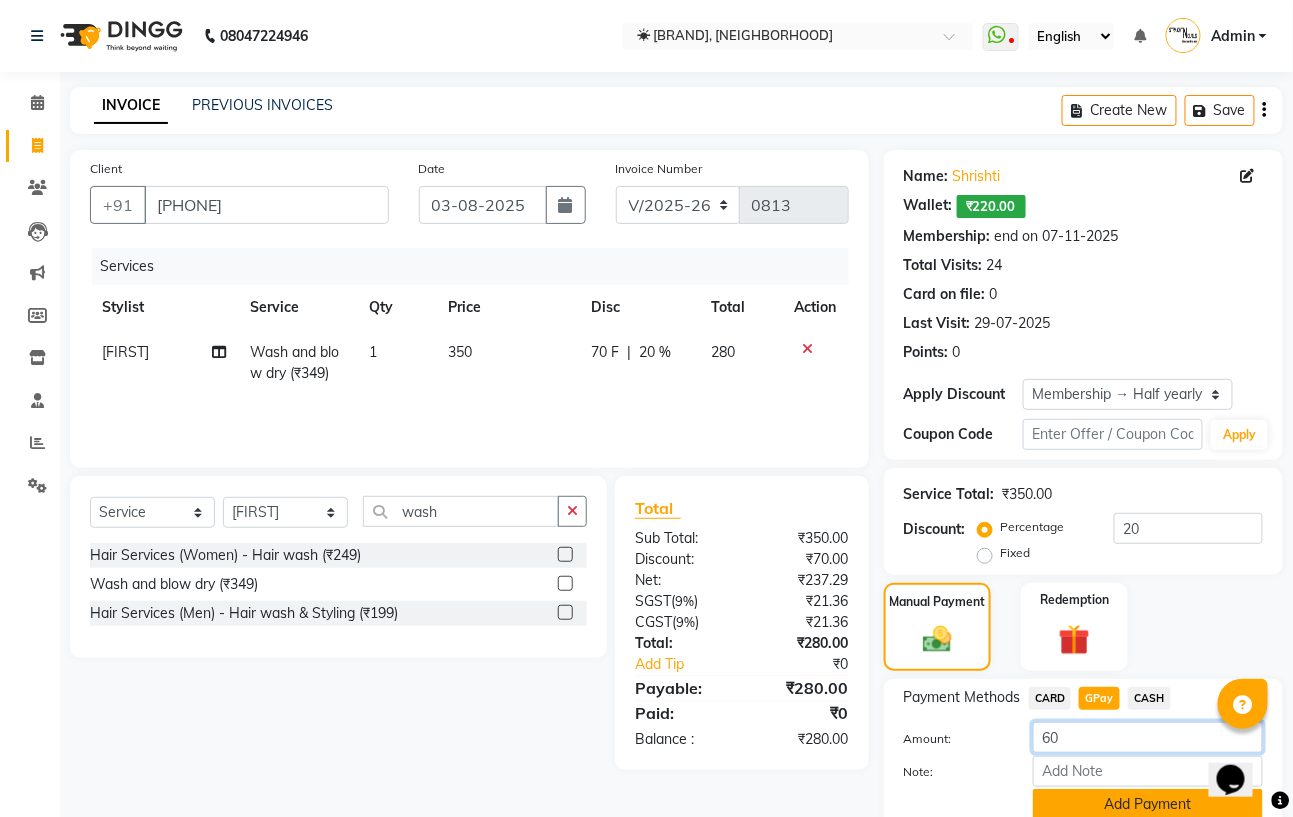 type on "60" 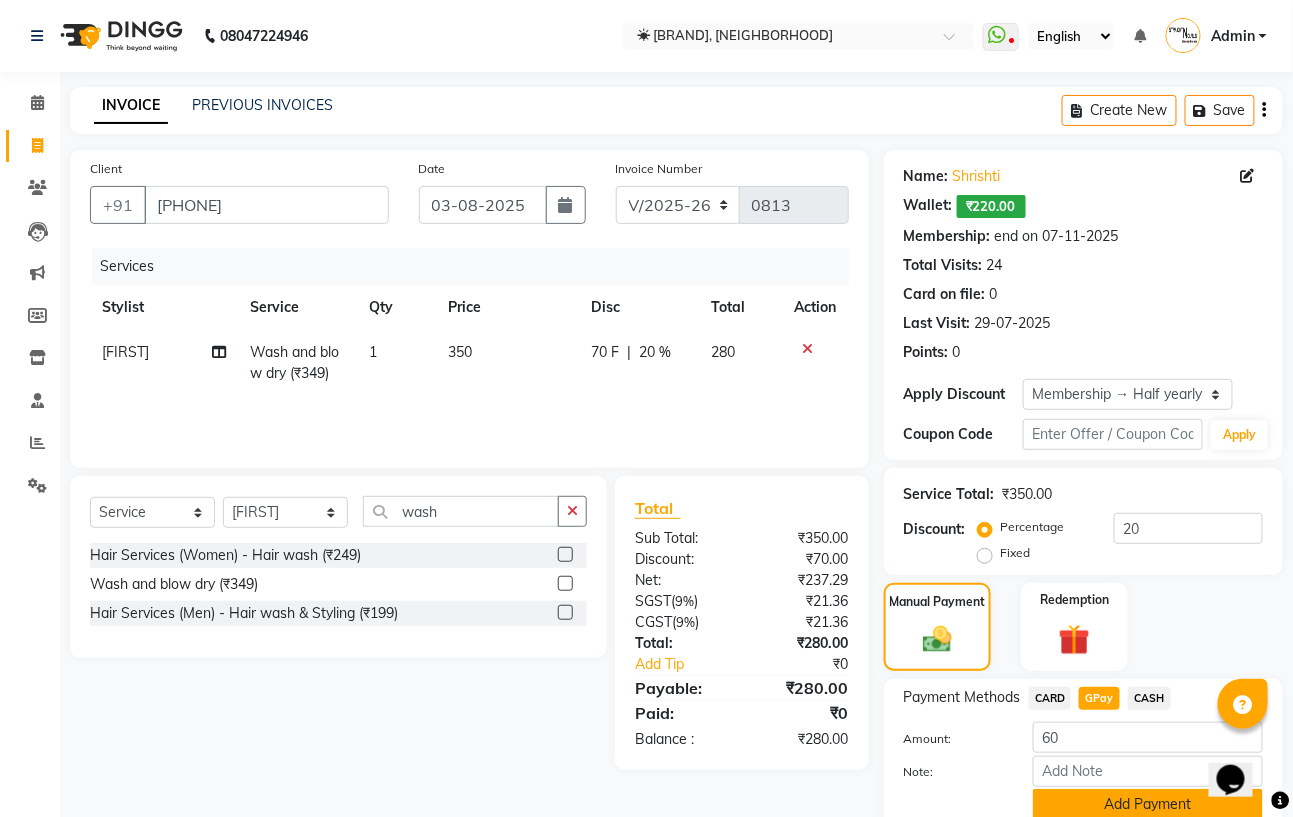 click on "Add Payment" 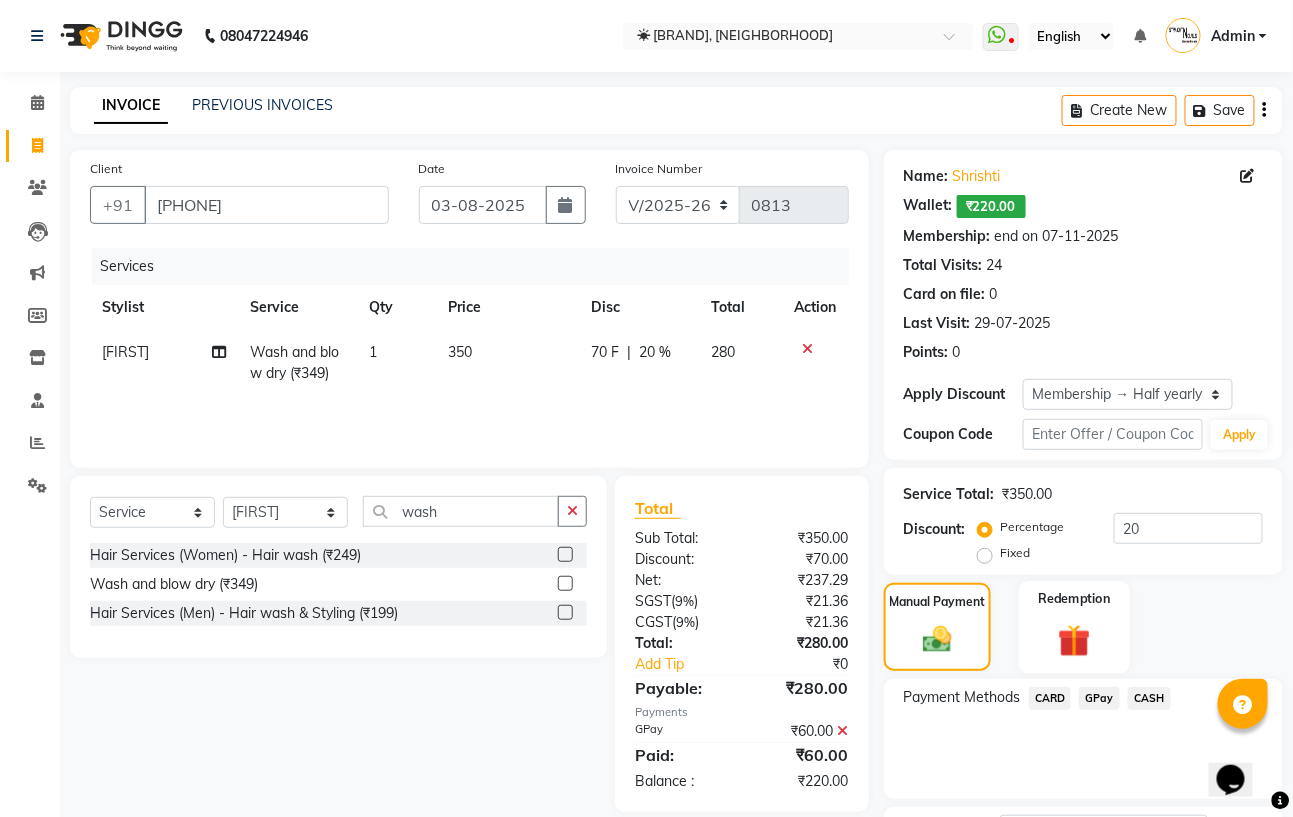 click 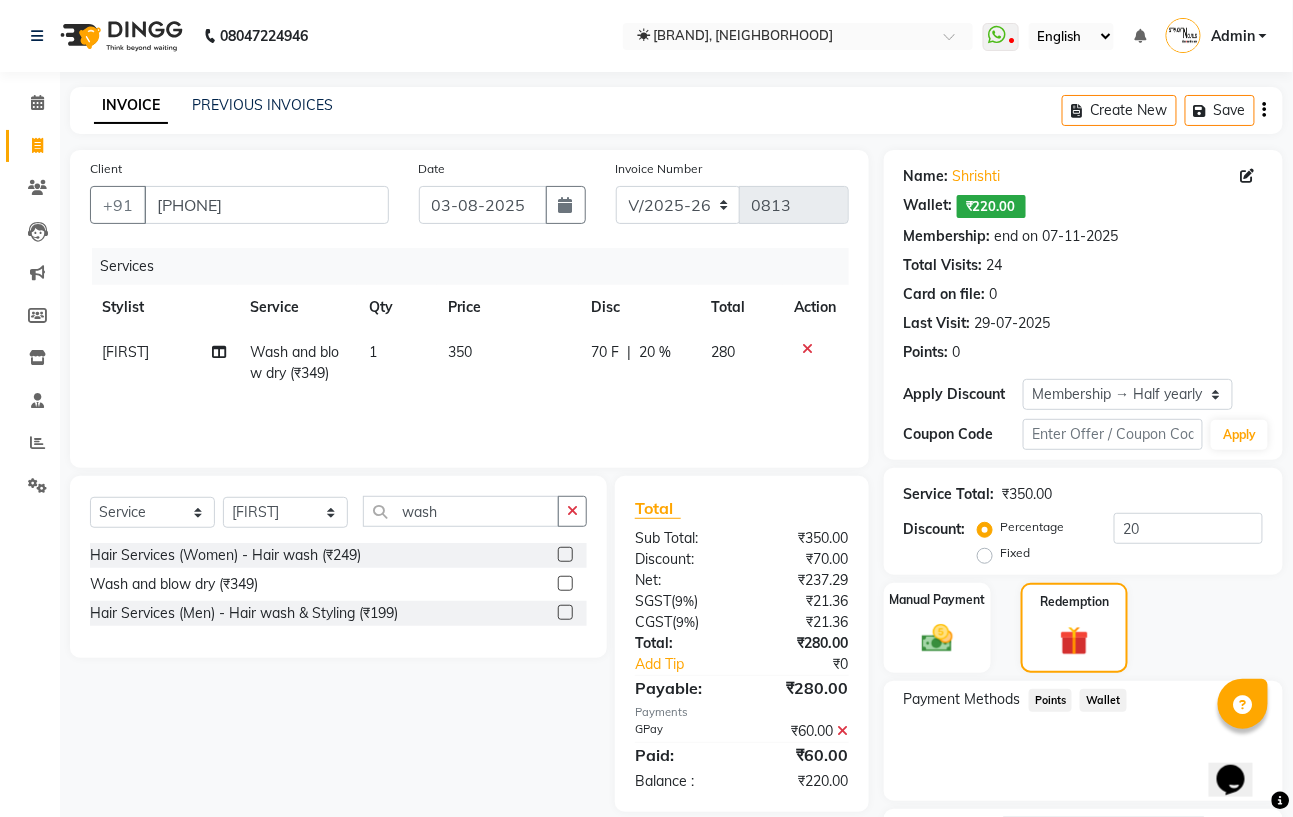 click on "Wallet" 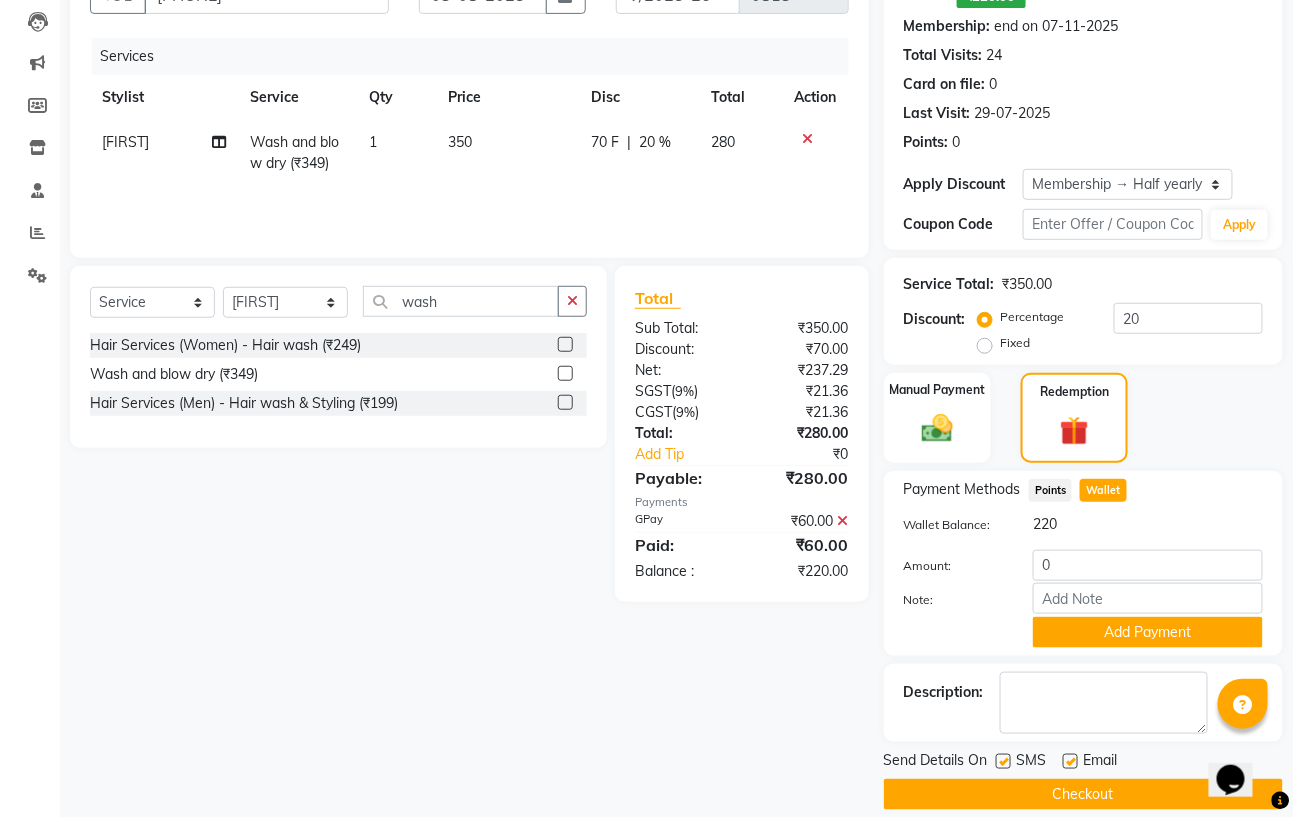 scroll, scrollTop: 234, scrollLeft: 0, axis: vertical 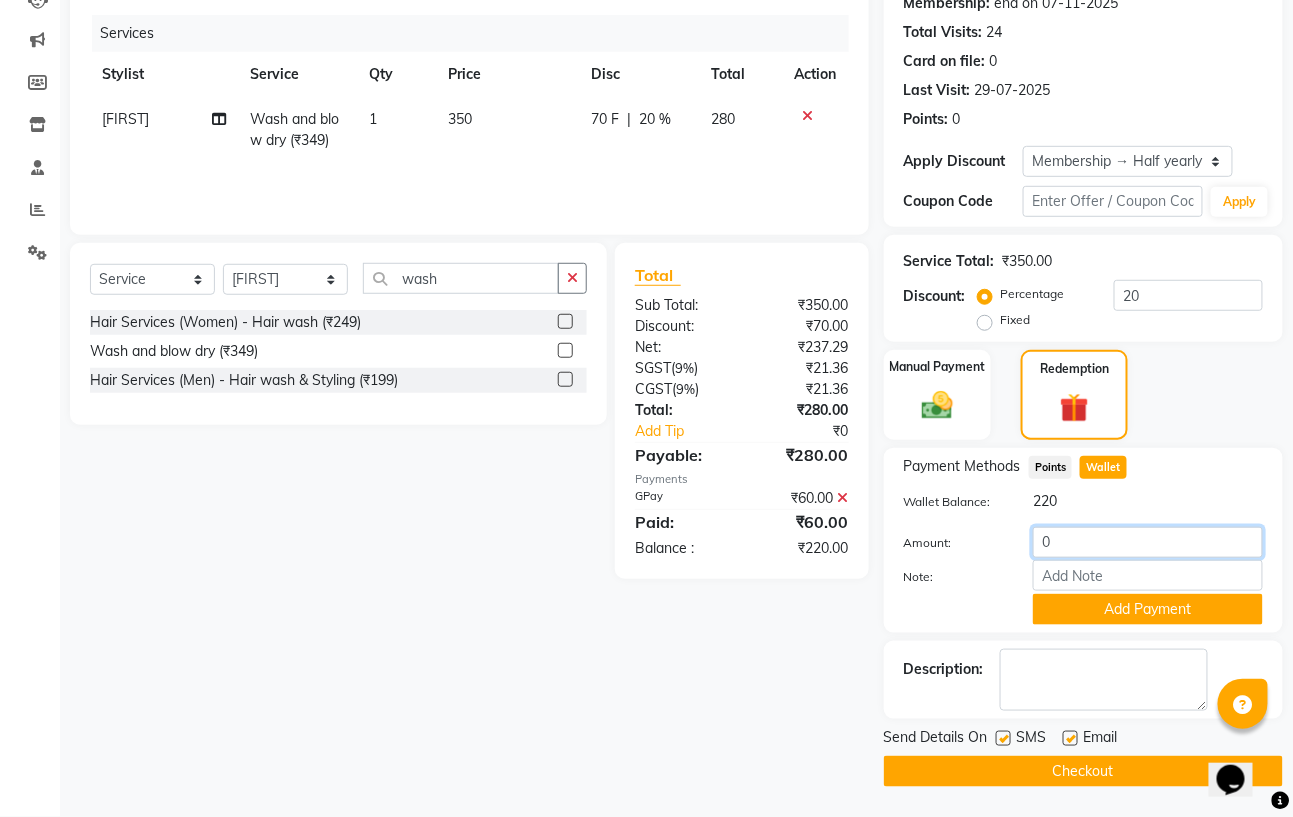 click on "0" 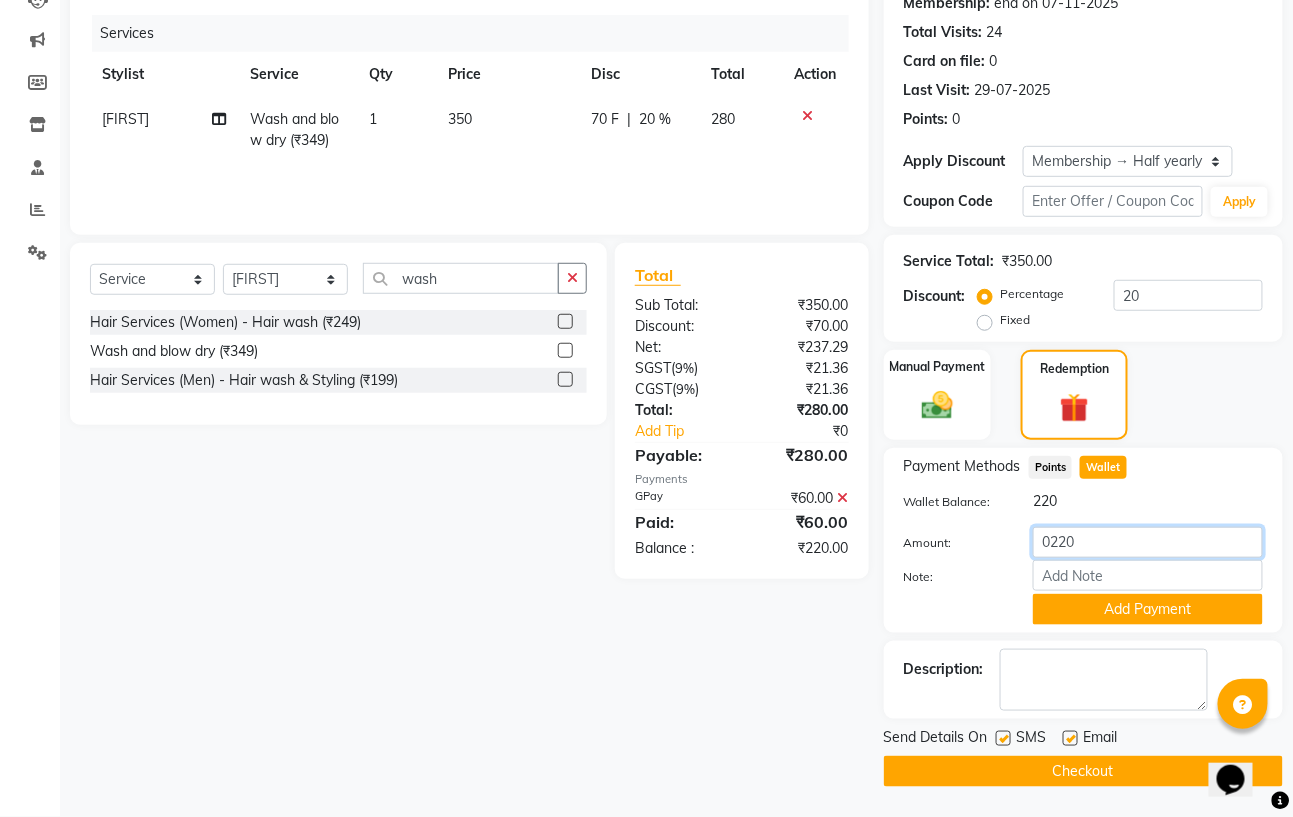 click on "0220" 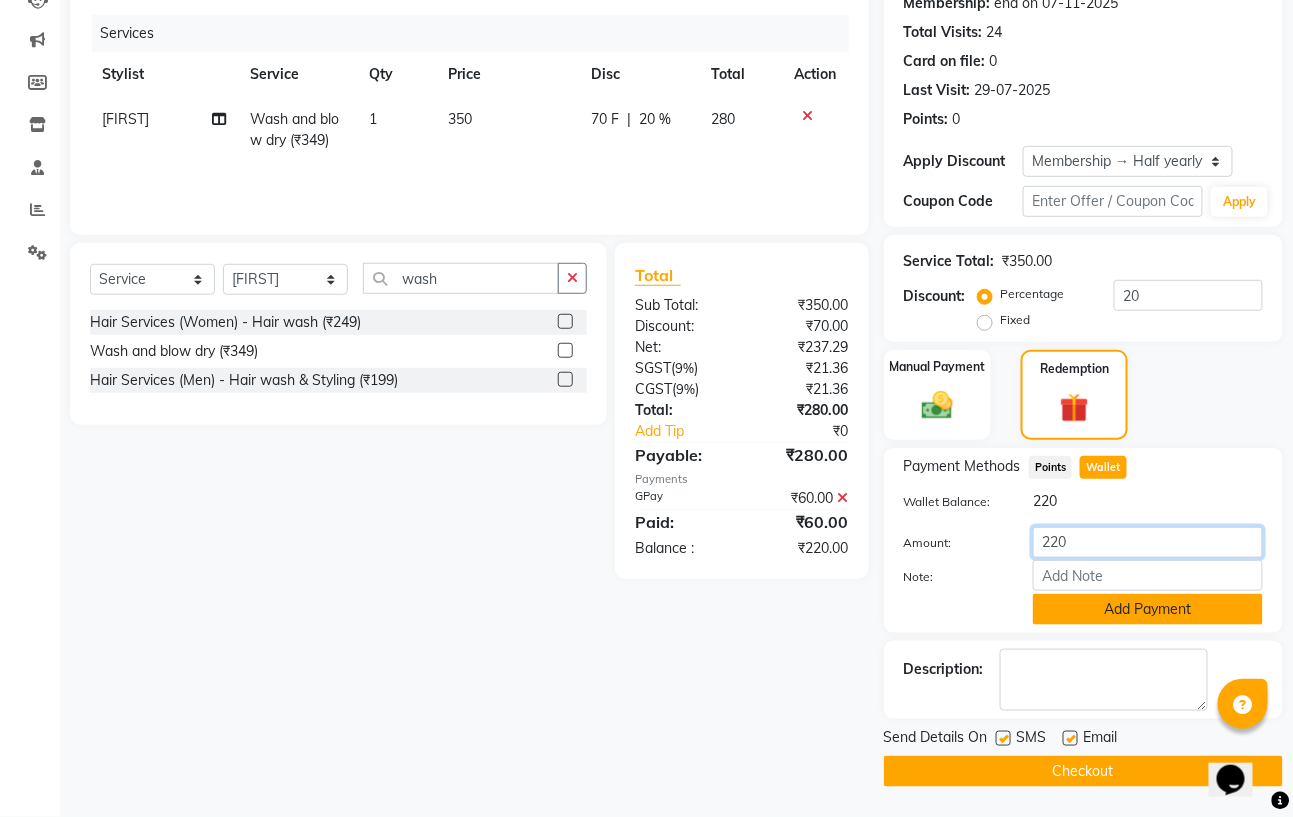 type on "220" 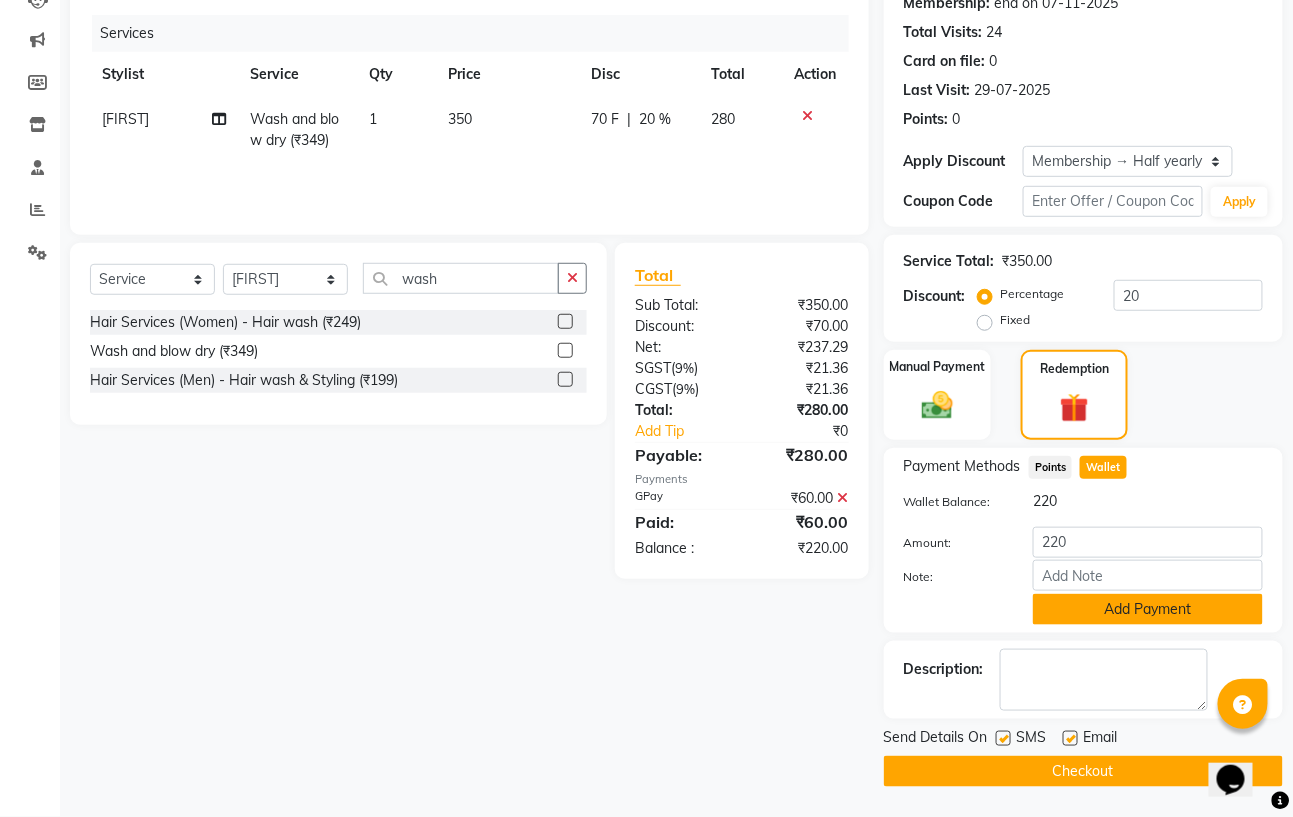 click on "Add Payment" 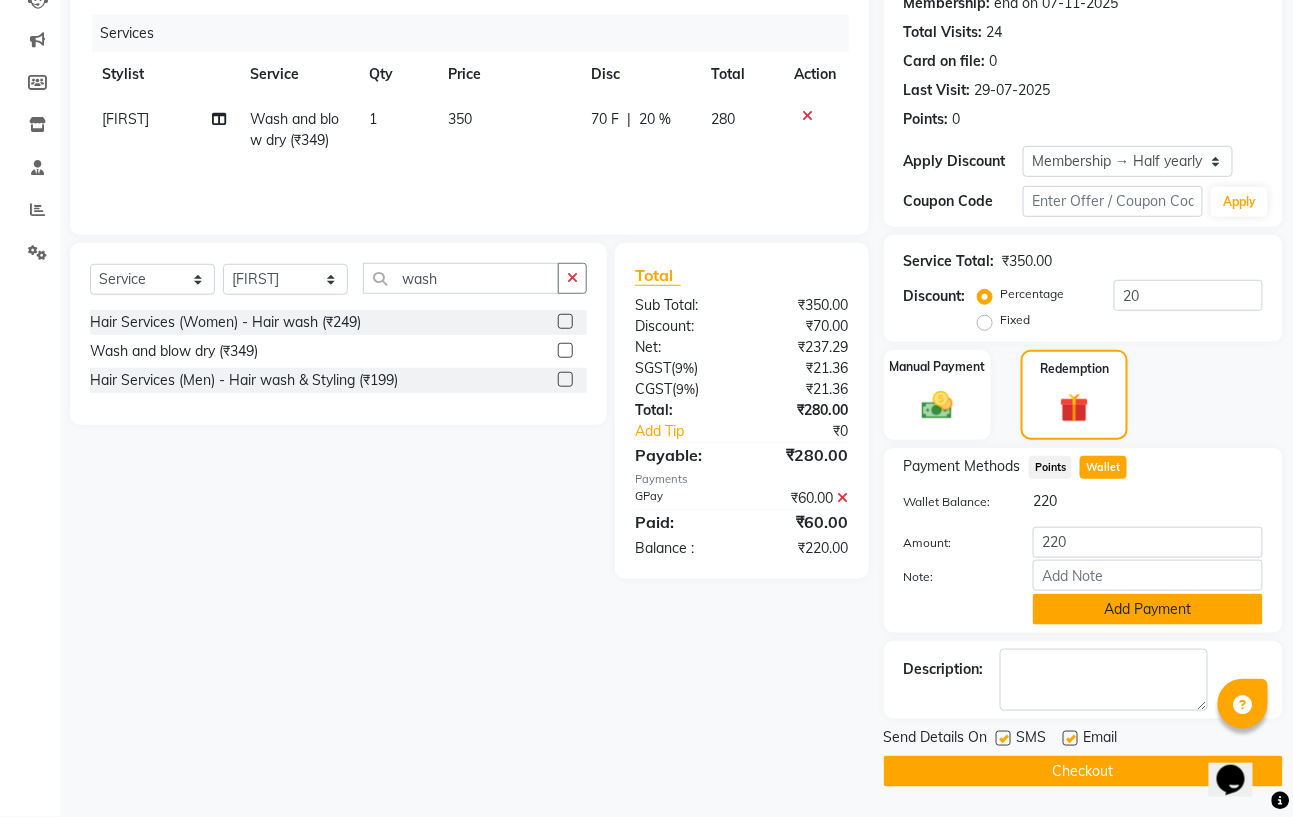 scroll, scrollTop: 167, scrollLeft: 0, axis: vertical 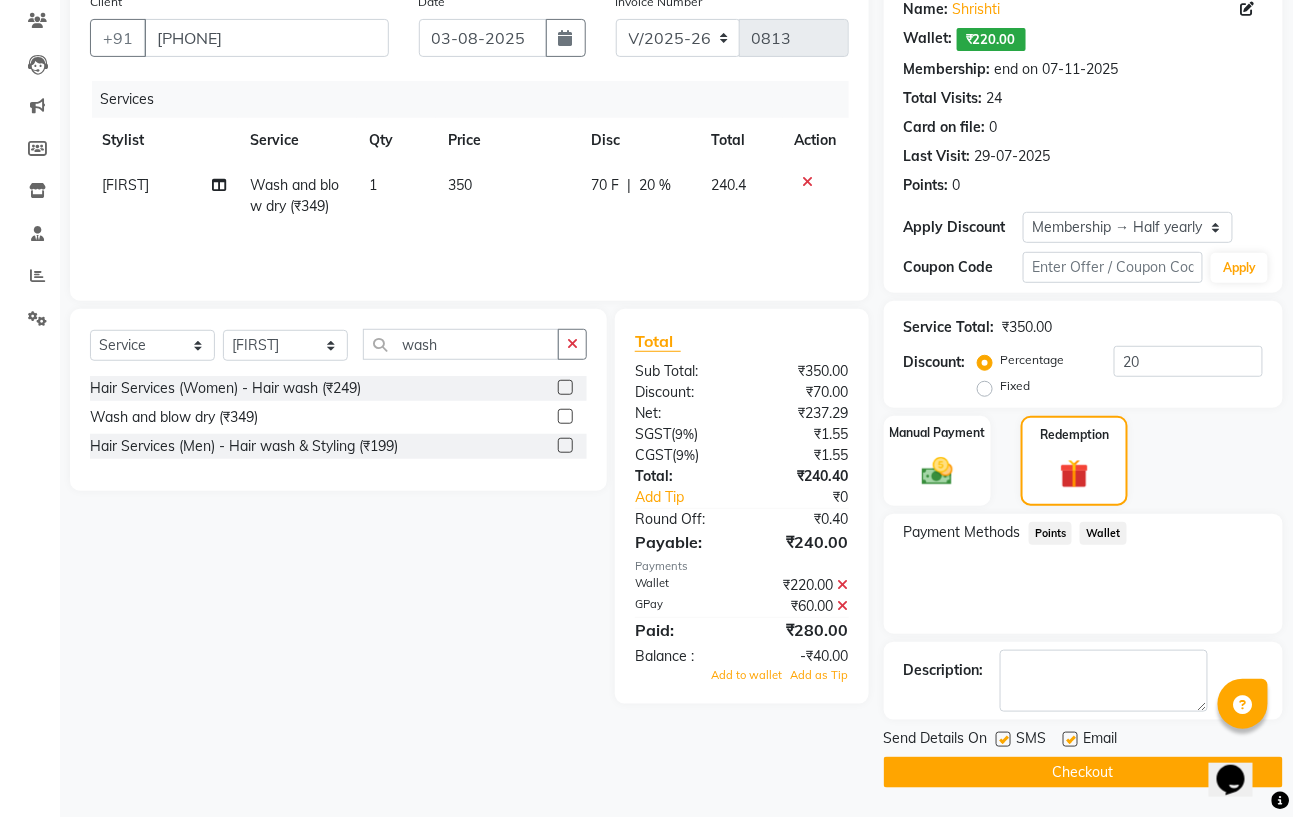 click on "Checkout" 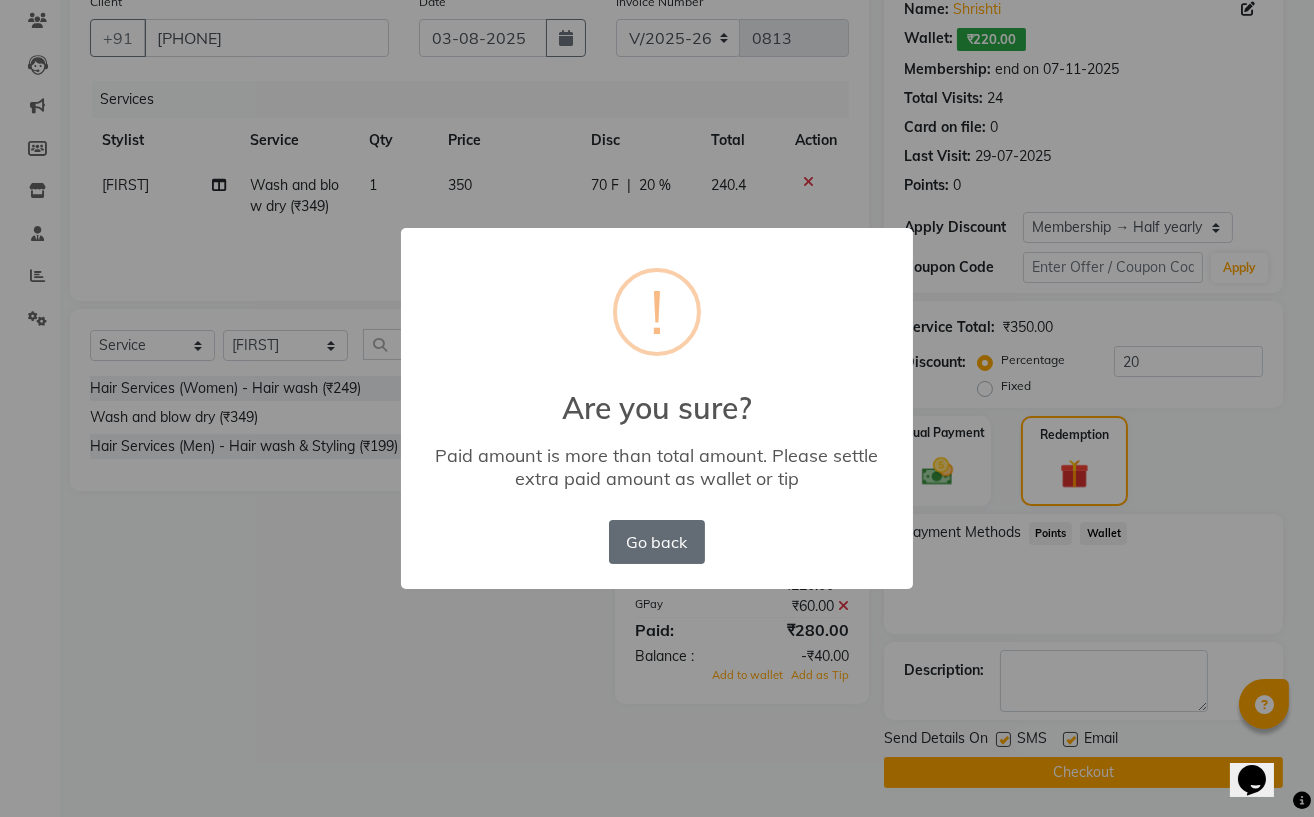 click on "Go back" at bounding box center [657, 542] 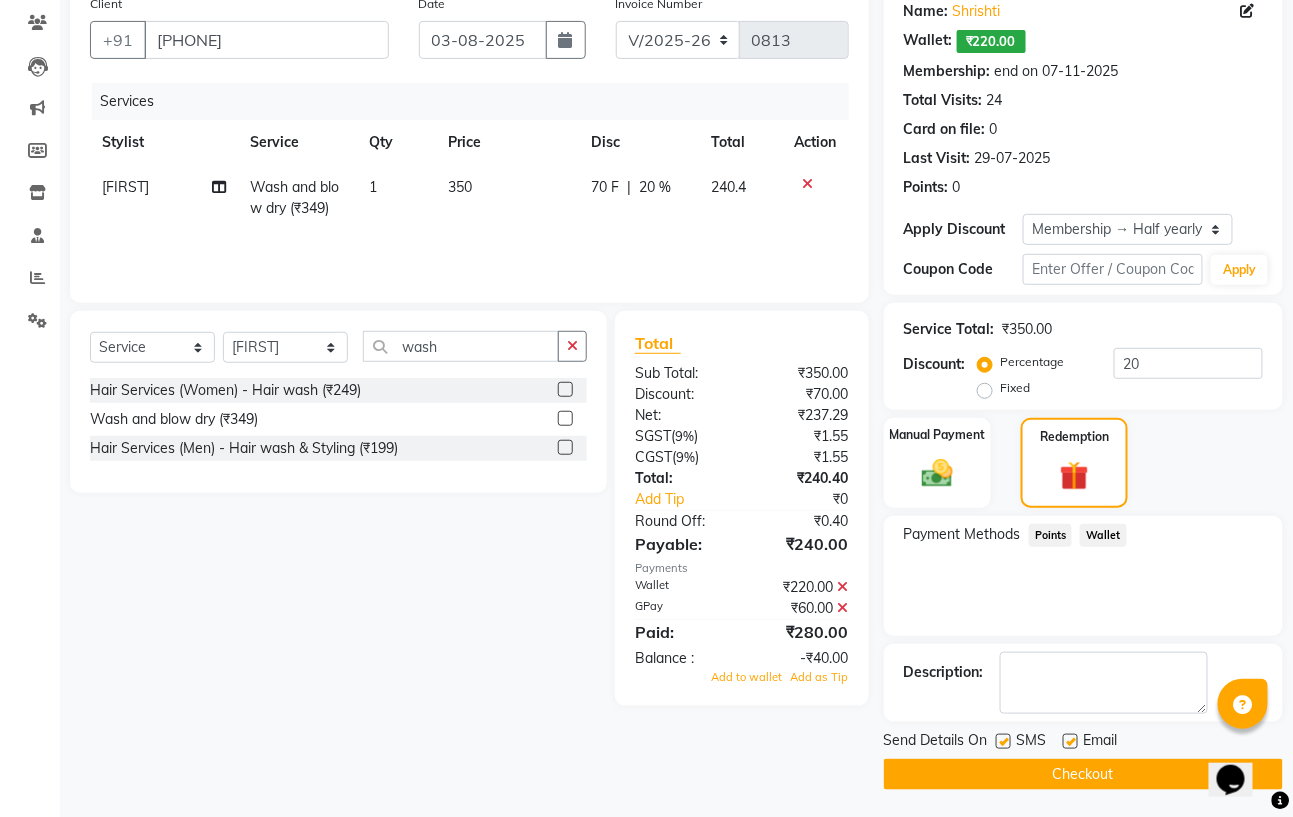 scroll, scrollTop: 167, scrollLeft: 0, axis: vertical 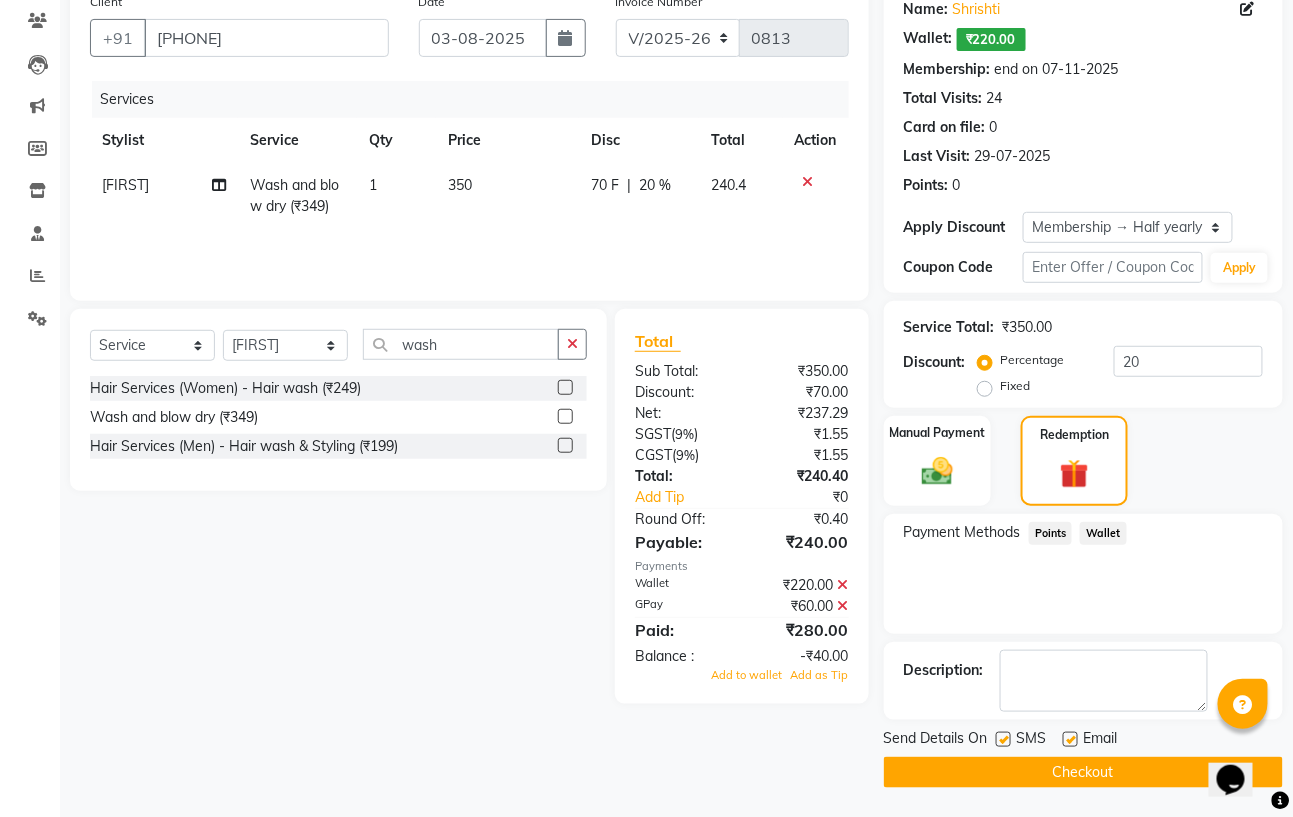 click on "-₹40.00" 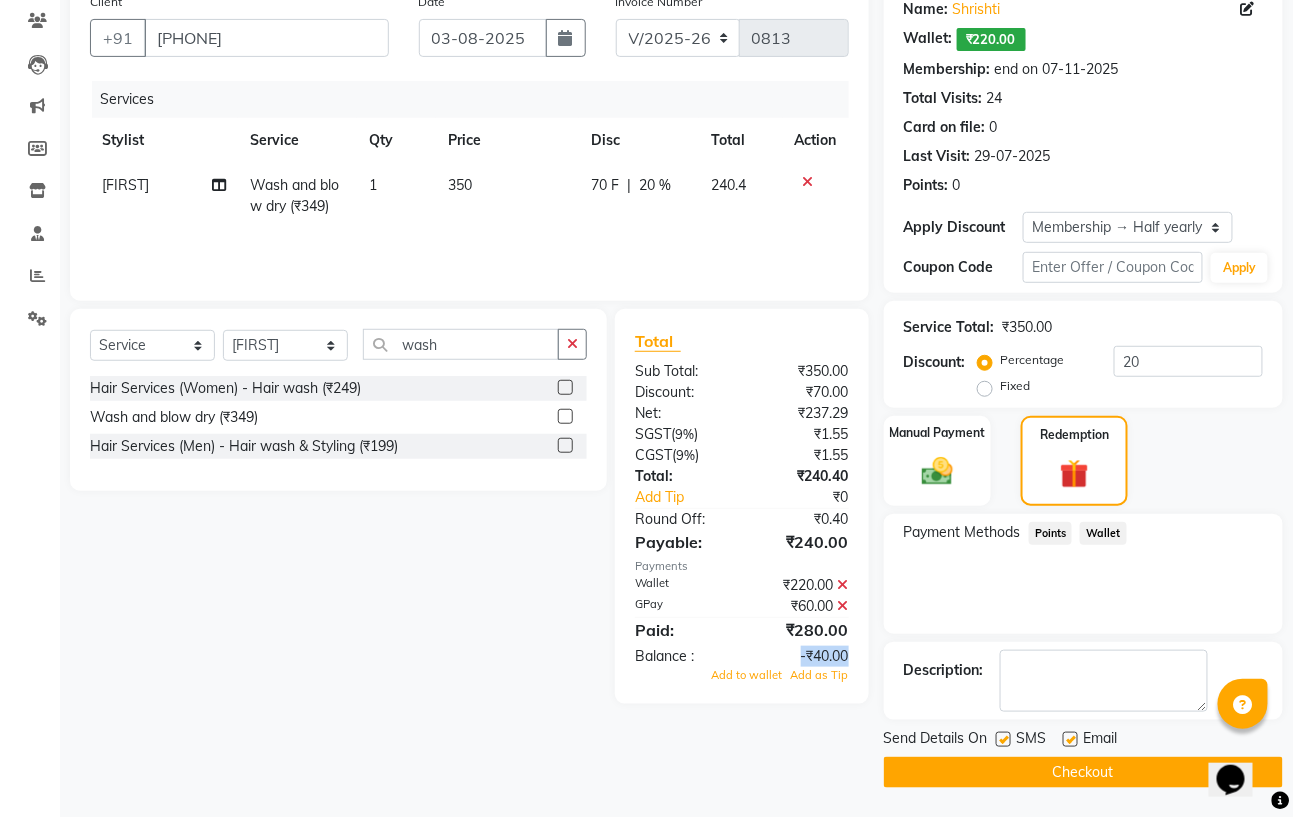 drag, startPoint x: 855, startPoint y: 654, endPoint x: 779, endPoint y: 653, distance: 76.00658 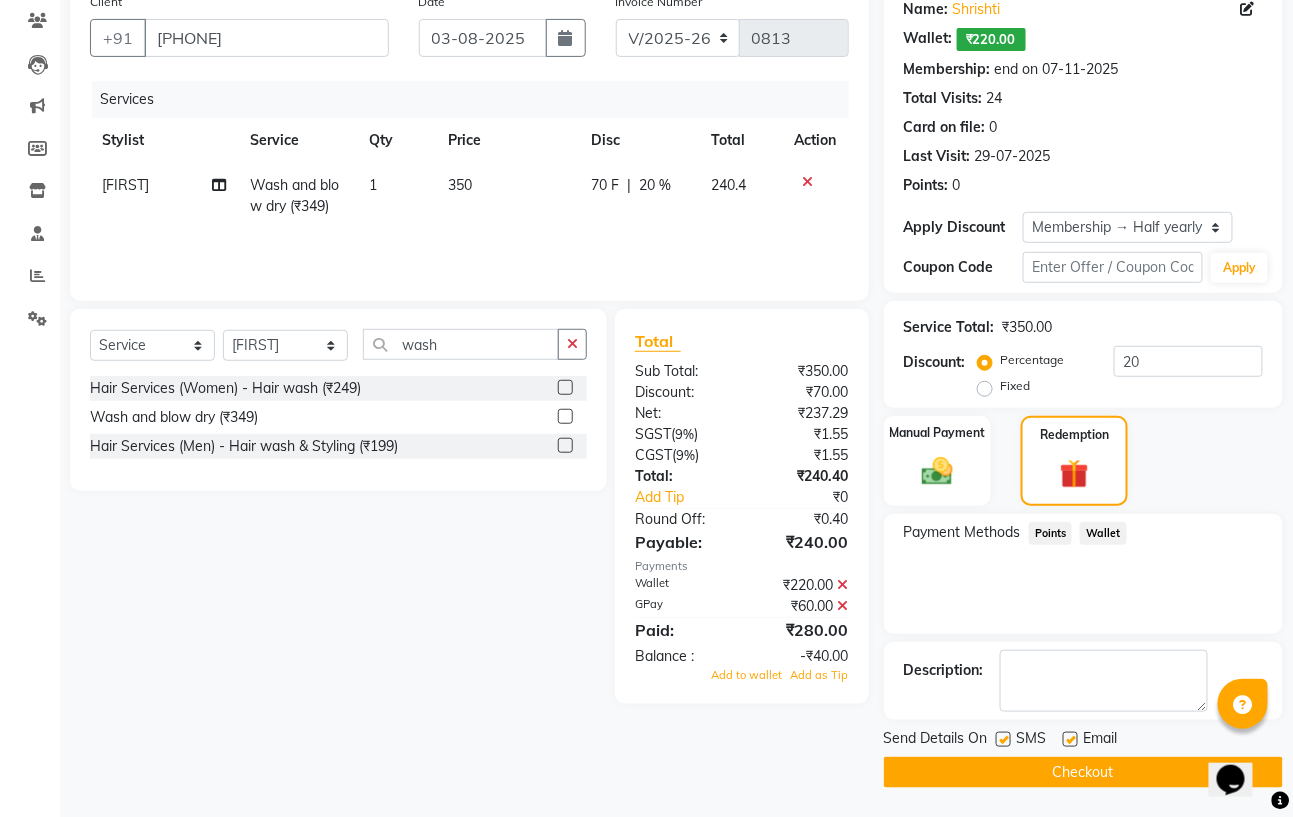 click on "Balance   :" 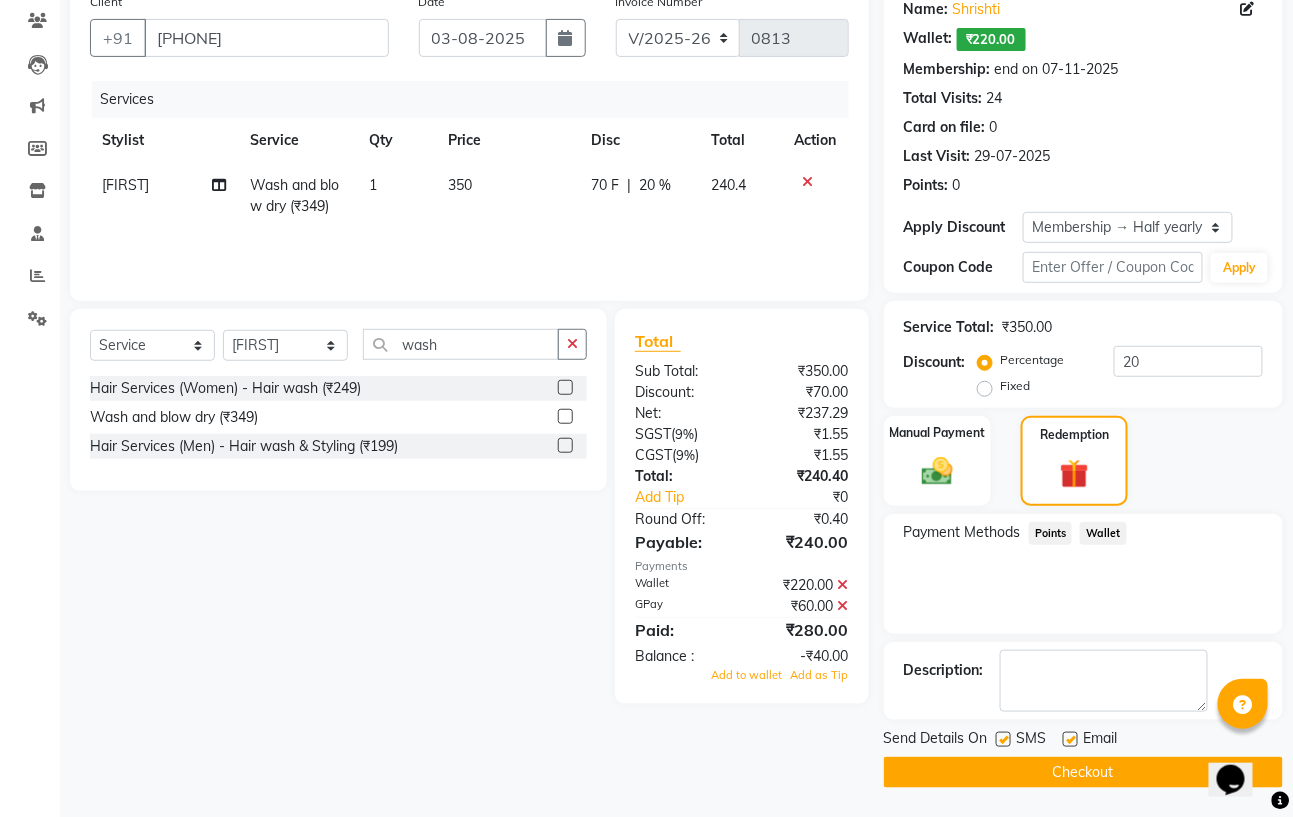 click on "Add to wallet Add as Tip" 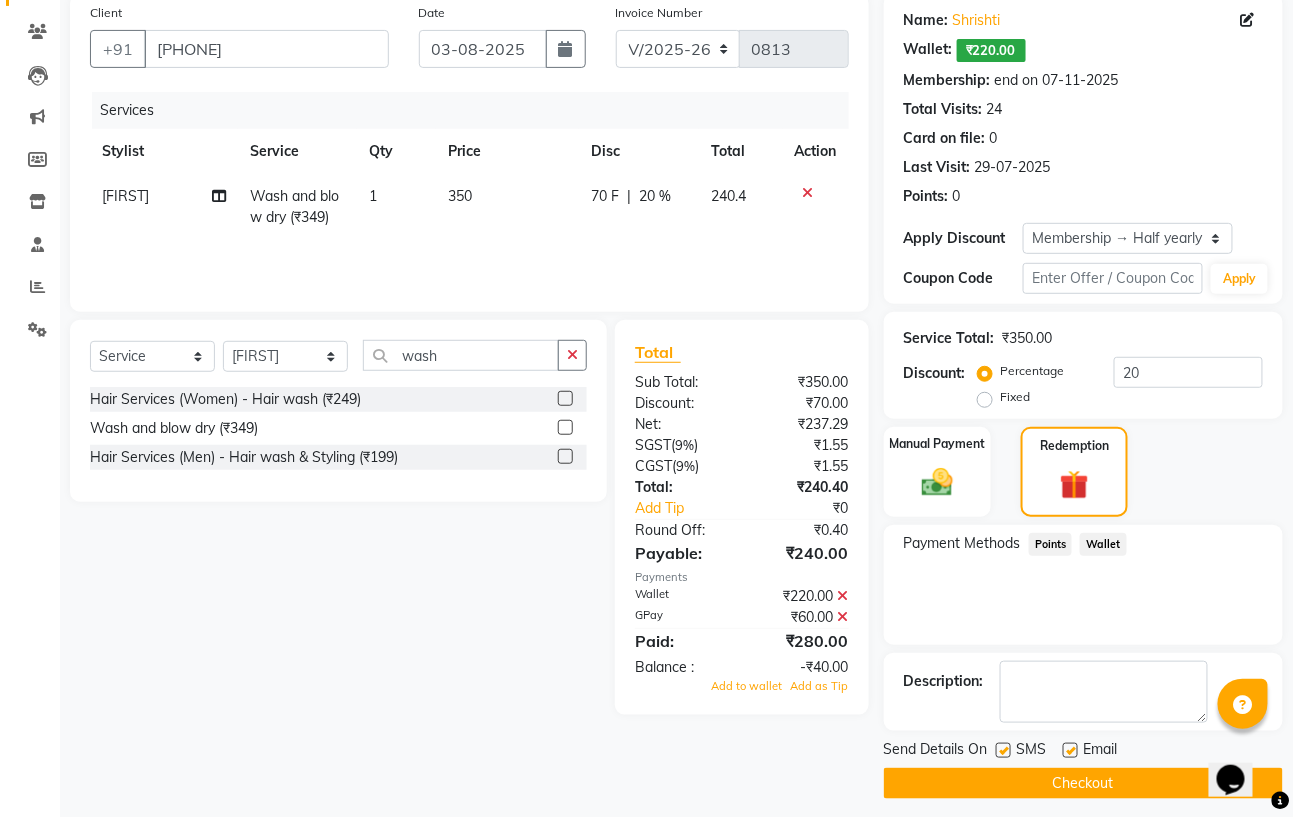 scroll, scrollTop: 167, scrollLeft: 0, axis: vertical 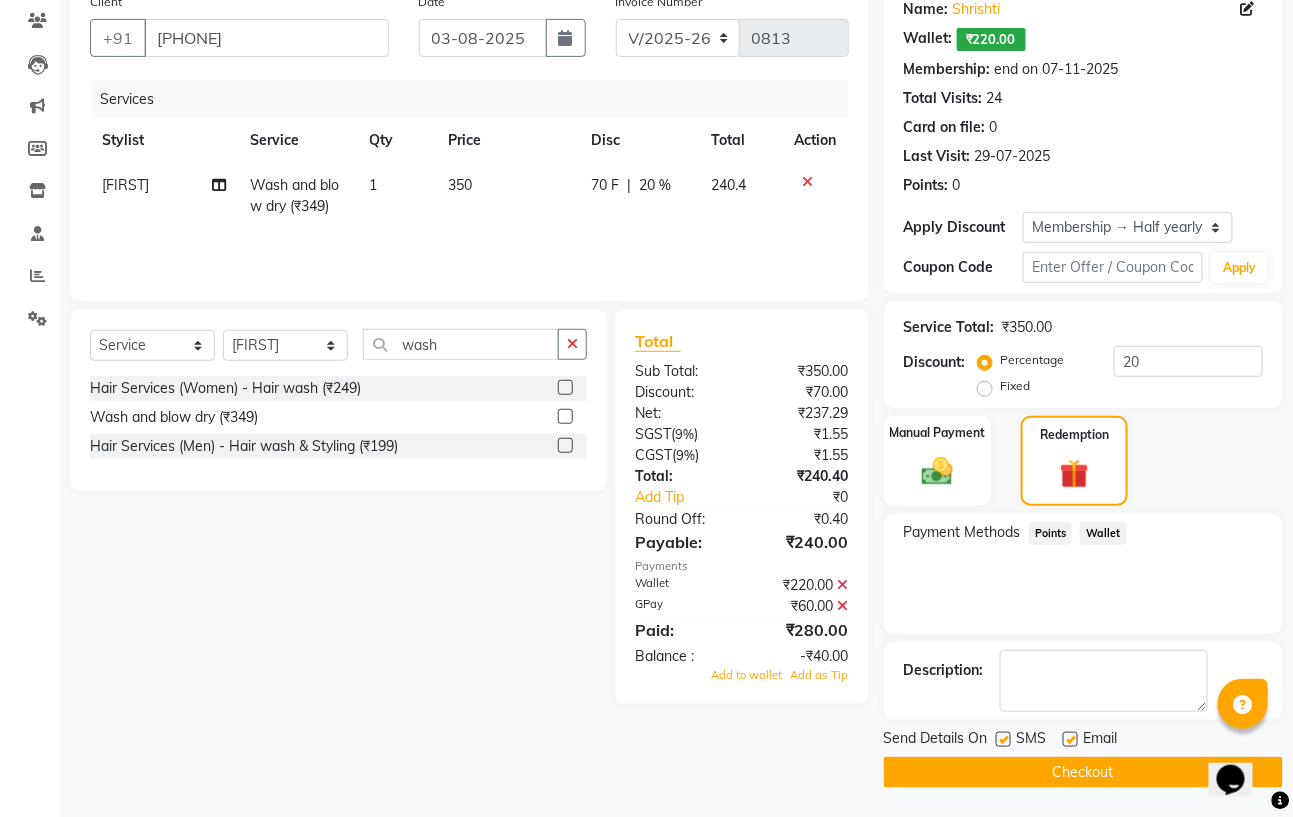 click on "70 F" 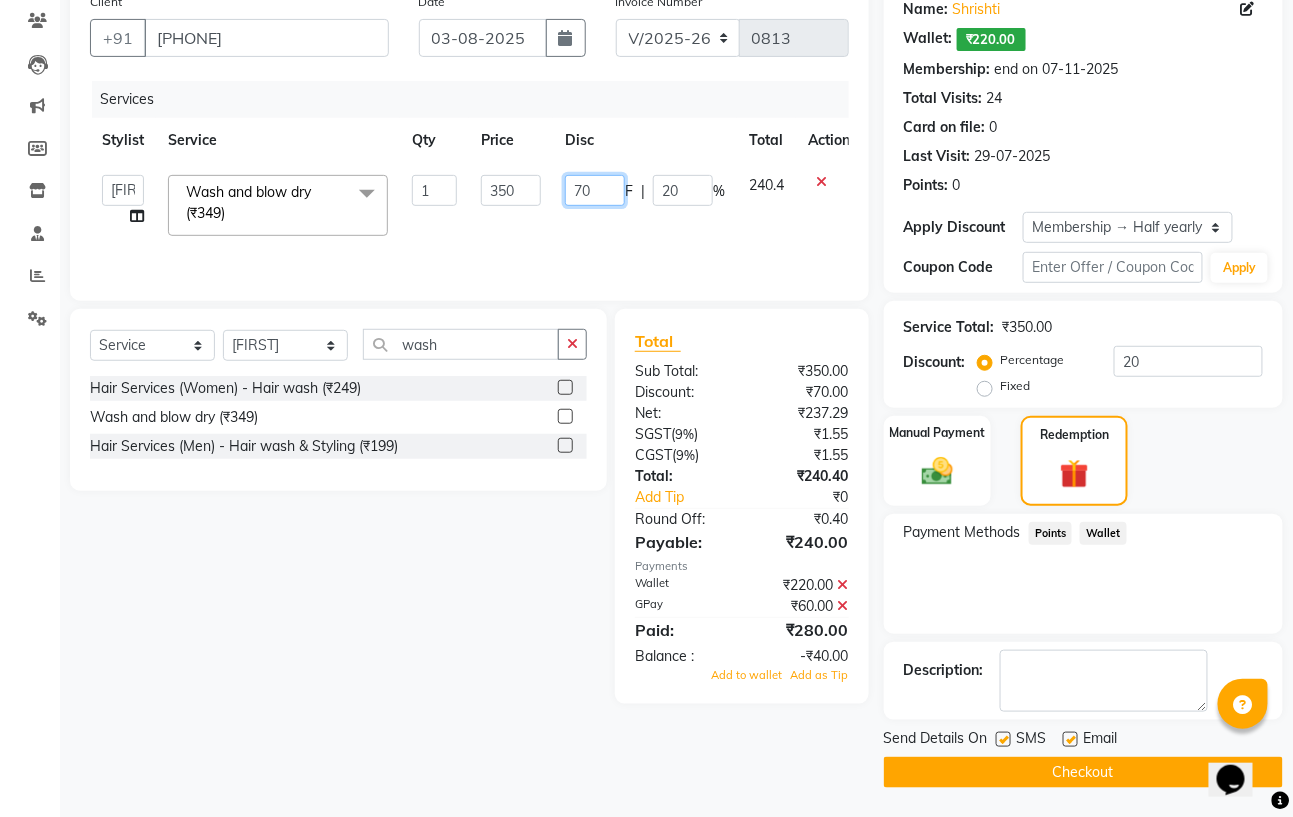 click on "70" 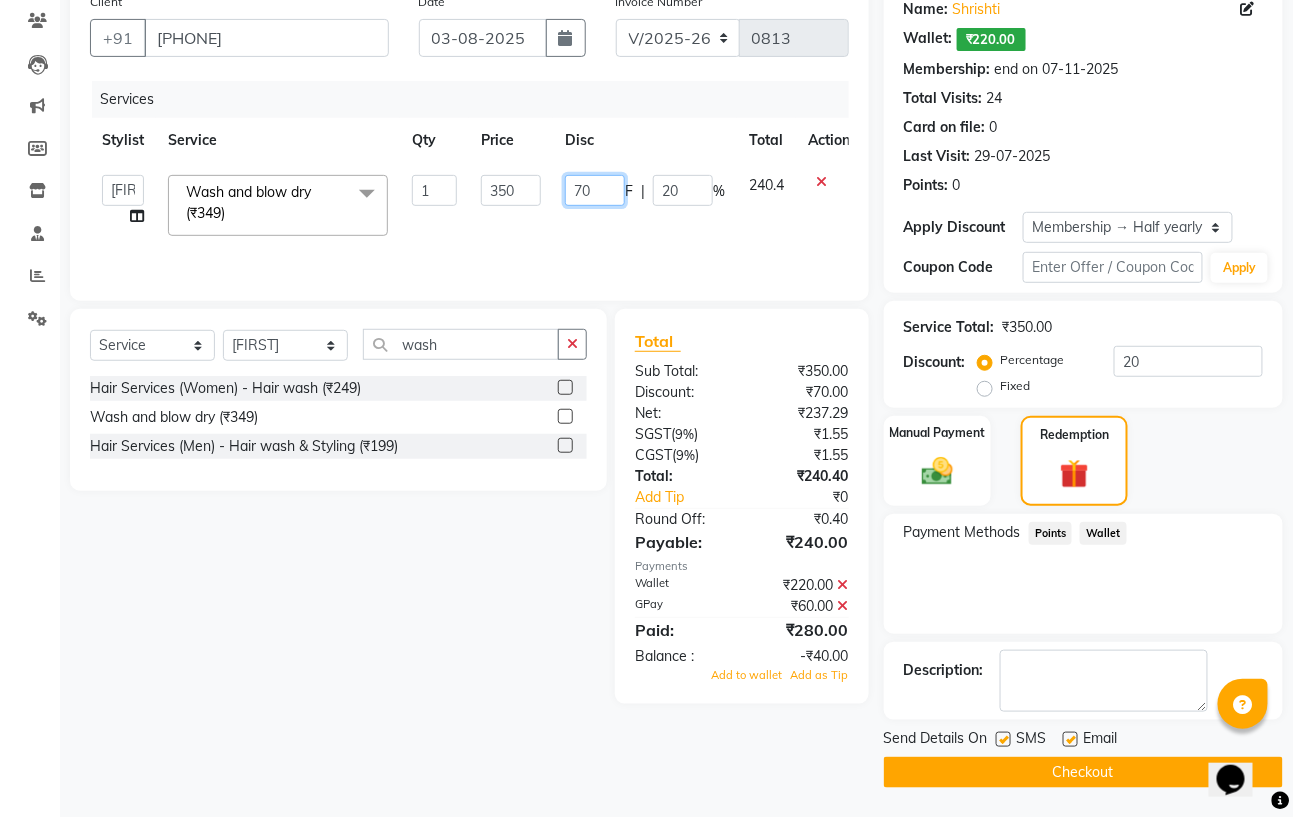 type on "7" 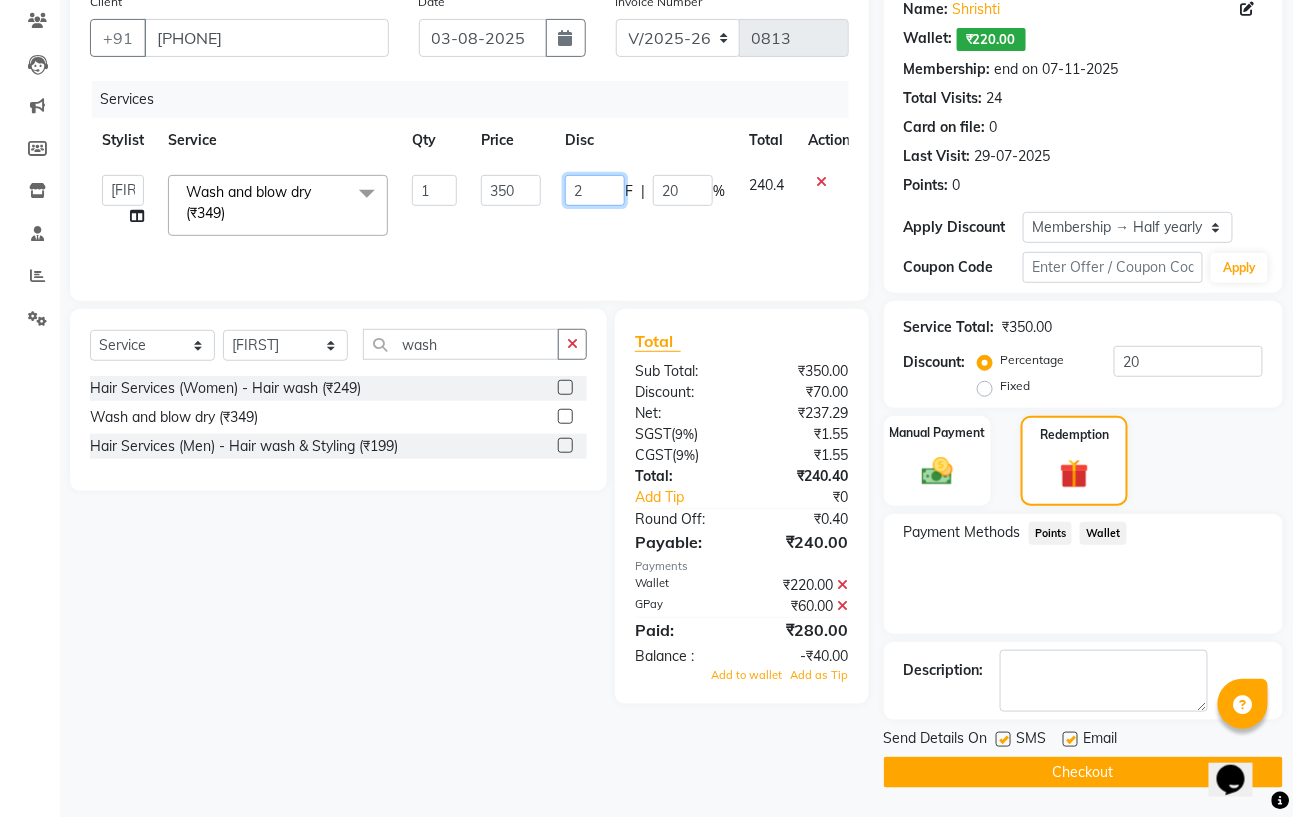 type on "20" 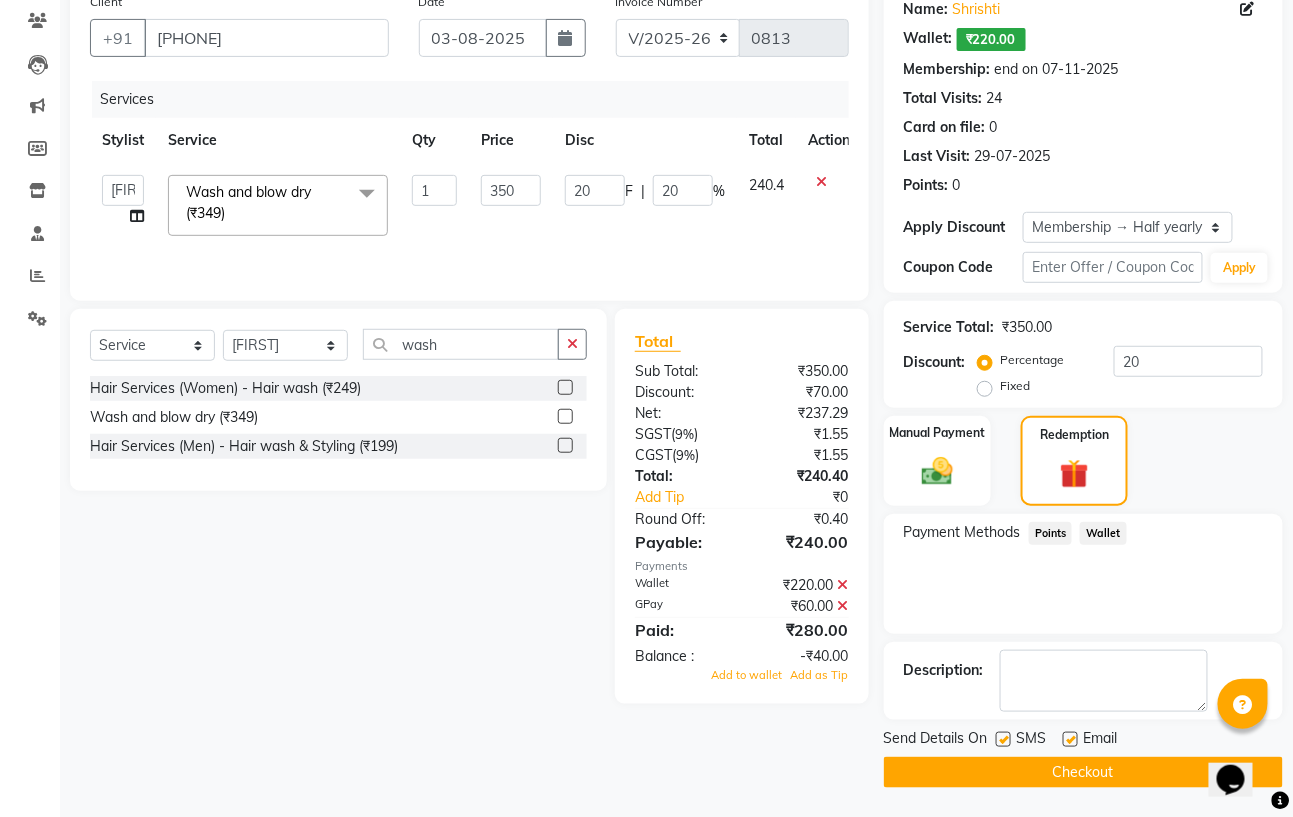 click on "Client +91 8979170557 Date 03-08-2025 Invoice Number V/2025 V/2025-26 0813 Services Stylist Service Qty Price Disc Total Action  Astha   Azhar   Gautam Kamboj   Mohini   Mohit   Neha   Paras Kamboj   parvez   pooja rawat   Rashmi   Subhan   Wash and blow dry (₹349)  x Hair Services (Women) - Hair Cut (₹449) Hair Services (Women) - Hair Cut Senior Artist (₹599) Hair Services (Women) - Hair wash (₹249) Hair Services (Women) - Blow Dry (₹199) Hair Services (Women) - Ironing (₹399) Hair Services (Women) - Curls (₹449) Hair Services (Women) - Root Touch Up (₹999) Hair Services (Women) - Root Touch Up (Ammonia Free) (₹1199) Hair Services (Women) - Hair Spa (₹1199) Hair Services (Women) - Ola Plex (₹2299) Hair Services (Women) - Global Hair Colour (₹3499) Hair Services (Women) - Global Hair (Ammonia Free) (₹3999) Hair Services (Women) - Highlight Crown Area (₹2999) Hair Services (Women) - Ombre/Balayage (₹4499) Hair Services (Women) - Smoothing (₹4999) hair/scalp treatment (₹1999)" 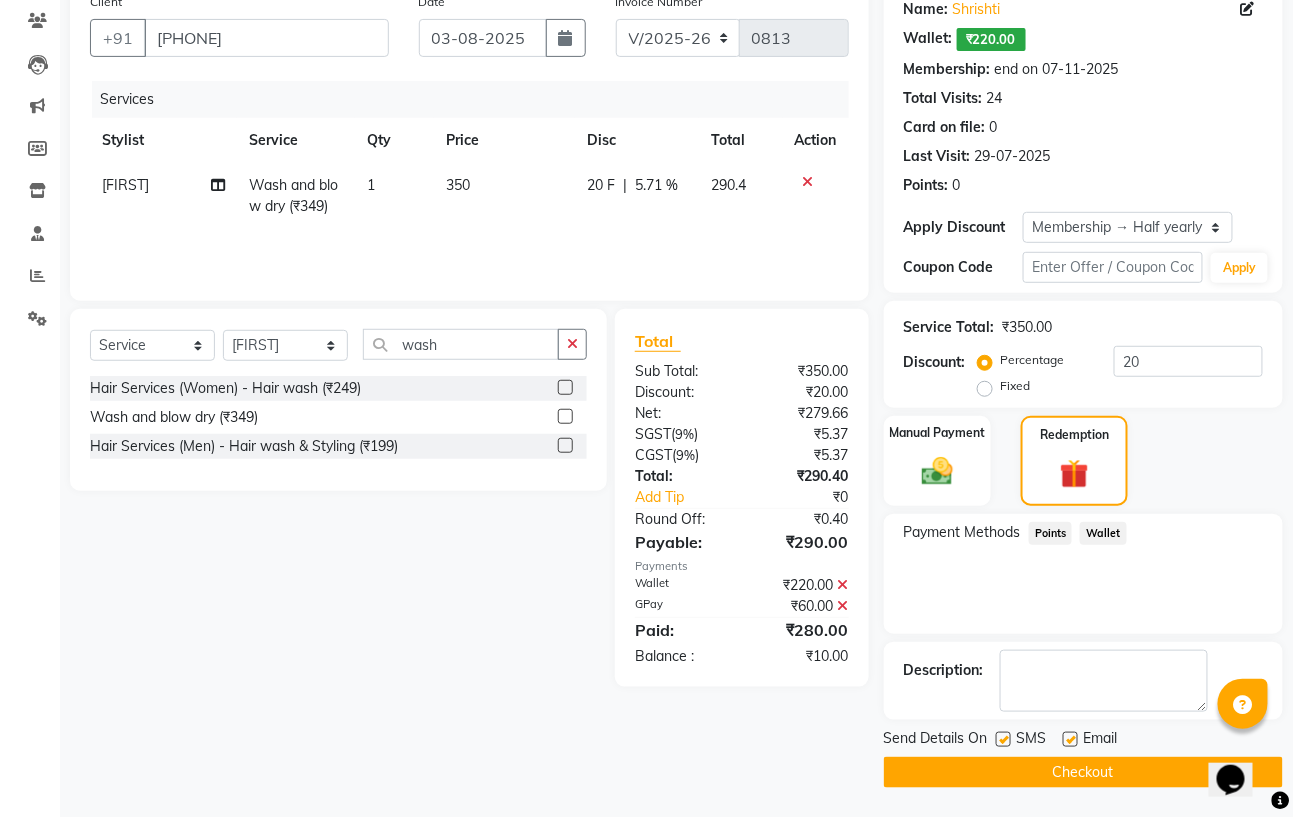 click on "5.71 %" 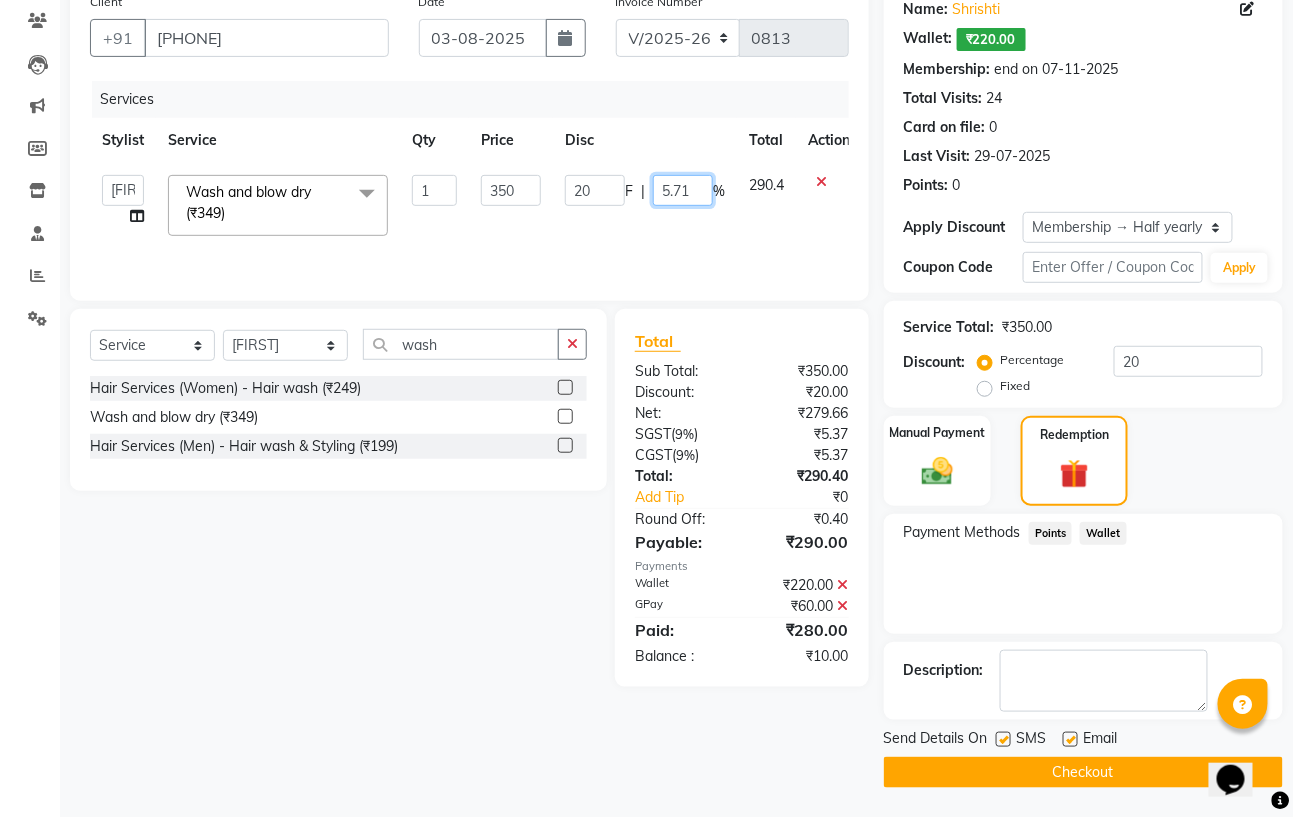click on "5.71" 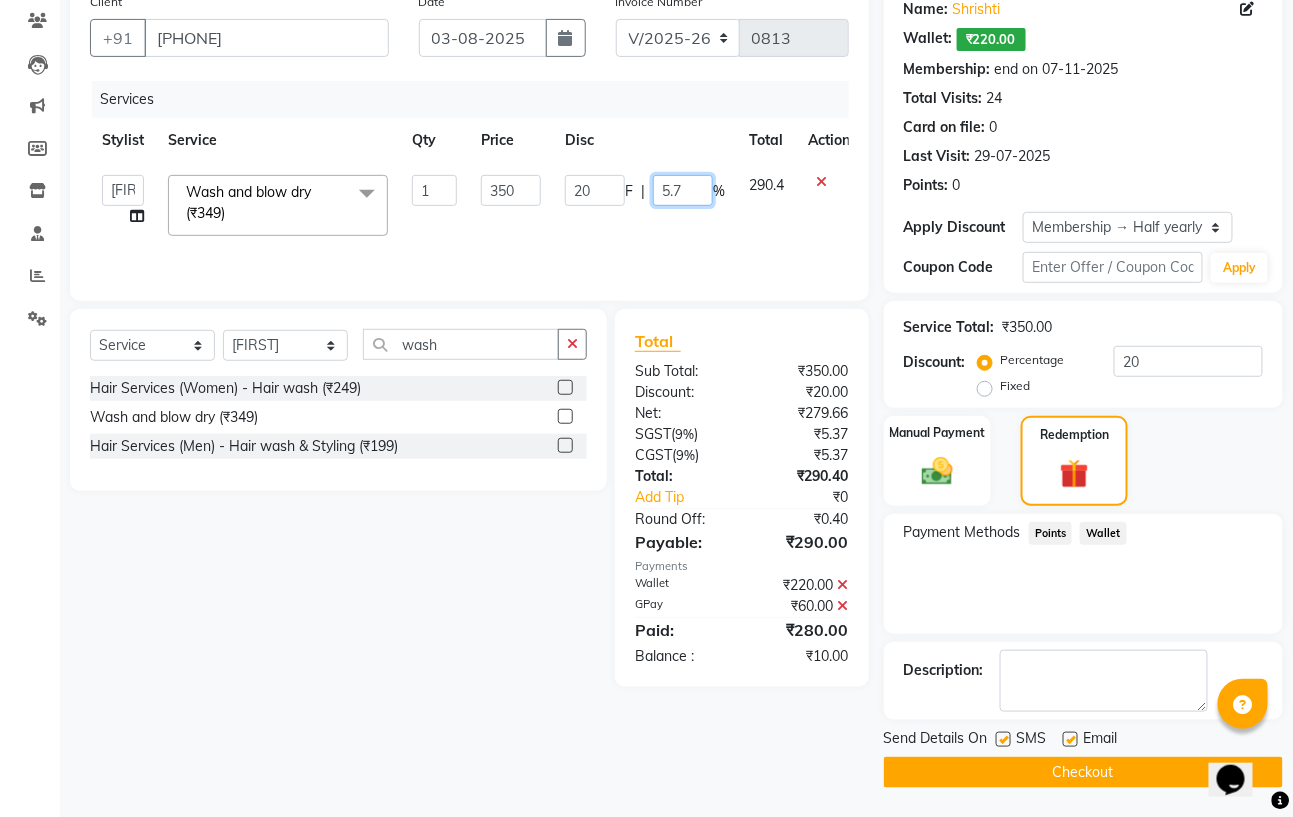 type on "5" 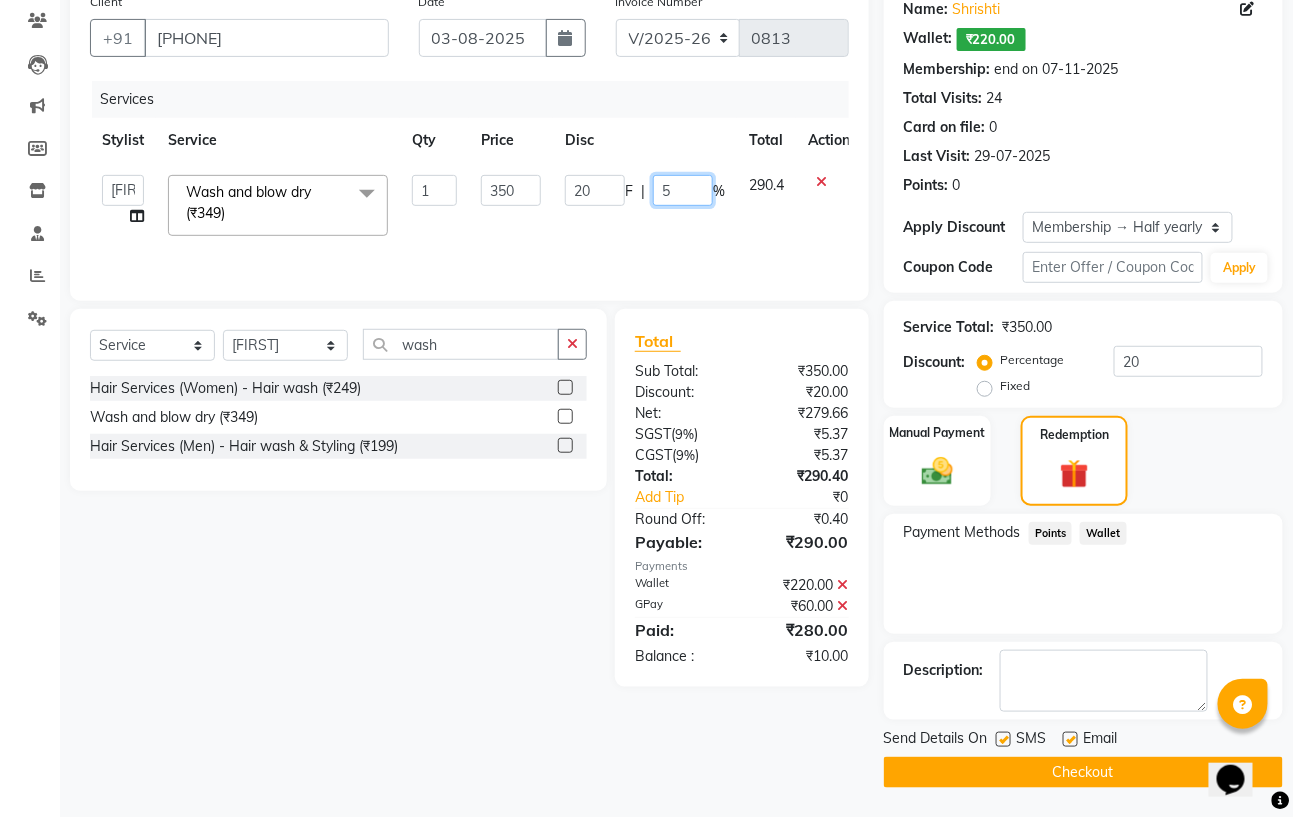 type 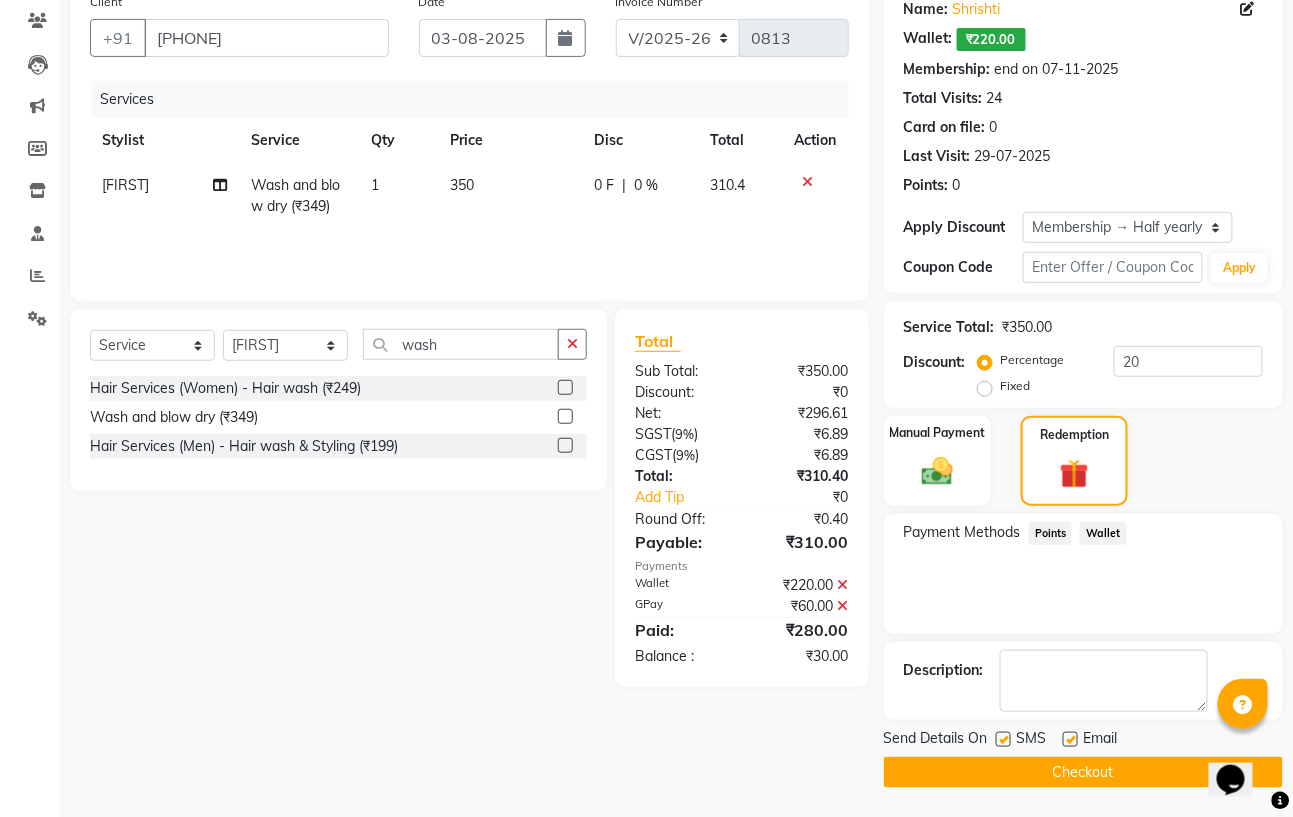 click on "Select  Service  Product  Membership  Package Voucher Prepaid Gift Card  Select Stylist Astha Azhar Gautam Kamboj Mohini Mohit Neha Paras Kamboj parvez pooja rawat Rashmi Subhan  wash Hair Services (Women) - Hair wash (₹249)  Wash and blow dry (₹349)  Hair Services (Men) - Hair wash & Styling (₹199)" 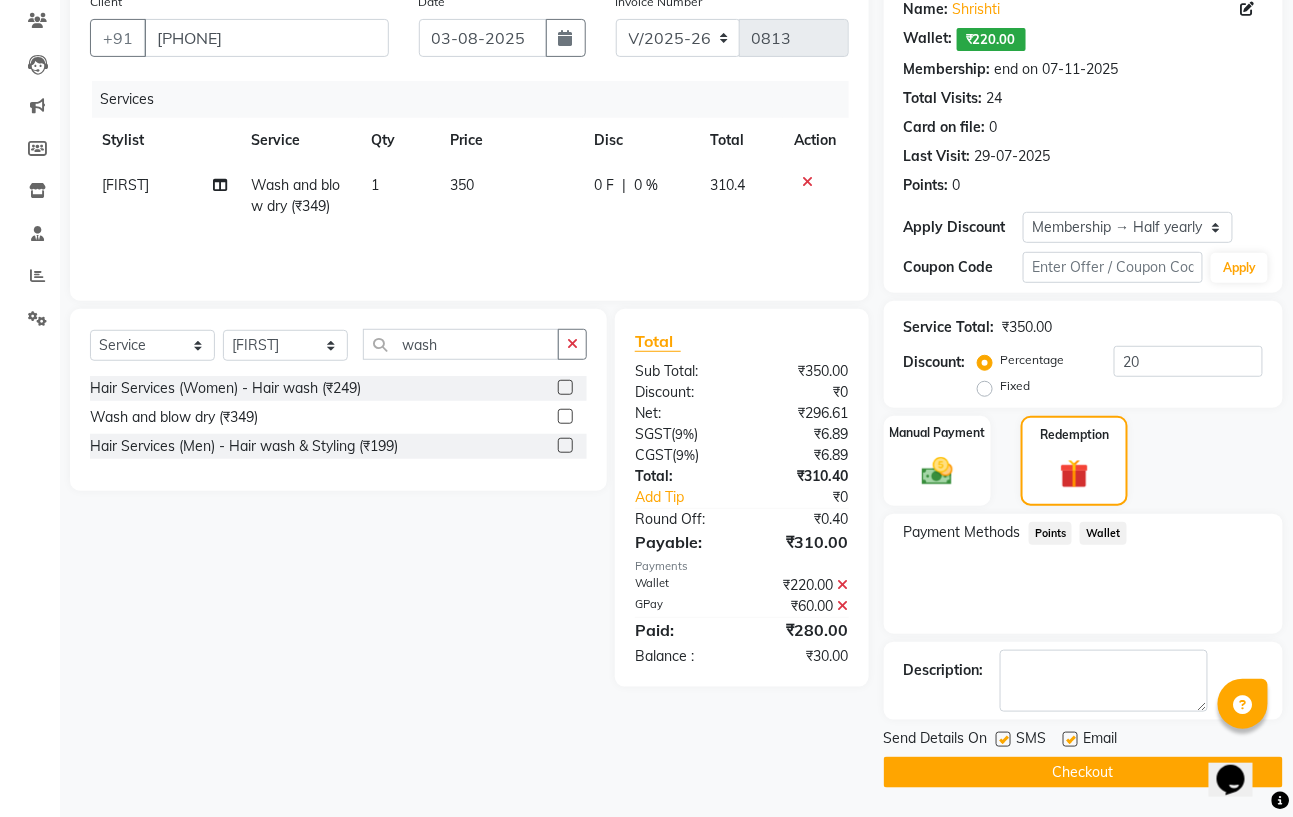 click on "0 F | 0 %" 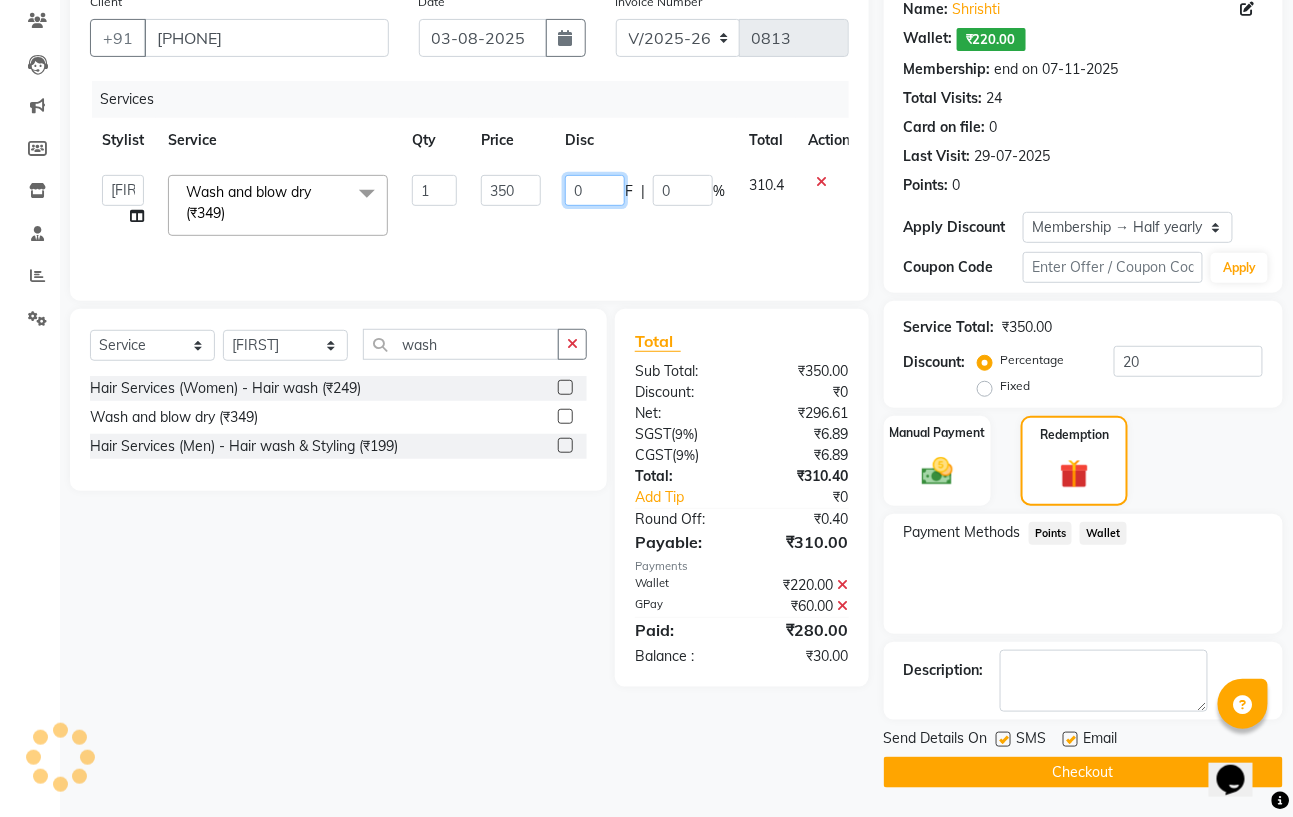 click on "0" 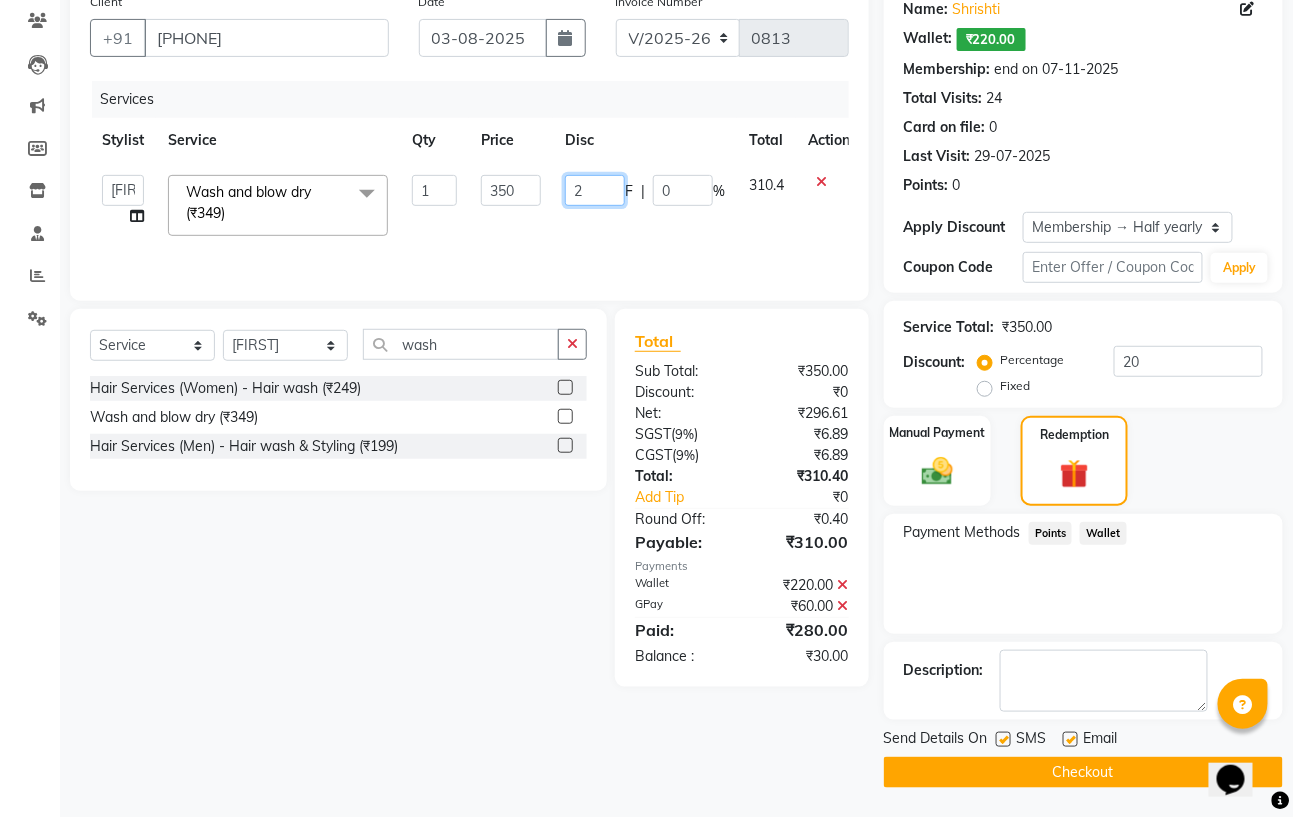 type on "20" 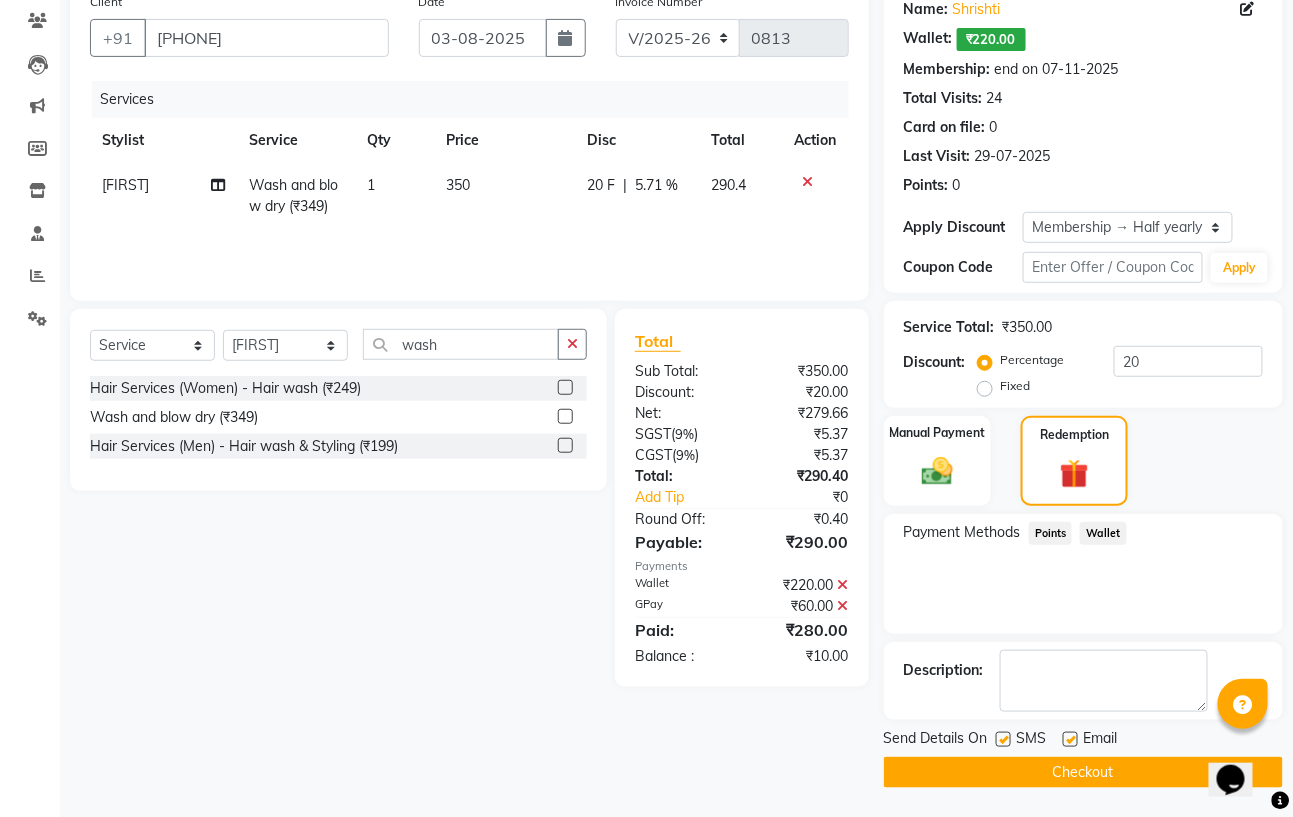 click on "Select  Service  Product  Membership  Package Voucher Prepaid Gift Card  Select Stylist Astha Azhar Gautam Kamboj Mohini Mohit Neha Paras Kamboj parvez pooja rawat Rashmi Subhan  wash Hair Services (Women) - Hair wash (₹249)  Wash and blow dry (₹349)  Hair Services (Men) - Hair wash & Styling (₹199)" 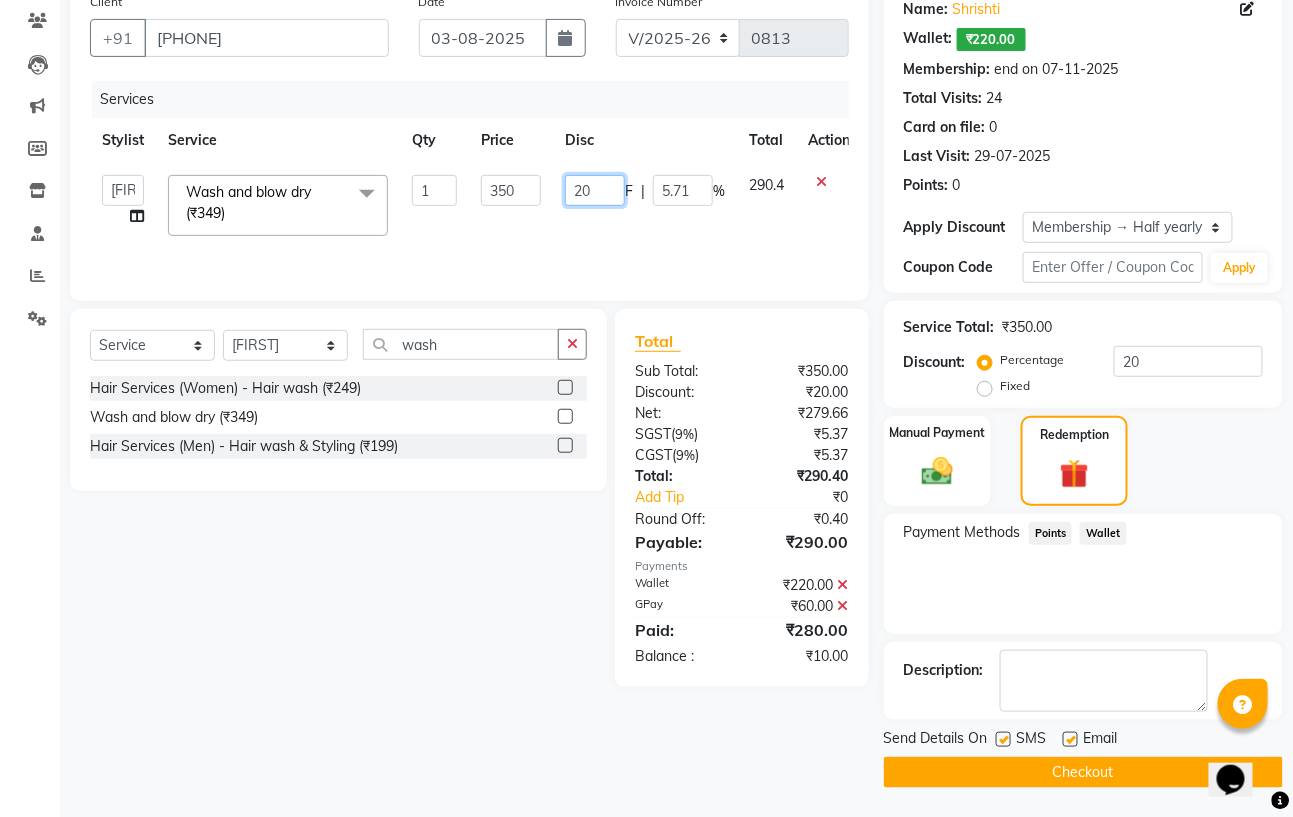click on "20" 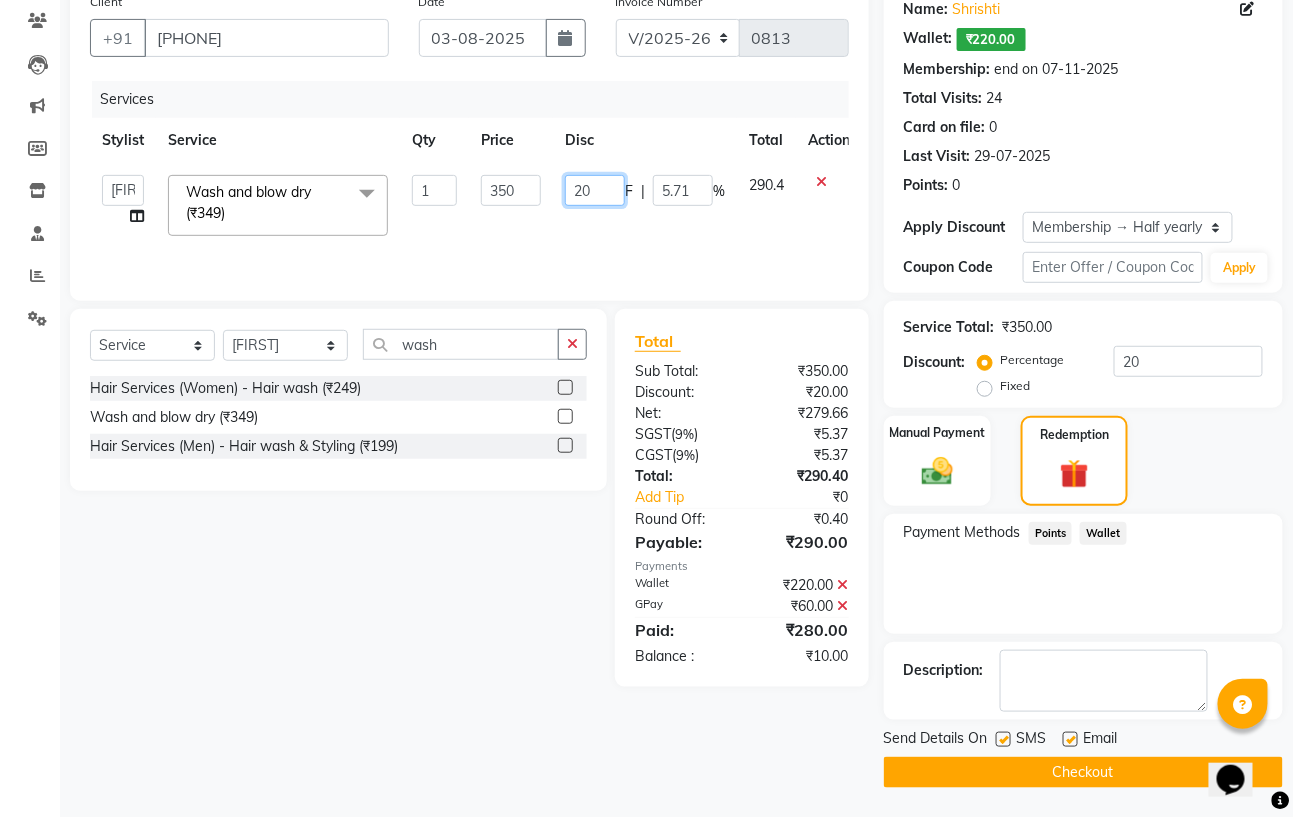 type on "2" 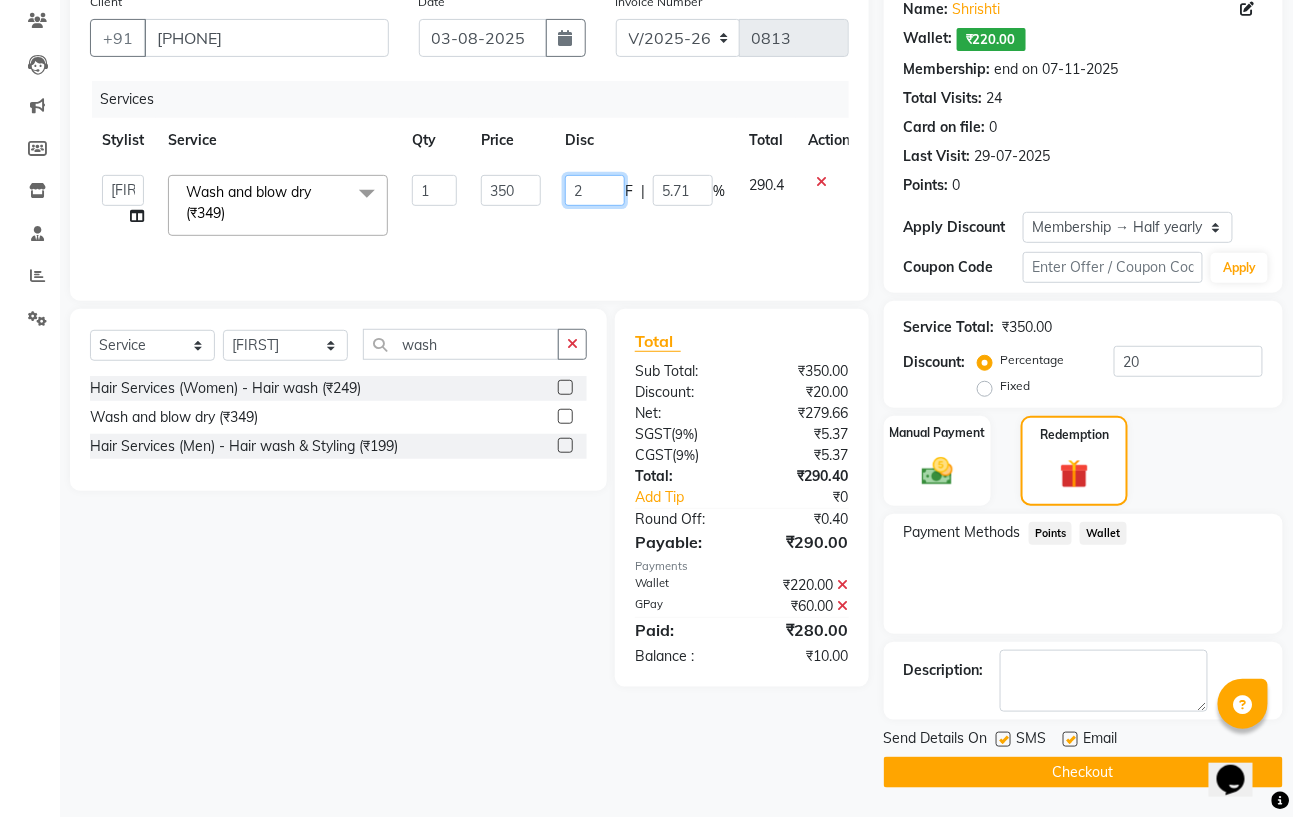 type 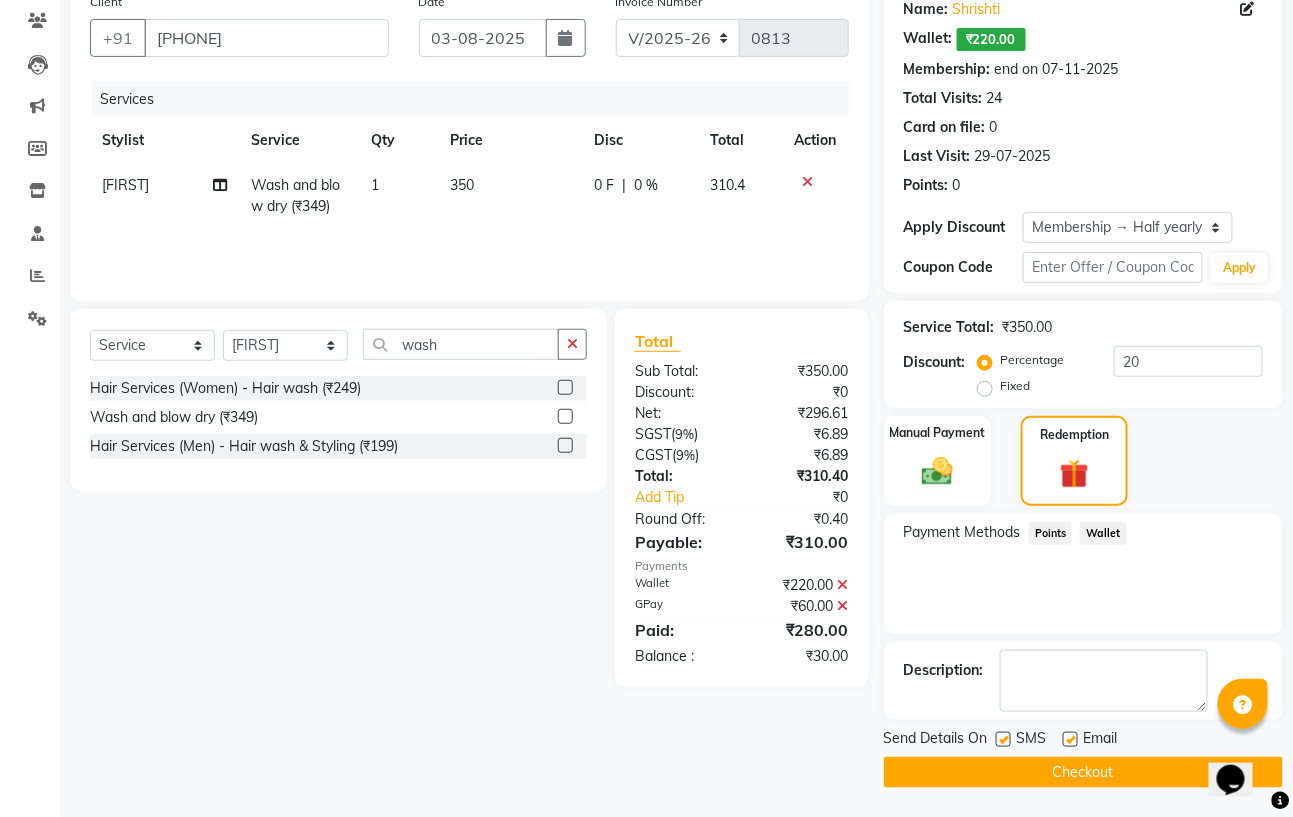 click on "0 %" 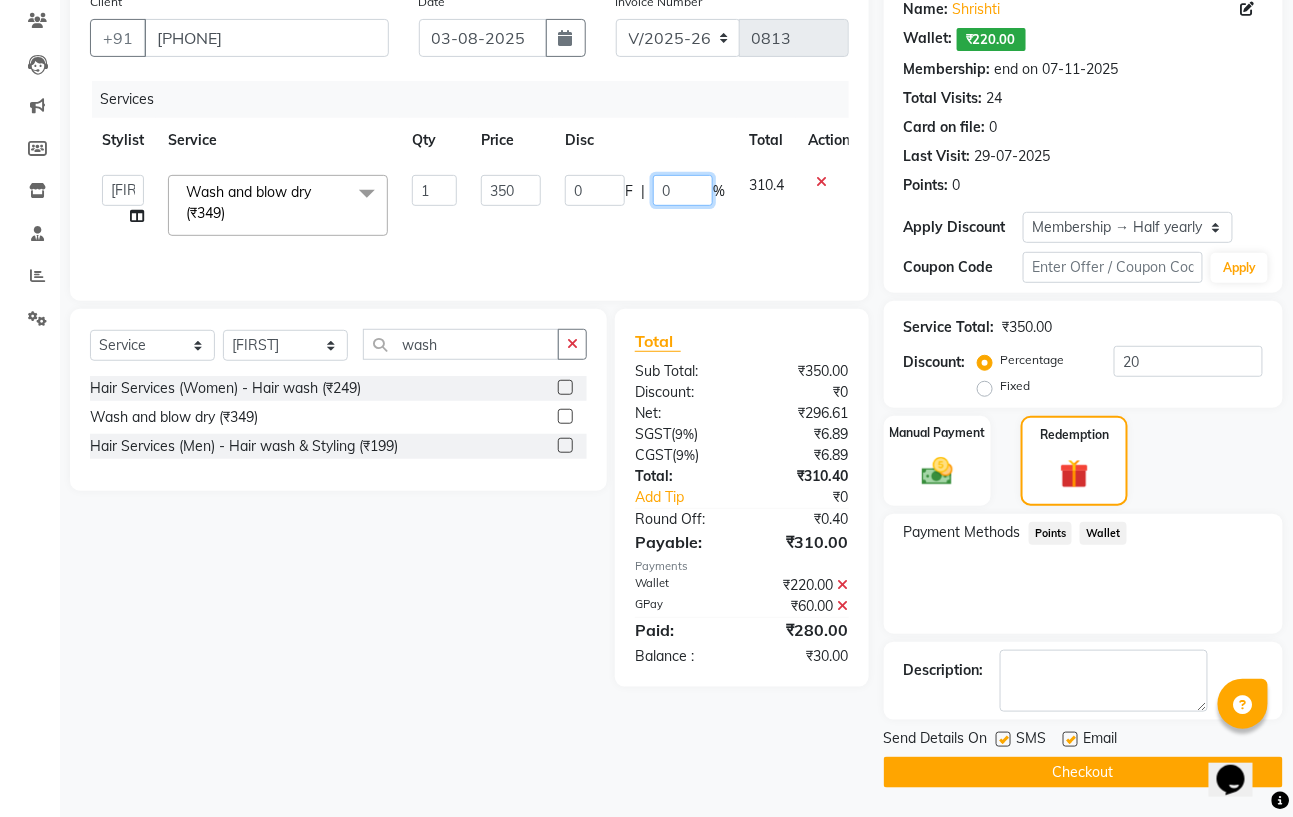 click on "0" 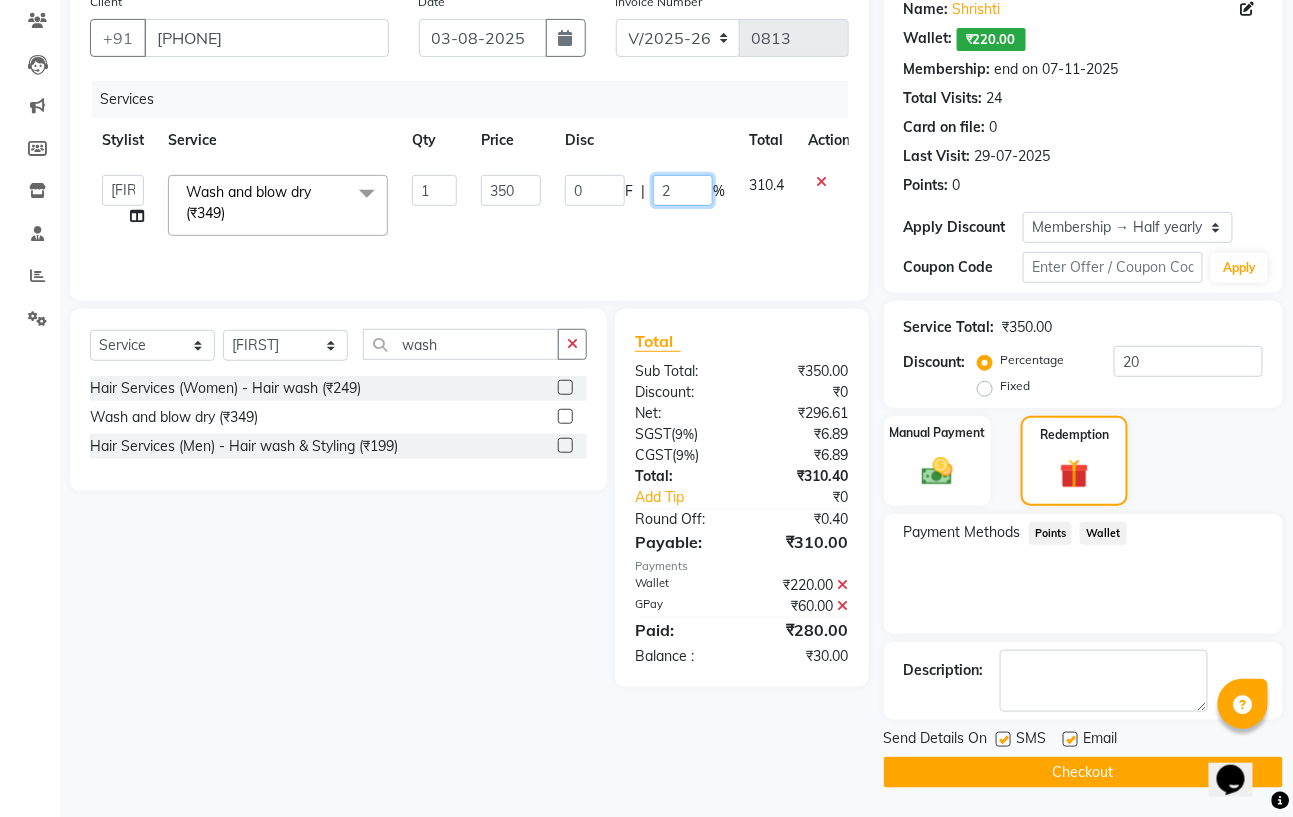 type on "20" 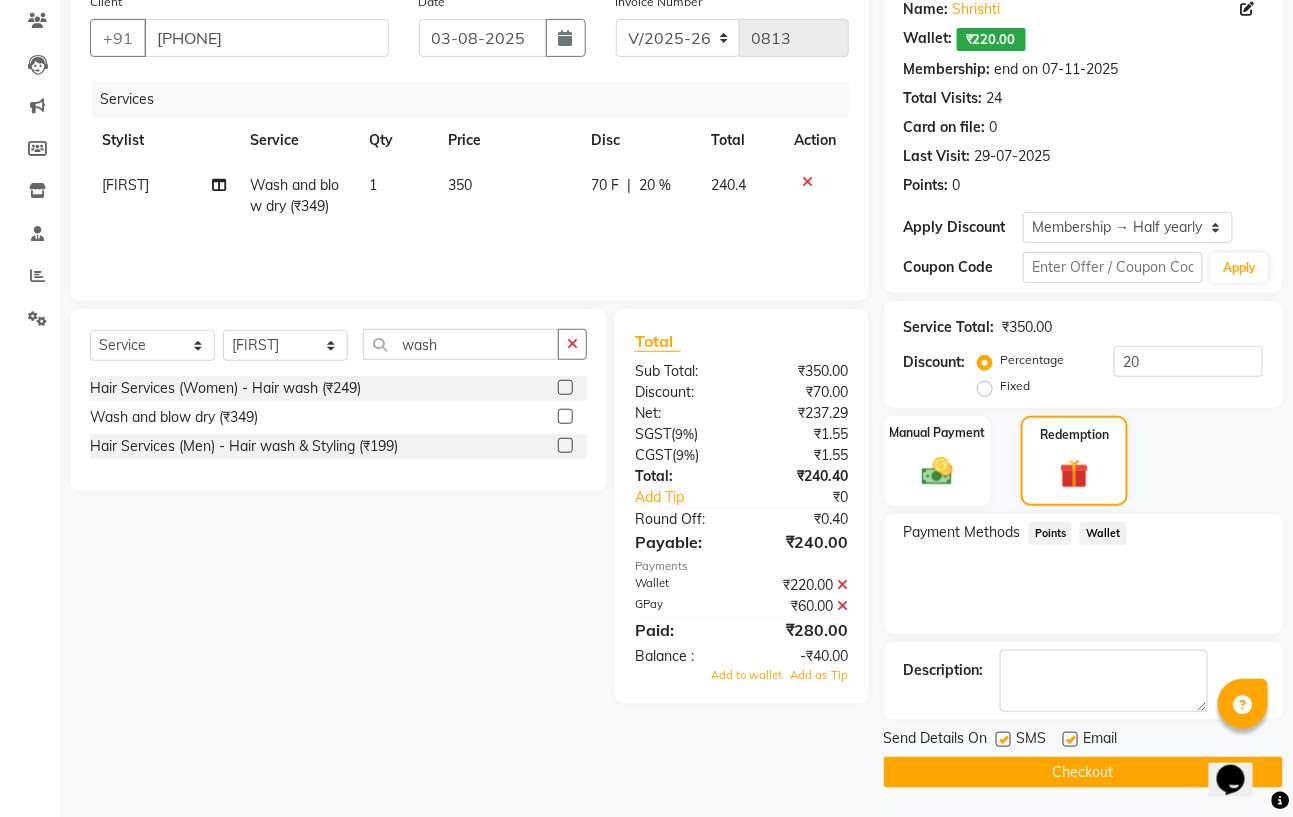 click on "Client +91 8979170557 Date 03-08-2025 Invoice Number V/2025 V/2025-26 0813 Services Stylist Service Qty Price Disc Total Action Subhan  Wash and blow dry (₹349) 1 350 70 F | 20 % 240.4 Select  Service  Product  Membership  Package Voucher Prepaid Gift Card  Select Stylist Astha Azhar Gautam Kamboj Mohini Mohit Neha Paras Kamboj parvez pooja rawat Rashmi Subhan  wash Hair Services (Women) - Hair wash (₹249)  Wash and blow dry (₹349)  Hair Services (Men) - Hair wash & Styling (₹199)  Total Sub Total: ₹350.00 Discount: ₹70.00 Net: ₹237.29 SGST  ( 9% ) ₹1.55 CGST  ( 9% ) ₹1.55 Total: ₹240.40 Add Tip ₹0 Round Off: ₹0.40 Payable: ₹240.00 Payments Wallet ₹220.00  GPay ₹60.00  Paid: ₹280.00 Balance   : -₹40.00 Add to wallet Add as Tip" 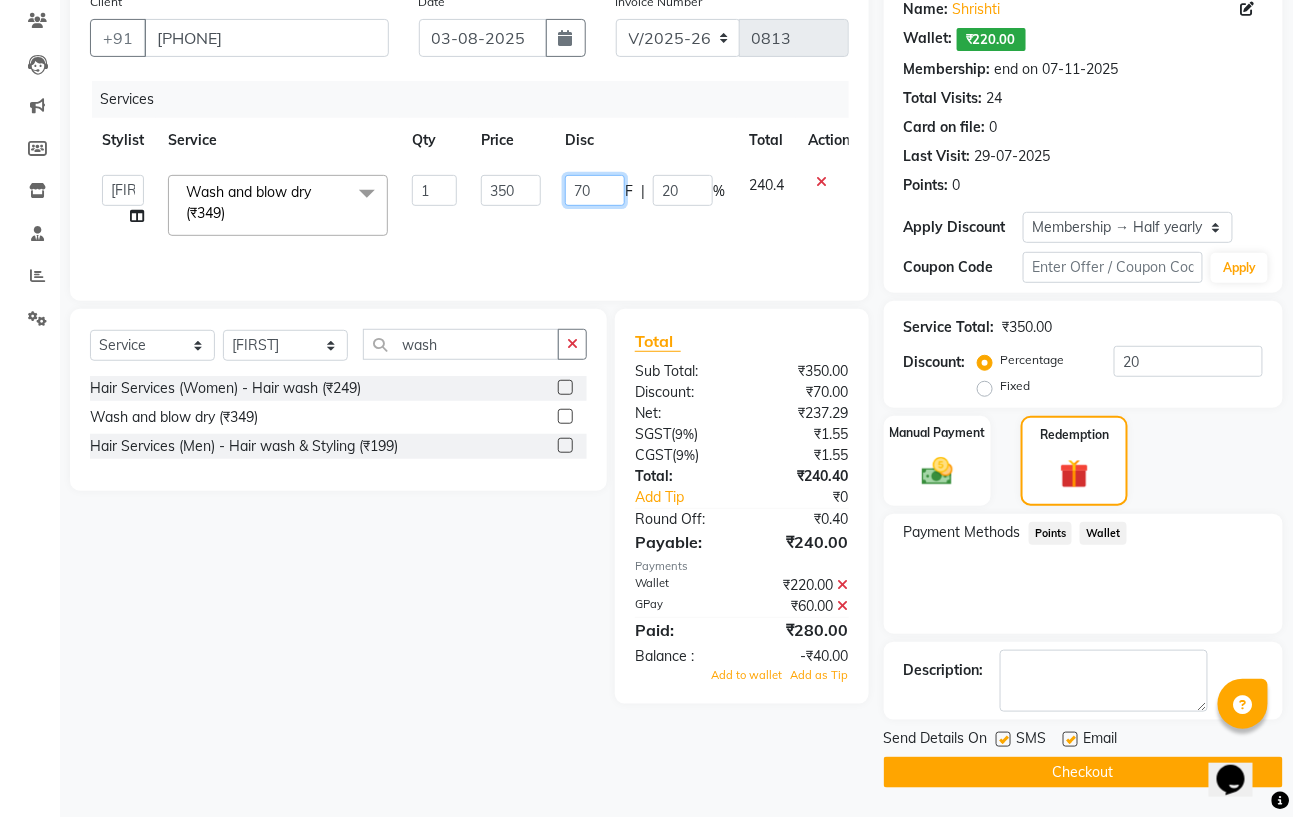 click on "70" 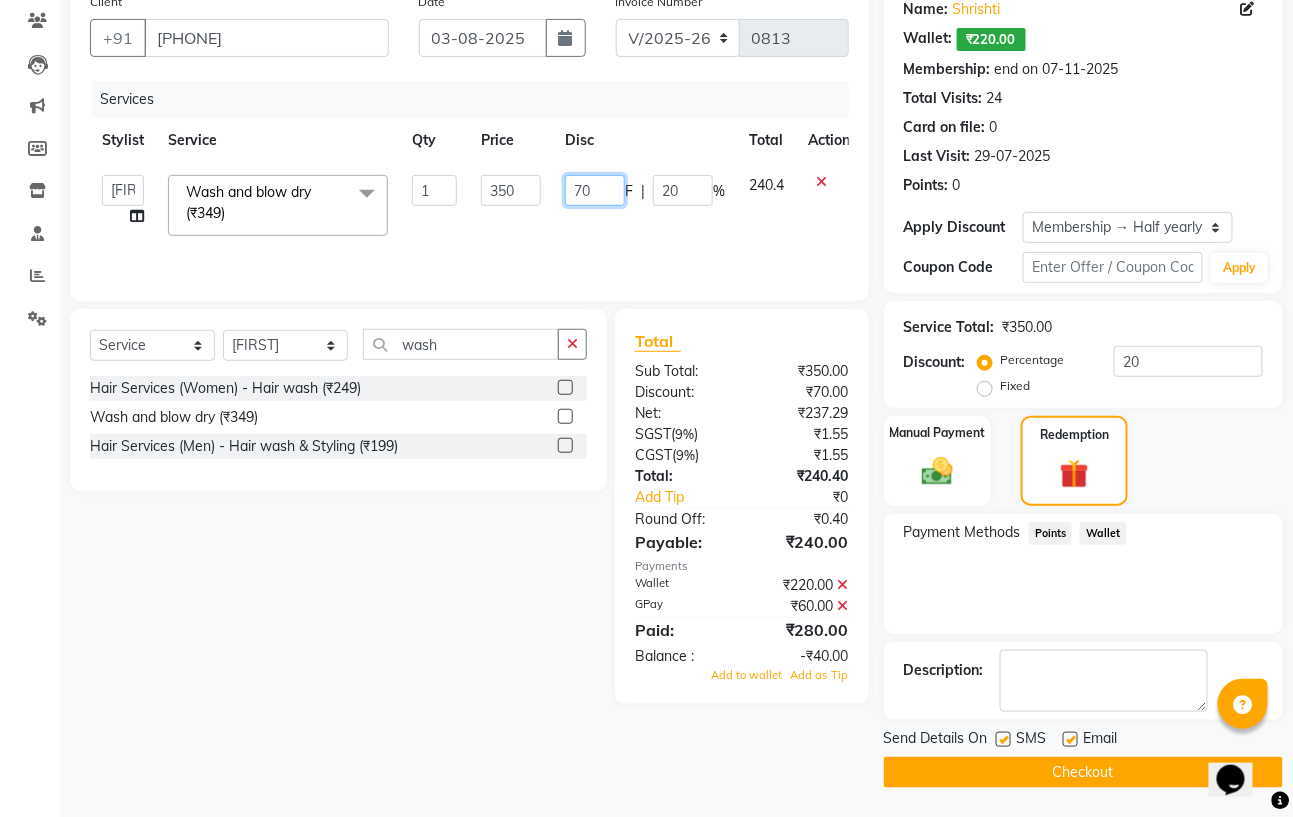type on "7" 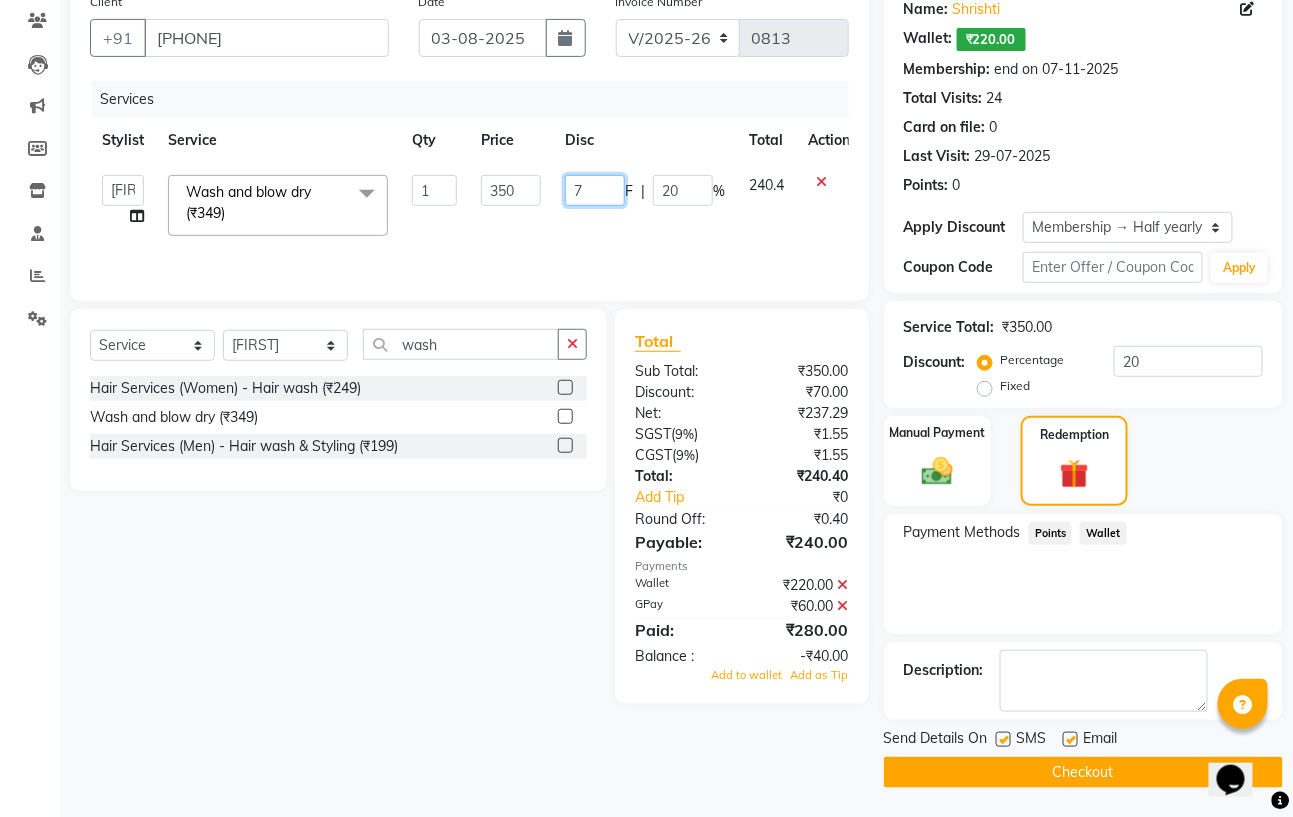 type 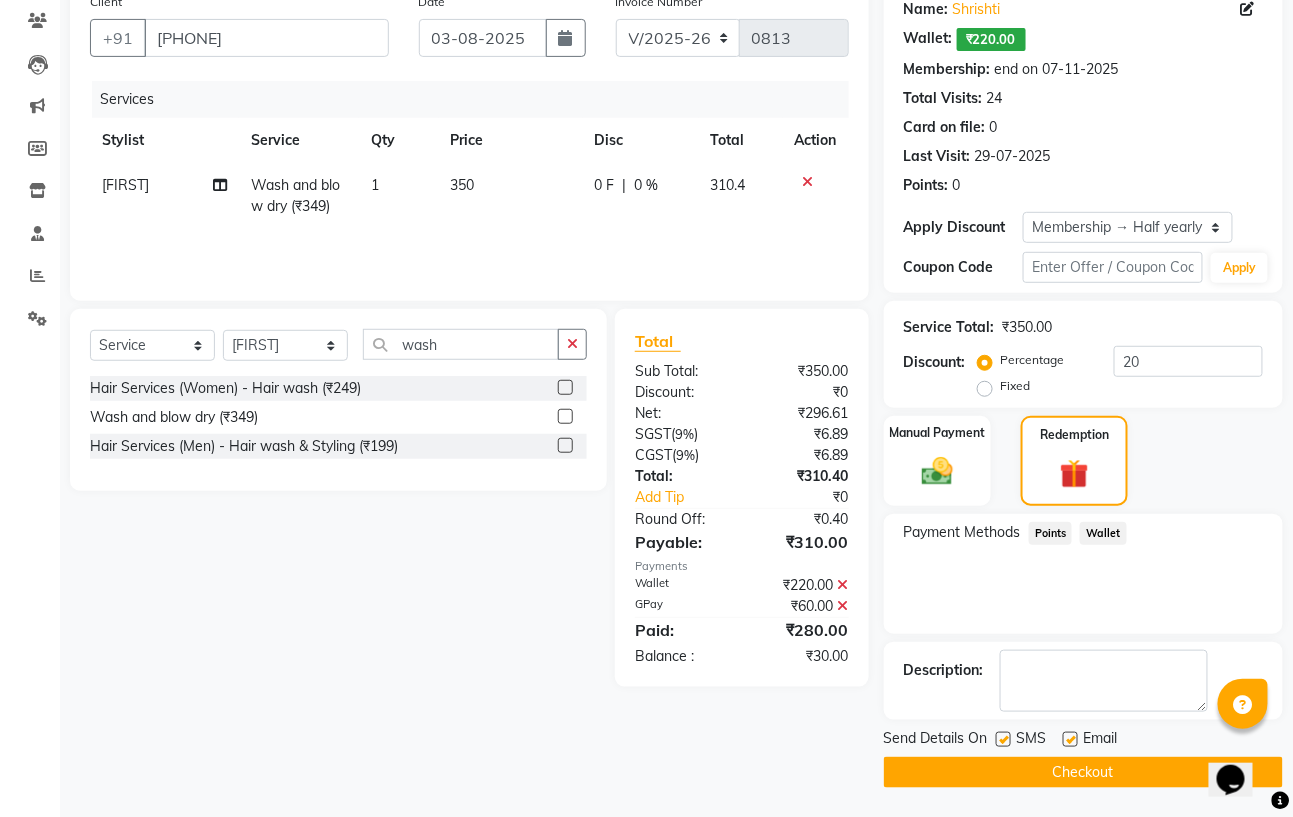 click on "0 F" 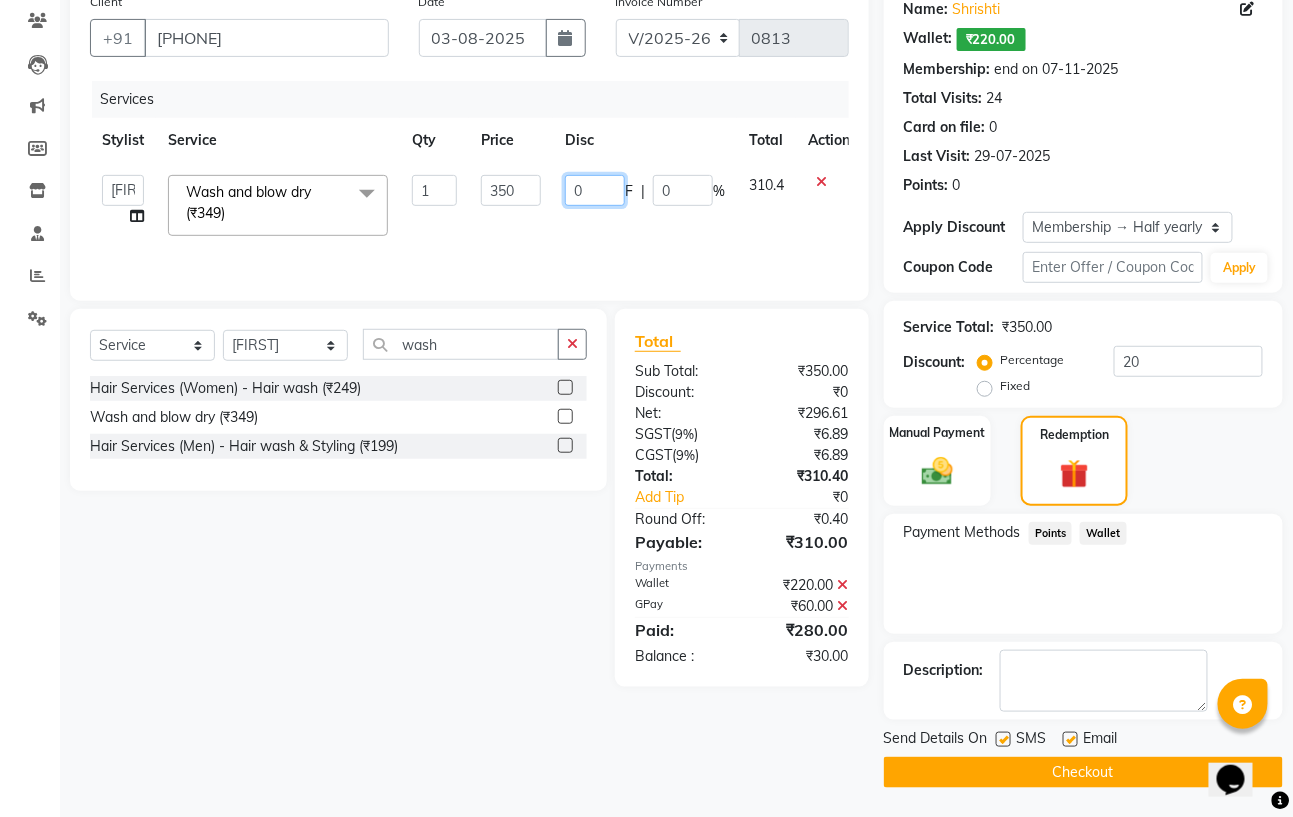 click on "0" 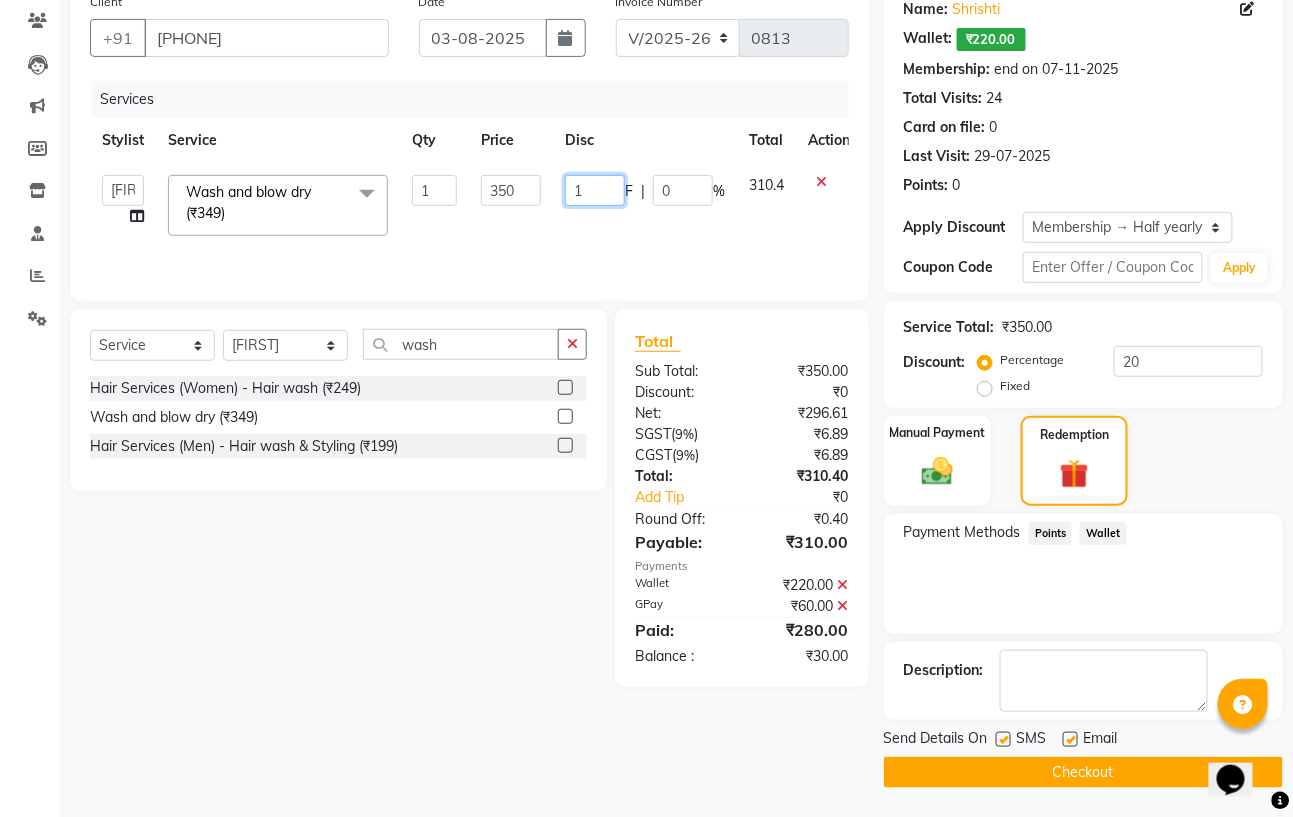 type on "18" 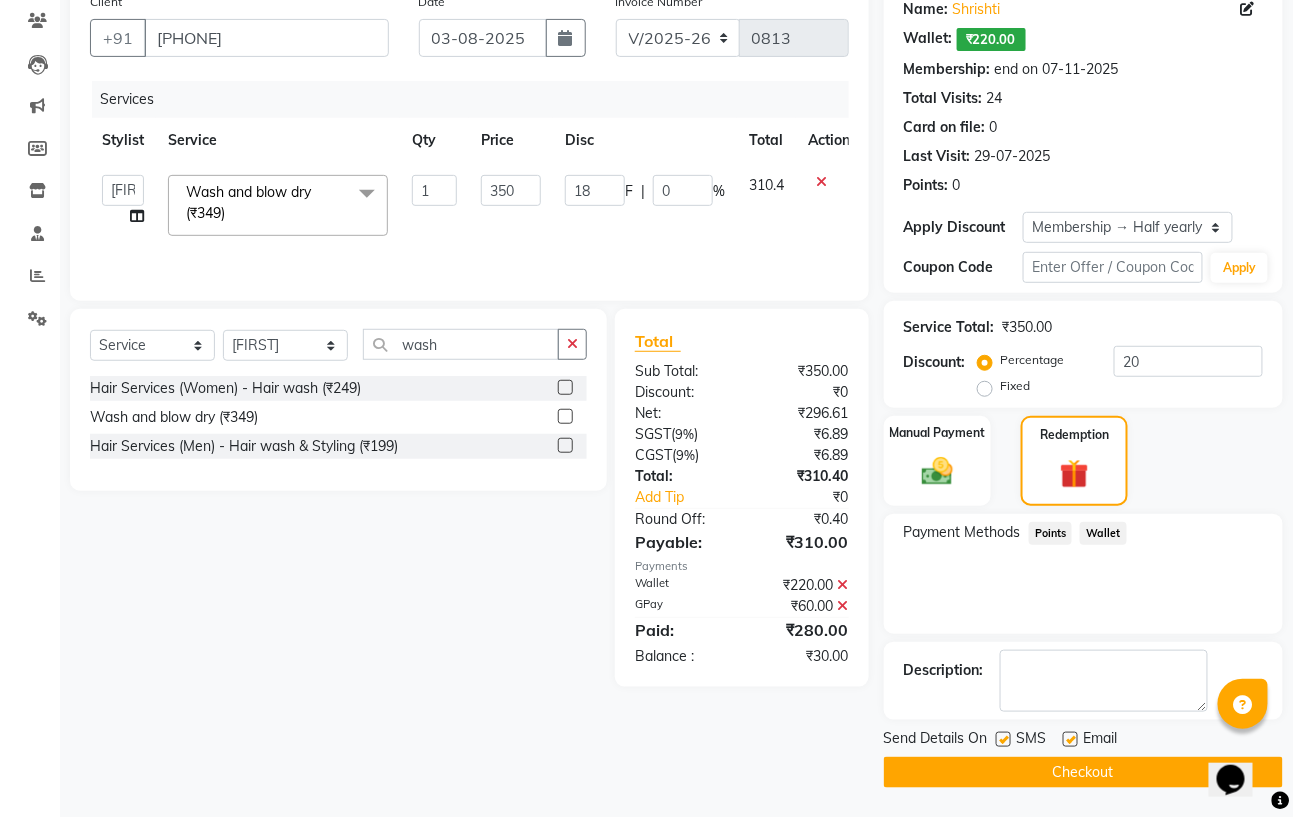 click on "Select  Service  Product  Membership  Package Voucher Prepaid Gift Card  Select Stylist Astha Azhar Gautam Kamboj Mohini Mohit Neha Paras Kamboj parvez pooja rawat Rashmi Subhan  wash Hair Services (Women) - Hair wash (₹249)  Wash and blow dry (₹349)  Hair Services (Men) - Hair wash & Styling (₹199)" 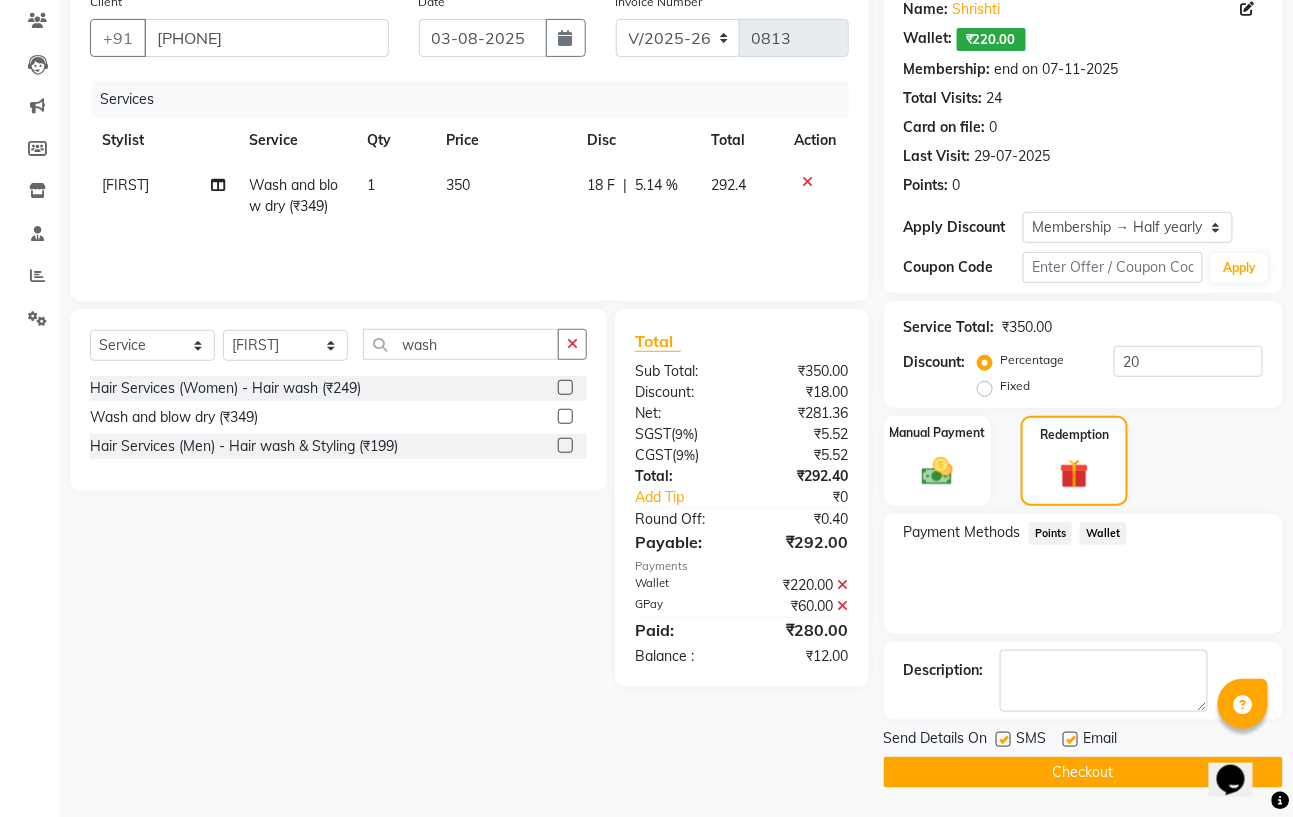 click on "18 F | 5.14 %" 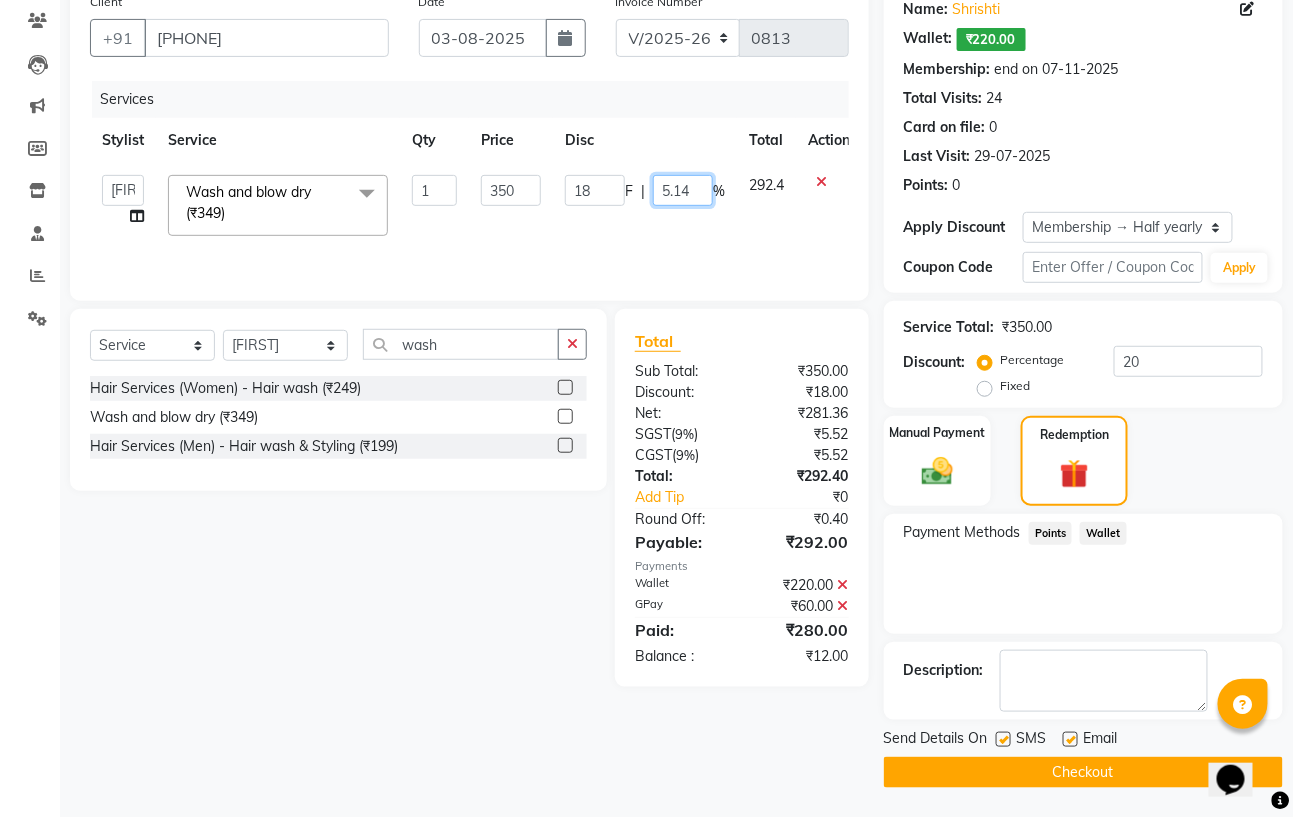 click on "5.14" 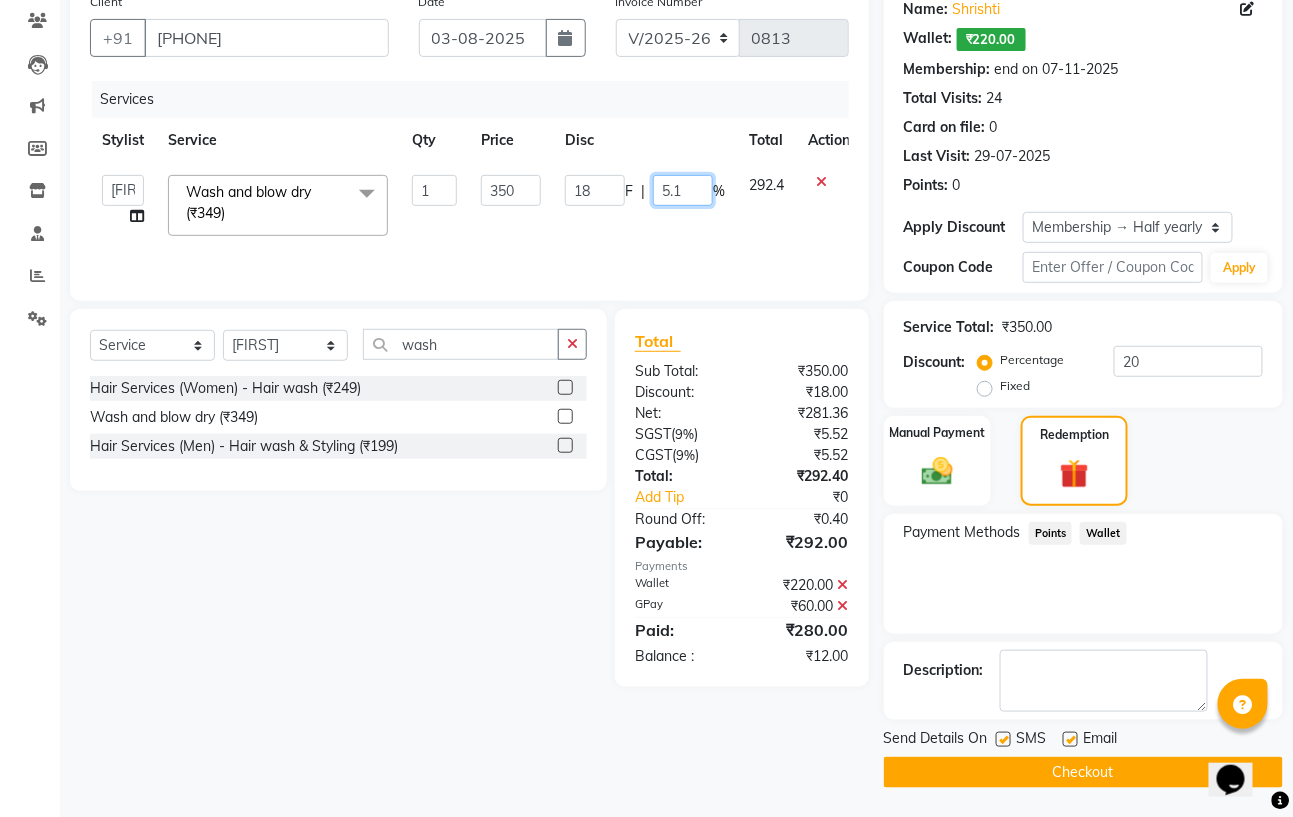 type on "5" 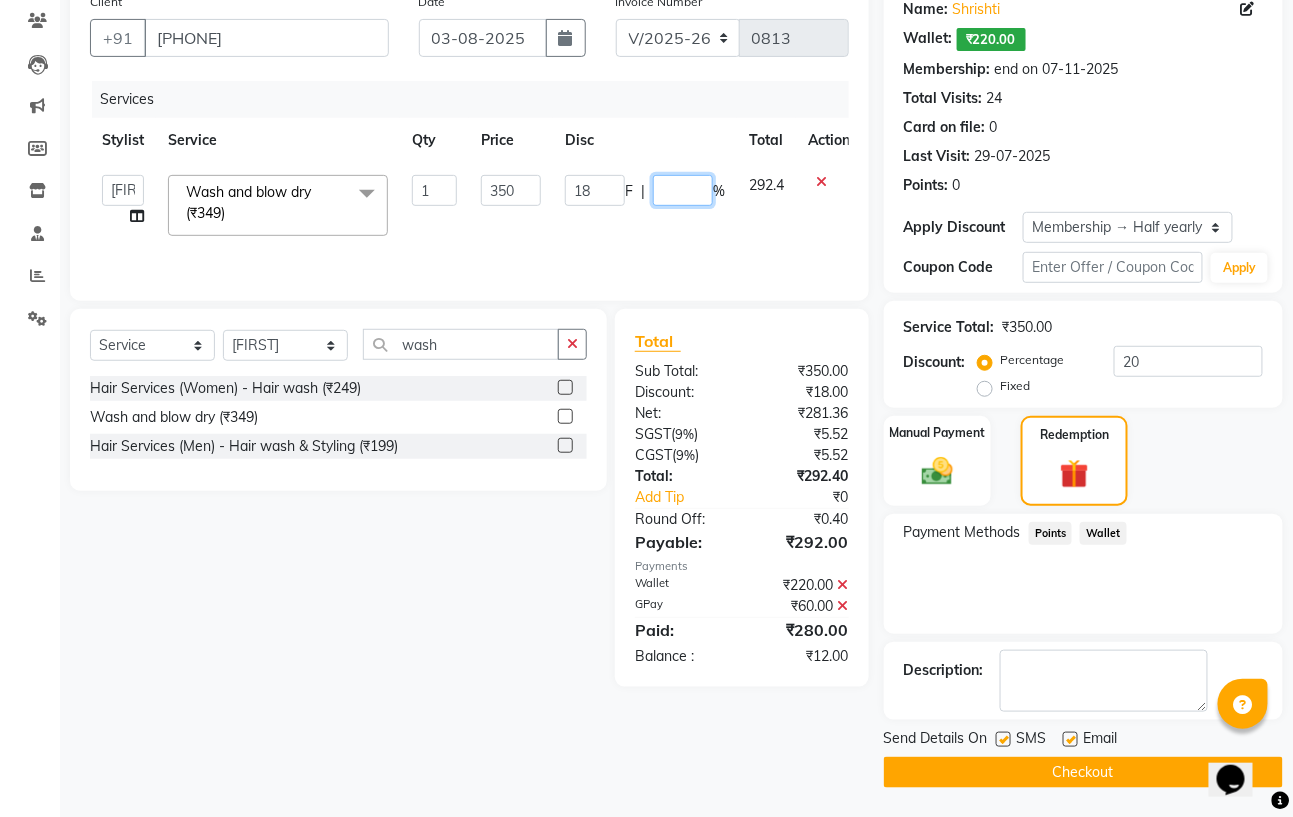 type on "0" 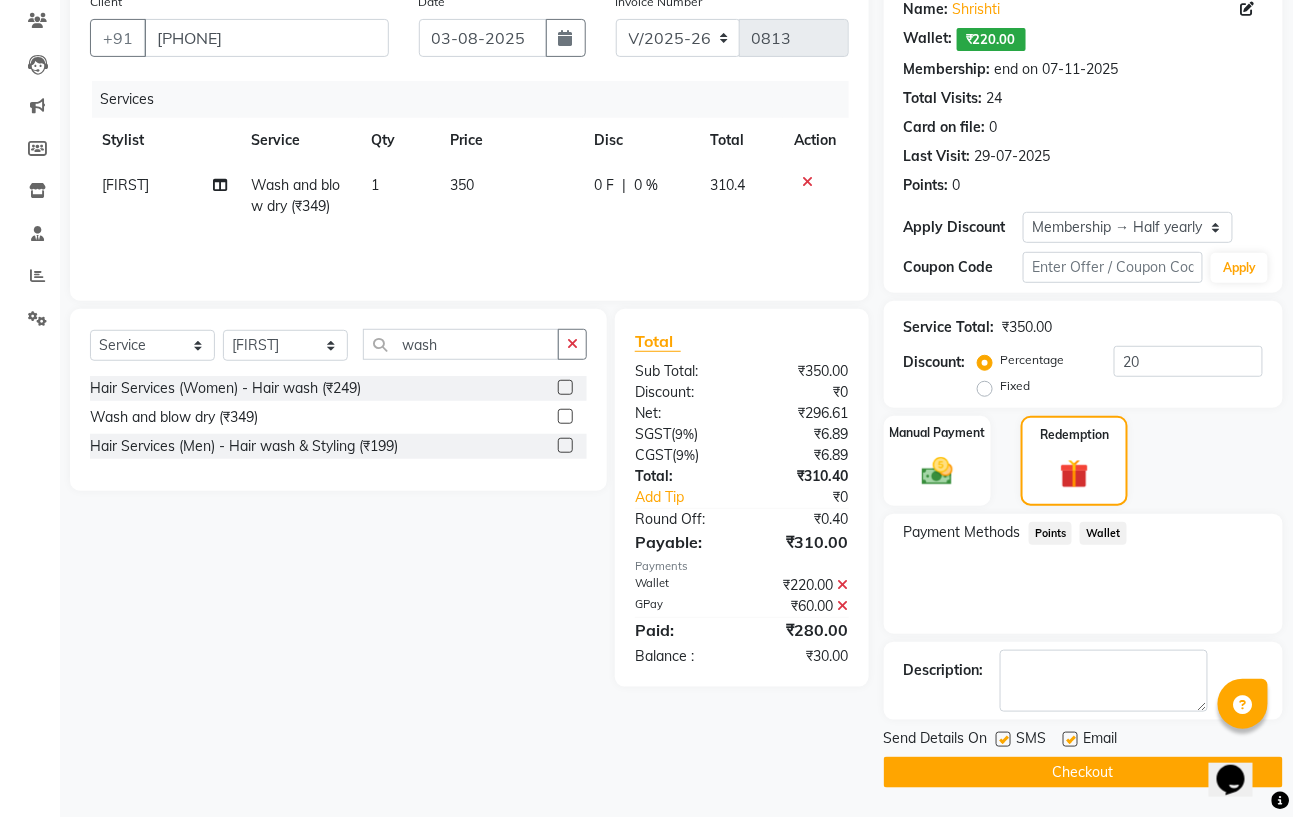 click on "Select  Service  Product  Membership  Package Voucher Prepaid Gift Card  Select Stylist Astha Azhar Gautam Kamboj Mohini Mohit Neha Paras Kamboj parvez pooja rawat Rashmi Subhan  wash Hair Services (Women) - Hair wash (₹249)  Wash and blow dry (₹349)  Hair Services (Men) - Hair wash & Styling (₹199)" 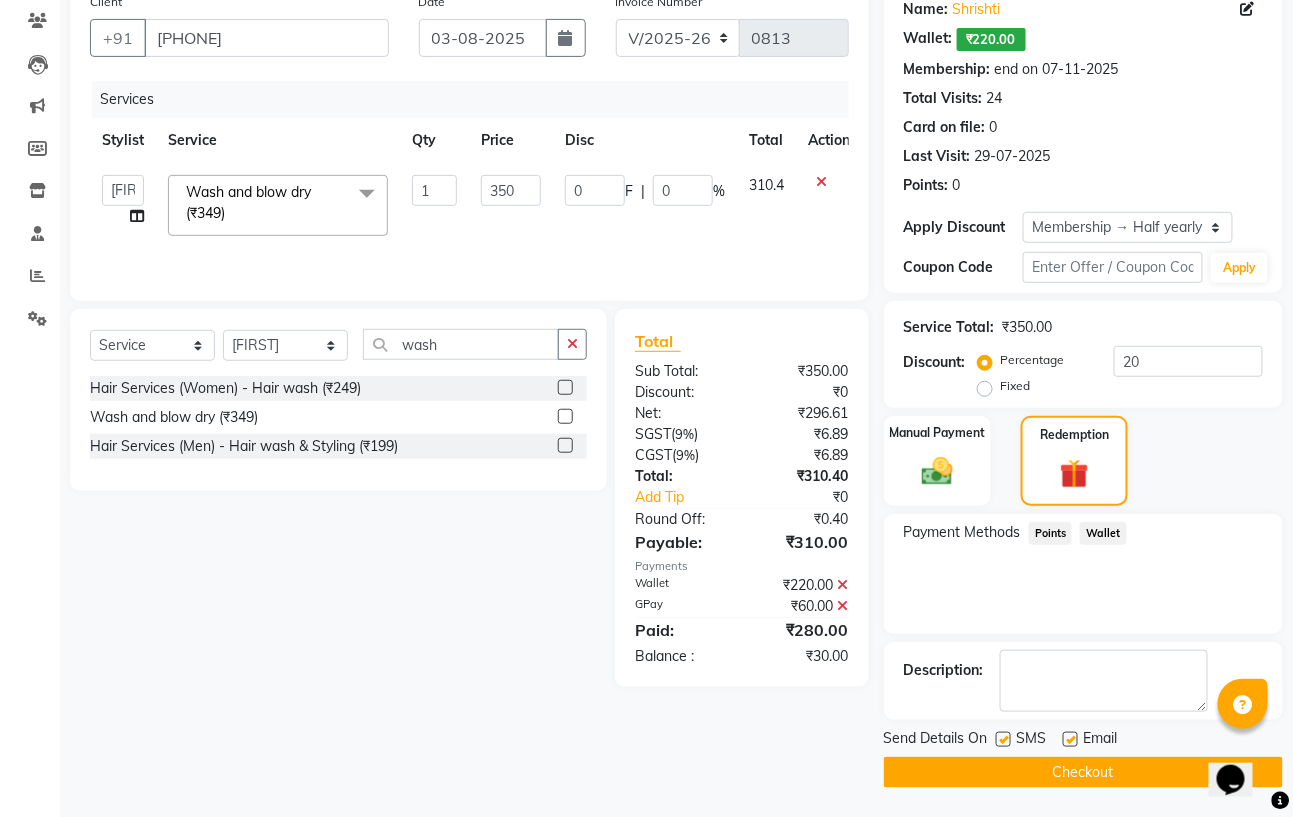 click on "F" 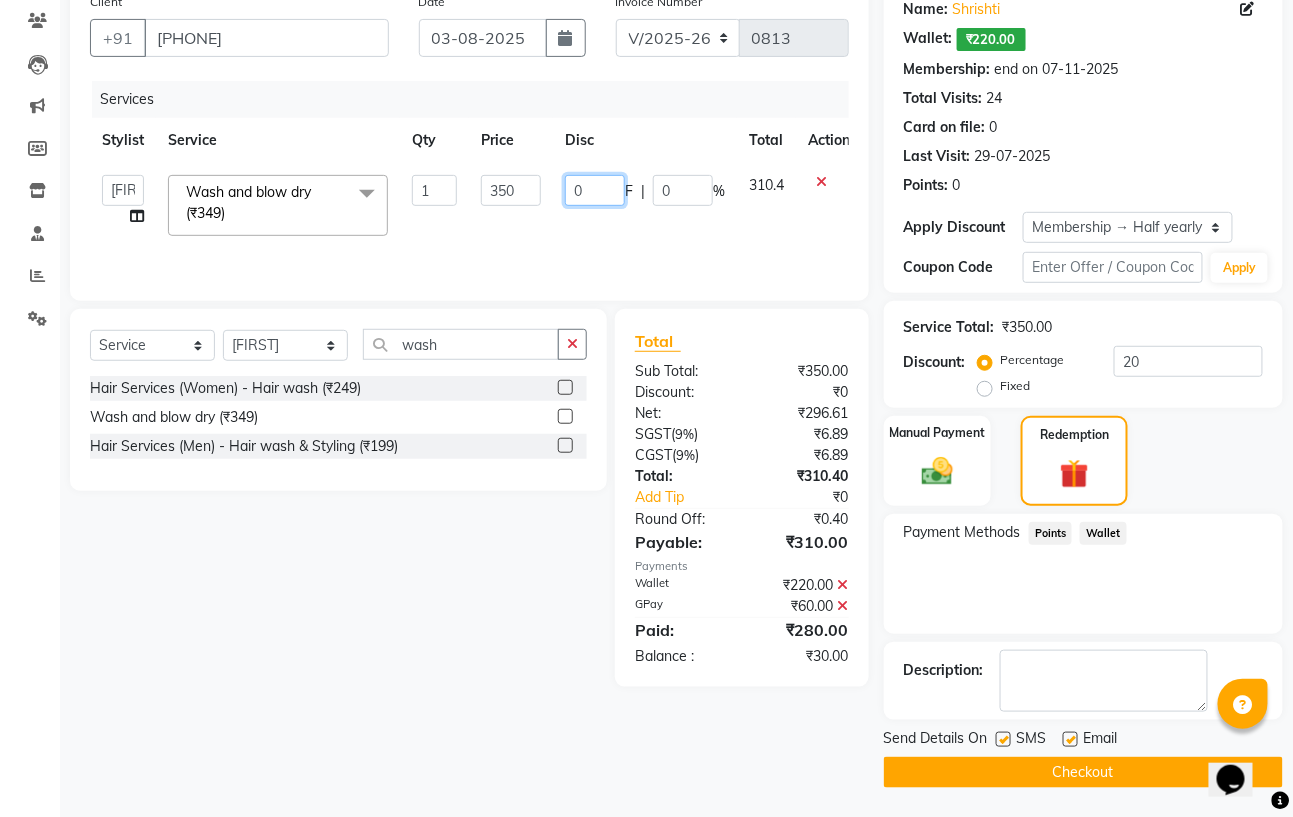 click on "0" 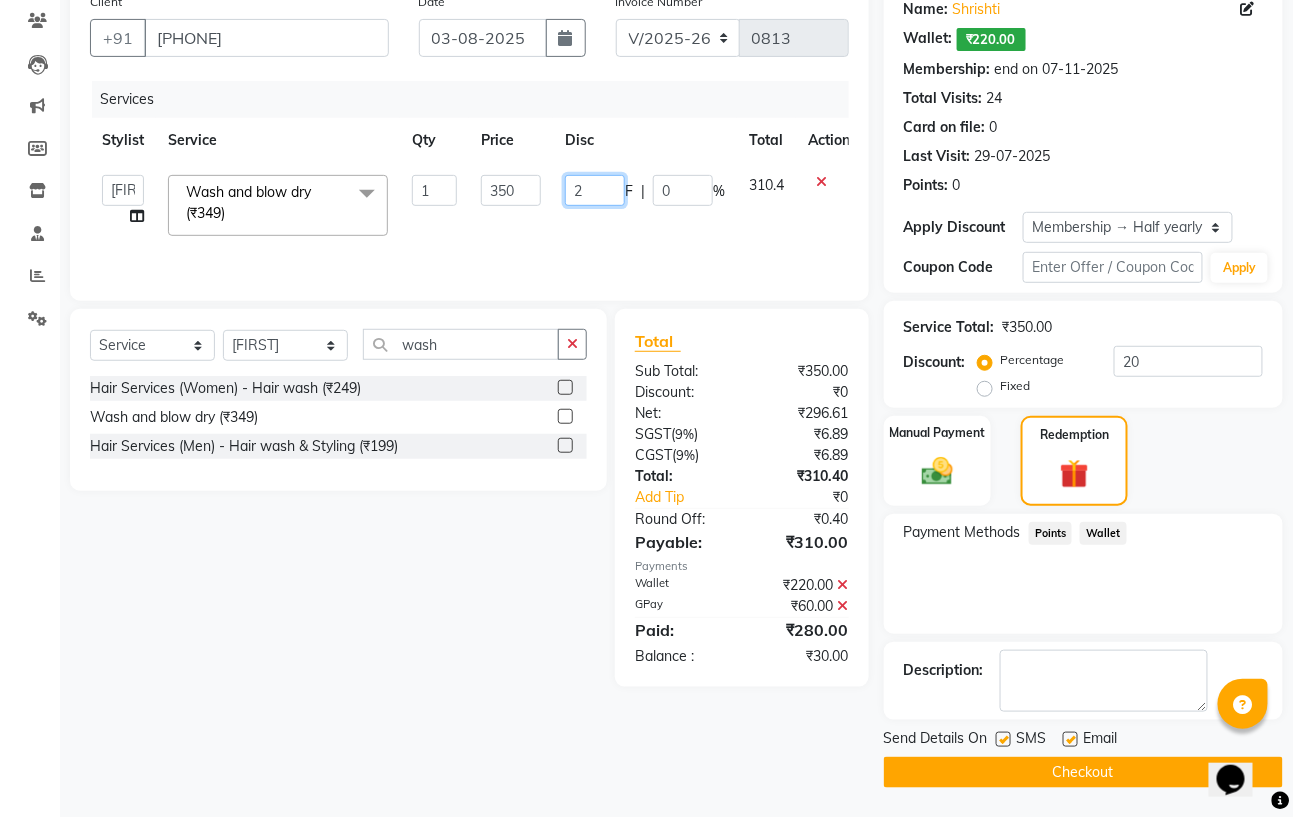 type on "20" 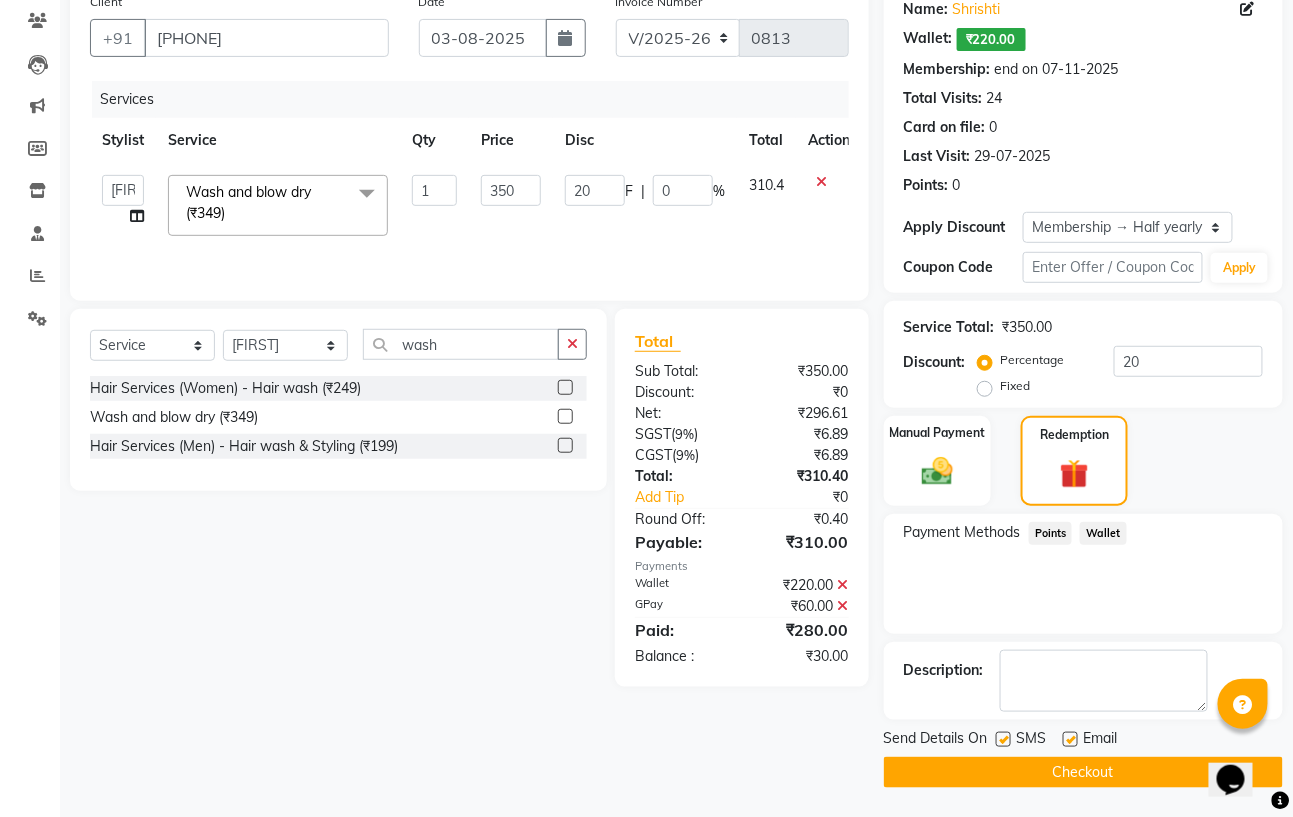 click on "Select  Service  Product  Membership  Package Voucher Prepaid Gift Card  Select Stylist Astha Azhar Gautam Kamboj Mohini Mohit Neha Paras Kamboj parvez pooja rawat Rashmi Subhan  wash Hair Services (Women) - Hair wash (₹249)  Wash and blow dry (₹349)  Hair Services (Men) - Hair wash & Styling (₹199)" 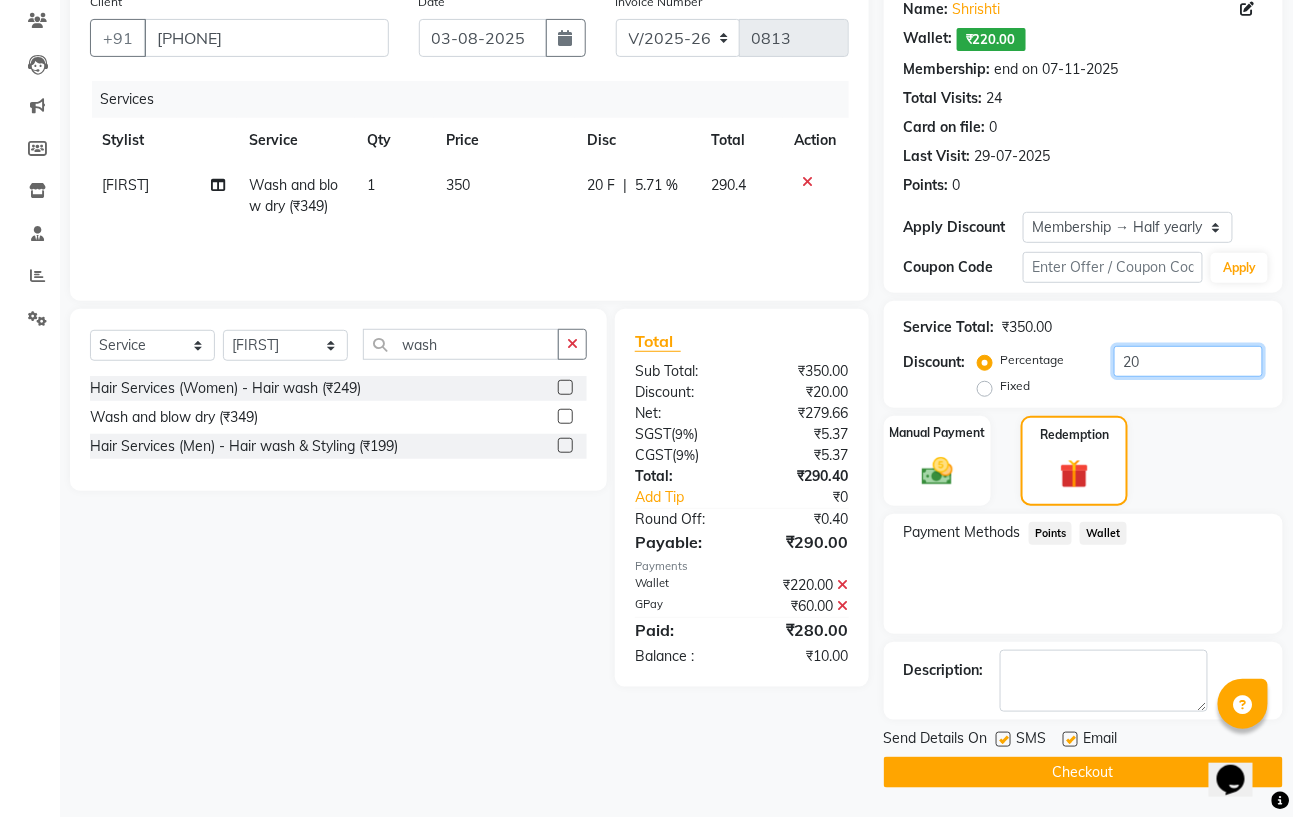 click on "20" 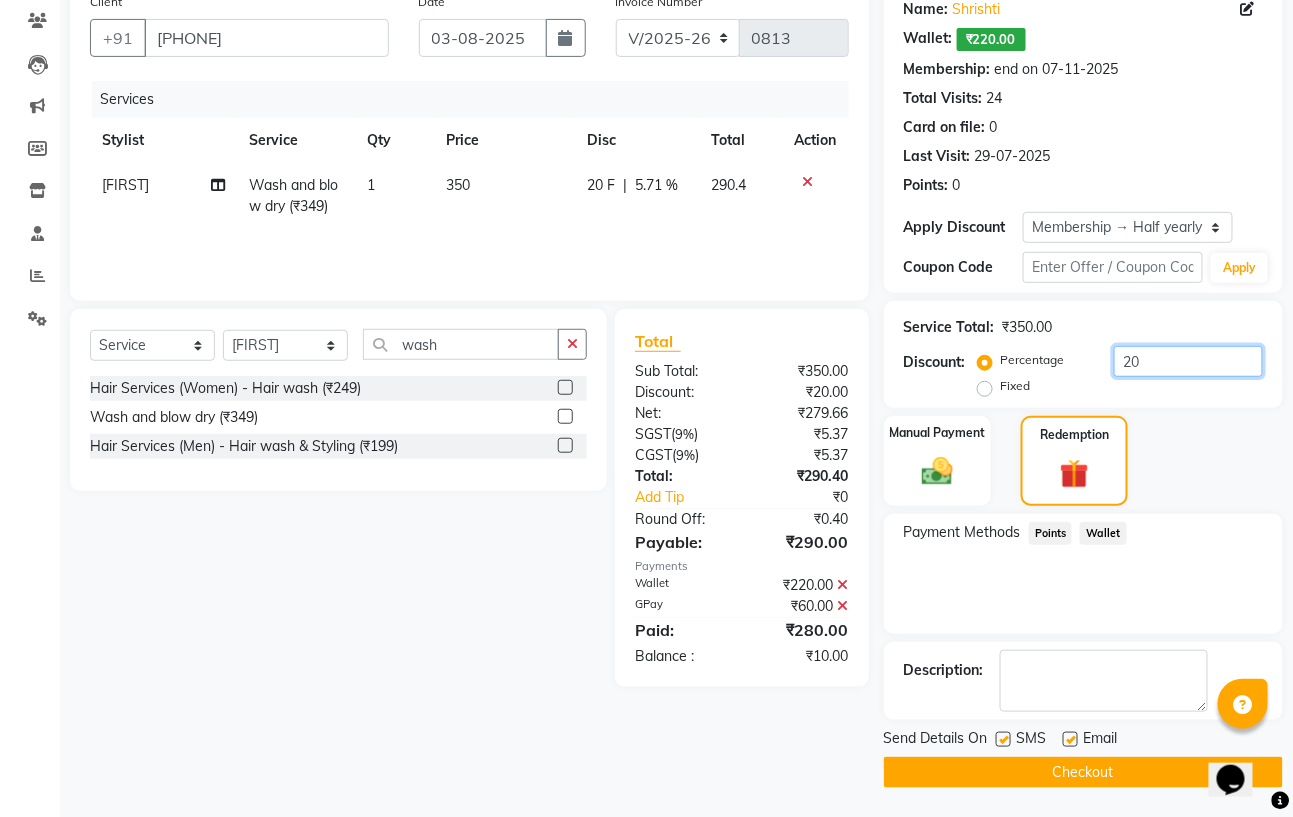 click on "20" 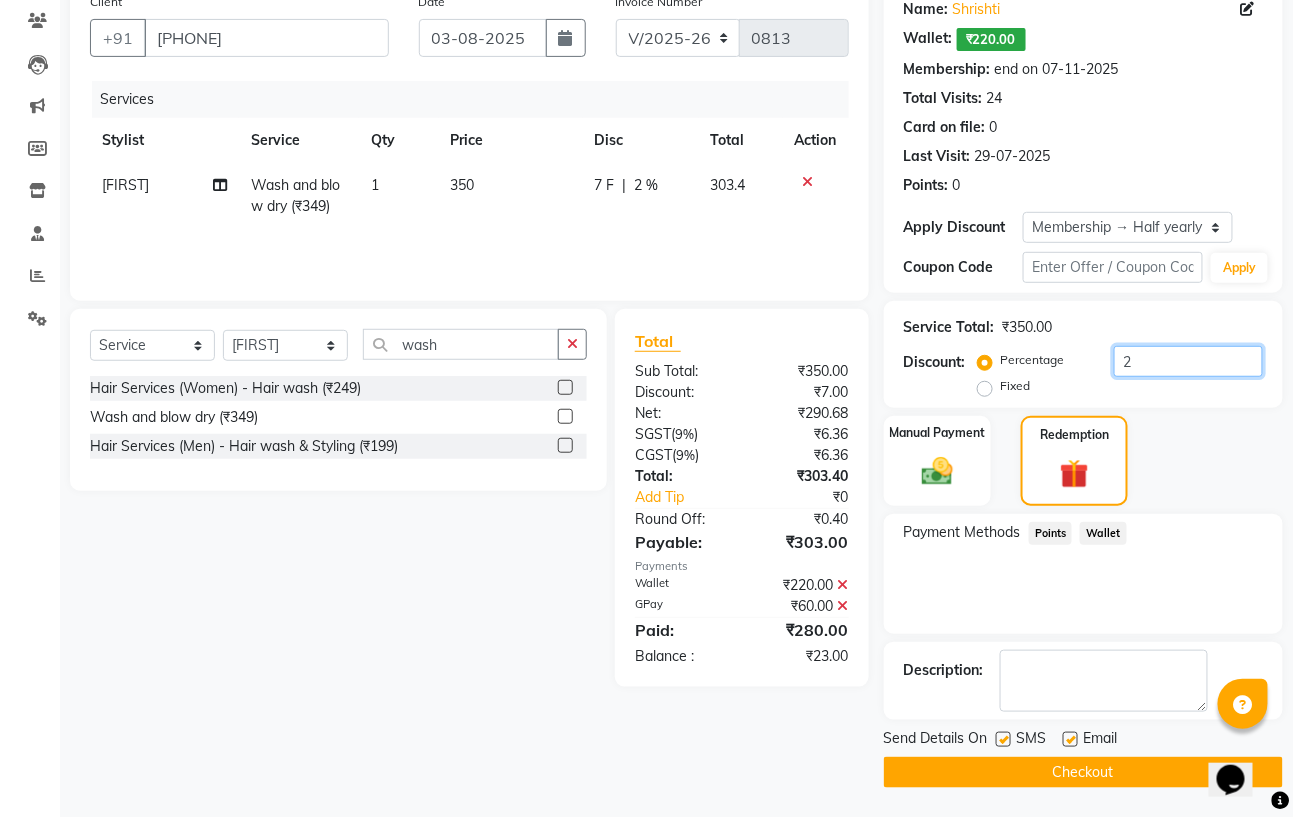type on "20" 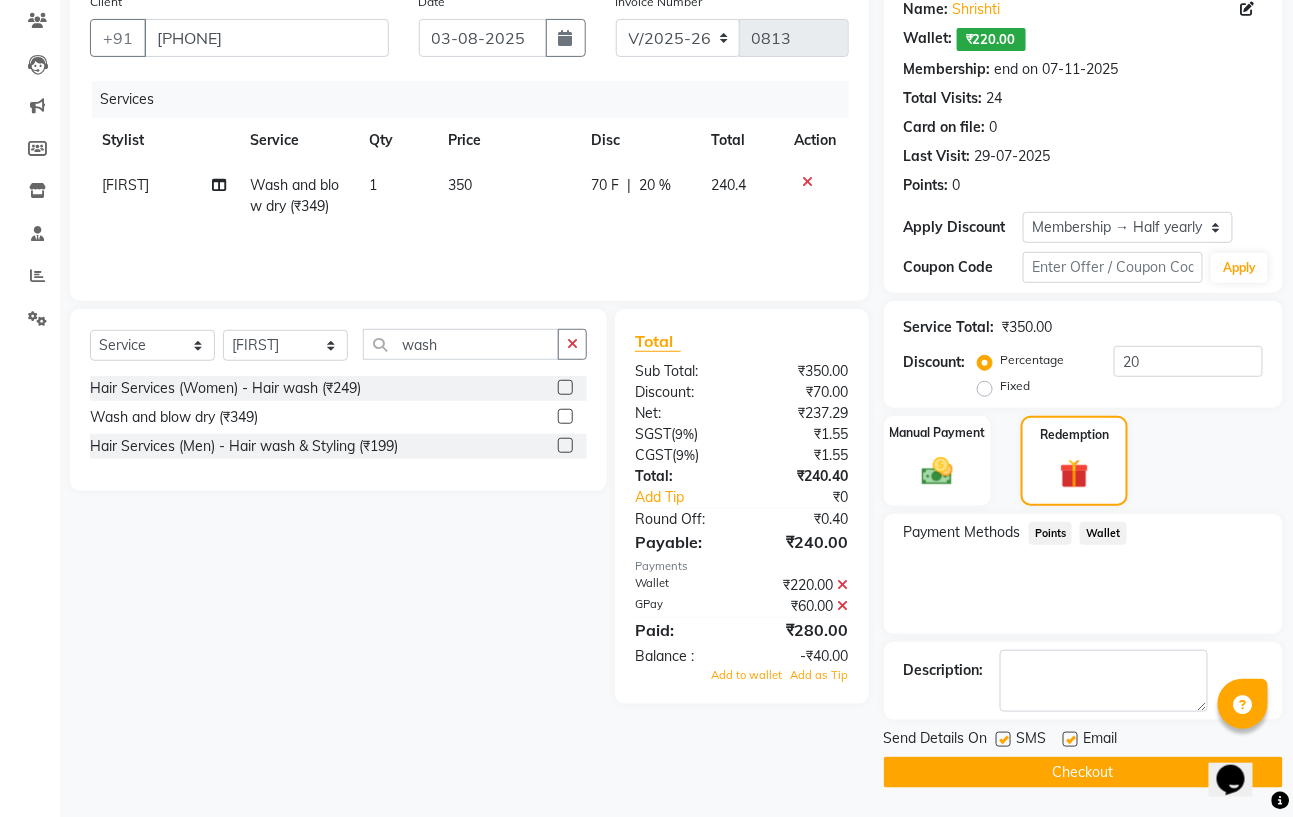 click on "Select  Service  Product  Membership  Package Voucher Prepaid Gift Card  Select Stylist Astha Azhar Gautam Kamboj Mohini Mohit Neha Paras Kamboj parvez pooja rawat Rashmi Subhan  wash Hair Services (Women) - Hair wash (₹249)  Wash and blow dry (₹349)  Hair Services (Men) - Hair wash & Styling (₹199)" 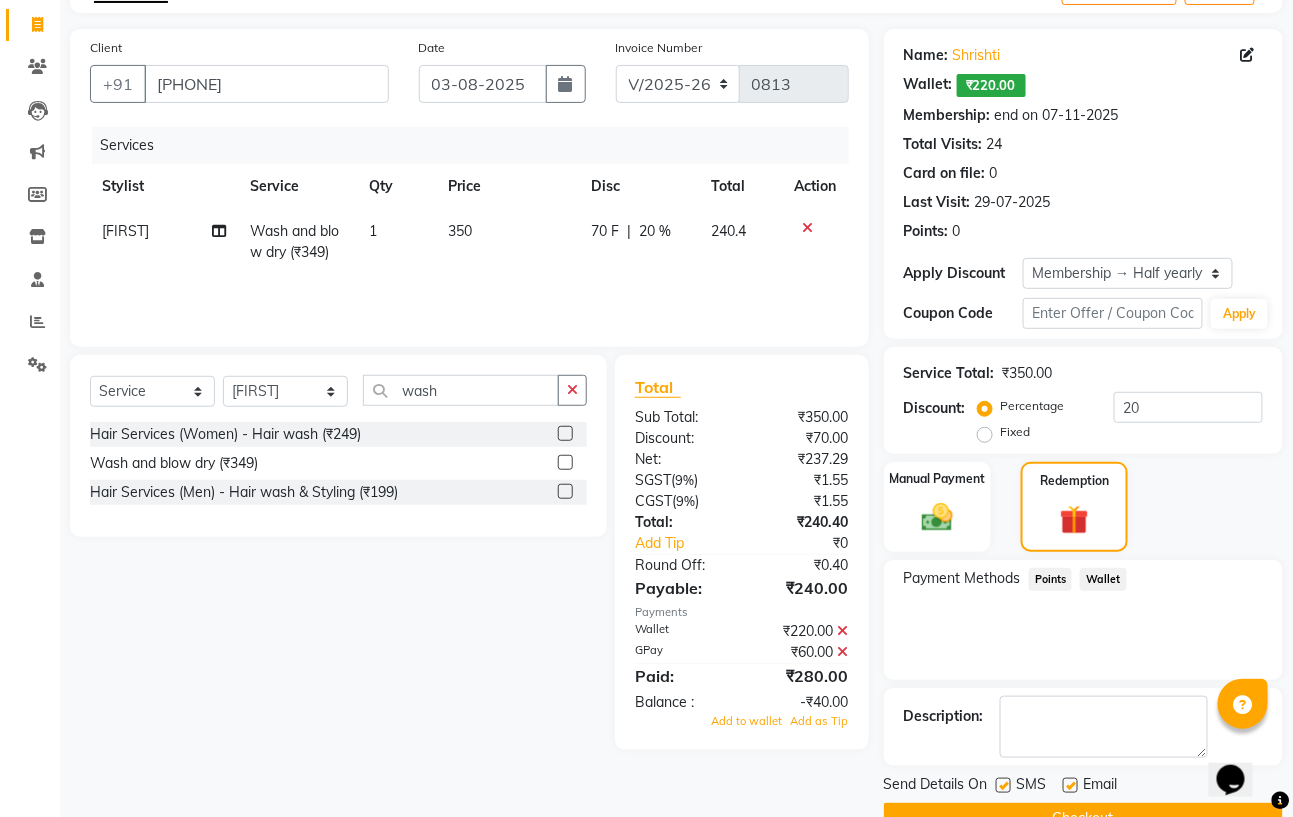 scroll, scrollTop: 167, scrollLeft: 0, axis: vertical 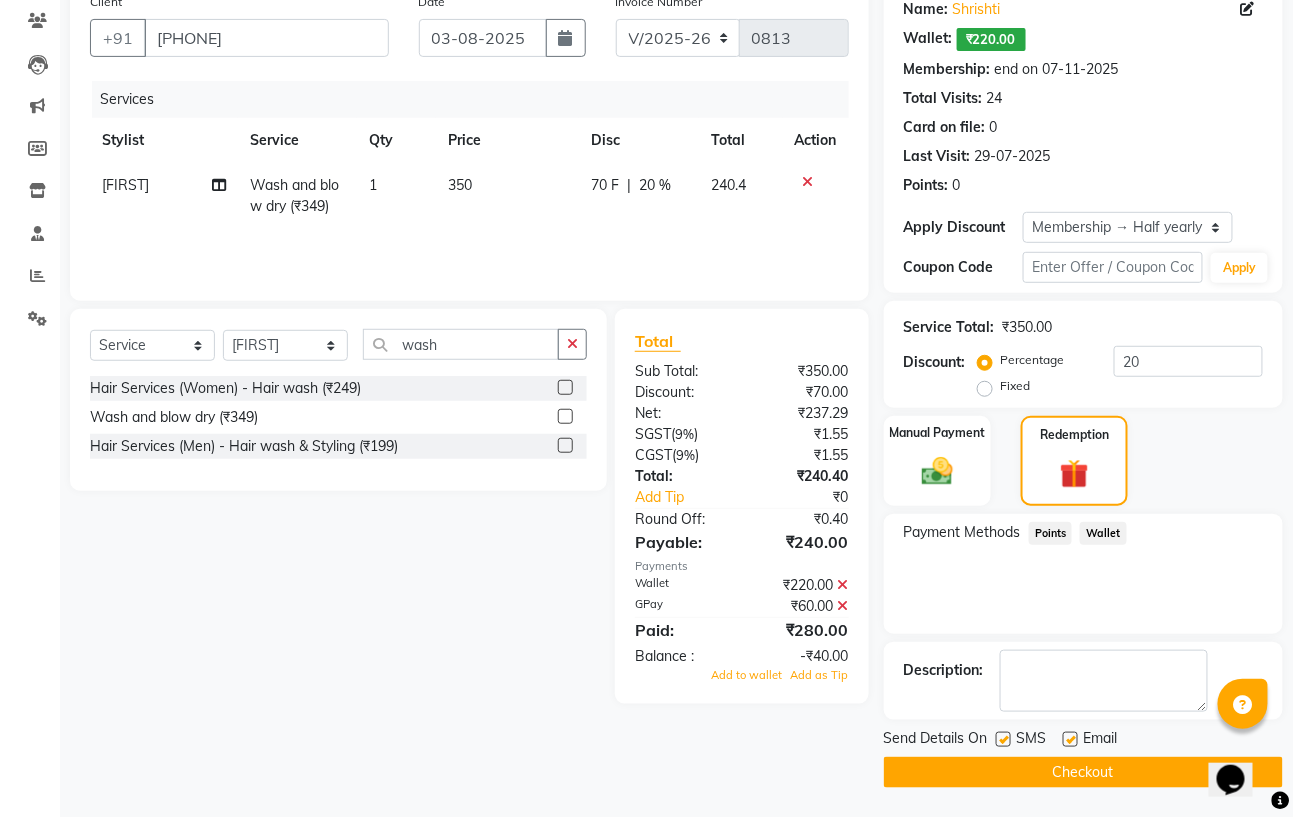 click 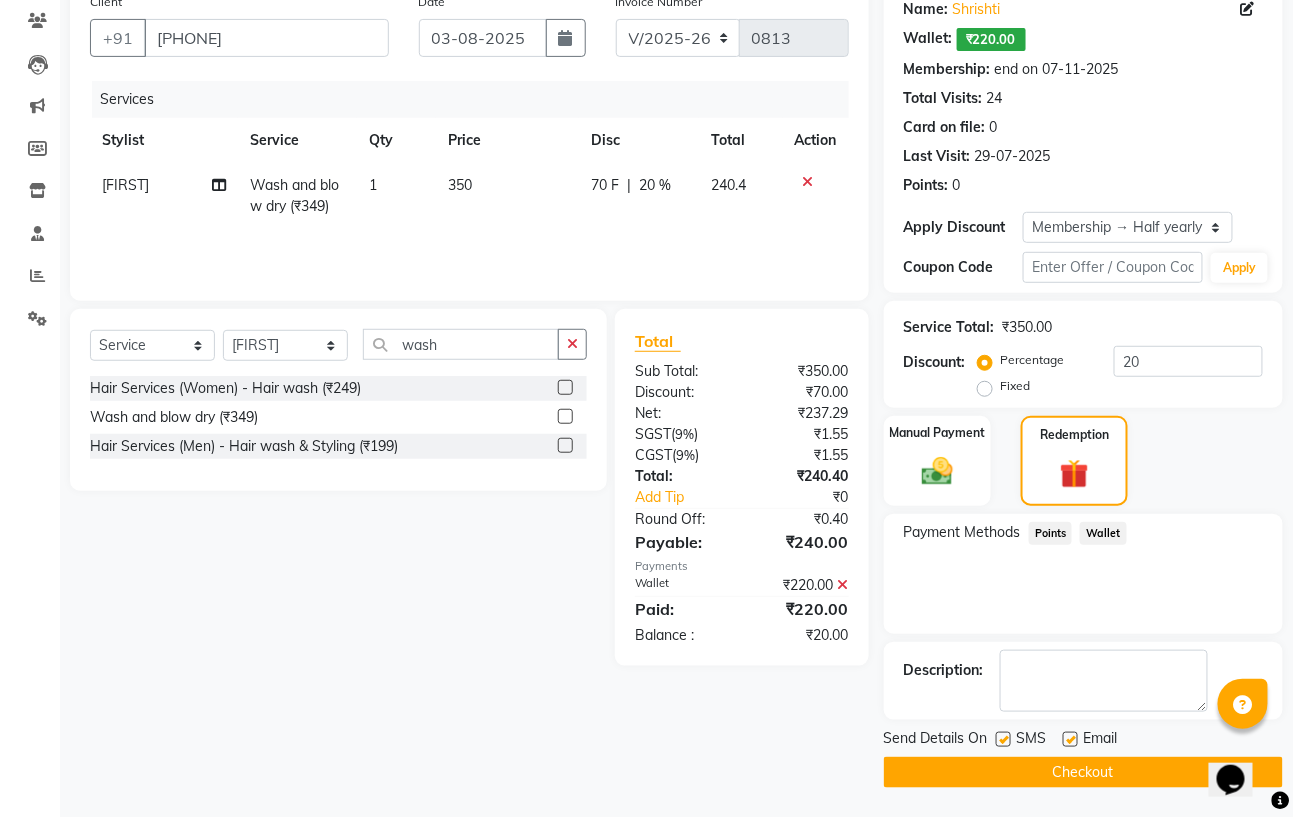 click 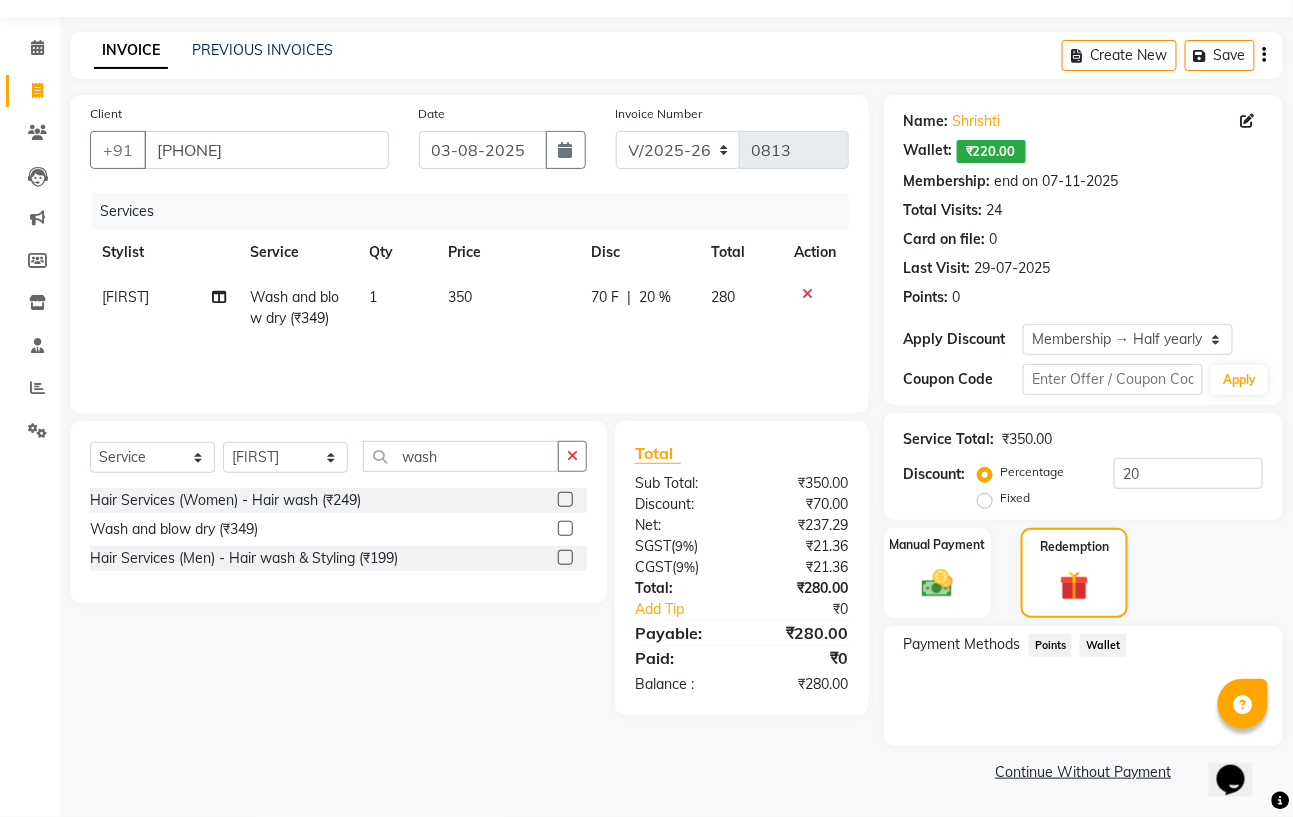 scroll, scrollTop: 53, scrollLeft: 0, axis: vertical 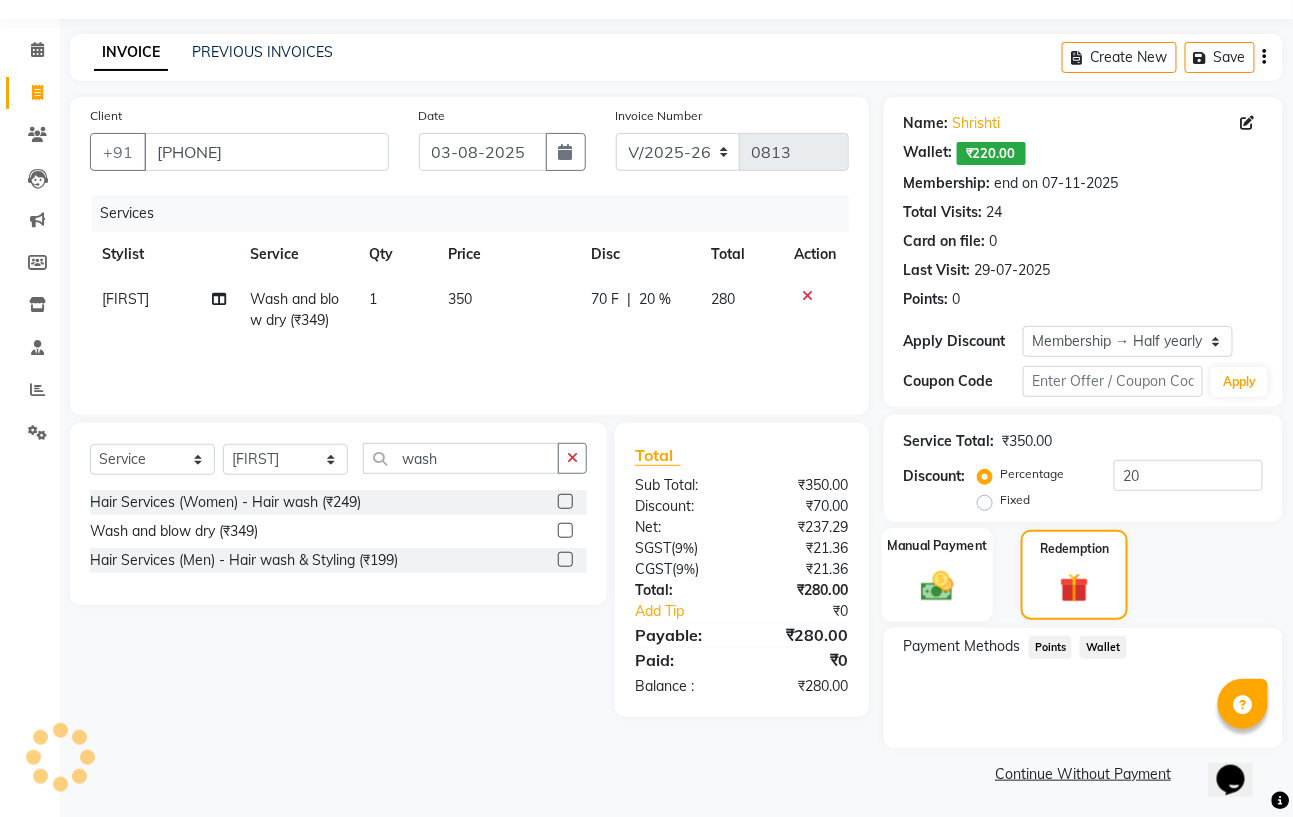 click 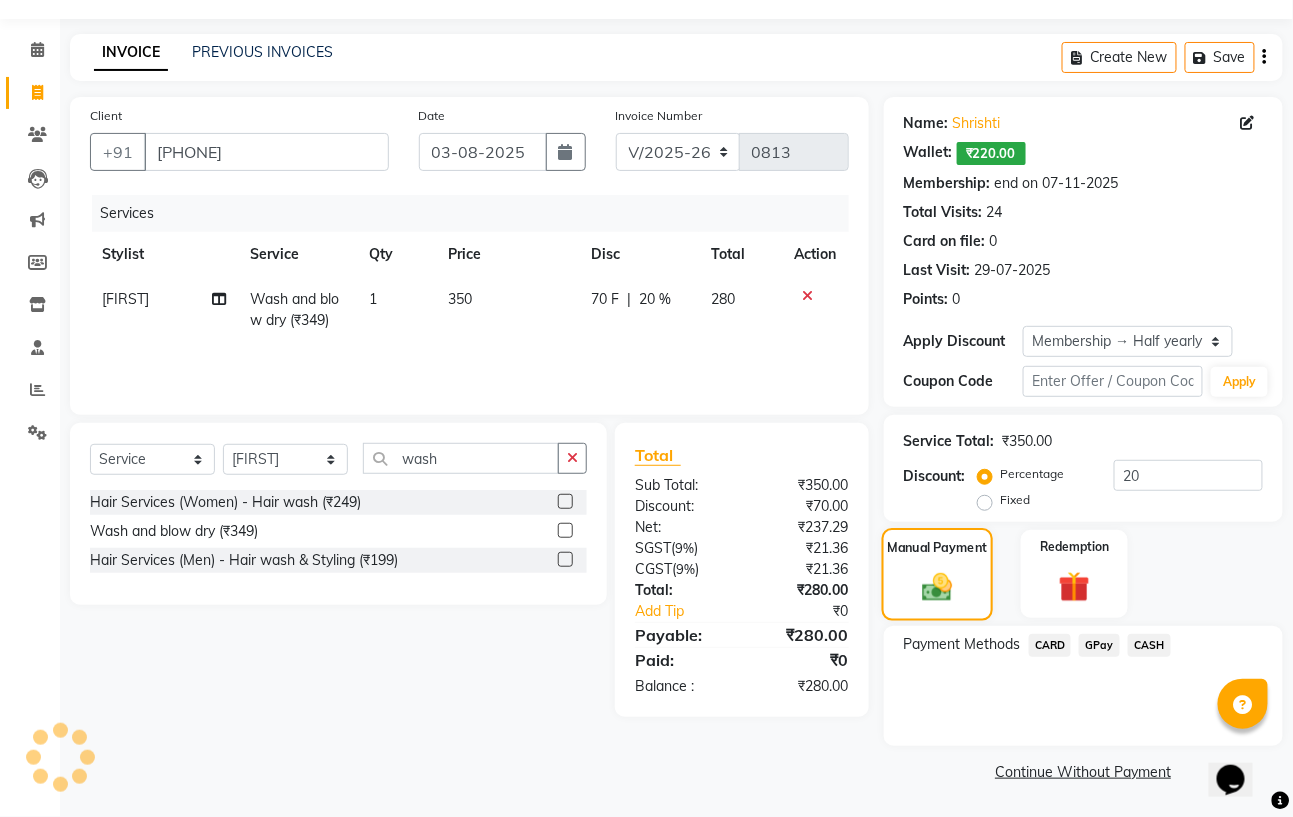 scroll, scrollTop: 52, scrollLeft: 0, axis: vertical 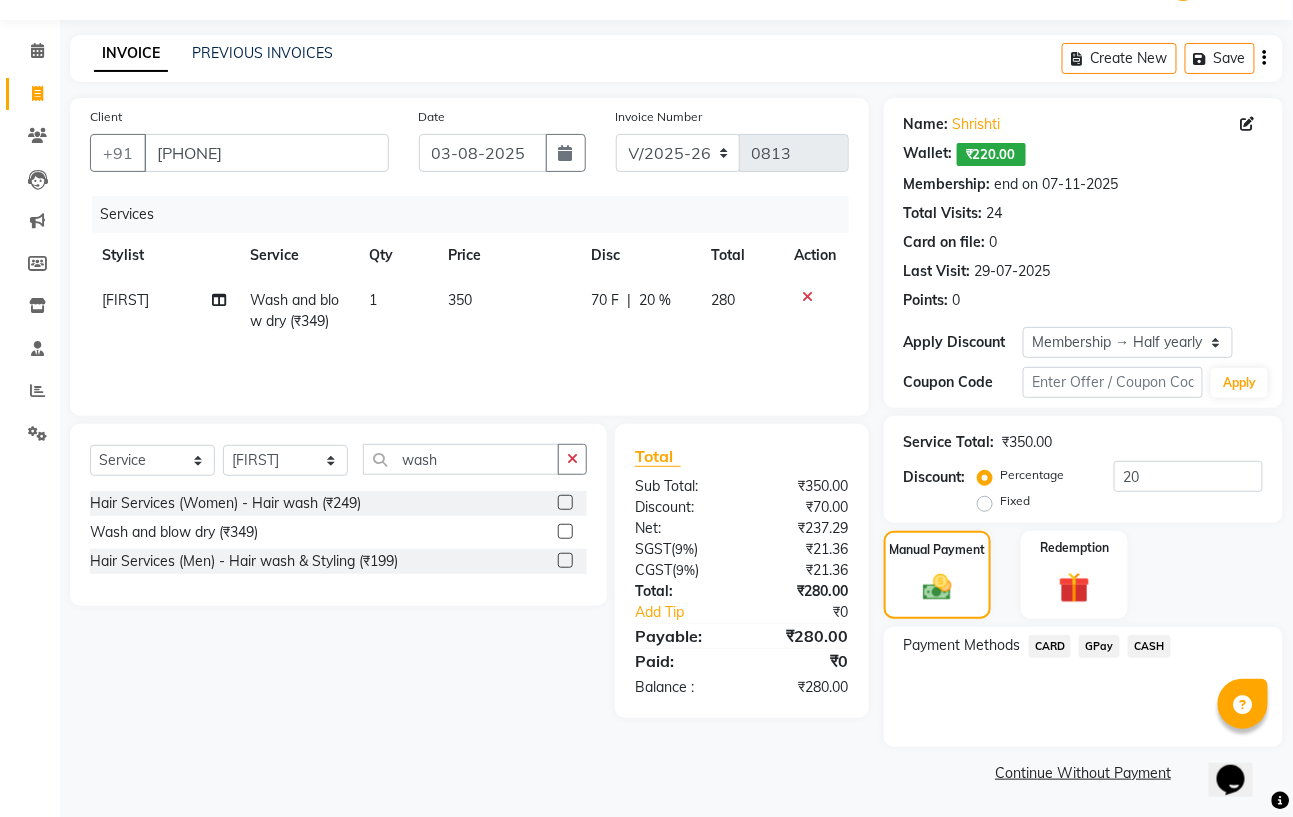 click on "GPay" 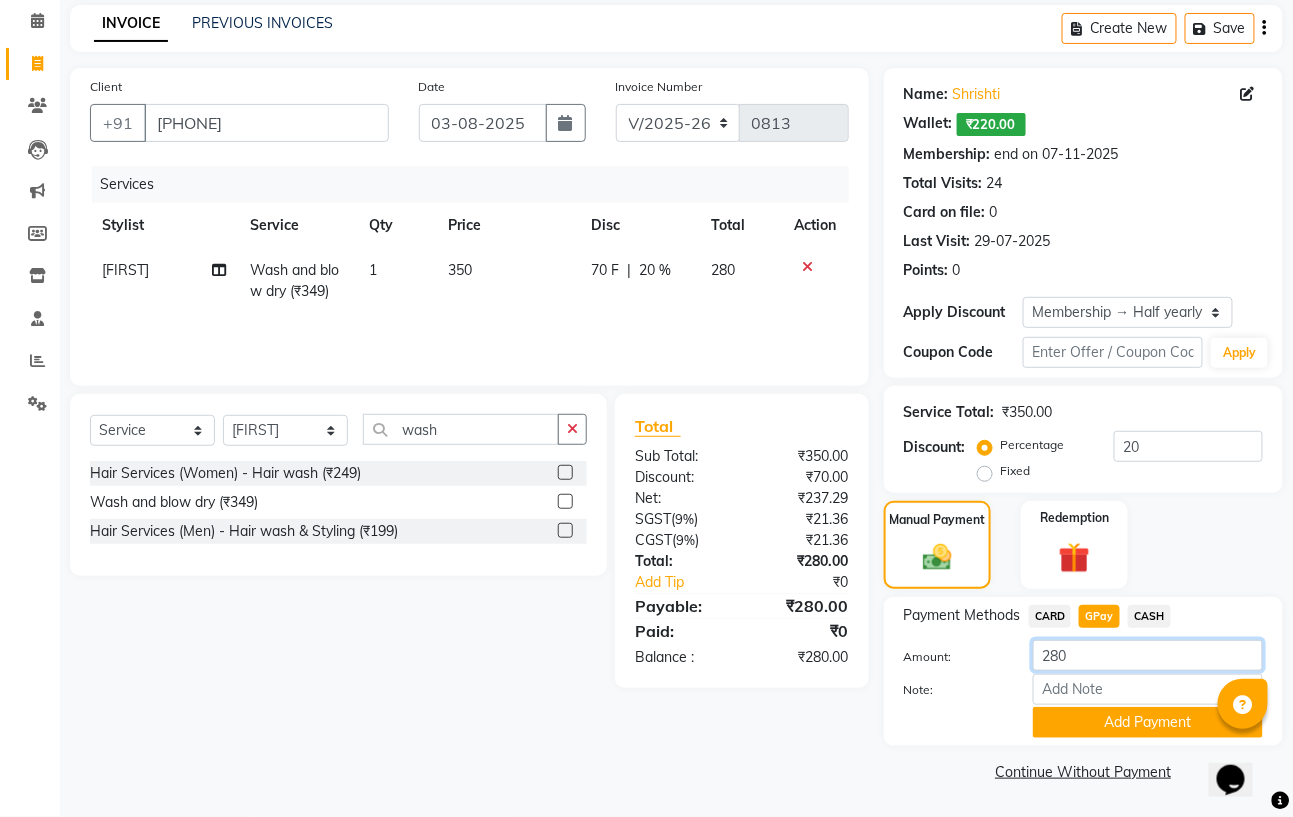 click on "280" 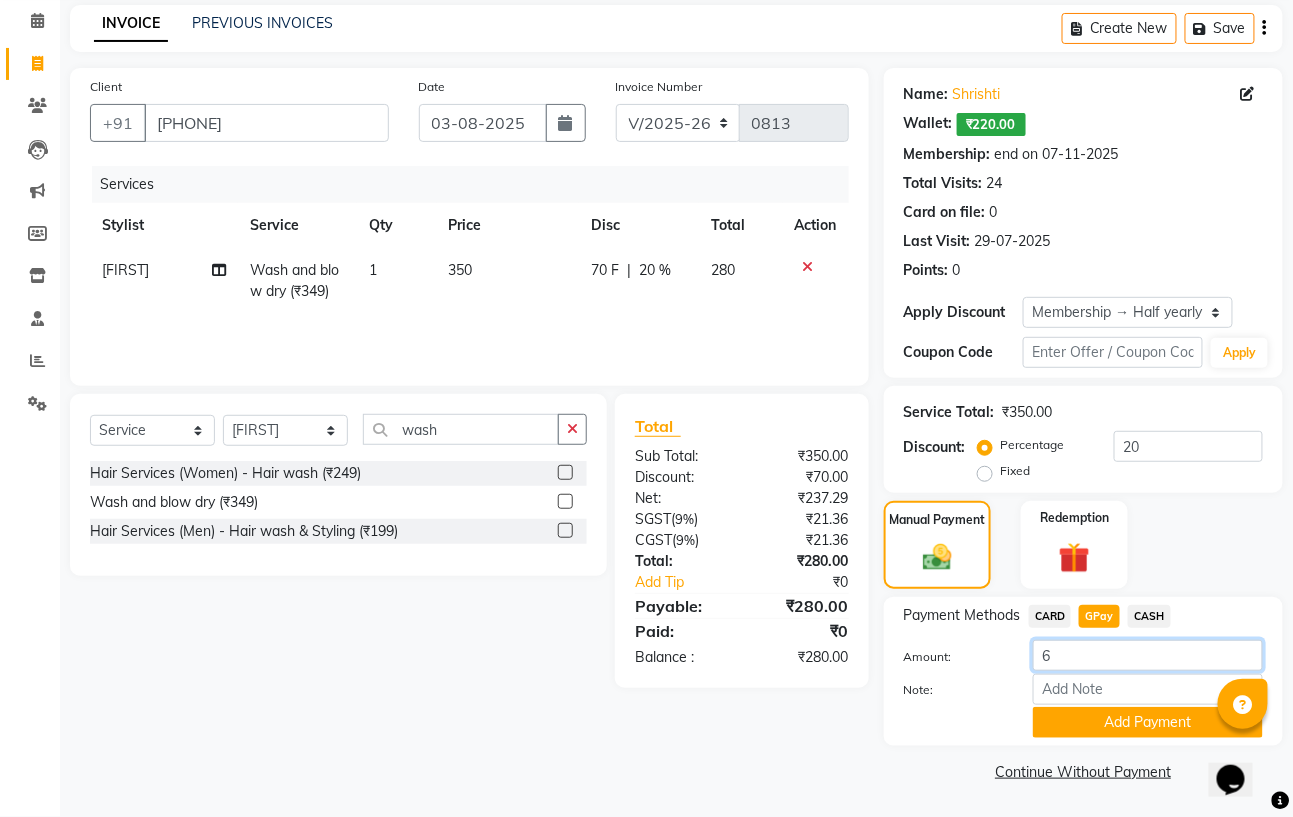 type on "60" 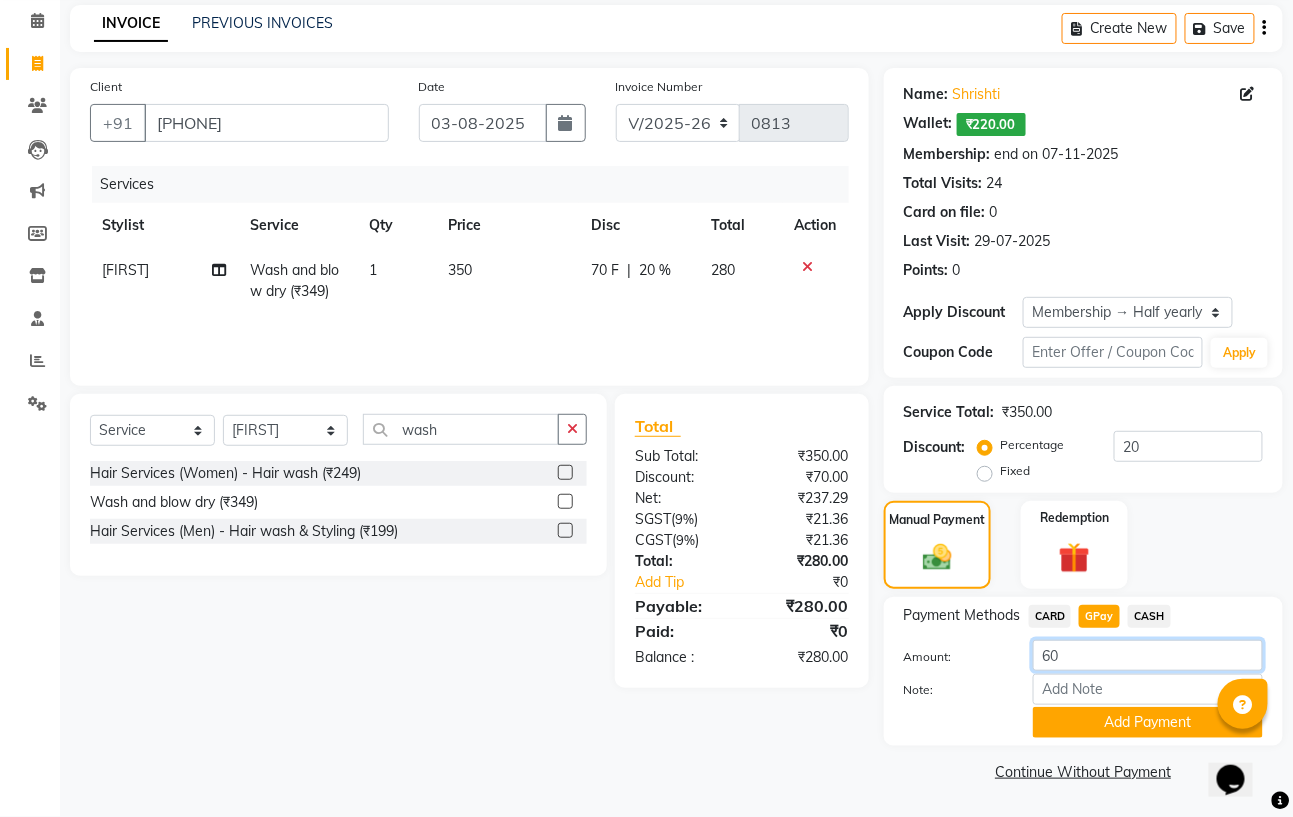 click on "60" 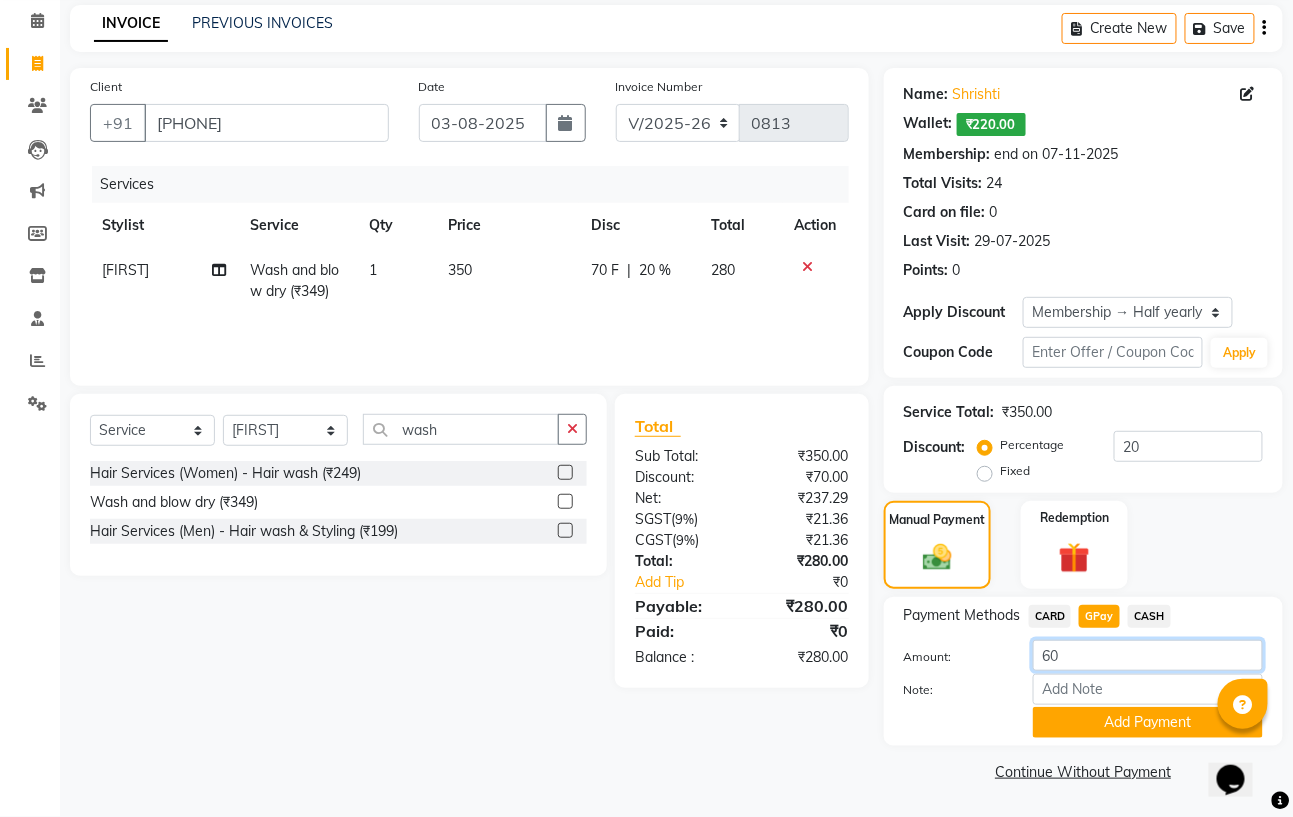 click on "60" 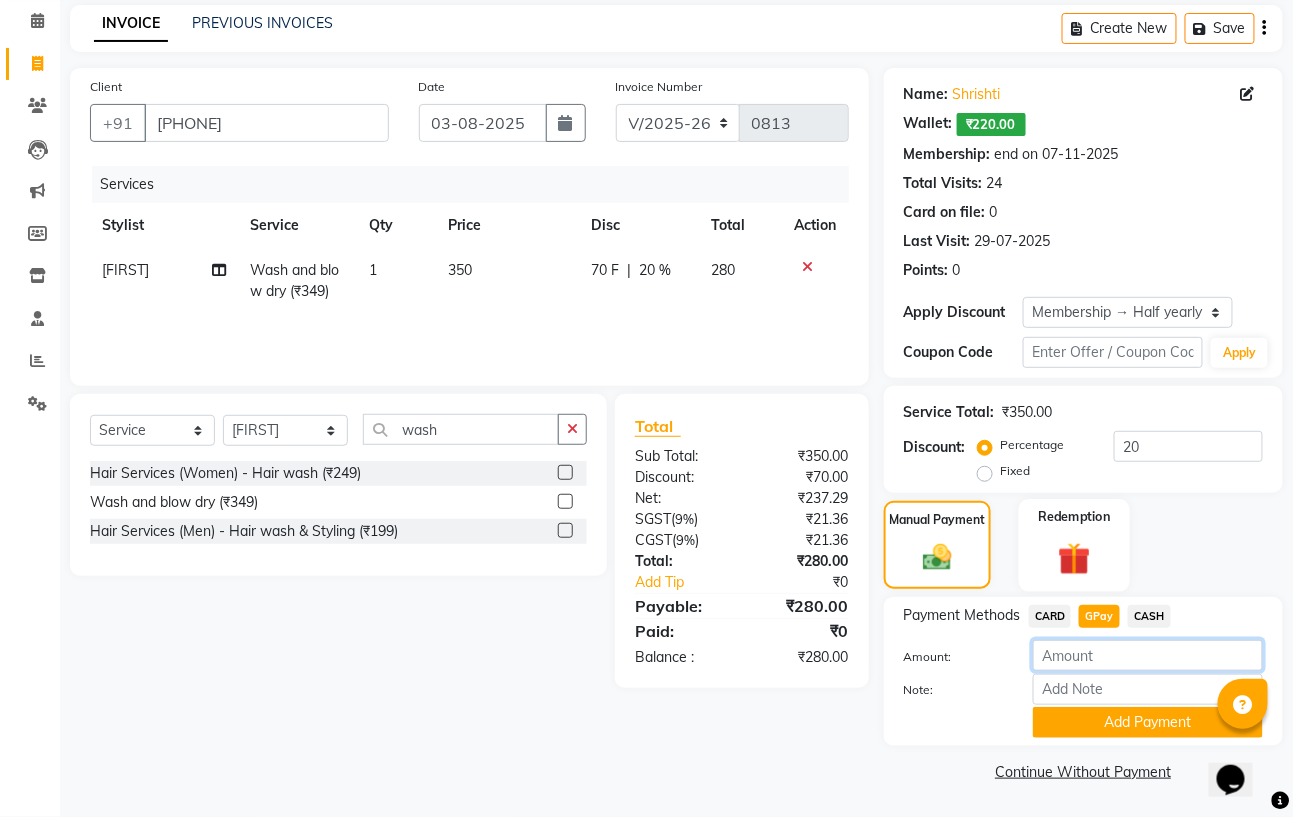type 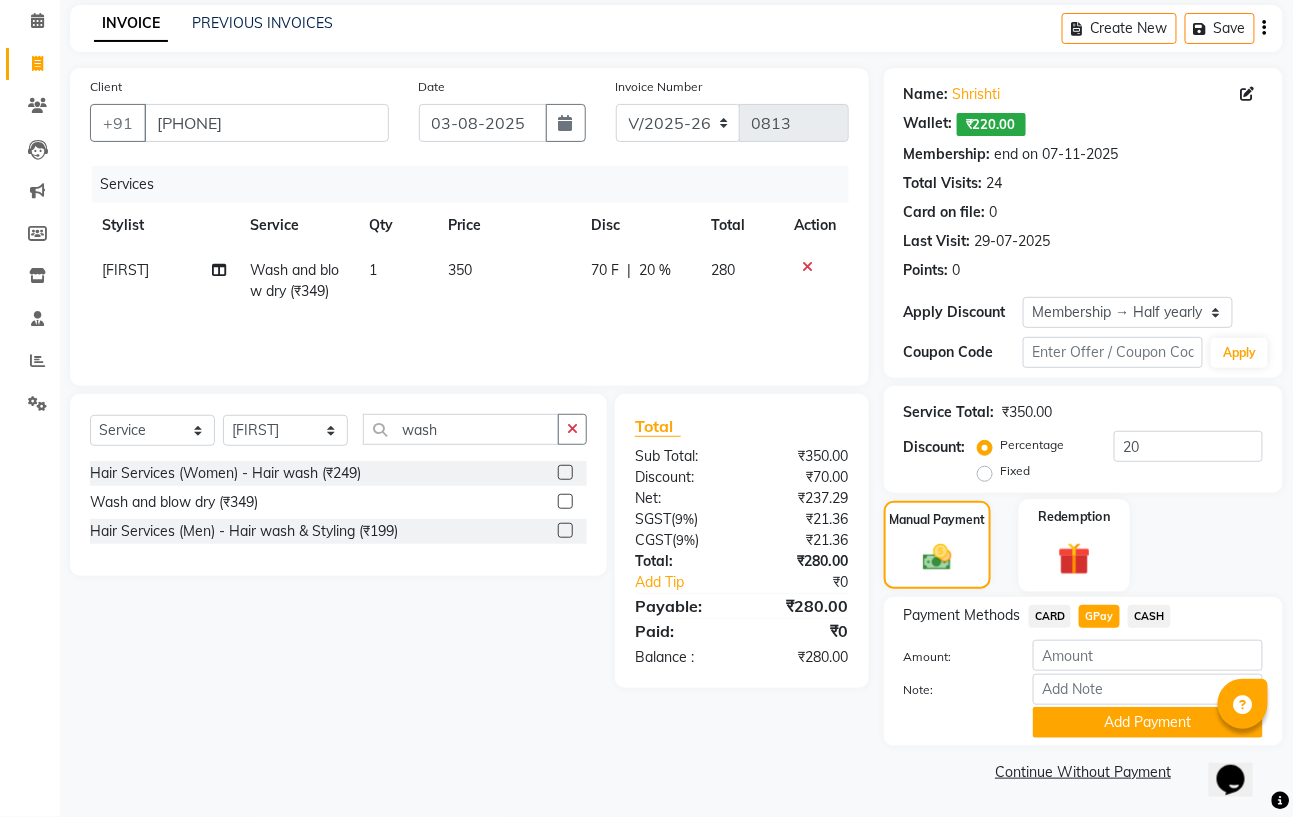 click 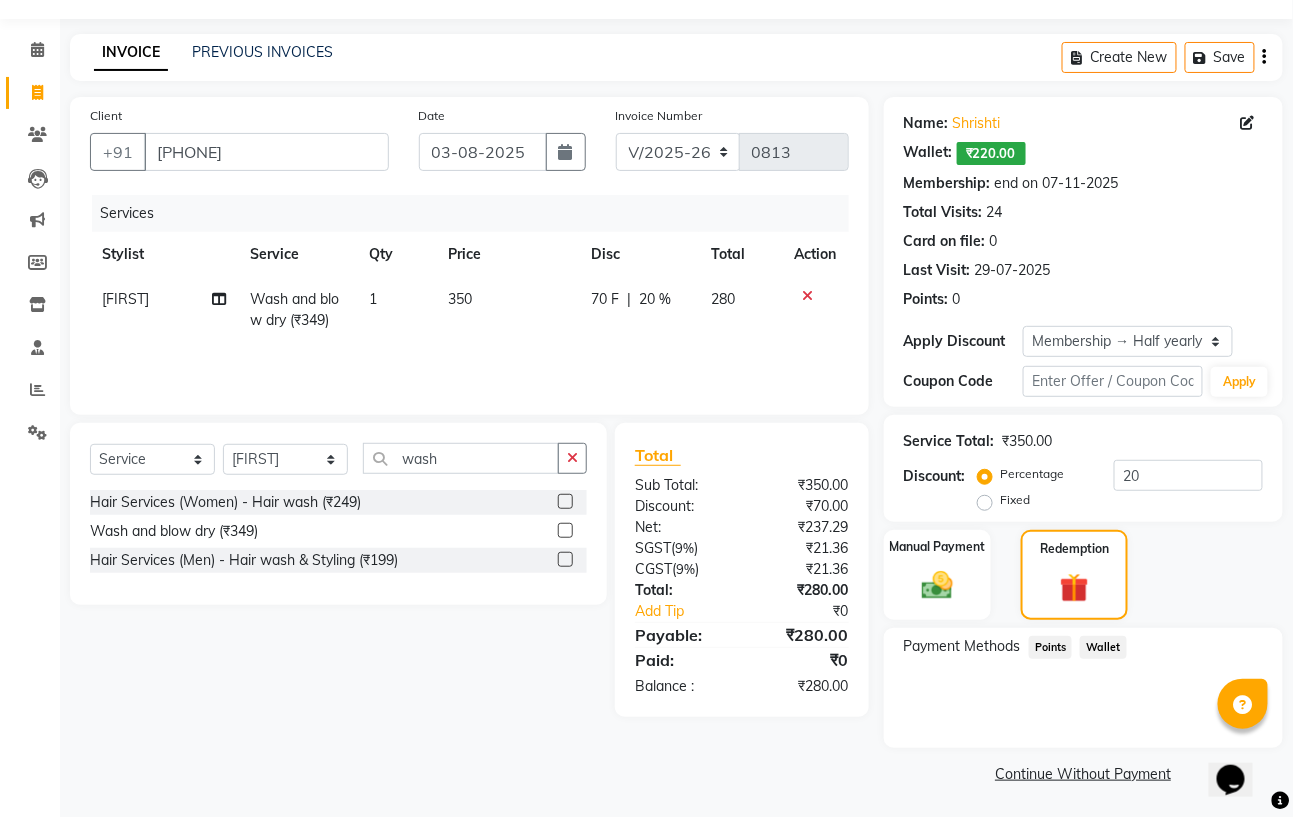 click on "Wallet" 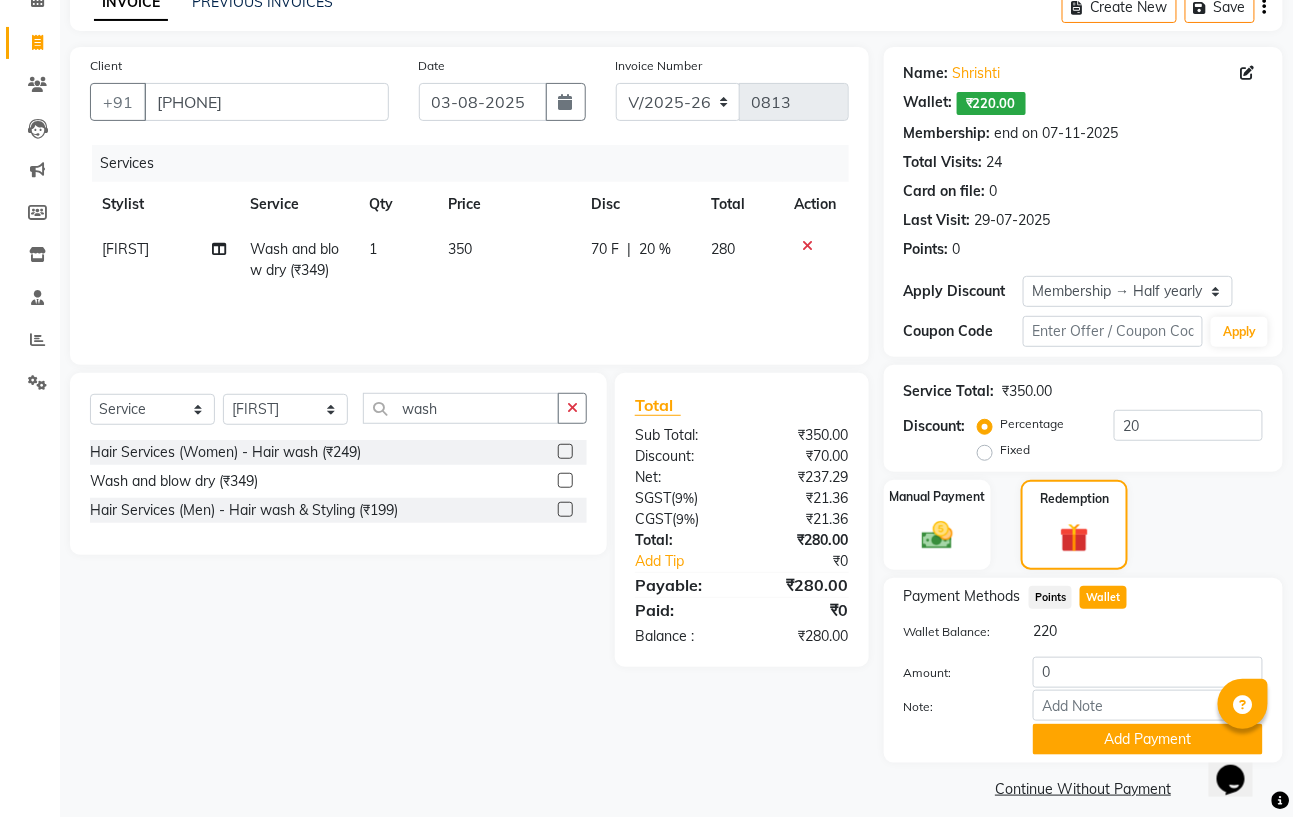scroll, scrollTop: 120, scrollLeft: 0, axis: vertical 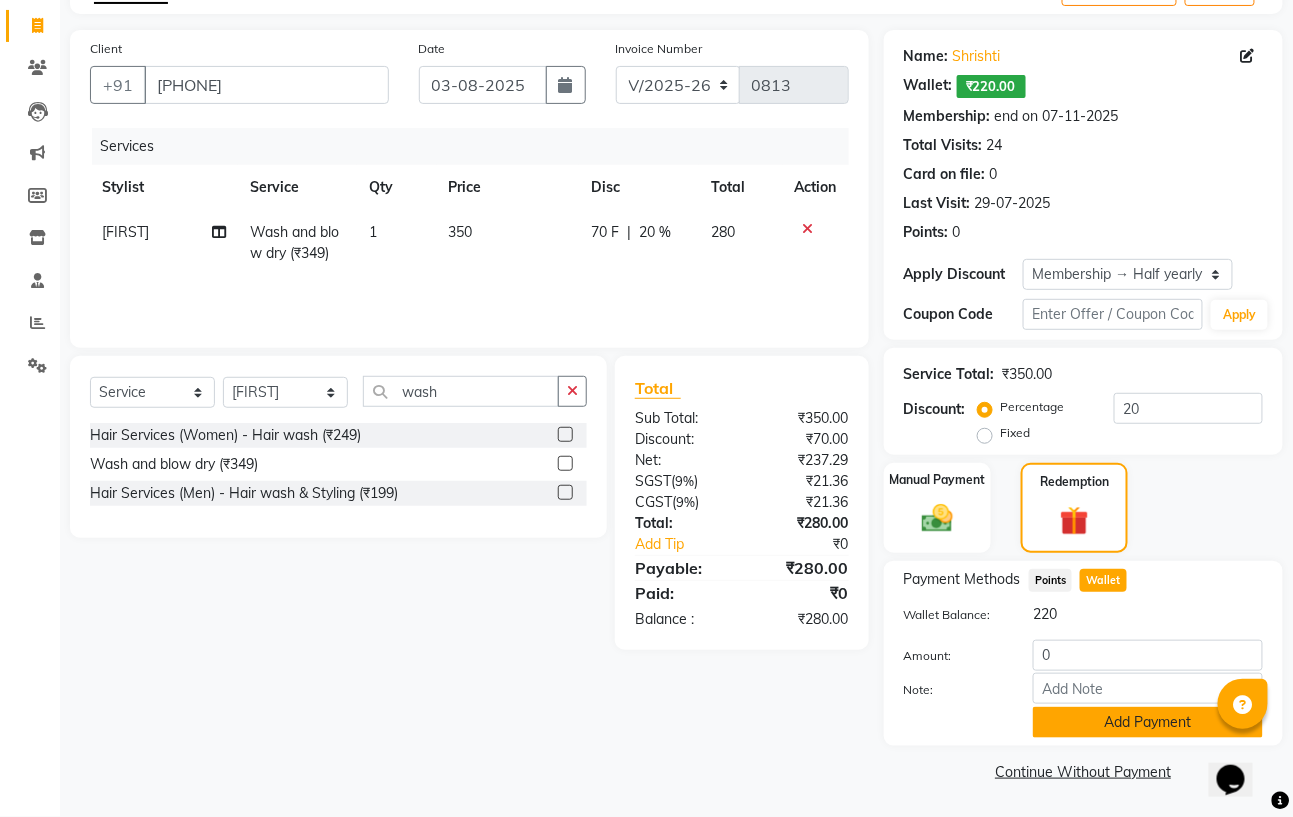 click on "Add Payment" 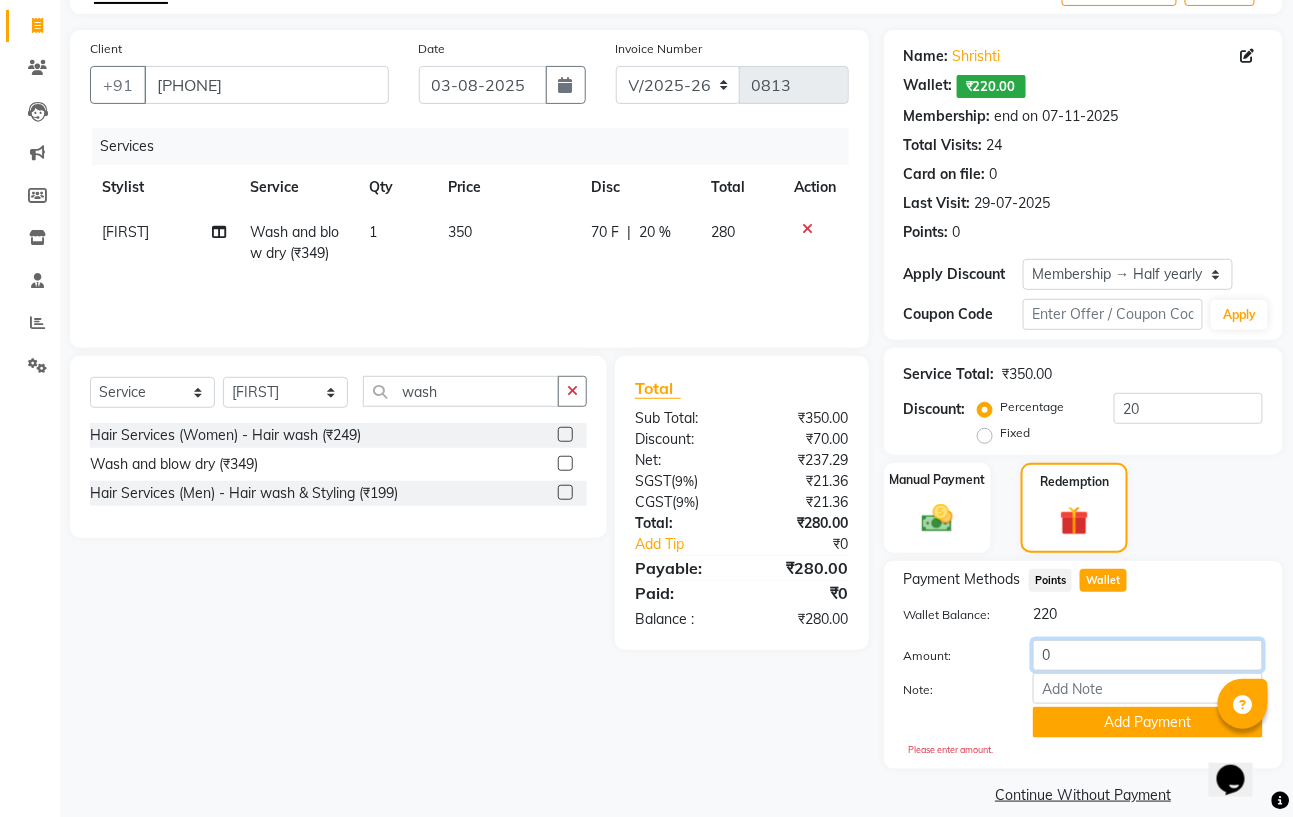 click on "0" 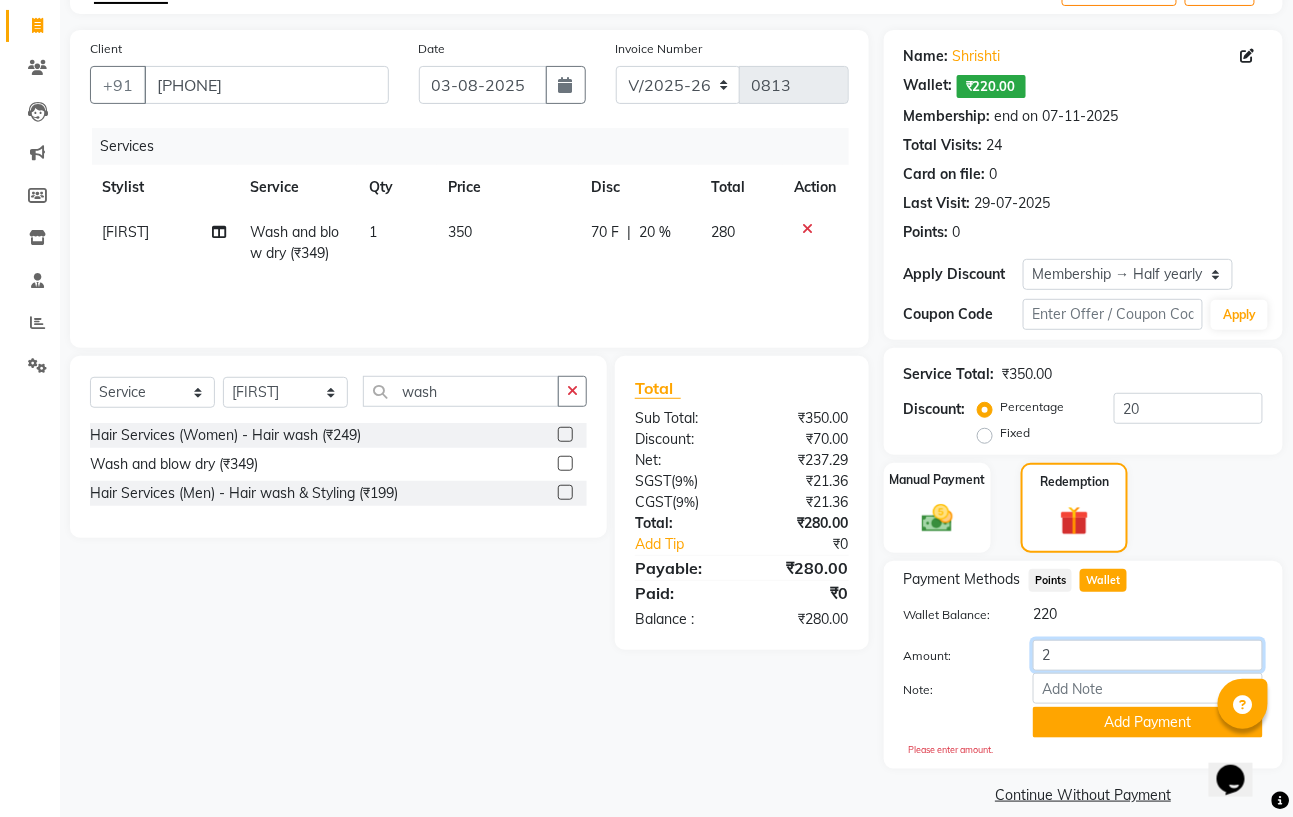 click on "2" 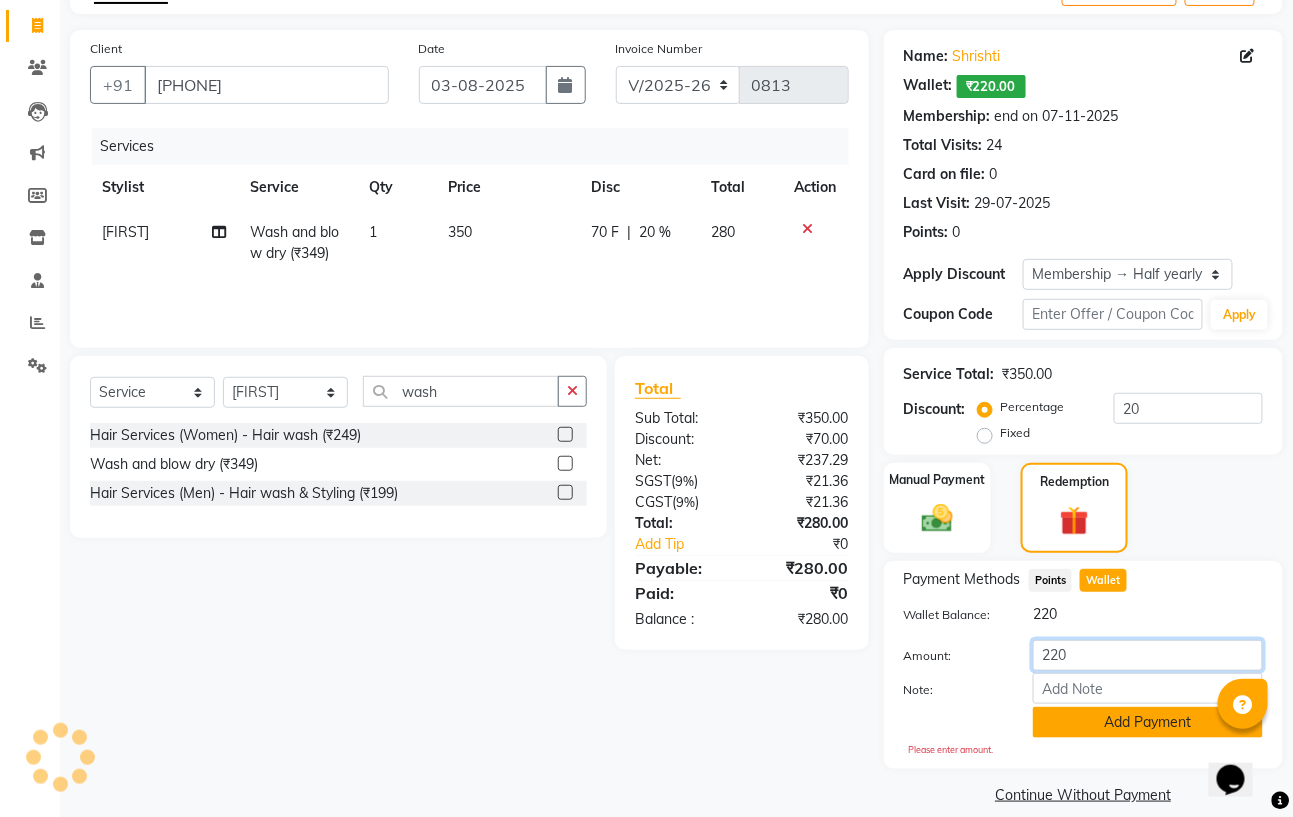 type on "220" 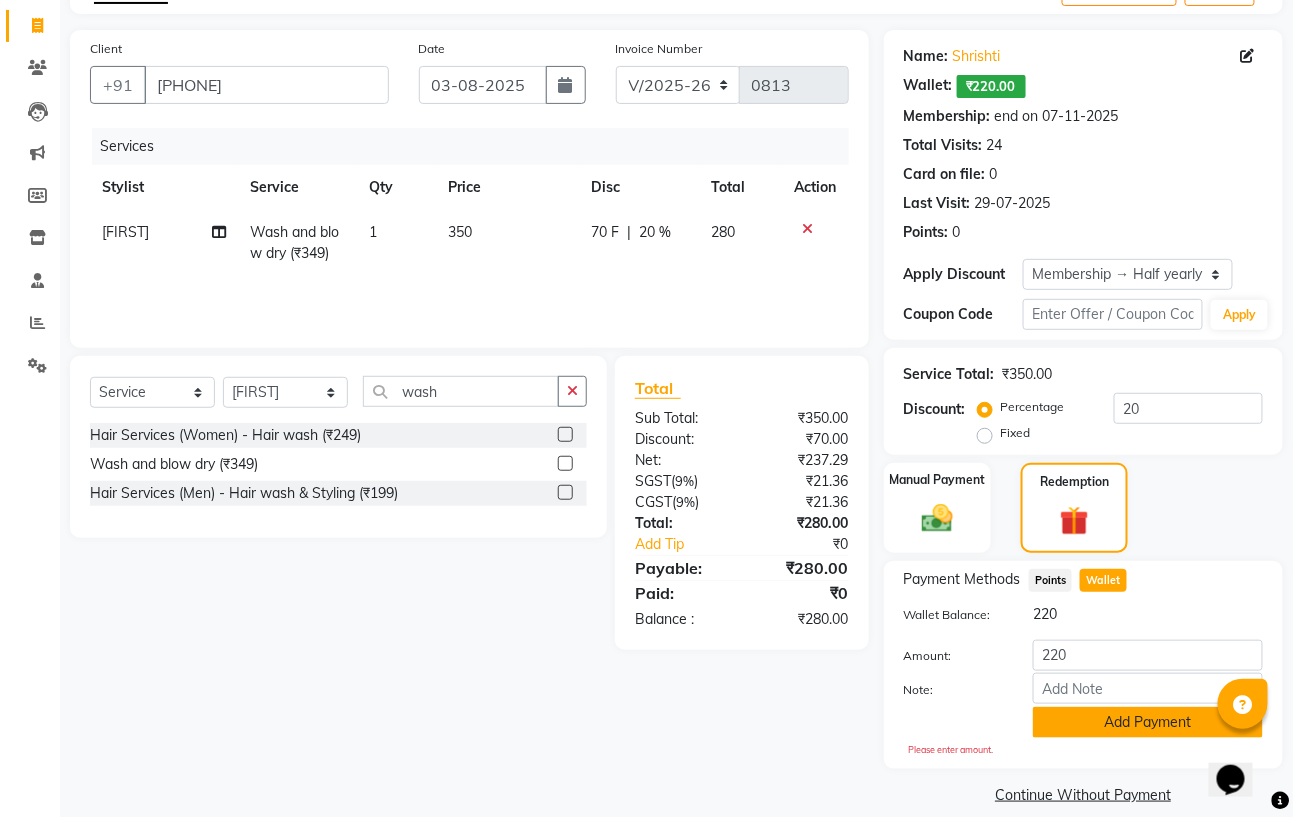 click on "Add Payment" 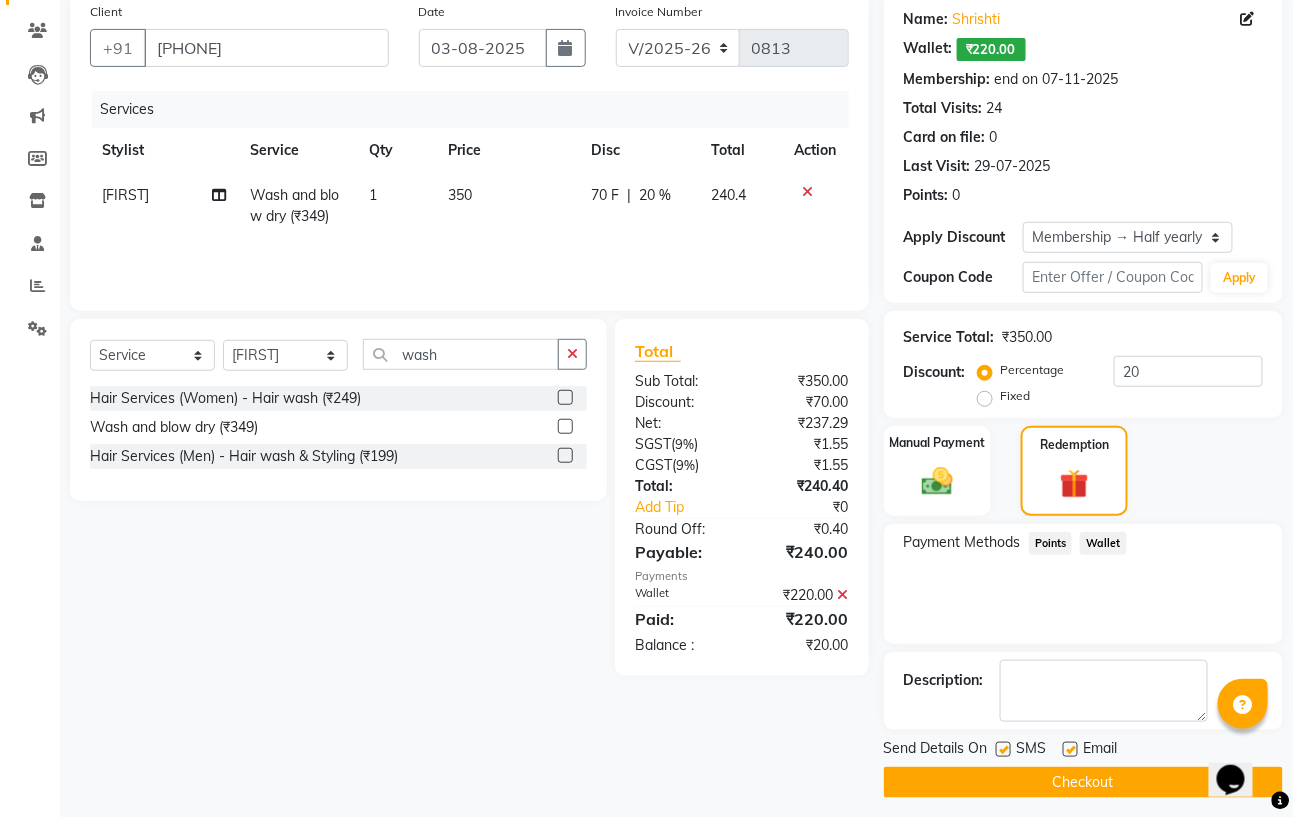 scroll, scrollTop: 167, scrollLeft: 0, axis: vertical 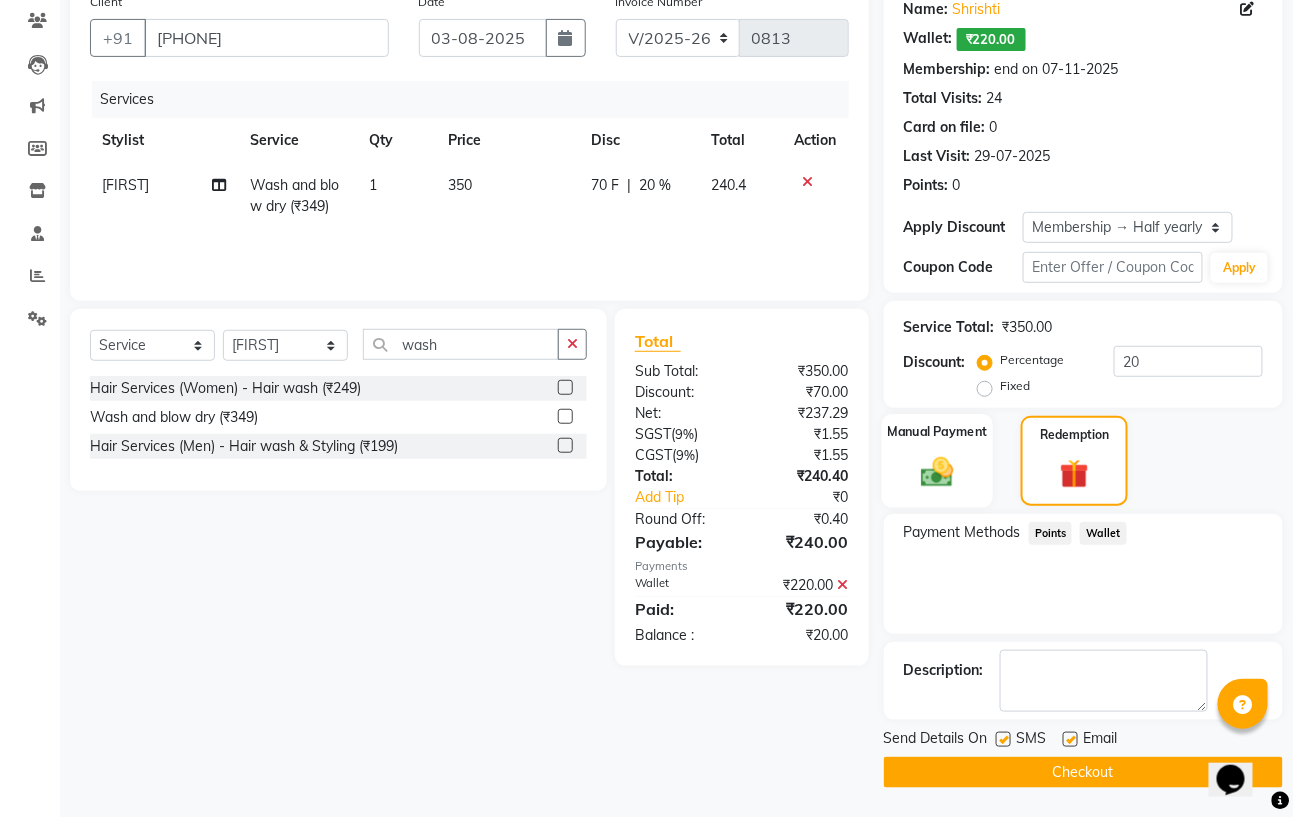 click 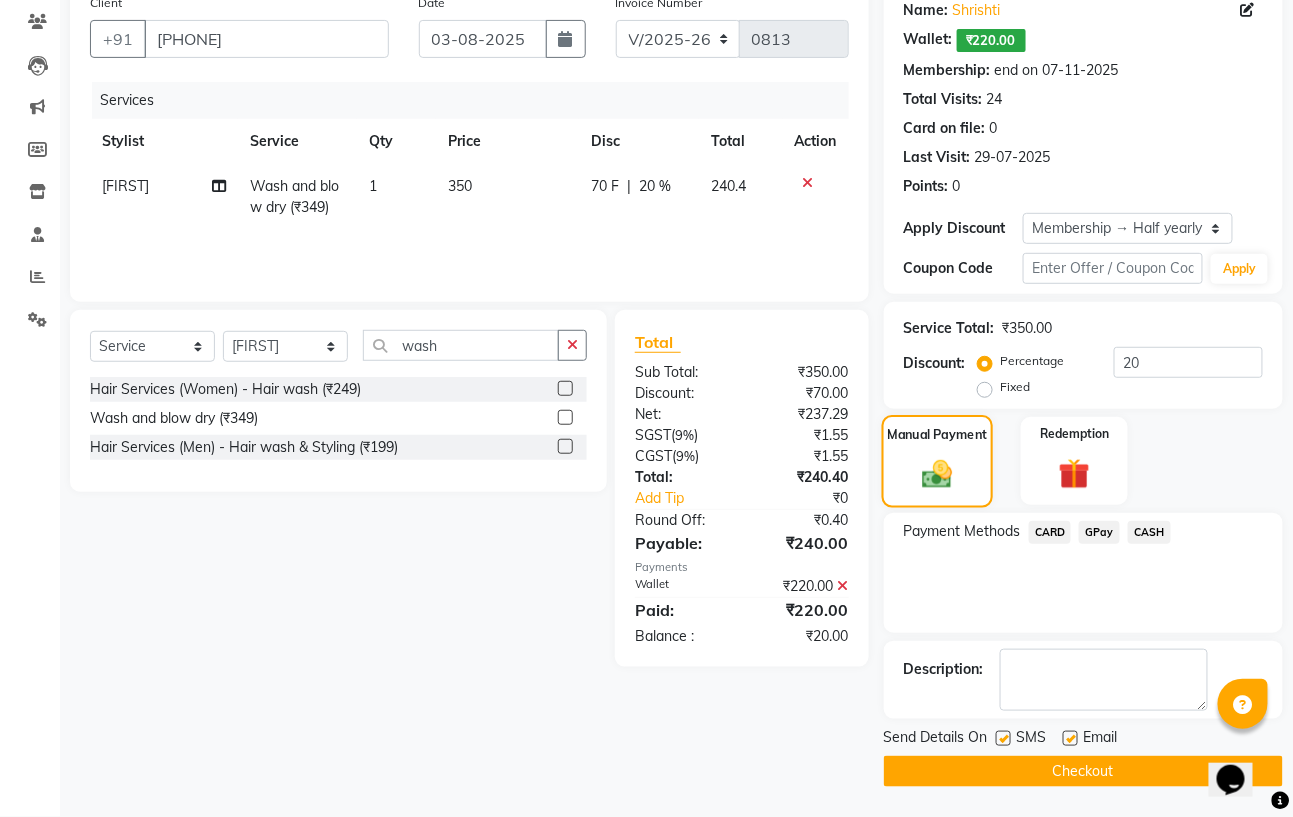 scroll, scrollTop: 166, scrollLeft: 0, axis: vertical 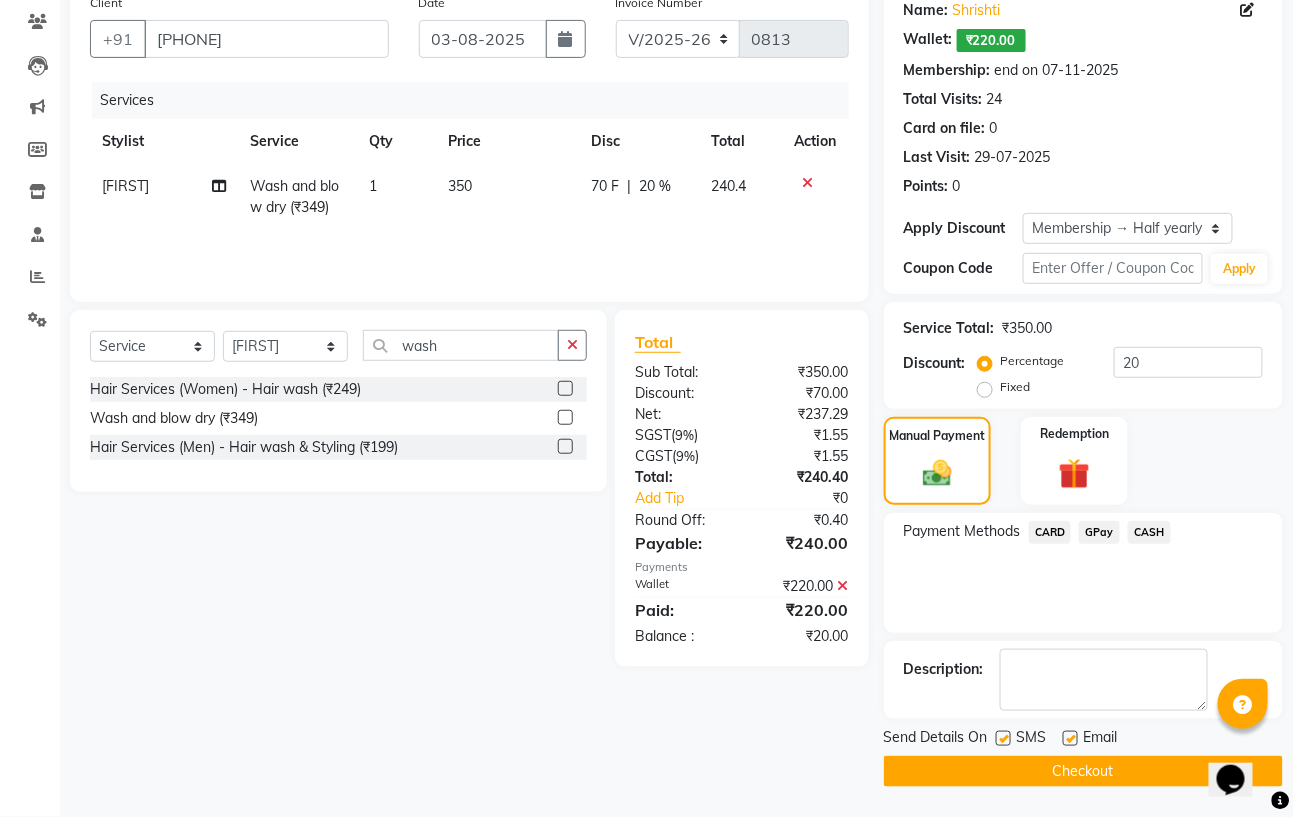 click on "GPay" 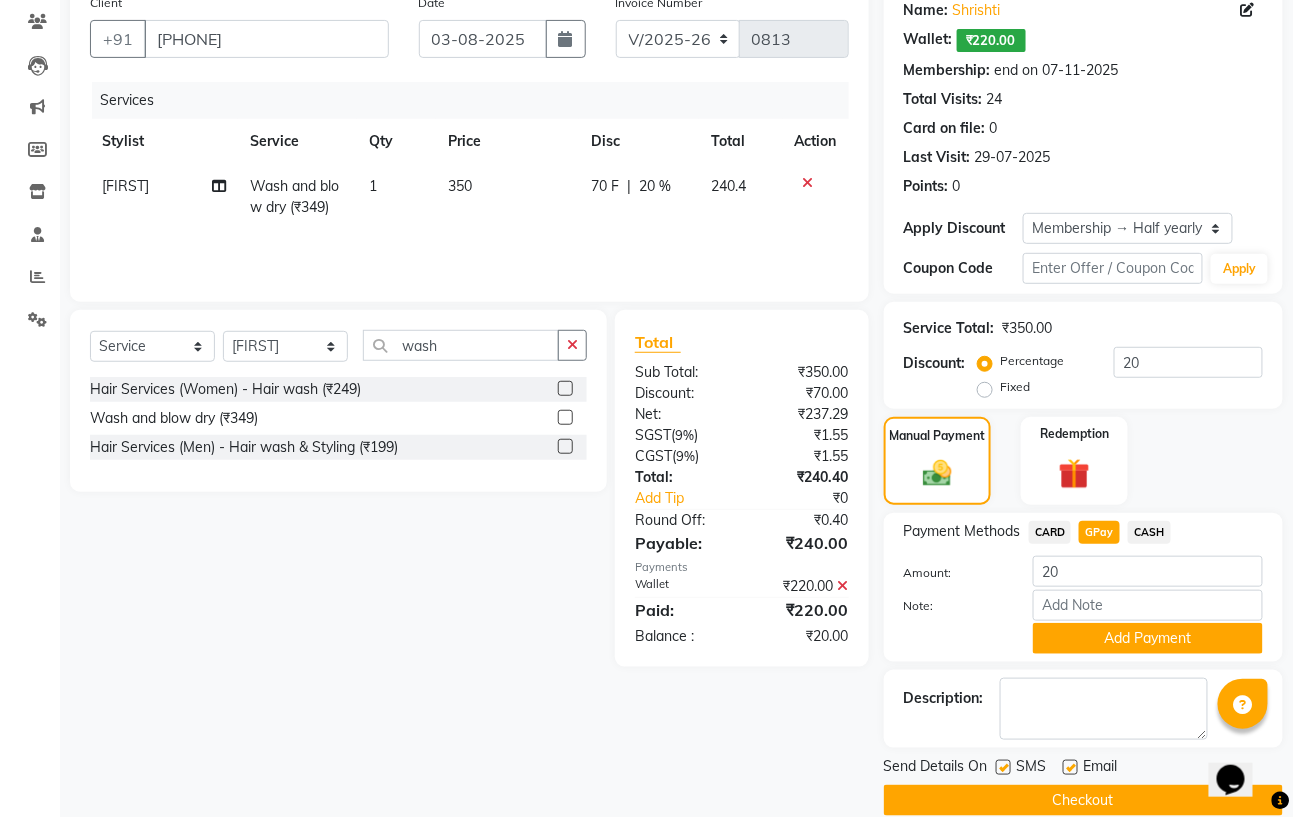 scroll, scrollTop: 167, scrollLeft: 0, axis: vertical 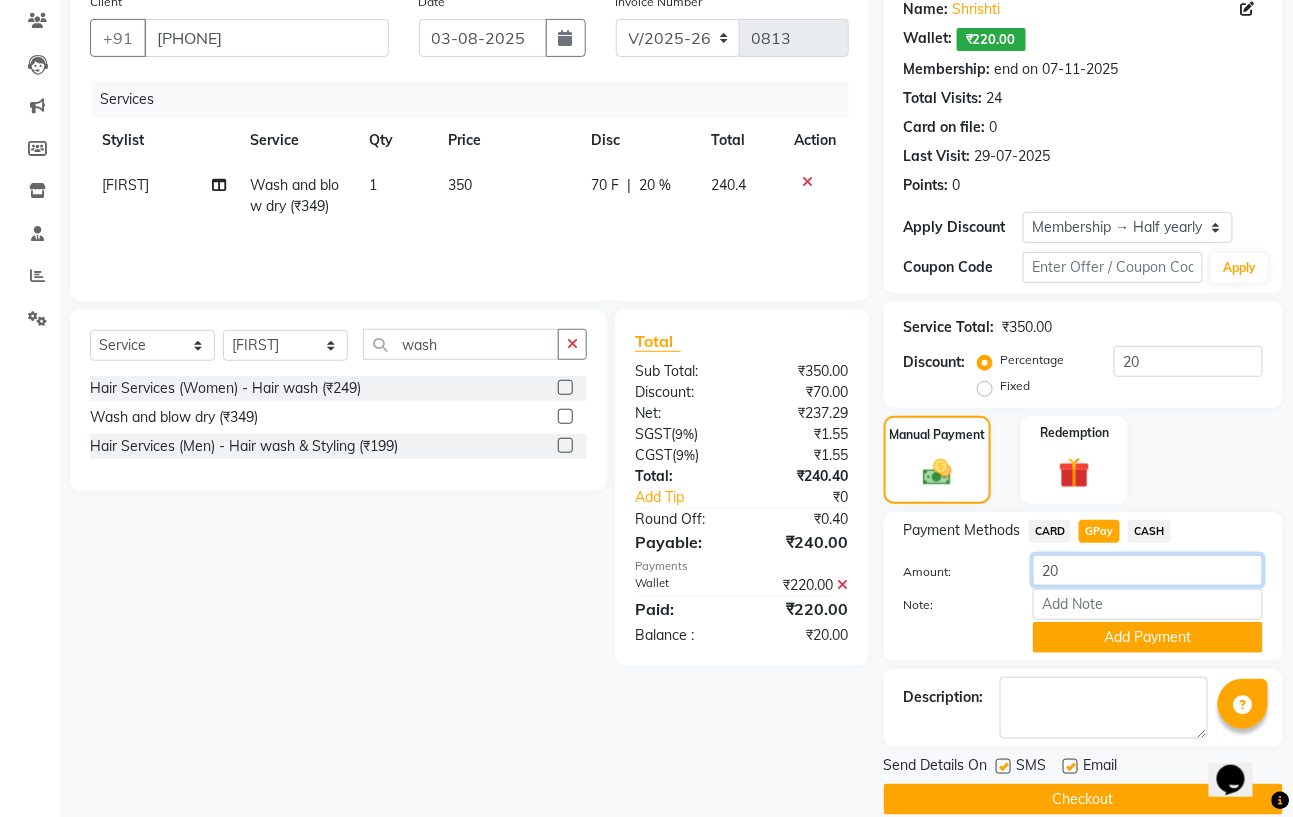 click on "20" 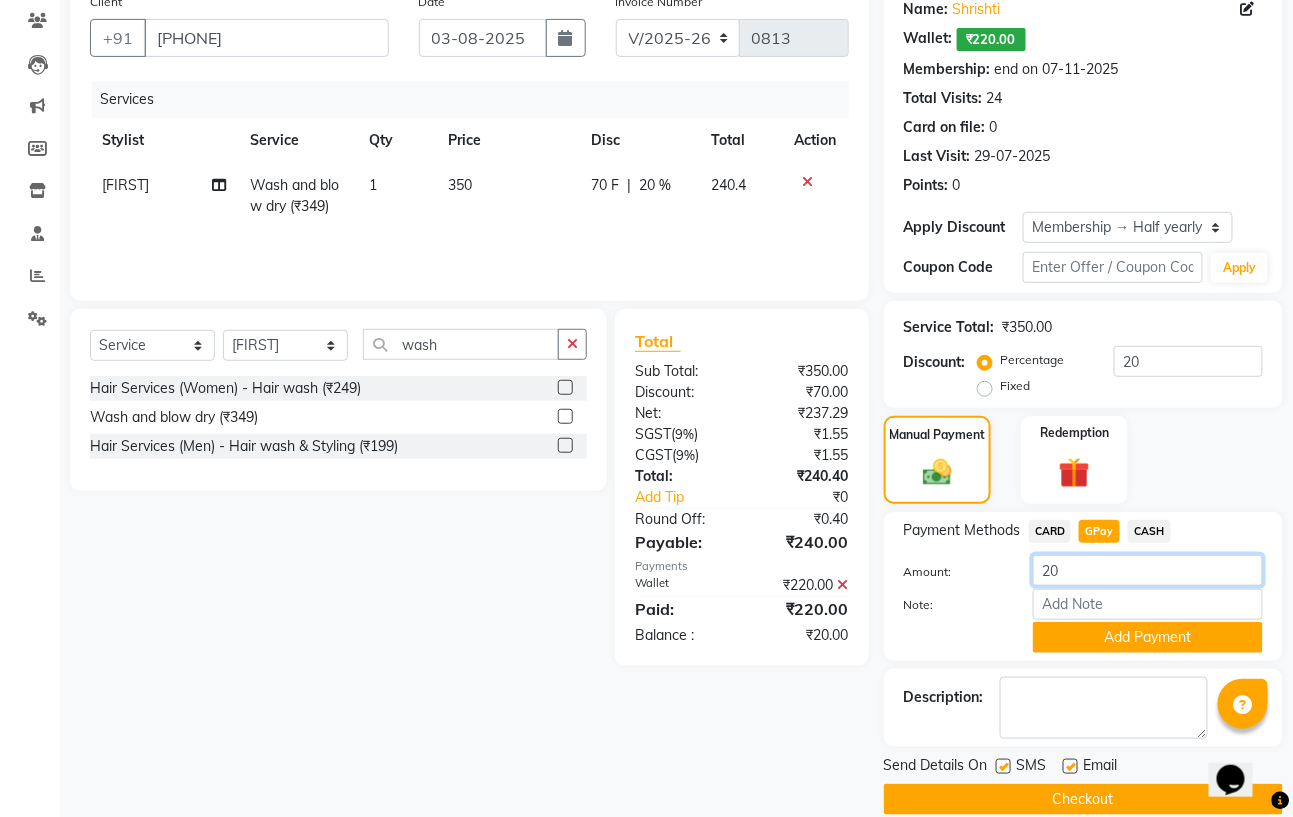 click on "20" 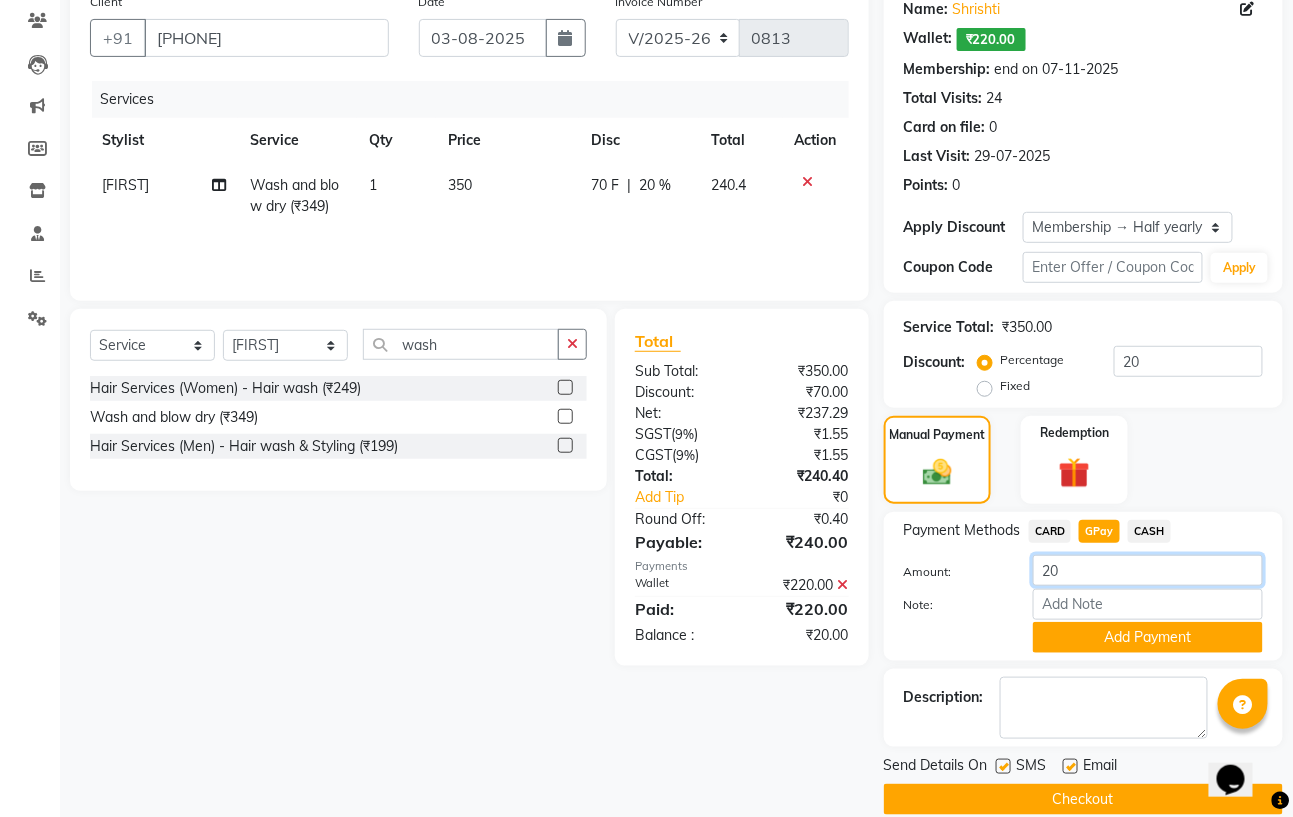 type on "2" 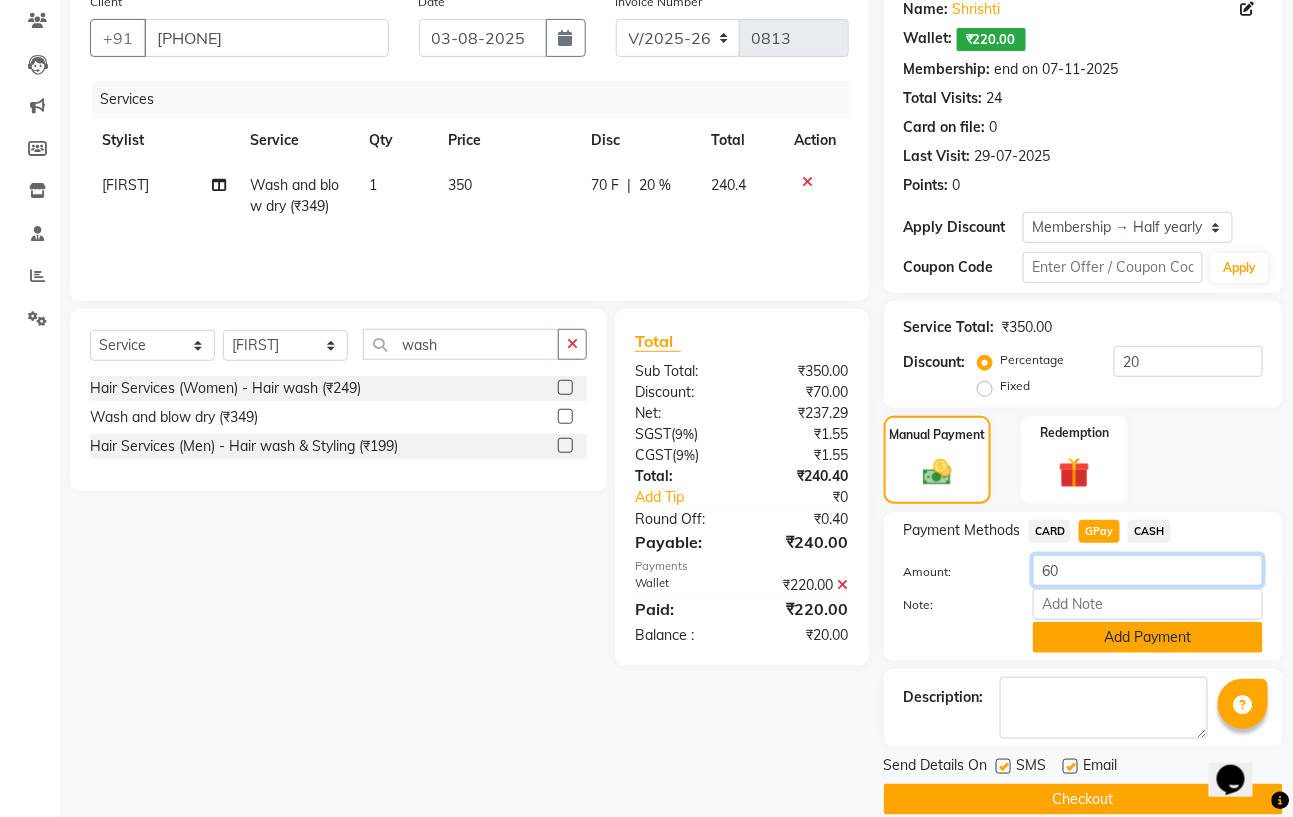 type on "60" 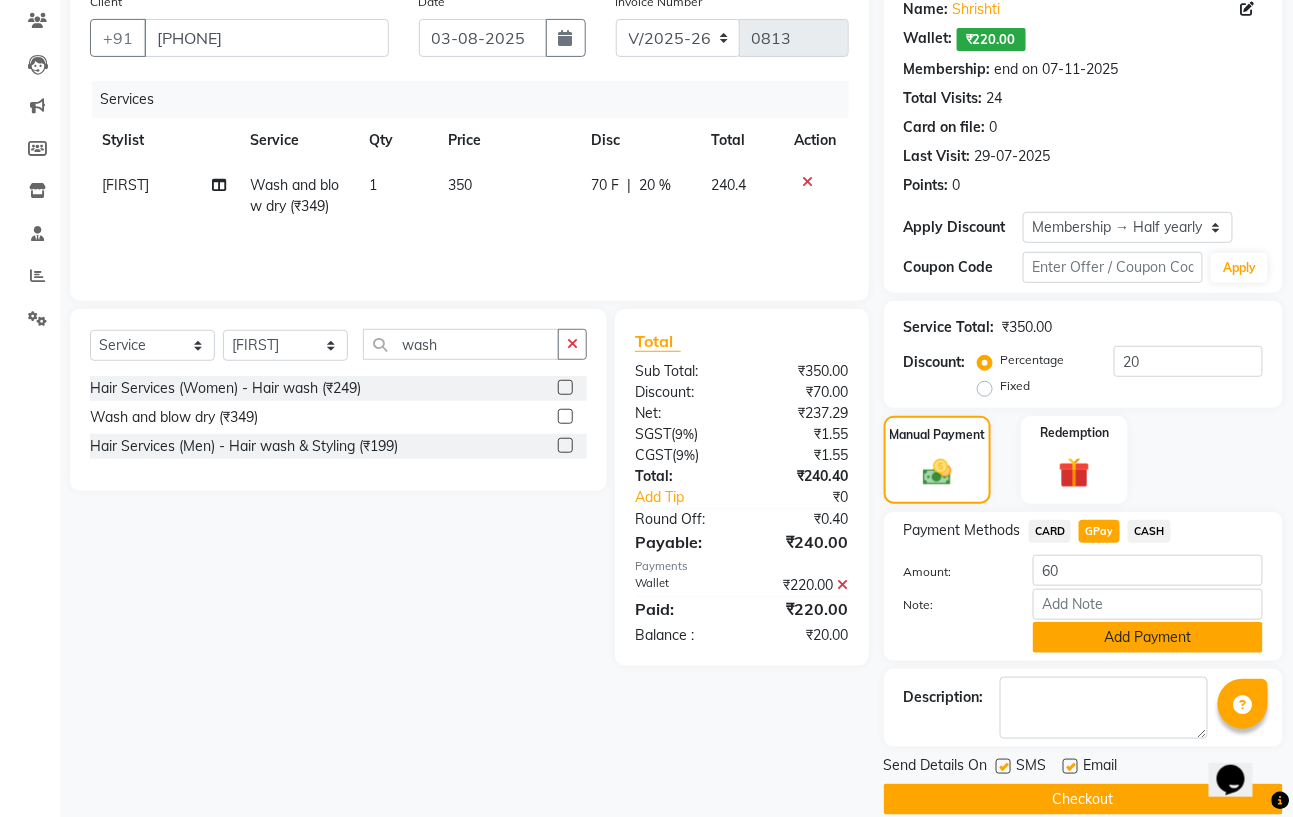 click on "Add Payment" 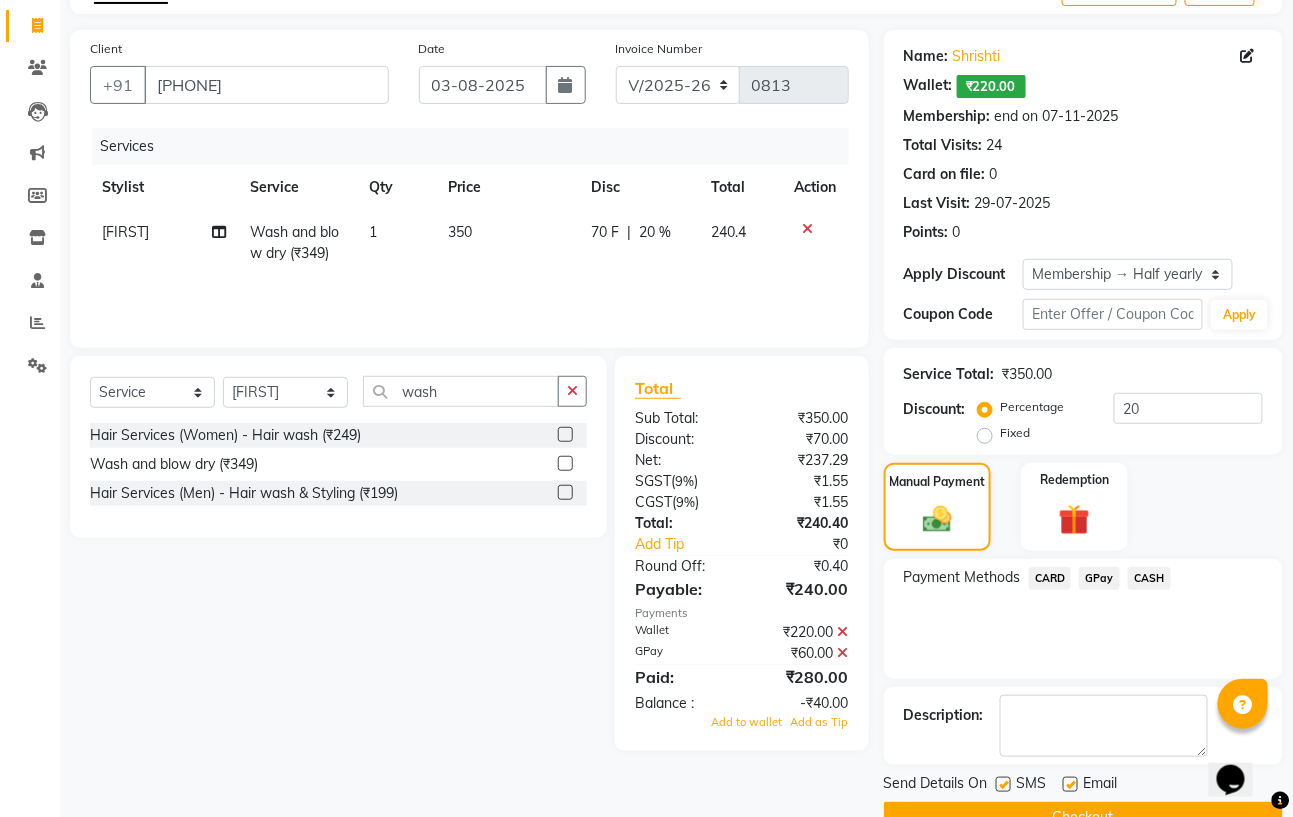 scroll, scrollTop: 166, scrollLeft: 0, axis: vertical 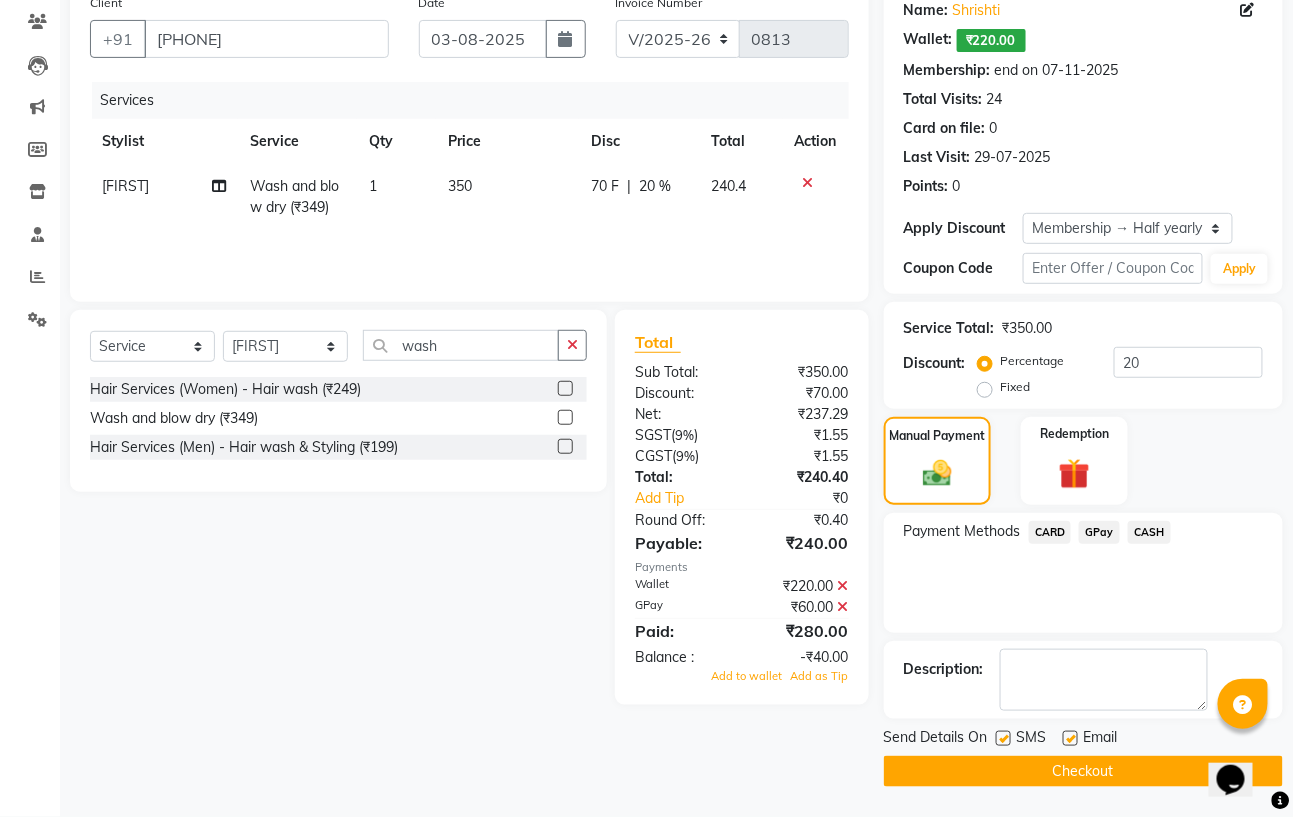 click on "70 F" 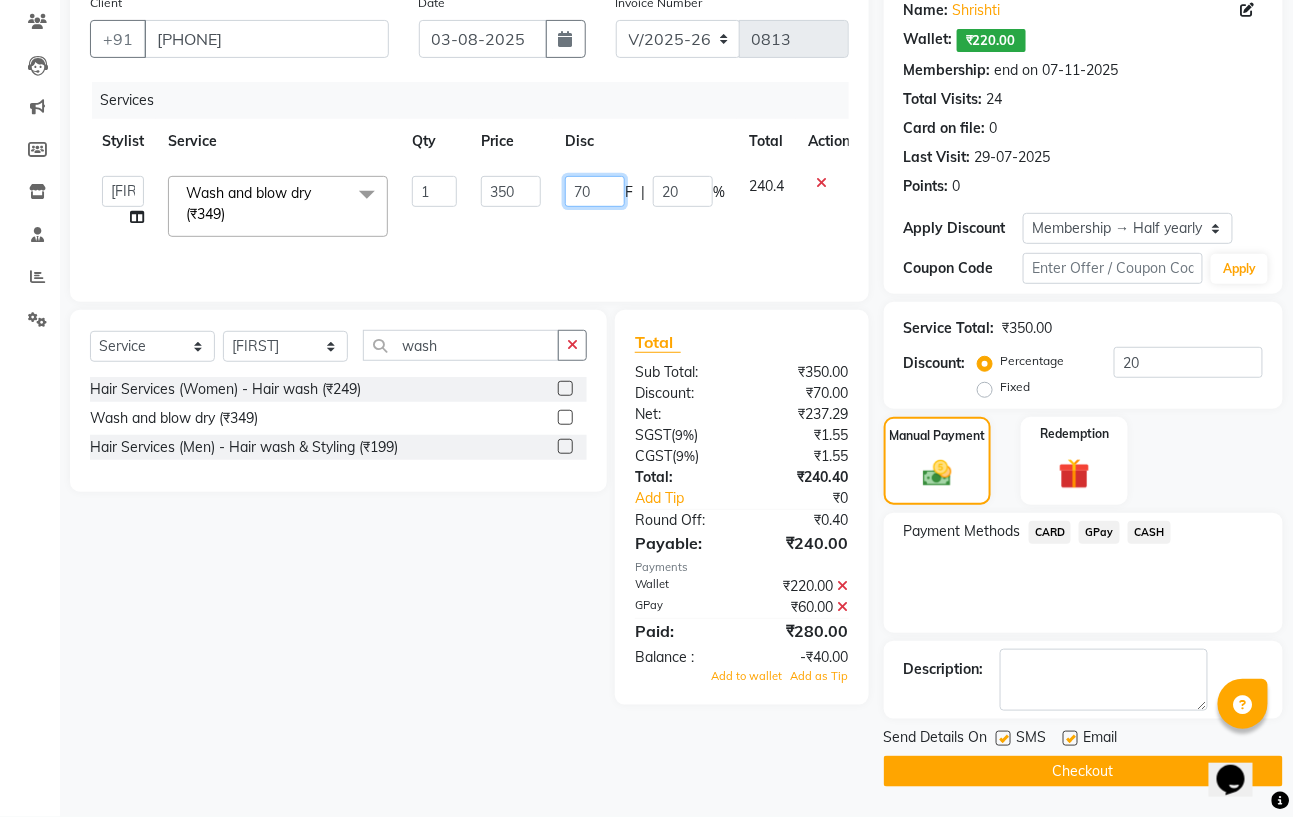 click on "70" 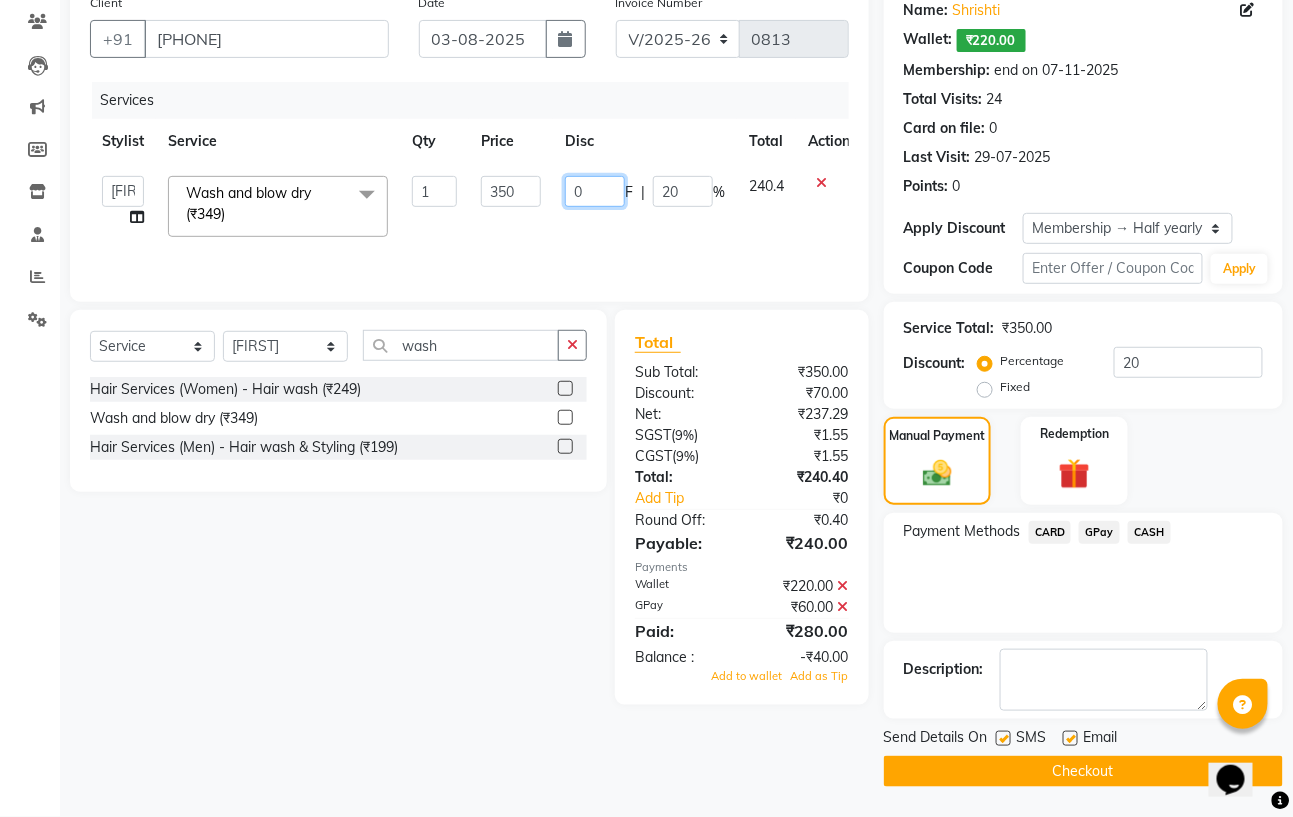 type on "00" 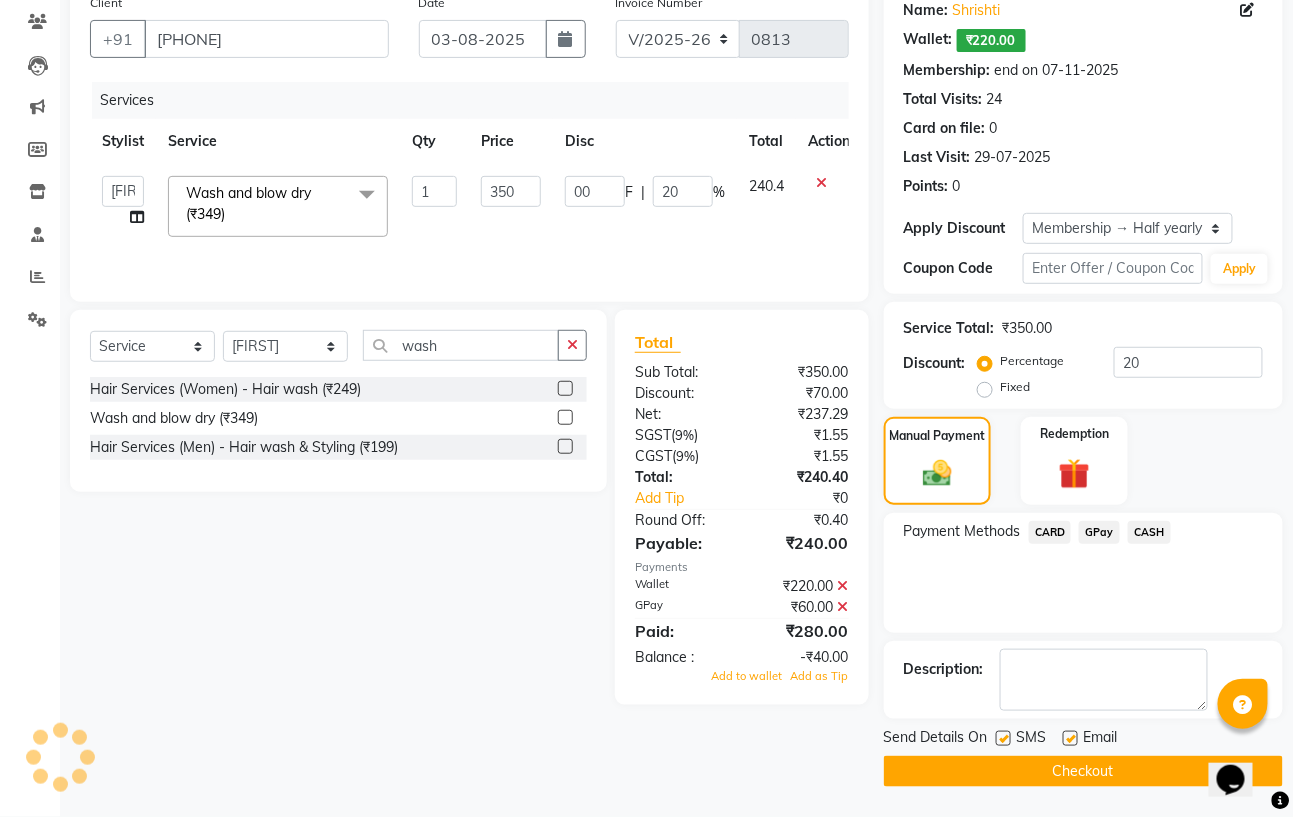 click on "00 F | 20 %" 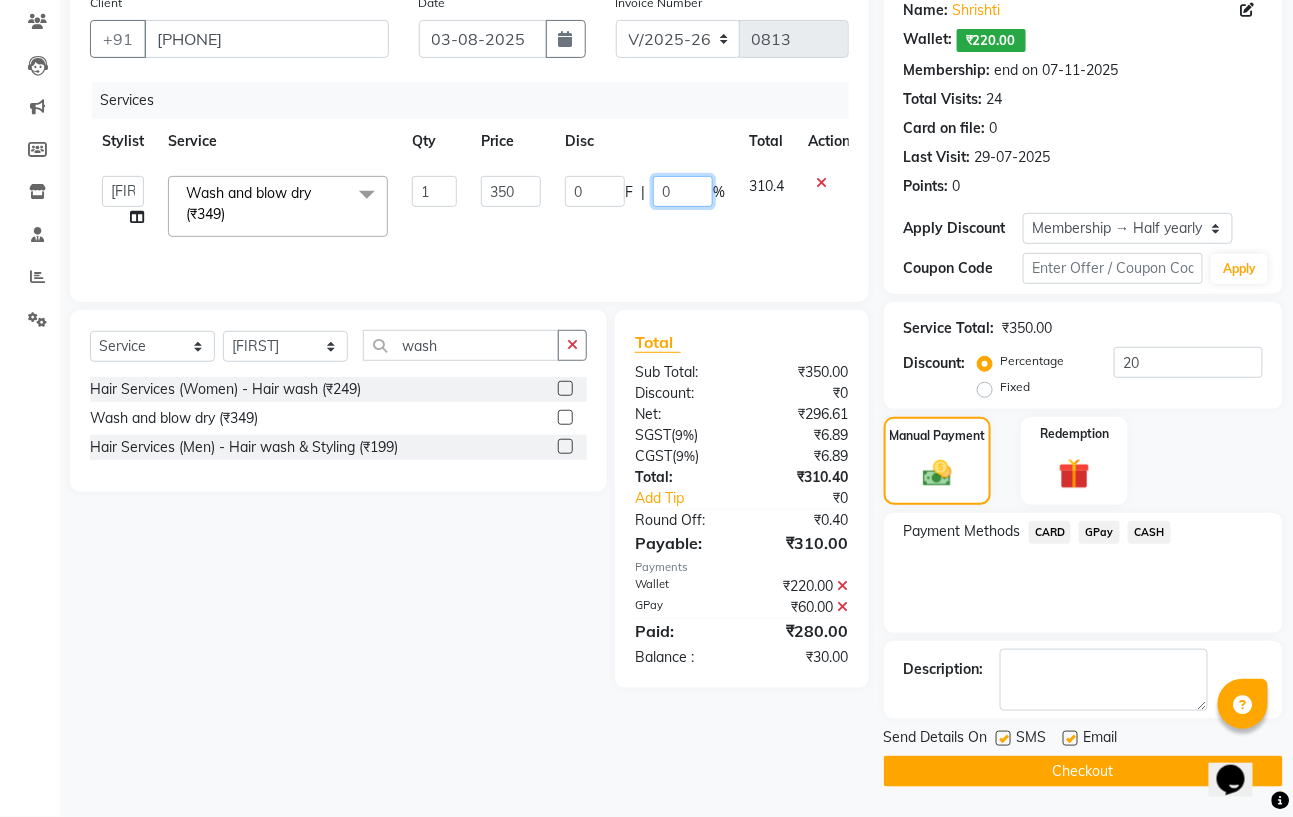 click on "0" 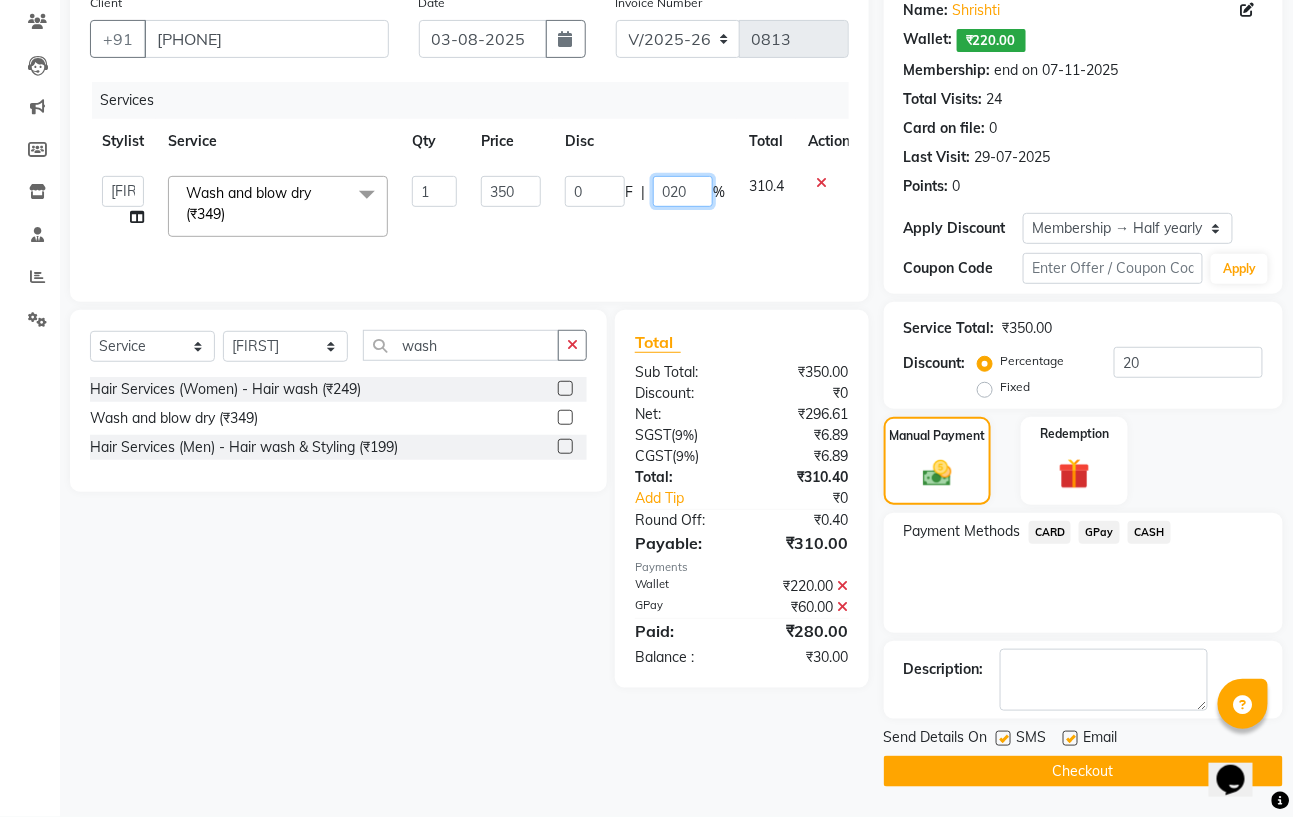 click on "020" 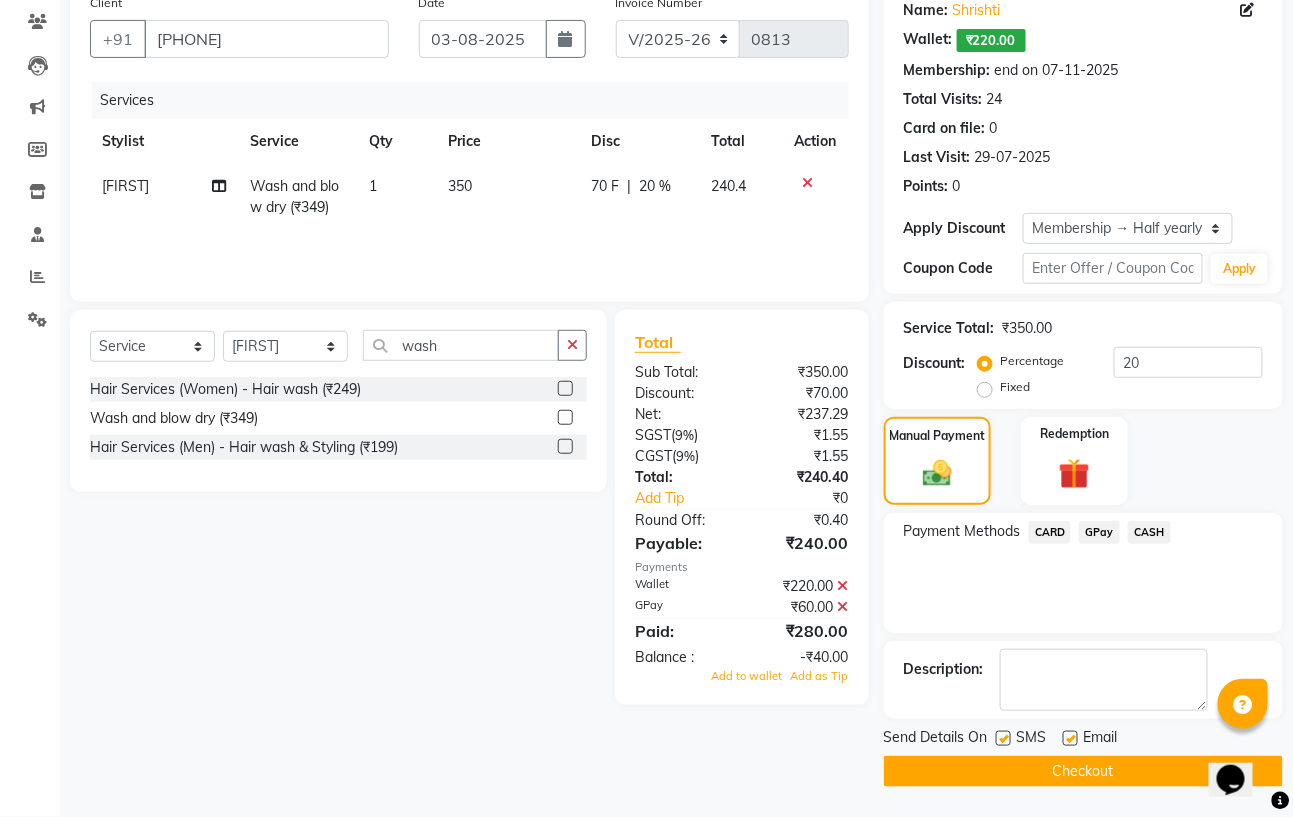 click on "Services Stylist Service Qty Price Disc Total Action Subhan  Wash and blow dry (₹349) 1 350 70 F | 20 % 240.4" 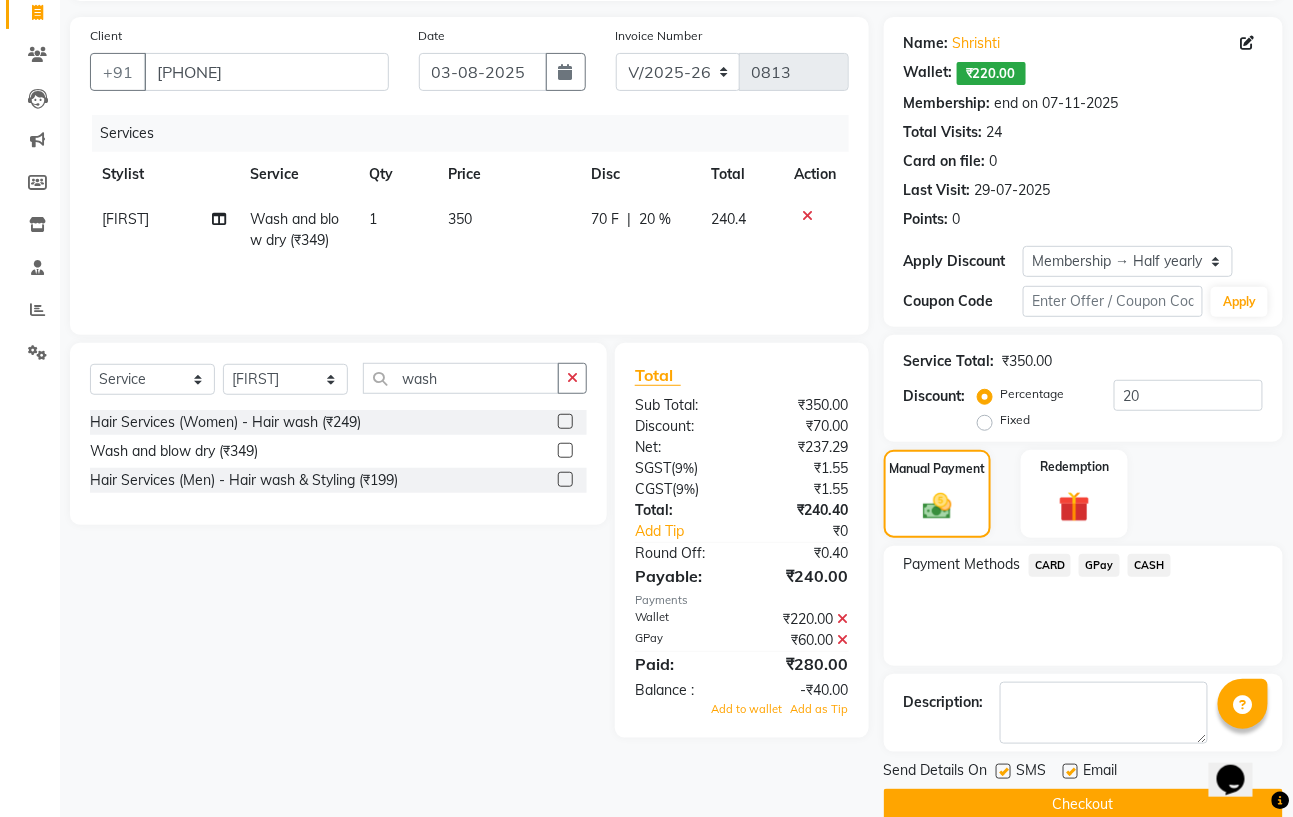 scroll, scrollTop: 166, scrollLeft: 0, axis: vertical 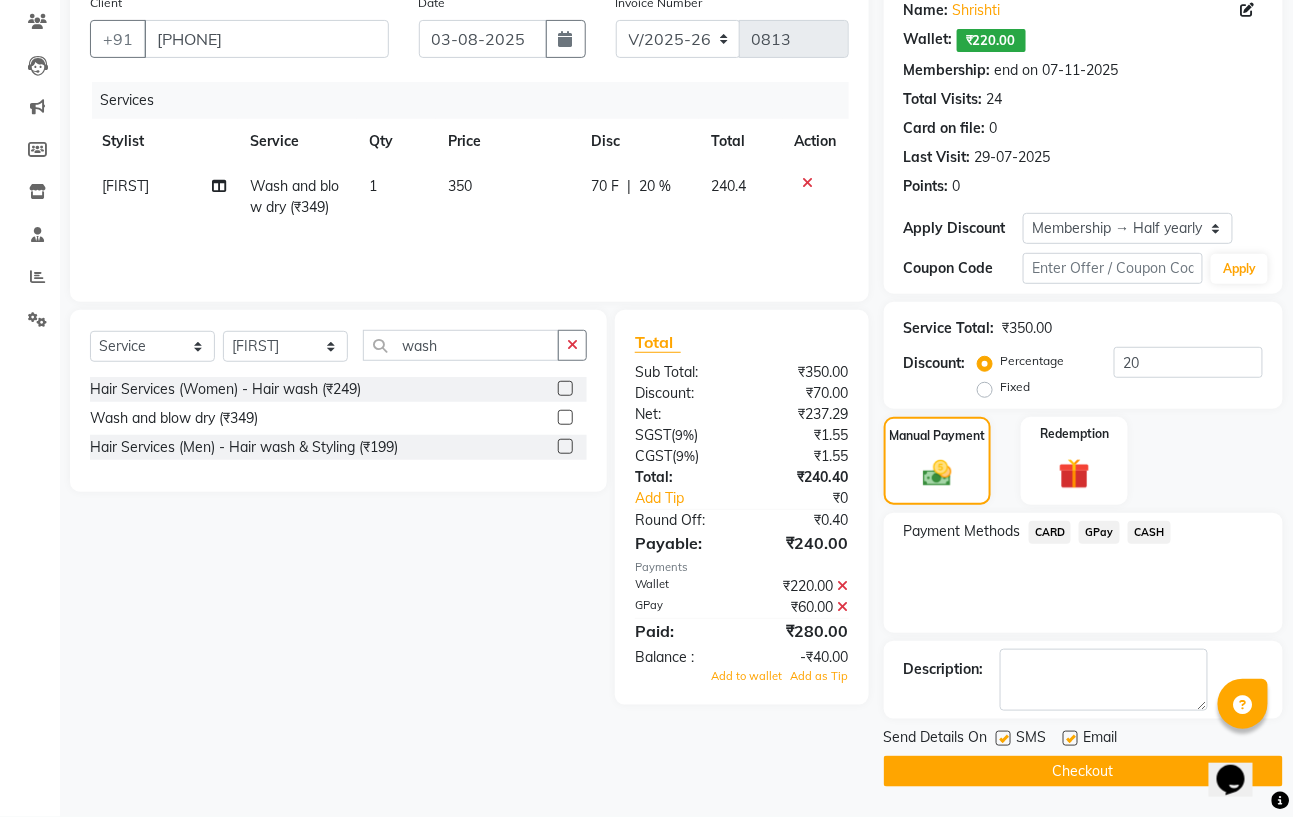 click on "GPay" 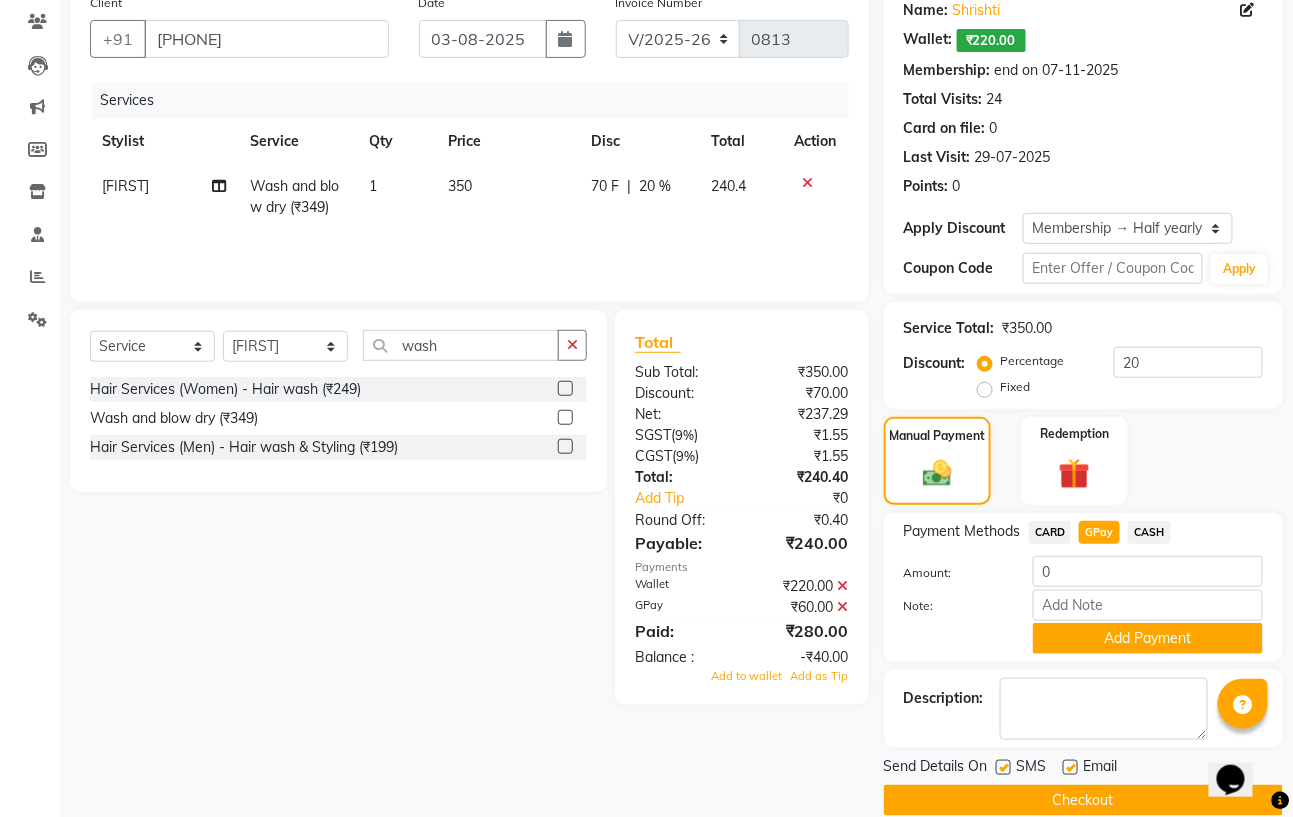 click 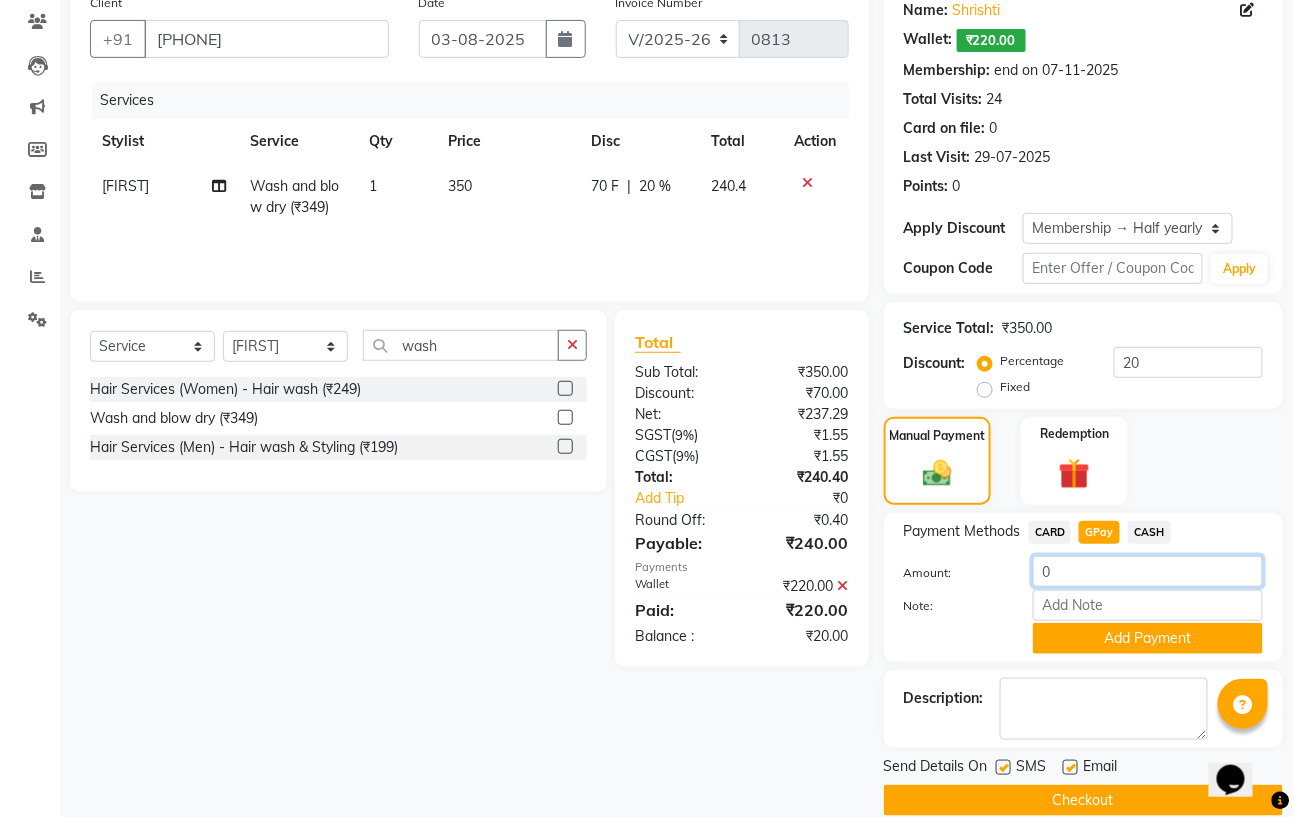 click on "0" 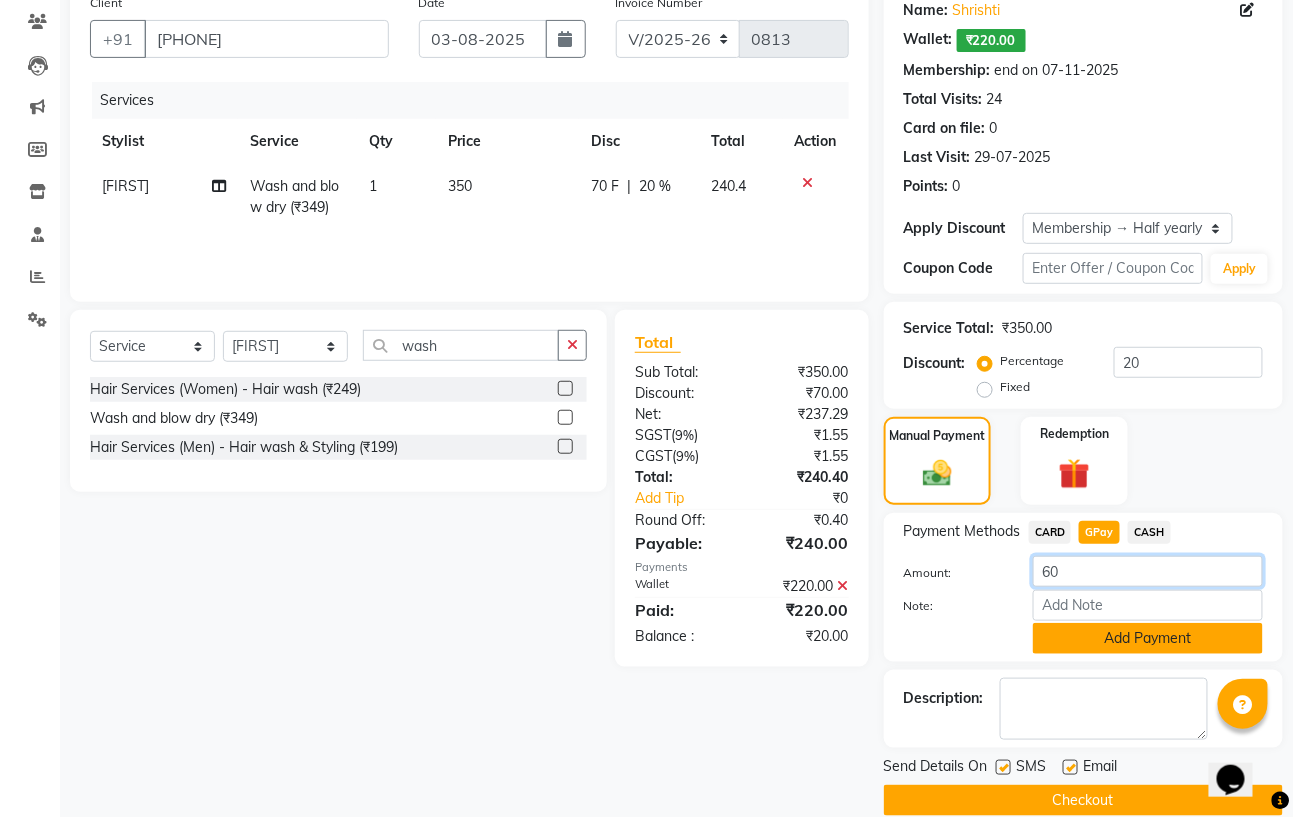 type on "60" 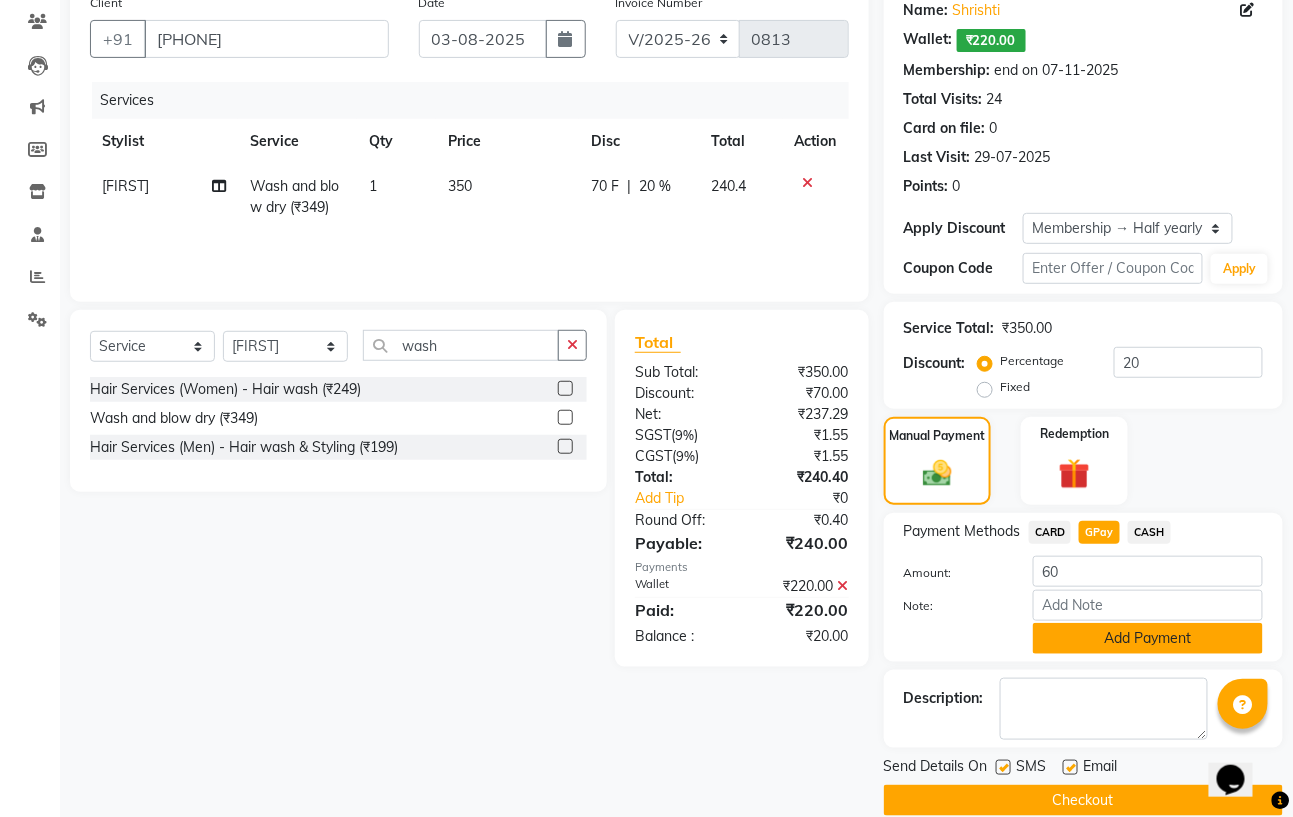 click on "Add Payment" 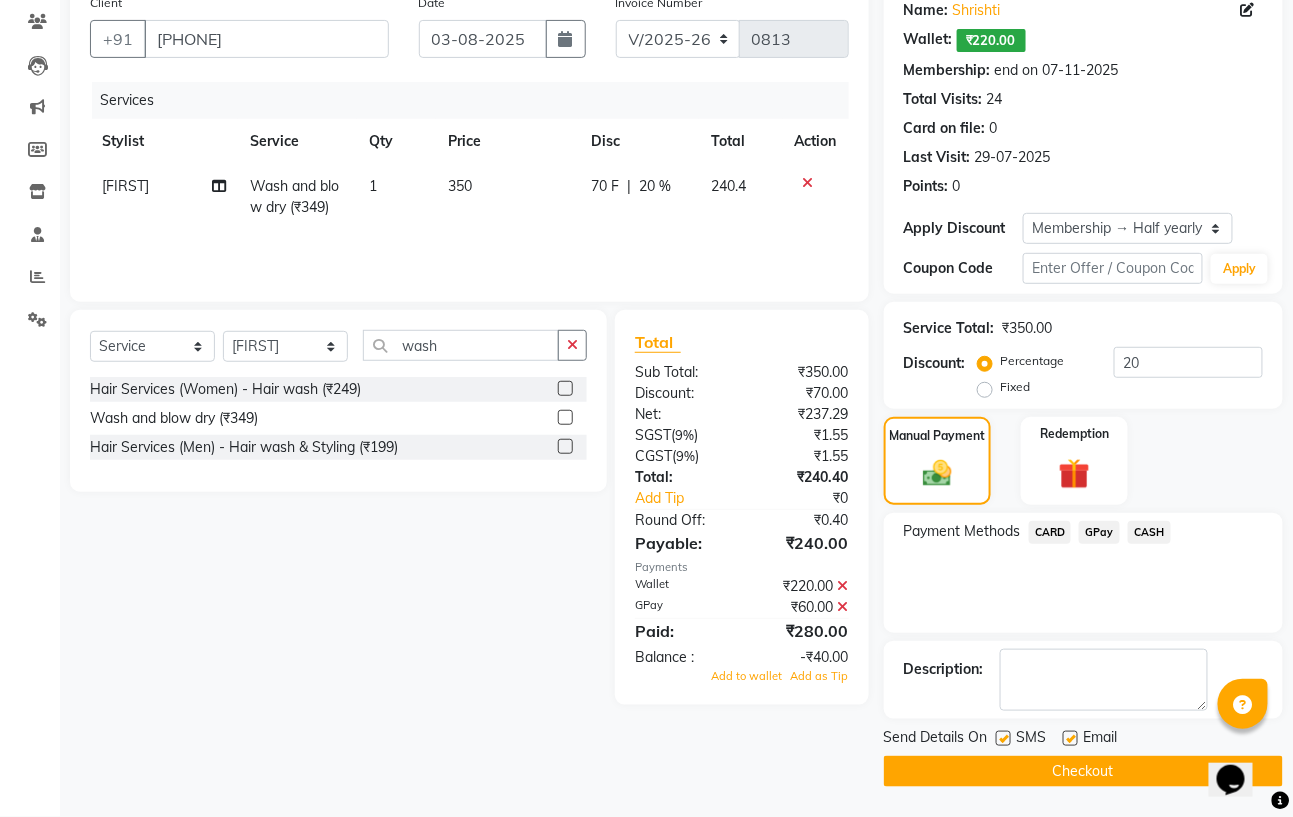 click 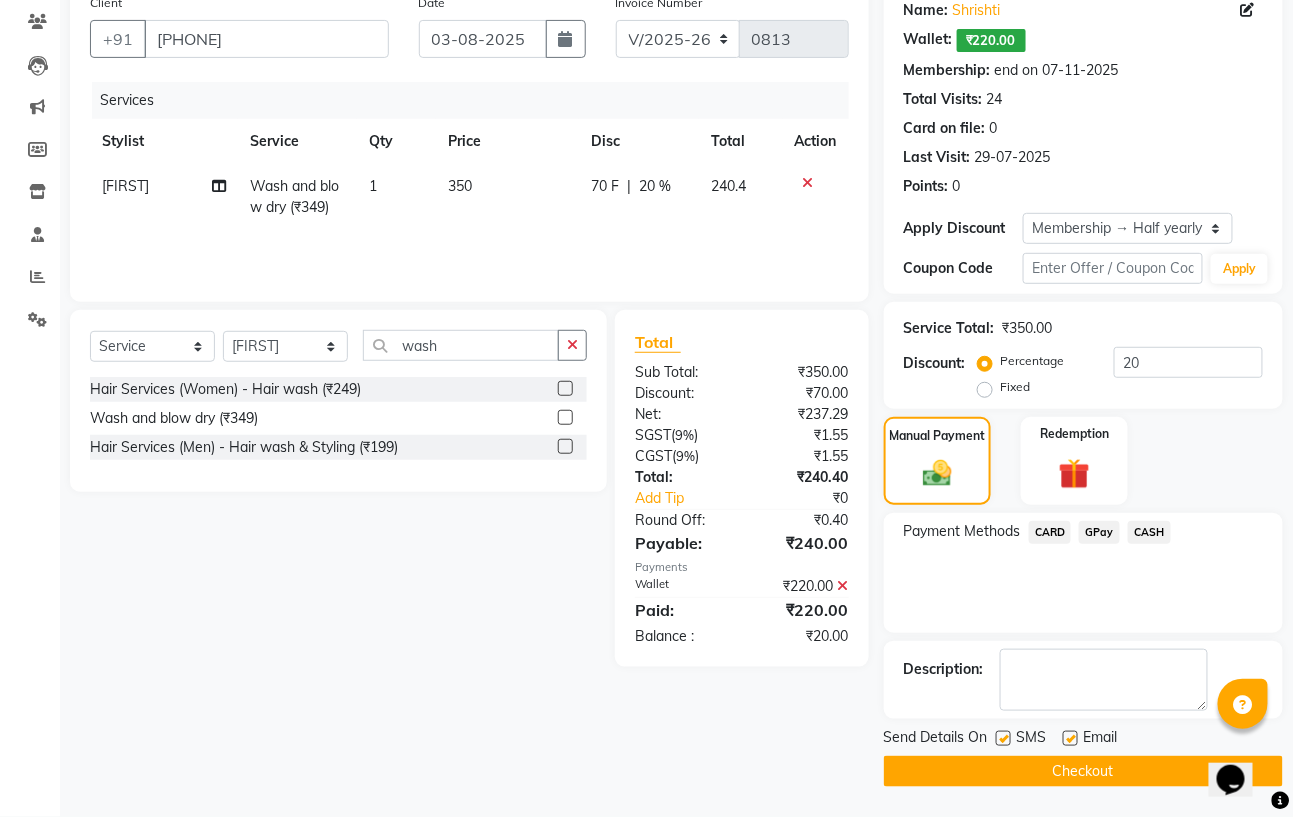 click on "GPay" 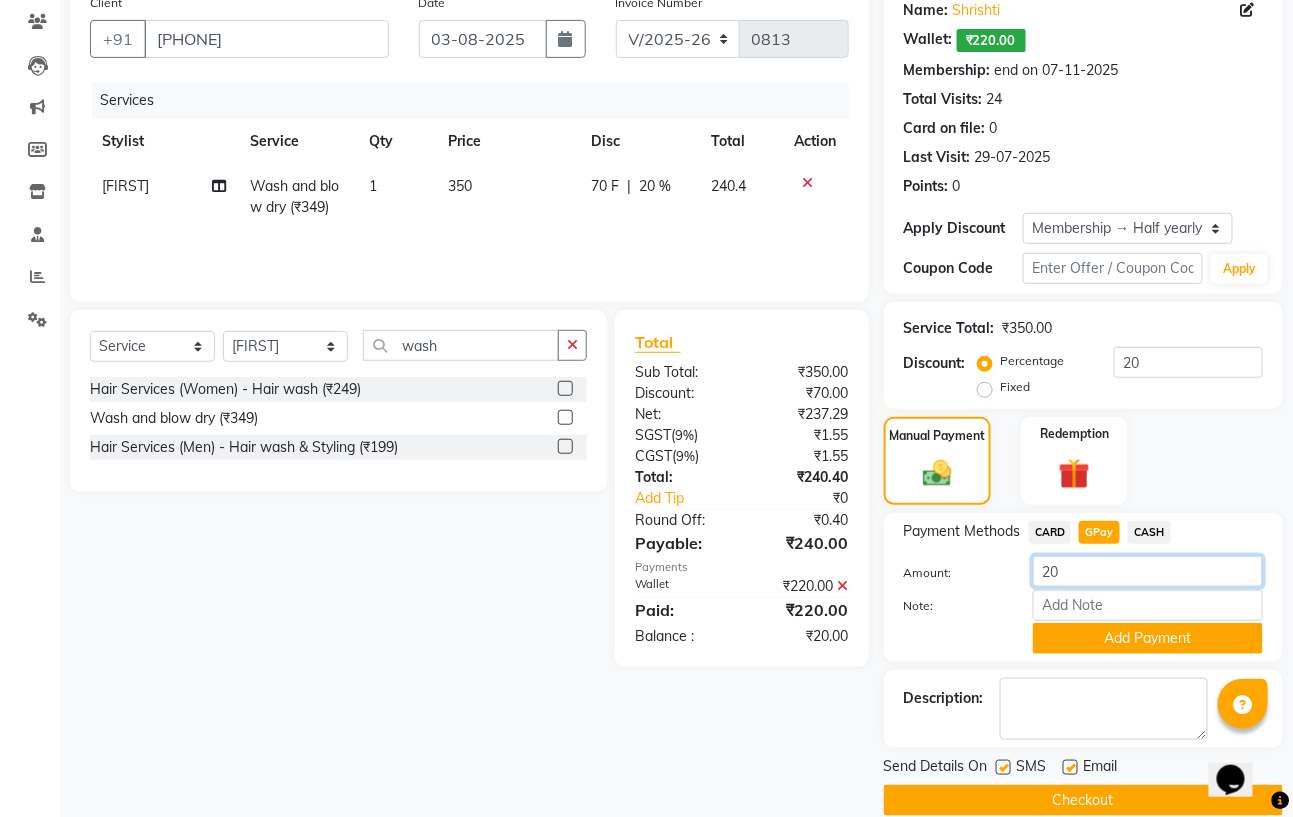click on "20" 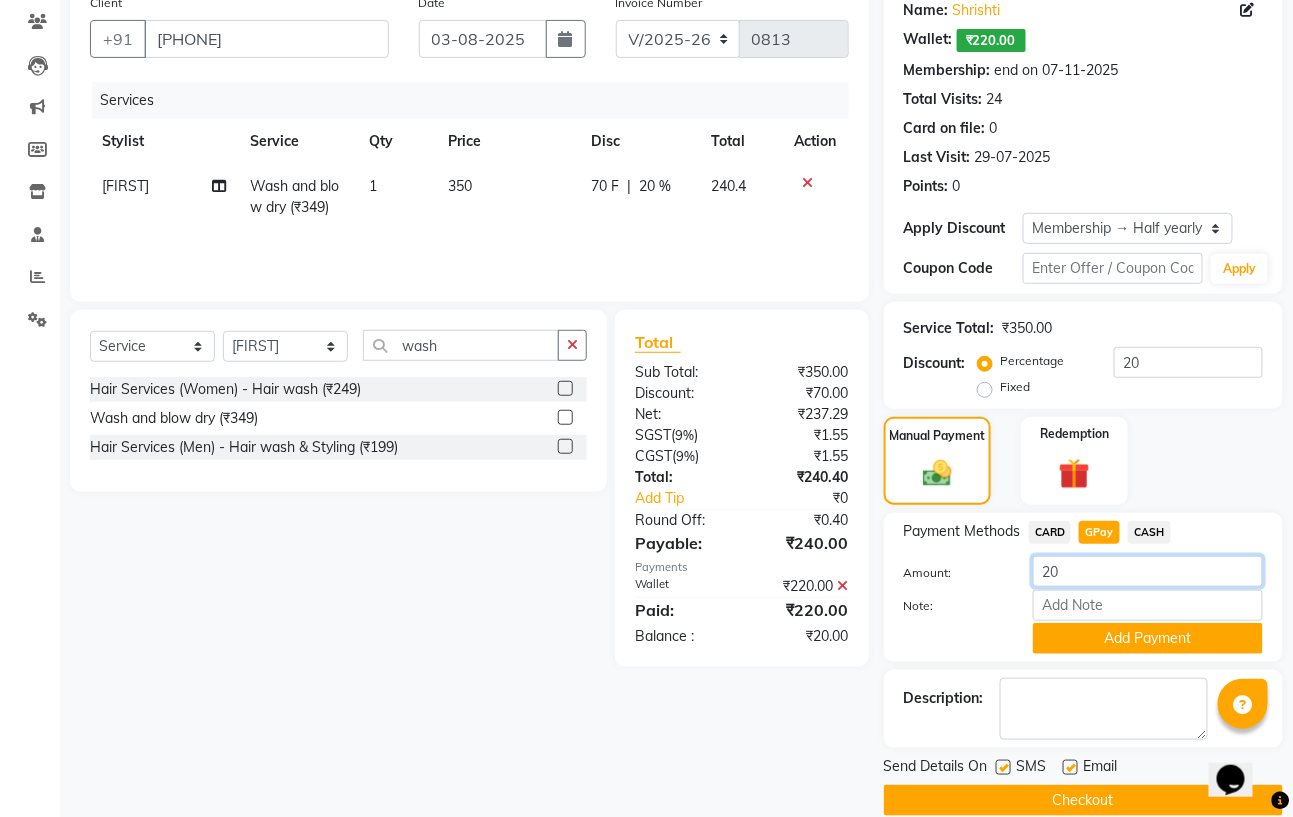 click on "20" 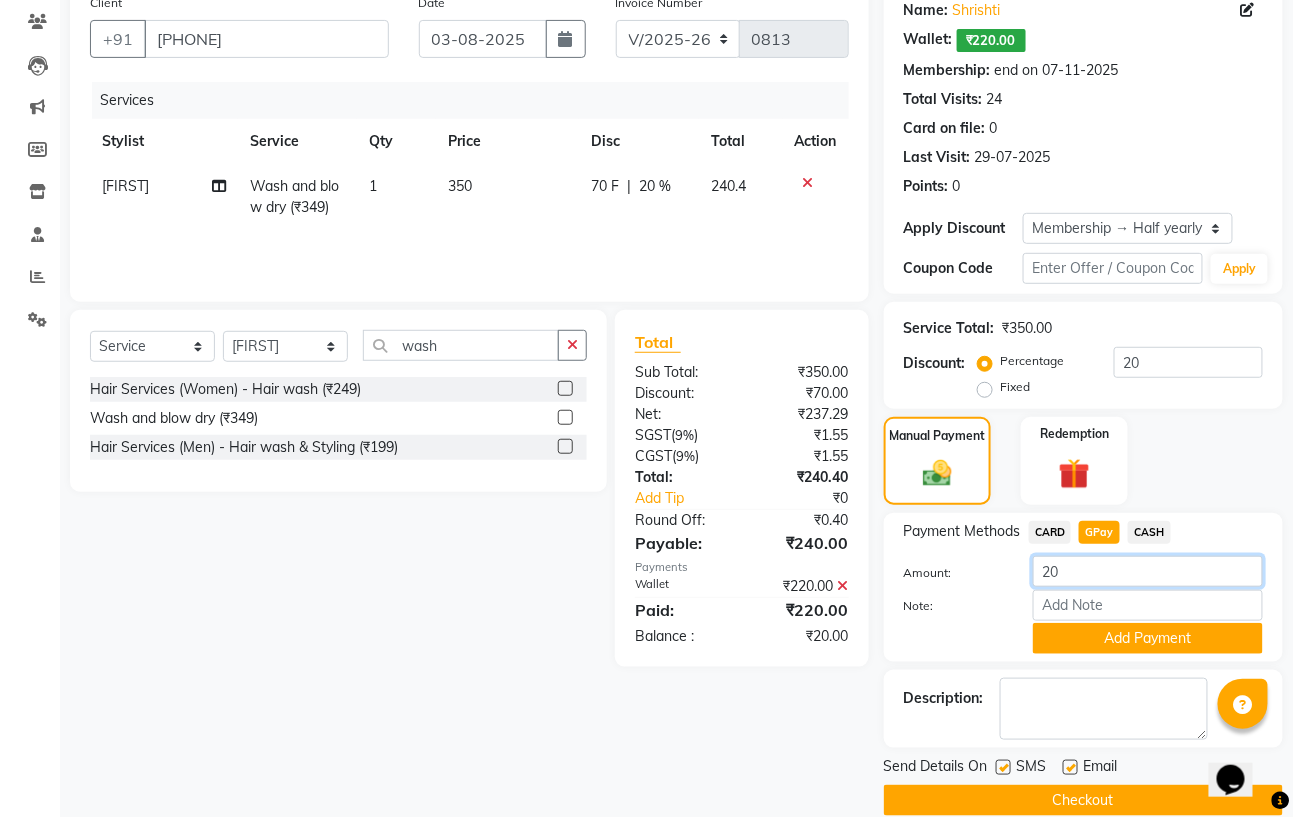 type on "2" 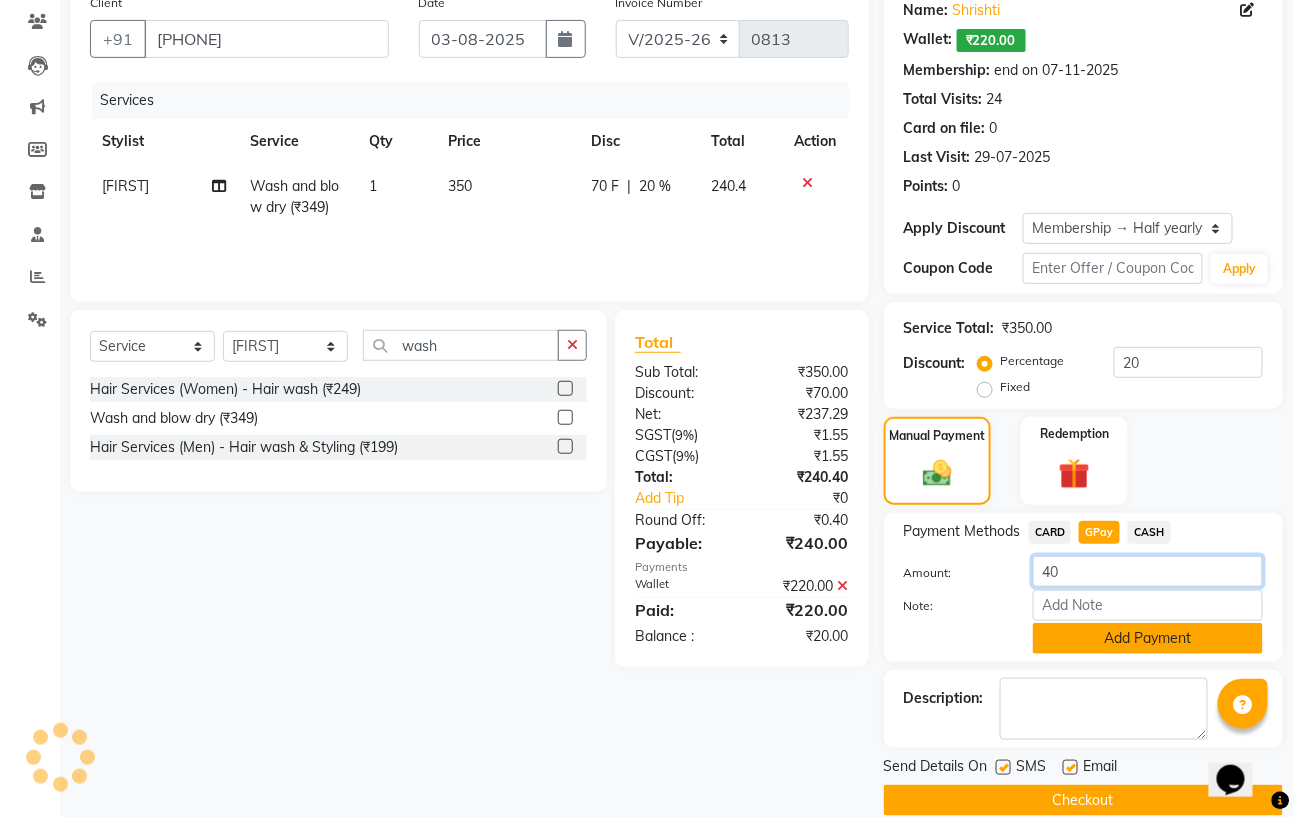 type on "40" 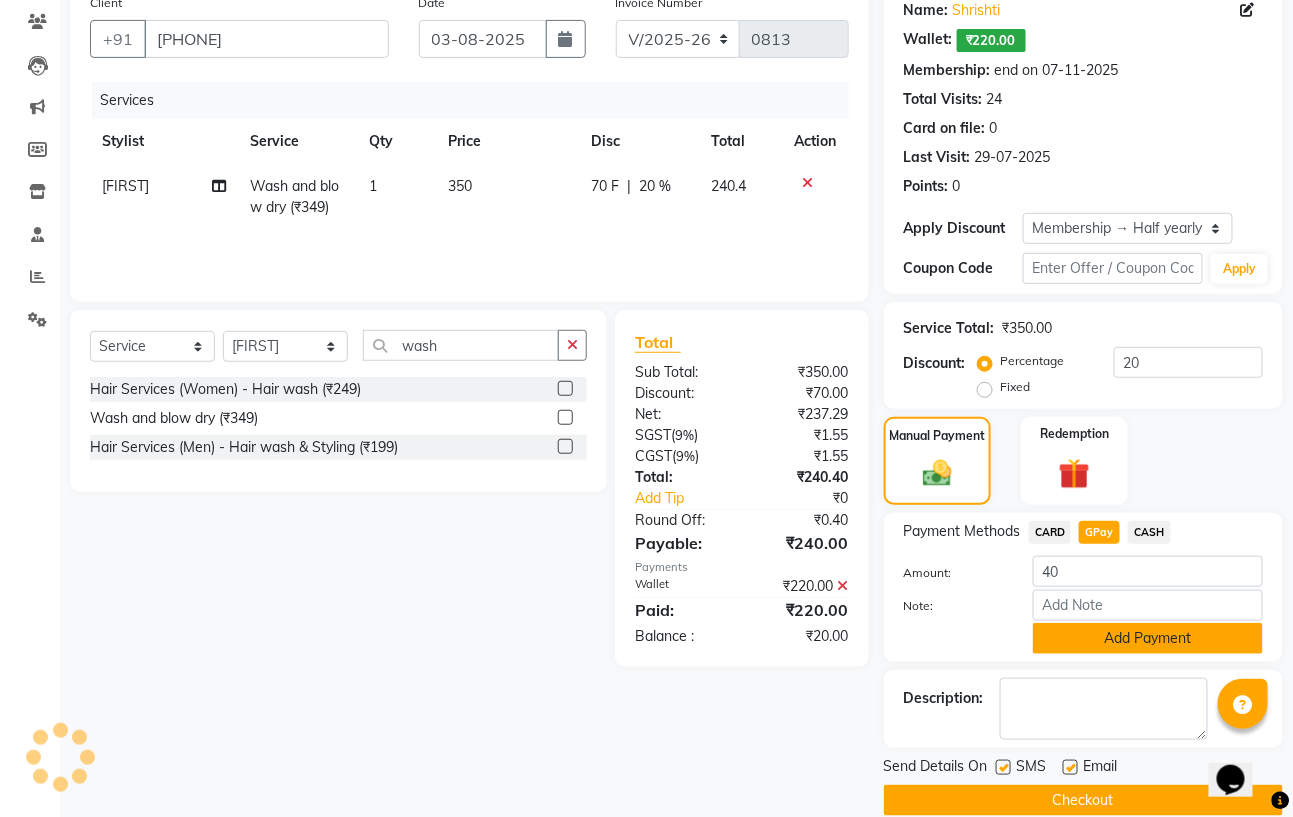 click on "Add Payment" 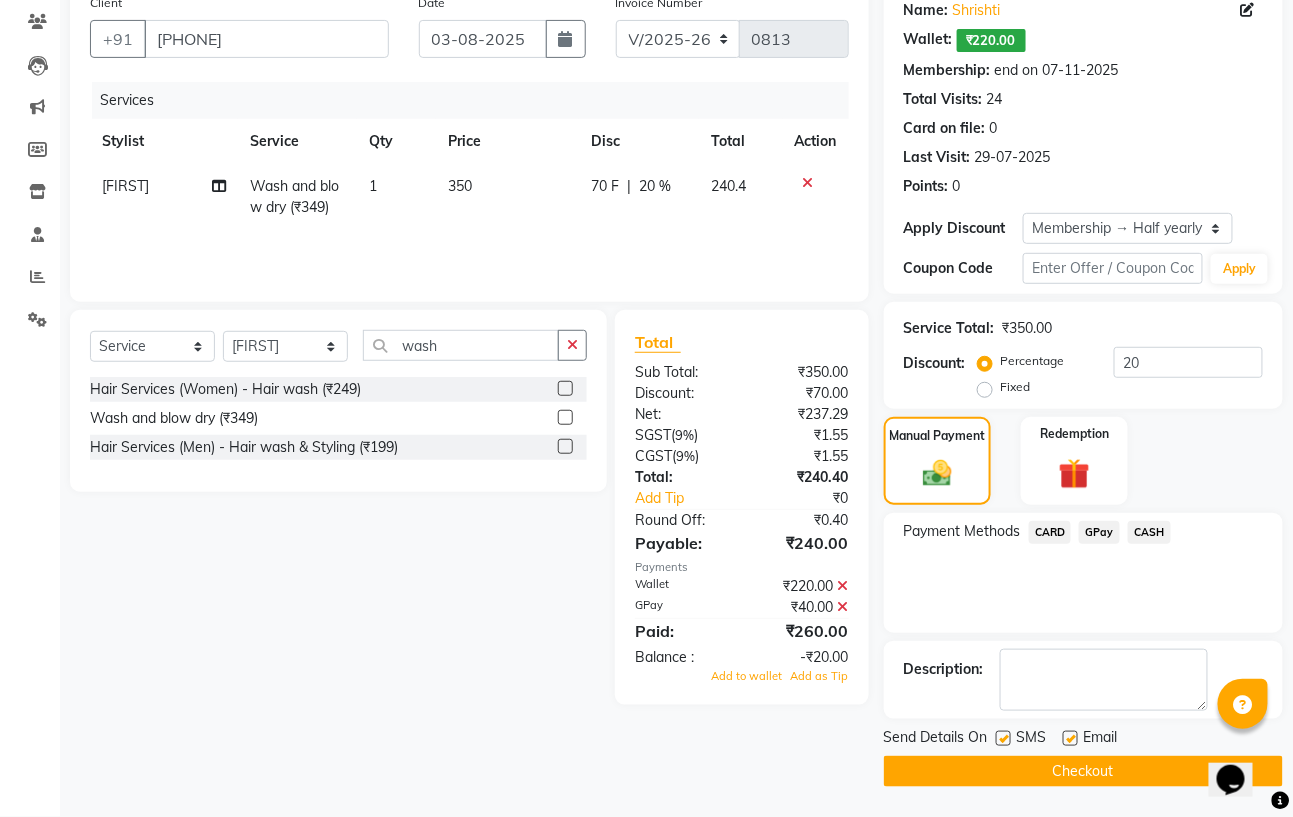 click 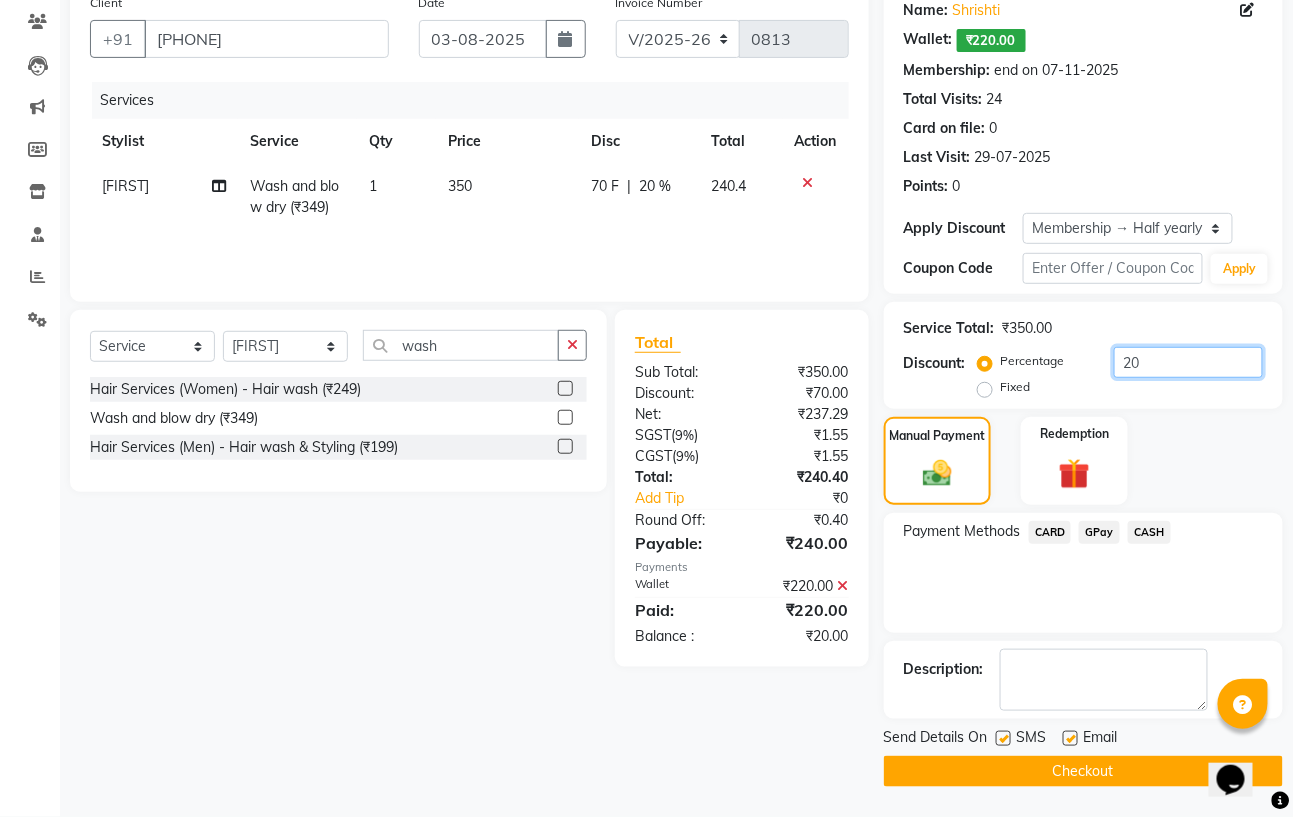 click on "20" 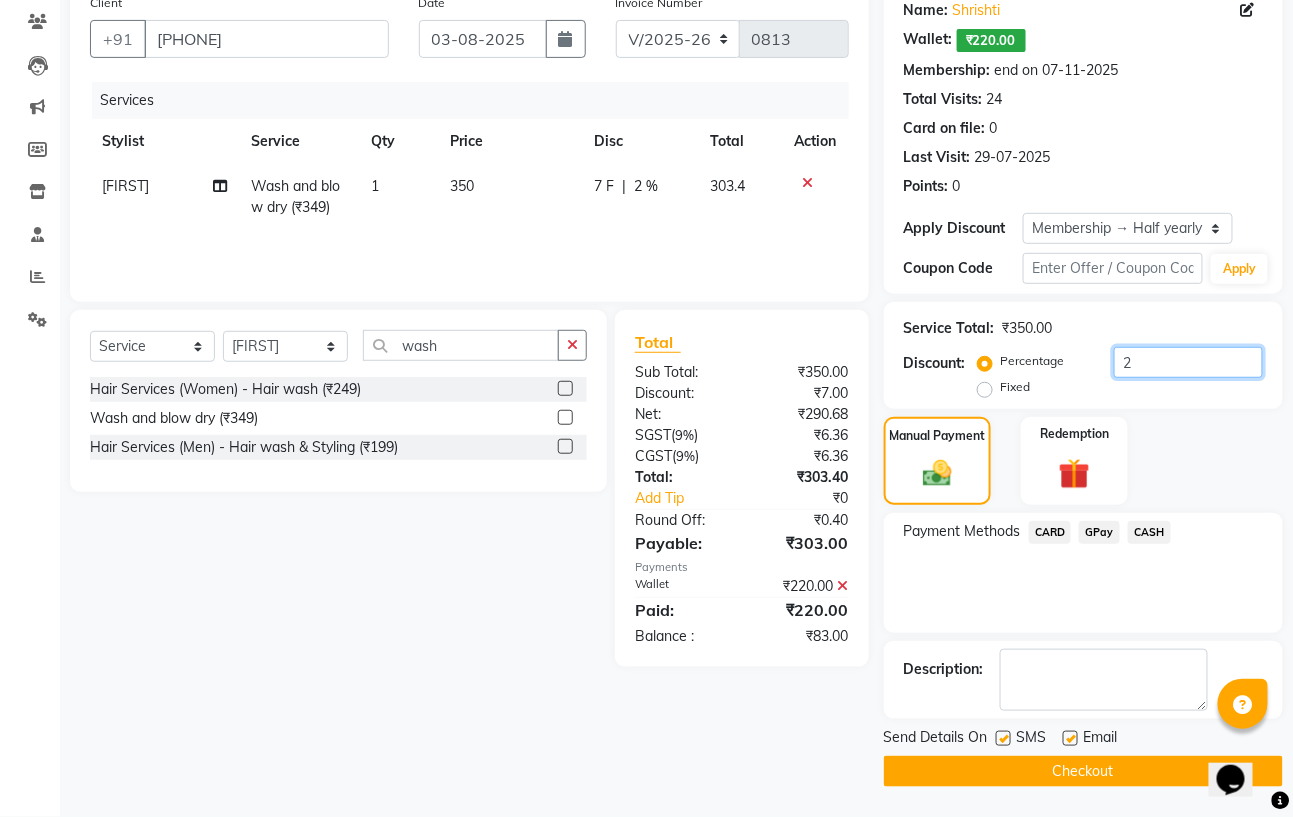 type on "20" 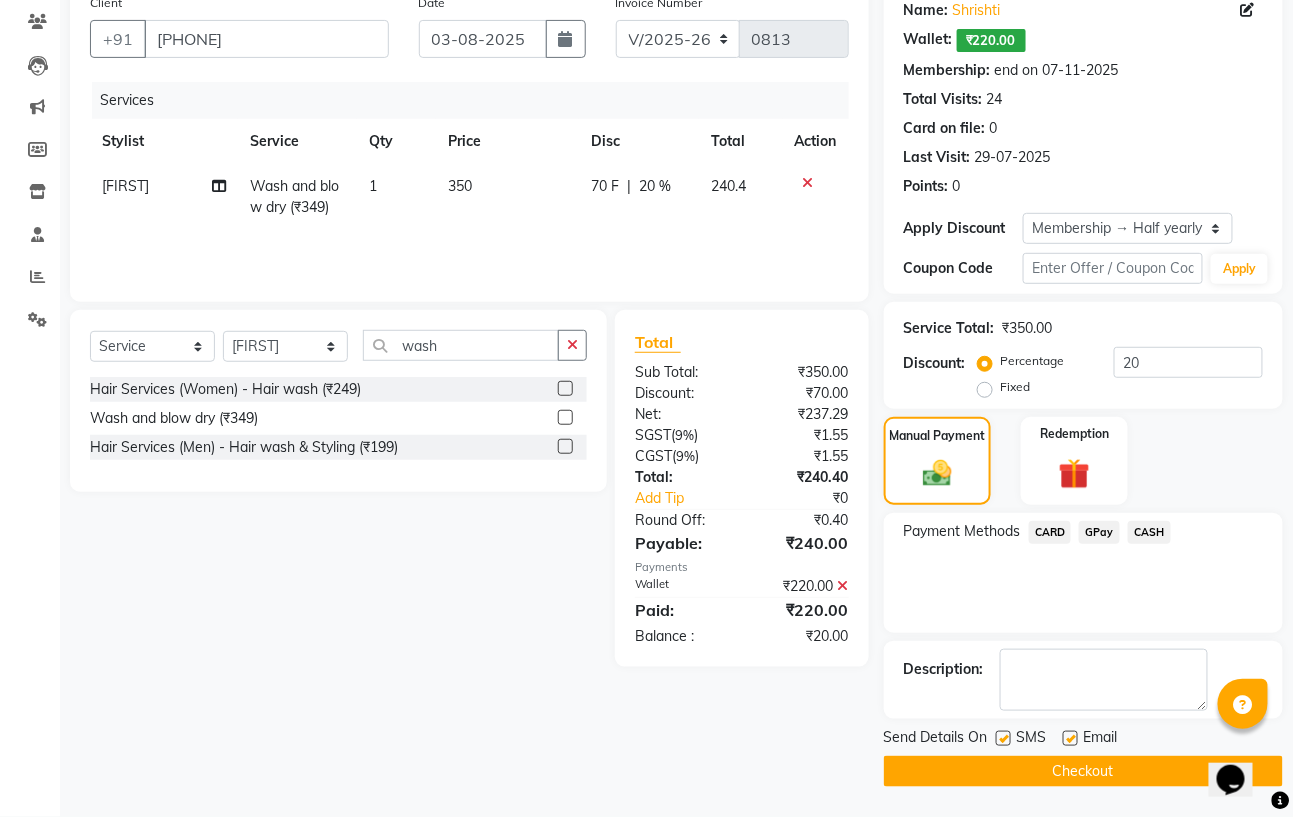 click on "Payment Methods  CARD   GPay   CASH" 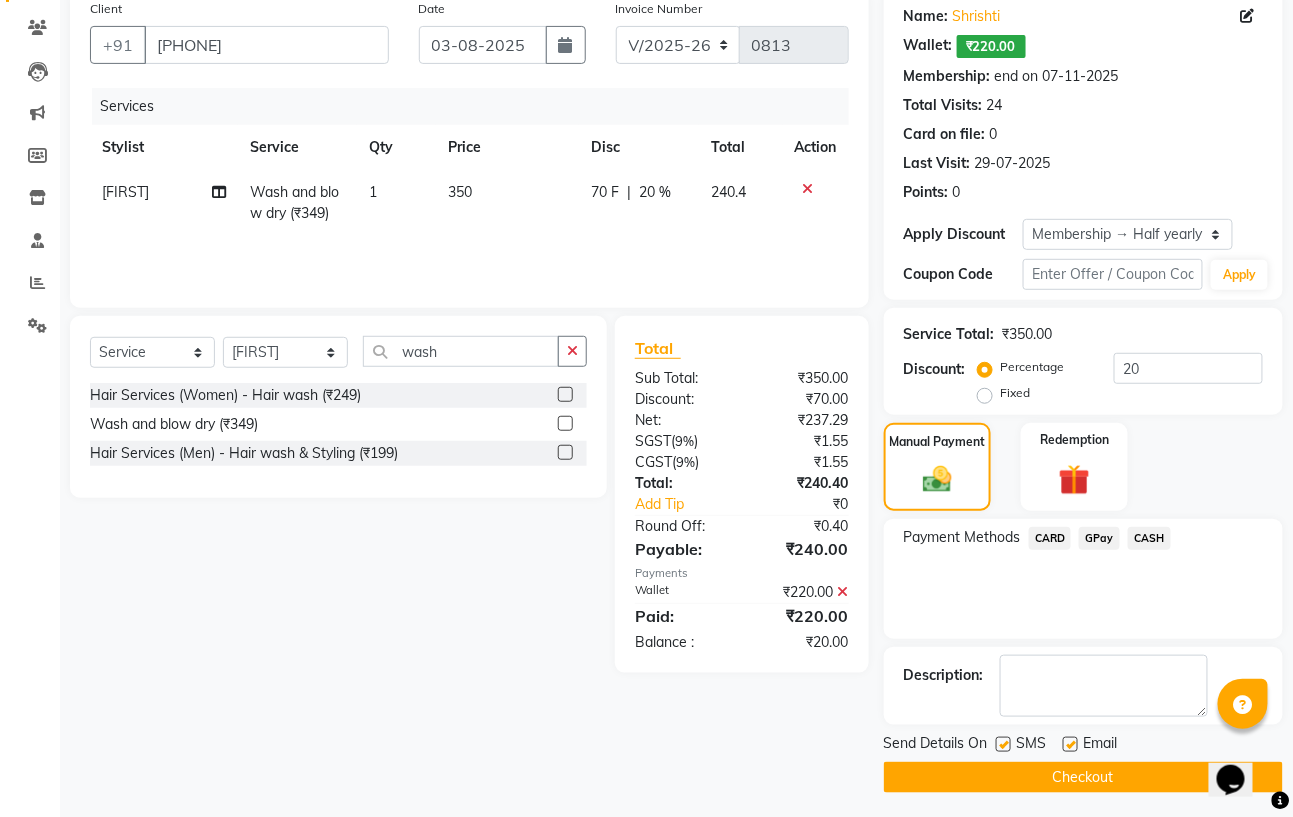 scroll, scrollTop: 166, scrollLeft: 0, axis: vertical 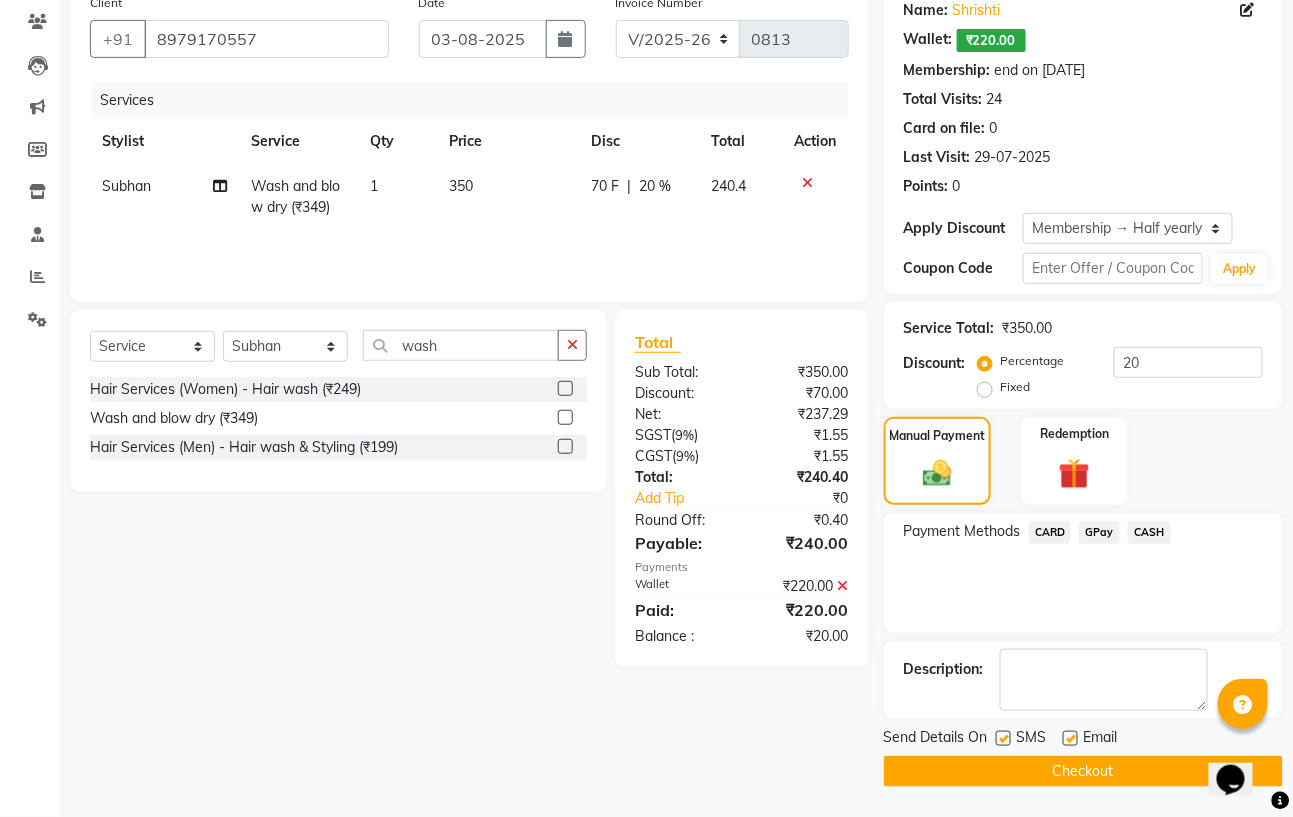 click 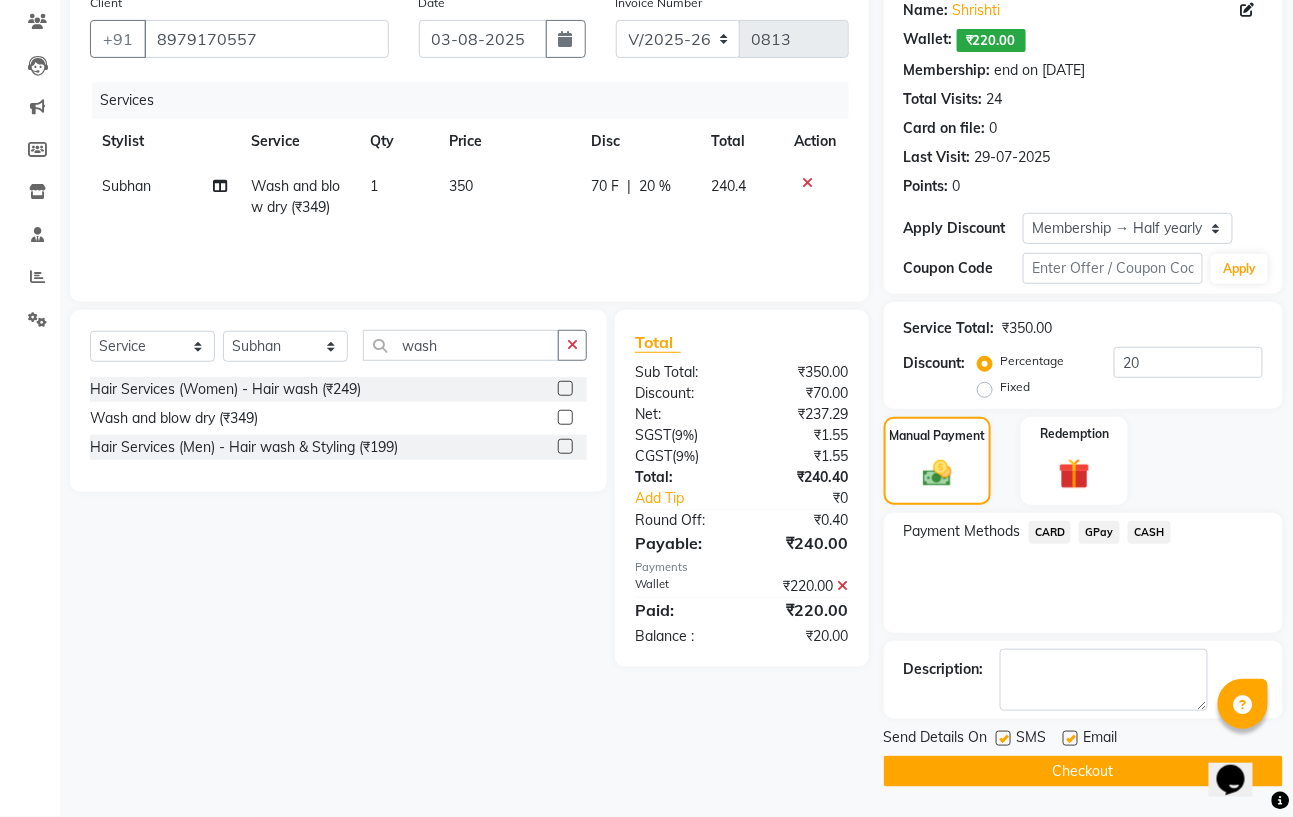 scroll, scrollTop: 0, scrollLeft: 0, axis: both 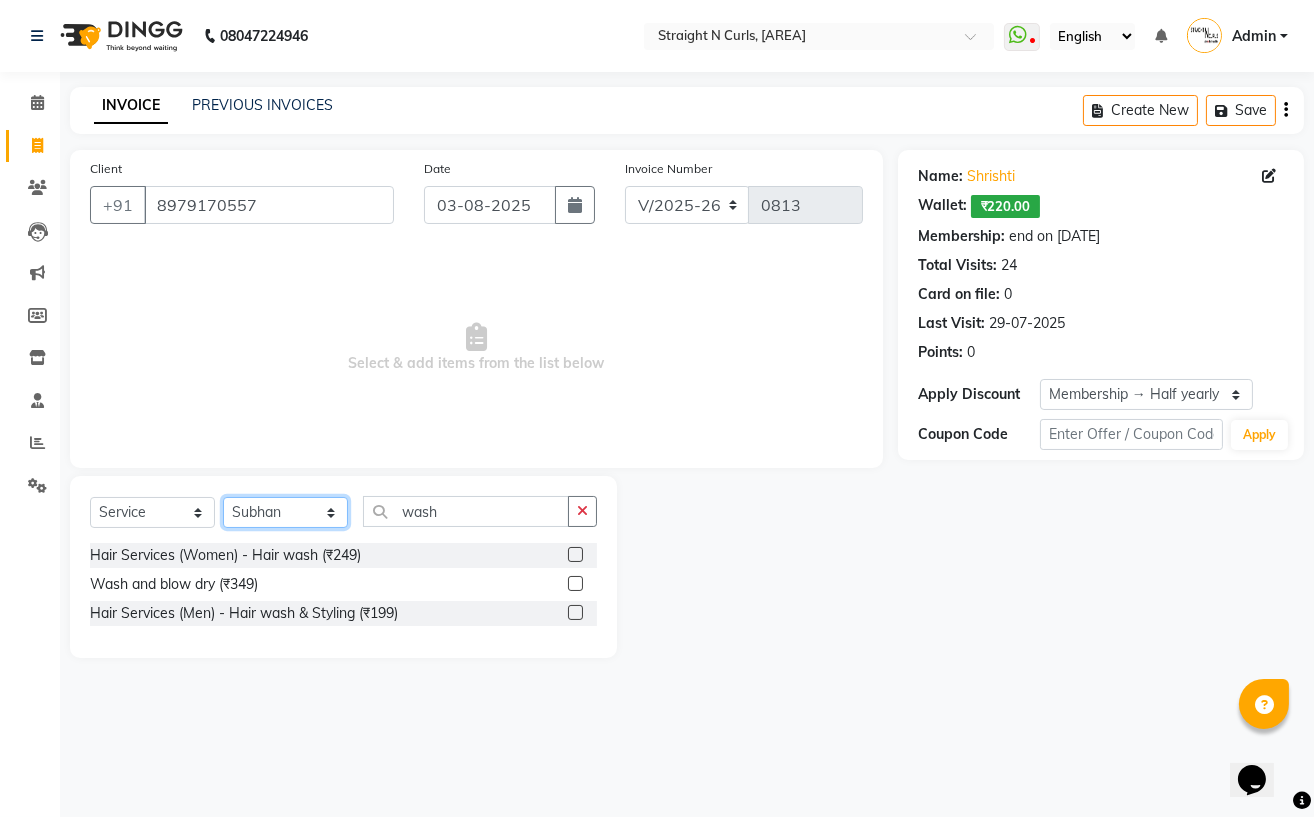 click on "Select Stylist Astha Azhar Gautam Kamboj Mohini Mohit Neha Paras Kamboj parvez pooja rawat Rashmi Subhan" 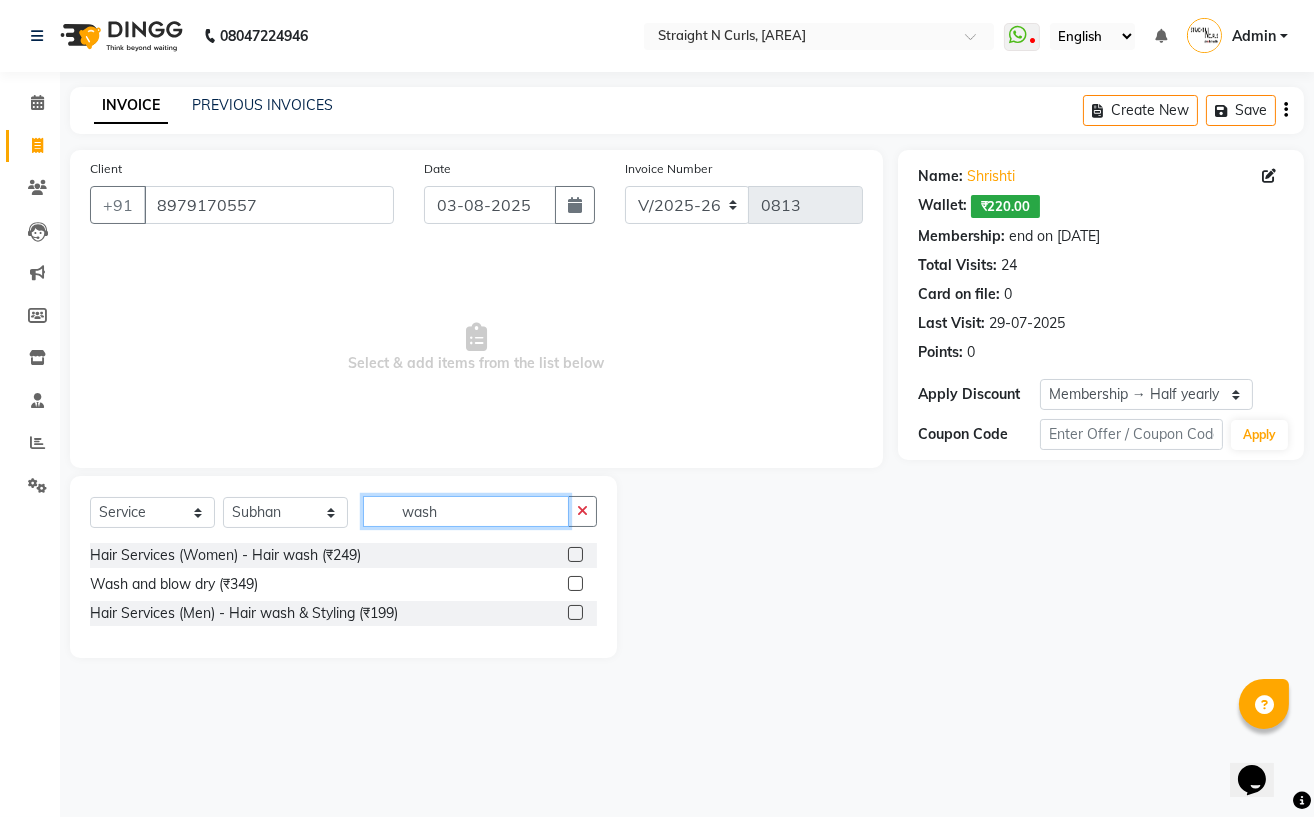 click on "wash" 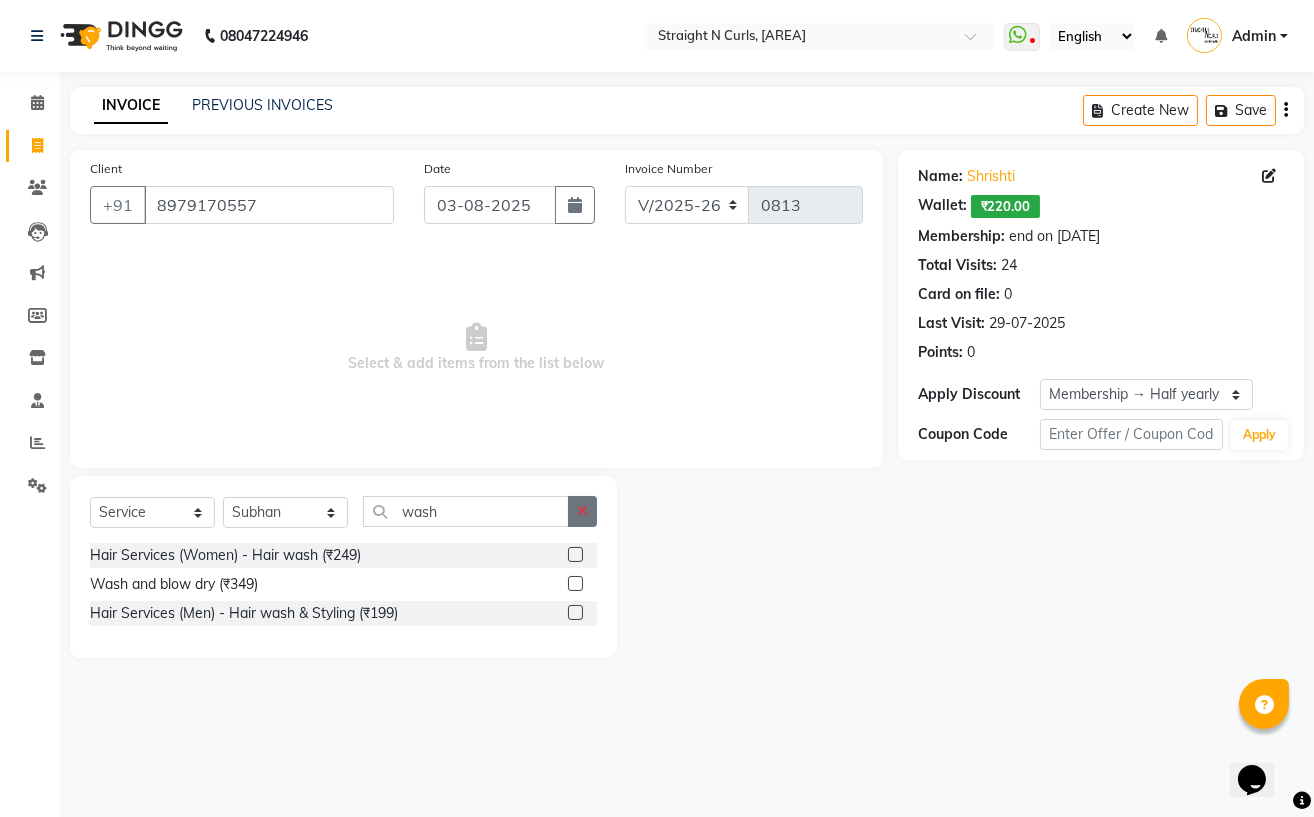 click 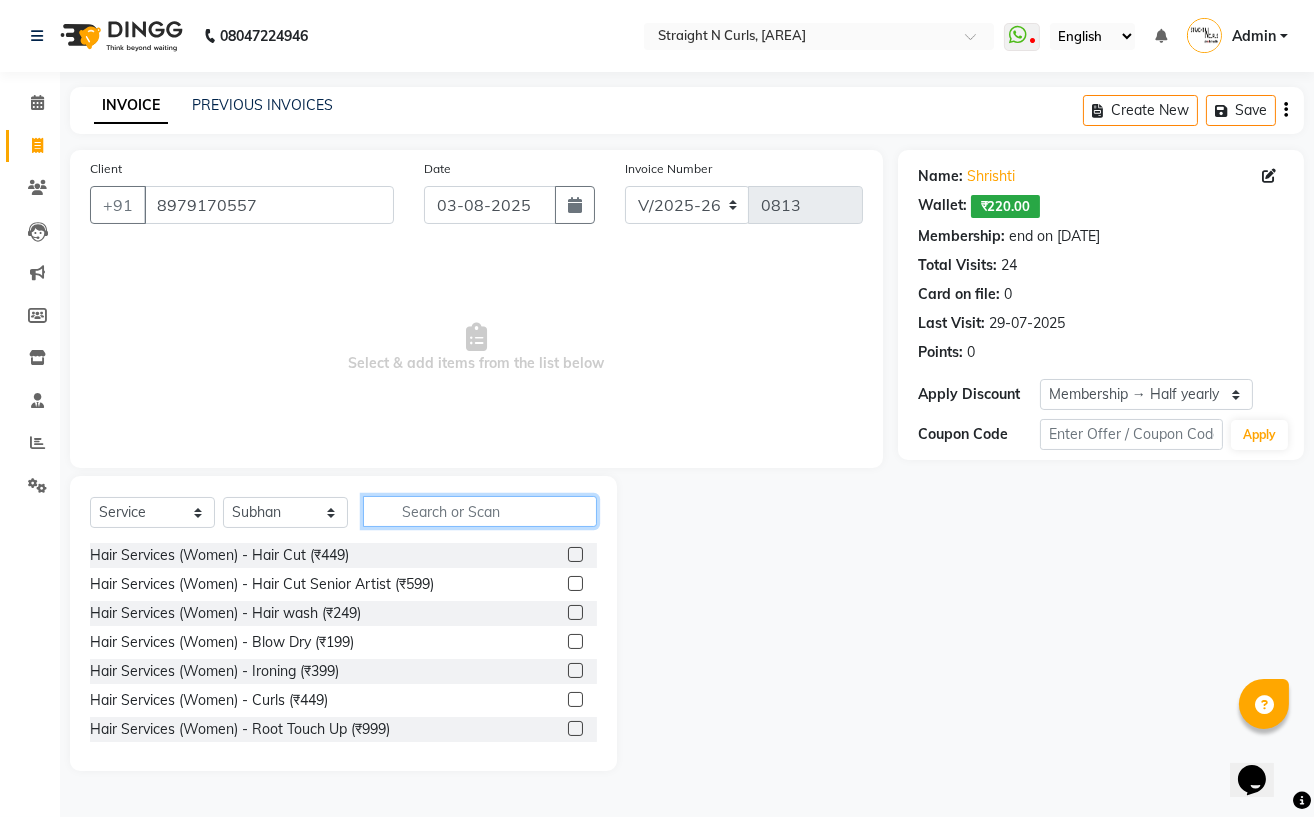 click 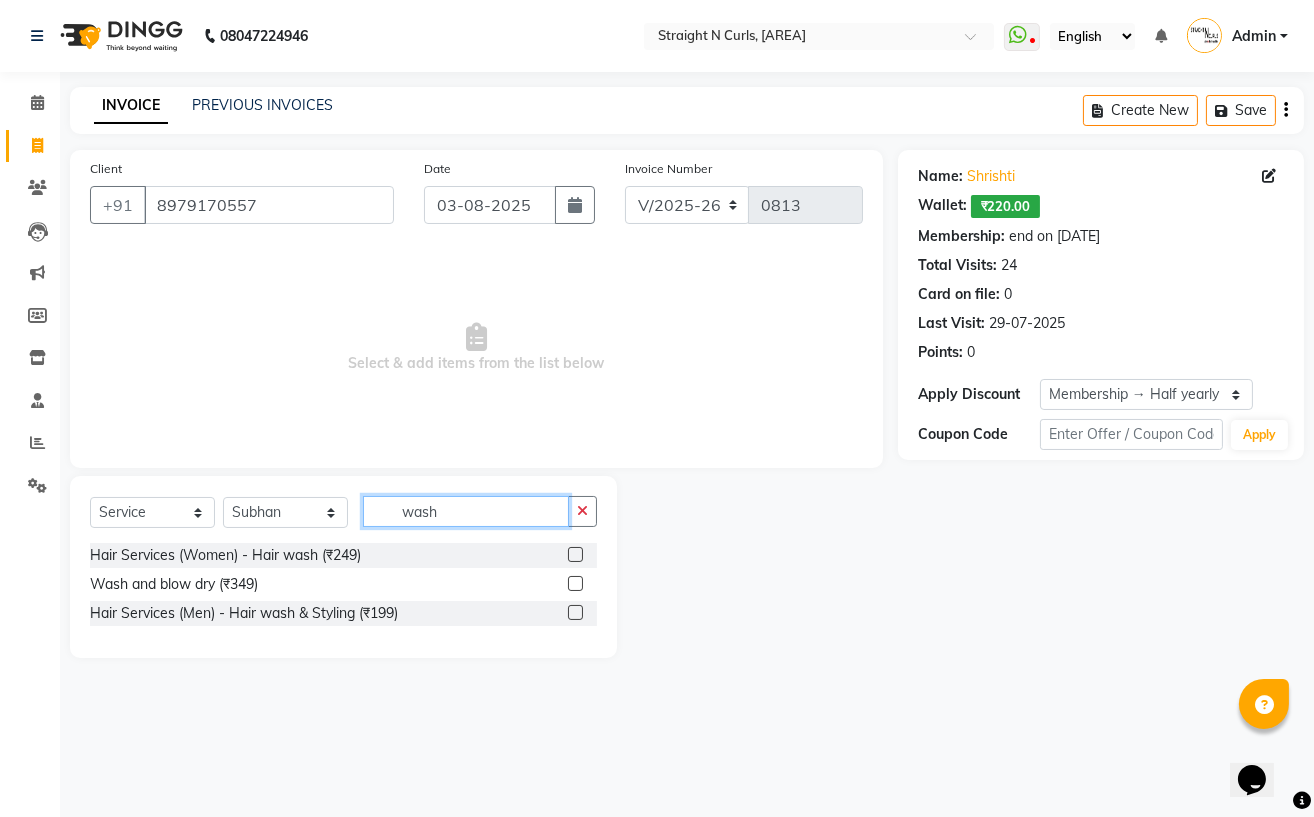 type on "wash" 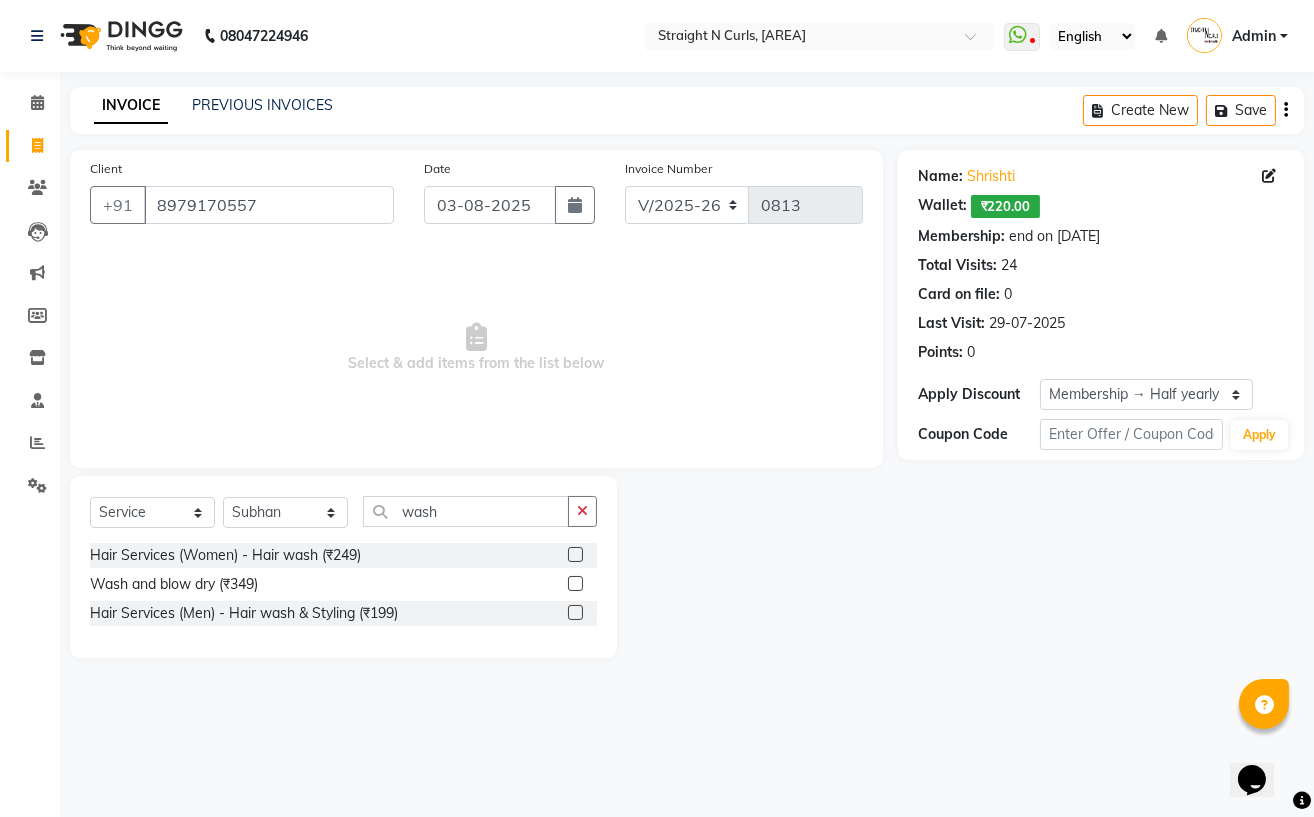click 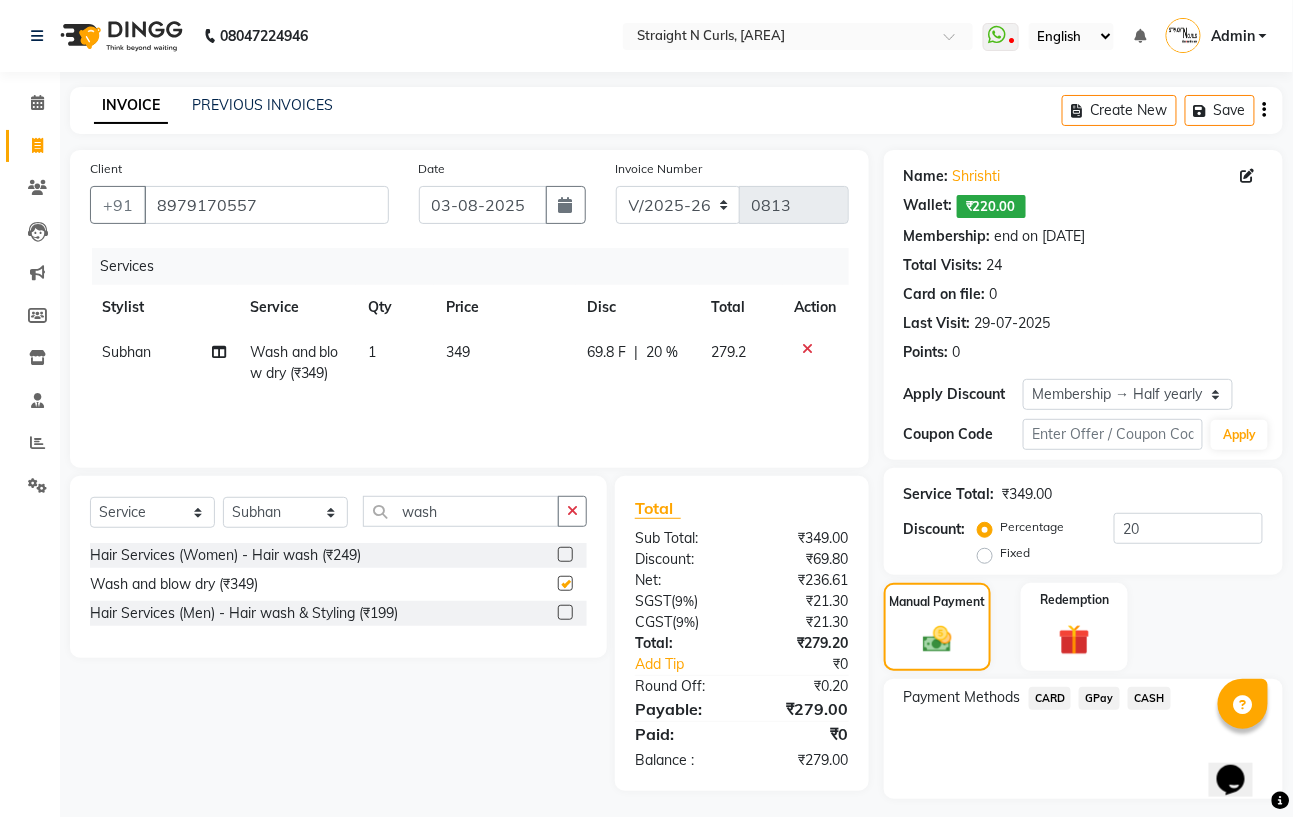checkbox on "false" 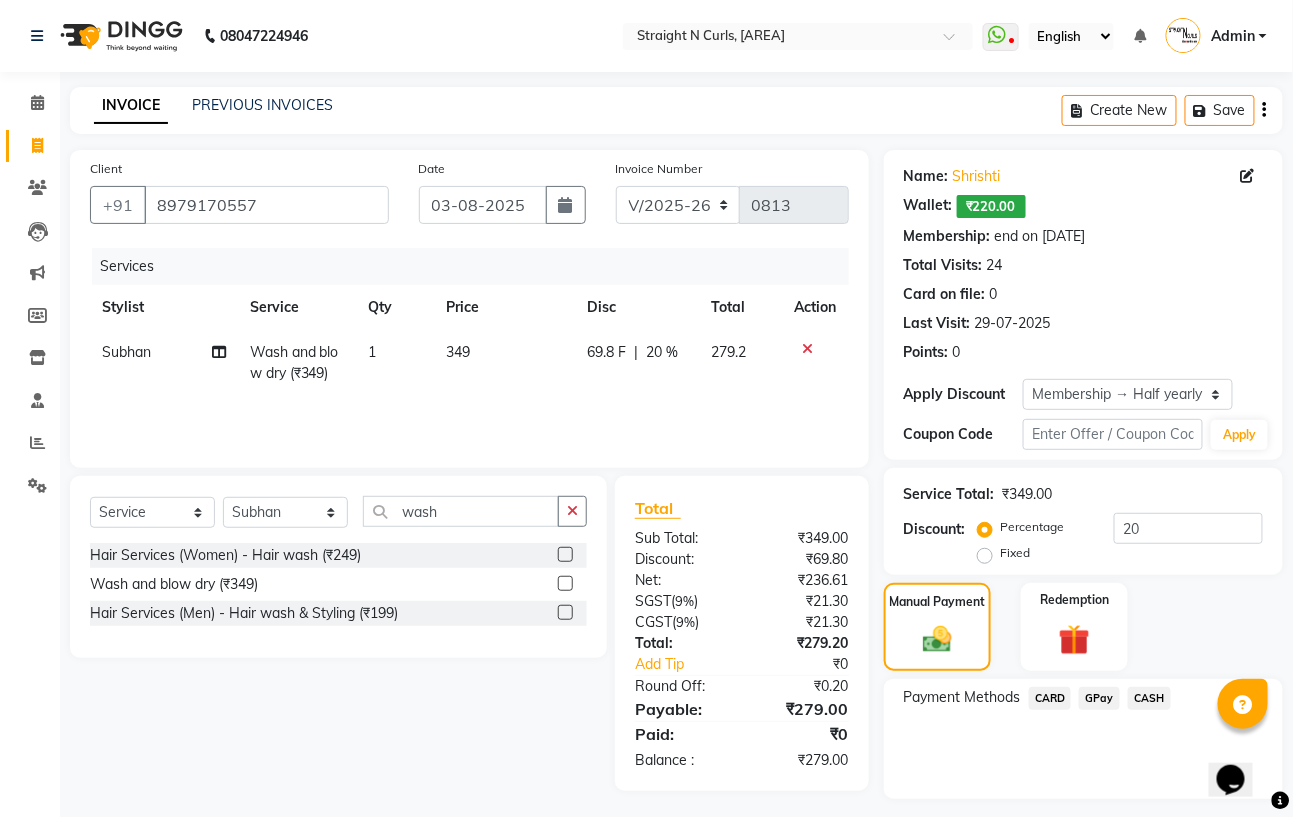 scroll, scrollTop: 52, scrollLeft: 0, axis: vertical 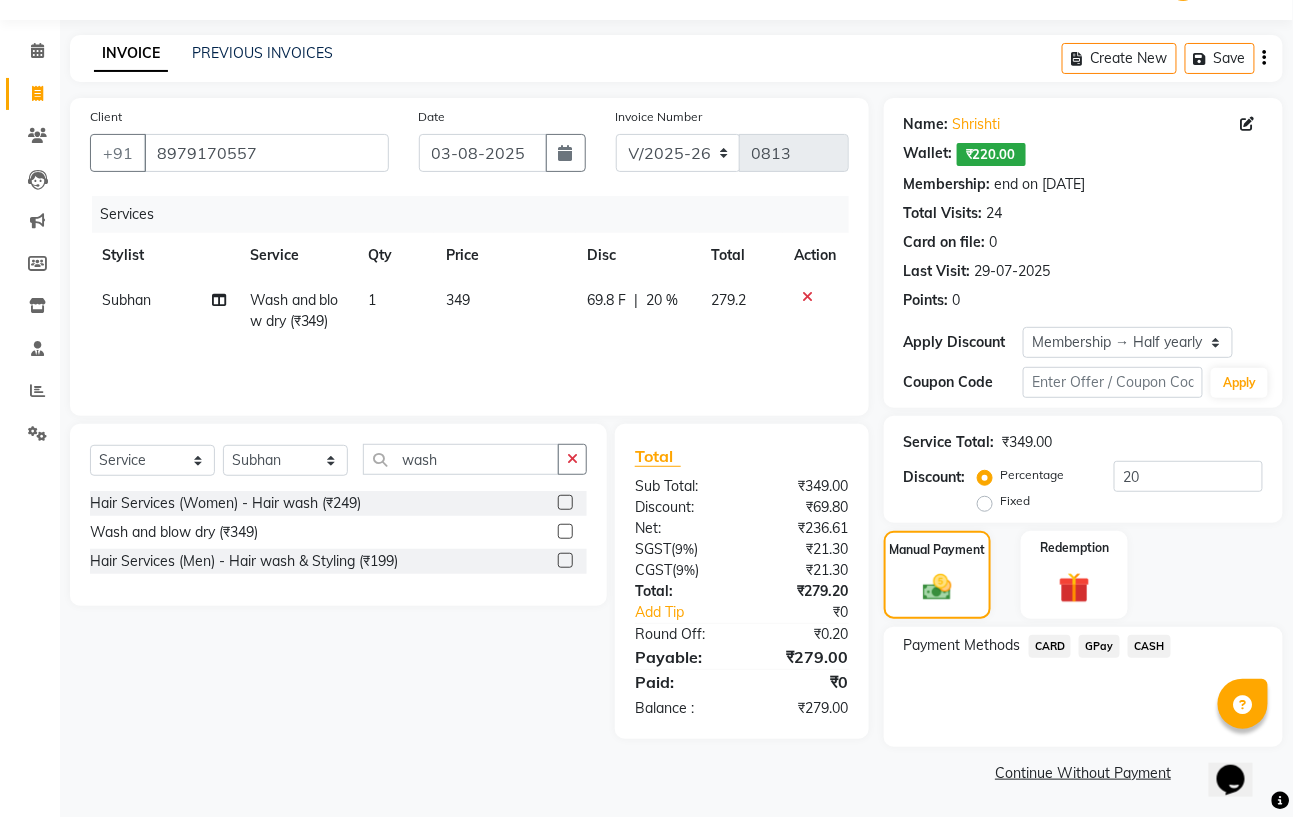 click on "349" 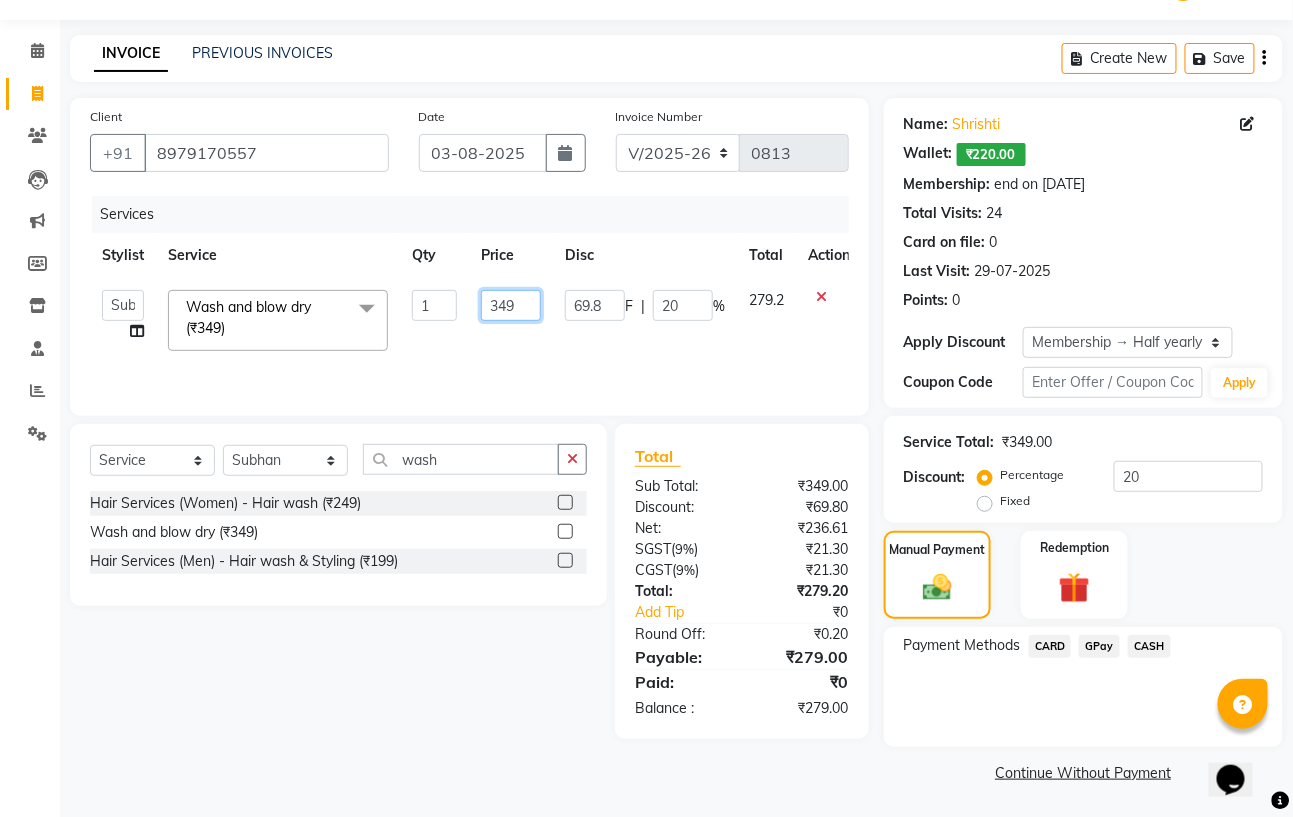 click on "349" 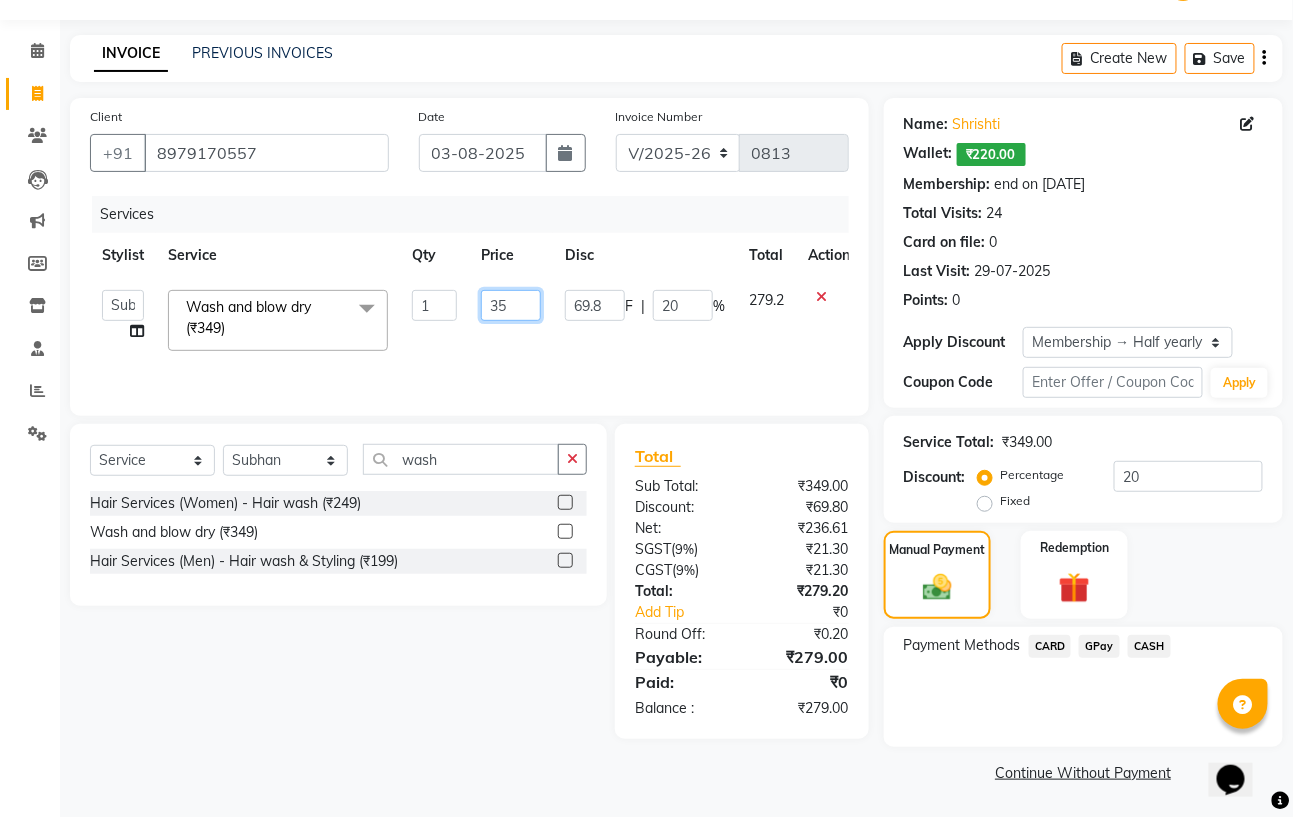 type on "350" 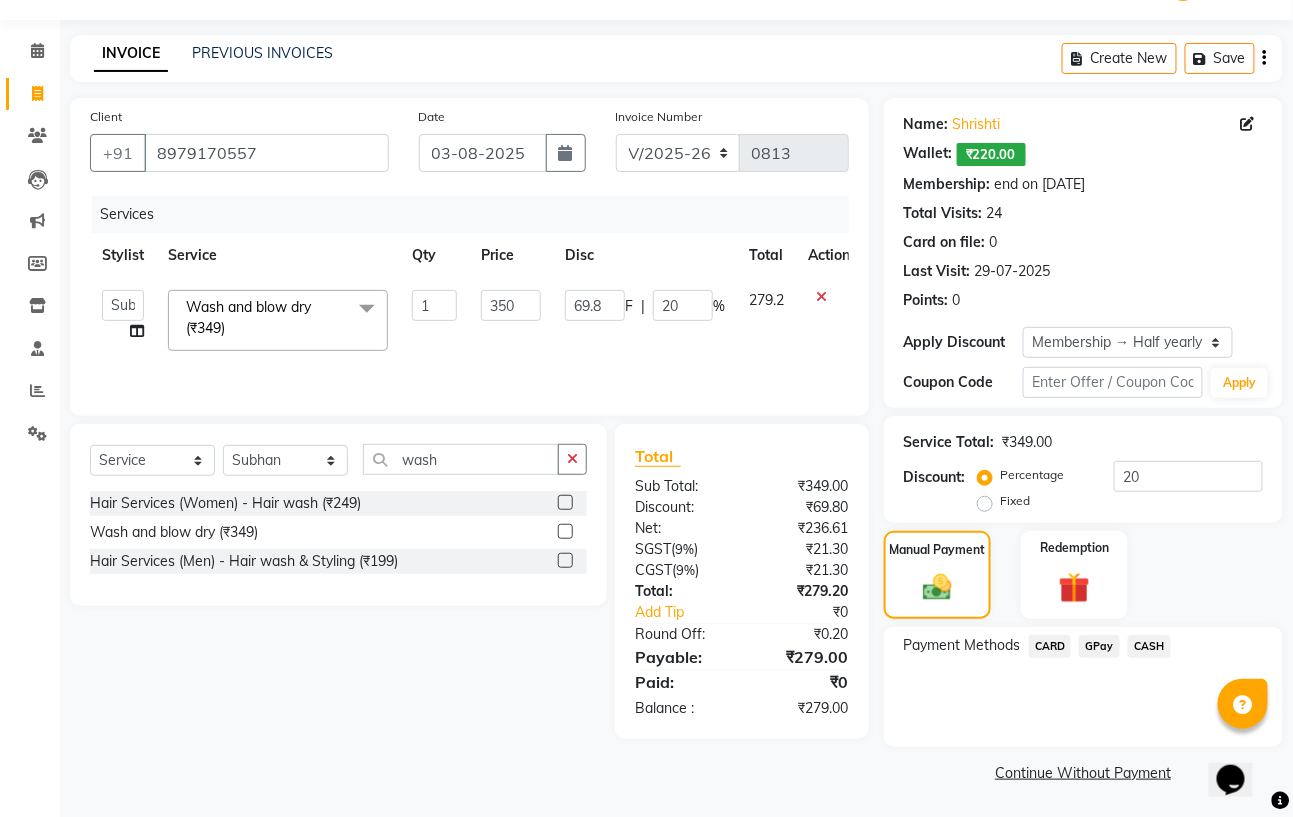 click on "279.2" 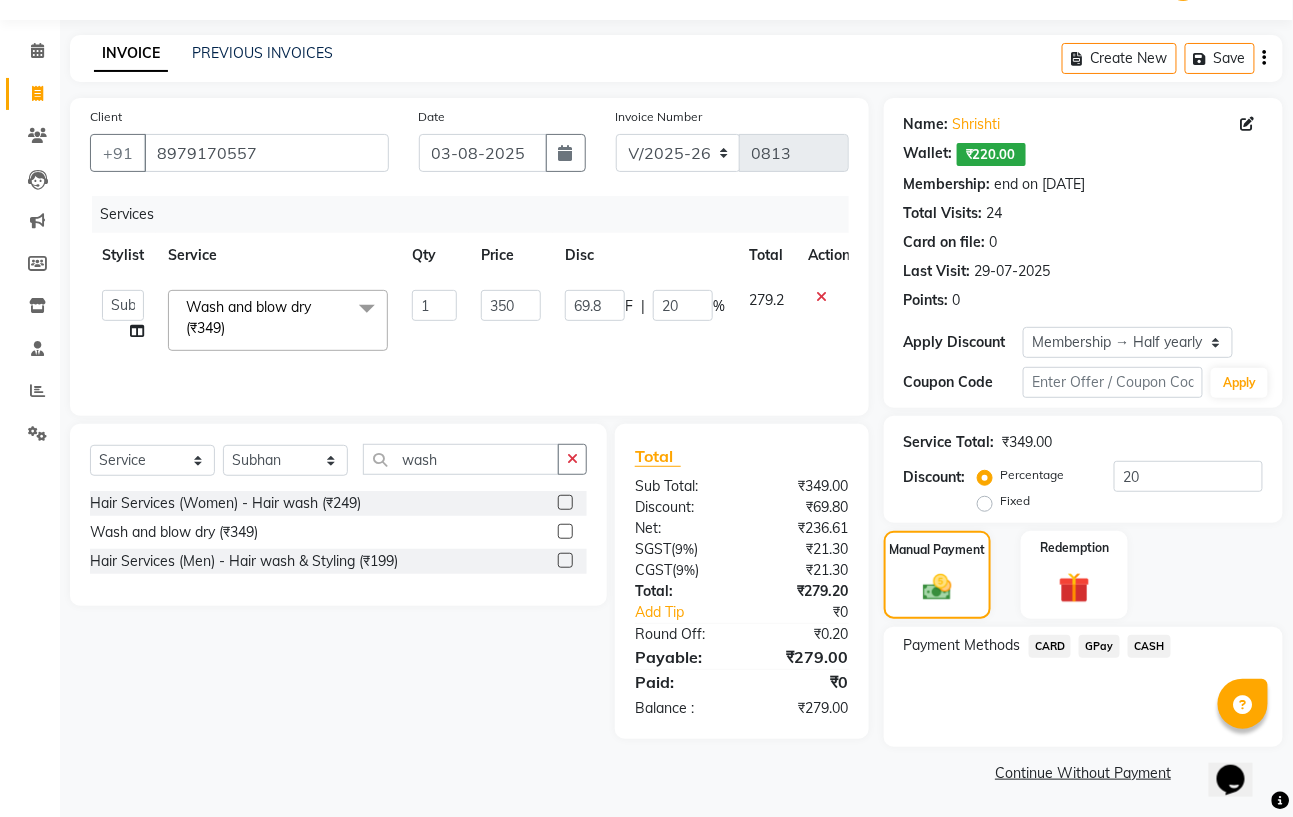 select on "61431" 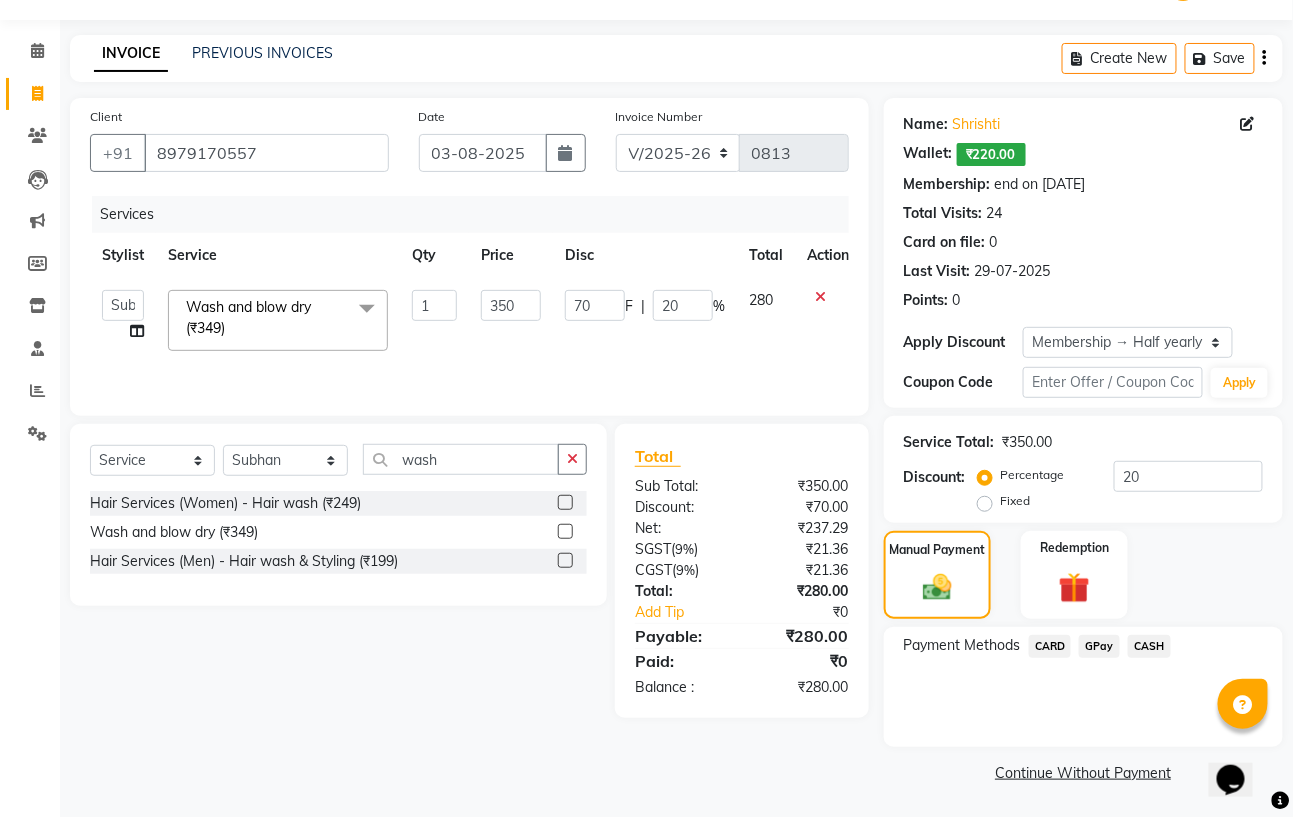 click on "GPay" 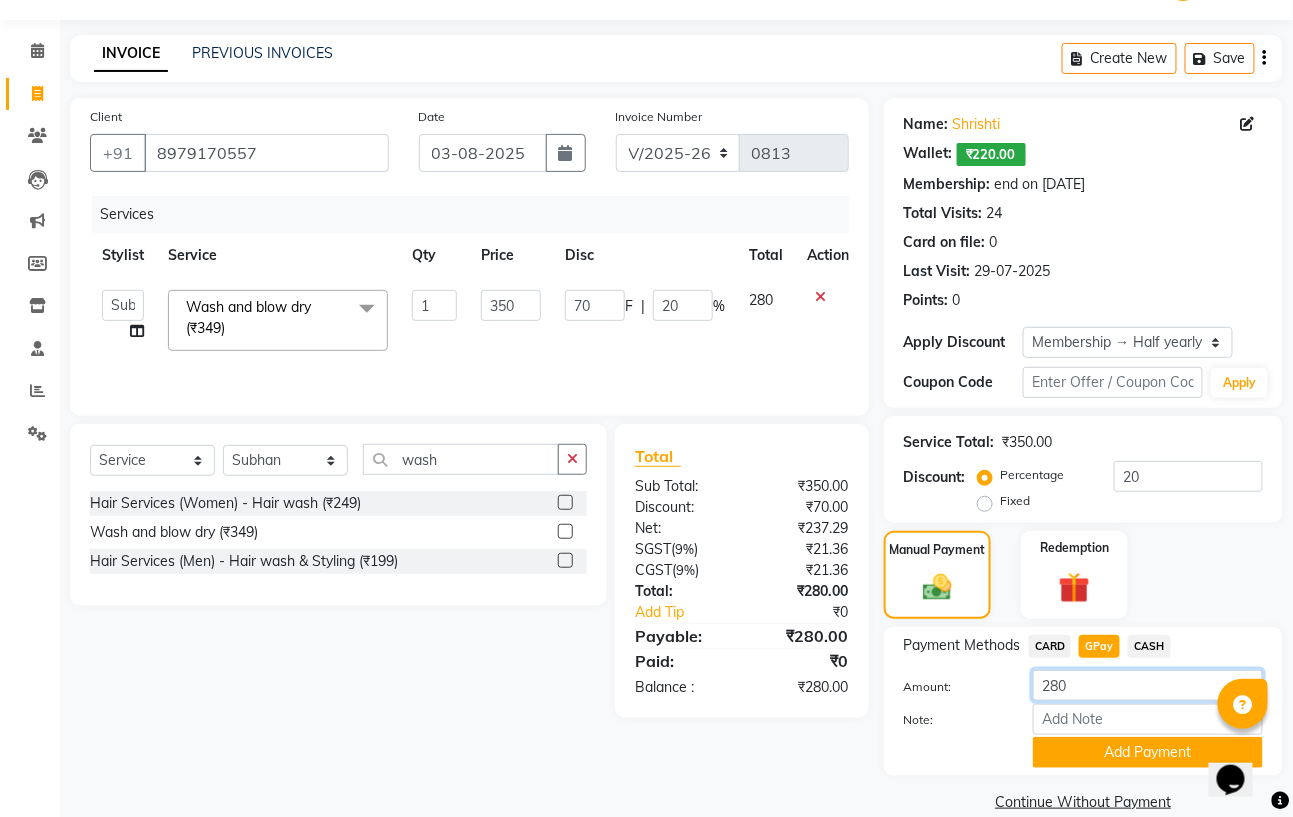 click on "280" 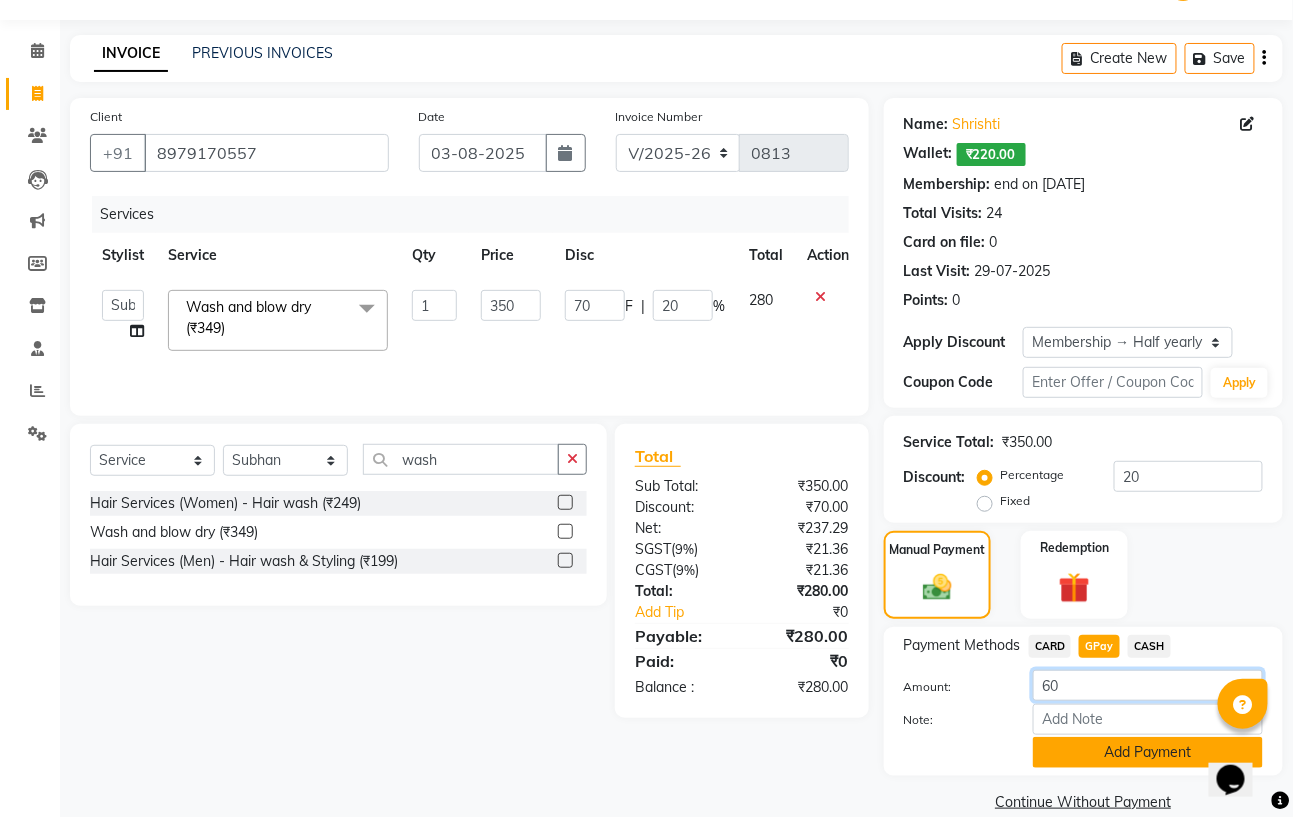 type on "60" 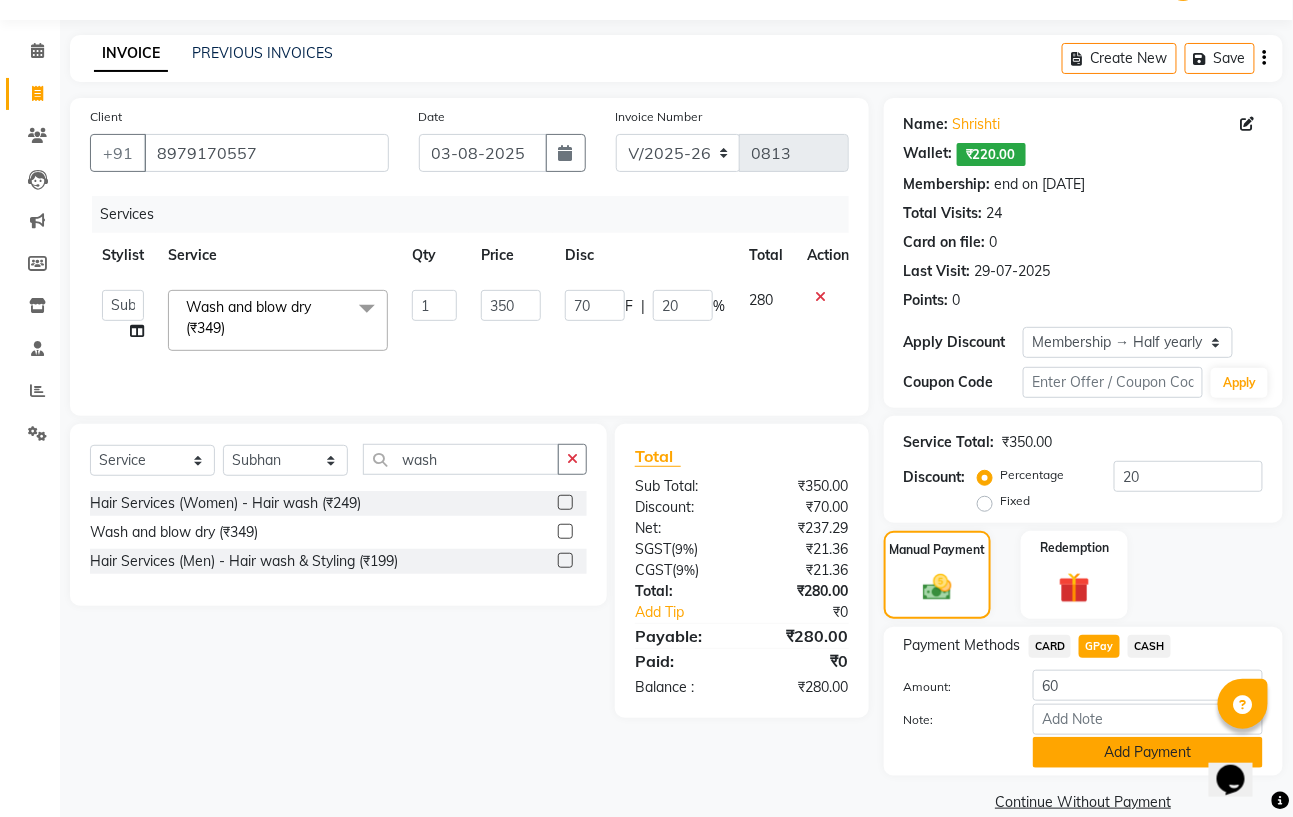 click on "Add Payment" 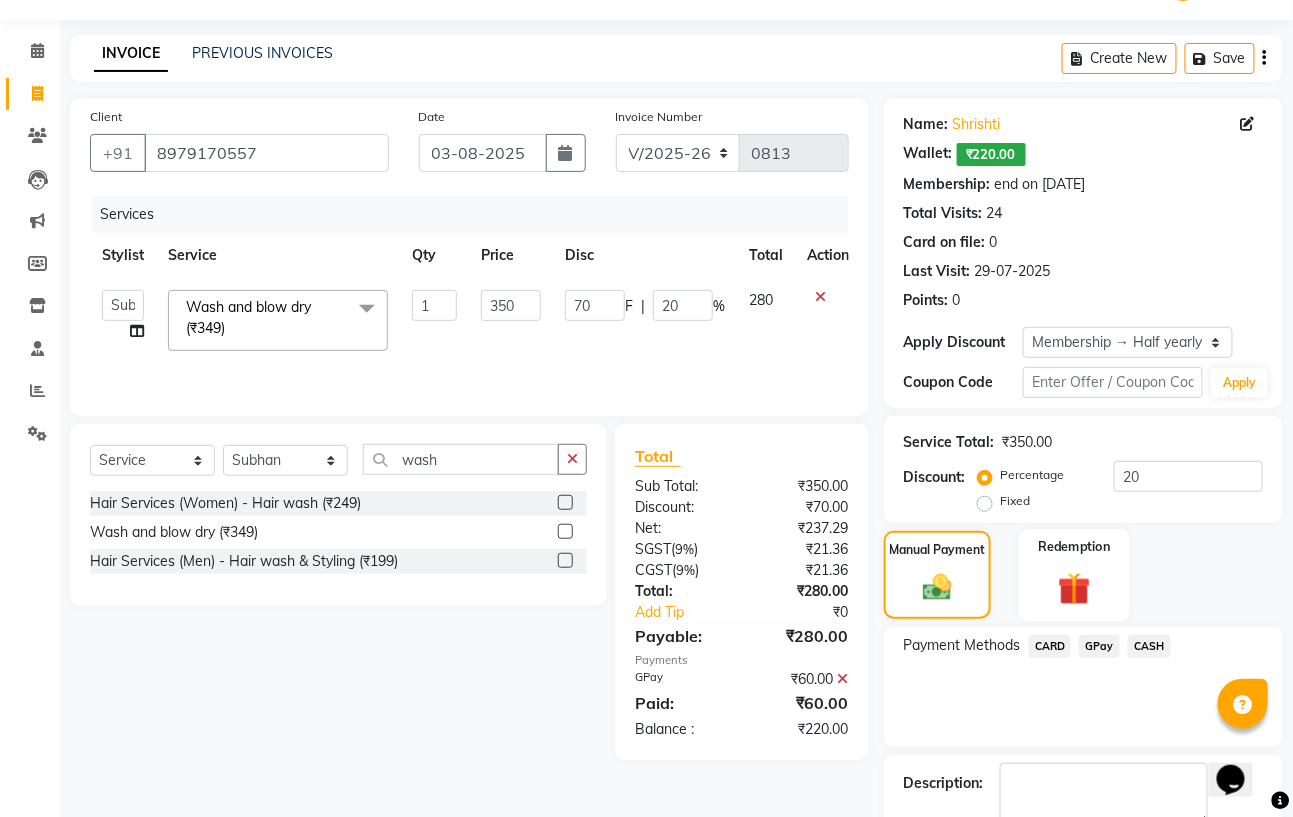 click on "Redemption" 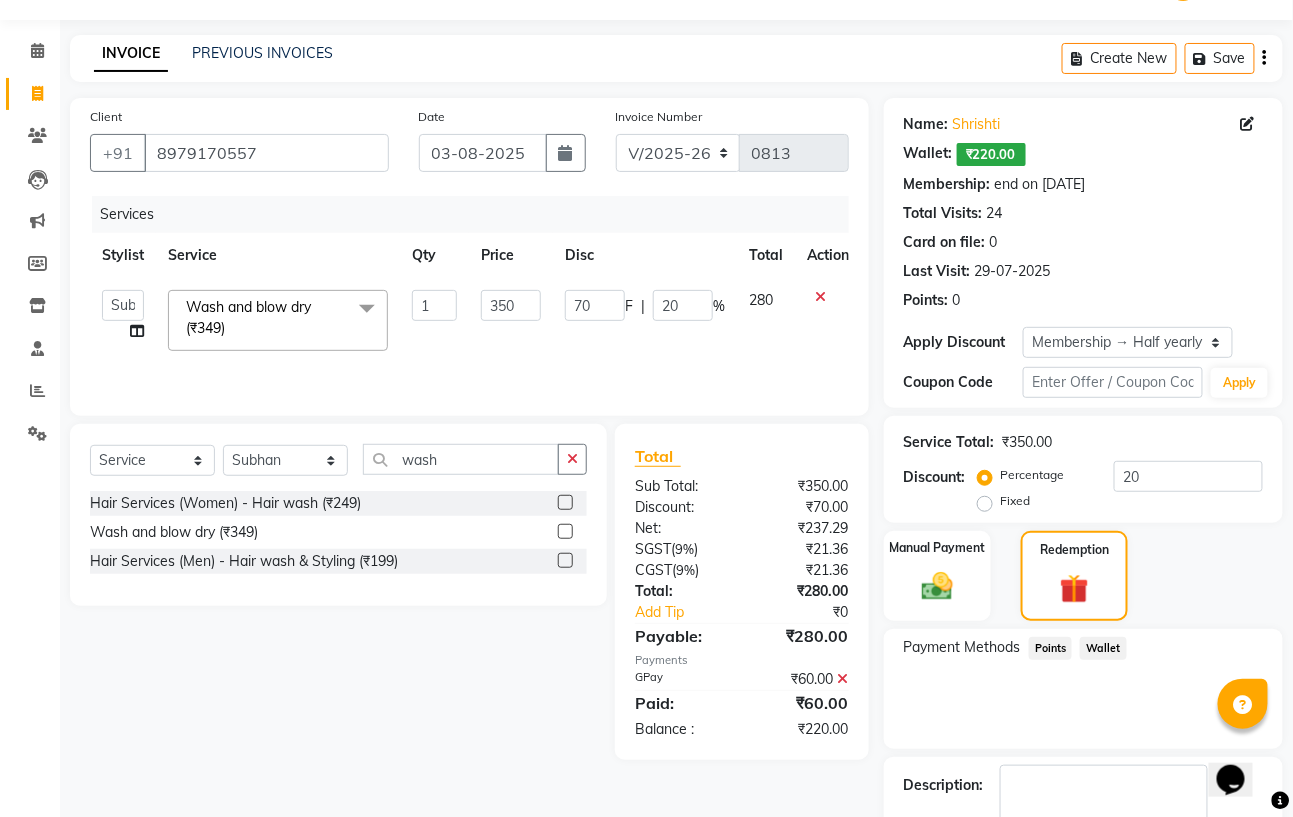click on "Wallet" 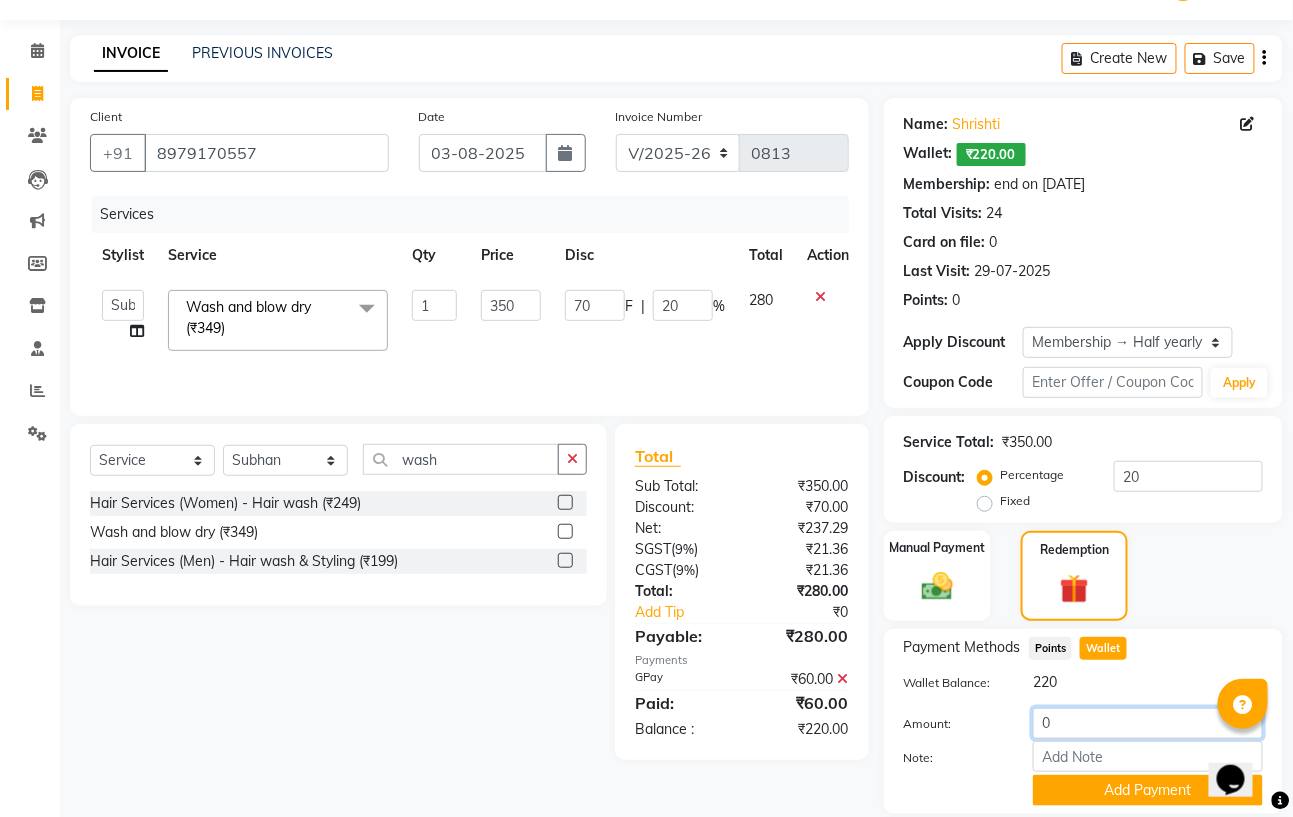 click on "0" 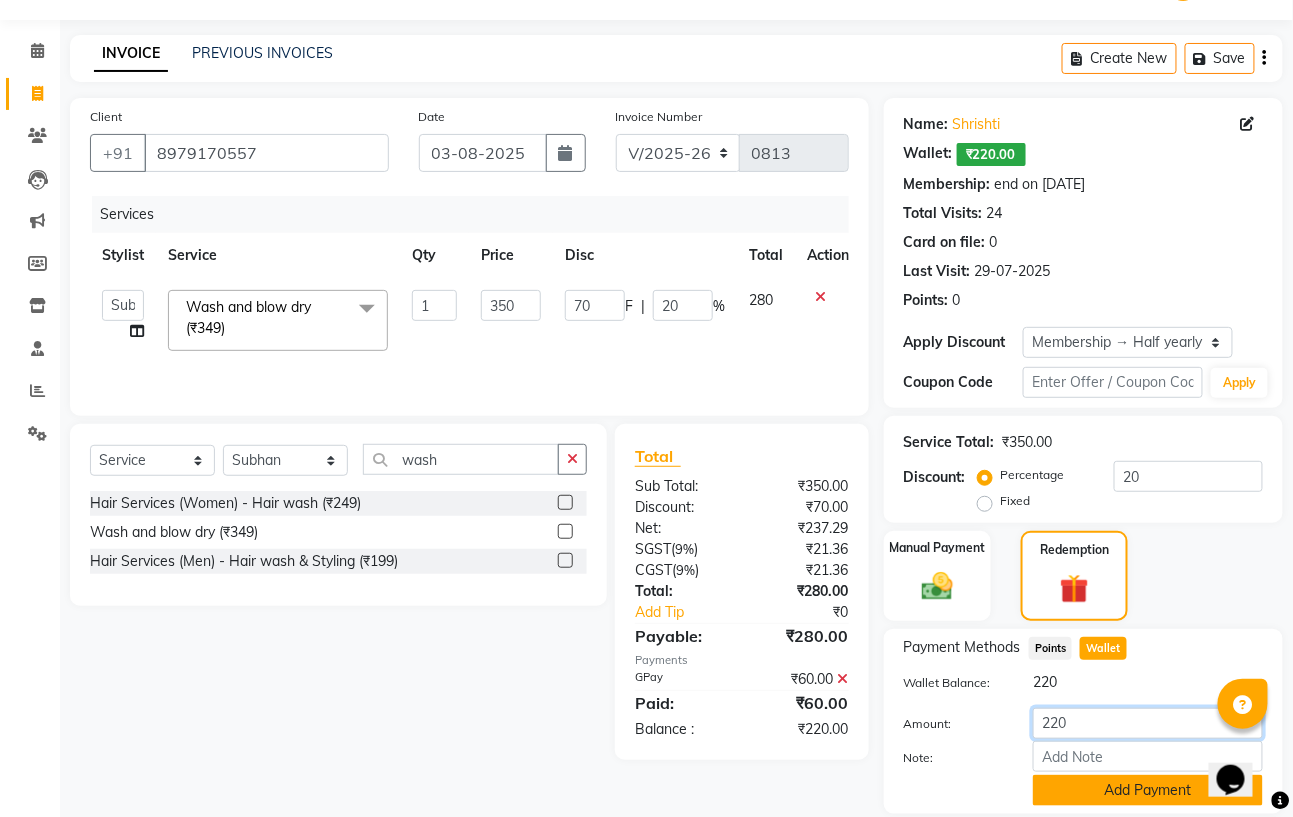 type on "220" 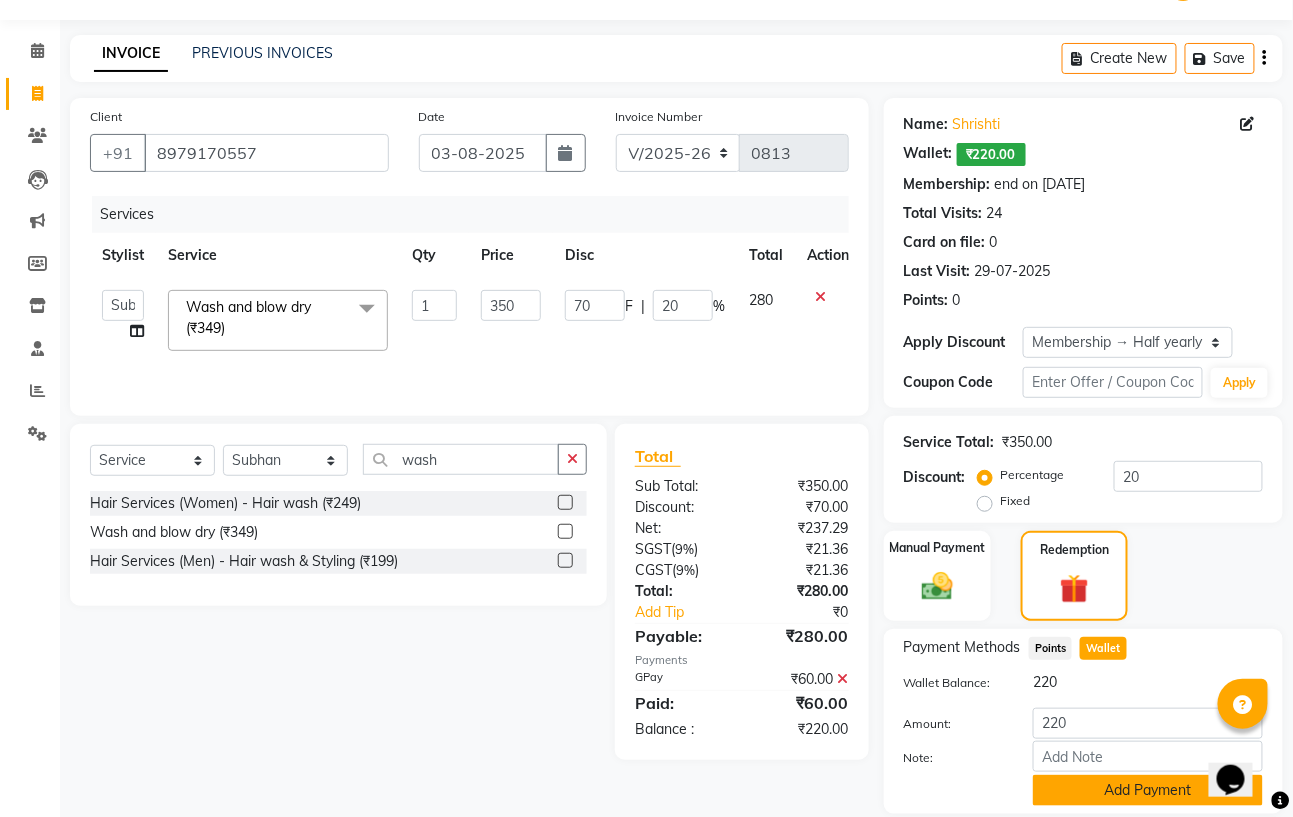 click on "Add Payment" 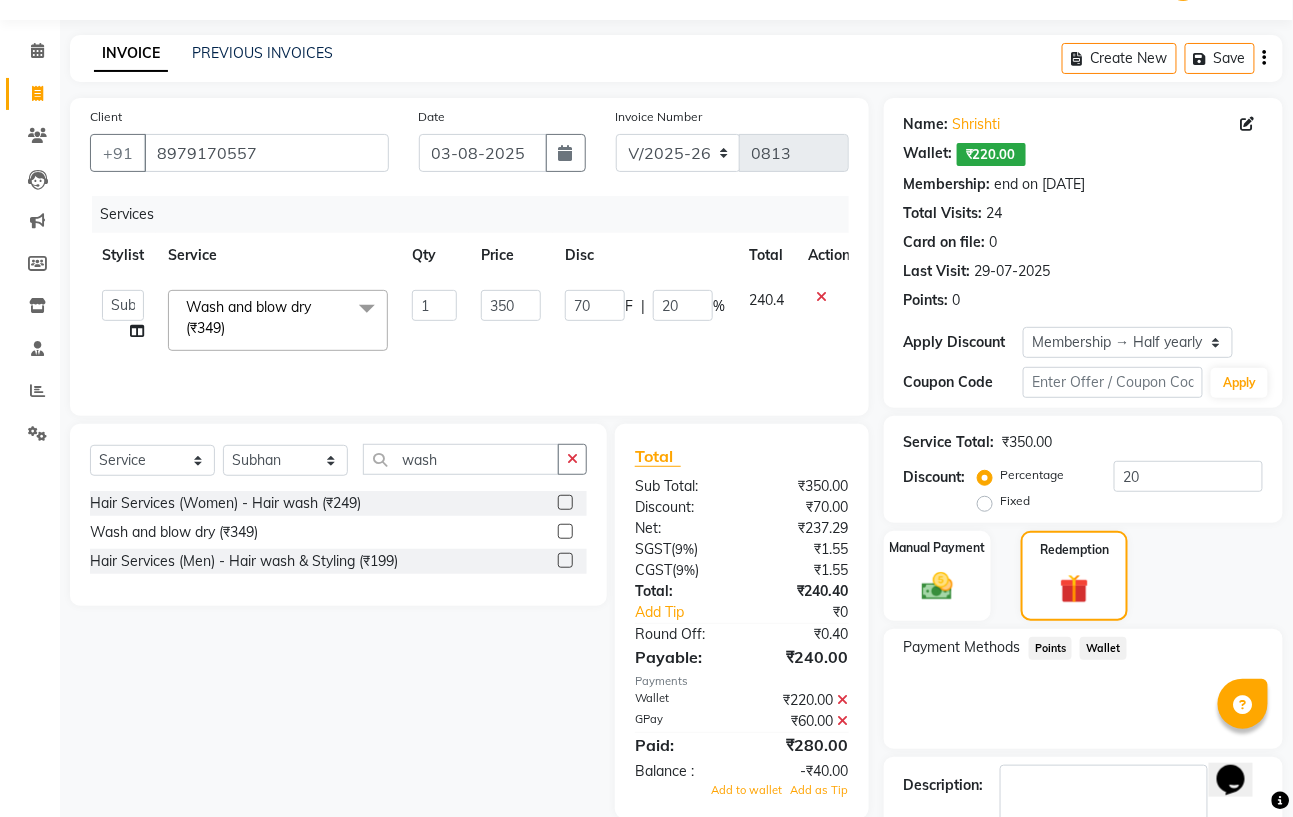 scroll, scrollTop: 167, scrollLeft: 0, axis: vertical 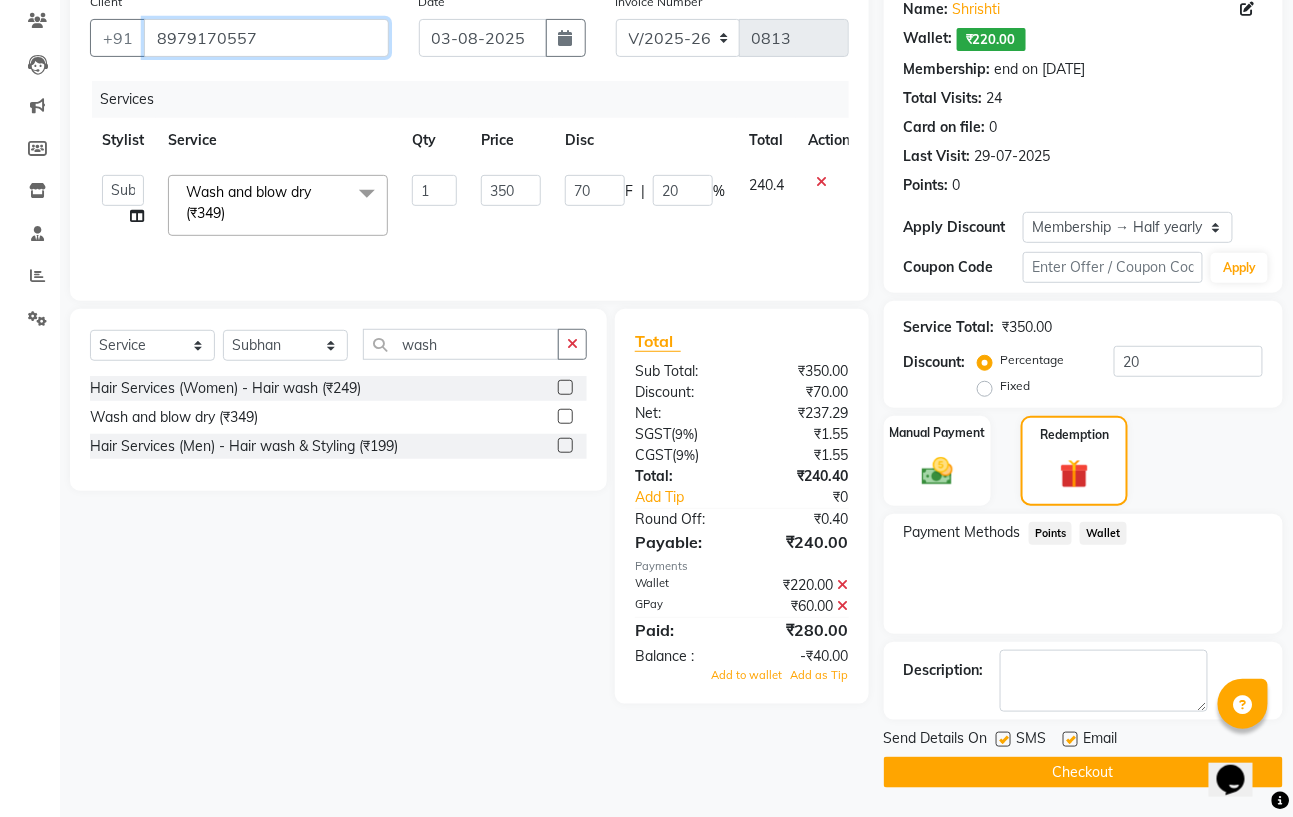 click on "8979170557" 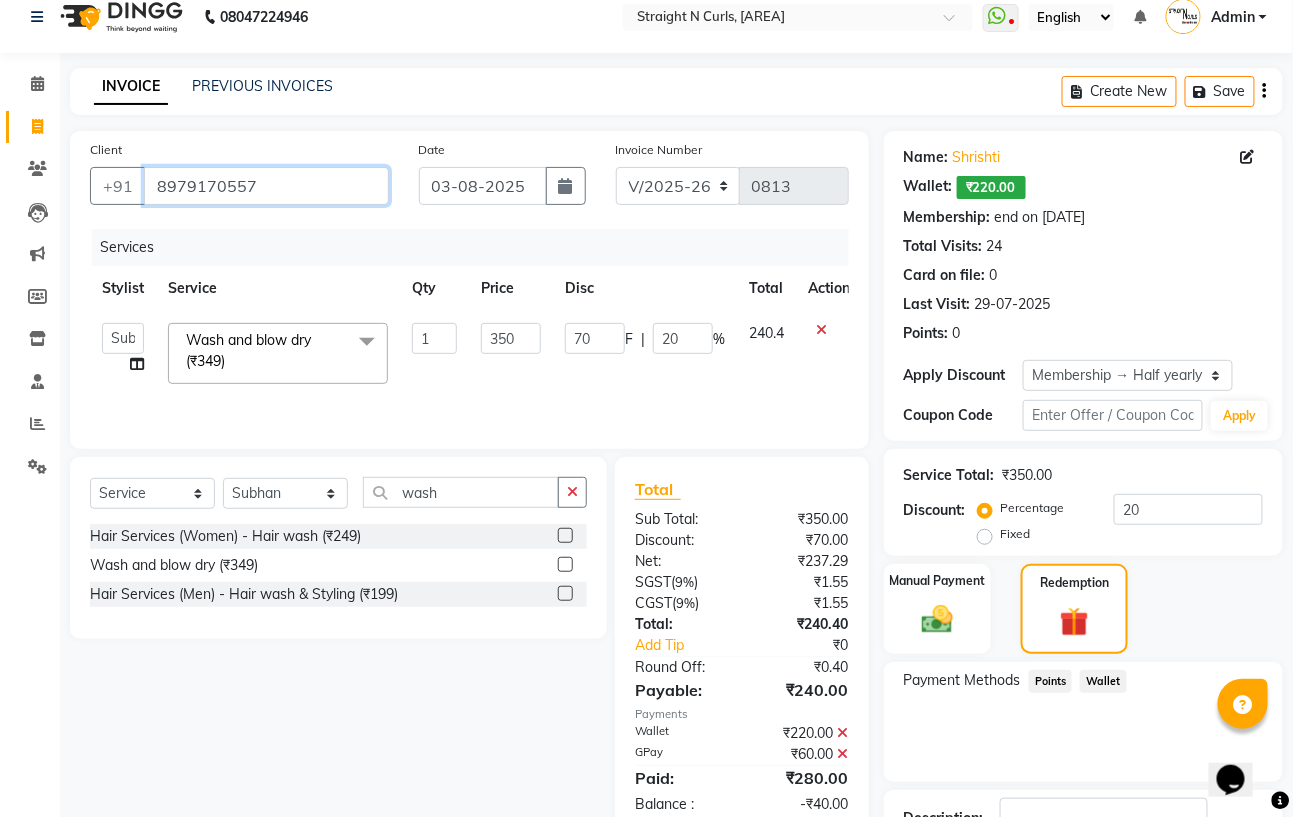scroll, scrollTop: 0, scrollLeft: 0, axis: both 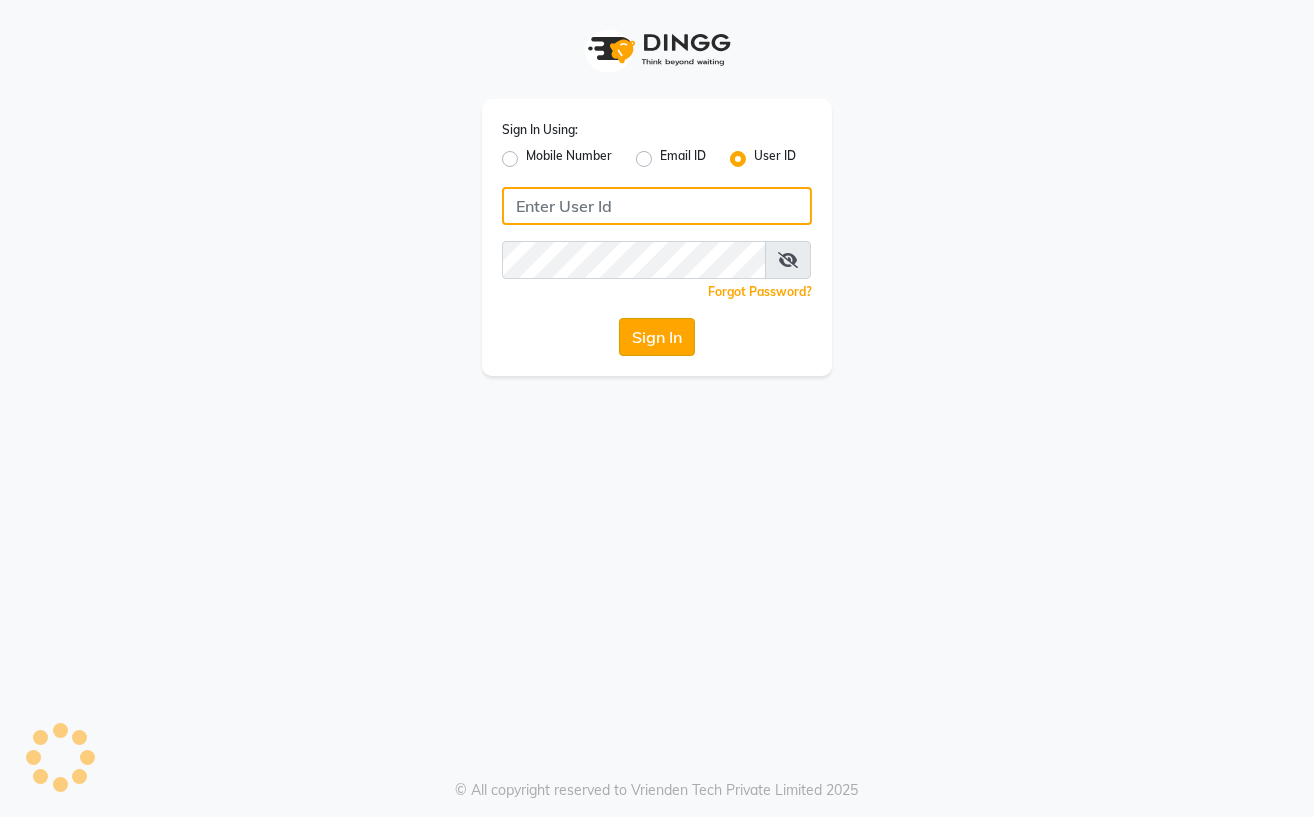 type on "Straight N Curls" 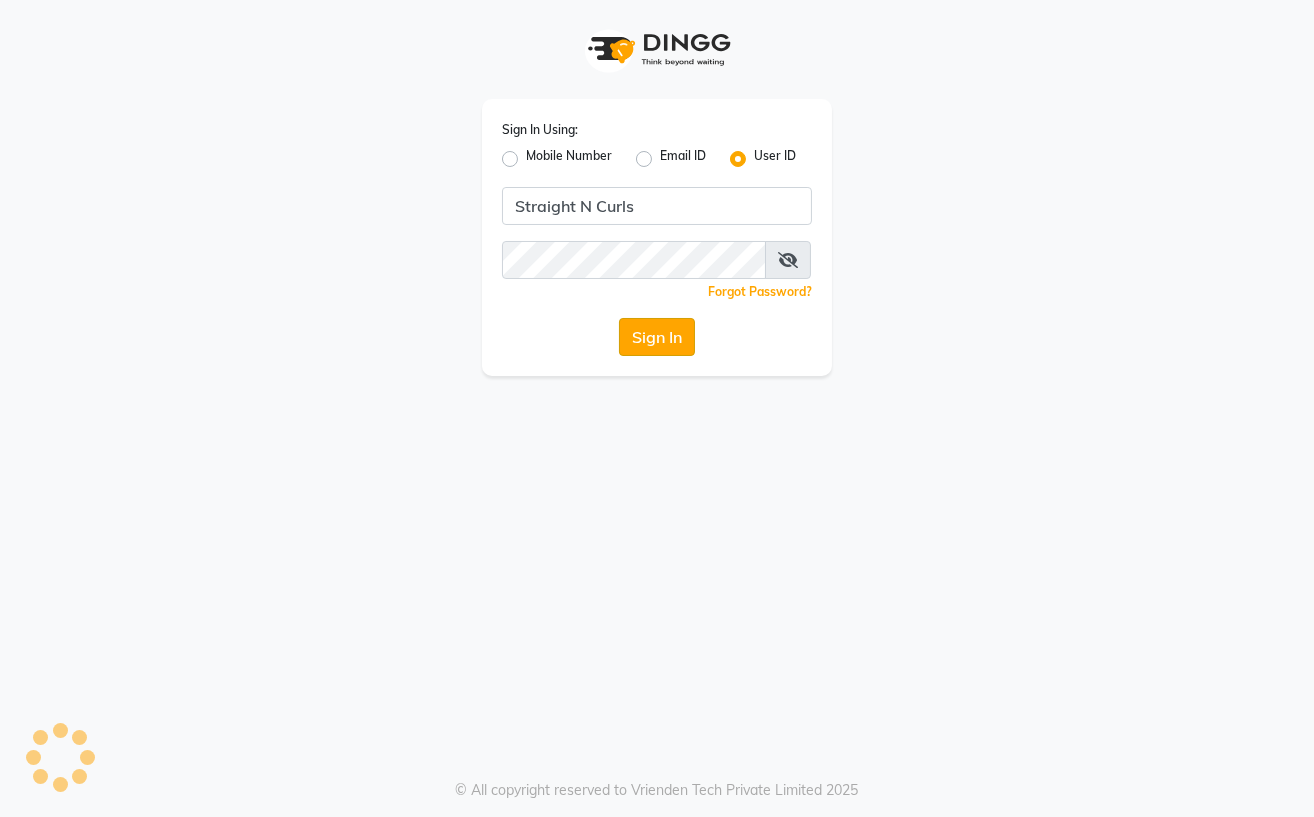 click on "Sign In" 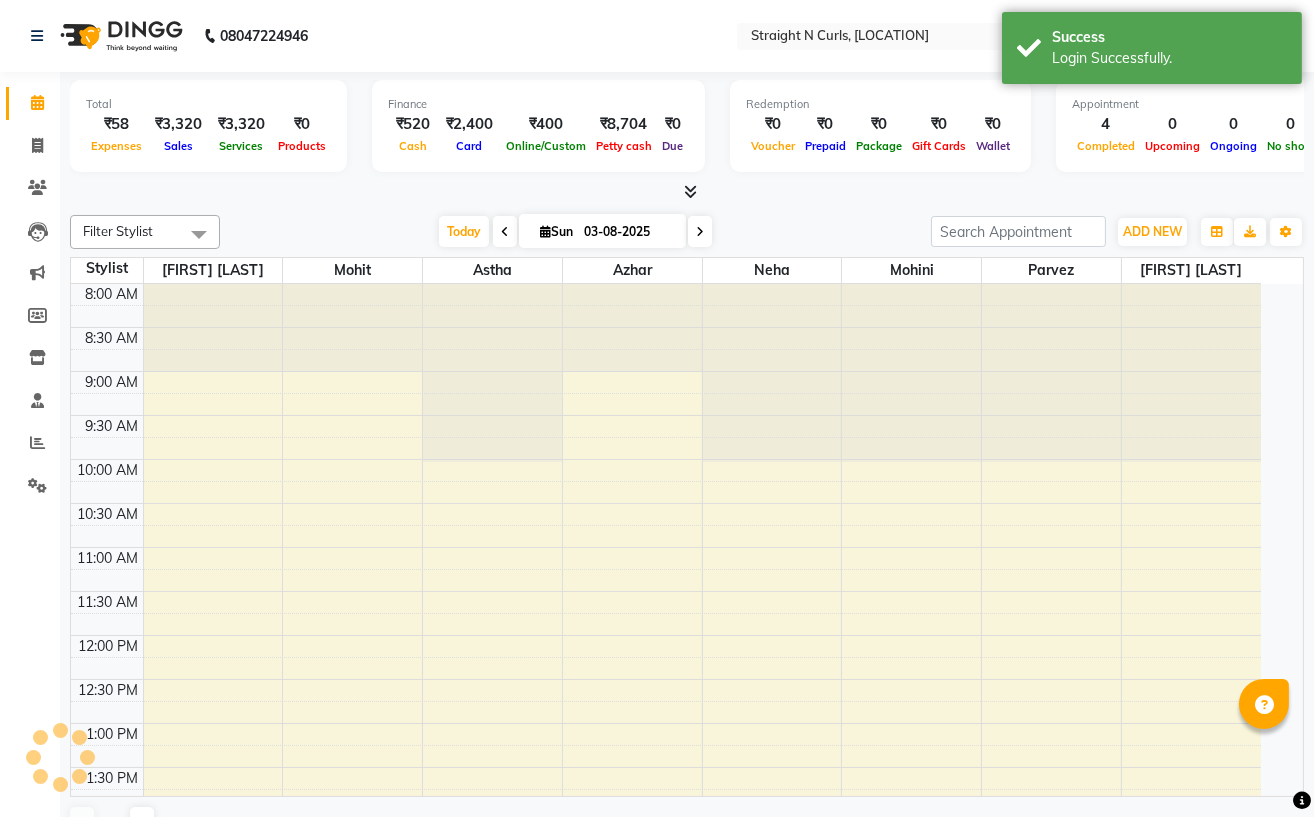 select on "en" 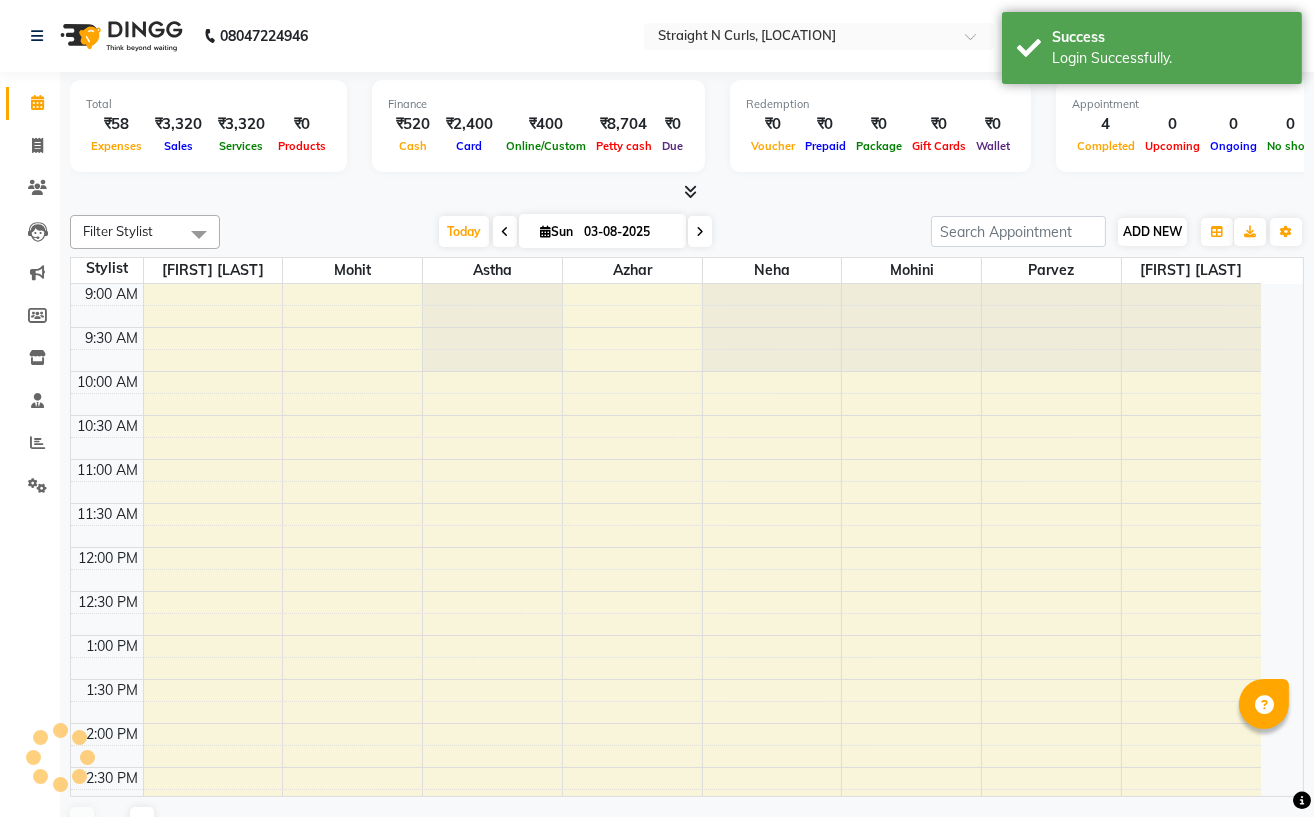 scroll, scrollTop: 0, scrollLeft: 0, axis: both 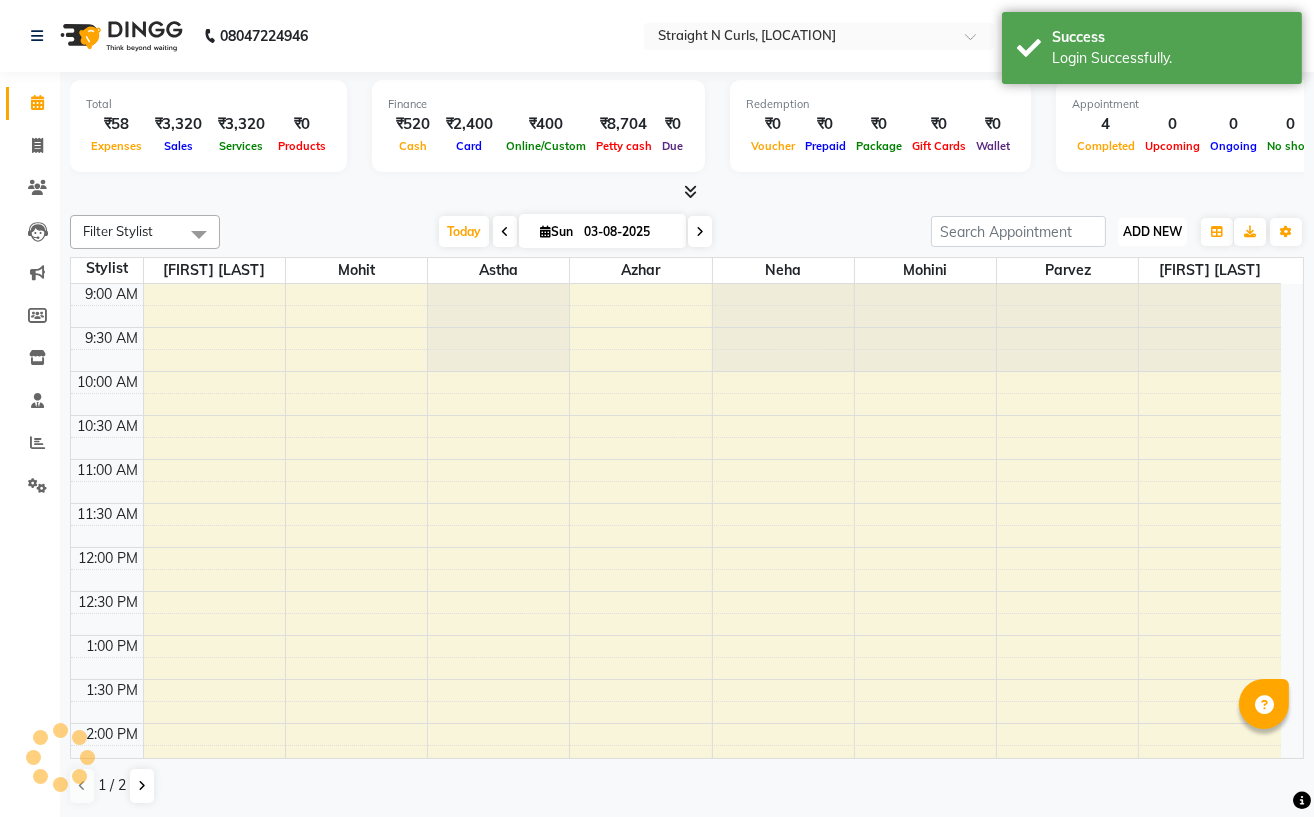 click on "ADD NEW" at bounding box center (1152, 231) 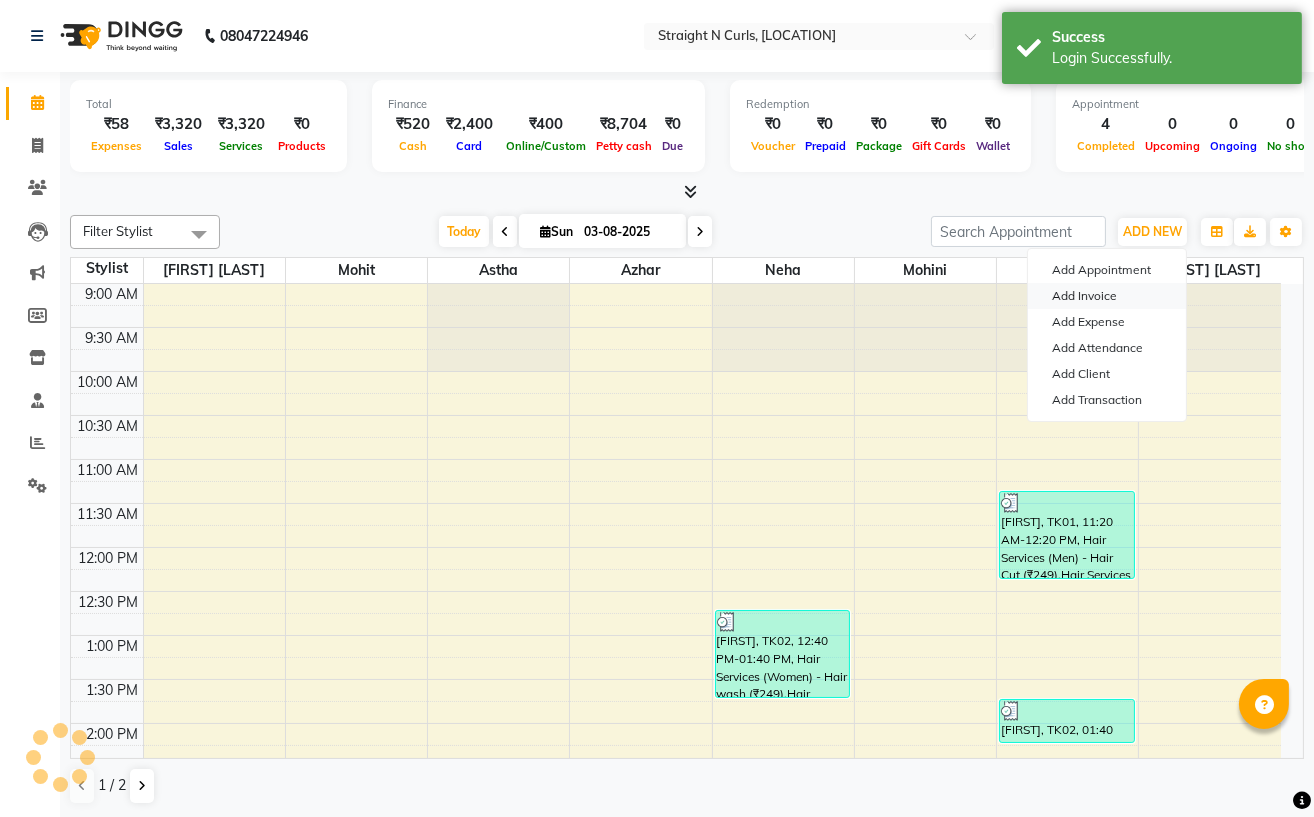 click on "Add Invoice" at bounding box center (1107, 296) 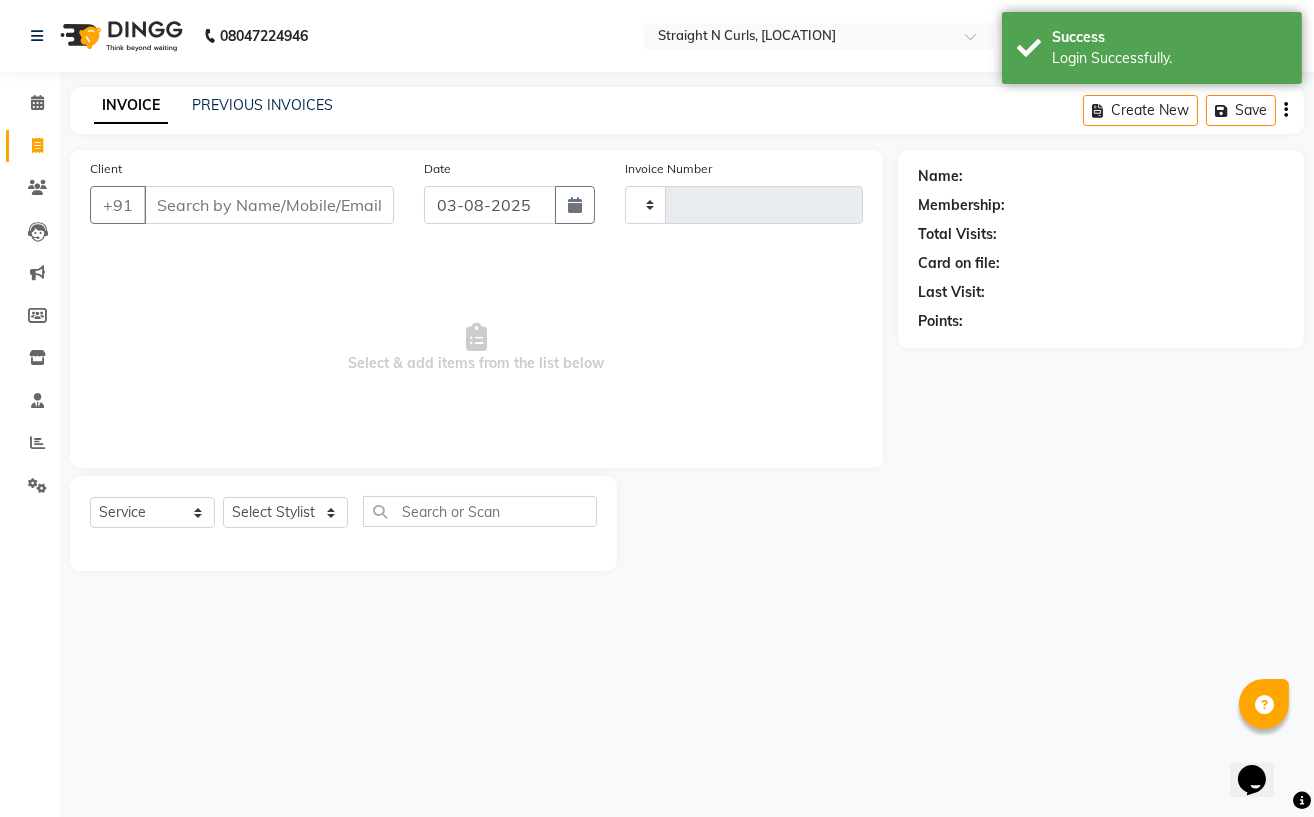 scroll, scrollTop: 0, scrollLeft: 0, axis: both 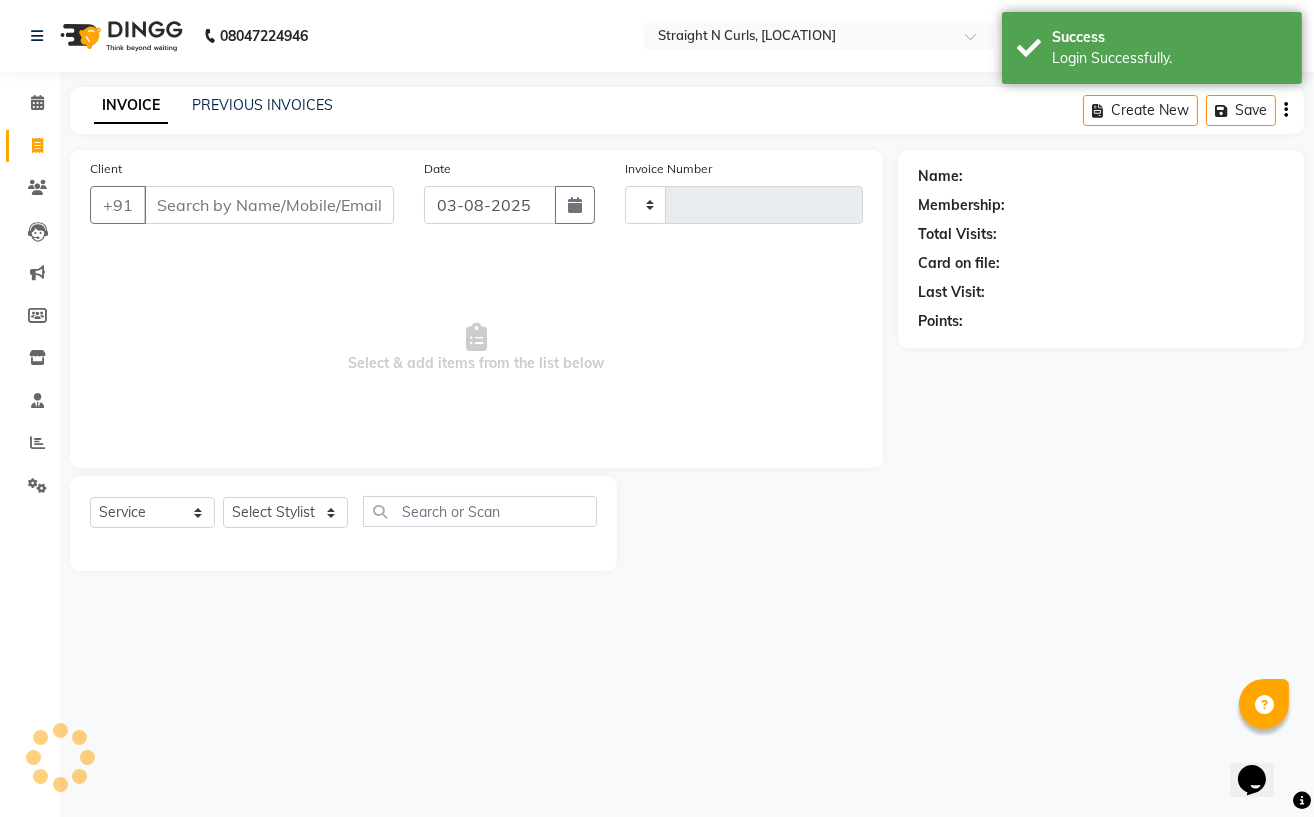 type on "0813" 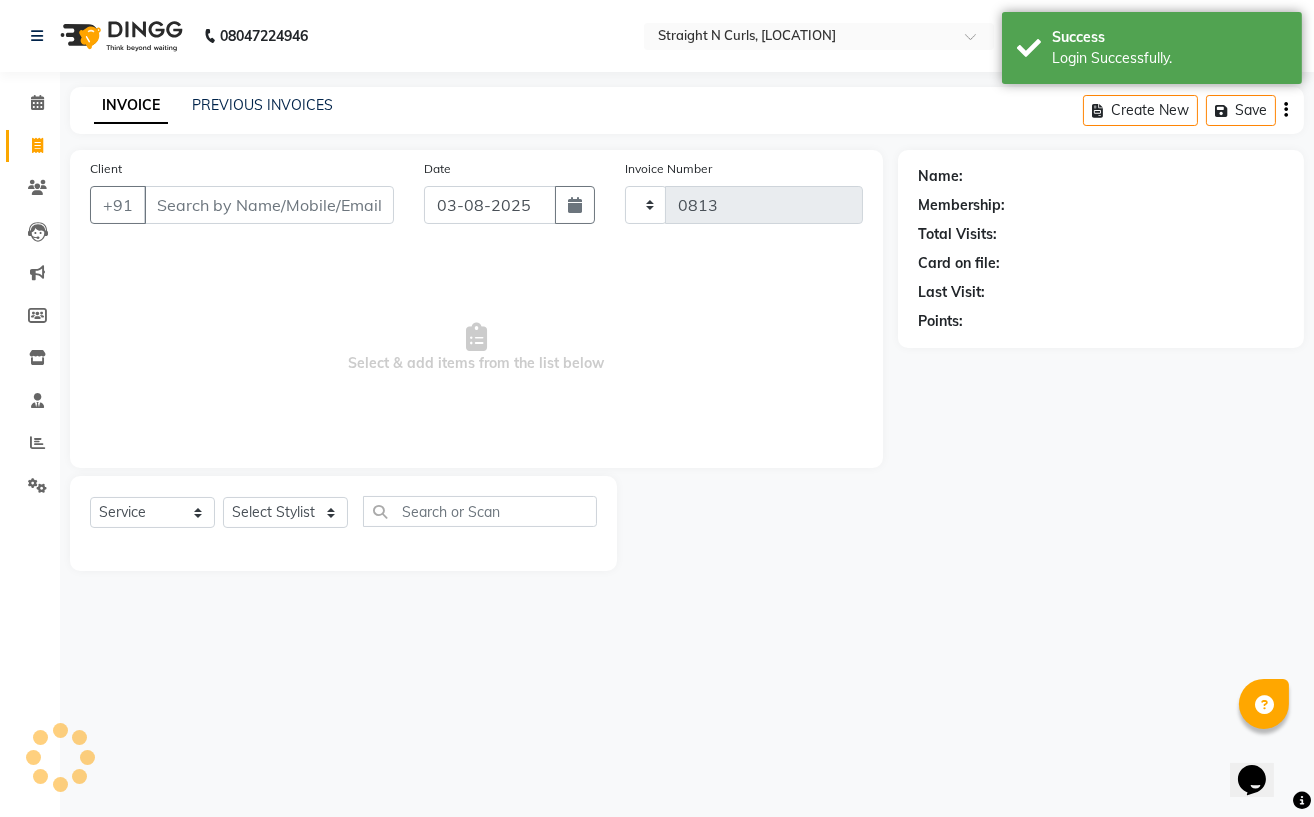 click on "Client" at bounding box center [269, 205] 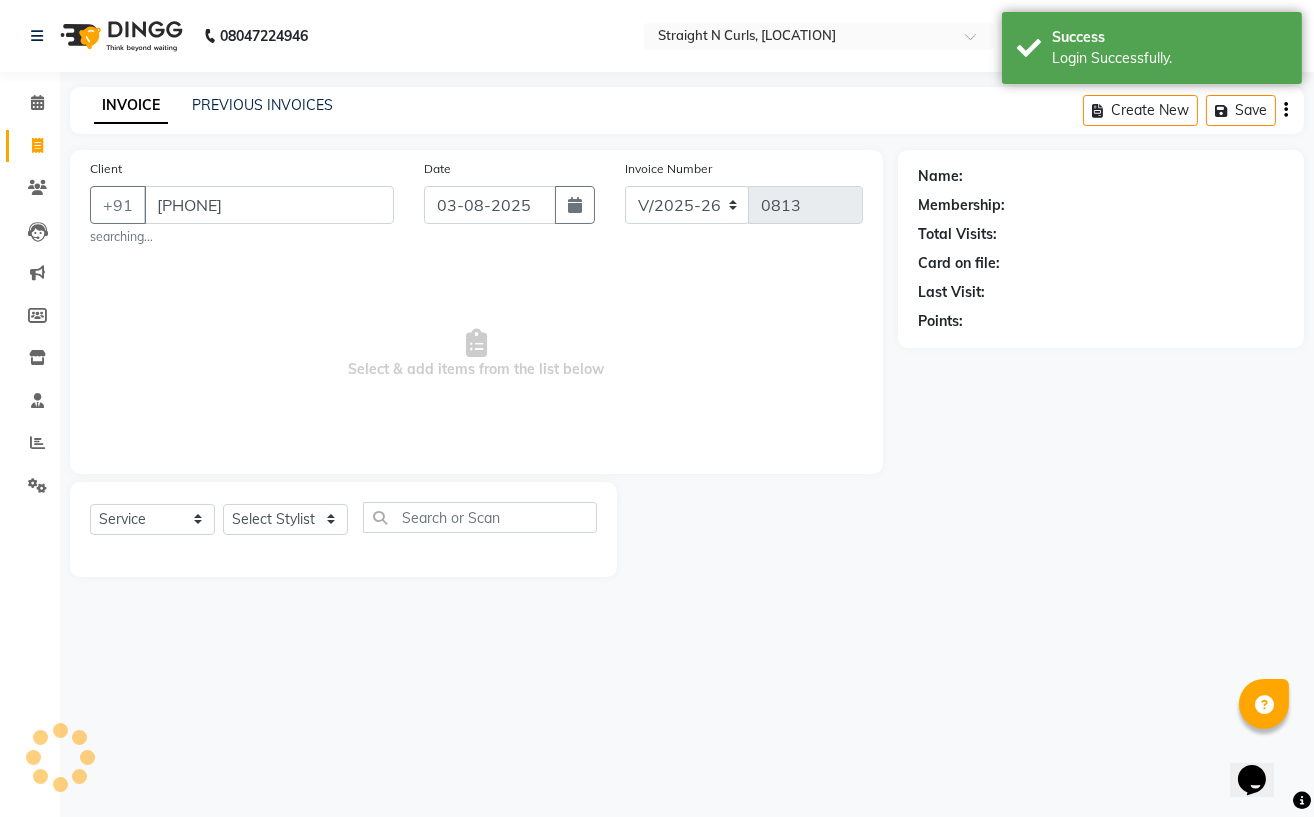 type on "[PHONE]" 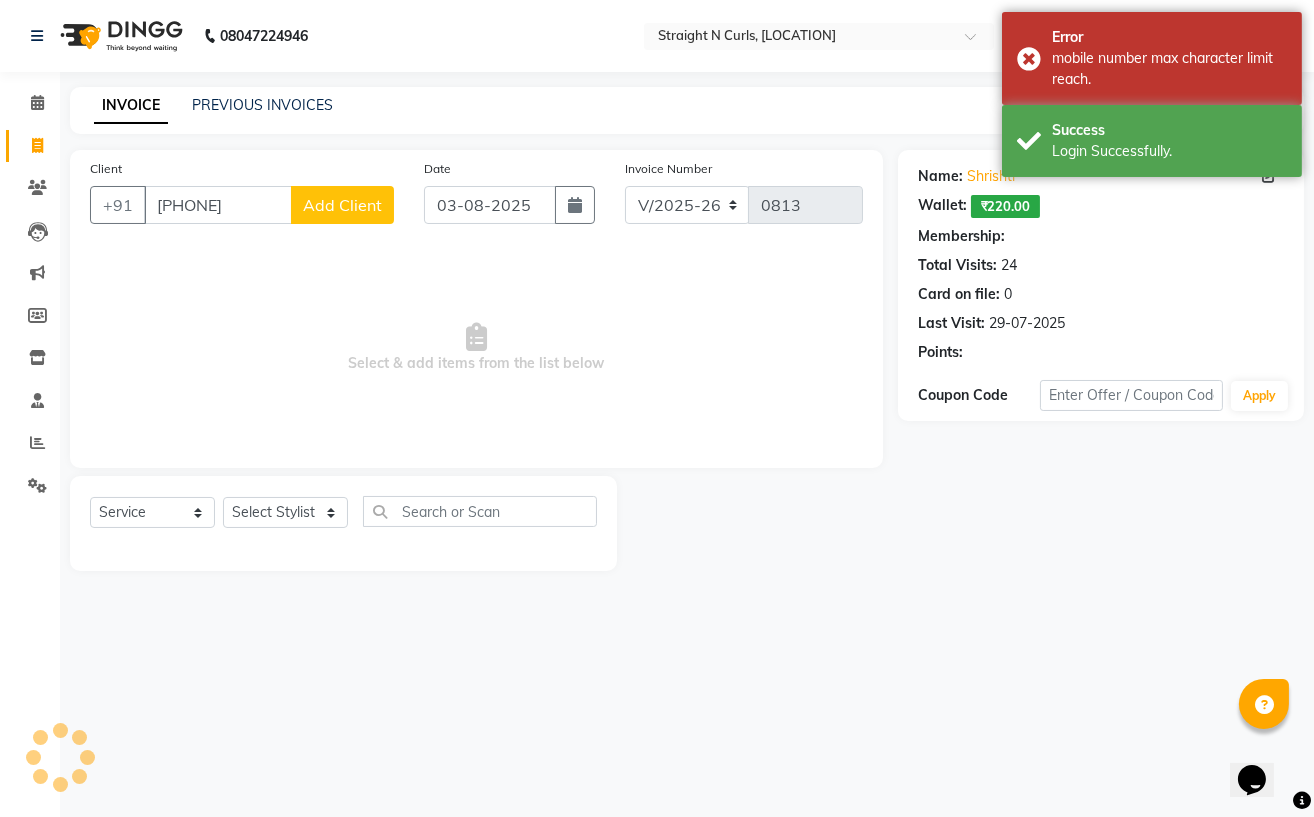 select on "1: Object" 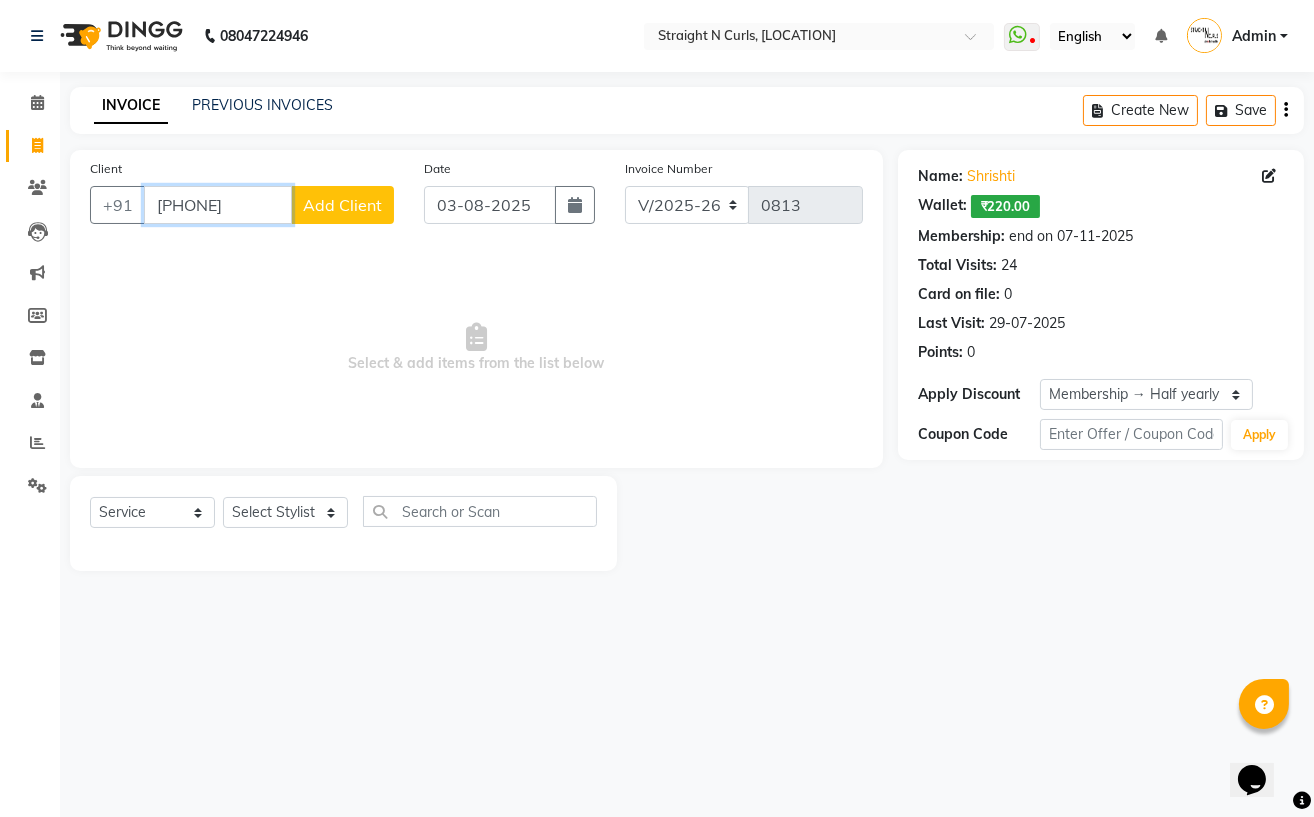 click on "[PHONE]" at bounding box center (218, 205) 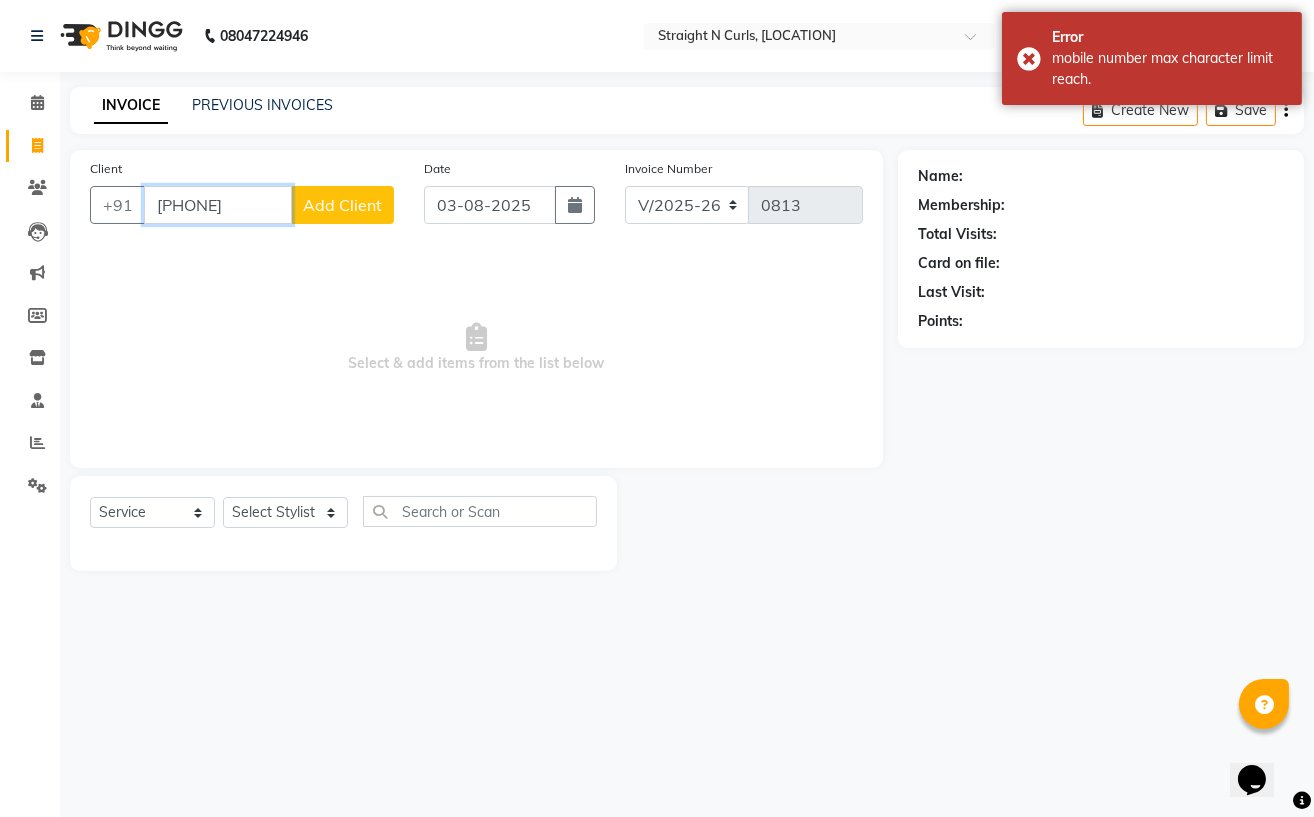 click on "+91 [PHONE] Add Client" 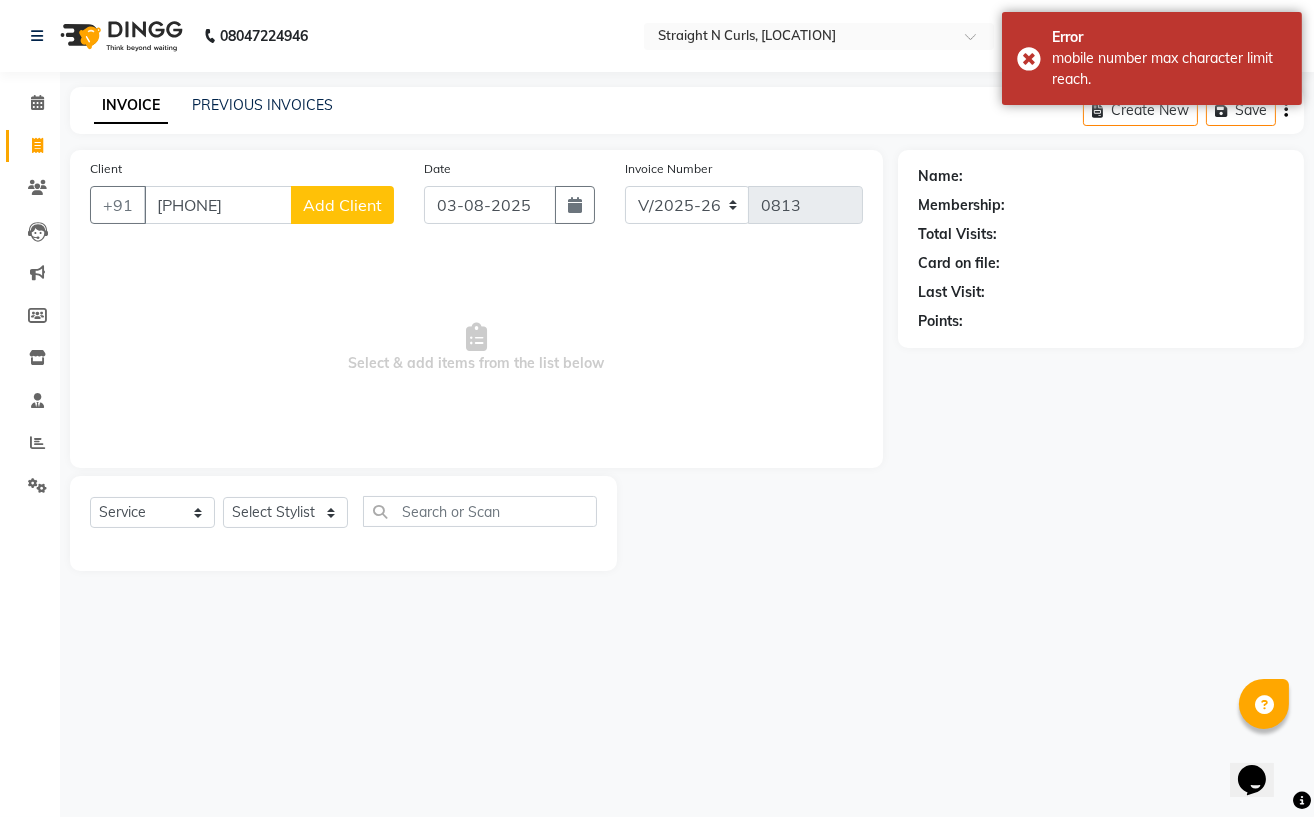 click on "Add Client" 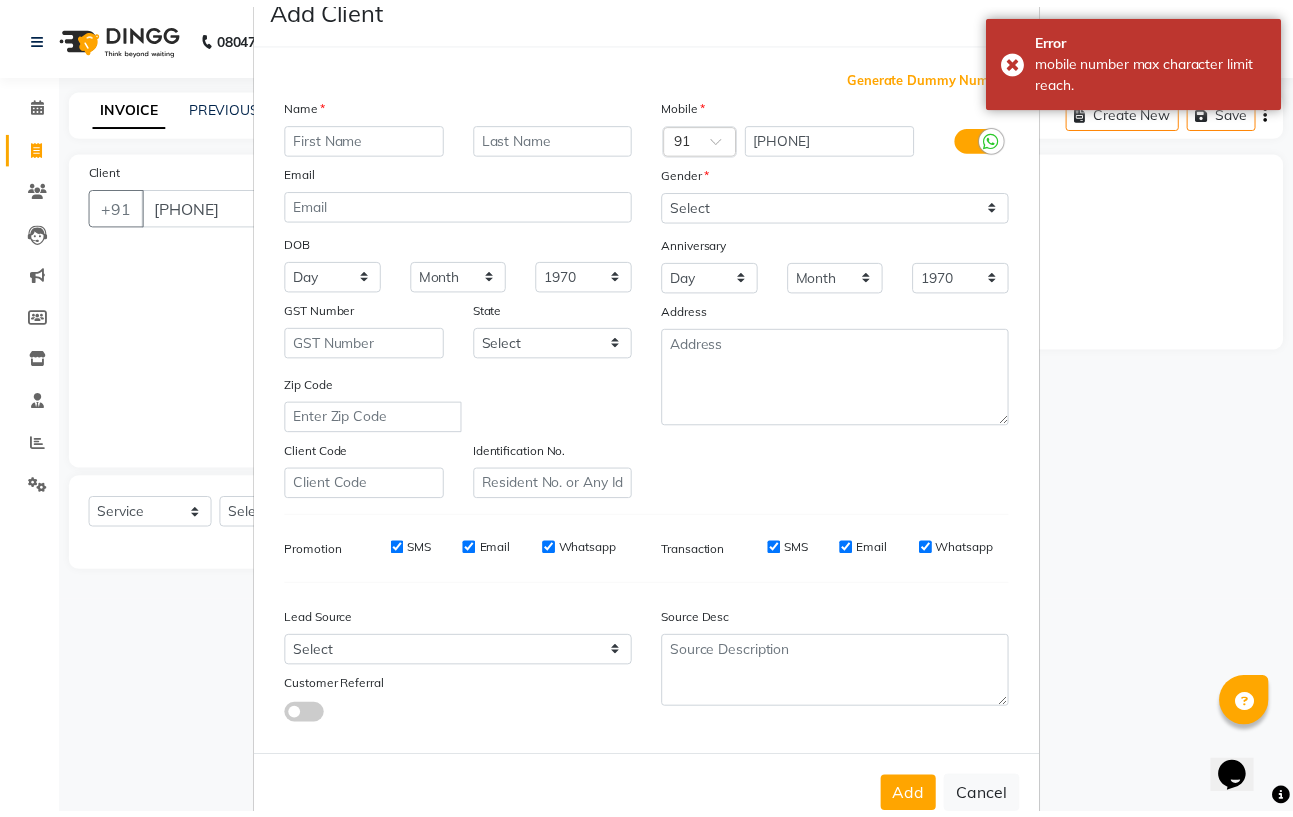 scroll, scrollTop: 111, scrollLeft: 0, axis: vertical 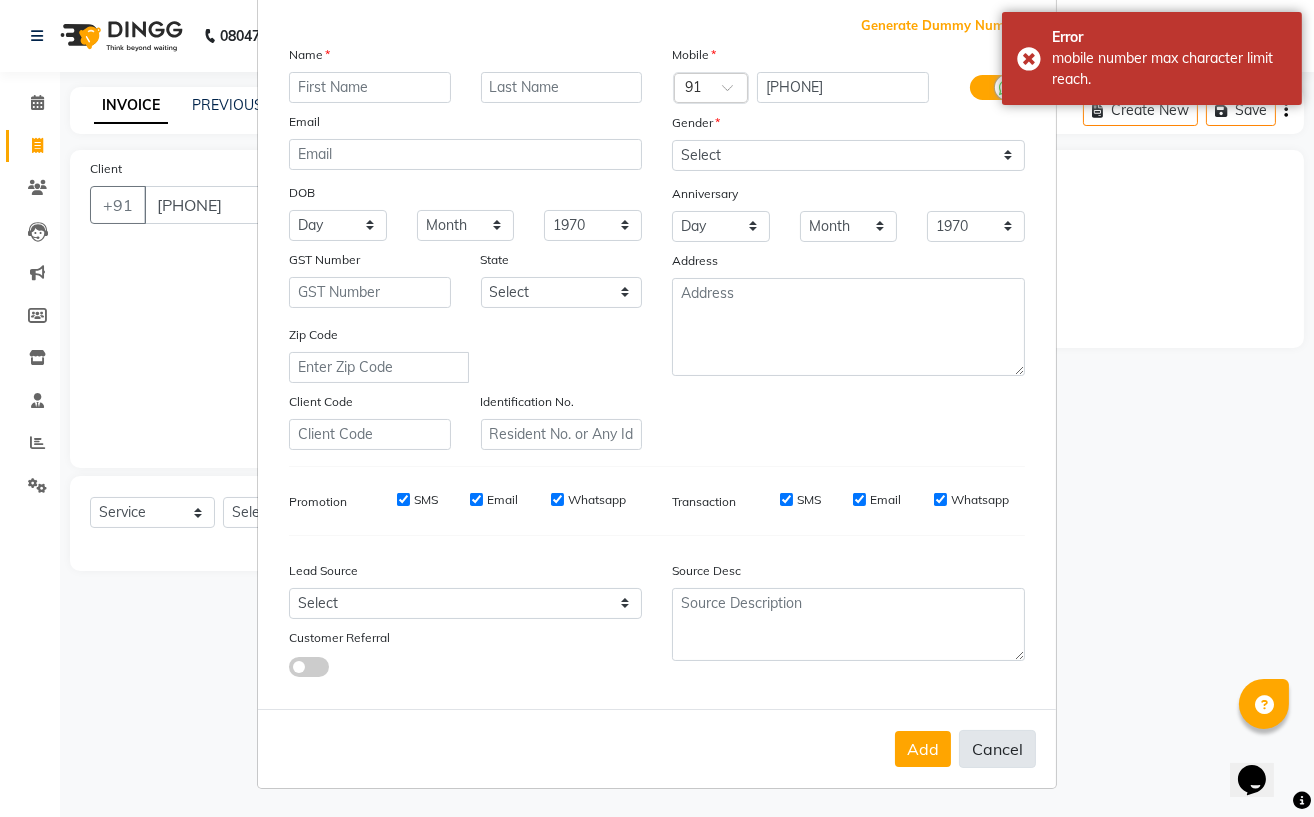 click on "Cancel" at bounding box center (997, 749) 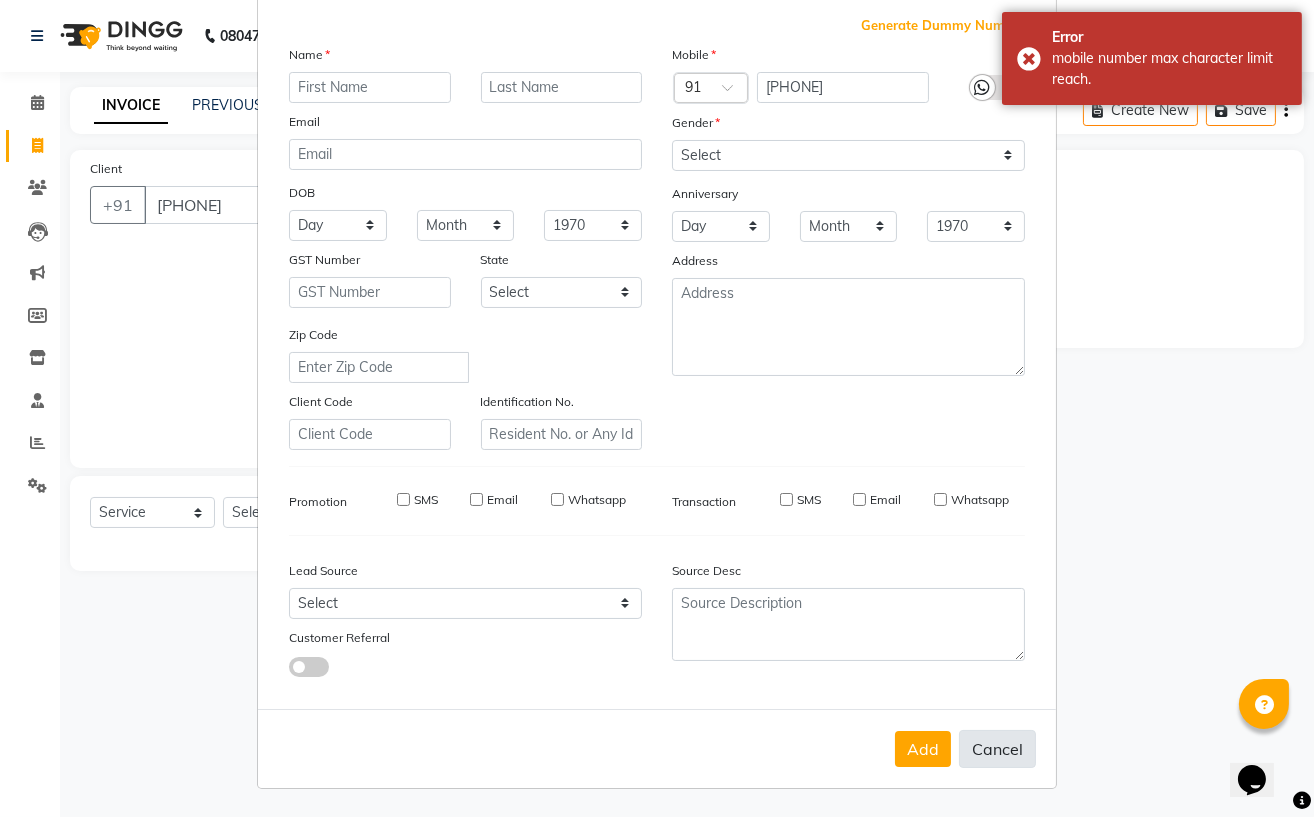 select 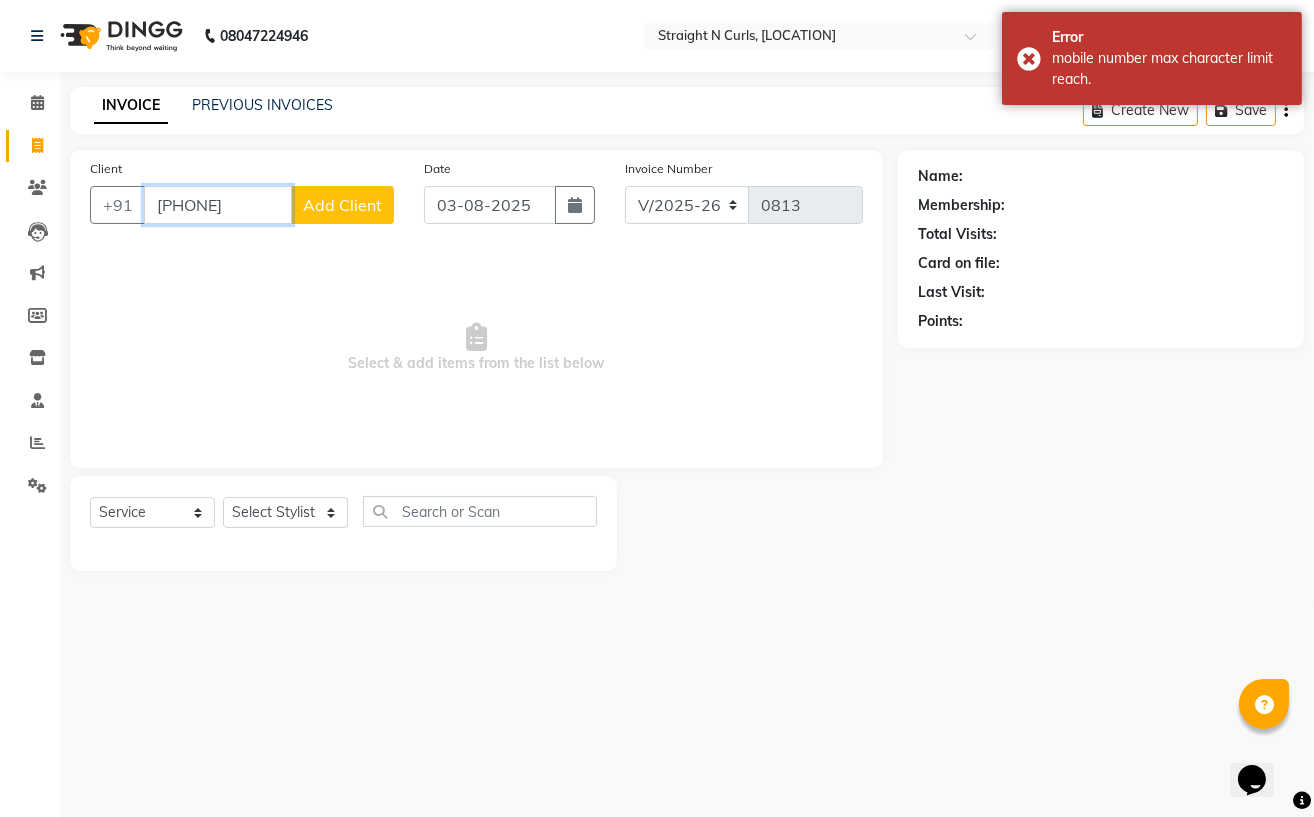 click on "897917055789170557" at bounding box center [218, 205] 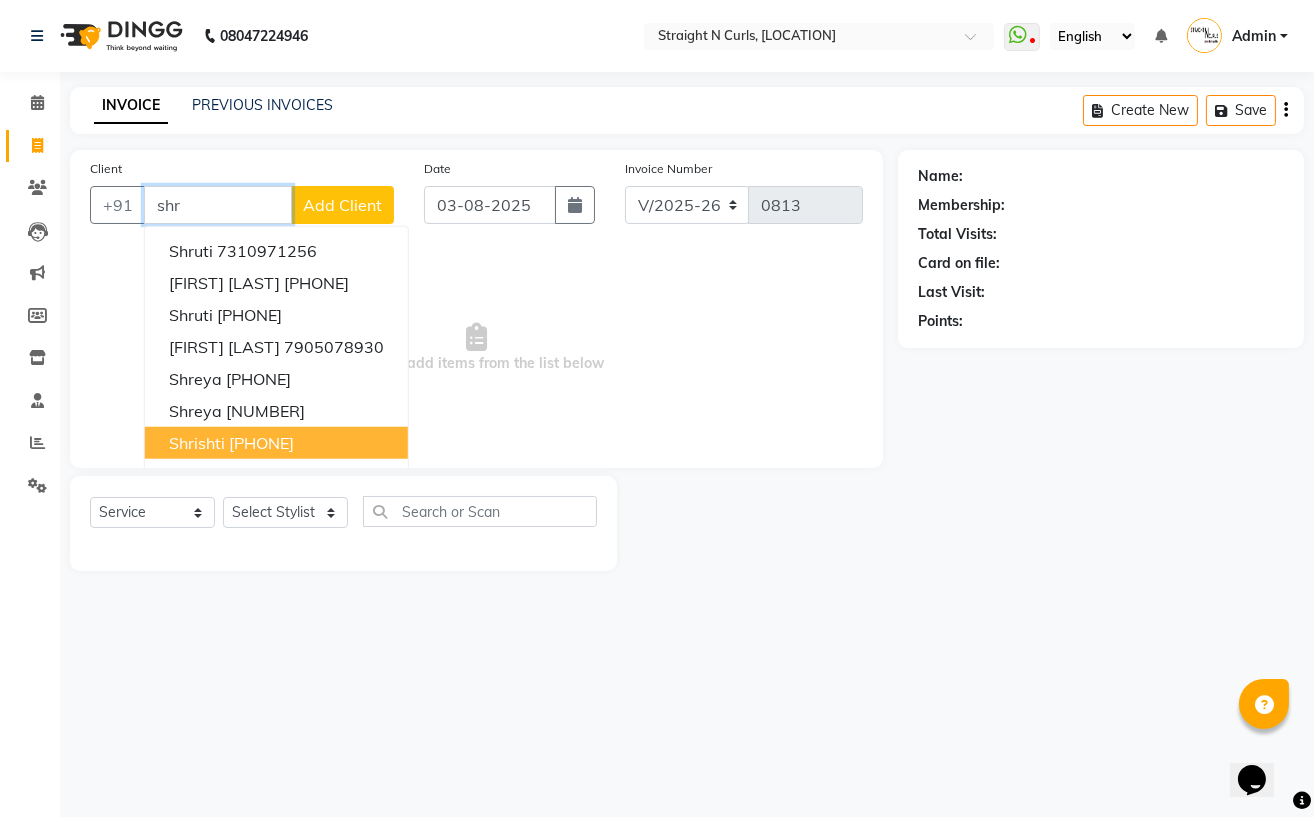 click on "Shrishti  8979170557" at bounding box center (276, 443) 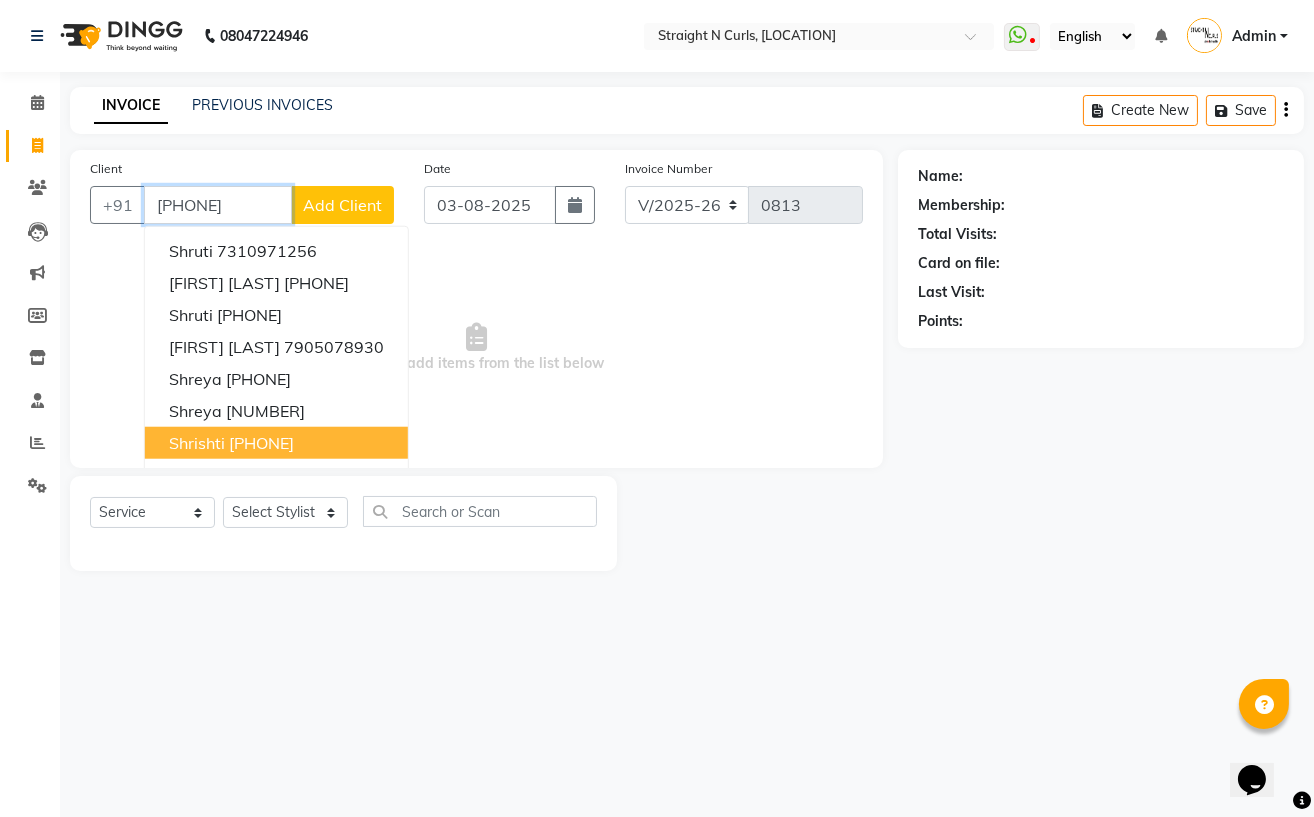 type on "[PHONE]" 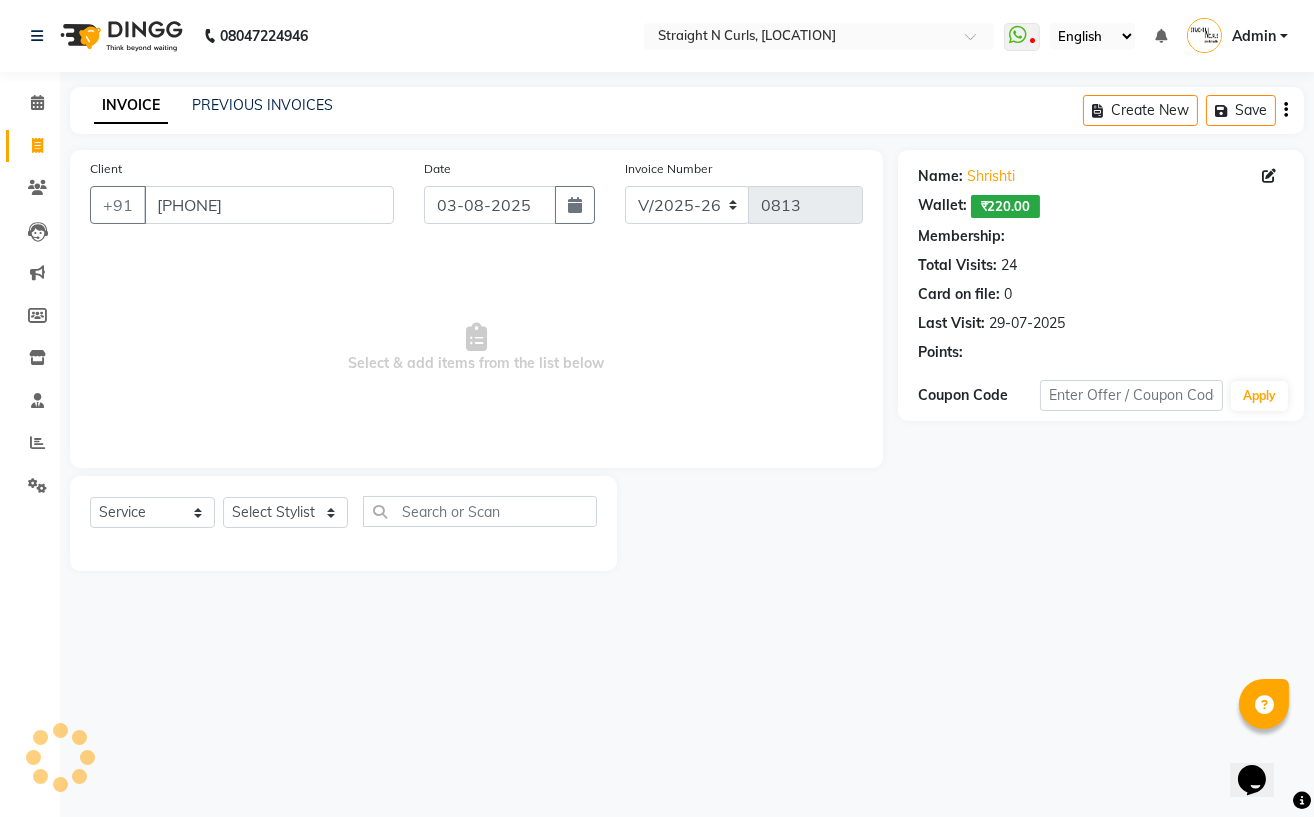 select on "1: Object" 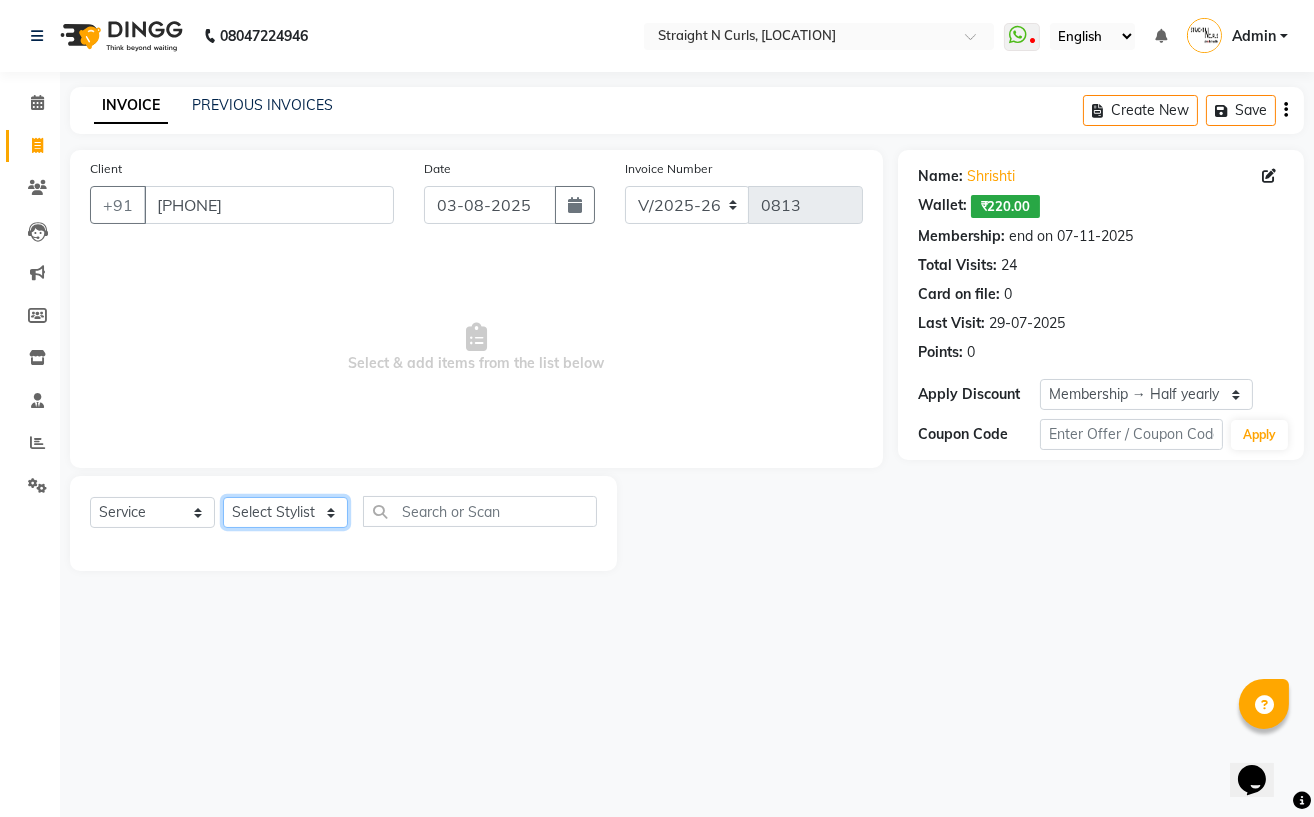 click on "Select Stylist Astha Azhar Gautam Kamboj Mohini Mohit Neha Paras Kamboj parvez pooja rawat Rashmi Subhan" 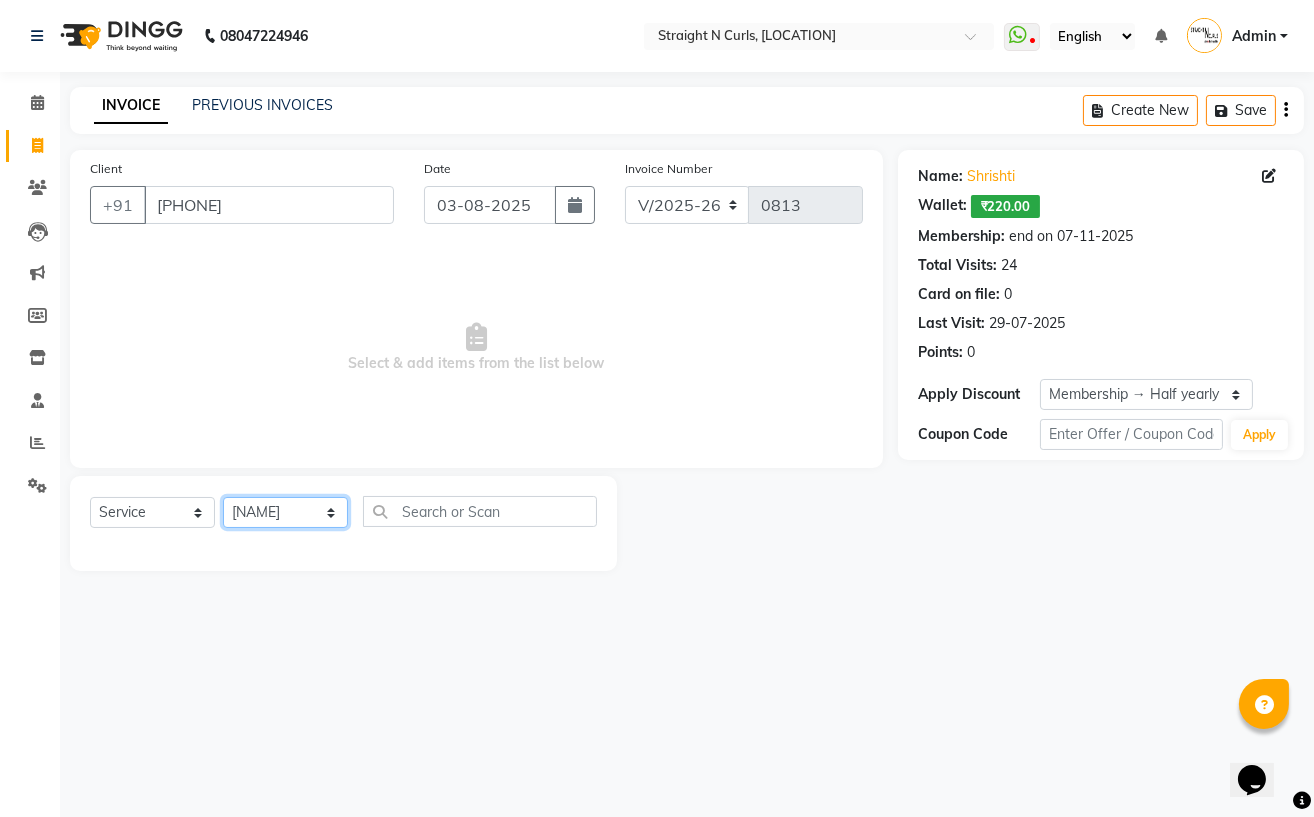 click on "Select Stylist Astha Azhar Gautam Kamboj Mohini Mohit Neha Paras Kamboj parvez pooja rawat Rashmi Subhan" 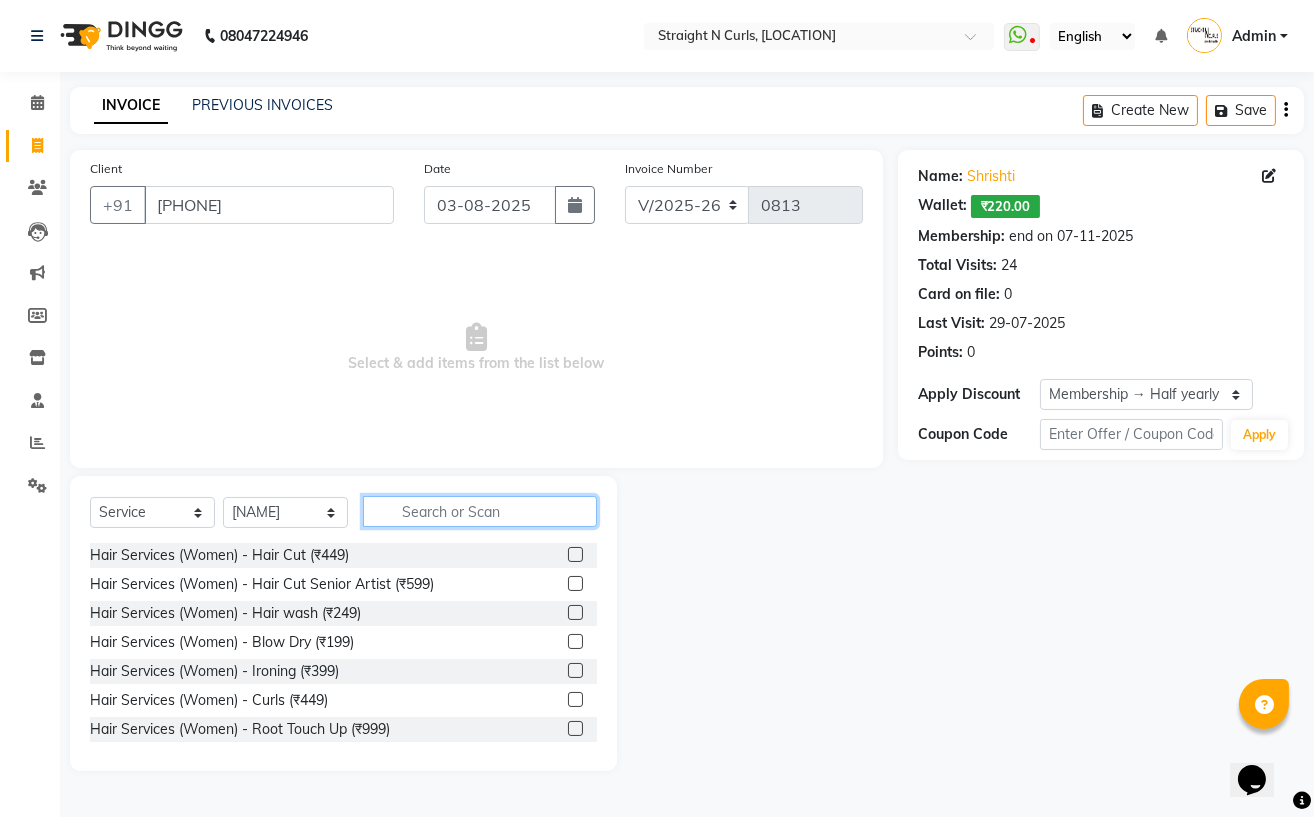 click 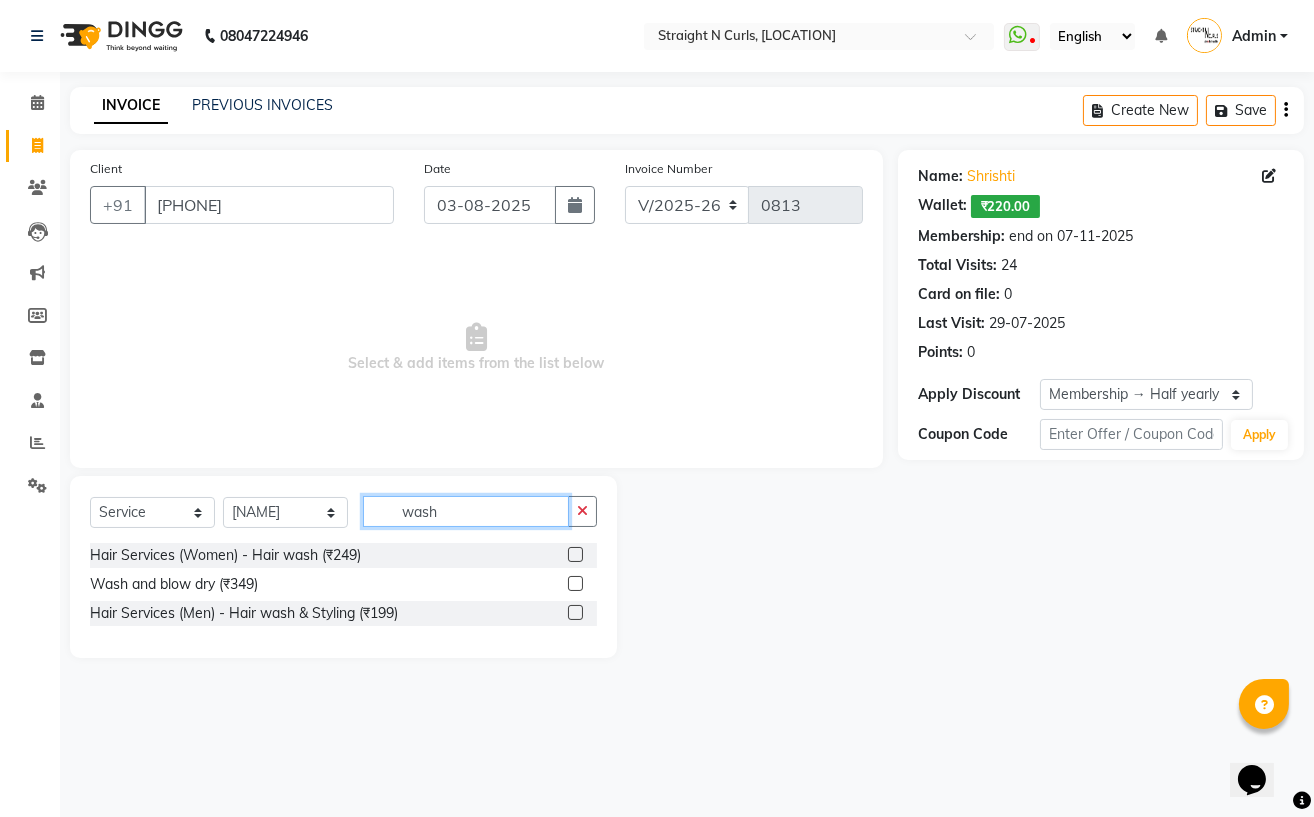 type on "wash" 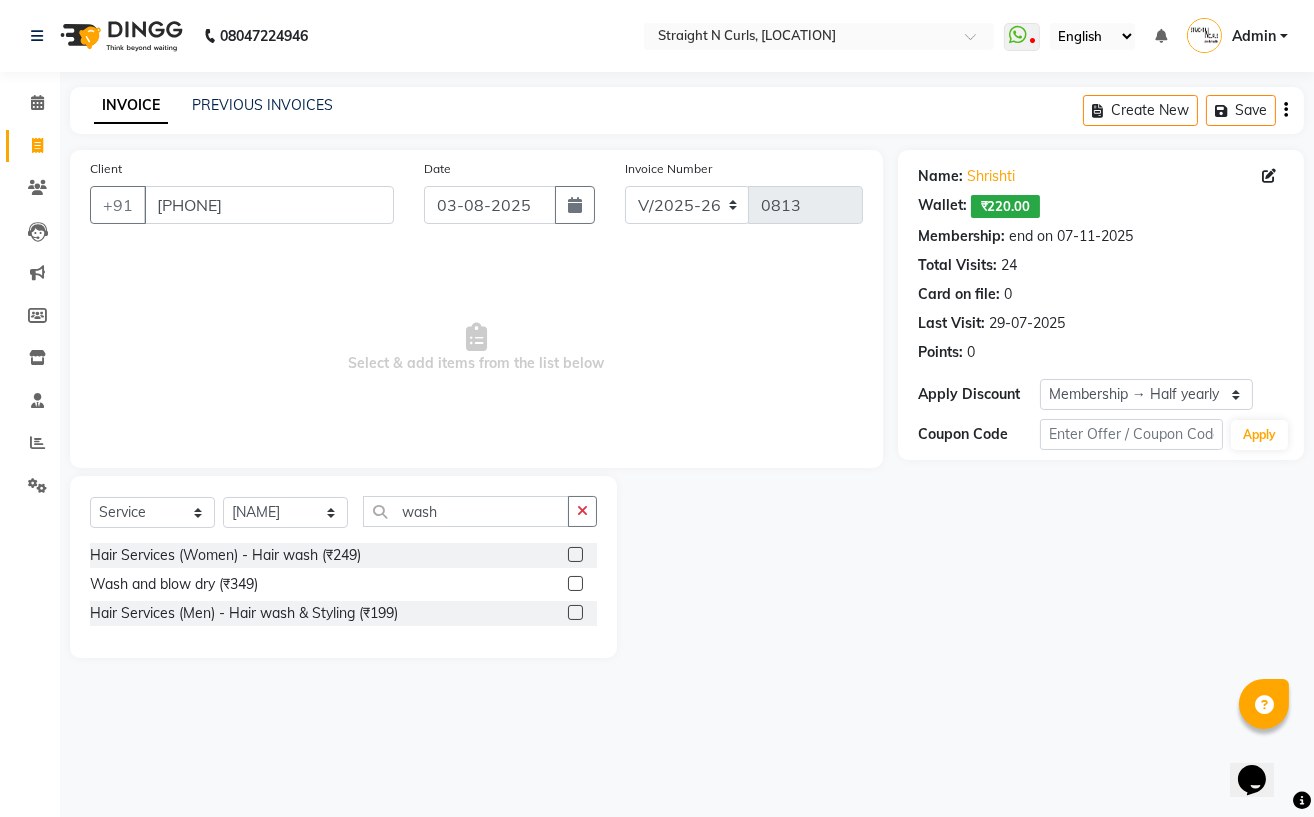 click 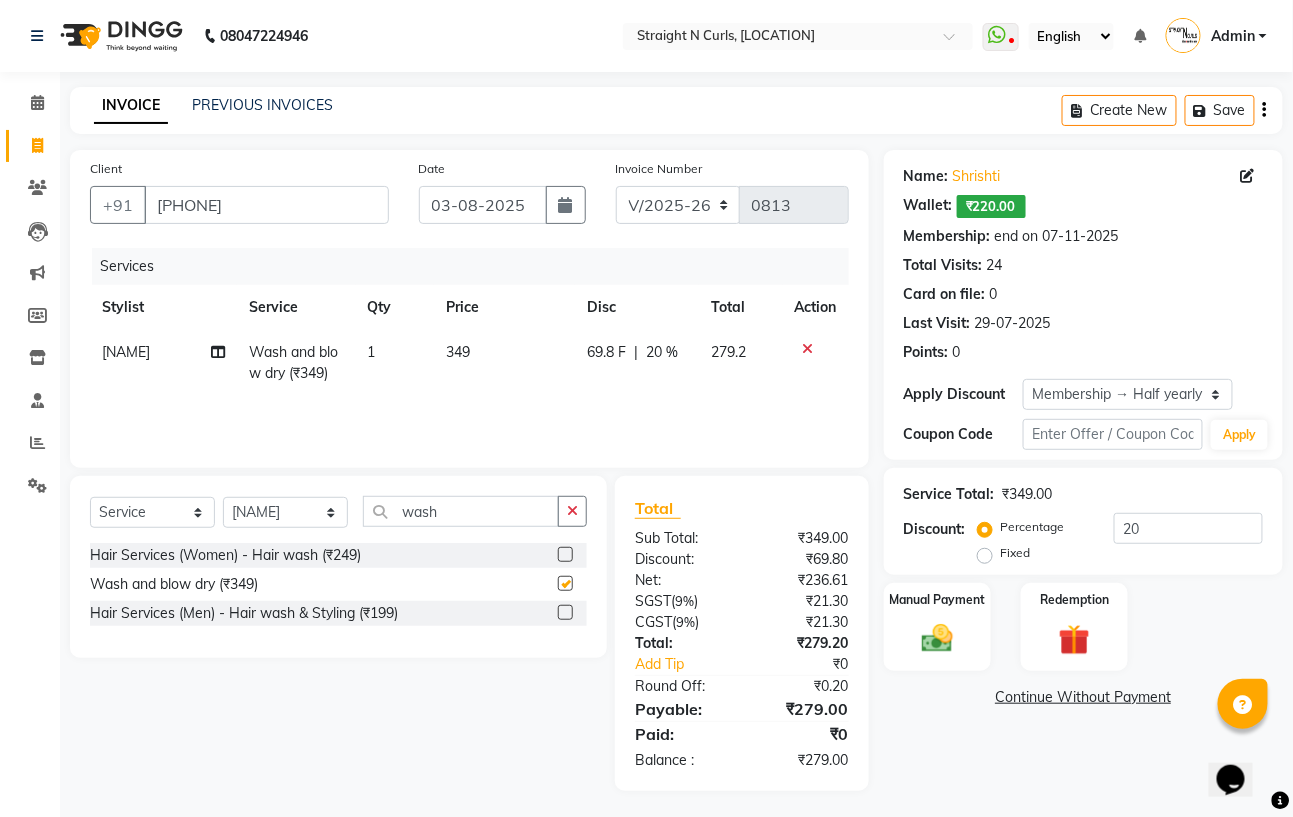 checkbox on "false" 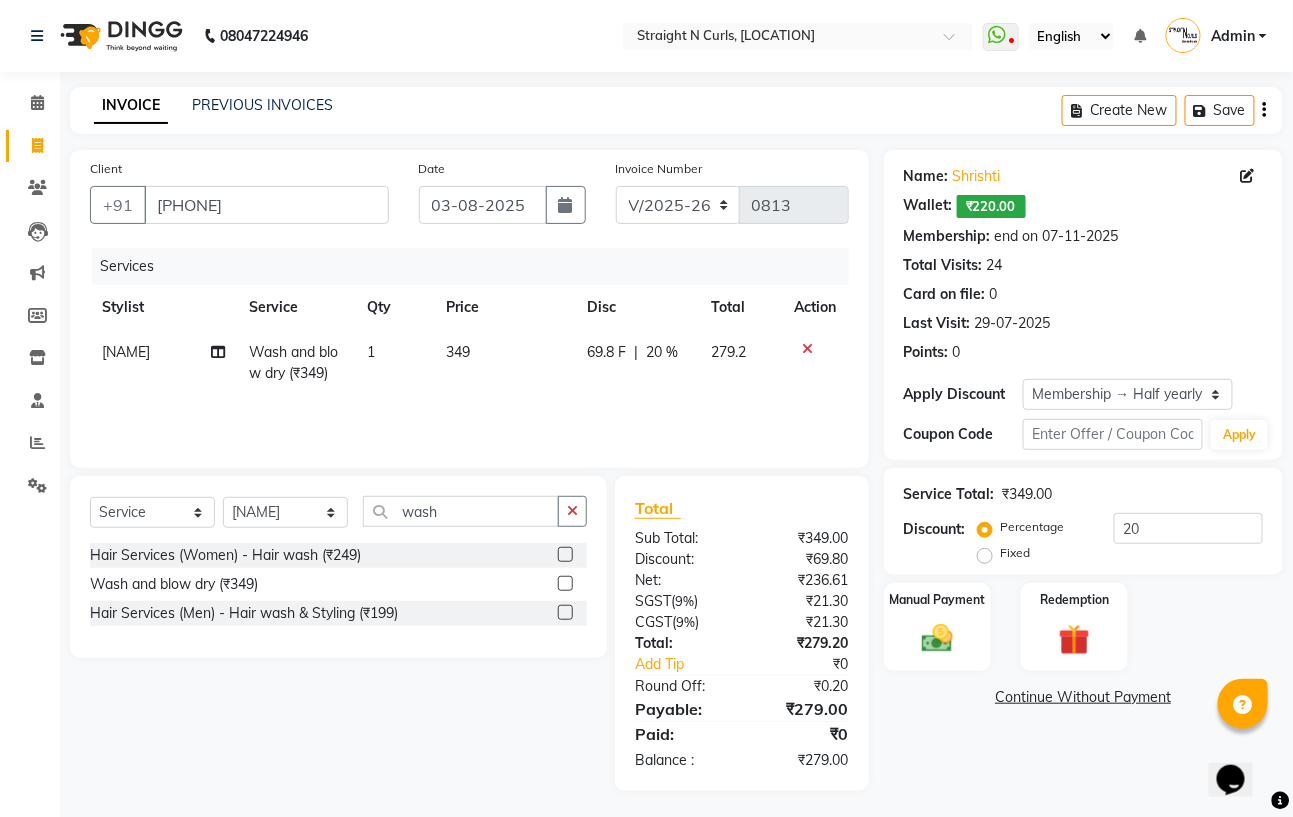 click on "349" 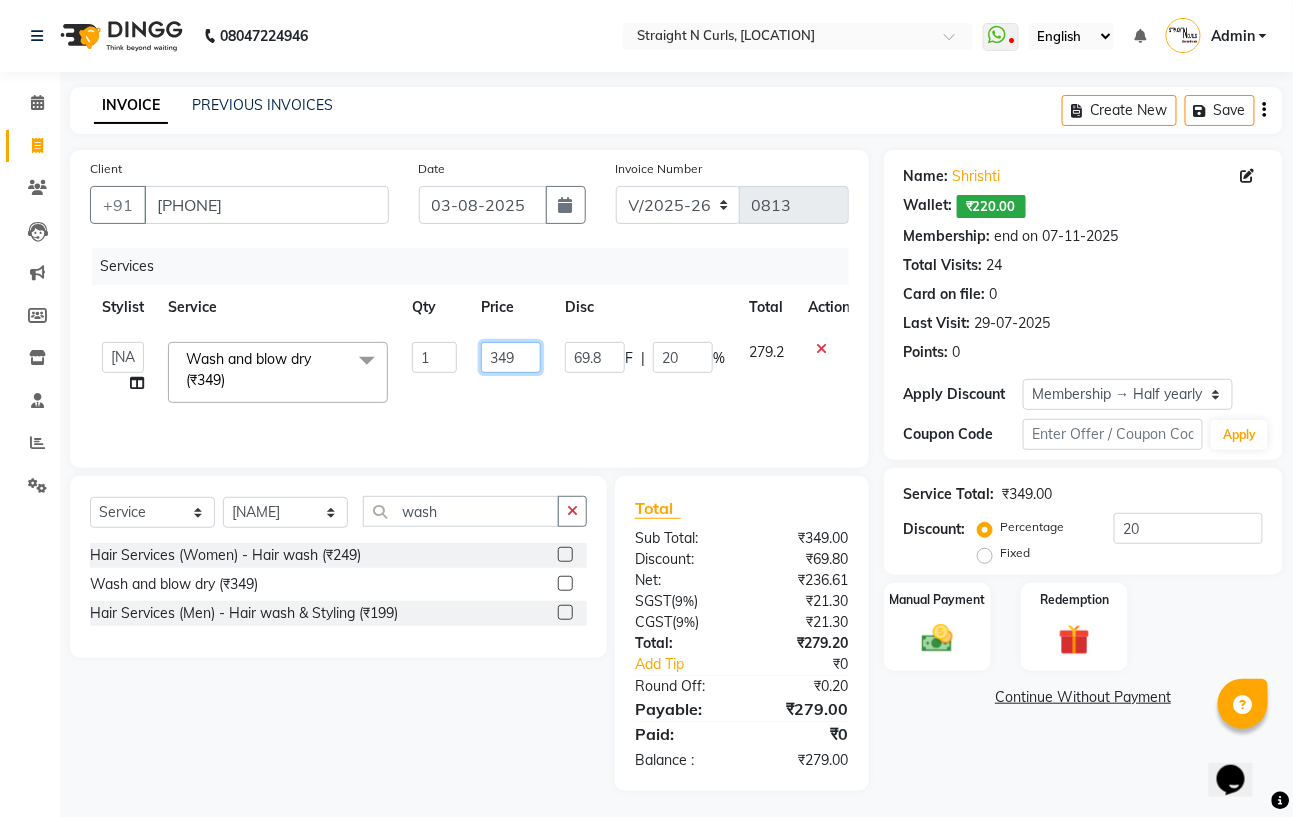 click on "349" 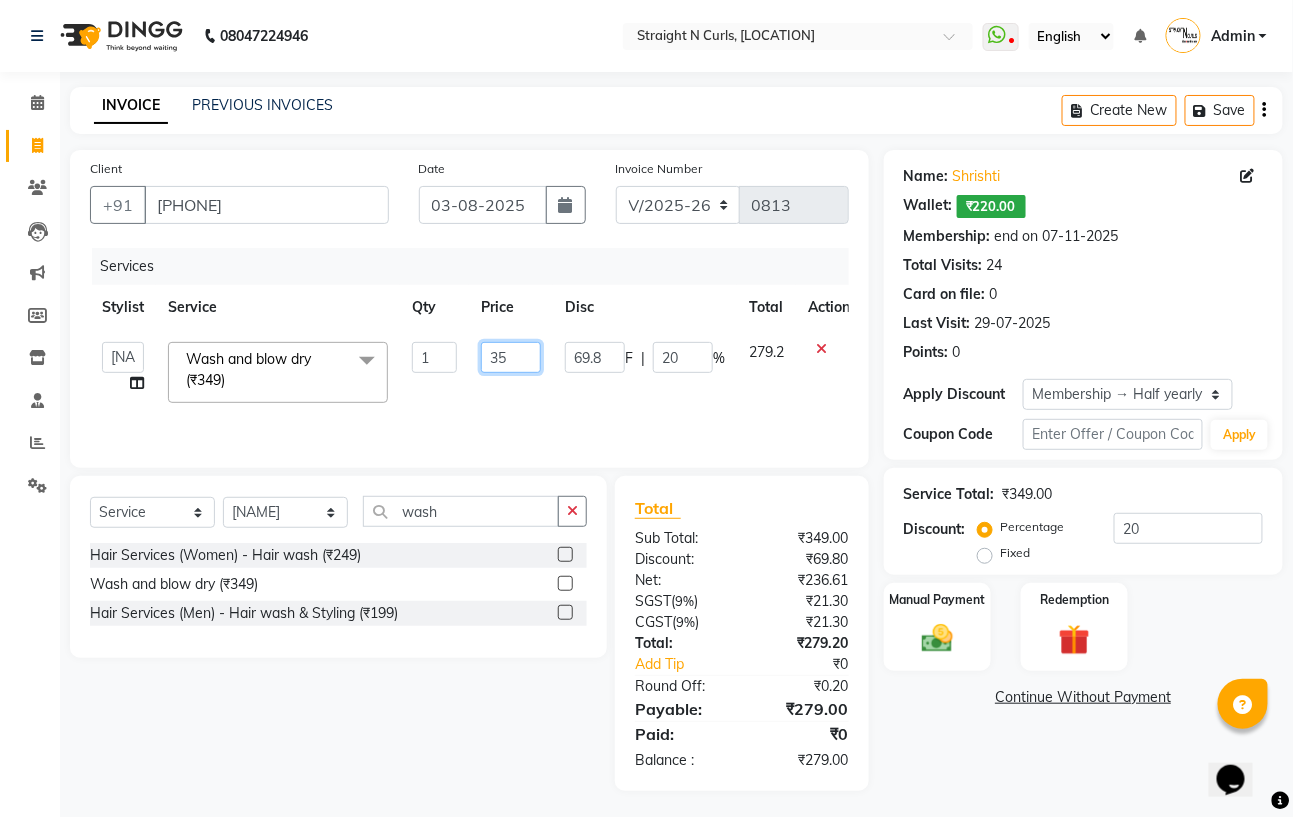 type on "350" 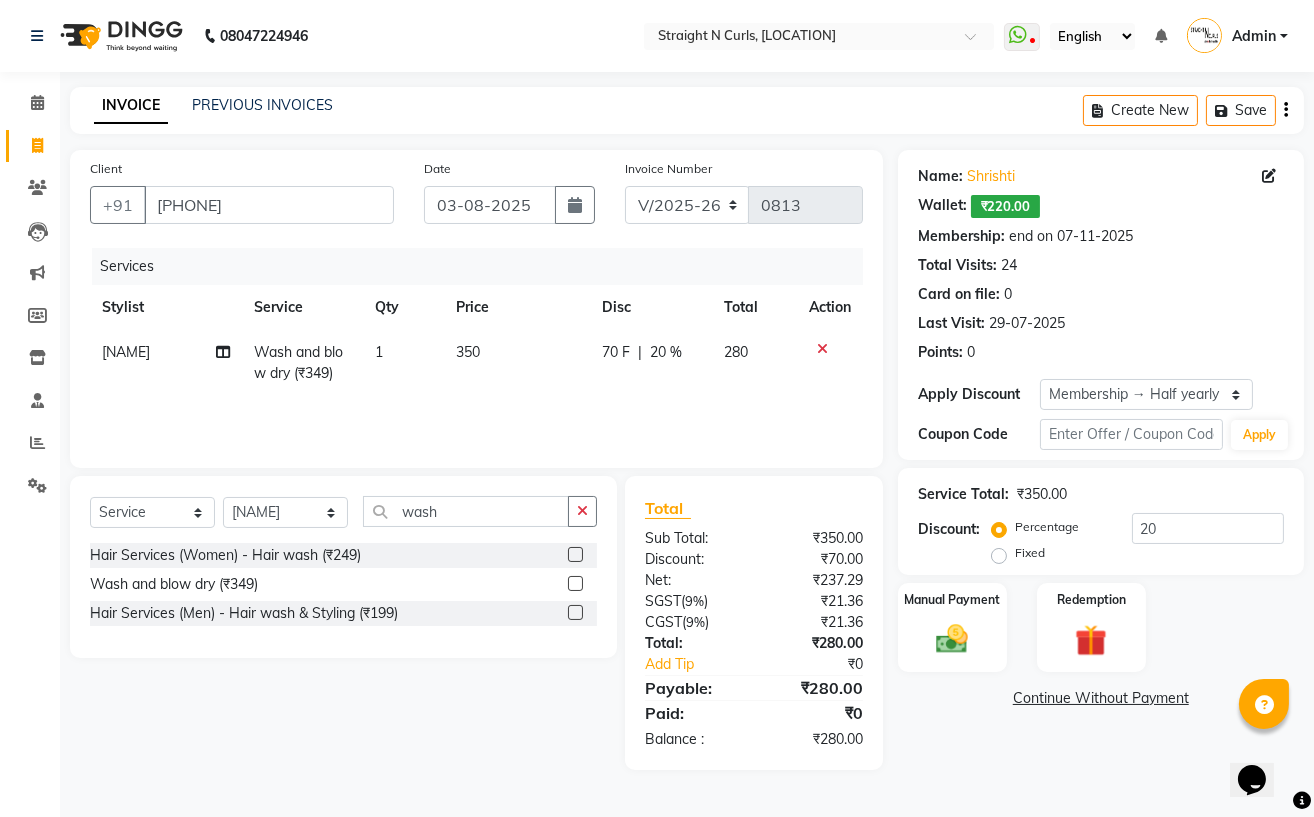 click on "Services Stylist Service Qty Price Disc Total Action Subhan  Wash and blow dry (₹349) 1 350 70 F | 20 % 280" 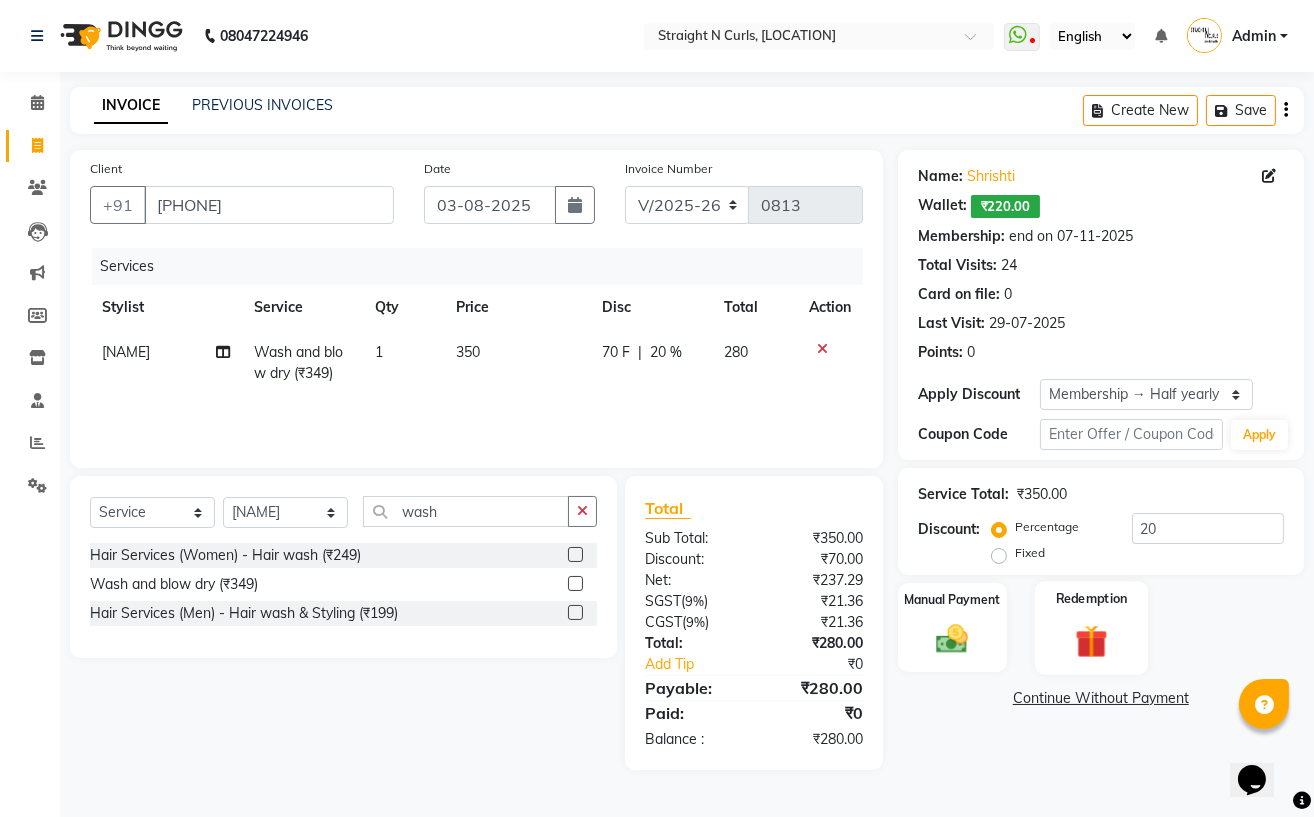 click 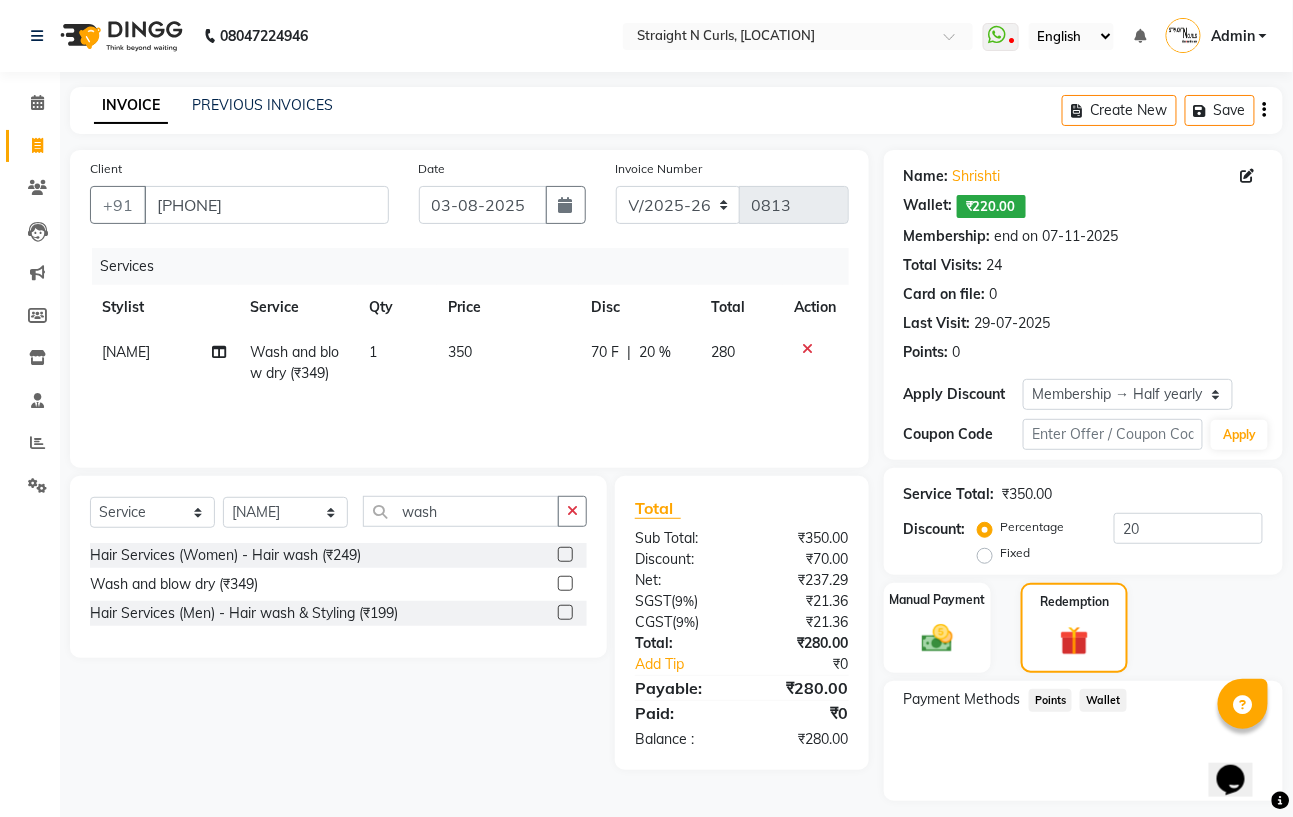 click on "Wallet" 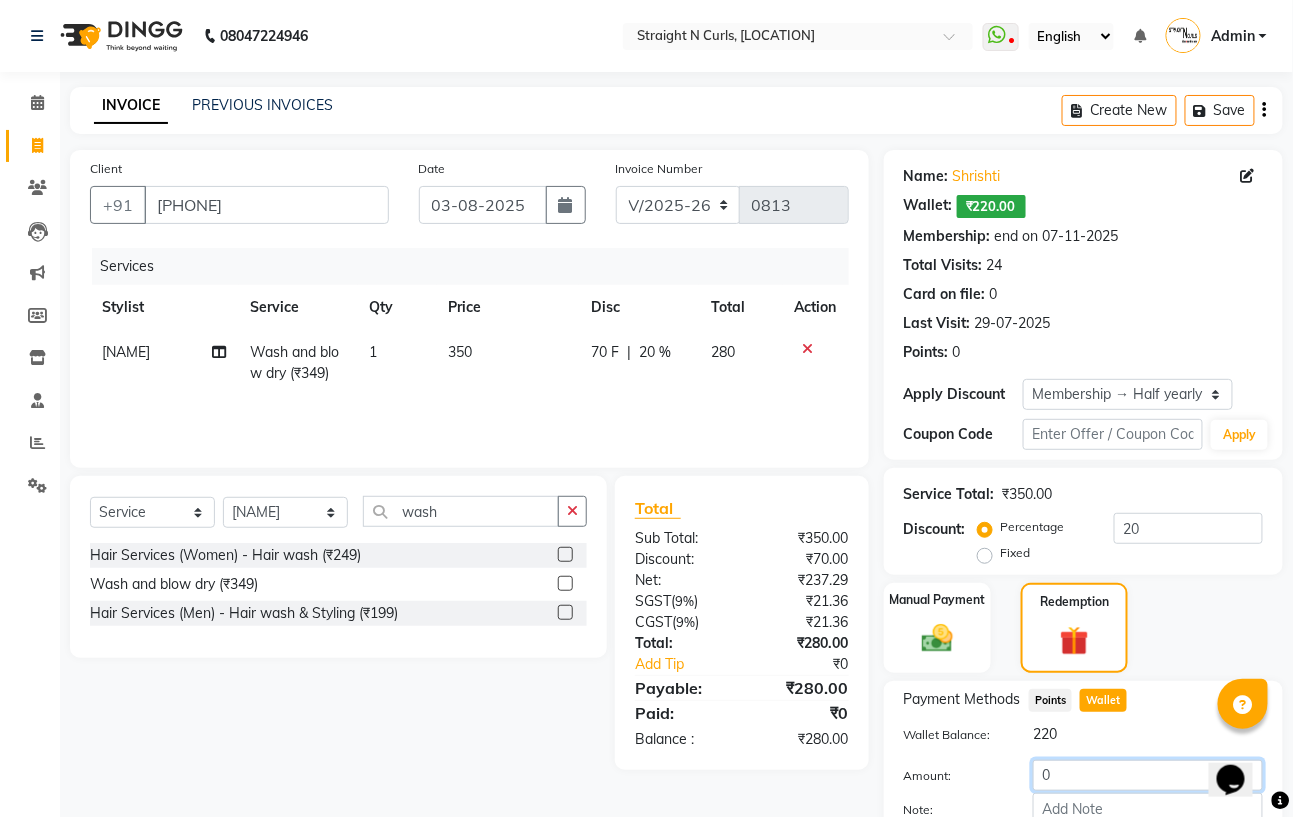 click on "0" 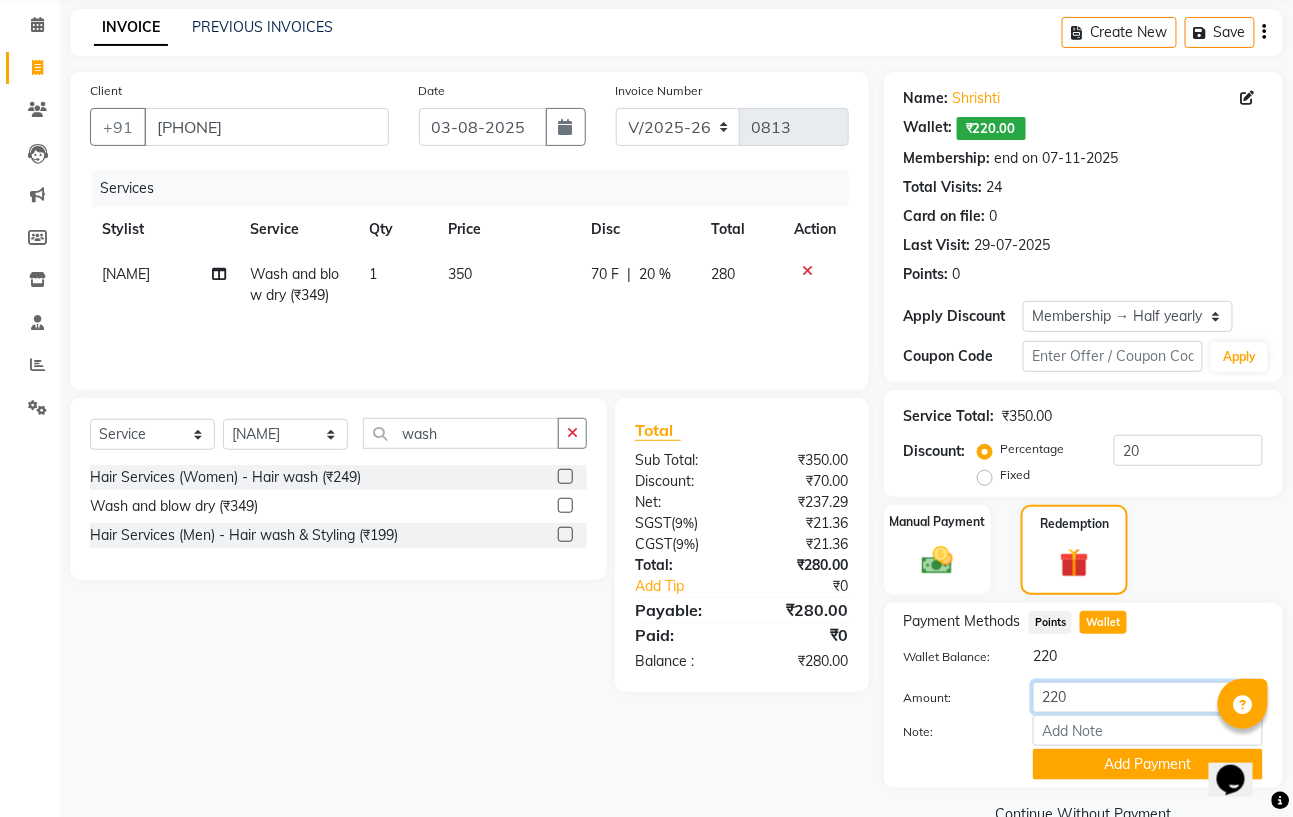 scroll, scrollTop: 120, scrollLeft: 0, axis: vertical 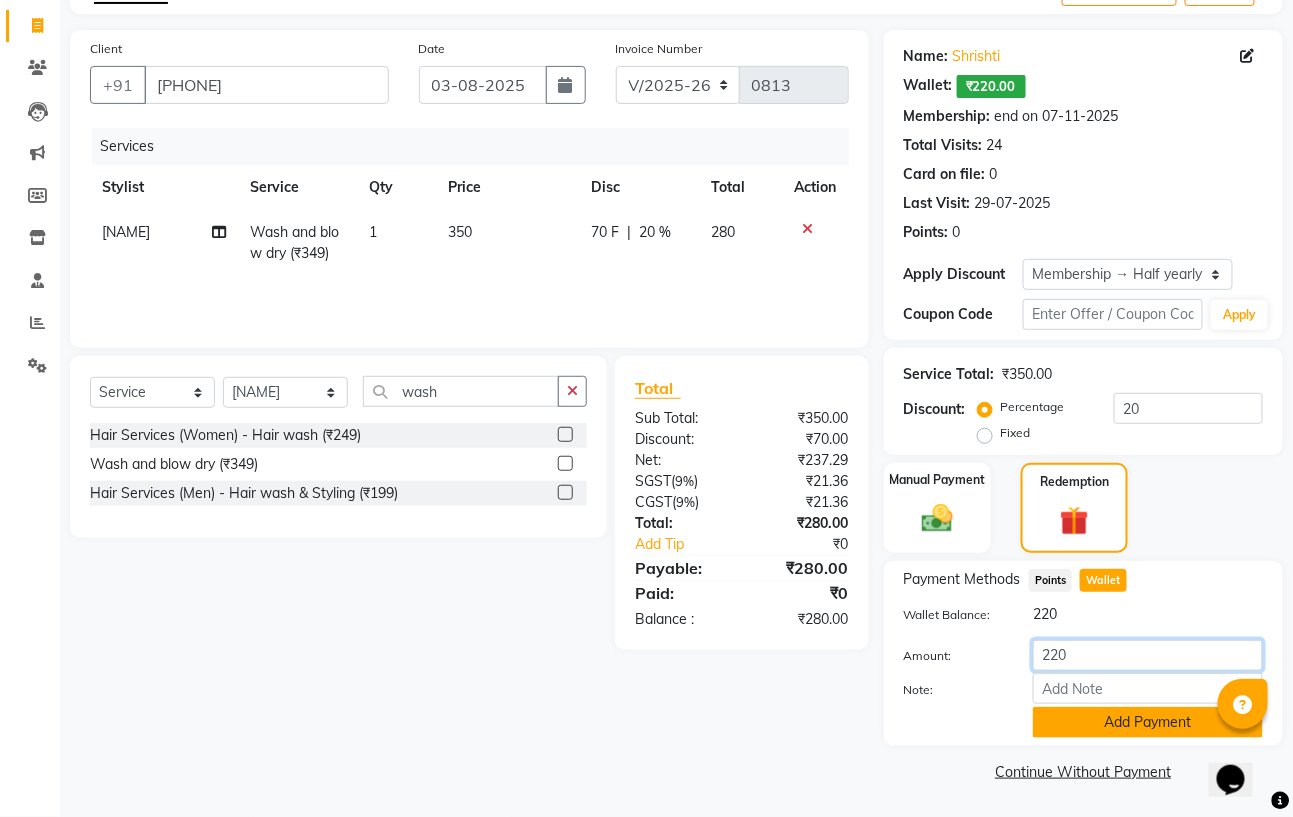 type on "220" 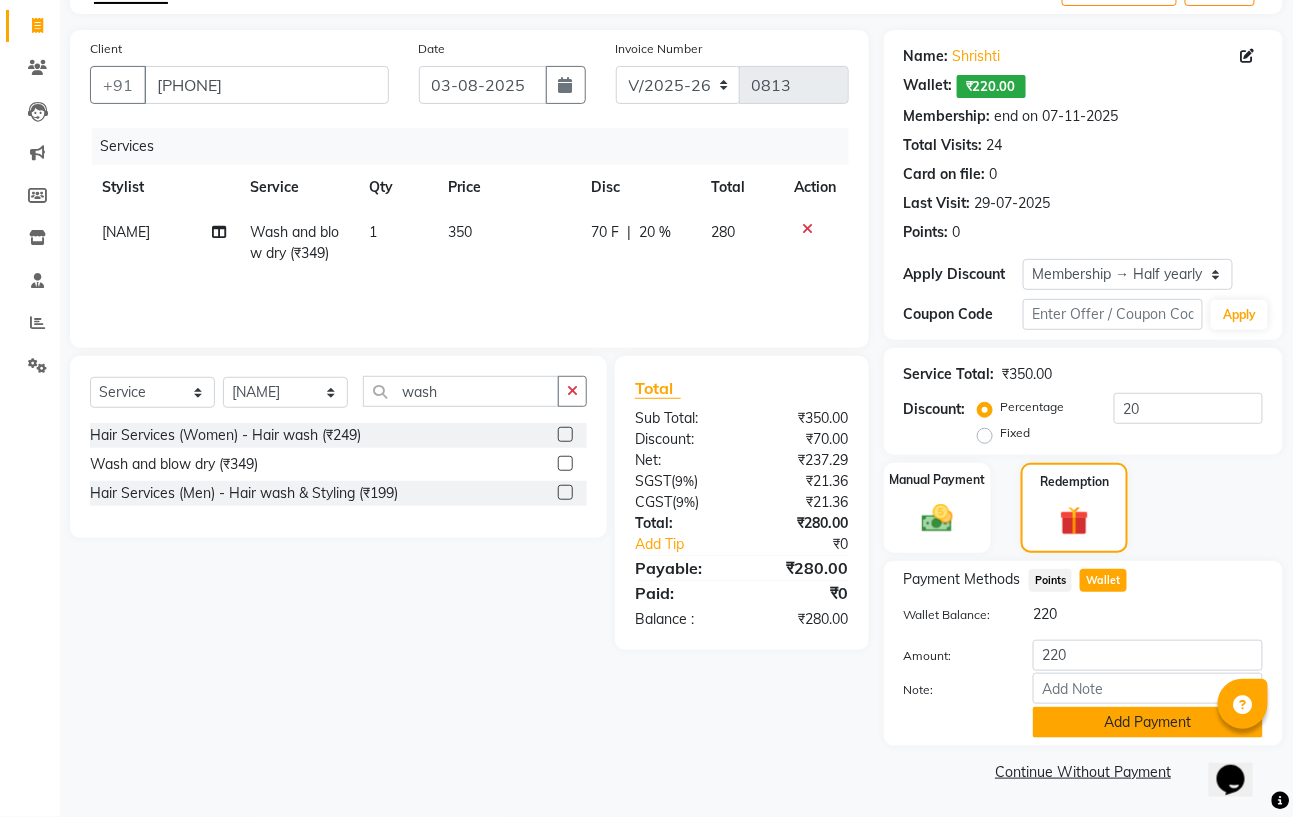 click on "Add Payment" 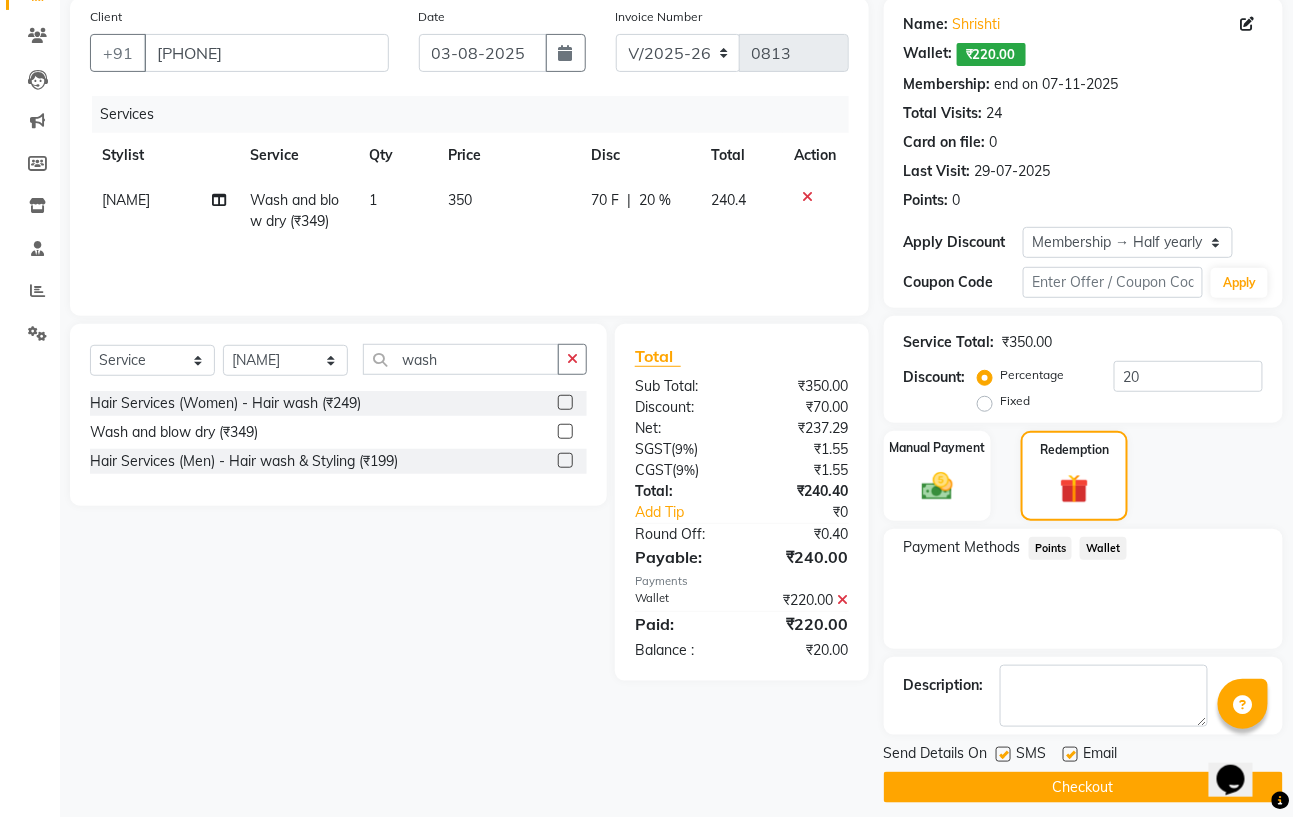 scroll, scrollTop: 167, scrollLeft: 0, axis: vertical 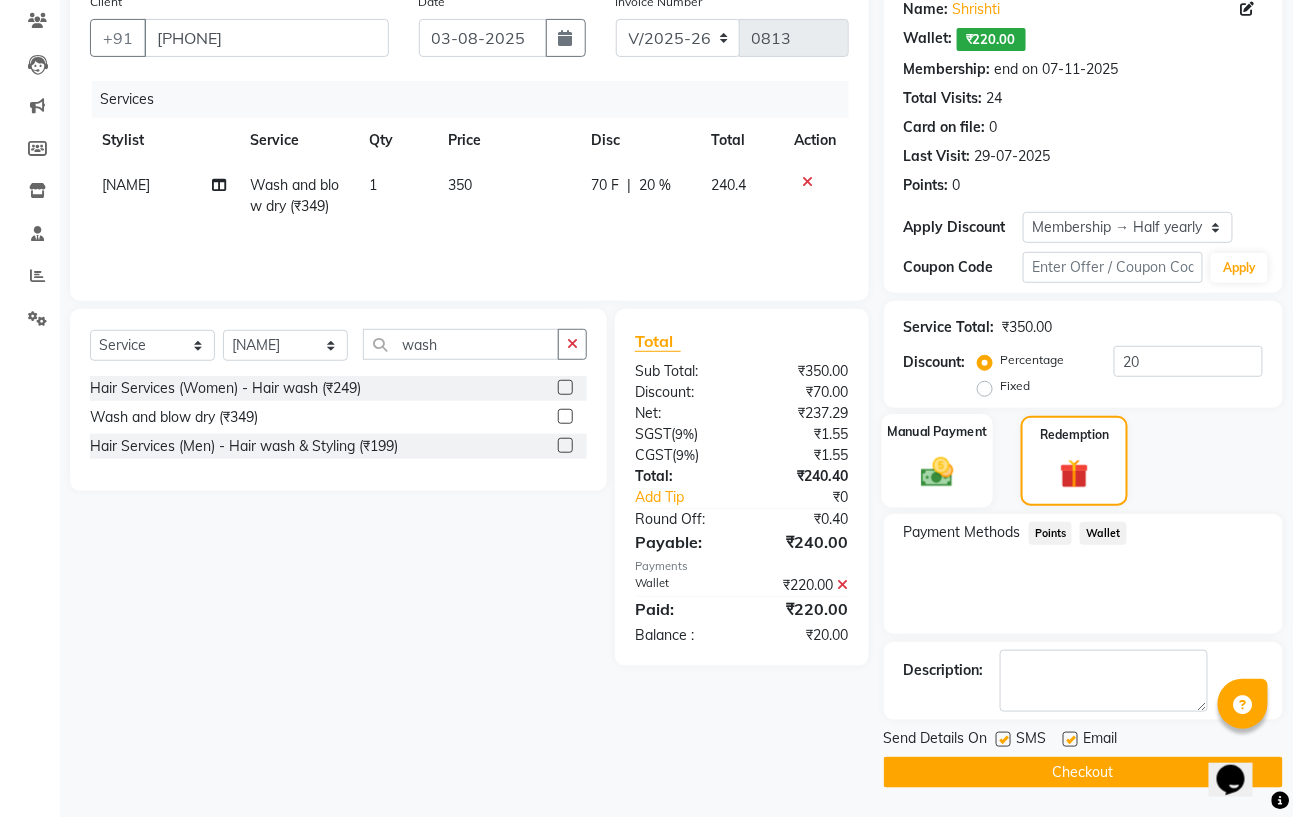 click 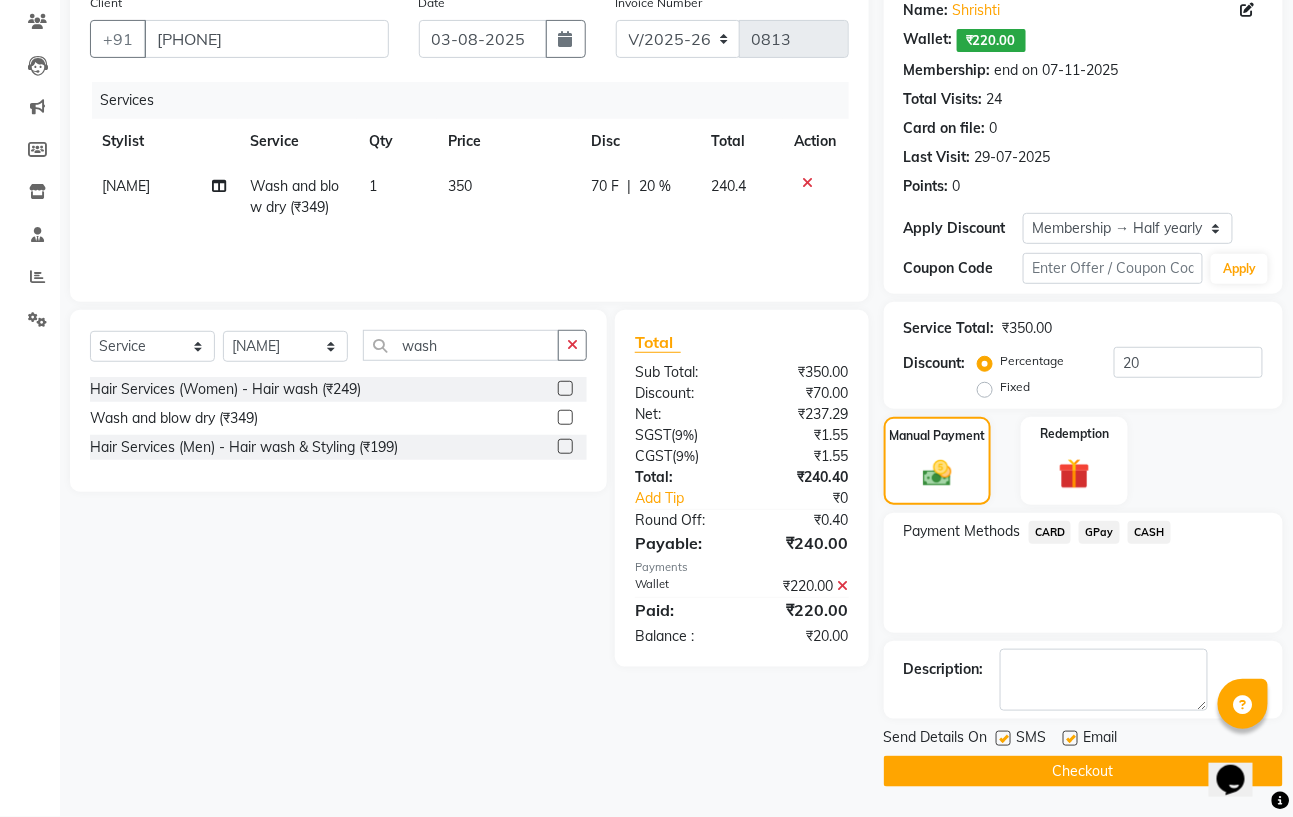 click on "GPay" 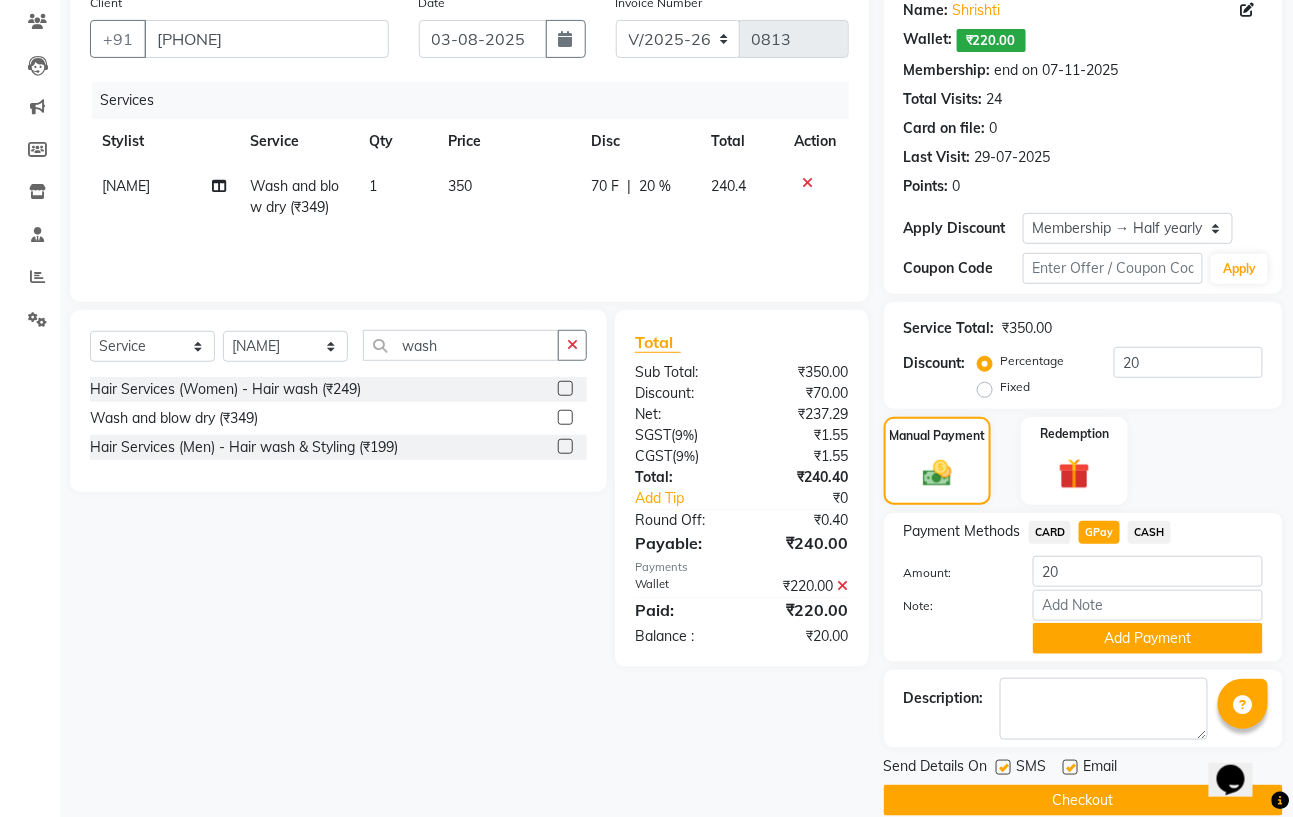 scroll, scrollTop: 167, scrollLeft: 0, axis: vertical 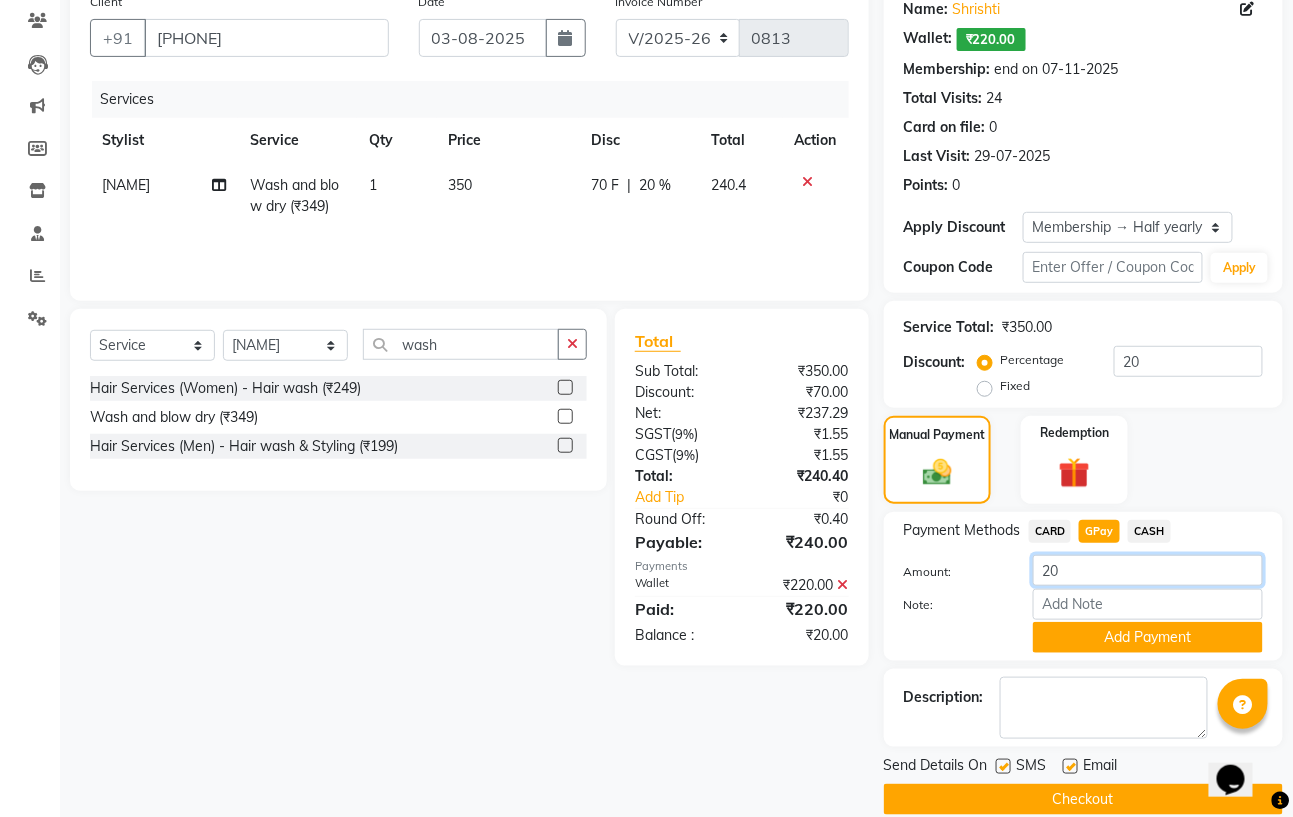click on "20" 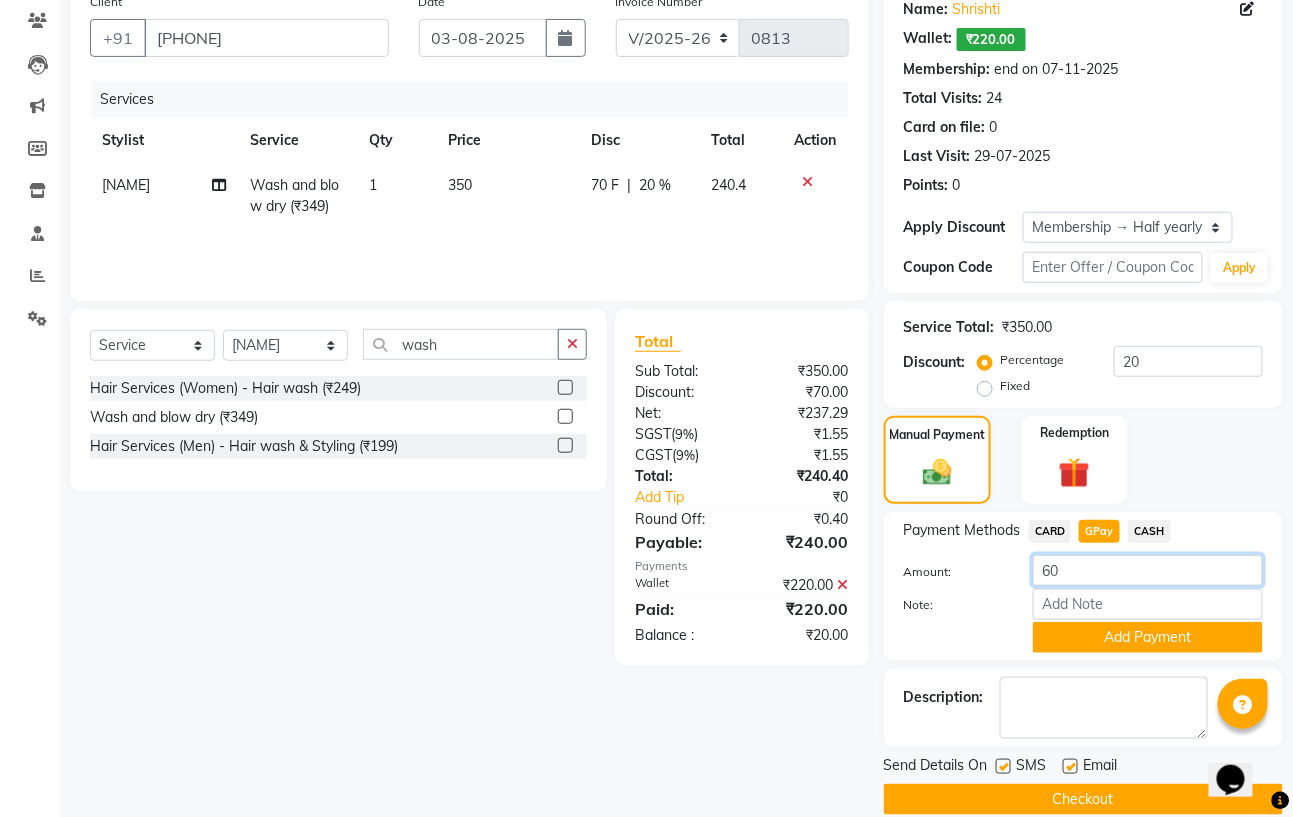 type on "60" 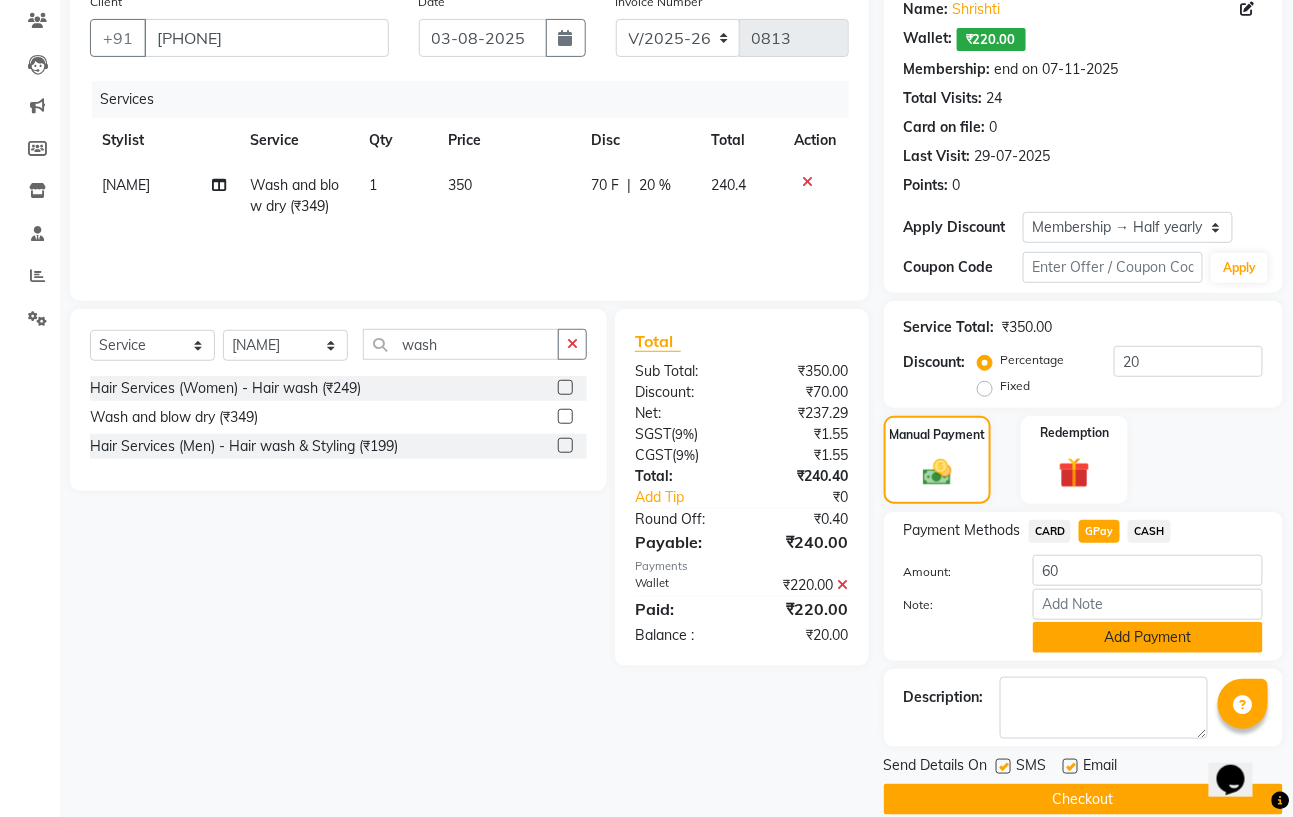 click on "Payment Methods  CARD   GPay   CASH  Amount: 60 Note: Add Payment" 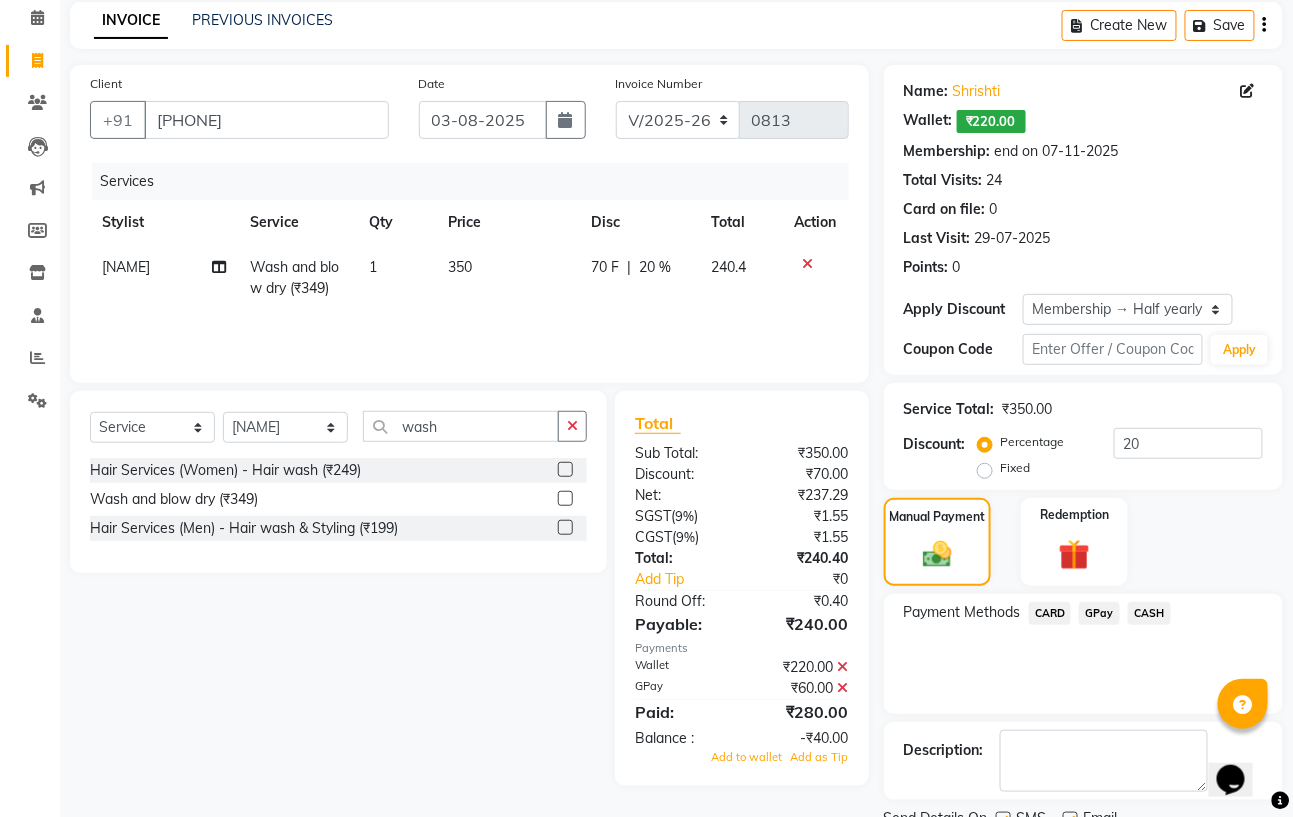 scroll, scrollTop: 166, scrollLeft: 0, axis: vertical 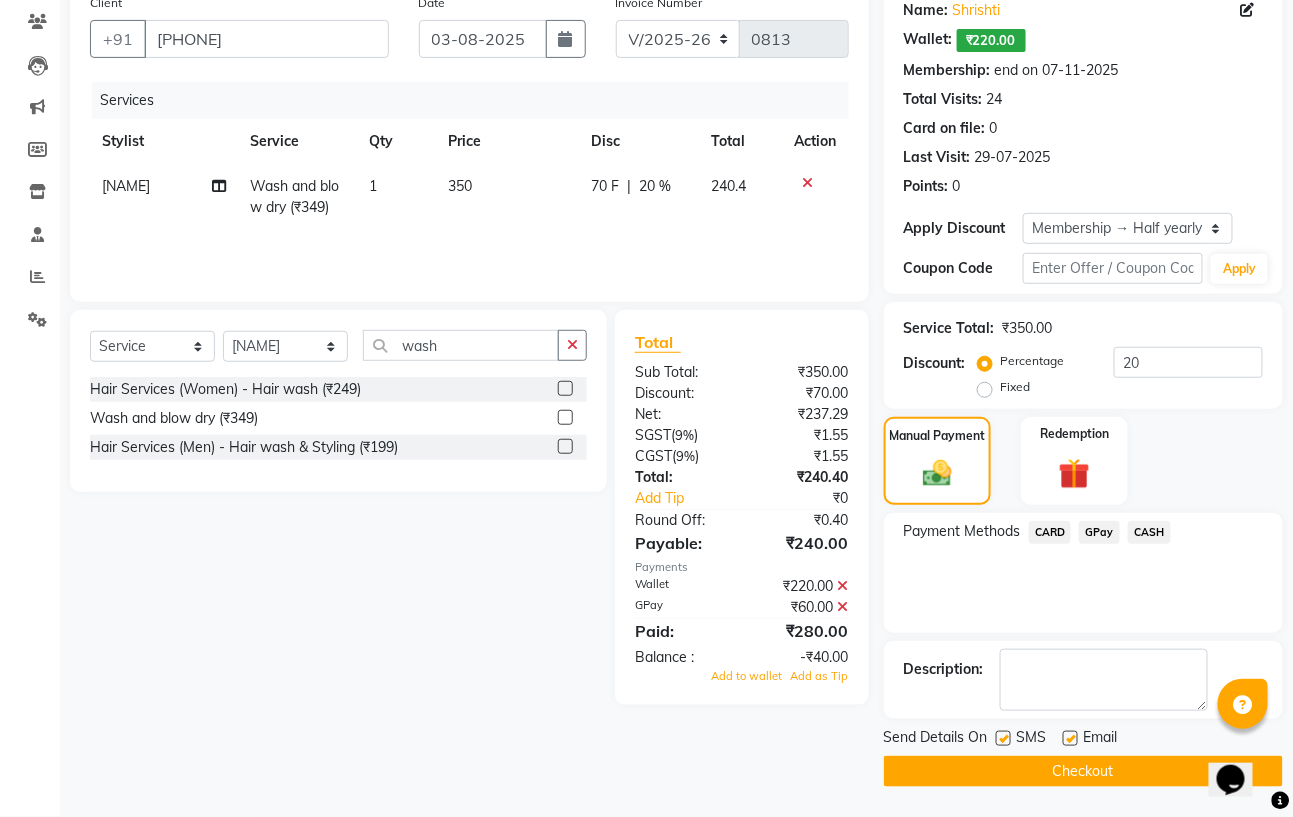 click on "240.4" 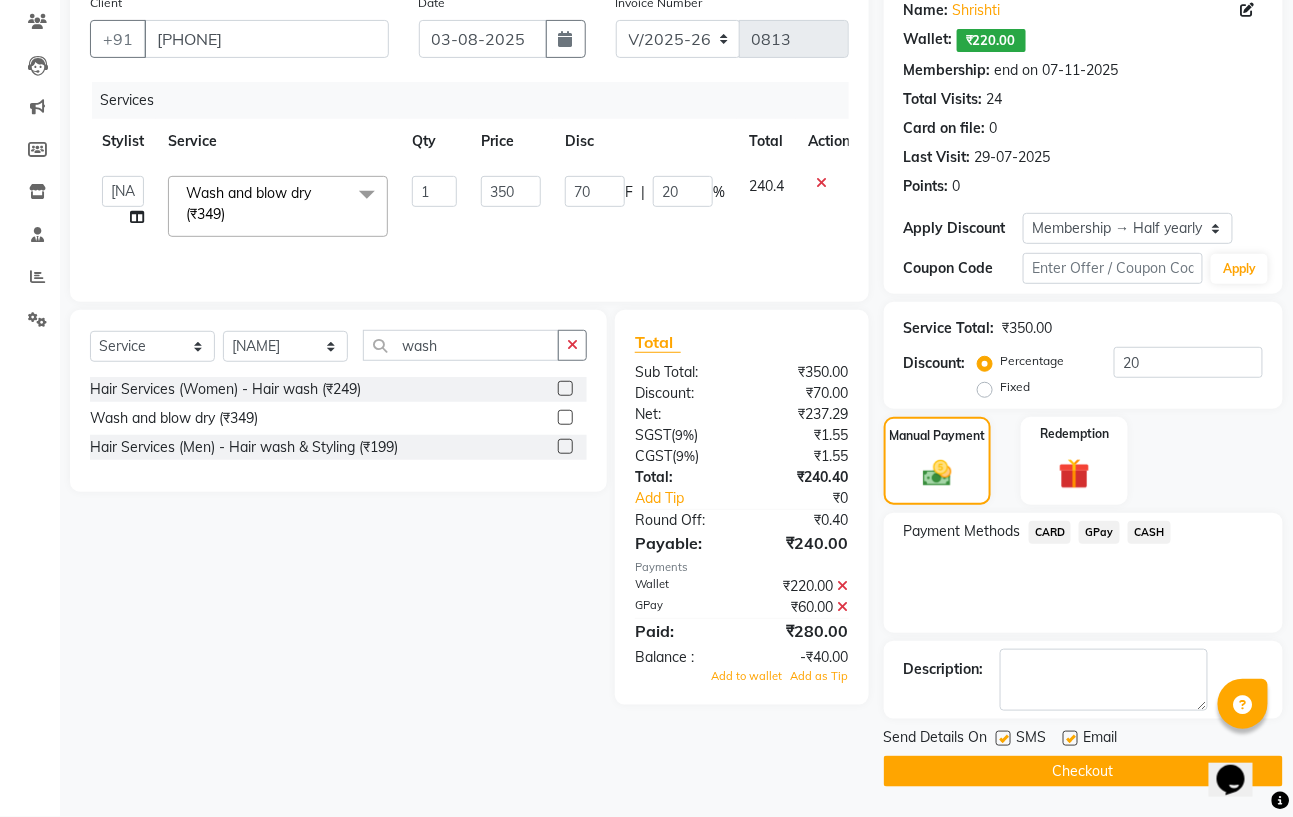 click on "240.4" 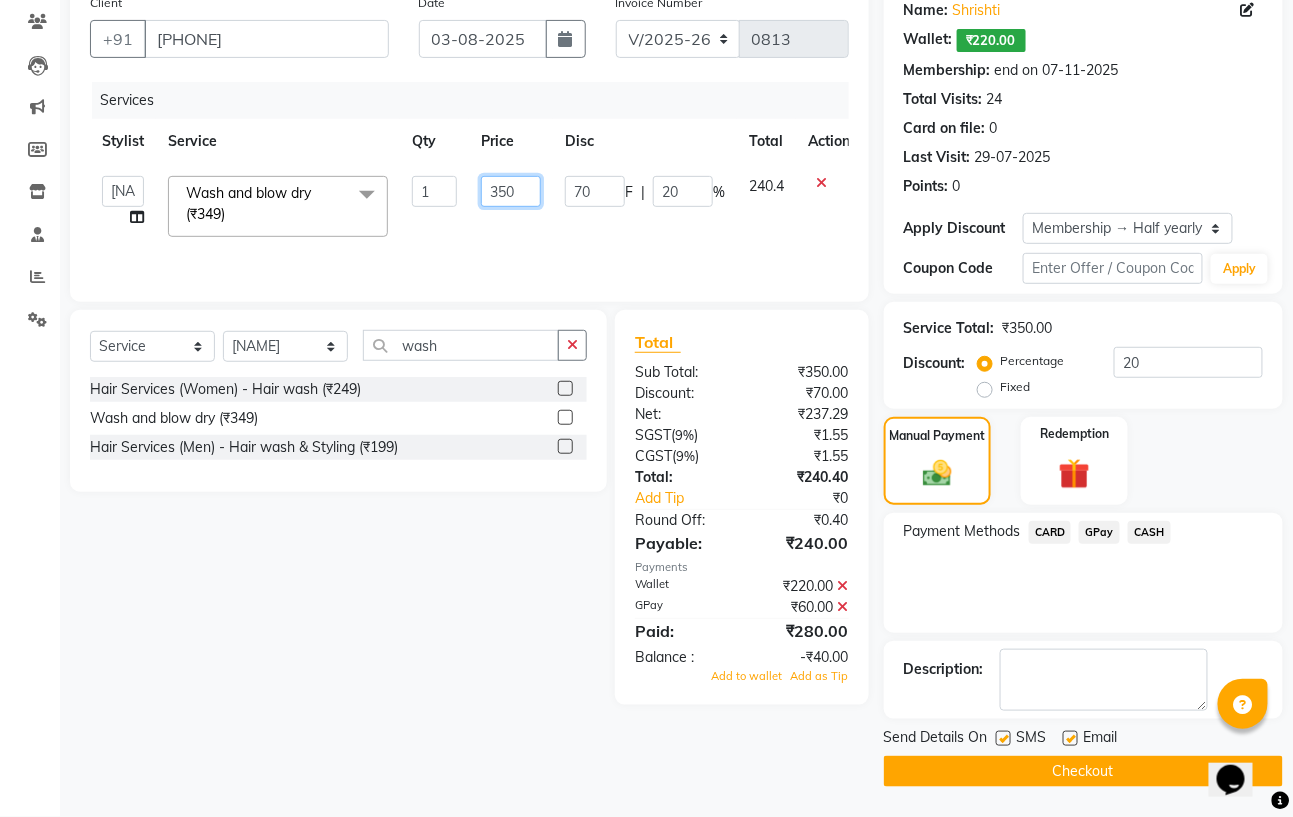 click on "350" 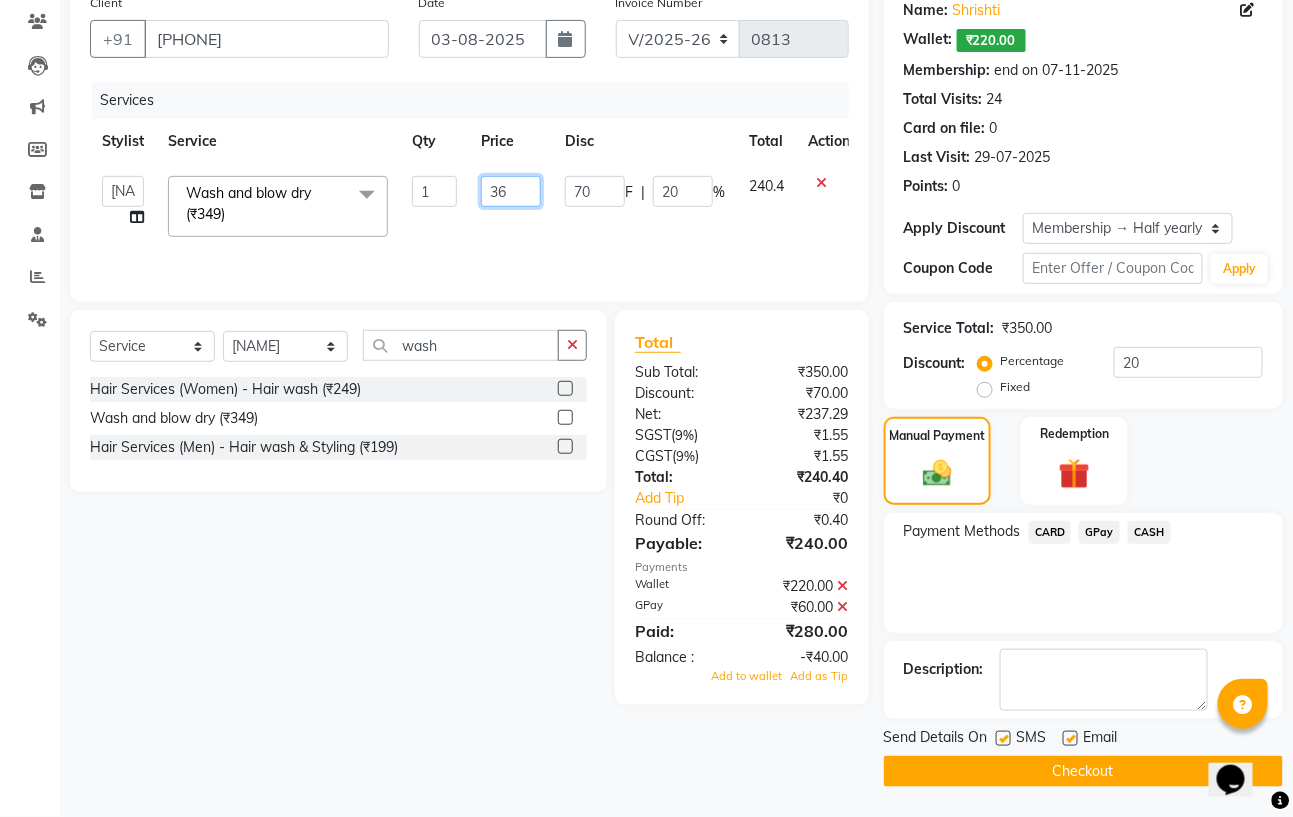 type on "360" 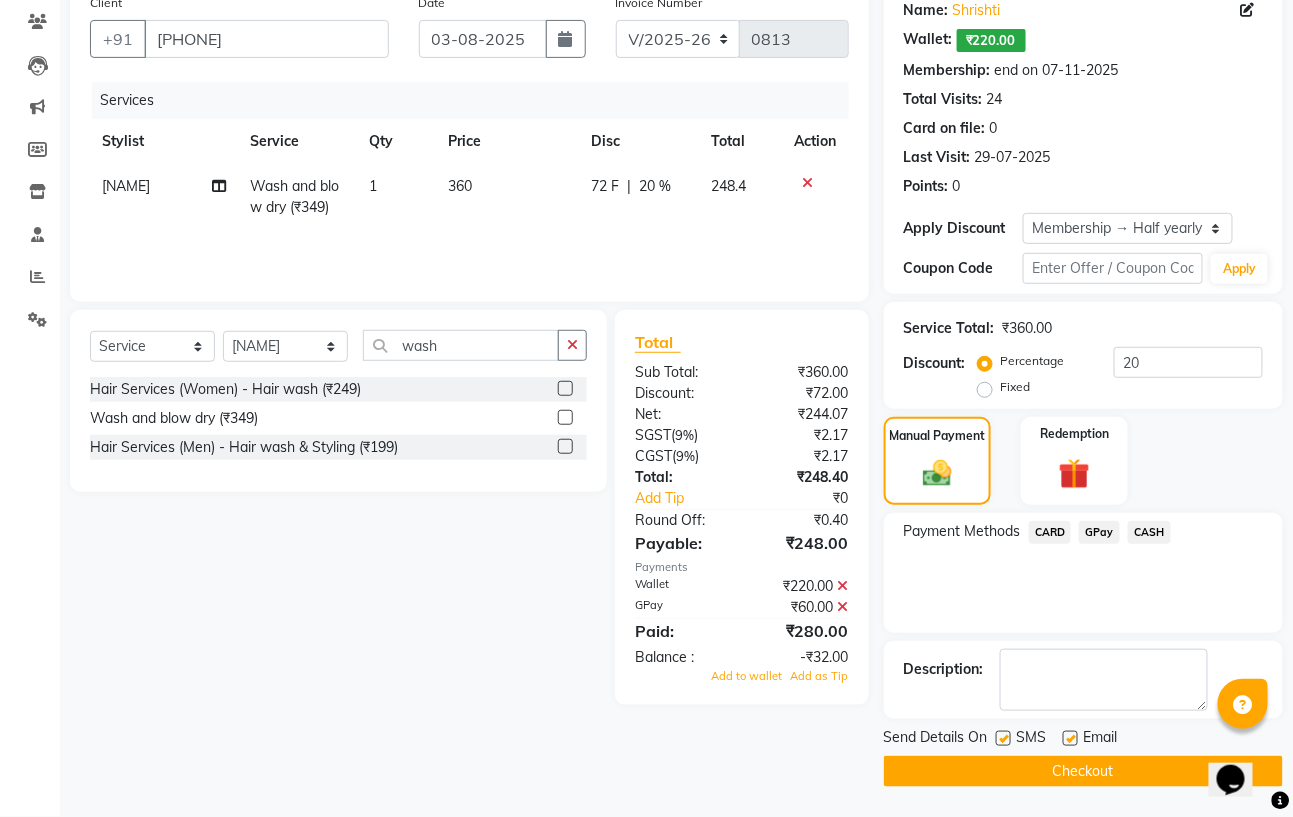 click on "Services Stylist Service Qty Price Disc Total Action Subhan  Wash and blow dry (₹349) 1 360 72 F | 20 % 248.4" 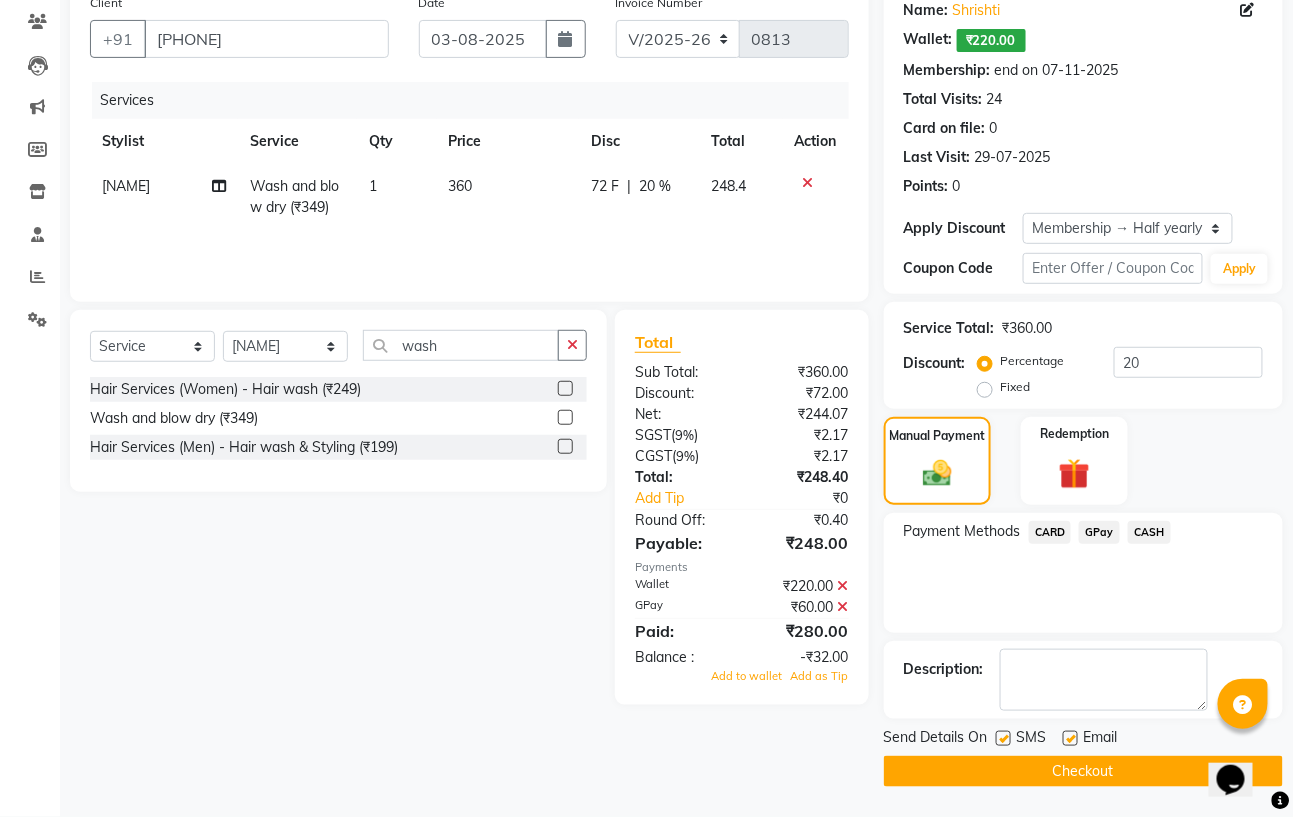 click on "360" 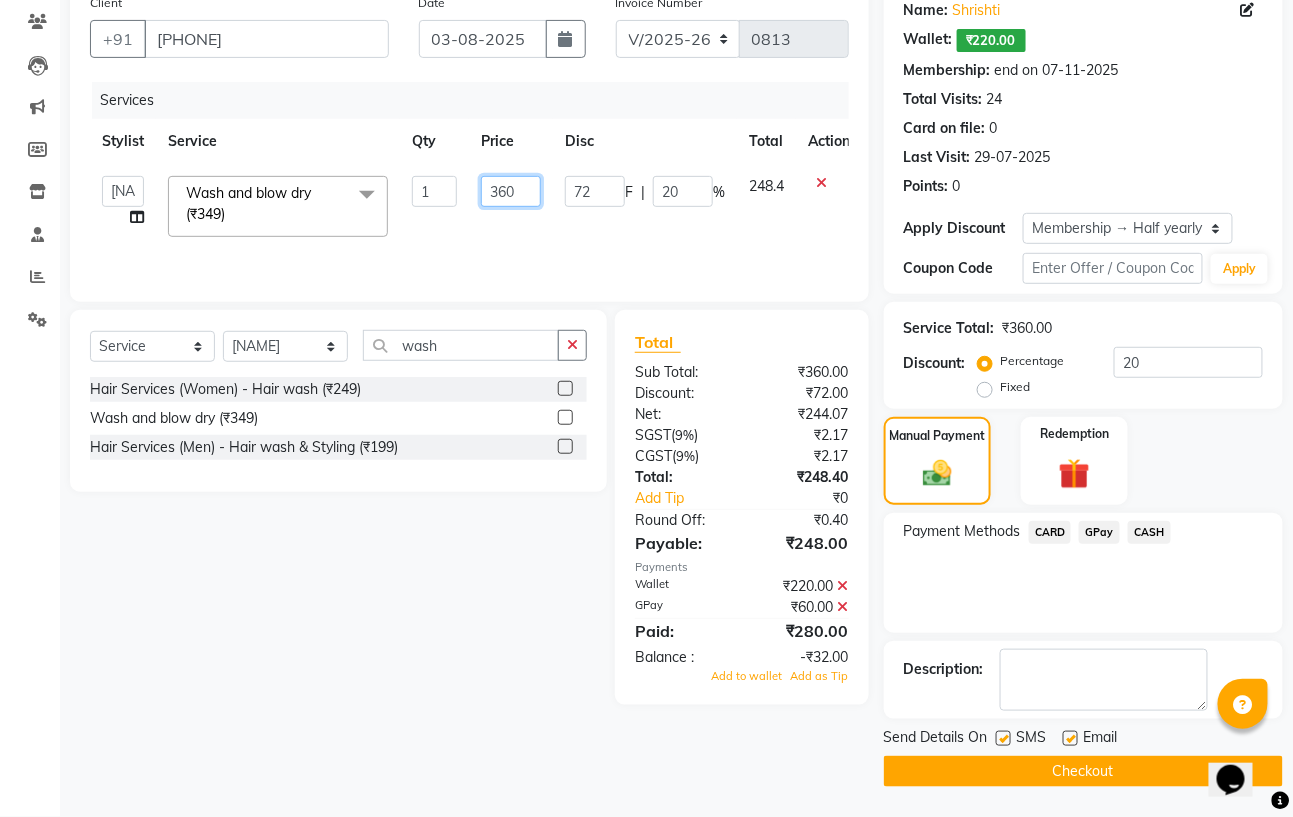 click on "360" 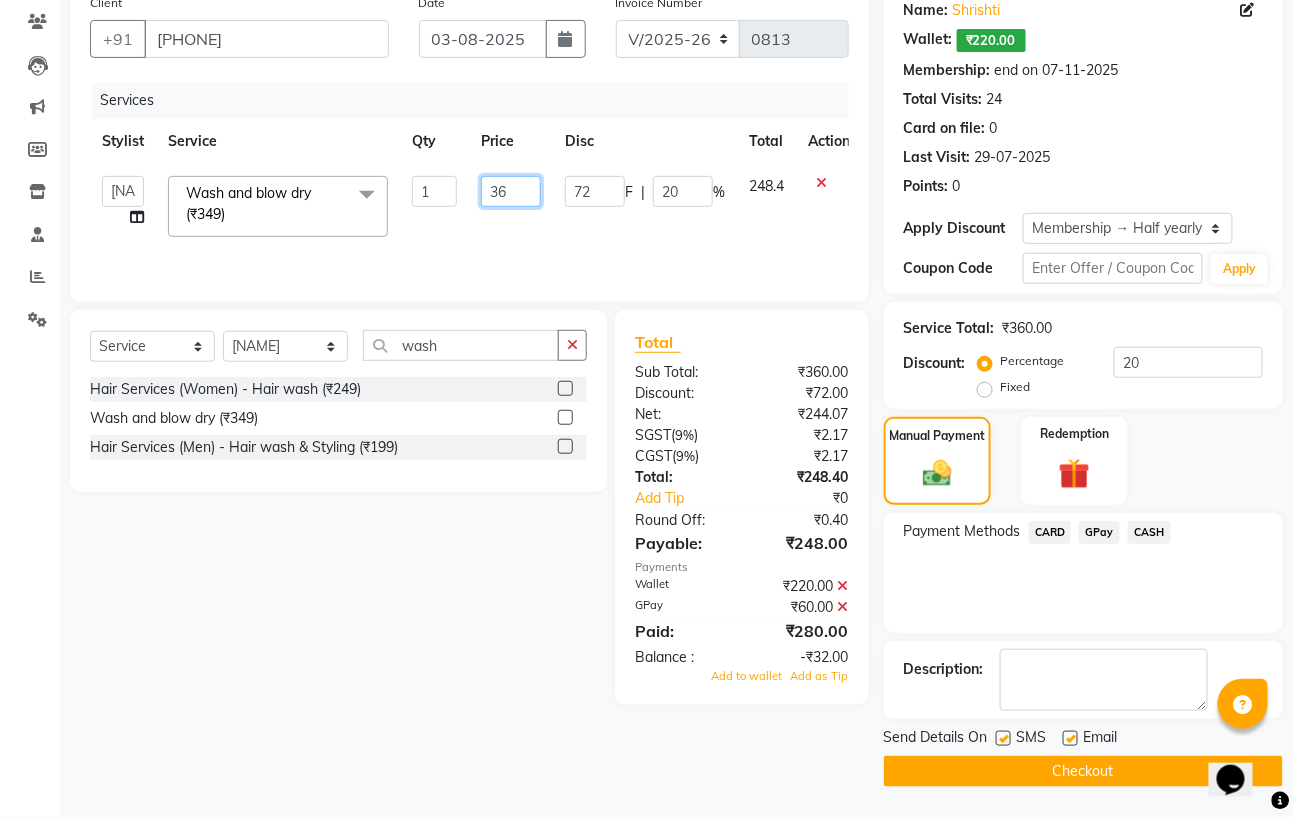 type on "3" 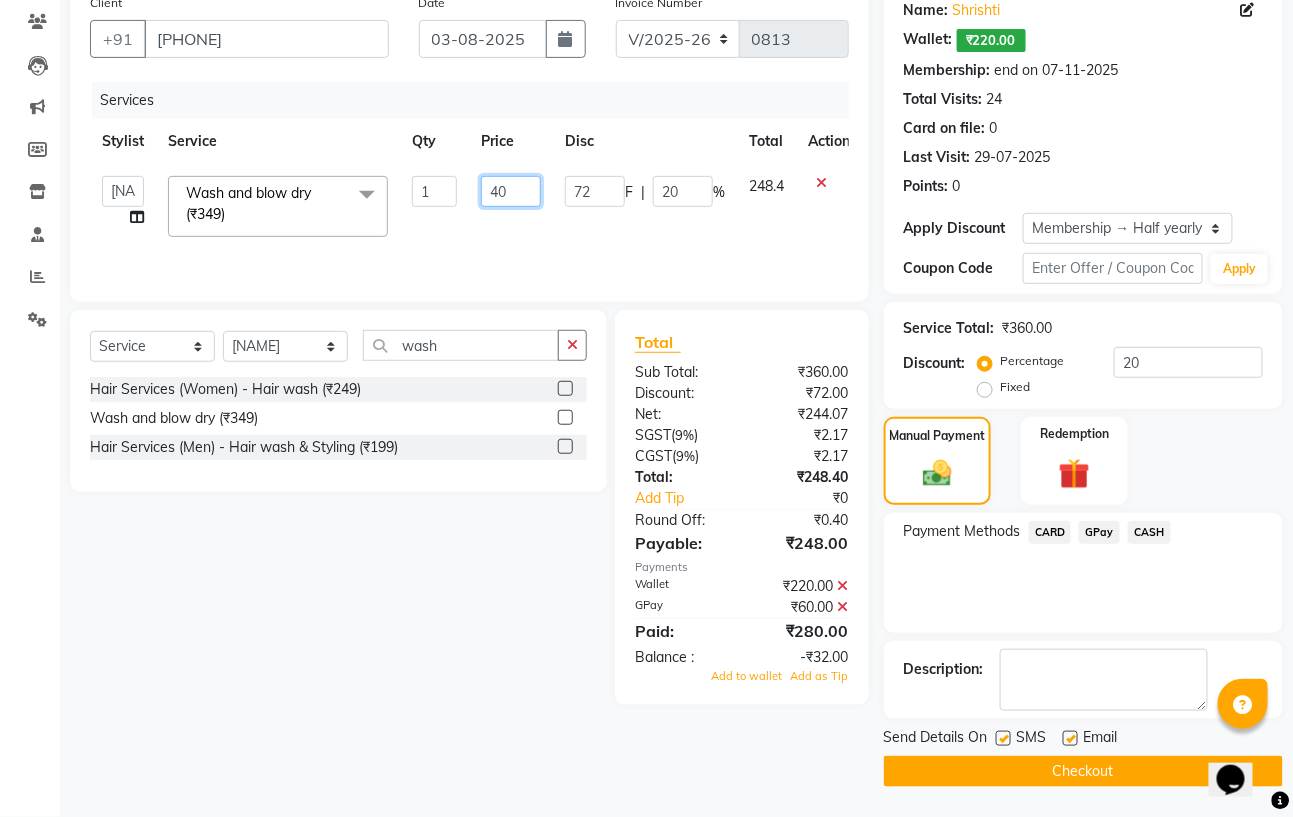type on "400" 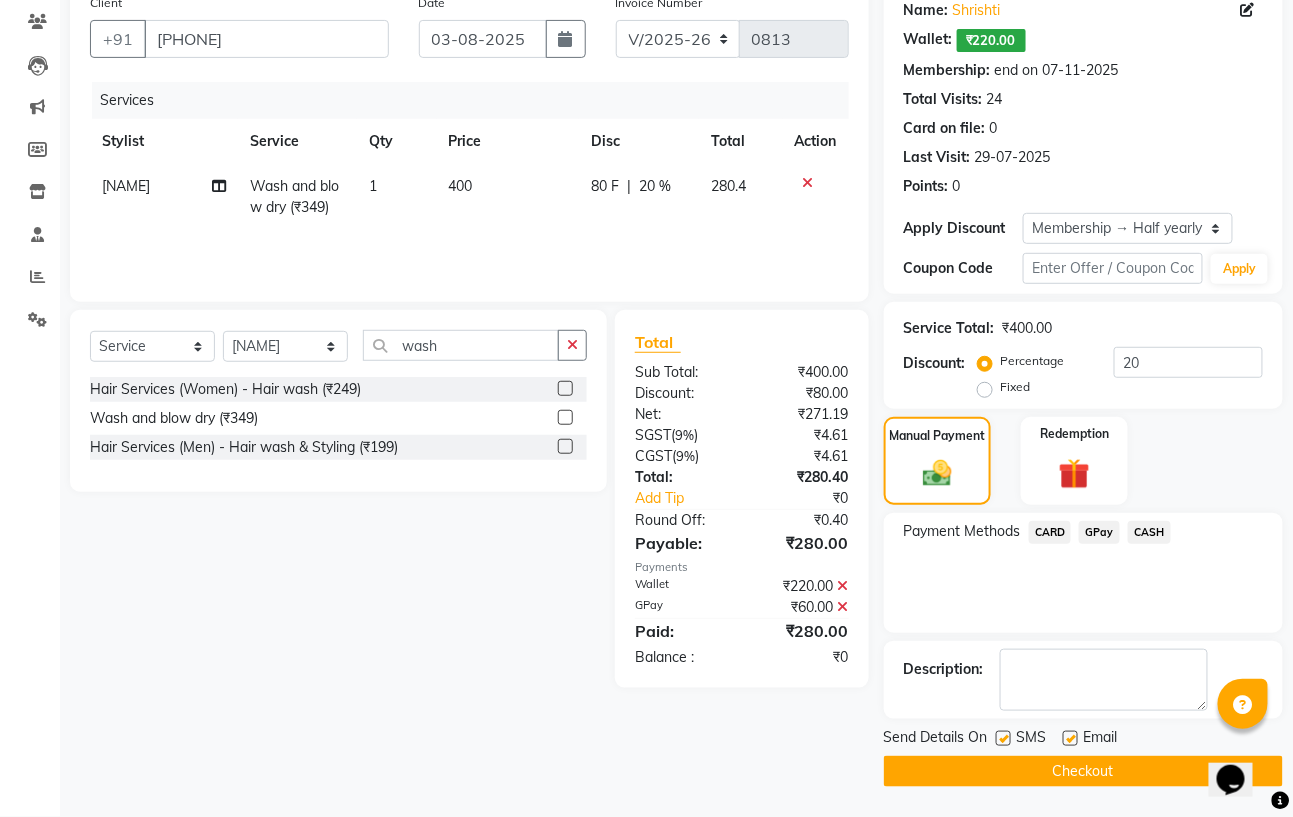 click on "Services Stylist Service Qty Price Disc Total Action Subhan  Wash and blow dry (₹349) 1 400 80 F | 20 % 280.4" 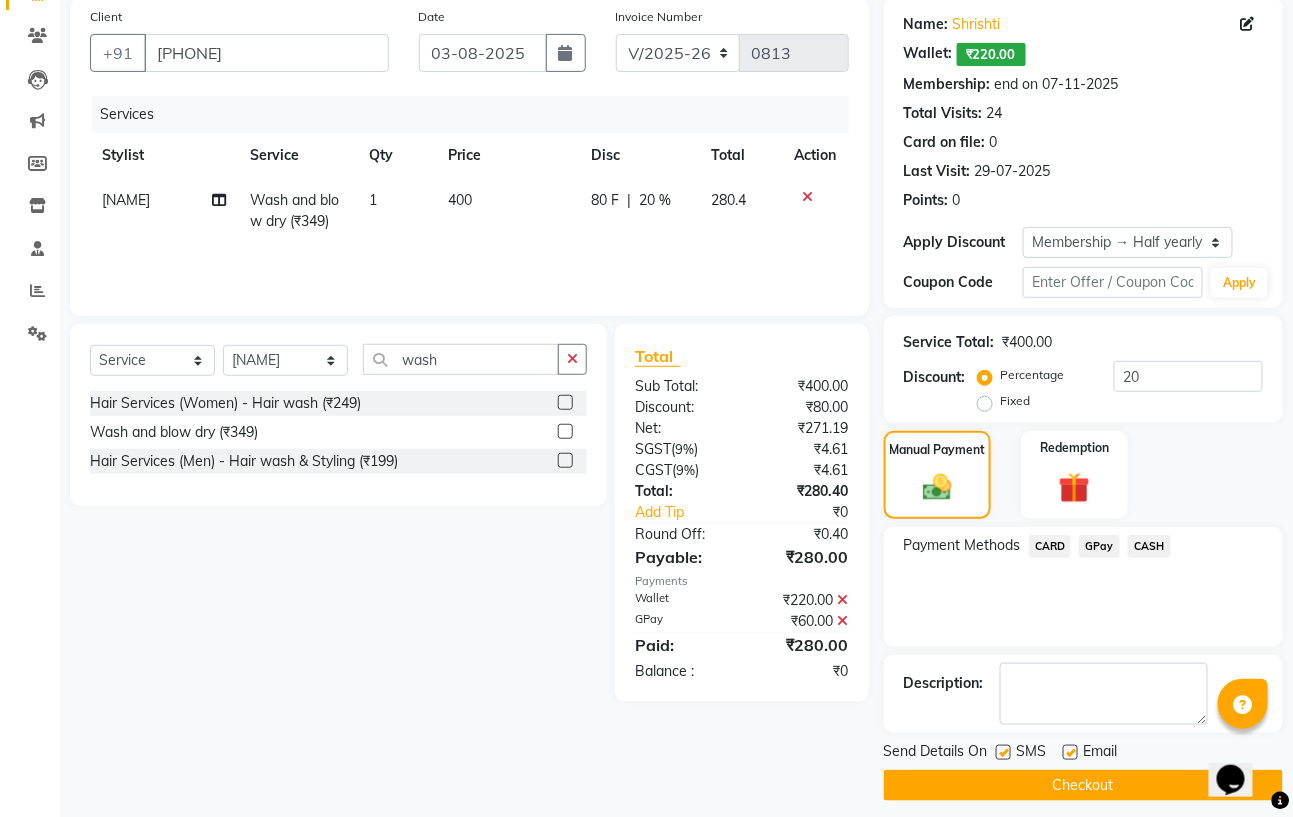 scroll, scrollTop: 166, scrollLeft: 0, axis: vertical 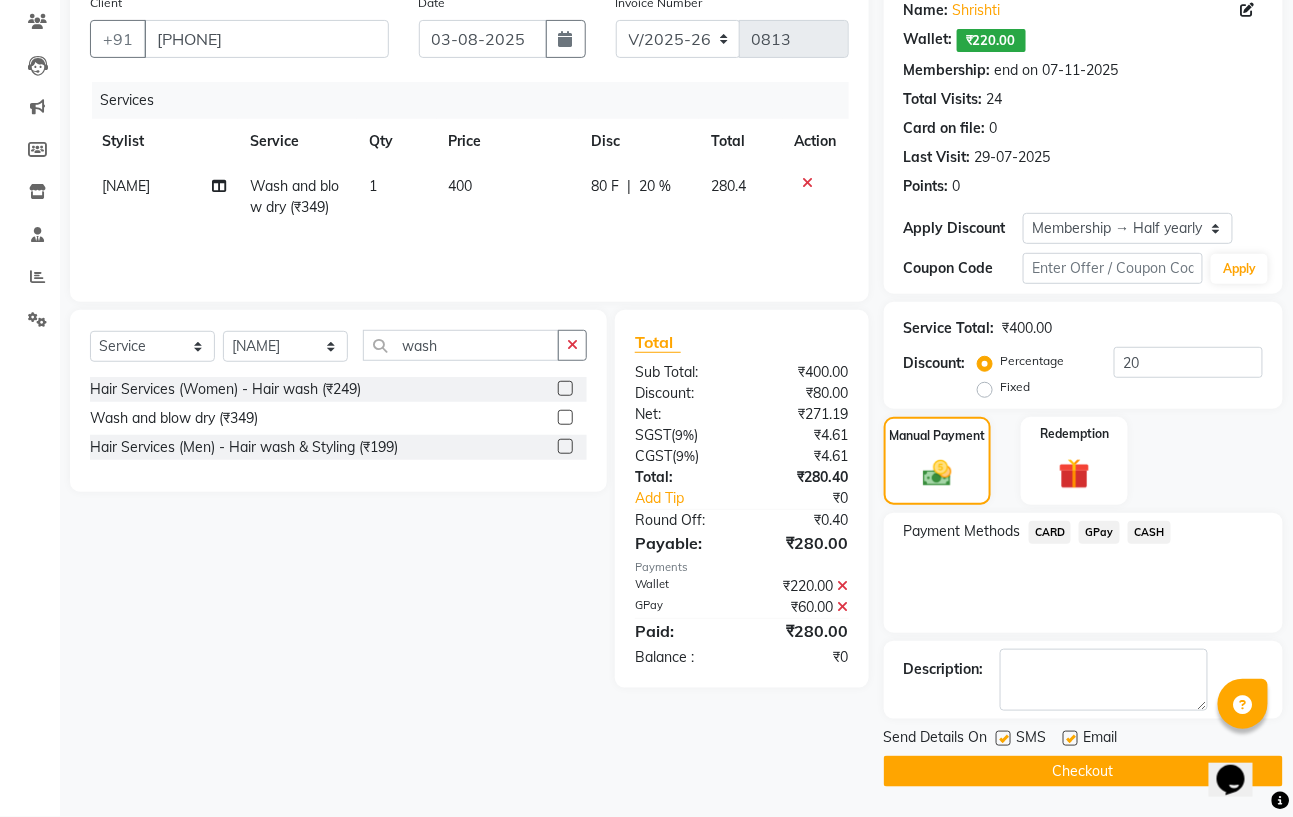 click on "Checkout" 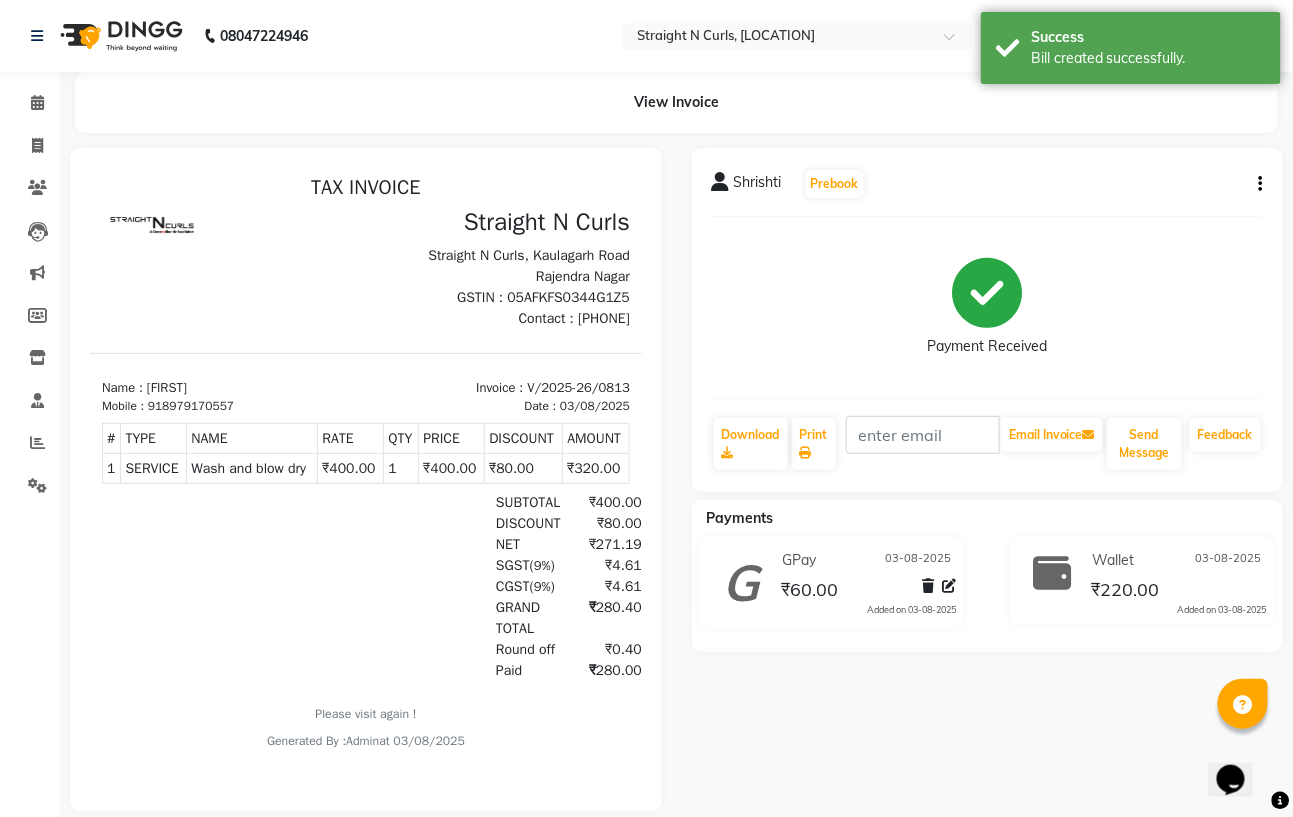 scroll, scrollTop: 0, scrollLeft: 0, axis: both 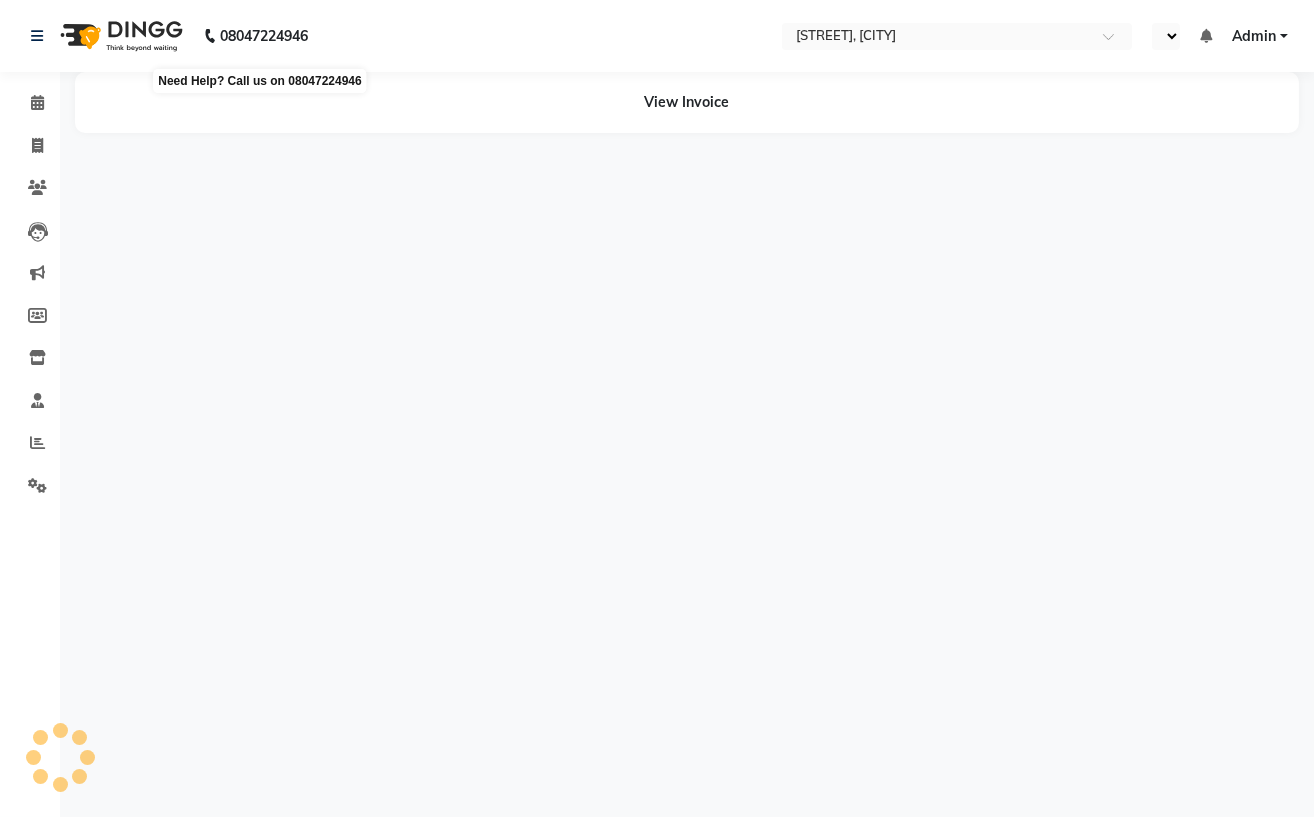 select on "en" 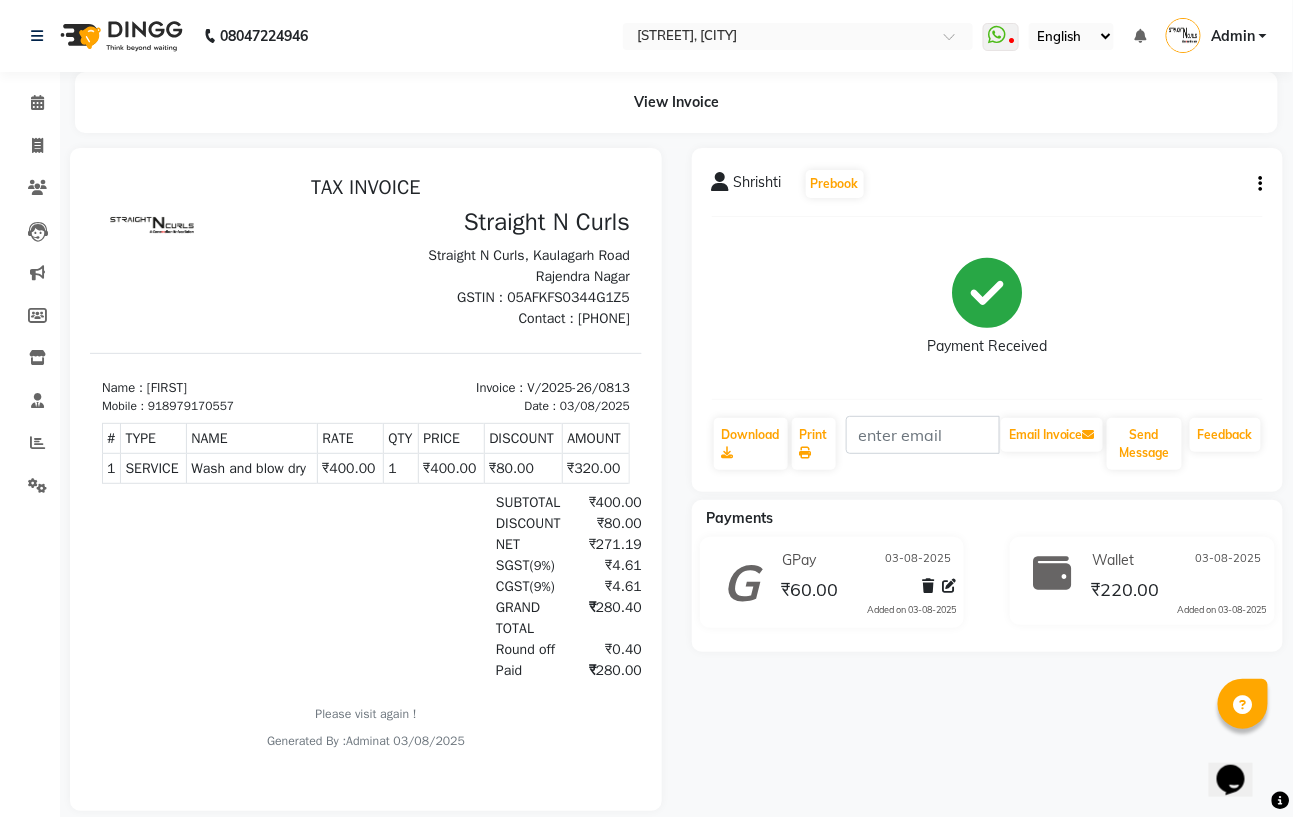 scroll, scrollTop: 0, scrollLeft: 0, axis: both 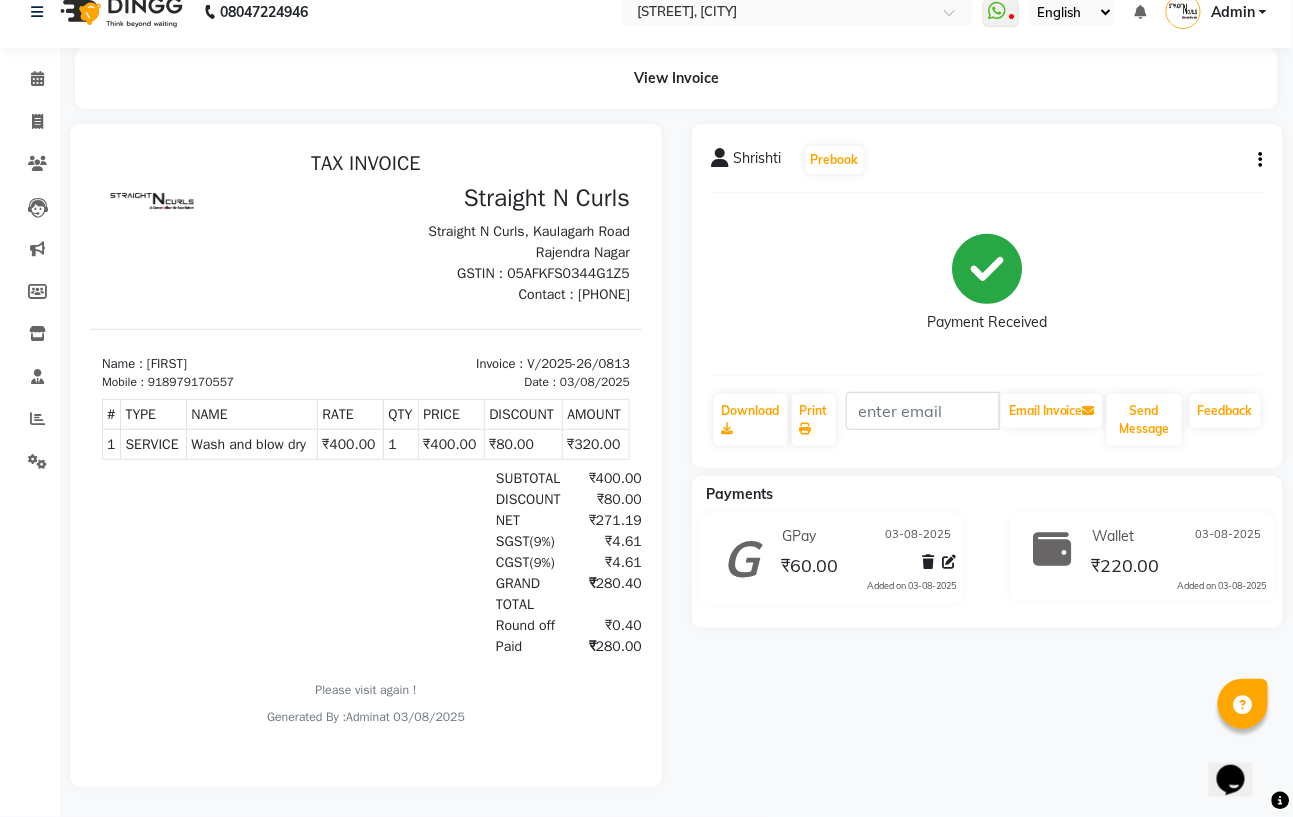 click 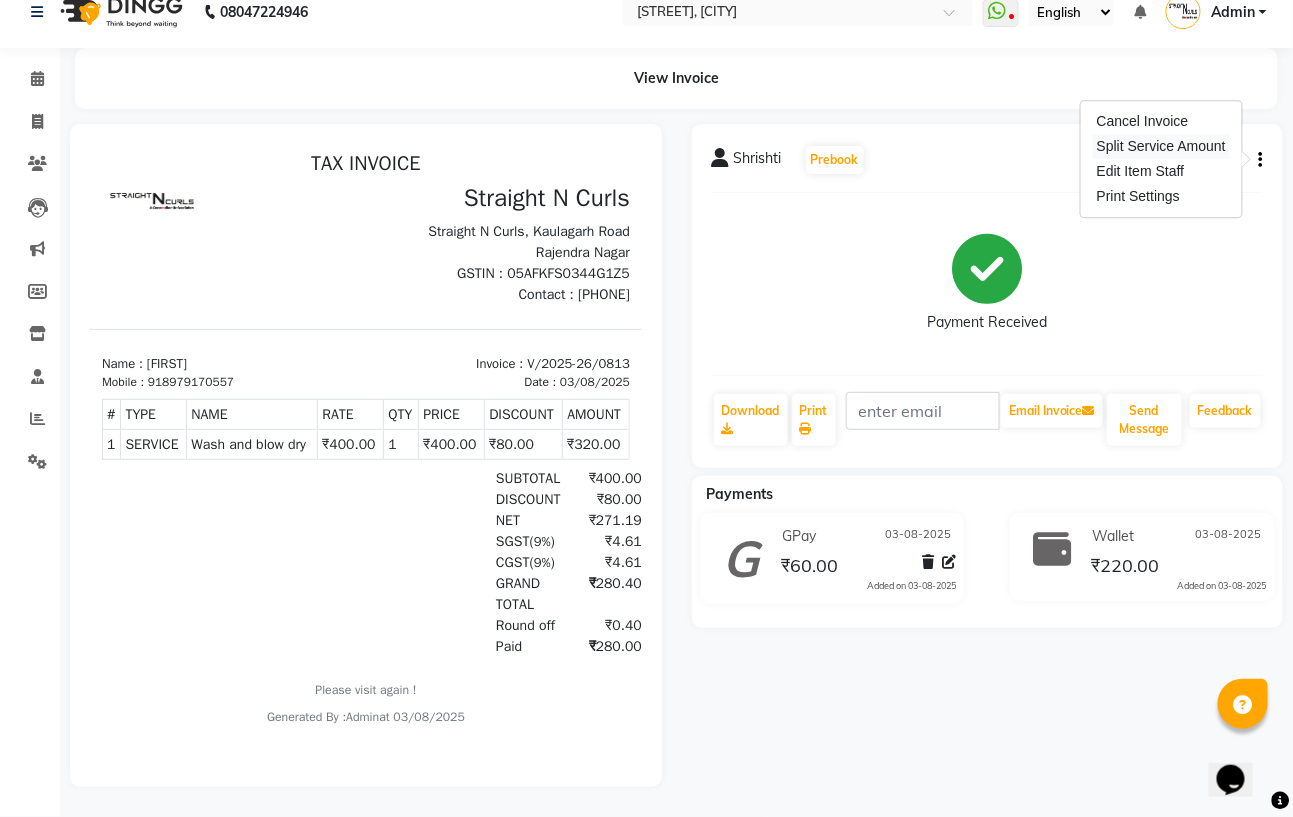 click on "Split Service Amount" at bounding box center [1161, 146] 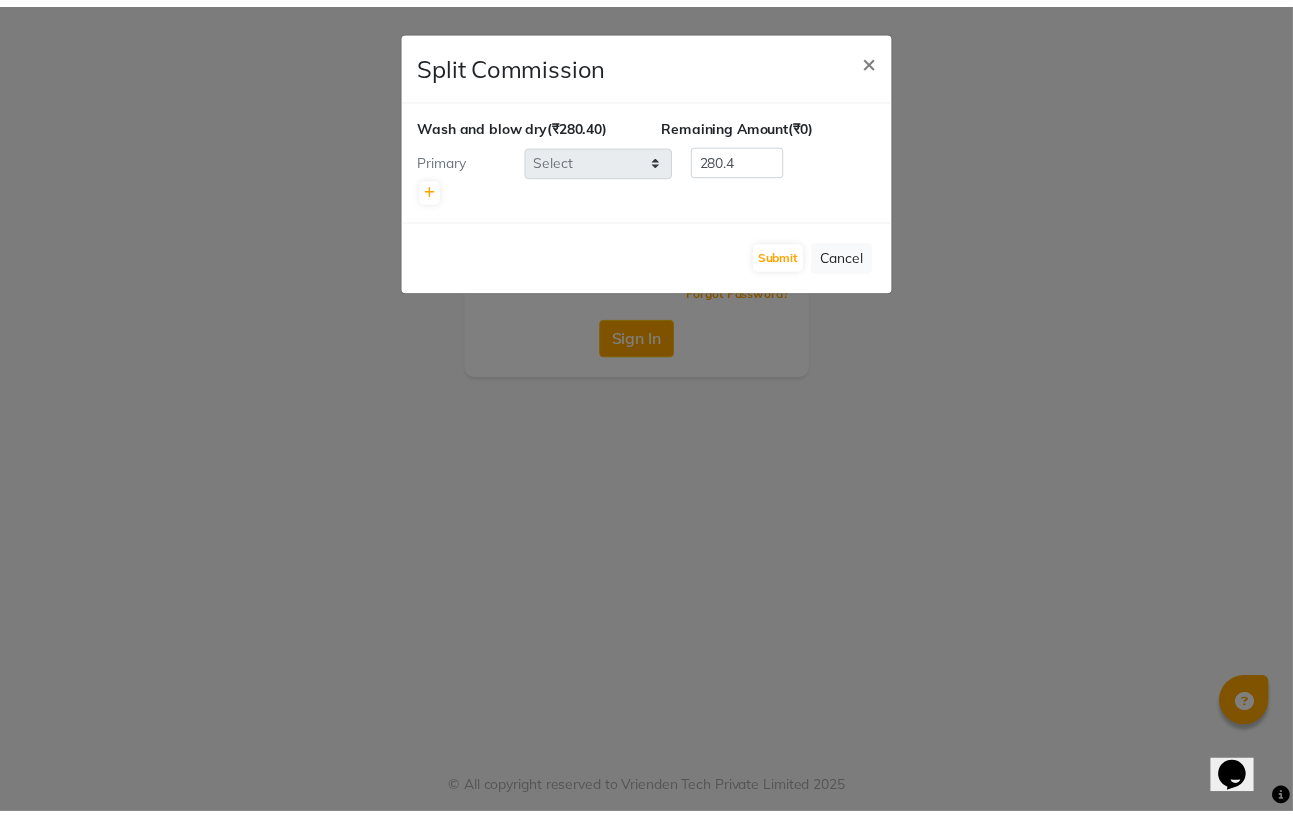scroll, scrollTop: 0, scrollLeft: 0, axis: both 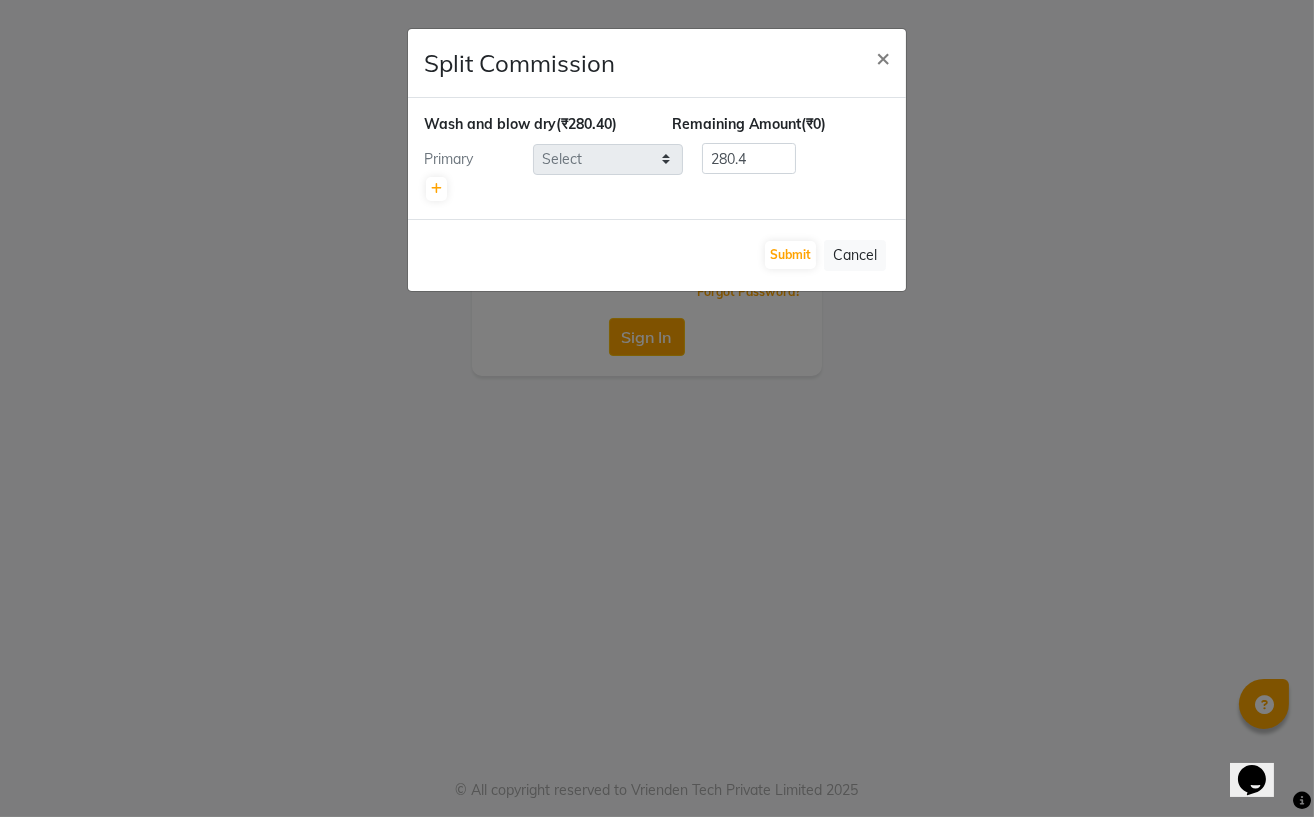 type 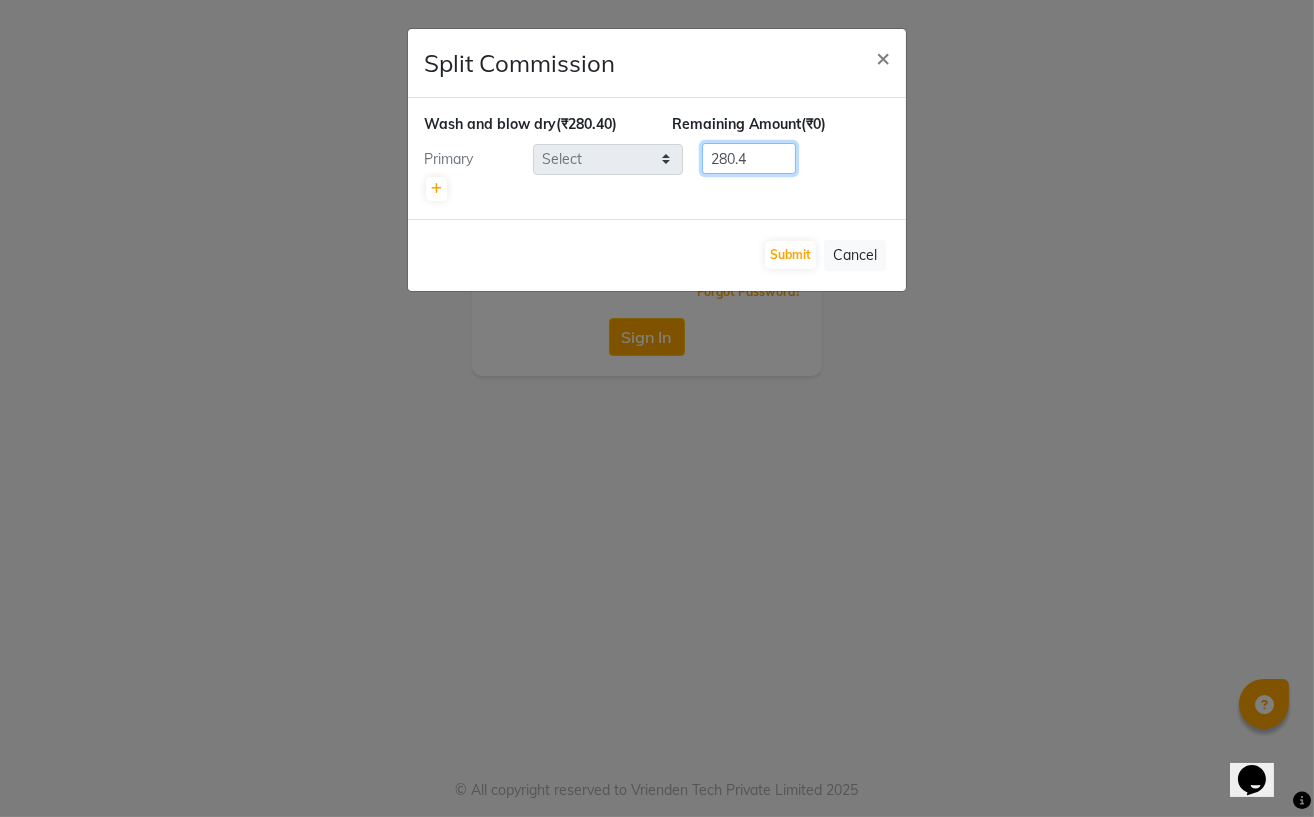 click on "280.4" 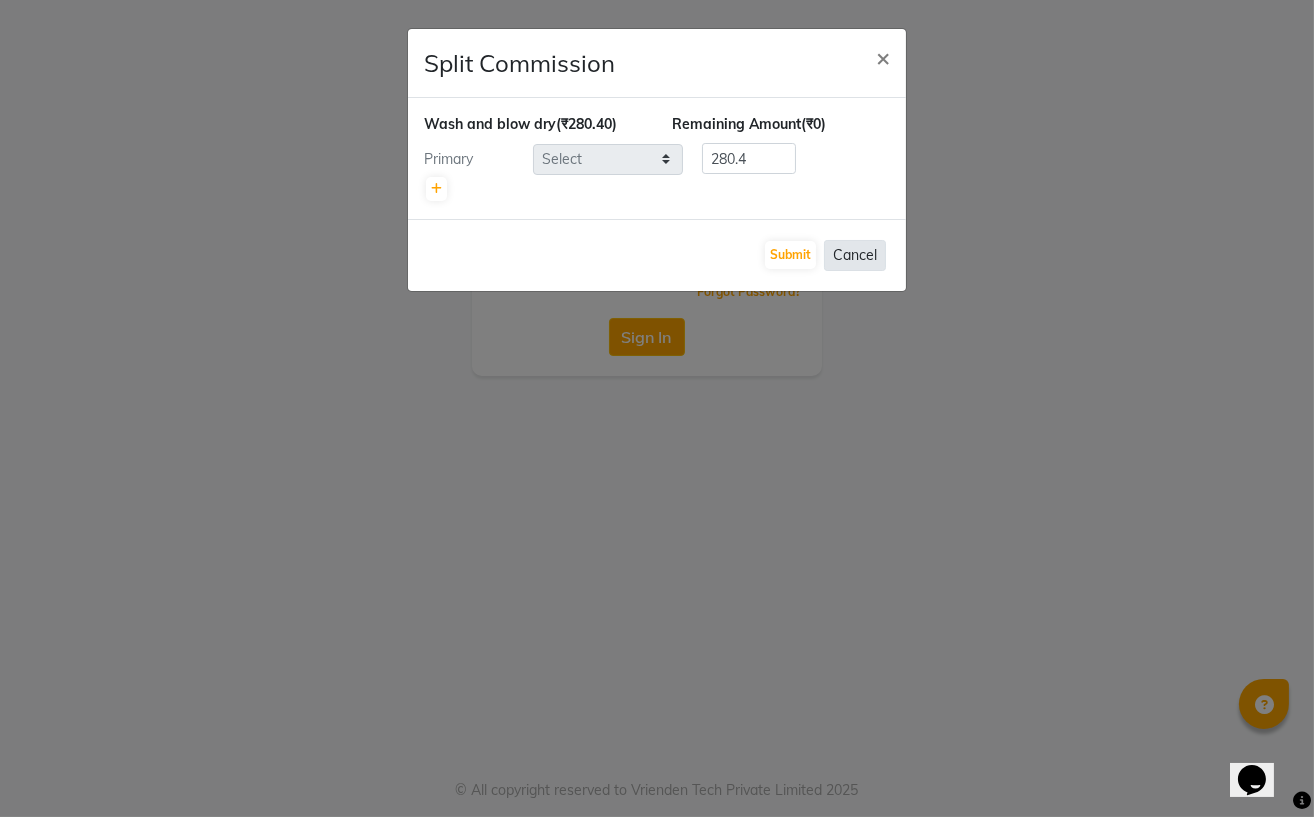 click on "Cancel" 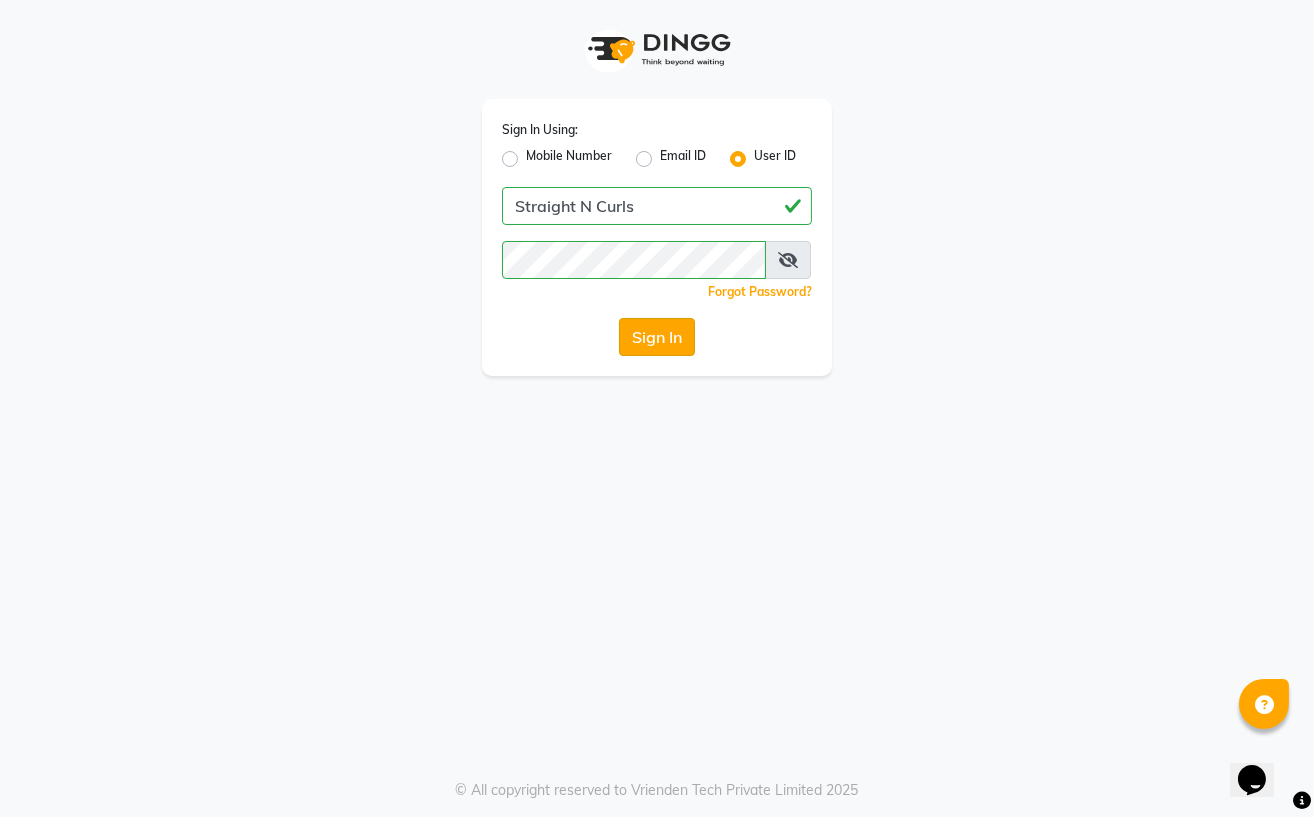 click on "Sign In" 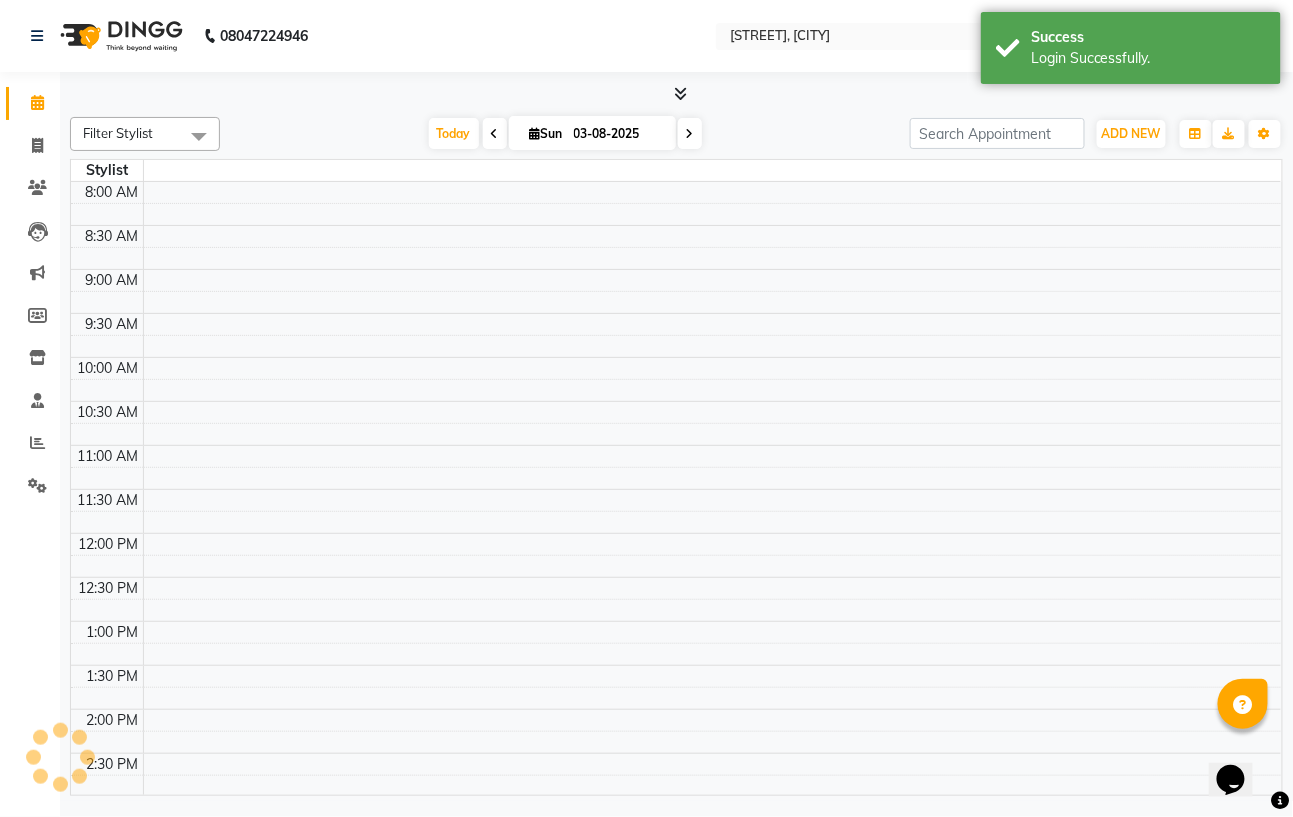 select on "en" 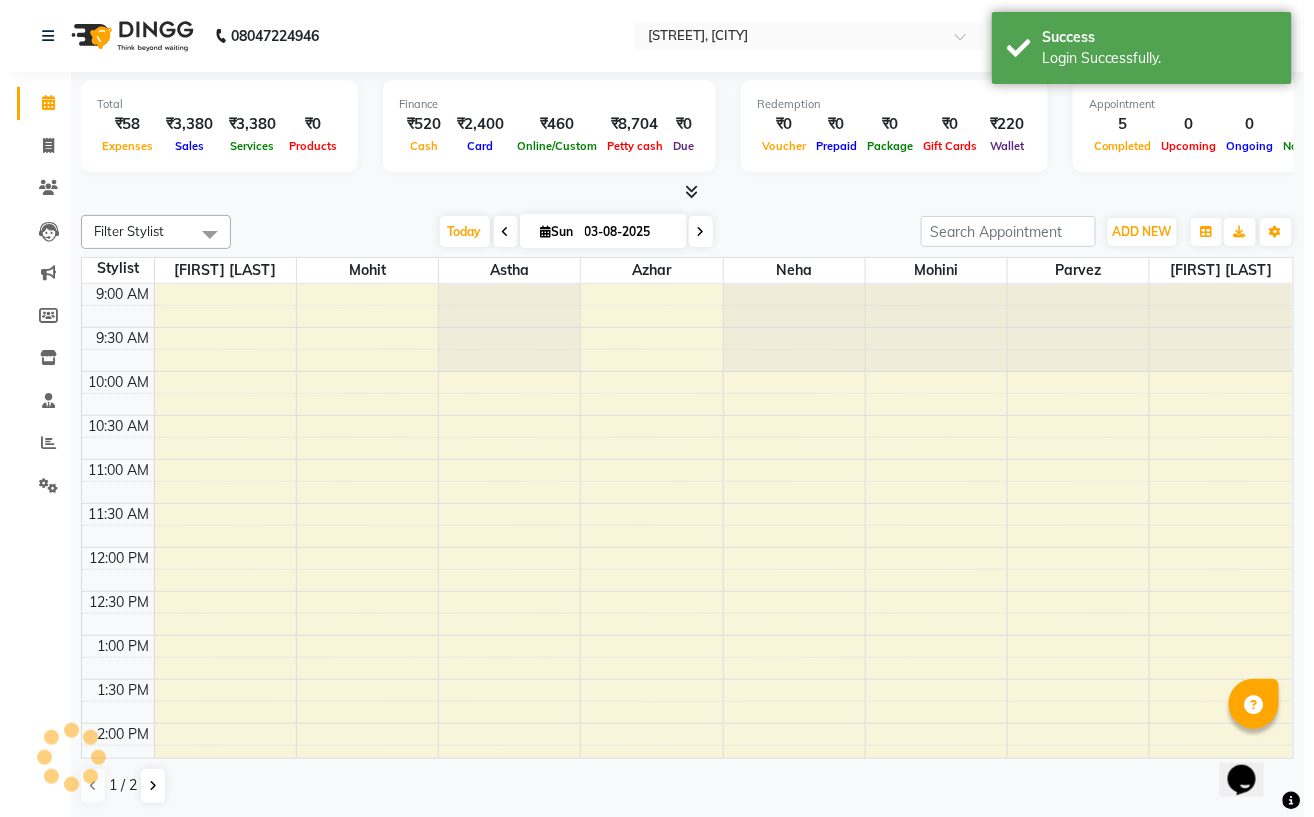 scroll, scrollTop: 0, scrollLeft: 0, axis: both 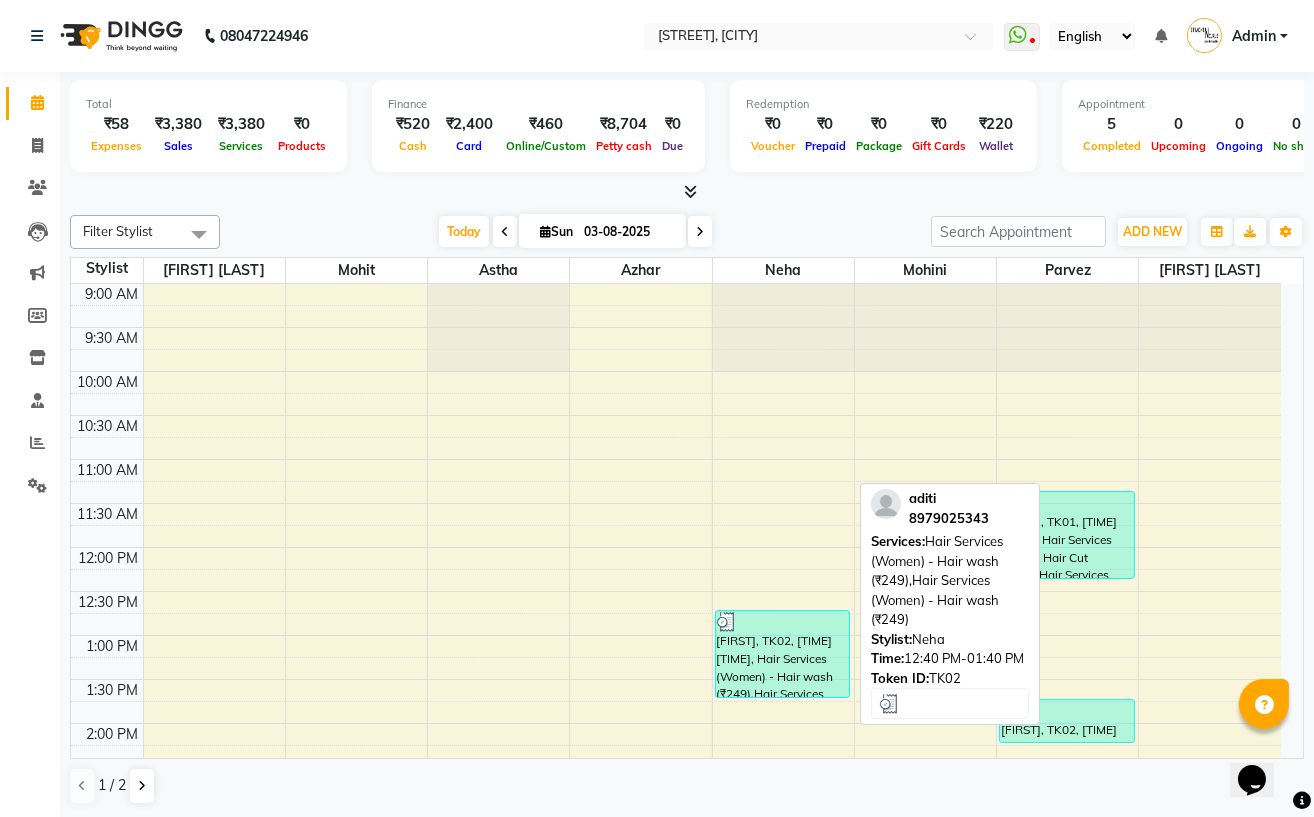 click on "[FIRST], TK02, [TIME] [TIME], Hair Services (Women) - Hair wash (₹249),Hair Services (Women) - Hair wash (₹249)" at bounding box center (783, 654) 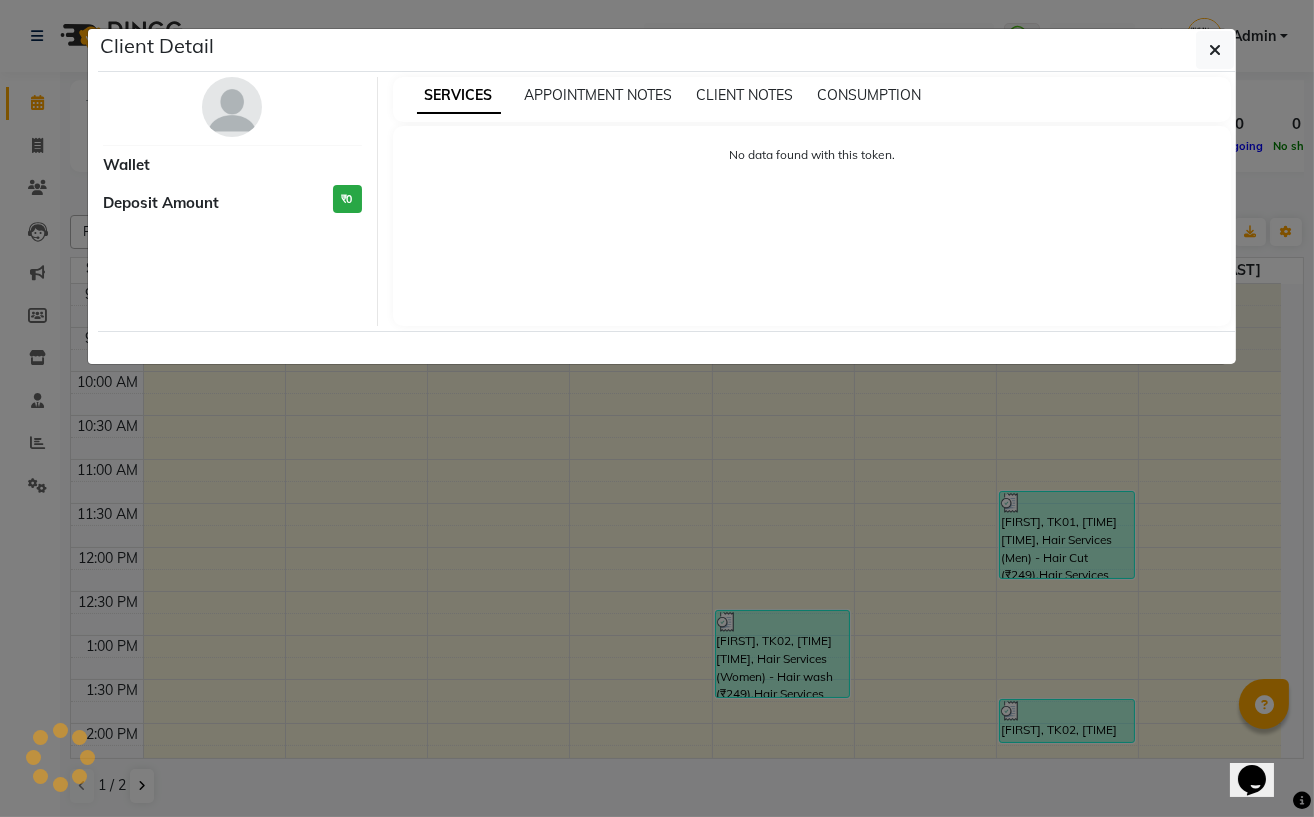 select on "3" 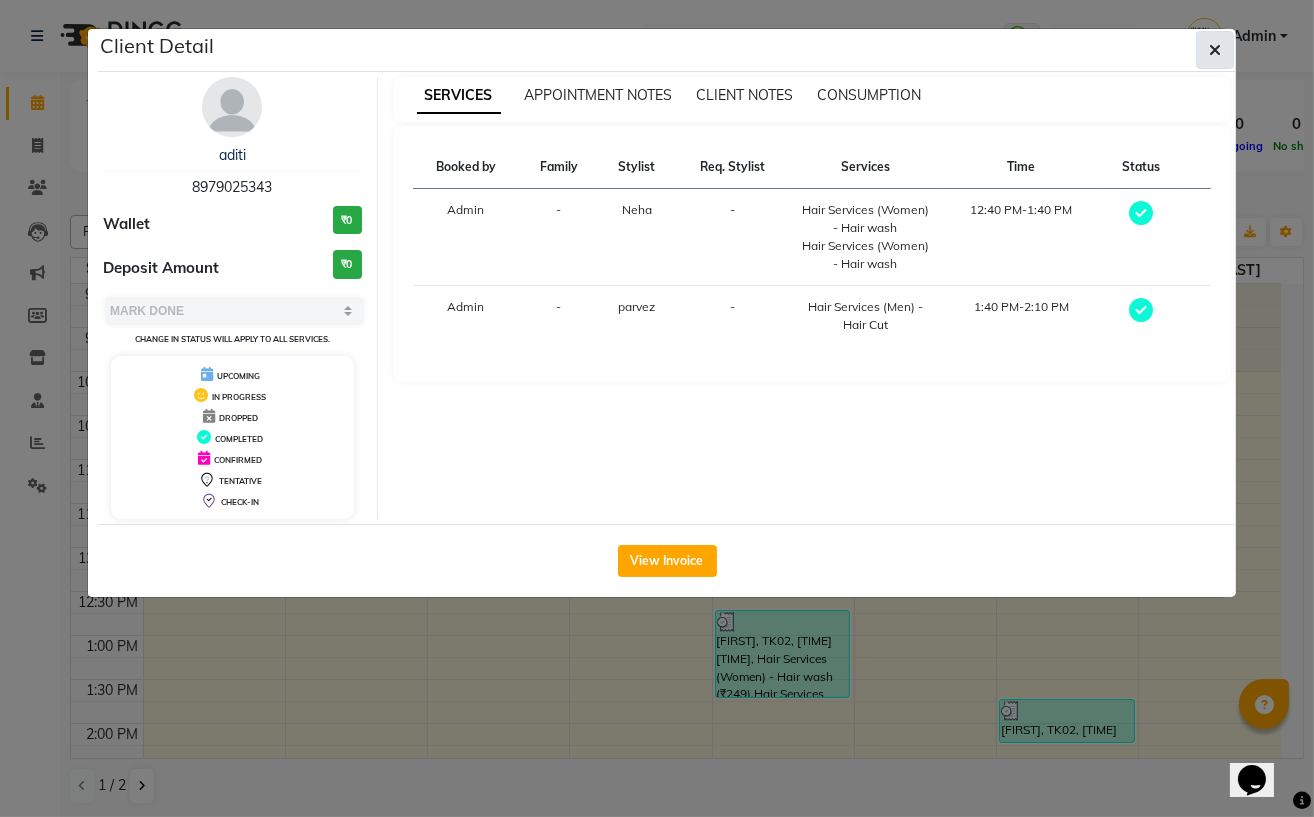 click 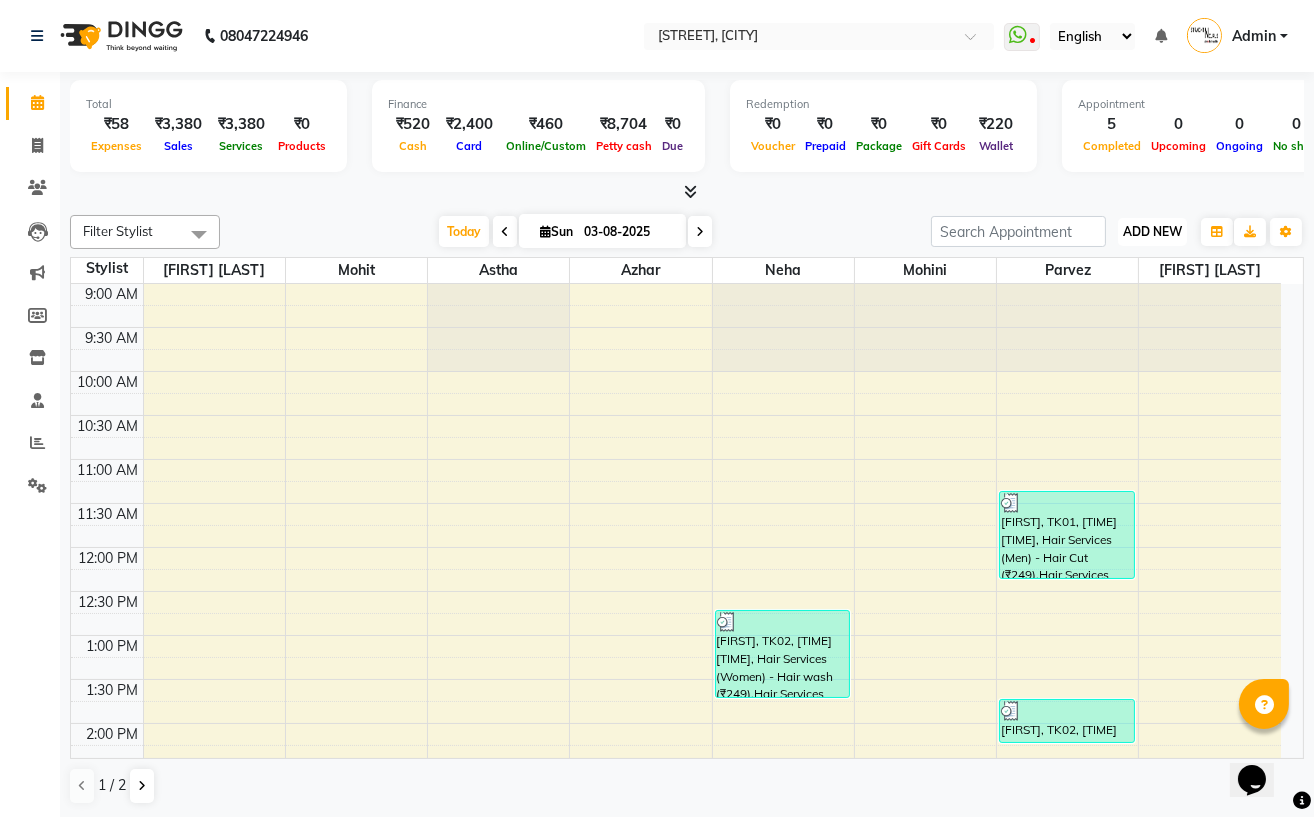 click on "ADD NEW" at bounding box center [1152, 231] 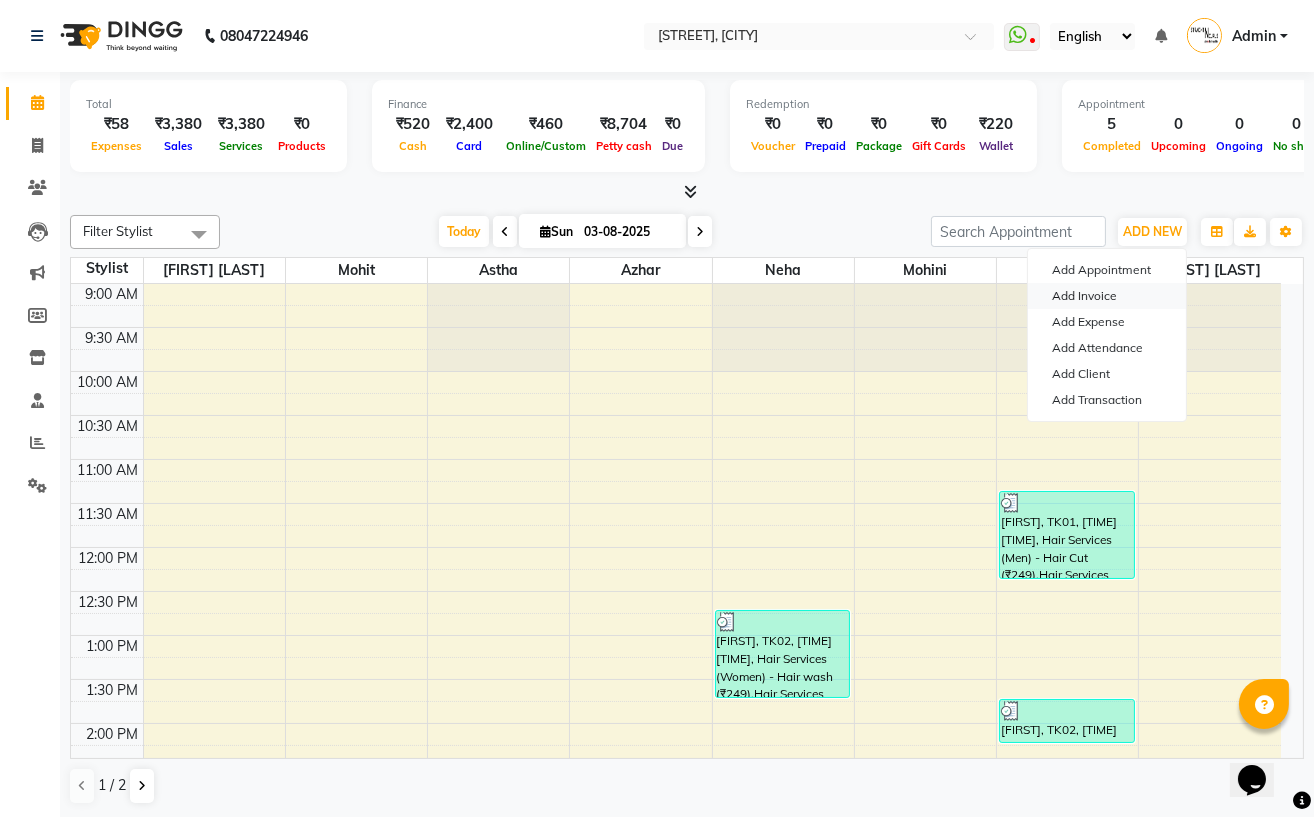 click on "Add Invoice" at bounding box center [1107, 296] 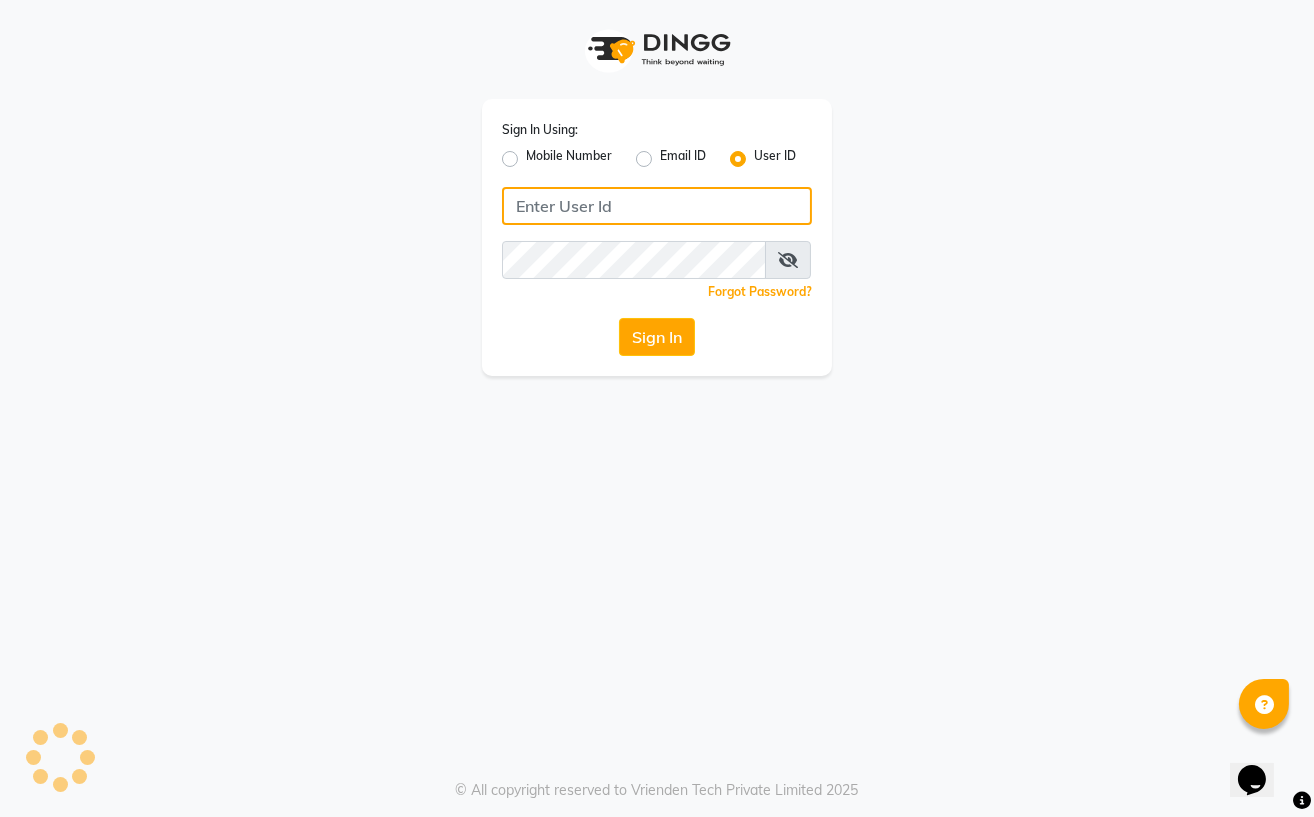 type on "Straight N Curls" 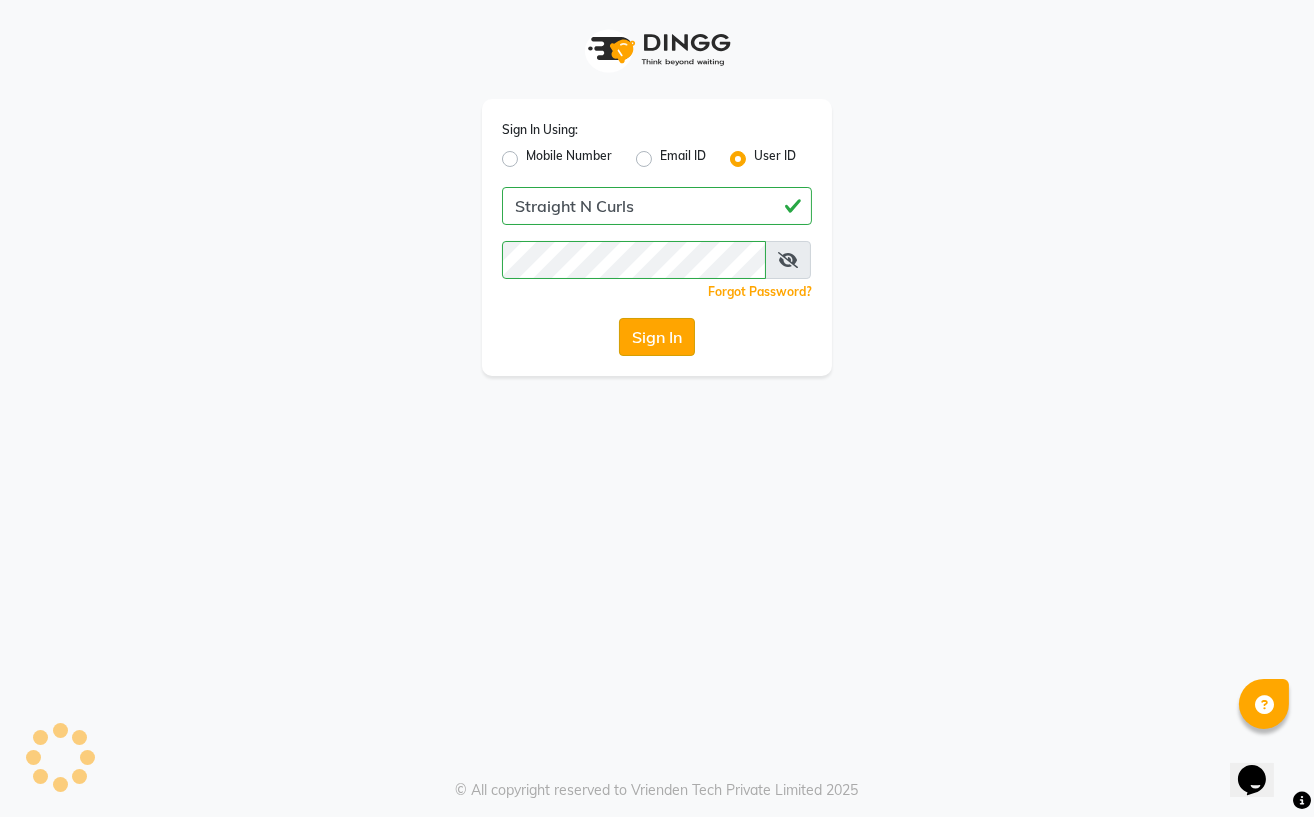click on "Sign In" 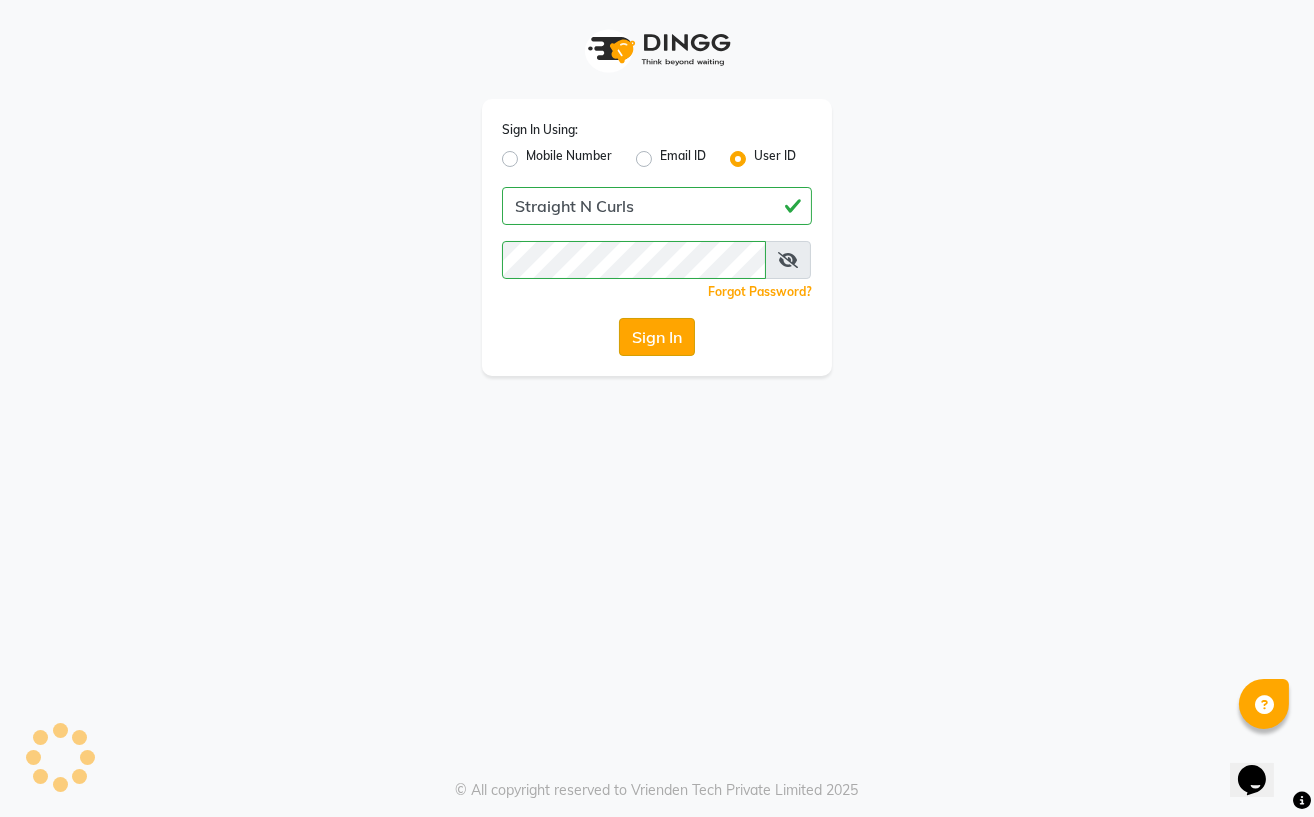click on "Sign In" 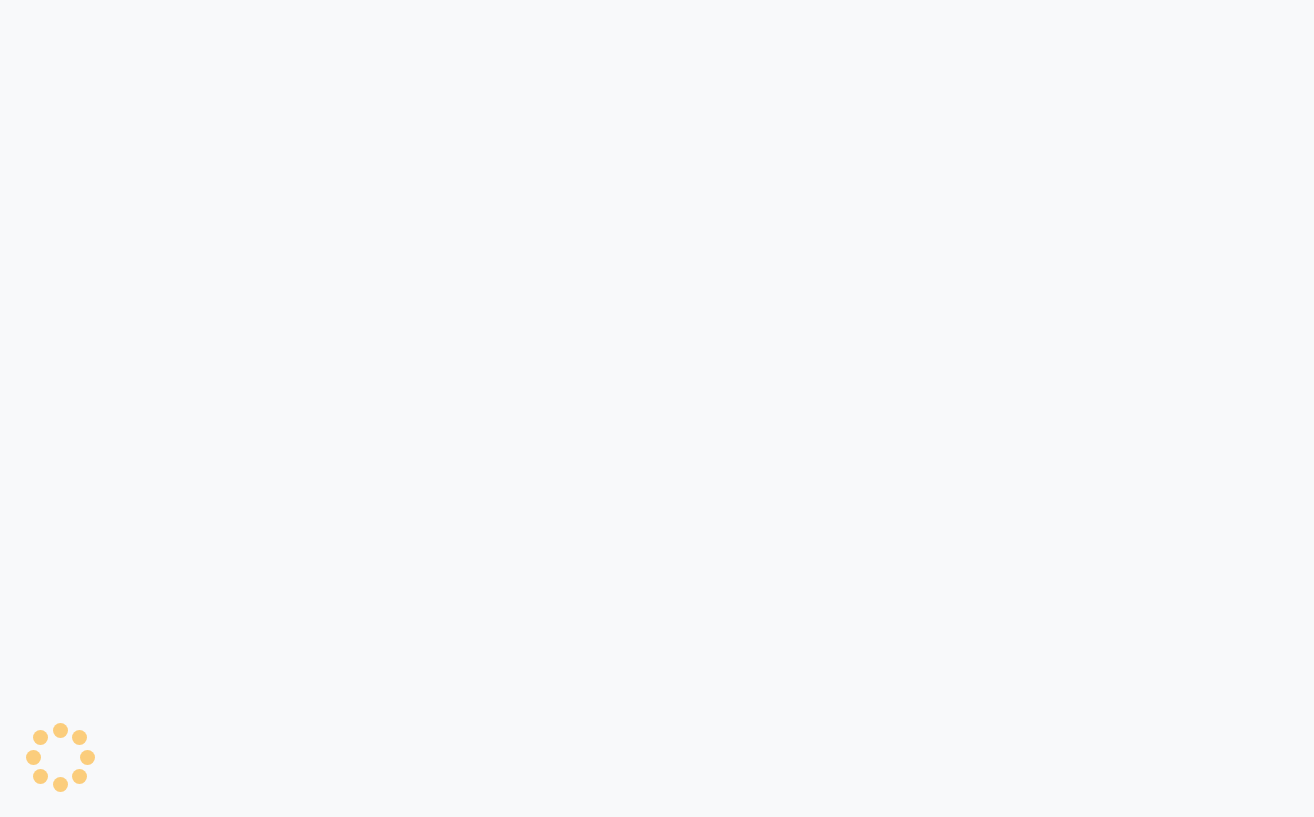 scroll, scrollTop: 0, scrollLeft: 0, axis: both 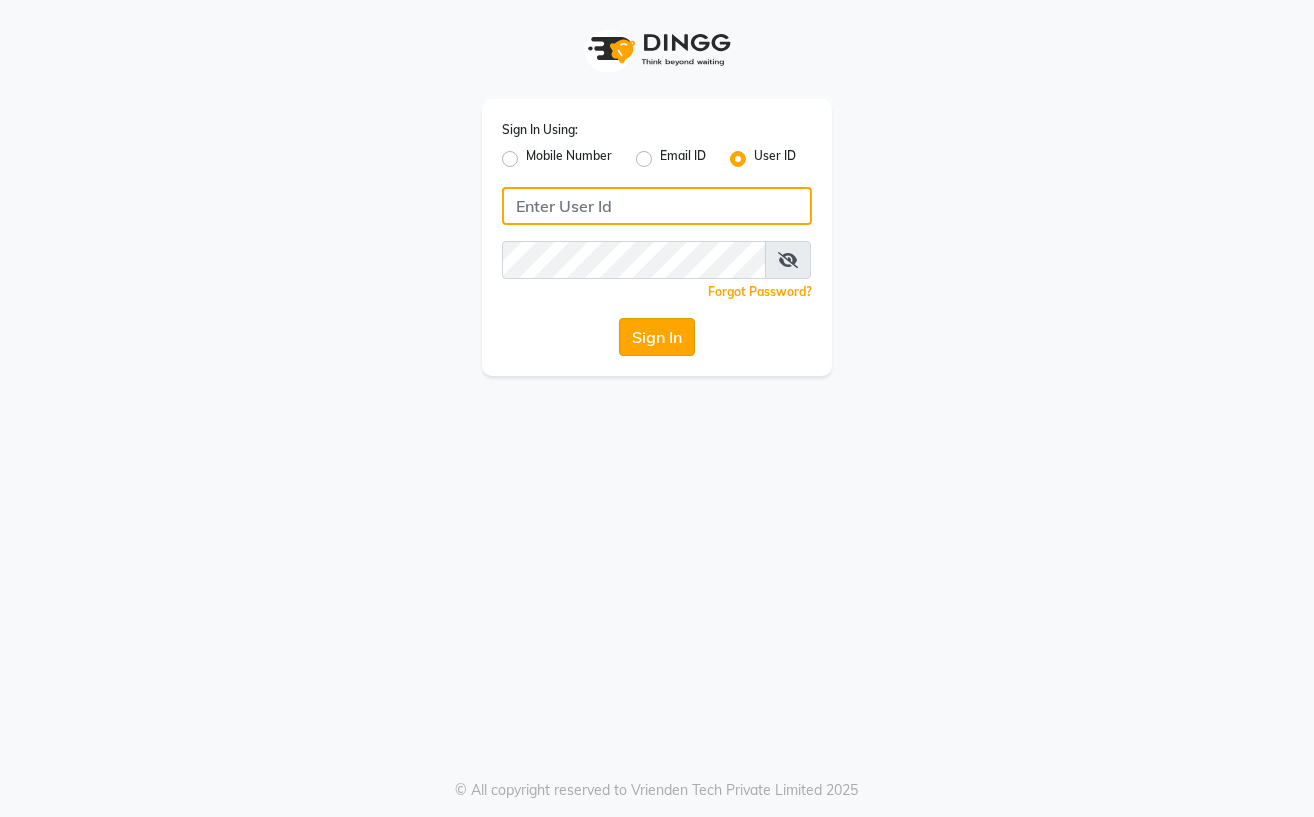 type on "Straight N Curls" 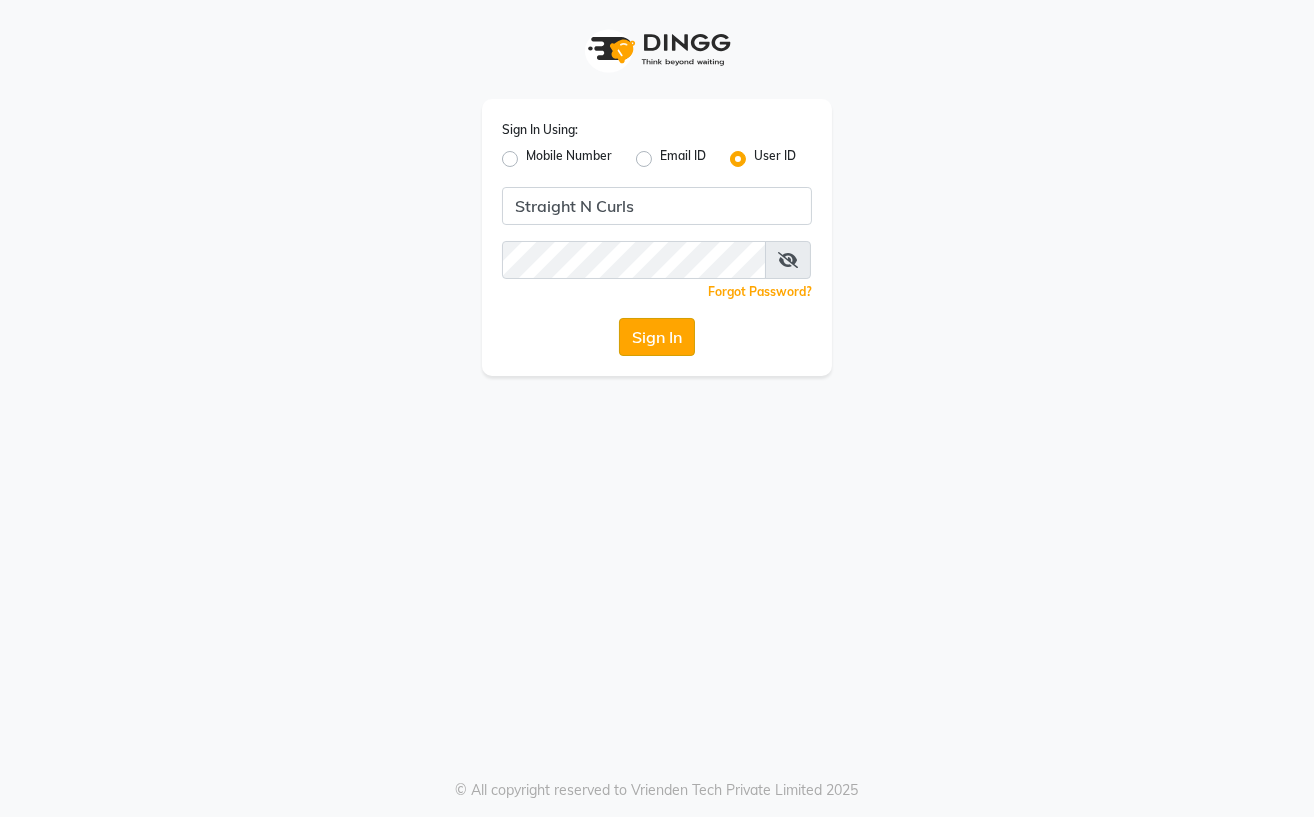 click on "Sign In" 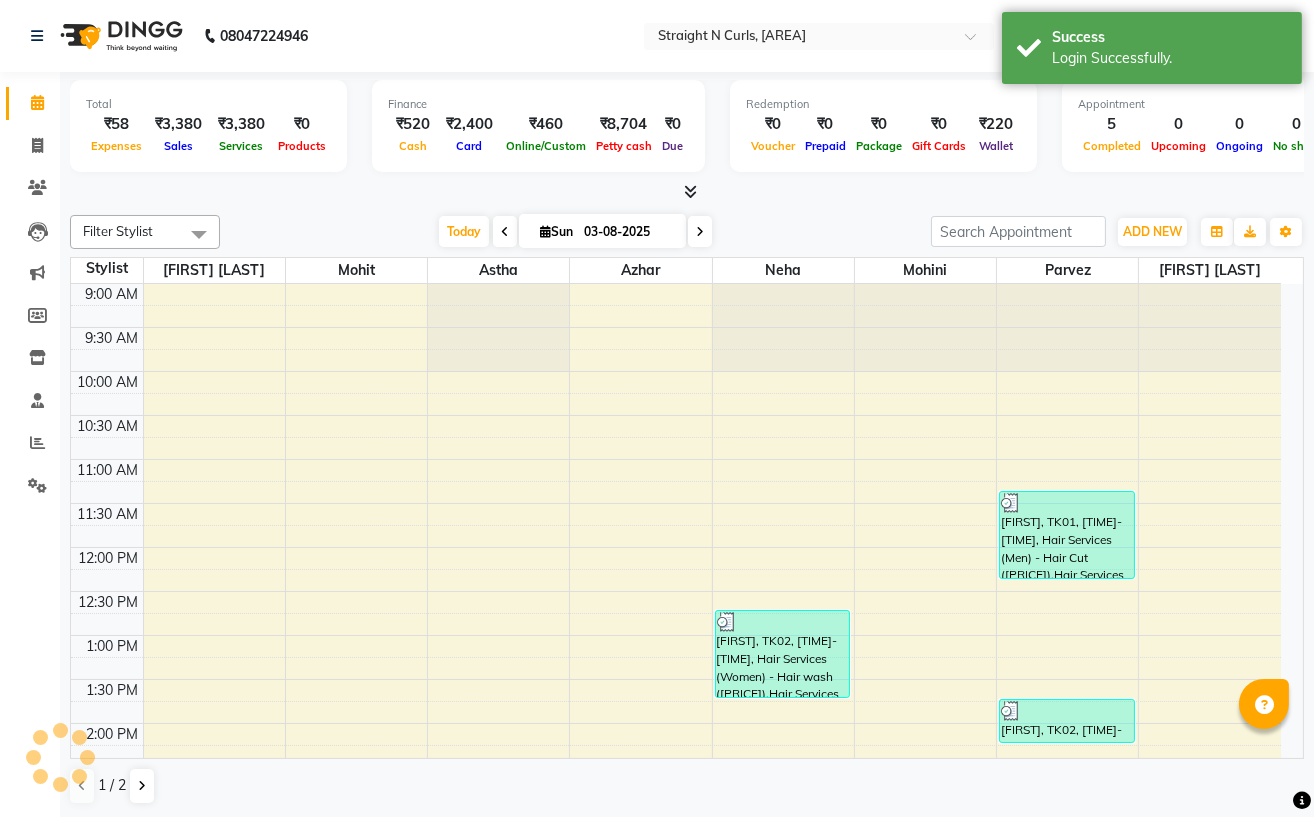 scroll, scrollTop: 0, scrollLeft: 0, axis: both 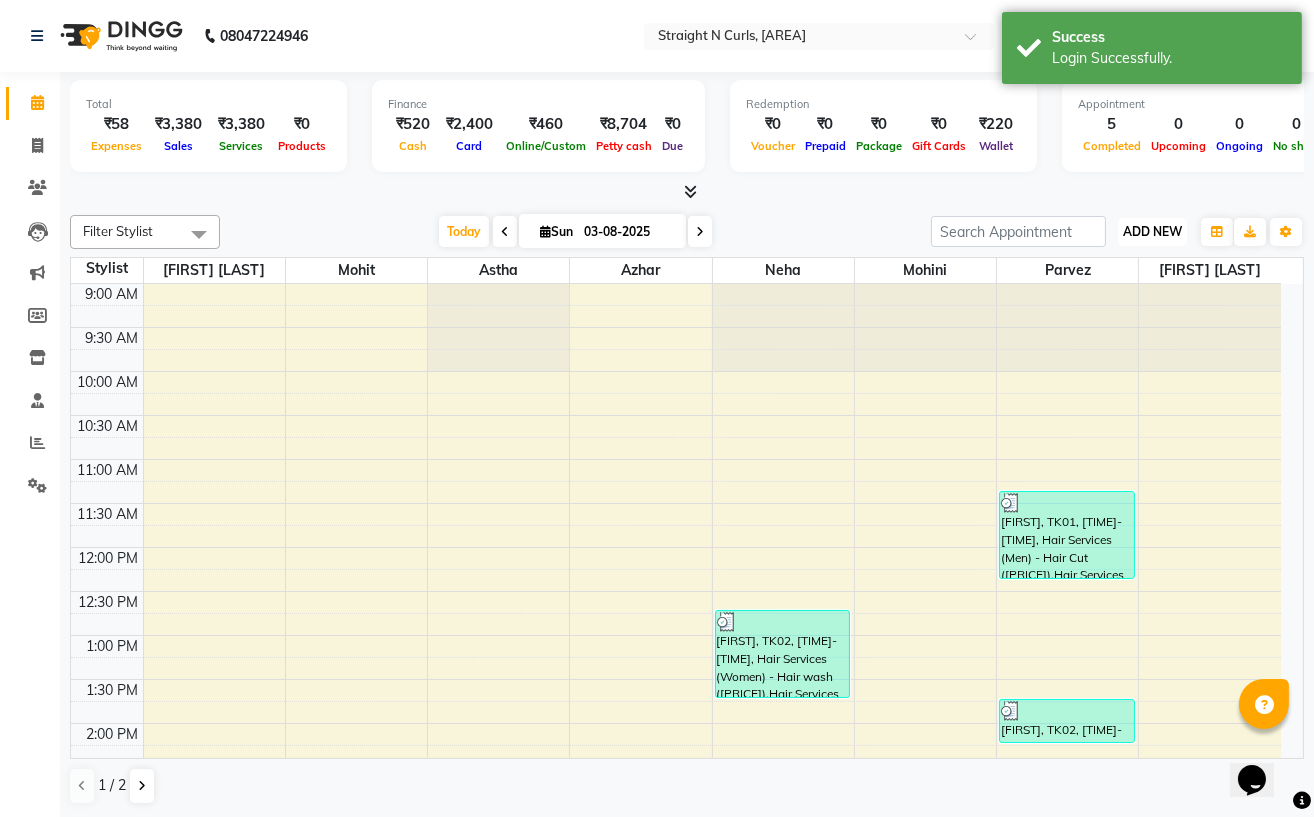 click on "ADD NEW" at bounding box center (1152, 231) 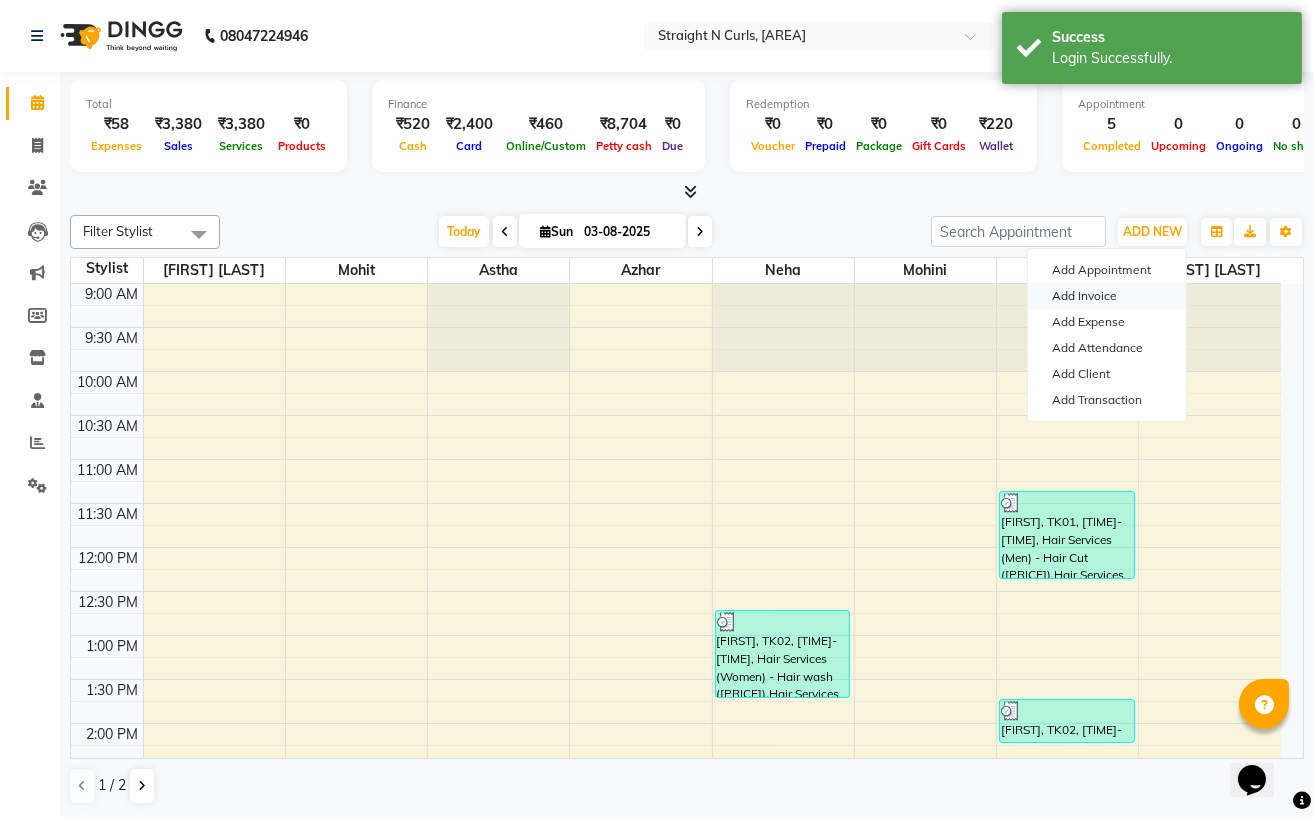 click on "Add Invoice" at bounding box center [1107, 296] 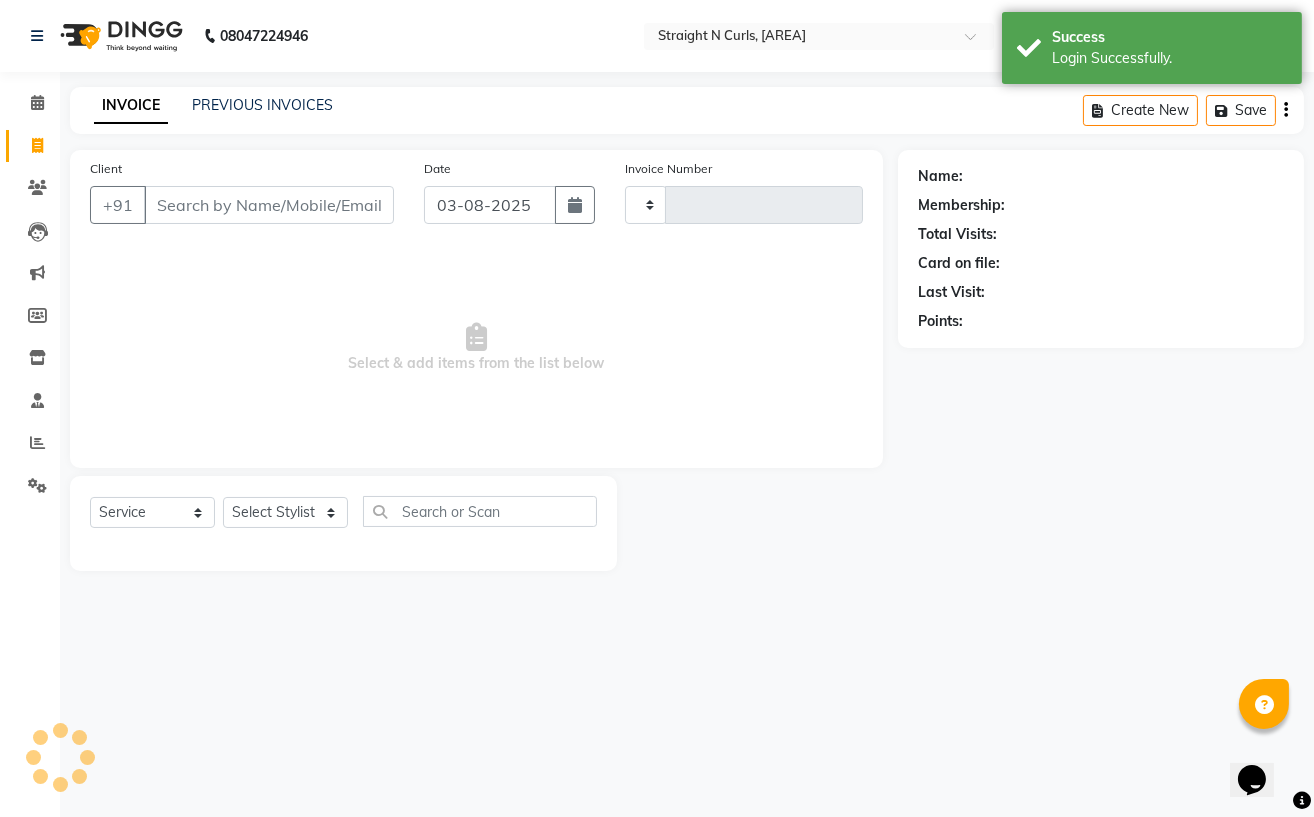 type on "0814" 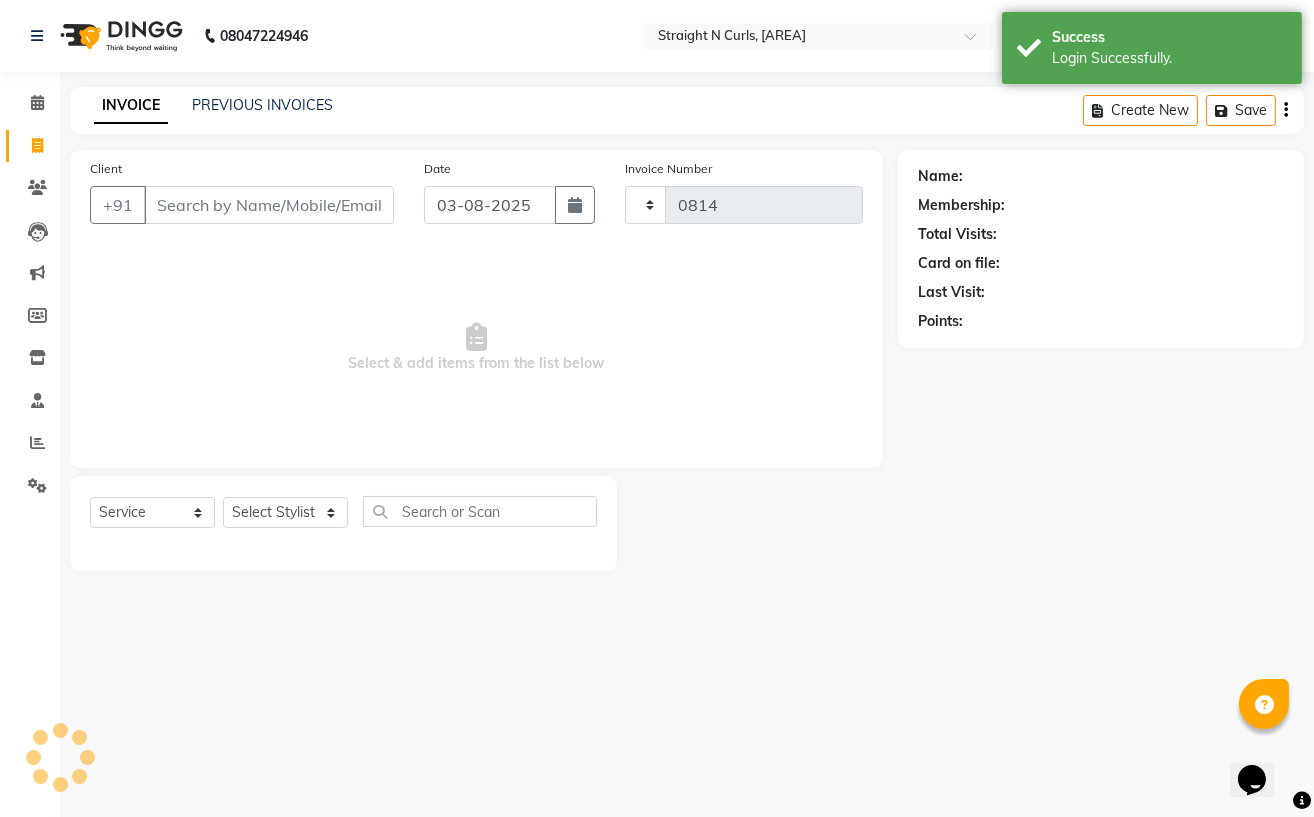 select on "7039" 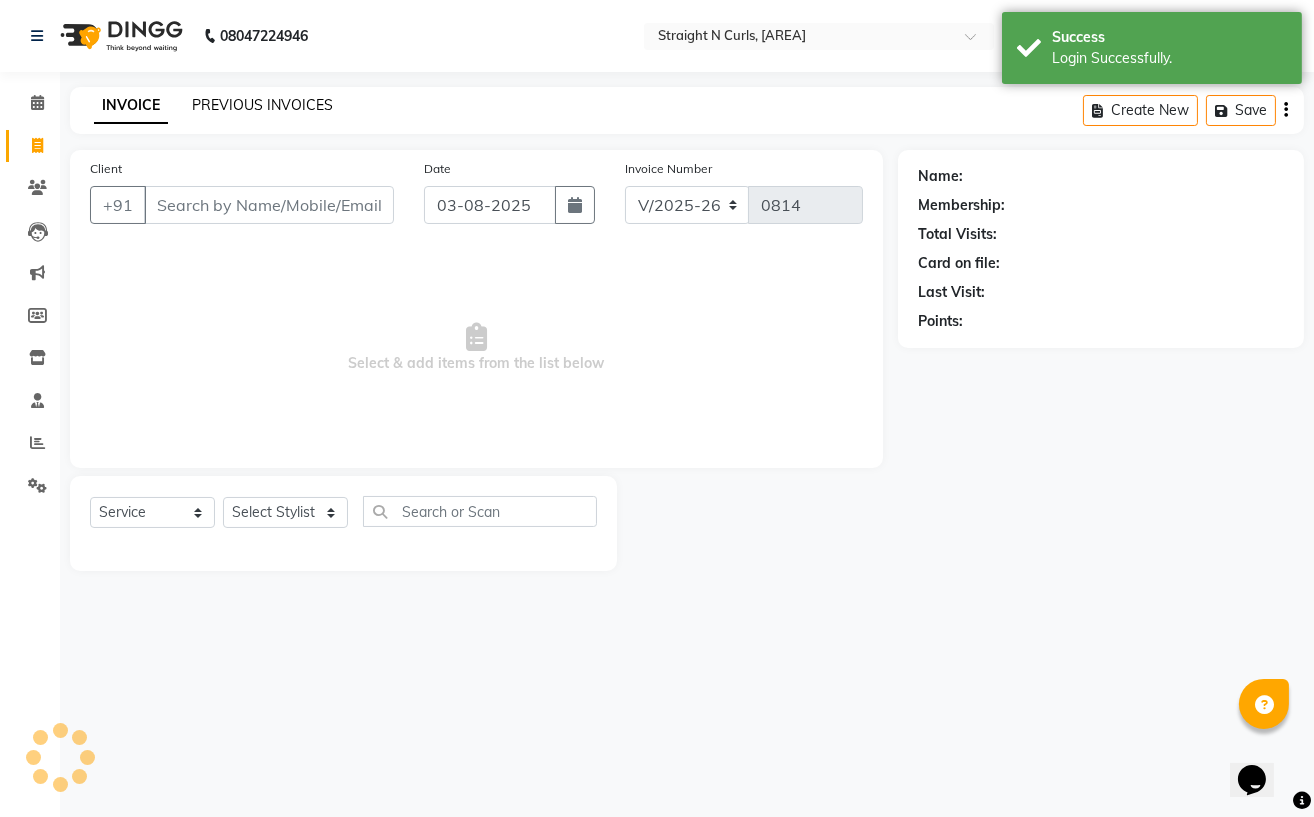 click on "PREVIOUS INVOICES" 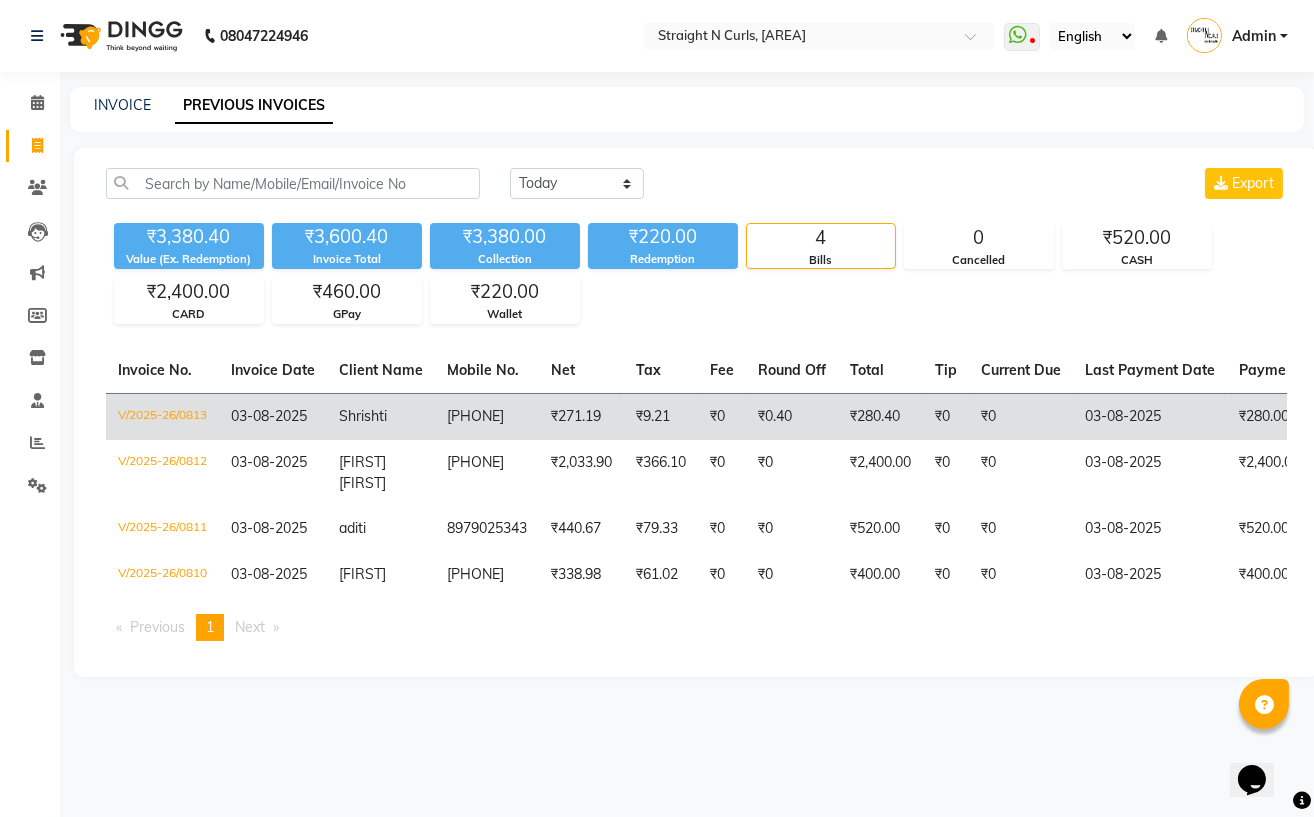 click on "Shrishti" 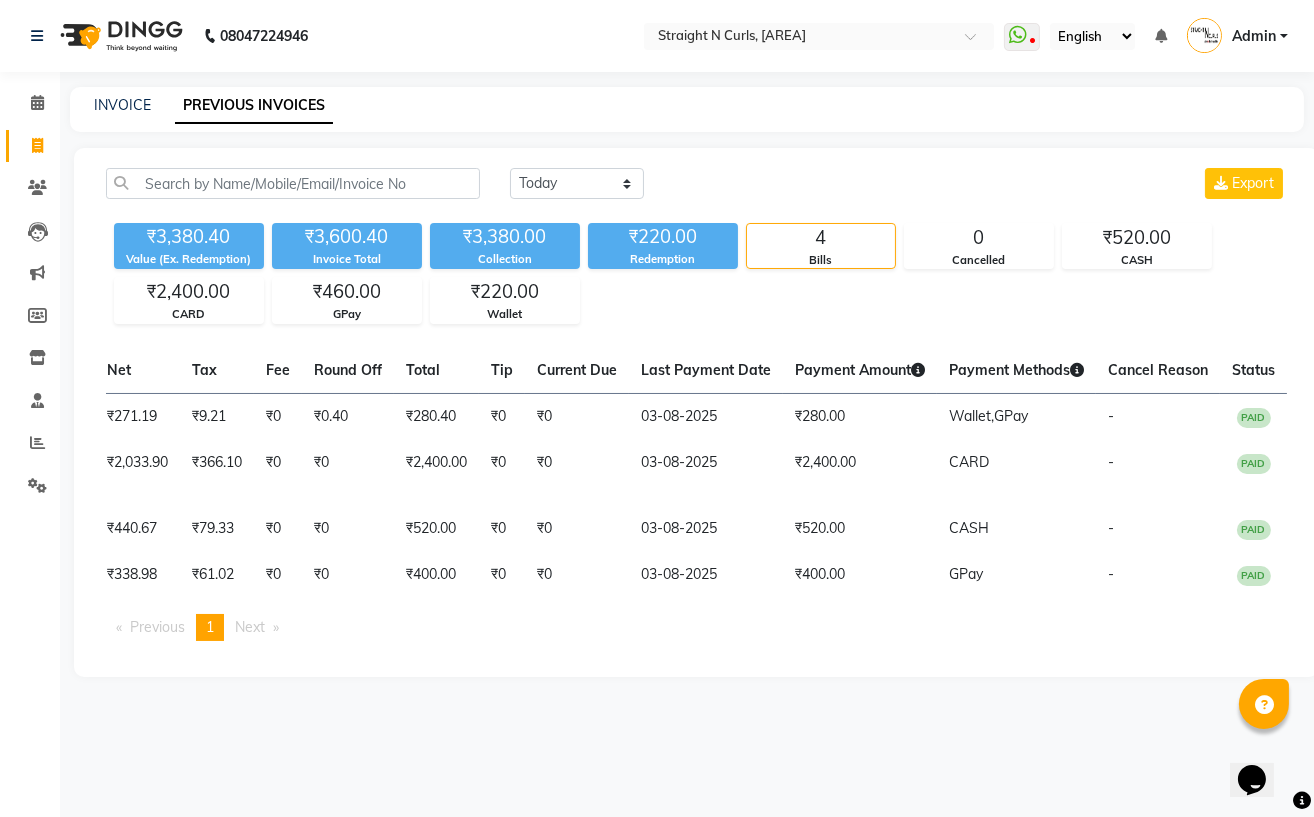scroll, scrollTop: 0, scrollLeft: 462, axis: horizontal 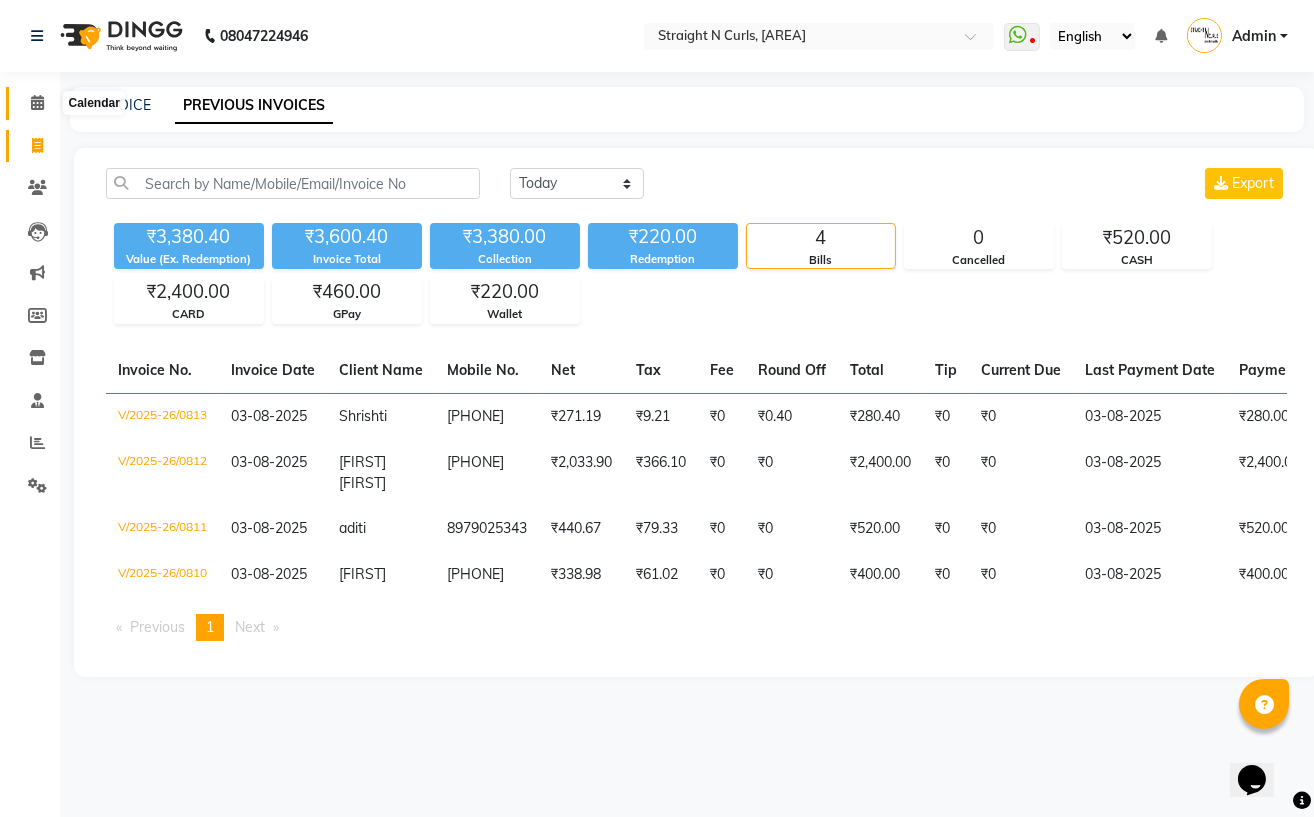 click 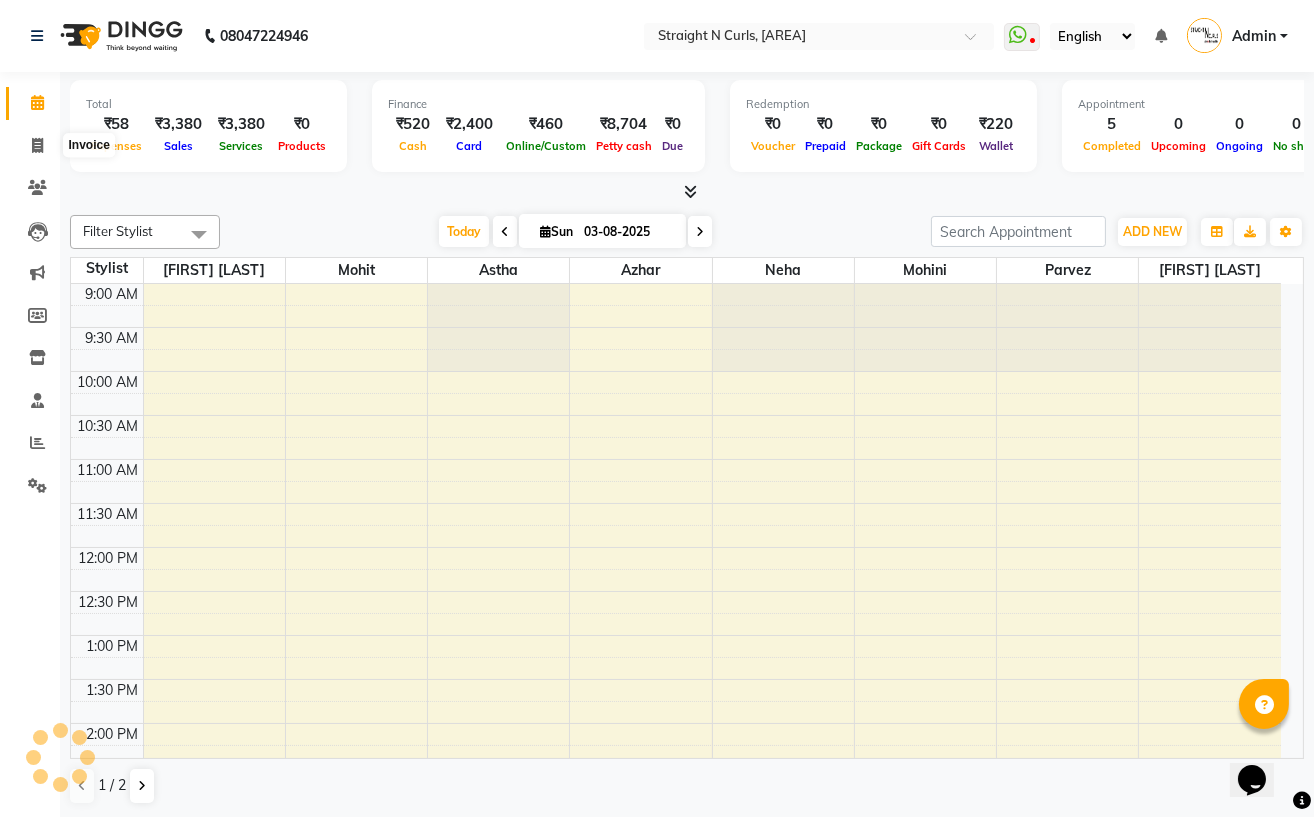scroll, scrollTop: 0, scrollLeft: 0, axis: both 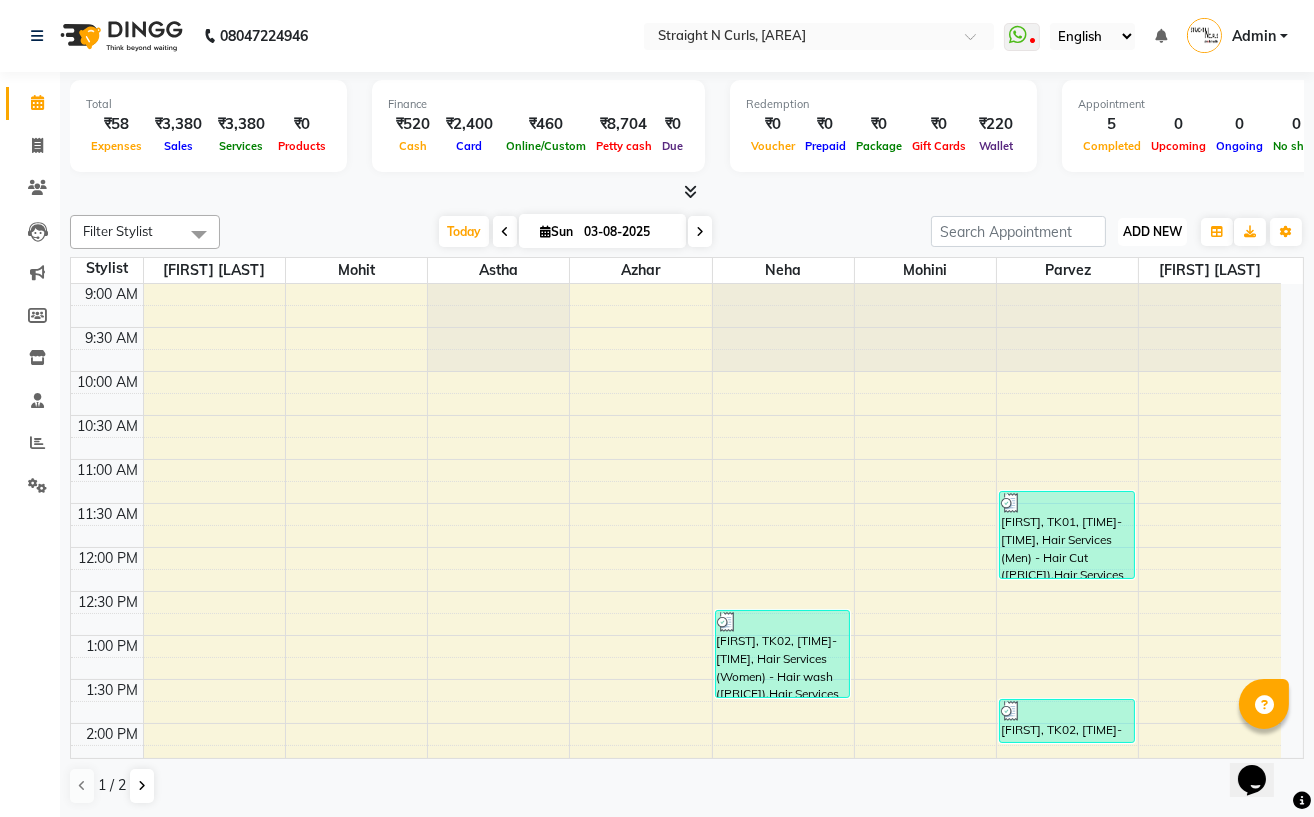 click on "ADD NEW" at bounding box center (1152, 231) 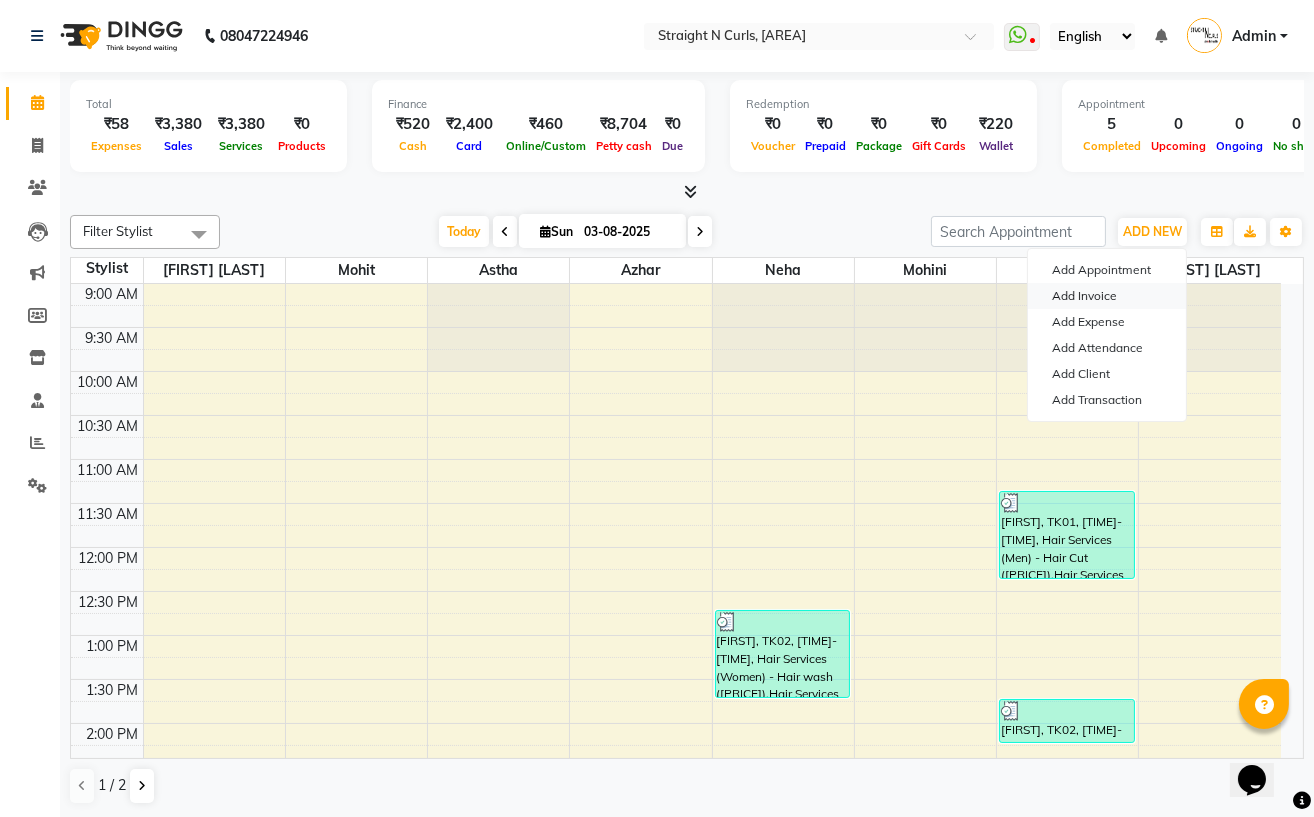 click on "Add Invoice" at bounding box center [1107, 296] 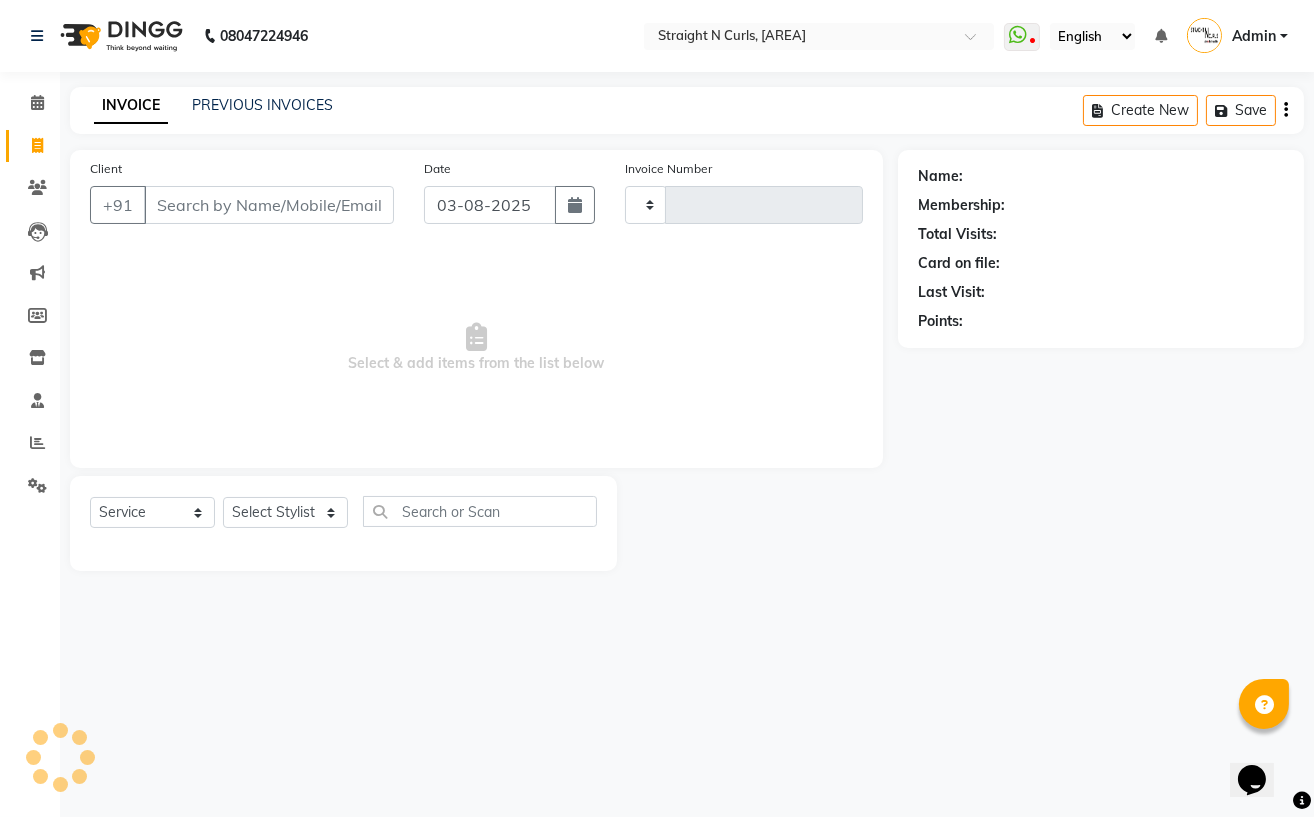 type on "0814" 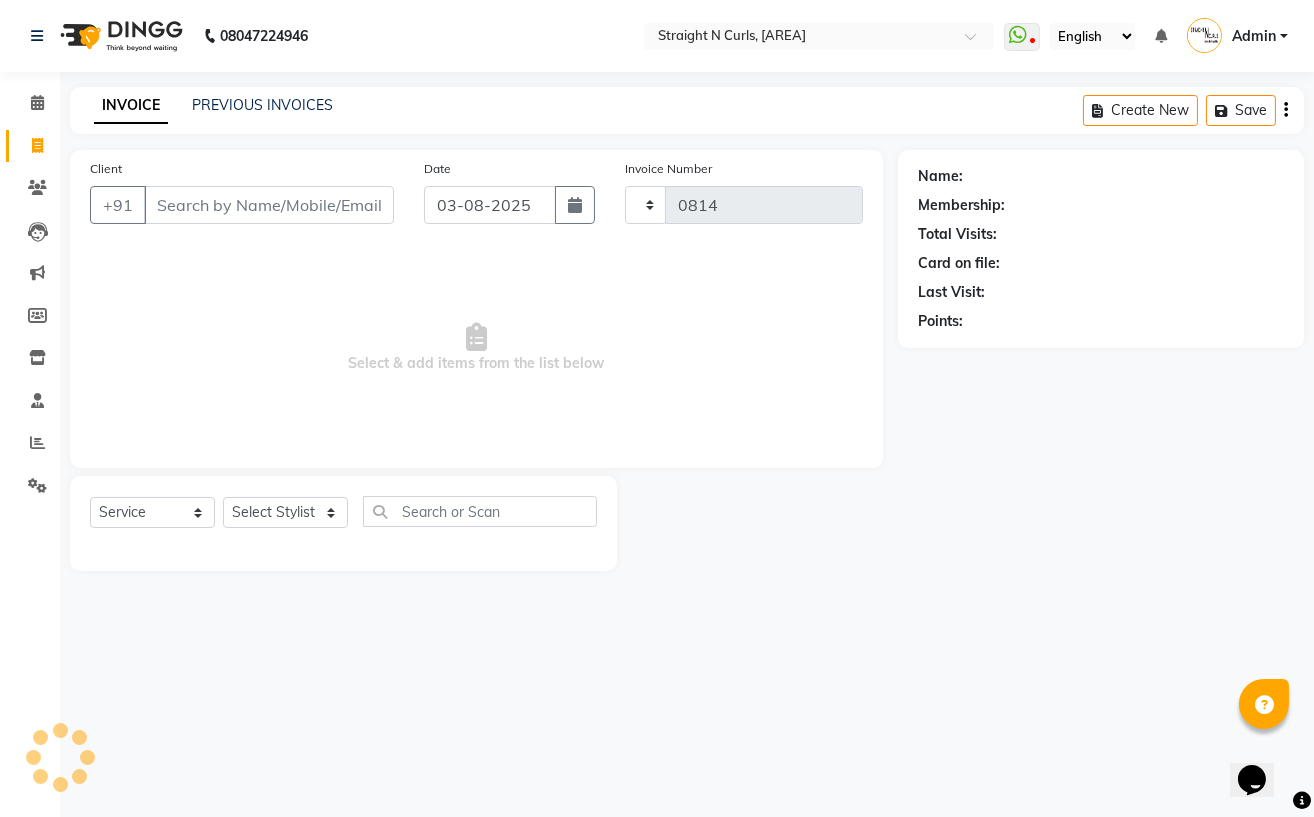 select on "7039" 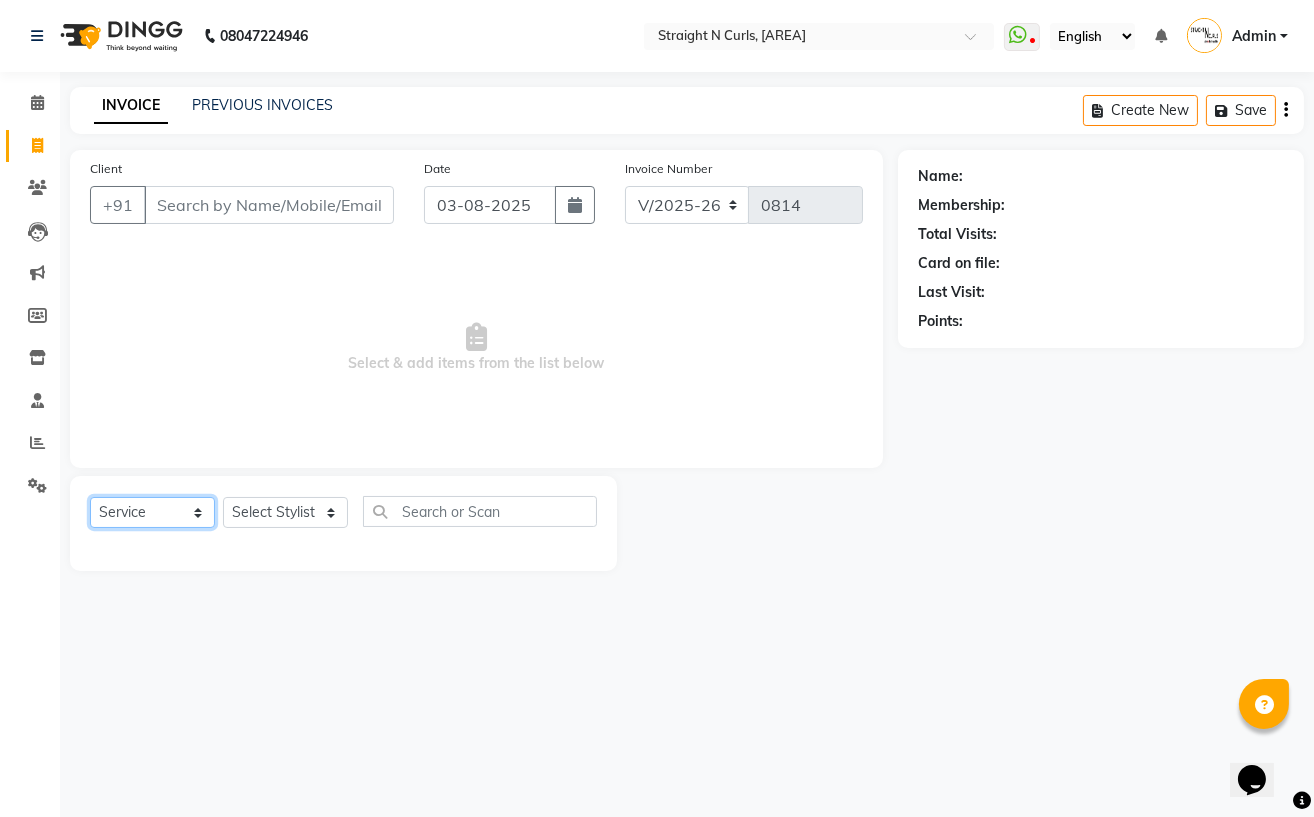 click on "Select  Service  Product  Membership  Package Voucher Prepaid Gift Card" 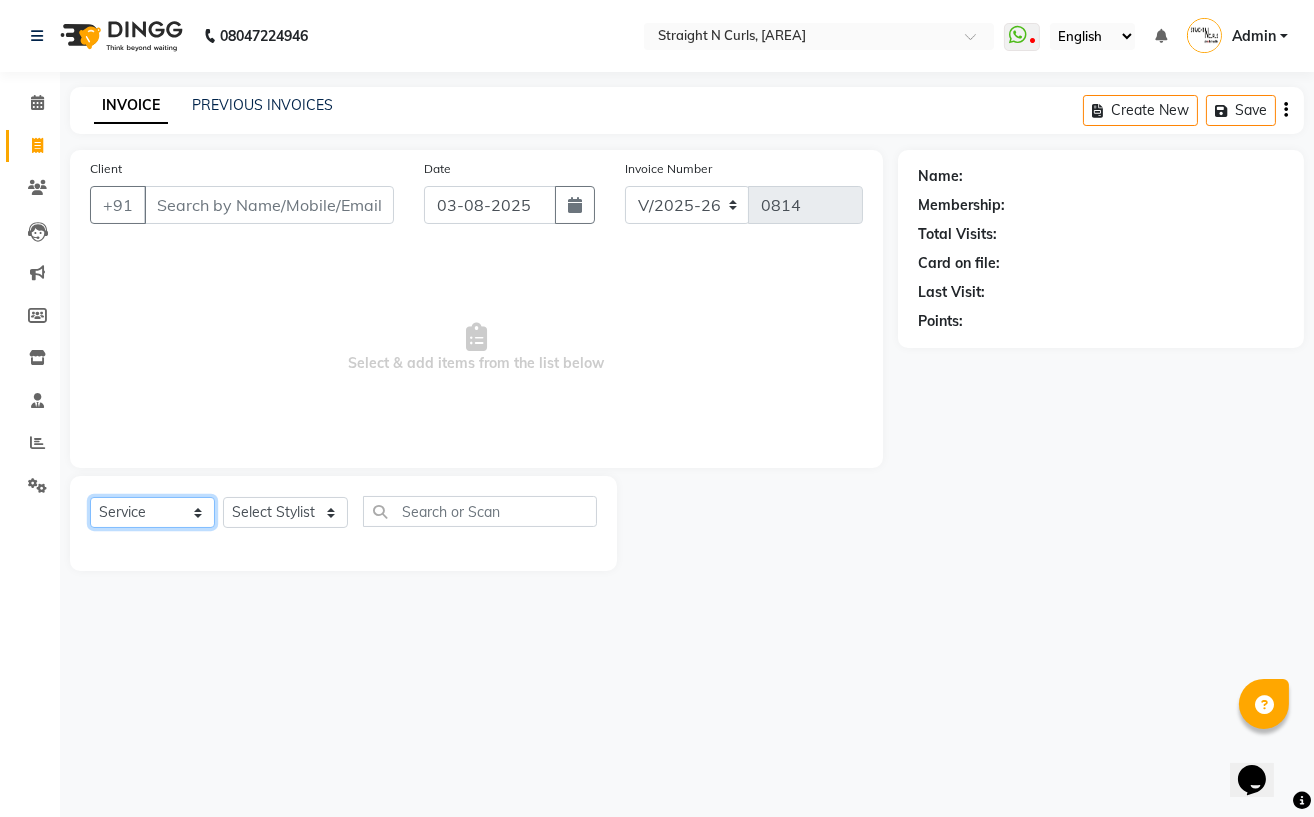 select on "product" 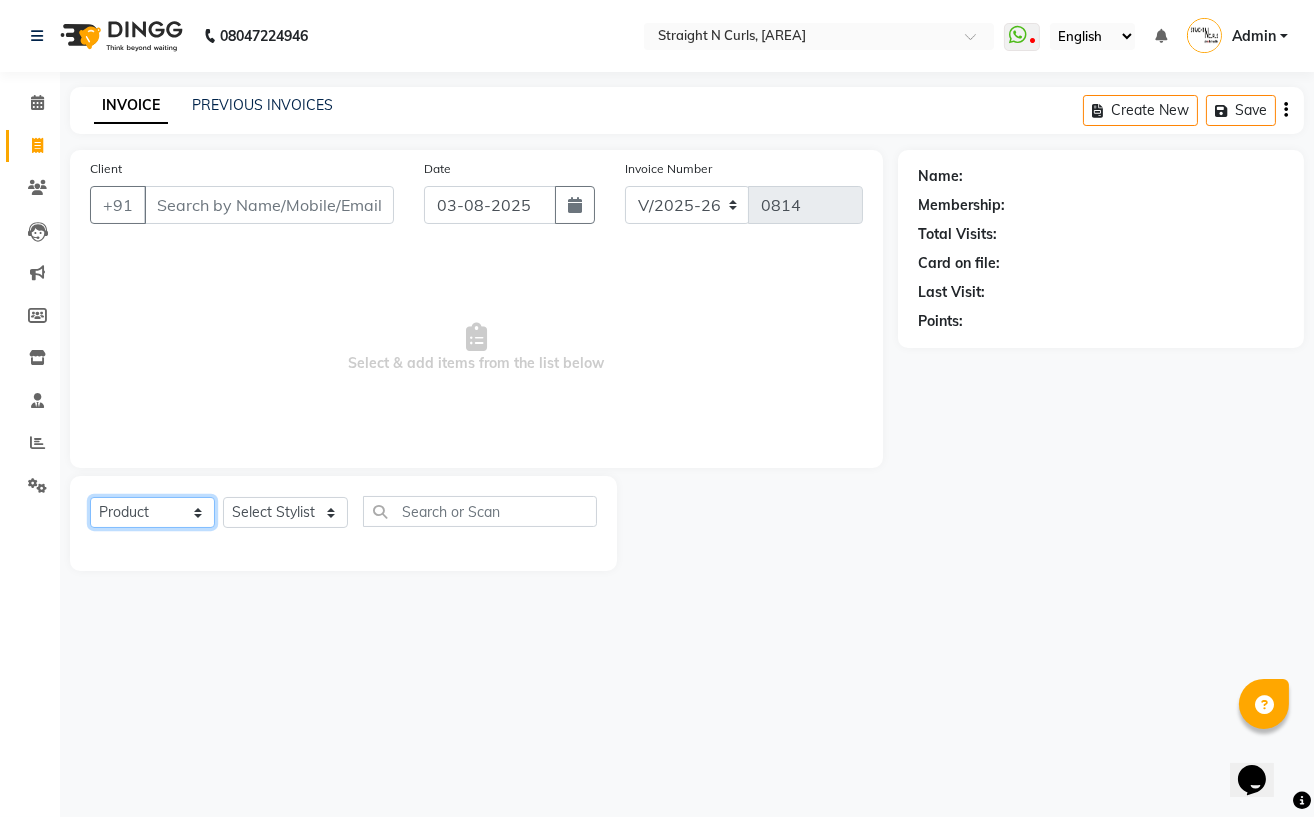 click on "Select  Service  Product  Membership  Package Voucher Prepaid Gift Card" 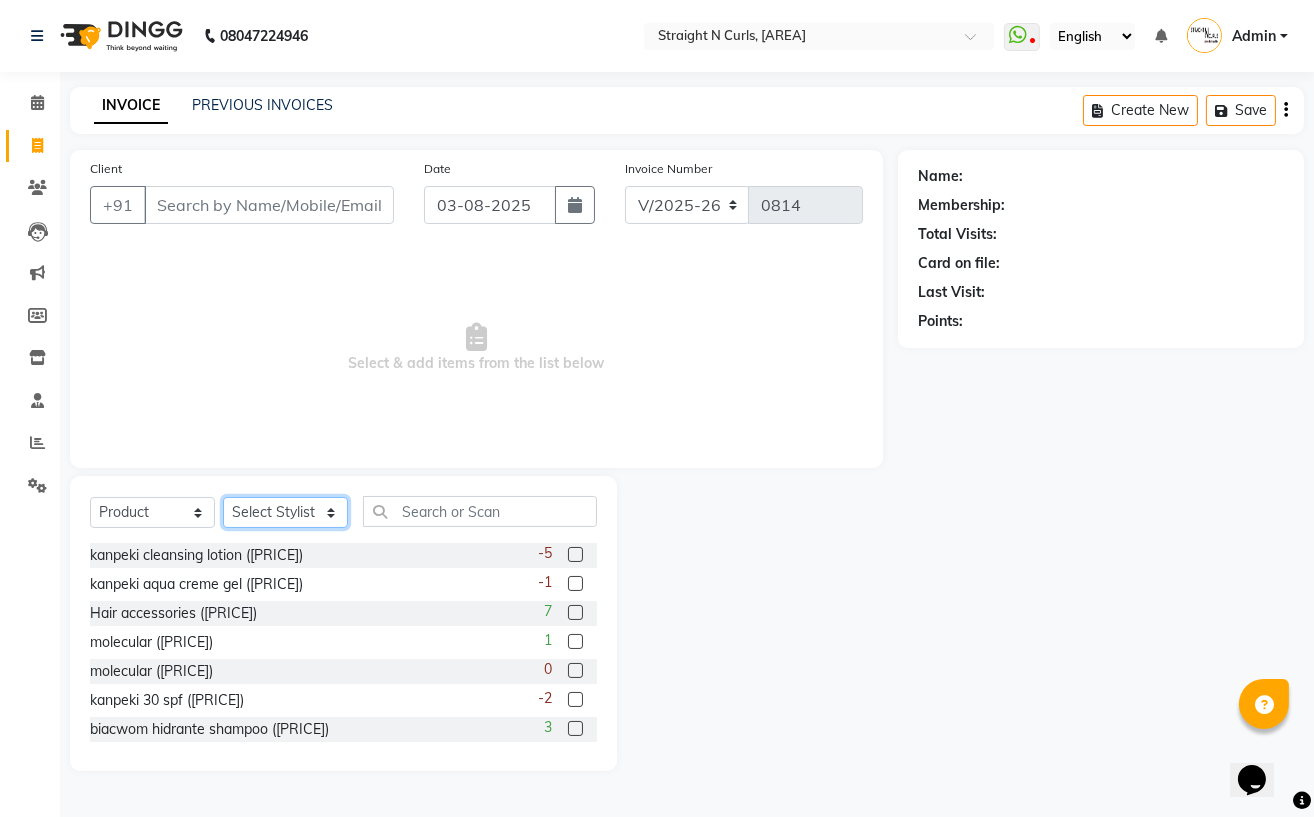 click on "Select Stylist Astha Azhar Gautam Kamboj Mohini Mohit Neha Paras Kamboj parvez pooja rawat Rashmi Subhan" 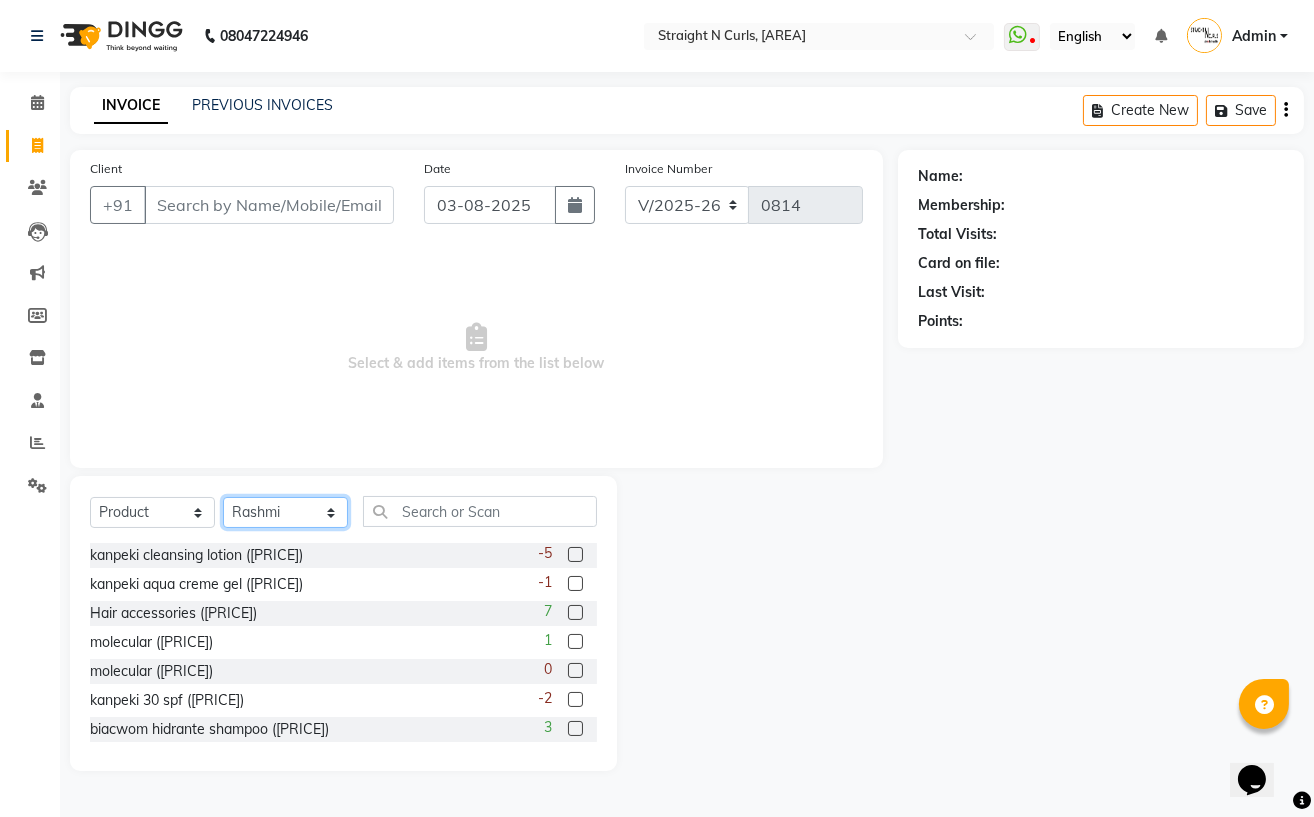 click on "Select Stylist Astha Azhar Gautam Kamboj Mohini Mohit Neha Paras Kamboj parvez pooja rawat Rashmi Subhan" 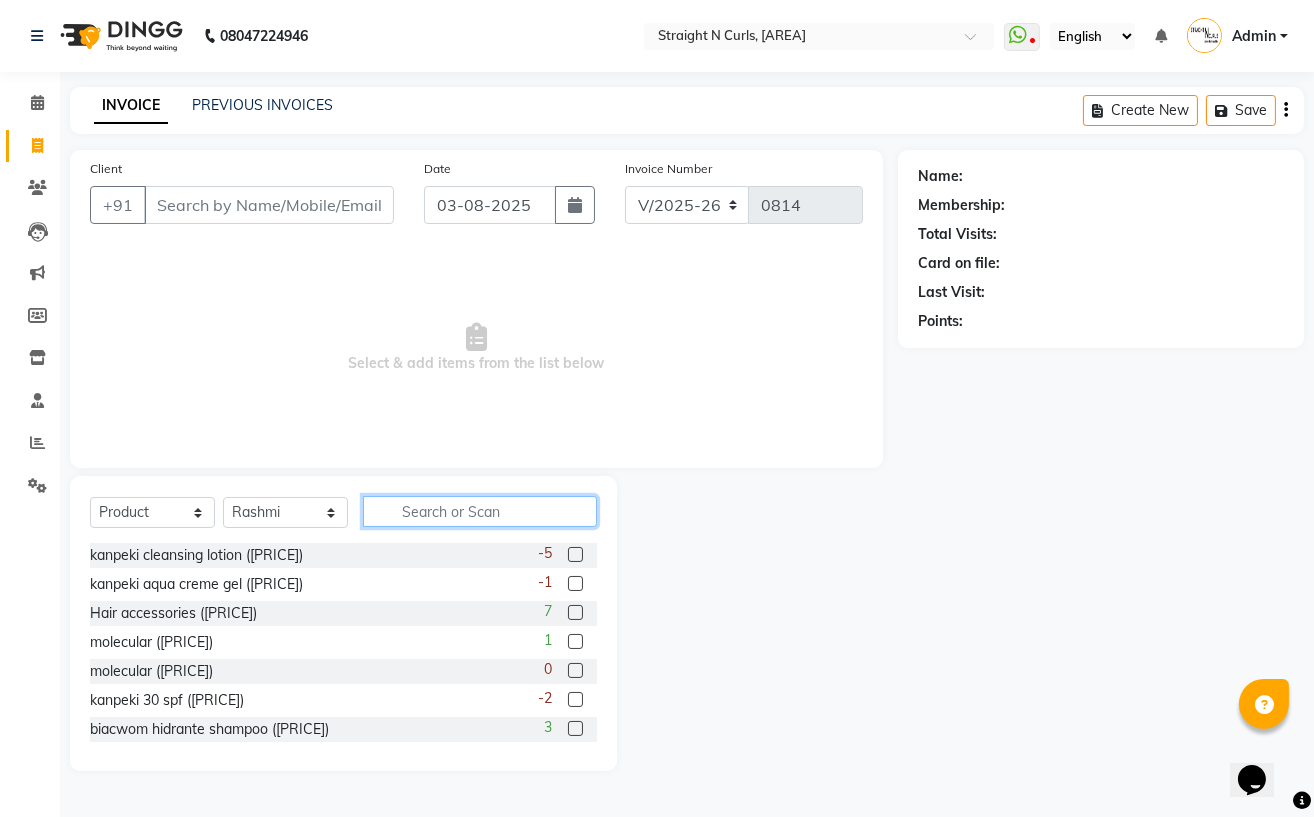 click 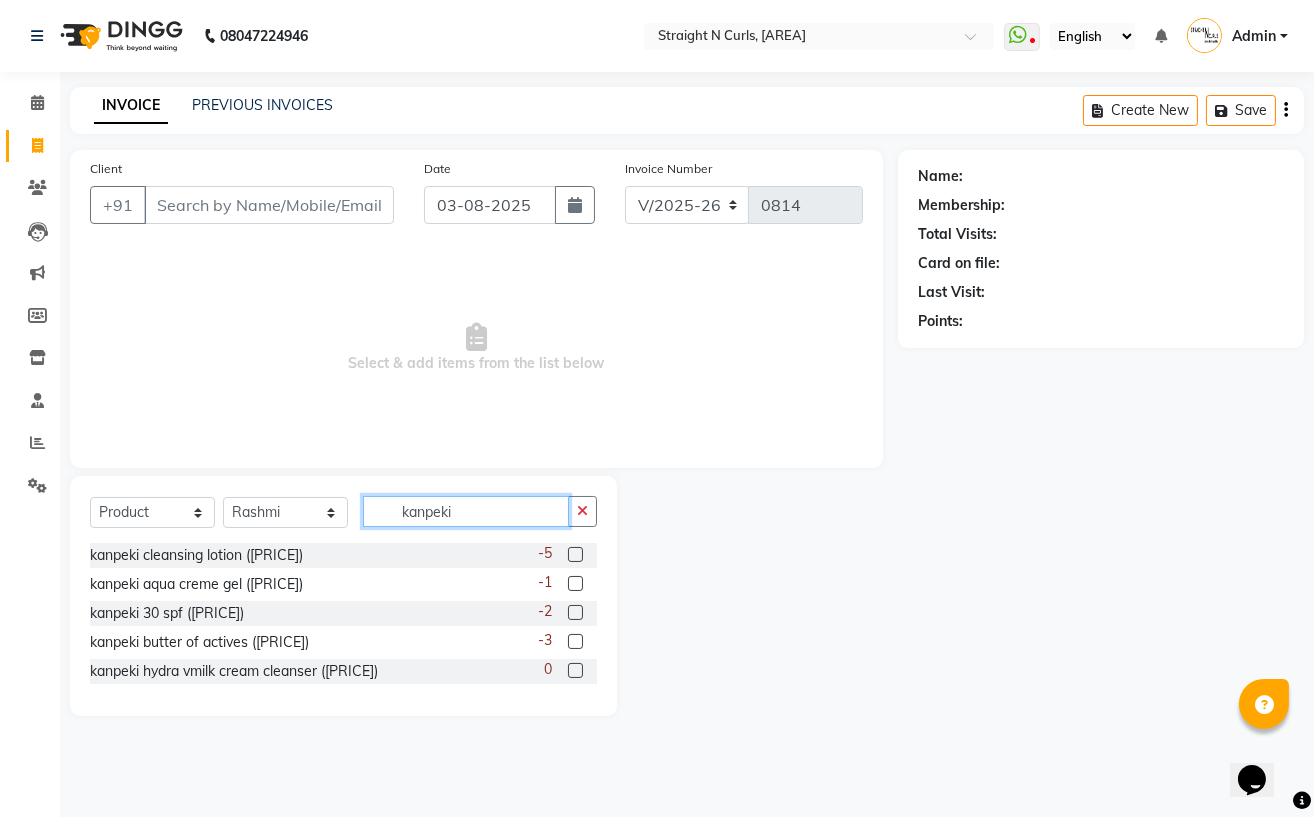type on "kanpeki" 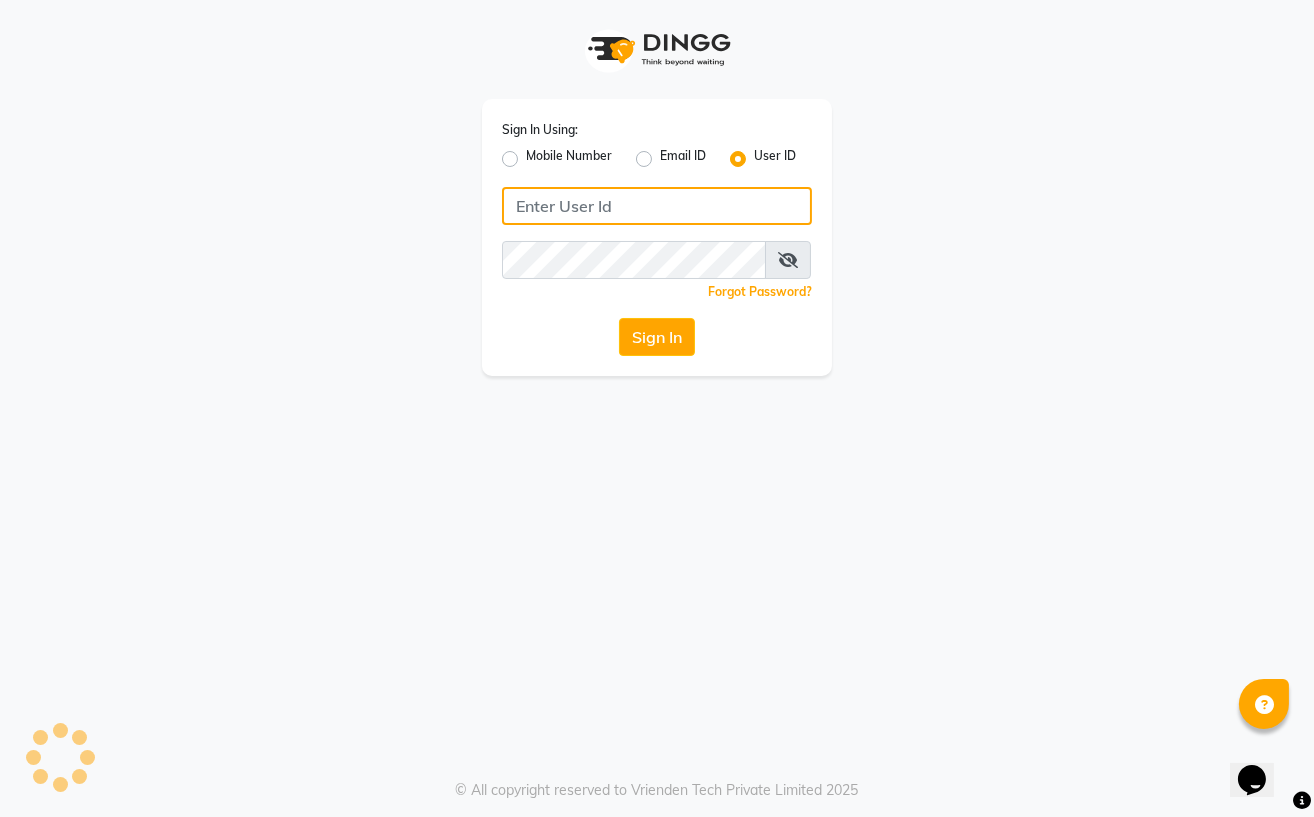 type on "Straight N Curls" 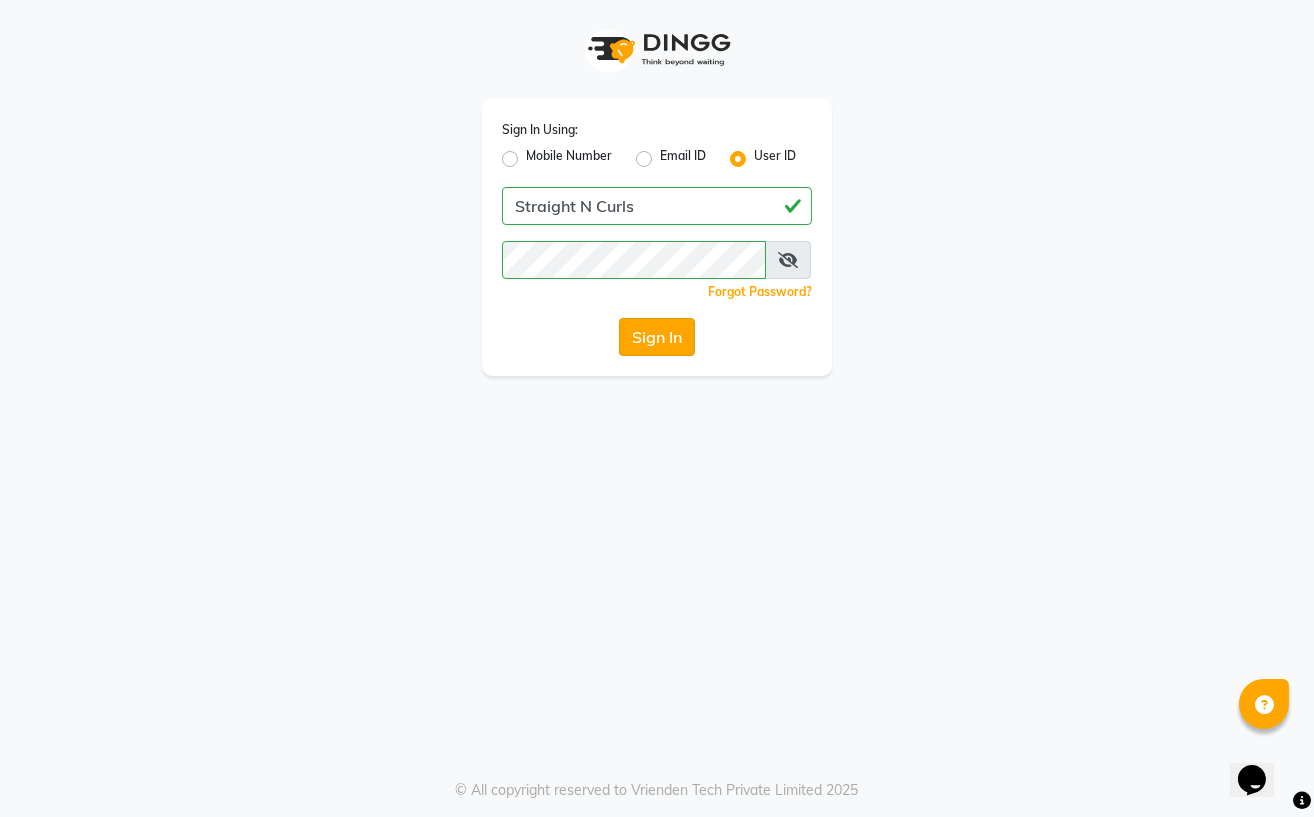click on "Sign In" 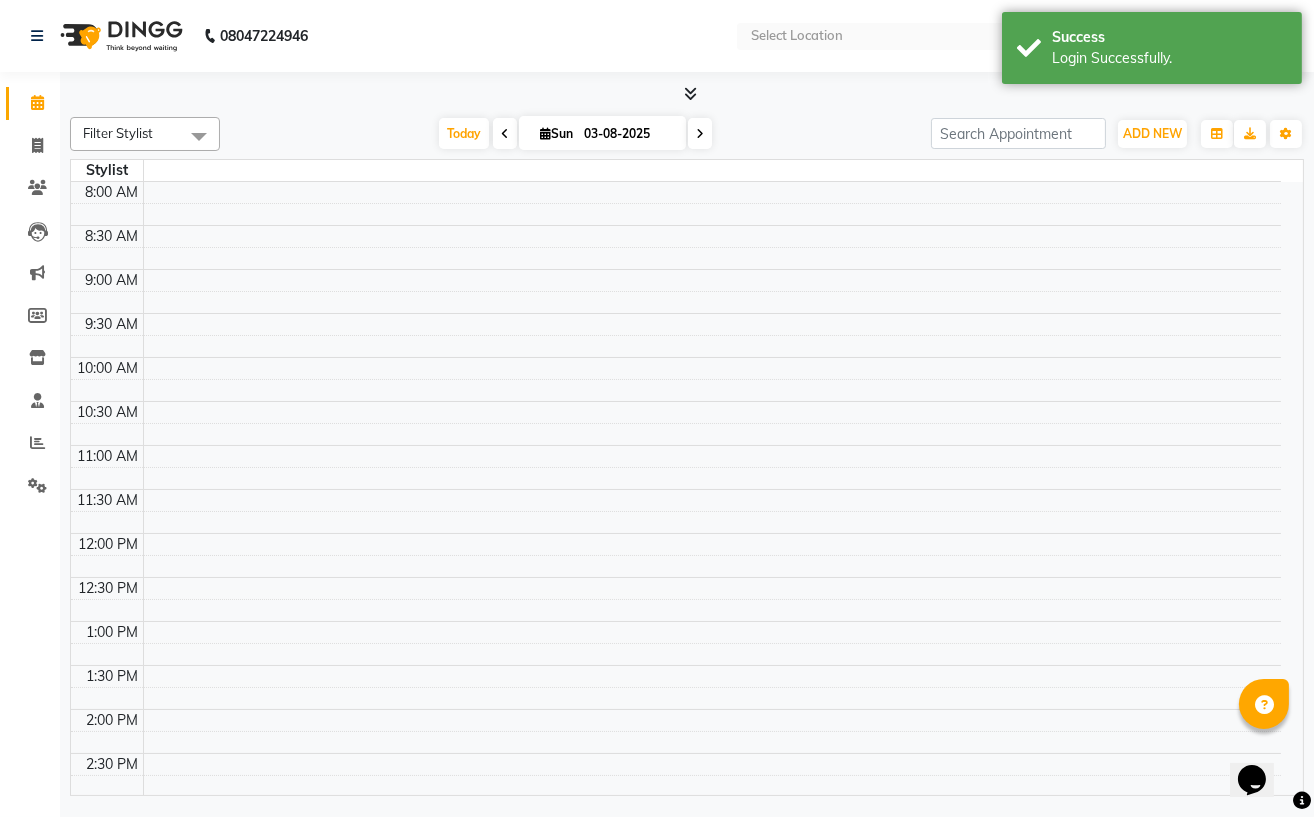 select on "en" 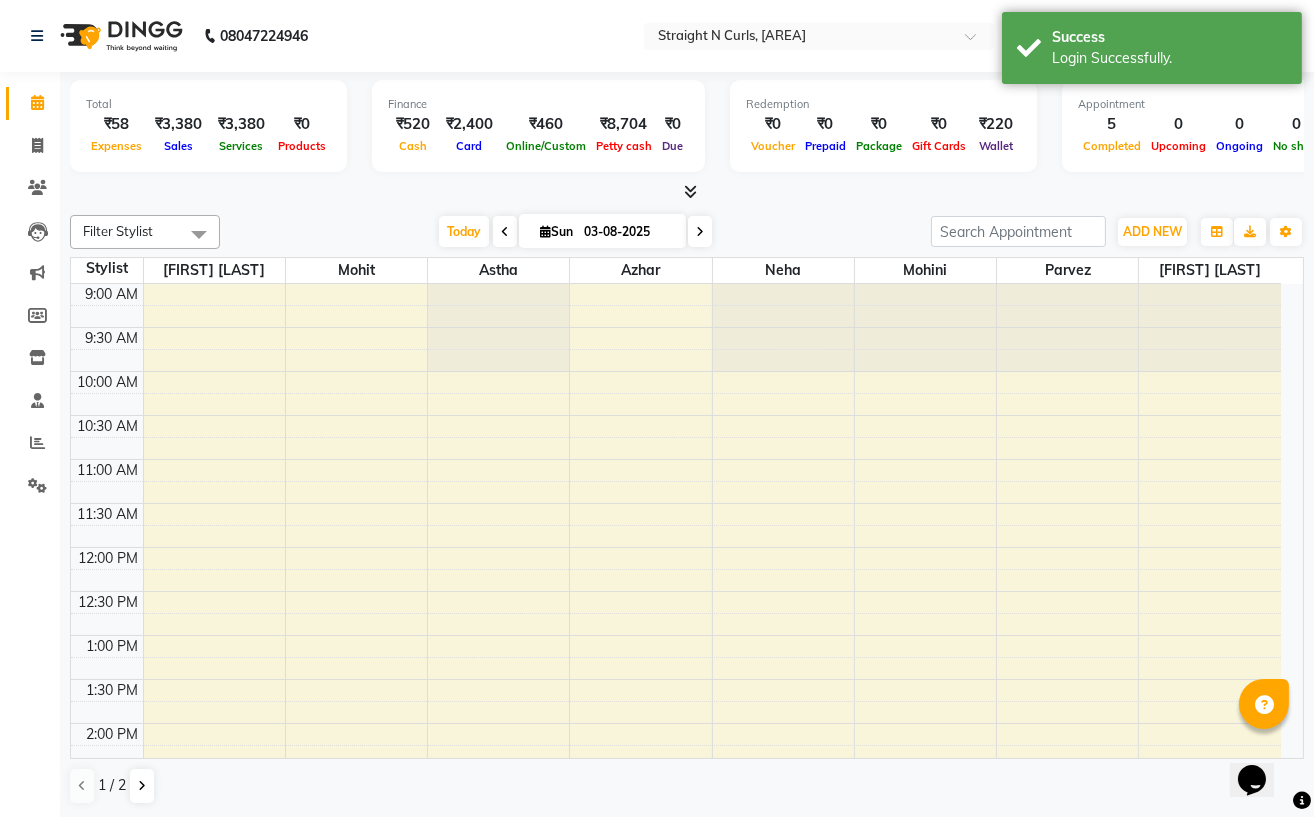 scroll, scrollTop: 0, scrollLeft: 0, axis: both 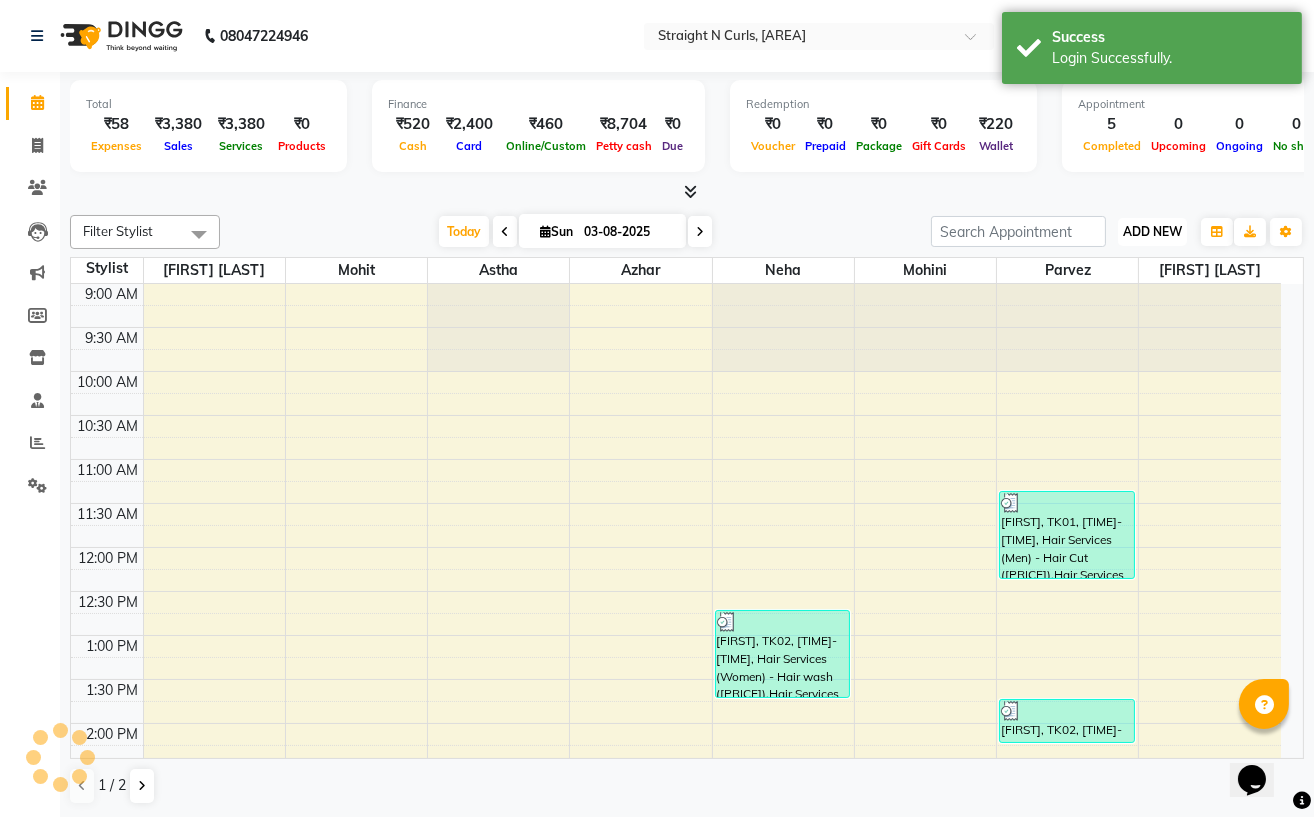 click on "ADD NEW" at bounding box center [1152, 231] 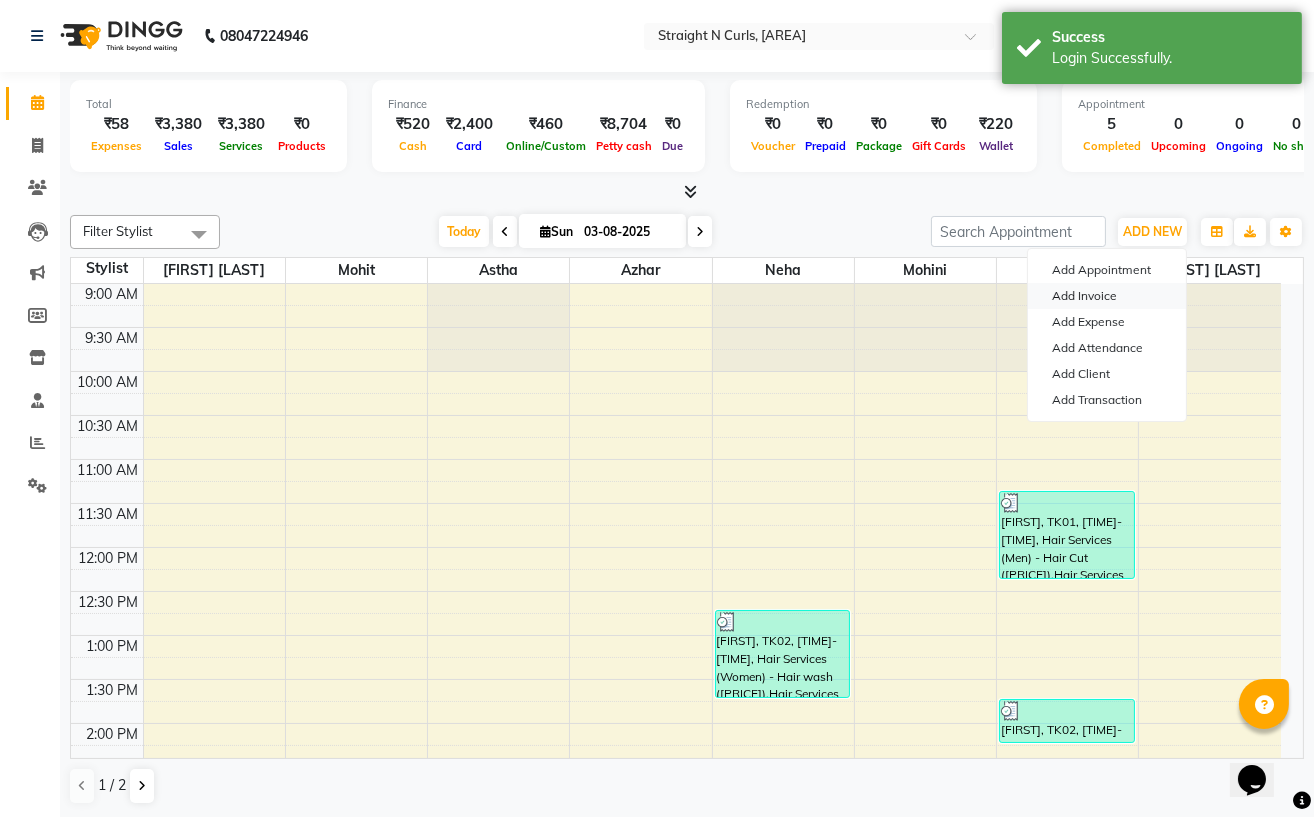 click on "Add Invoice" at bounding box center [1107, 296] 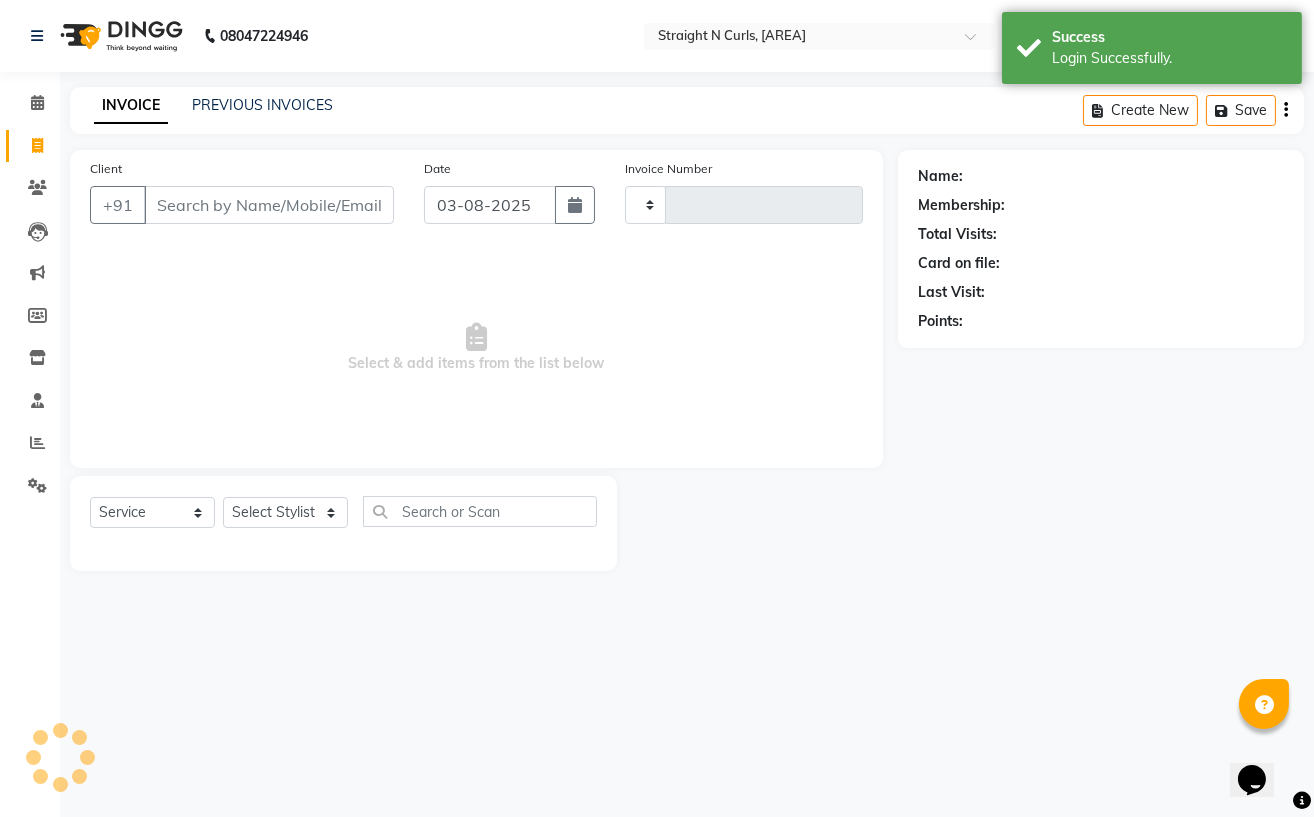 type on "0814" 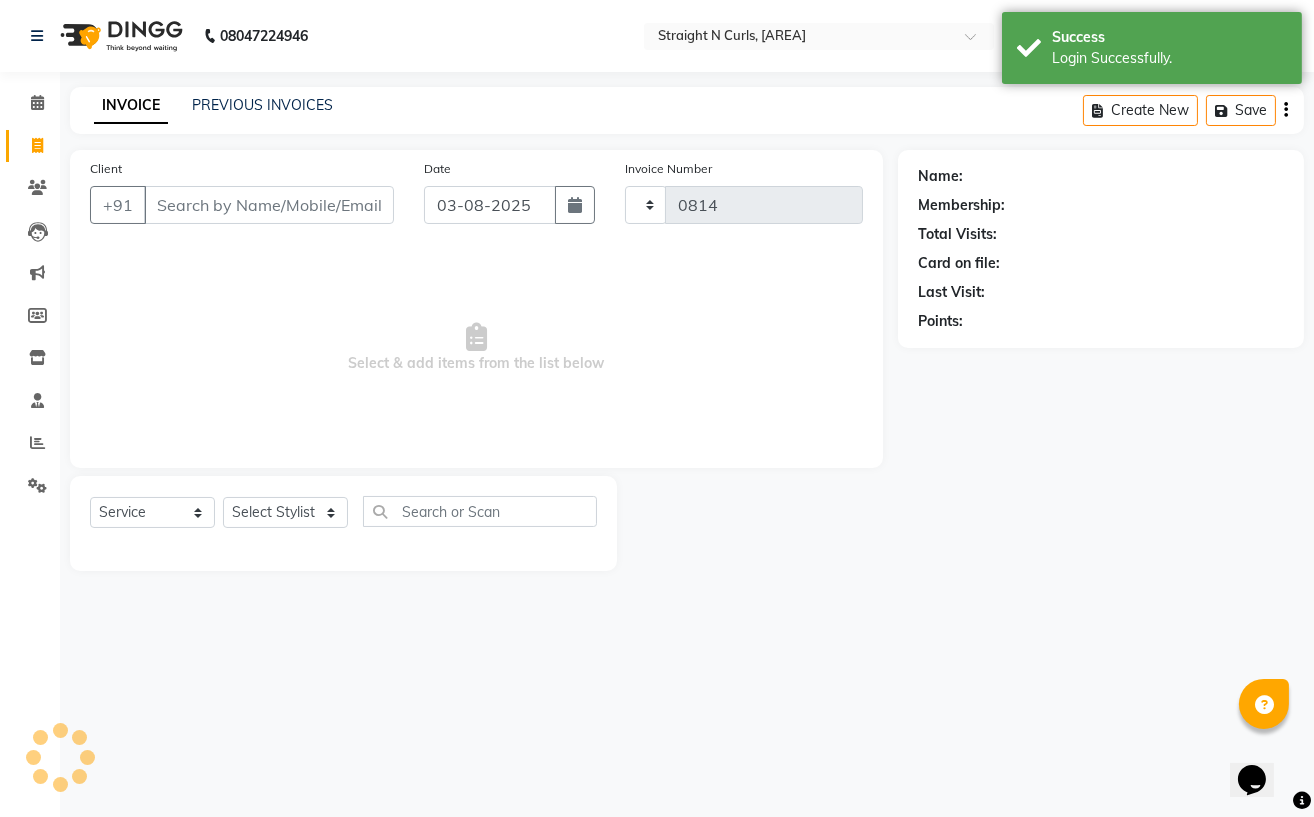 select on "7039" 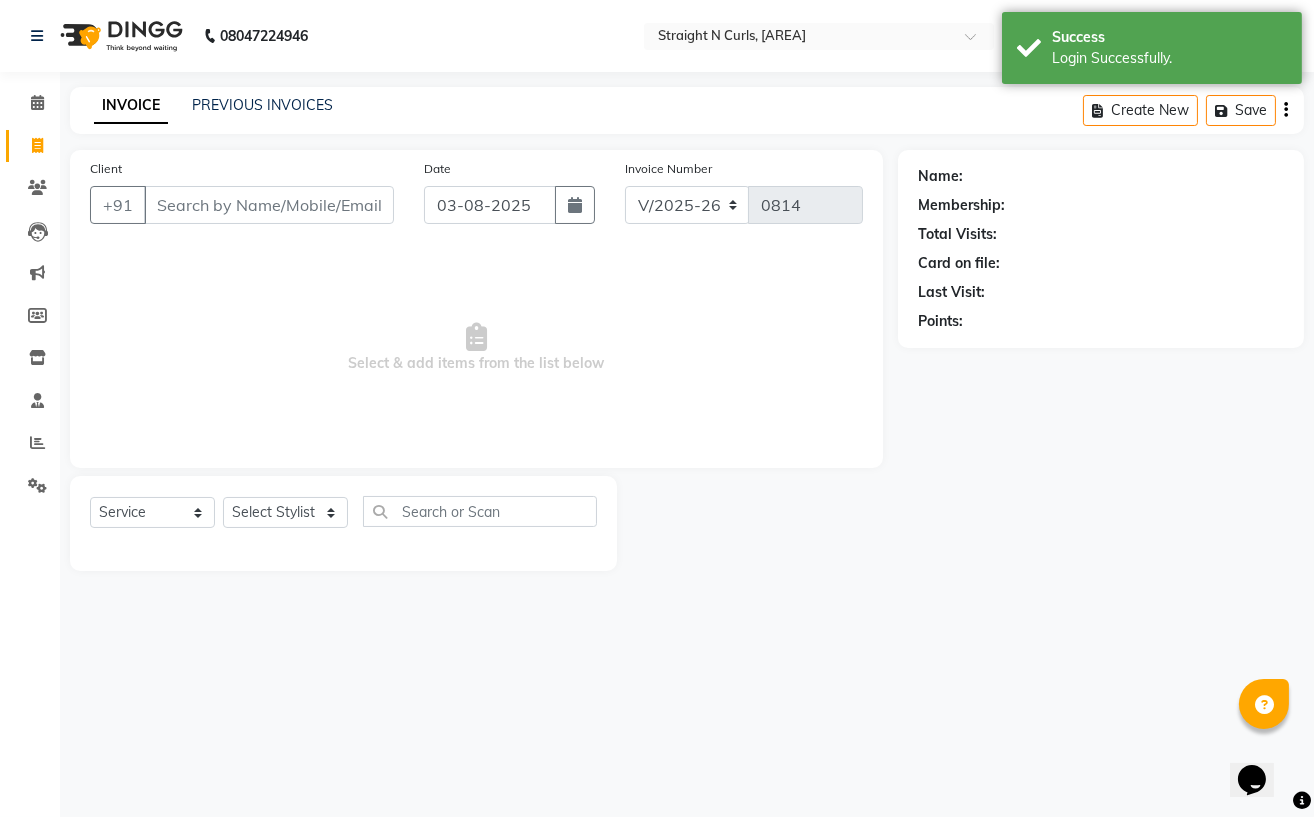 click on "Client" at bounding box center (269, 205) 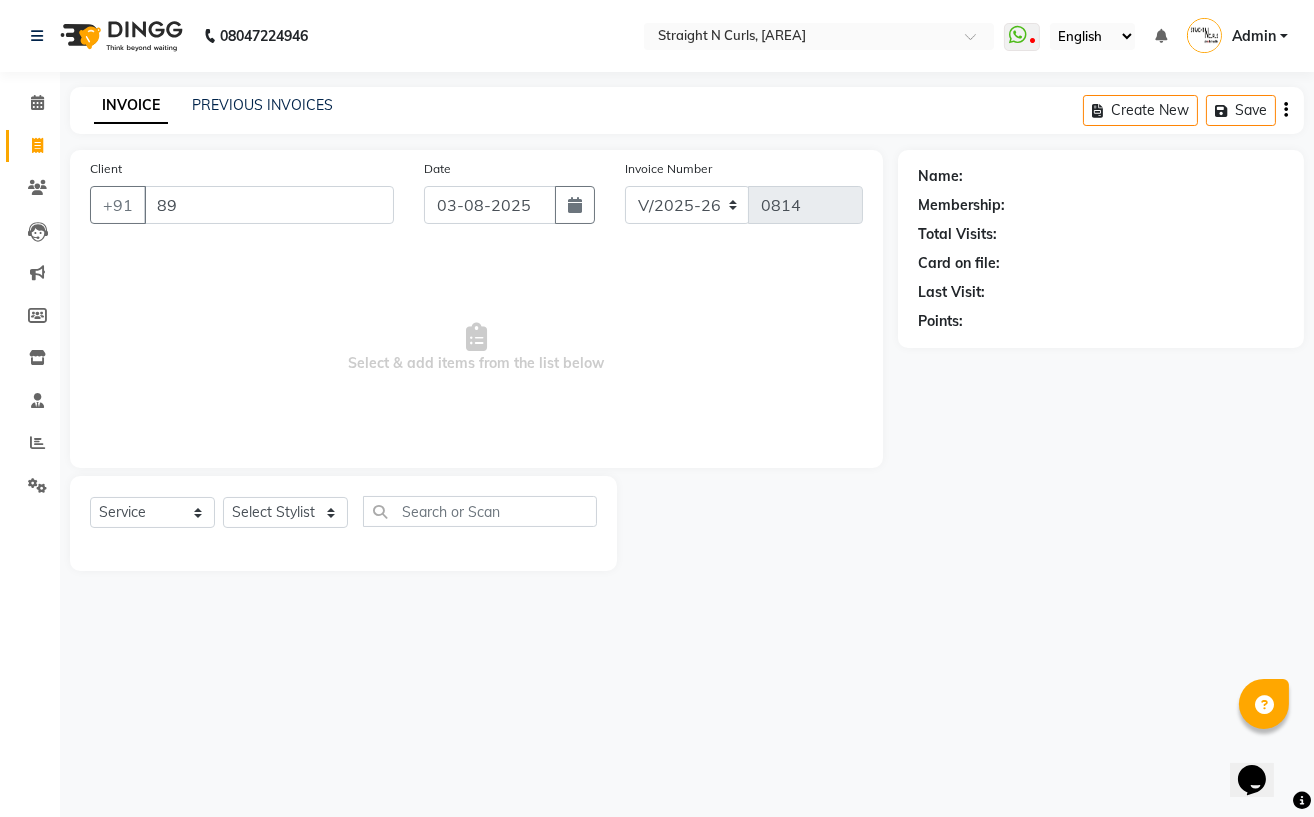 type on "897" 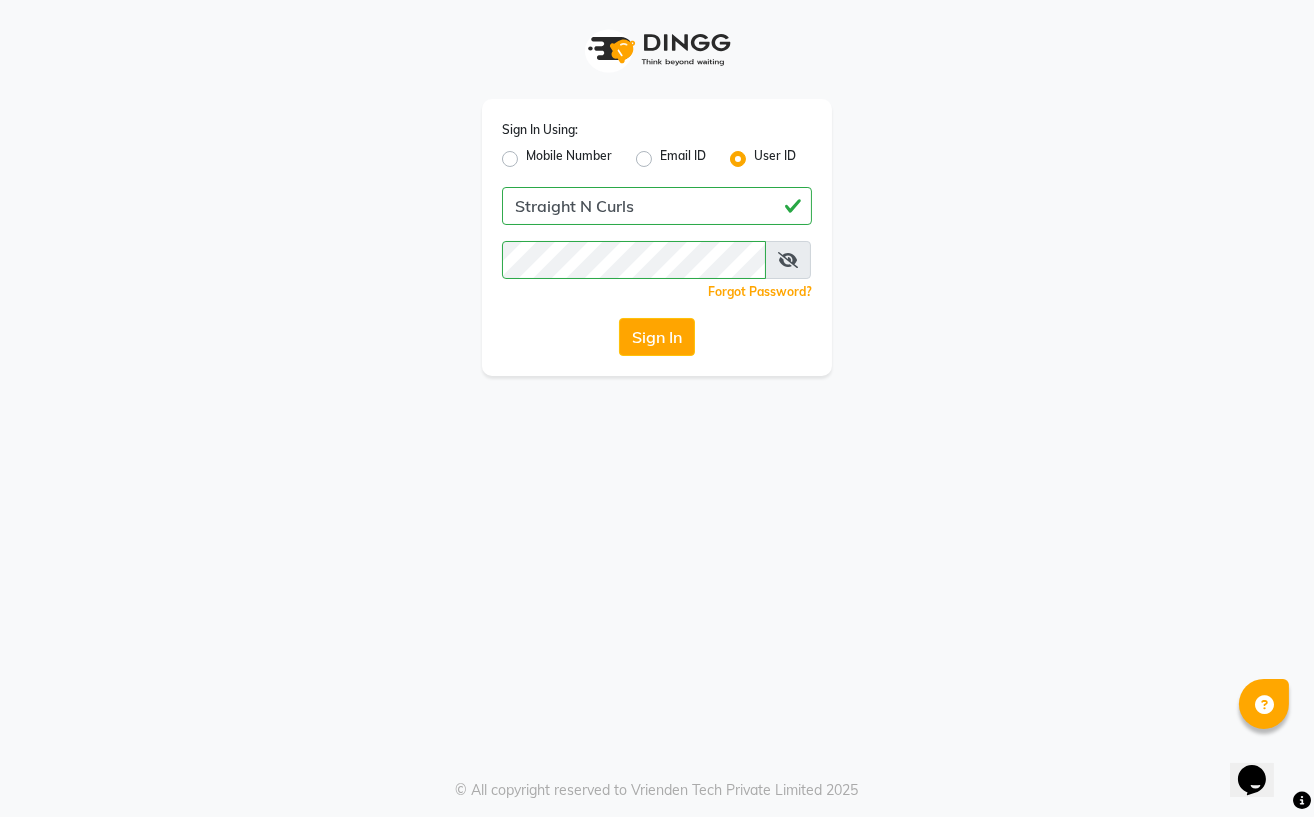 click at bounding box center (788, 260) 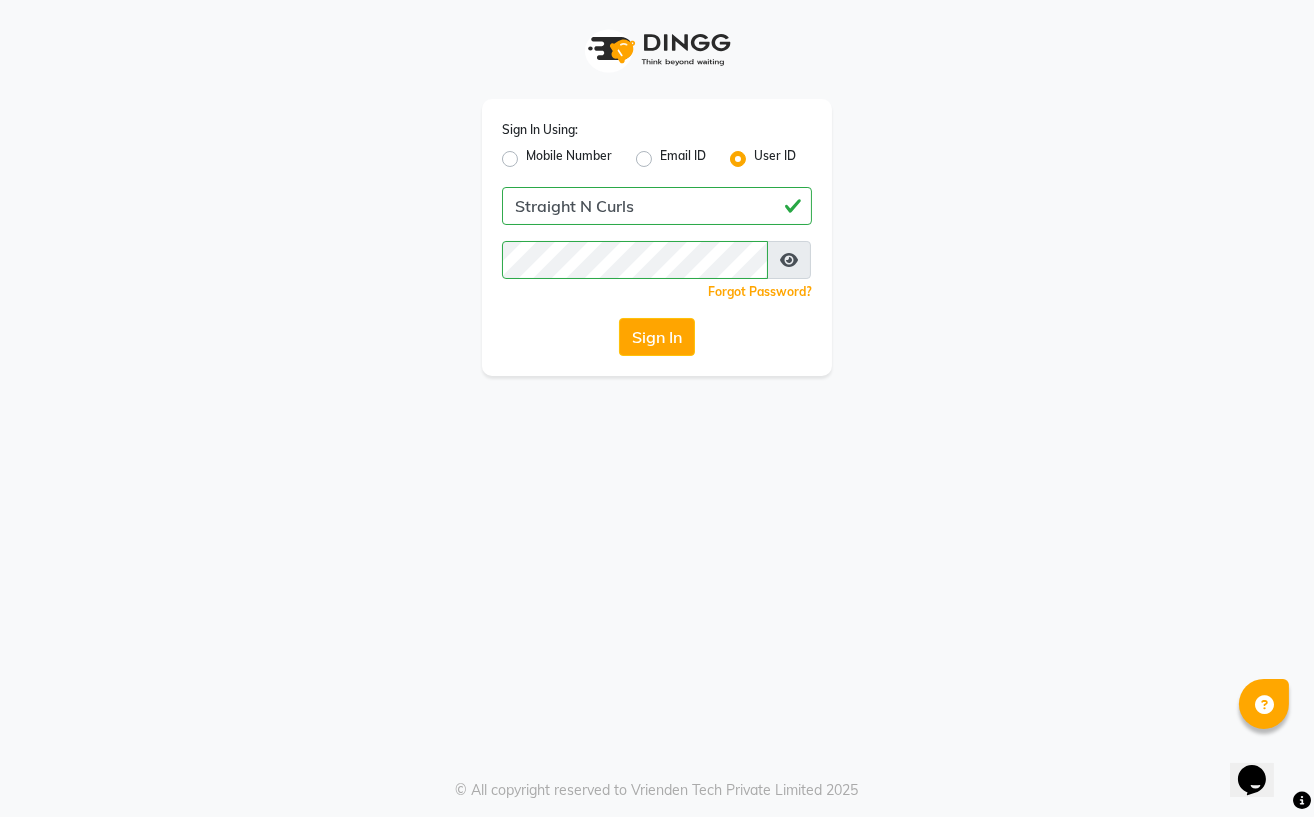 click at bounding box center [789, 260] 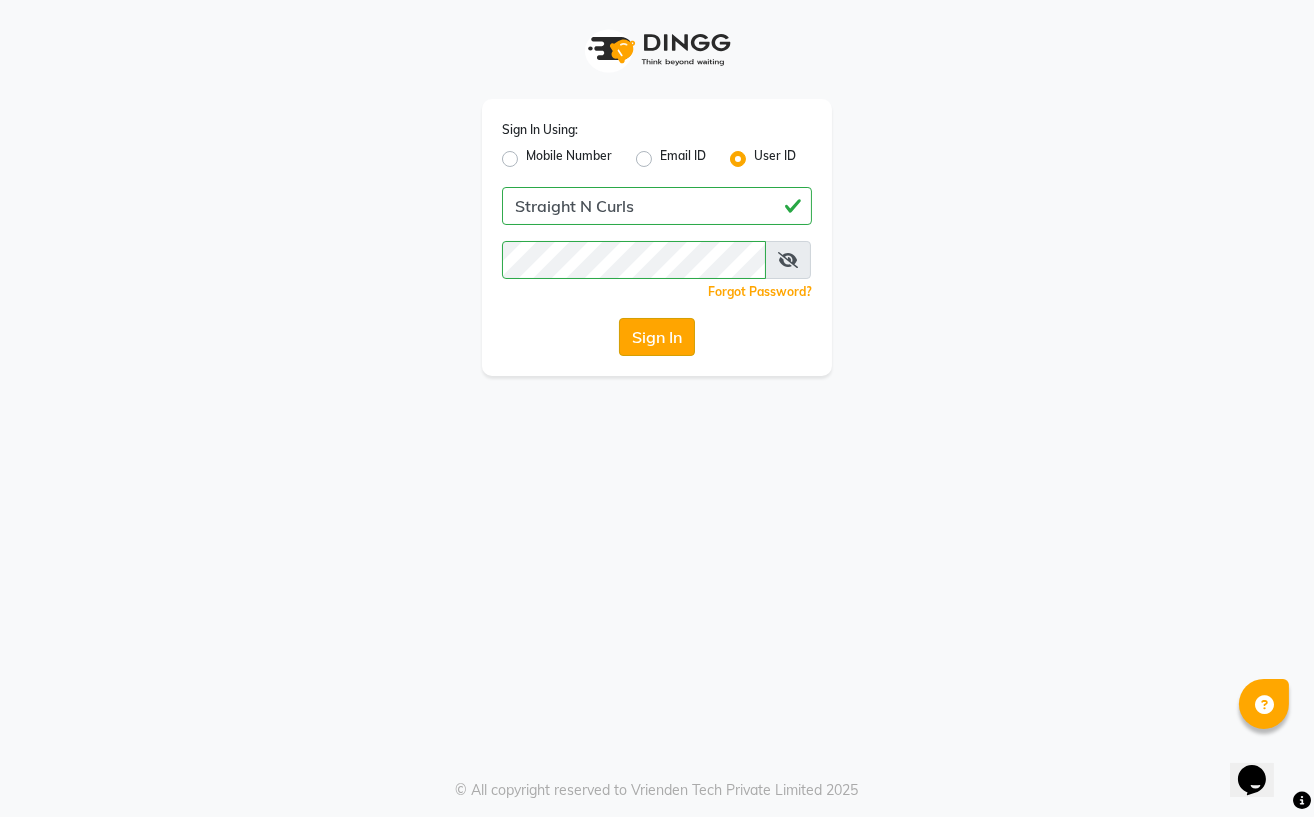 click on "Sign In" 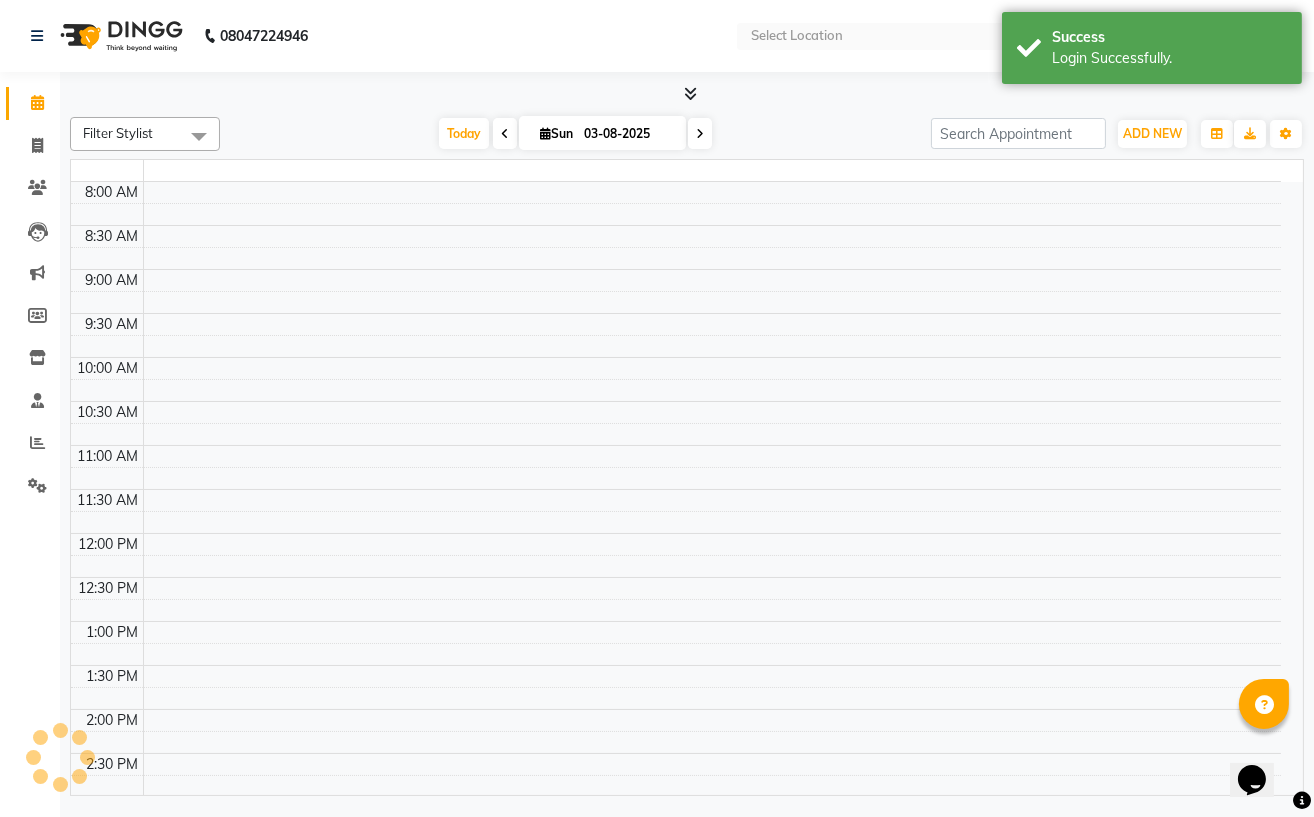 select on "en" 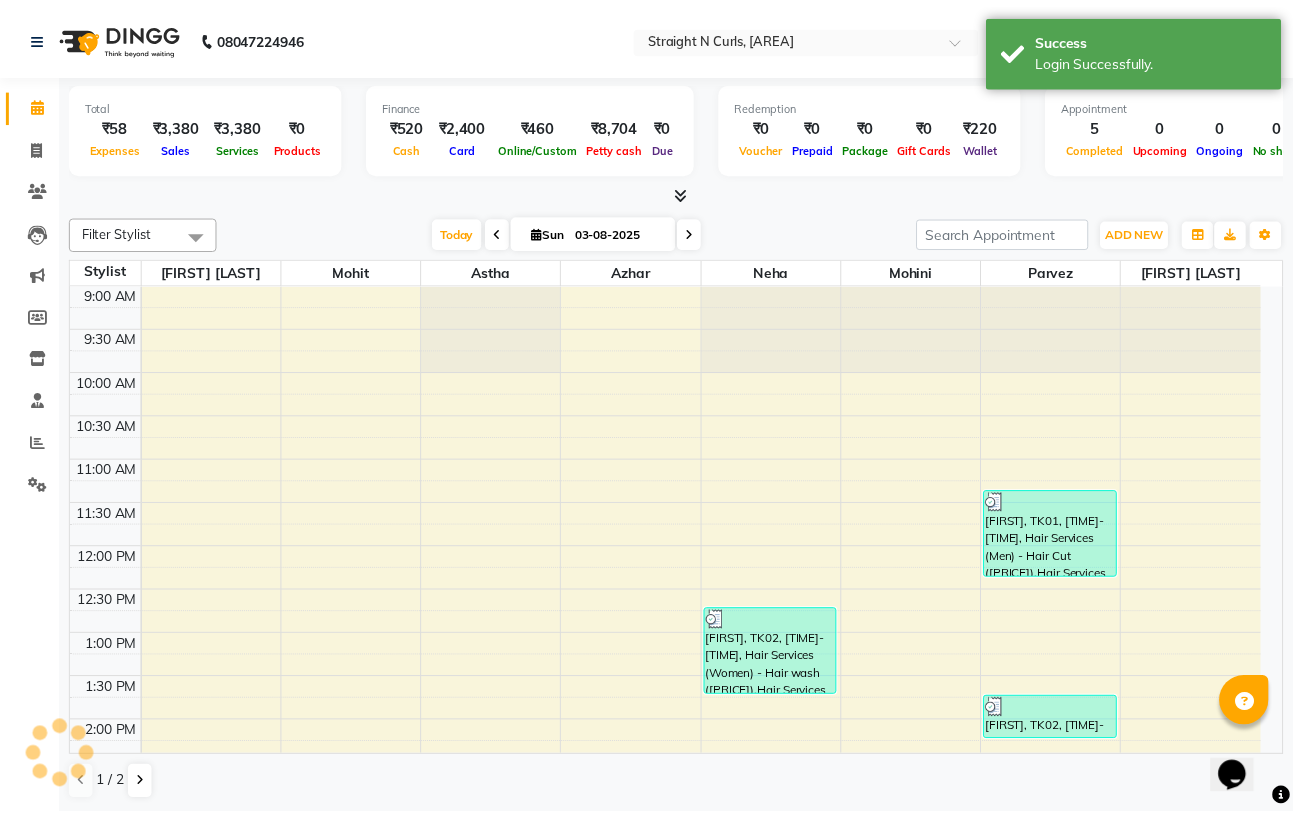 scroll, scrollTop: 534, scrollLeft: 0, axis: vertical 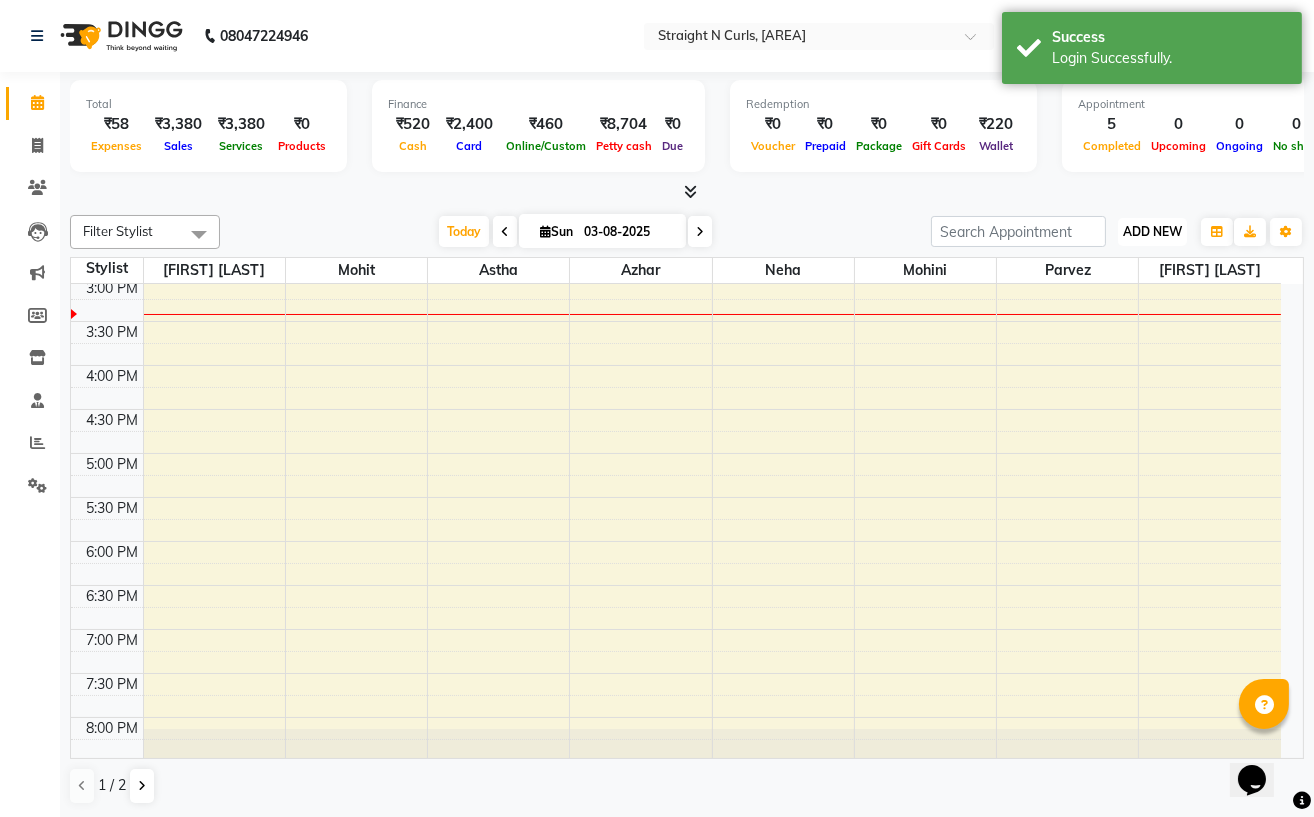 click on "ADD NEW" at bounding box center (1152, 231) 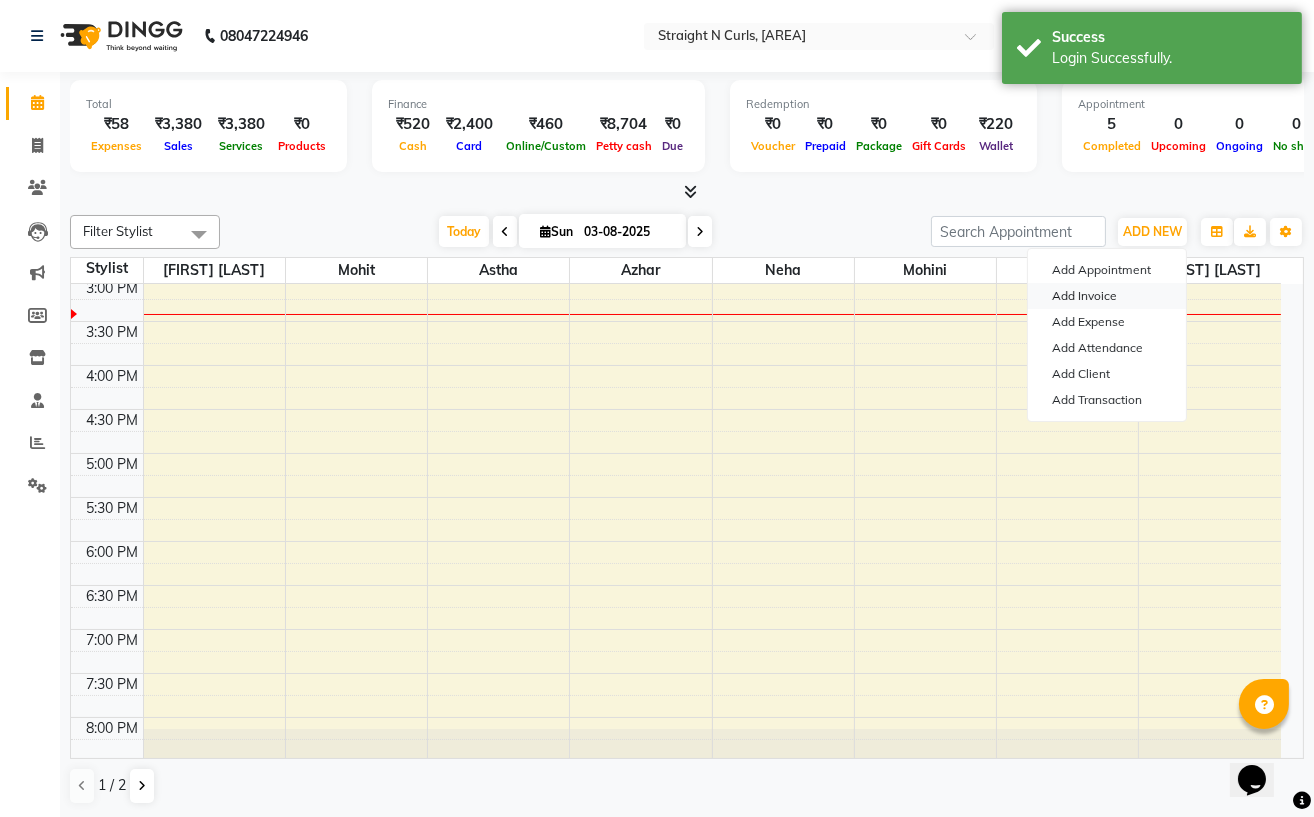 click on "Add Invoice" at bounding box center (1107, 296) 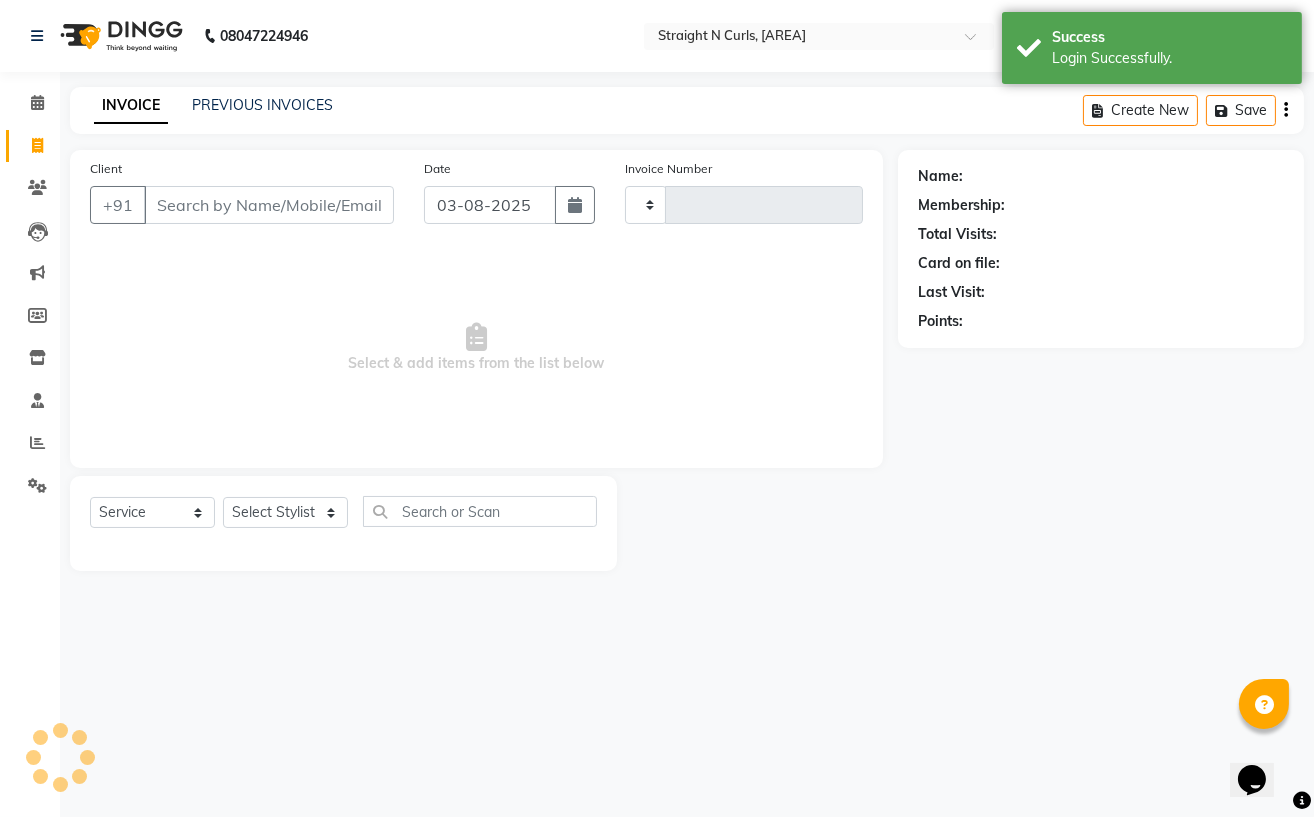 type on "0814" 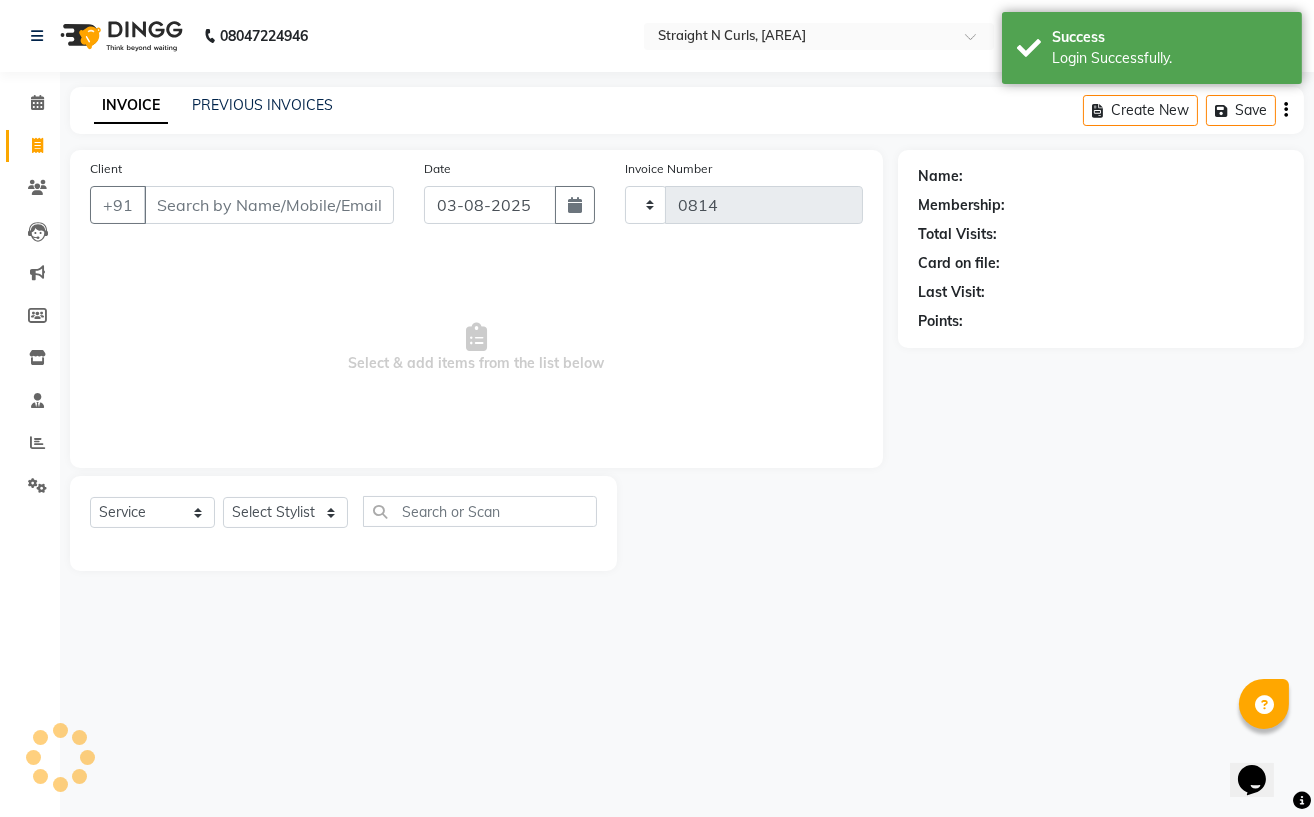 select on "7039" 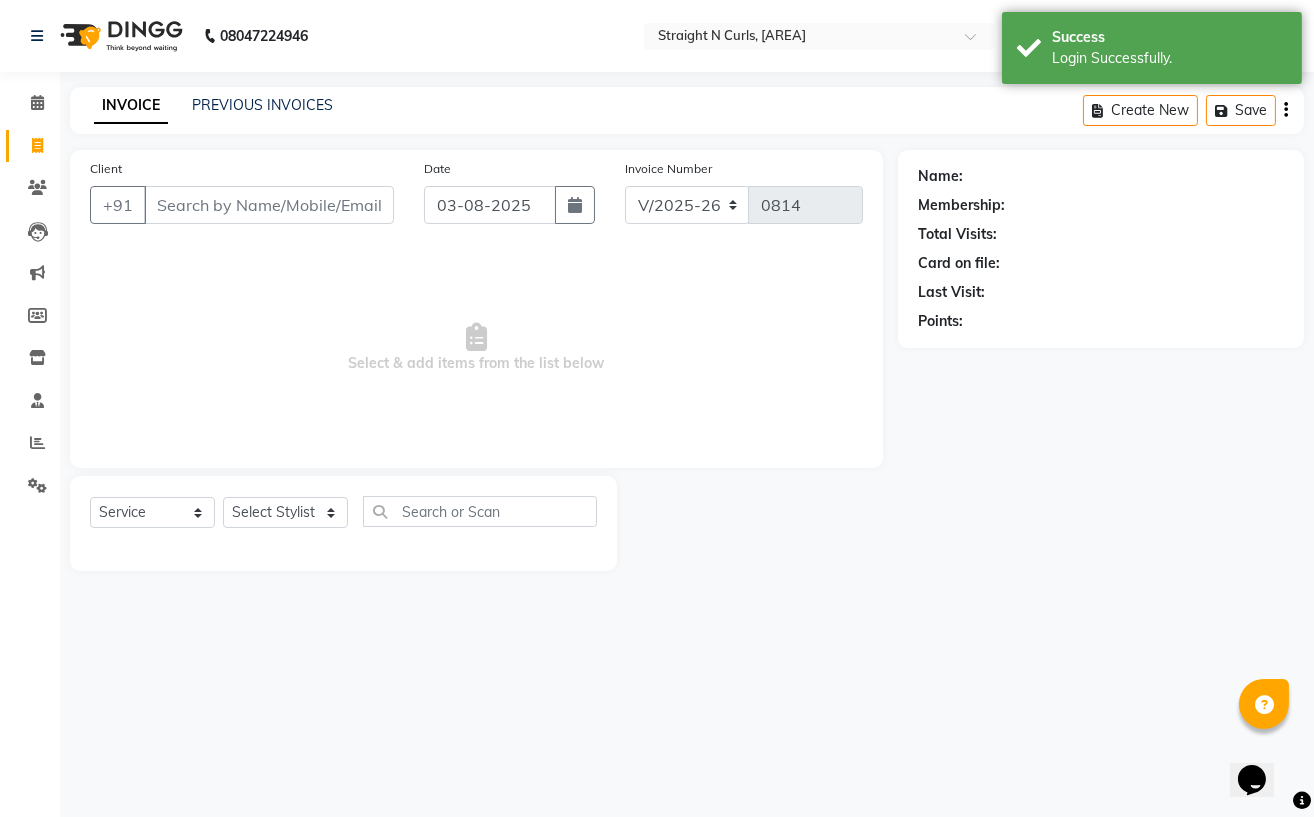 click on "Client" at bounding box center [269, 205] 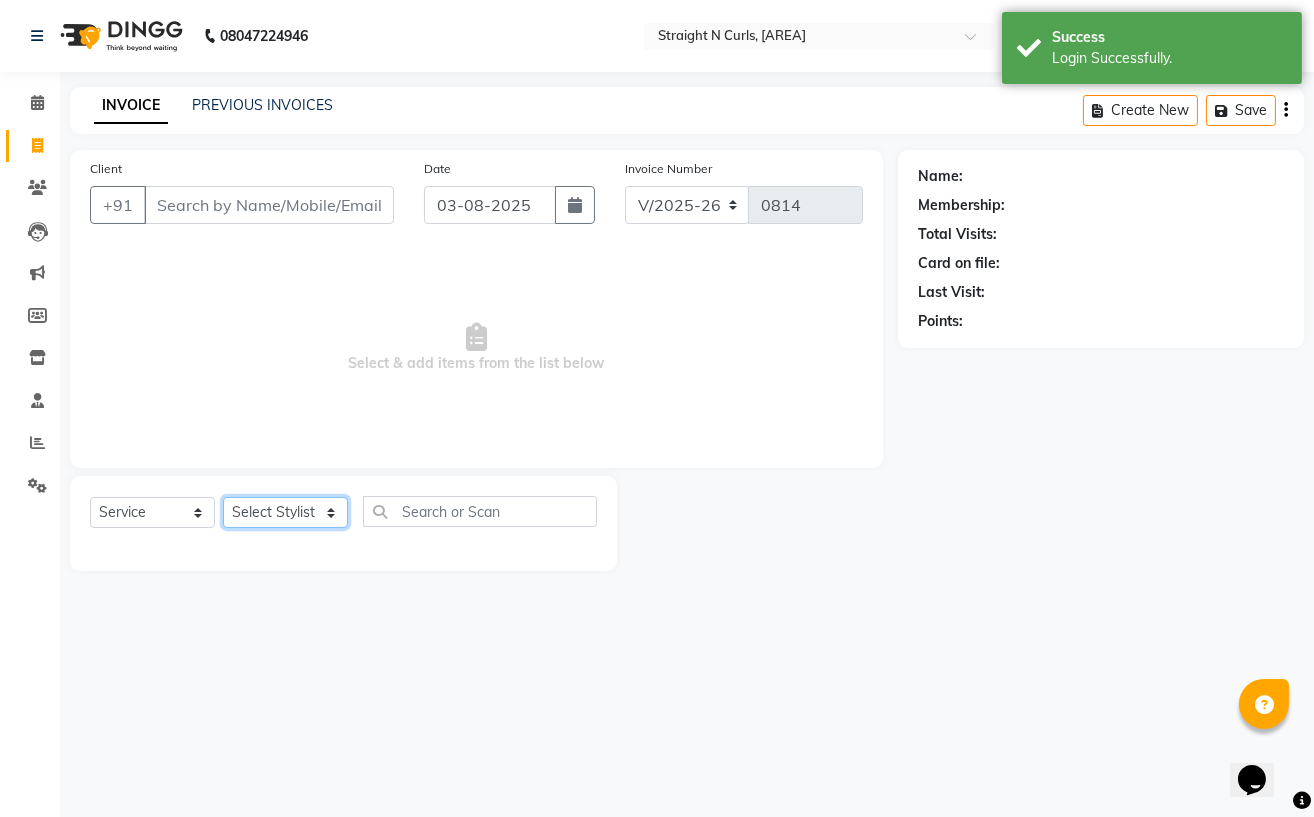 click on "Select Stylist Astha Azhar Gautam Kamboj Mohini Mohit Neha Paras Kamboj parvez pooja rawat Rashmi Subhan" 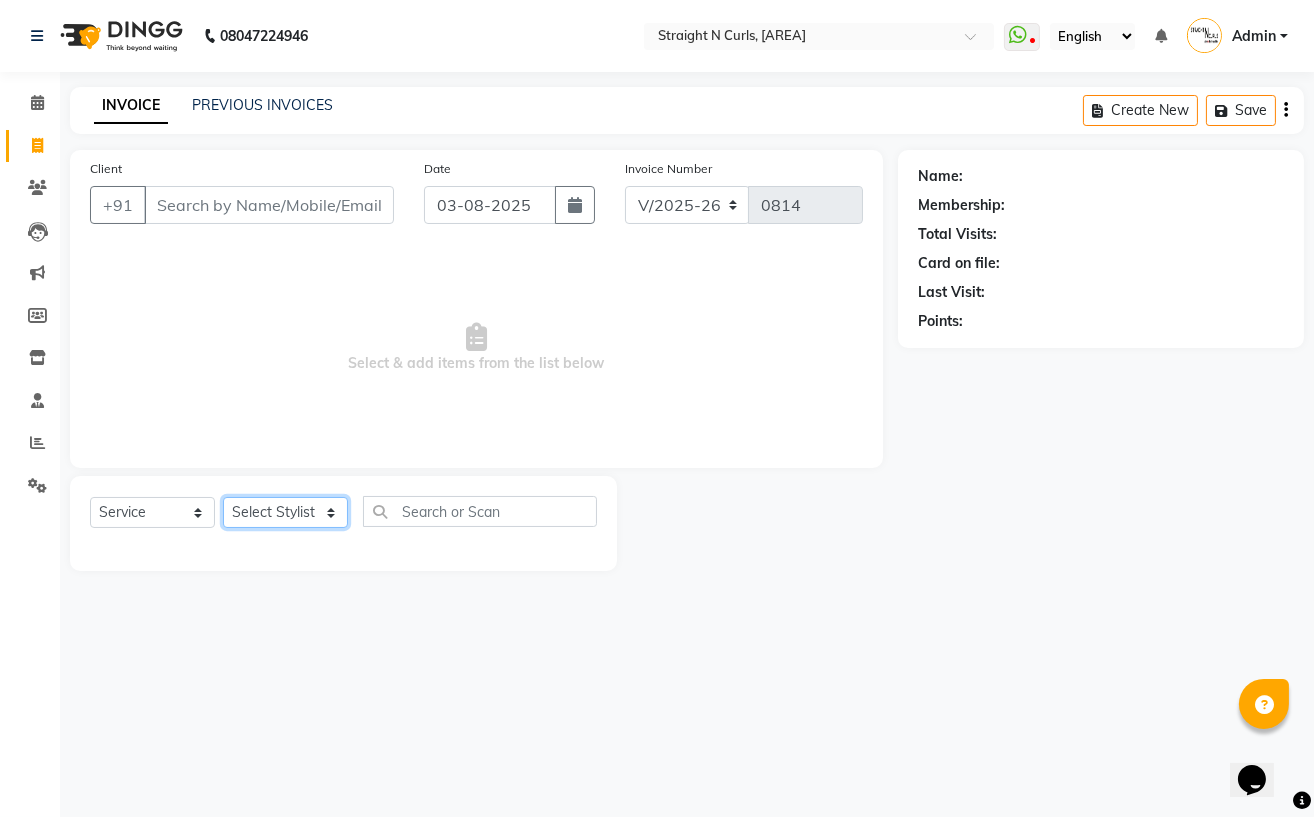 select on "59165" 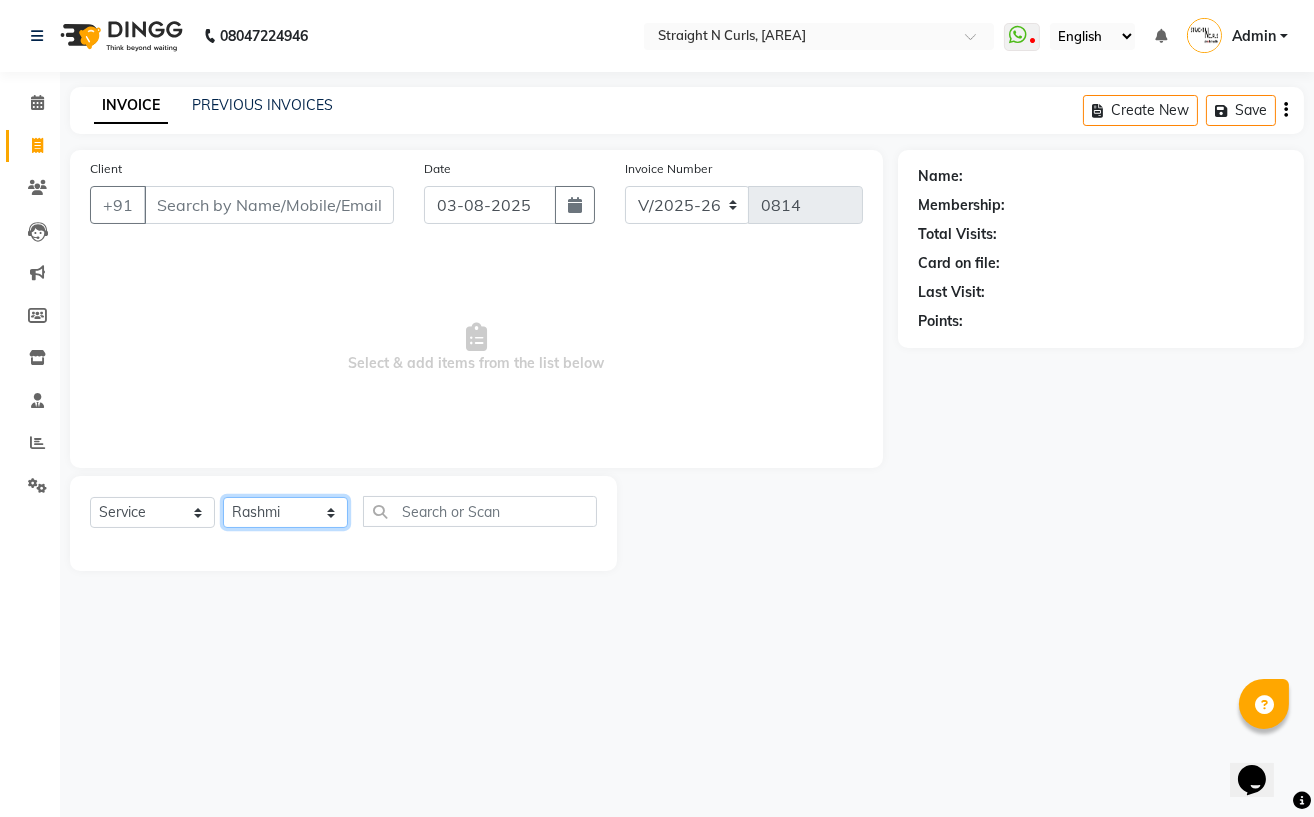 click on "Select Stylist Astha Azhar Gautam Kamboj Mohini Mohit Neha Paras Kamboj parvez pooja rawat Rashmi Subhan" 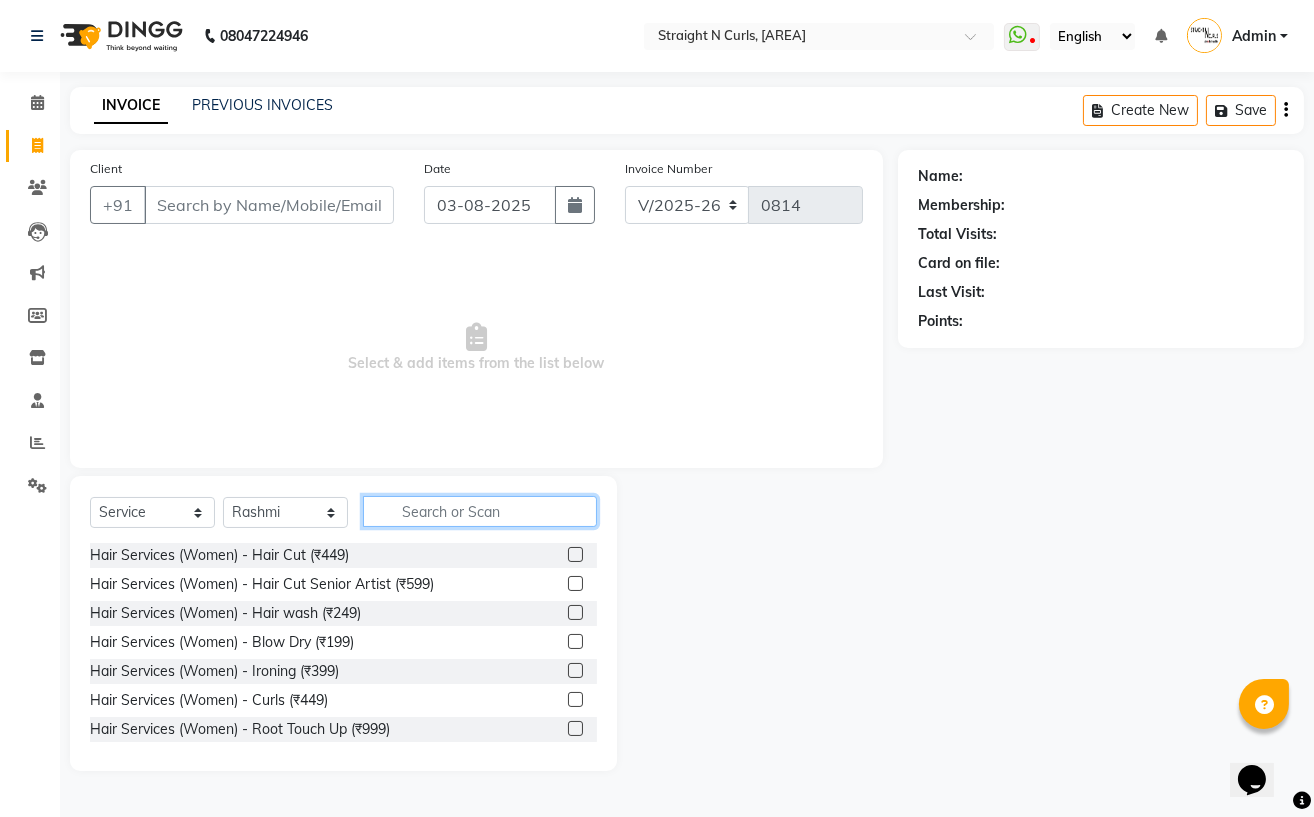 click 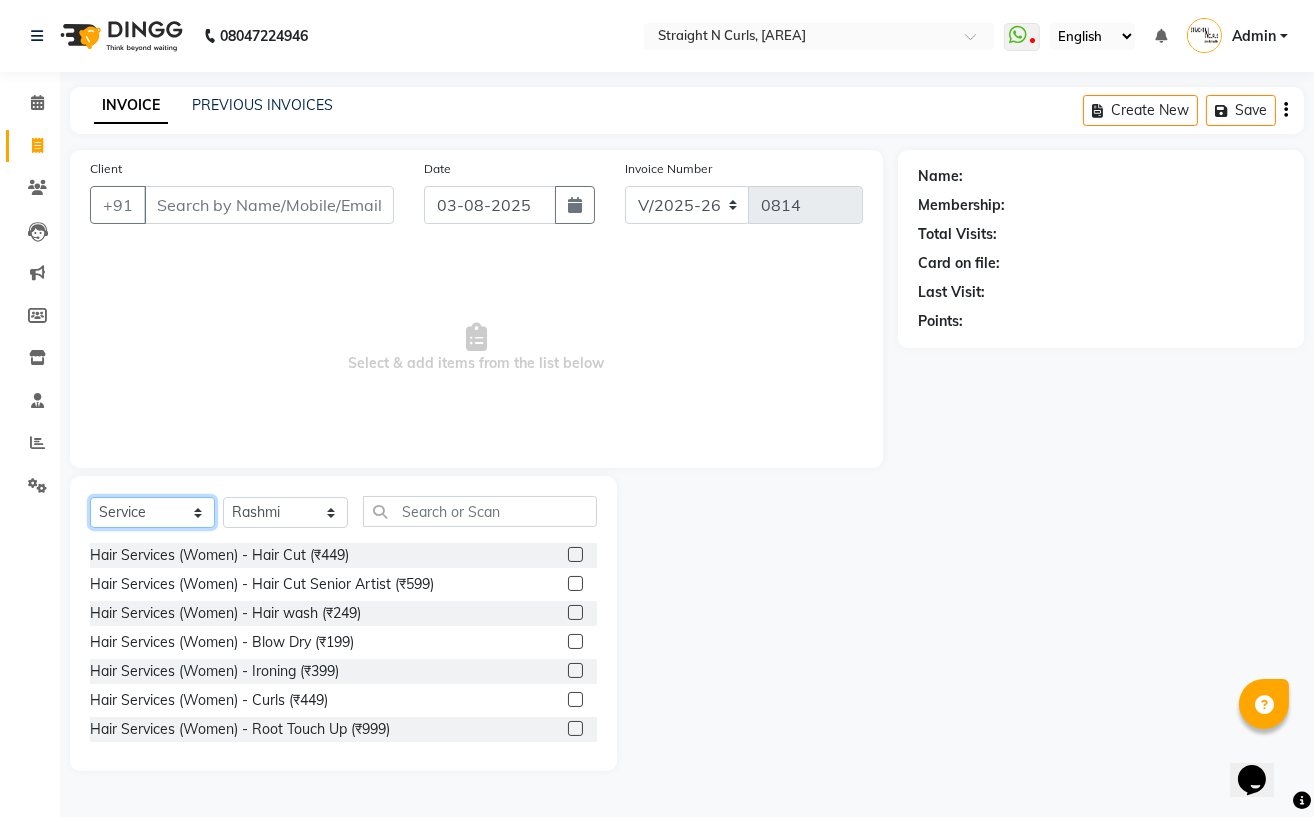 click on "Select  Service  Product  Membership  Package Voucher Prepaid Gift Card" 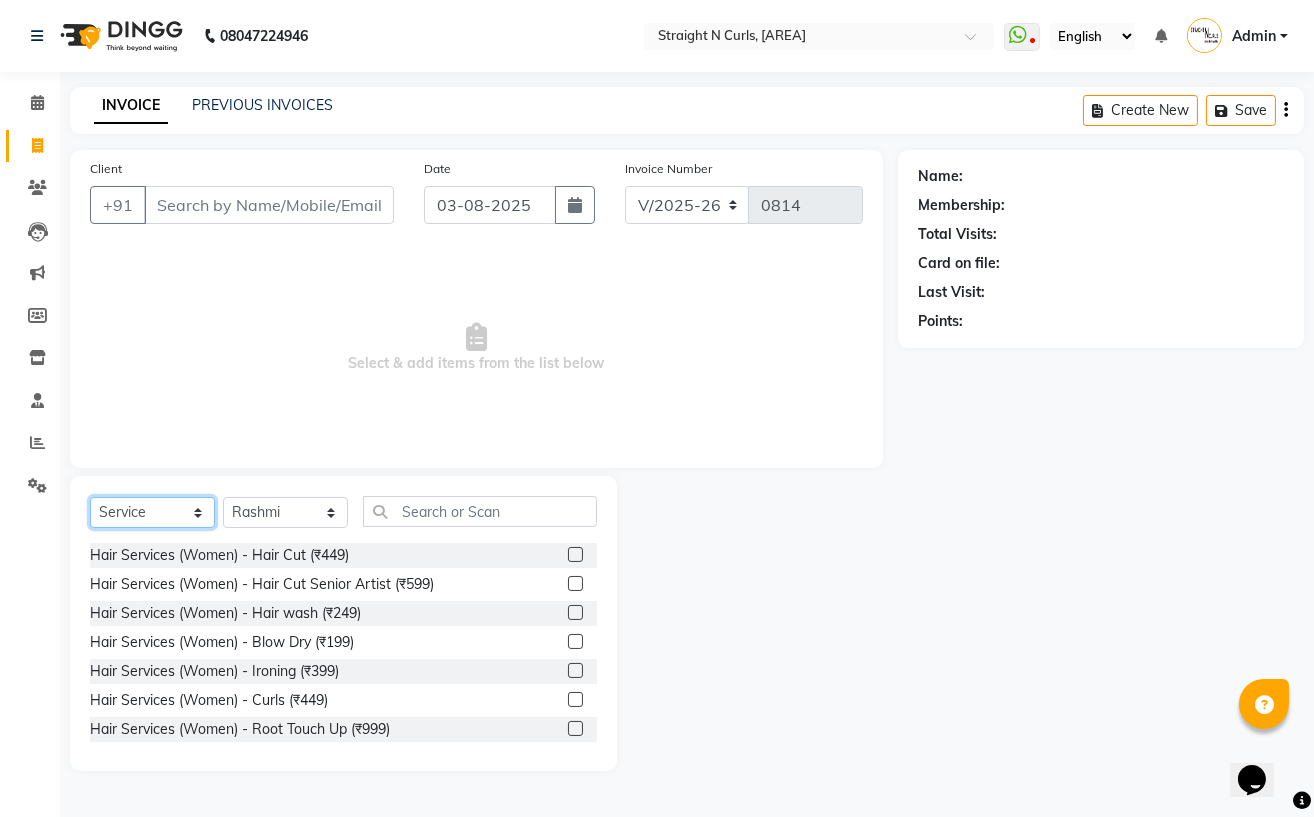 select on "product" 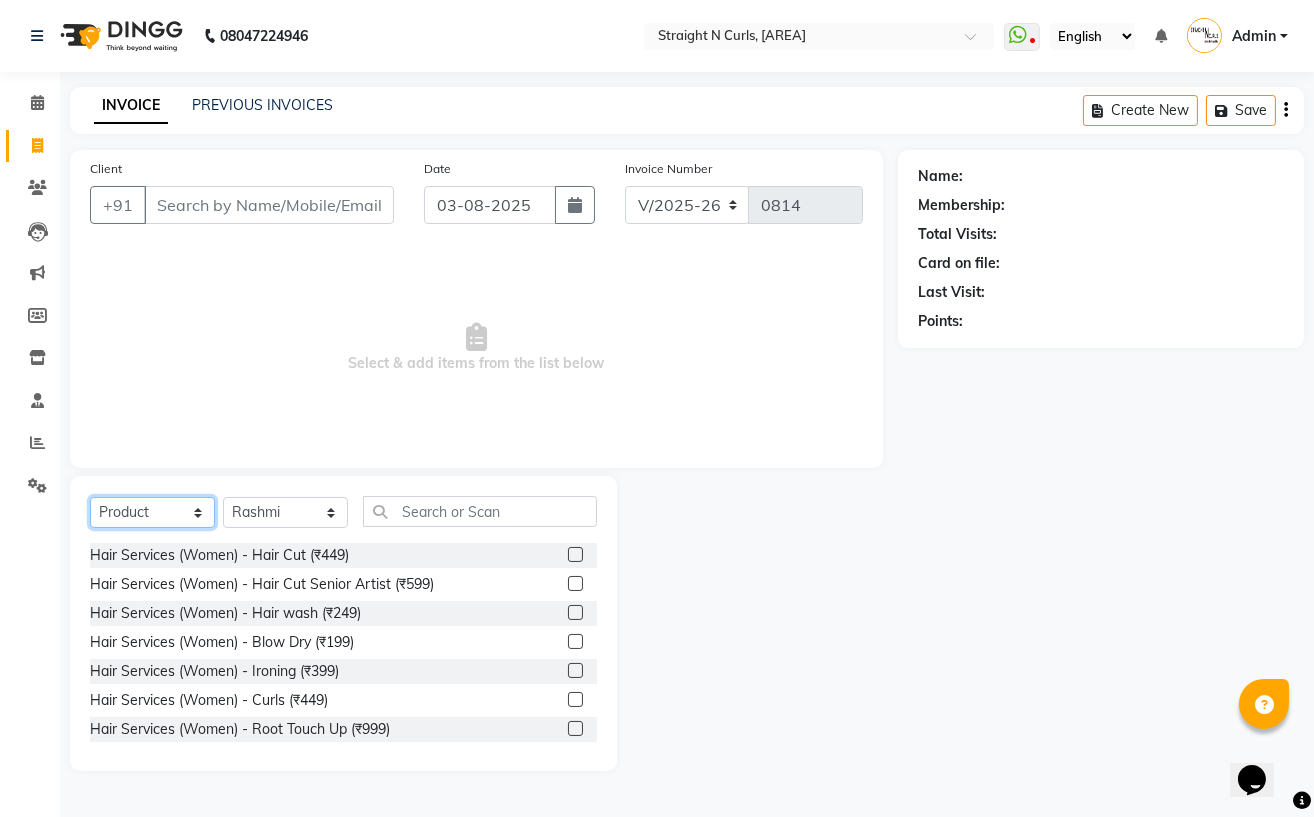 click on "Select  Service  Product  Membership  Package Voucher Prepaid Gift Card" 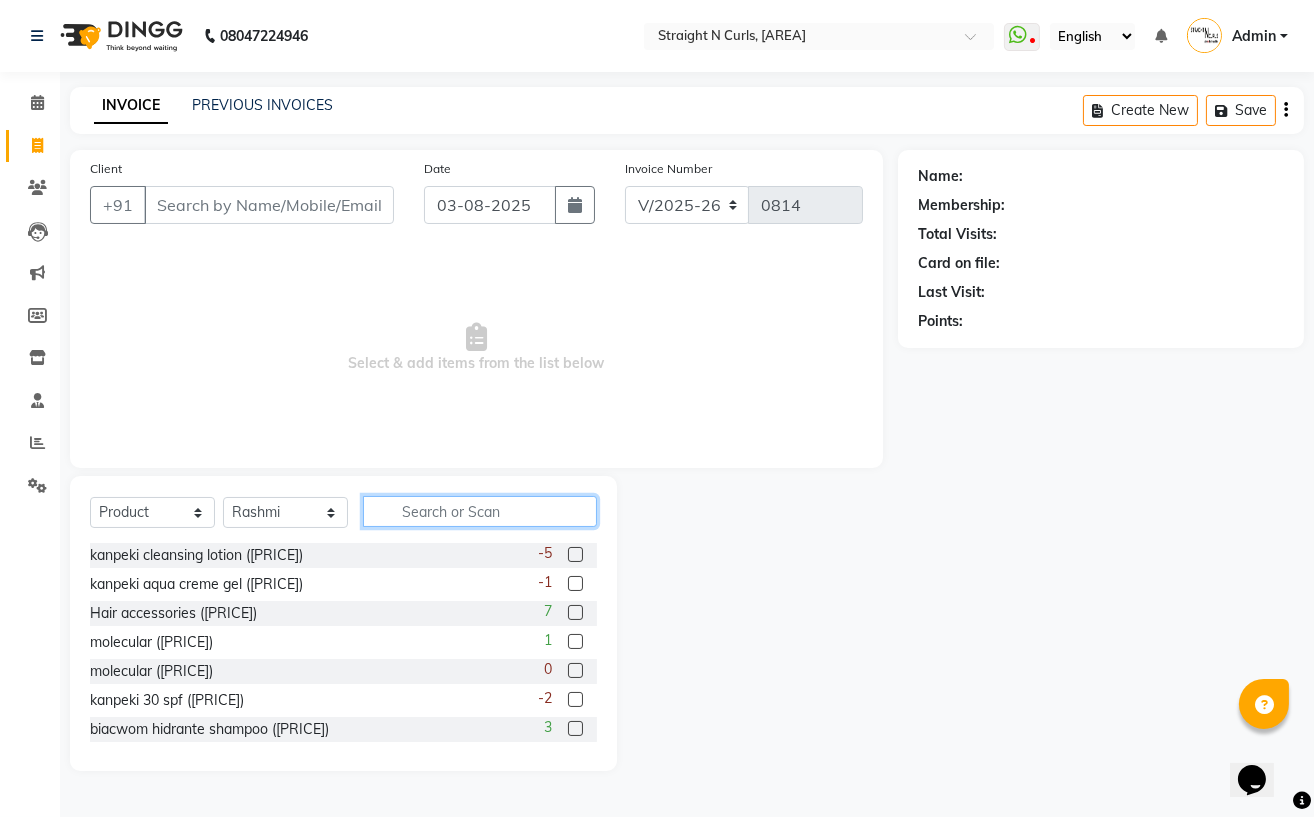 click 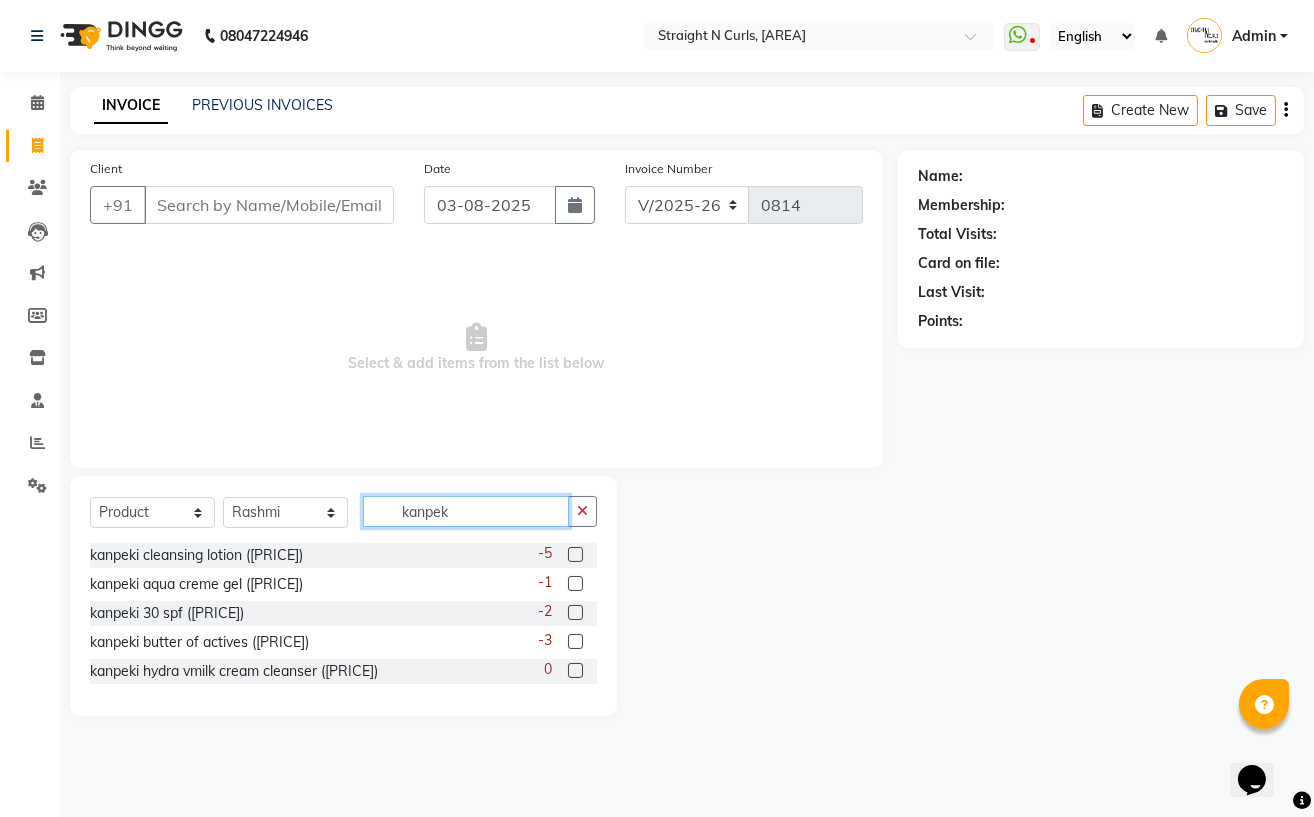 type on "kanpek" 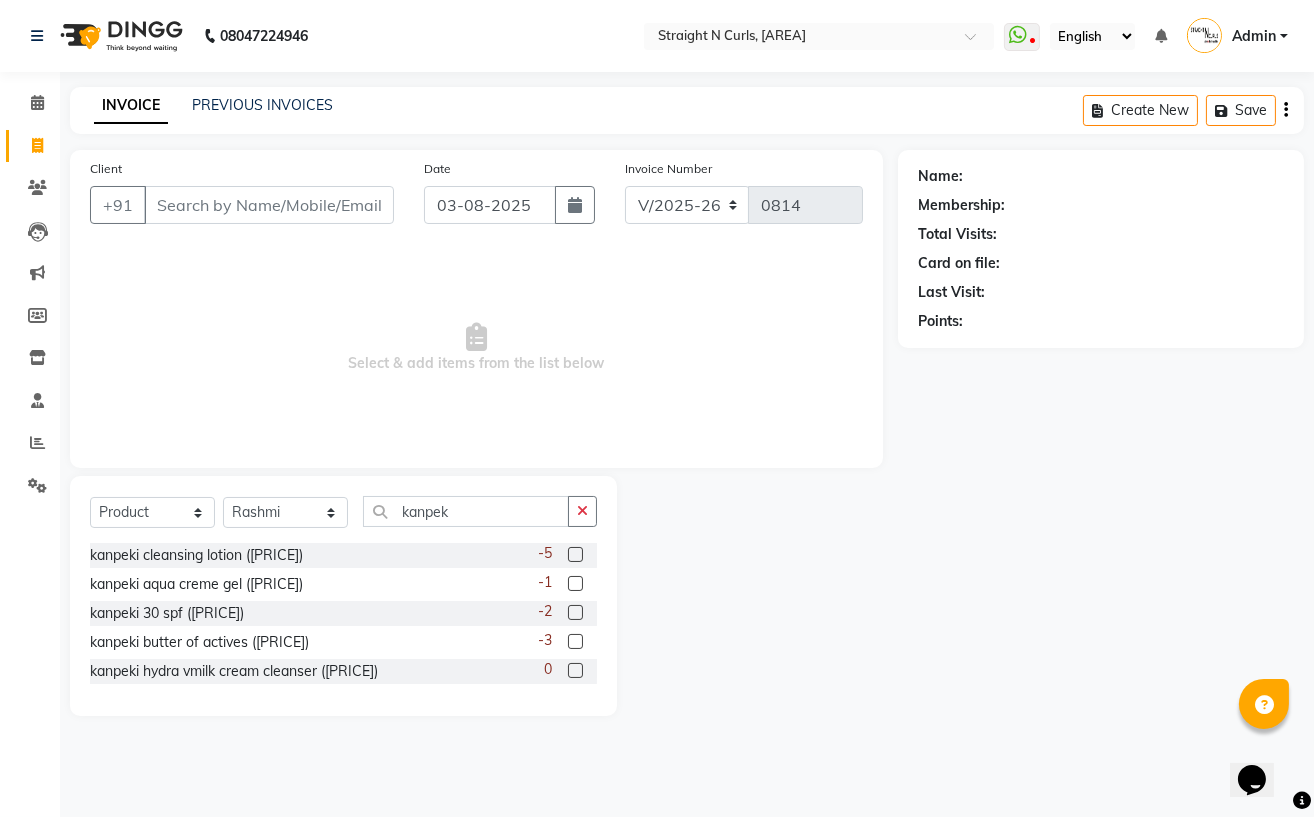click 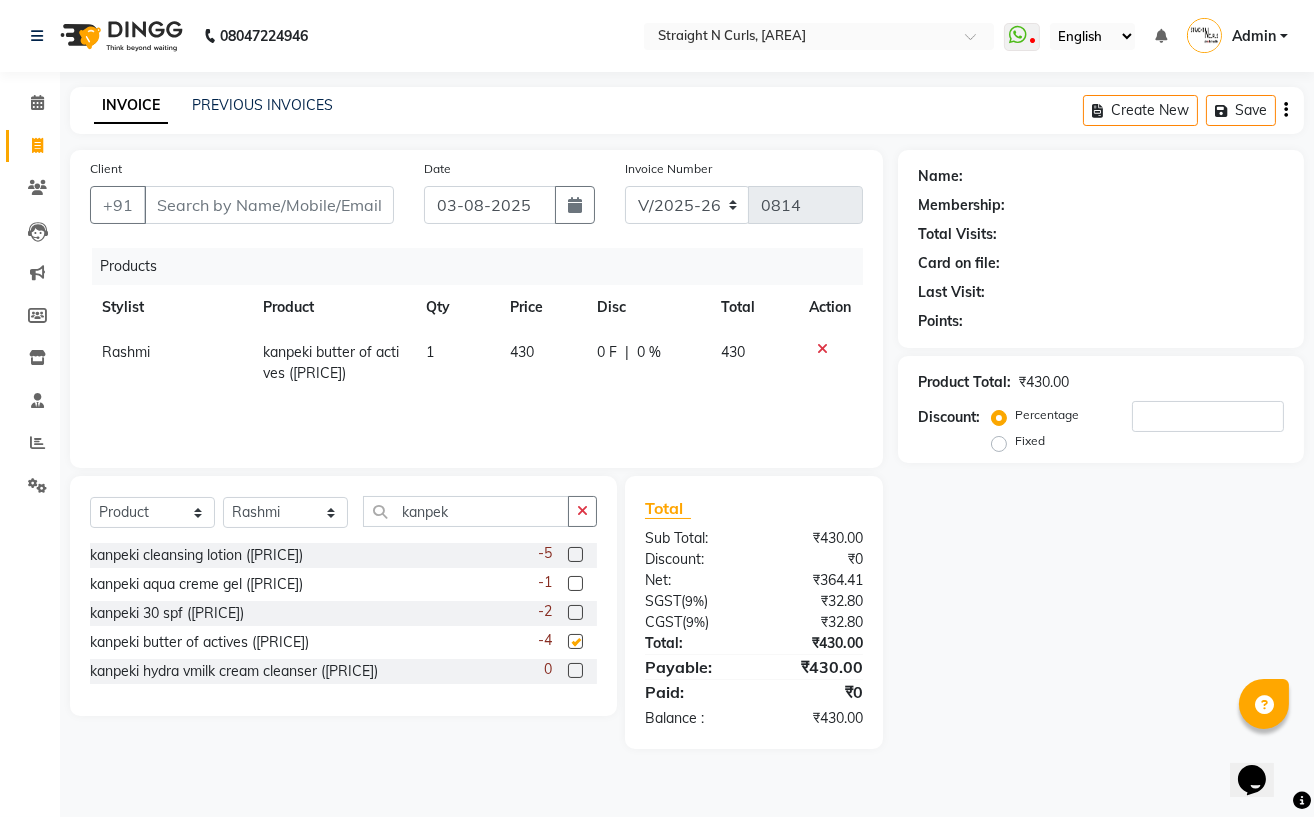 checkbox on "false" 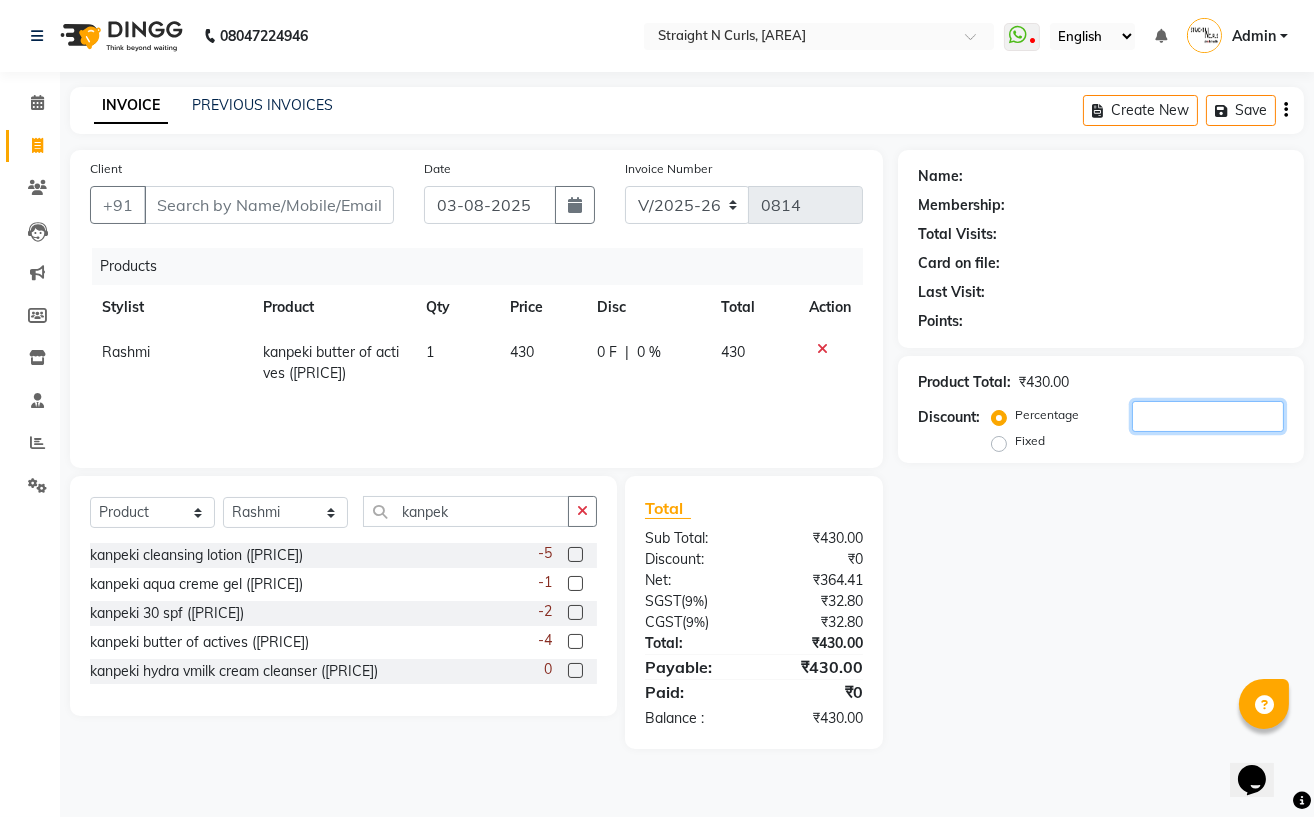 click 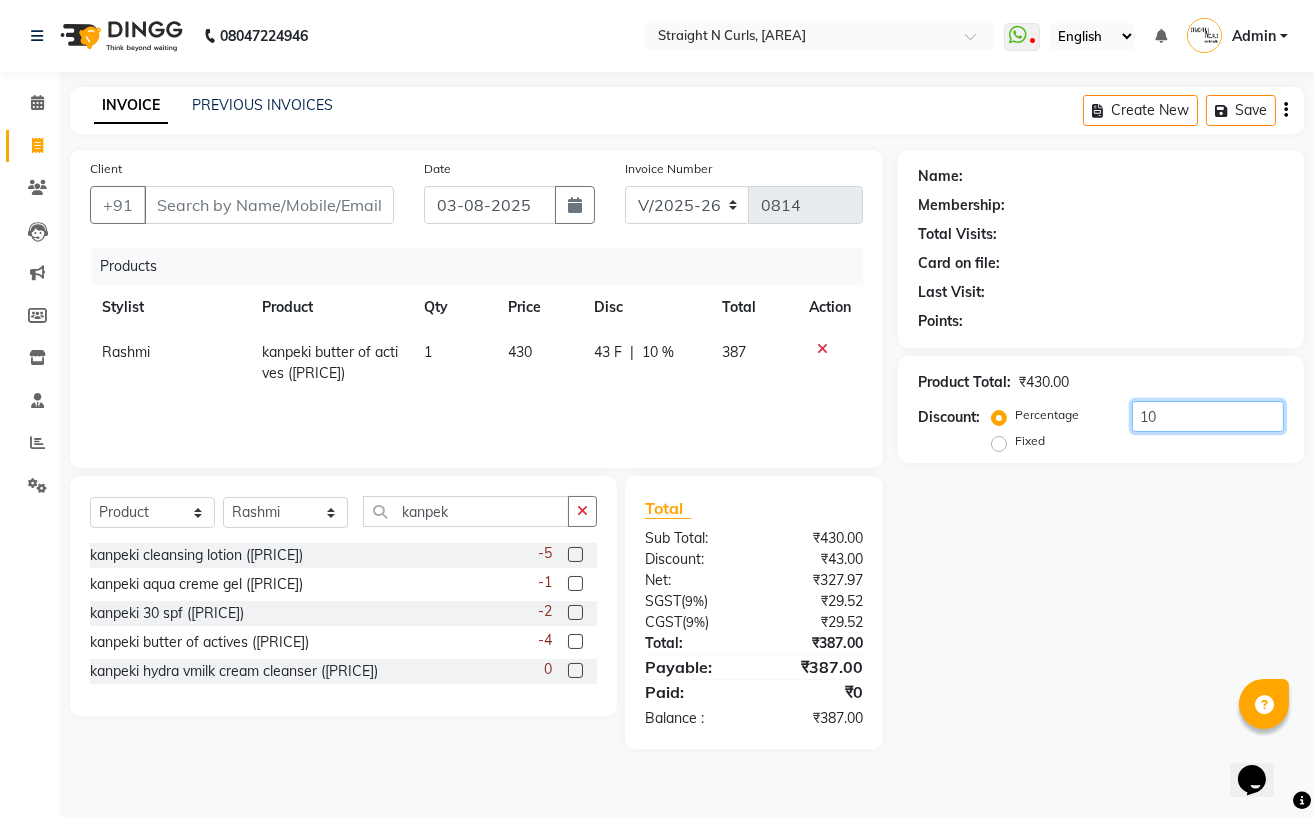 type on "10" 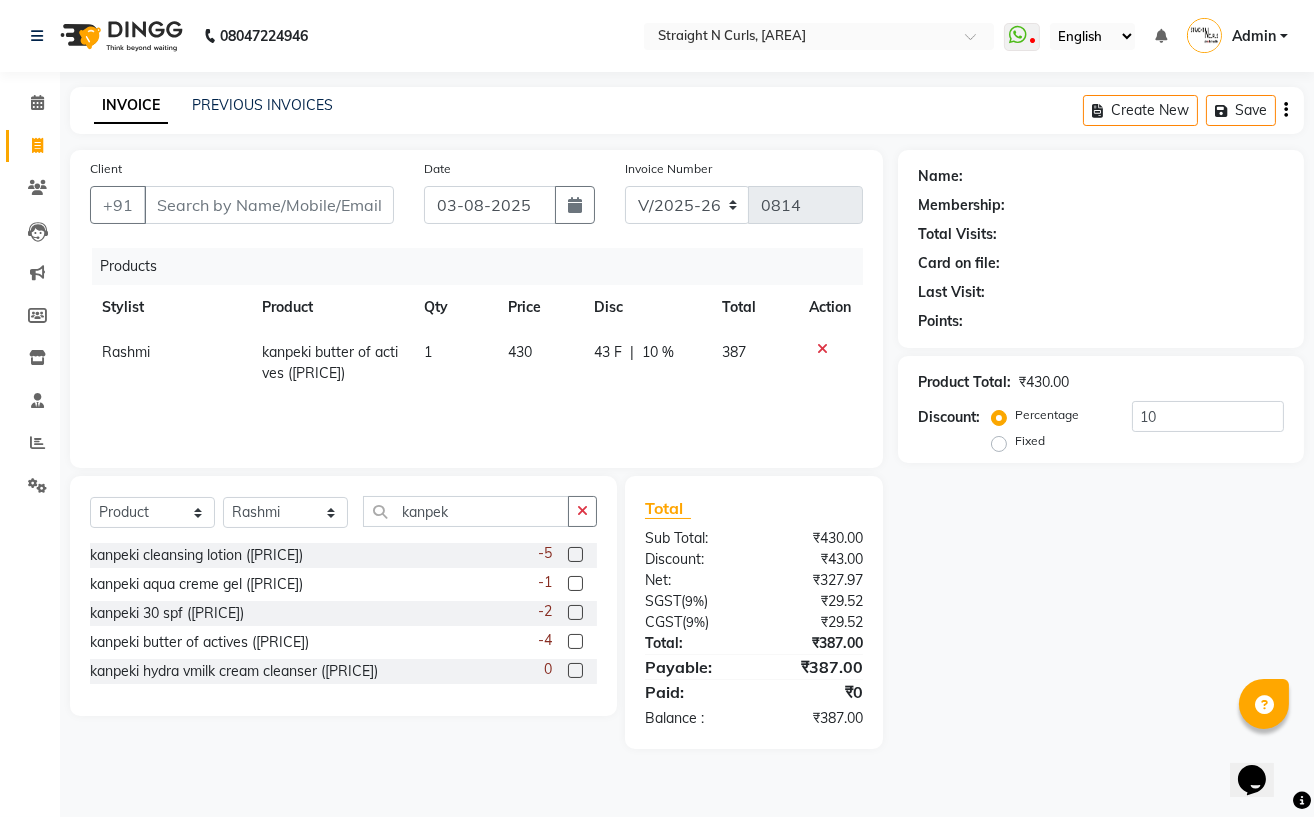 click on "Name: Membership: Total Visits: Card on file: Last Visit:  Points:  Product Total:  ₹430.00  Discount:  Percentage   Fixed  10" 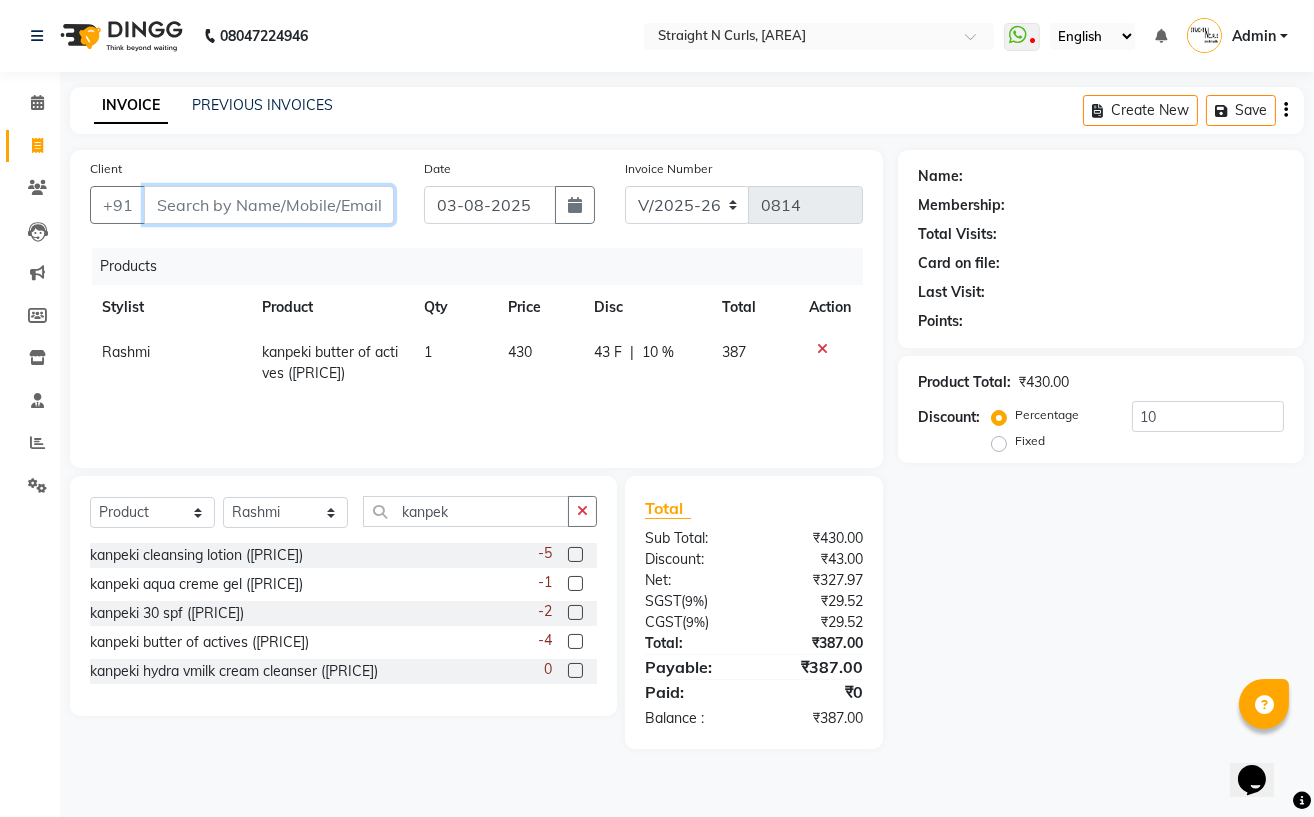 click on "Client" at bounding box center (269, 205) 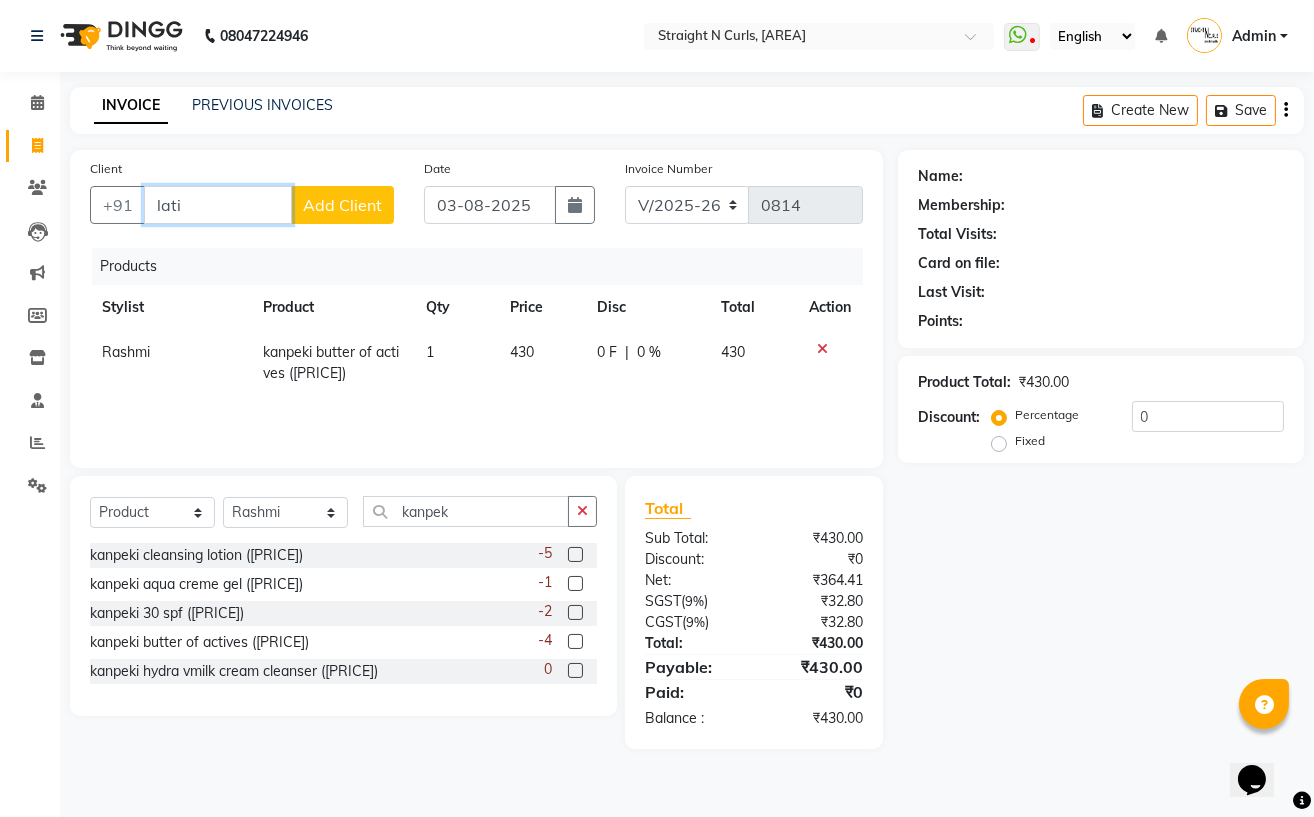 type on "latik" 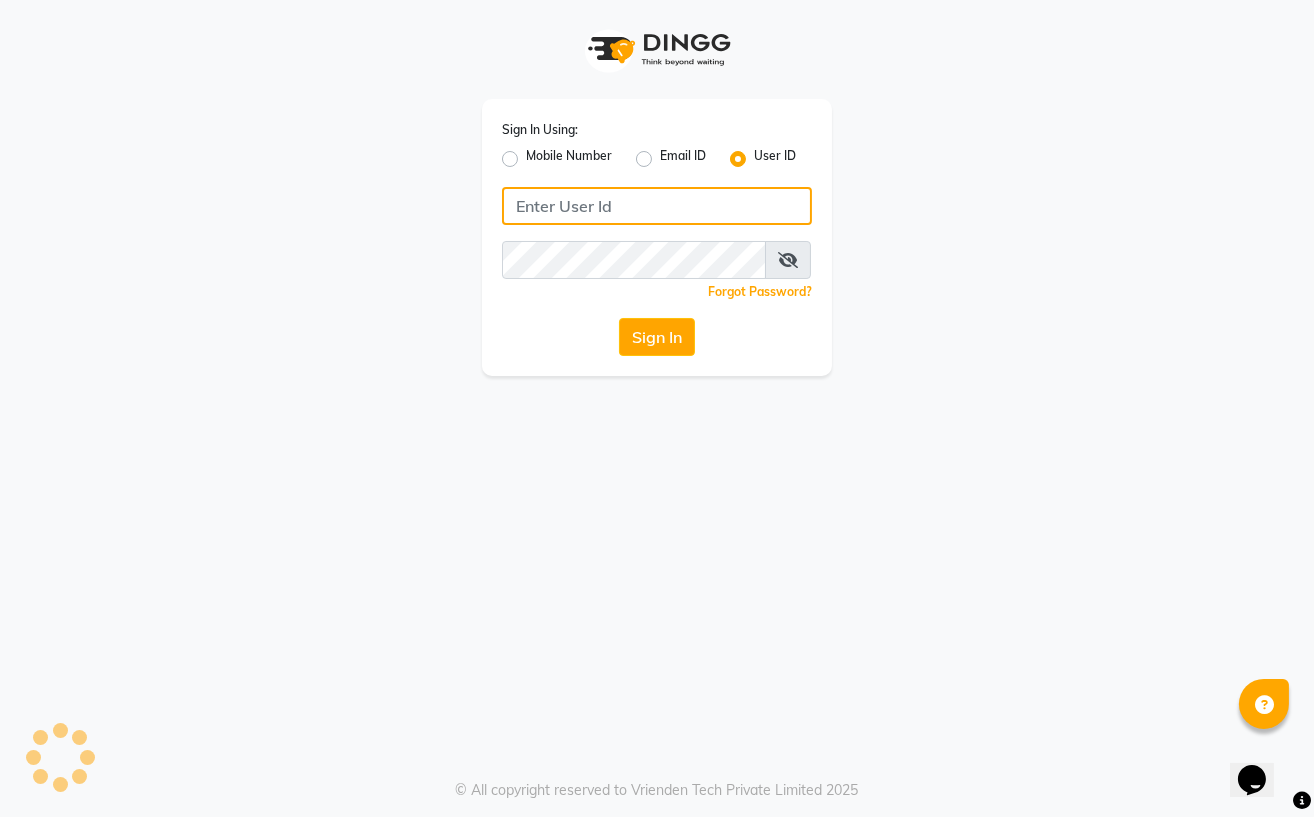 type on "Straight N Curls" 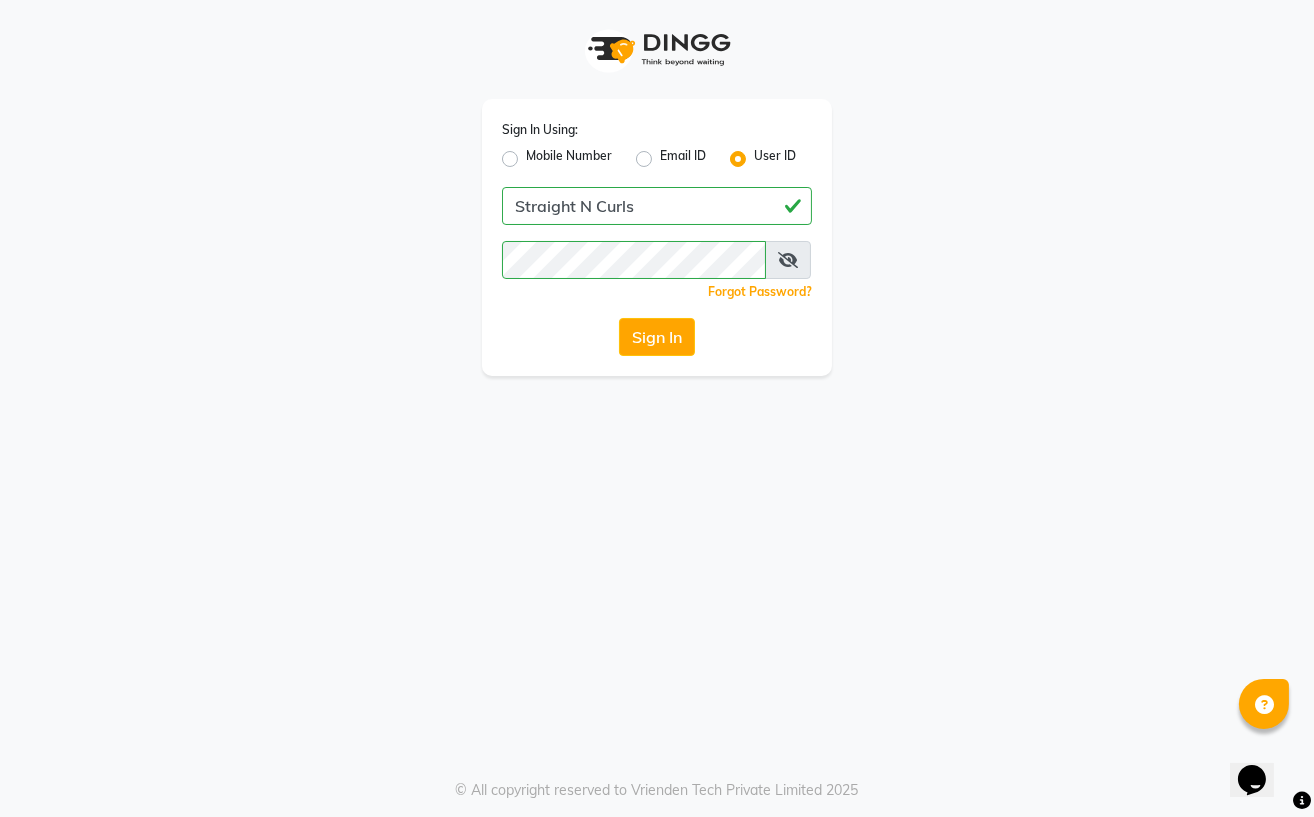 click at bounding box center (788, 260) 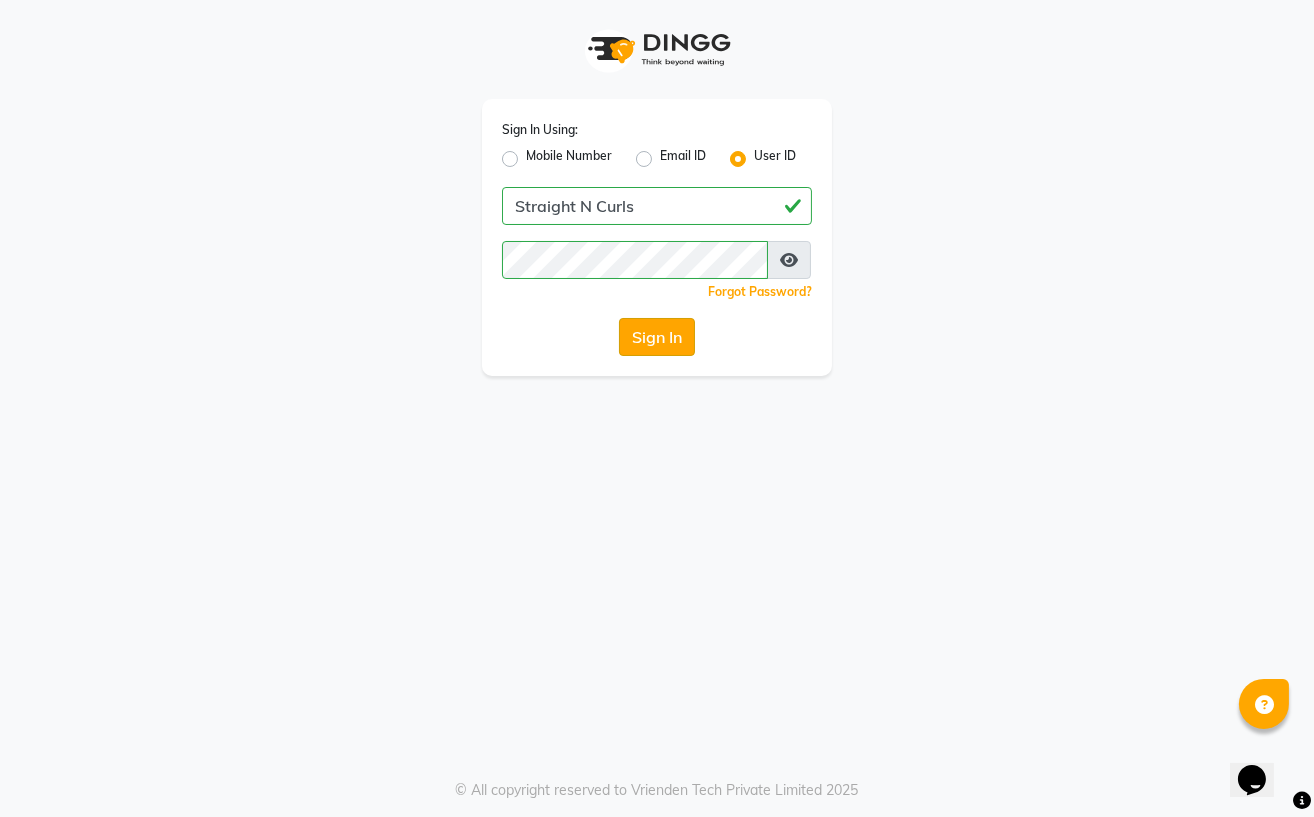 click on "Sign In" 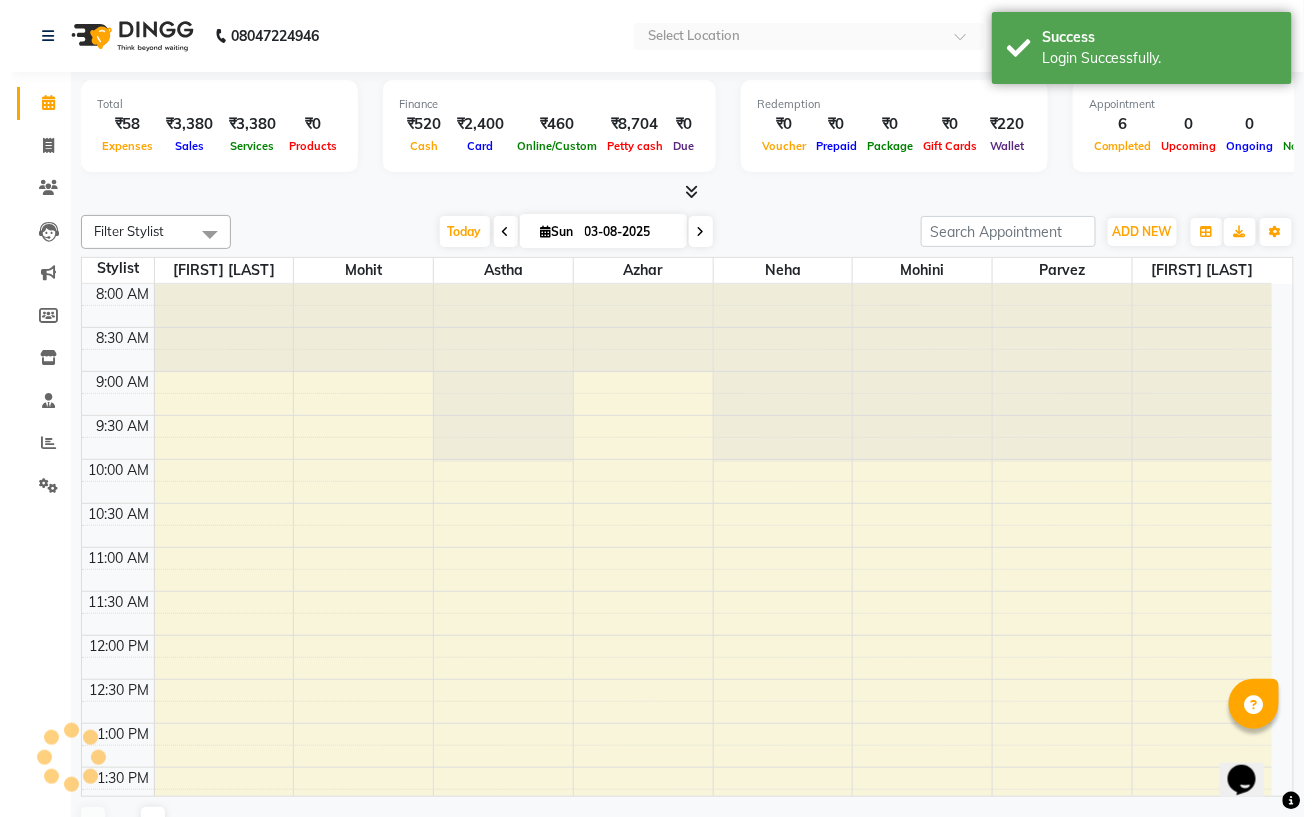 scroll, scrollTop: 0, scrollLeft: 0, axis: both 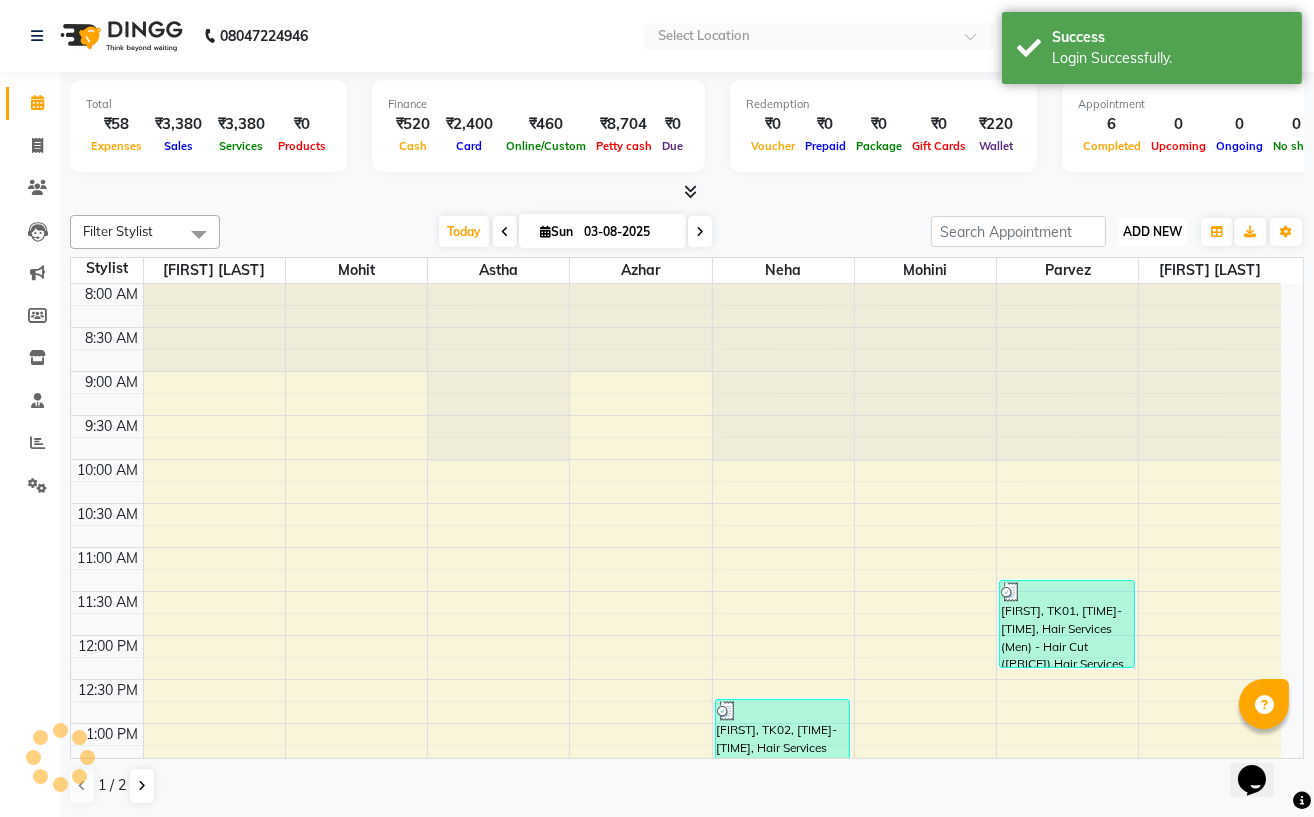 click on "ADD NEW" at bounding box center [1152, 231] 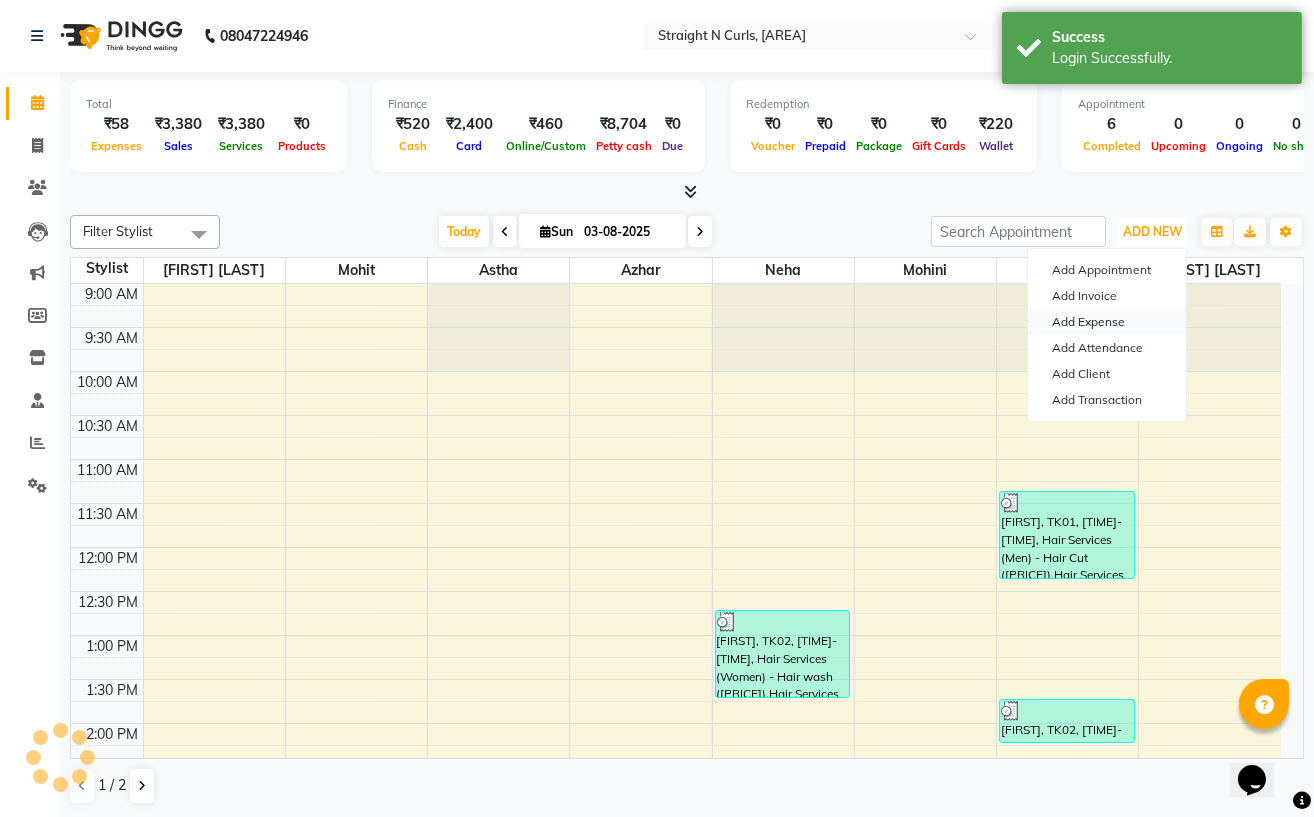scroll, scrollTop: 534, scrollLeft: 0, axis: vertical 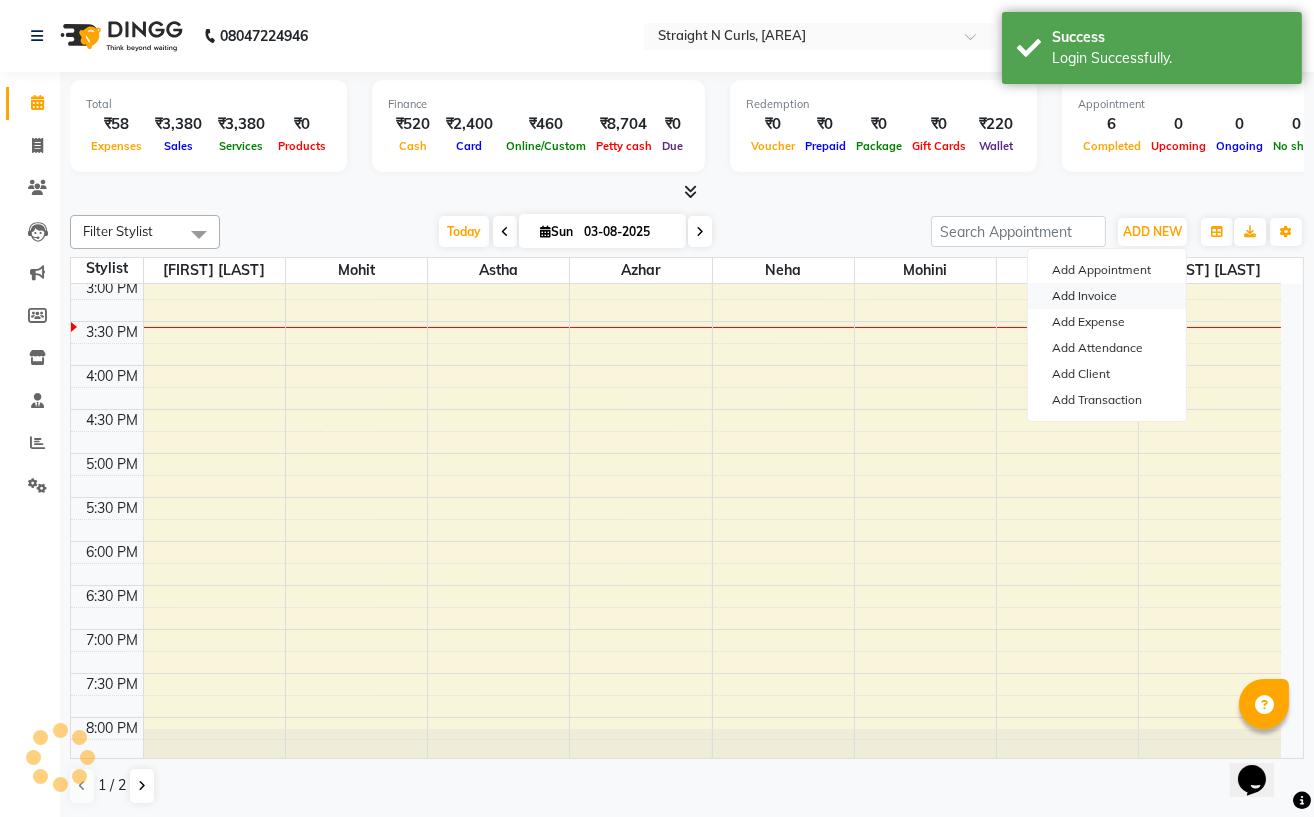 click on "Add Invoice" at bounding box center (1107, 296) 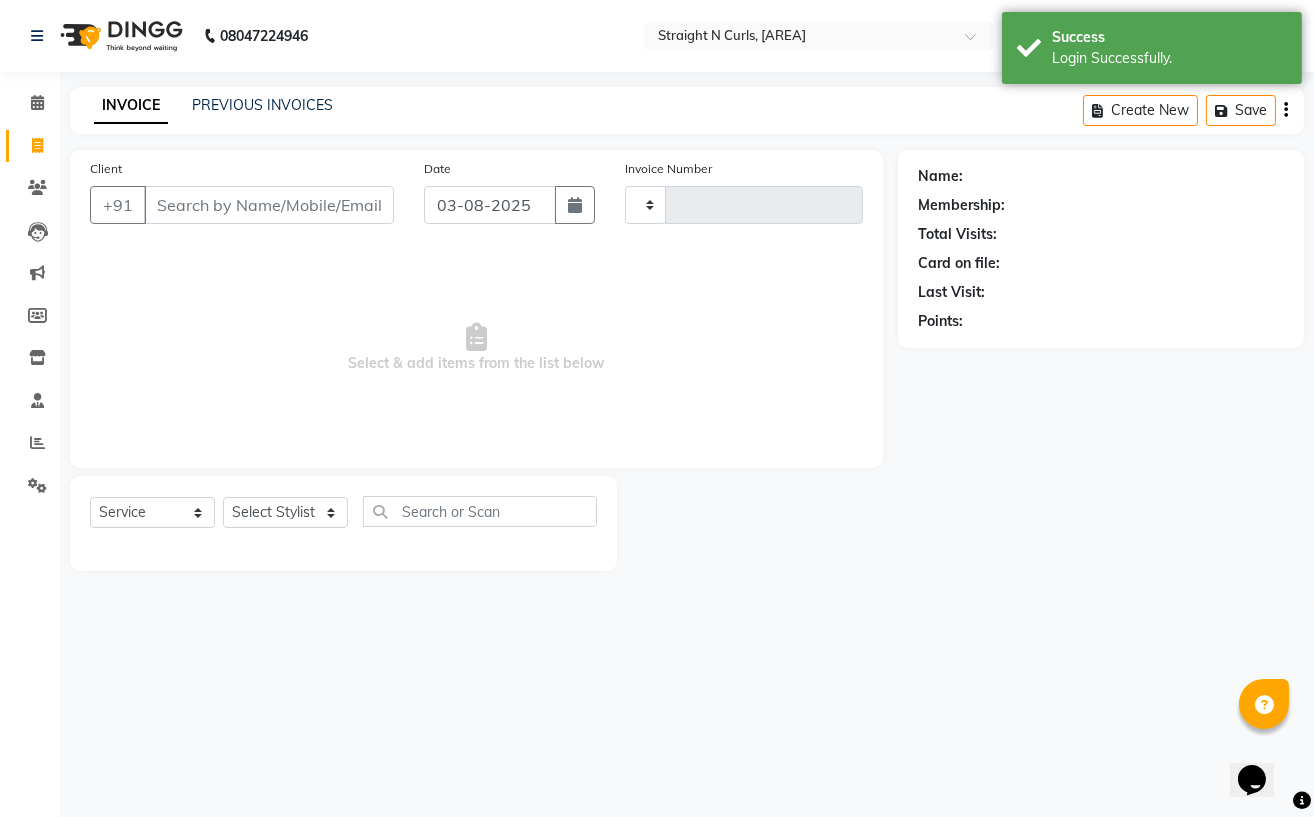 type on "0815" 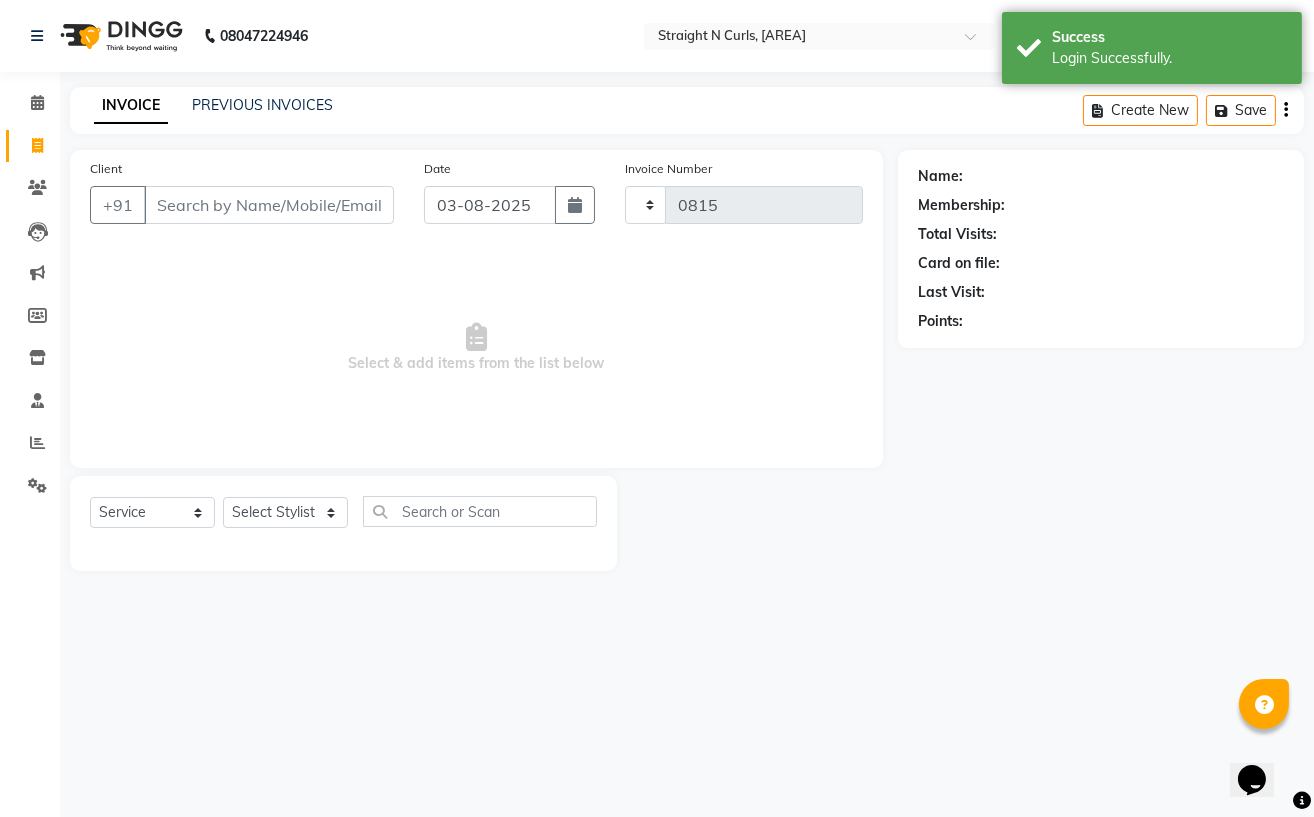 select on "7039" 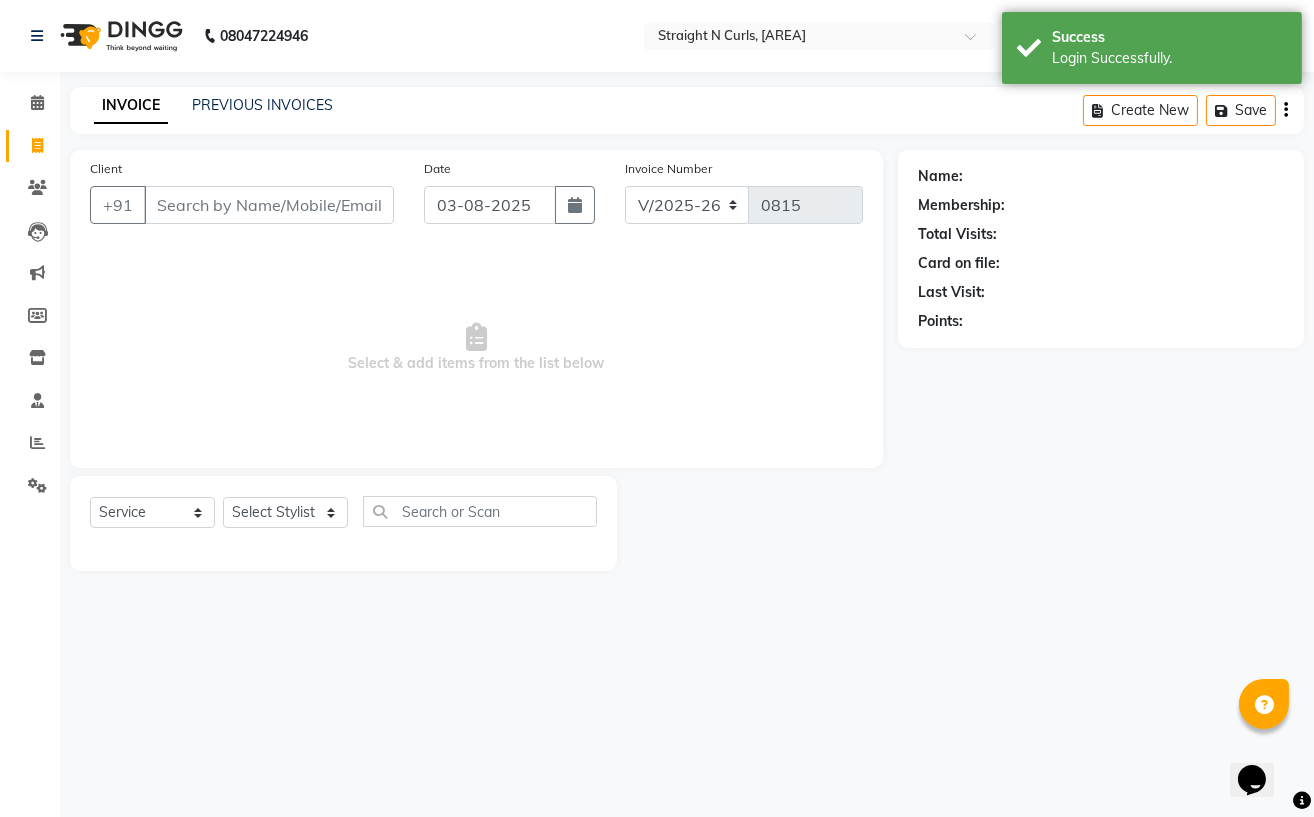 click on "Client" at bounding box center (269, 205) 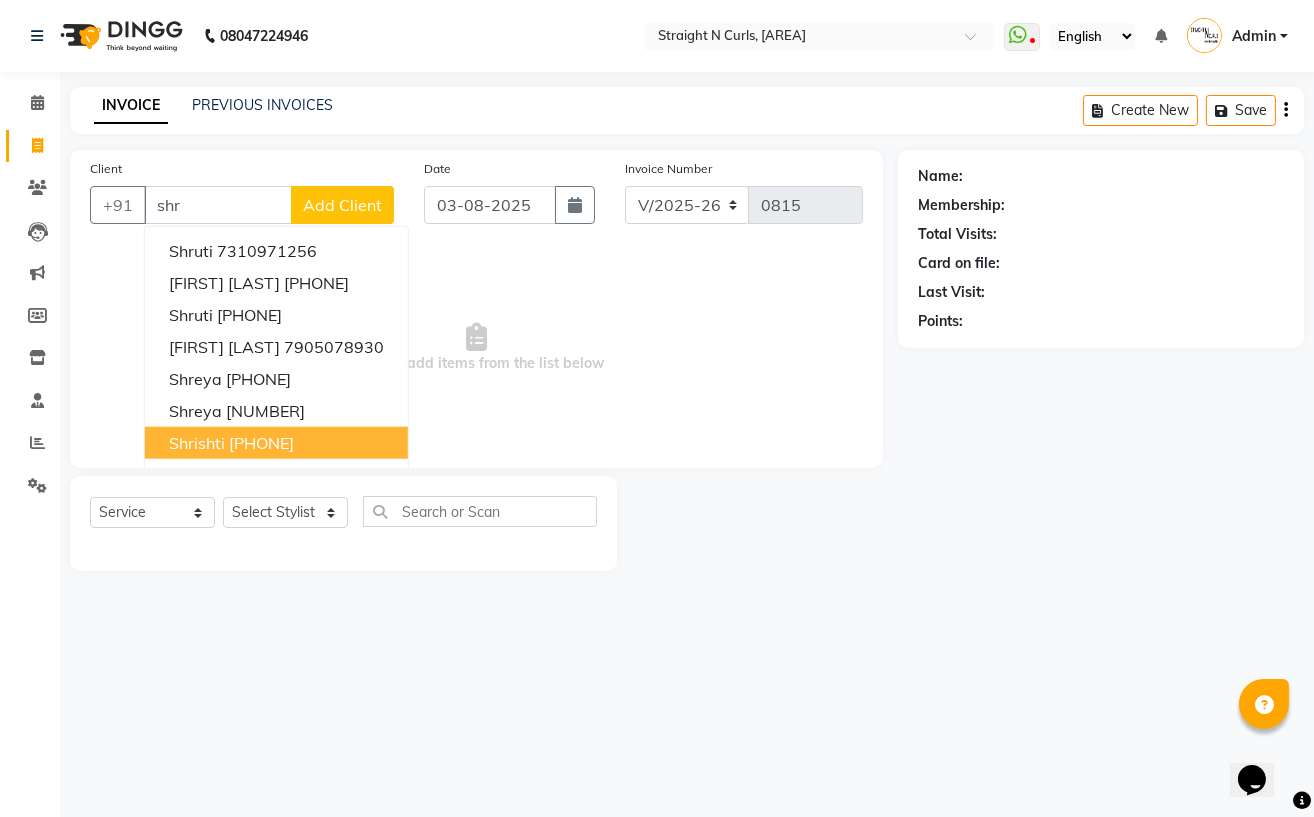 click on "[PHONE]" at bounding box center [261, 443] 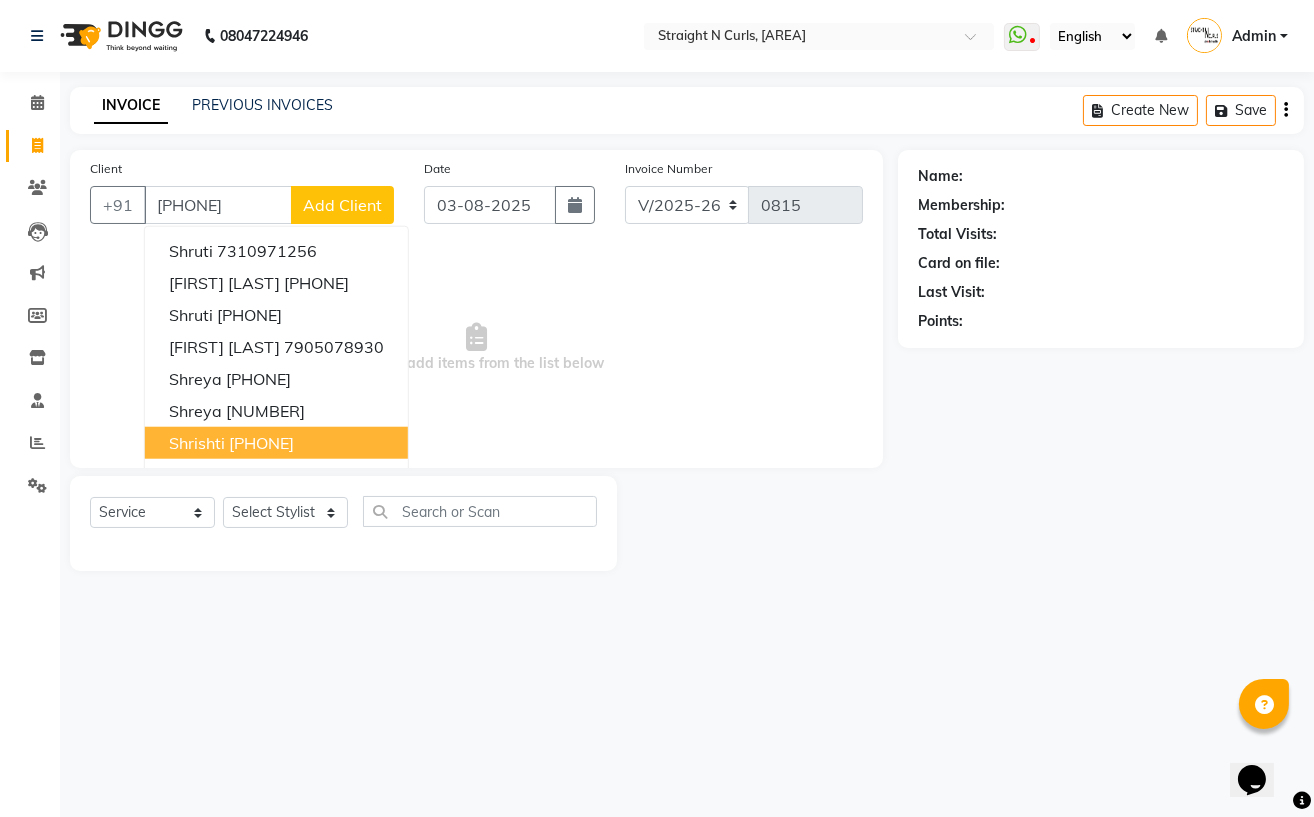 type on "[PHONE]" 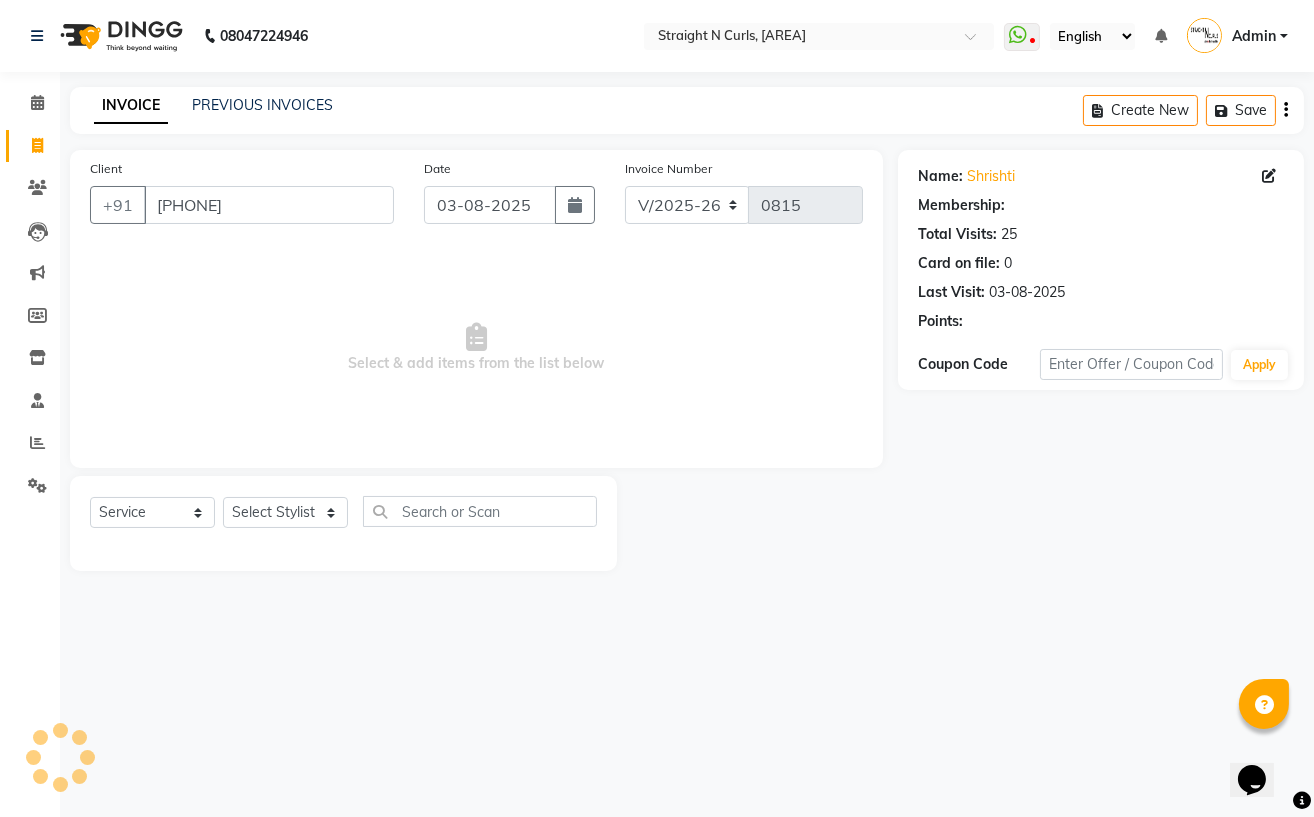 select on "1: Object" 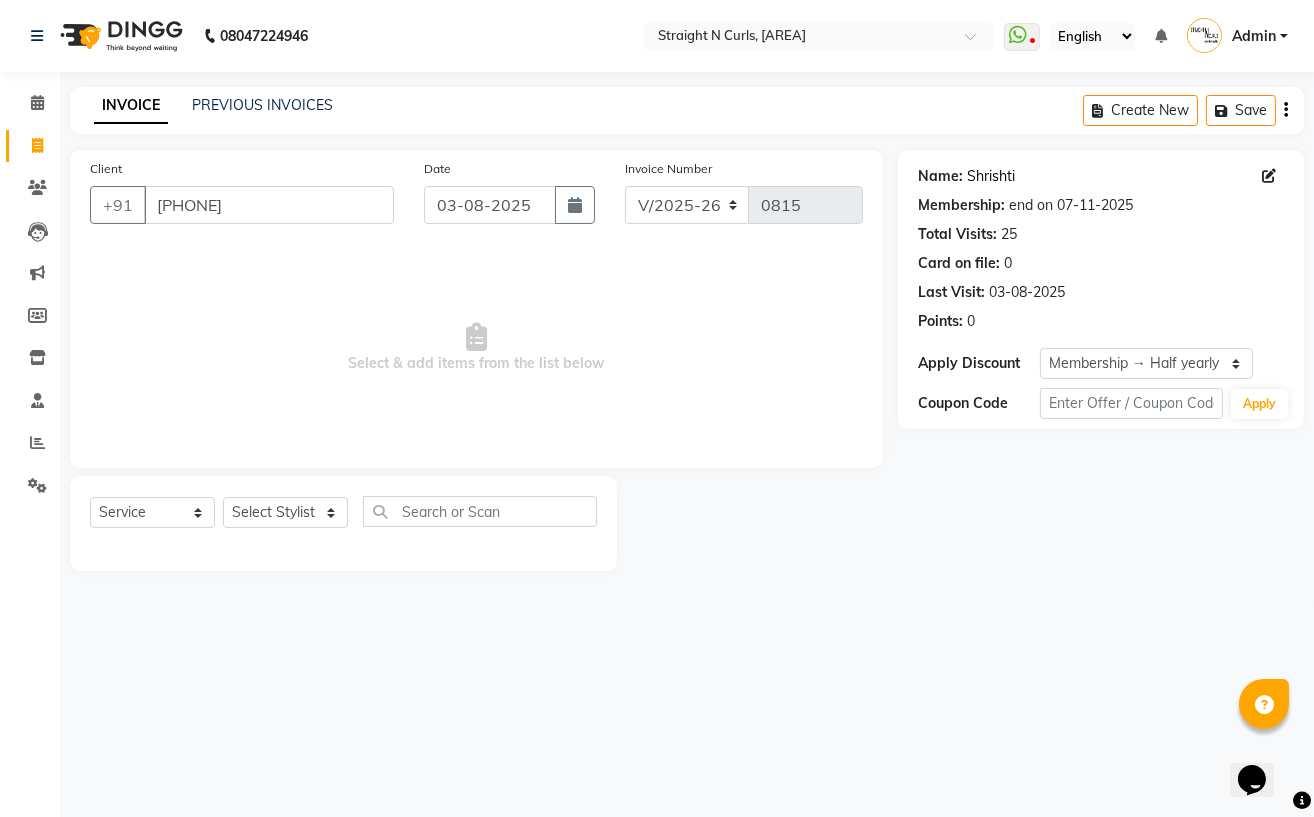 click on "Shrishti" 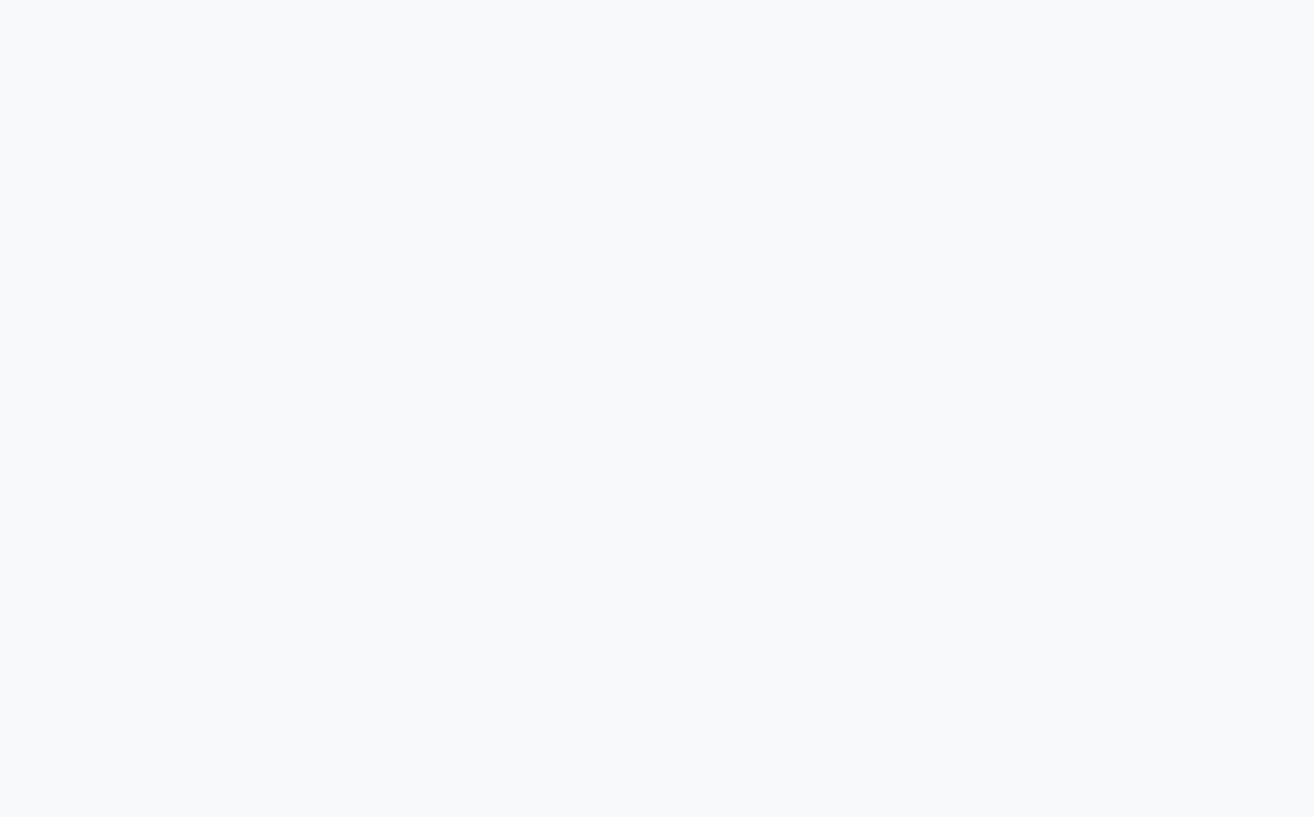 scroll, scrollTop: 0, scrollLeft: 0, axis: both 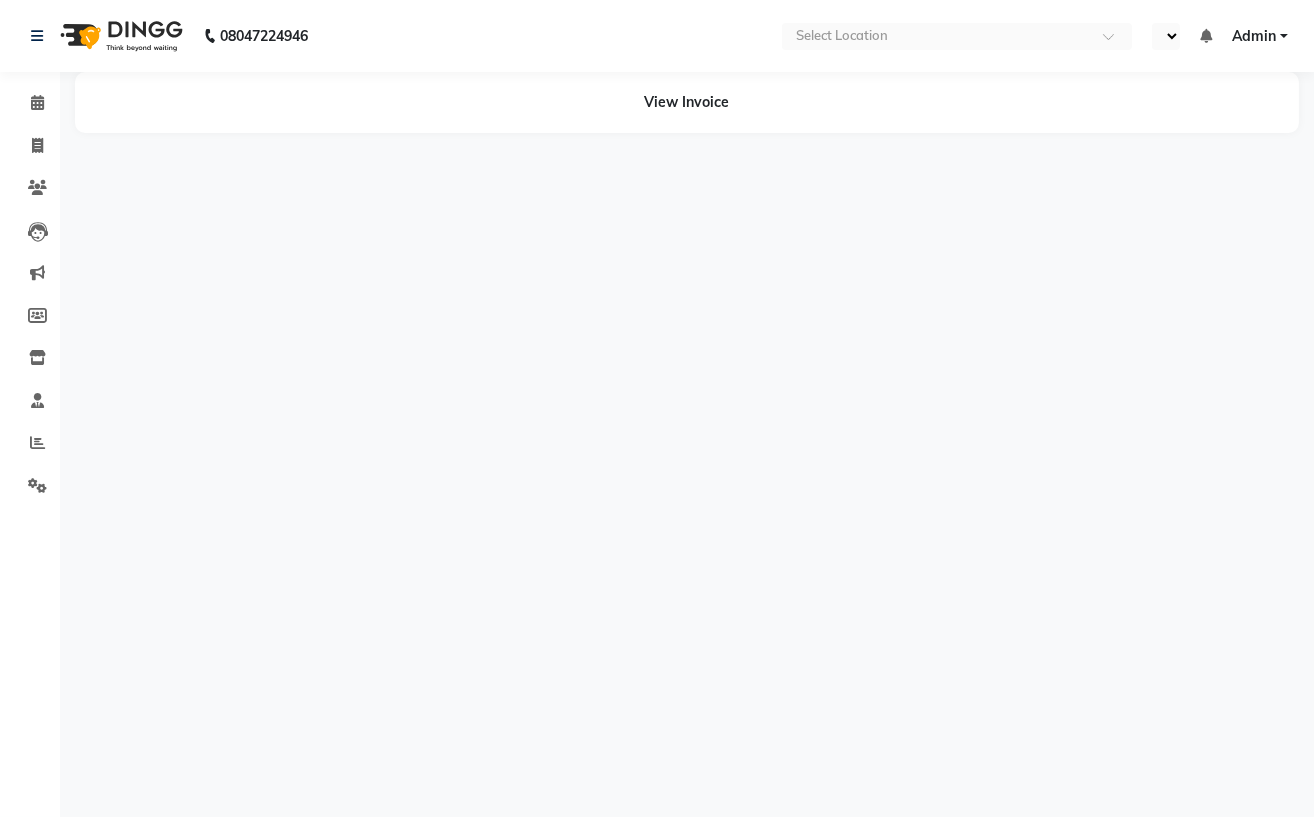 select on "en" 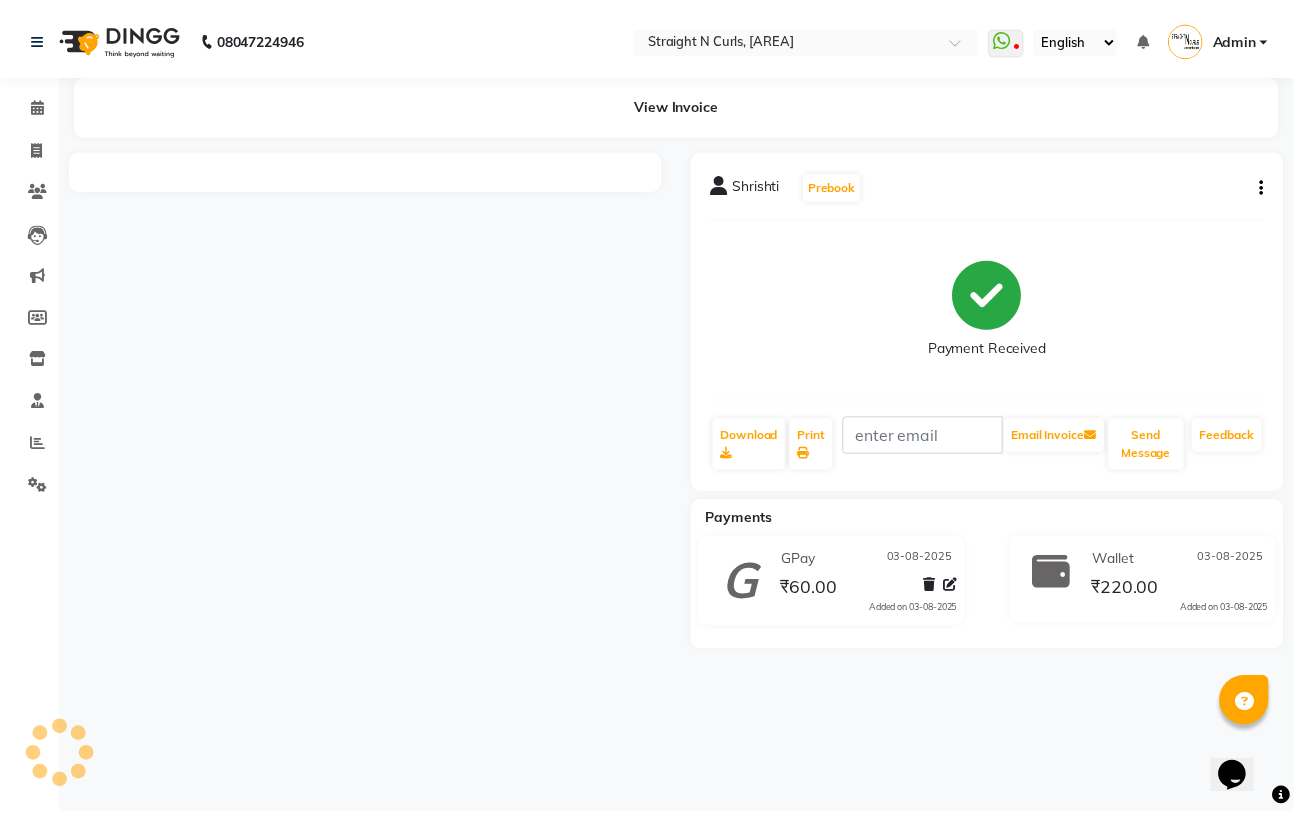 scroll, scrollTop: 0, scrollLeft: 0, axis: both 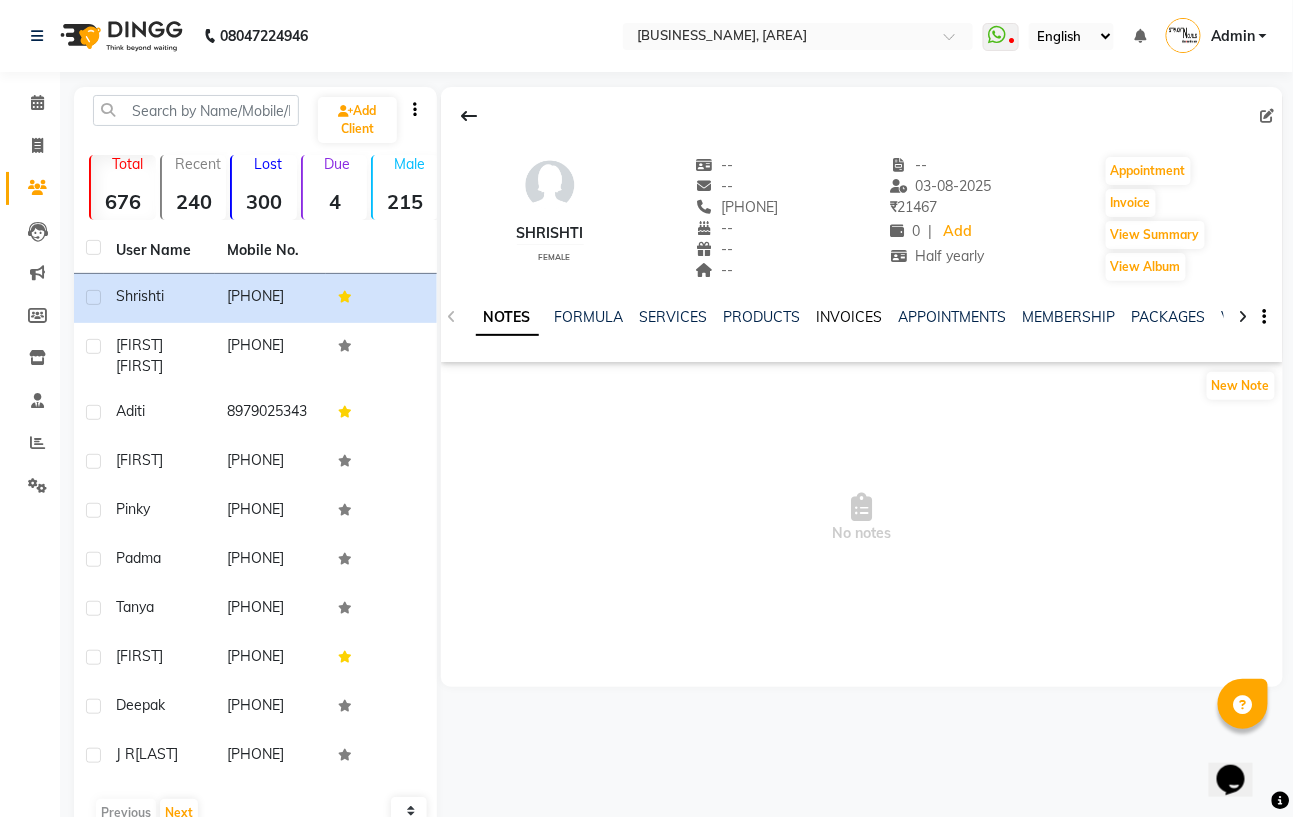 click on "INVOICES" 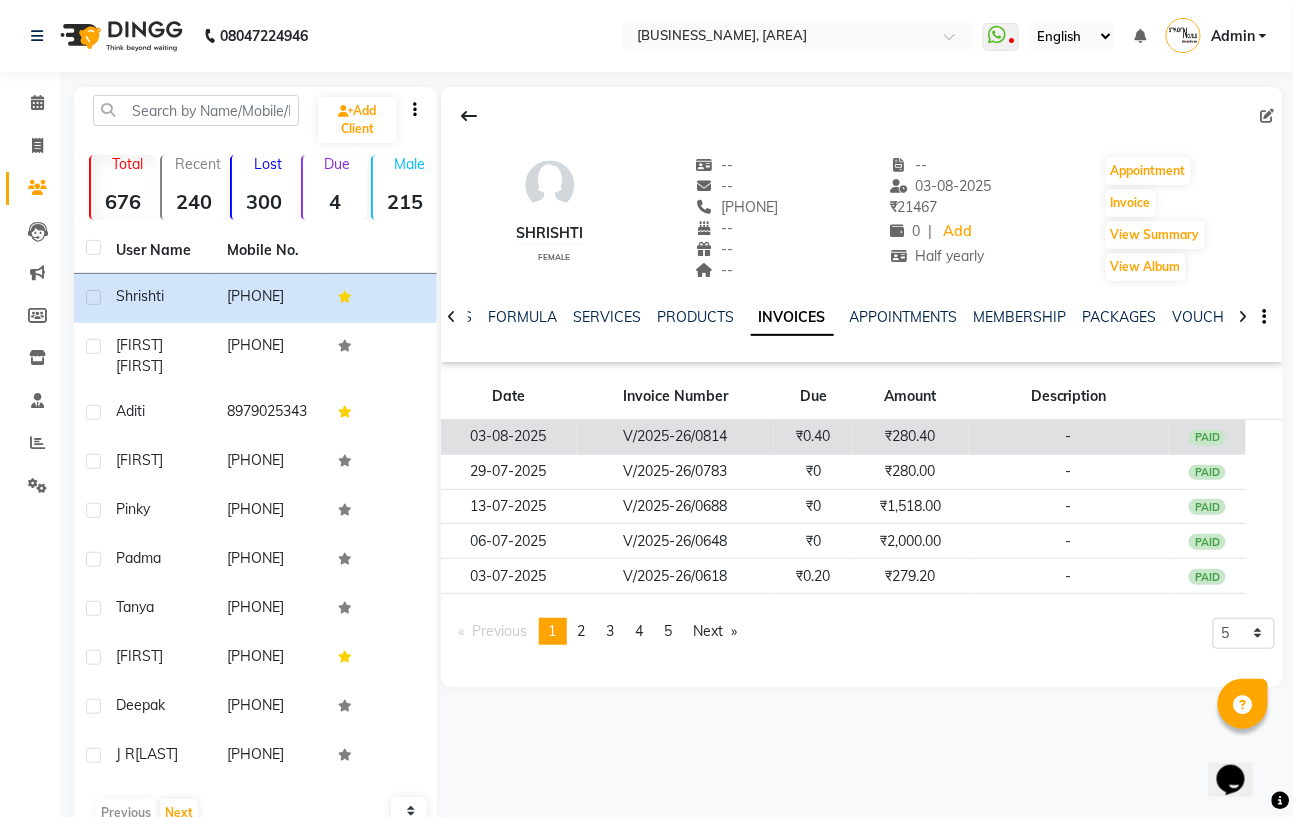 click on "03-08-2025" 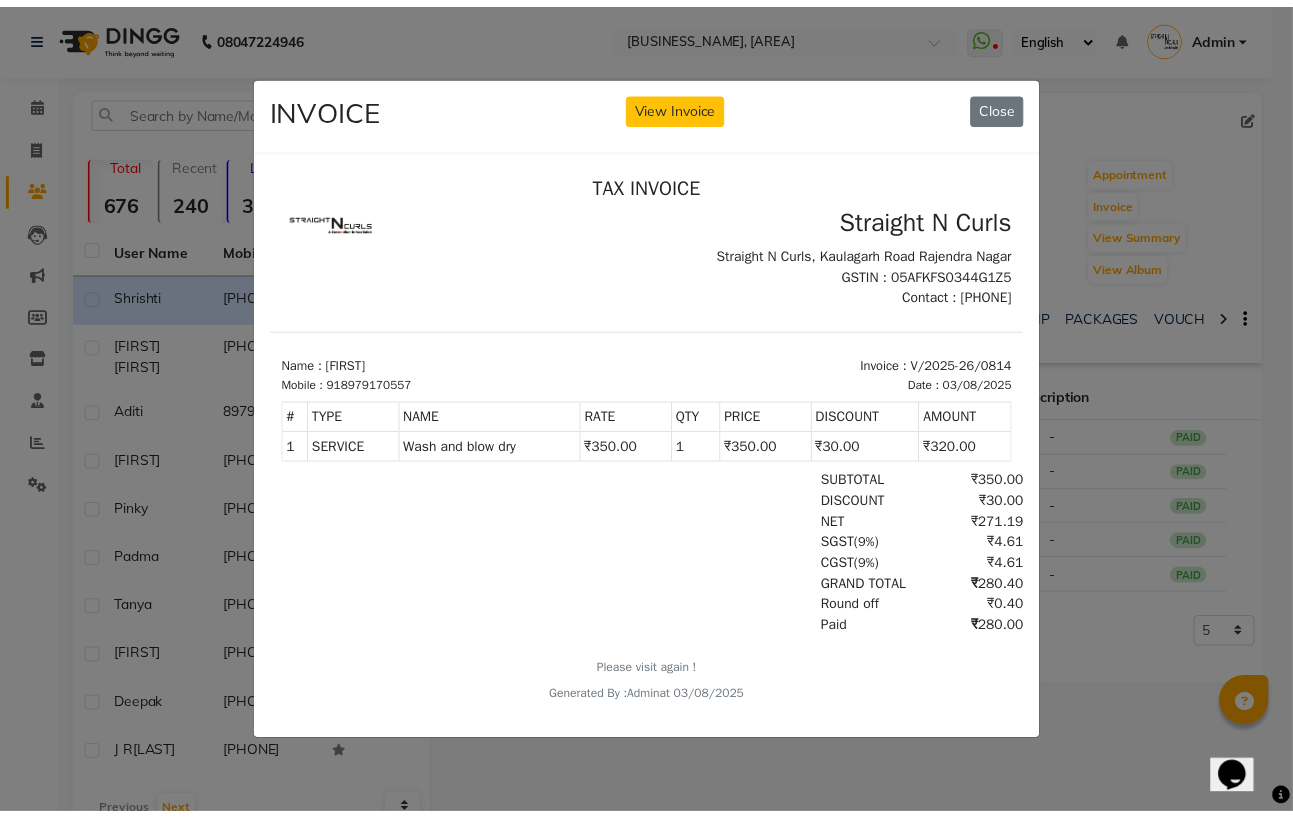 scroll, scrollTop: 16, scrollLeft: 0, axis: vertical 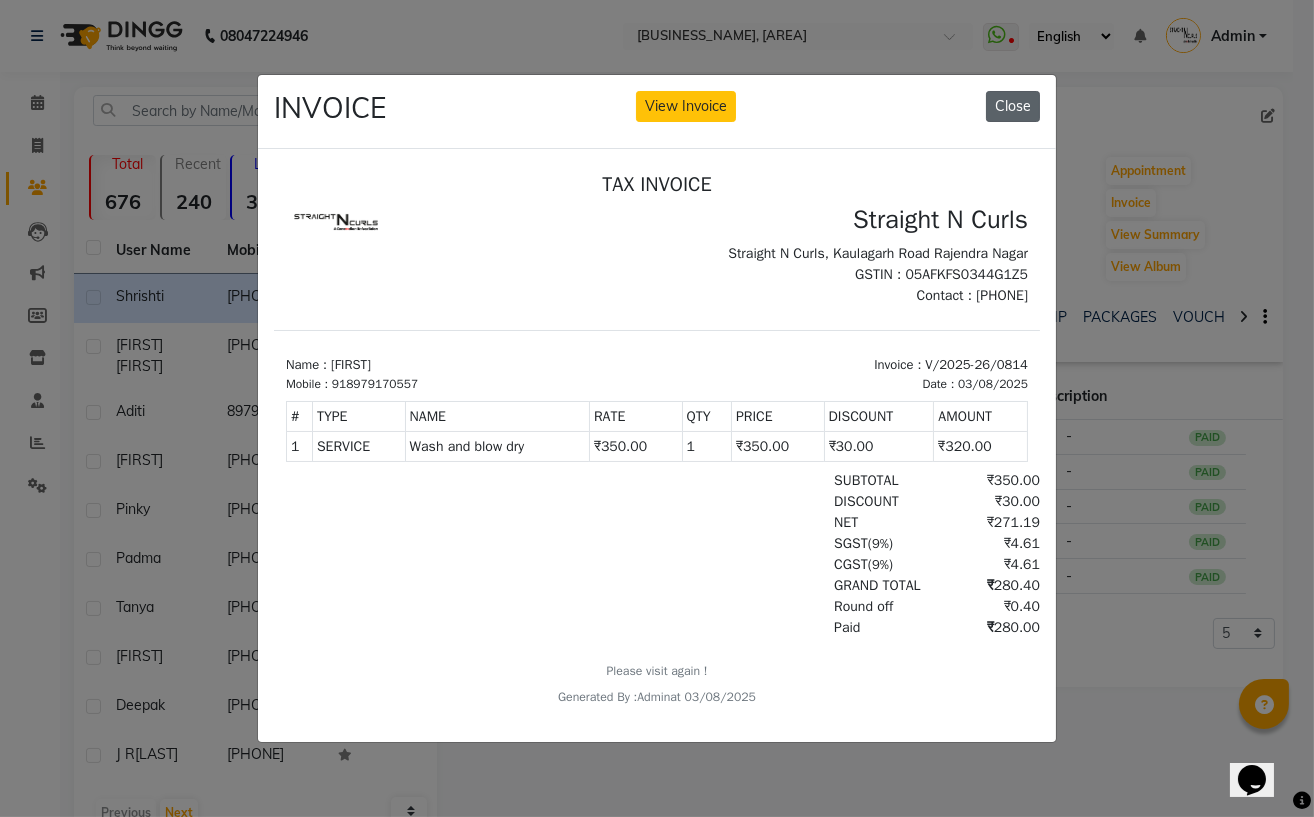 click on "Close" 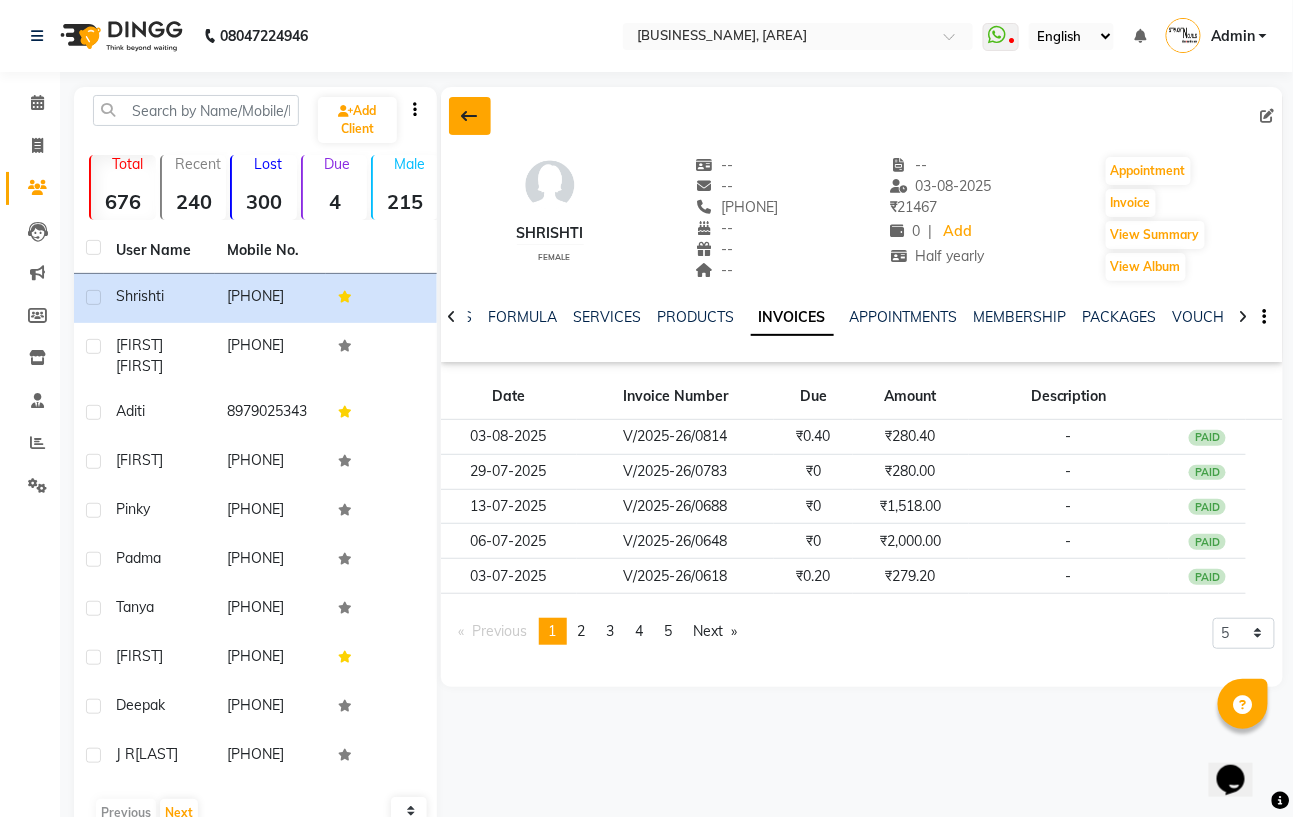 click 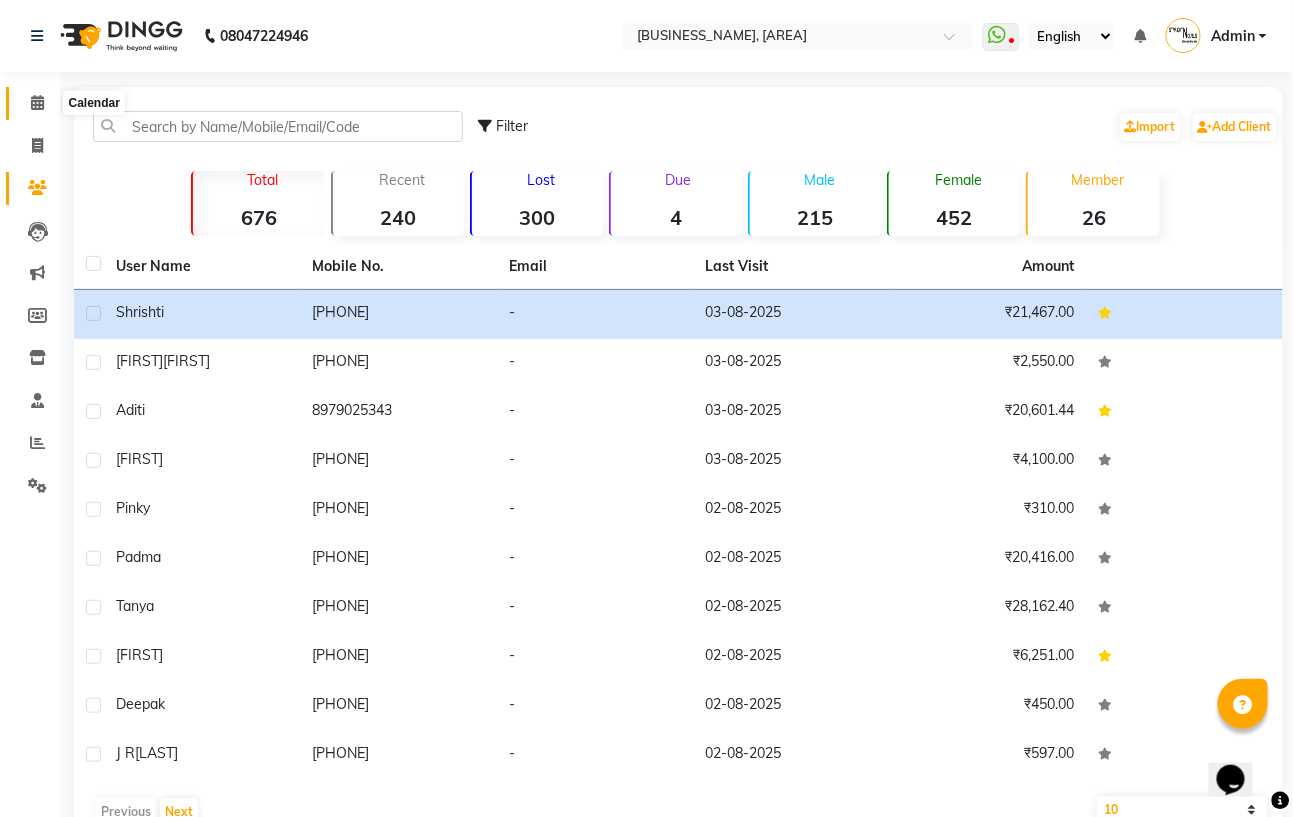 click 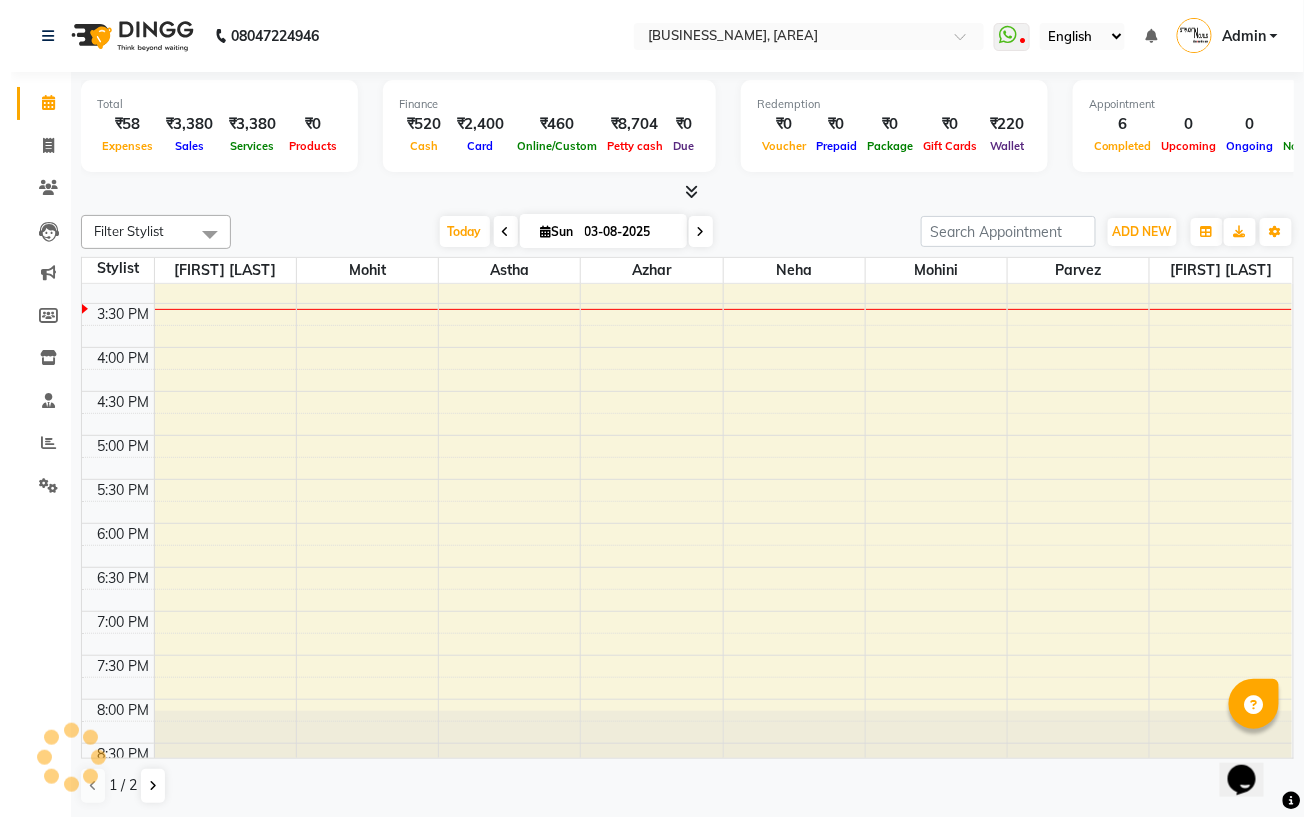 scroll, scrollTop: 0, scrollLeft: 0, axis: both 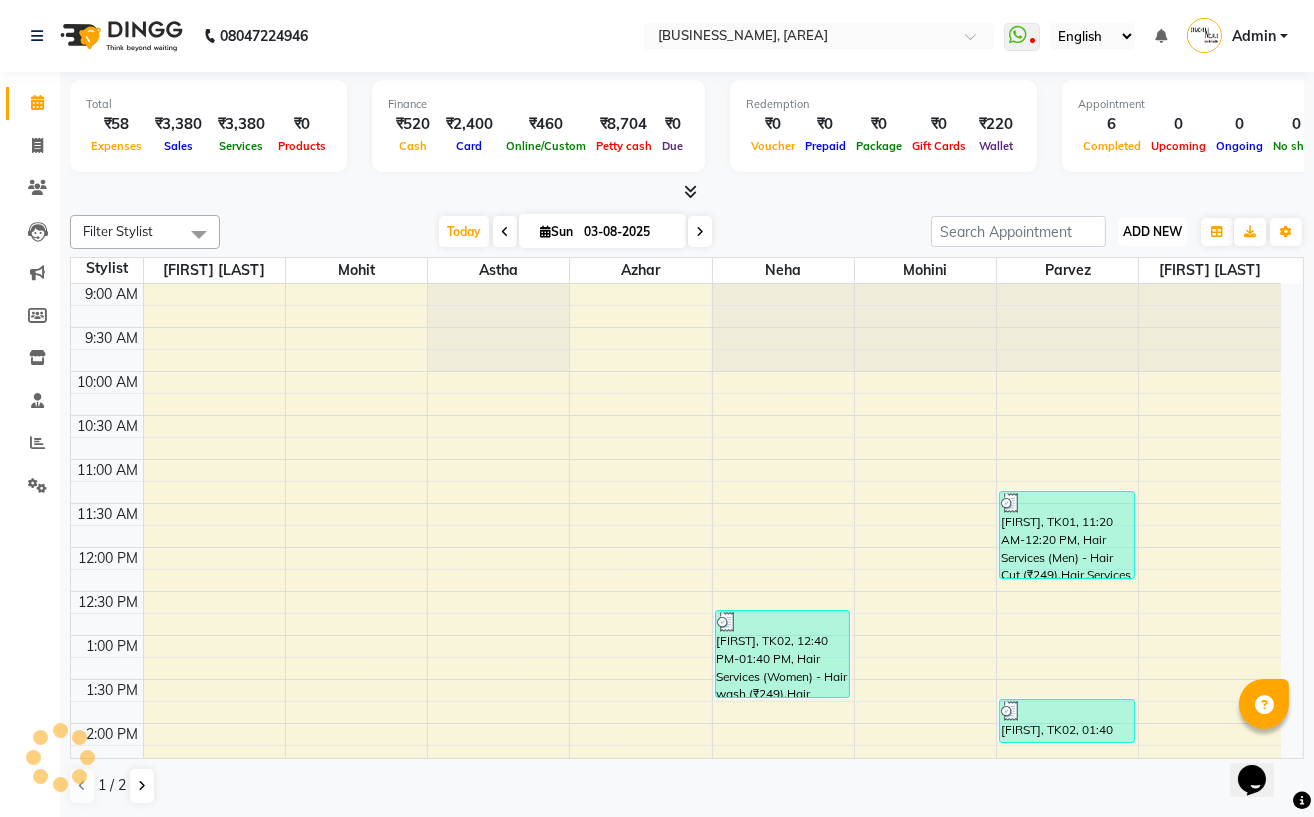 click on "ADD NEW" at bounding box center (1152, 231) 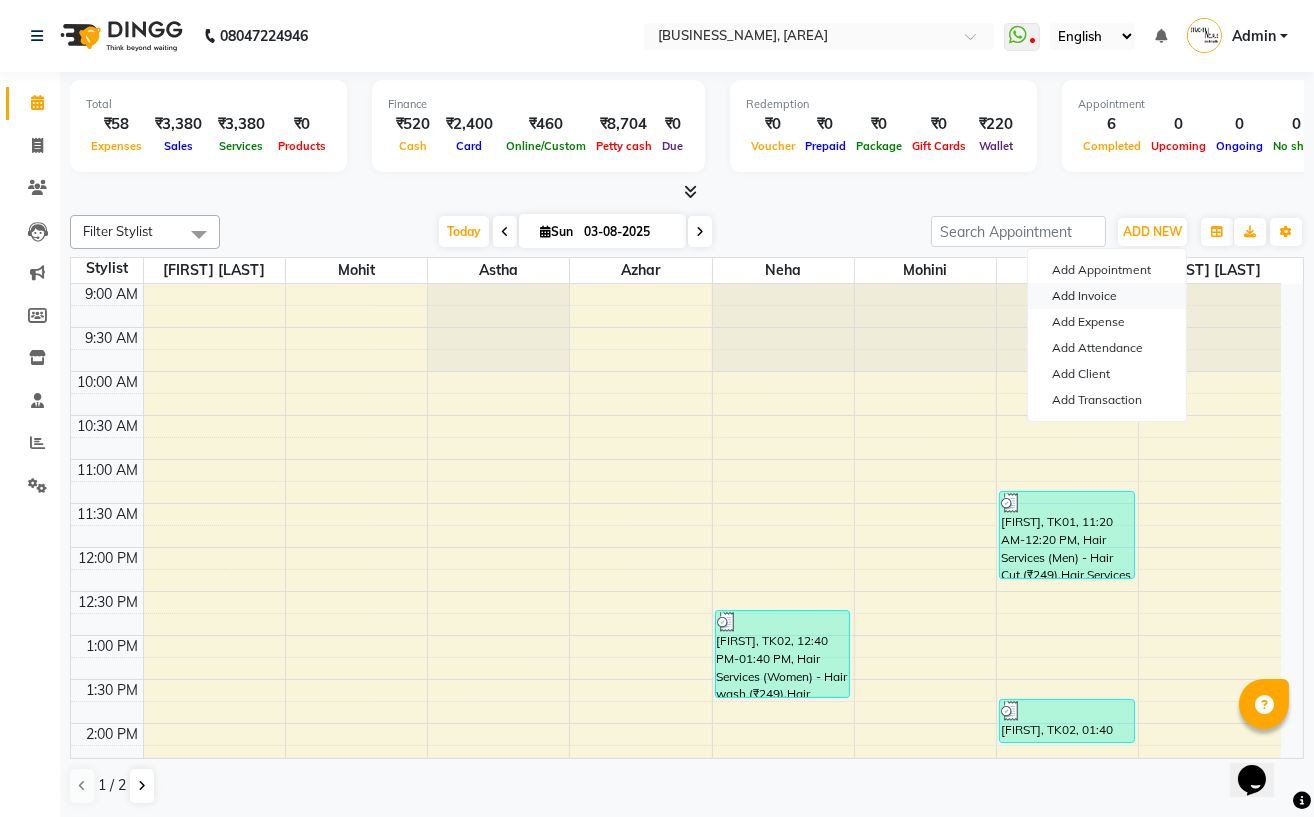 click on "Add Invoice" at bounding box center [1107, 296] 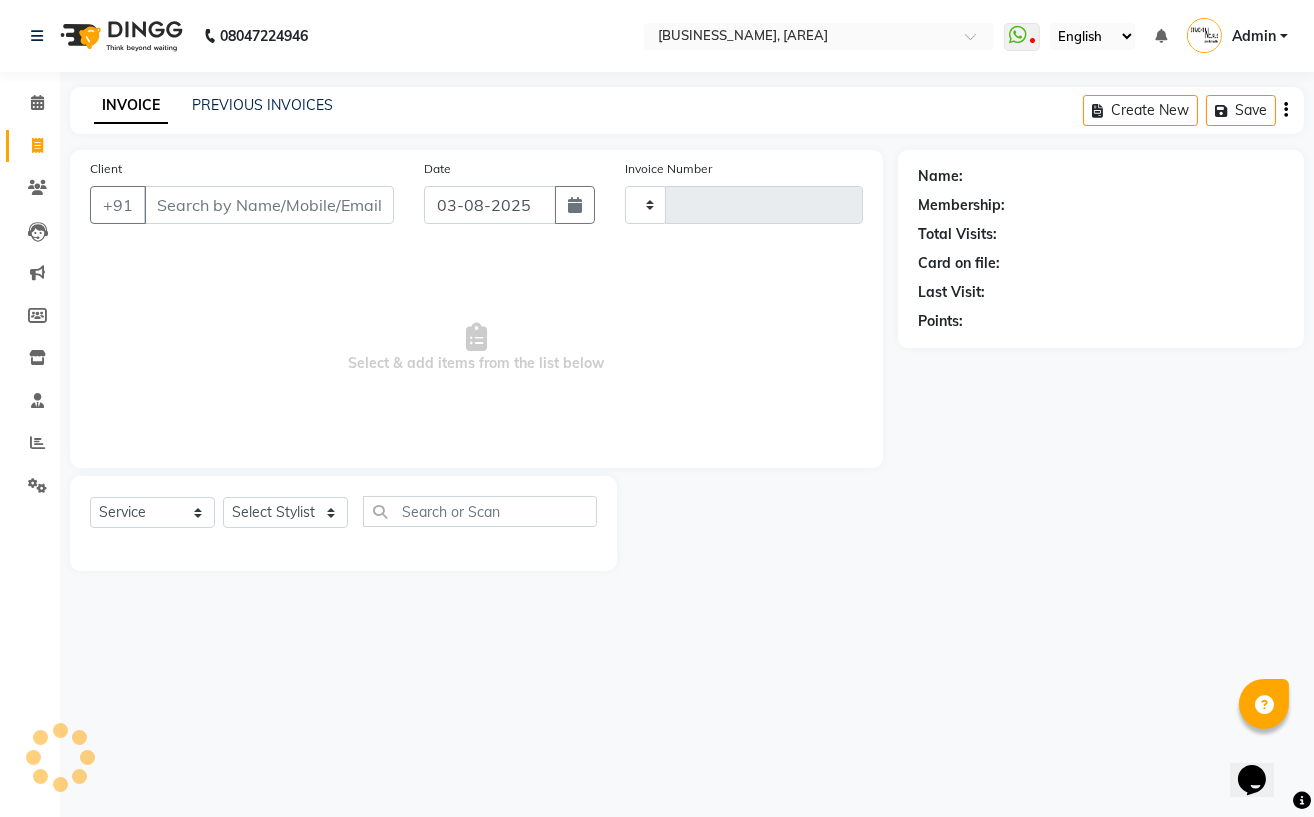 type on "0815" 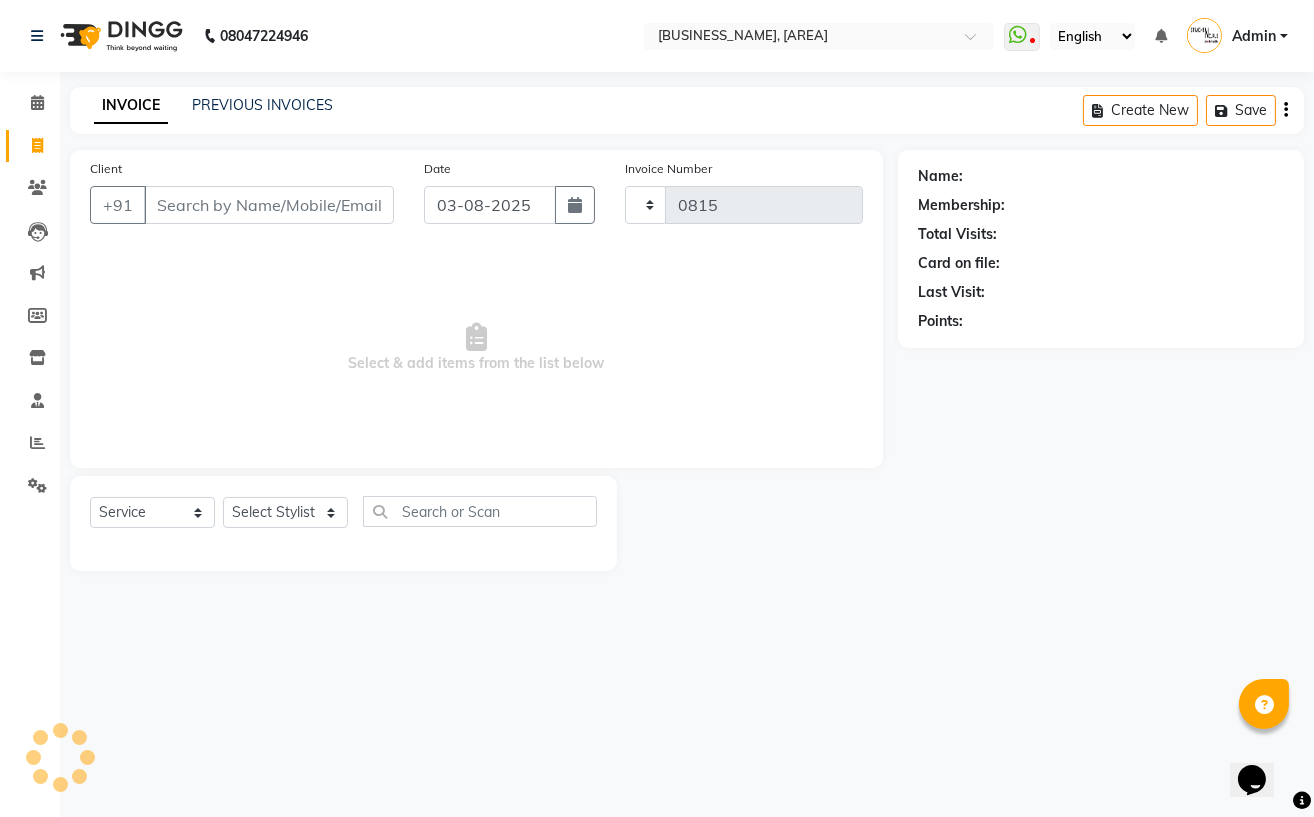 select on "7039" 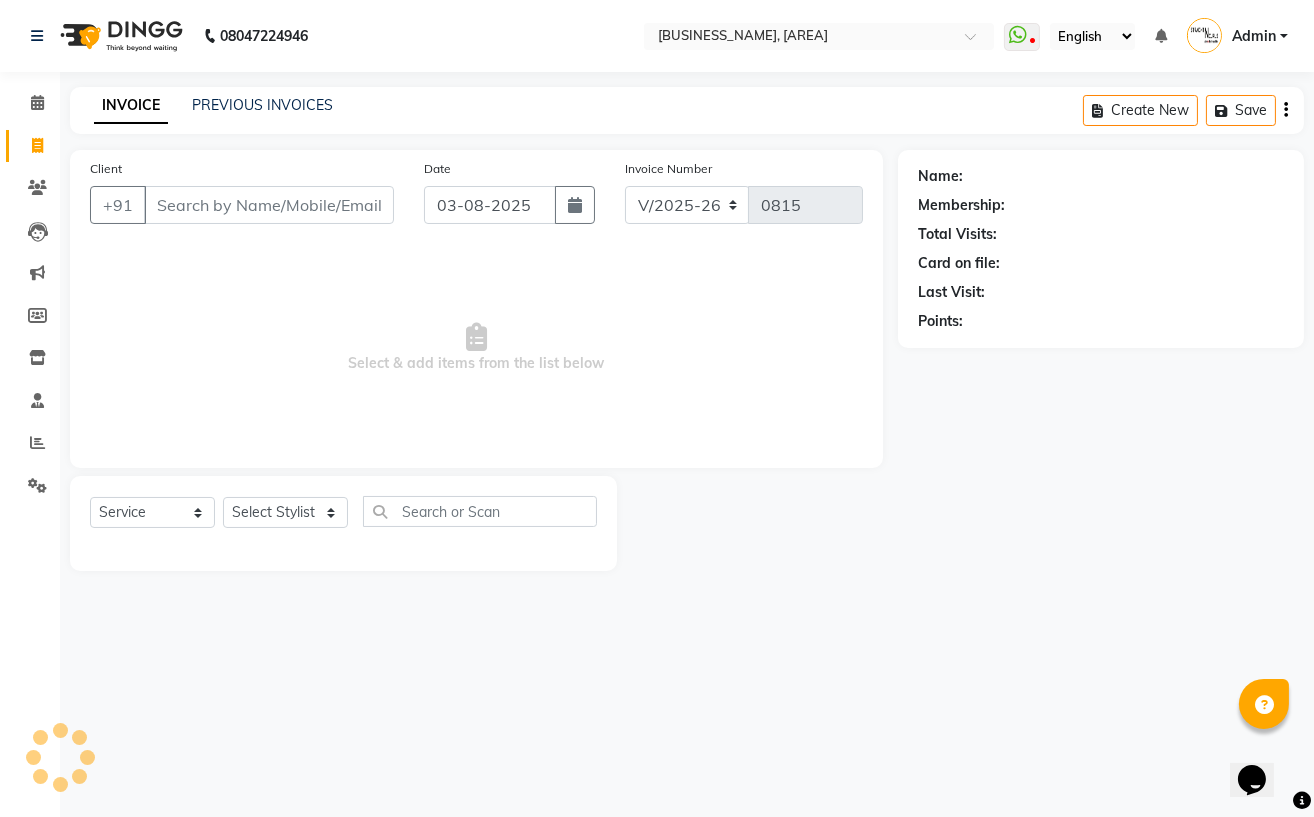 click on "Client" at bounding box center (269, 205) 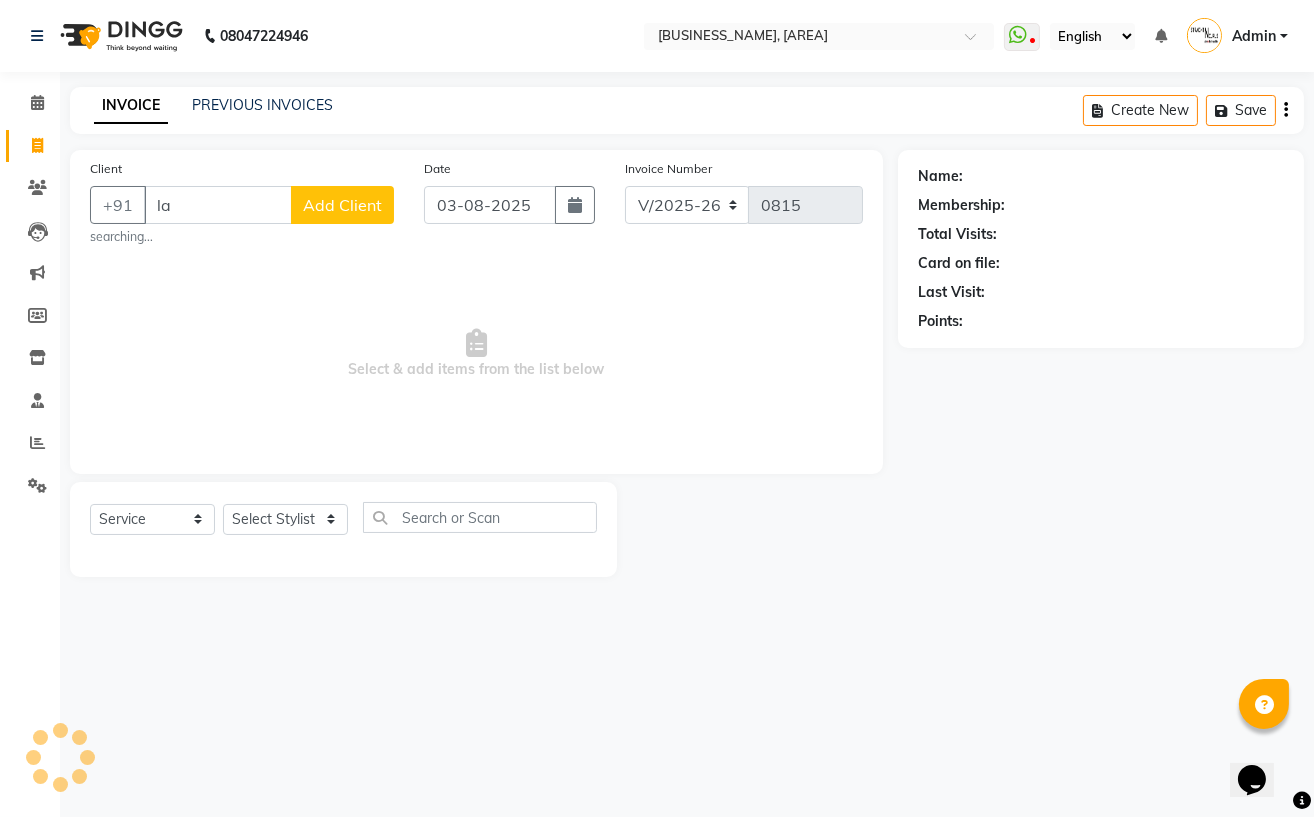 type on "l" 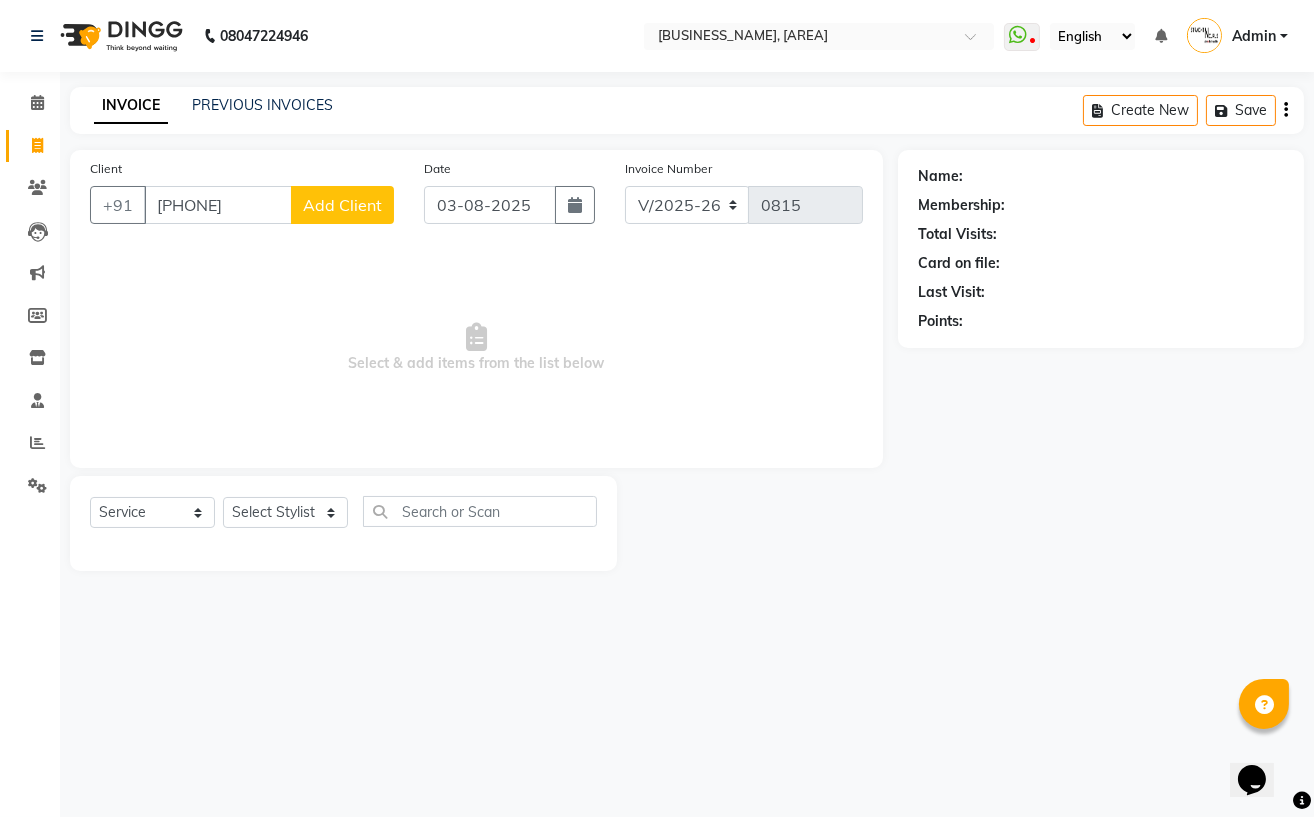 type on "[PHONE]" 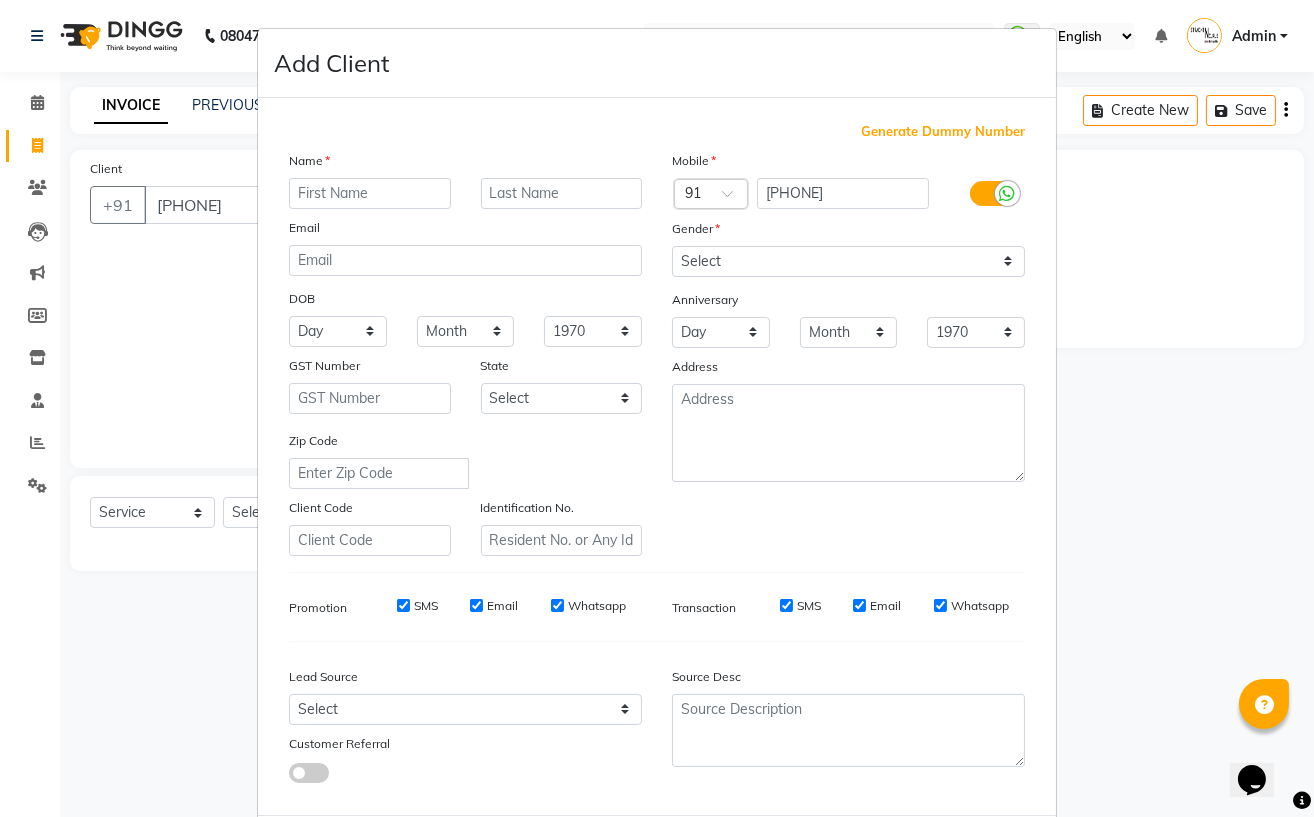 click at bounding box center (370, 193) 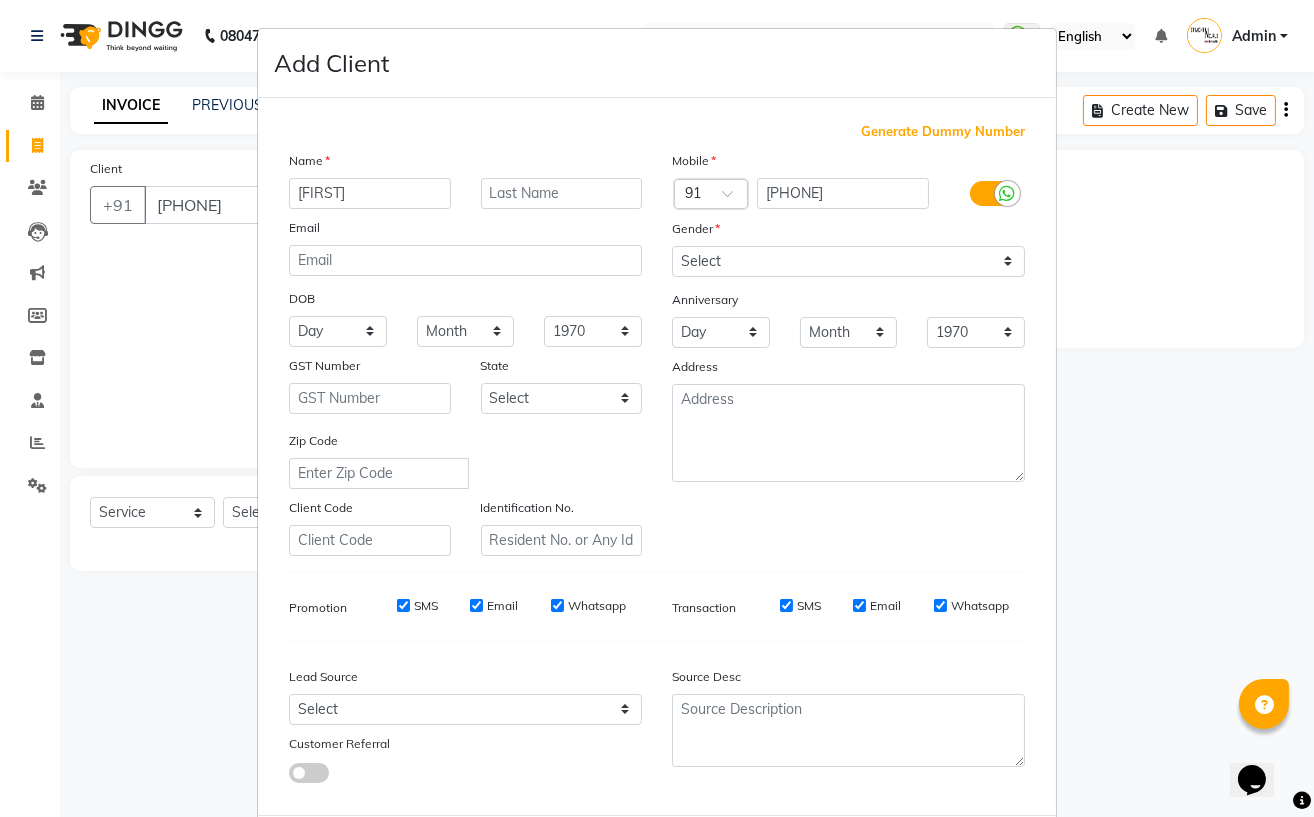 type on "[FIRST]" 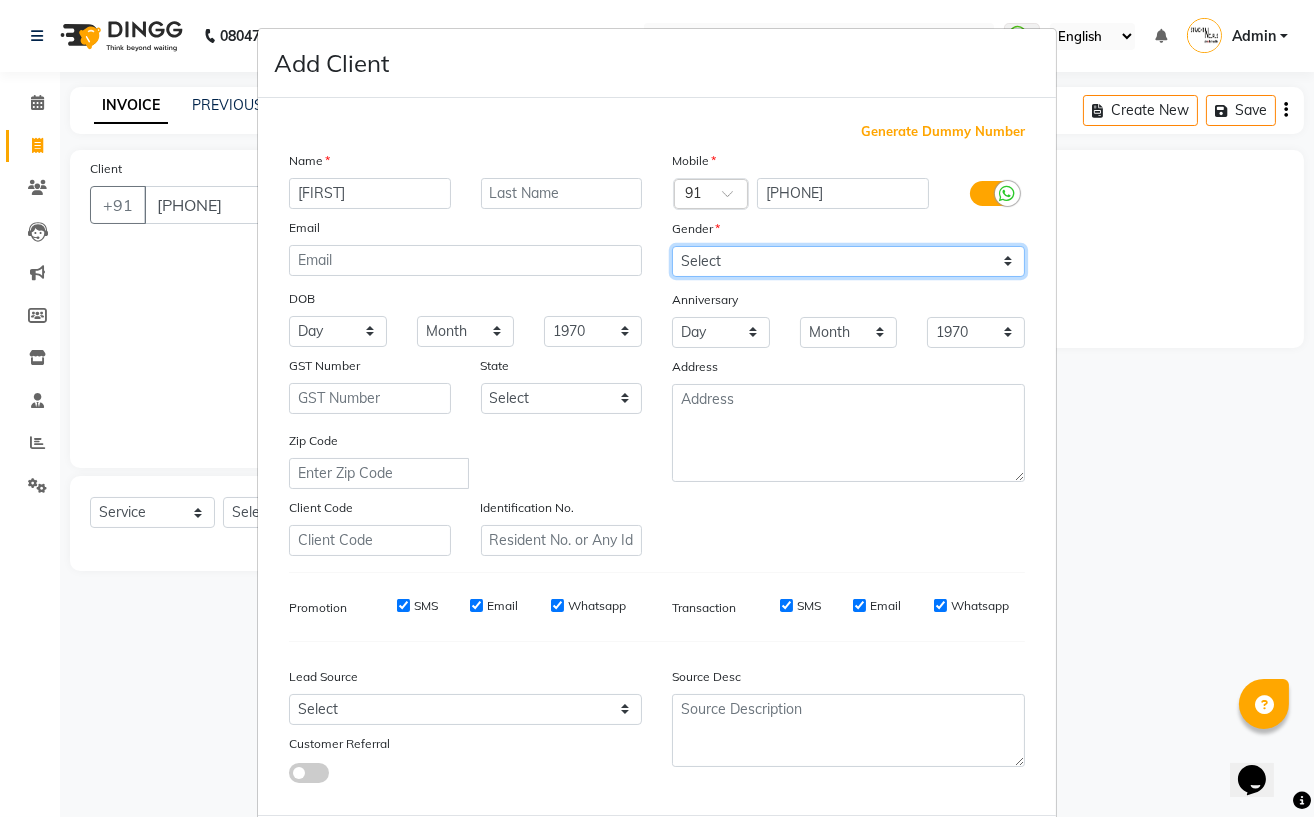 click on "Select Male Female Other Prefer Not To Say" at bounding box center (848, 261) 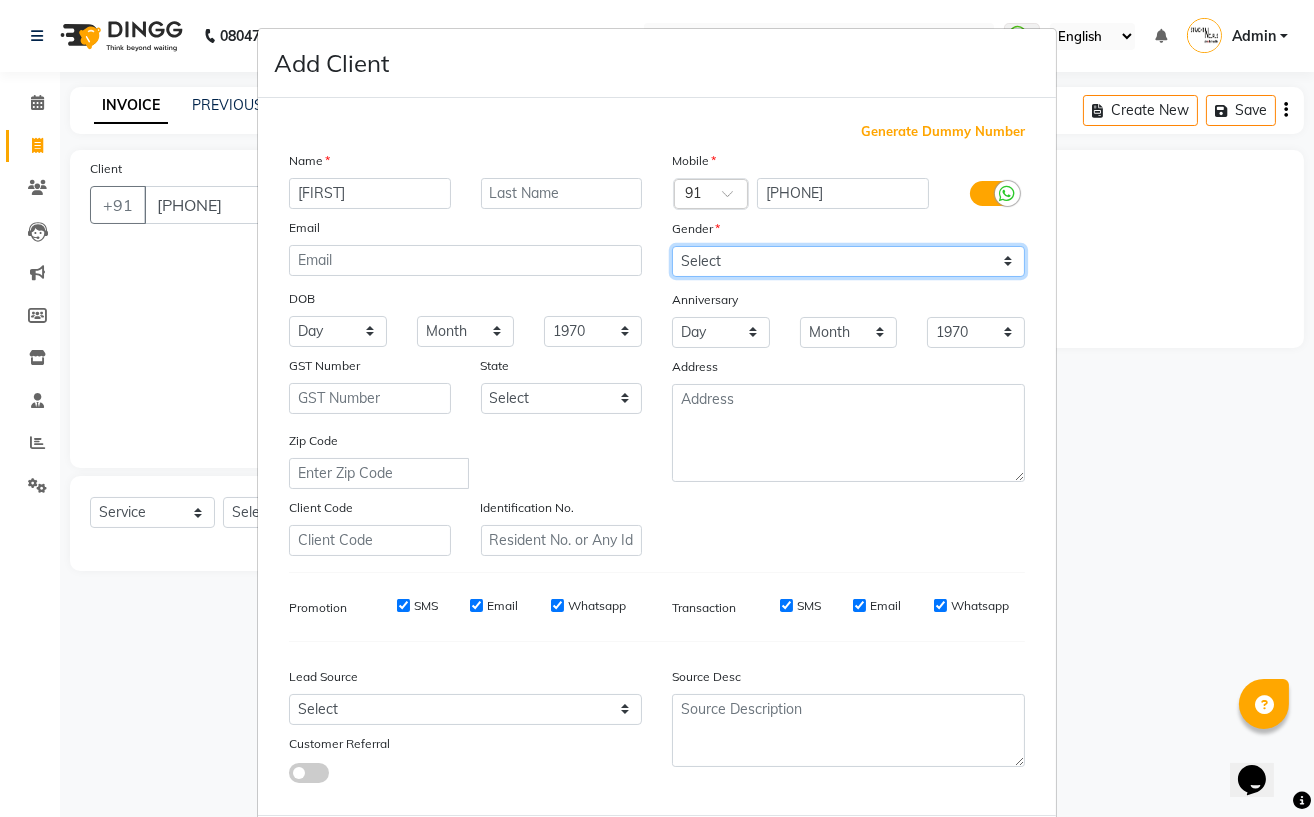 select on "female" 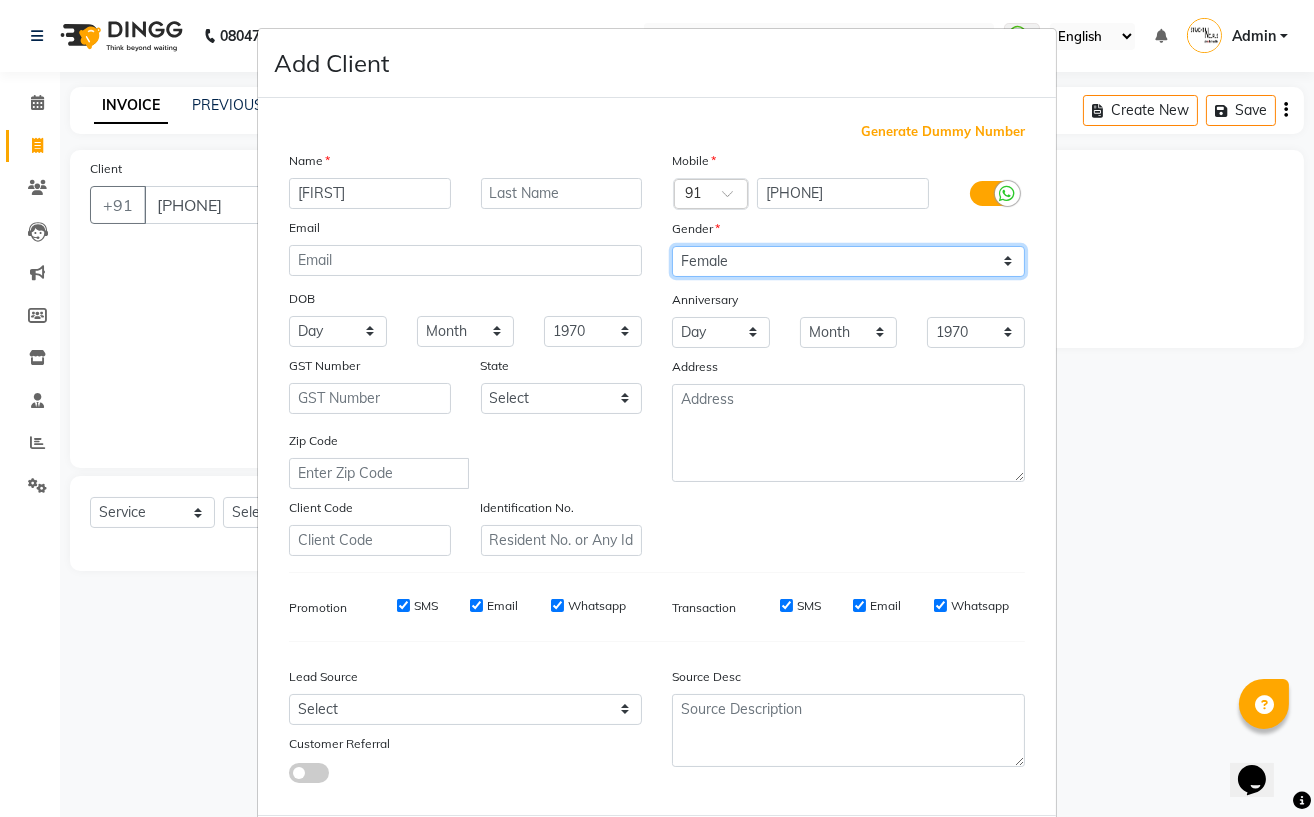 click on "Select Male Female Other Prefer Not To Say" at bounding box center (848, 261) 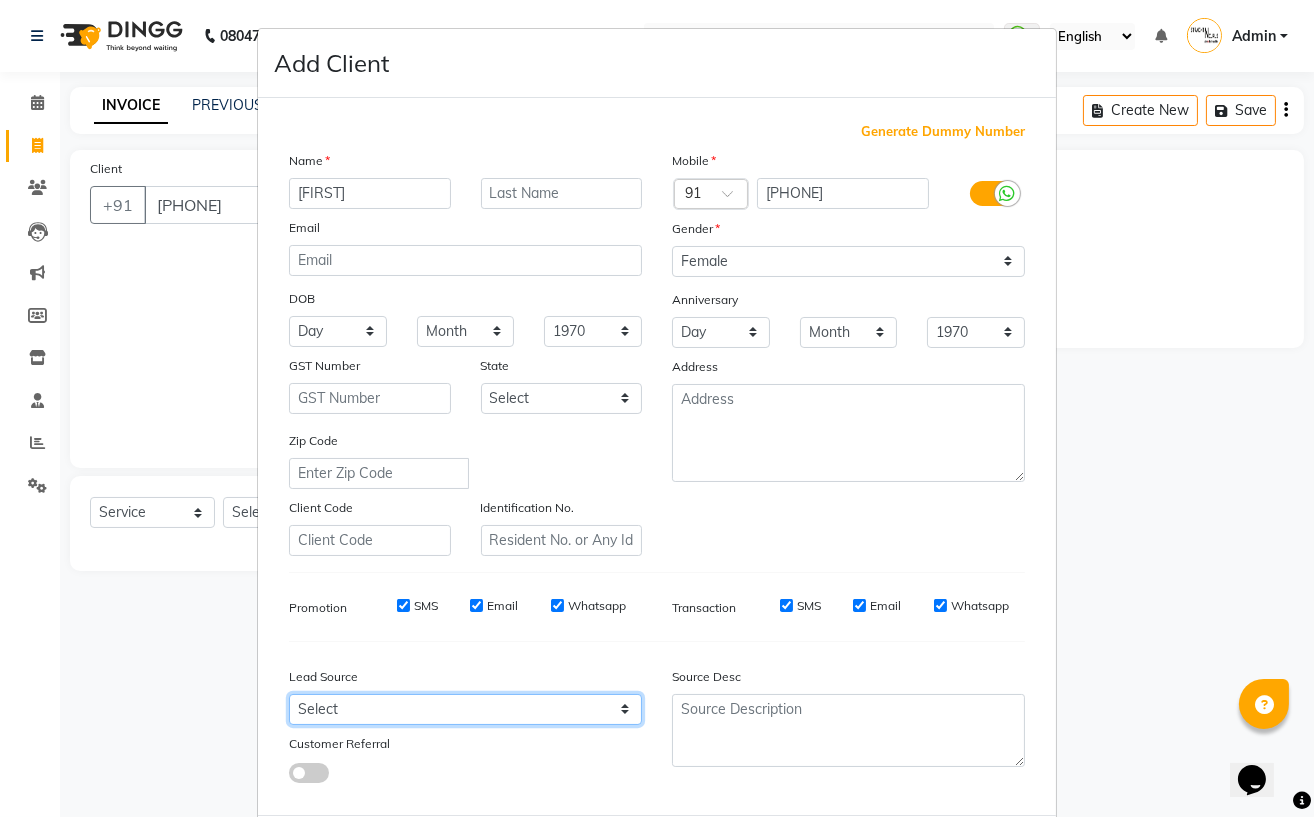 click on "Select Walk-in Referral Internet Friend Word of Mouth Advertisement Facebook JustDial Google Other" at bounding box center (465, 709) 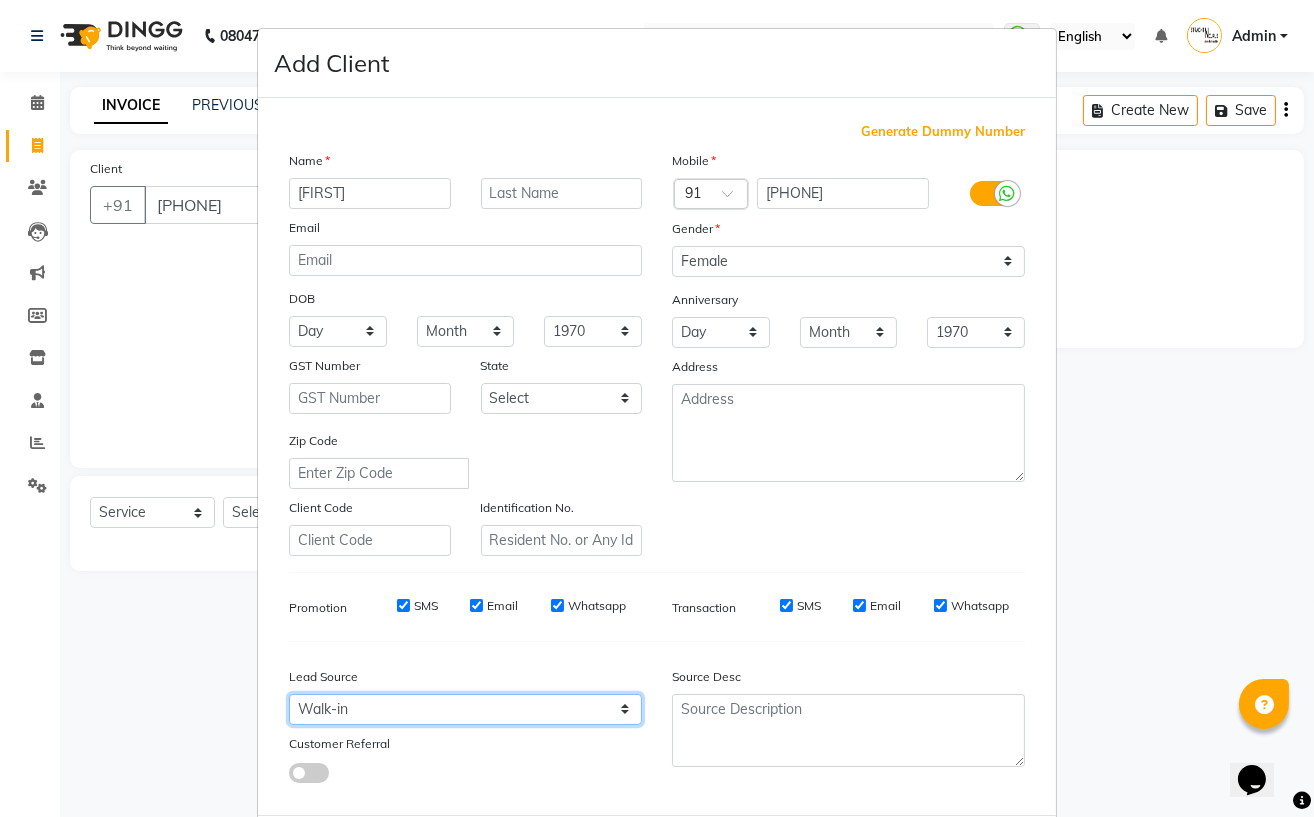 click on "Select Walk-in Referral Internet Friend Word of Mouth Advertisement Facebook JustDial Google Other" at bounding box center (465, 709) 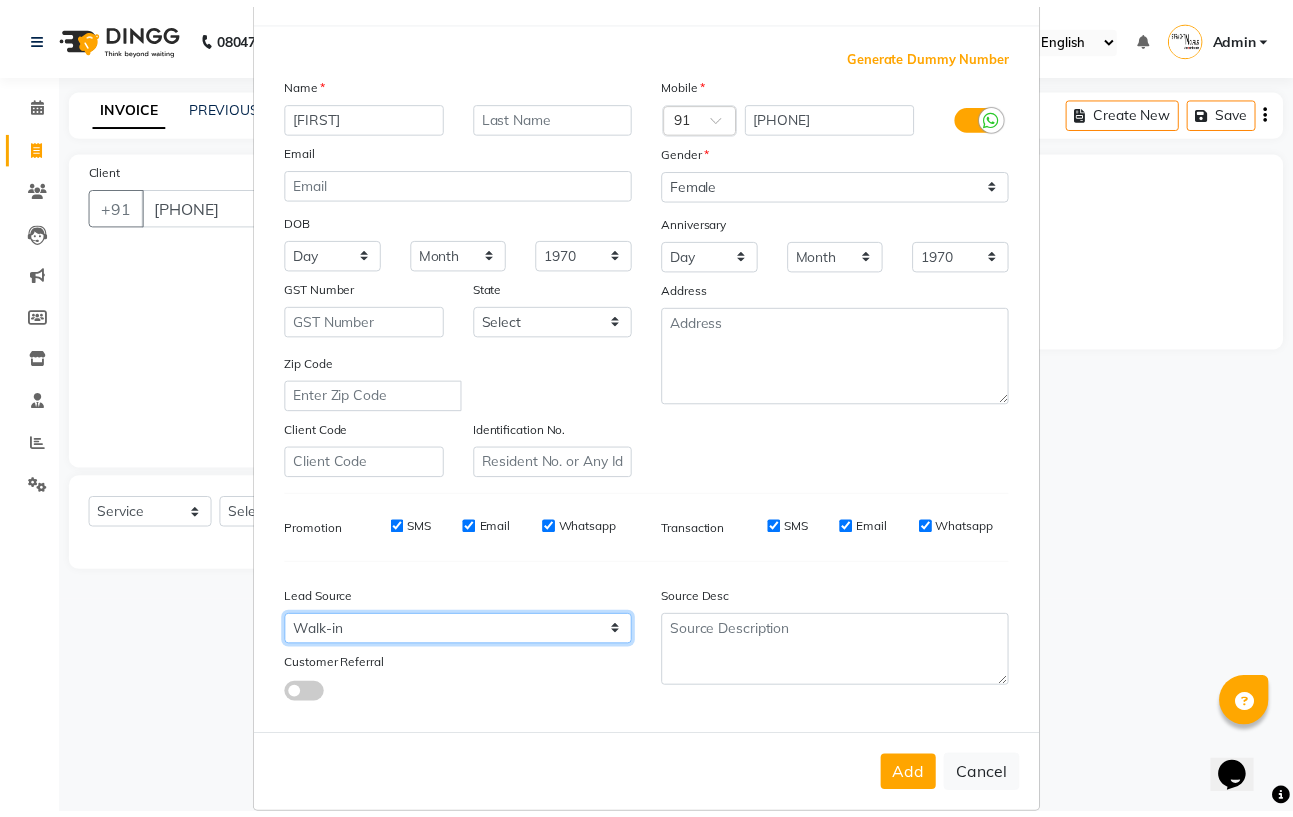 scroll, scrollTop: 111, scrollLeft: 0, axis: vertical 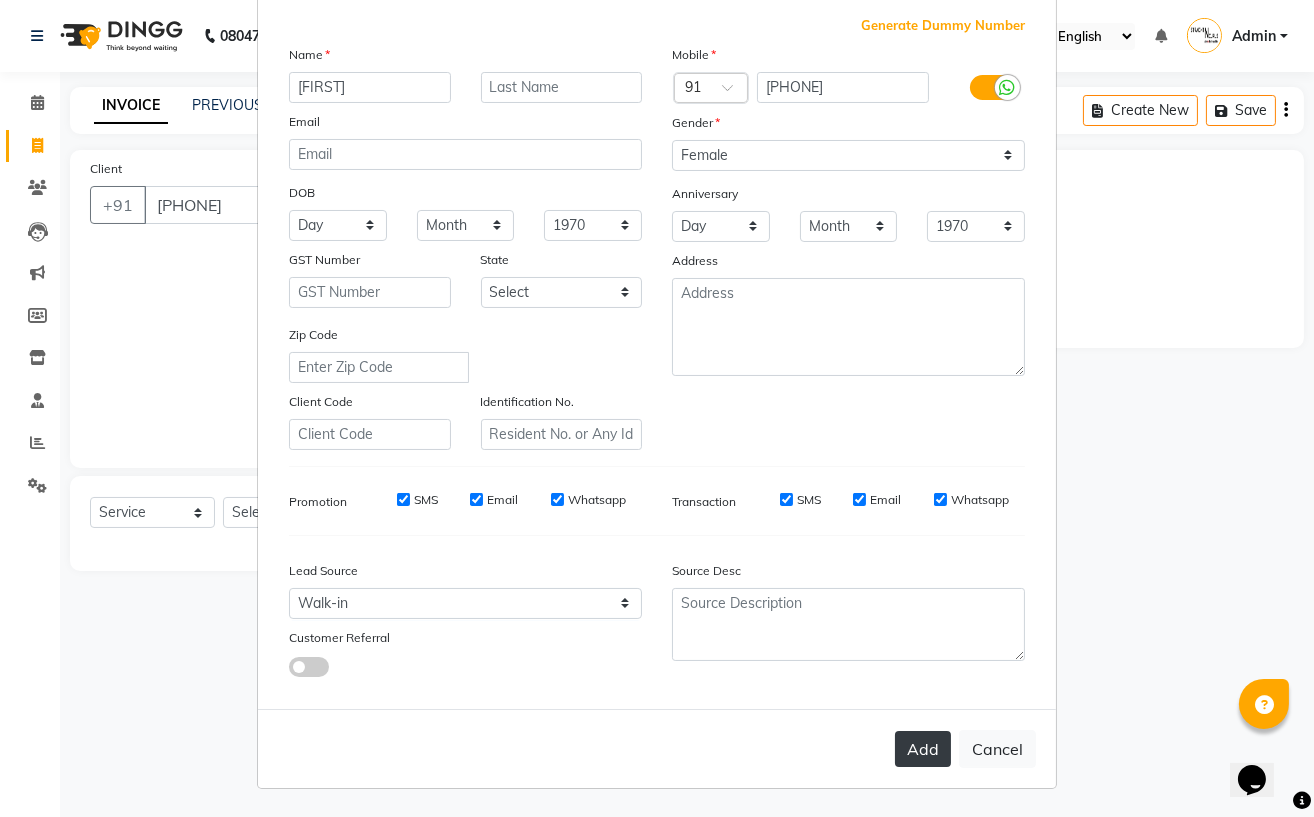 click on "Add" at bounding box center (923, 749) 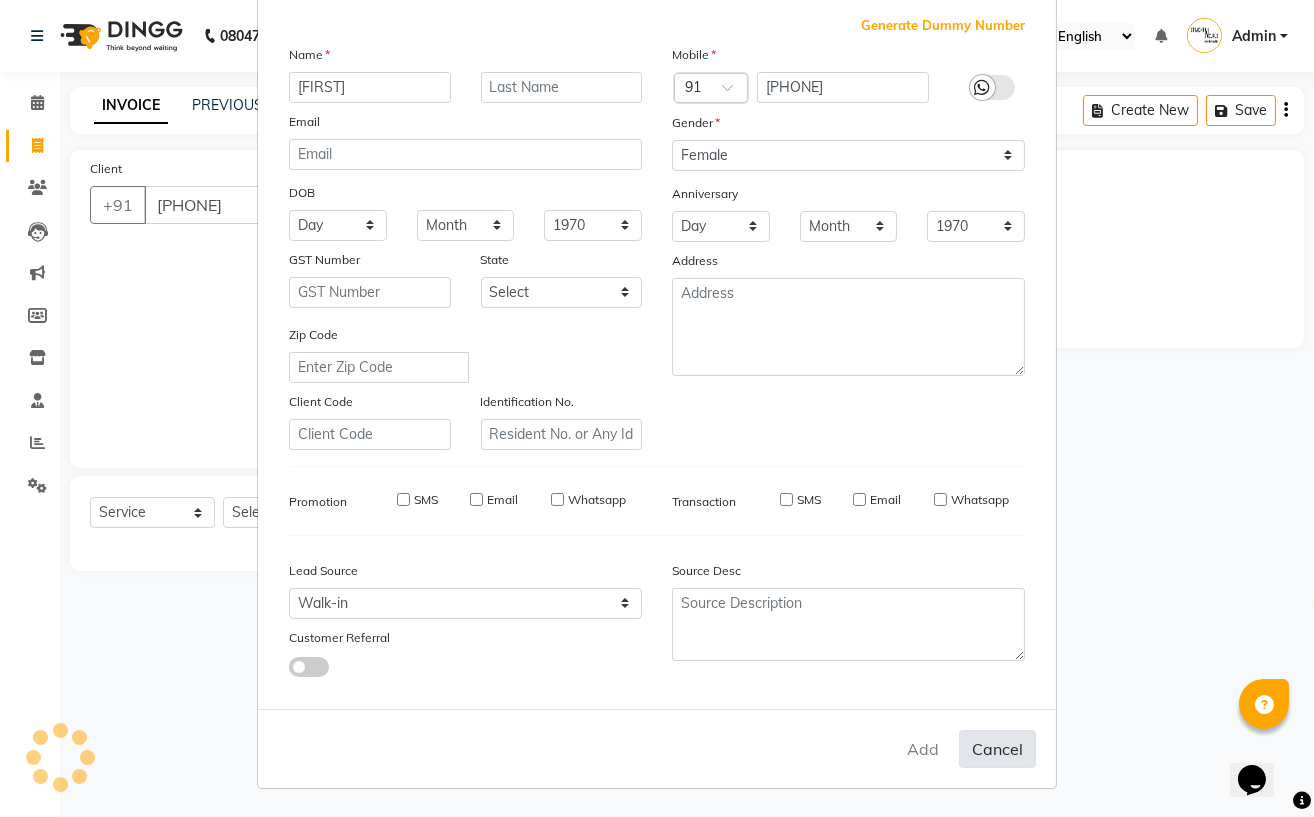 type 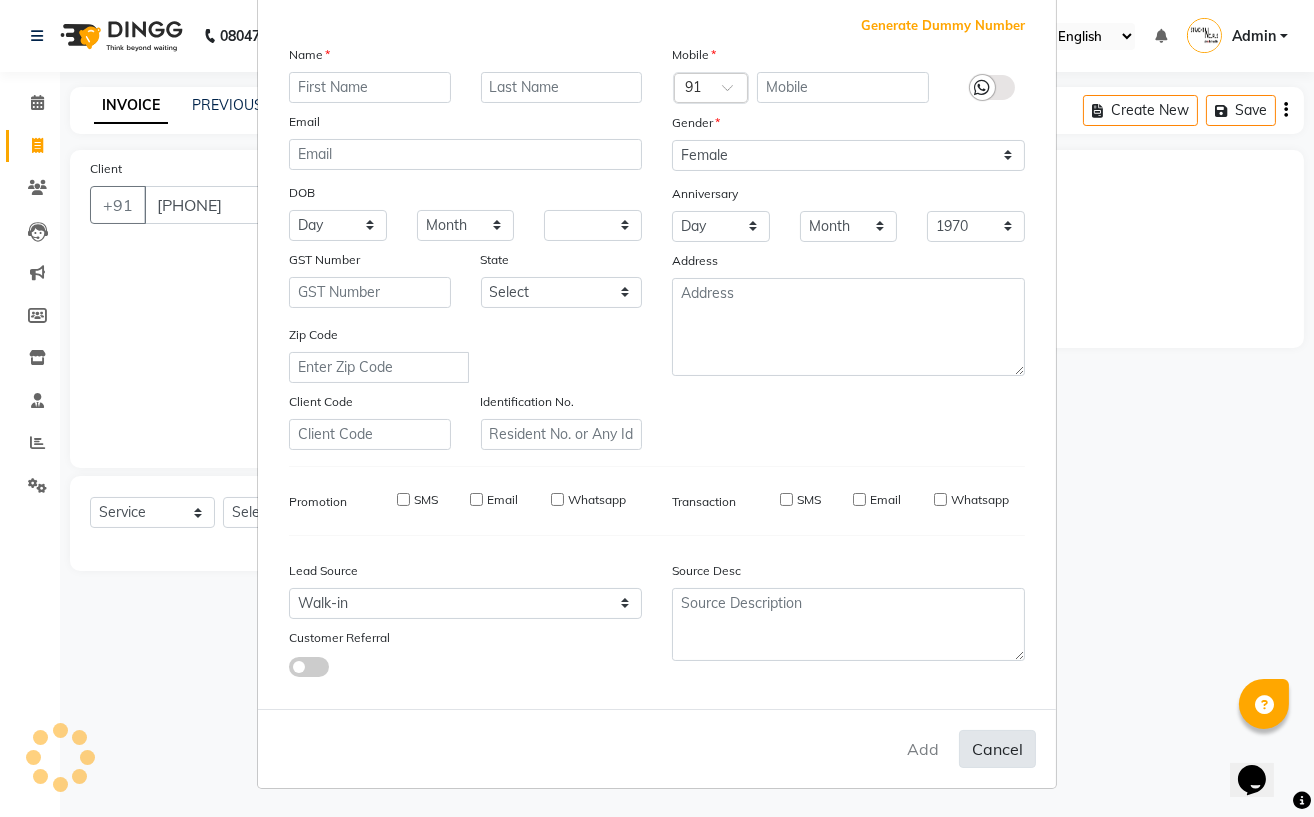 select 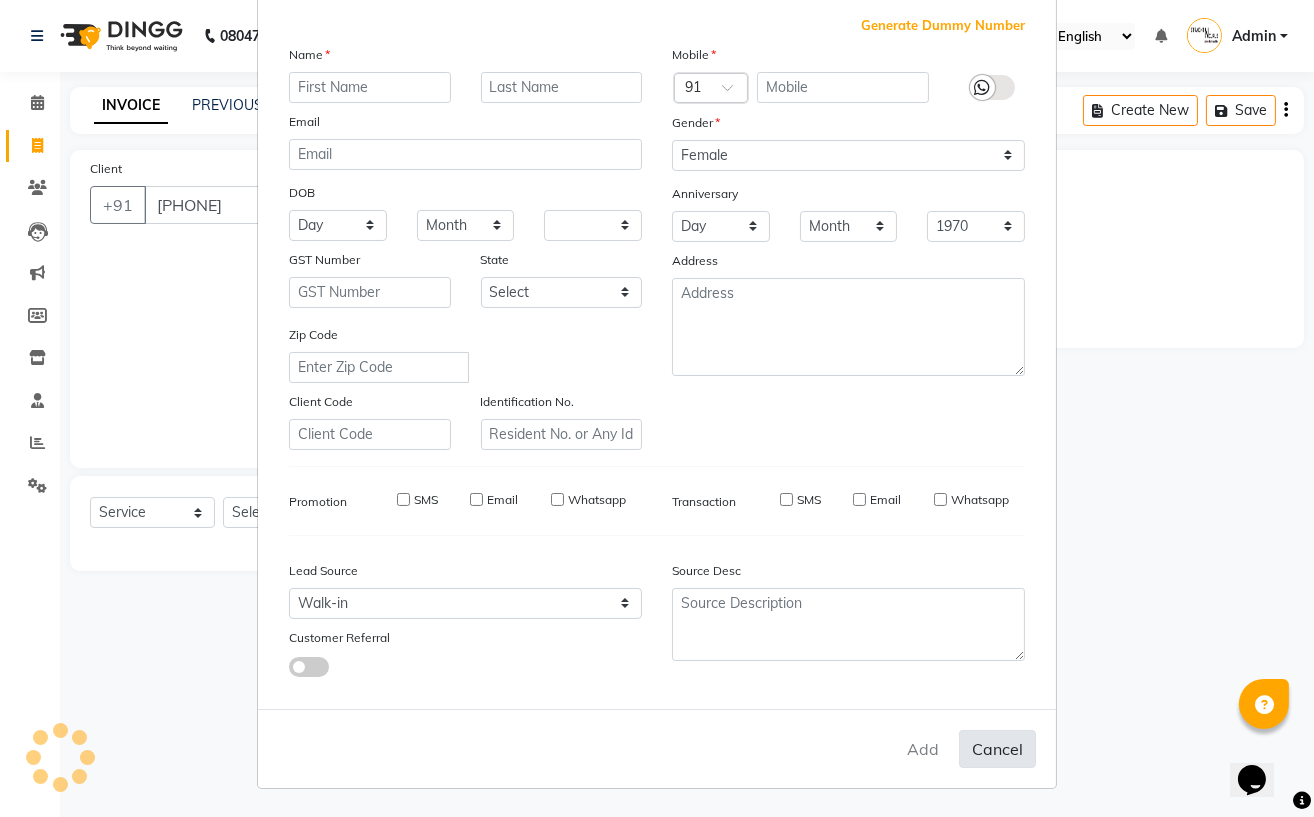 checkbox on "false" 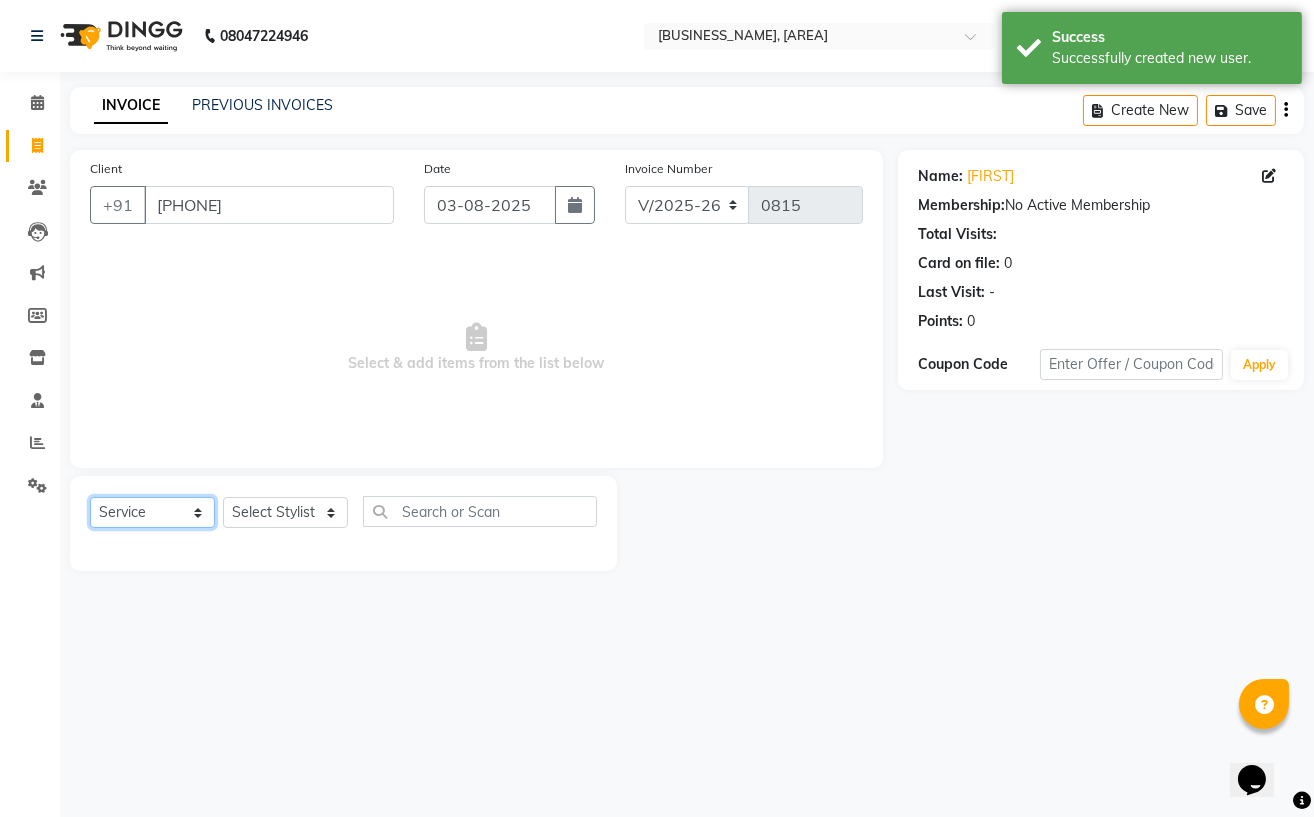 click on "Select  Service  Product  Membership  Package Voucher Prepaid Gift Card" 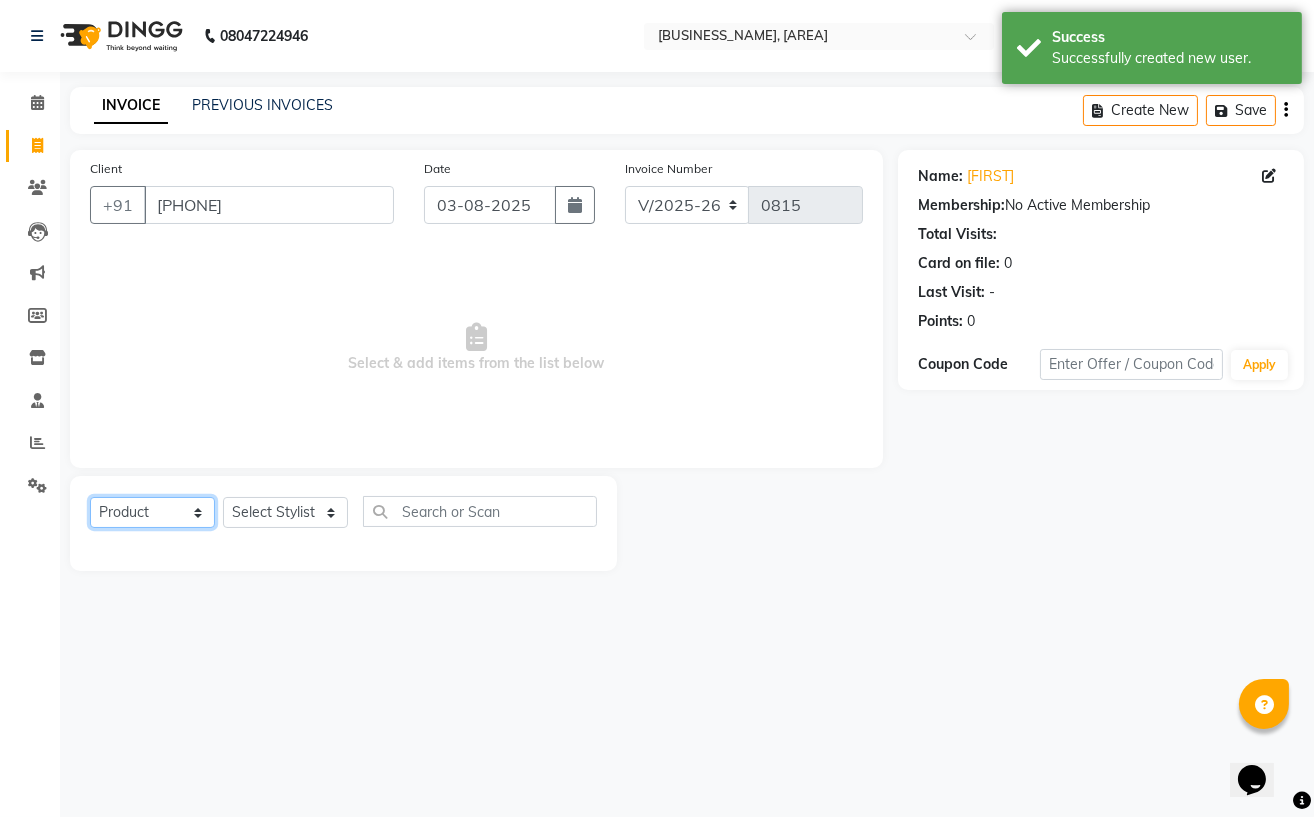click on "Select  Service  Product  Membership  Package Voucher Prepaid Gift Card" 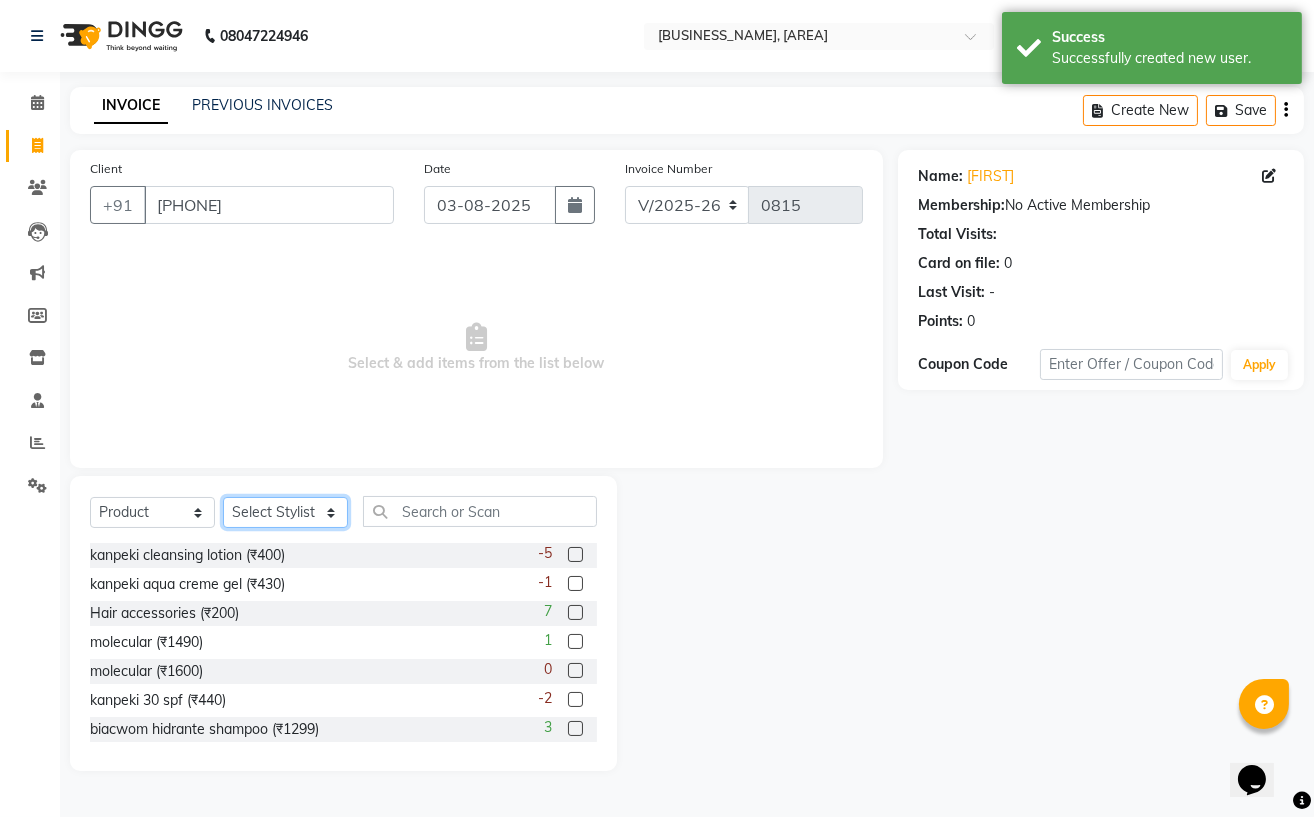click on "Select Stylist Astha Azhar Gautam Kamboj Mohini Mohit Neha Paras Kamboj parvez pooja rawat Rashmi Subhan" 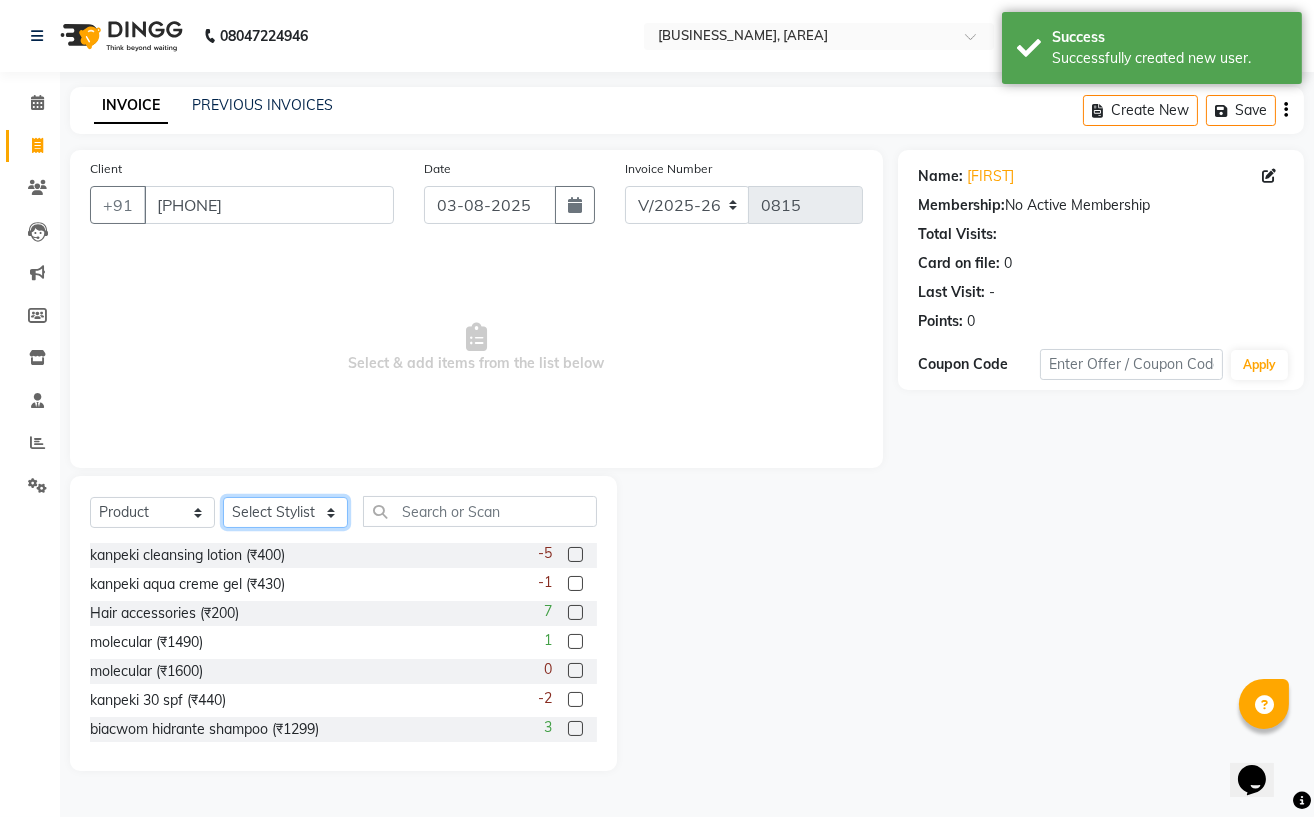 select on "59165" 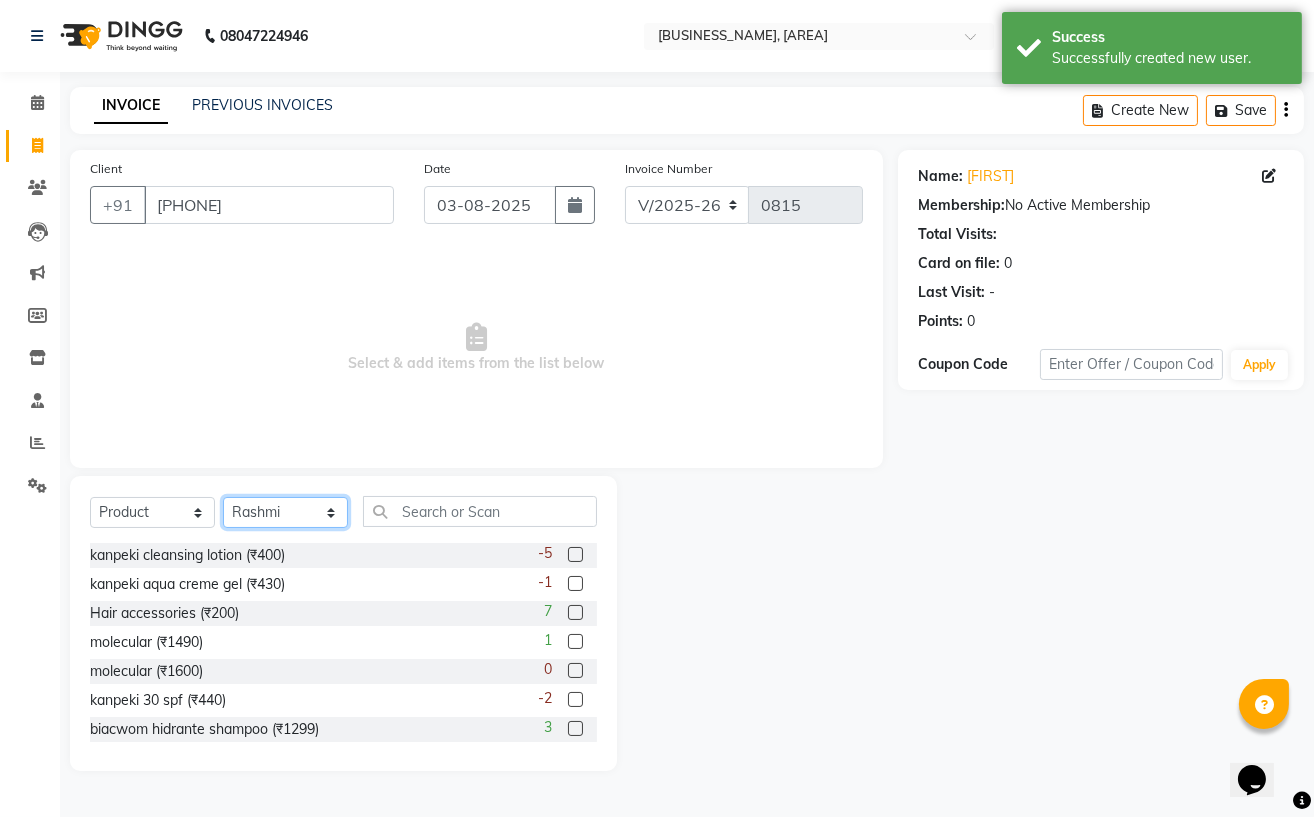 click on "Select Stylist Astha Azhar Gautam Kamboj Mohini Mohit Neha Paras Kamboj parvez pooja rawat Rashmi Subhan" 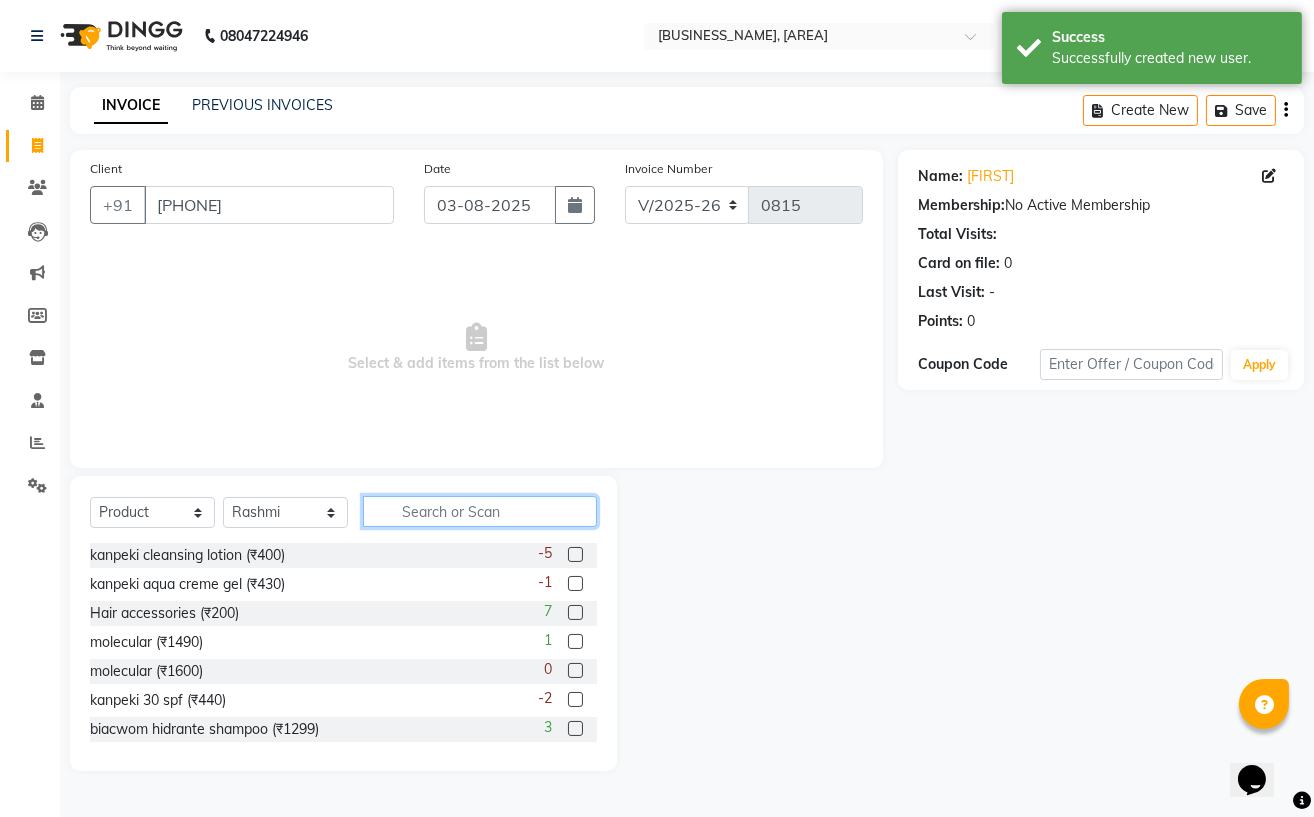 click 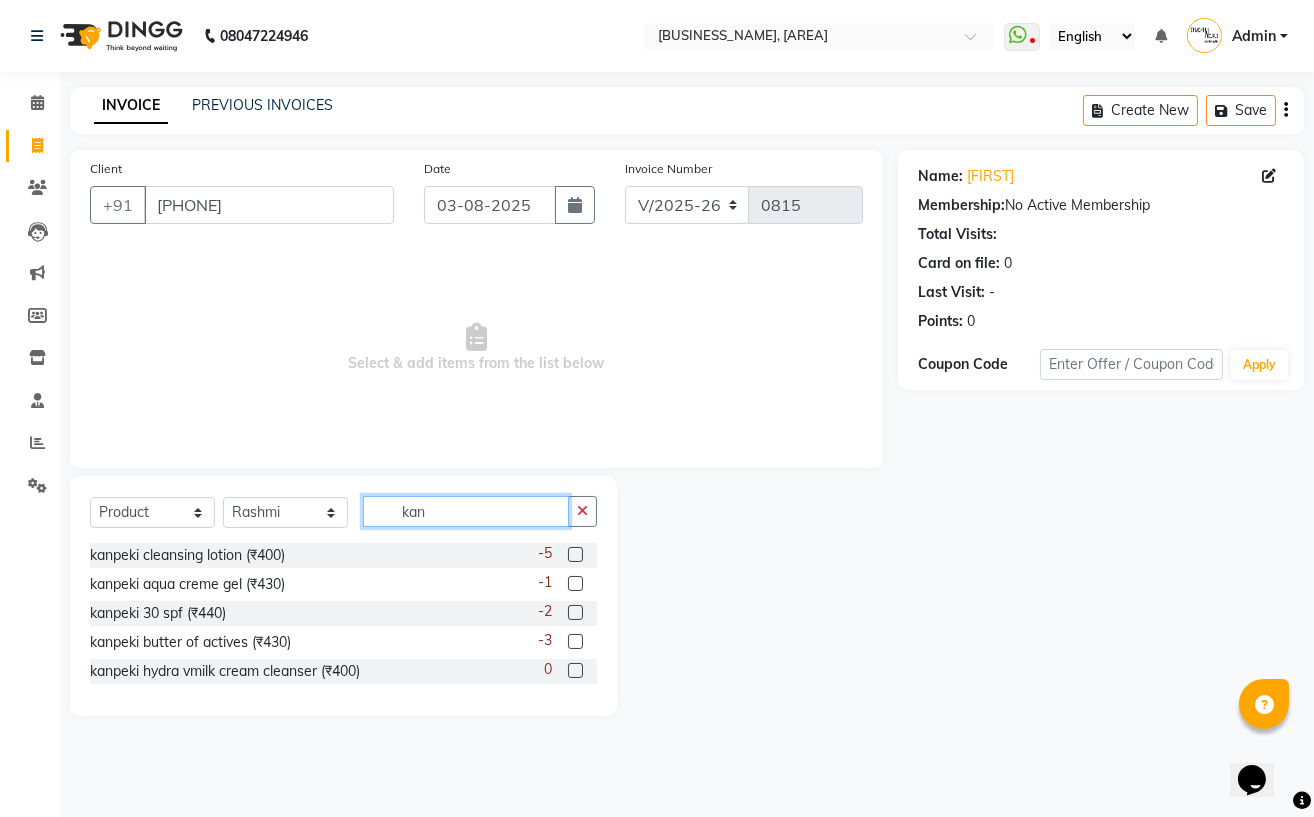 type on "kan" 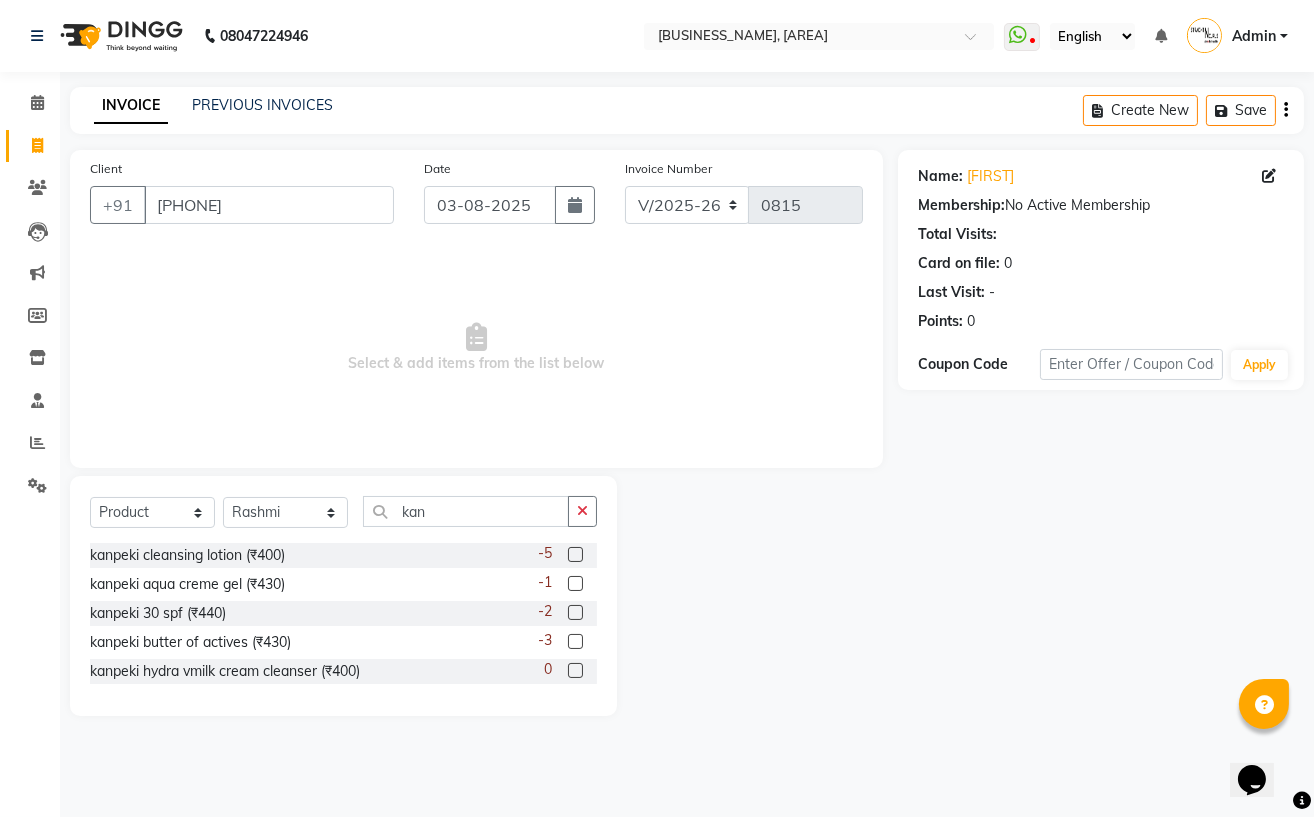 click 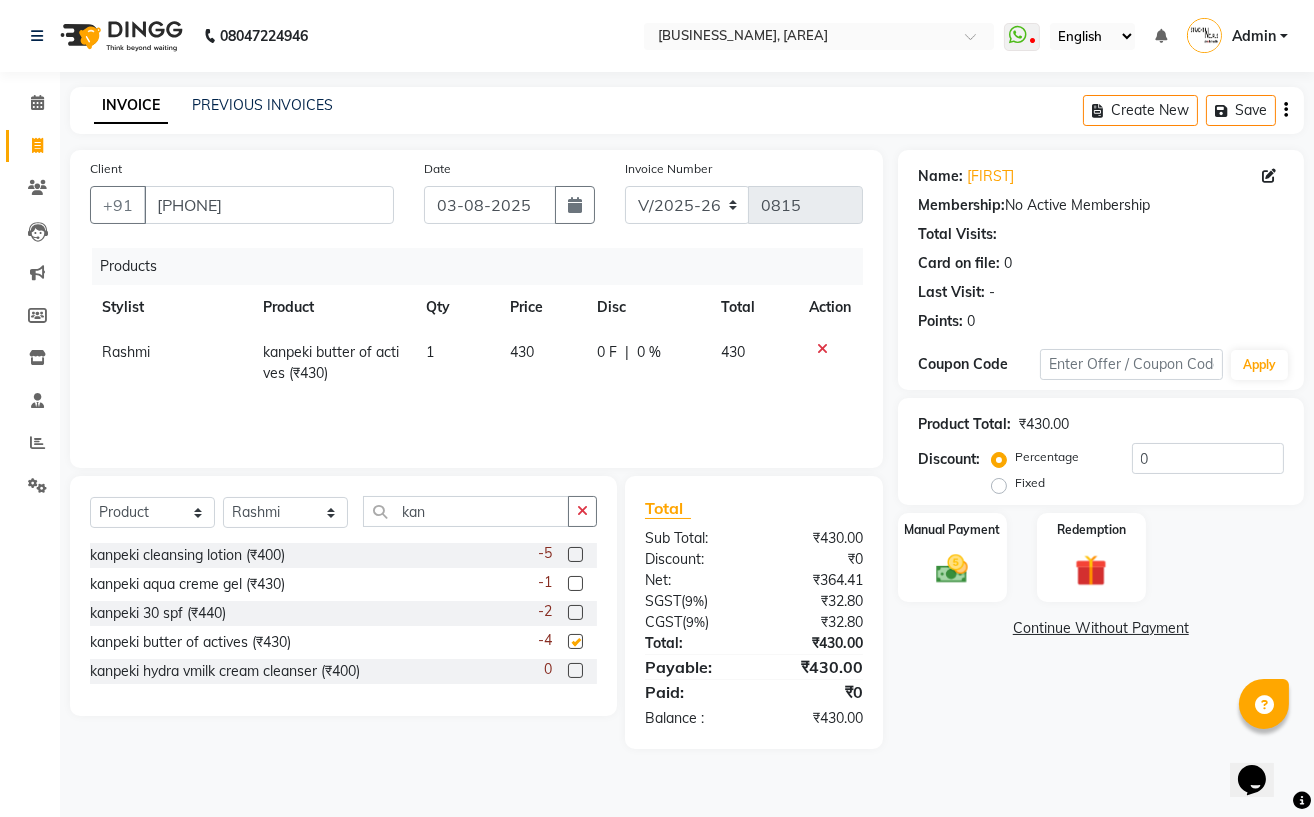 checkbox on "false" 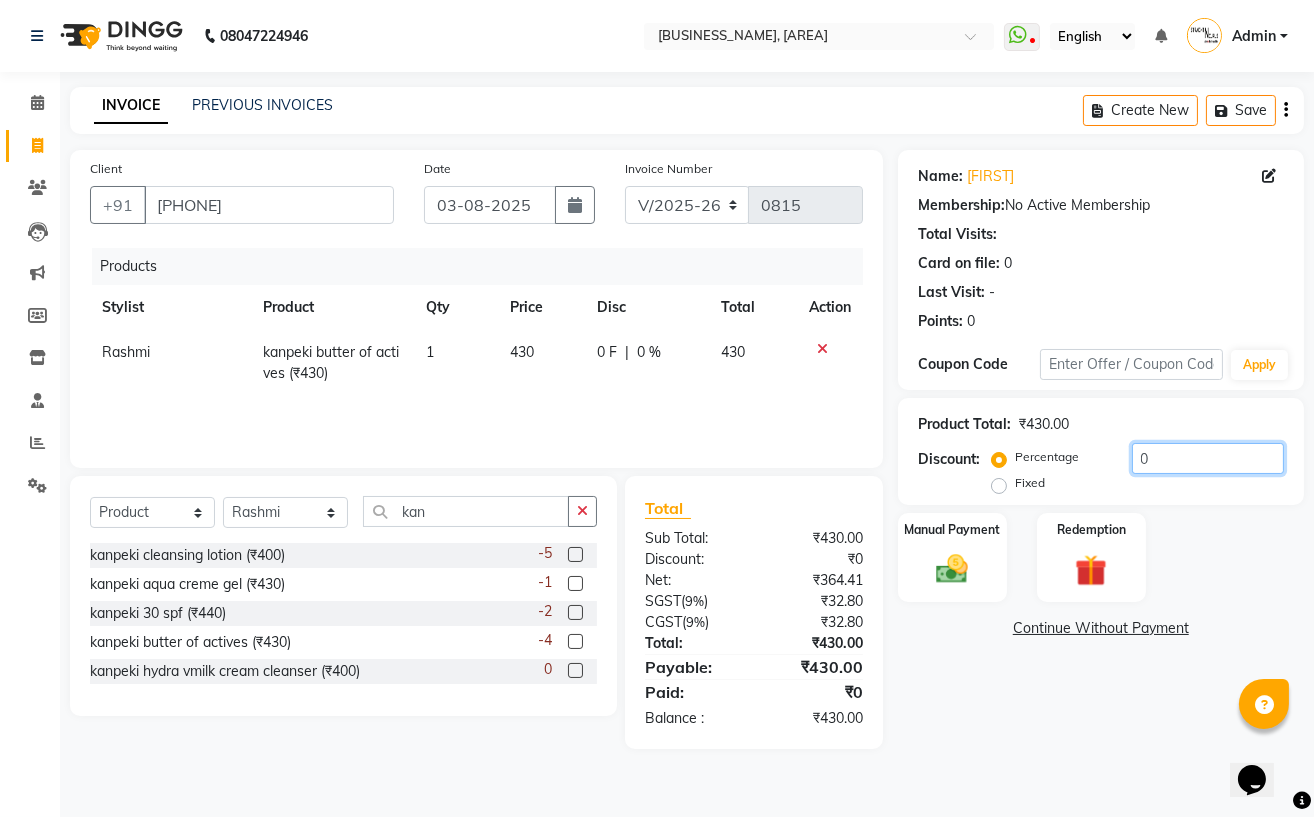 click on "0" 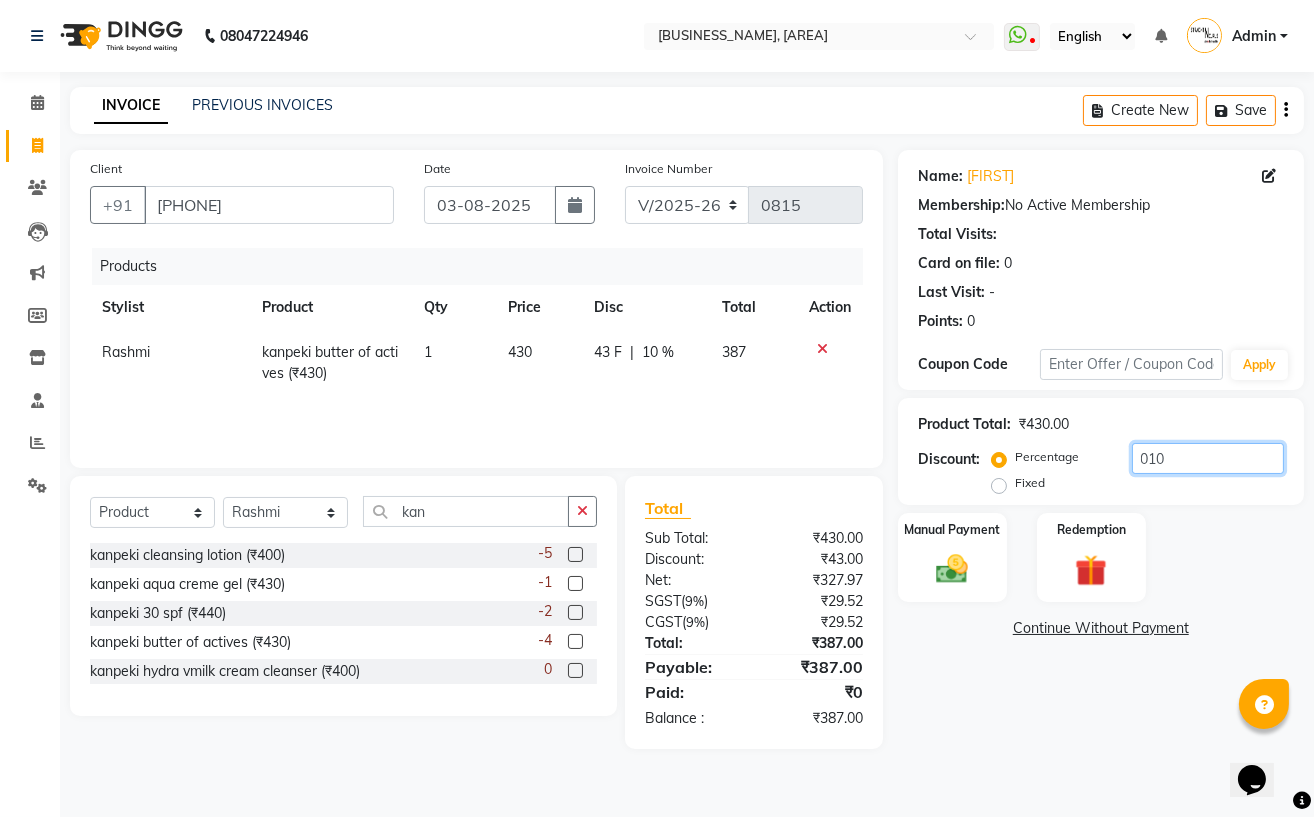 click on "010" 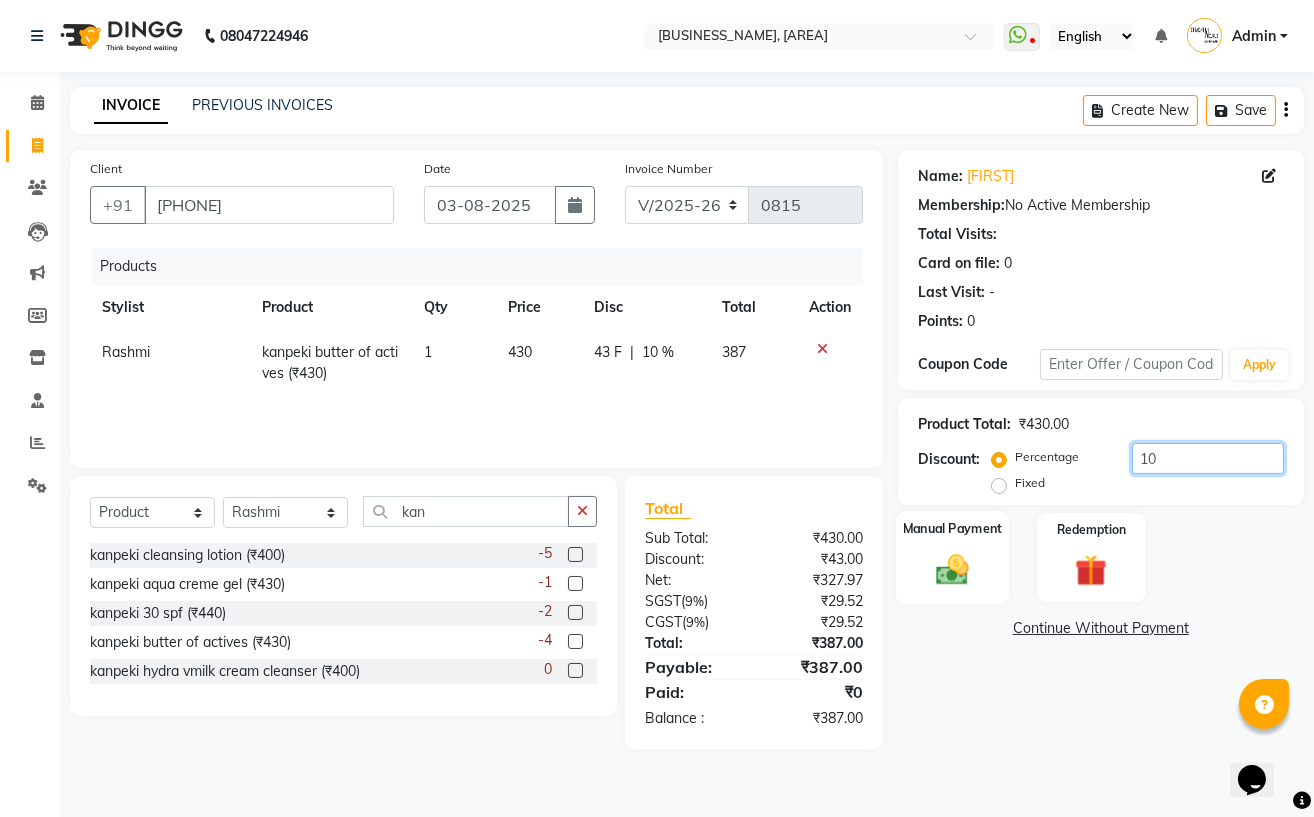 type on "10" 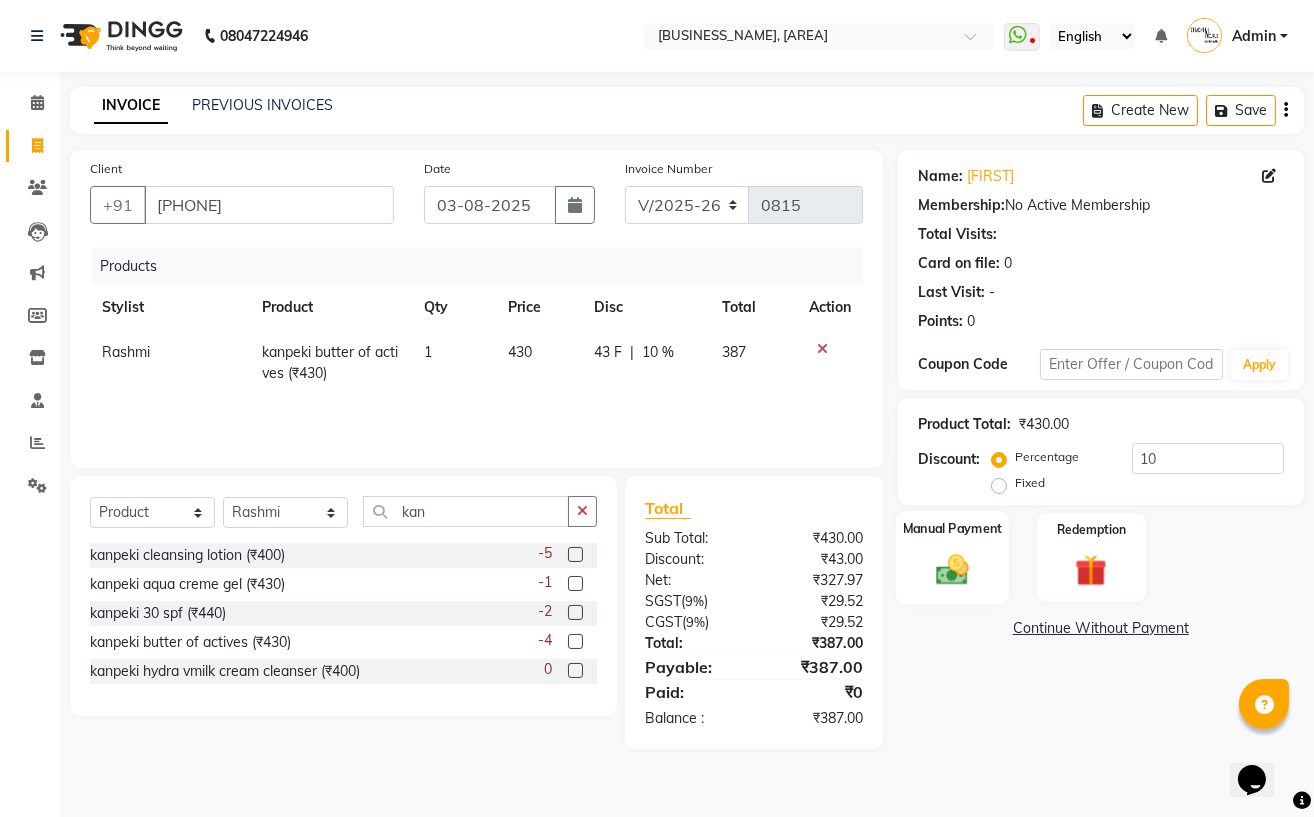 click 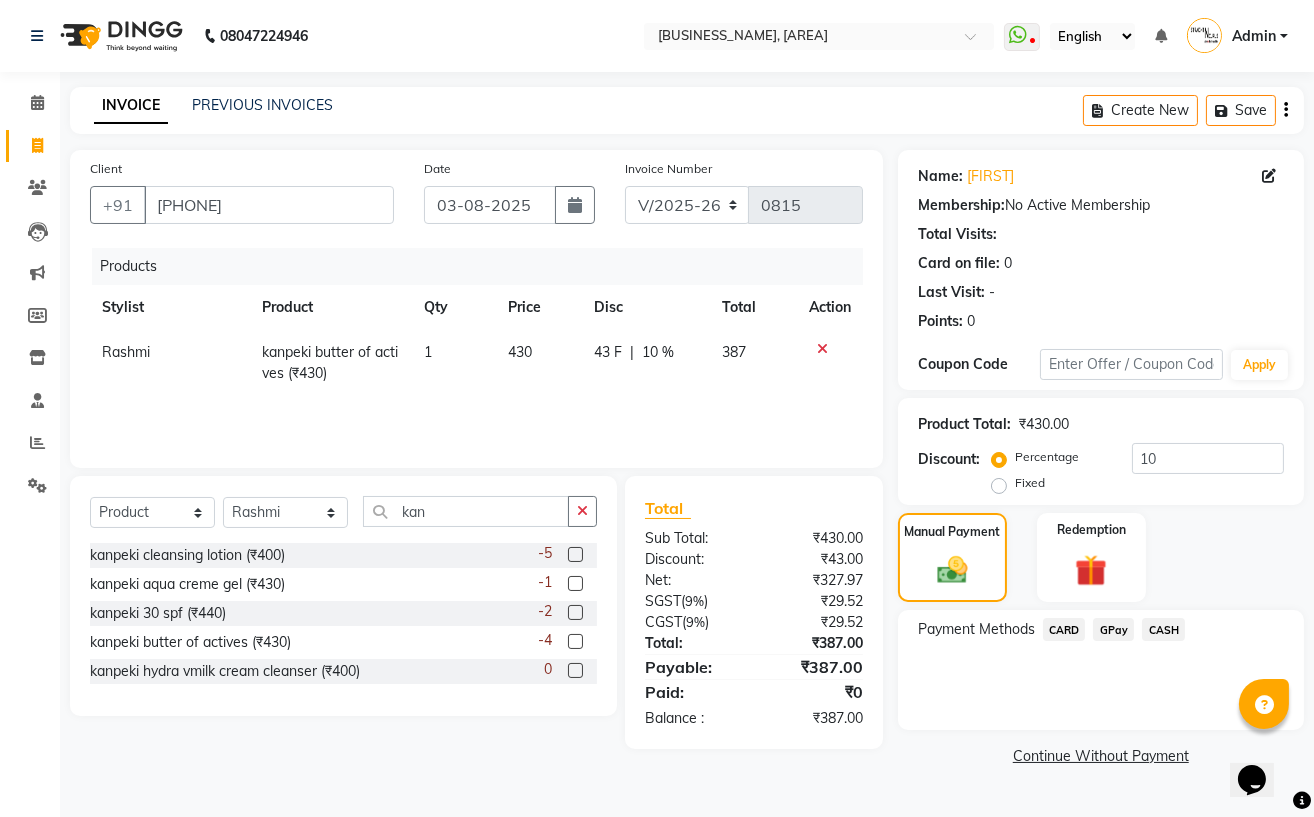 click on "CASH" 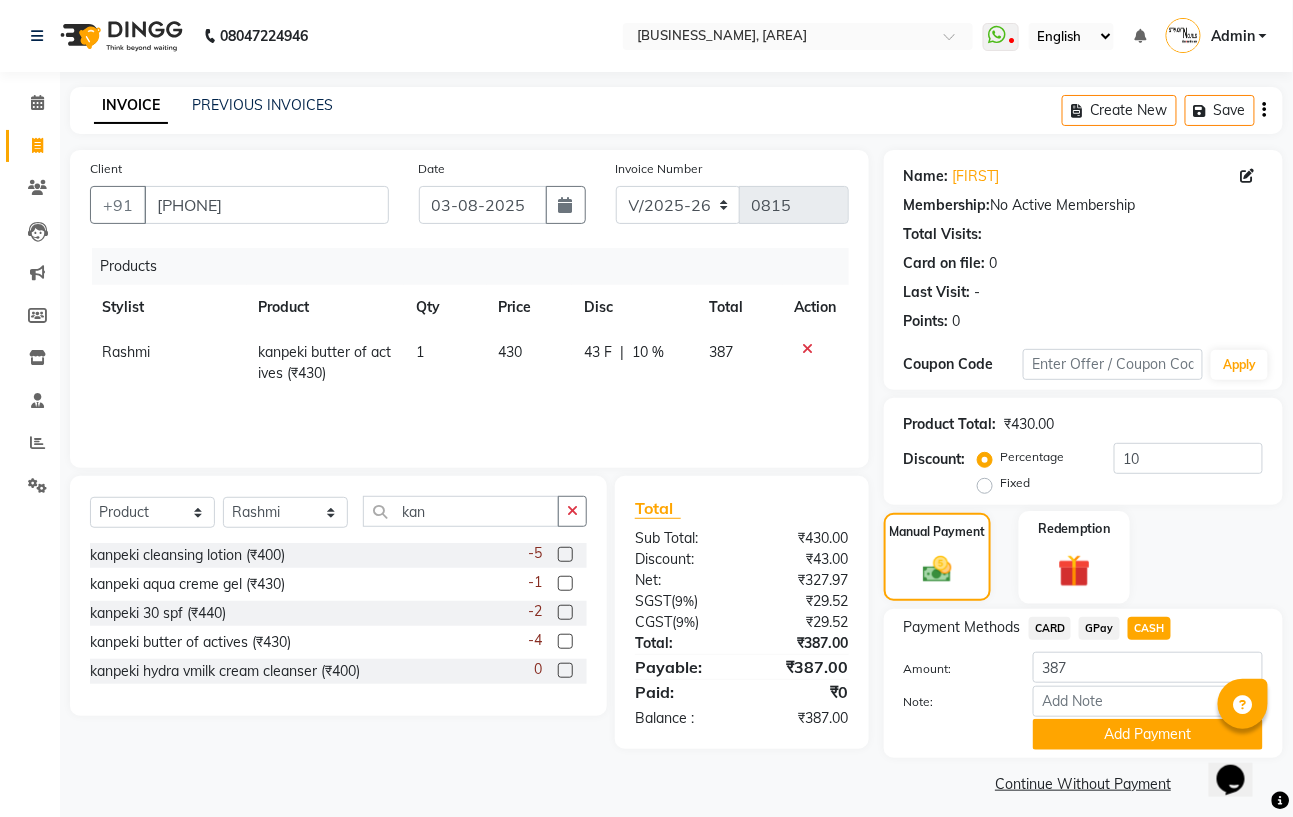 scroll, scrollTop: 12, scrollLeft: 0, axis: vertical 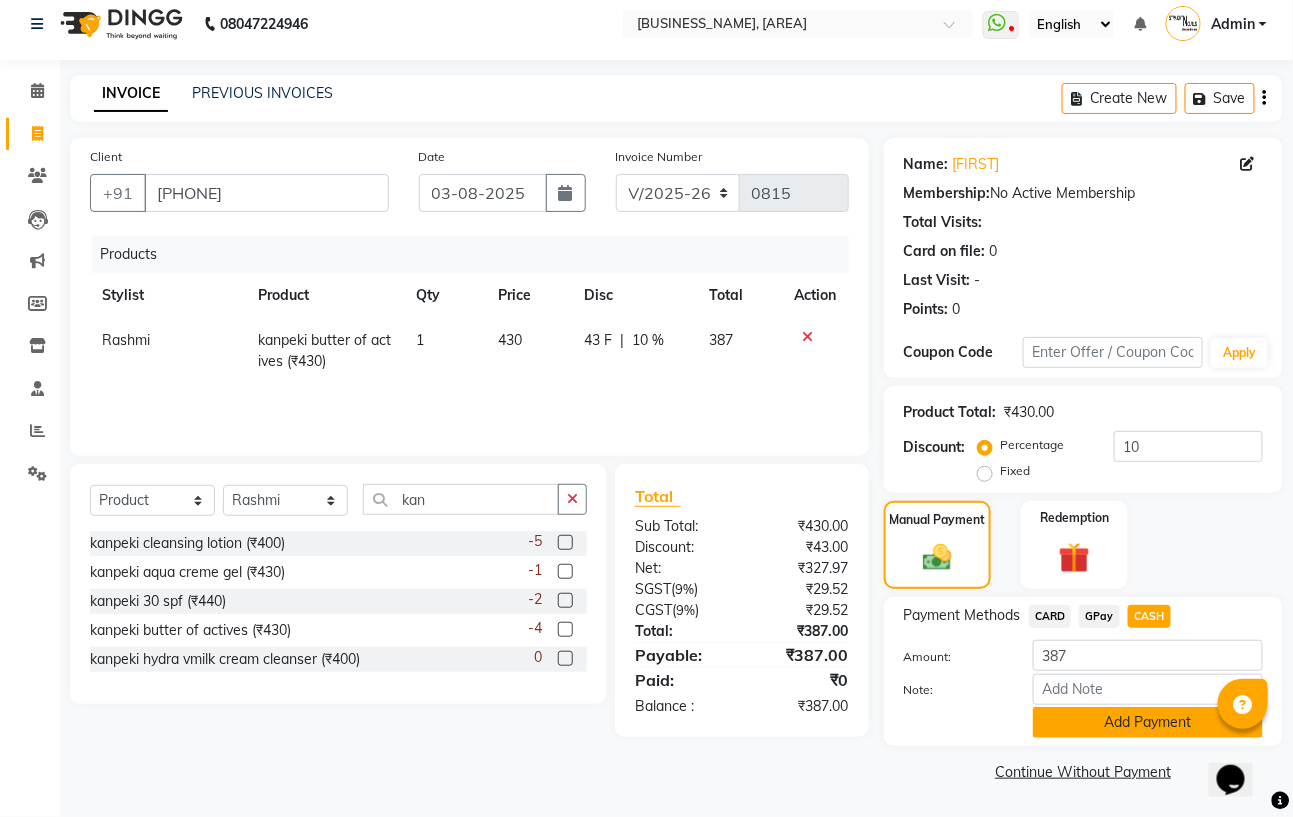 click on "Add Payment" 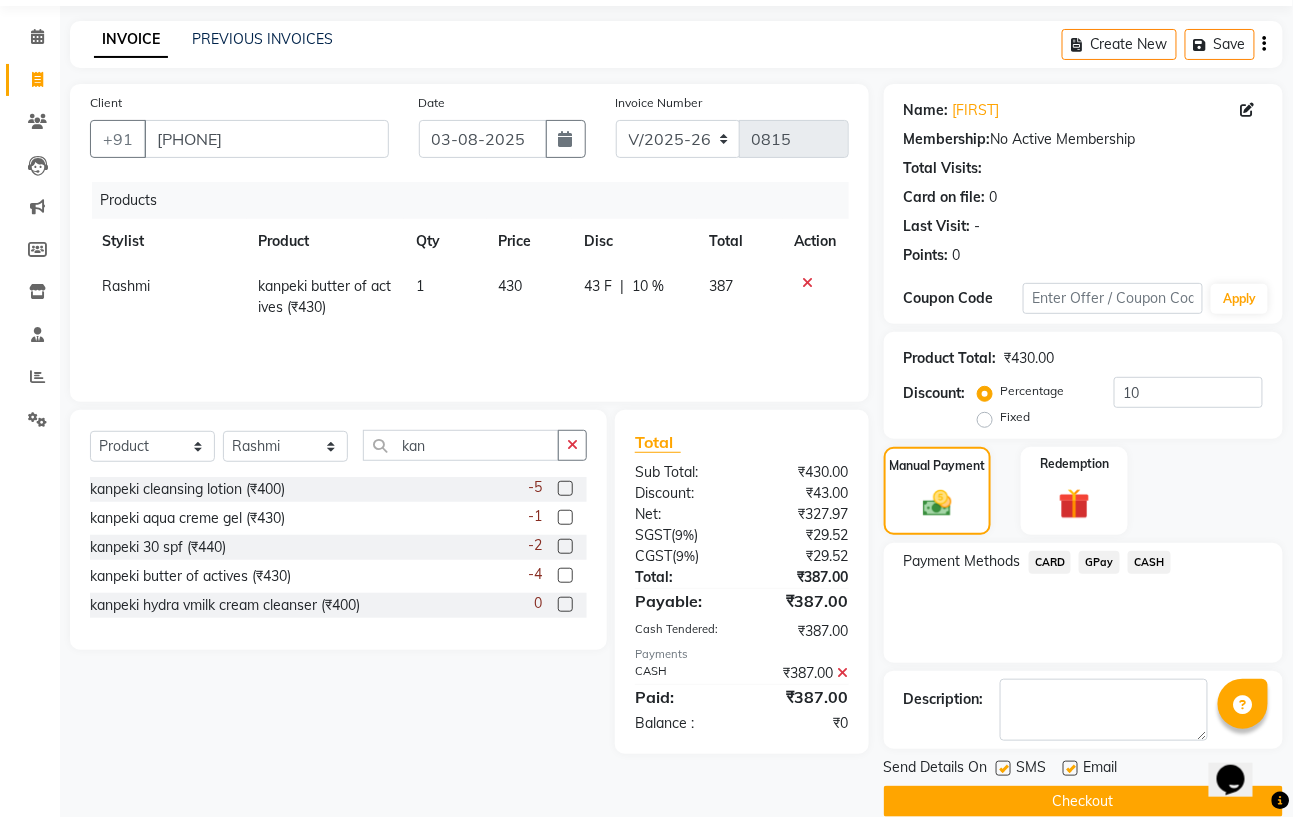 scroll, scrollTop: 96, scrollLeft: 0, axis: vertical 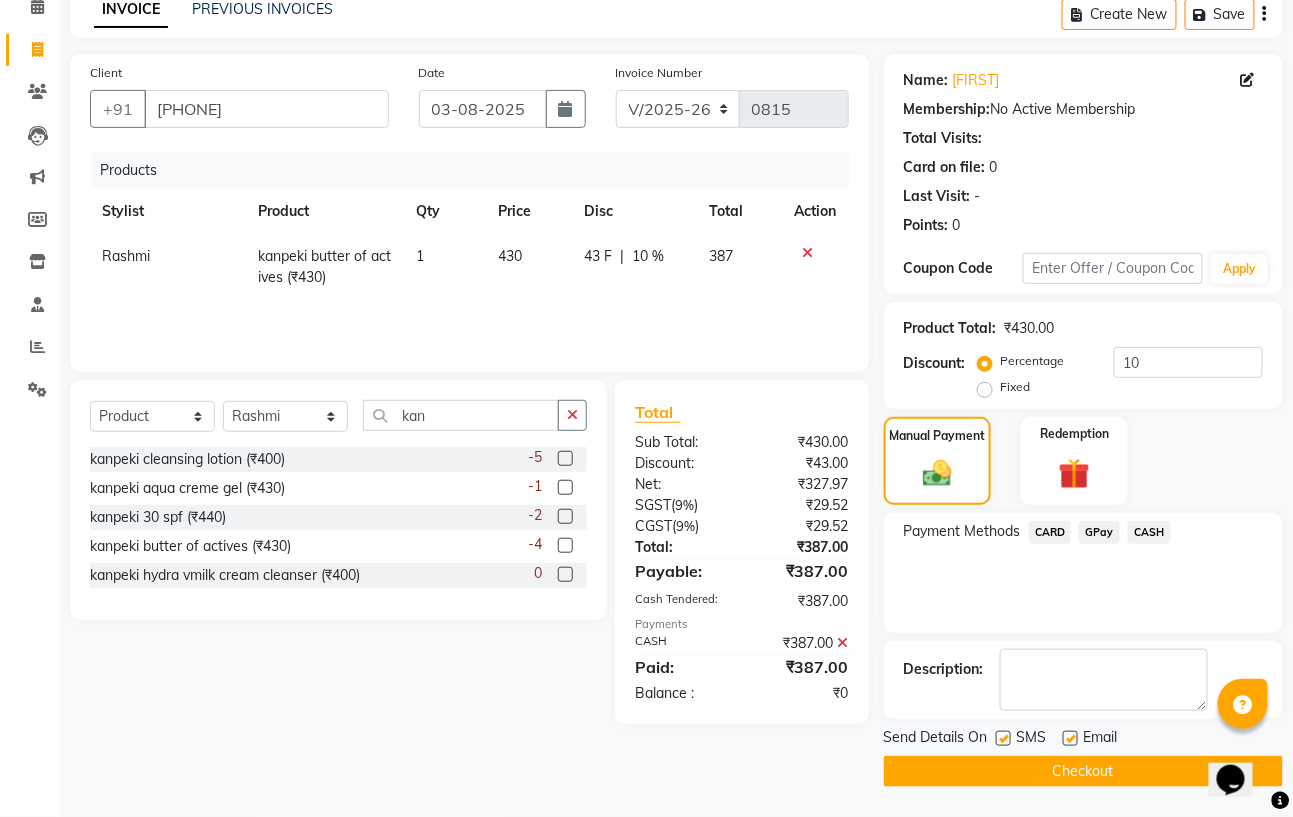 click on "Checkout" 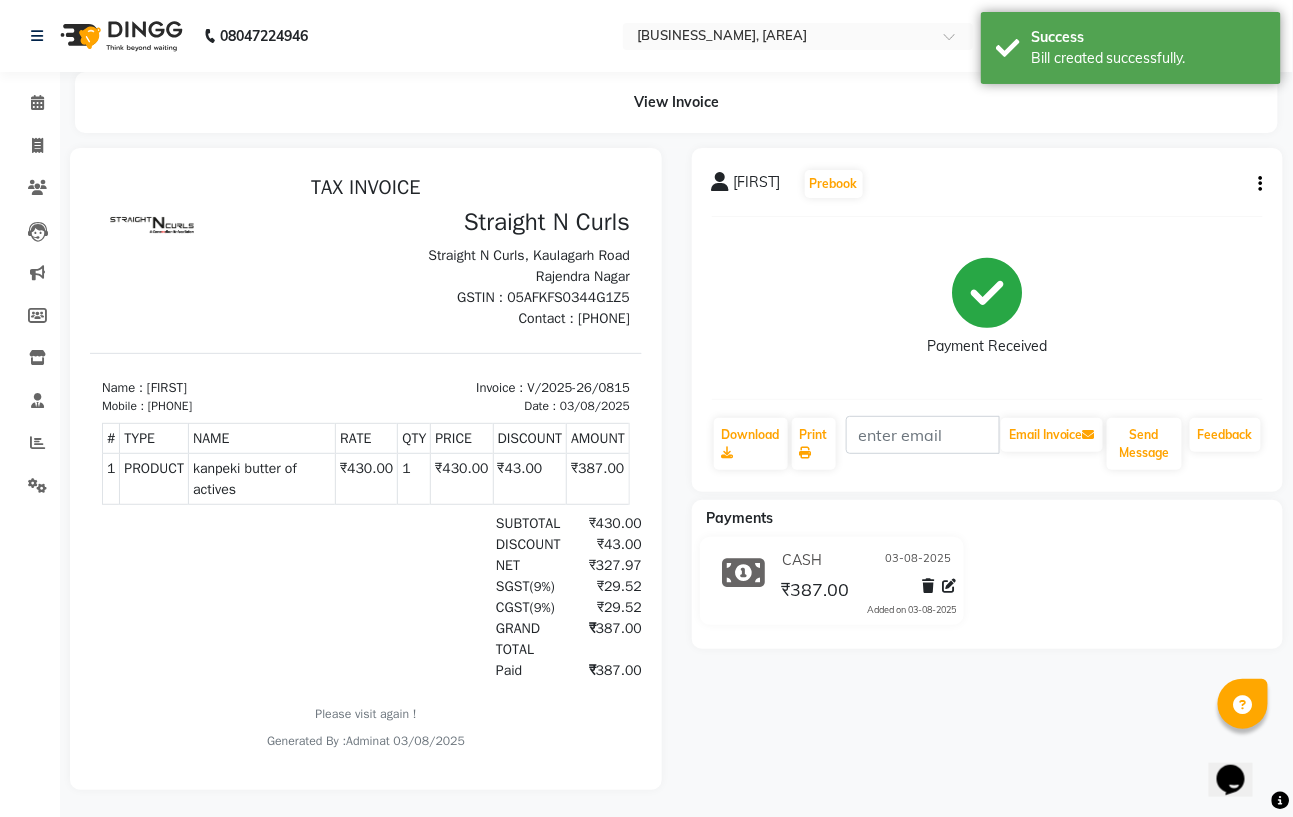 scroll, scrollTop: 0, scrollLeft: 0, axis: both 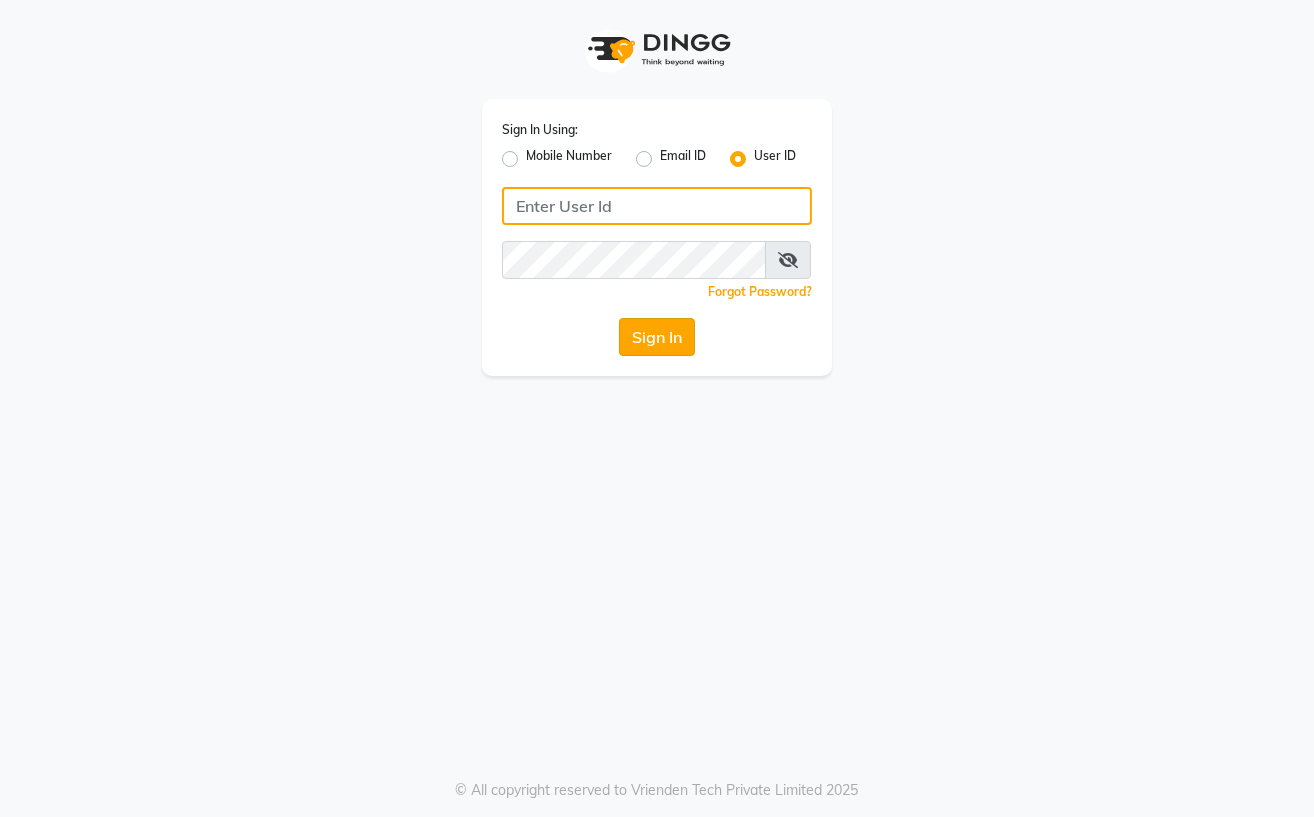 type on "Straight N Curls" 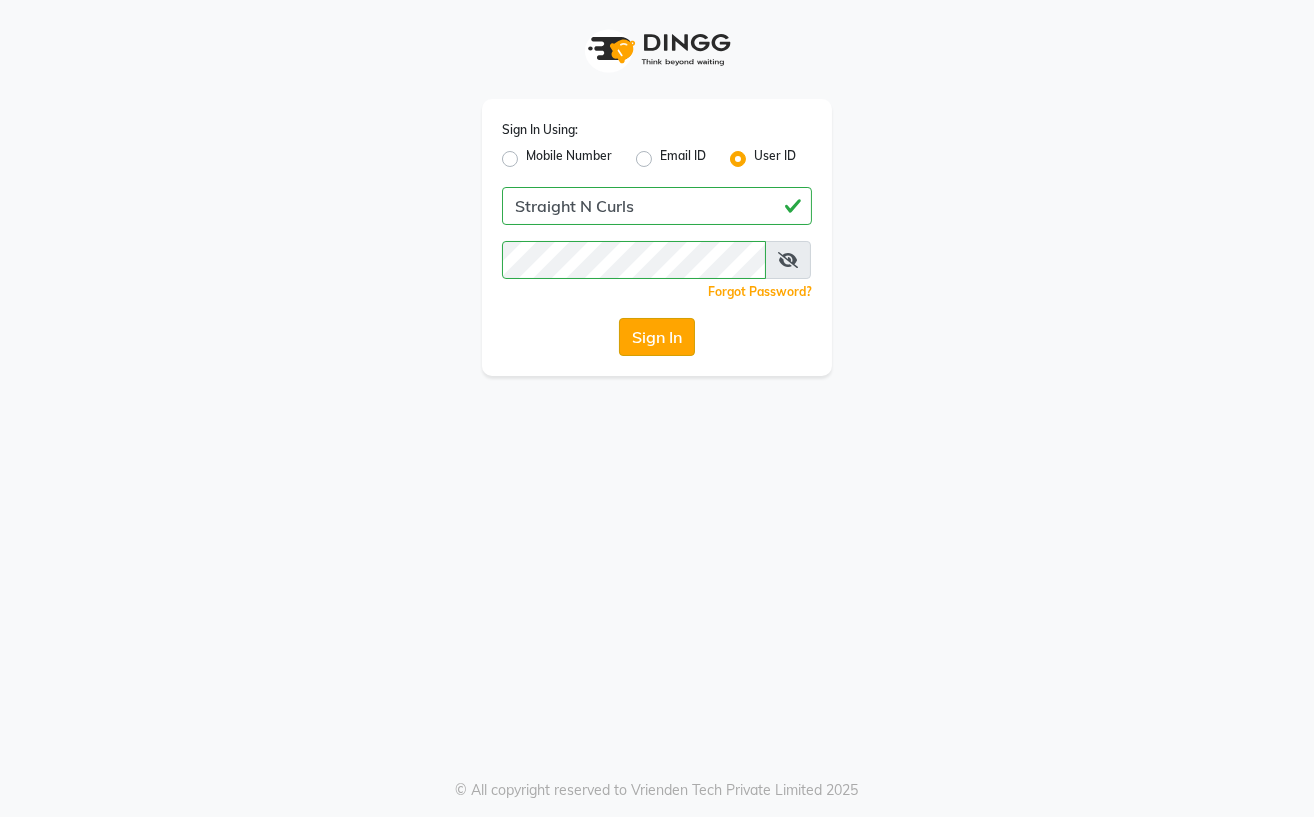 click on "Sign In" 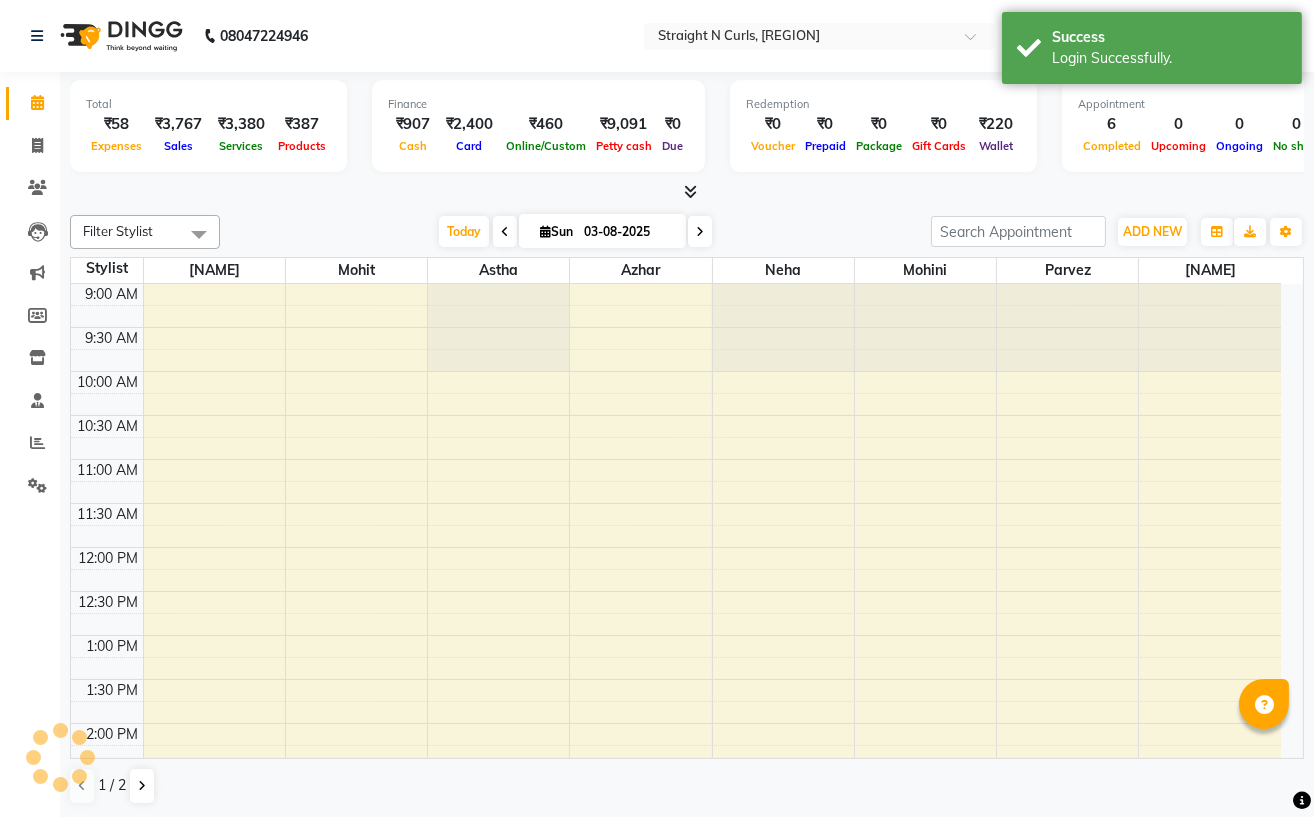 scroll, scrollTop: 534, scrollLeft: 0, axis: vertical 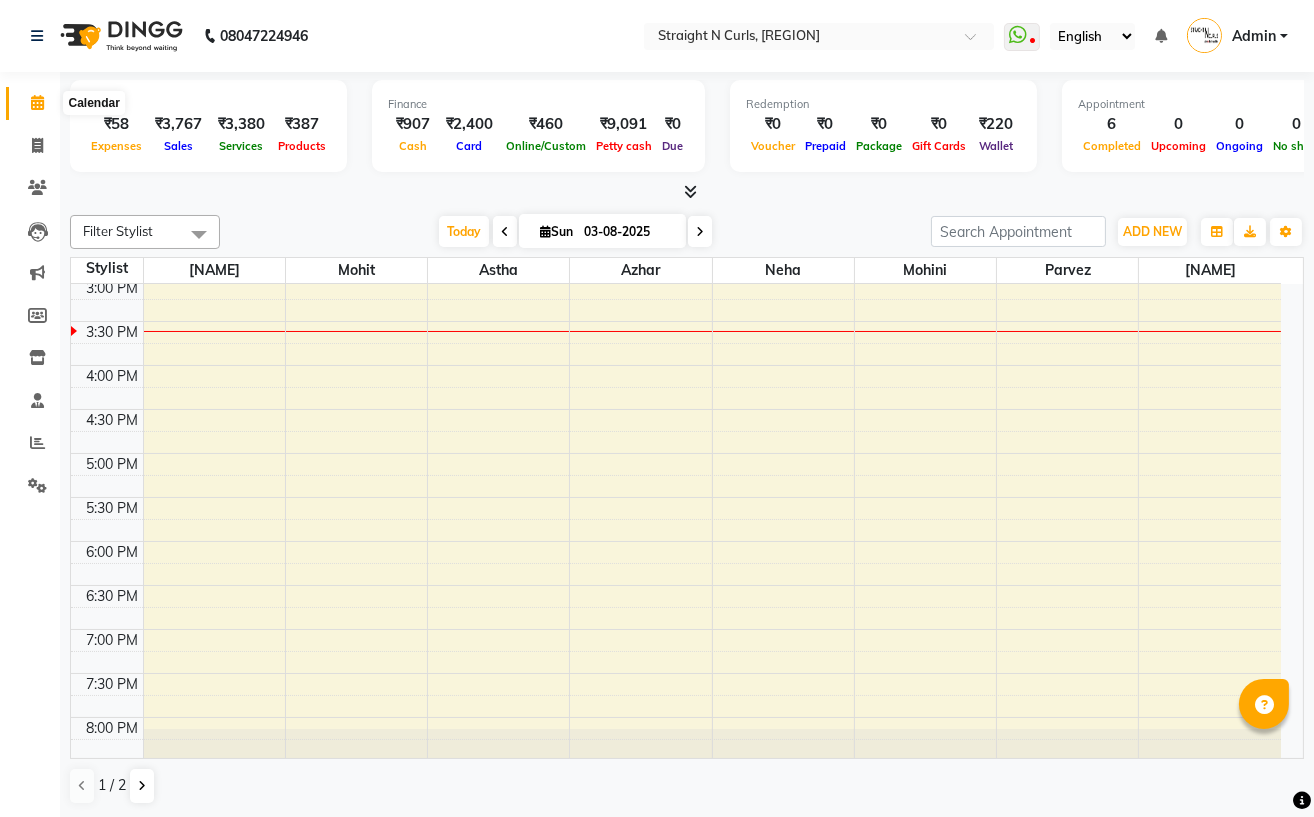 click 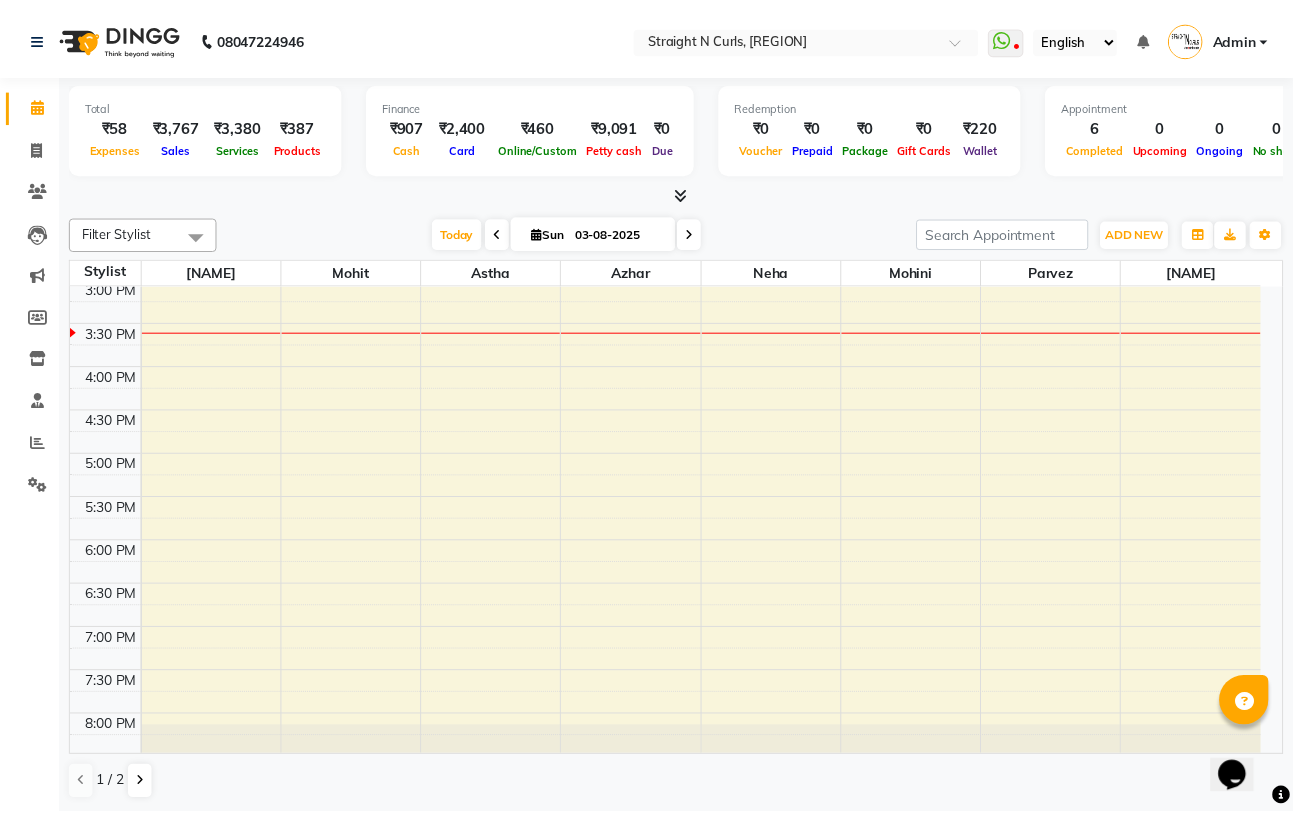 scroll, scrollTop: 0, scrollLeft: 0, axis: both 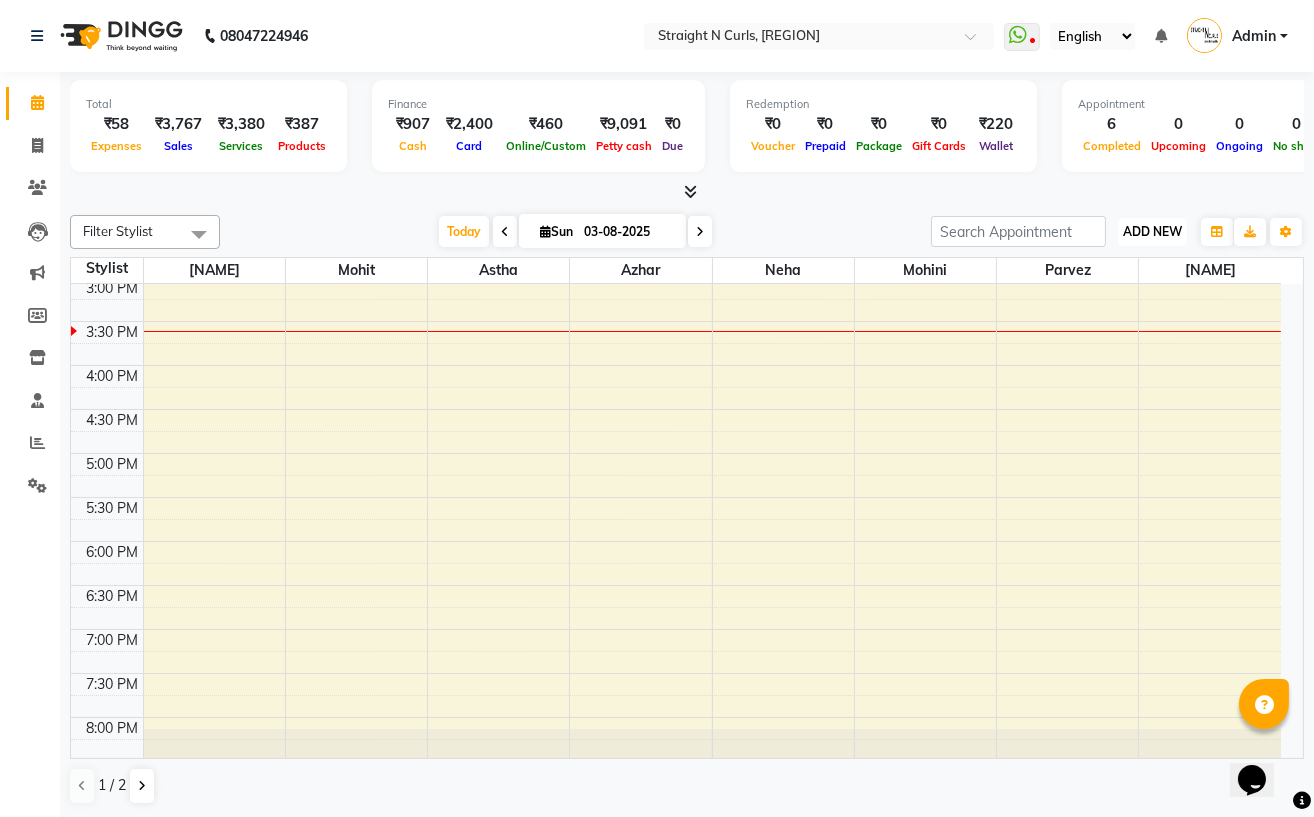 click on "ADD NEW" at bounding box center [1152, 231] 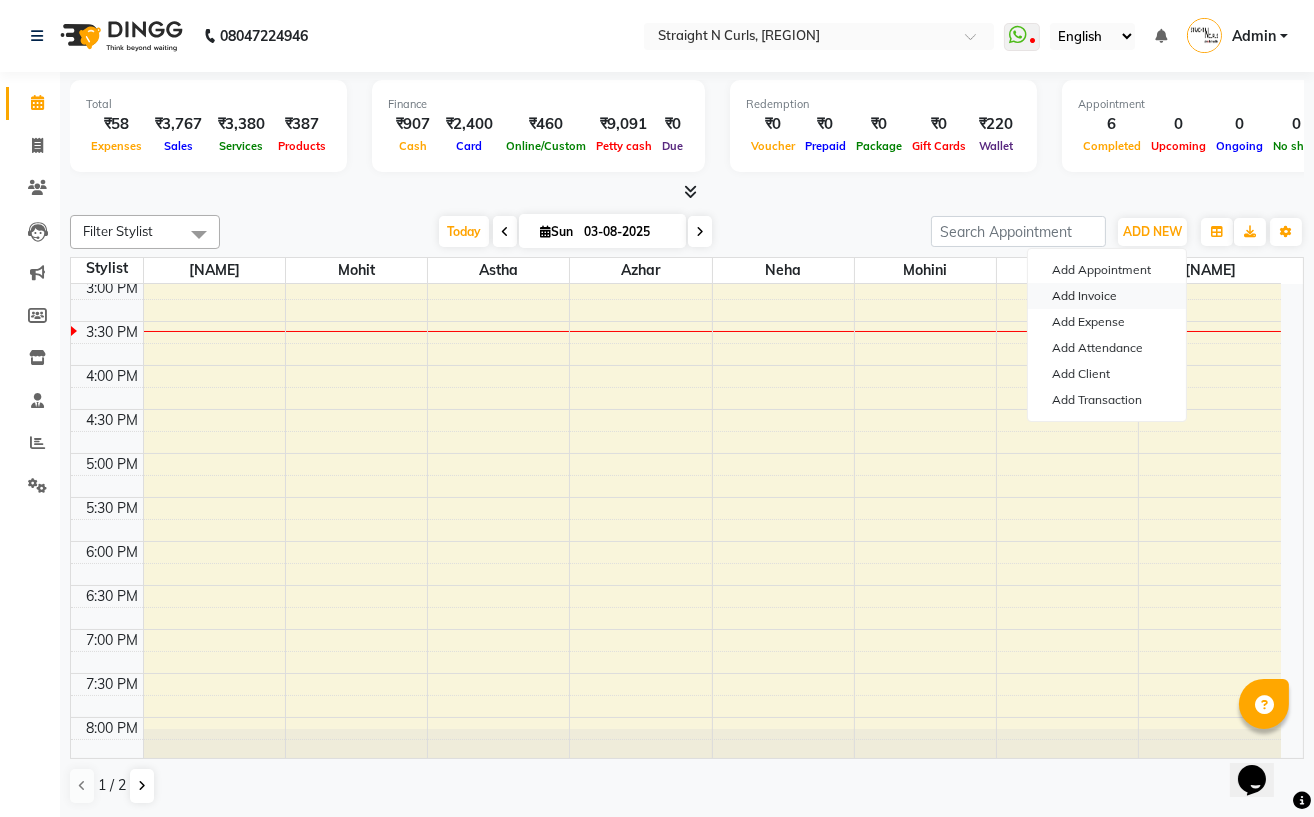 click on "Add Invoice" at bounding box center (1107, 296) 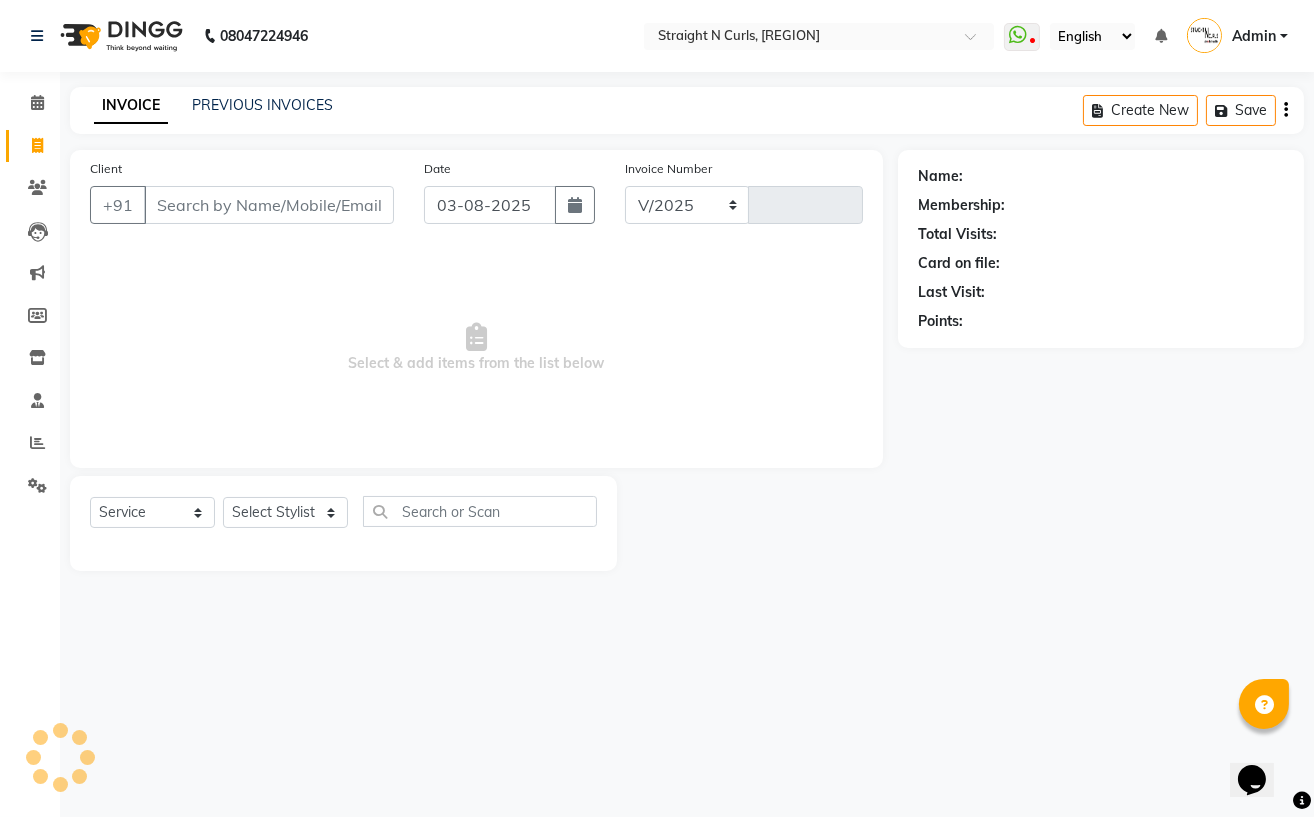 select on "7039" 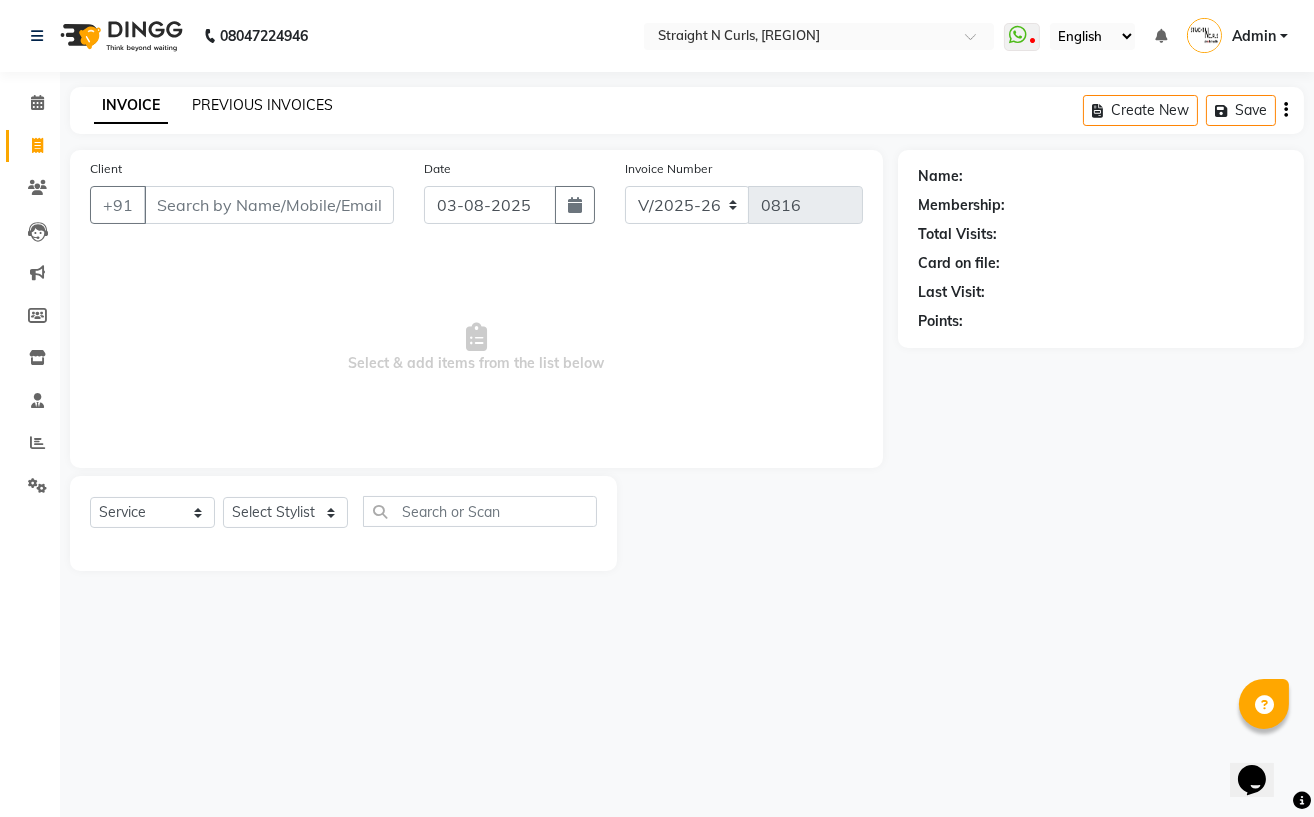 click on "PREVIOUS INVOICES" 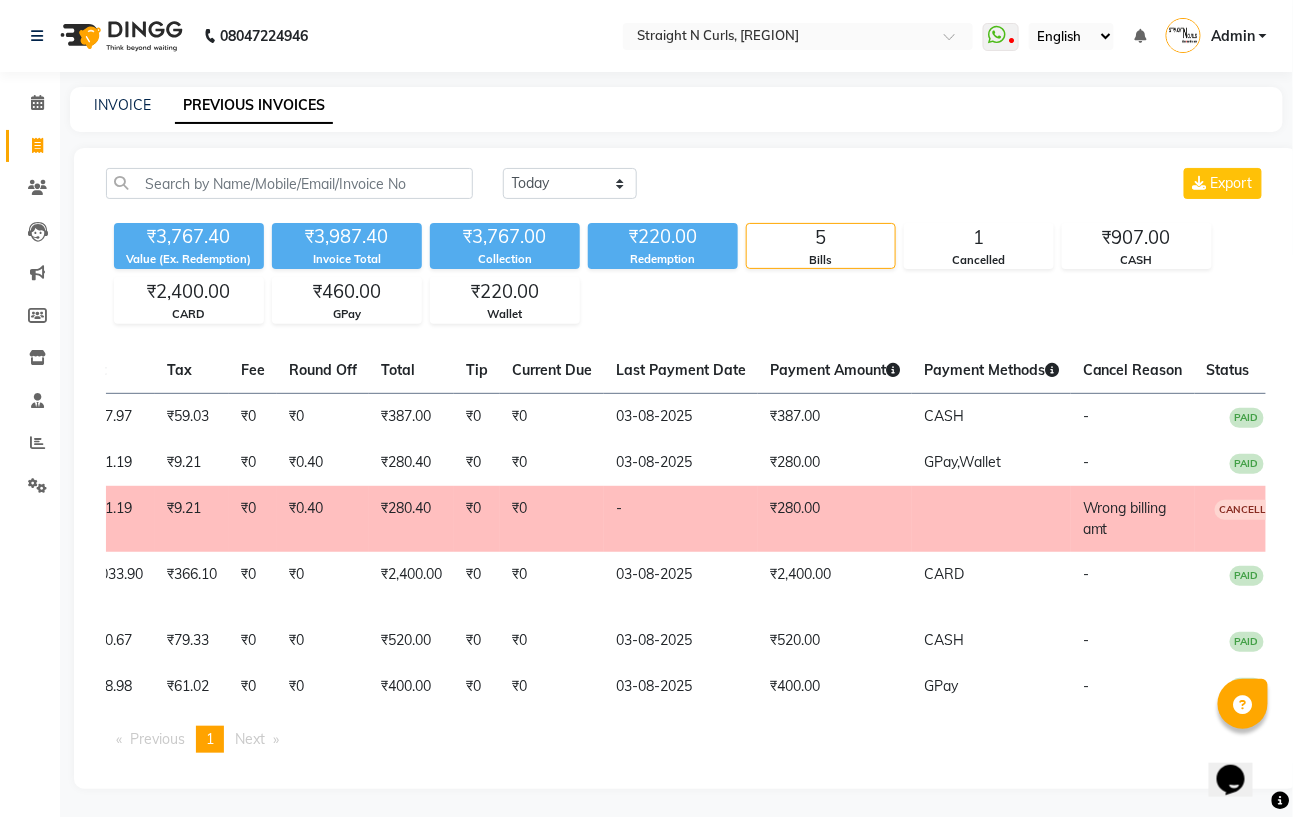 scroll, scrollTop: 0, scrollLeft: 517, axis: horizontal 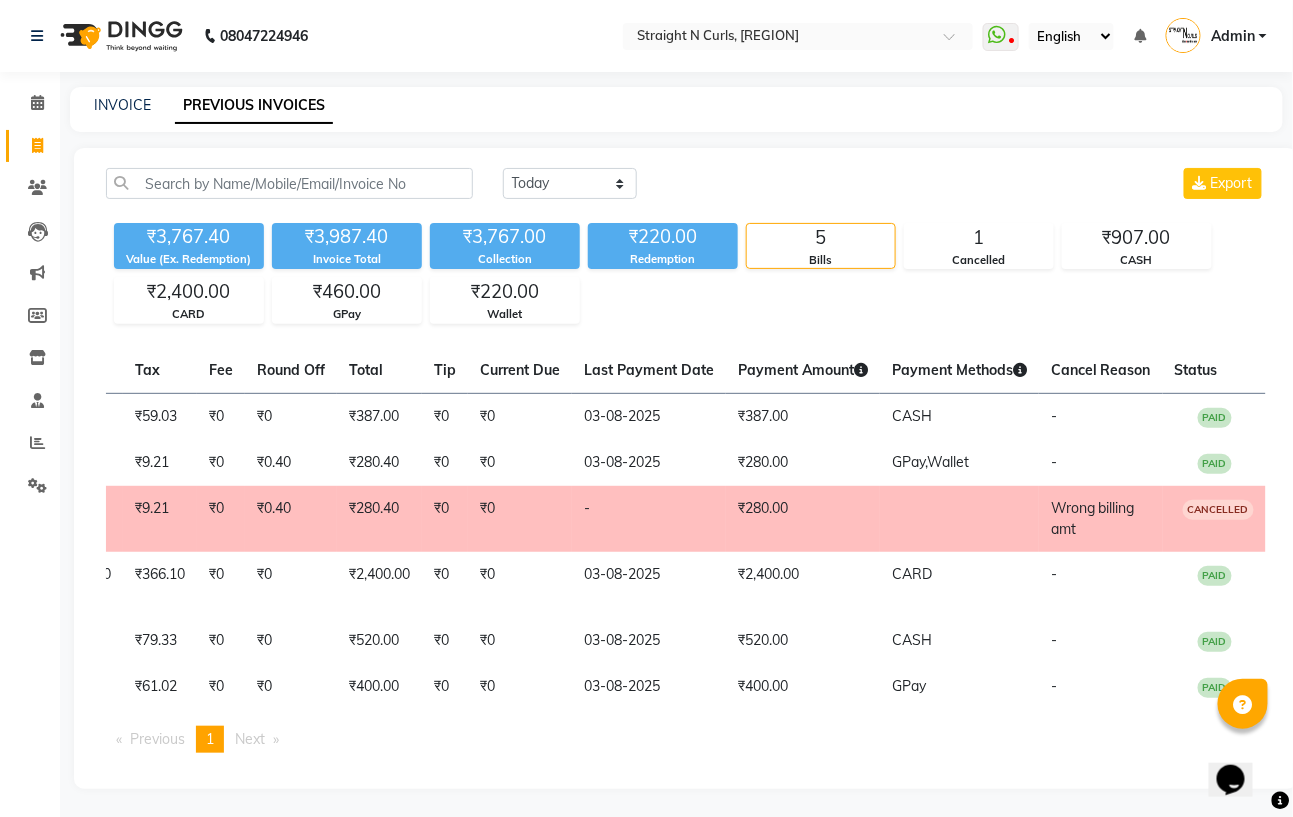 click on "CANCELLED" 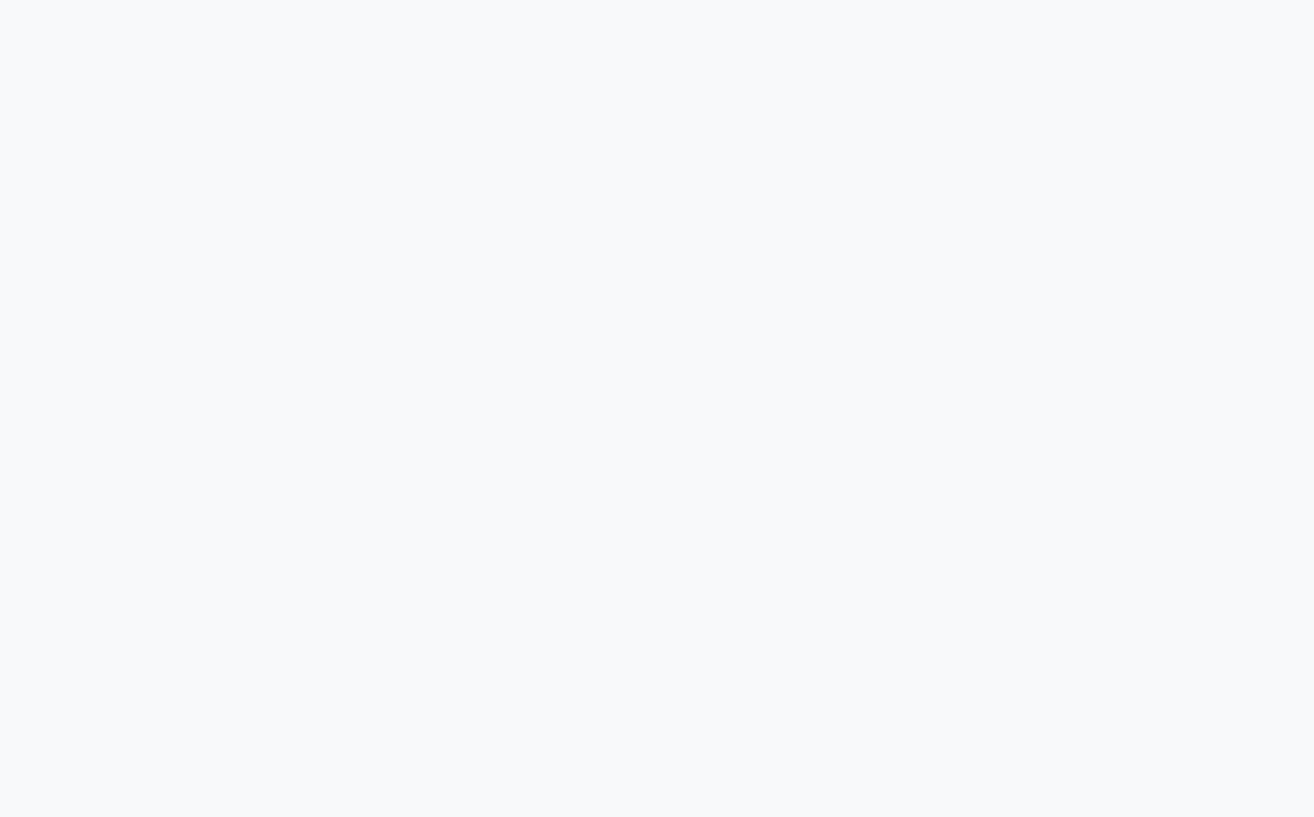 scroll, scrollTop: 0, scrollLeft: 0, axis: both 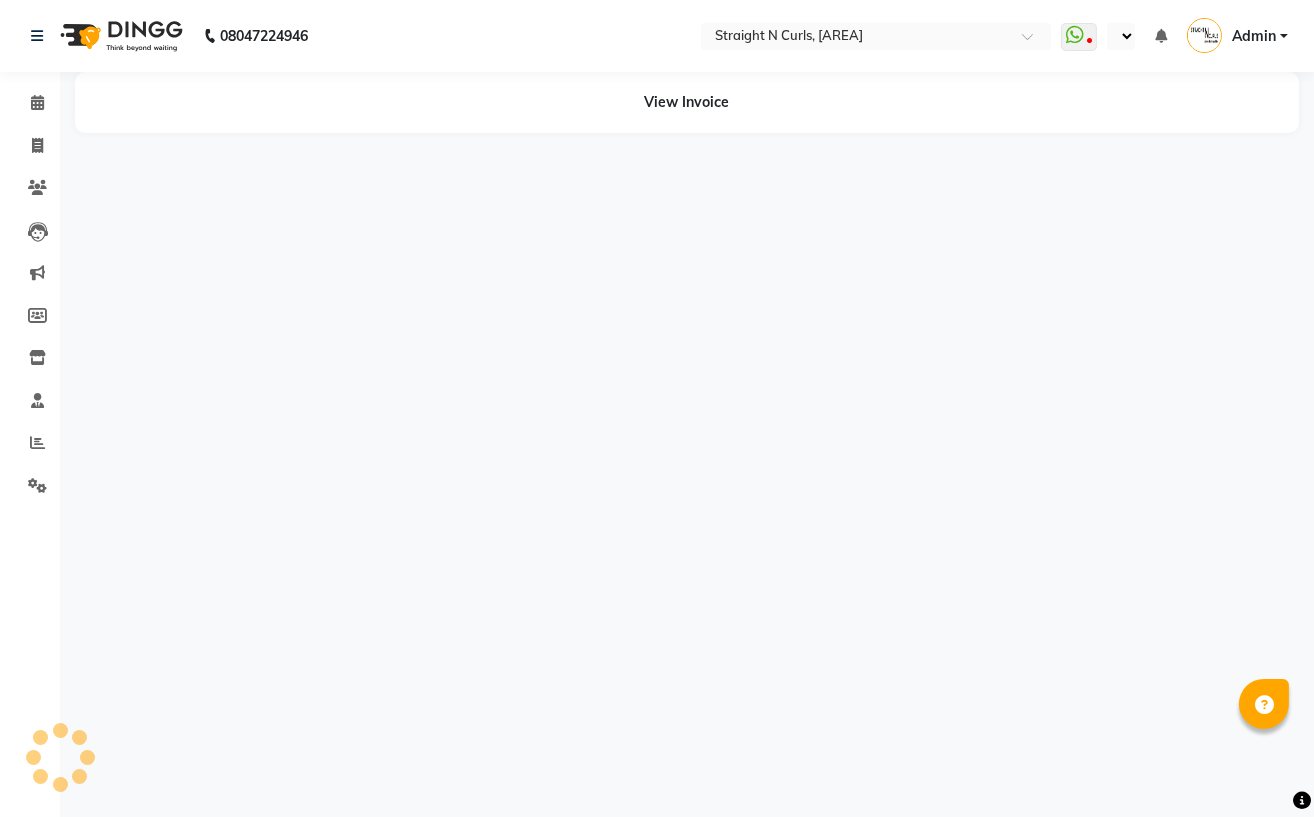 select on "en" 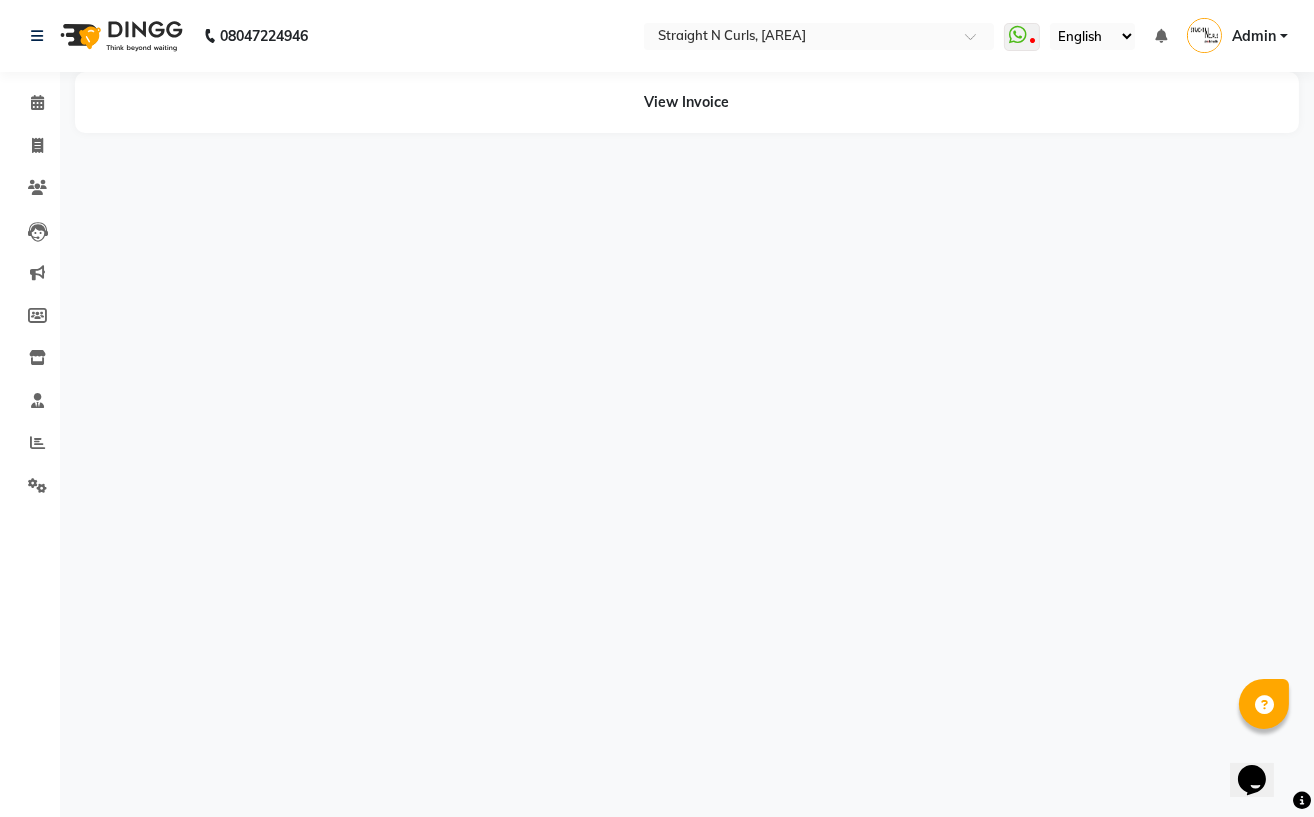 scroll, scrollTop: 0, scrollLeft: 0, axis: both 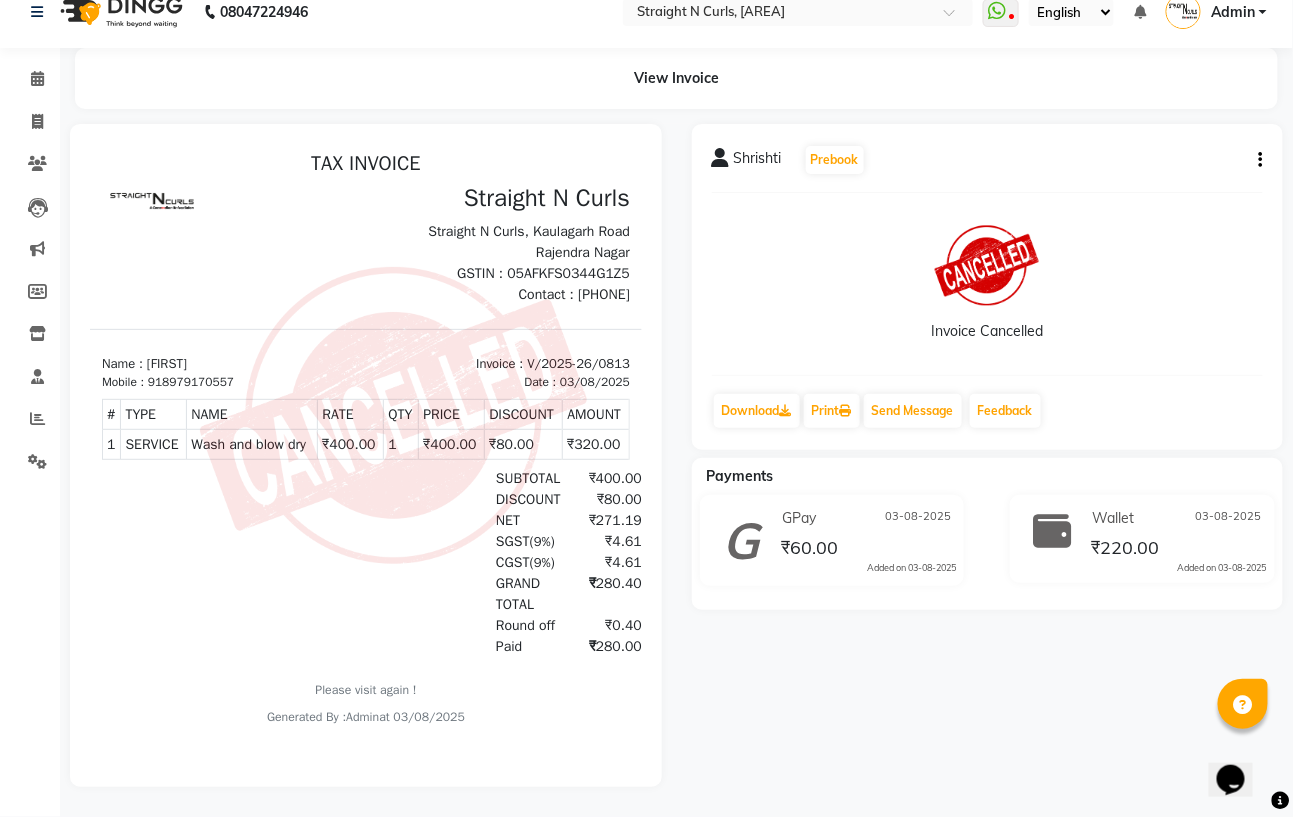 click 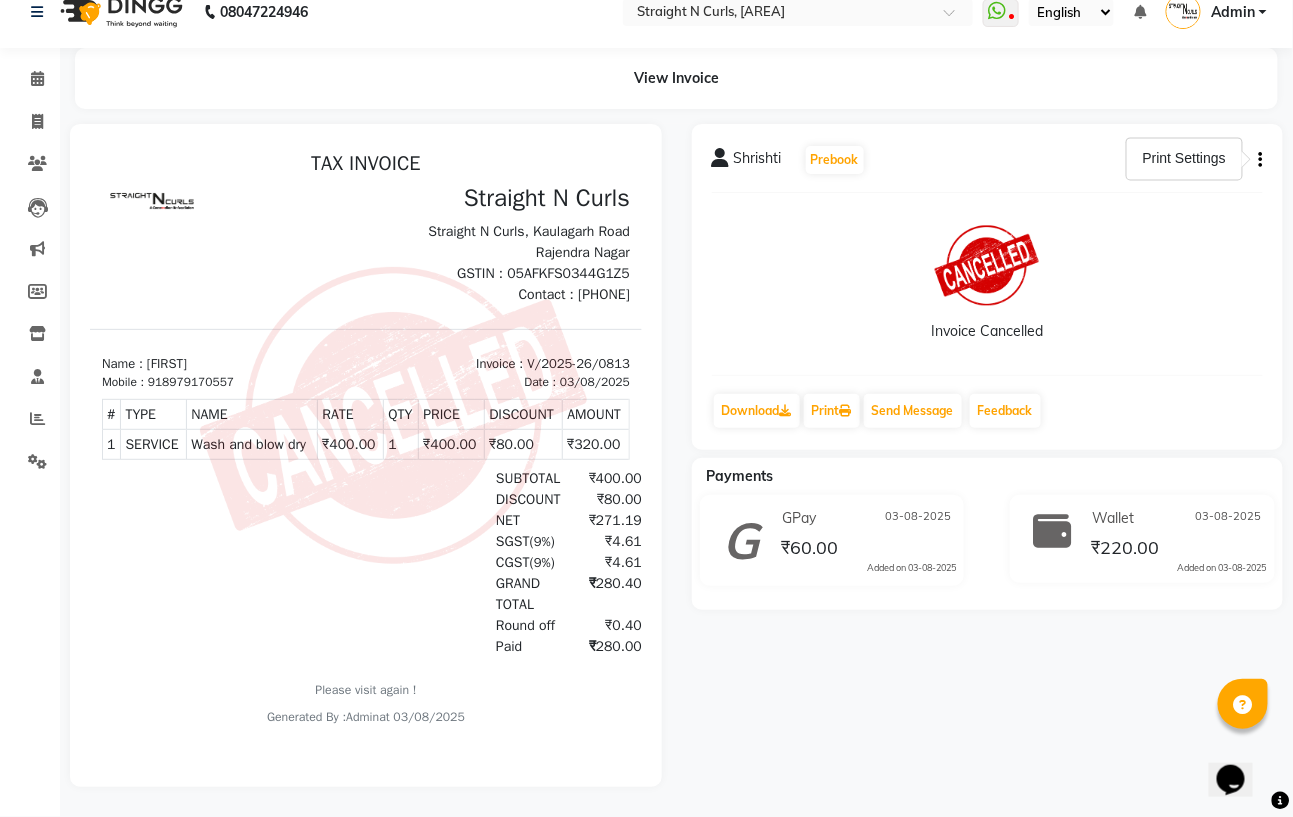 click on "Invoice Cancelled" 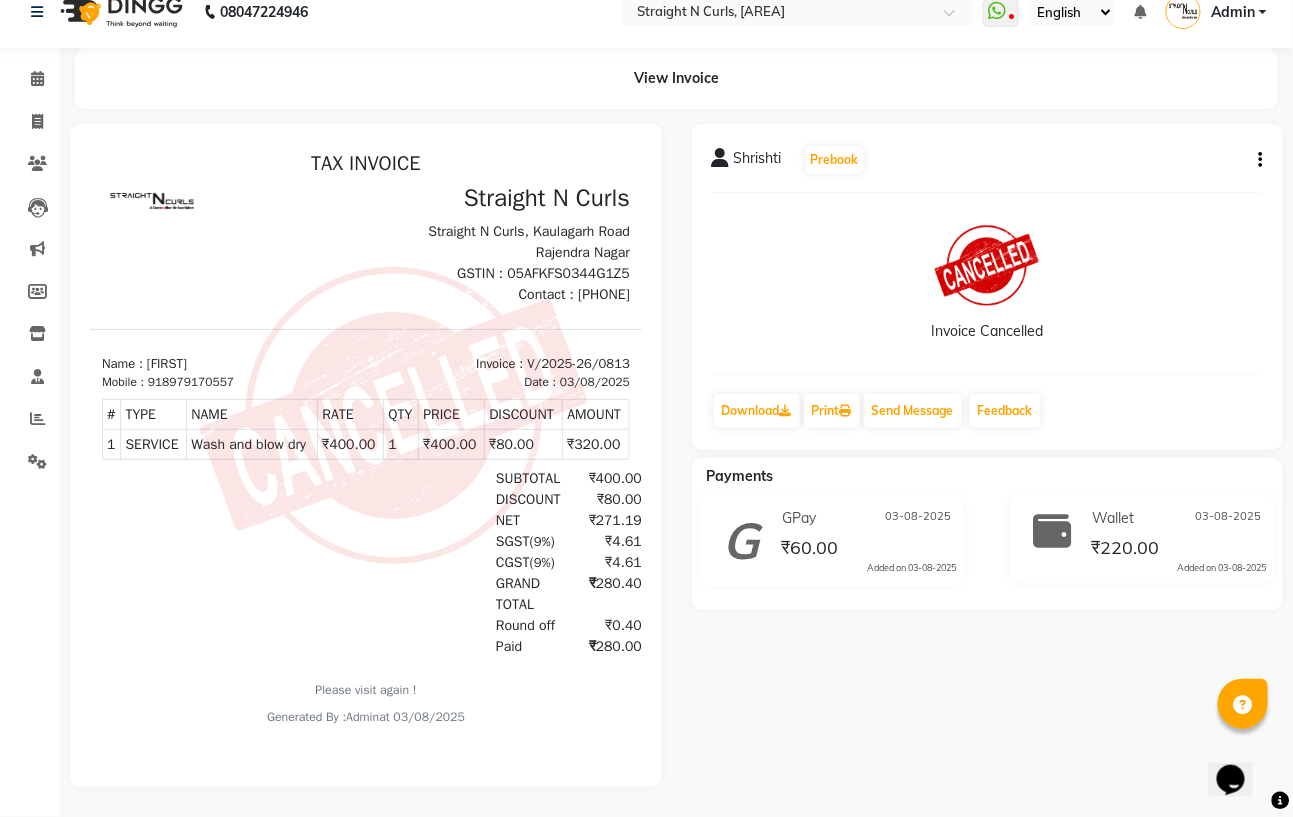 scroll, scrollTop: 0, scrollLeft: 0, axis: both 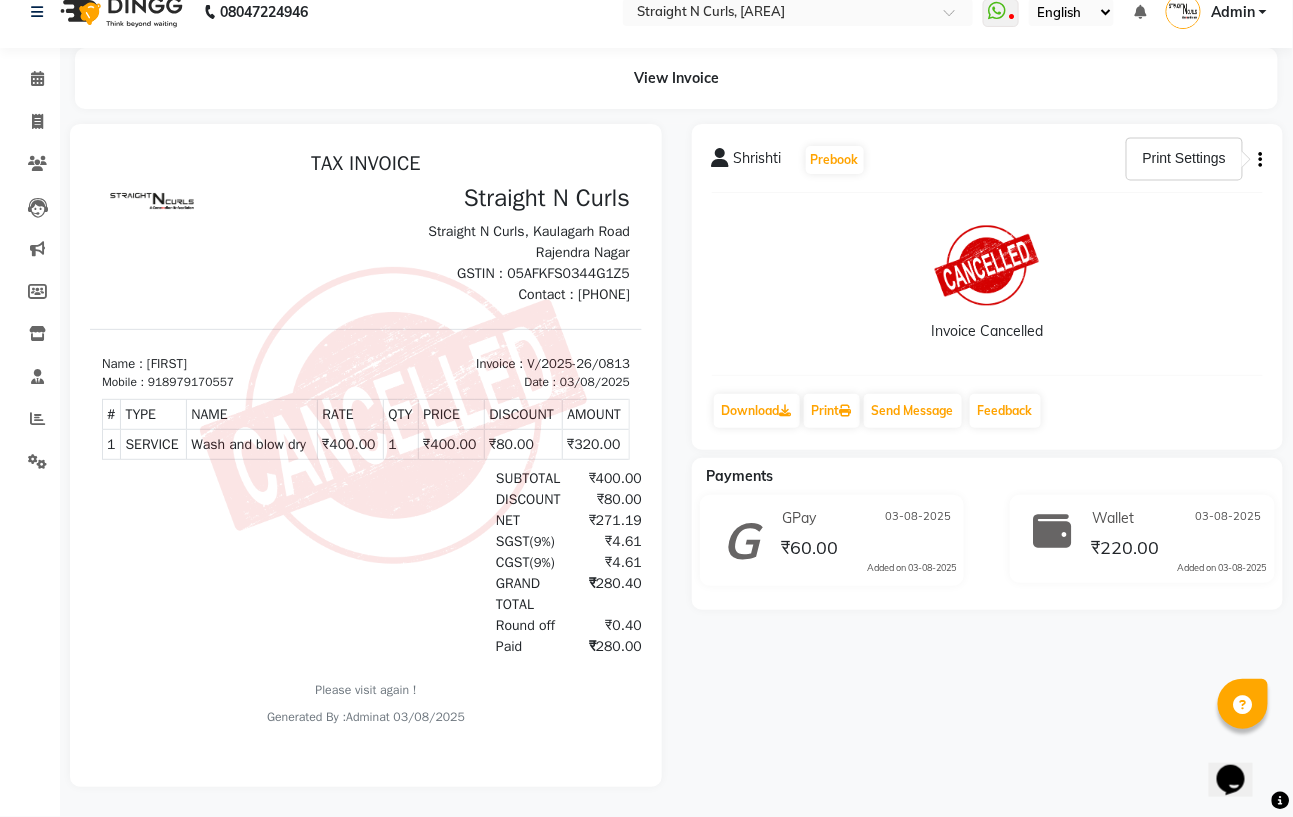 click on "Invoice Cancelled" 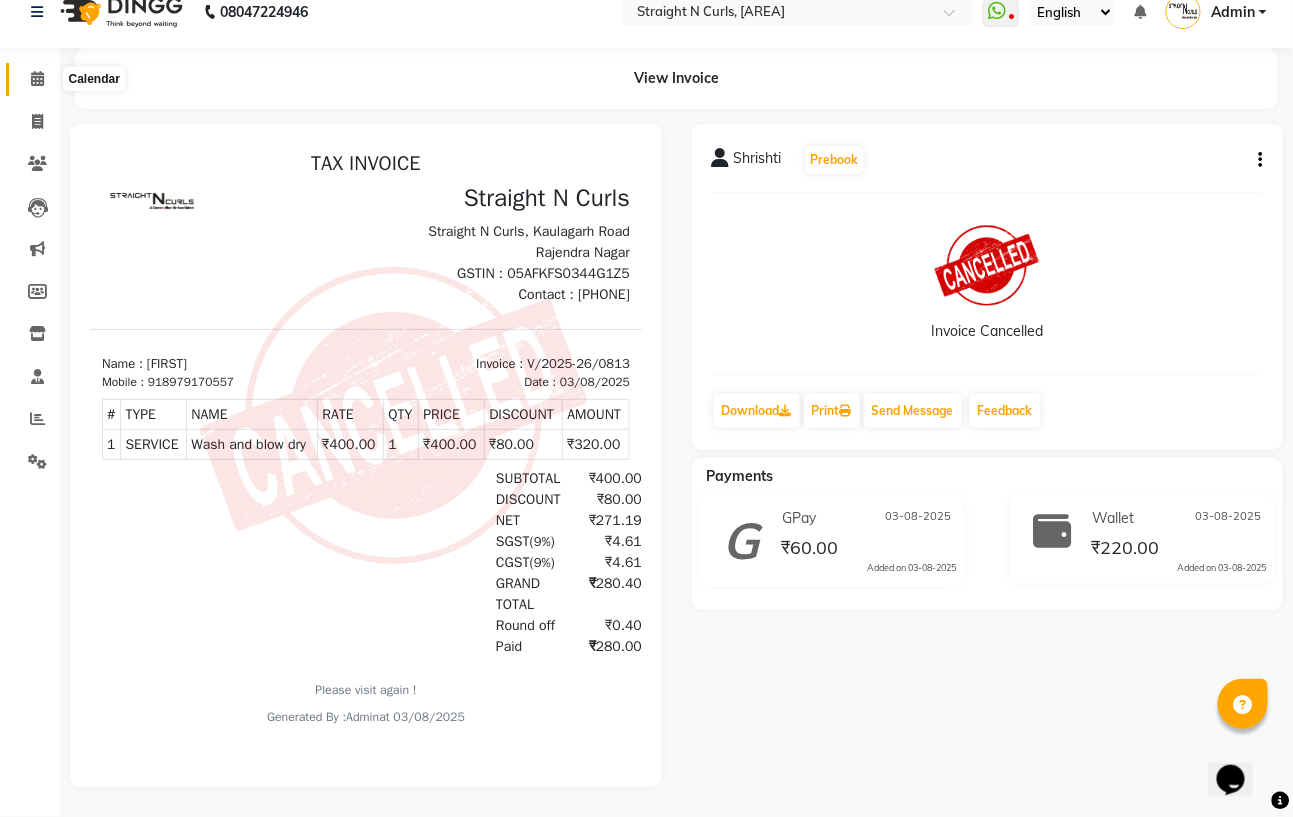 click 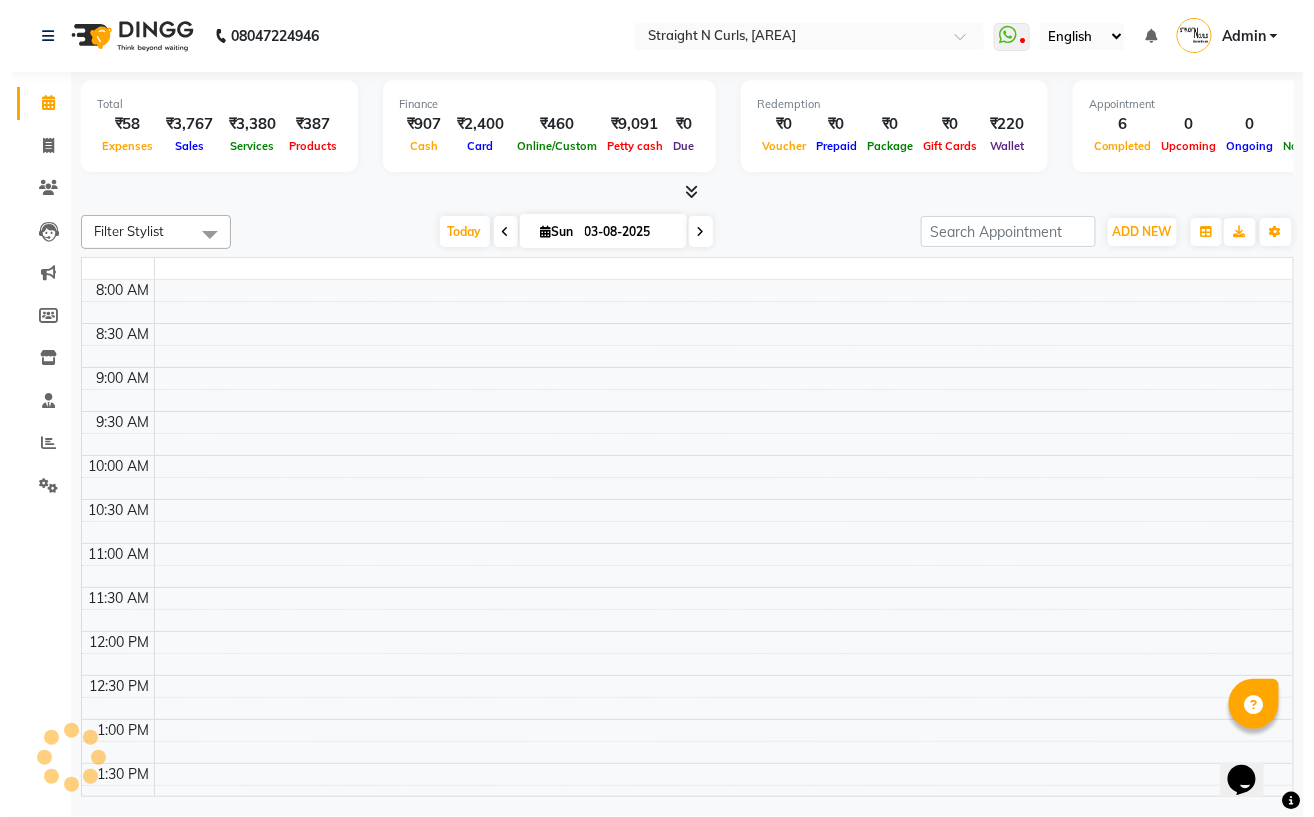 scroll, scrollTop: 0, scrollLeft: 0, axis: both 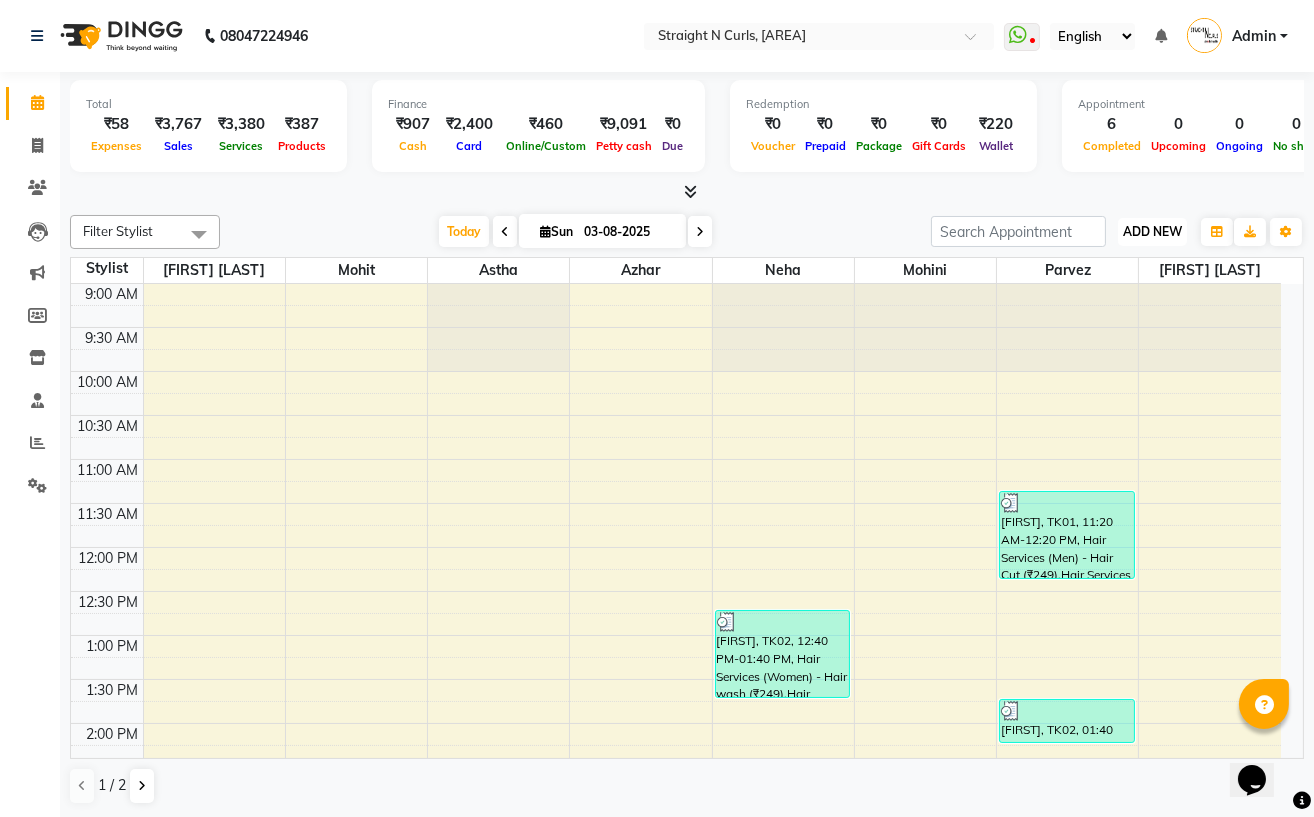 click on "ADD NEW" at bounding box center [1152, 231] 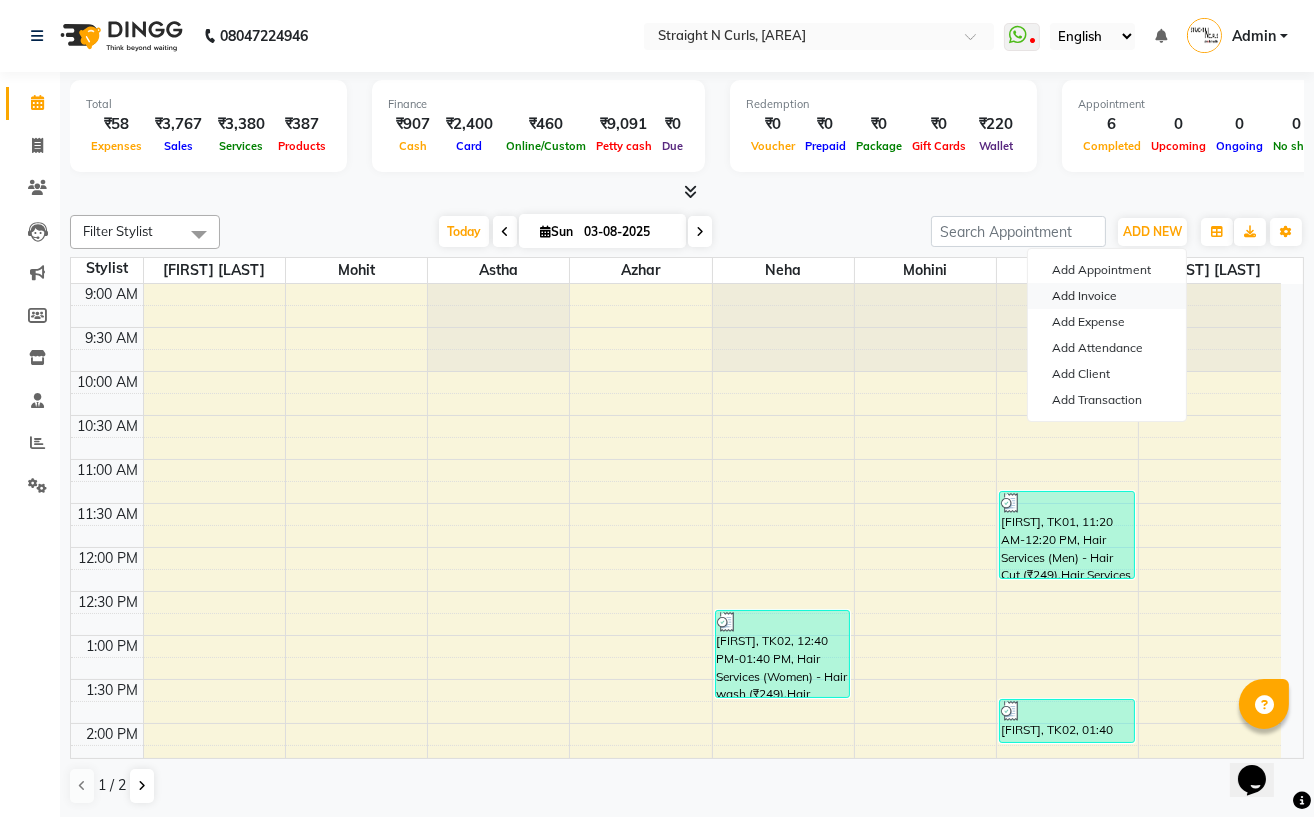 click on "Add Invoice" at bounding box center (1107, 296) 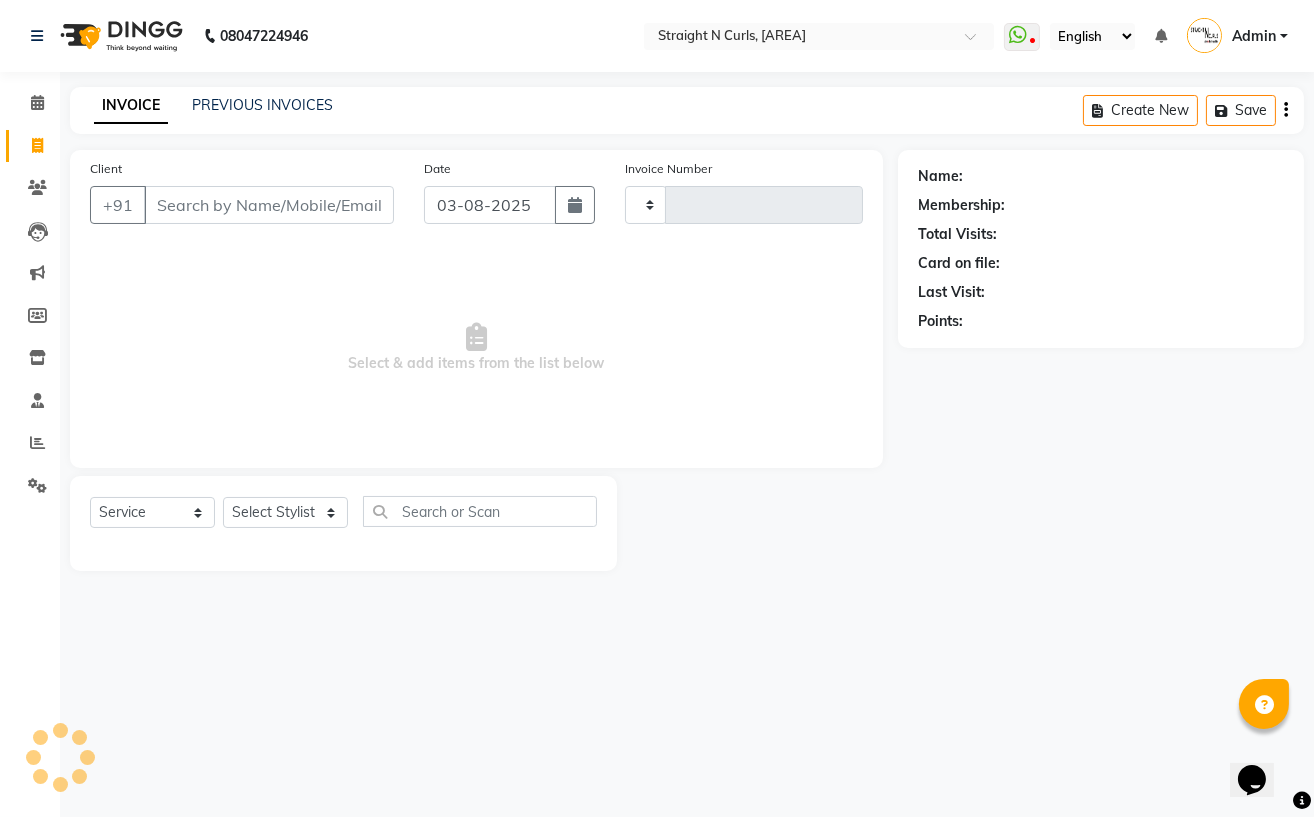 type on "0816" 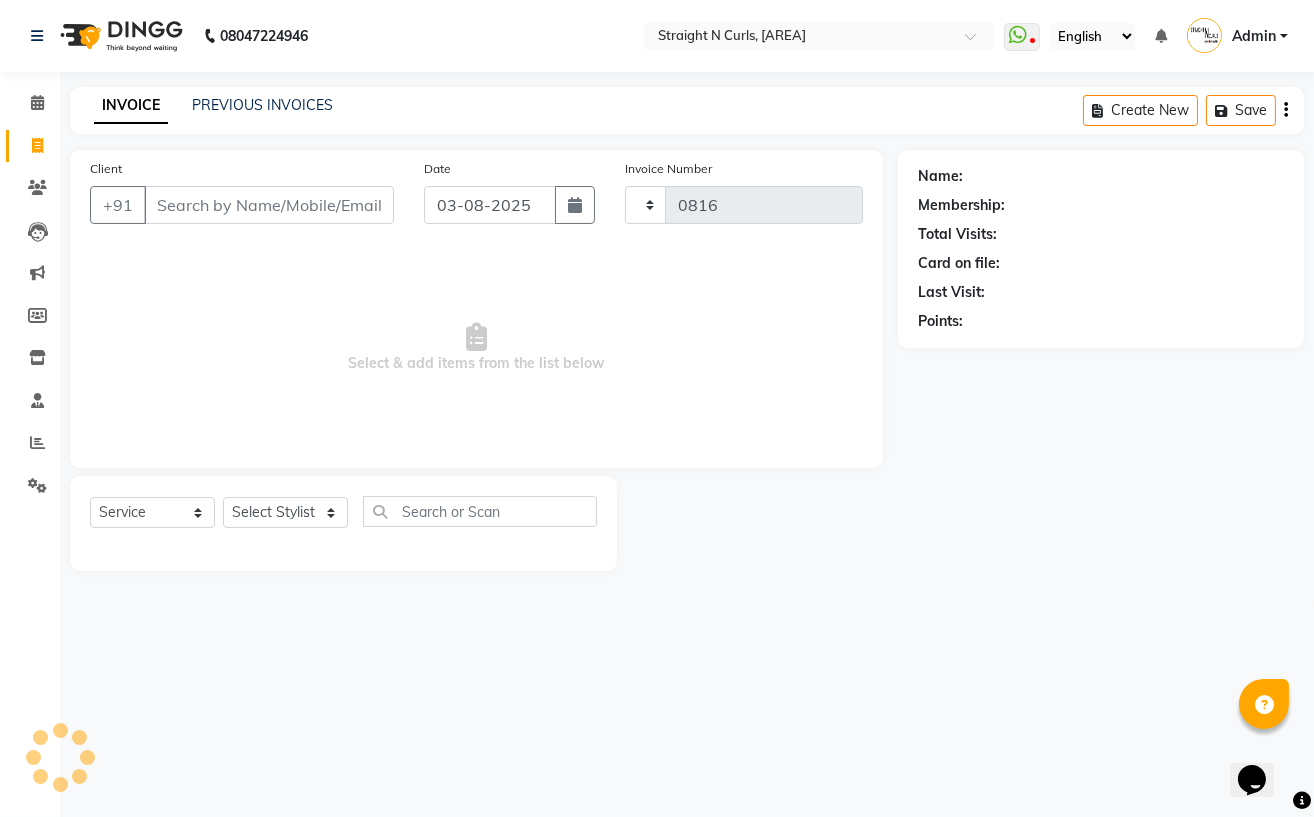select on "7039" 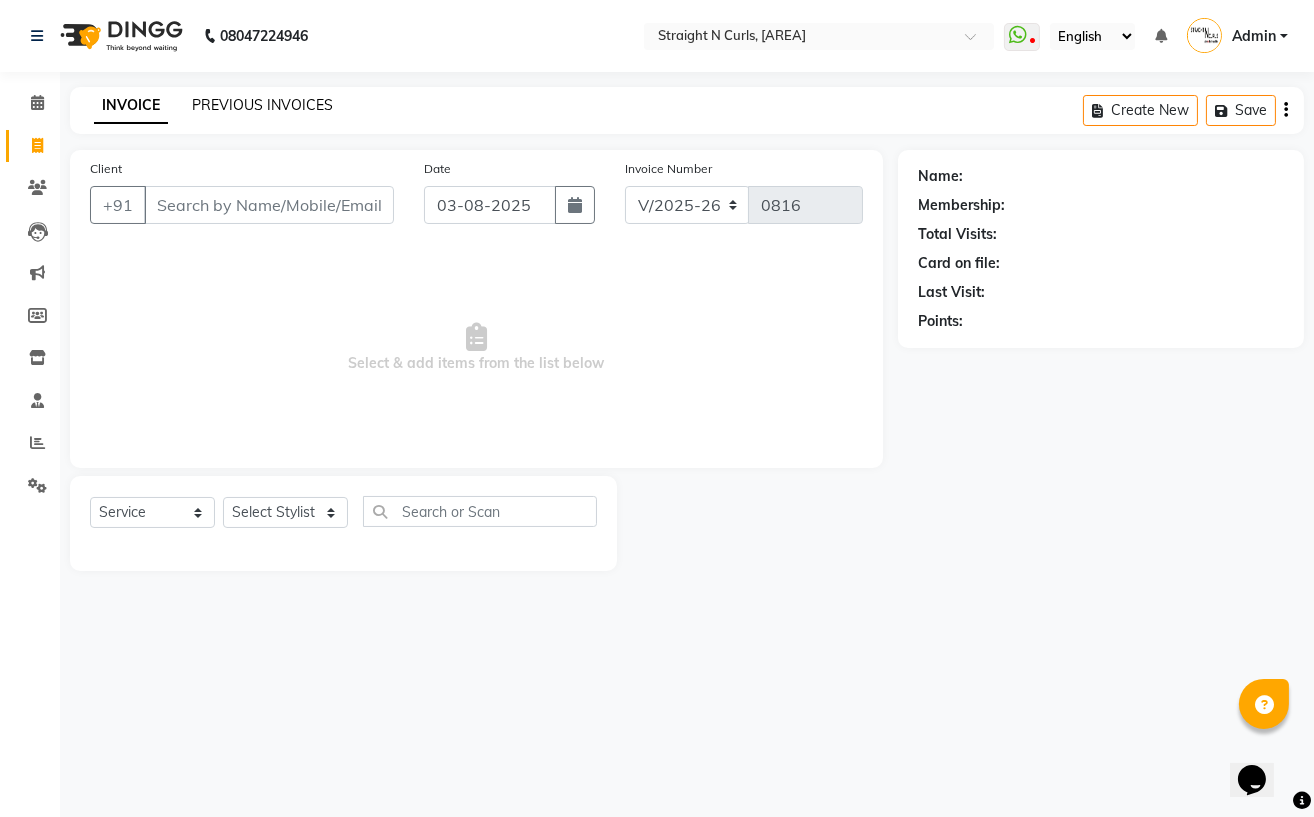 click on "PREVIOUS INVOICES" 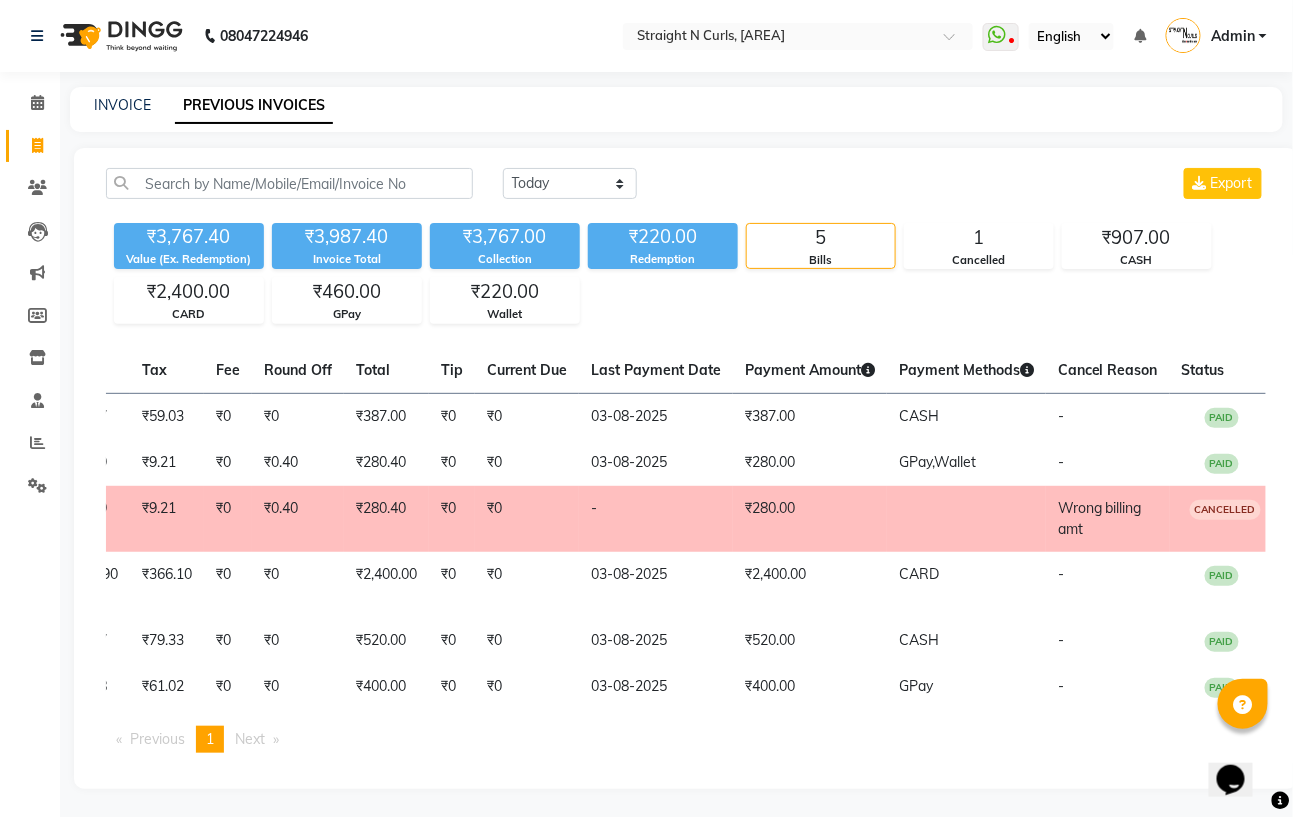 scroll, scrollTop: 0, scrollLeft: 517, axis: horizontal 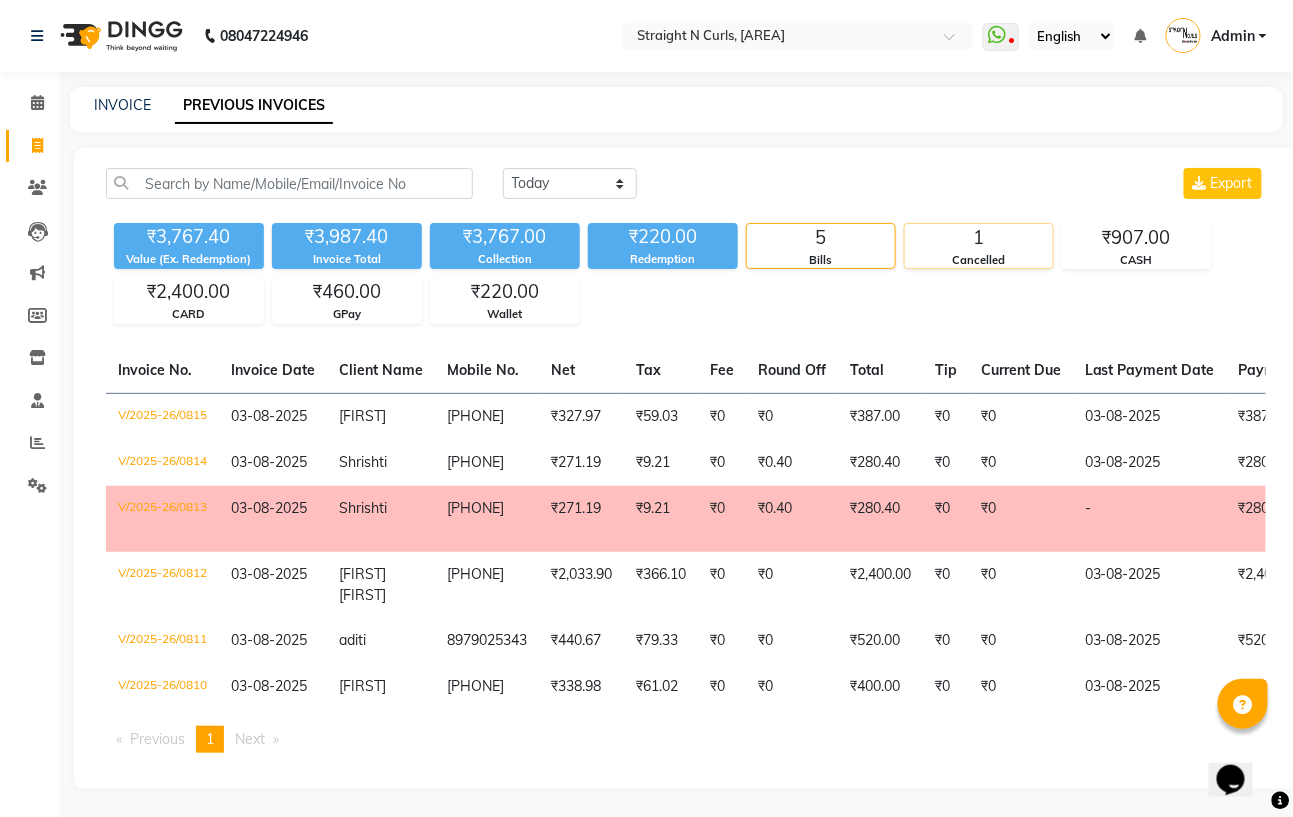 click on "Cancelled" 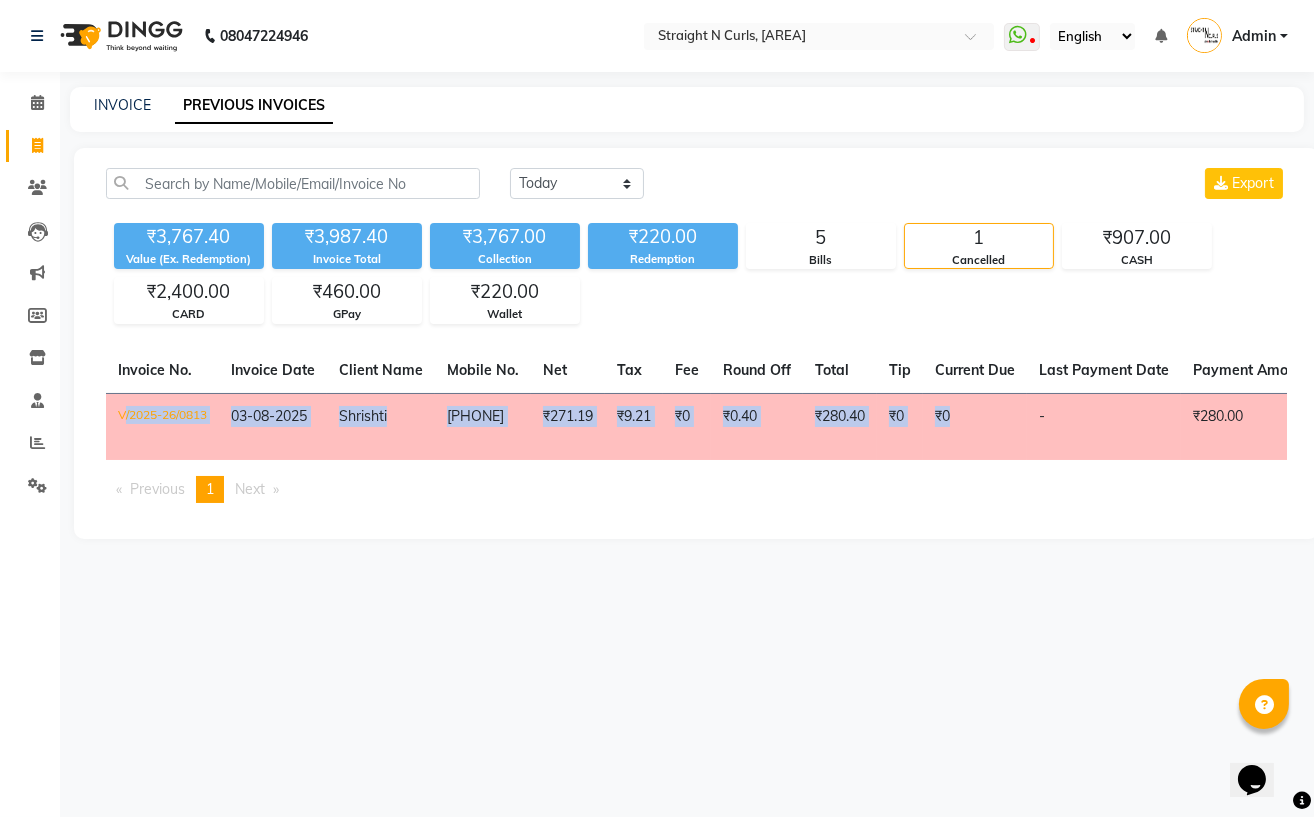 drag, startPoint x: 994, startPoint y: 427, endPoint x: 102, endPoint y: 425, distance: 892.00226 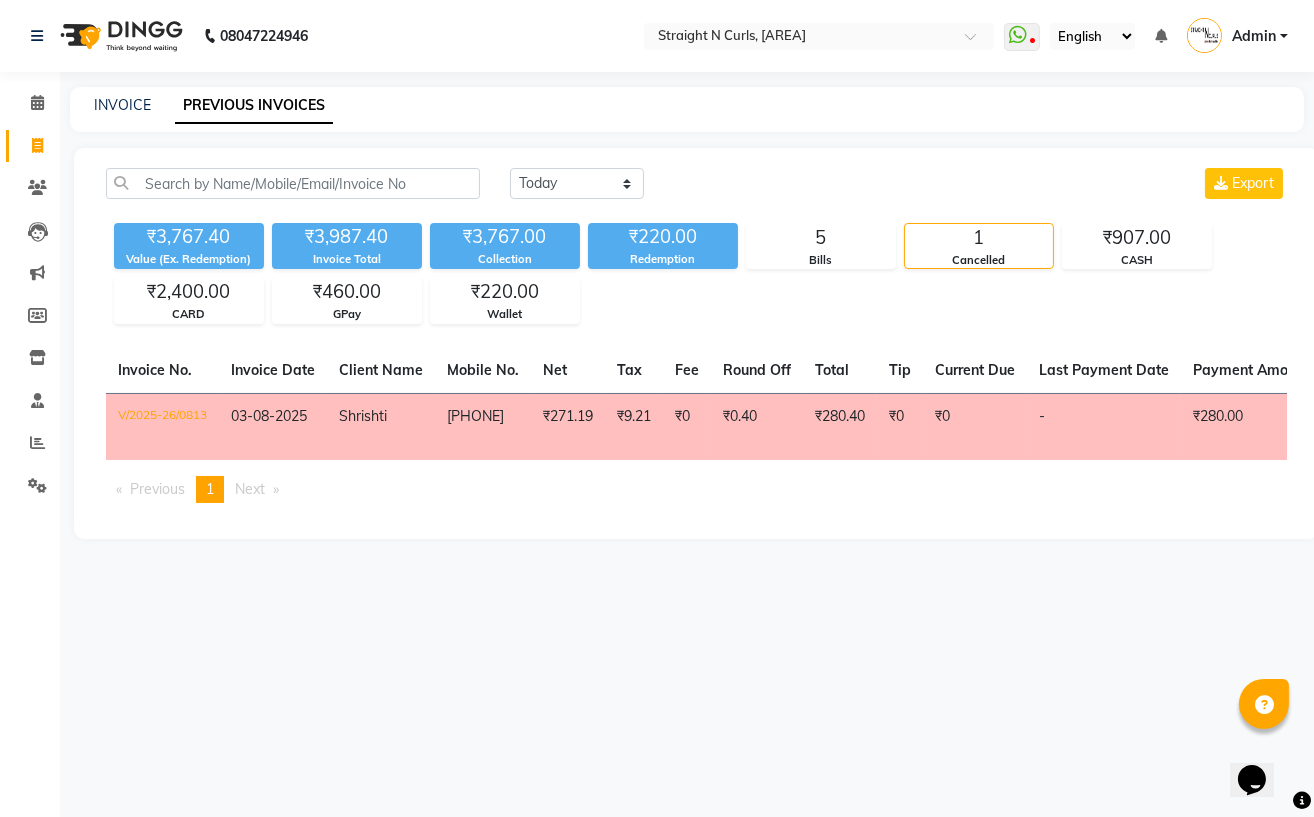 click on "[PHONE] Select Location × Straight N Curls,  [AREA]  WhatsApp Status  ✕ Status:  Disconnected Most Recent Message: 28-07-2025     01:49 PM Recent Service Activity: 28-07-2025     01:48 PM  [PHONE] Whatsapp Settings English ENGLISH Español العربية मराठी हिंदी ગુજરાતી தமிழ் 中文 Notifications nothing to show Admin Manage Profile Change Password Sign out  Version:3.15.11  ☀ Straight N Curls,  [AREA]  Calendar  Invoice  Clients  Leads   Marketing  Members  Inventory  Staff  Reports  Settings Completed InProgress Upcoming Dropped Tentative Check-In Confirm Bookings Generate Report Segments Page Builder INVOICE PREVIOUS INVOICES Today Yesterday Custom Range Export ₹3,767.40 Value (Ex. Redemption) ₹3,987.40 Invoice Total  ₹3,767.00 Collection ₹220.00 Redemption 5 Bills 1 Cancelled ₹907.00 CASH ₹2,400.00 CARD ₹460.00 GPay ₹220.00 Wallet  Invoice No.   Invoice Date   Client Name   Mobile No.   Net   Tax   Fee" at bounding box center [657, 408] 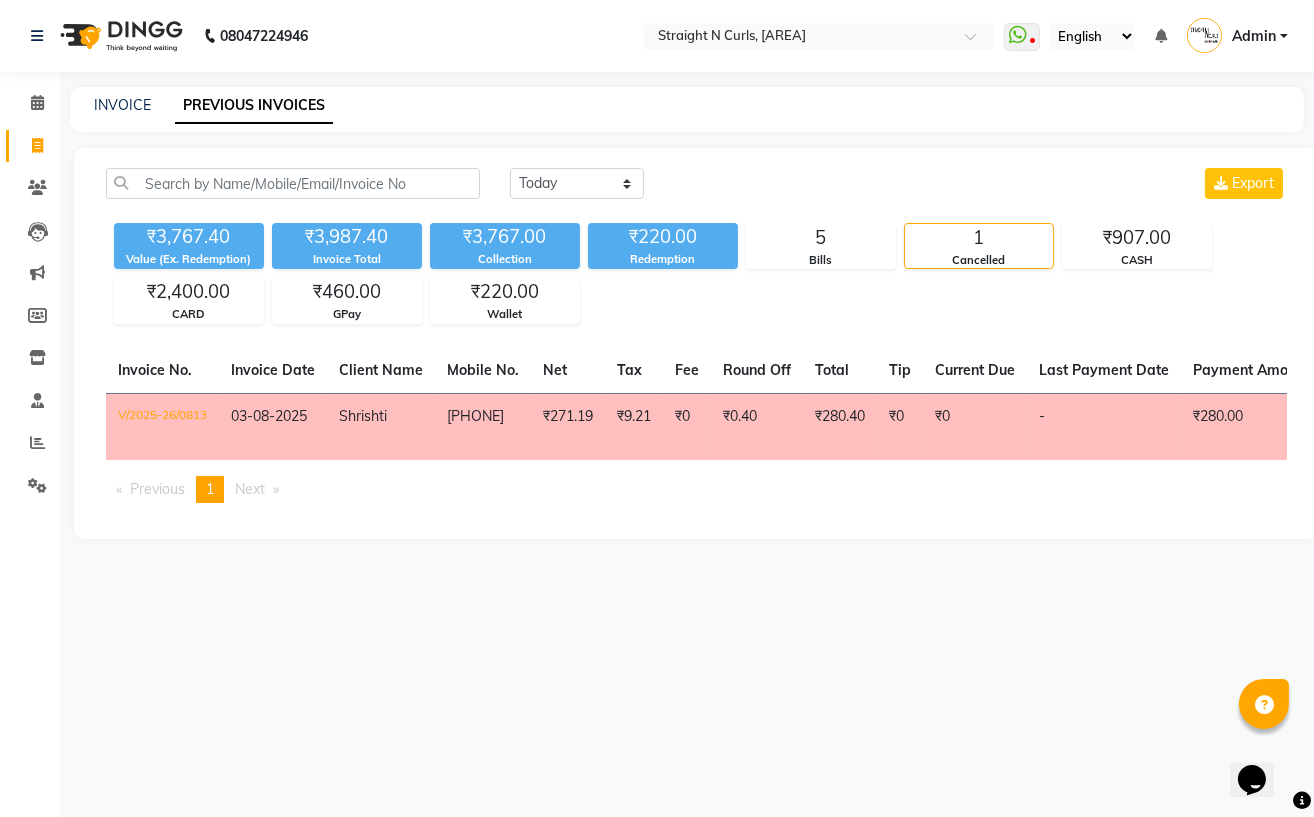 click on "V/2025-26/0813" 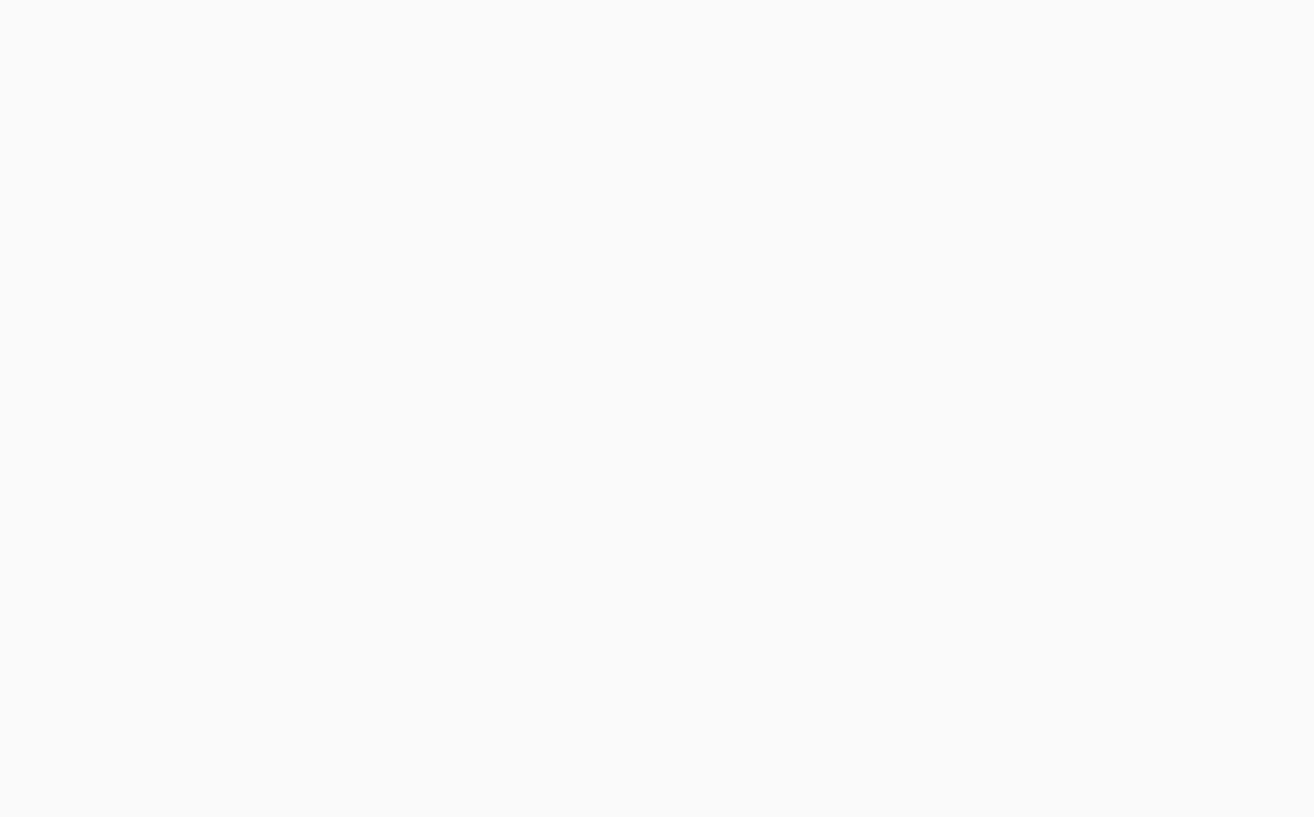 scroll, scrollTop: 0, scrollLeft: 0, axis: both 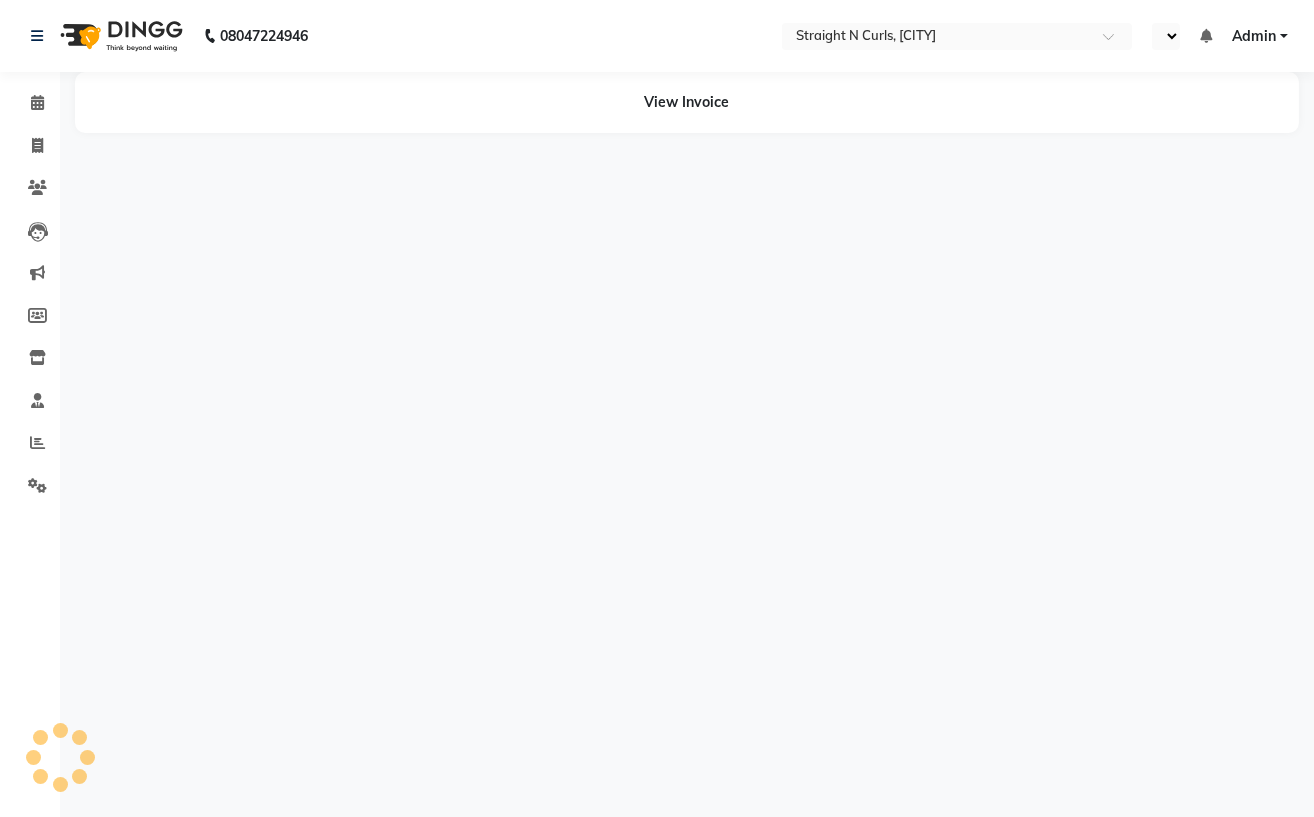 select on "en" 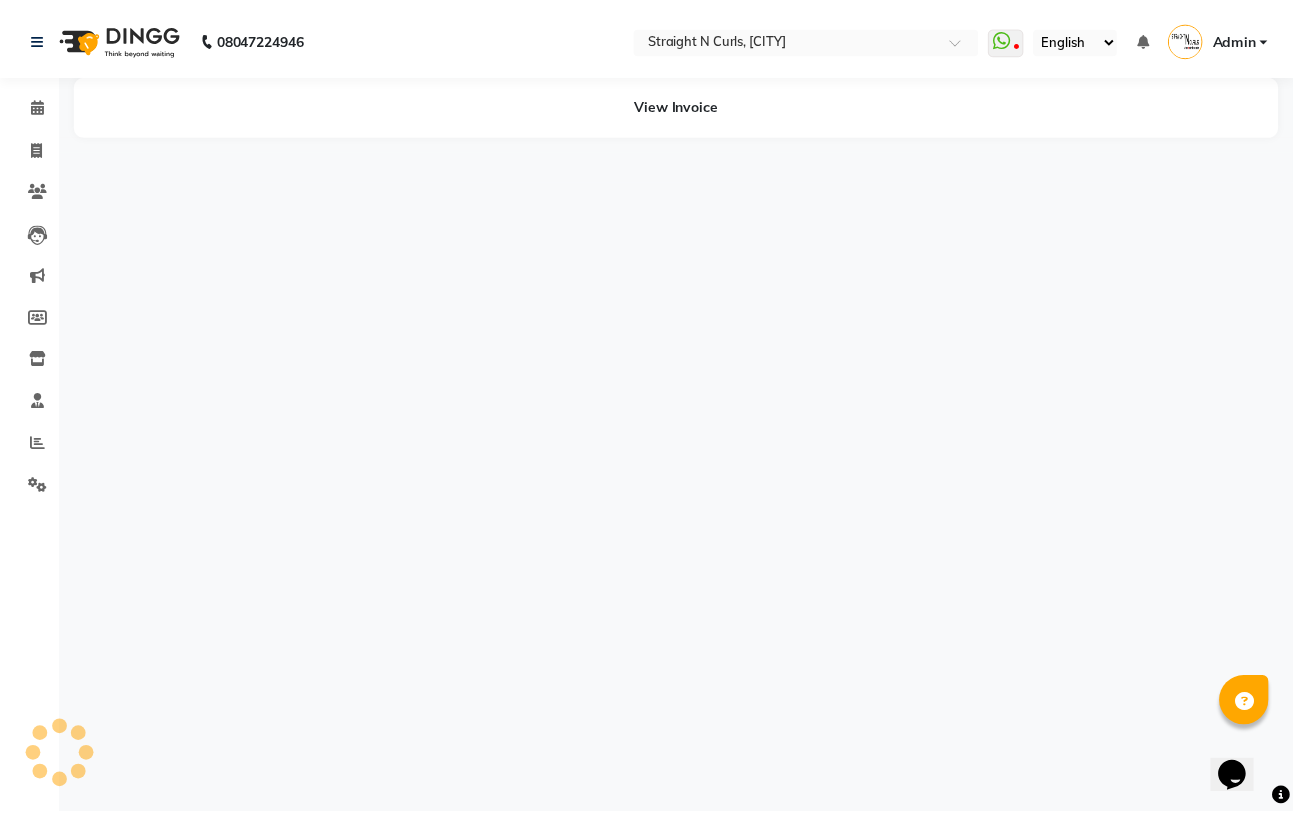 scroll, scrollTop: 0, scrollLeft: 0, axis: both 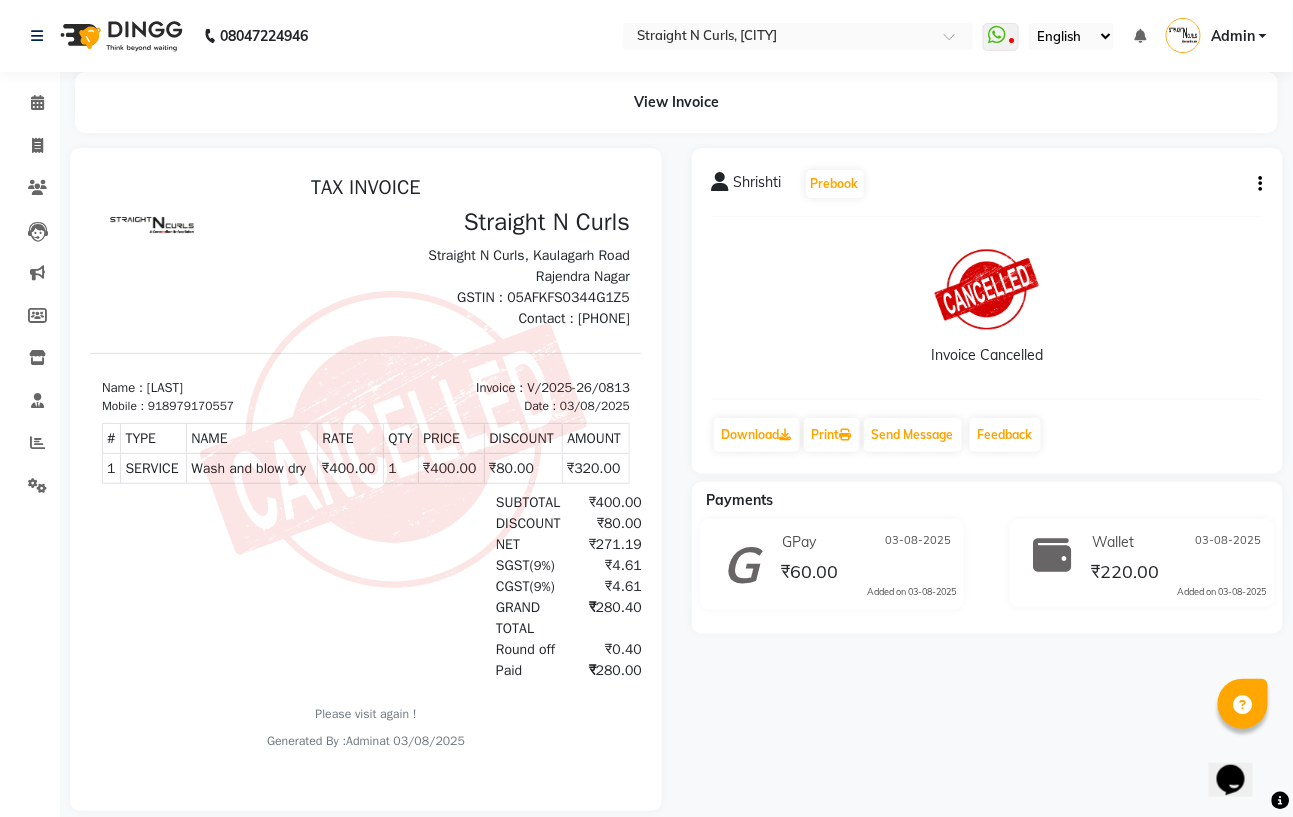 click 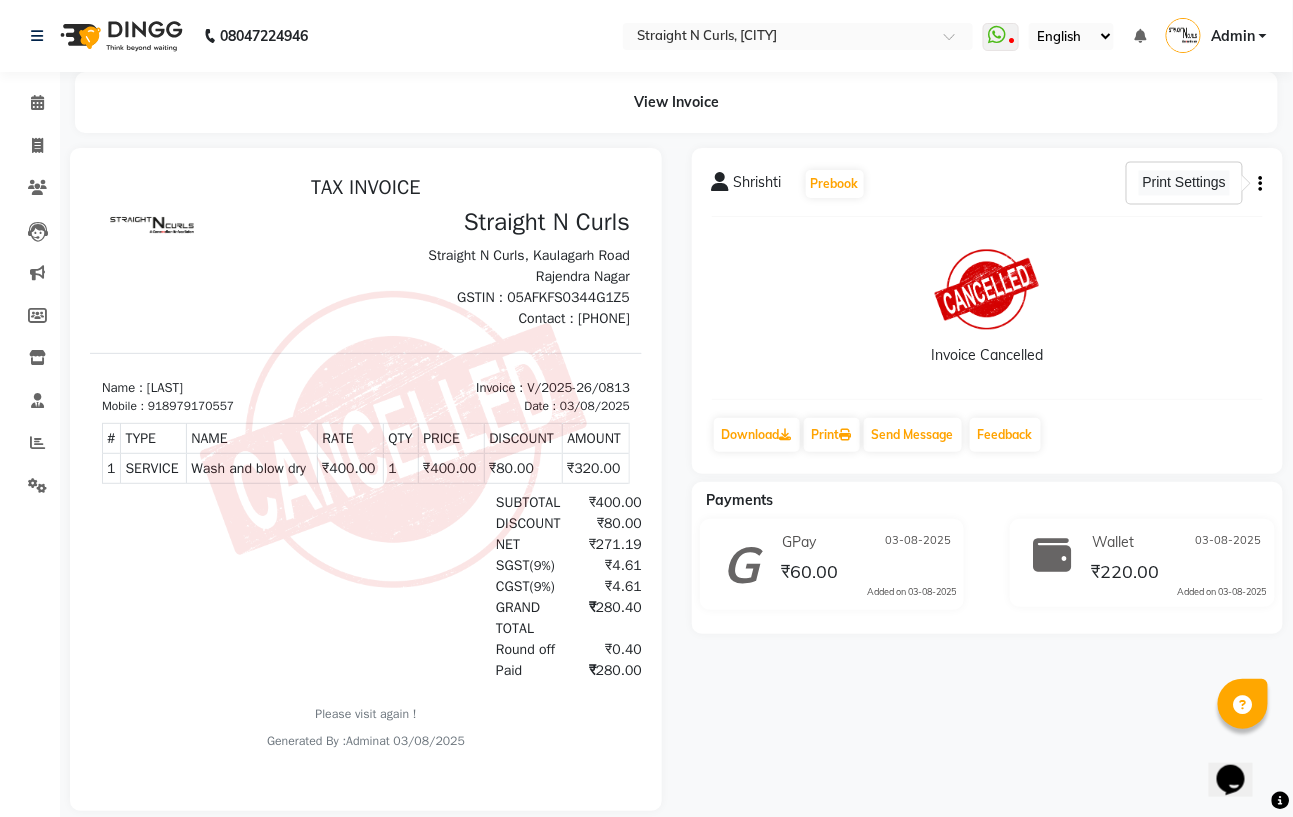 click on "Print Settings" at bounding box center [1184, 183] 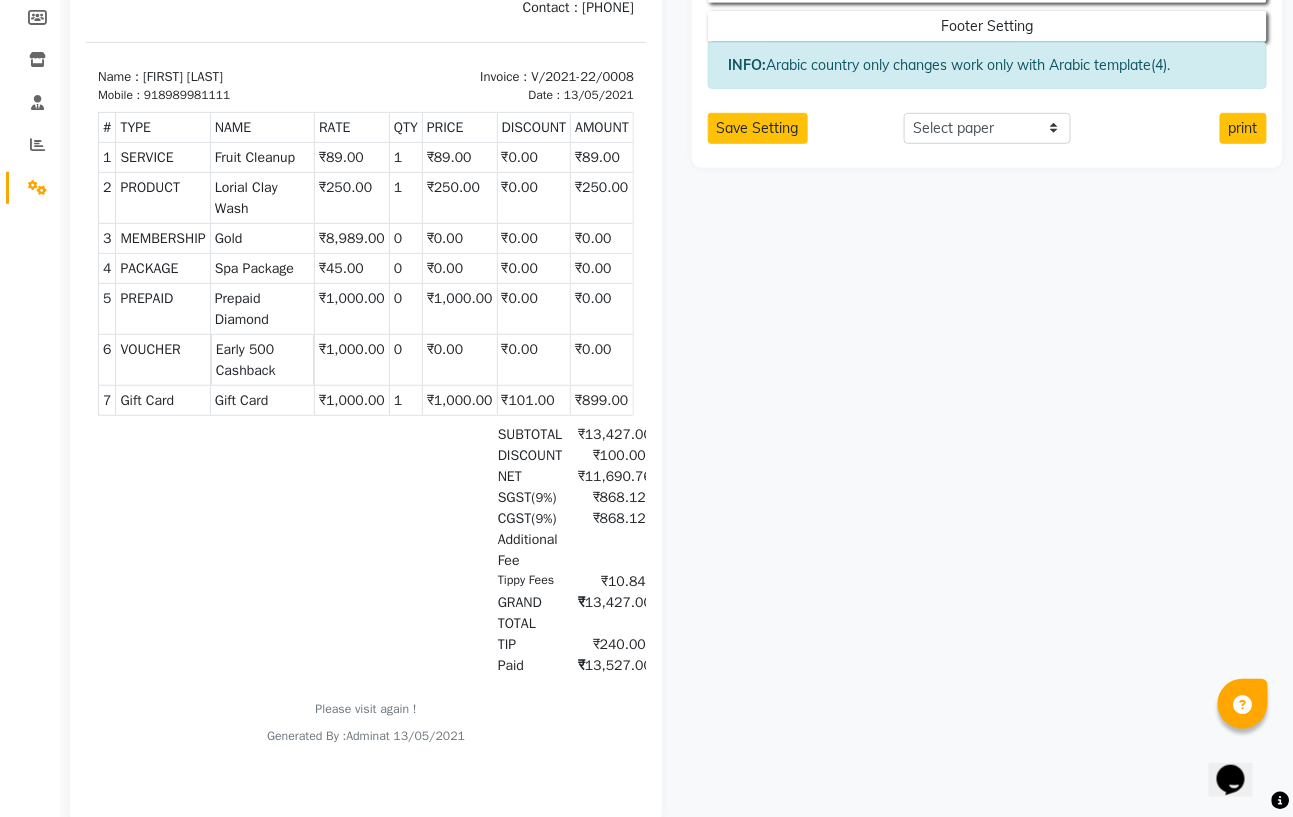 scroll, scrollTop: 355, scrollLeft: 0, axis: vertical 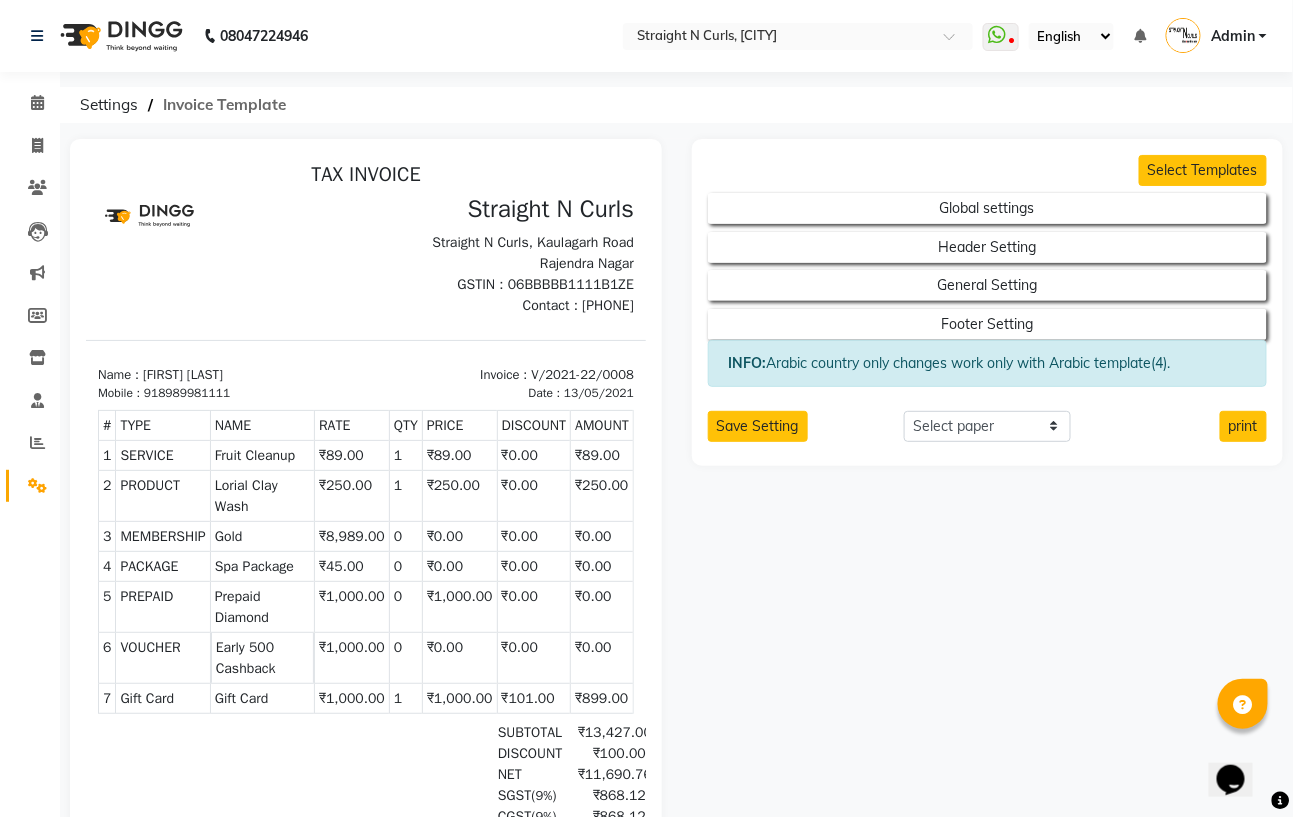 click on "Invoice Template" 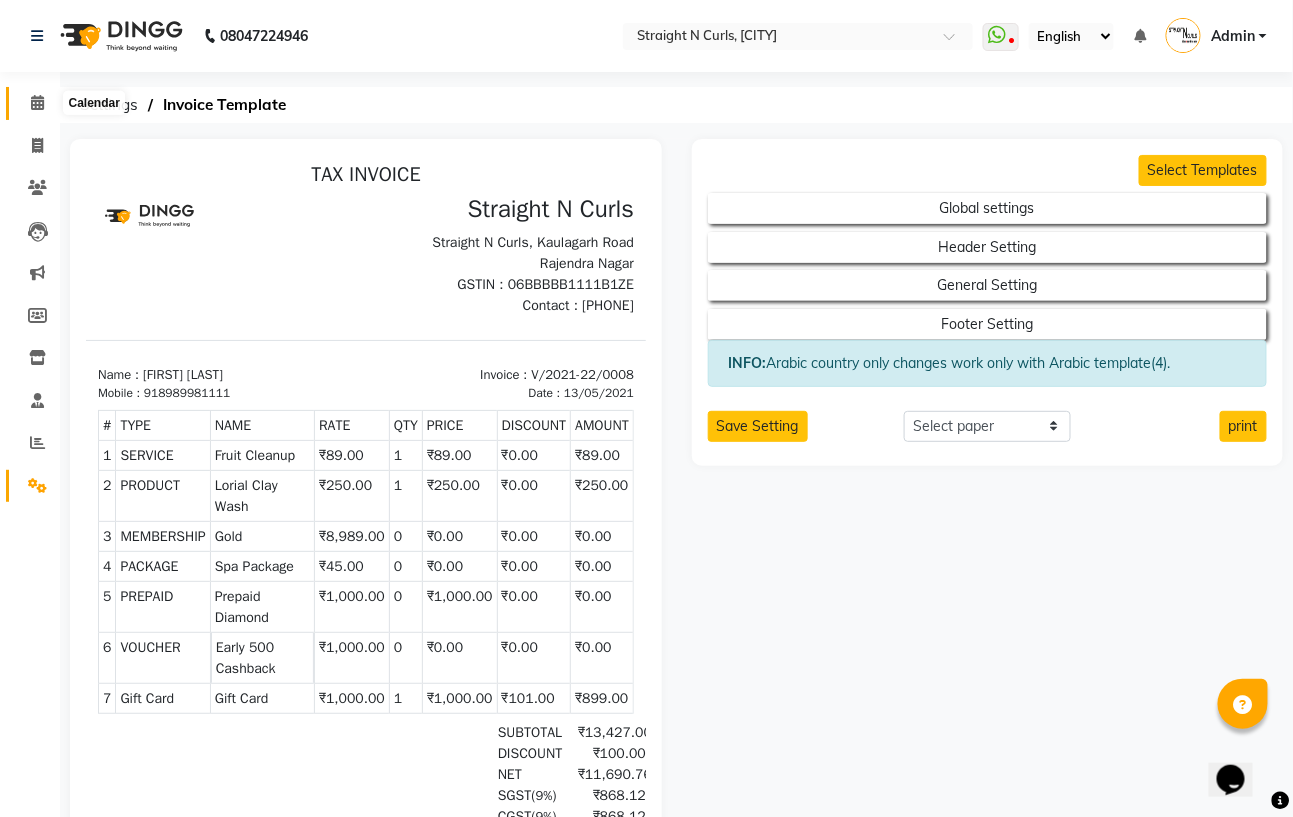 click 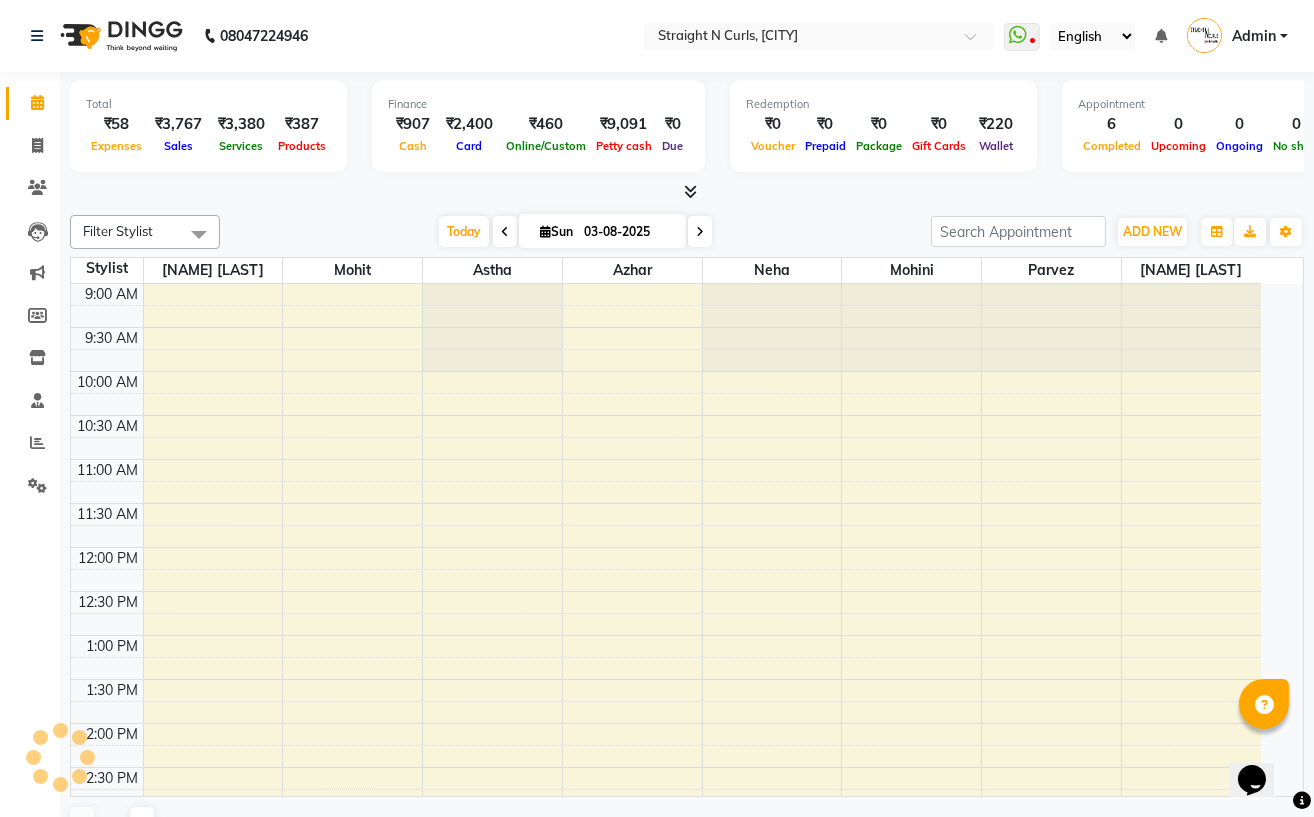 scroll, scrollTop: 534, scrollLeft: 0, axis: vertical 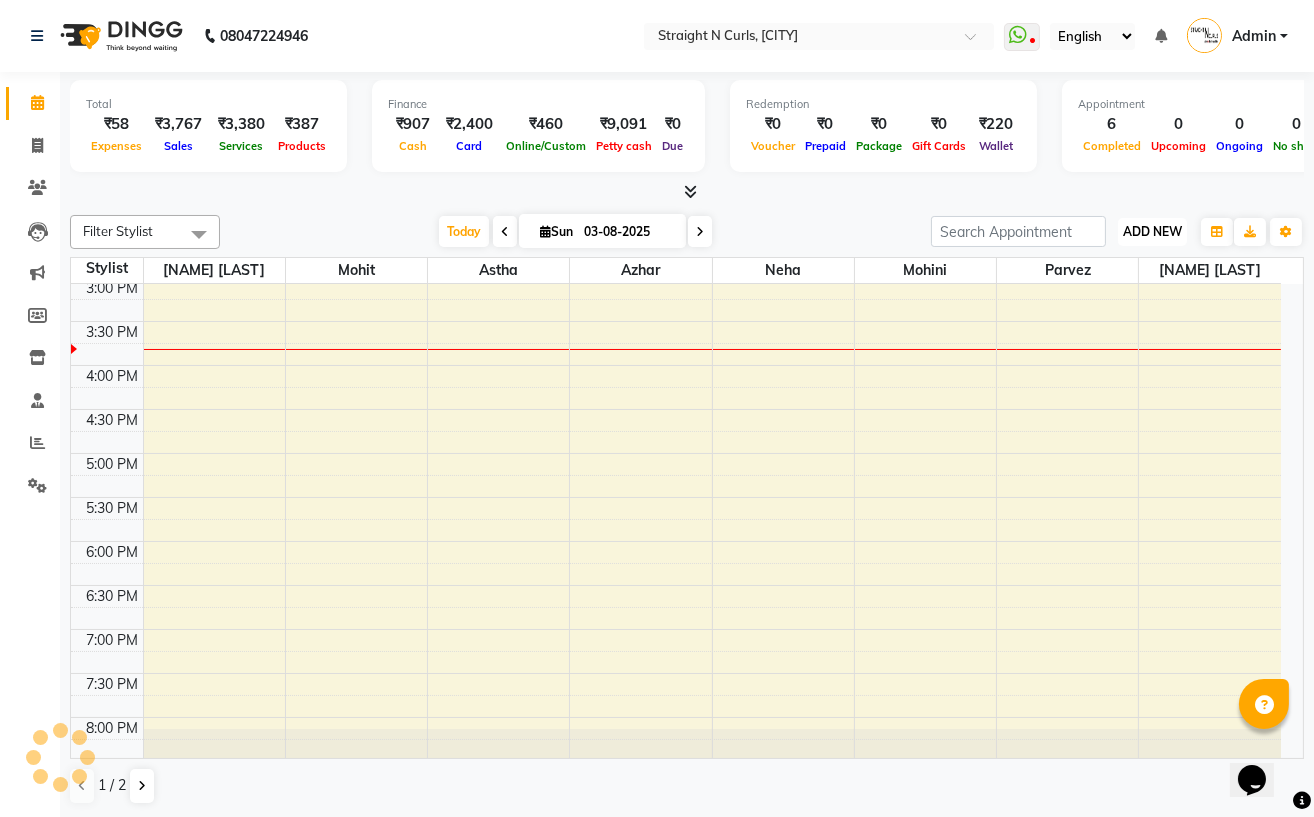 click on "ADD NEW" at bounding box center [1152, 231] 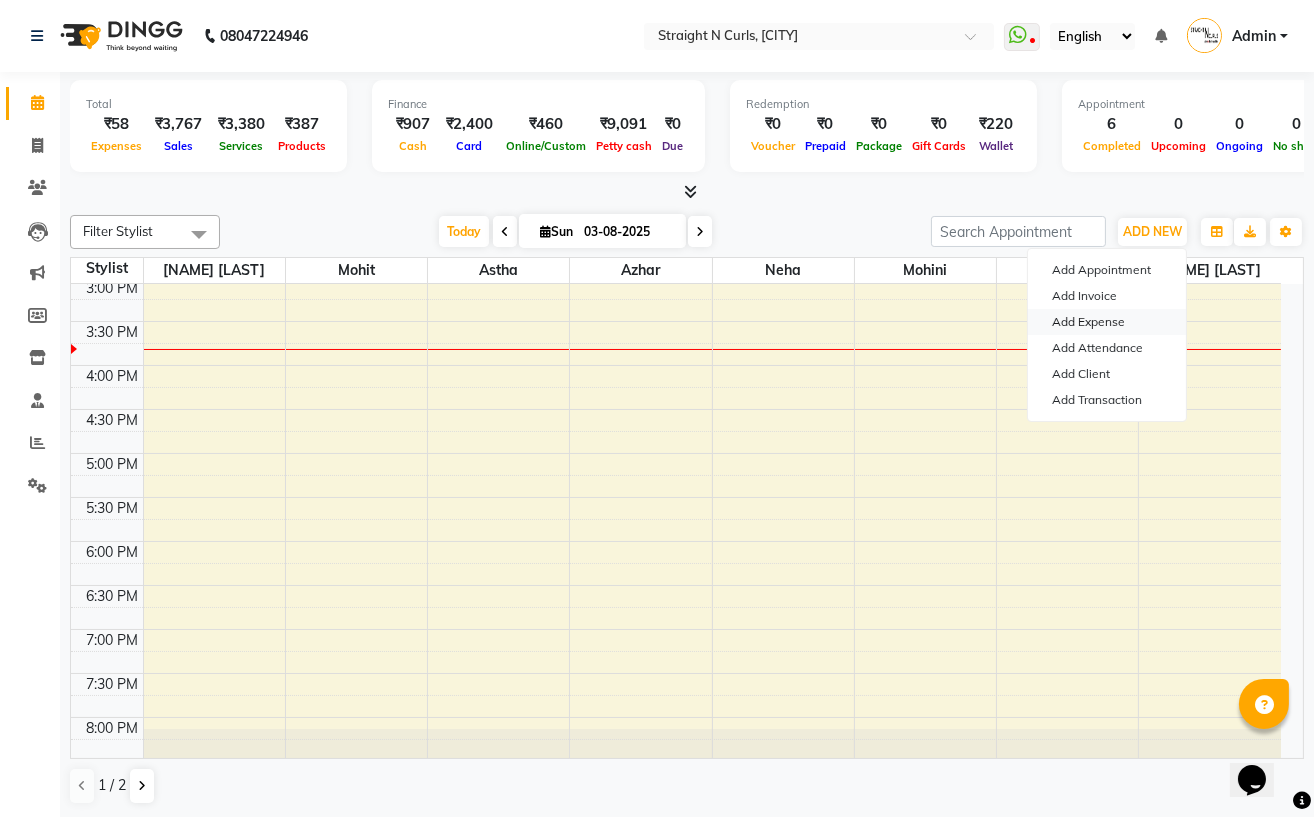 click on "Add Expense" at bounding box center (1107, 322) 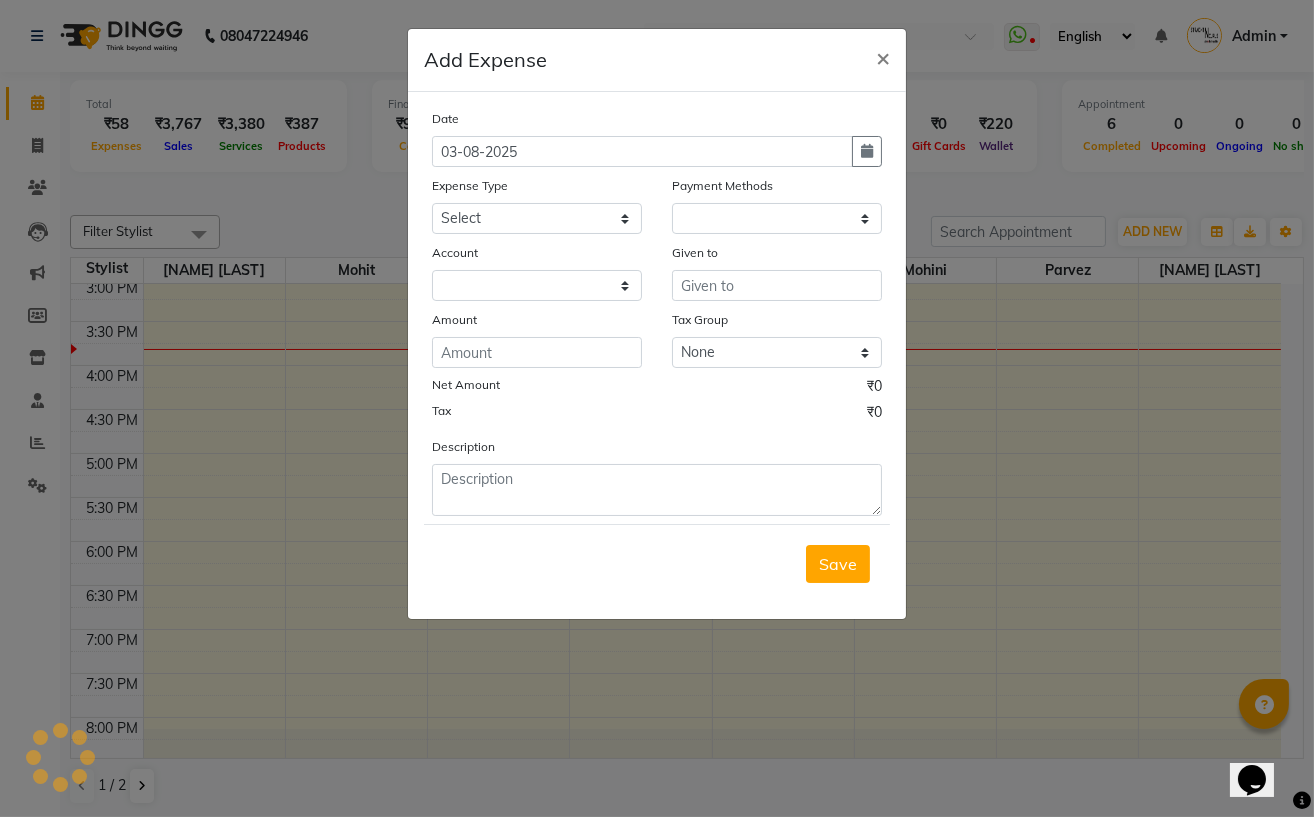 select on "1" 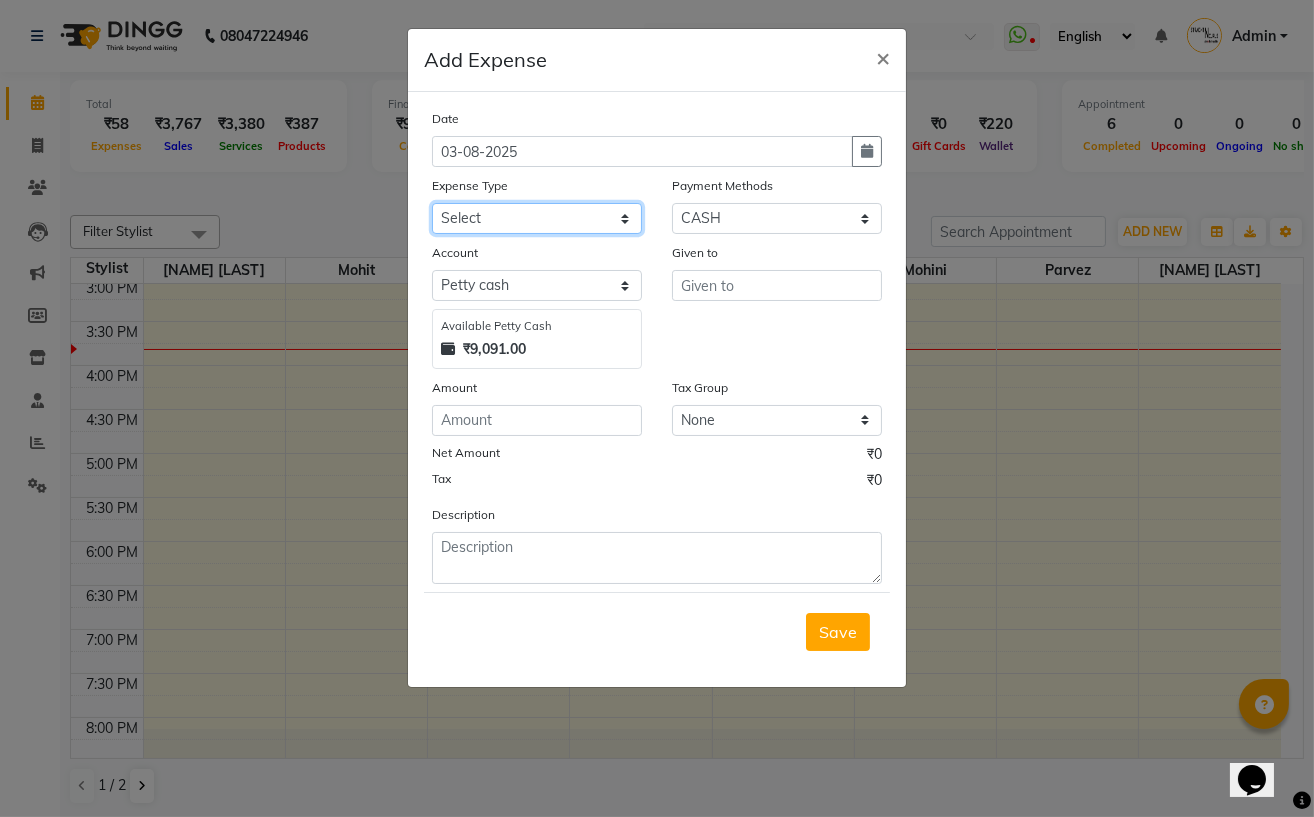 click on "Select Advance Salary Cash transfer to bank Client Snacks Electricity Fuel Incentive Maintenance Marketing Miscellaneous Pantry Product Rent Salary Staff Snacks Tea & Refreshment tip towel salary" 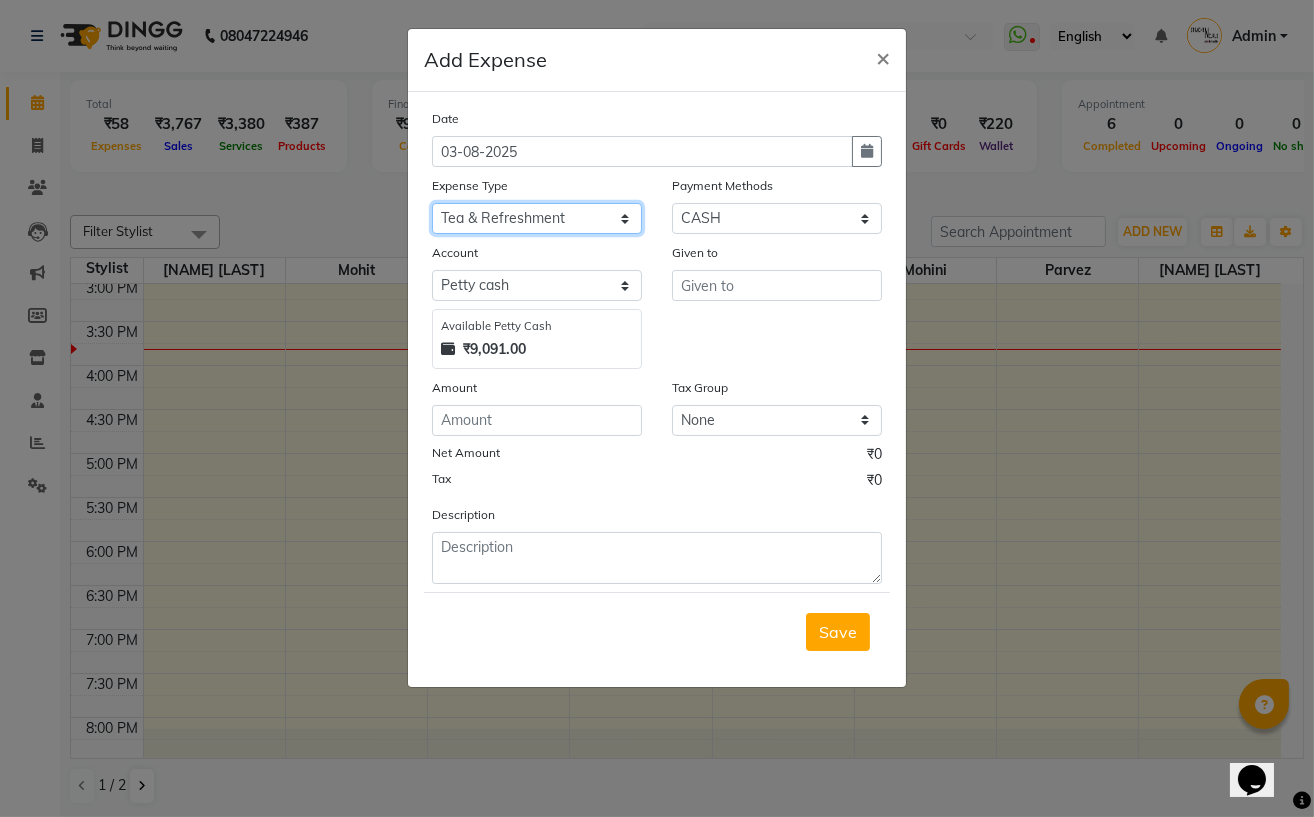 click on "Select Advance Salary Cash transfer to bank Client Snacks Electricity Fuel Incentive Maintenance Marketing Miscellaneous Pantry Product Rent Salary Staff Snacks Tea & Refreshment tip towel salary" 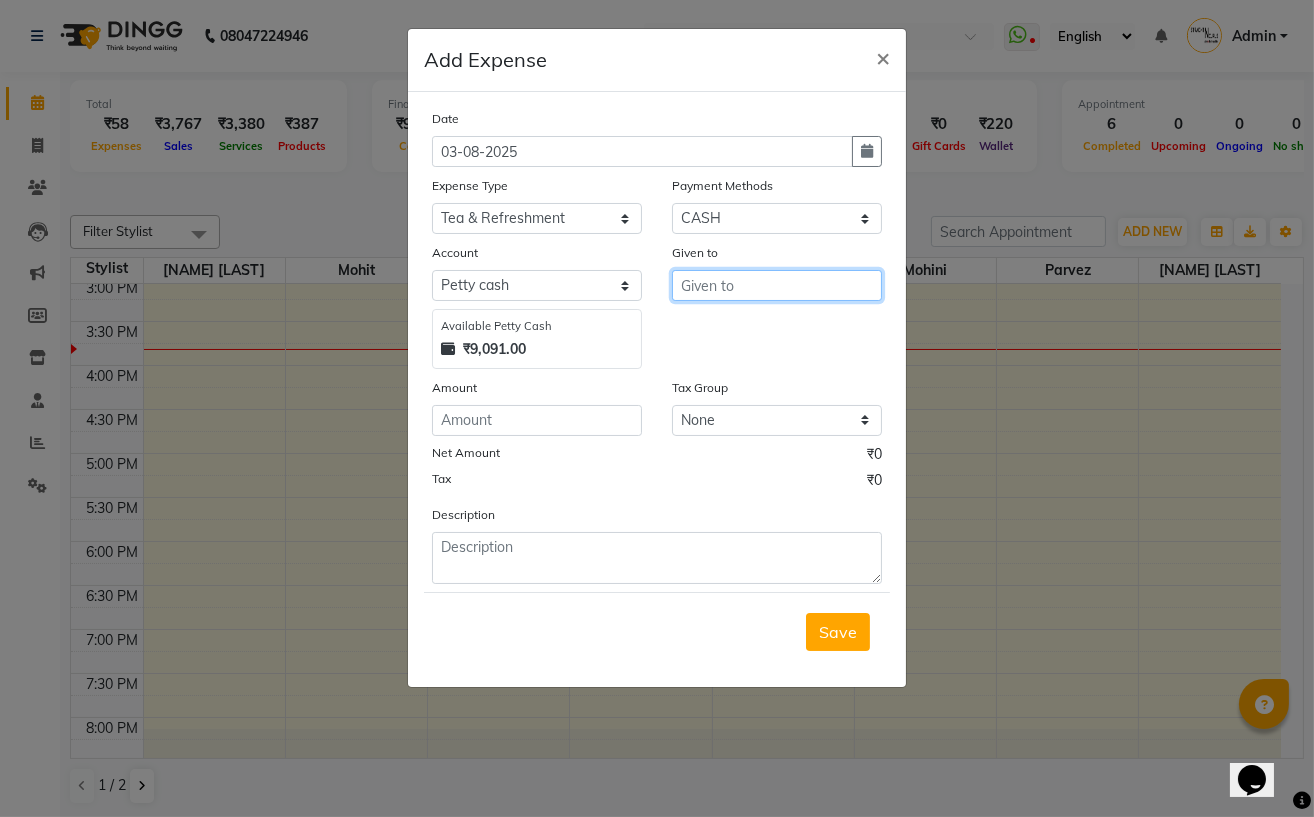 click at bounding box center [777, 285] 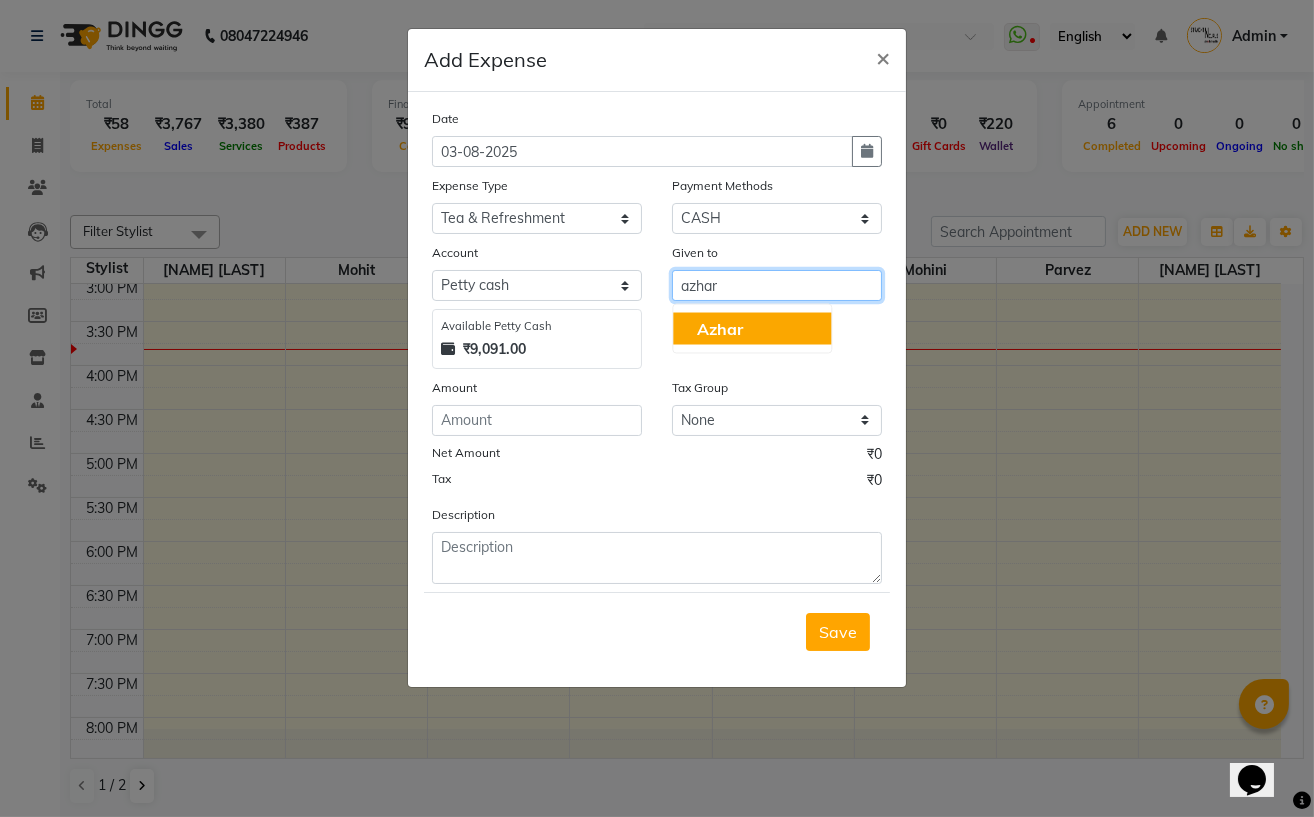 click on "Azhar" at bounding box center (752, 329) 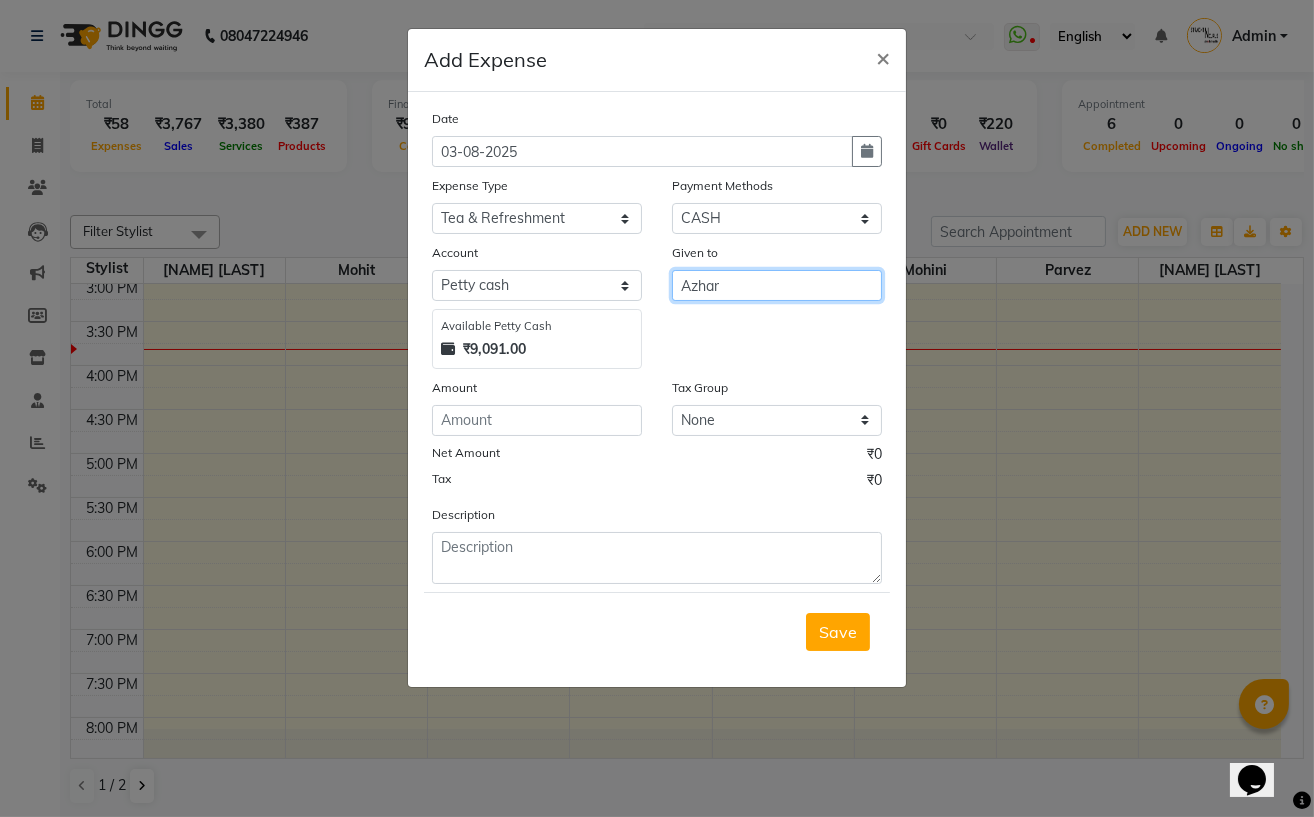 type on "Azhar" 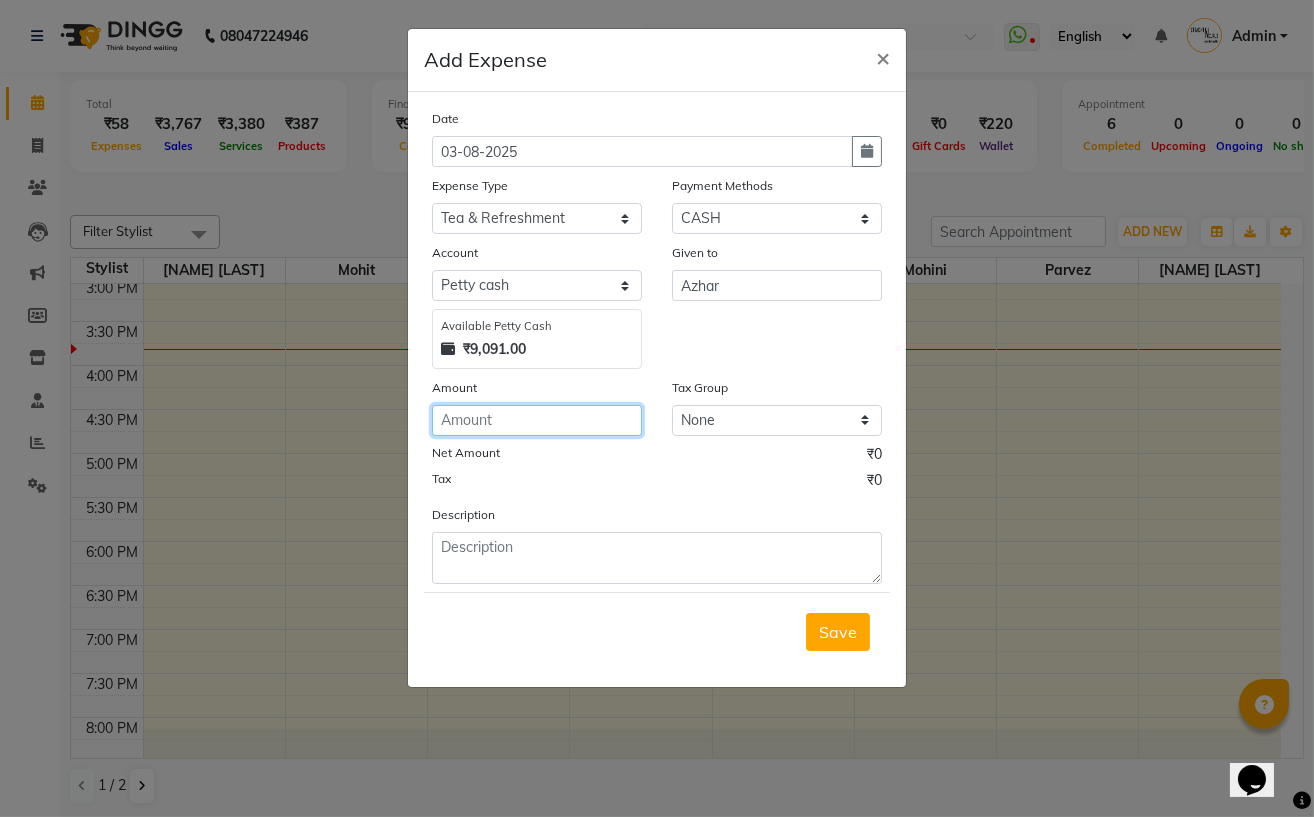 click 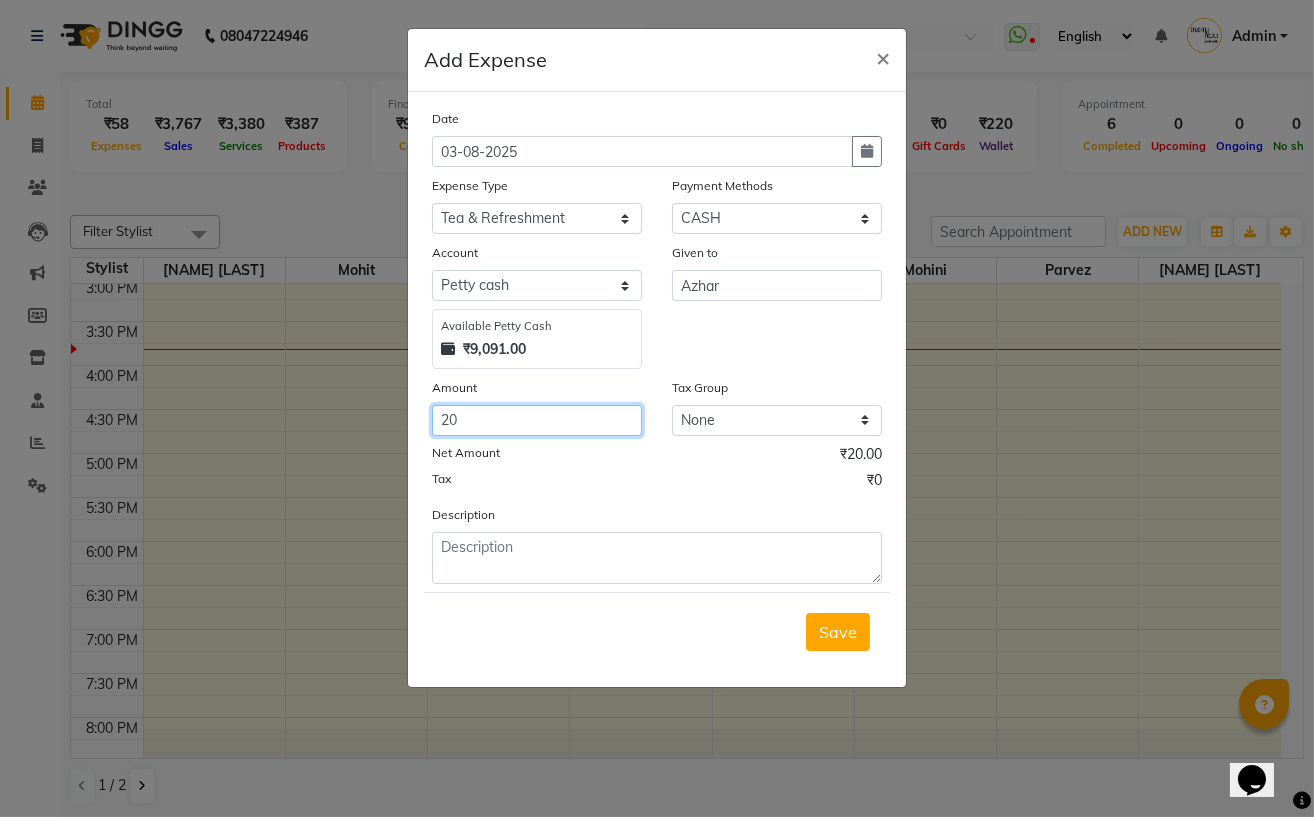 type on "20" 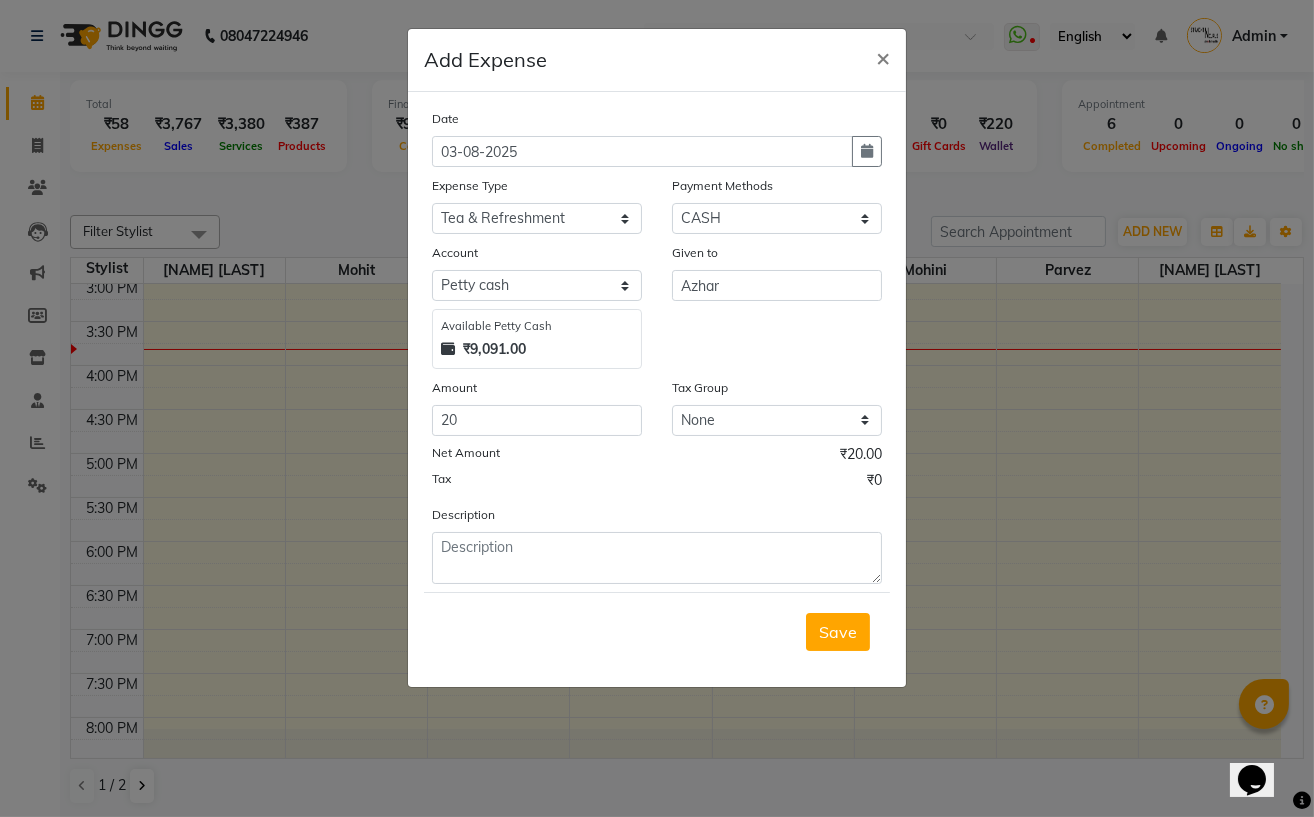 click on "Tax ₹0" 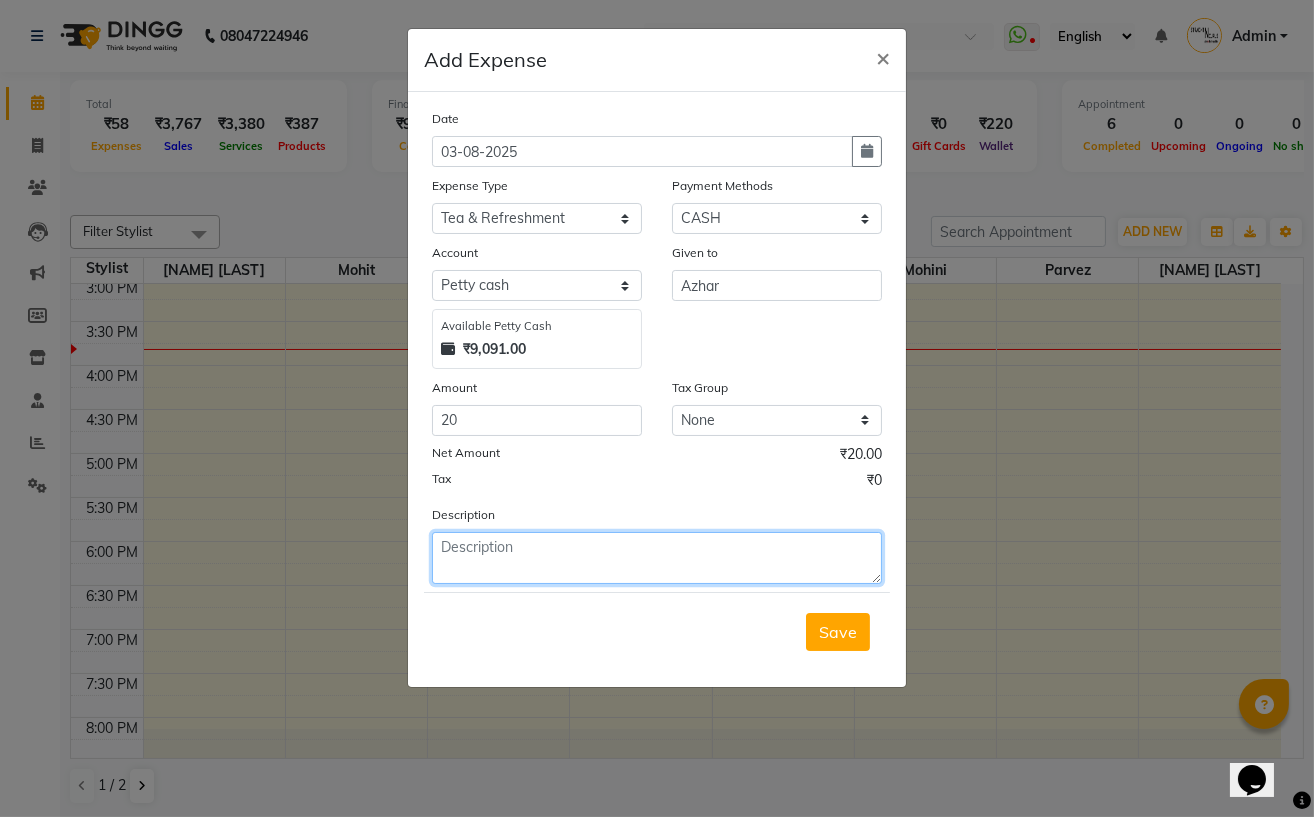 click 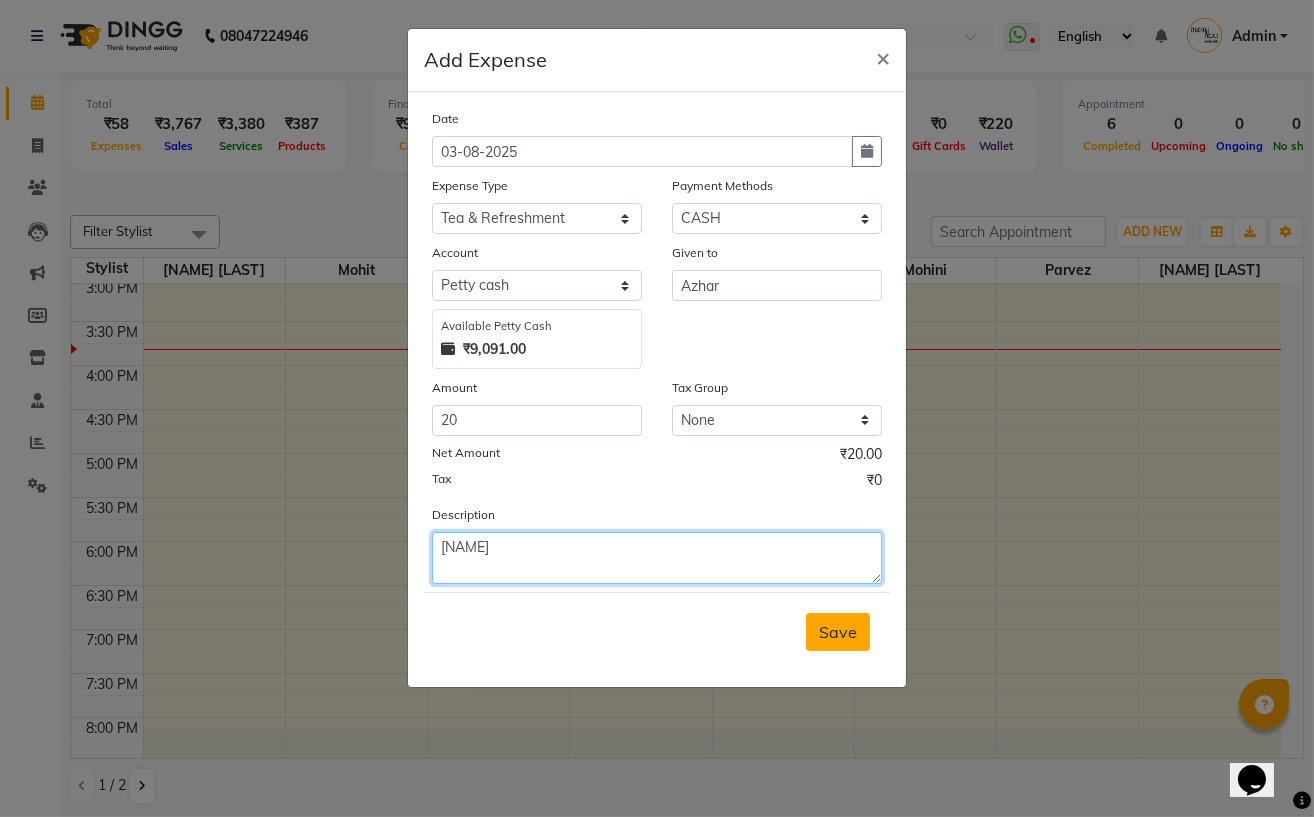 type on "[NAME]" 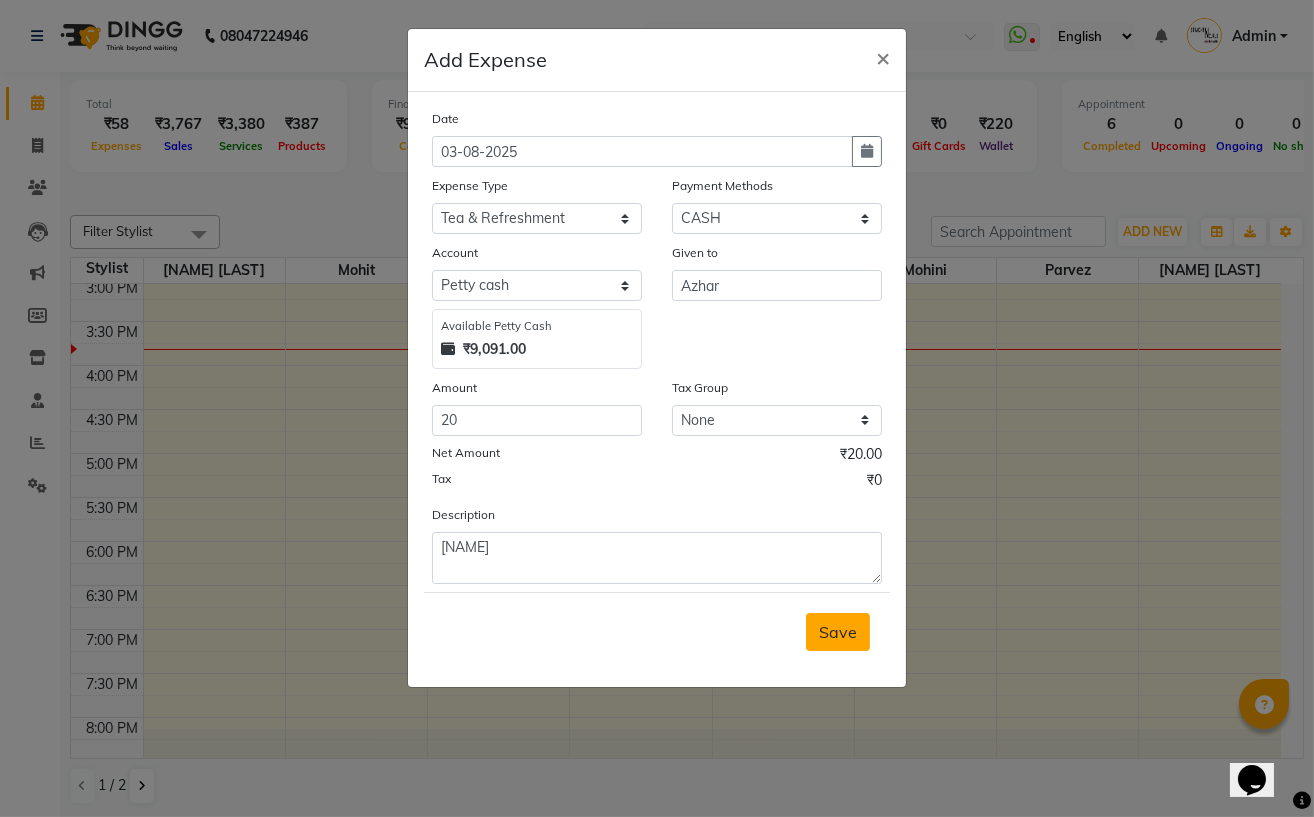 click on "Save" at bounding box center [838, 632] 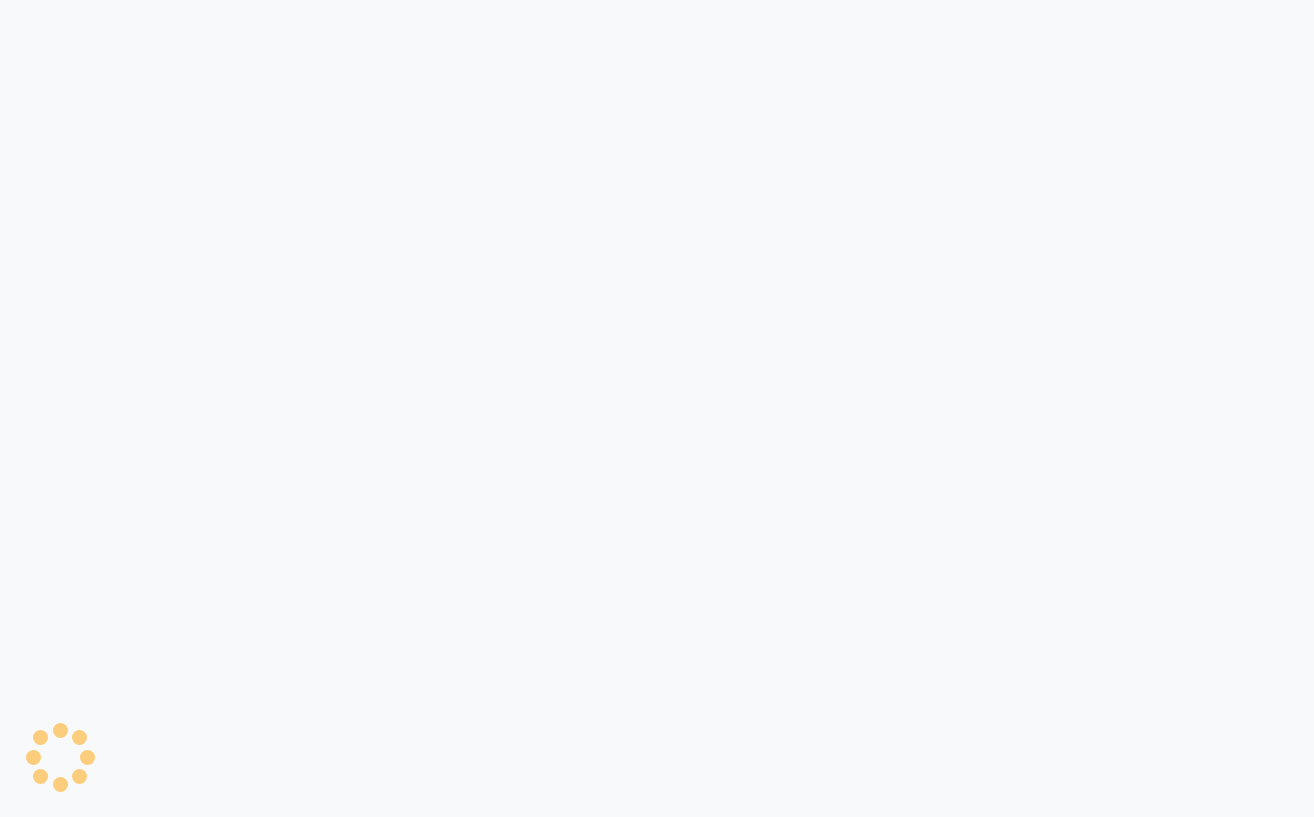 scroll, scrollTop: 0, scrollLeft: 0, axis: both 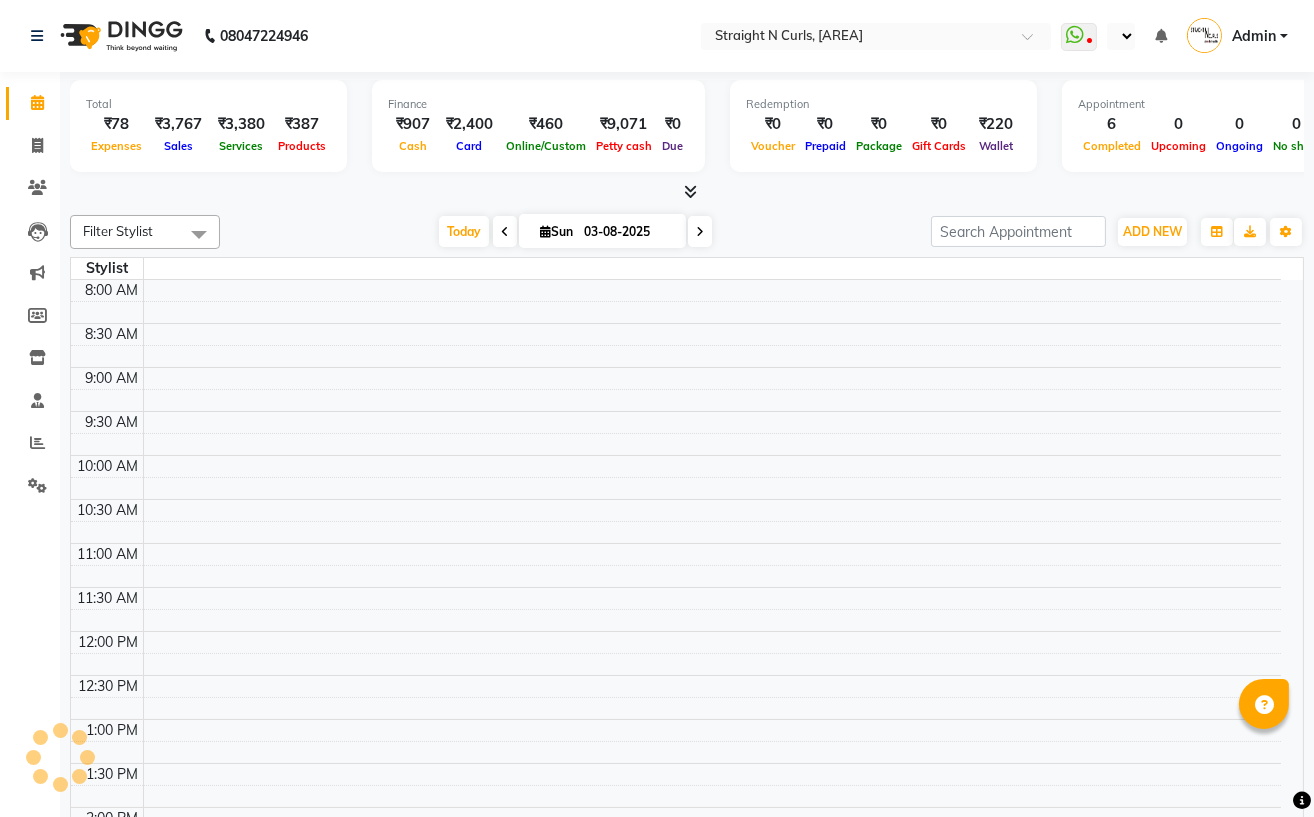 select on "en" 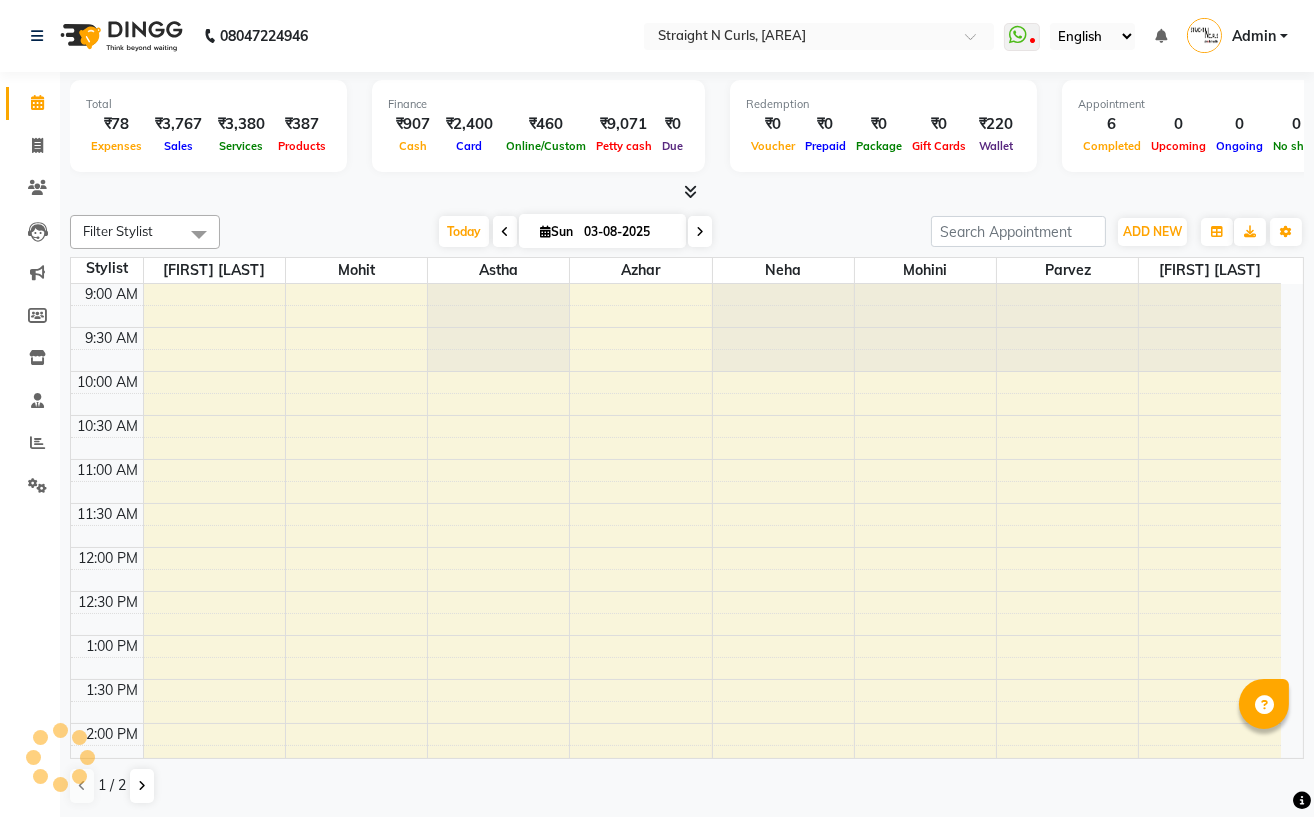 scroll, scrollTop: 0, scrollLeft: 0, axis: both 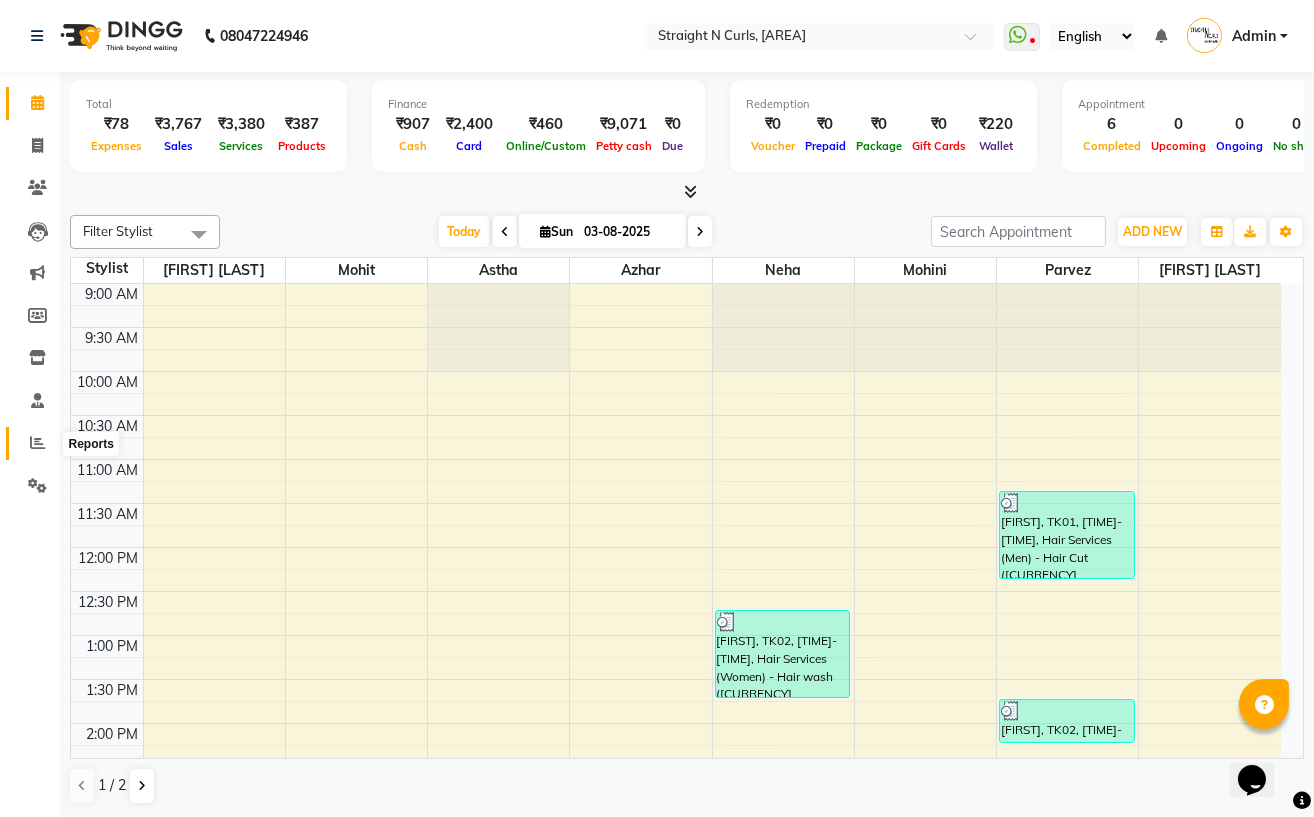 drag, startPoint x: 47, startPoint y: 445, endPoint x: 35, endPoint y: 442, distance: 12.369317 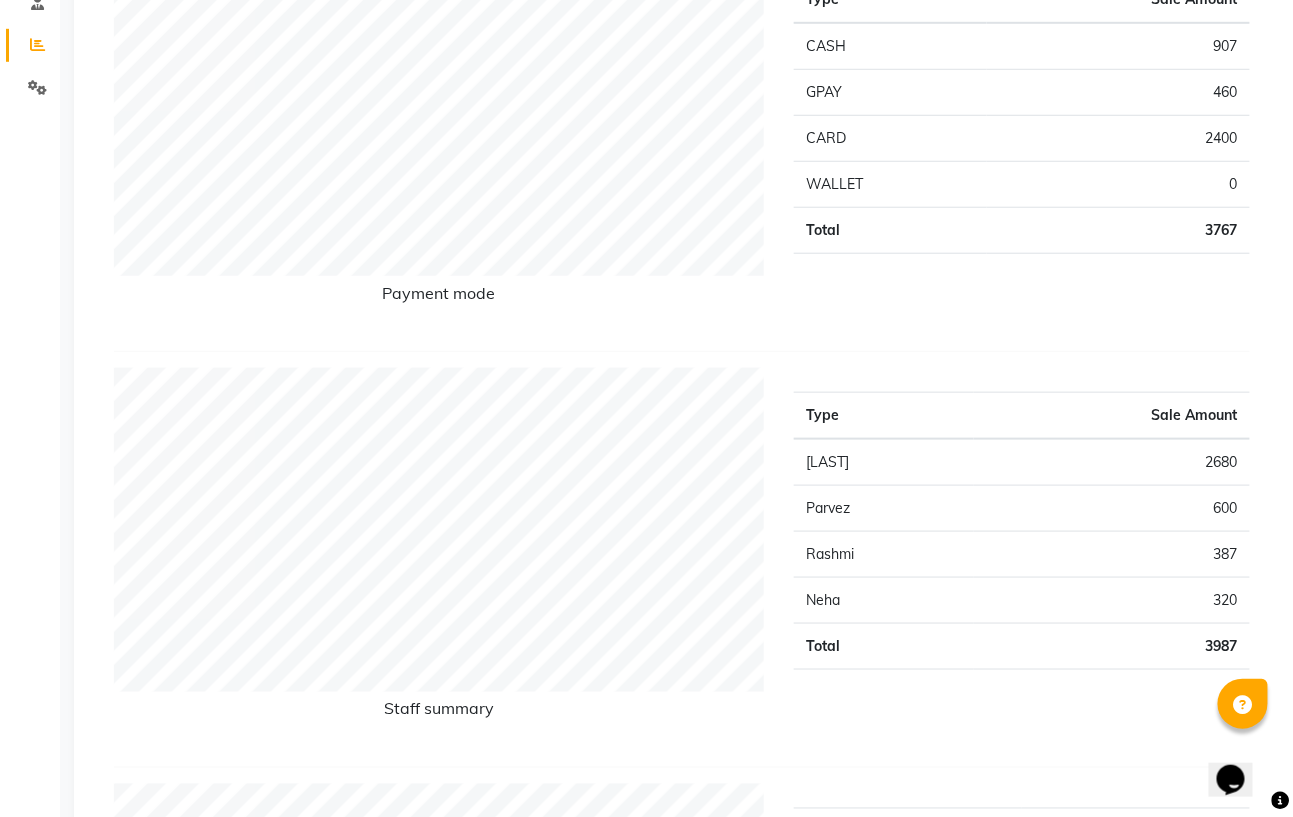 scroll, scrollTop: 400, scrollLeft: 0, axis: vertical 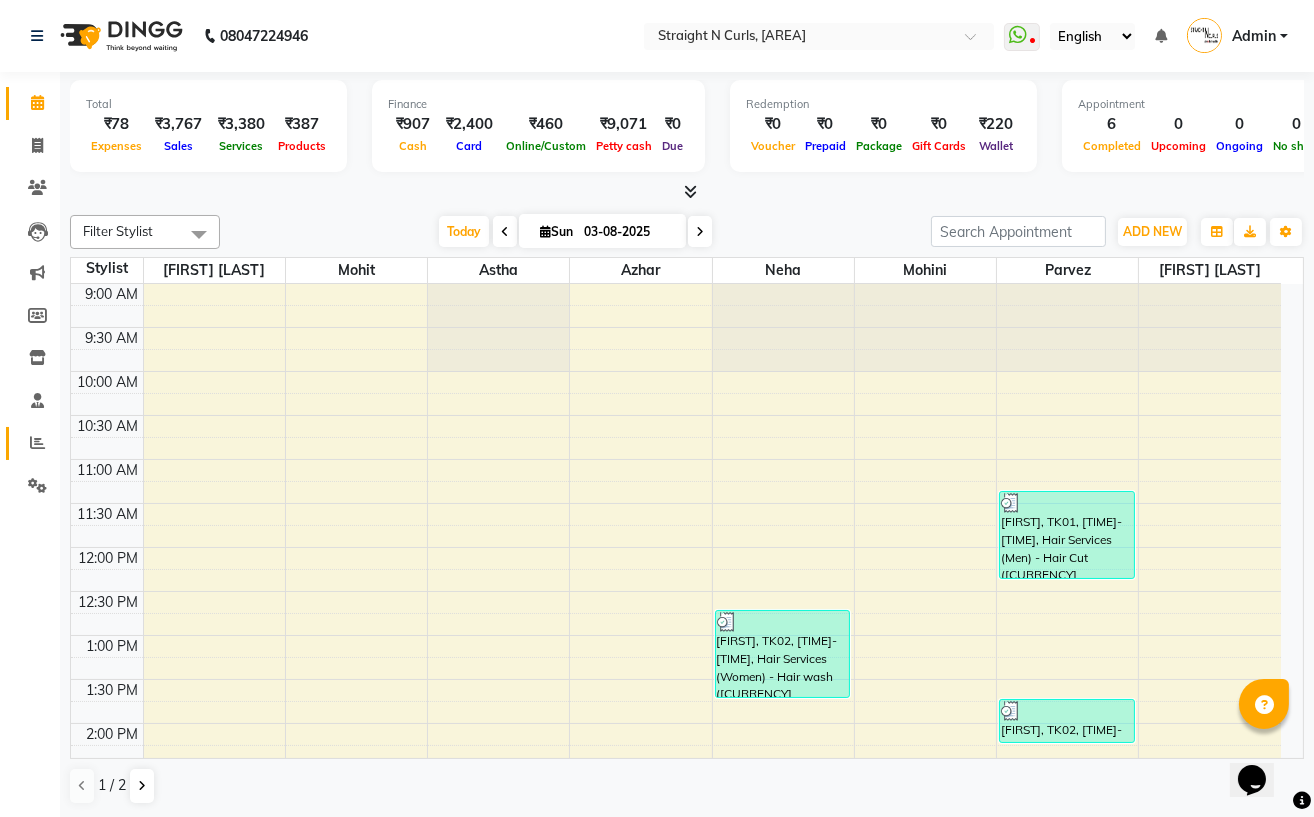 click on "Reports" 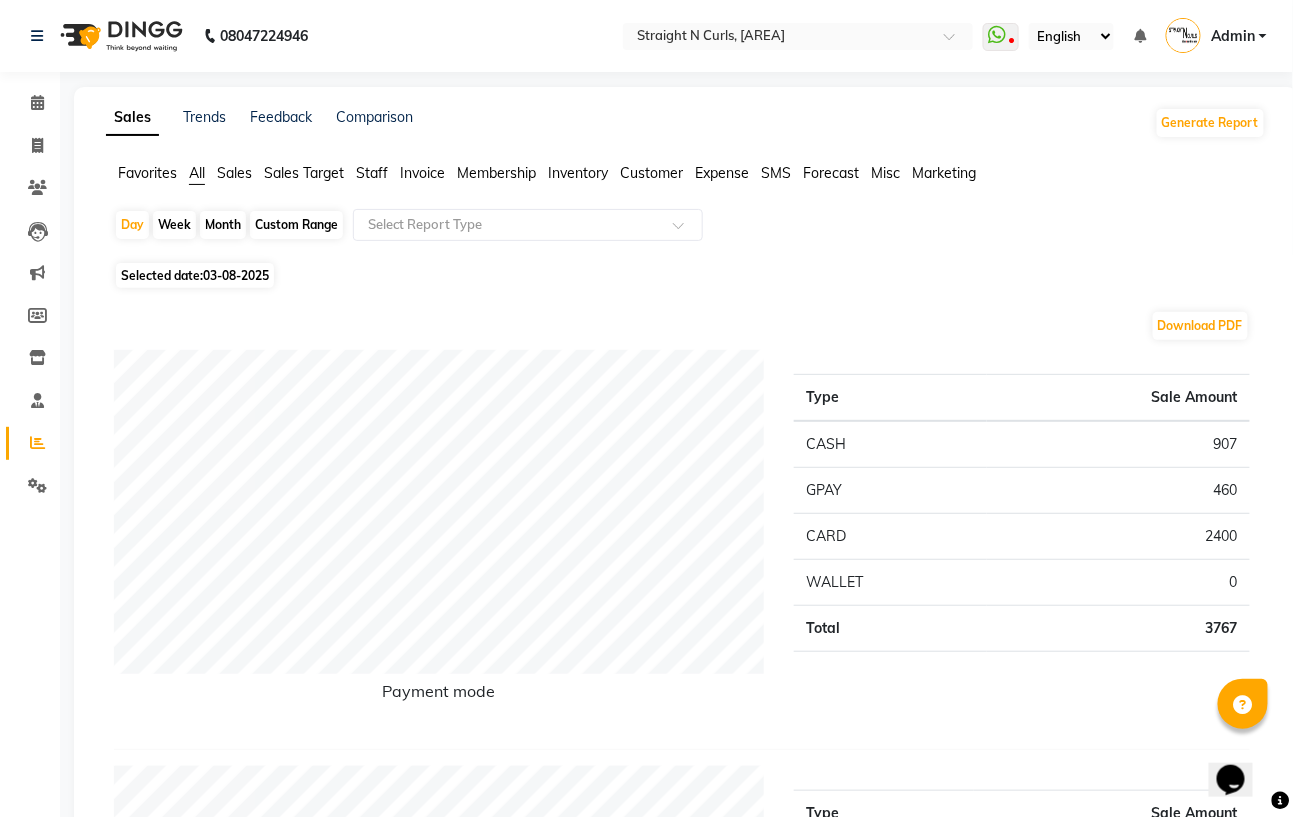 click on "Custom Range" 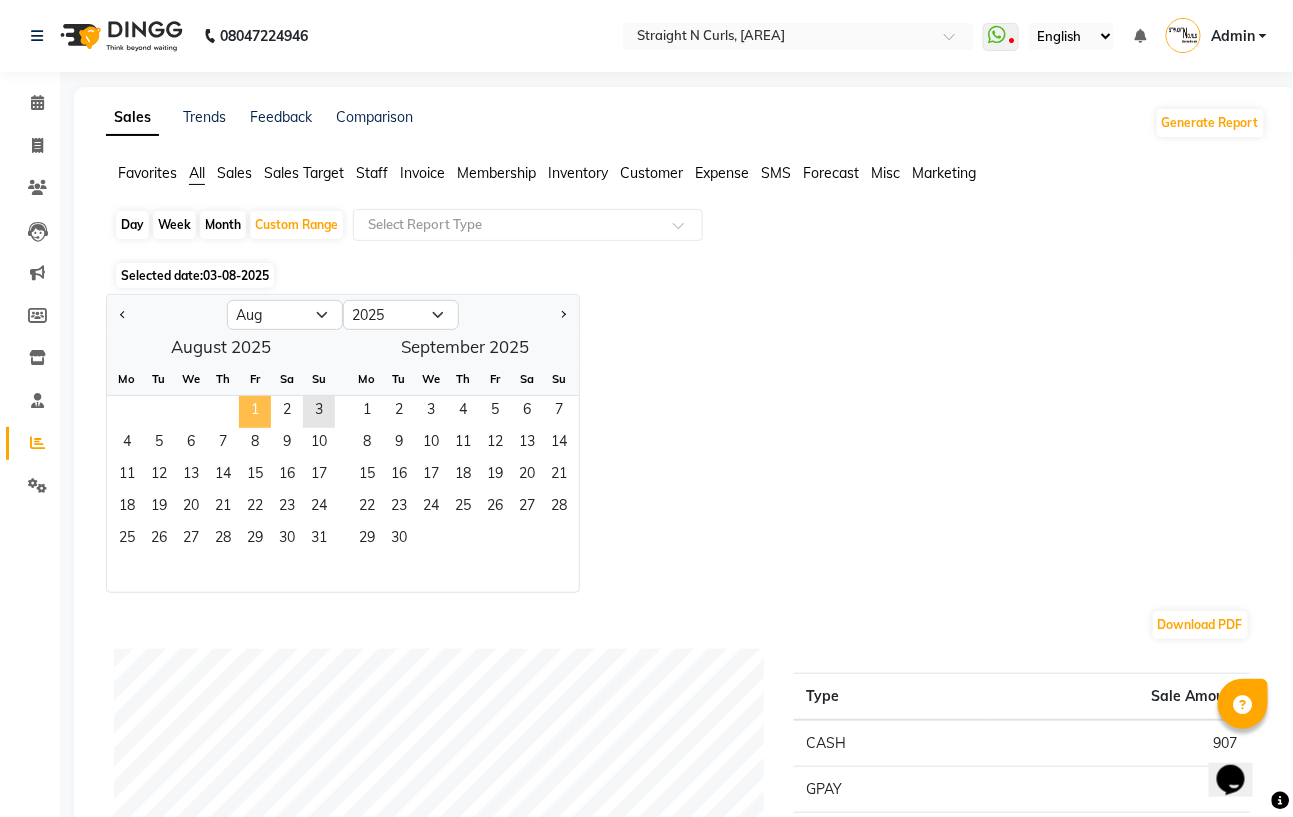 click on "1" 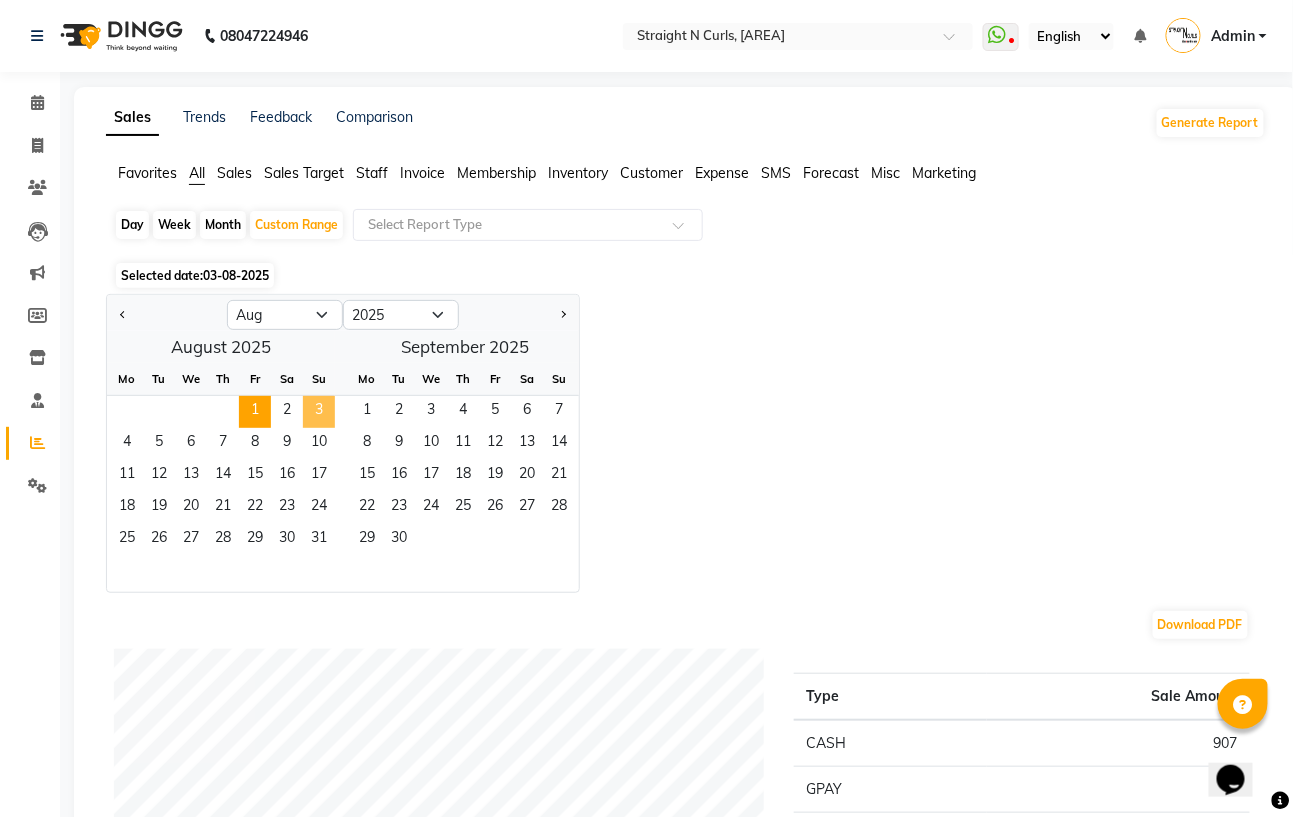 click on "3" 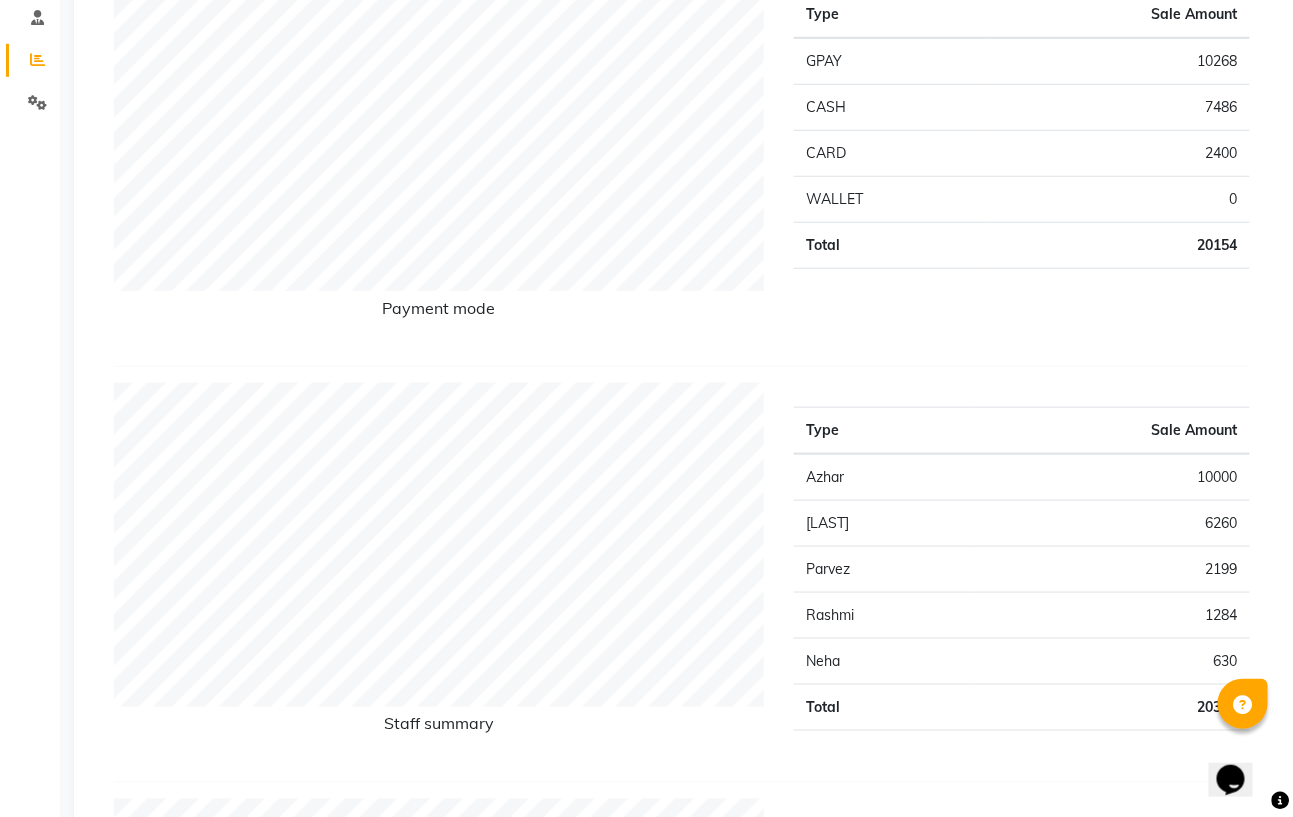 scroll, scrollTop: 400, scrollLeft: 0, axis: vertical 